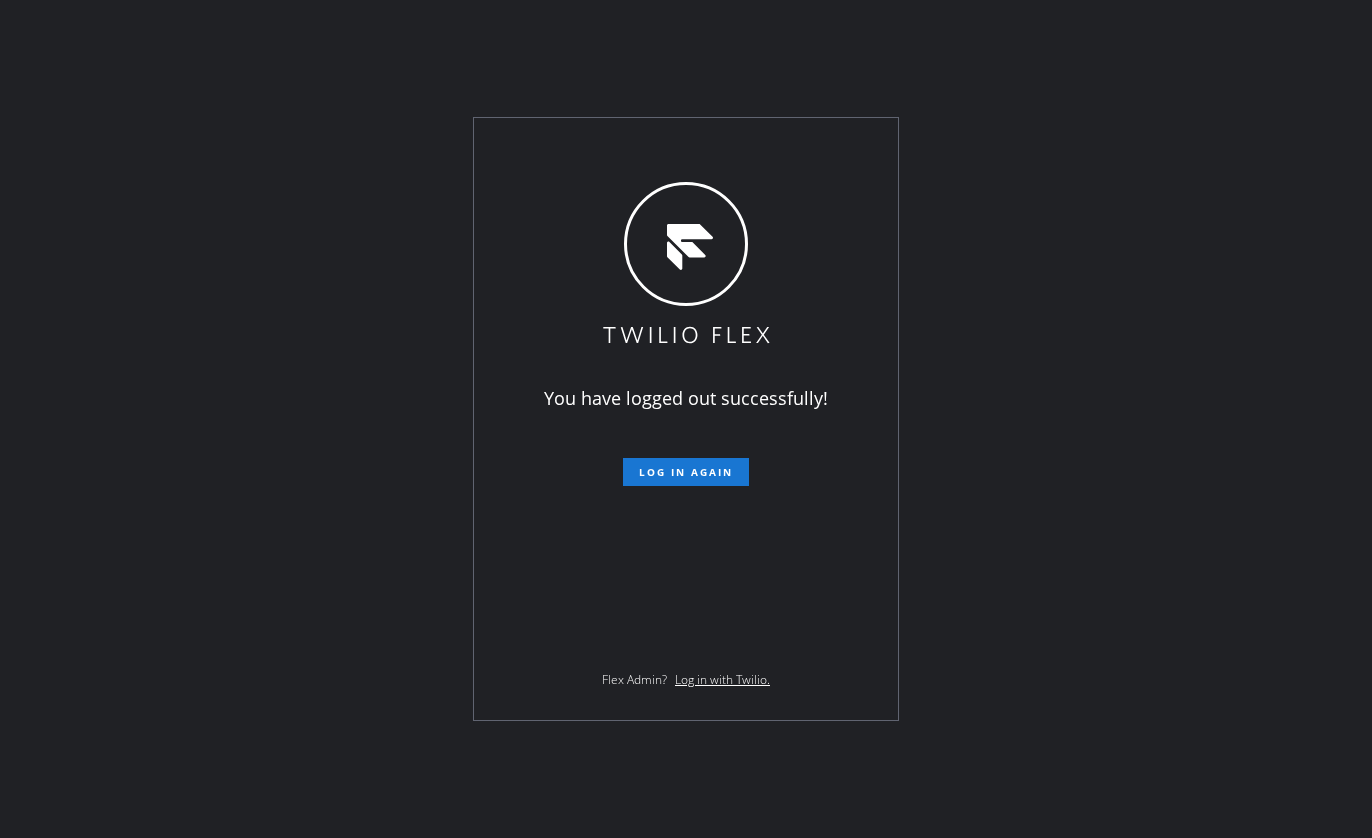 scroll, scrollTop: 0, scrollLeft: 0, axis: both 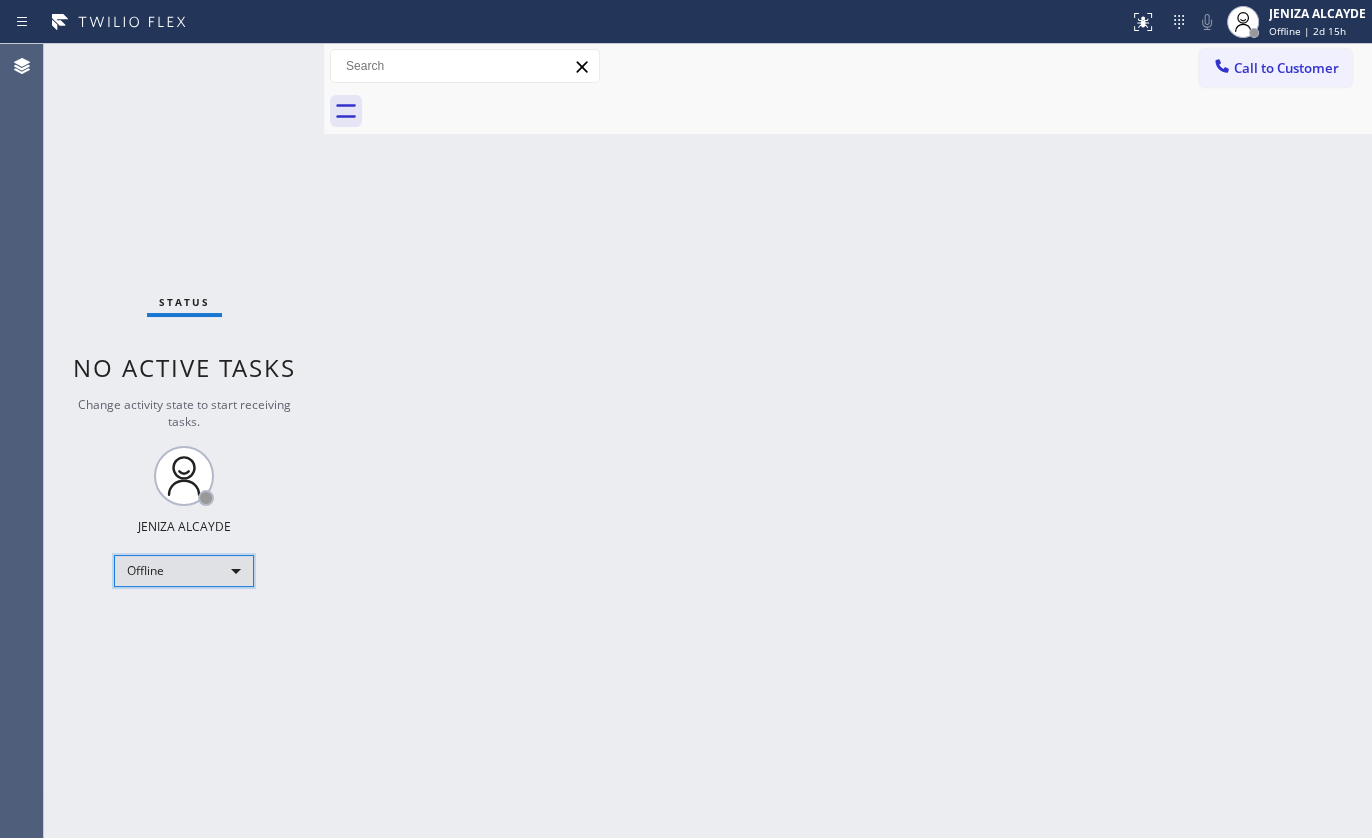 click on "Offline" at bounding box center [184, 571] 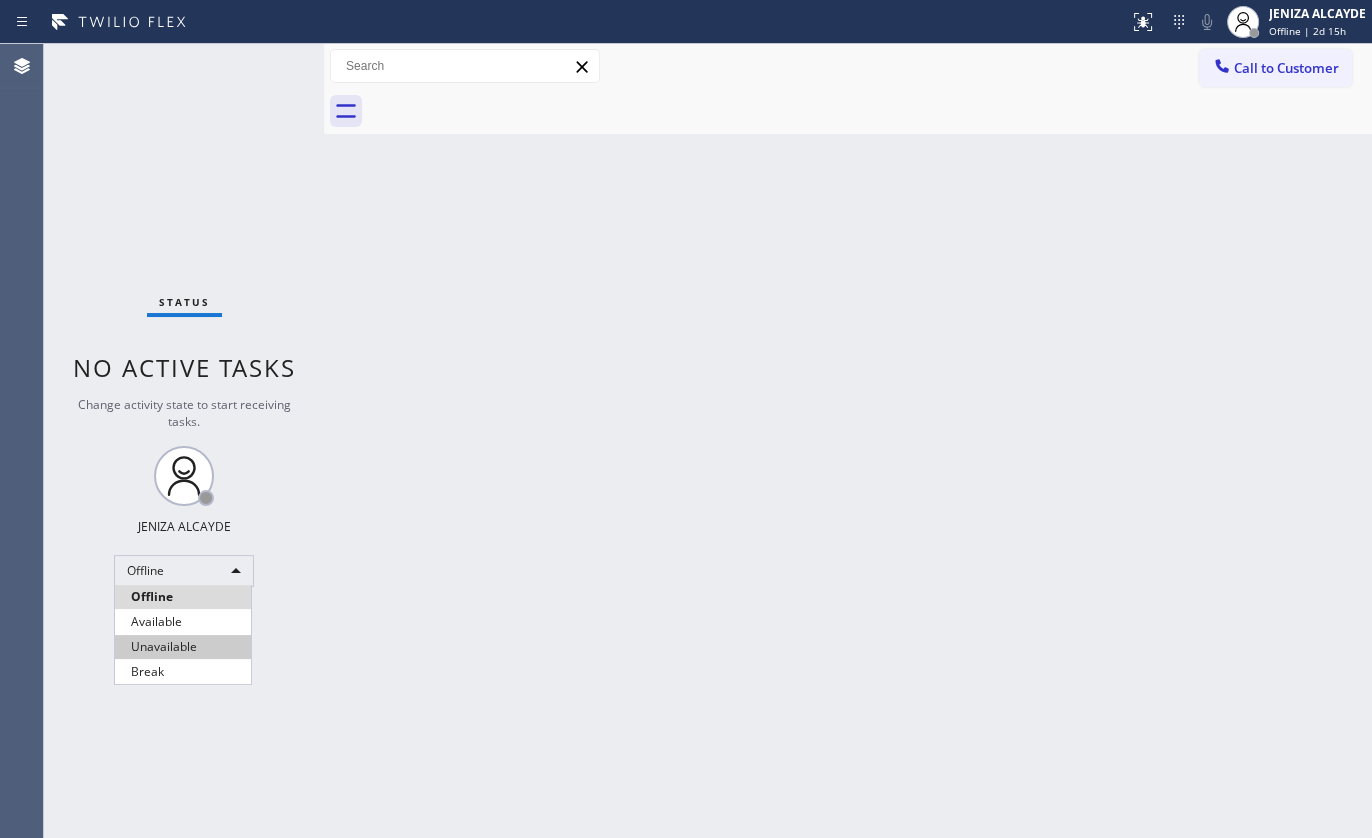 click on "Available" at bounding box center [183, 622] 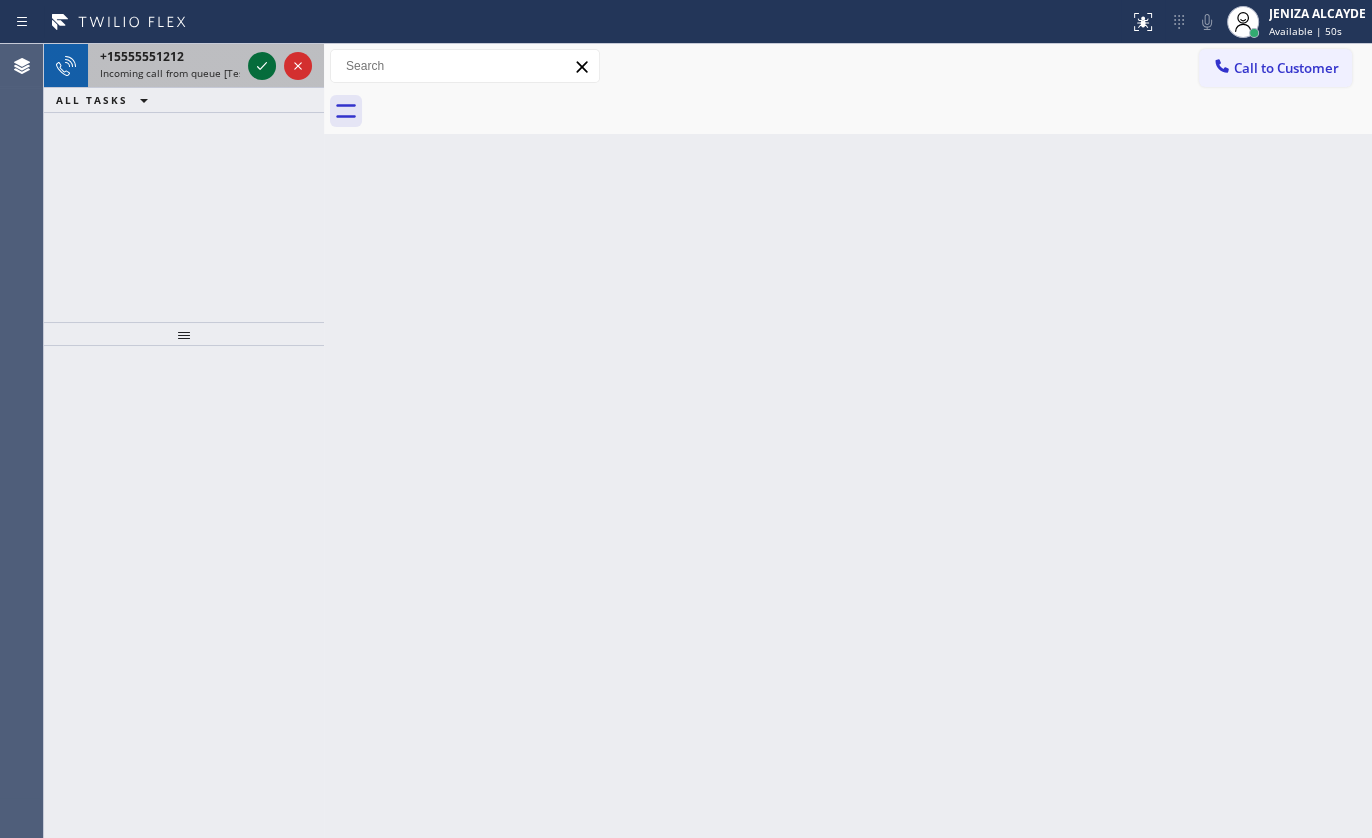 click 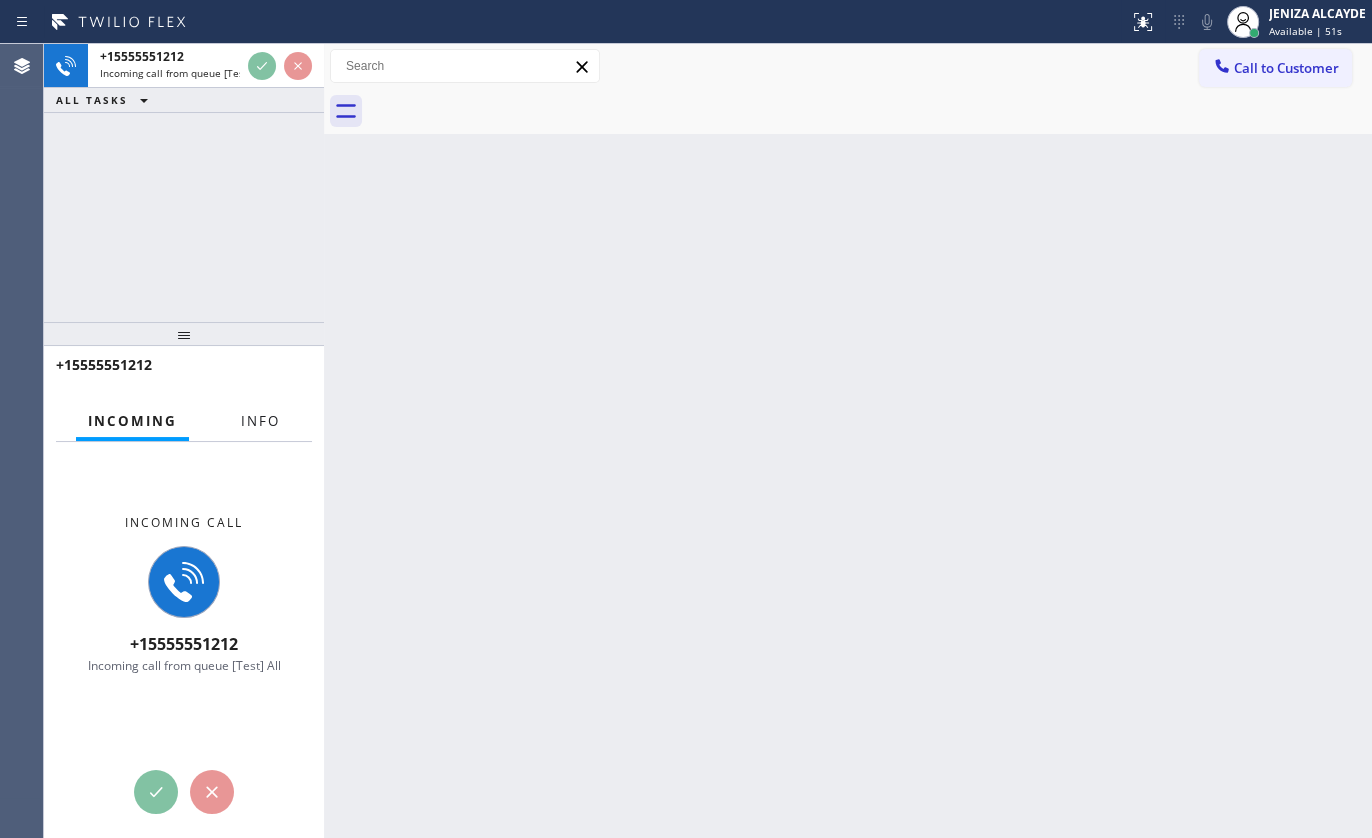 click on "Info" at bounding box center (260, 421) 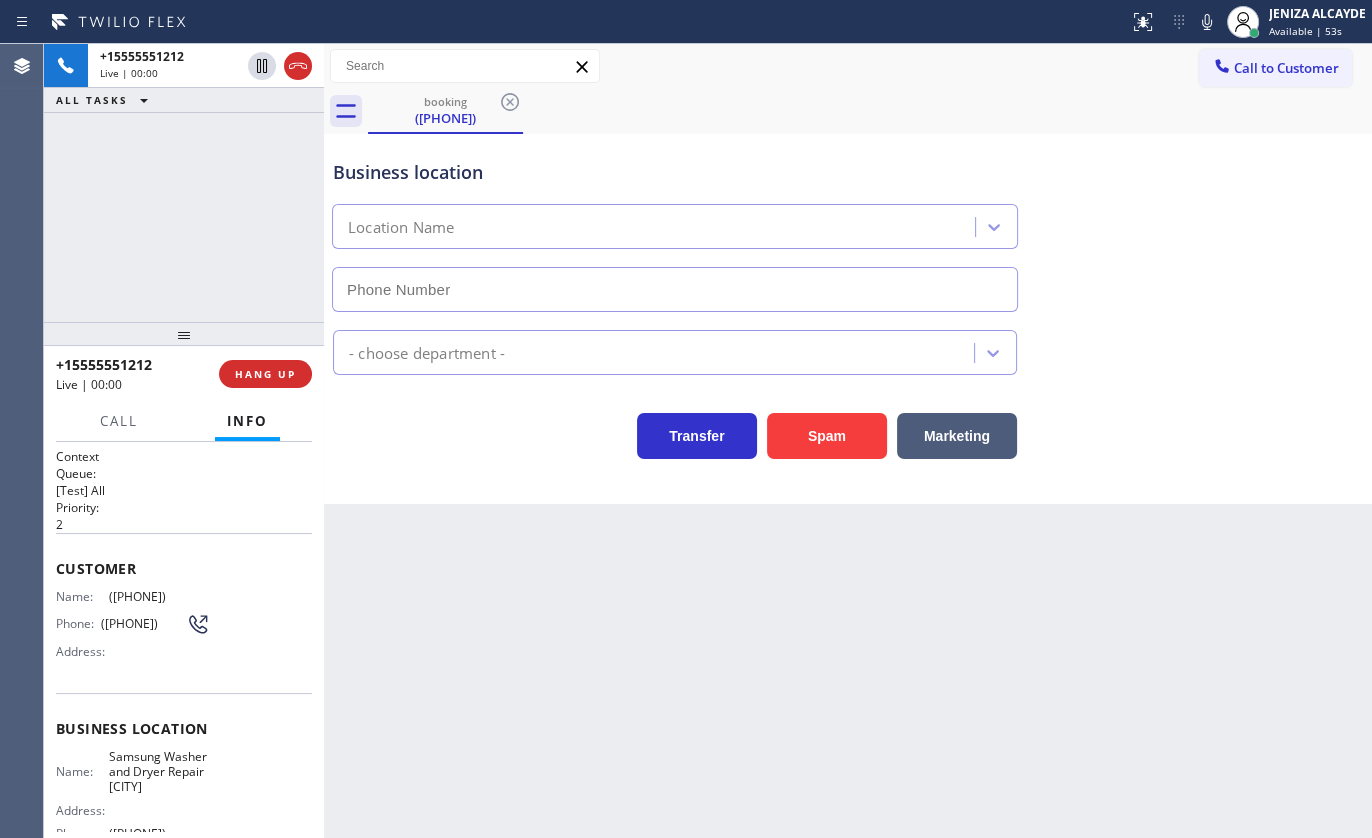 type on "(339) 888-9303" 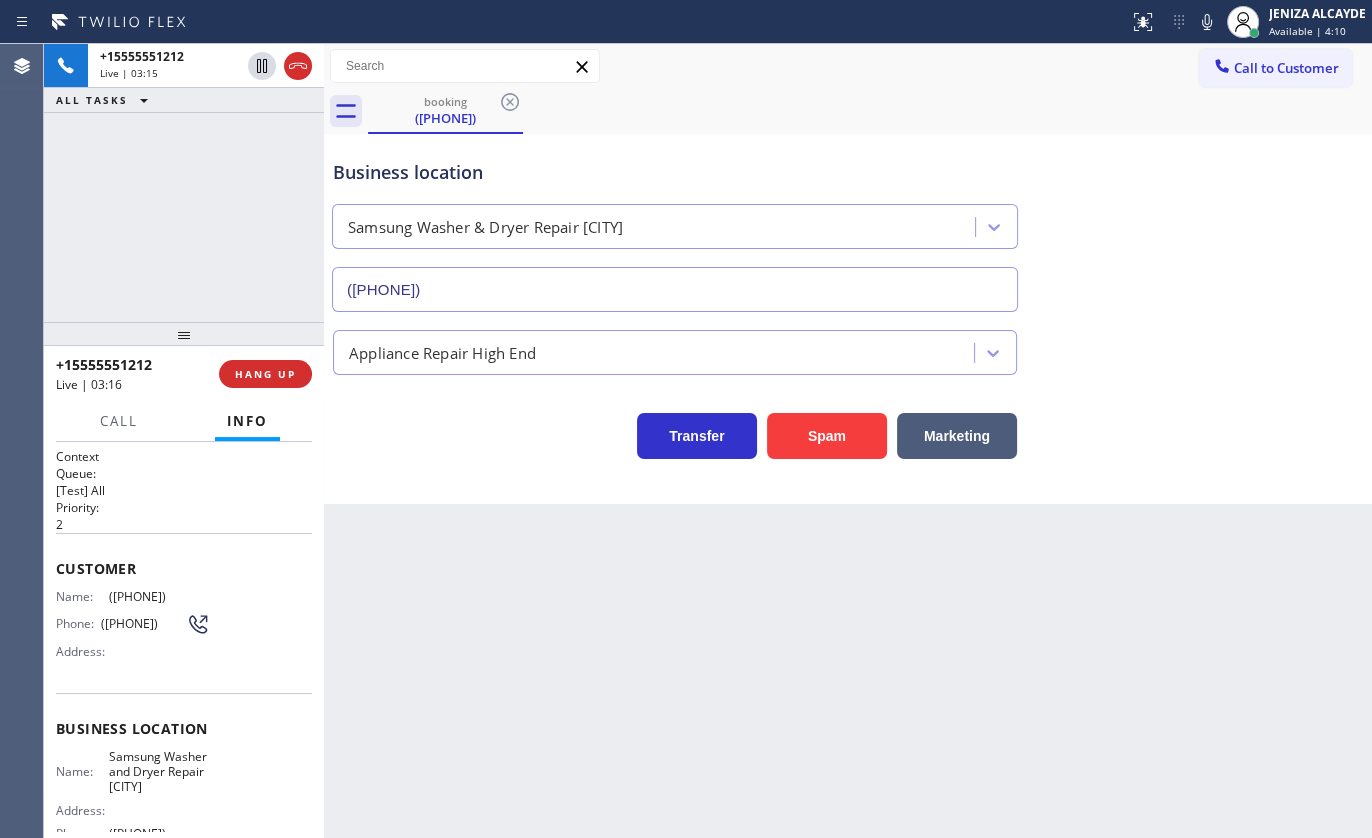 drag, startPoint x: 105, startPoint y: 599, endPoint x: 226, endPoint y: 594, distance: 121.103264 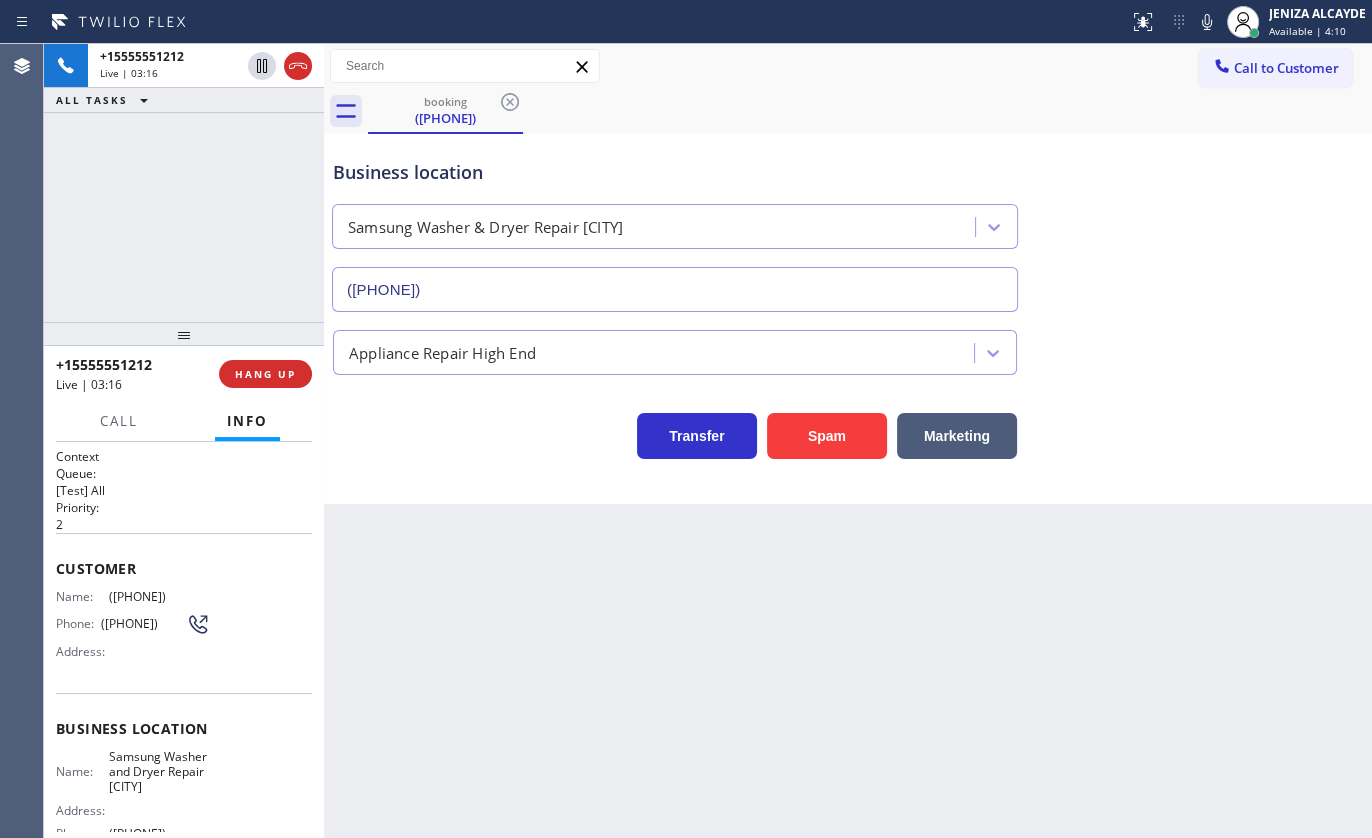 copy on "(781) 600-9447" 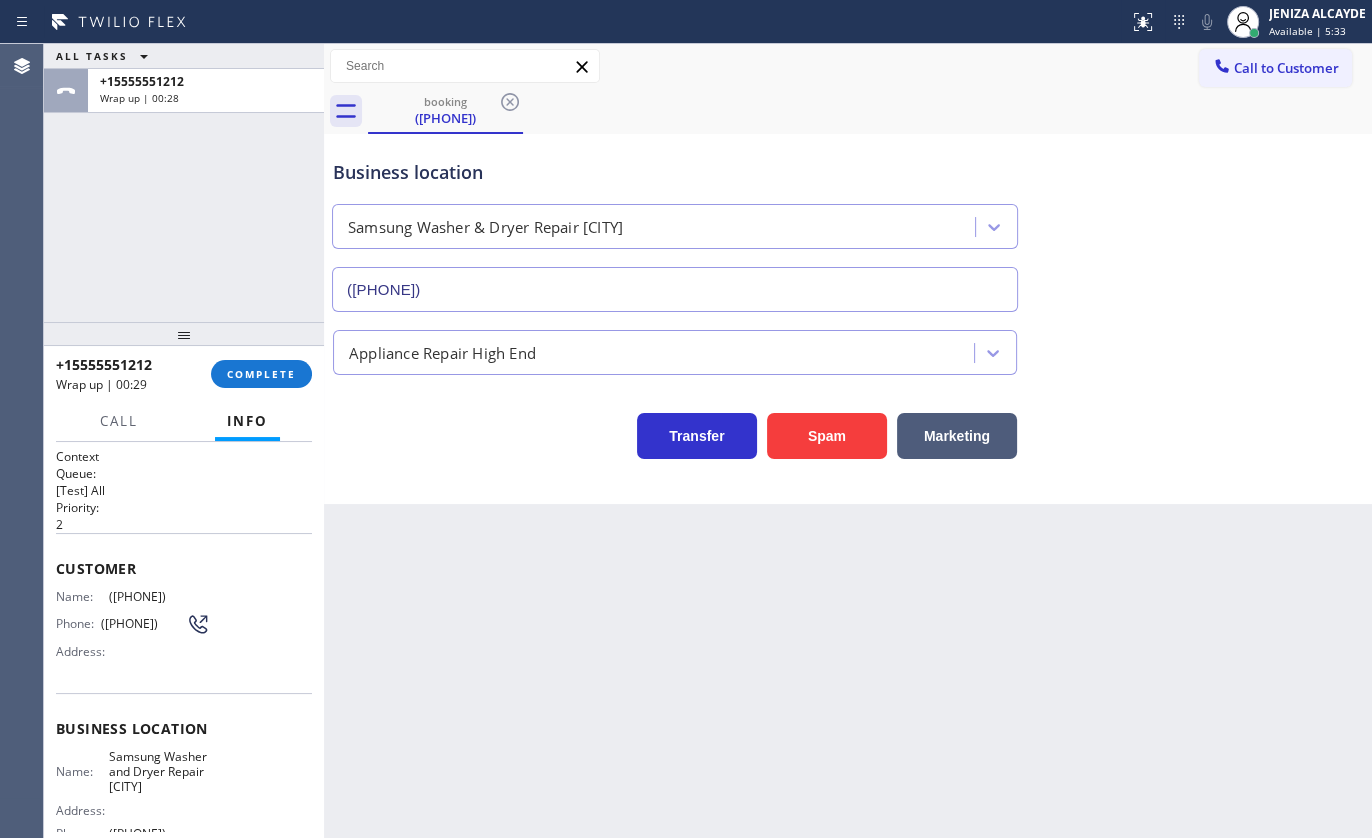click on "Customer Name: (781) 600-9447 Phone: (781) 600-9447 Address:" at bounding box center (184, 613) 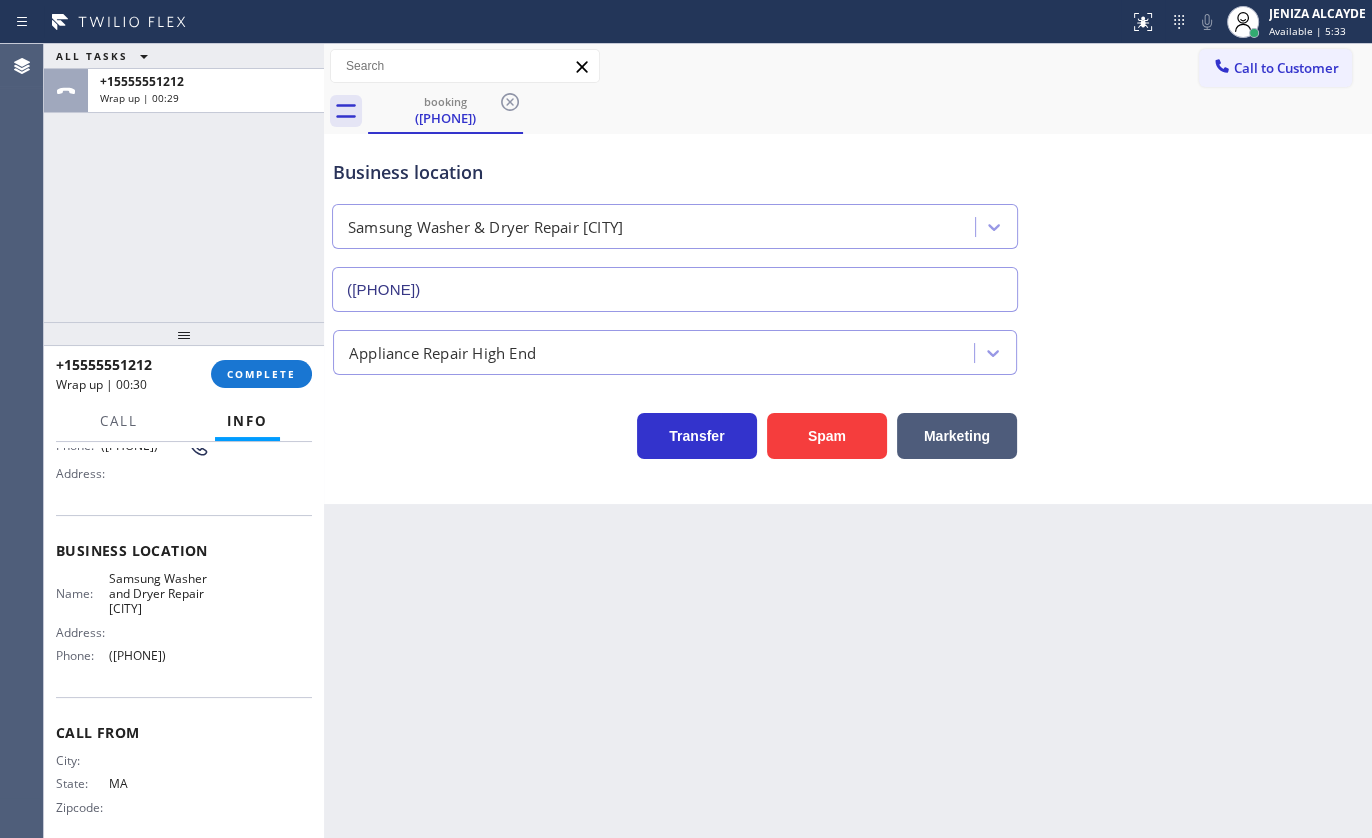 scroll, scrollTop: 181, scrollLeft: 0, axis: vertical 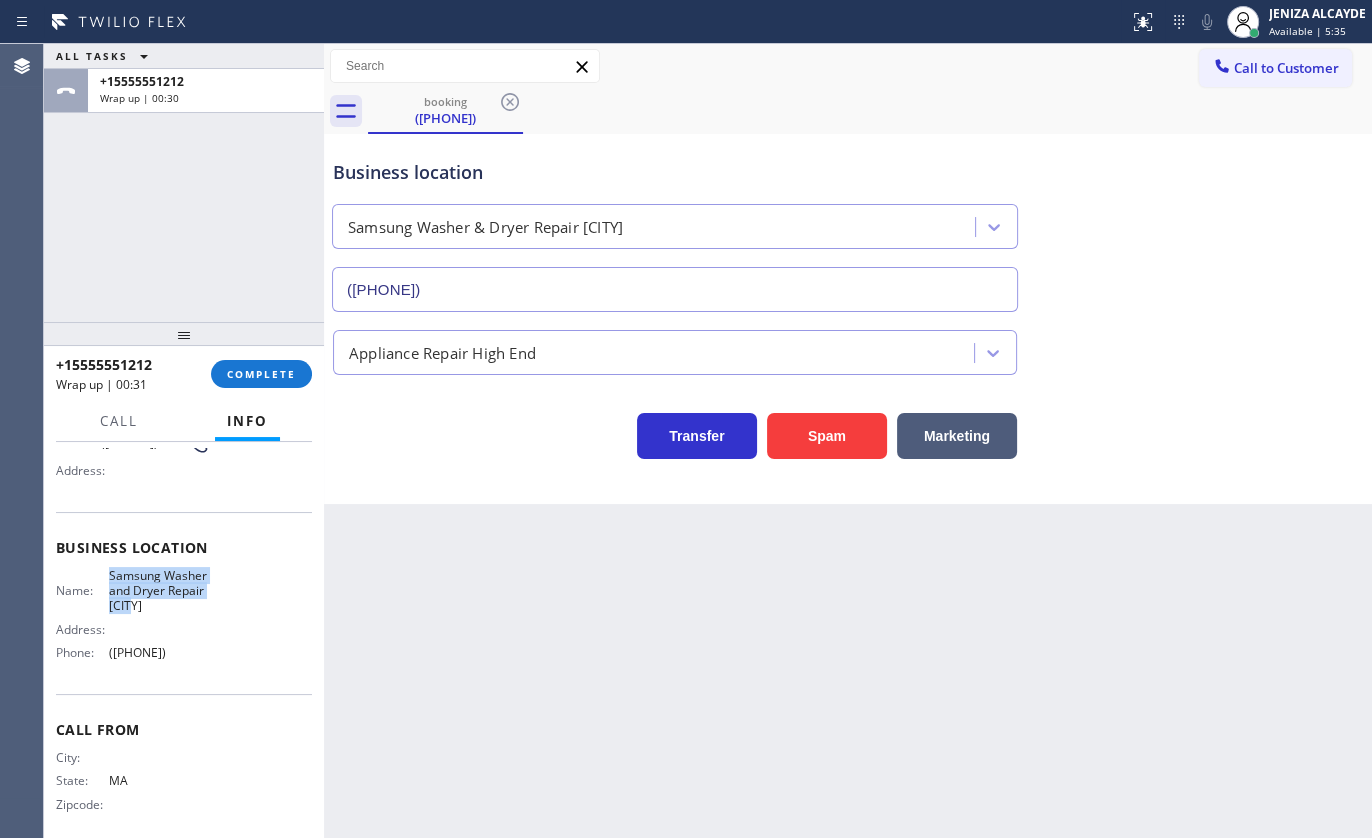 drag, startPoint x: 107, startPoint y: 576, endPoint x: 148, endPoint y: 626, distance: 64.66065 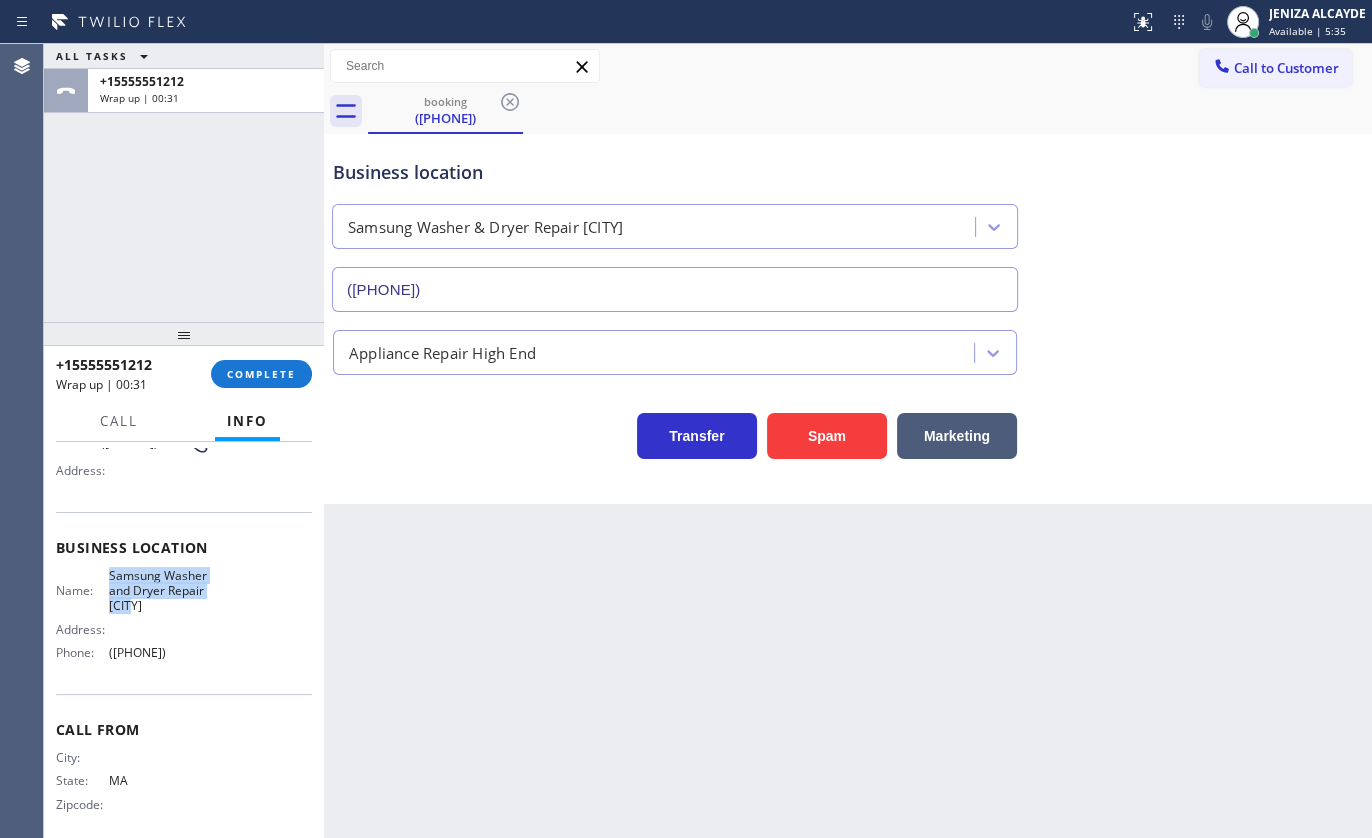copy on "Samsung Washer  and  Dryer Repair Lynn" 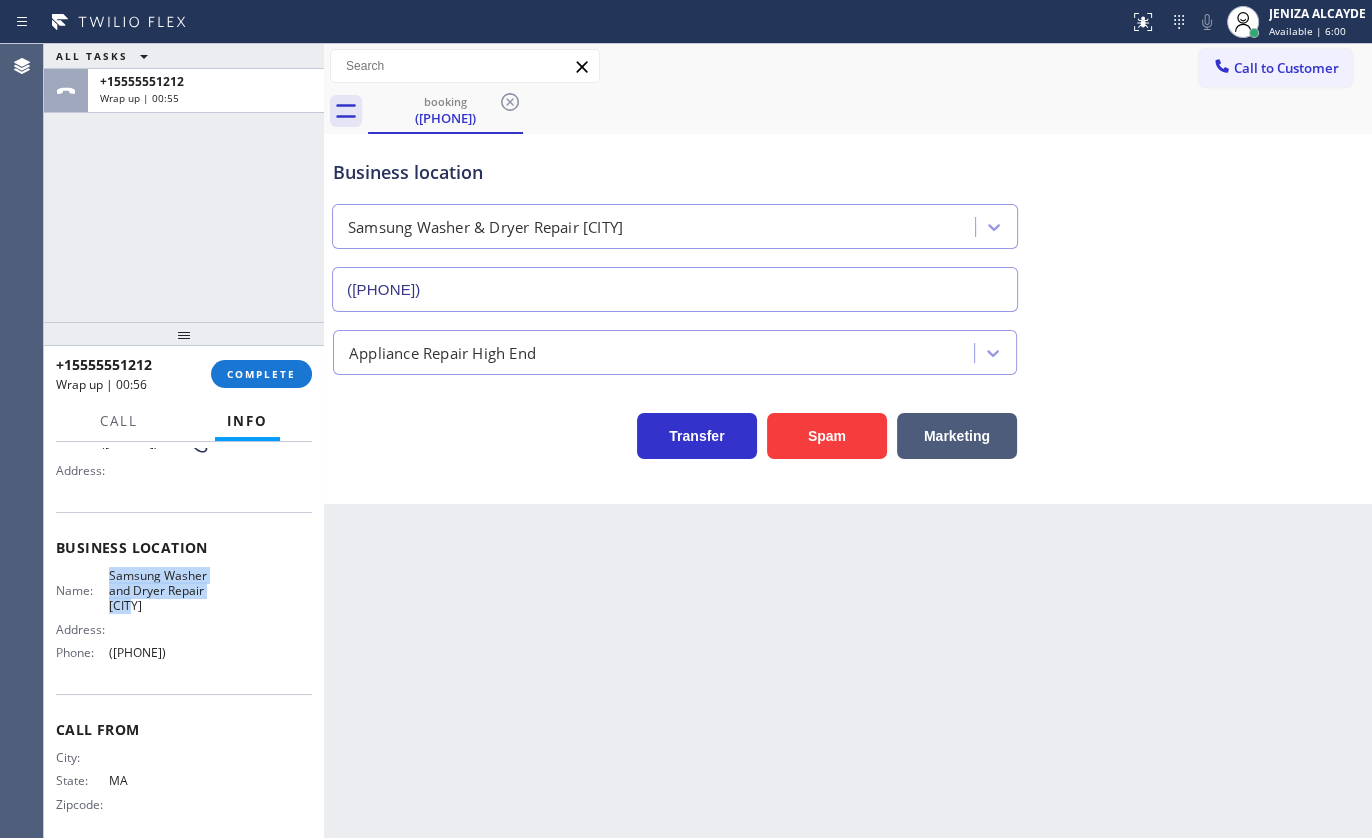 drag, startPoint x: 110, startPoint y: 672, endPoint x: 222, endPoint y: 668, distance: 112.0714 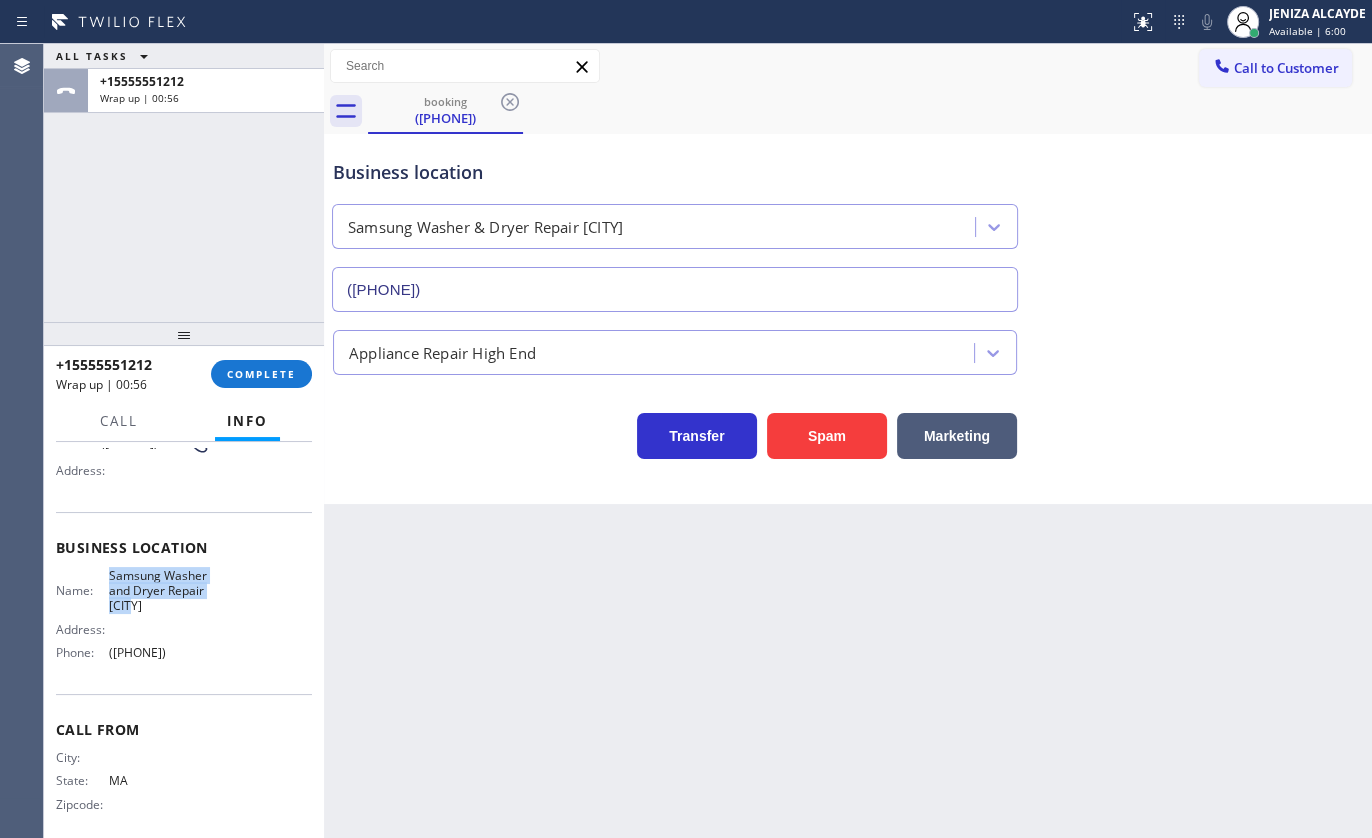 copy on "339) 888-9303" 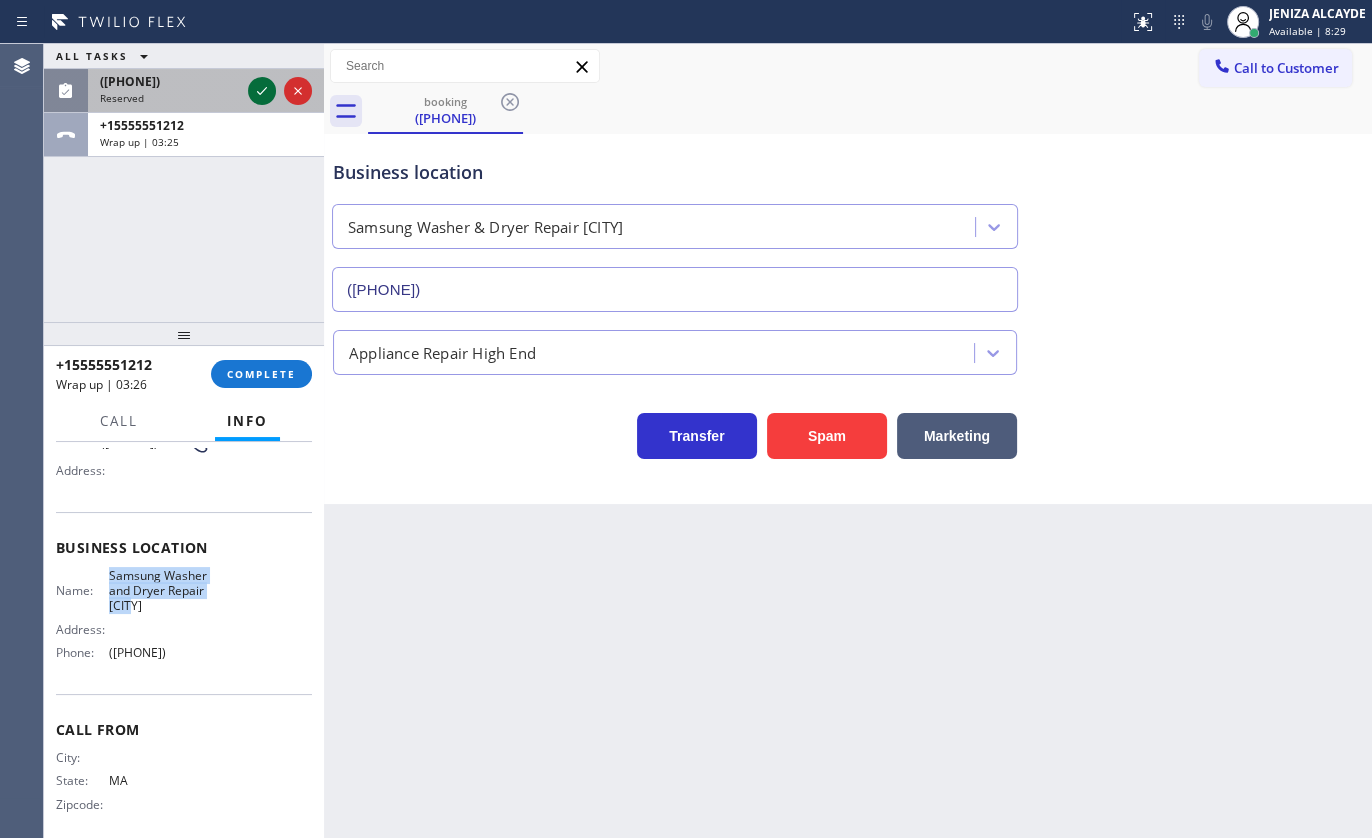 drag, startPoint x: 268, startPoint y: 90, endPoint x: 256, endPoint y: 89, distance: 12.0415945 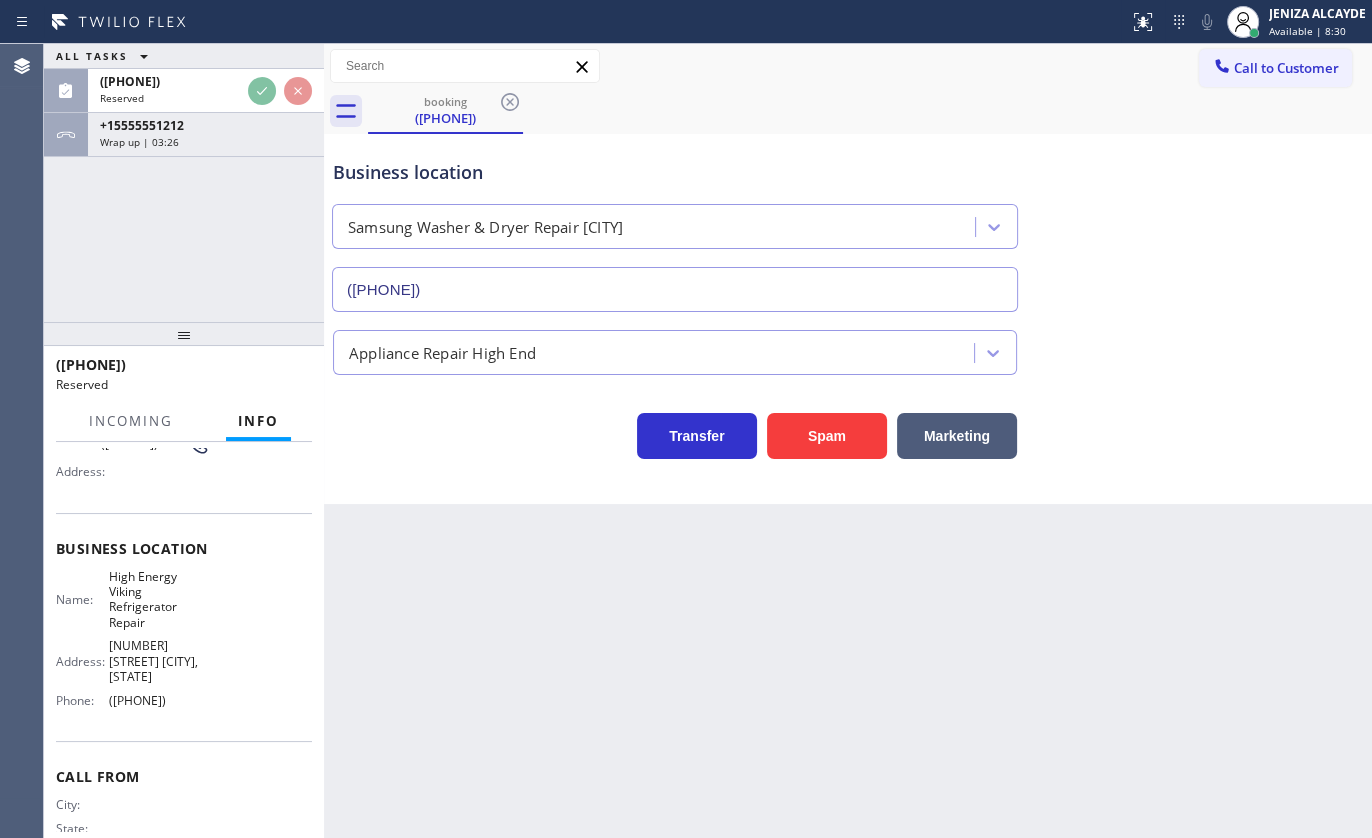 scroll, scrollTop: 198, scrollLeft: 0, axis: vertical 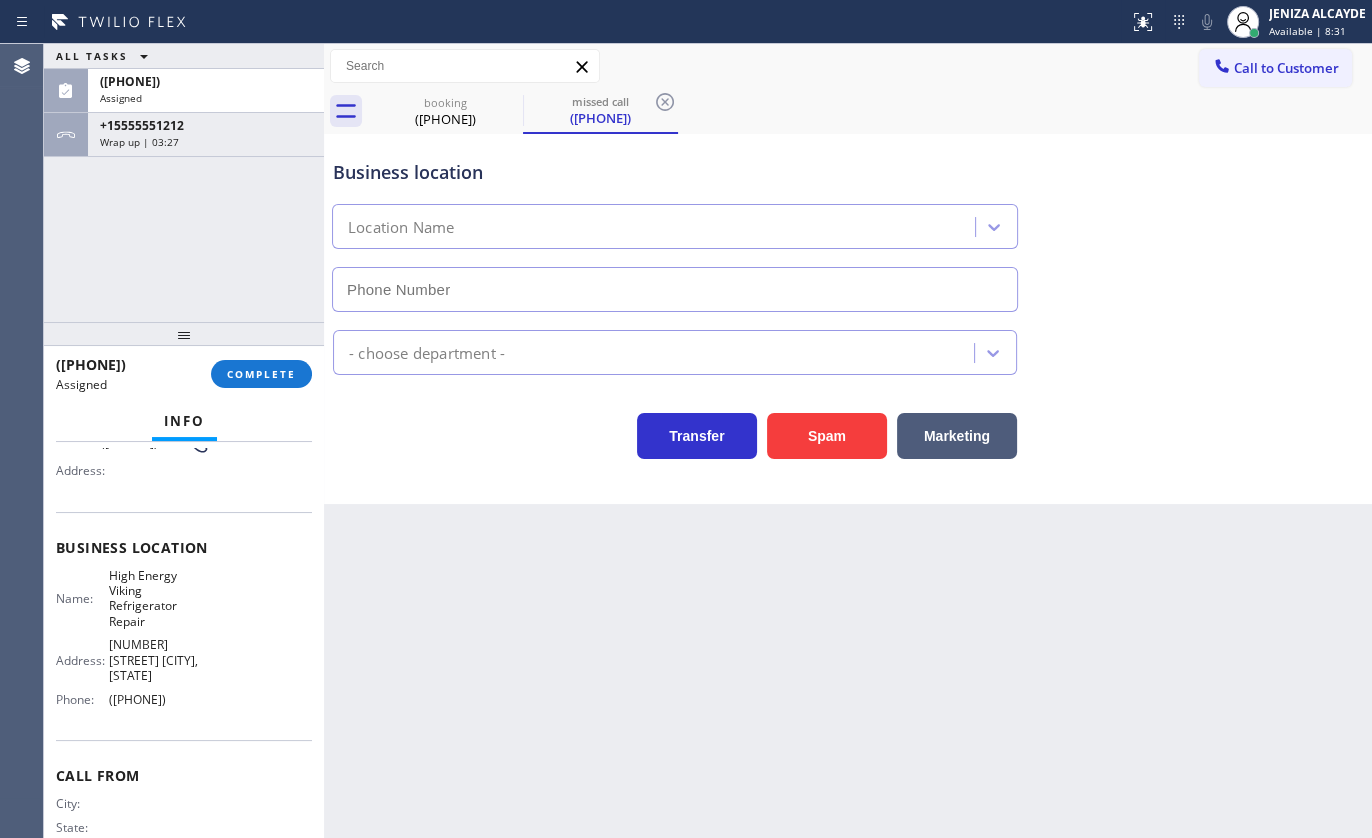 type on "(215) 910-4740" 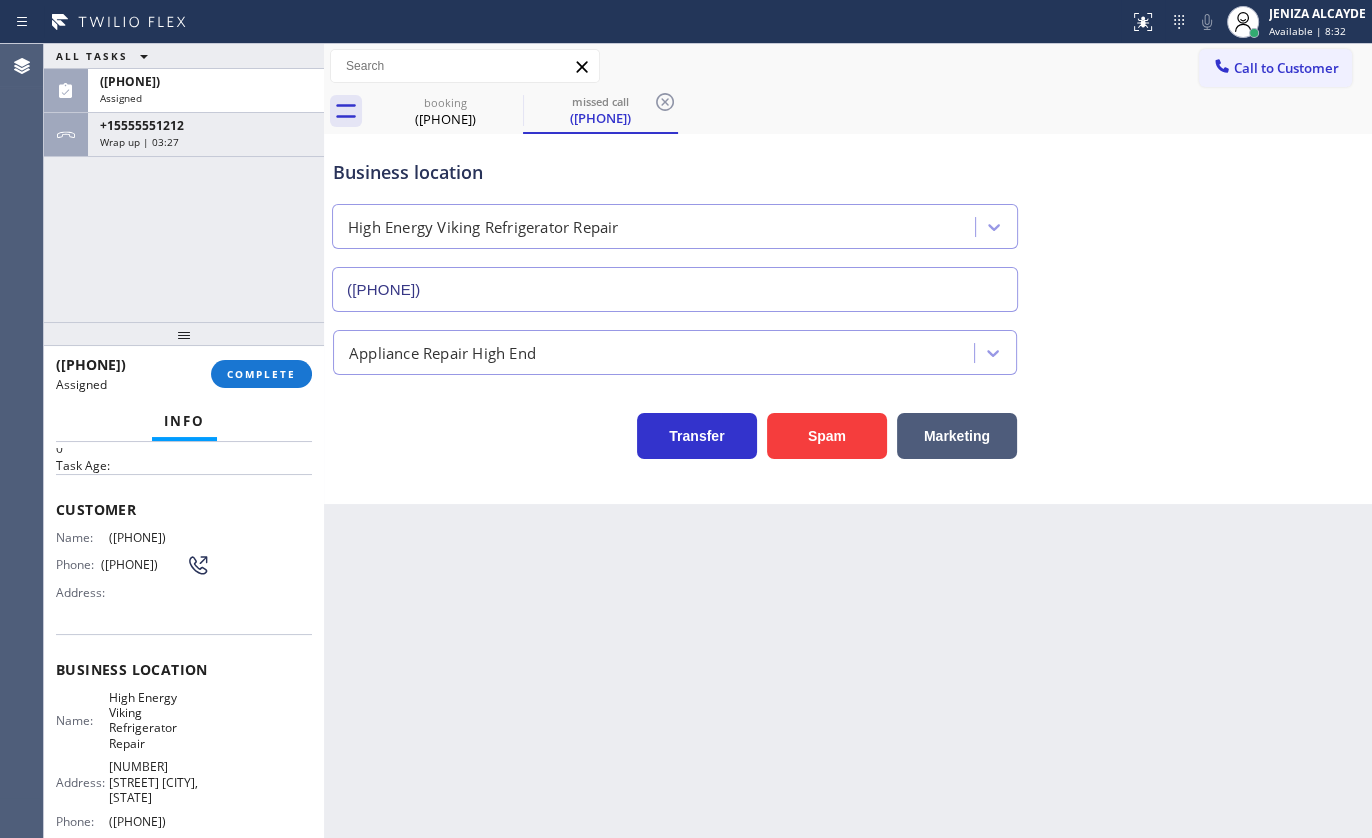 scroll, scrollTop: 0, scrollLeft: 0, axis: both 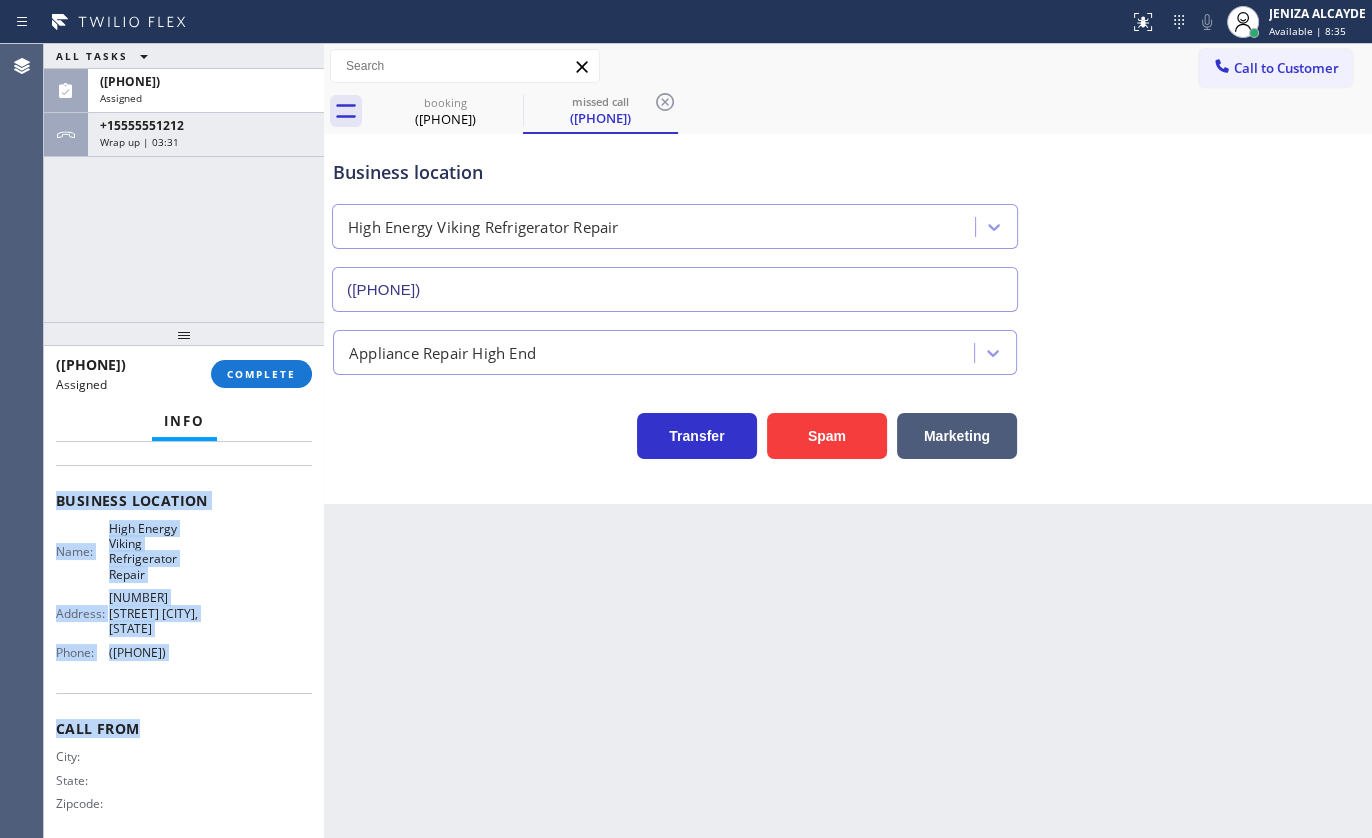 drag, startPoint x: 72, startPoint y: 638, endPoint x: 297, endPoint y: 660, distance: 226.073 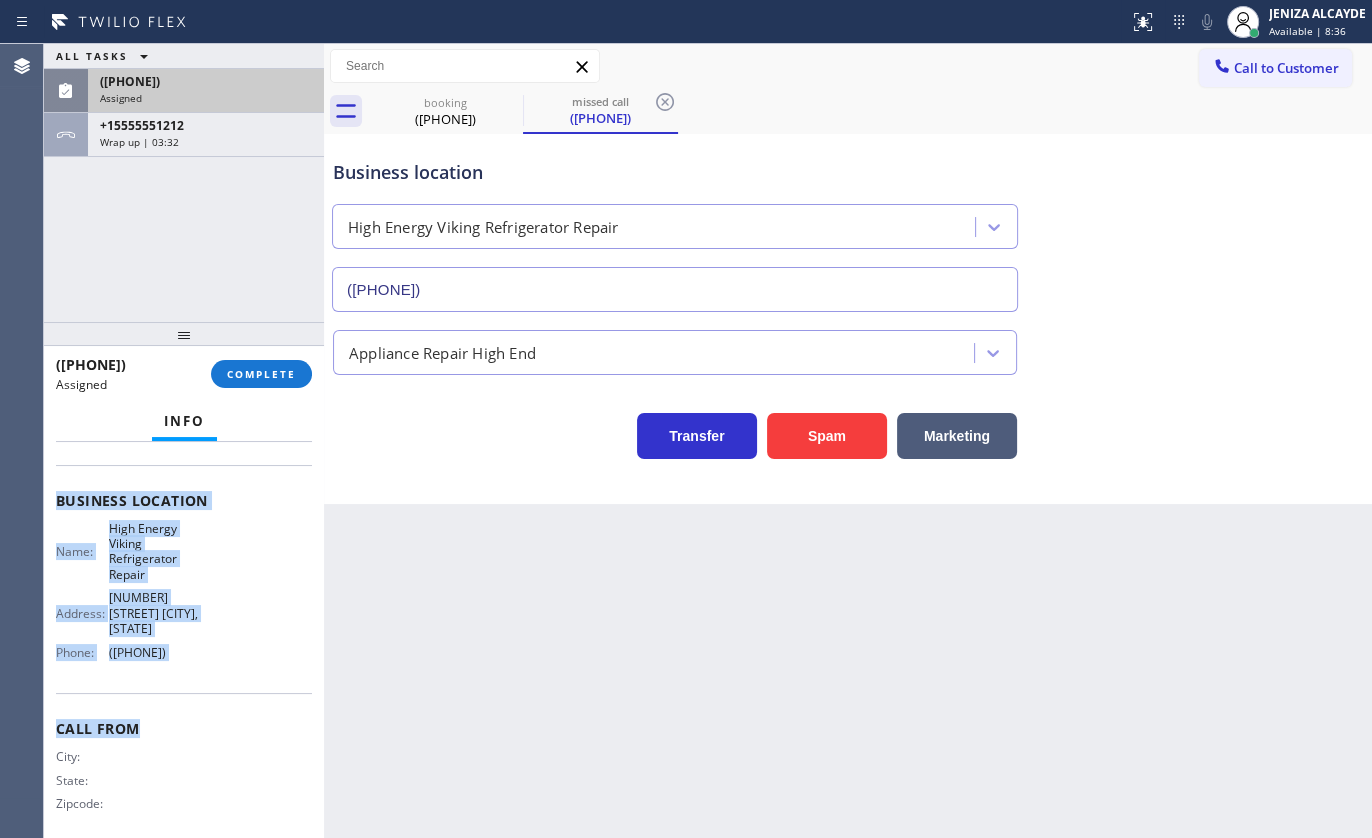 click on "(267) 853-2913" at bounding box center [130, 81] 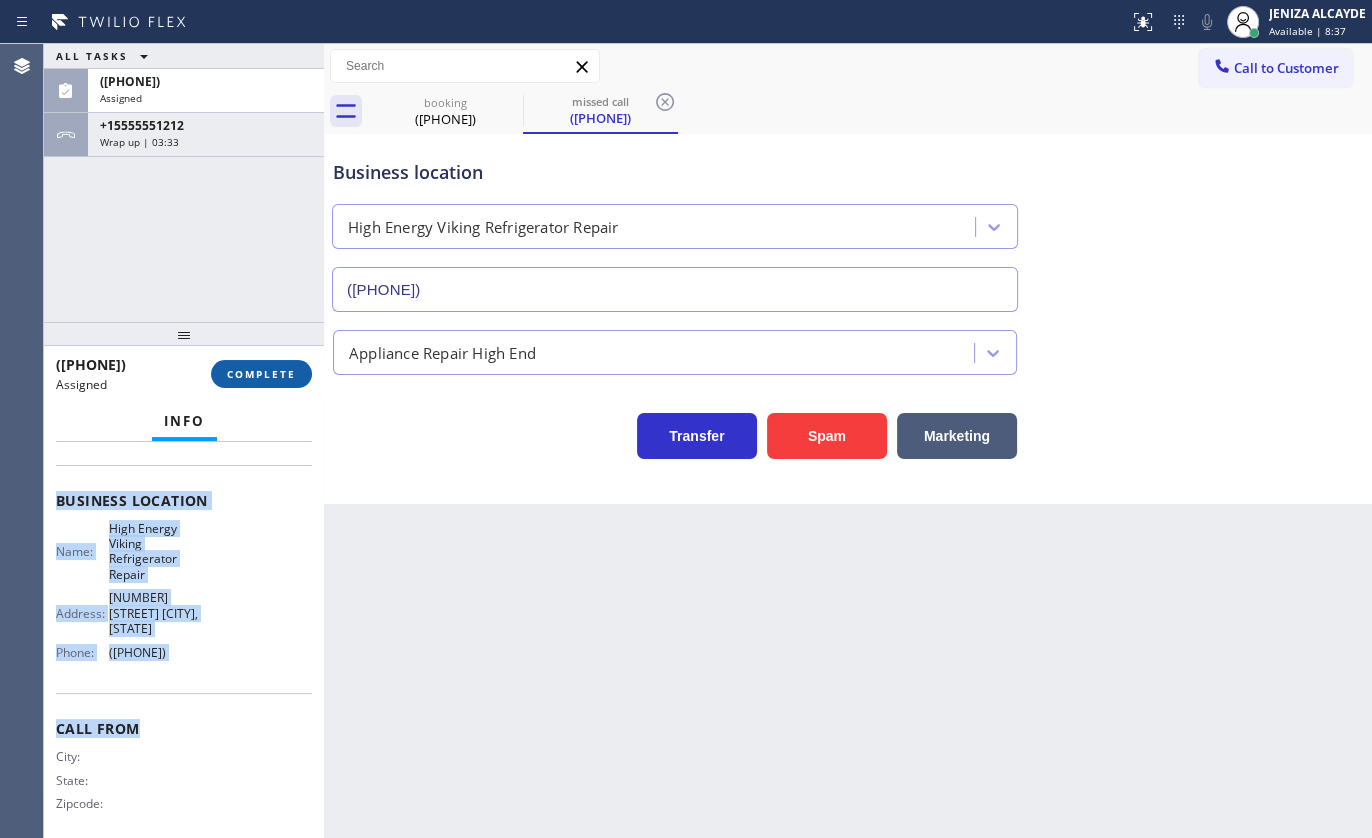 click on "COMPLETE" at bounding box center [261, 374] 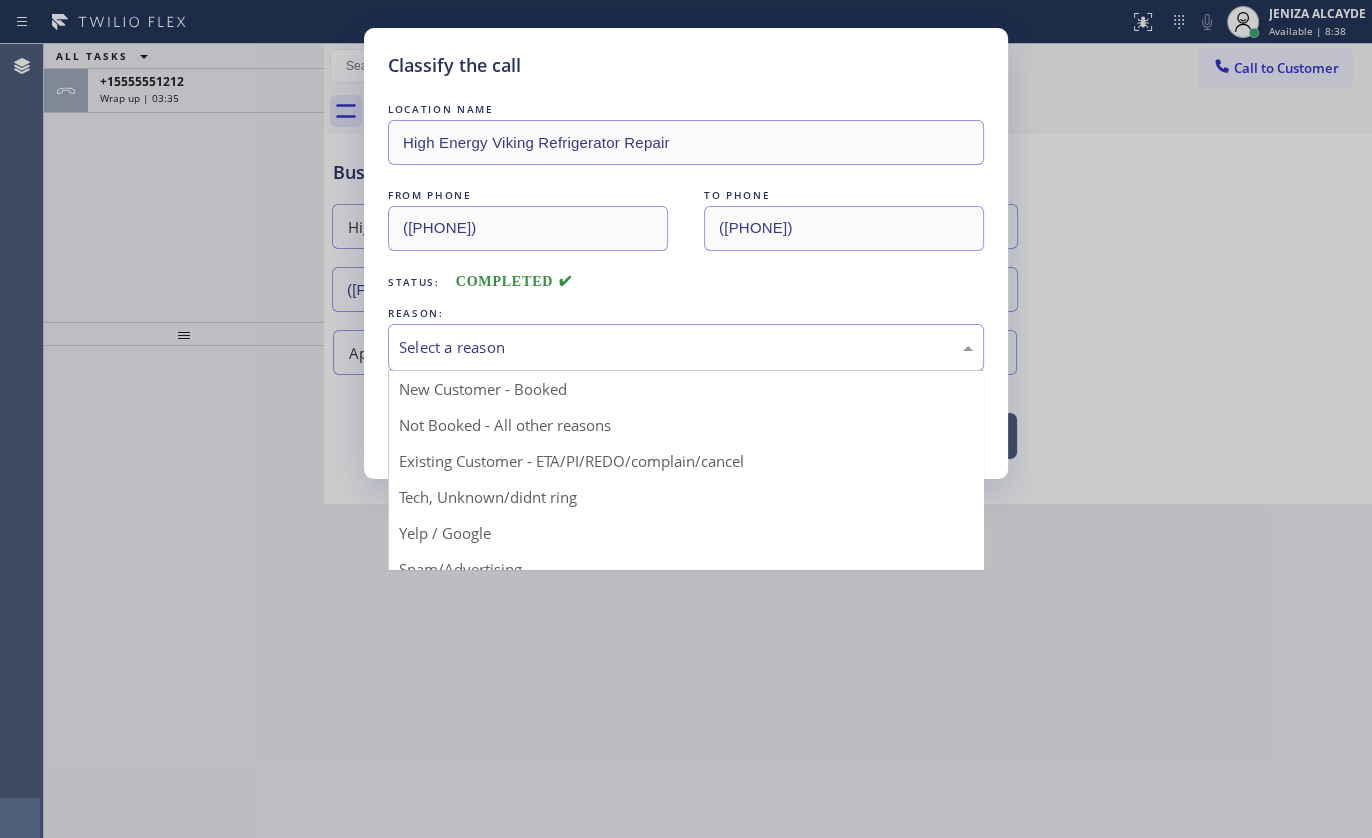 click on "Select a reason" at bounding box center [686, 347] 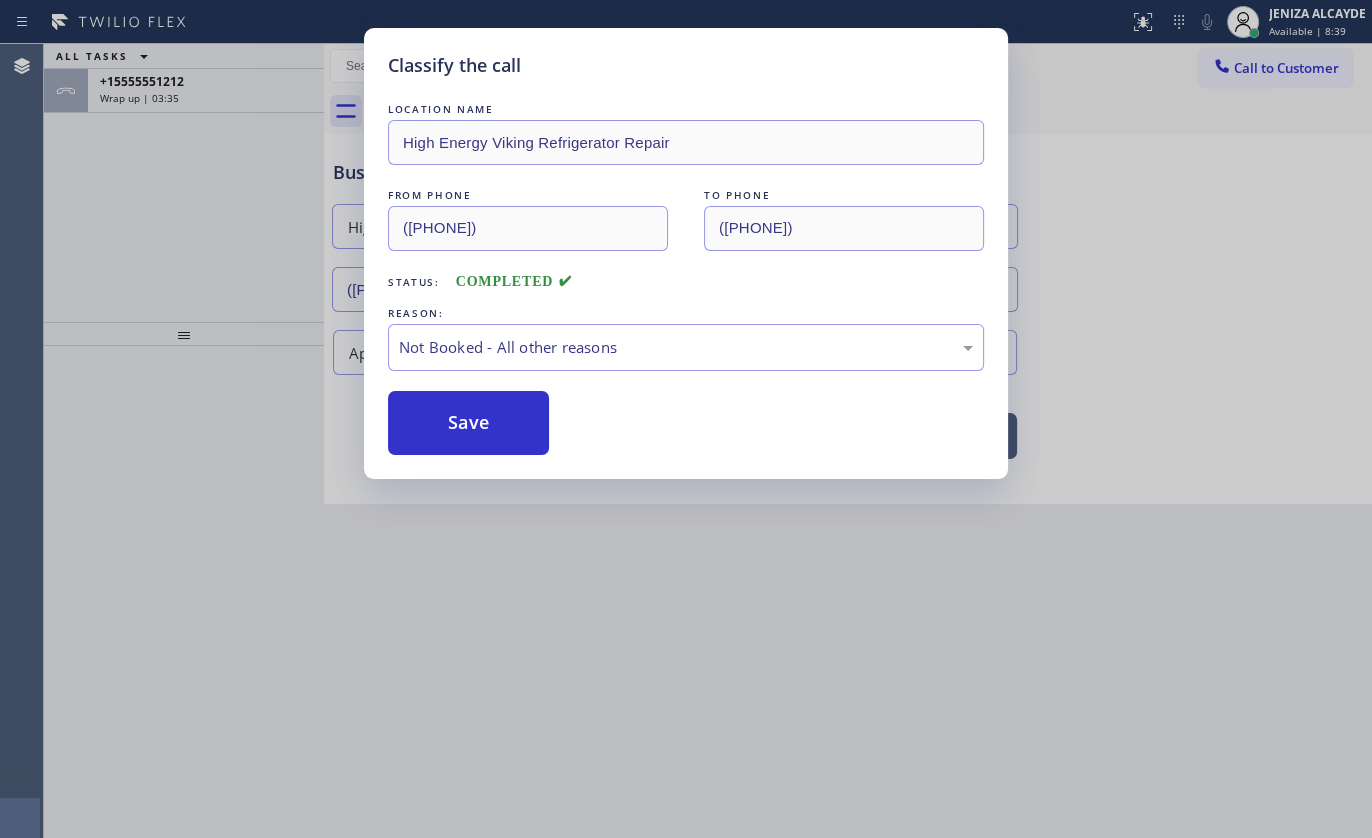 click on "Save" at bounding box center (468, 423) 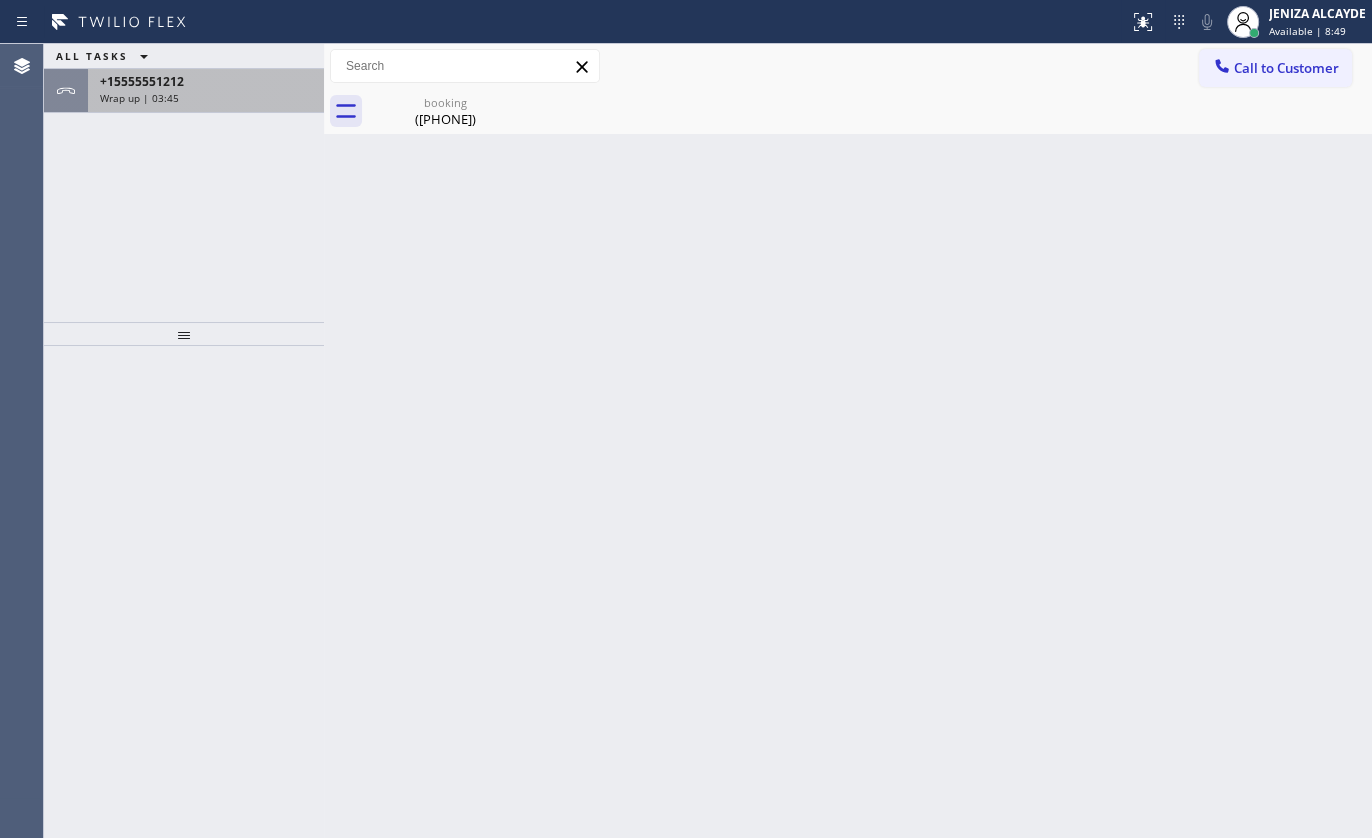 click on "+17816009447" at bounding box center (142, 81) 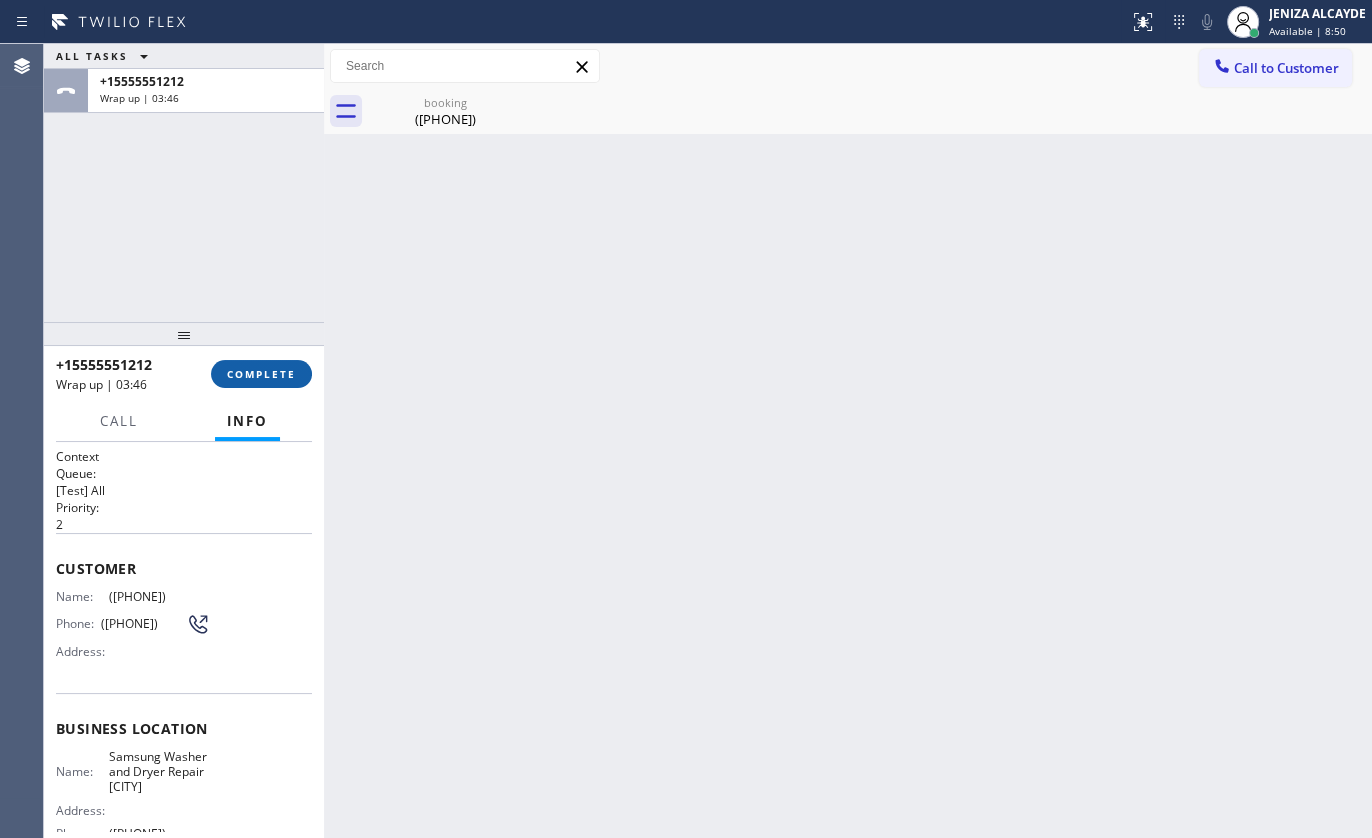 click on "COMPLETE" at bounding box center [261, 374] 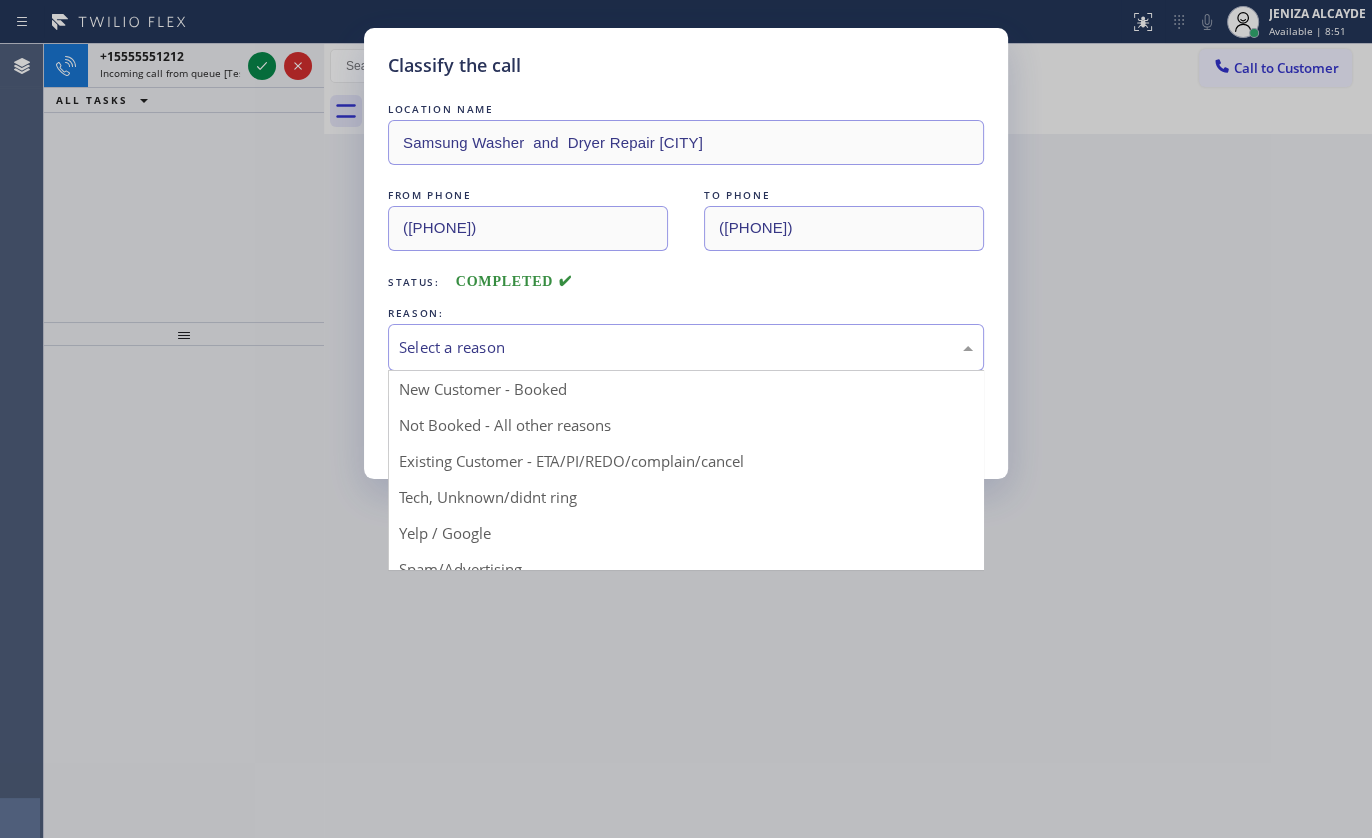 click on "Select a reason" at bounding box center (686, 347) 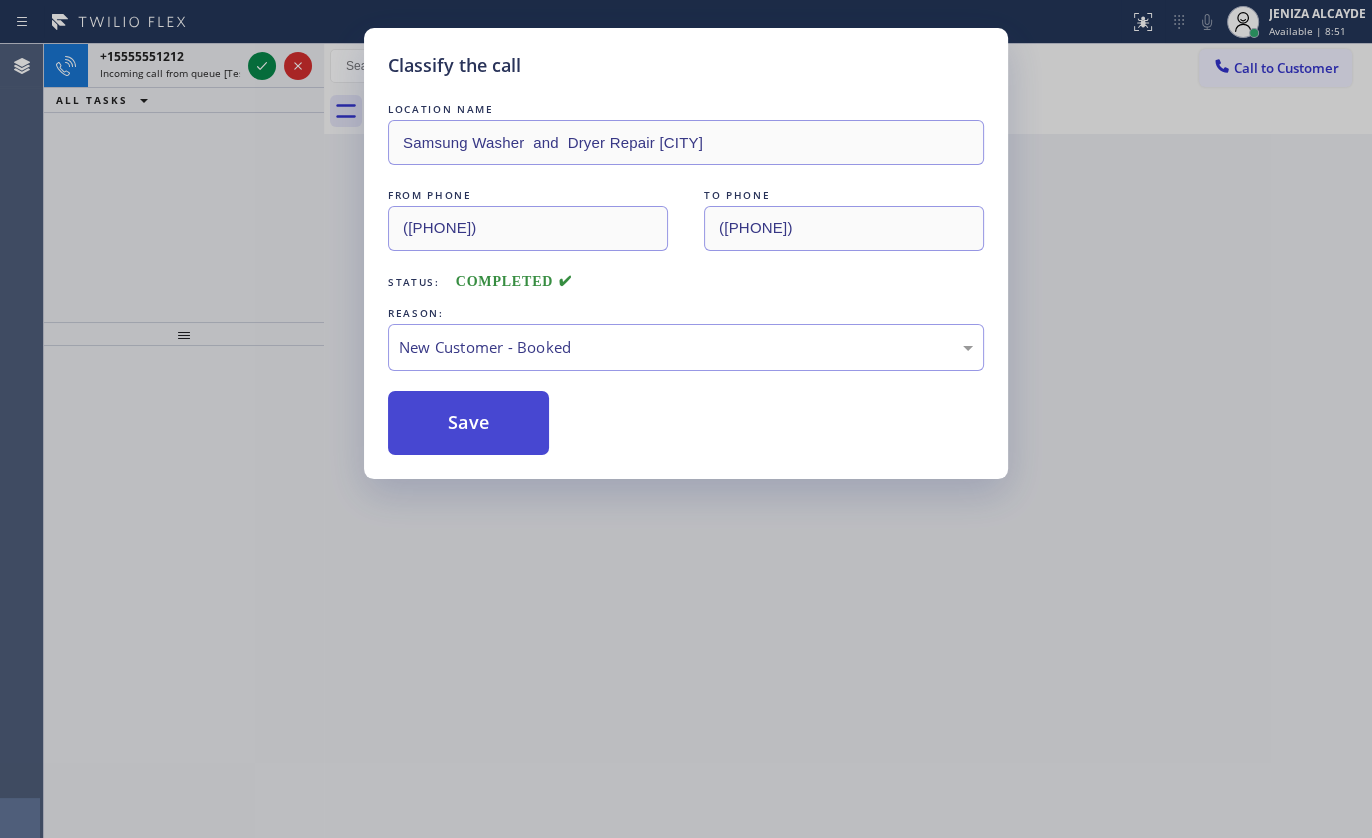 click on "Save" at bounding box center [468, 423] 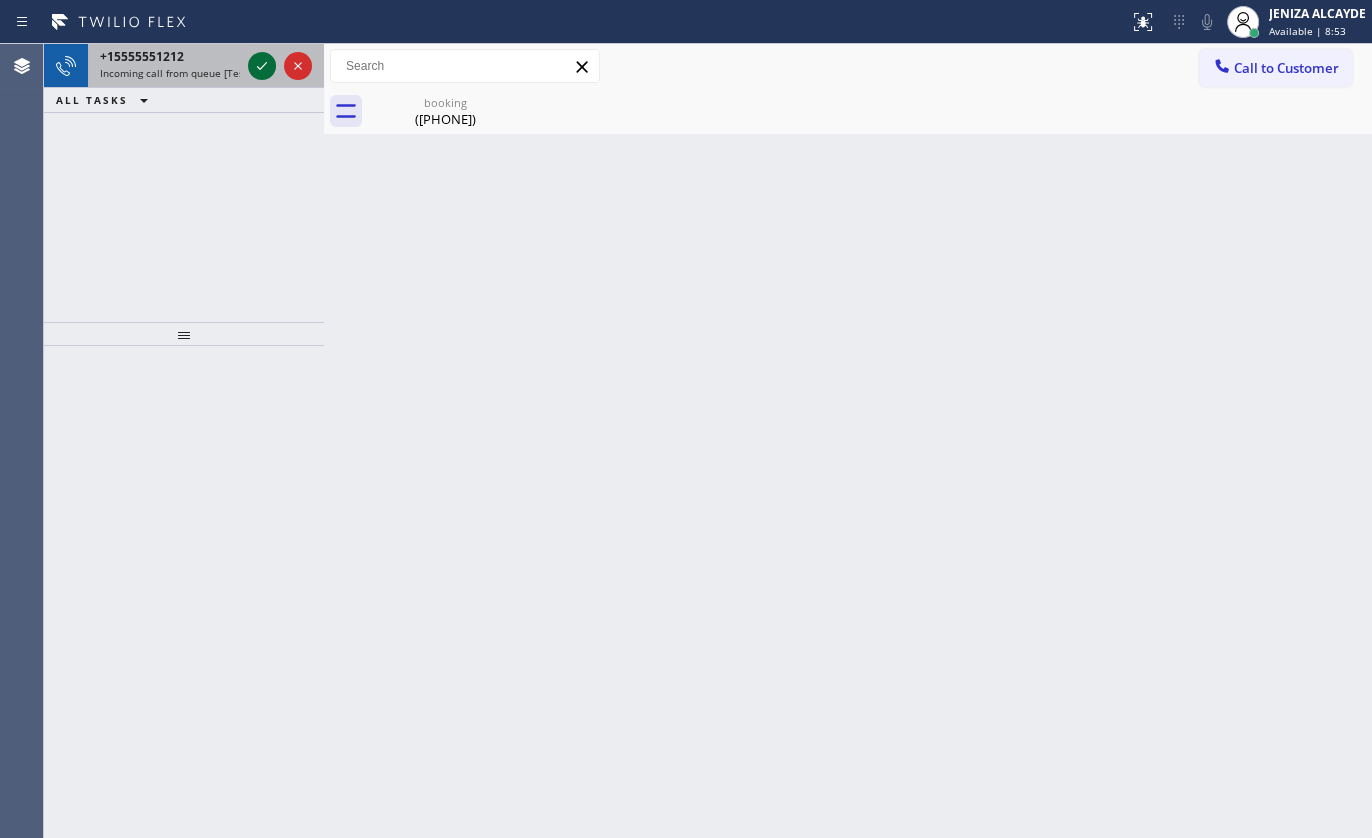 click 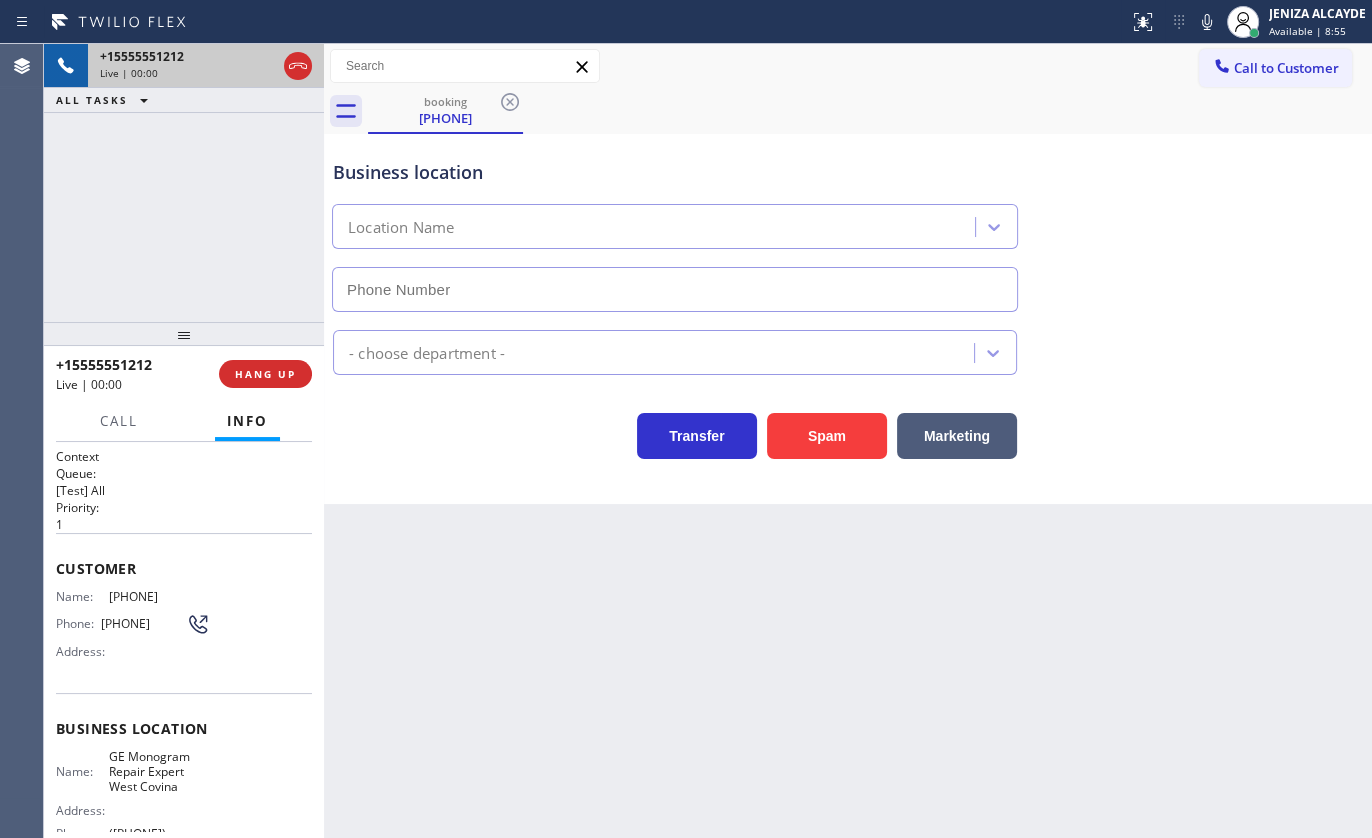 scroll, scrollTop: 198, scrollLeft: 0, axis: vertical 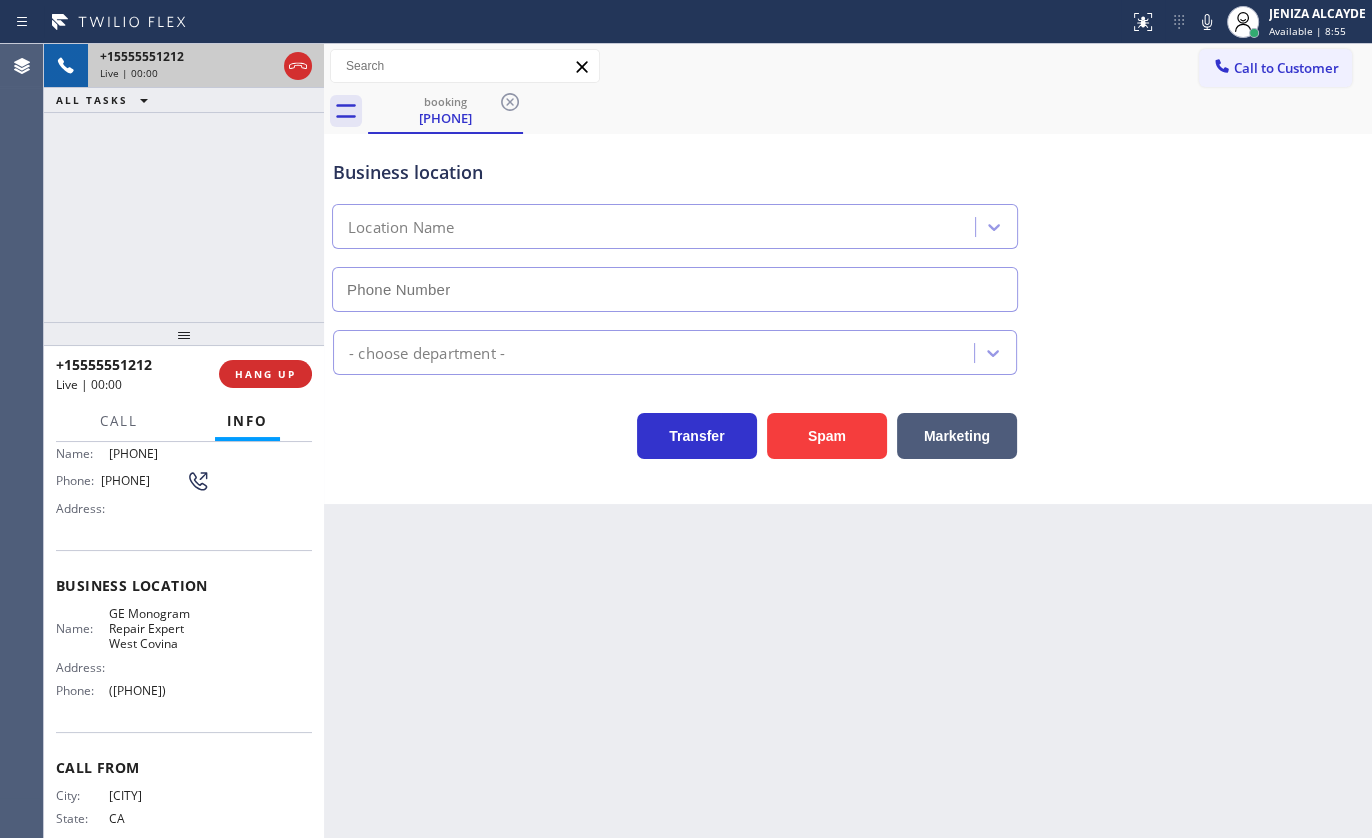 type on "(213) 855-3858" 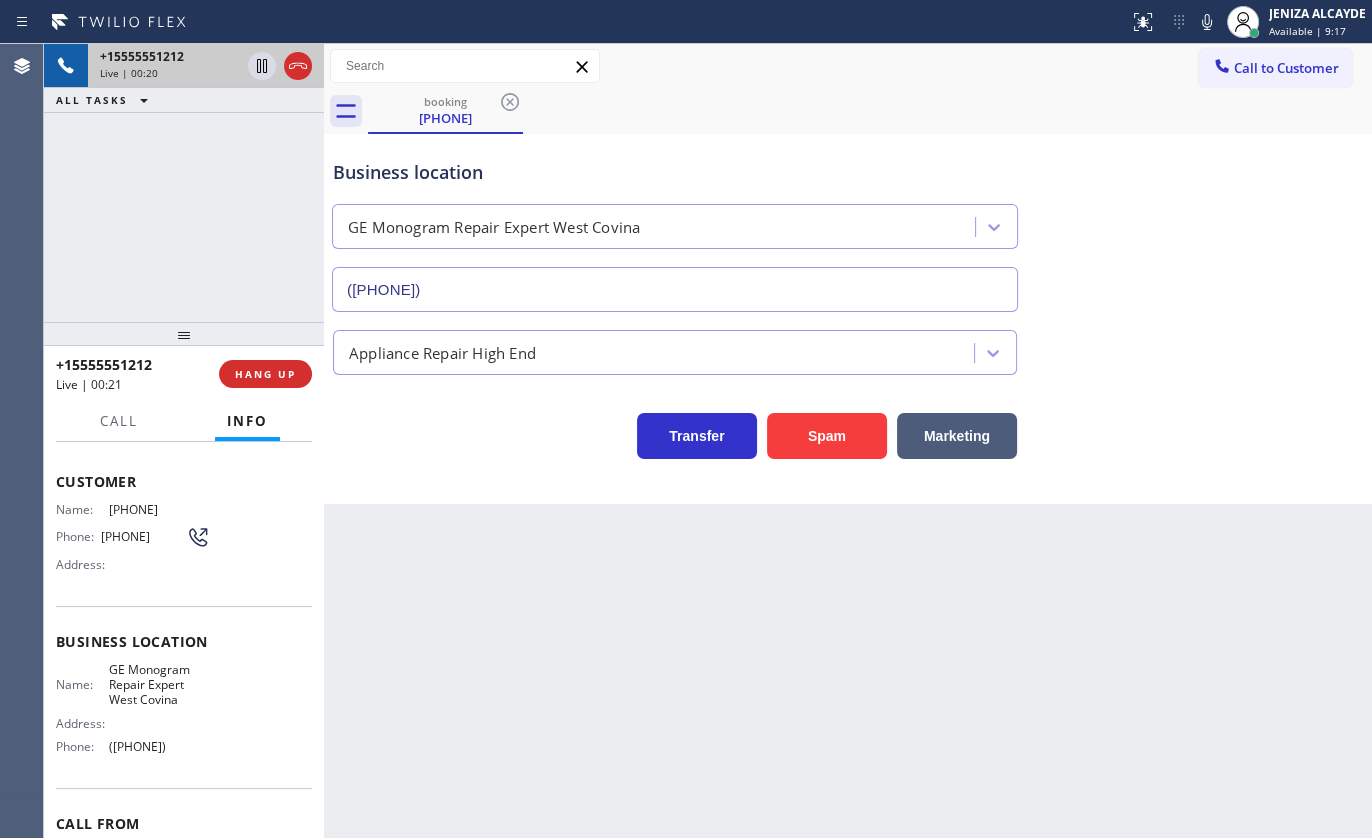 scroll, scrollTop: 0, scrollLeft: 0, axis: both 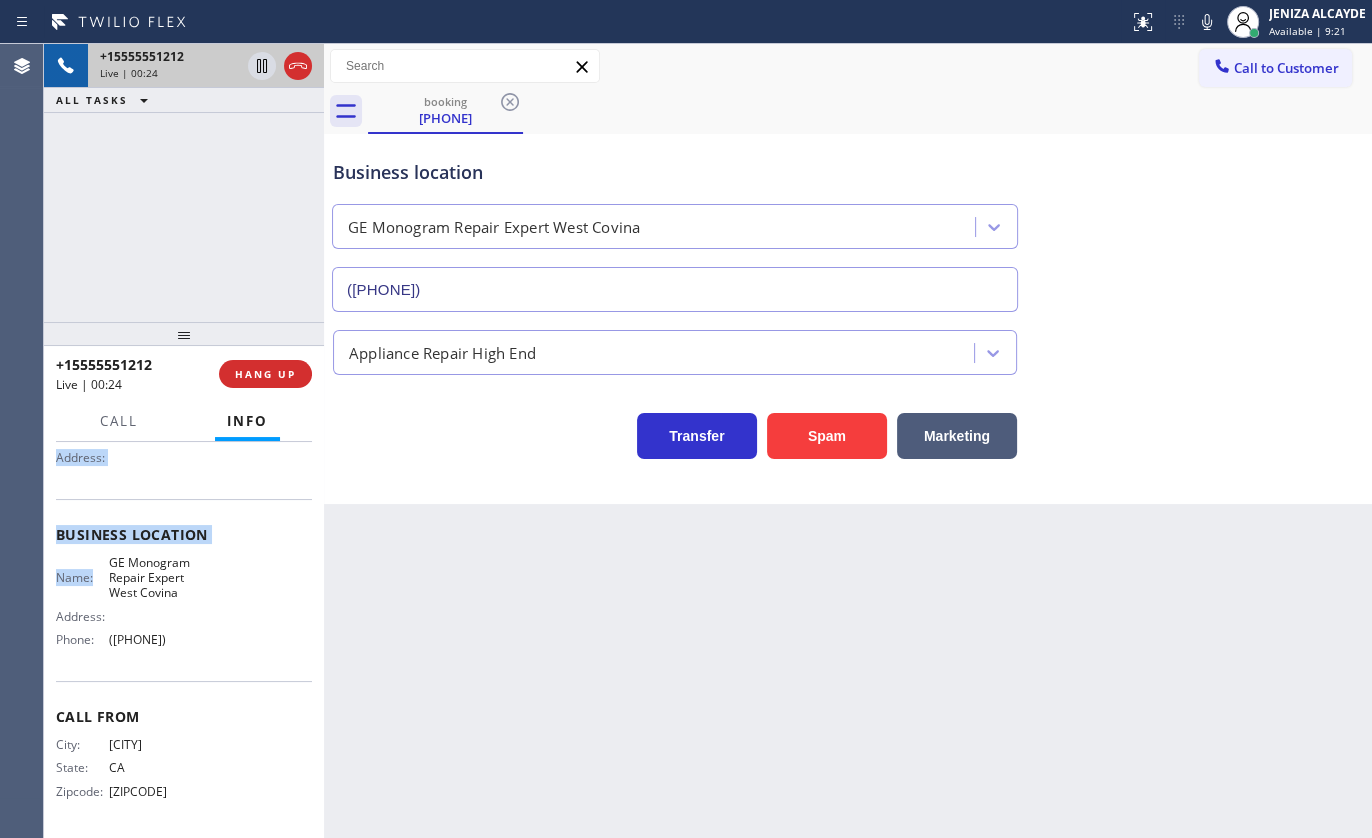 drag, startPoint x: 58, startPoint y: 561, endPoint x: 230, endPoint y: 648, distance: 192.75113 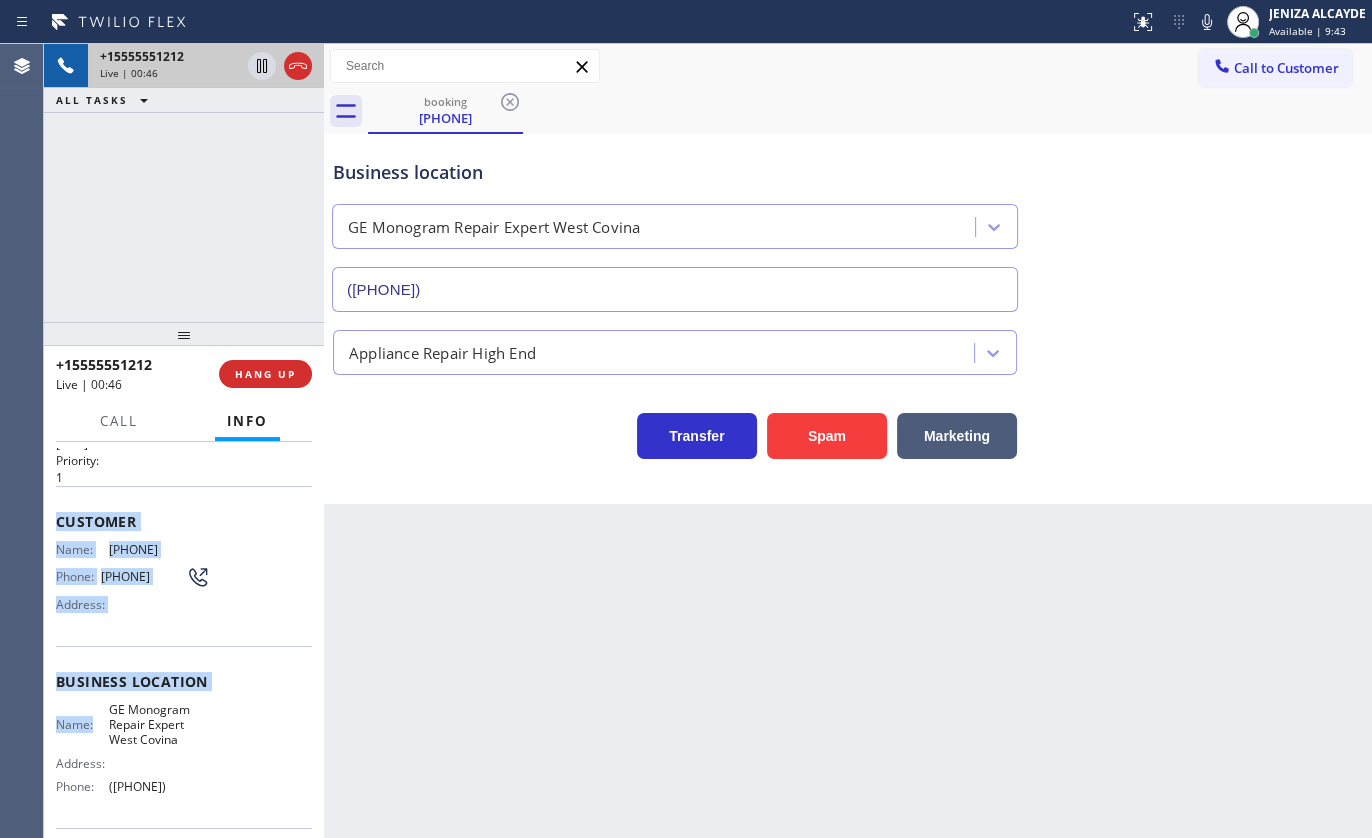 scroll, scrollTop: 16, scrollLeft: 0, axis: vertical 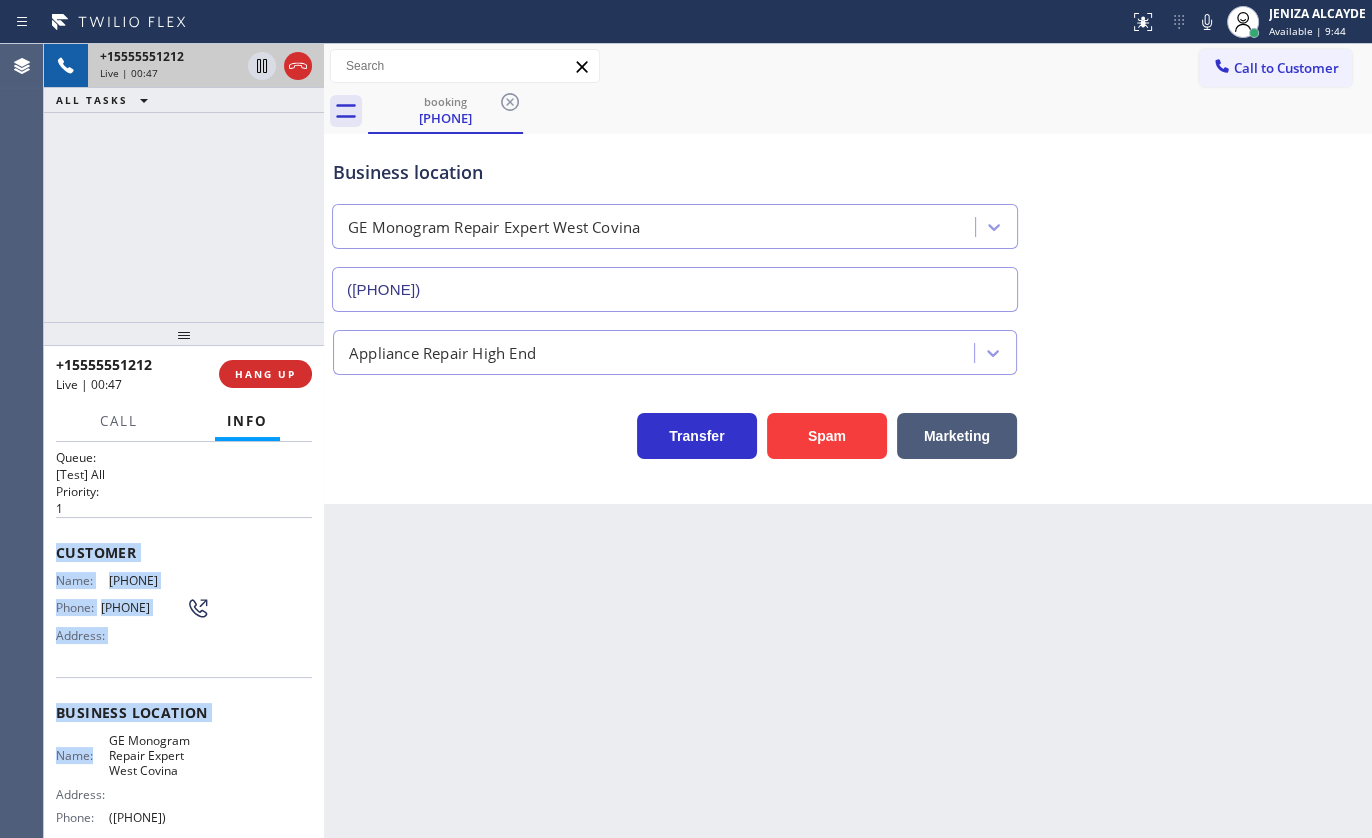 click on "Name: (909) 636-9999 Phone: (909) 636-9999 Address:" at bounding box center [184, 612] 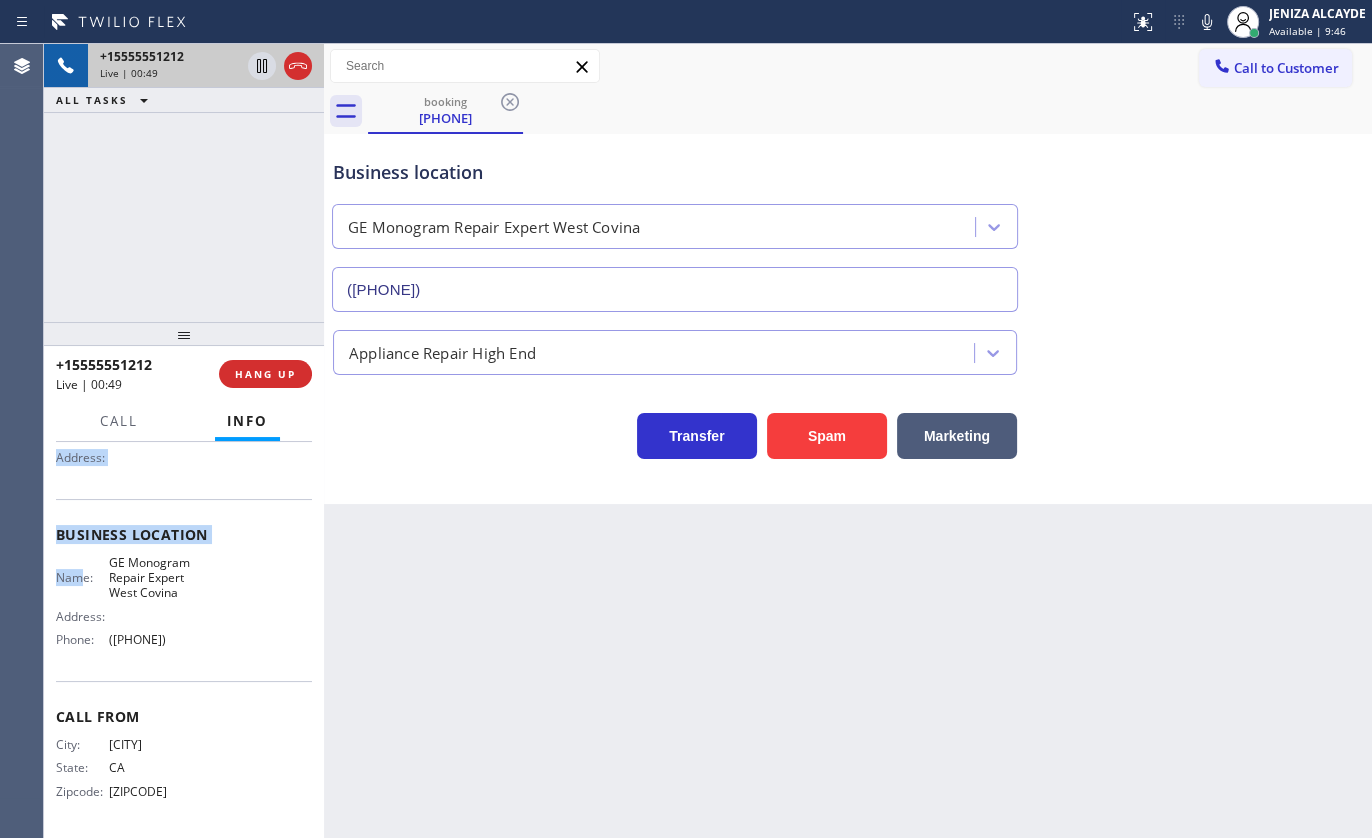 scroll, scrollTop: 198, scrollLeft: 0, axis: vertical 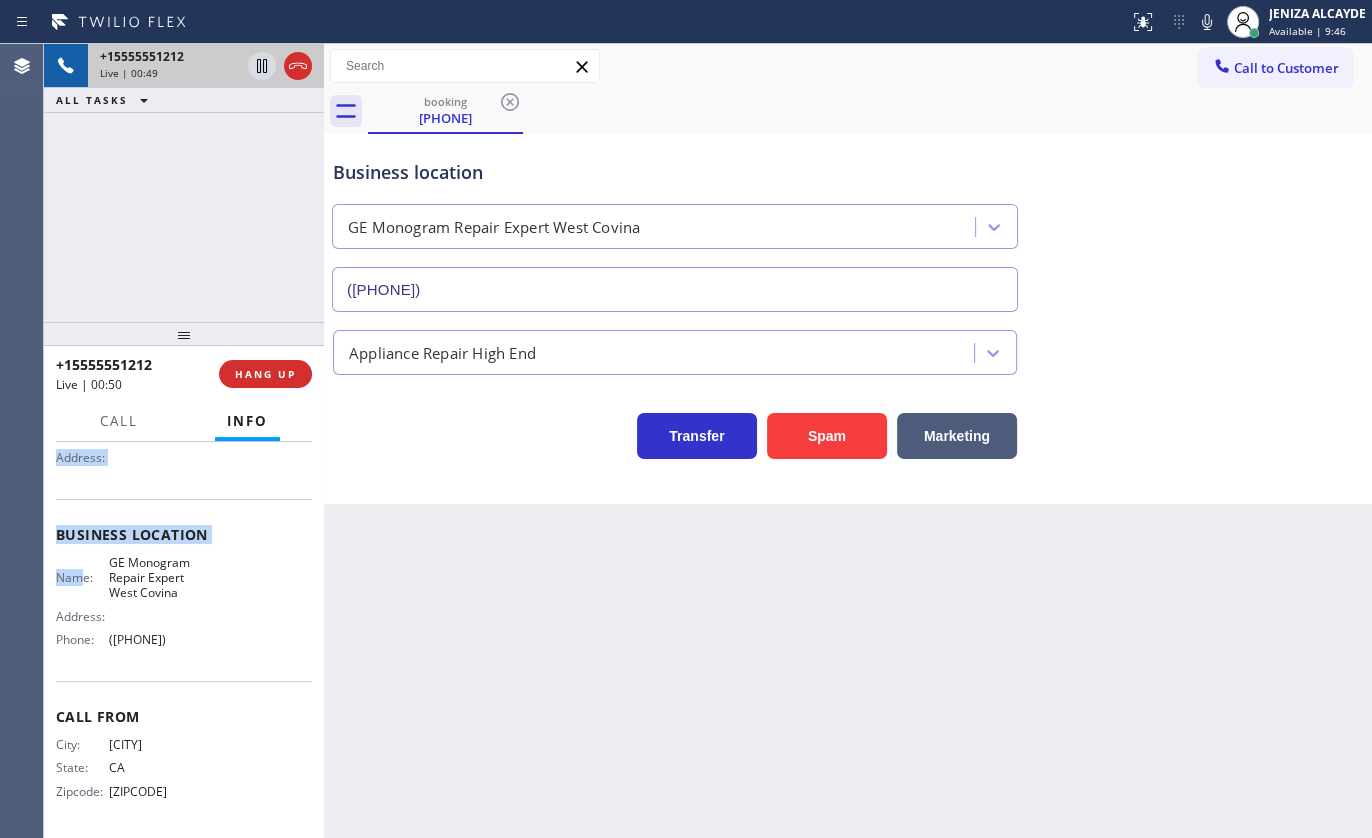 drag, startPoint x: 50, startPoint y: 540, endPoint x: 227, endPoint y: 657, distance: 212.17445 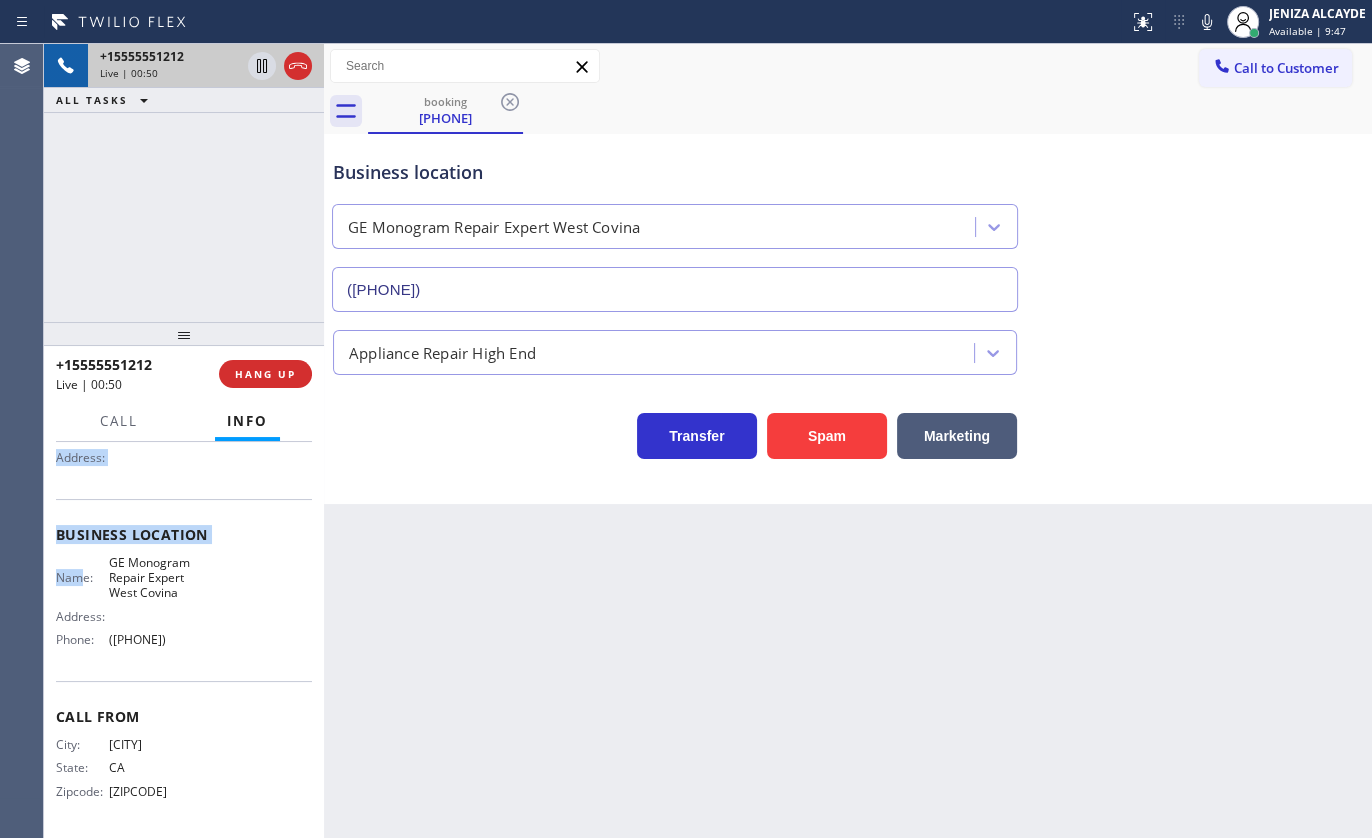 copy on "Customer Name: (909) 636-9999 Phone: (909) 636-9999 Address: Business location Name: GE Monogram Repair Expert West Covina Address:   Phone: (213) 855-3858" 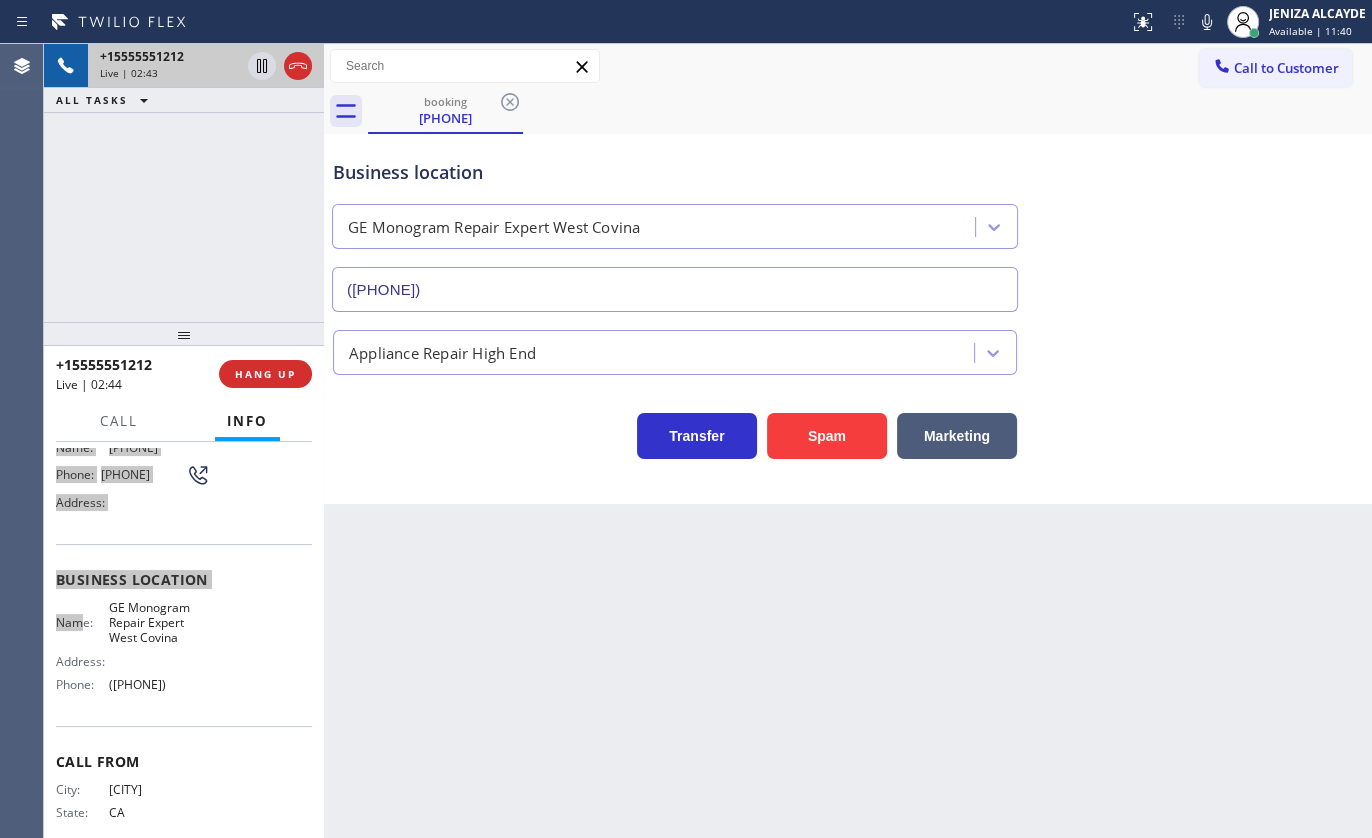 scroll, scrollTop: 107, scrollLeft: 0, axis: vertical 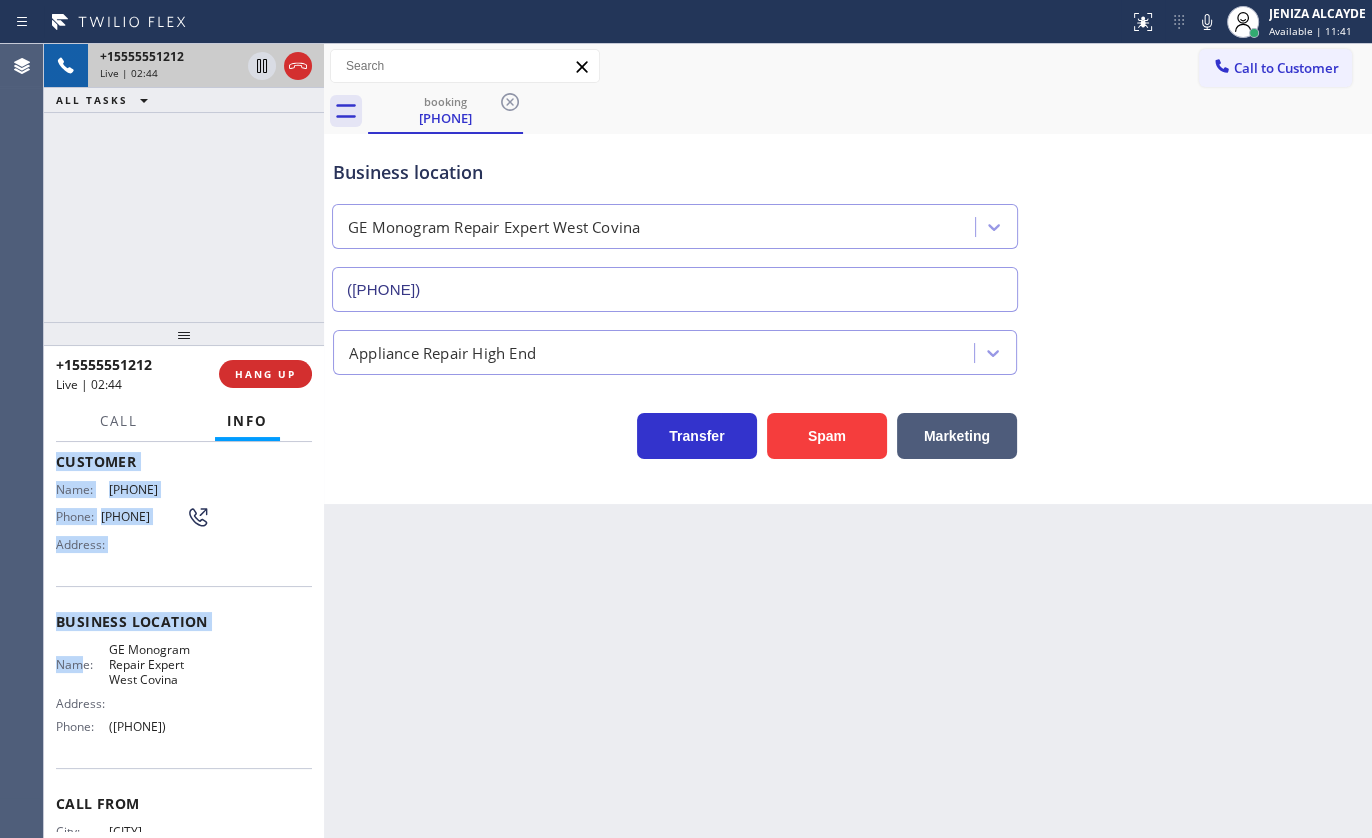 click at bounding box center (184, 334) 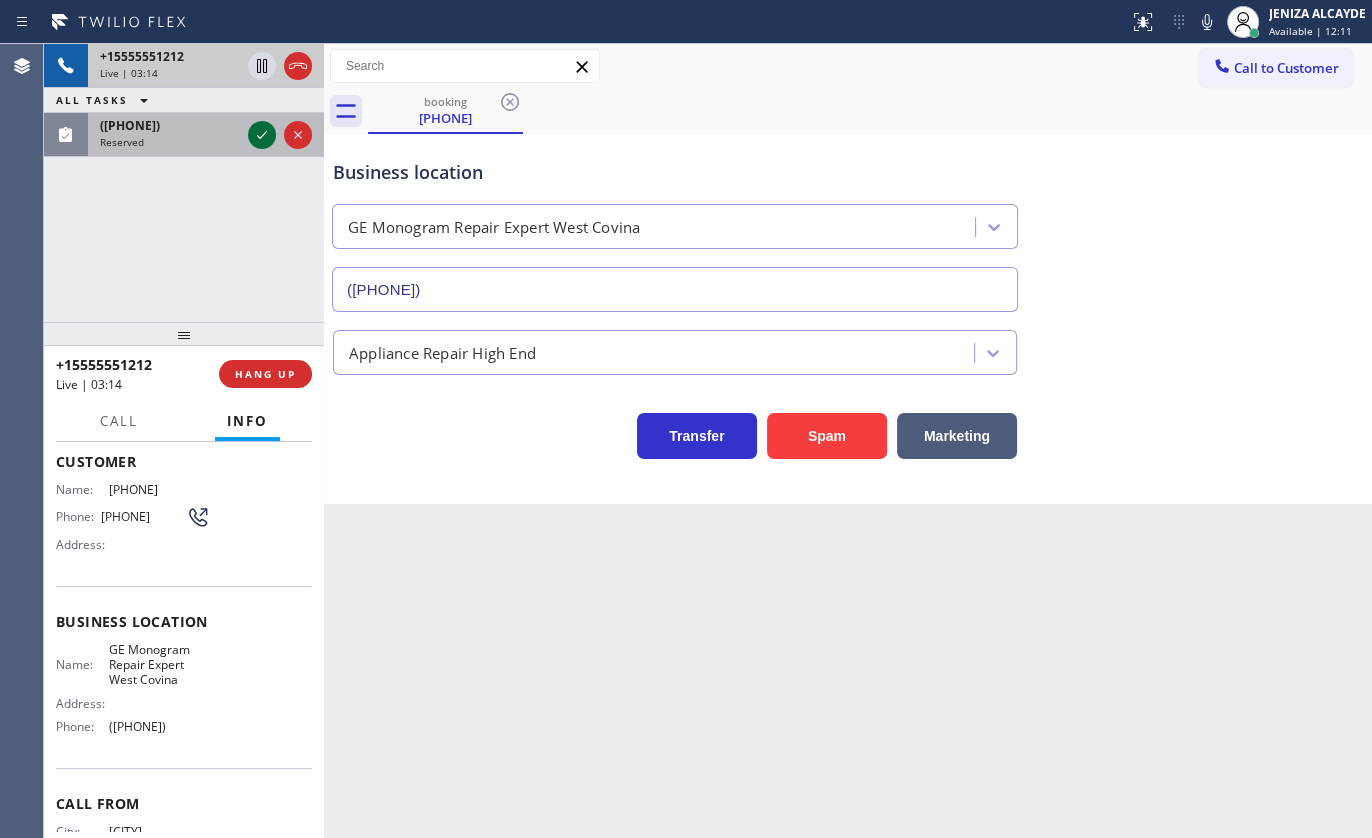 click 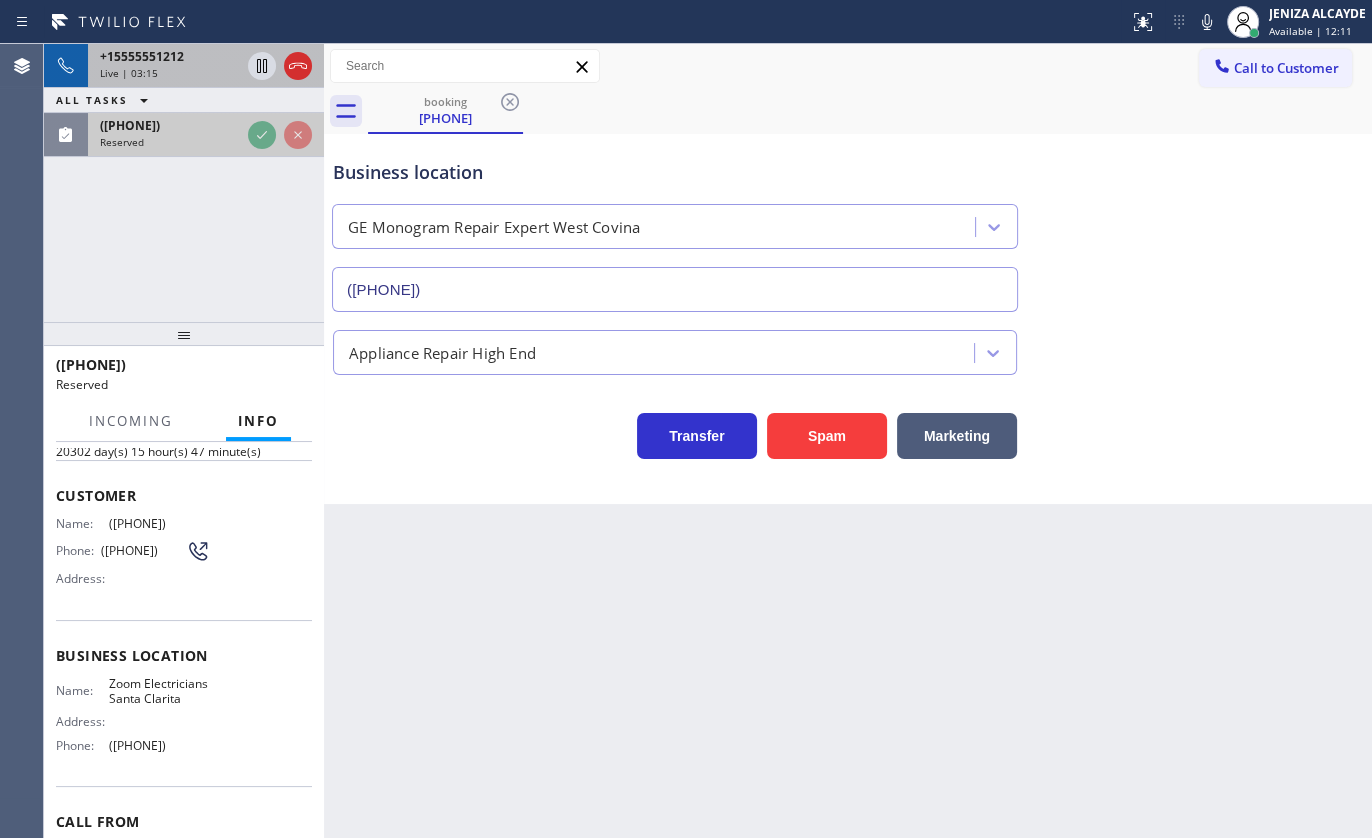 scroll, scrollTop: 140, scrollLeft: 0, axis: vertical 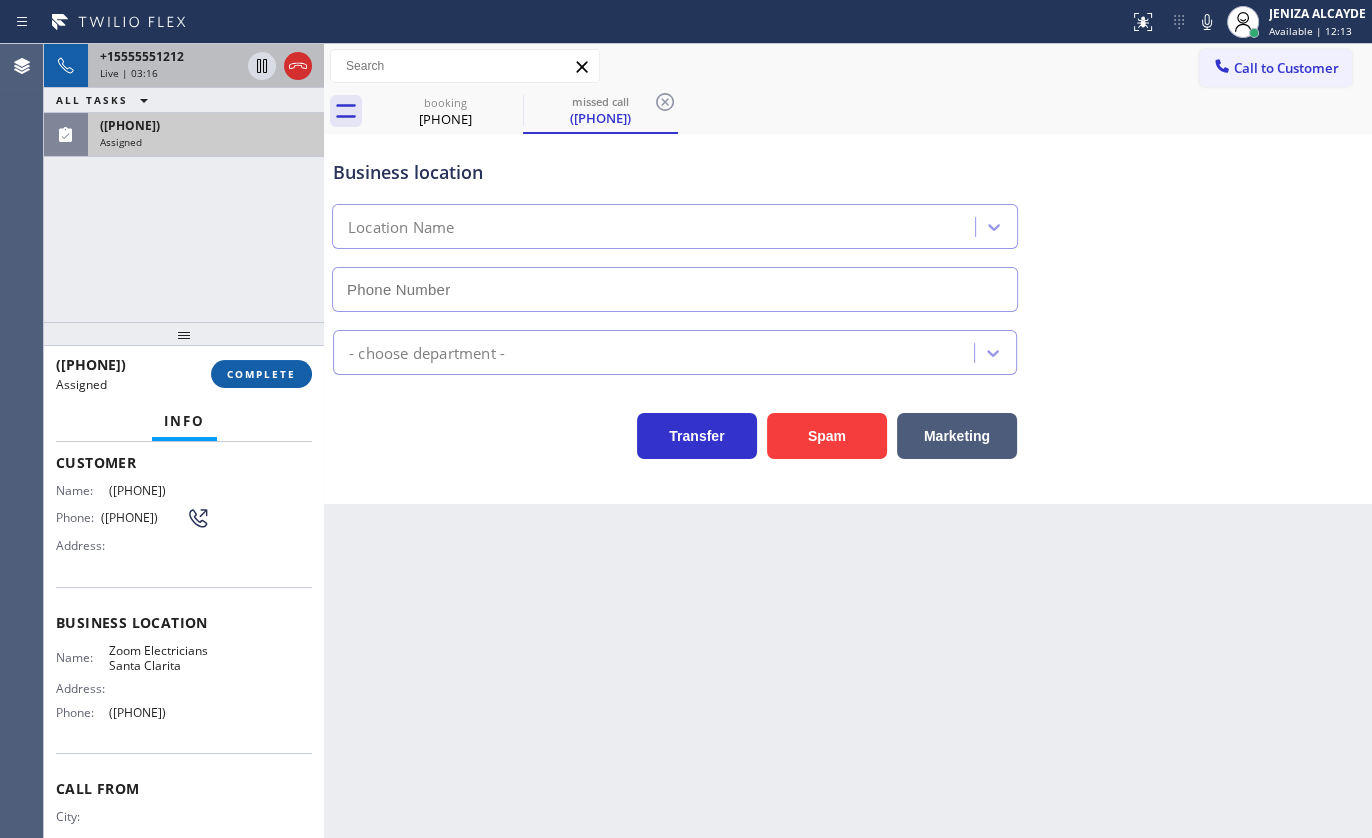 type on "(661) 426-2156" 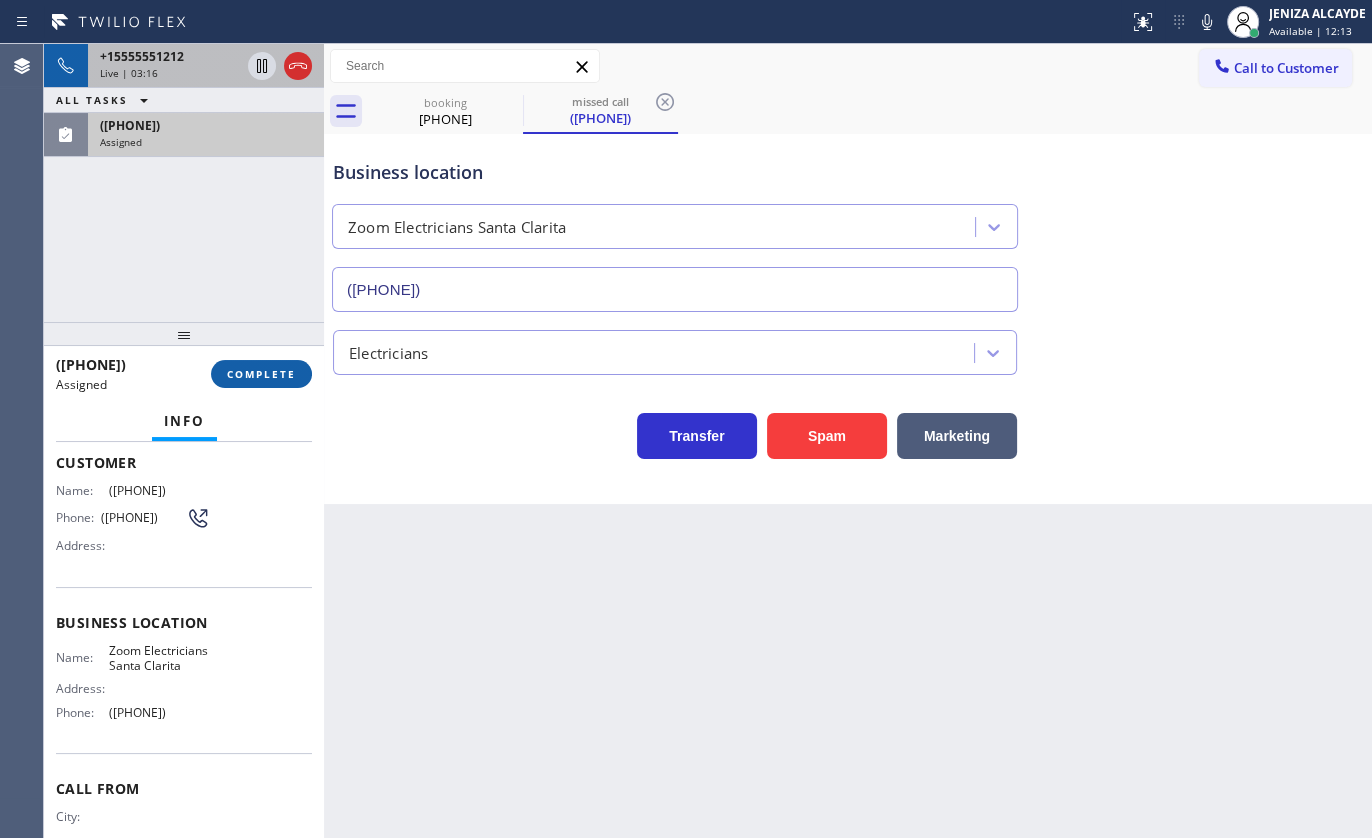 click on "COMPLETE" at bounding box center [261, 374] 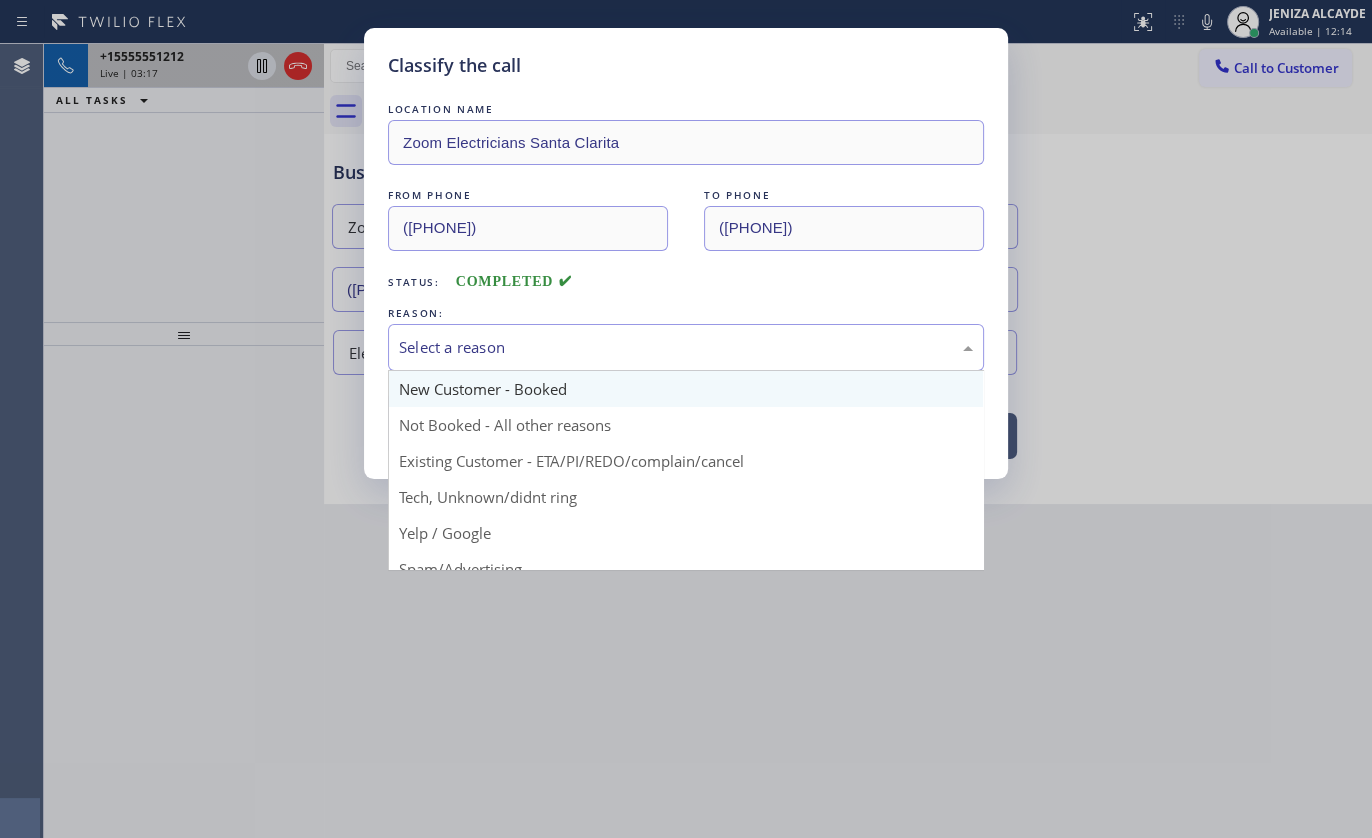 drag, startPoint x: 450, startPoint y: 336, endPoint x: 439, endPoint y: 370, distance: 35.735138 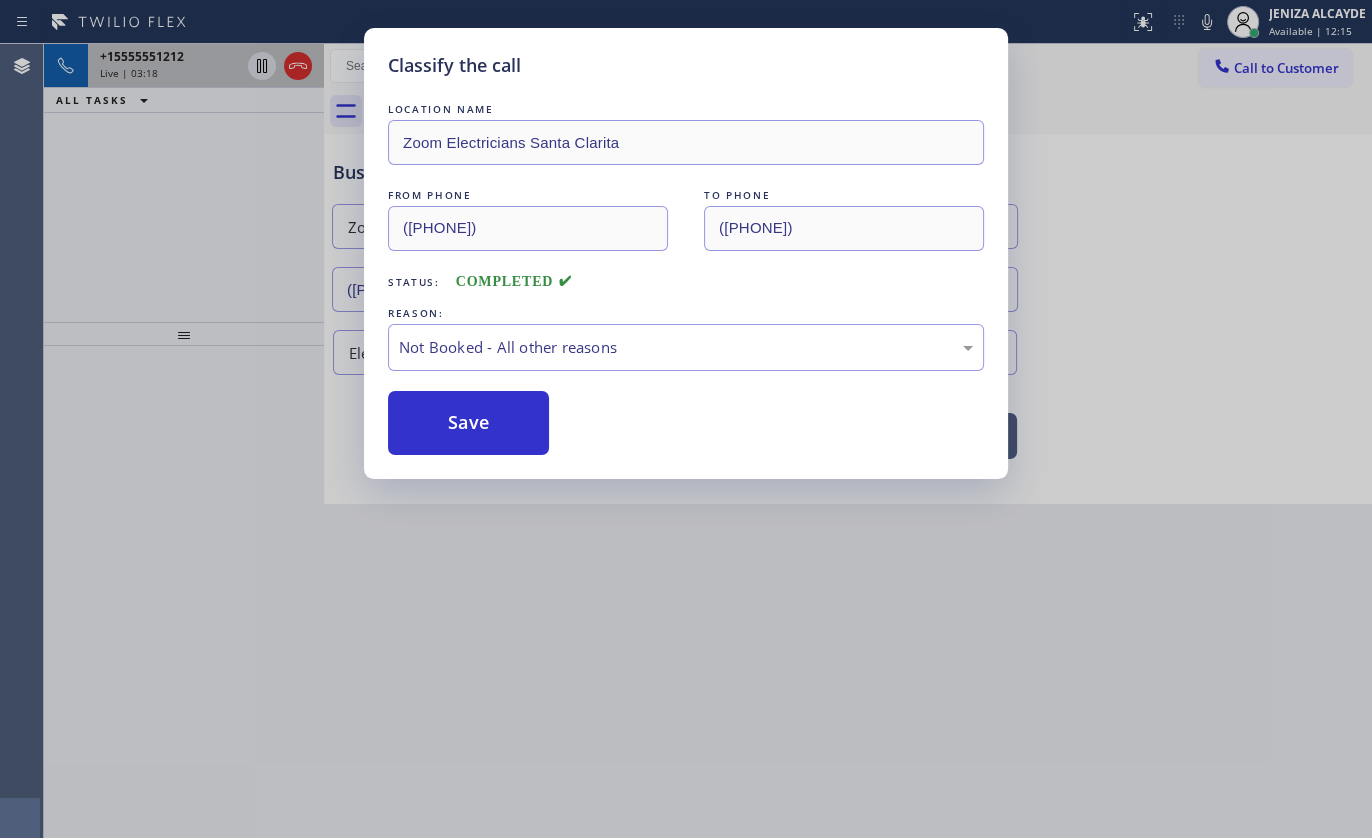click on "Save" at bounding box center (468, 423) 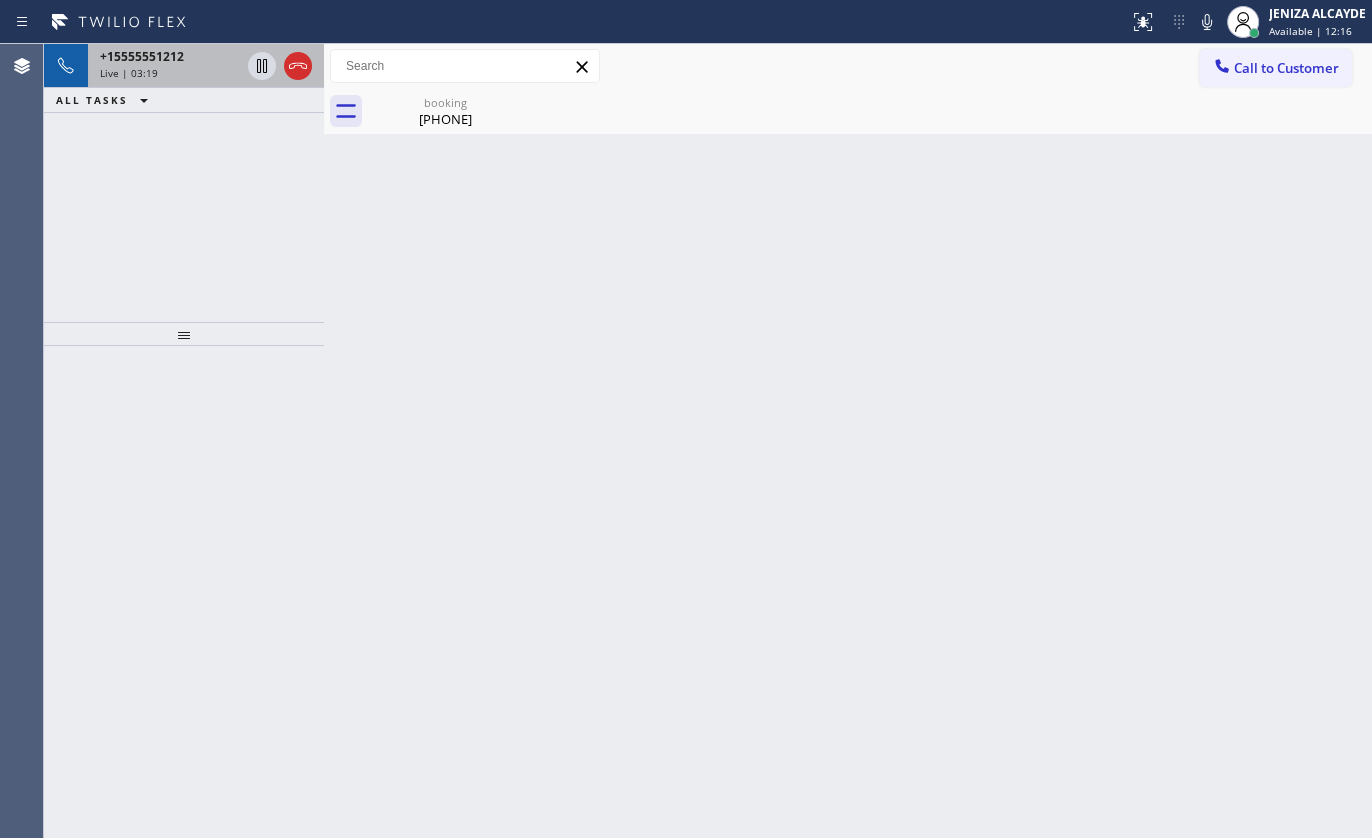 click on "+19096369999" at bounding box center [142, 56] 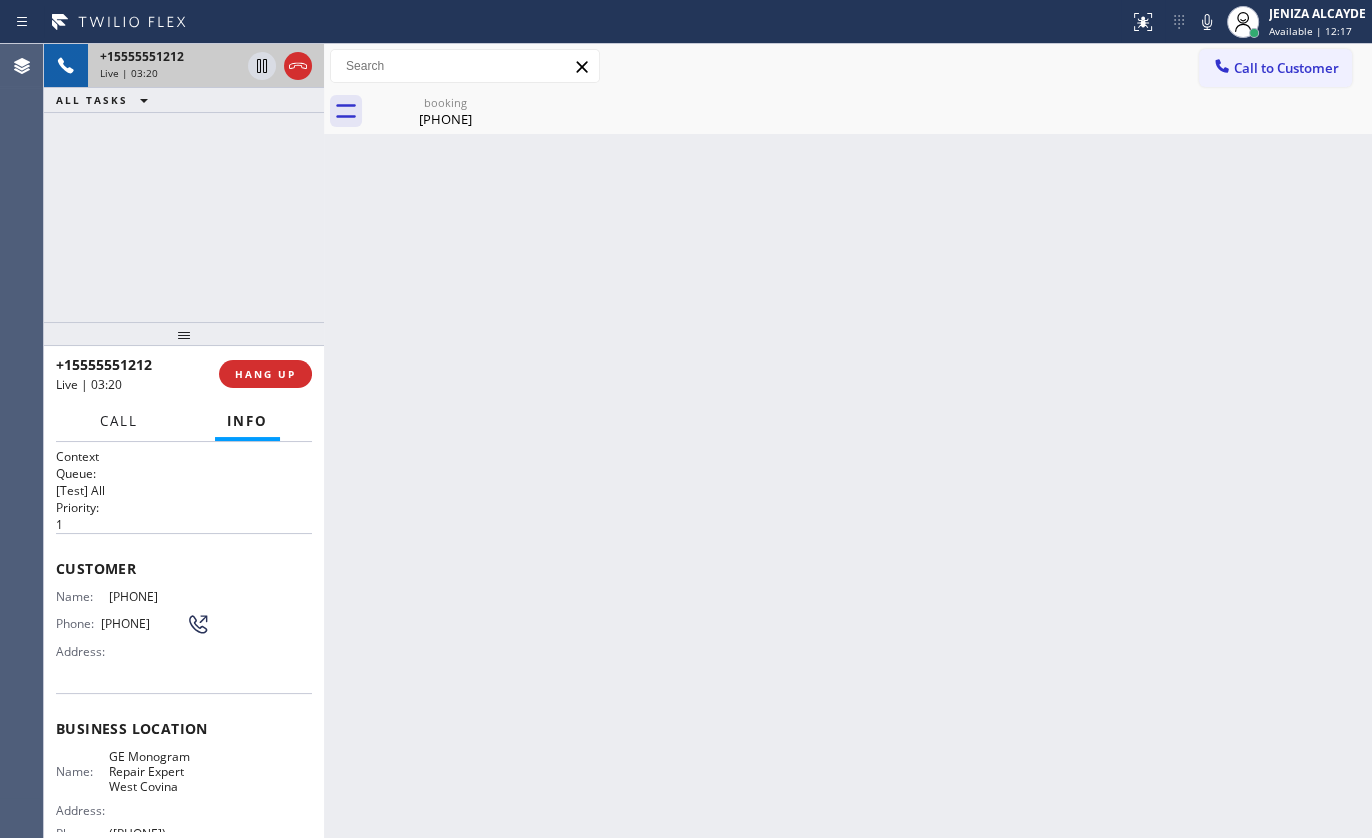 click on "Call" at bounding box center [119, 421] 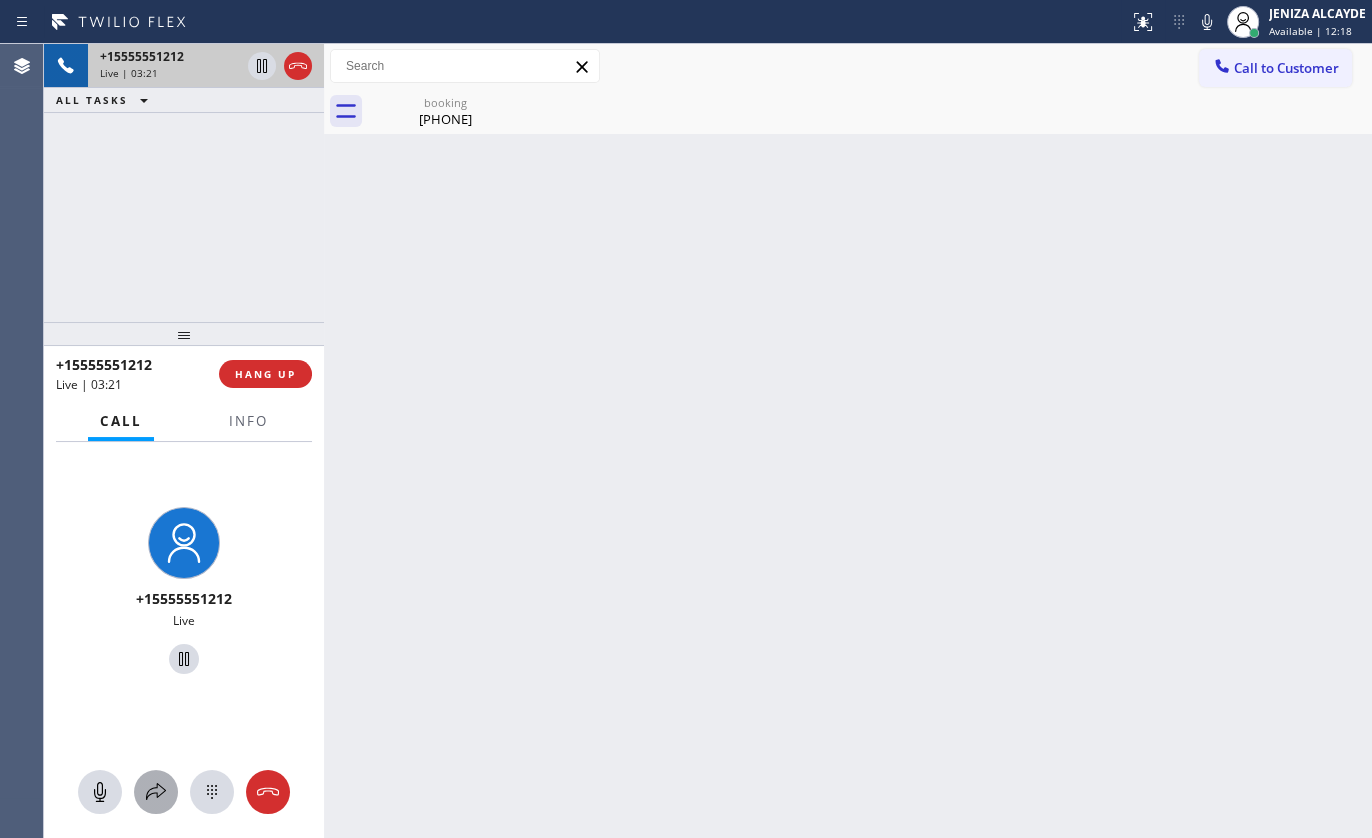 click 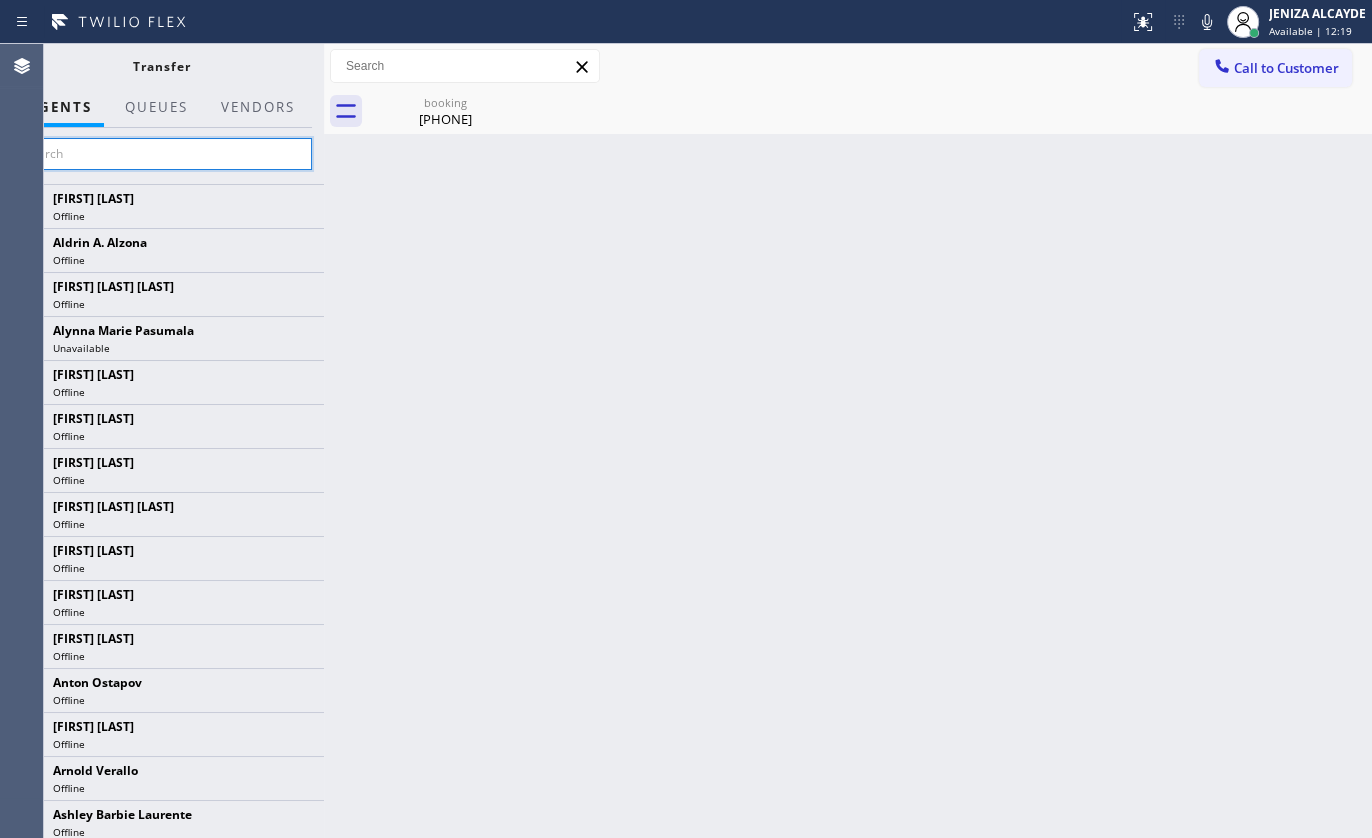 click at bounding box center (161, 154) 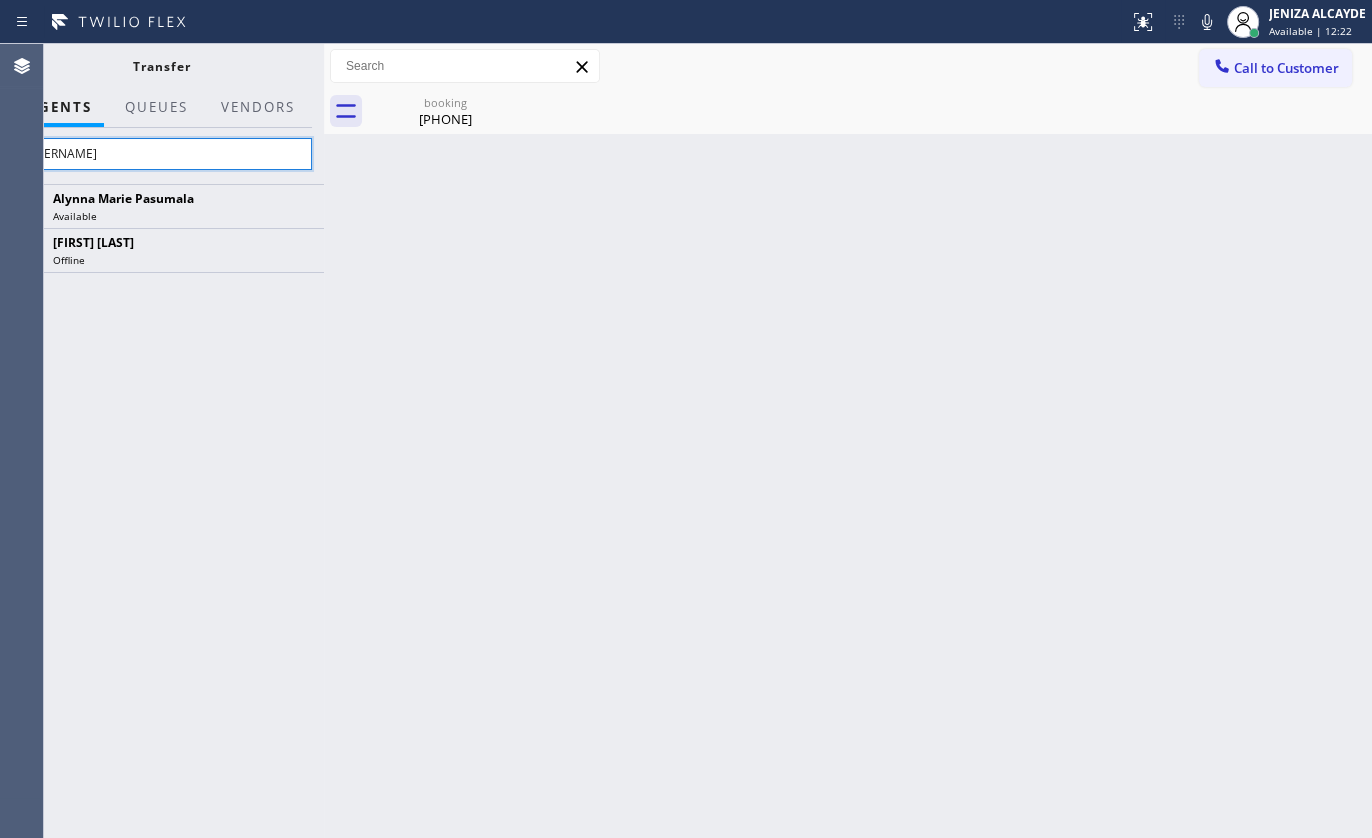 type on "aly" 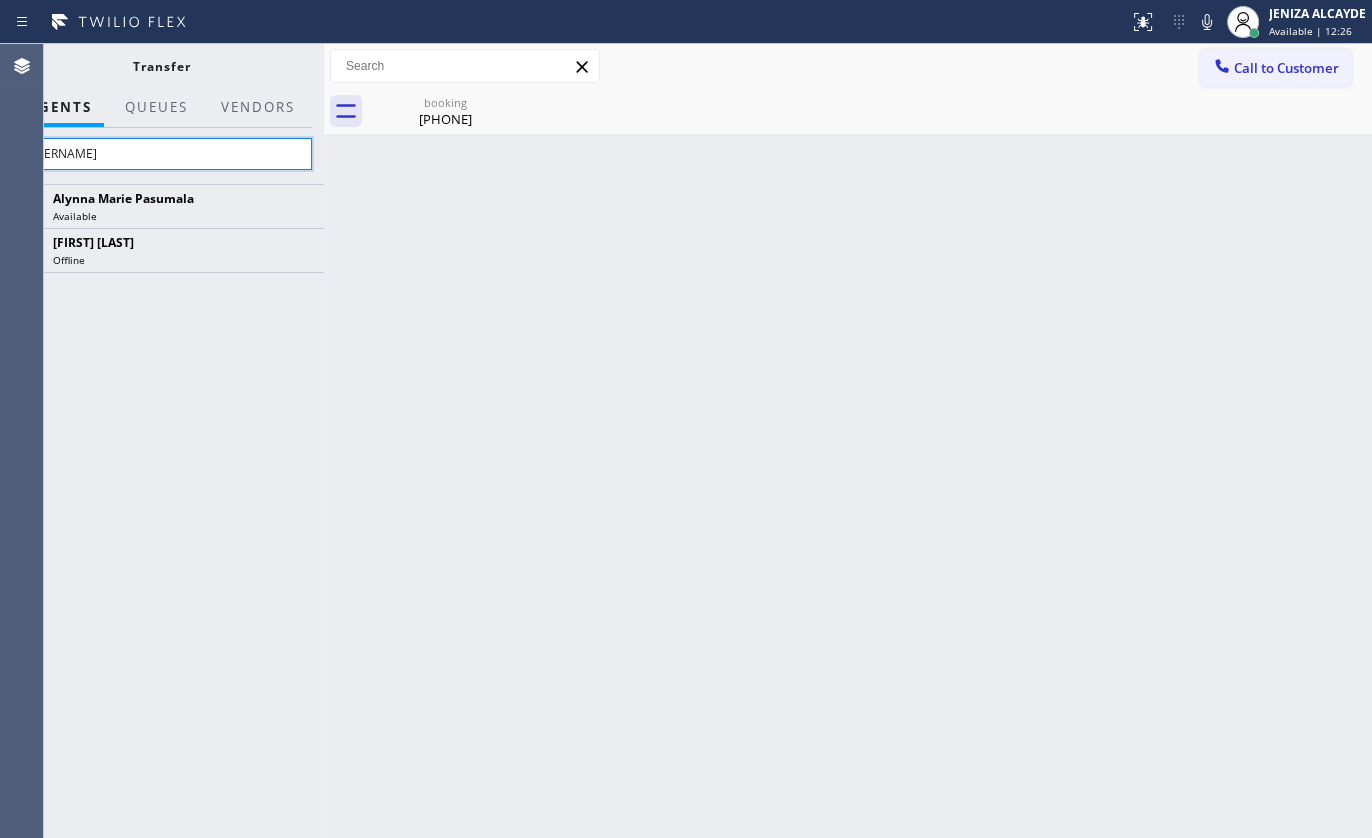 click on "aly" at bounding box center [161, 154] 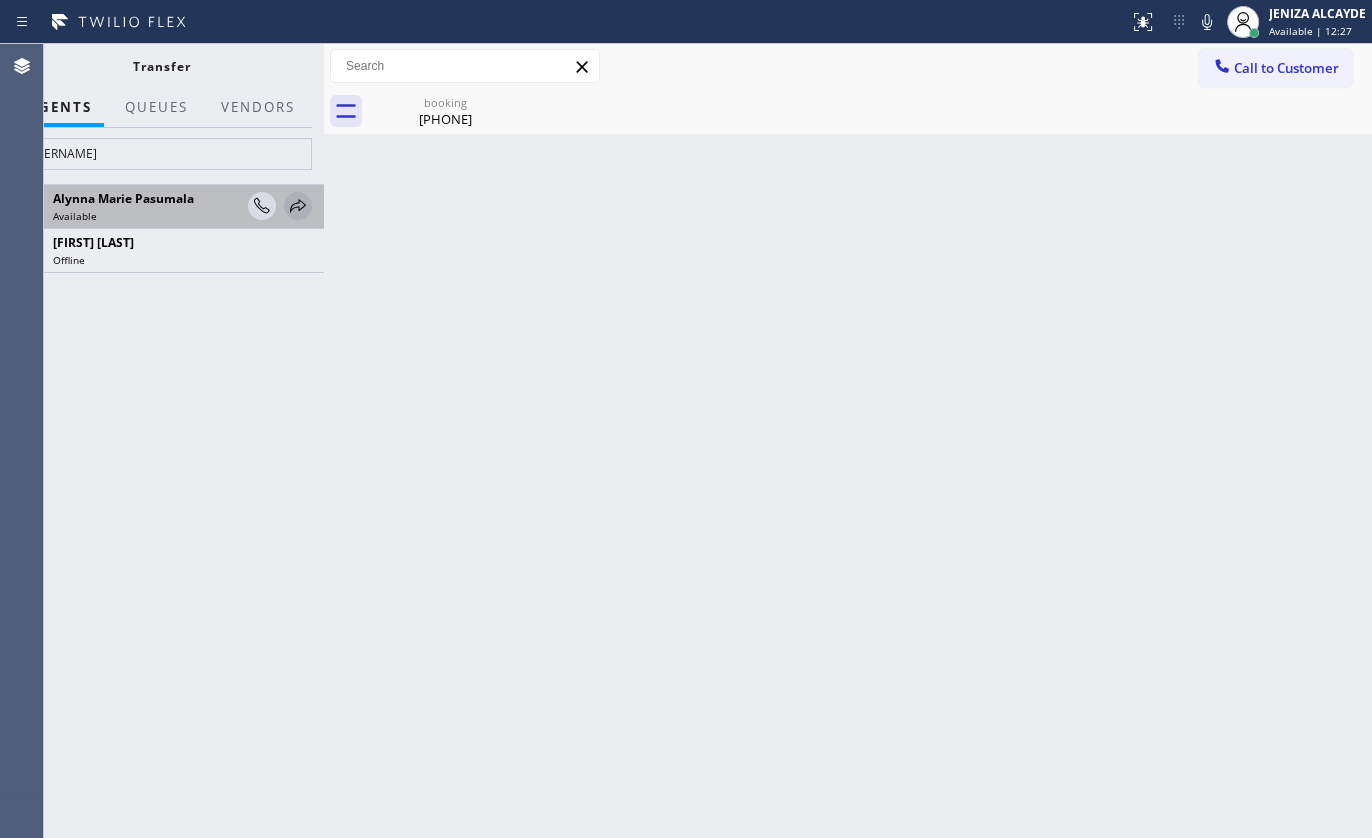 click 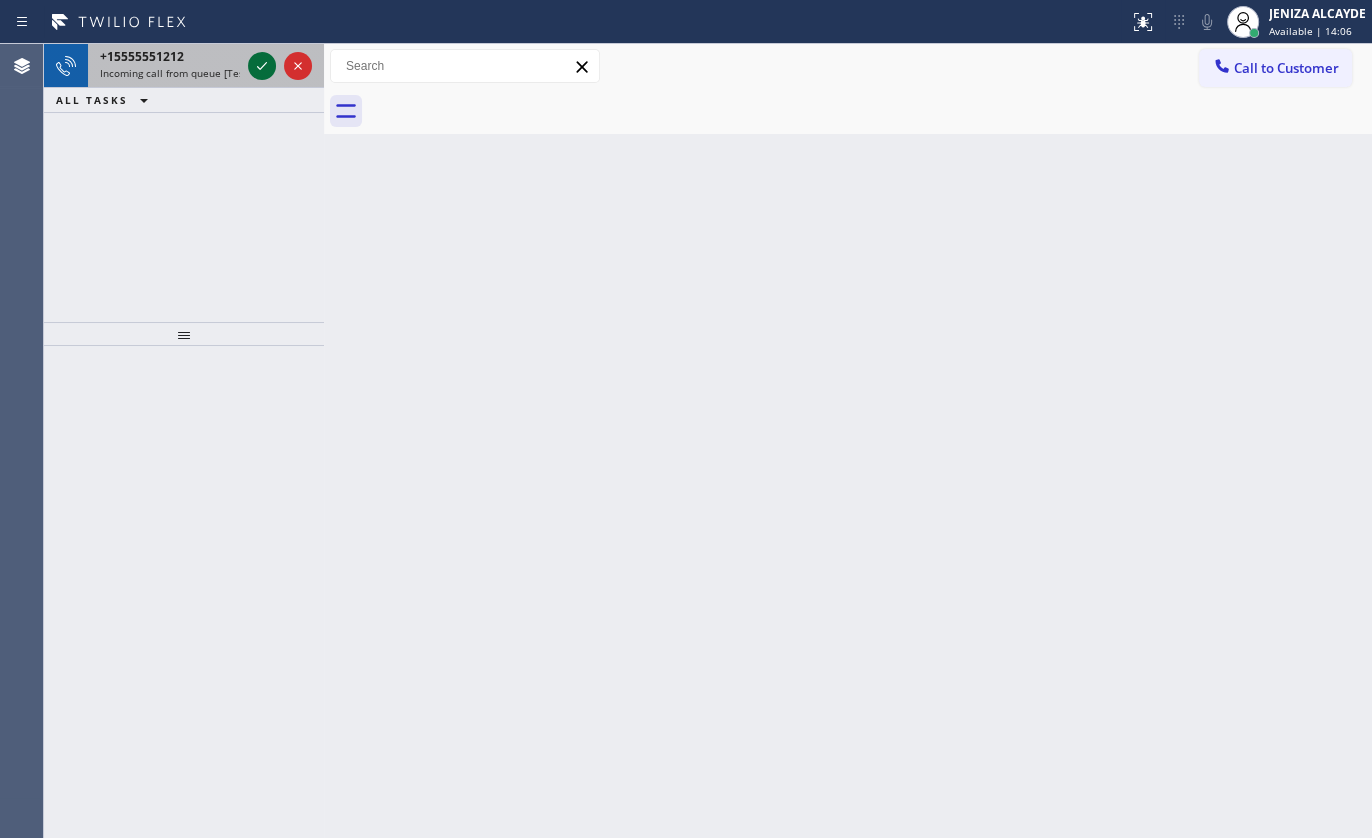drag, startPoint x: 243, startPoint y: 49, endPoint x: 247, endPoint y: 61, distance: 12.649111 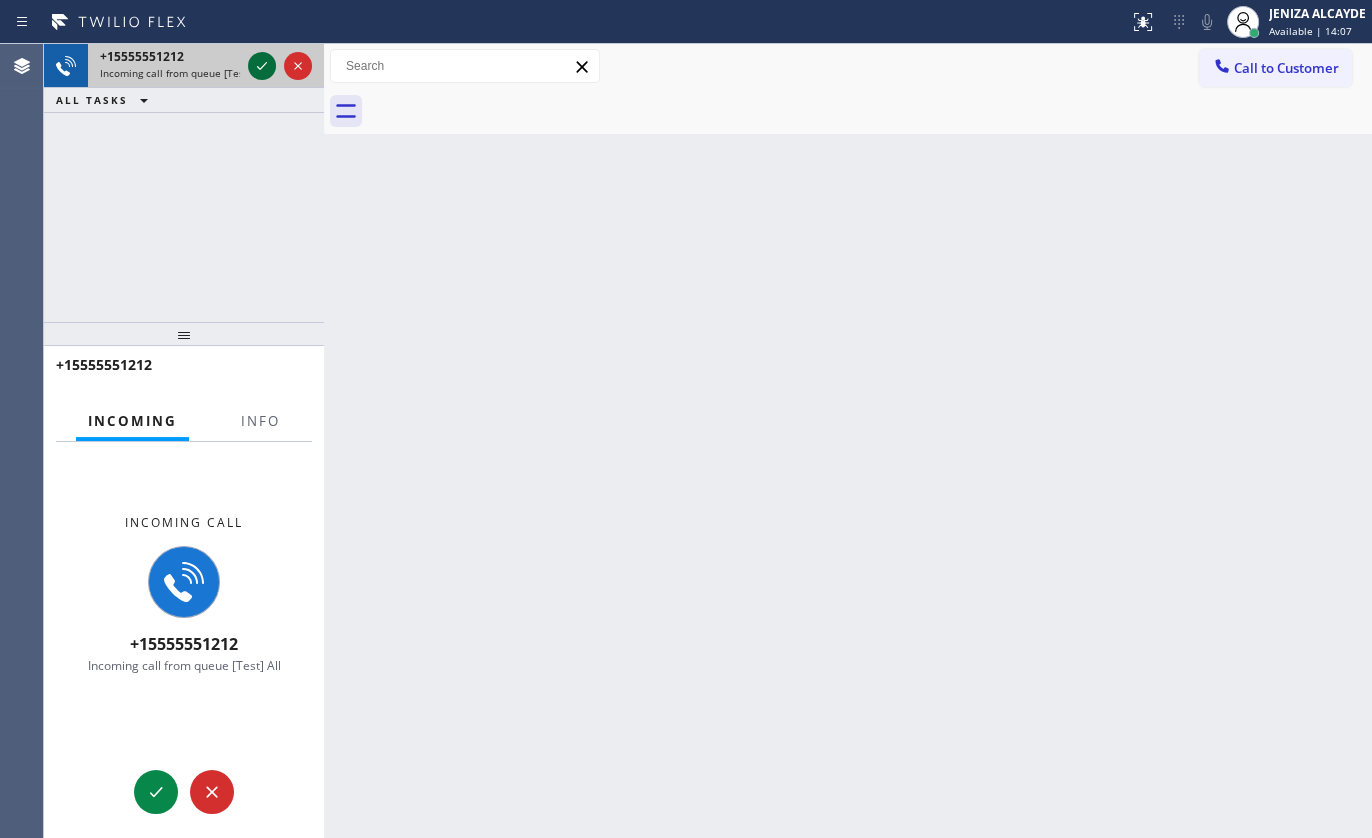 click 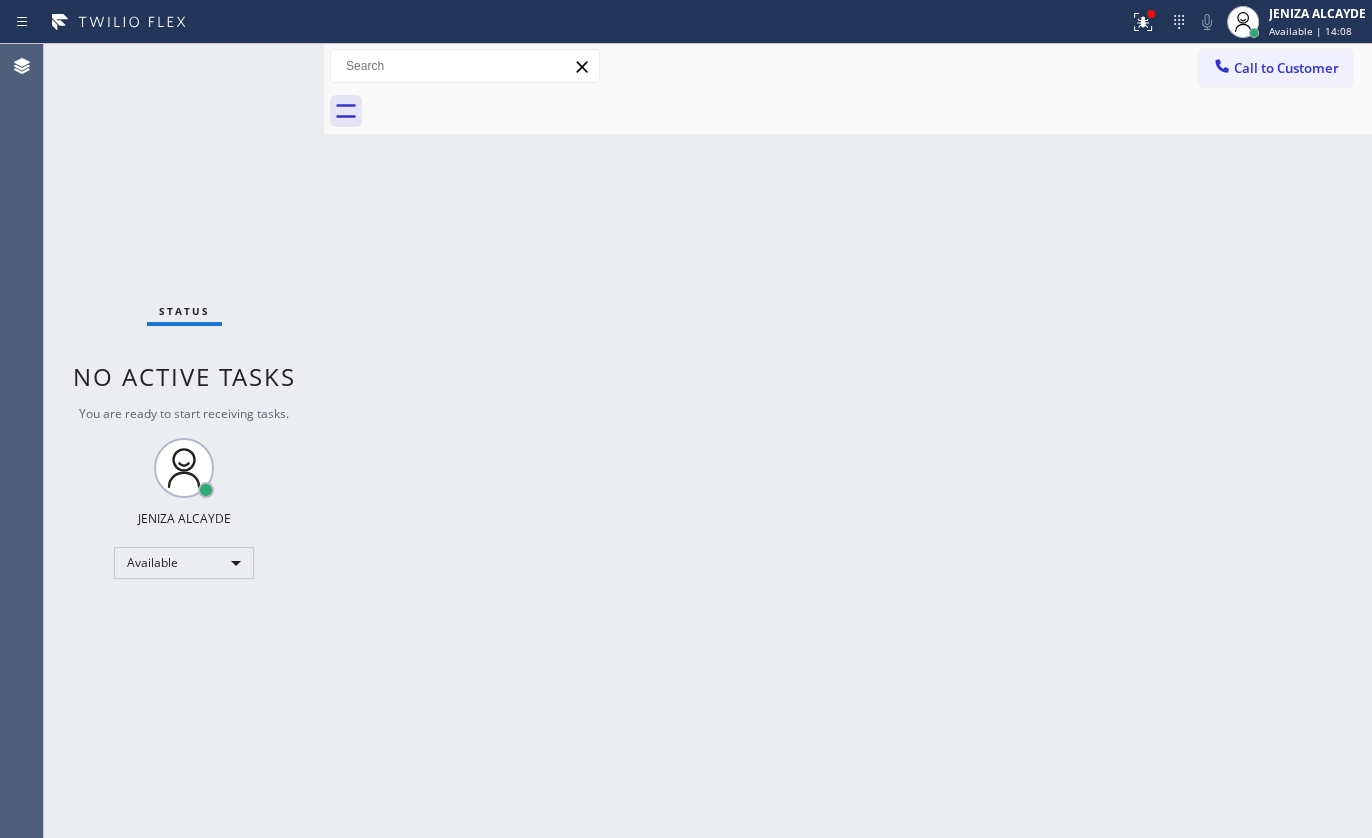 click on "You are ready to start receiving tasks." at bounding box center [184, 413] 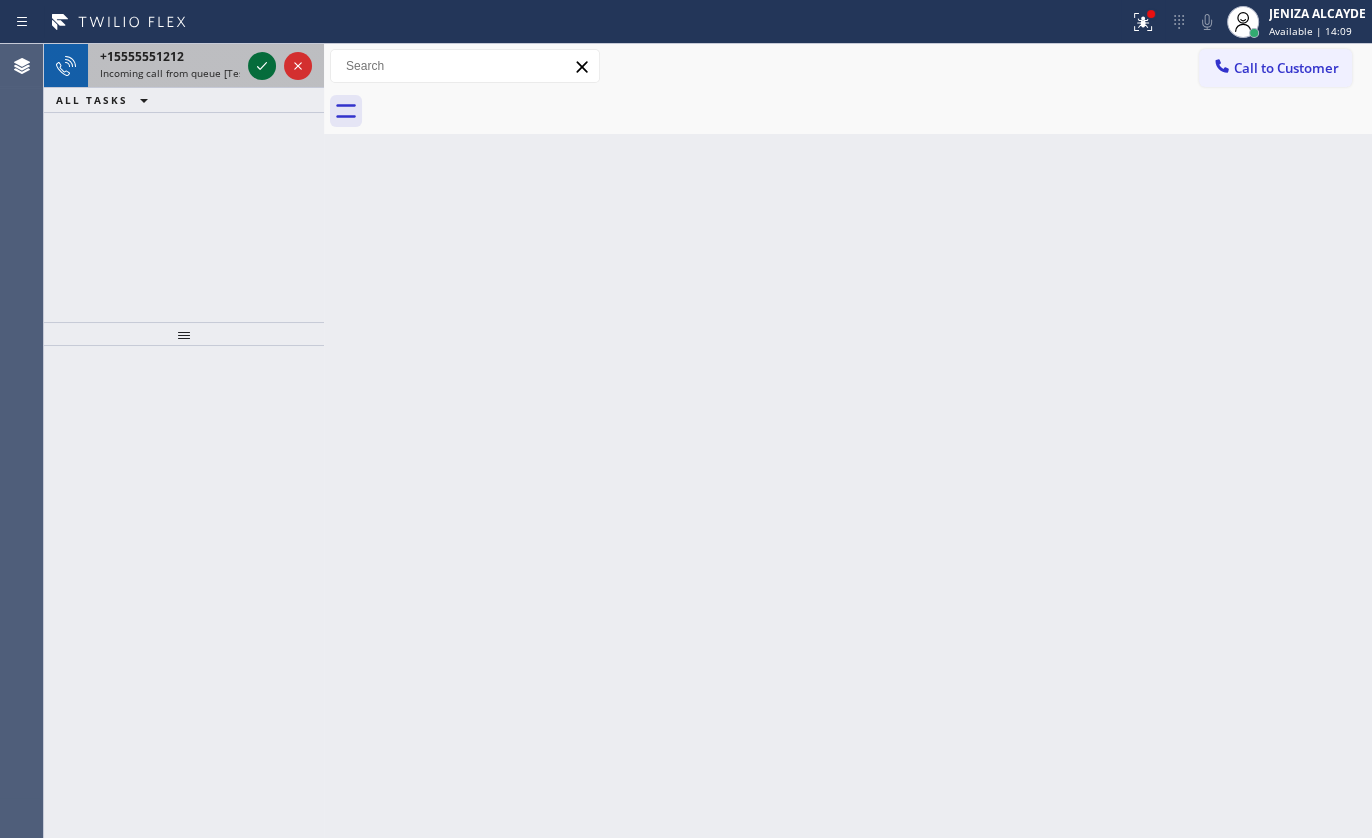 click 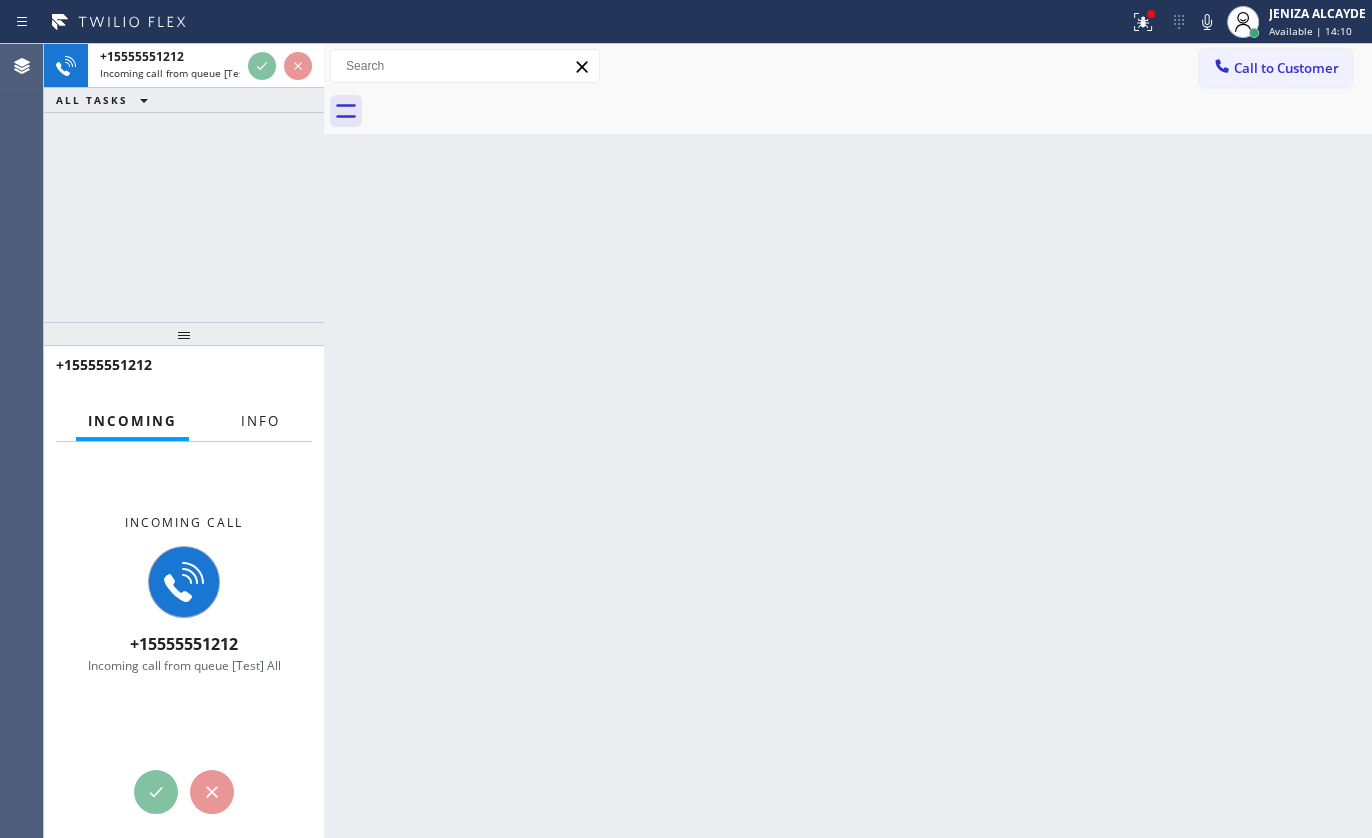 click on "Info" at bounding box center (260, 421) 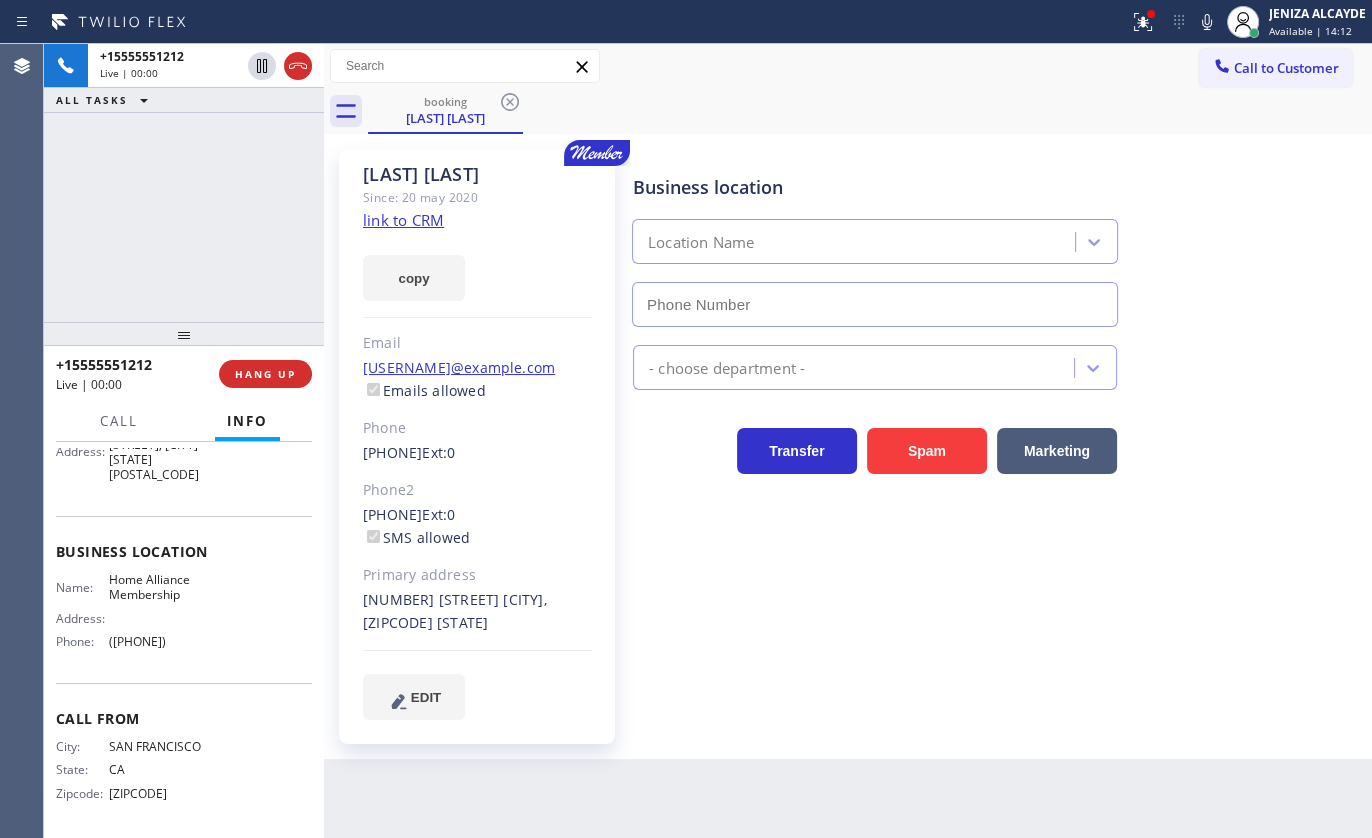 scroll, scrollTop: 229, scrollLeft: 0, axis: vertical 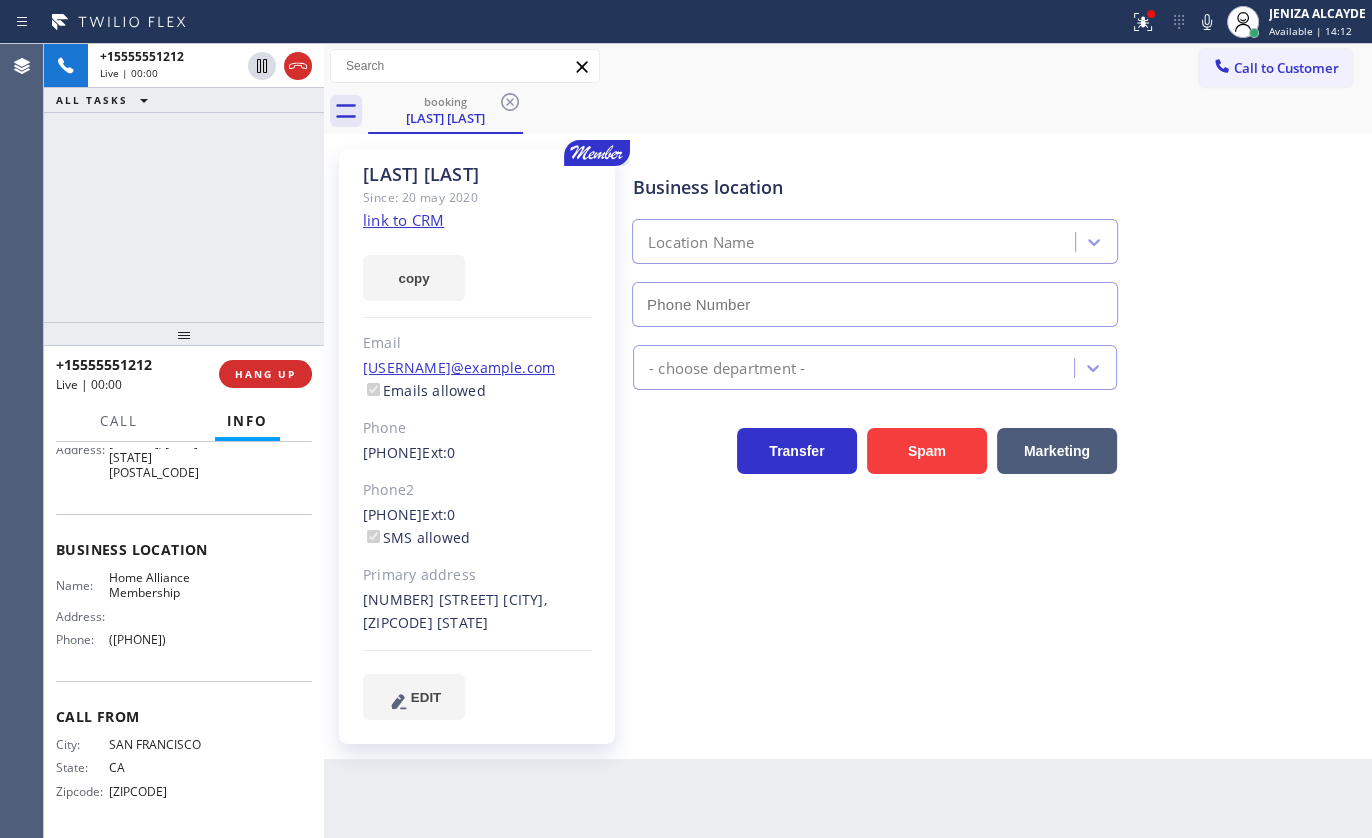 type on "(855) 946-3605" 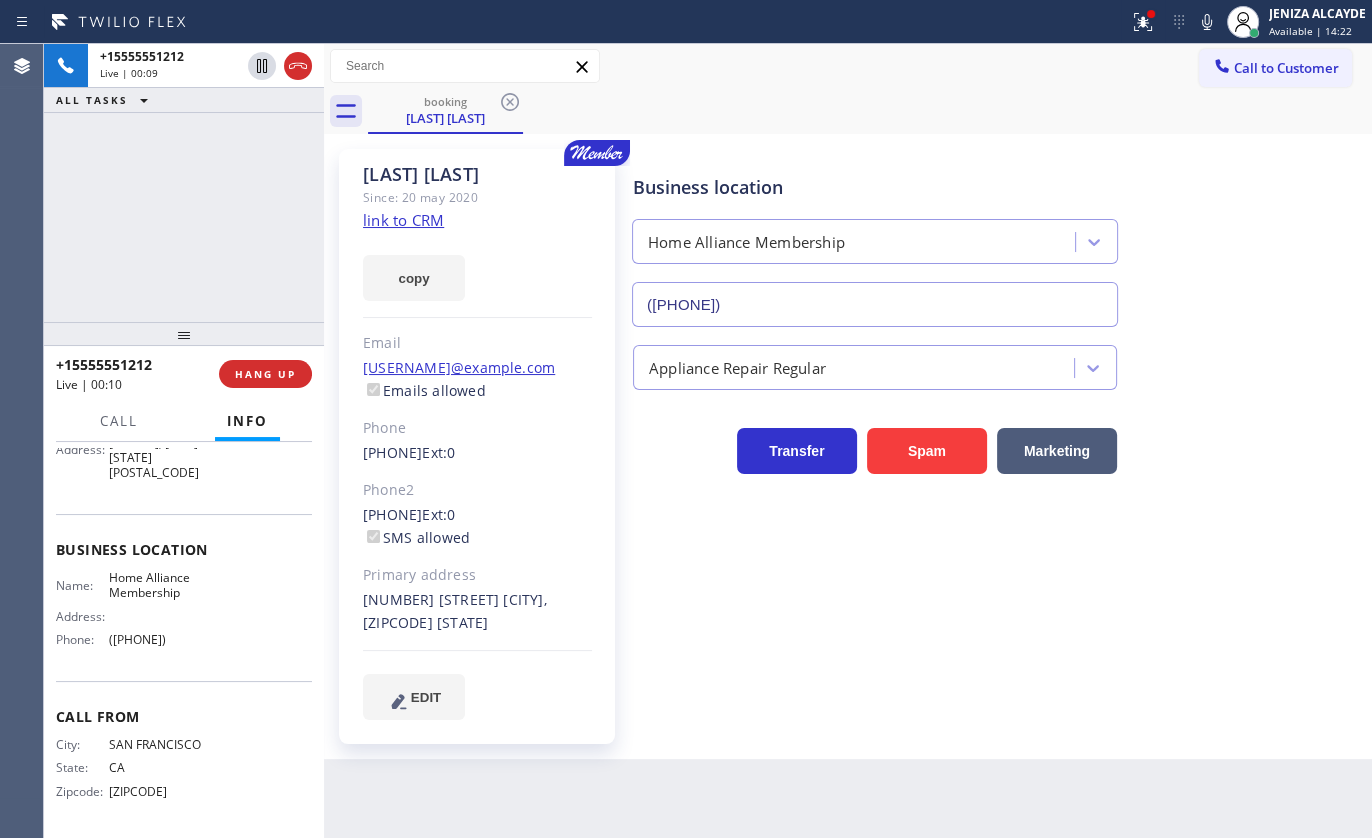 click on "+14153856935 Live | 00:09 ALL TASKS ALL TASKS ACTIVE TASKS TASKS IN WRAP UP" at bounding box center (184, 183) 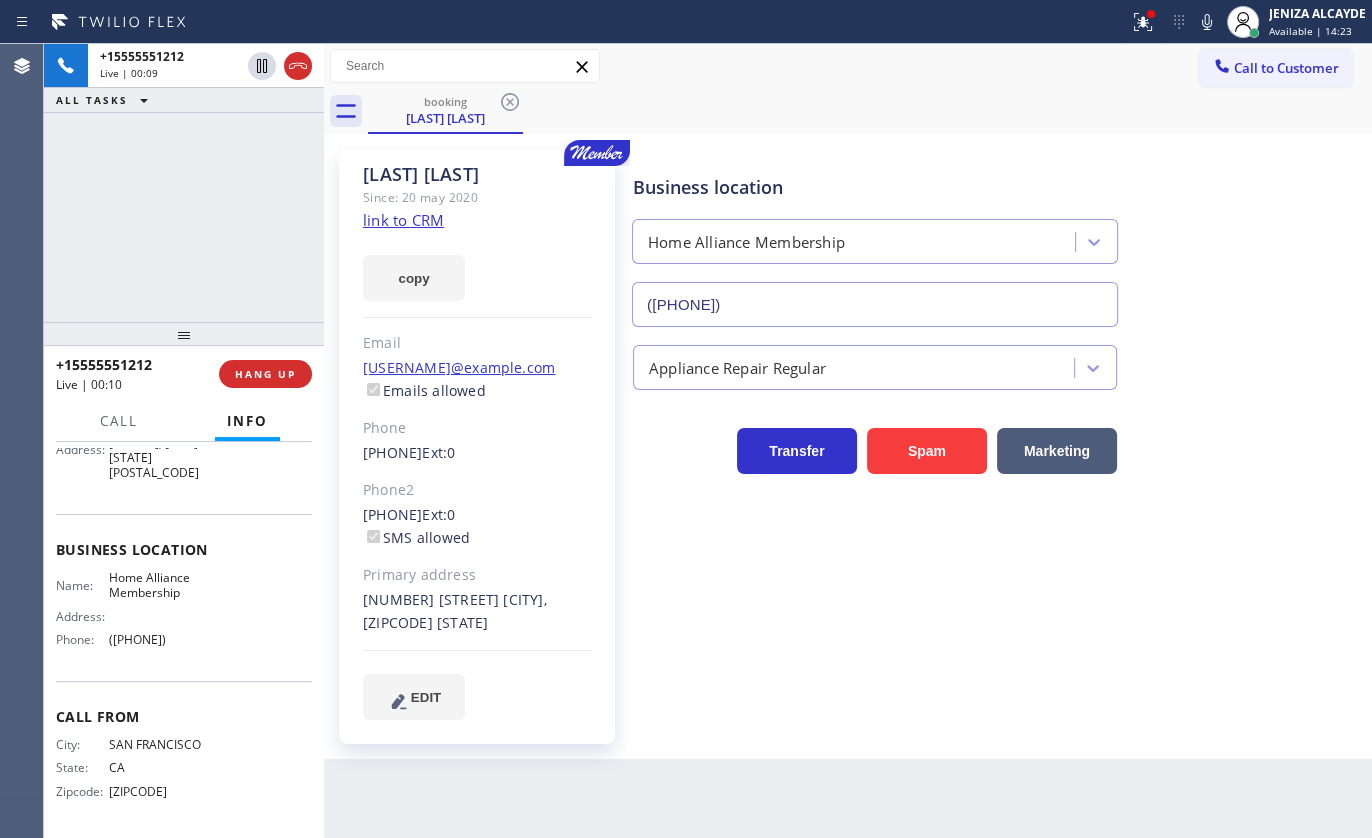 click on "link to CRM" at bounding box center [403, 220] 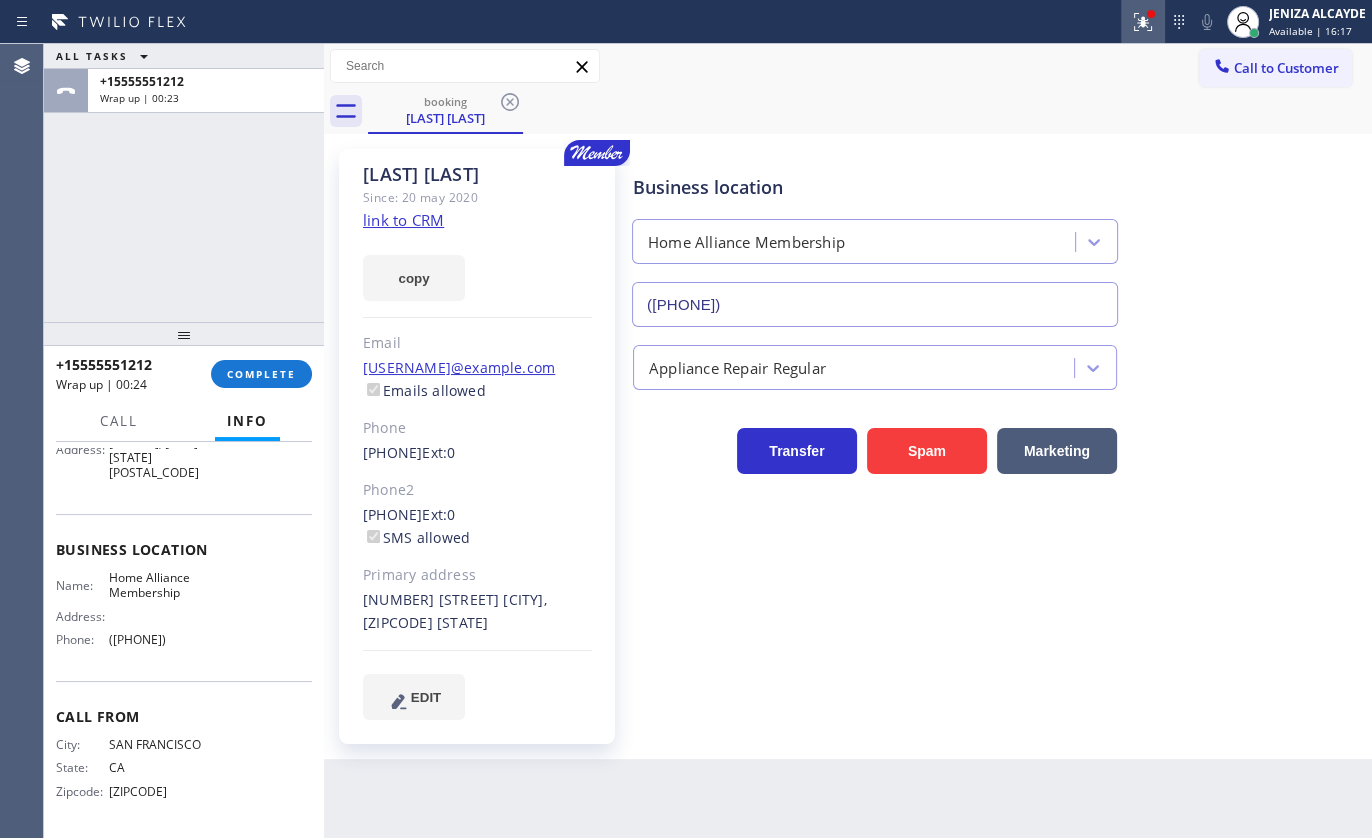 click 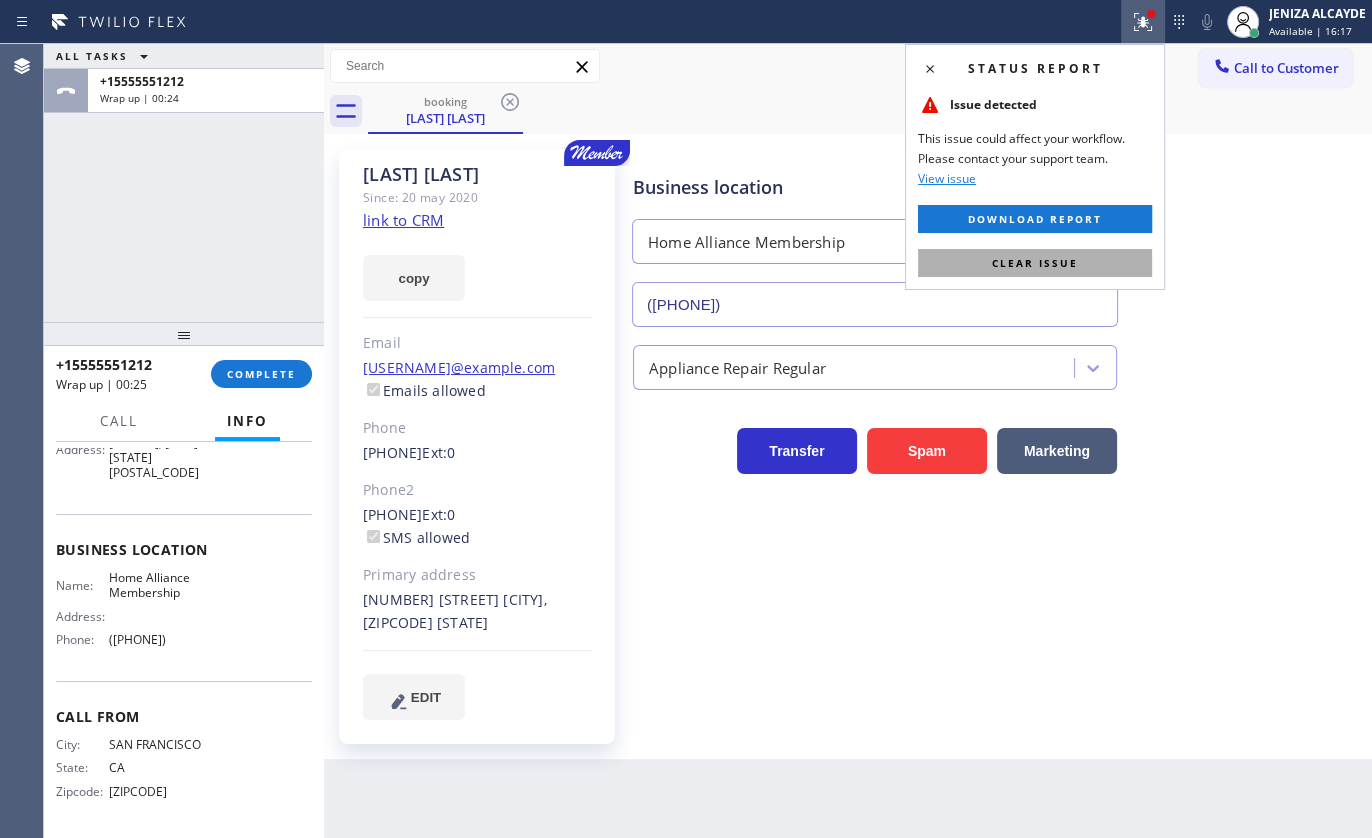 click on "Clear issue" at bounding box center (1035, 263) 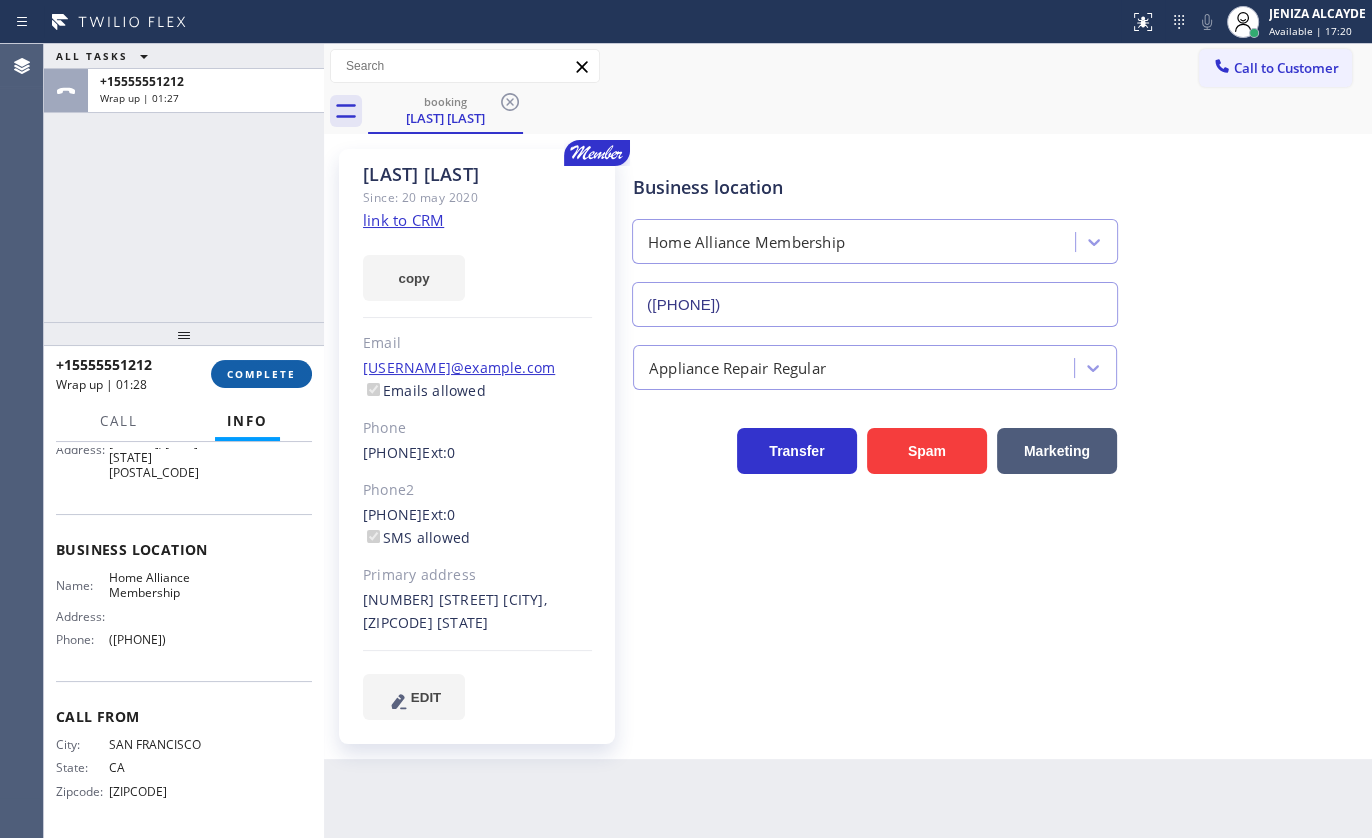 click on "COMPLETE" at bounding box center (261, 374) 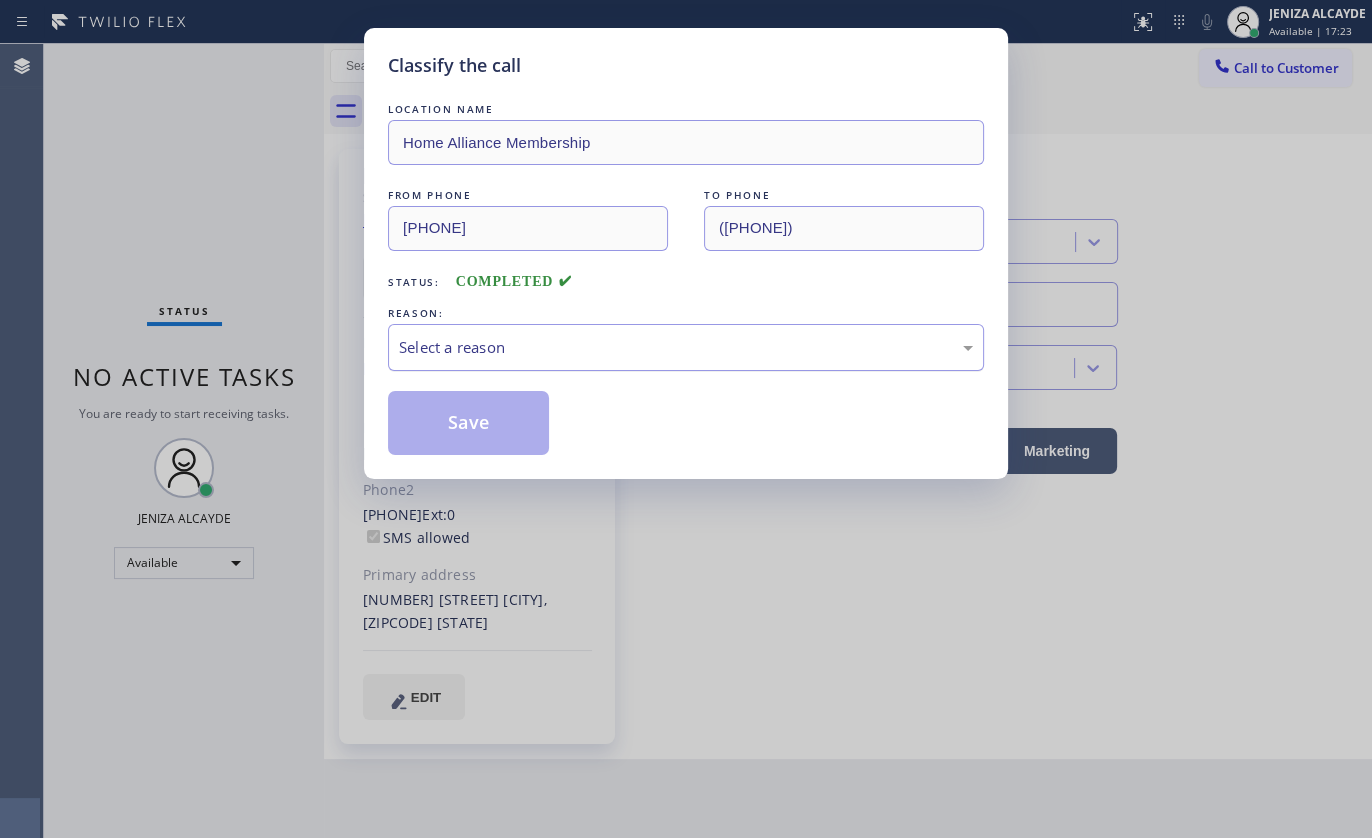 click on "Select a reason" at bounding box center (686, 347) 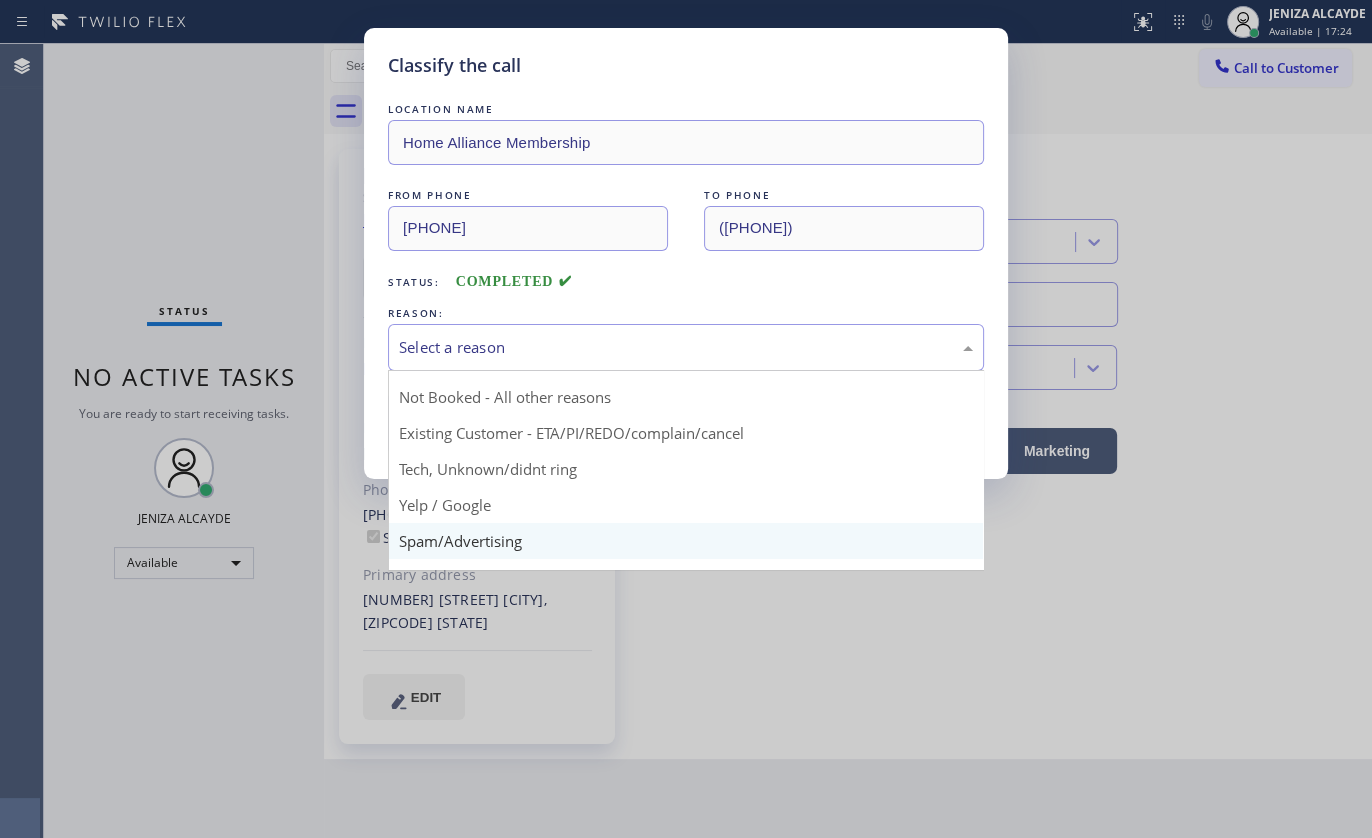 scroll, scrollTop: 0, scrollLeft: 0, axis: both 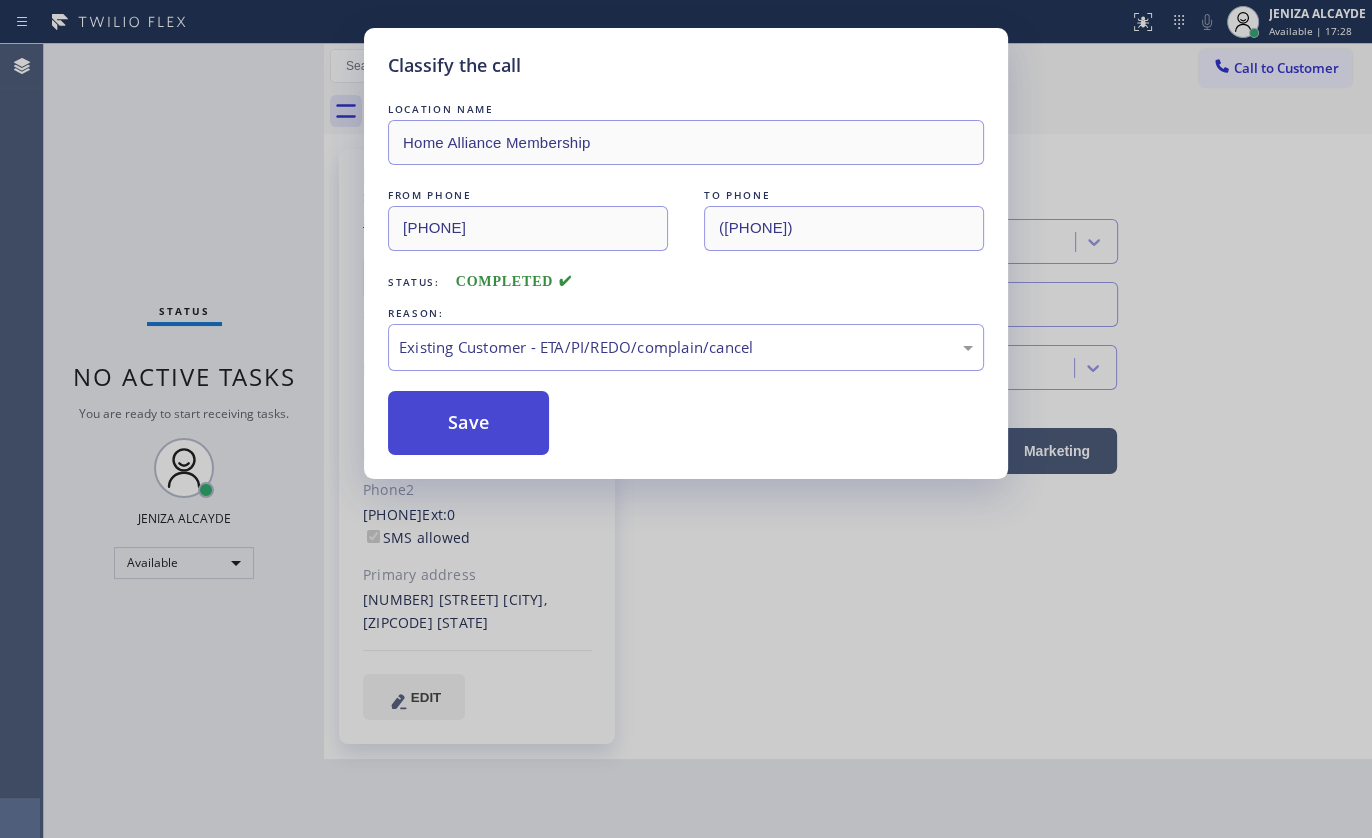 click on "Save" at bounding box center (468, 423) 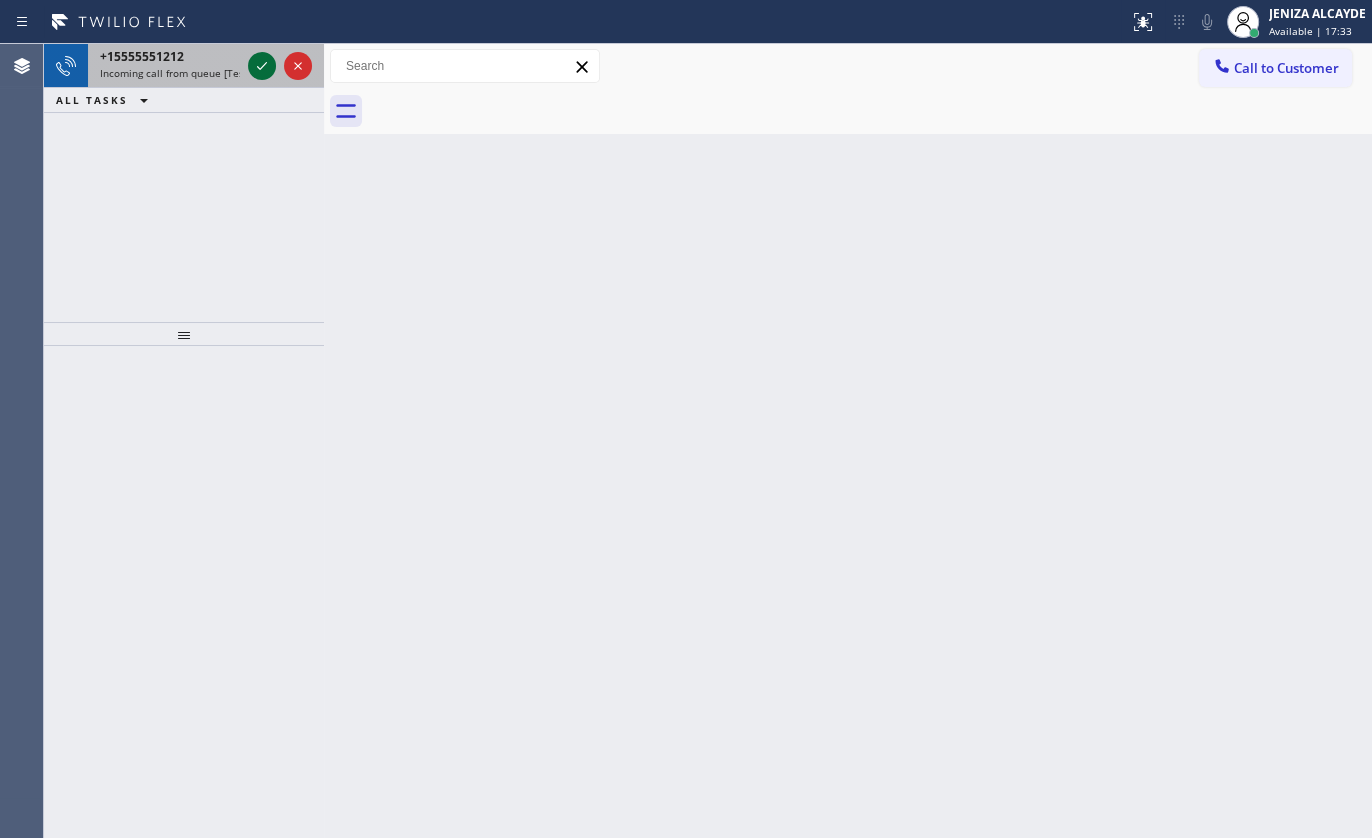 click 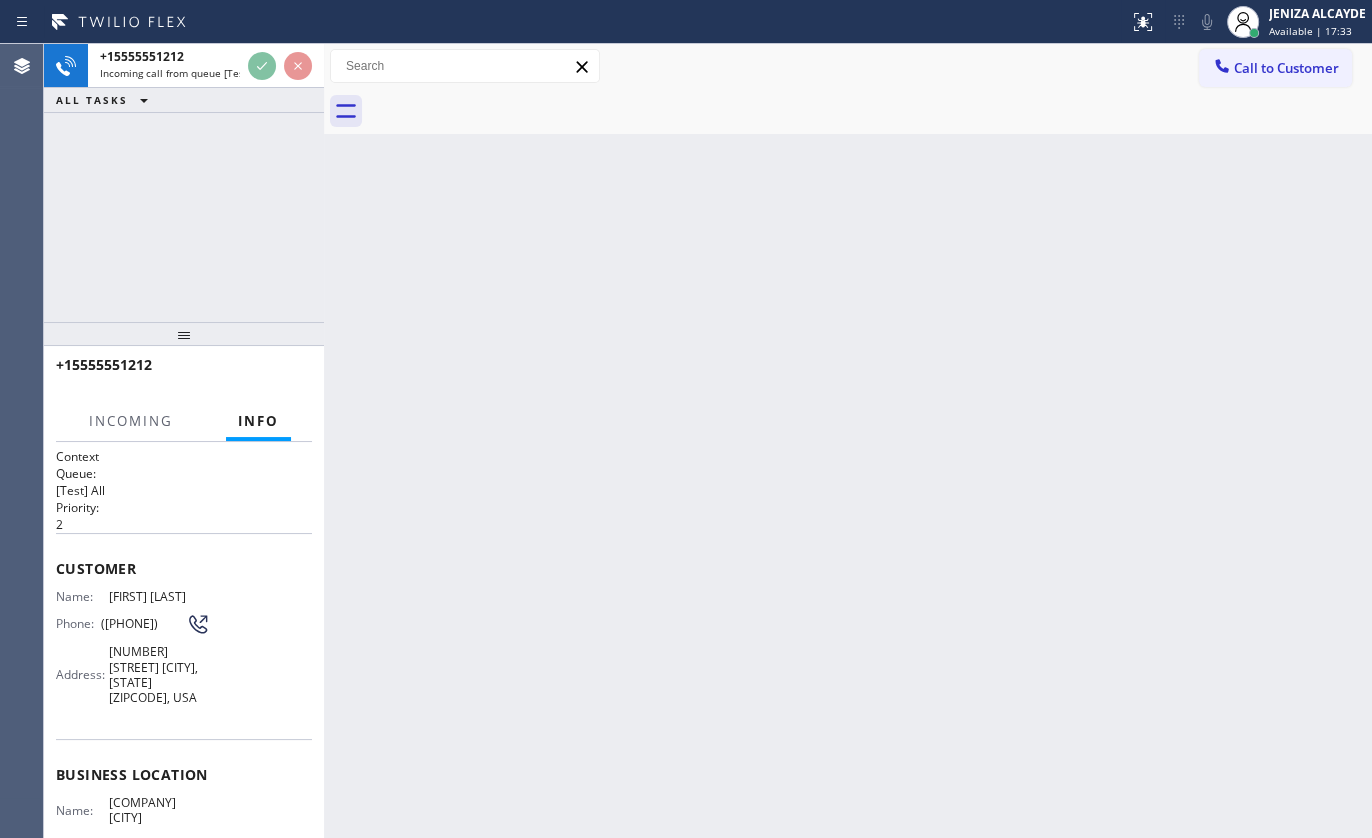 click on "+18057222103 Incoming call from queue [Test] All ALL TASKS ALL TASKS ACTIVE TASKS TASKS IN WRAP UP" at bounding box center [184, 183] 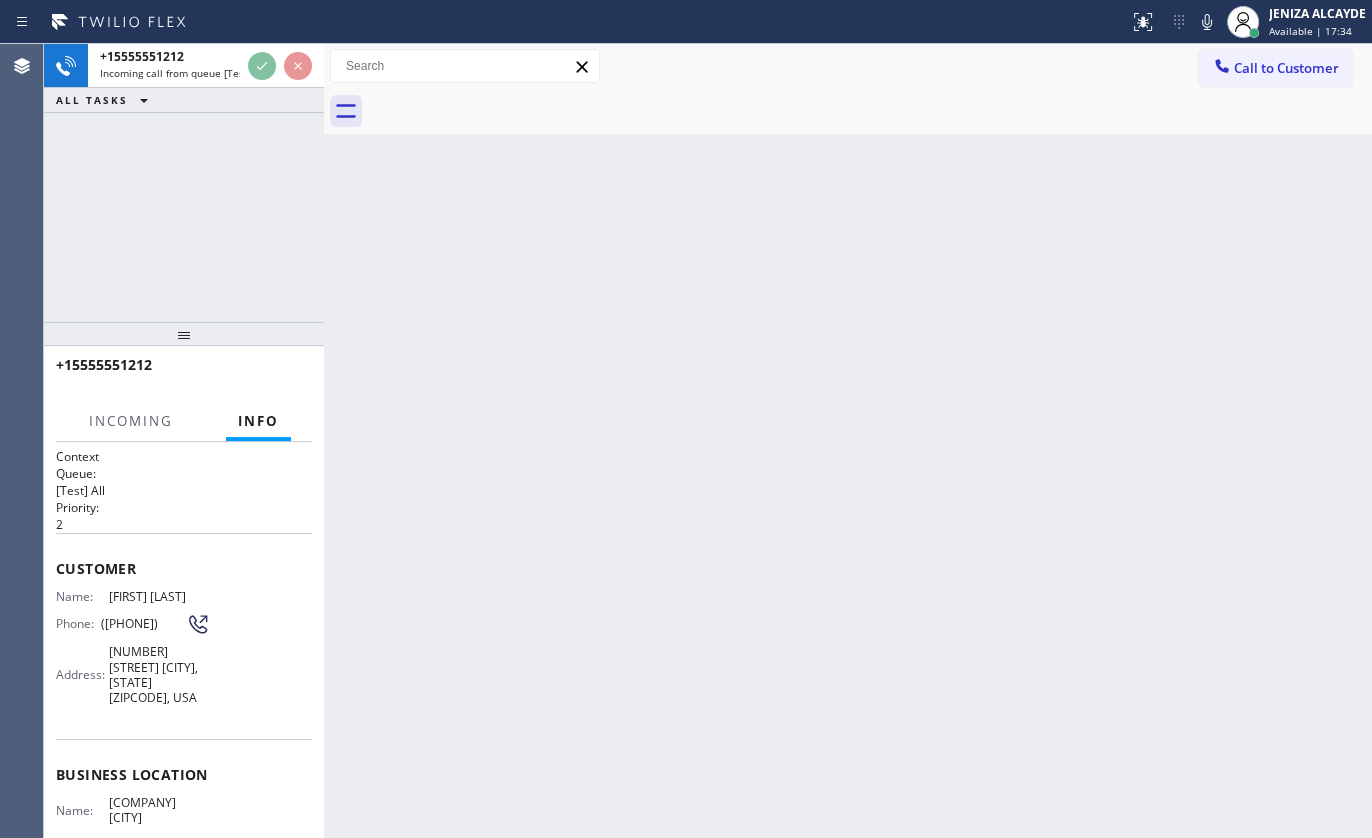 click on "ALL TASKS ALL TASKS ACTIVE TASKS TASKS IN WRAP UP" at bounding box center (184, 100) 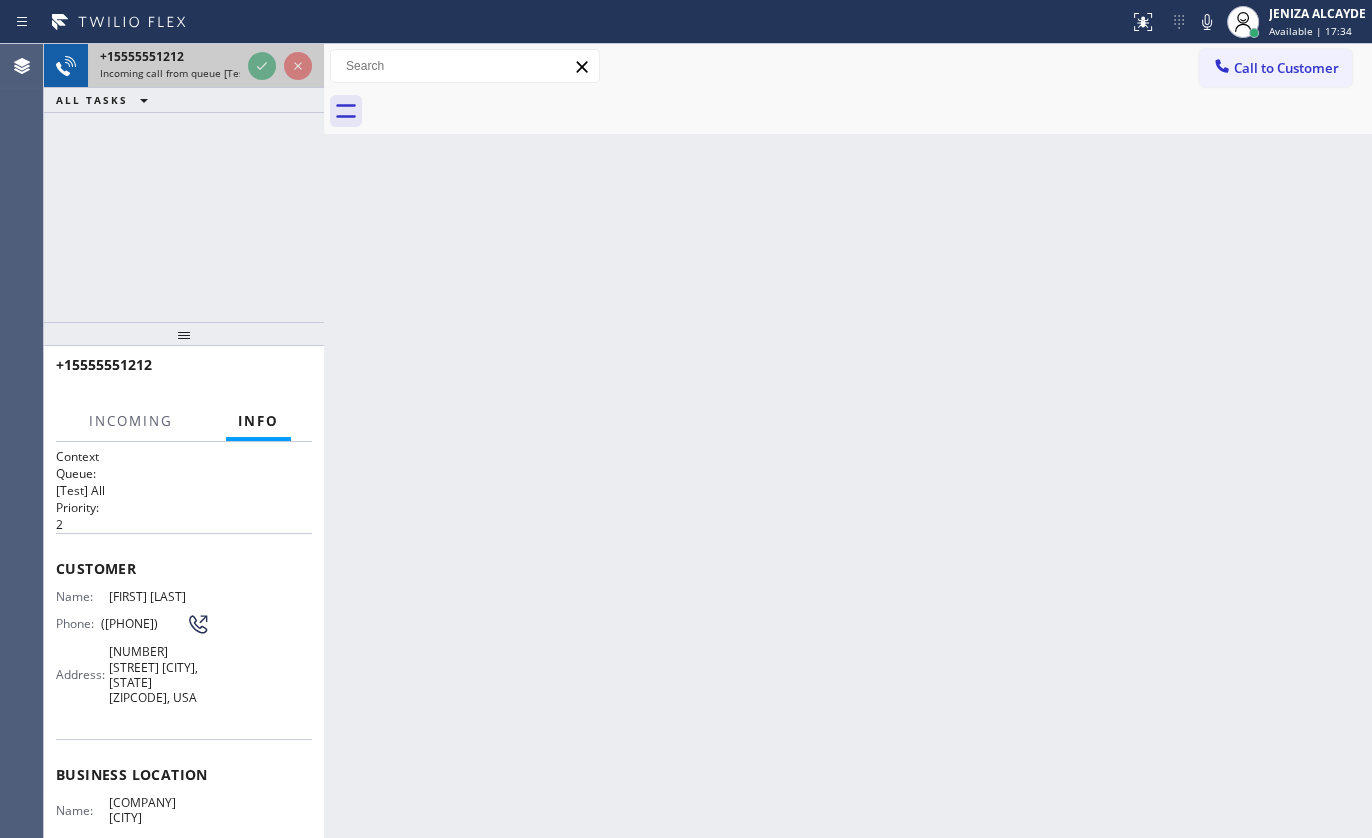 click at bounding box center [280, 66] 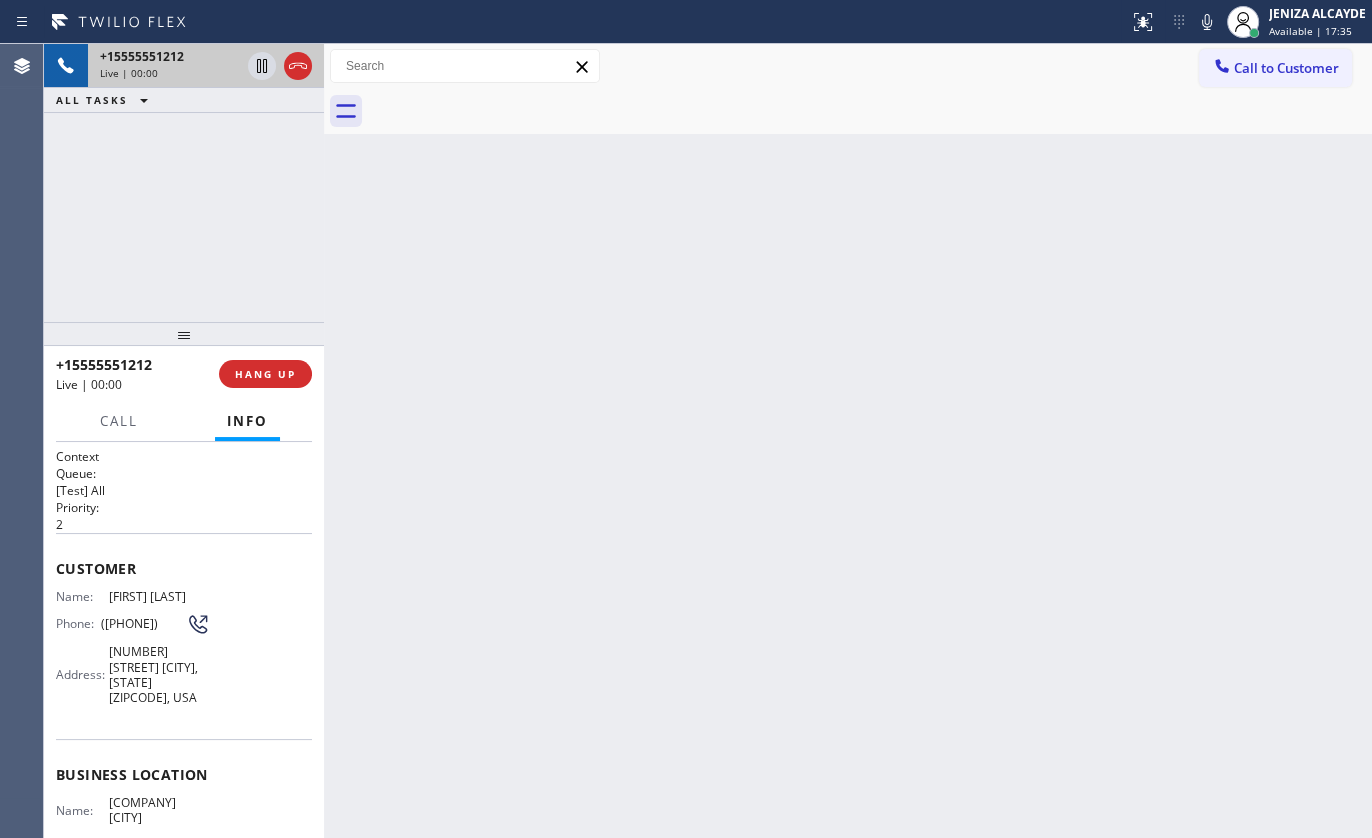 click at bounding box center (280, 66) 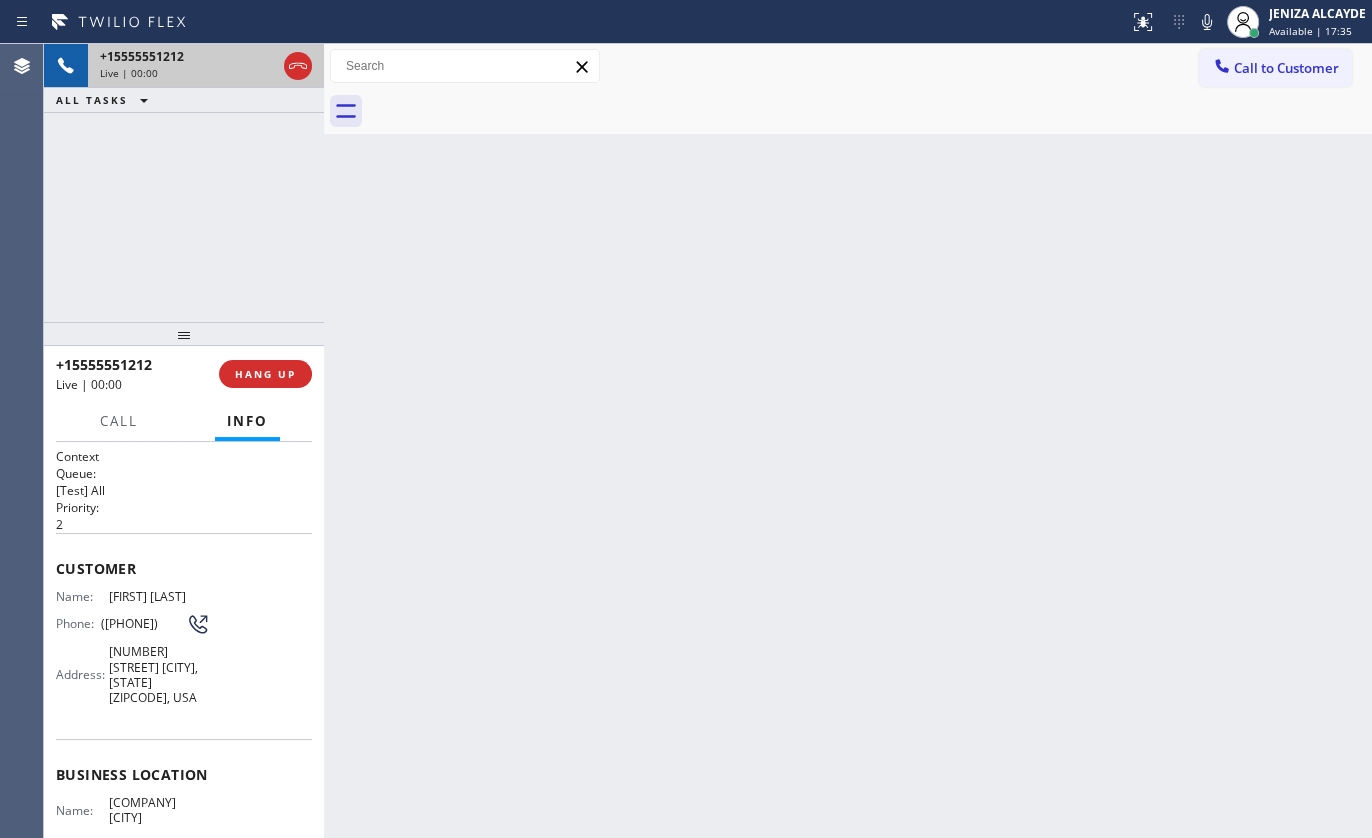 click at bounding box center [298, 66] 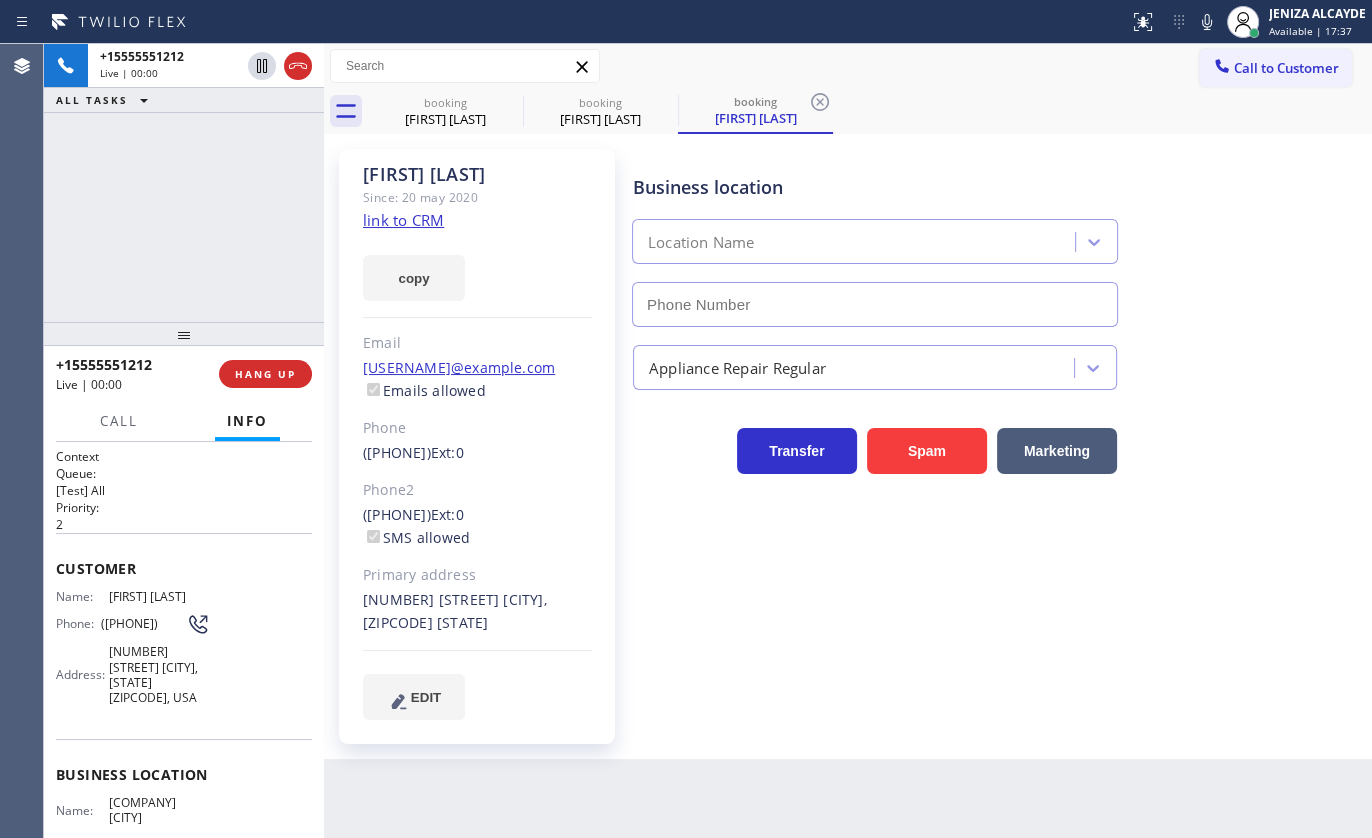 type on "(805) 420-7474" 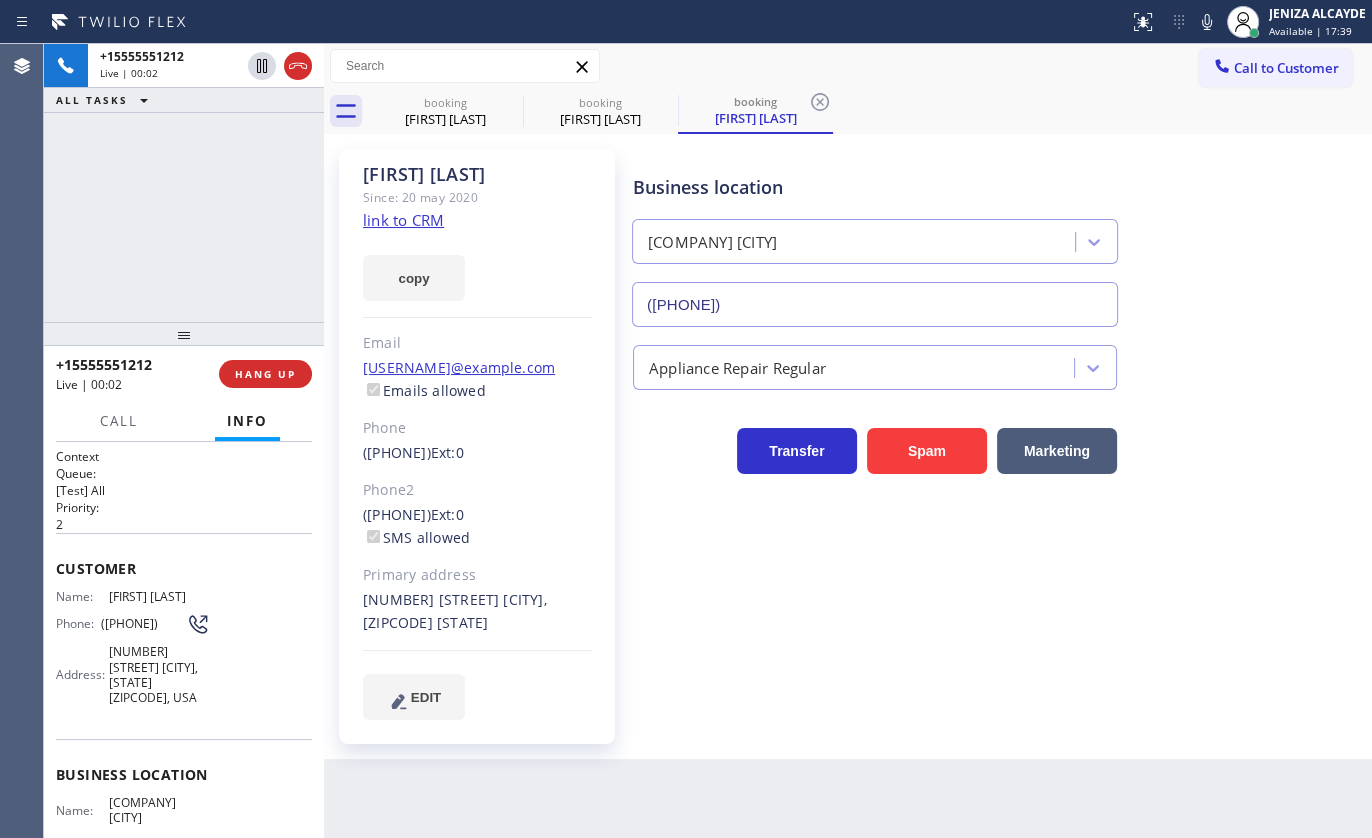 click on "link to CRM" 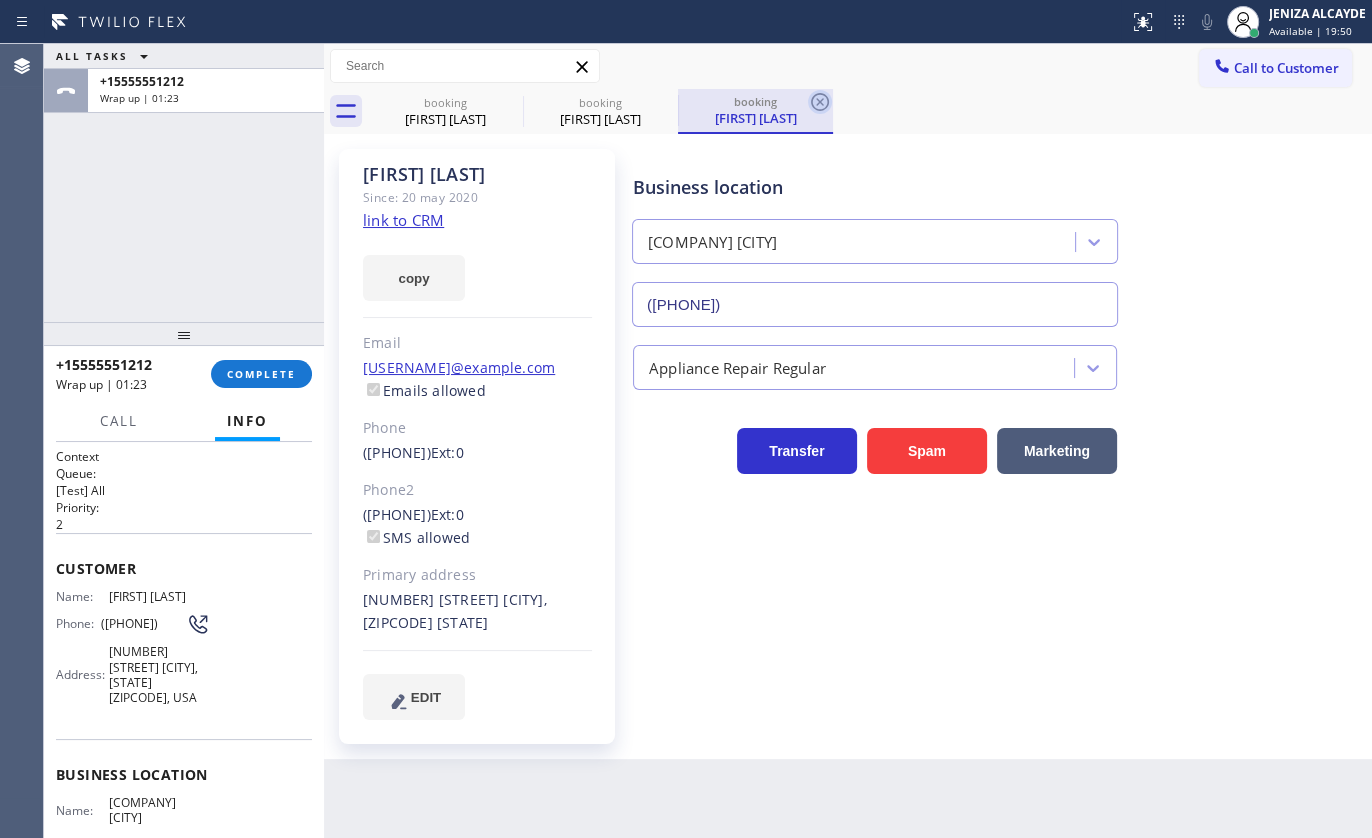 click 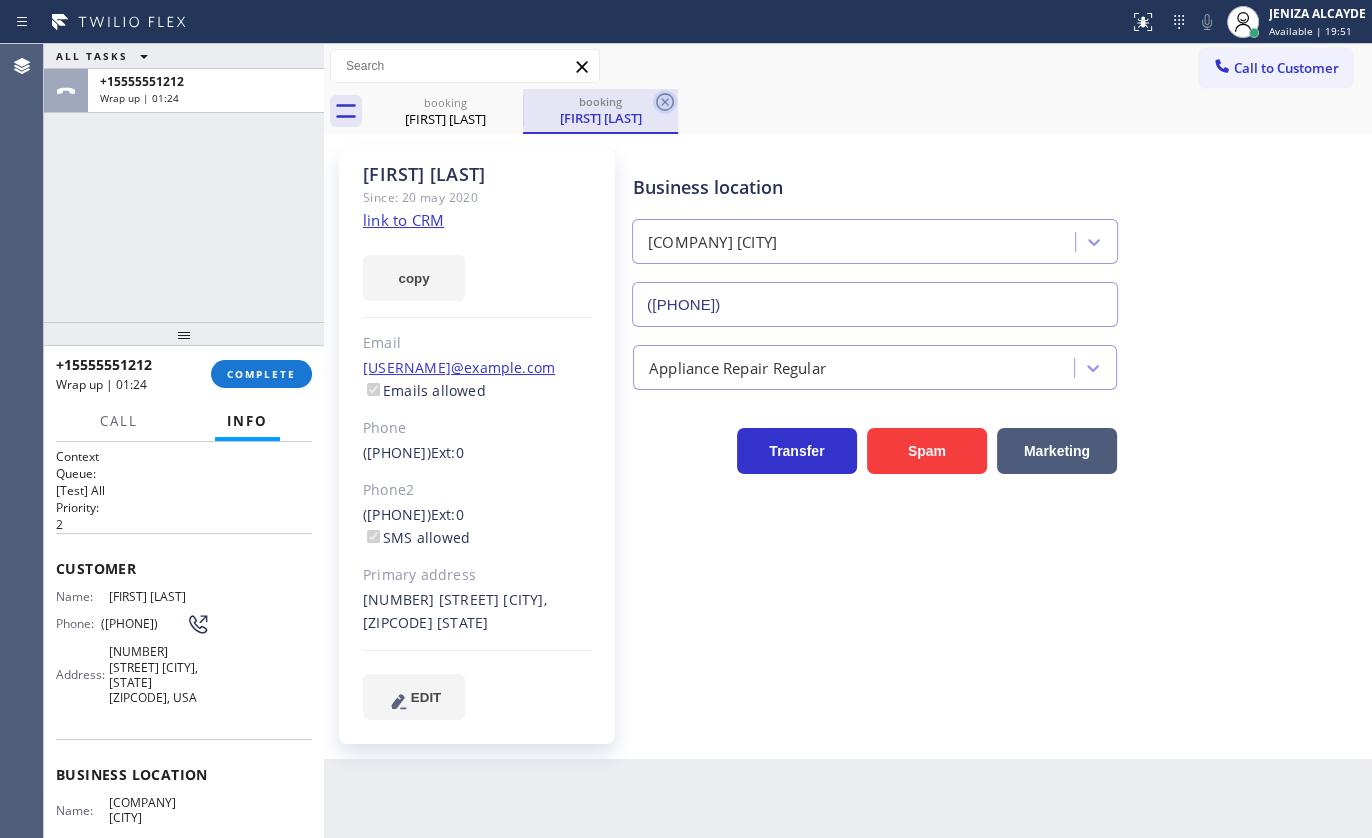 click 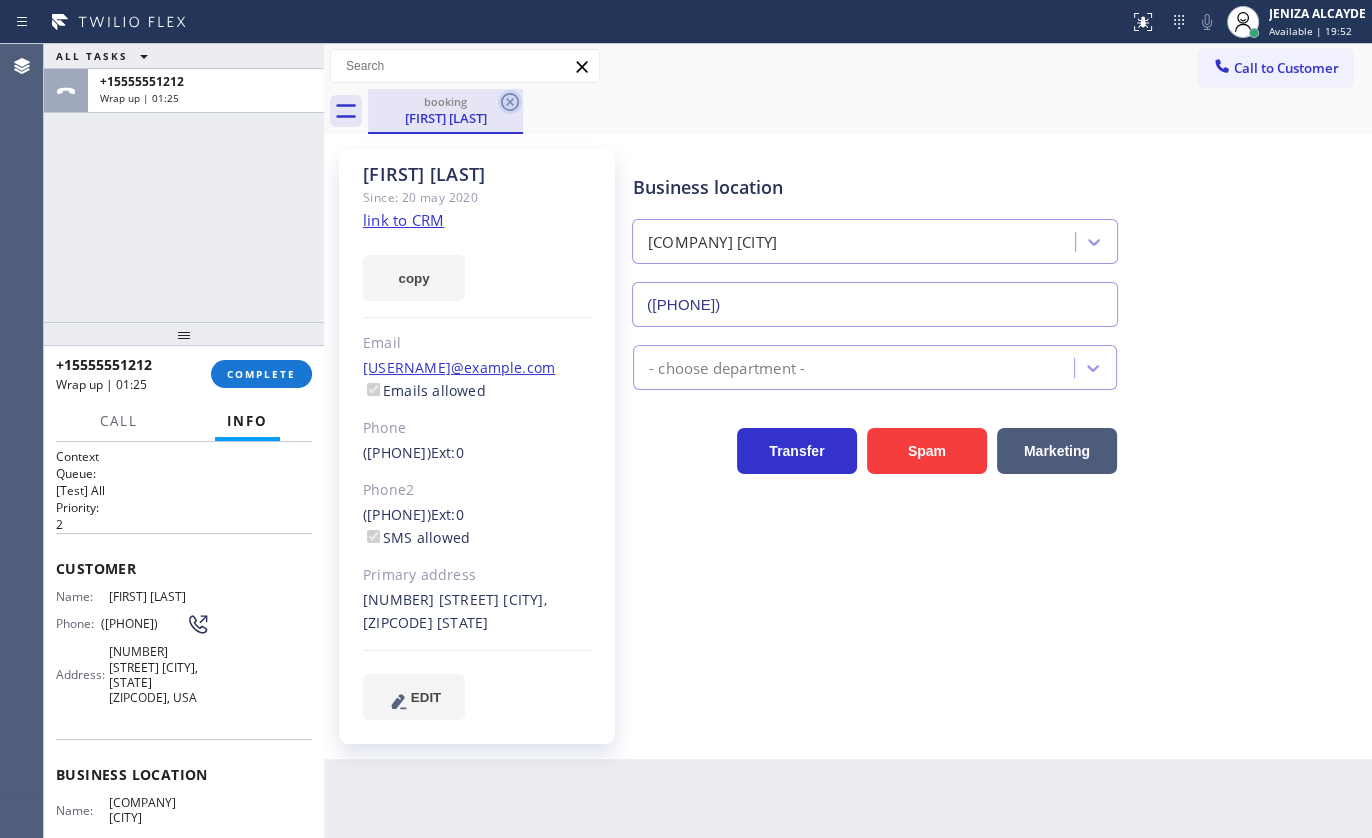 click 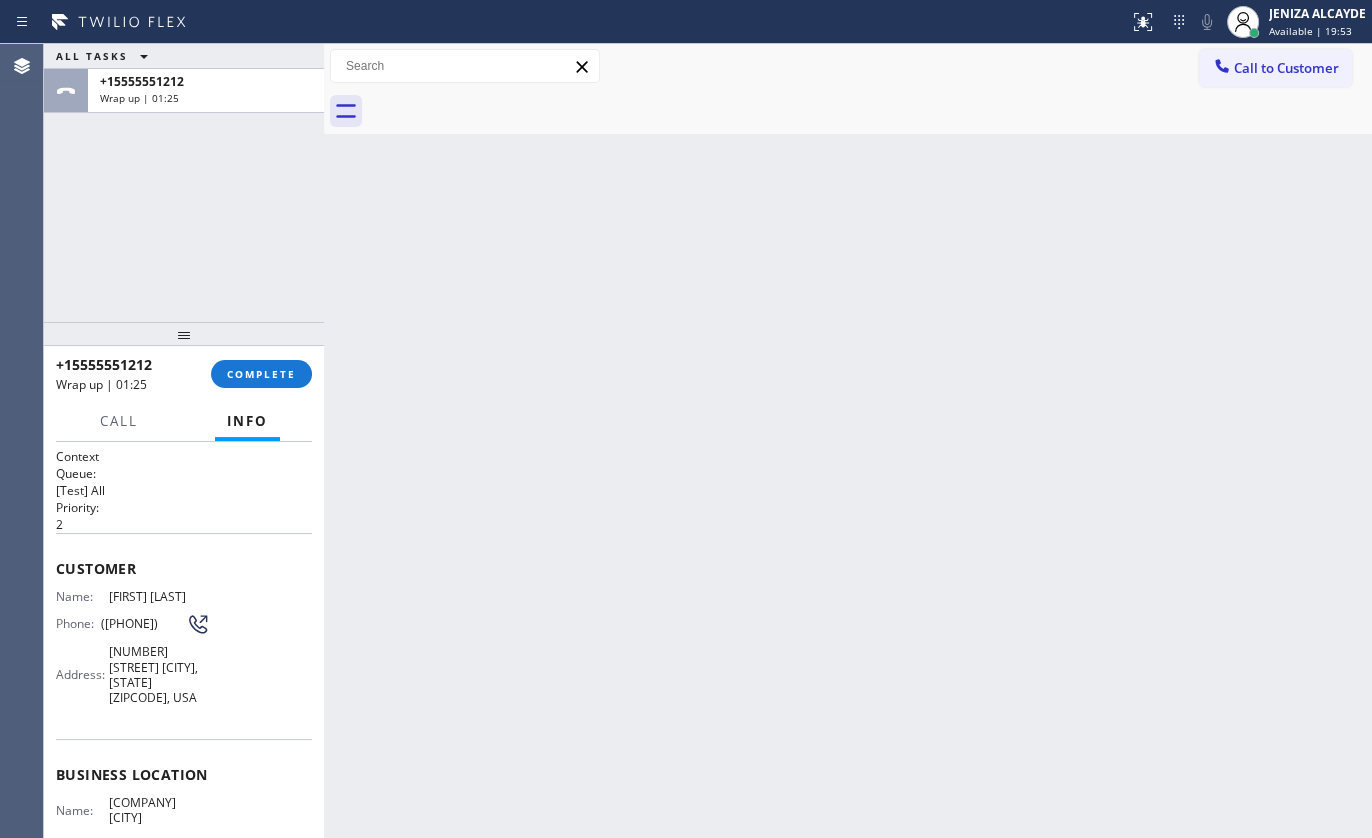 drag, startPoint x: 258, startPoint y: 353, endPoint x: 259, endPoint y: 363, distance: 10.049875 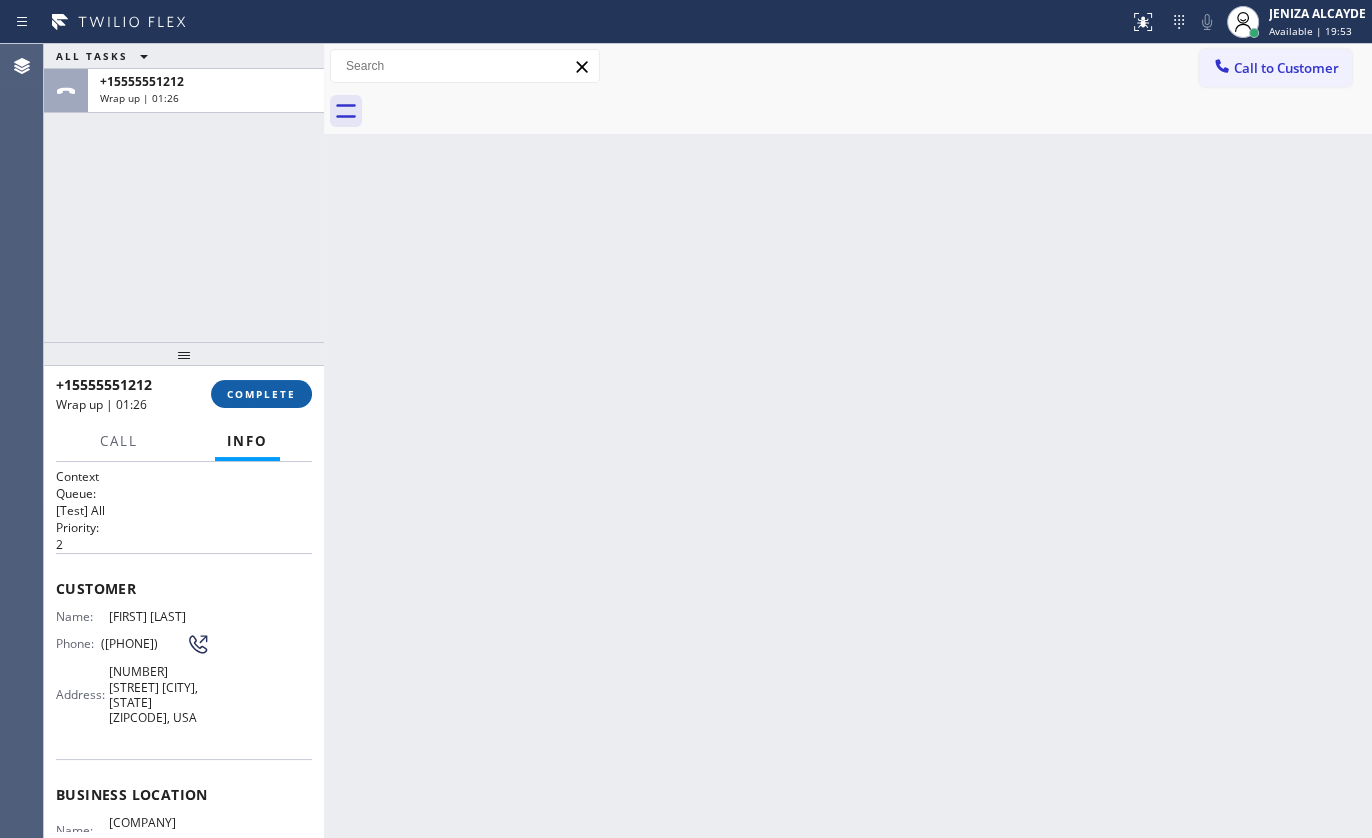 click on "COMPLETE" at bounding box center (261, 394) 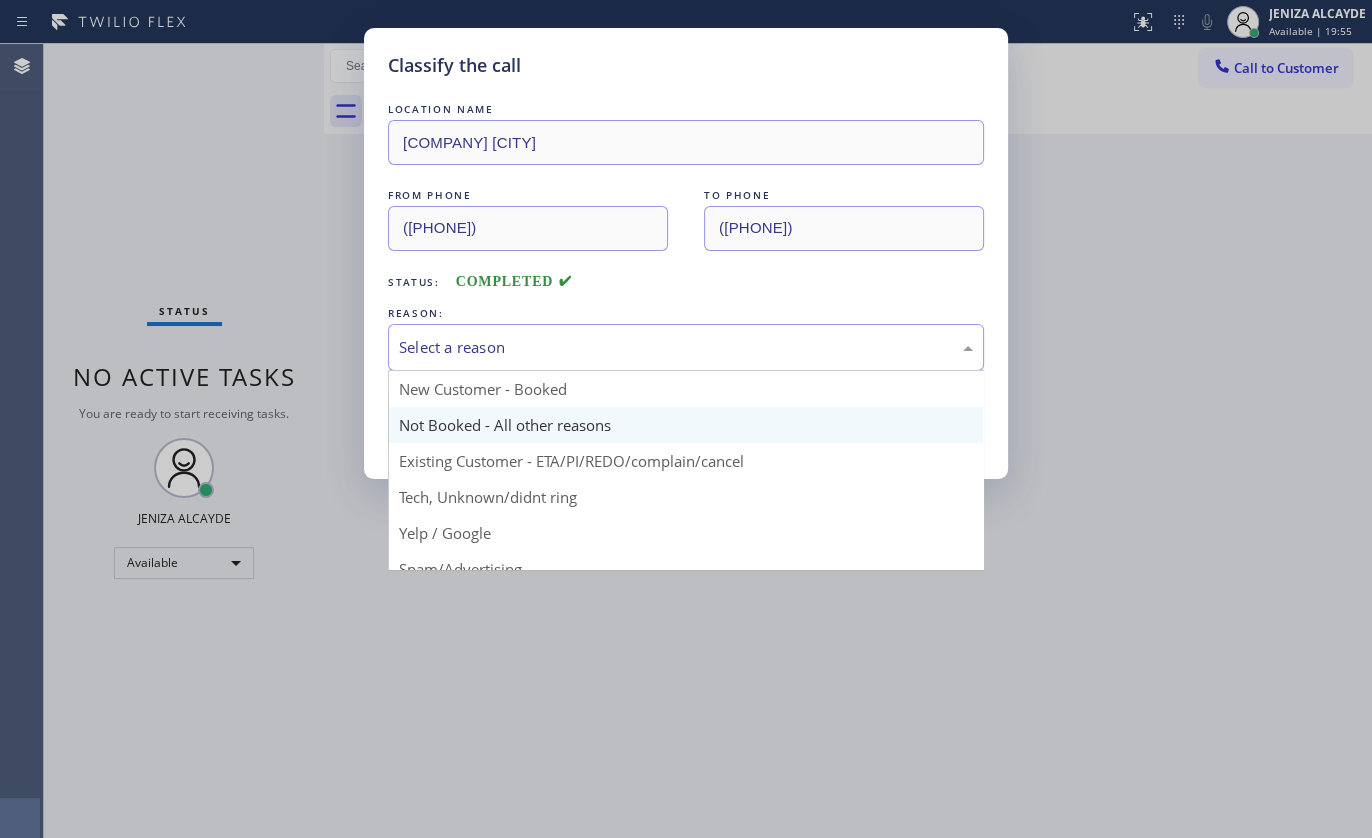 drag, startPoint x: 490, startPoint y: 339, endPoint x: 429, endPoint y: 418, distance: 99.80982 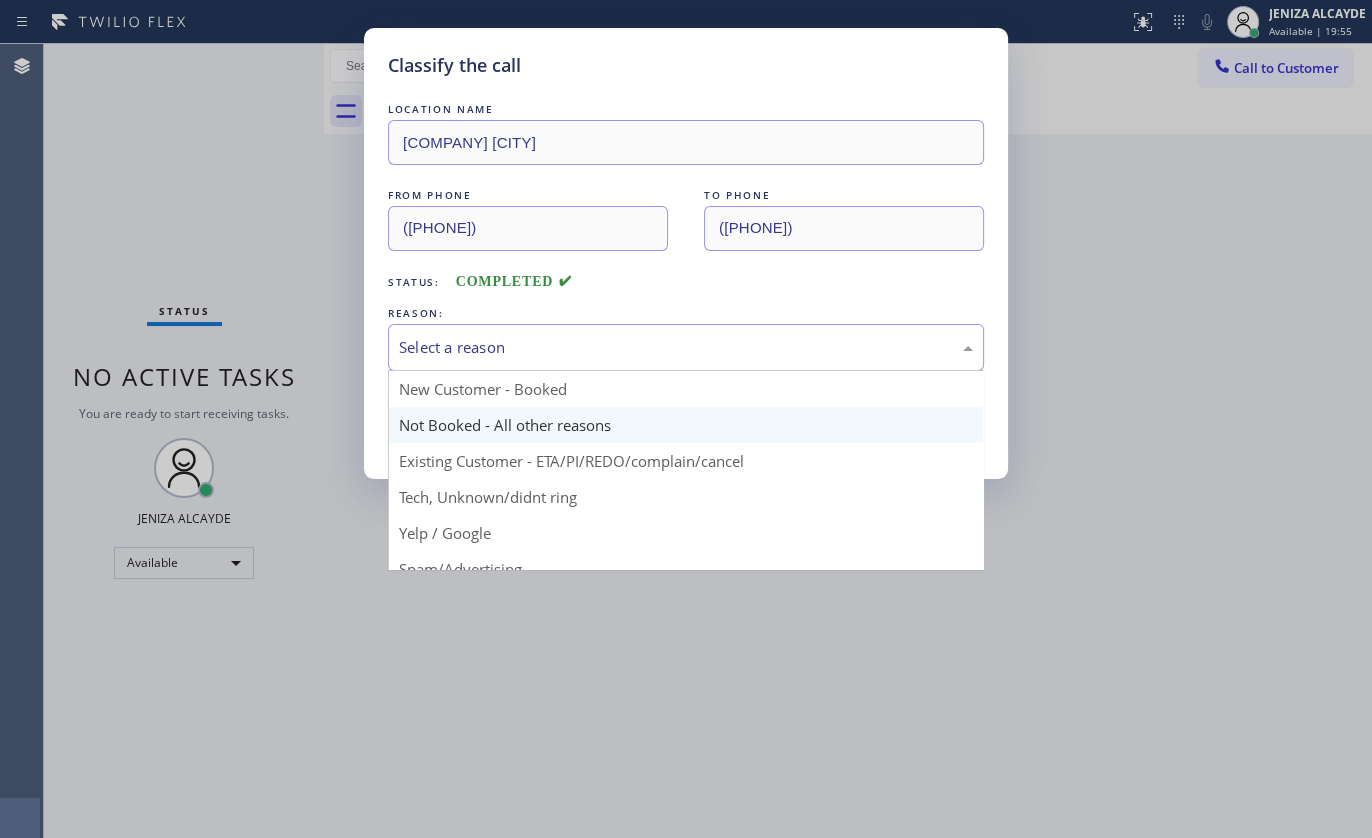 click on "Select a reason" at bounding box center (686, 347) 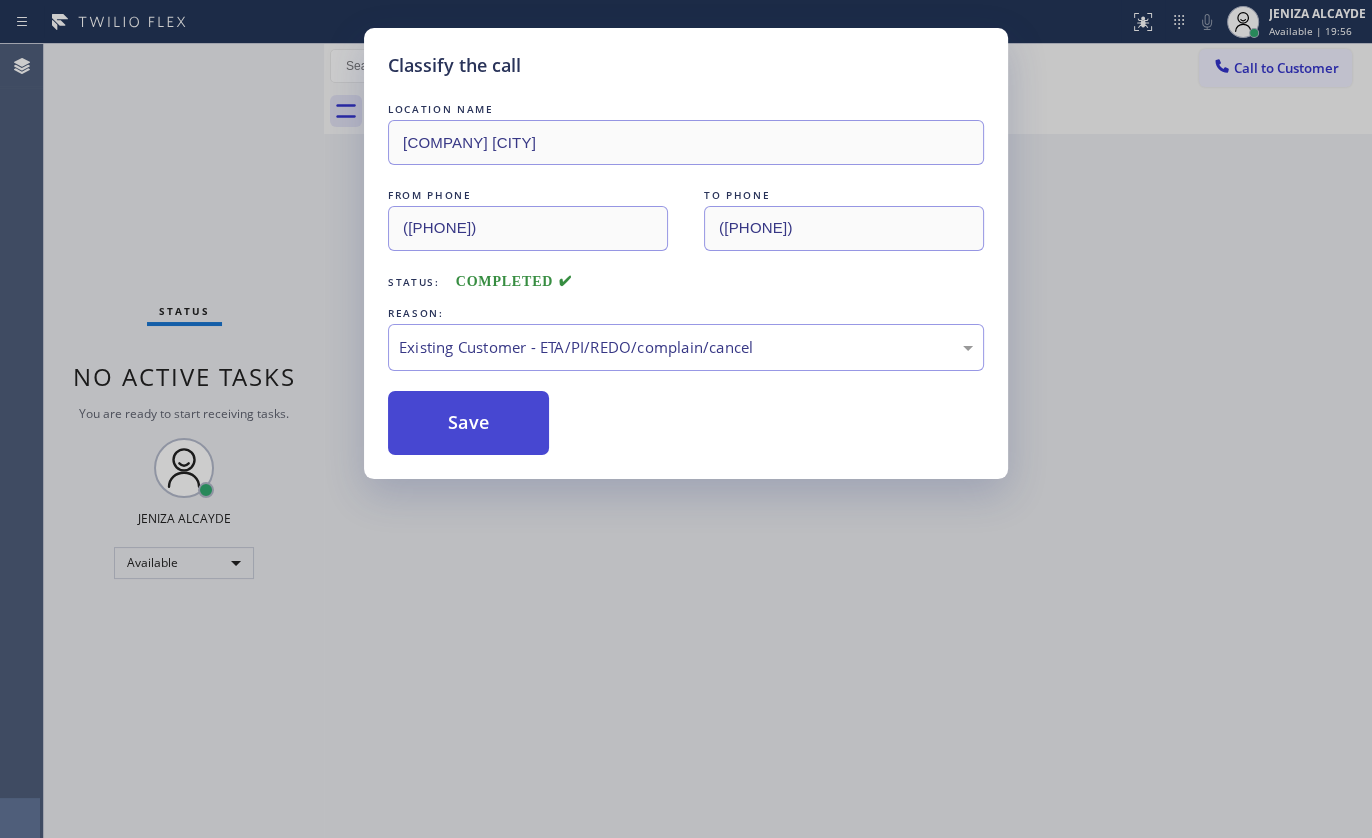 drag, startPoint x: 436, startPoint y: 449, endPoint x: 469, endPoint y: 416, distance: 46.66905 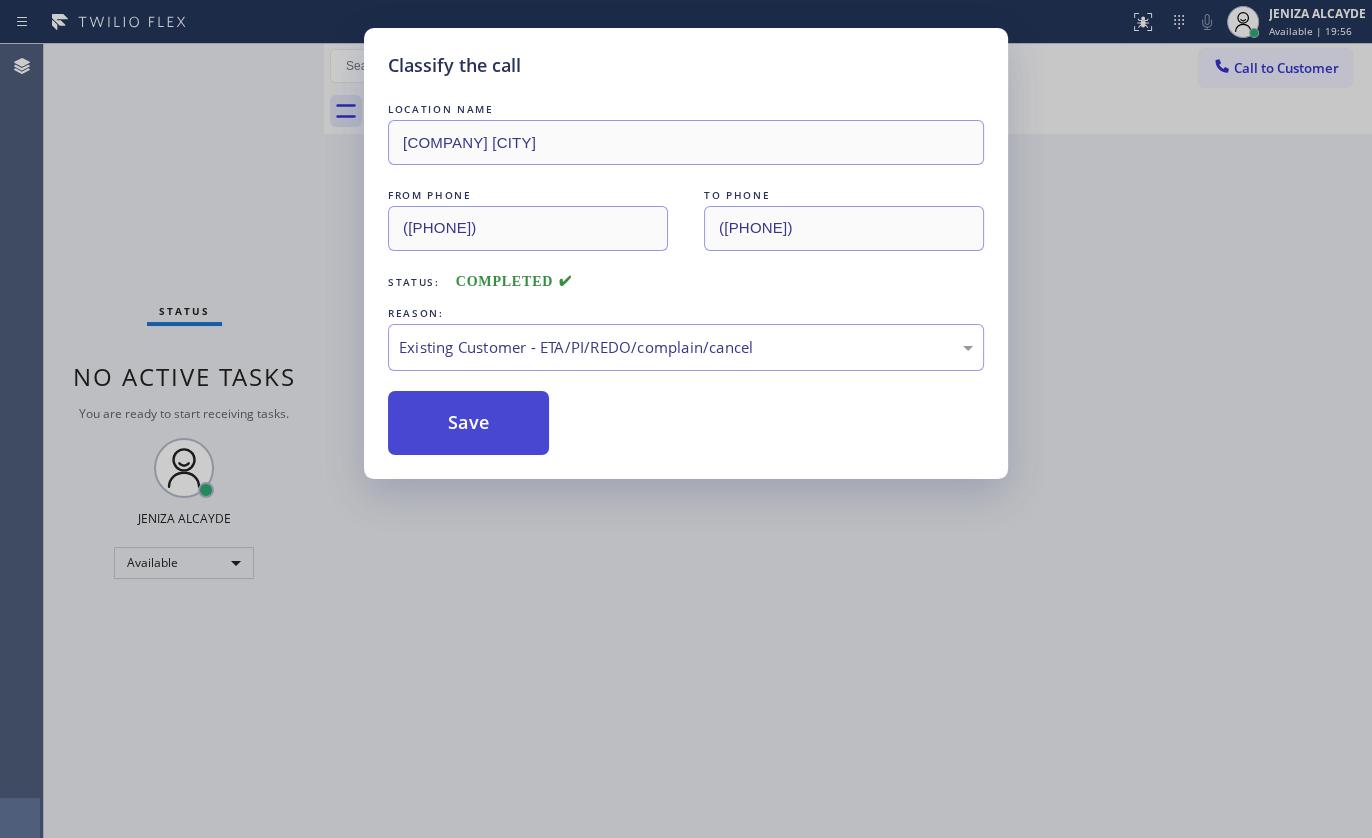 click on "Save" at bounding box center [468, 423] 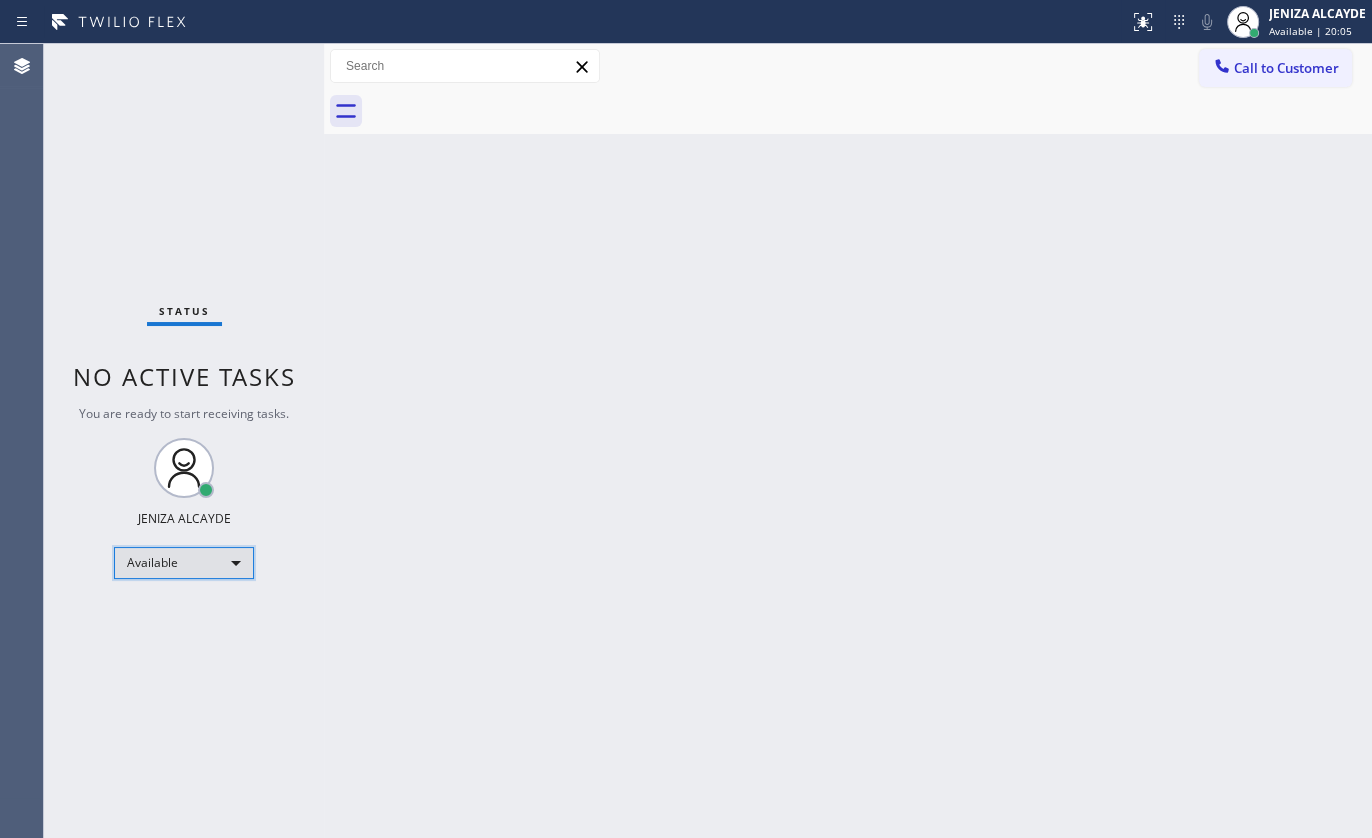 click on "Available" at bounding box center [184, 563] 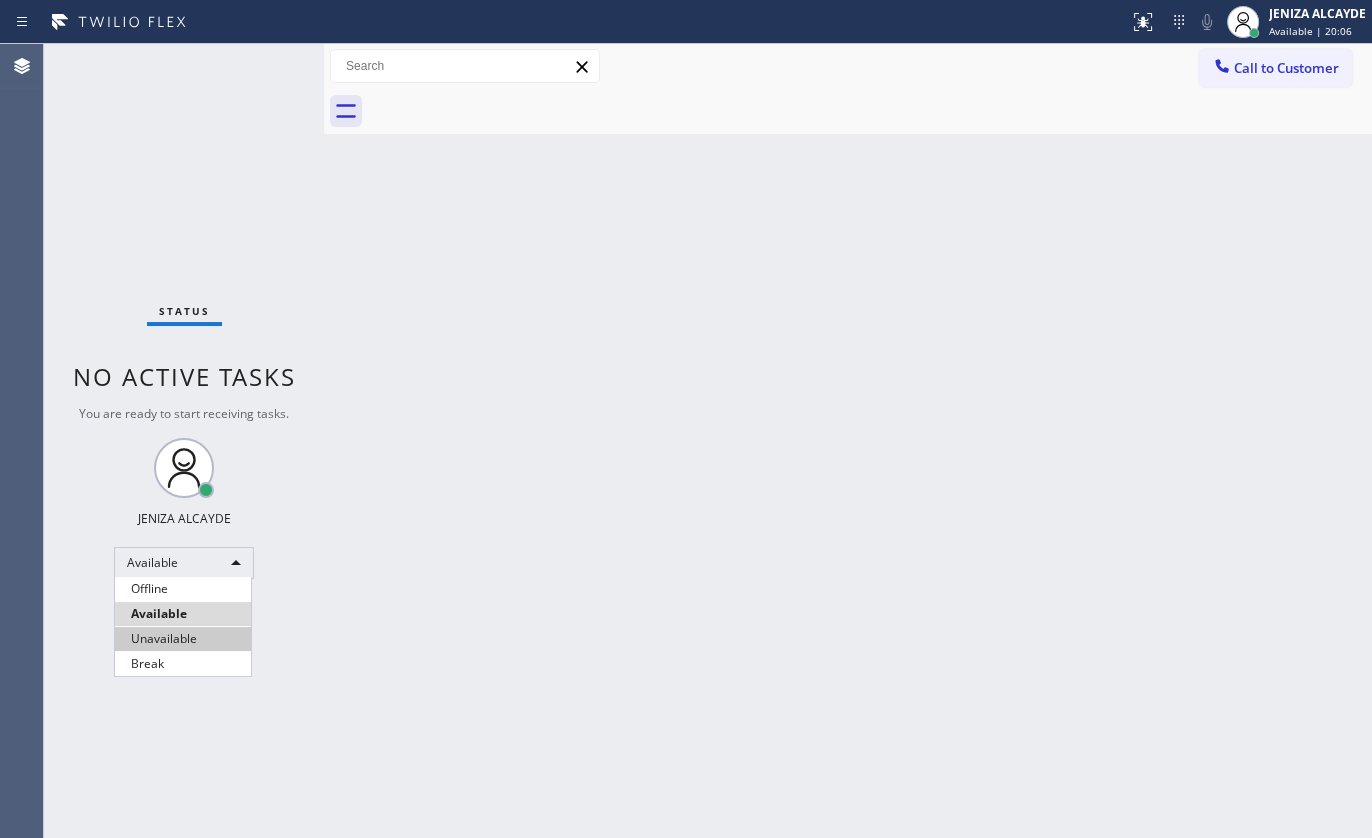 click on "Unavailable" at bounding box center (183, 639) 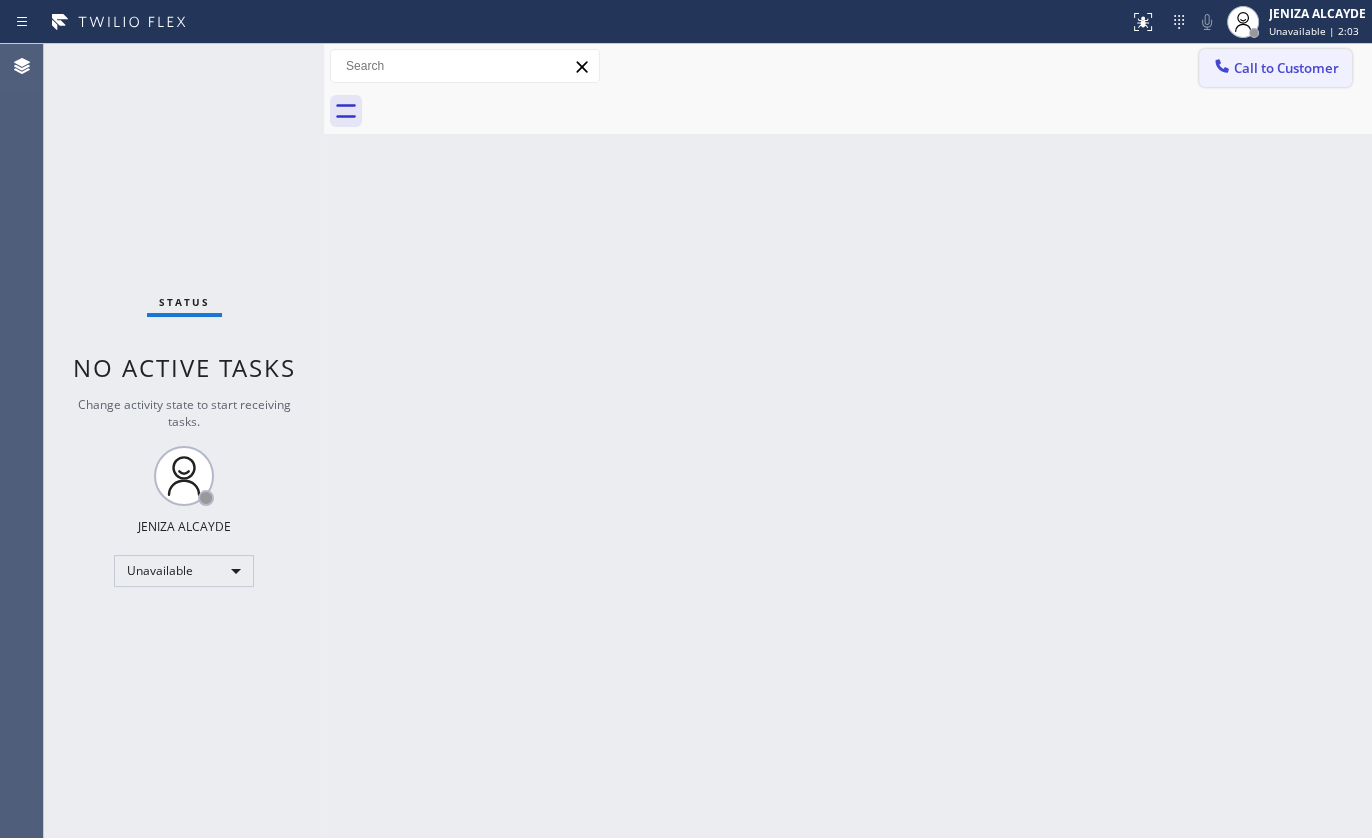 click 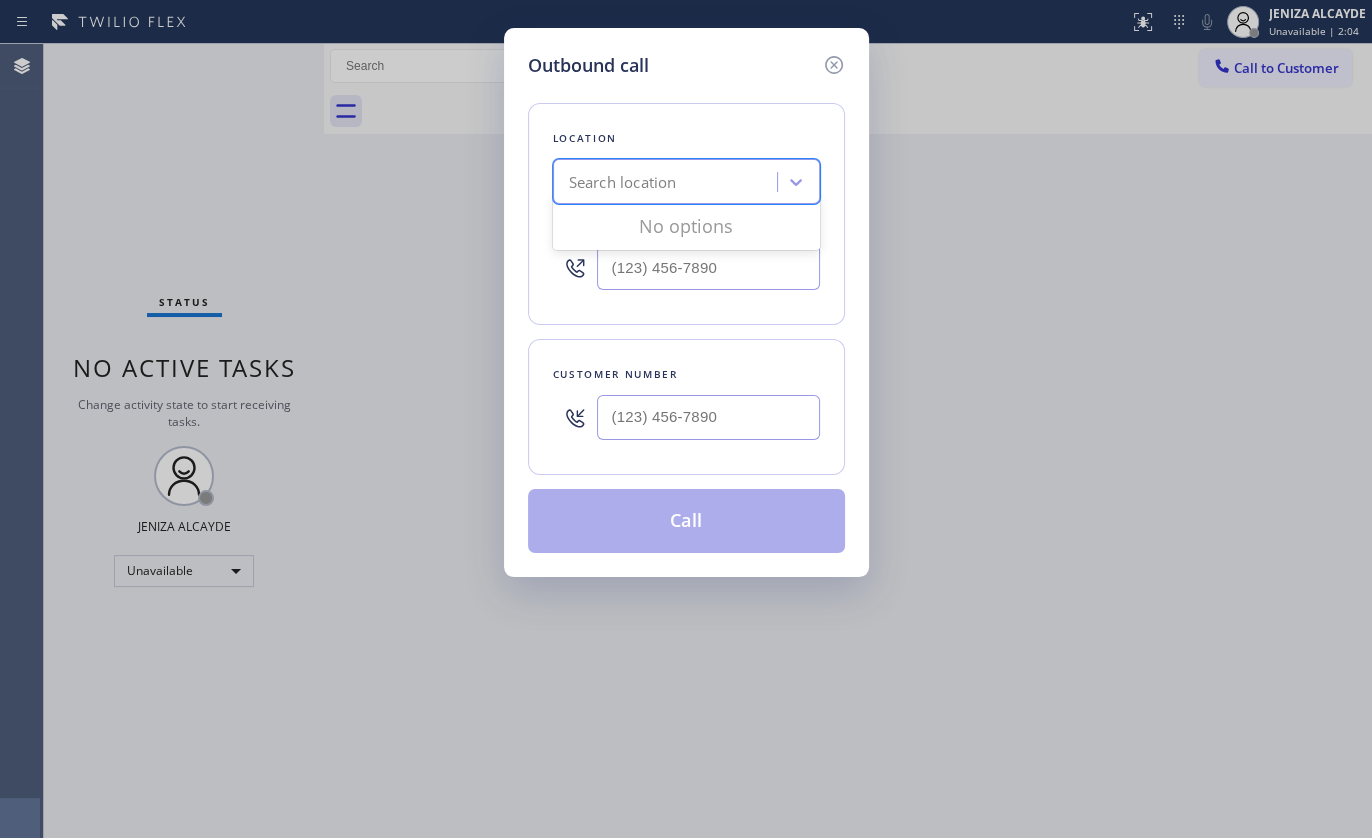 click on "Search location" at bounding box center [623, 182] 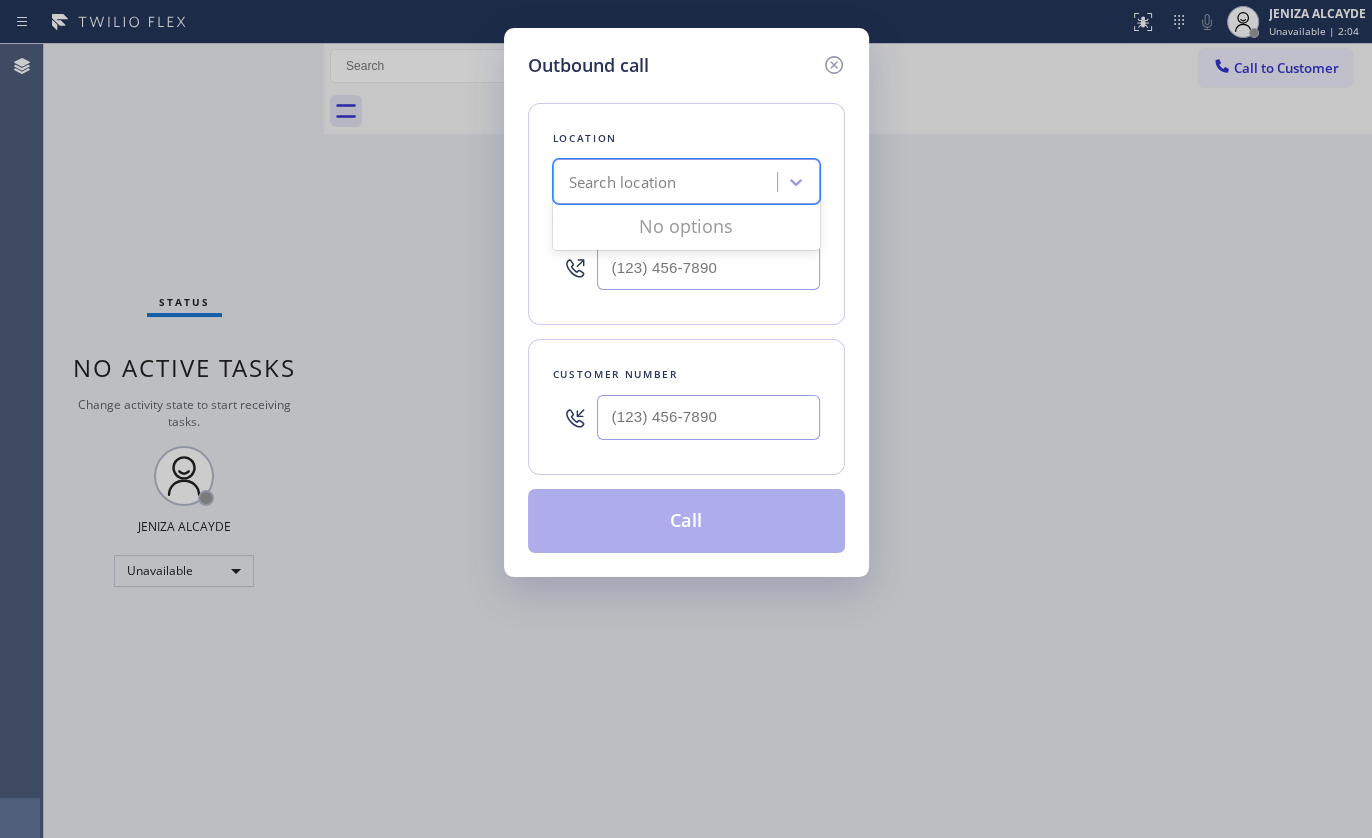 type on "Samsung Washer & Dryer Repair Lynn" 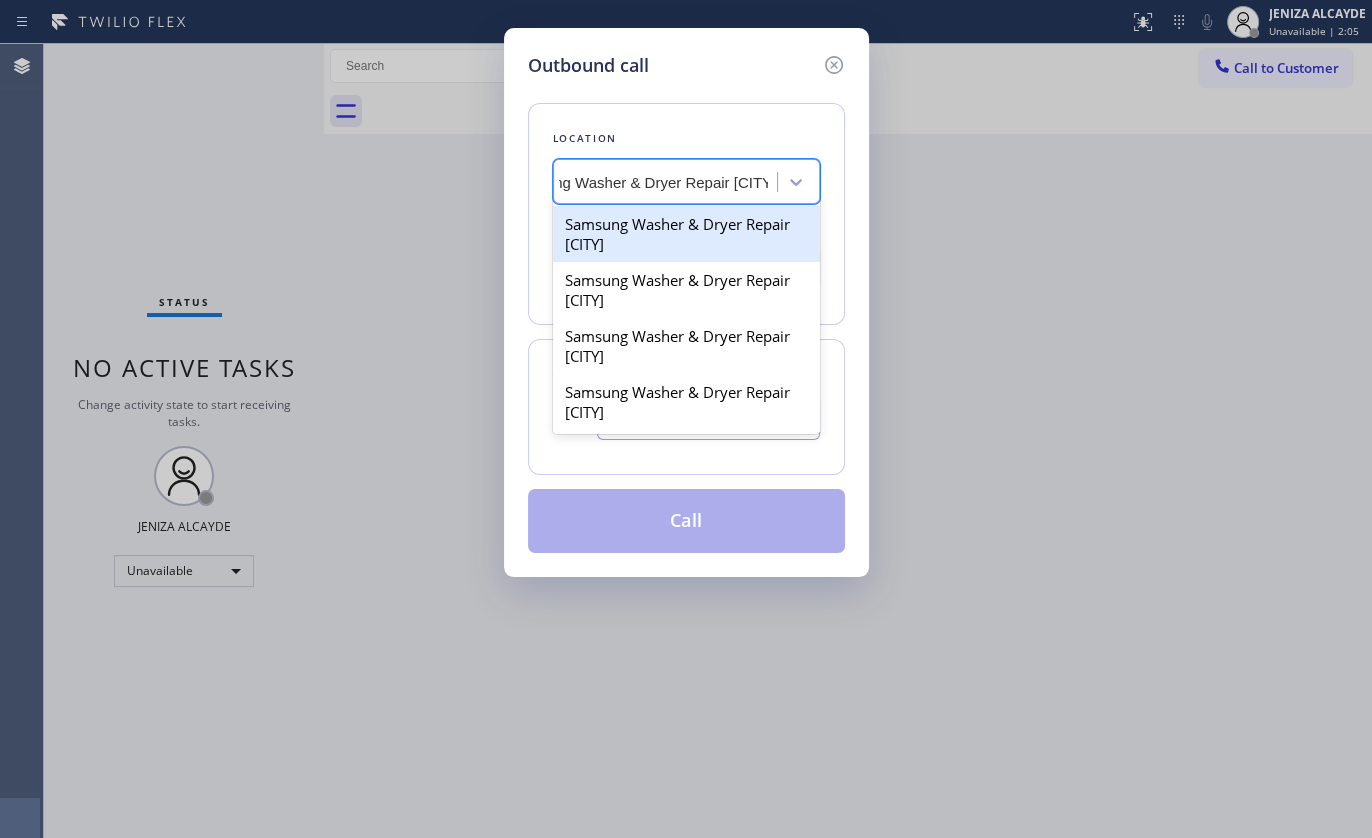 click on "Samsung Washer & Dryer Repair Bethlehem" at bounding box center [686, 234] 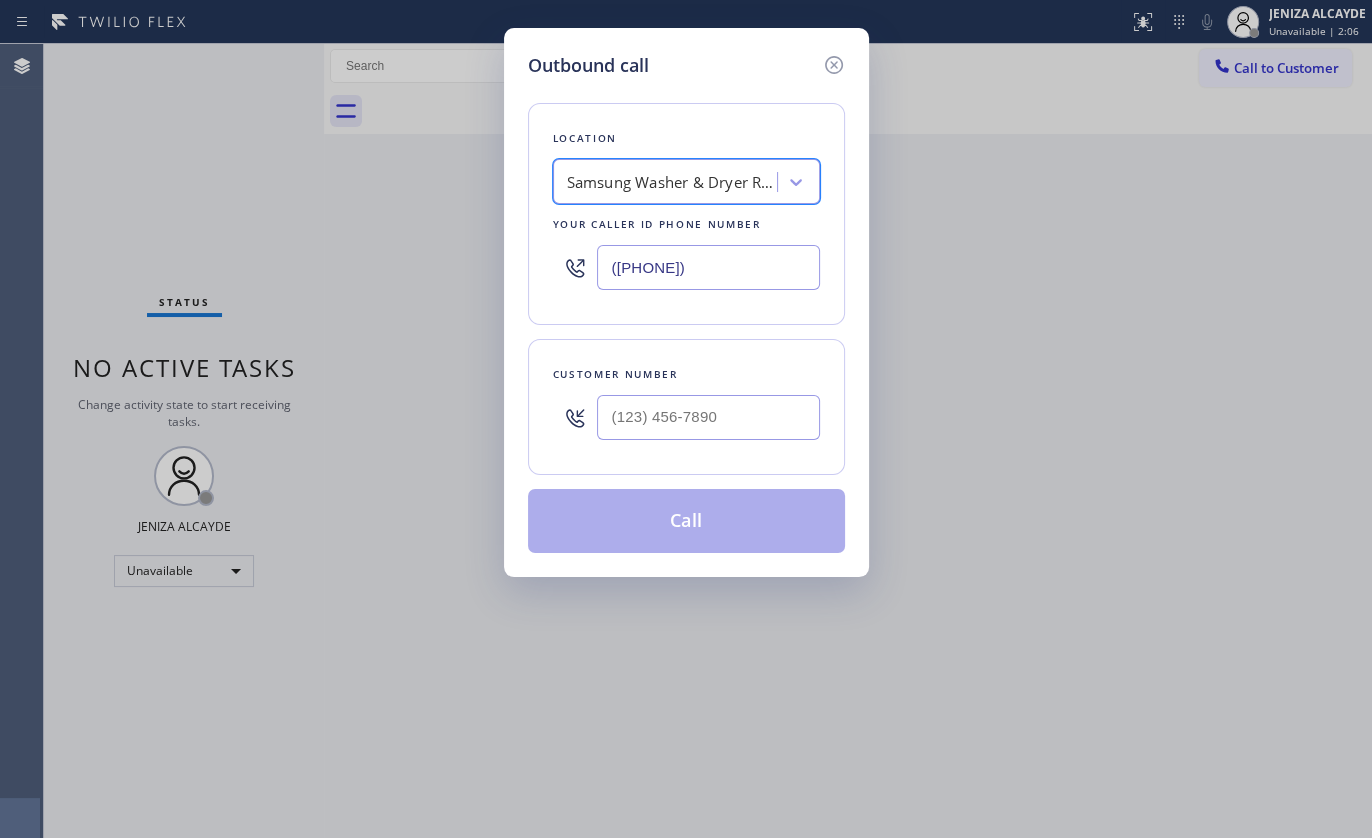 scroll, scrollTop: 0, scrollLeft: 1, axis: horizontal 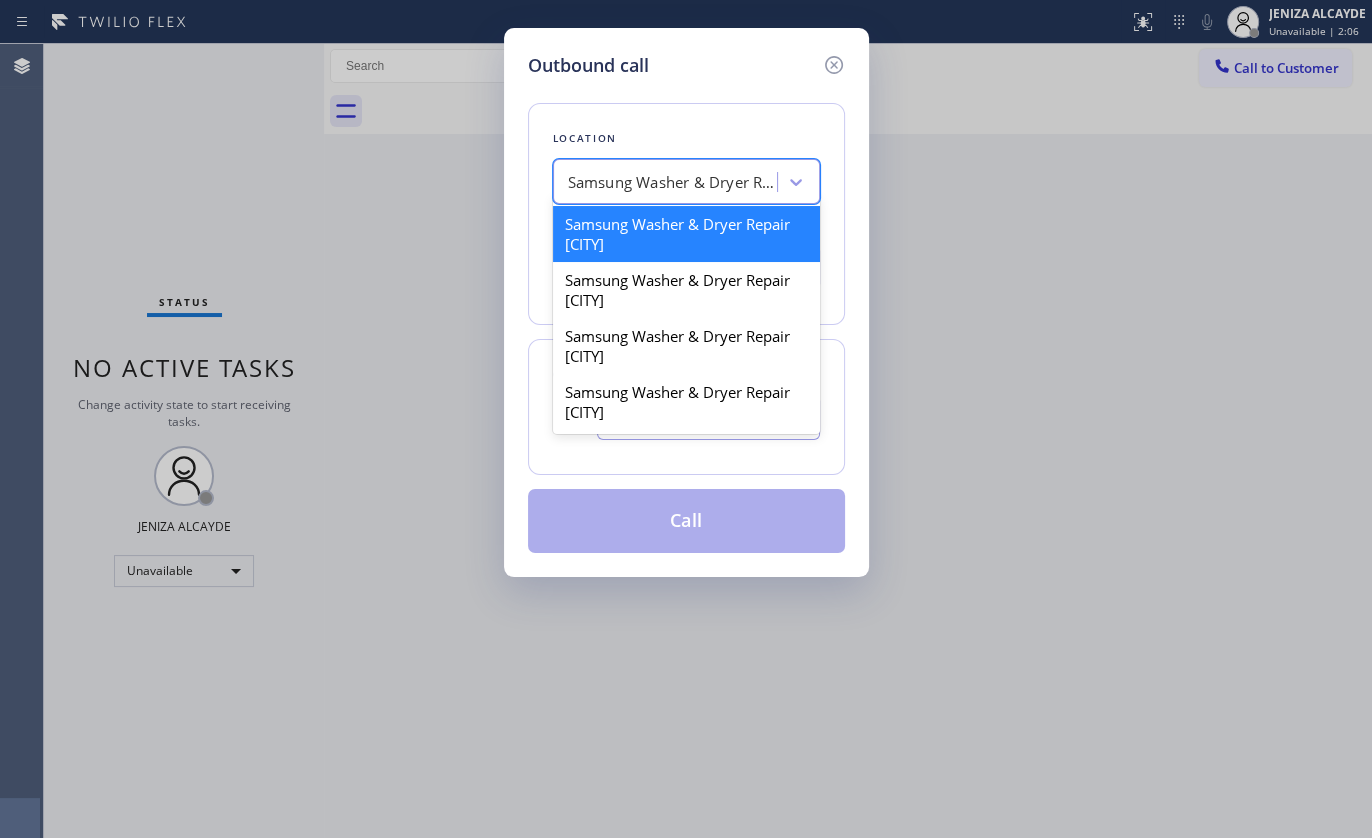 click on "Samsung Washer & Dryer Repair Bethlehem" at bounding box center (668, 182) 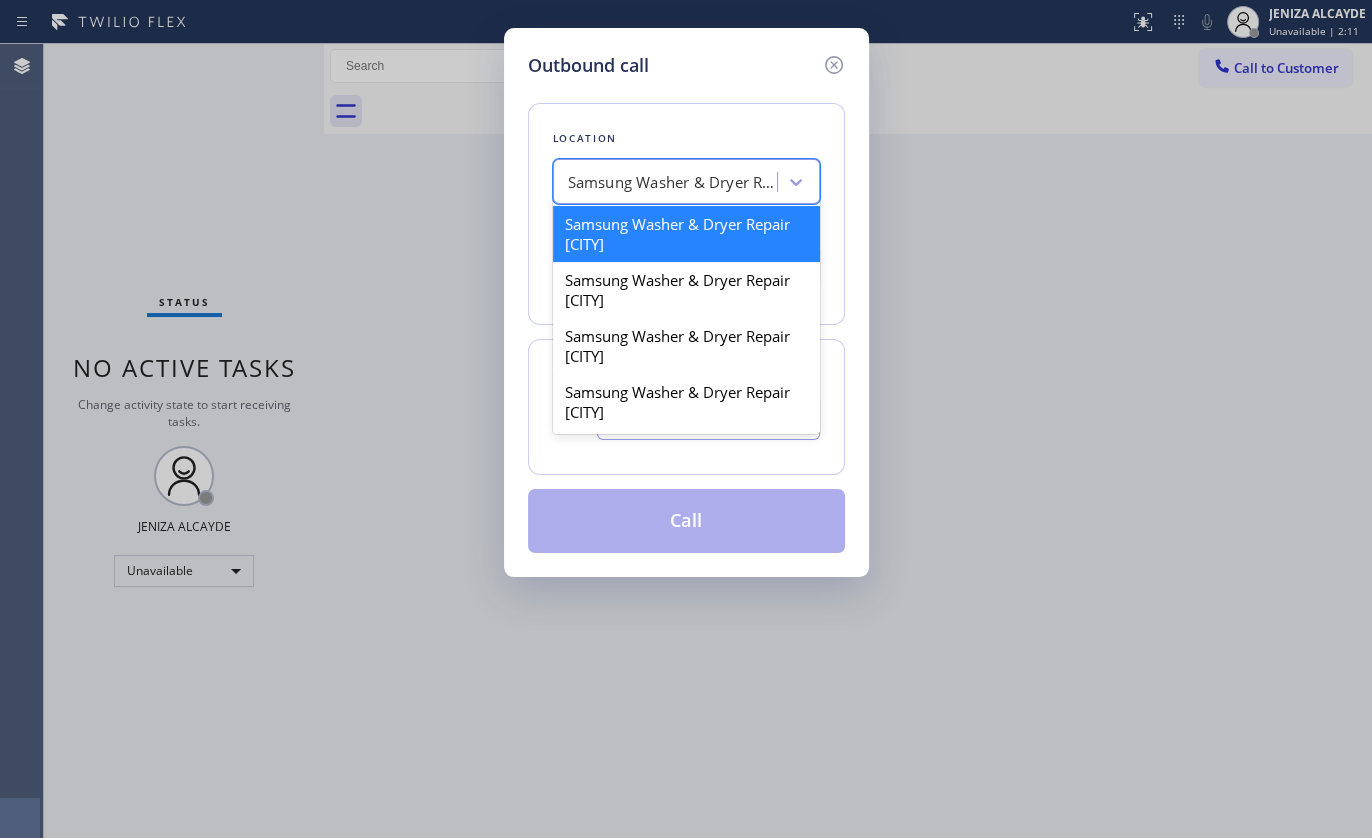 click on "Samsung Washer & Dryer Repair Bethlehem" at bounding box center [673, 182] 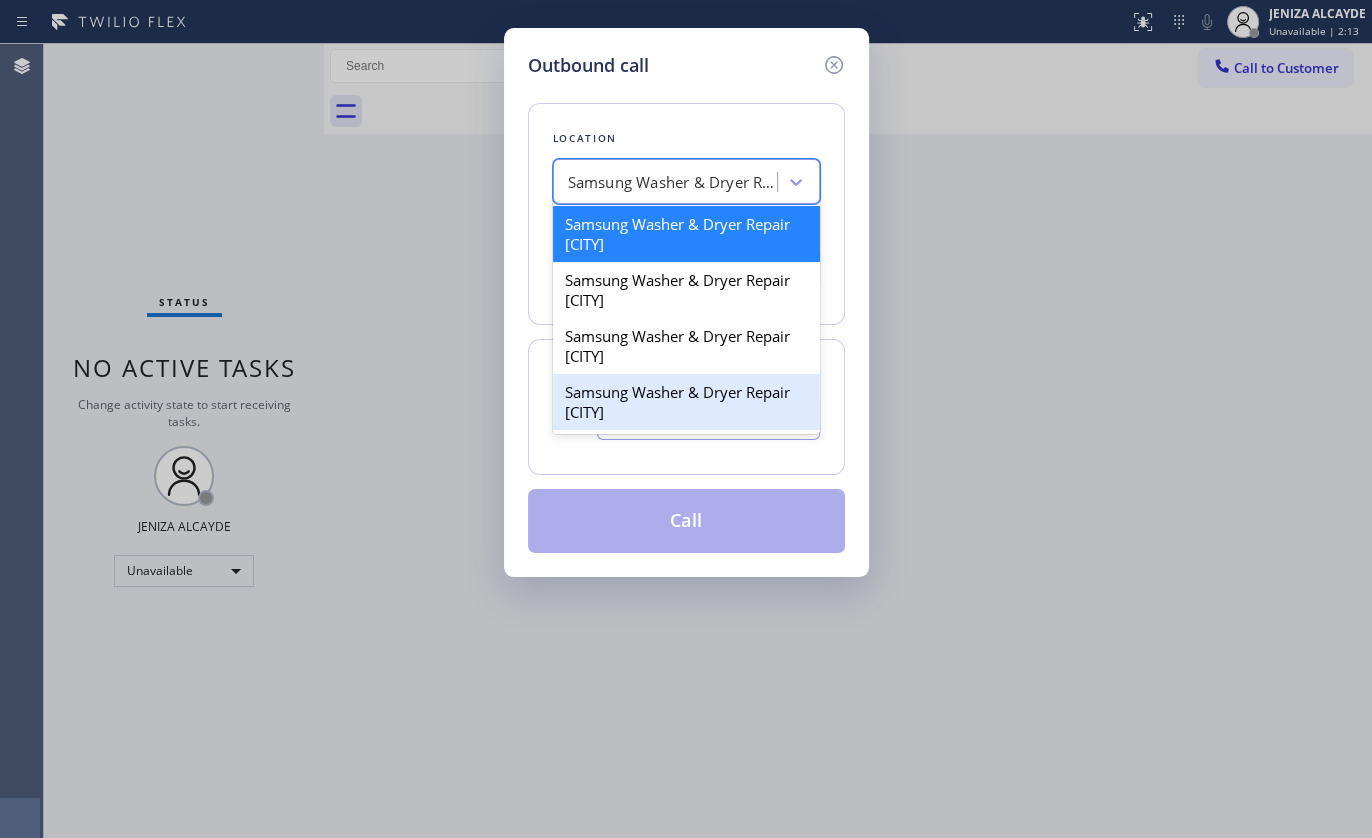 click on "Samsung Washer & Dryer Repair Lynn" at bounding box center (686, 402) 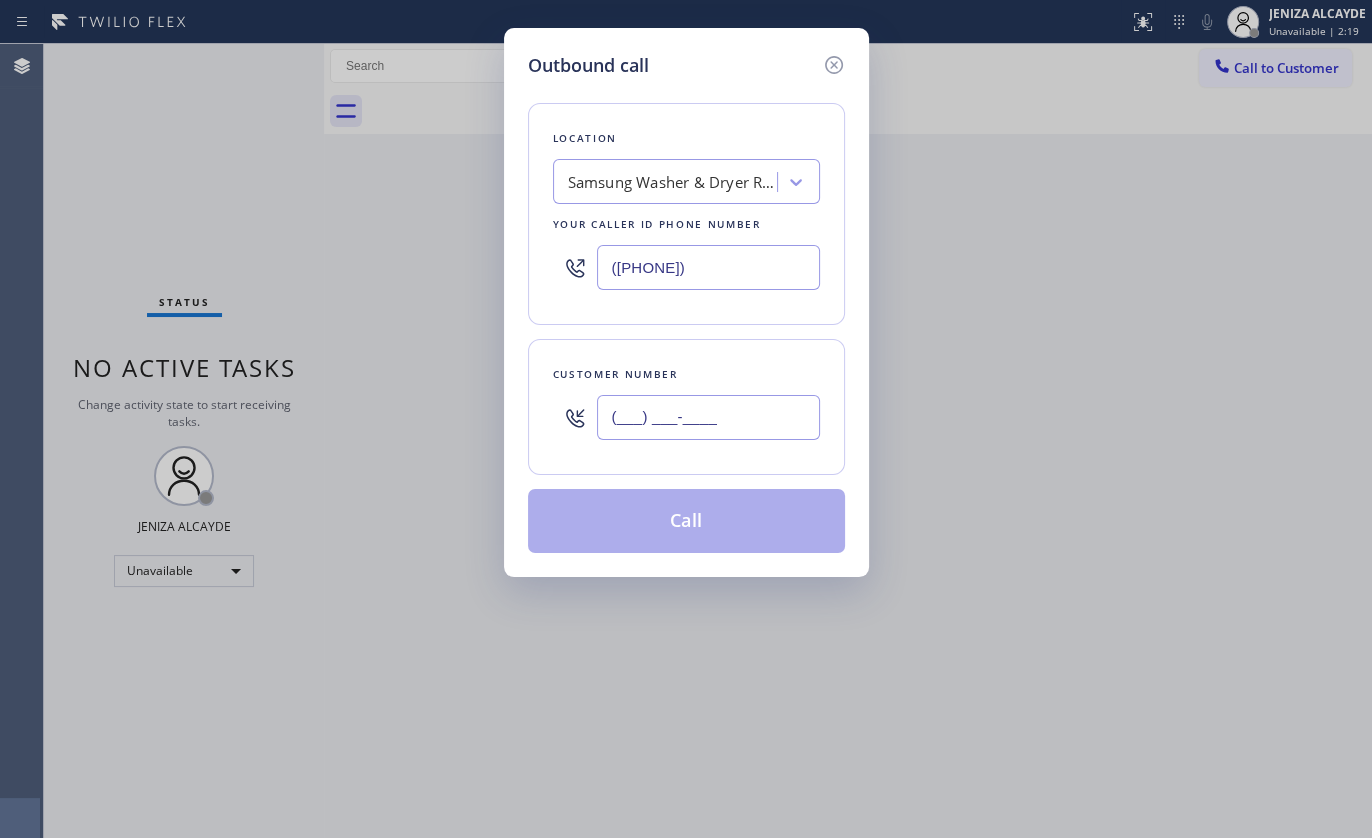 click on "(___) ___-____" at bounding box center (708, 417) 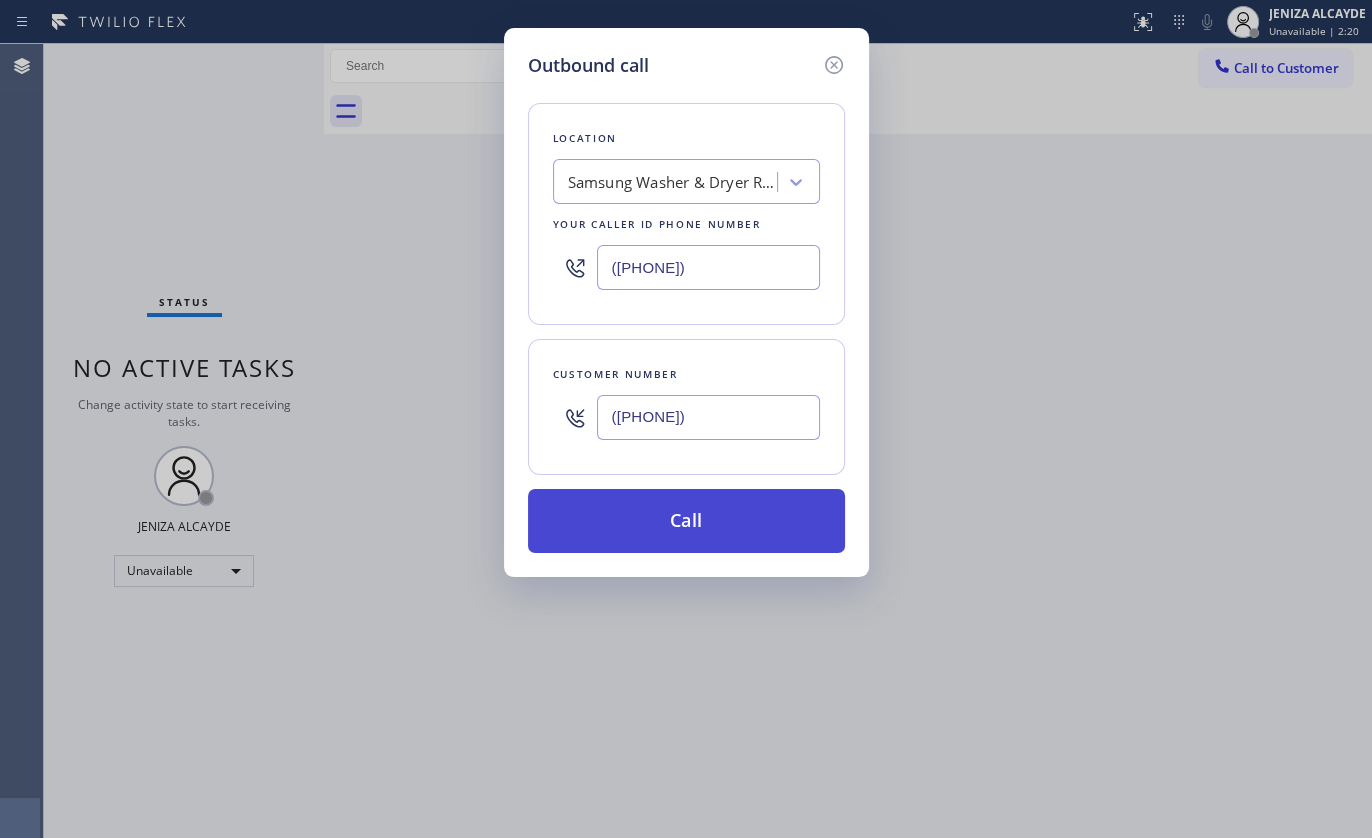 type on "(781) 600-9447" 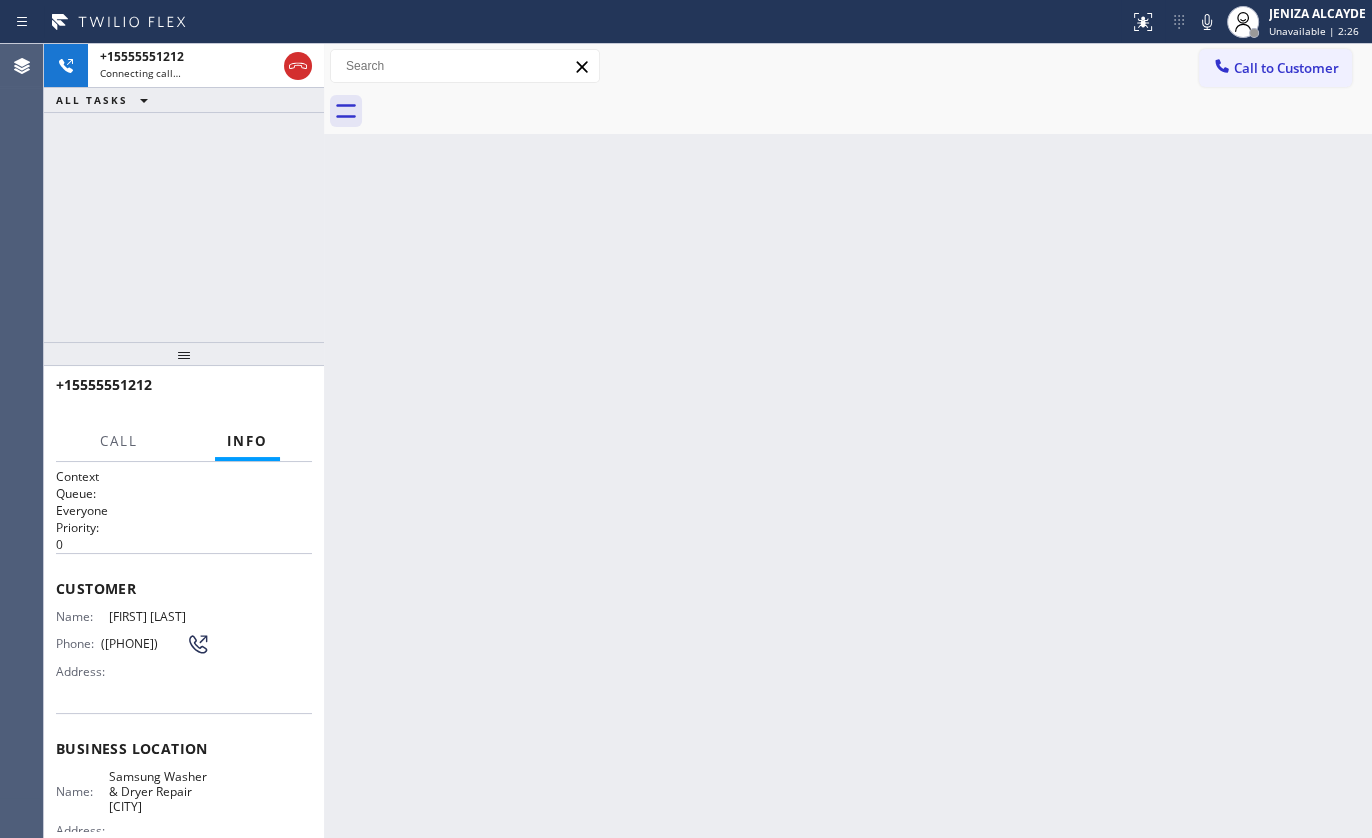 drag, startPoint x: 654, startPoint y: 274, endPoint x: 768, endPoint y: 71, distance: 232.81967 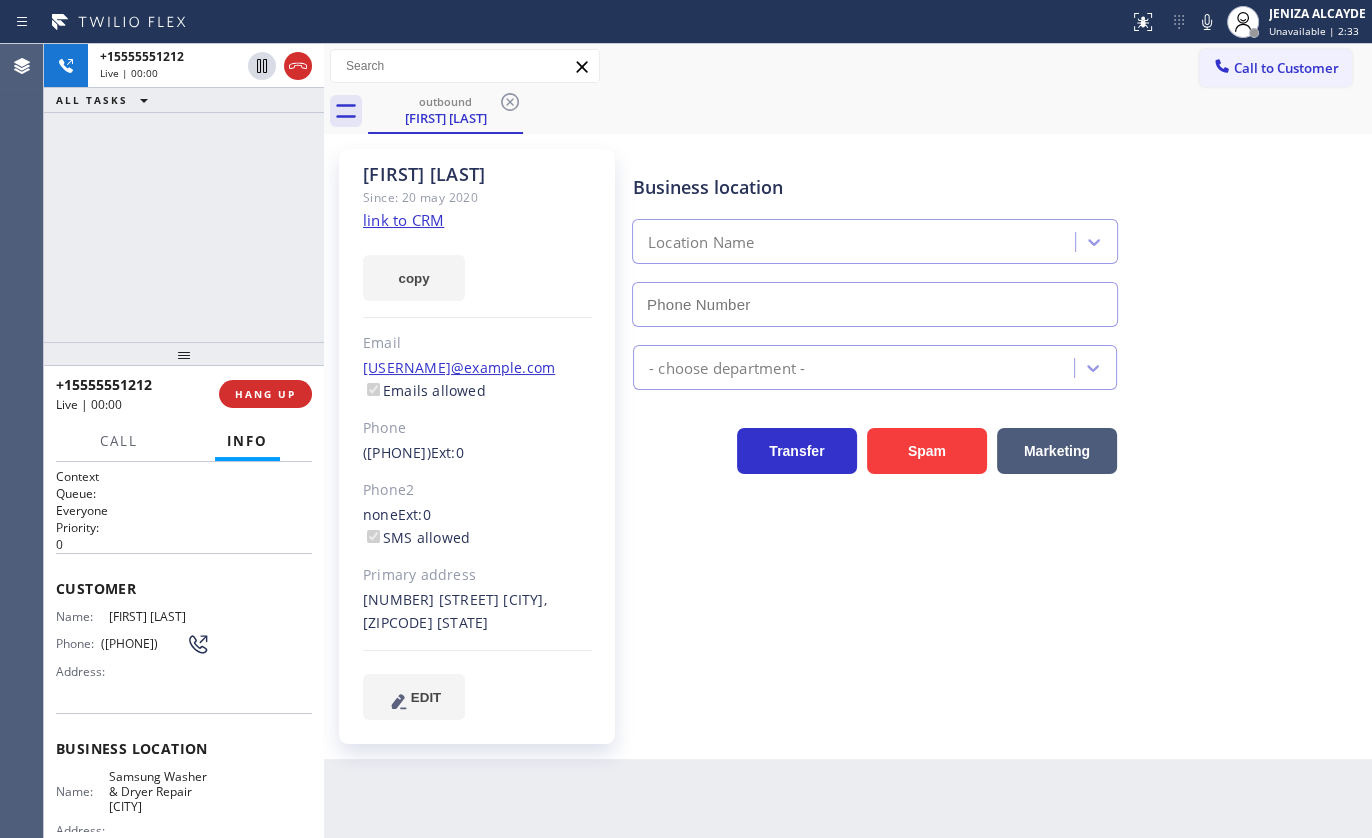 type on "(339) 888-9303" 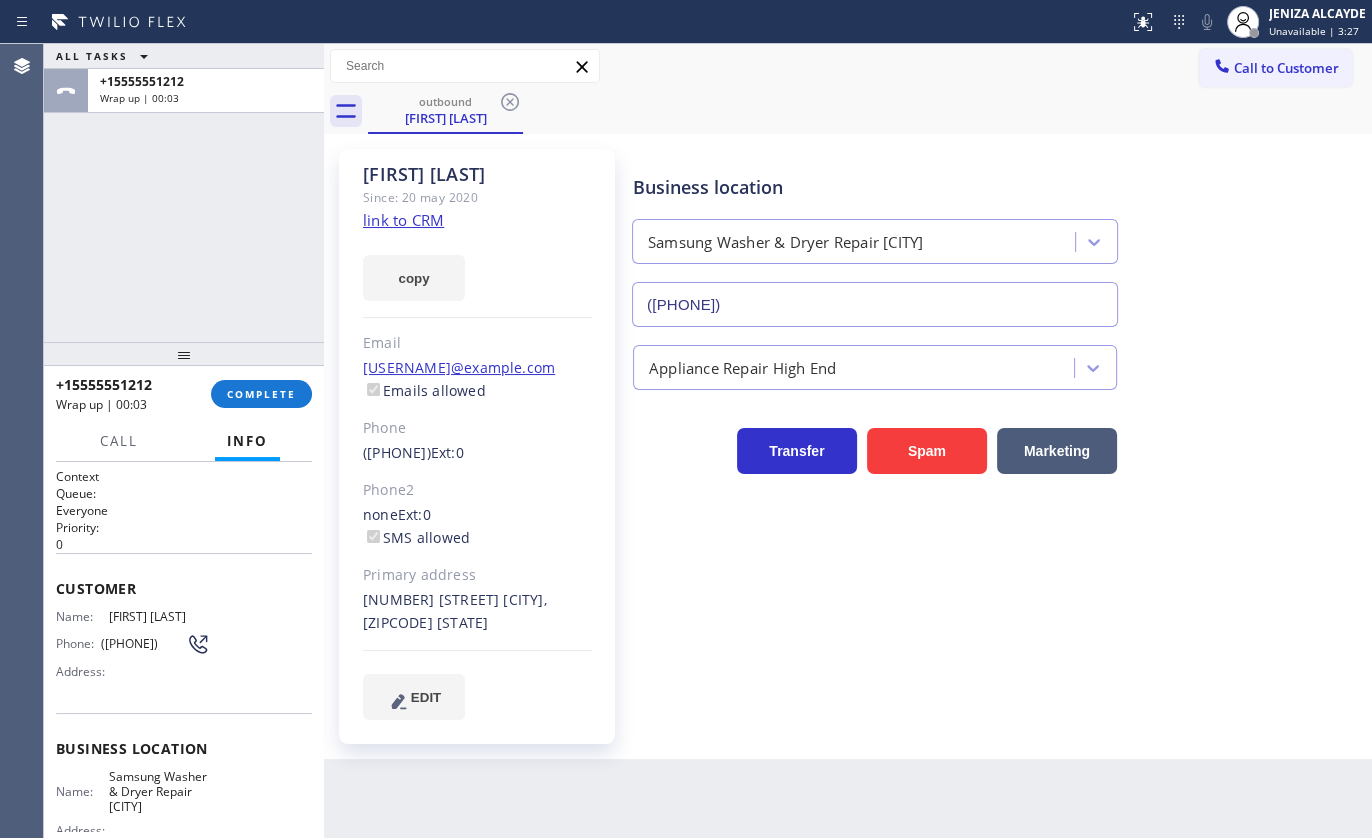 click on "link to CRM" 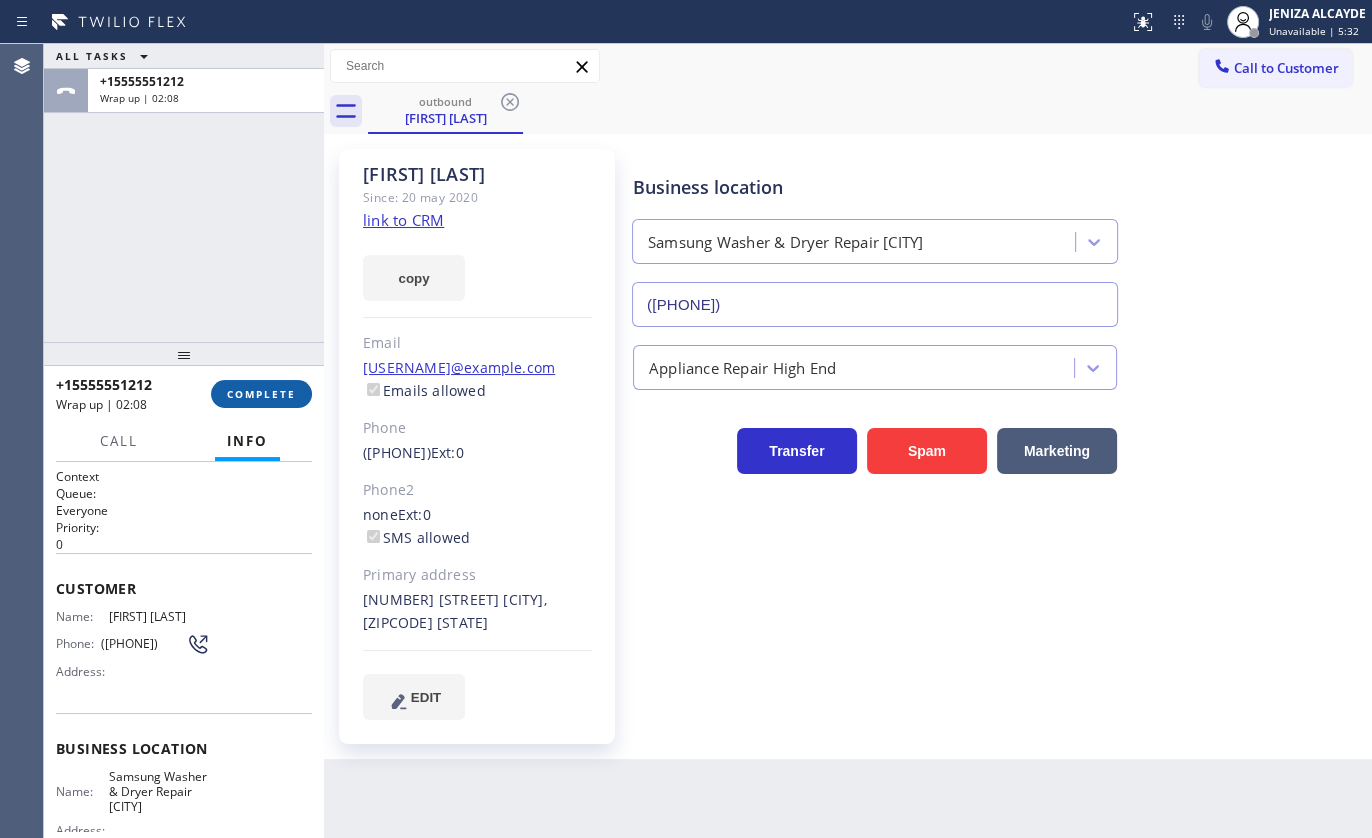 click on "COMPLETE" at bounding box center [261, 394] 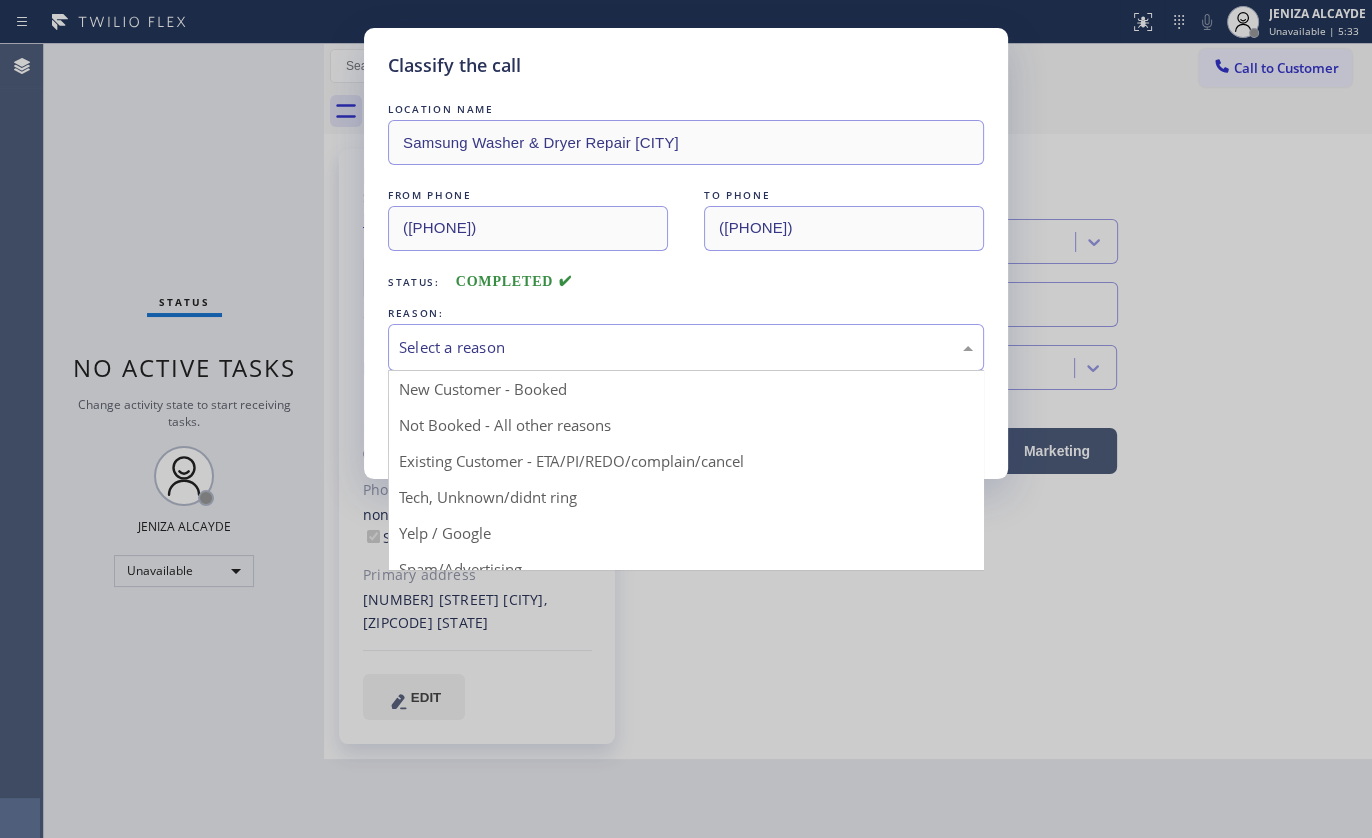 click on "Select a reason" at bounding box center [686, 347] 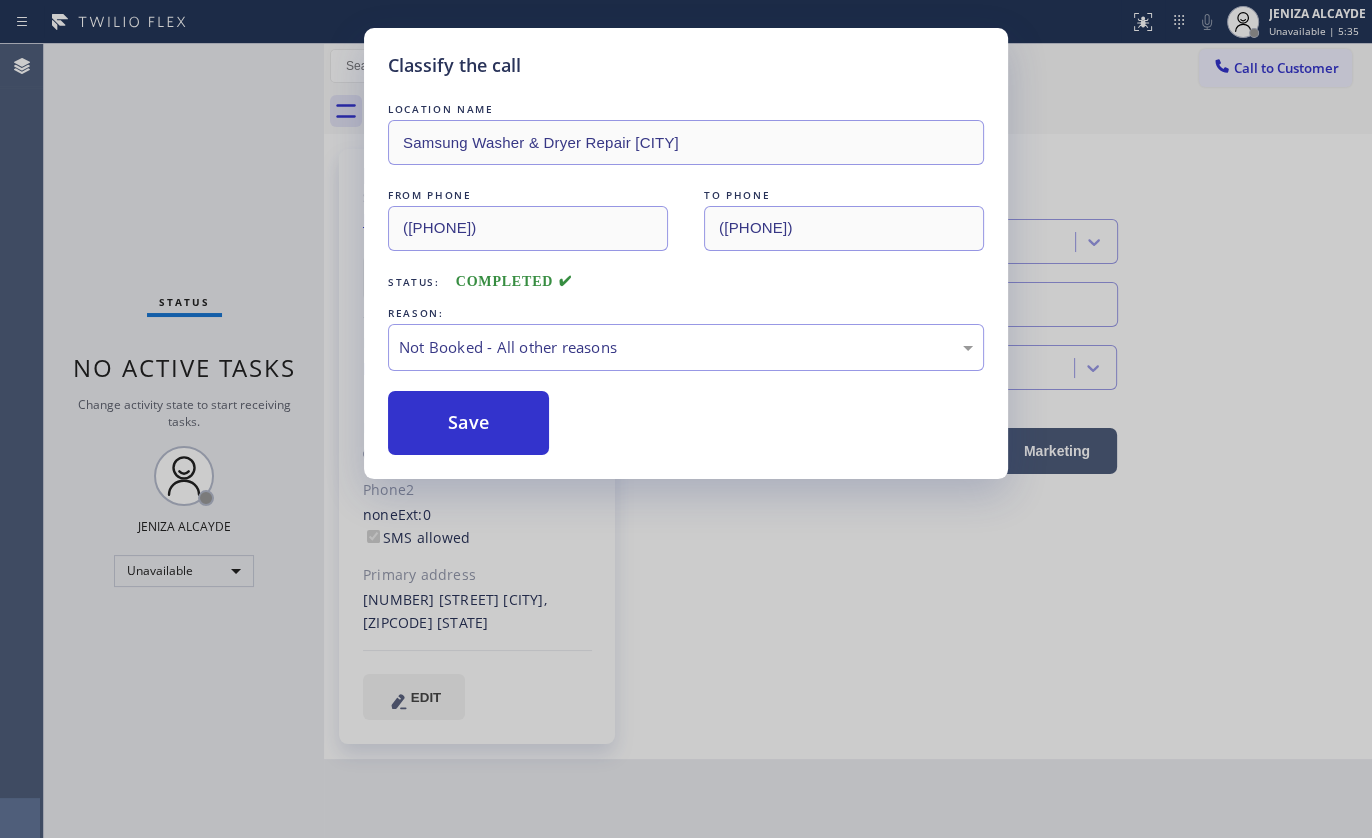 click on "Save" at bounding box center (468, 423) 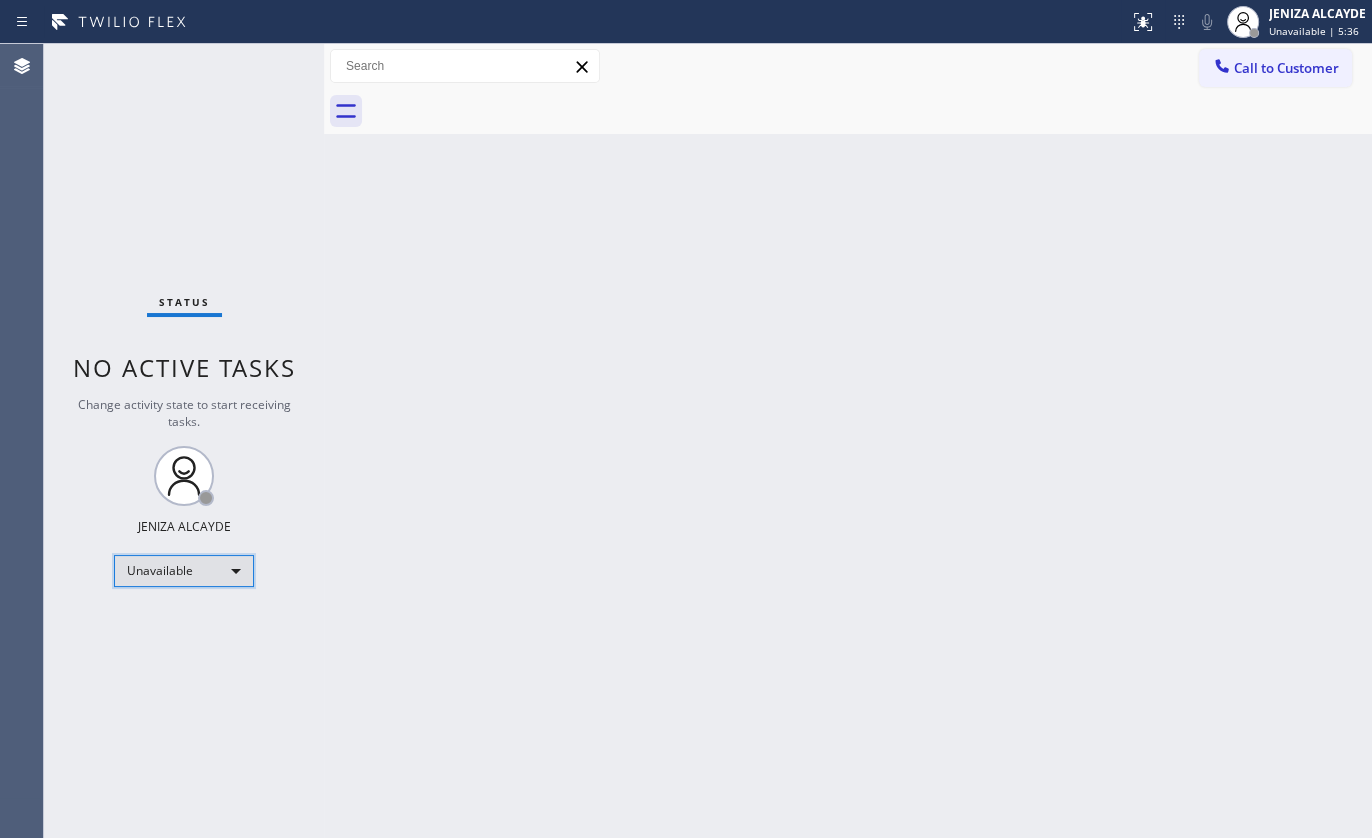 click on "Unavailable" at bounding box center (184, 571) 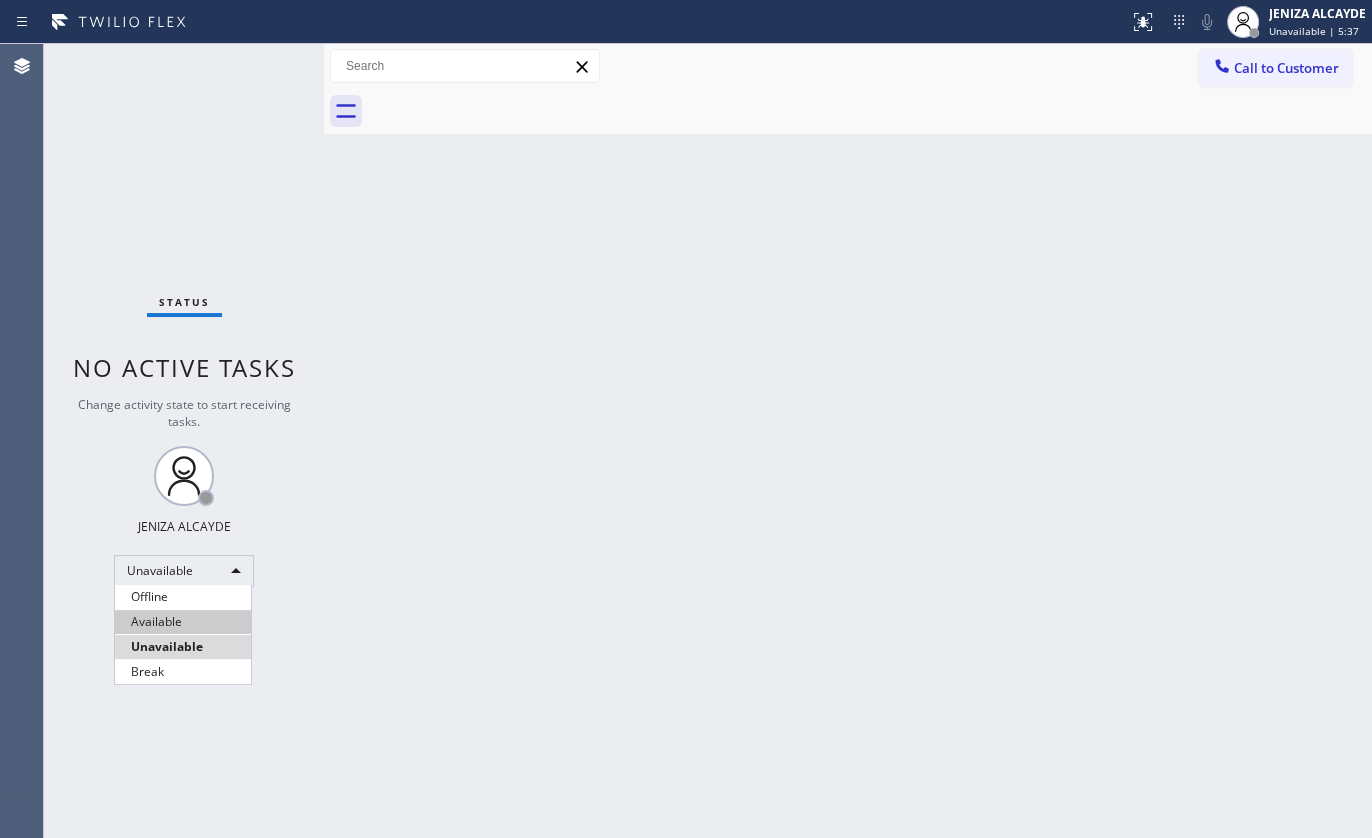 click on "Available" at bounding box center [183, 622] 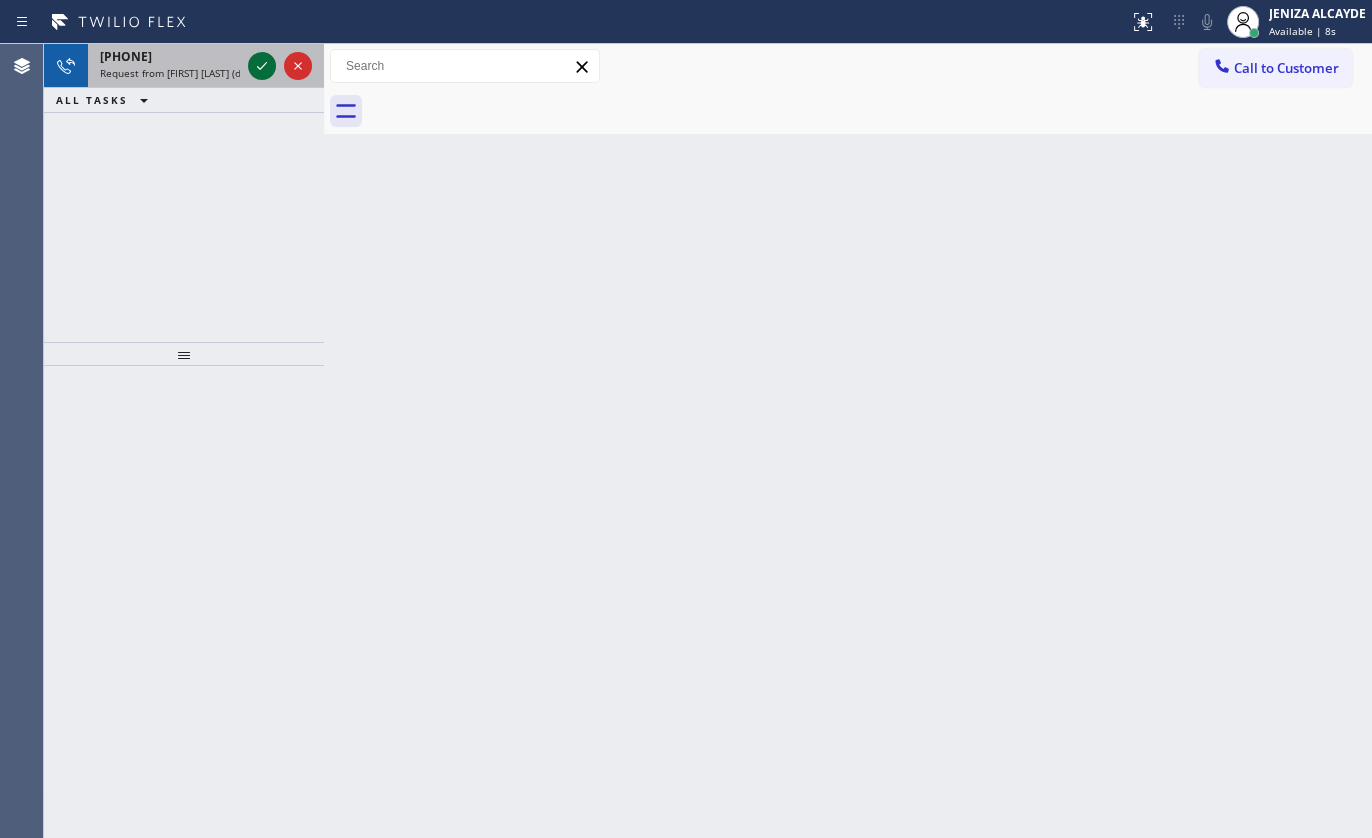 click 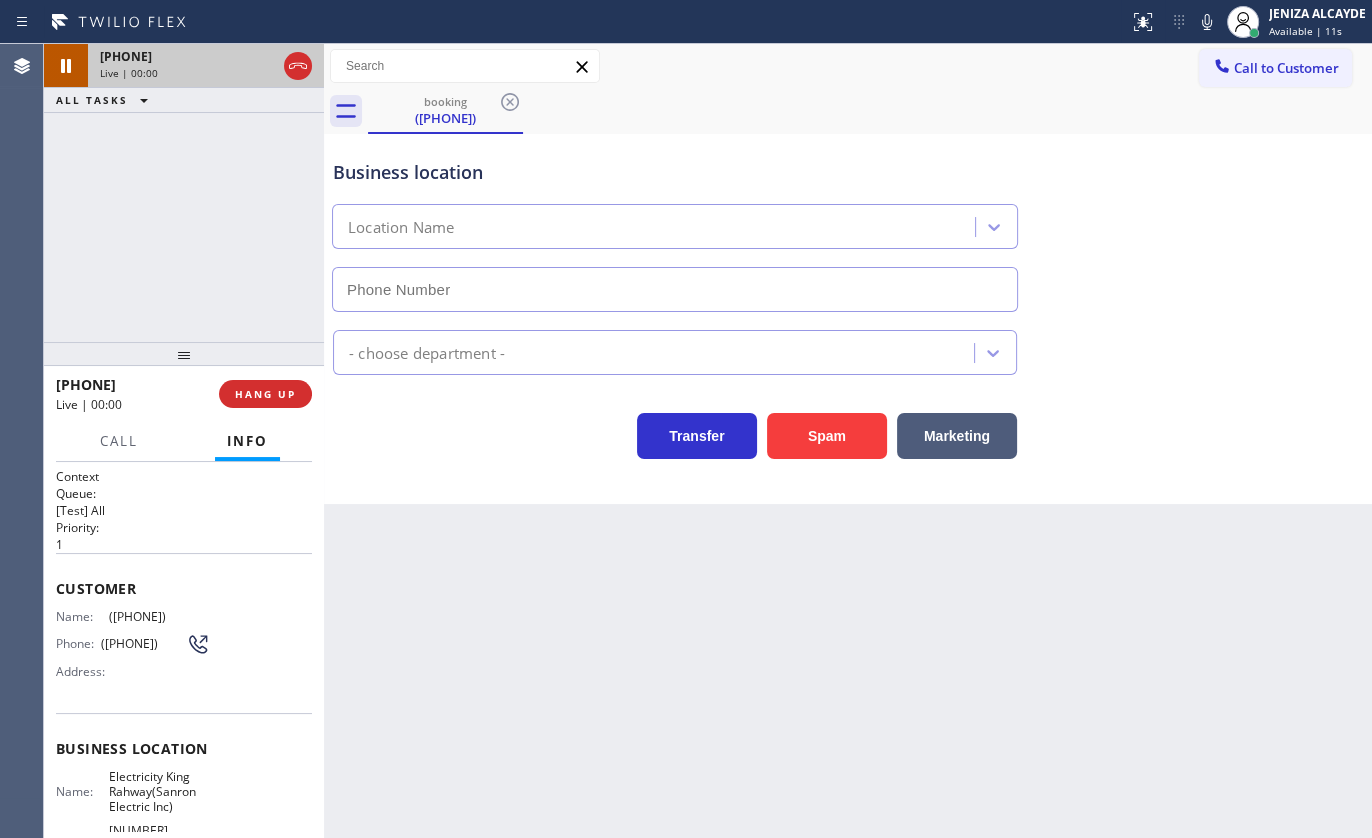 type on "(551) 239-9816" 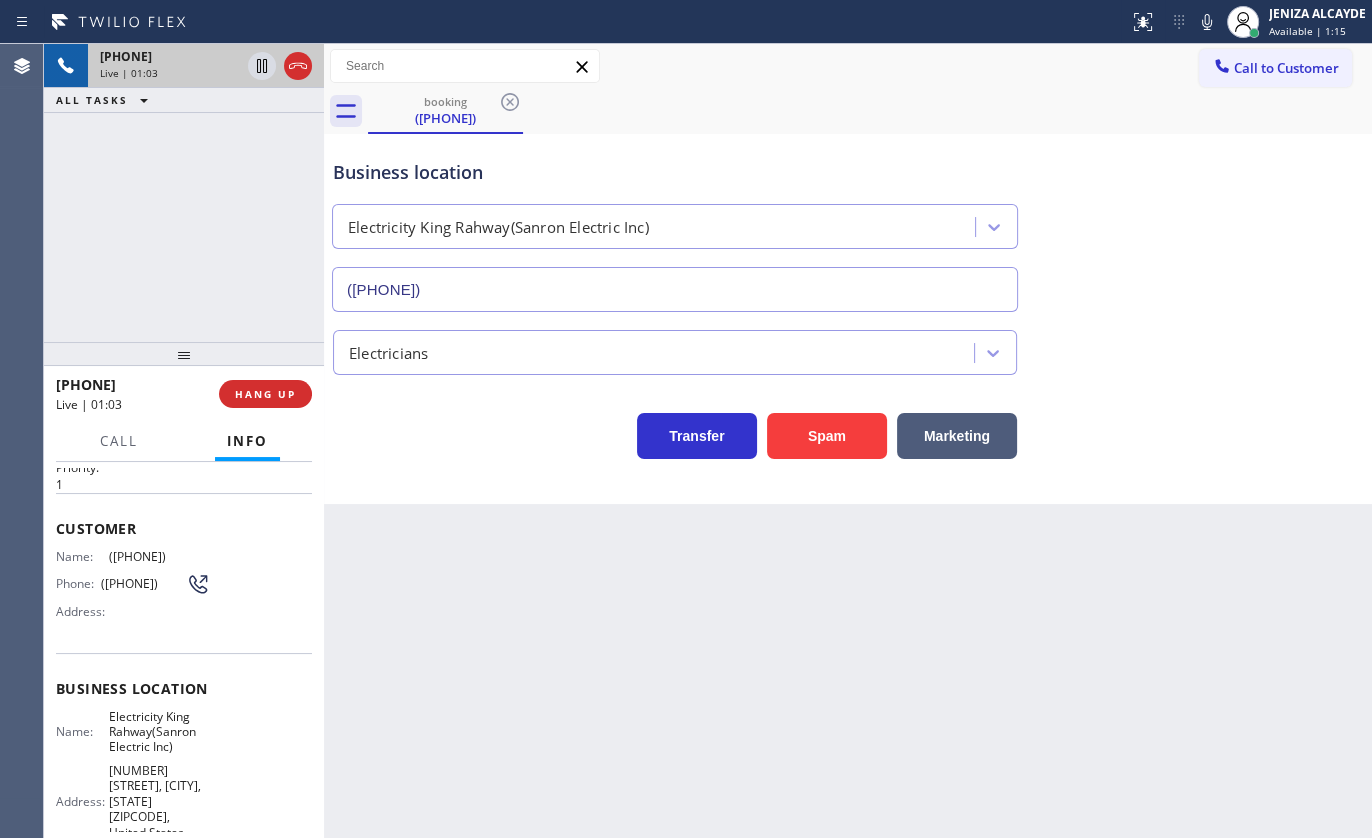 scroll, scrollTop: 90, scrollLeft: 0, axis: vertical 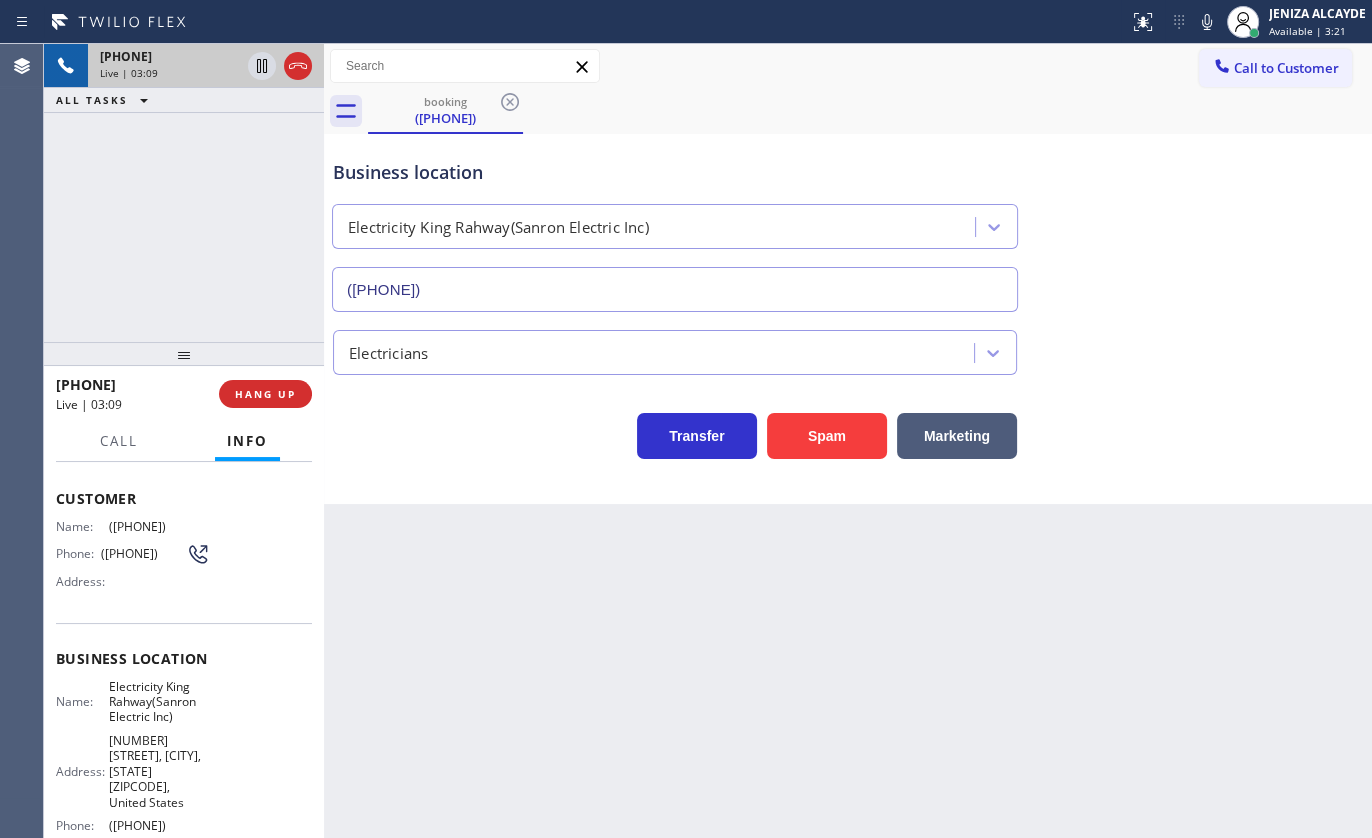 click on "+12018938118 Live | 03:09 ALL TASKS ALL TASKS ACTIVE TASKS TASKS IN WRAP UP" at bounding box center (184, 193) 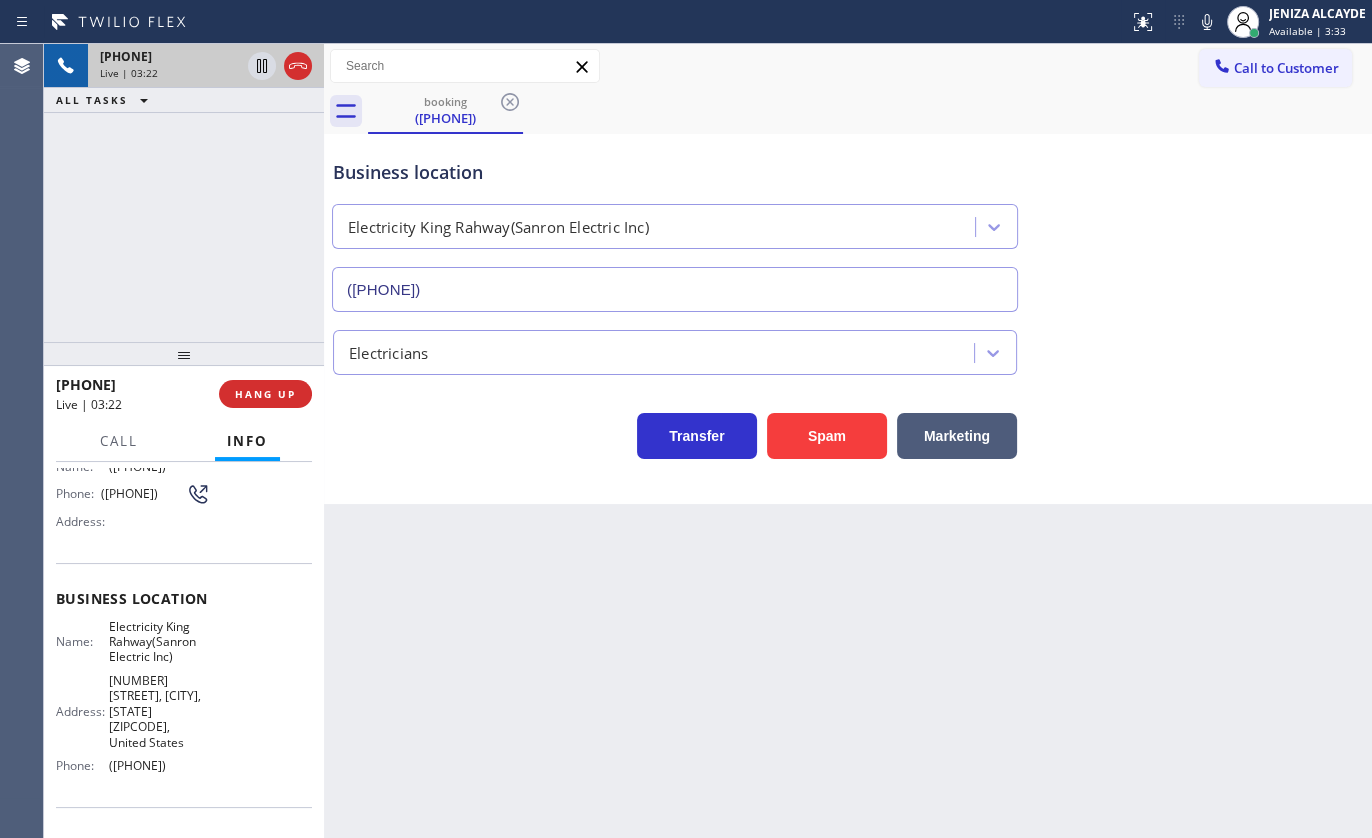 scroll, scrollTop: 181, scrollLeft: 0, axis: vertical 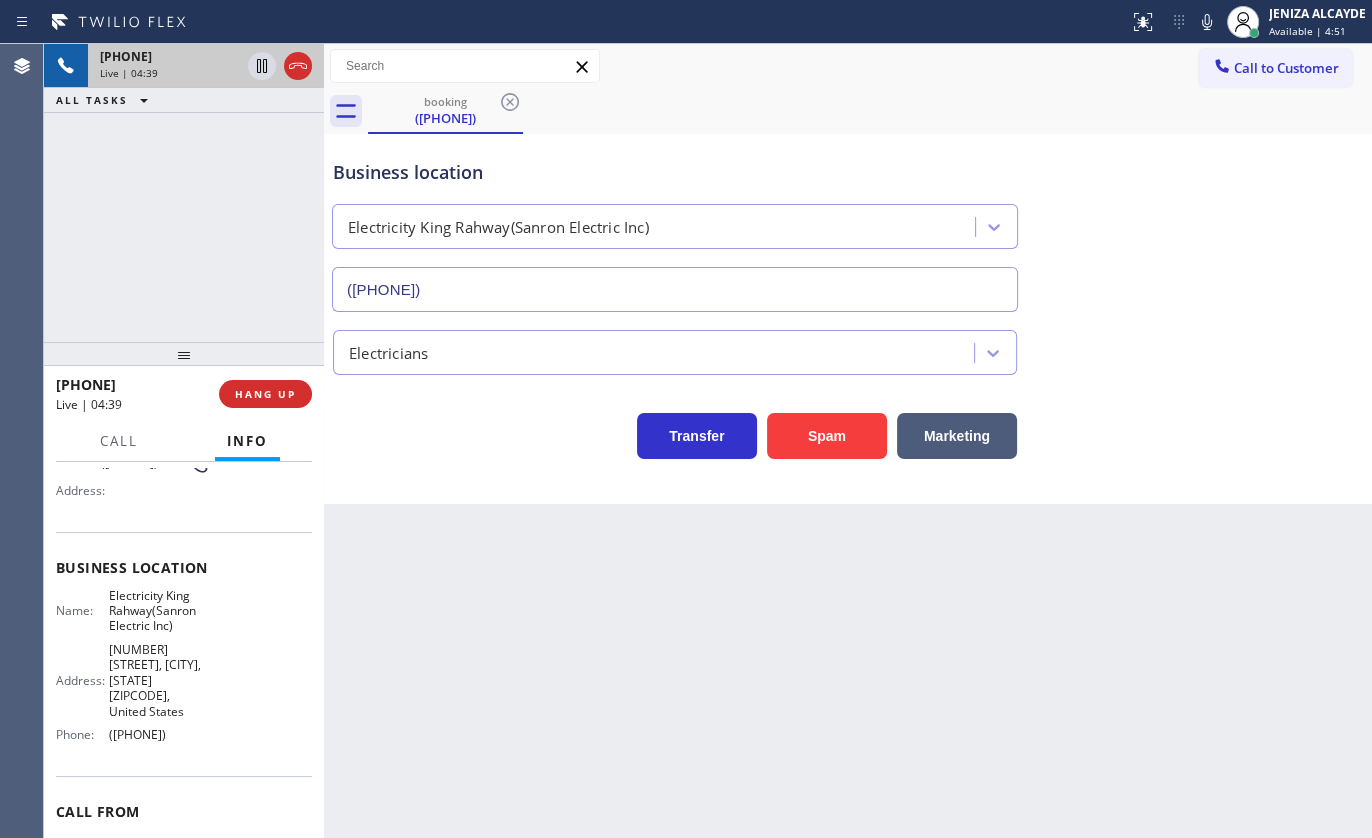 click on "Status report No issues detected If you experience an issue, please download the report and send it to your support team. Download report JENIZA ALCAYDE Available | 4:51 Set your status Offline Available Unavailable Break Log out" at bounding box center [1246, 22] 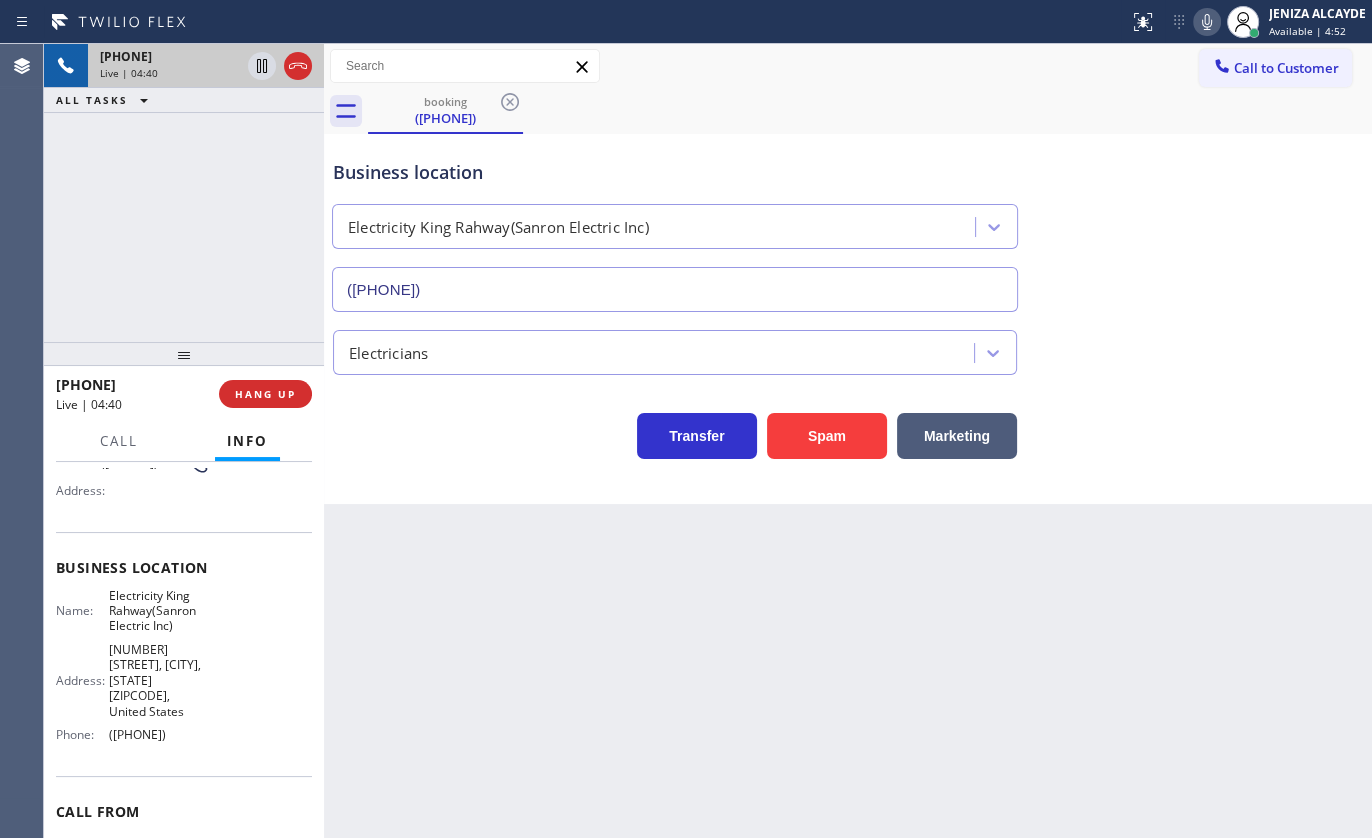 click 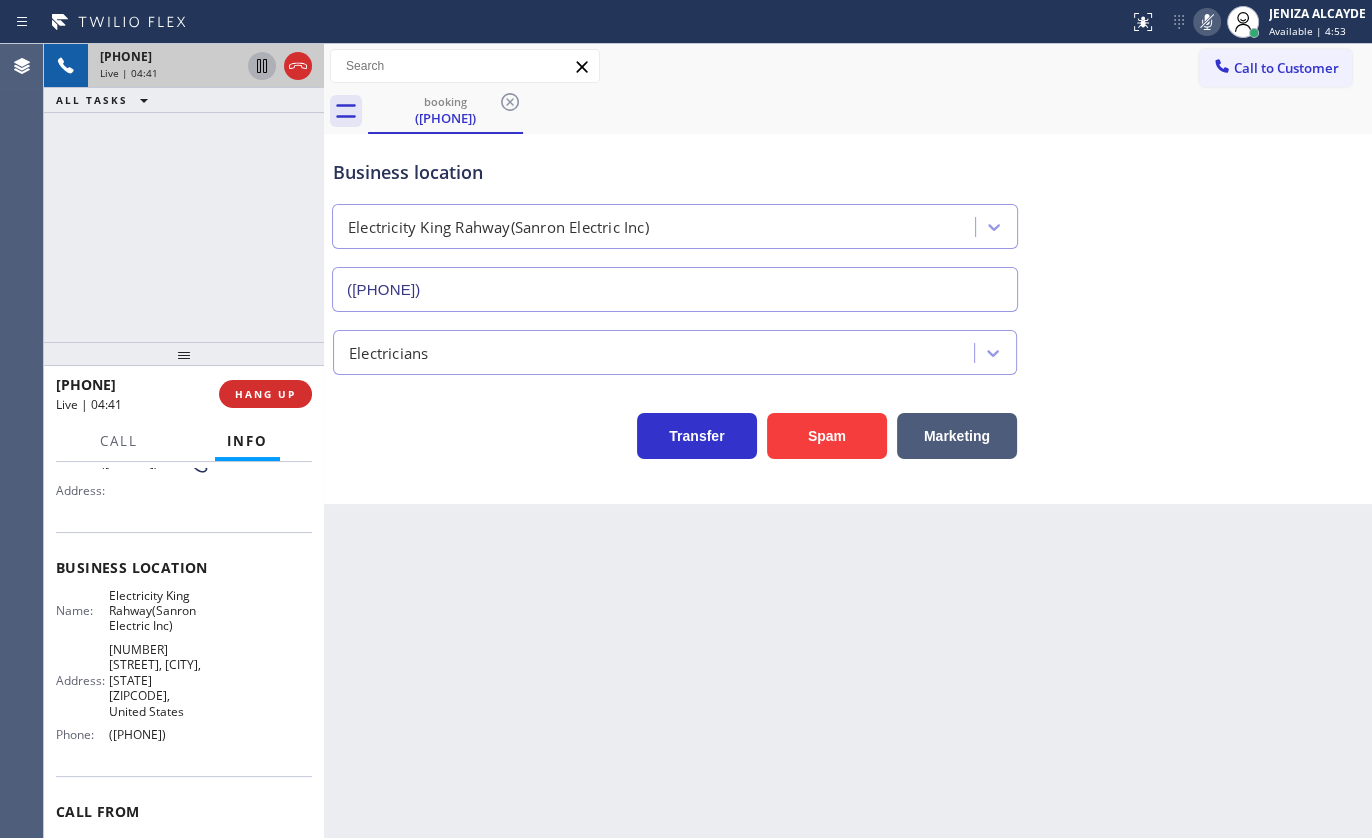 click 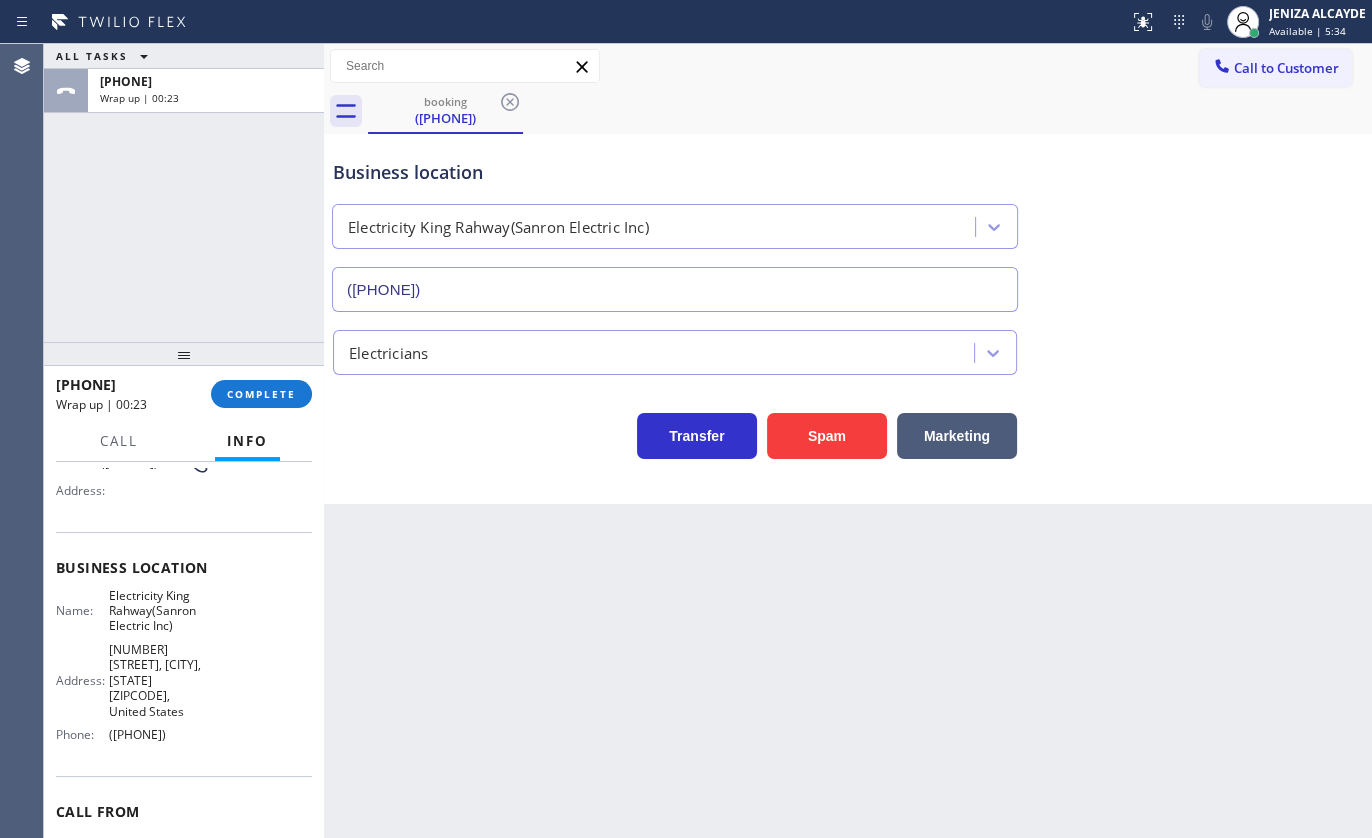 click on "ALL TASKS ALL TASKS ACTIVE TASKS TASKS IN WRAP UP +12018938118 Wrap up | 00:23" at bounding box center [184, 193] 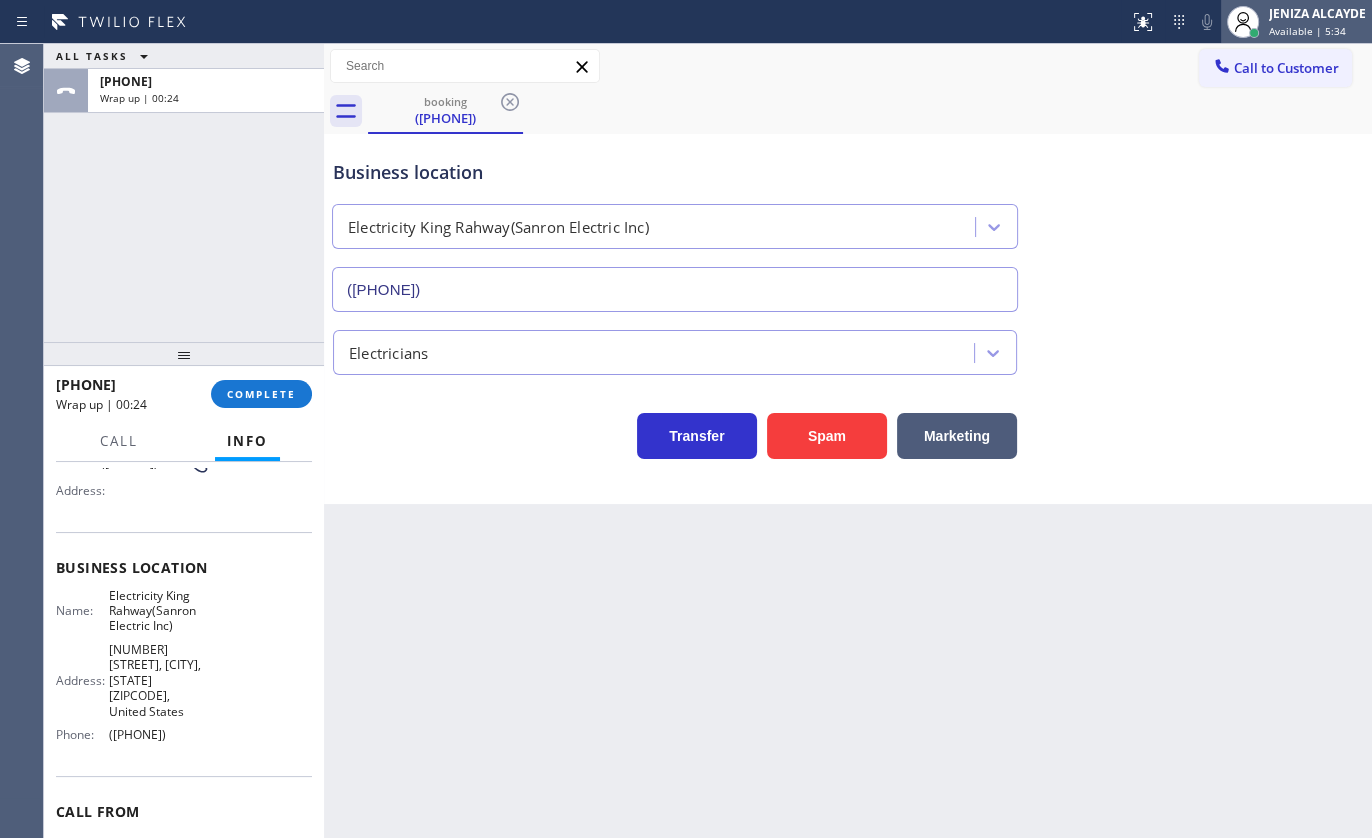 click 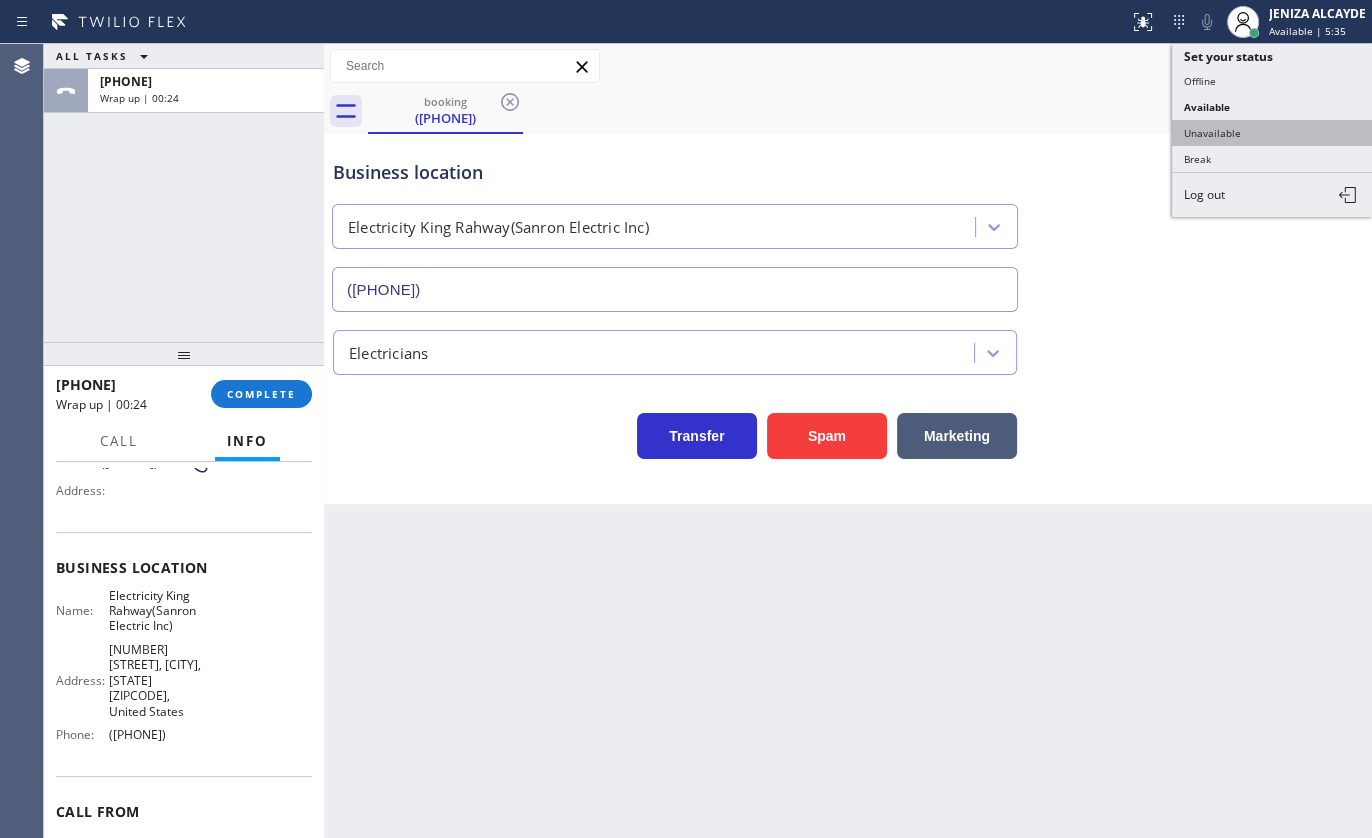 click on "Unavailable" at bounding box center (1272, 133) 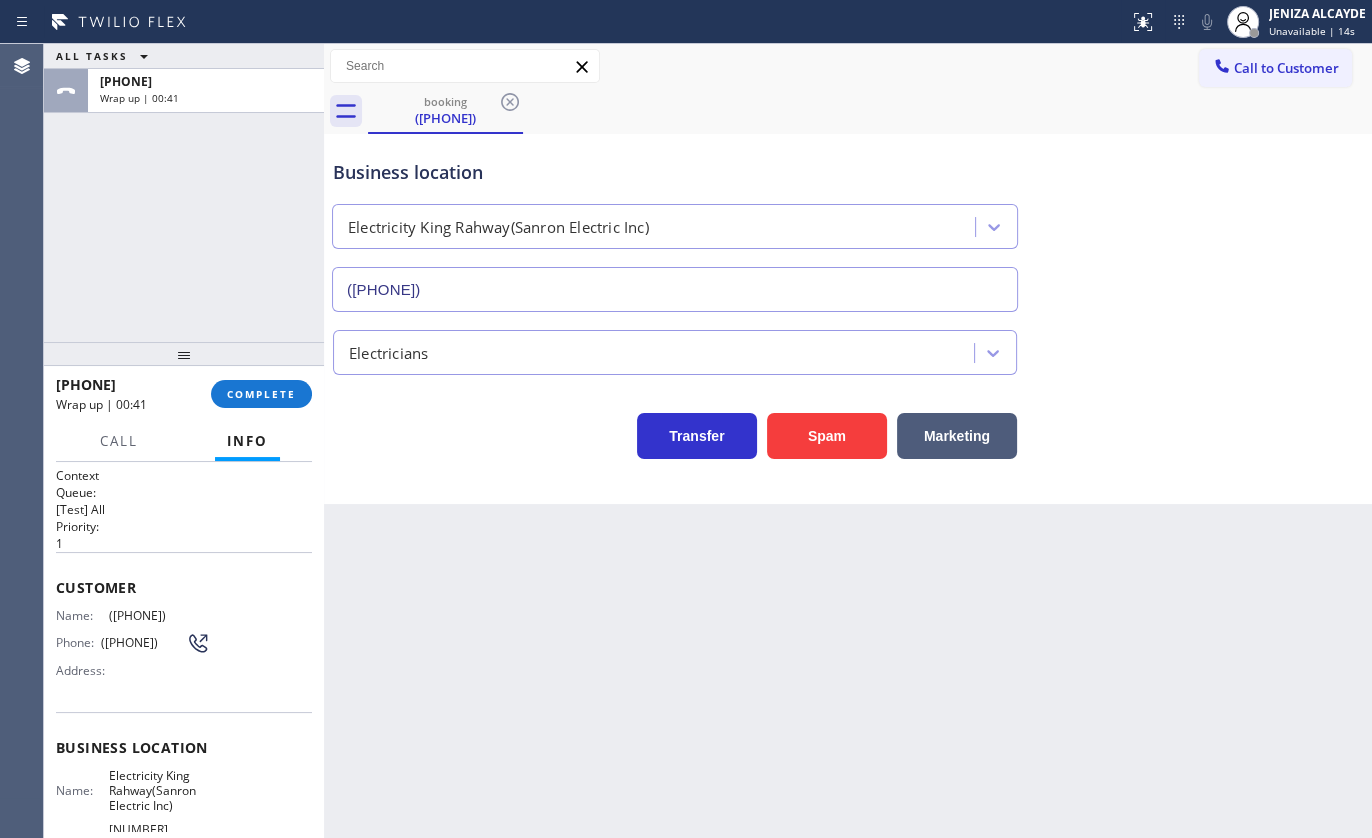scroll, scrollTop: 0, scrollLeft: 0, axis: both 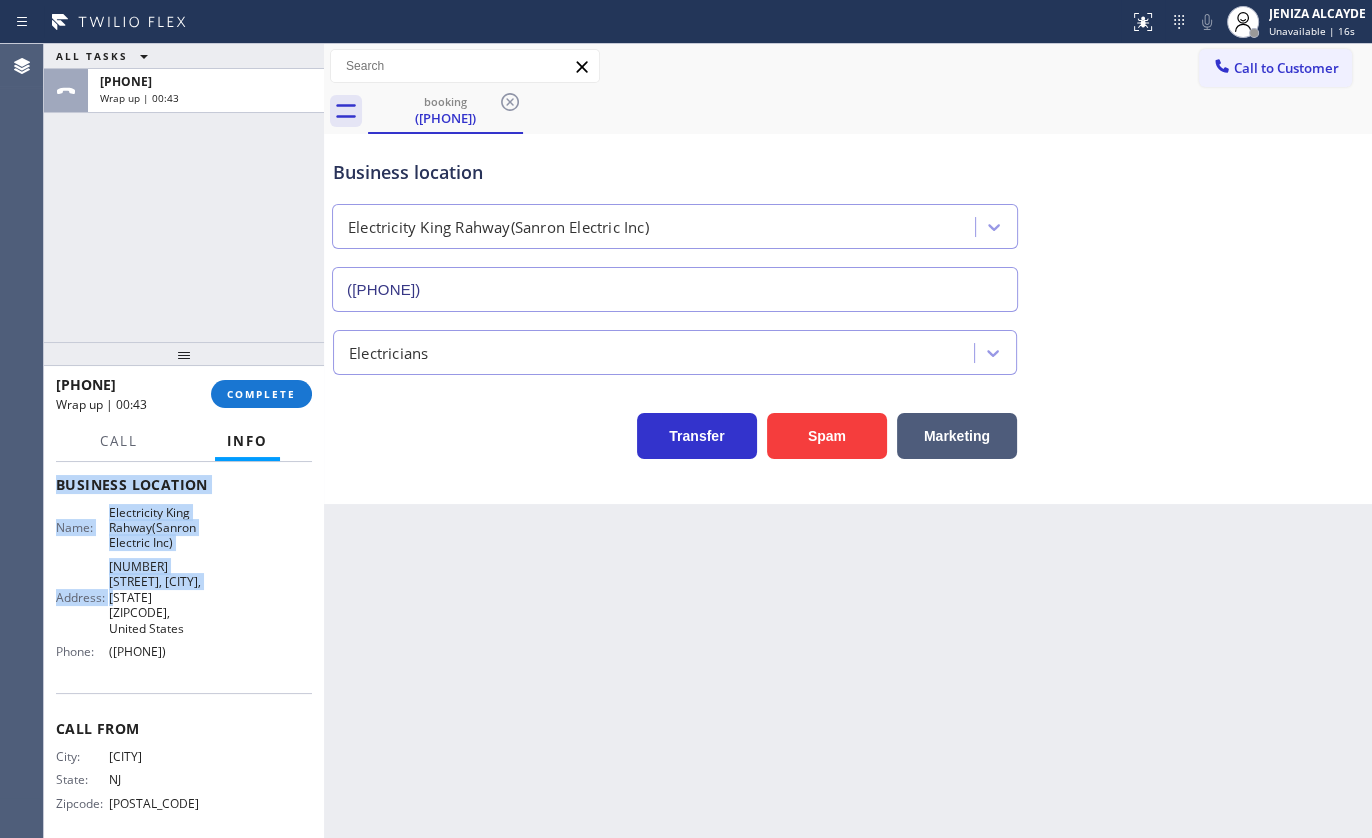 drag, startPoint x: 56, startPoint y: 583, endPoint x: 208, endPoint y: 645, distance: 164.15846 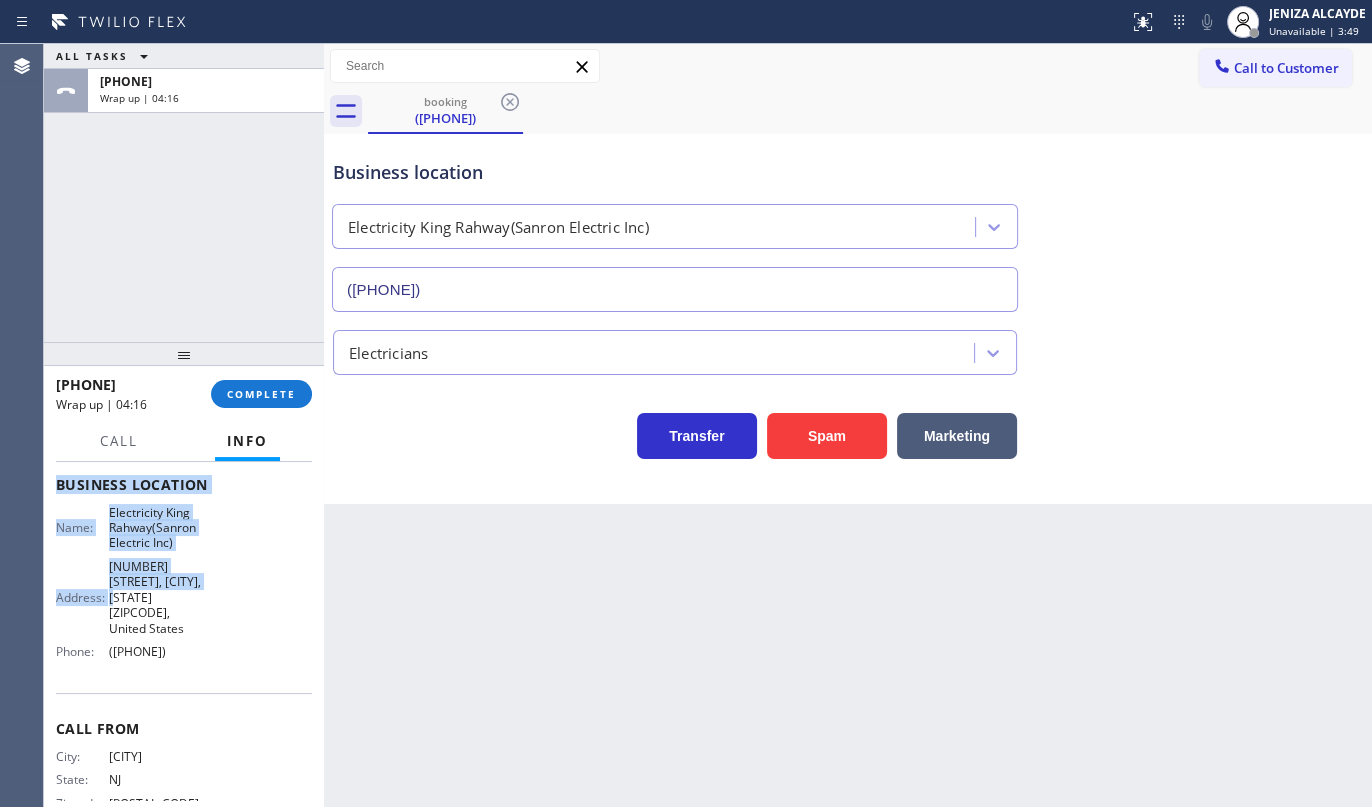 click on "Name: Electricity King Rahway(Sanron Electric Inc) Address: 371 Jaques Ave, Rahway, NJ 07065, United States  Phone: (551) 239-9816" at bounding box center [184, 586] 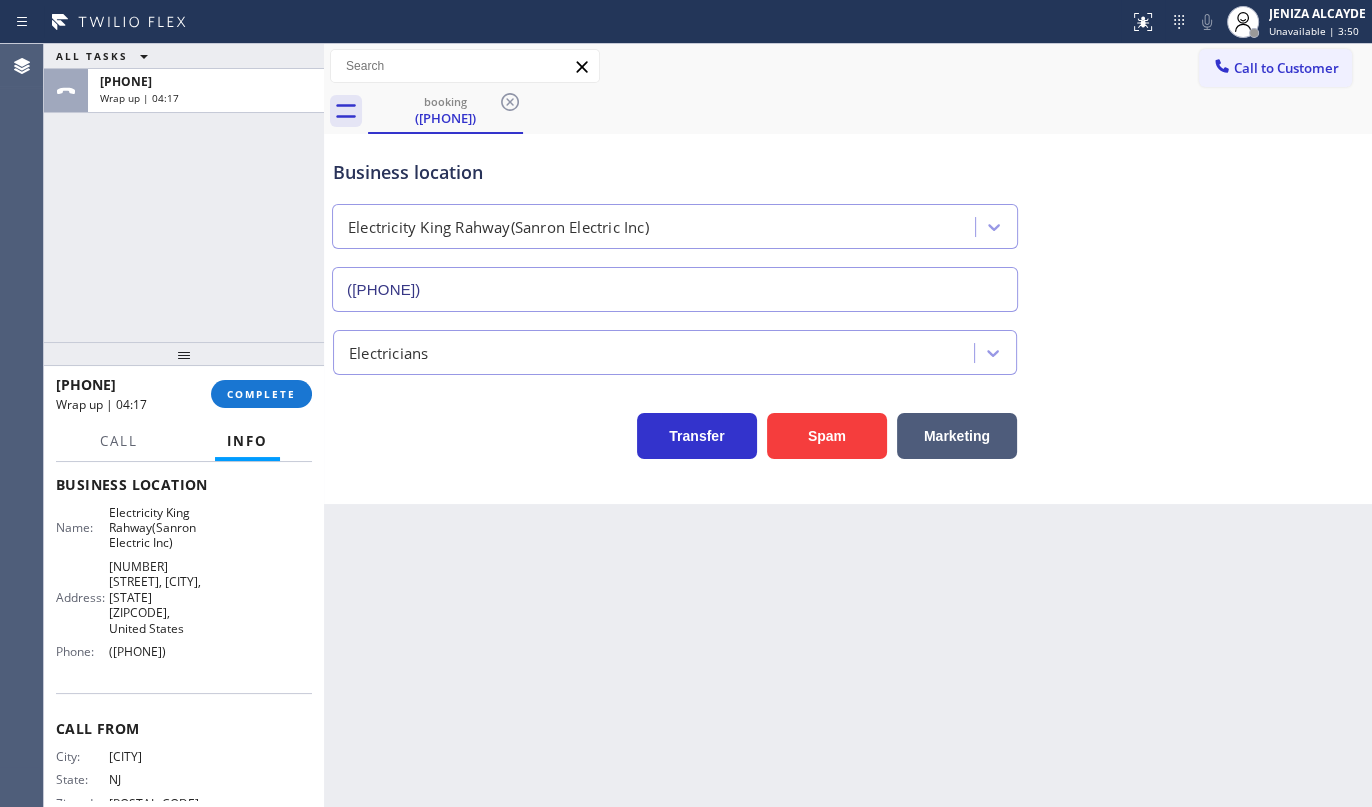 drag, startPoint x: 97, startPoint y: 638, endPoint x: 220, endPoint y: 652, distance: 123.79418 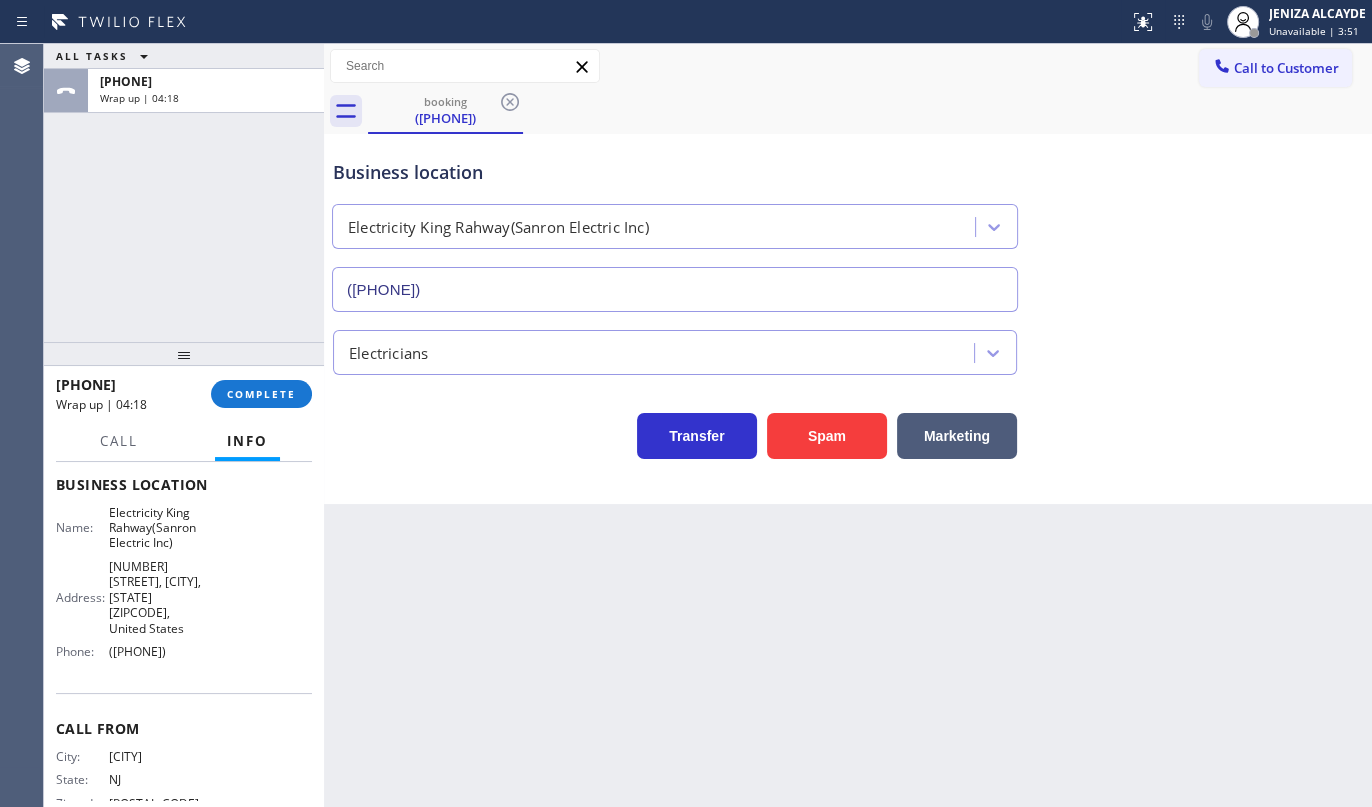 copy on "(551) 239-9816" 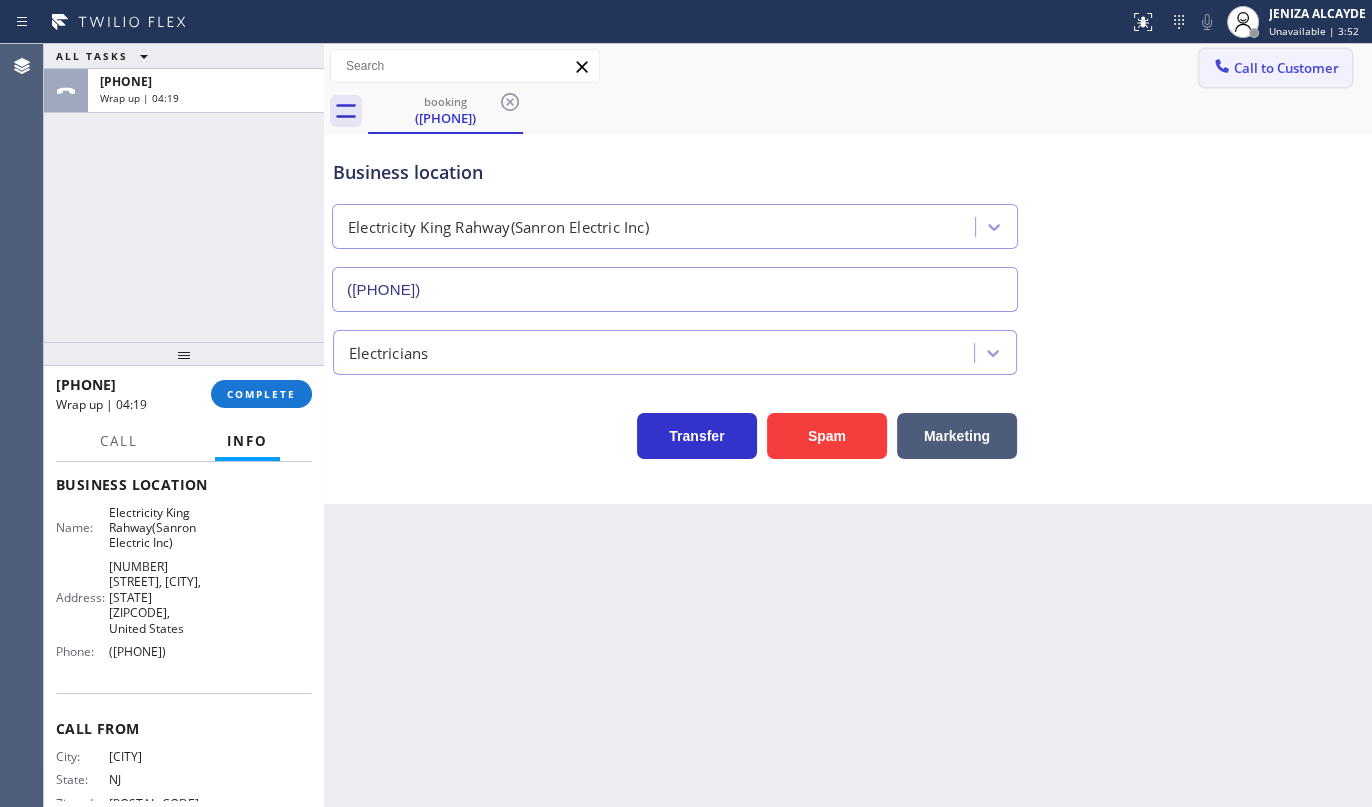click on "Call to Customer" at bounding box center [1275, 68] 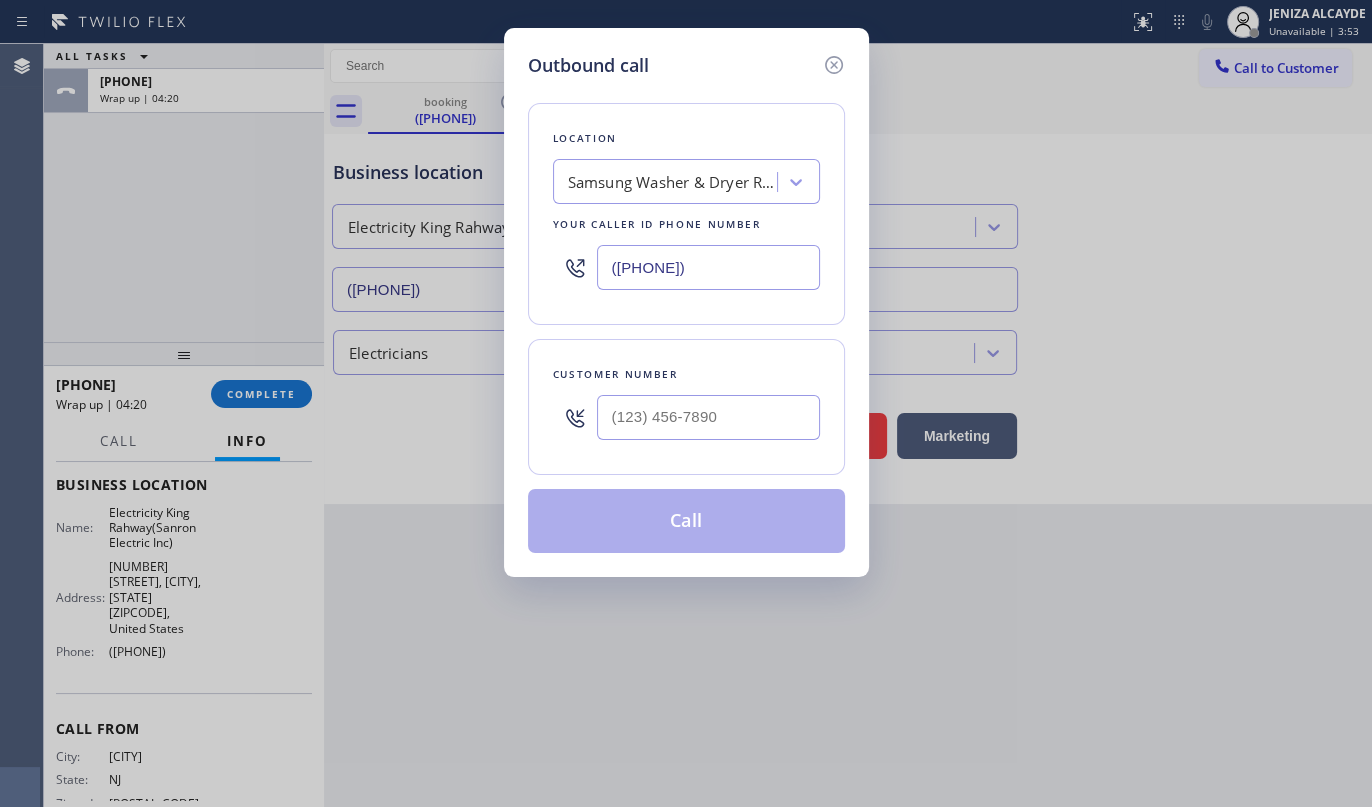 click on "(339) 888-9303" at bounding box center (708, 267) 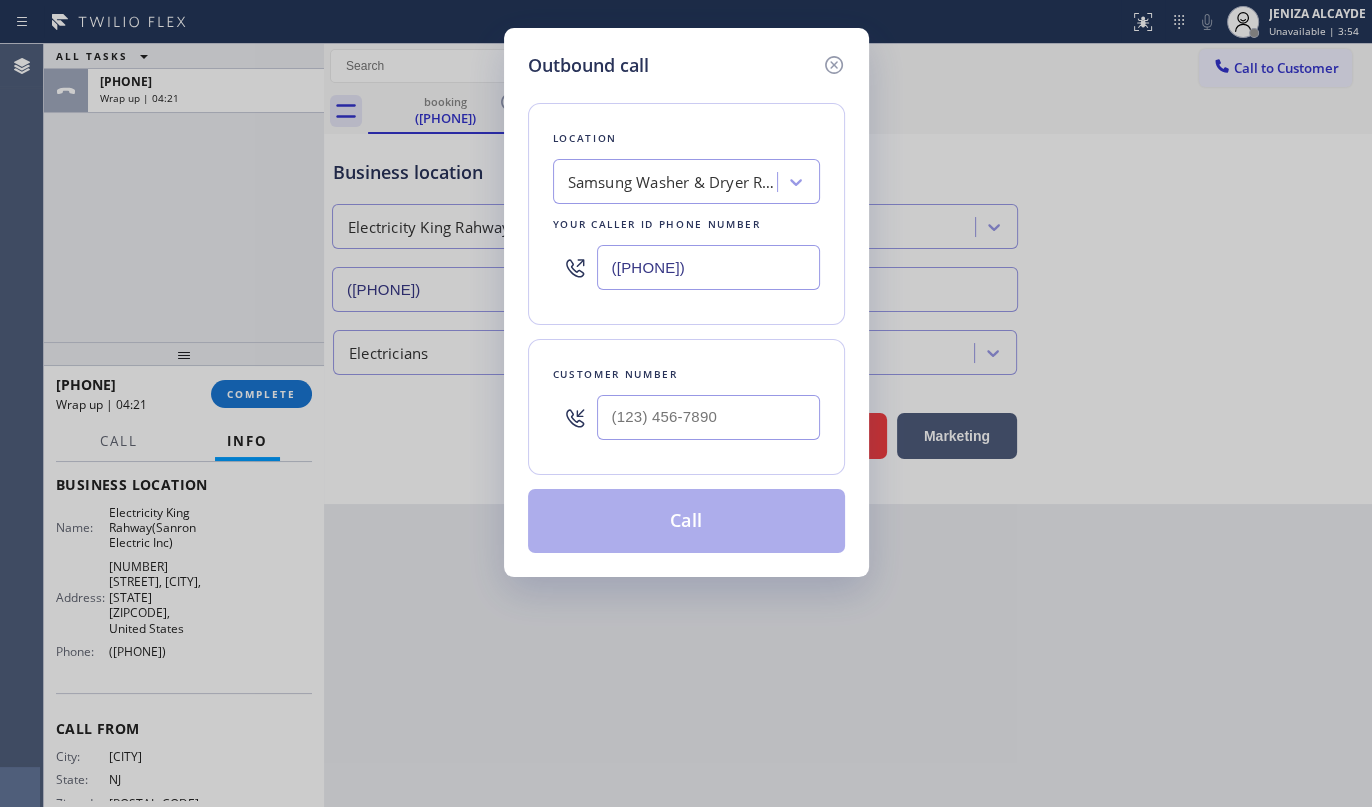 drag, startPoint x: 758, startPoint y: 265, endPoint x: 524, endPoint y: 279, distance: 234.41843 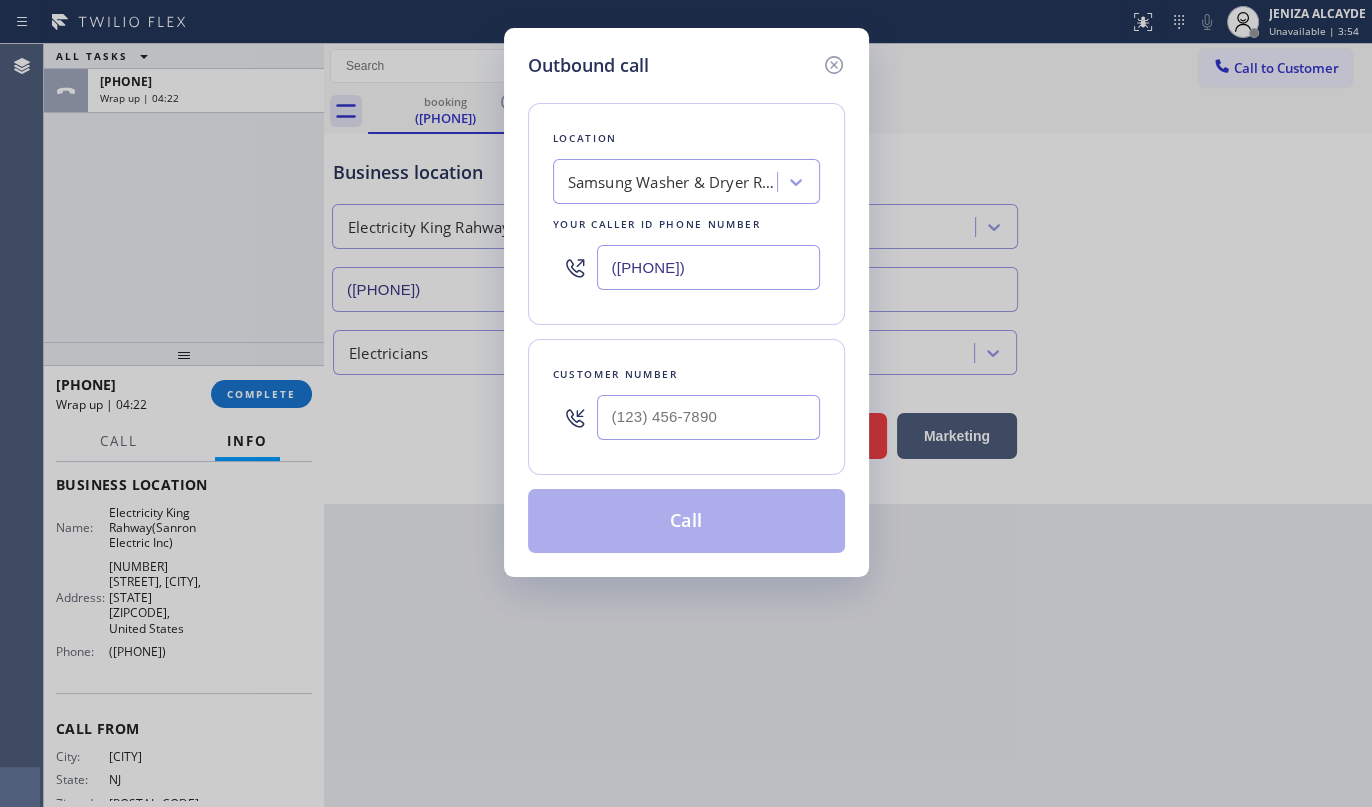 paste on "551) 239-9816" 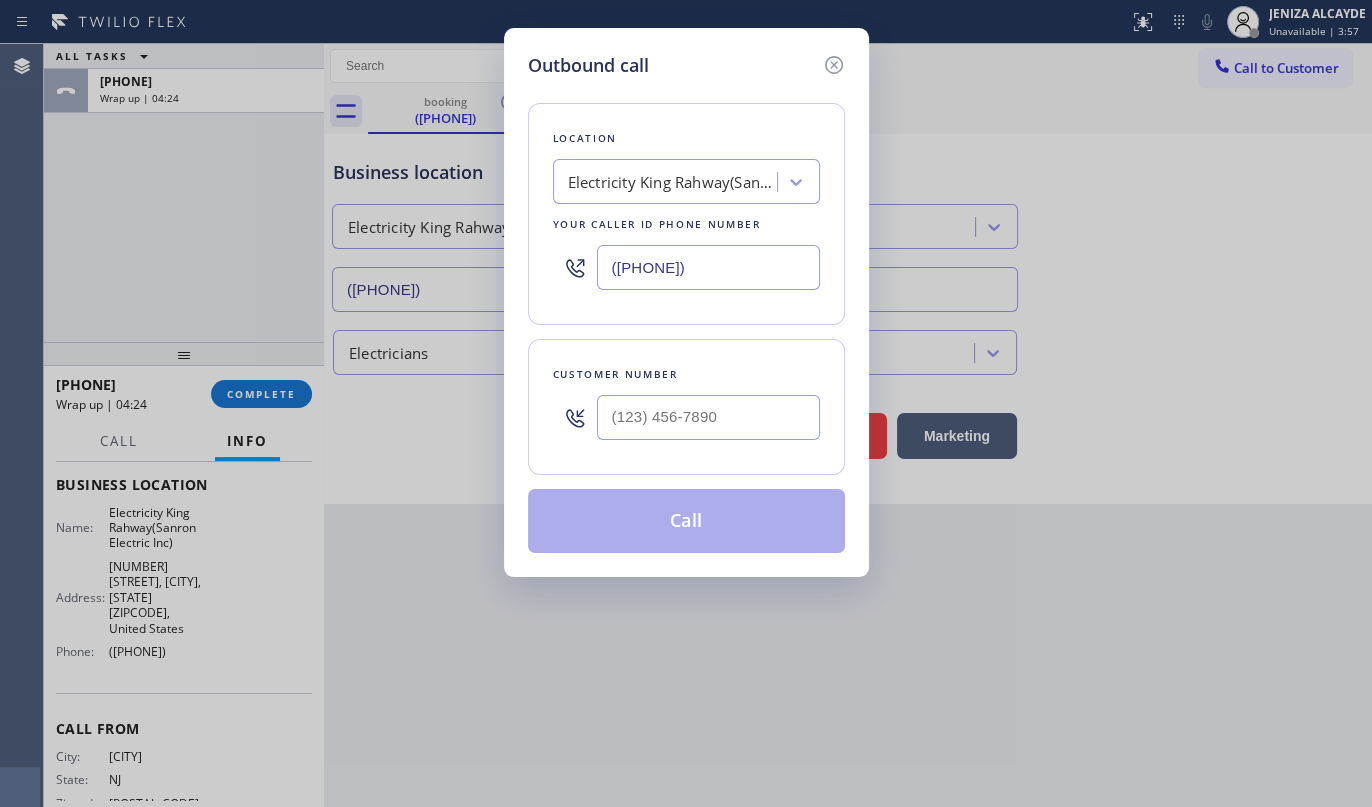 type on "(551) 239-9816" 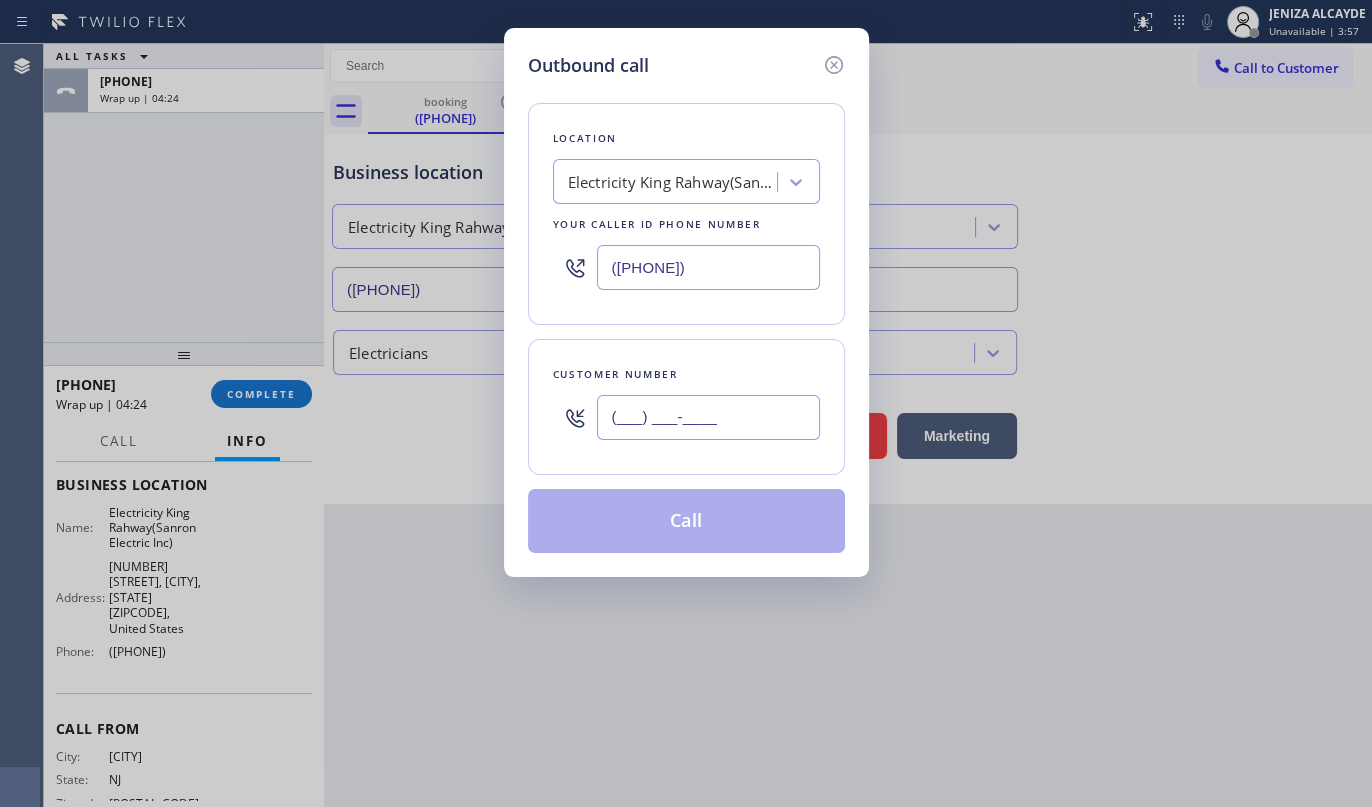 click on "(___) ___-____" at bounding box center (708, 417) 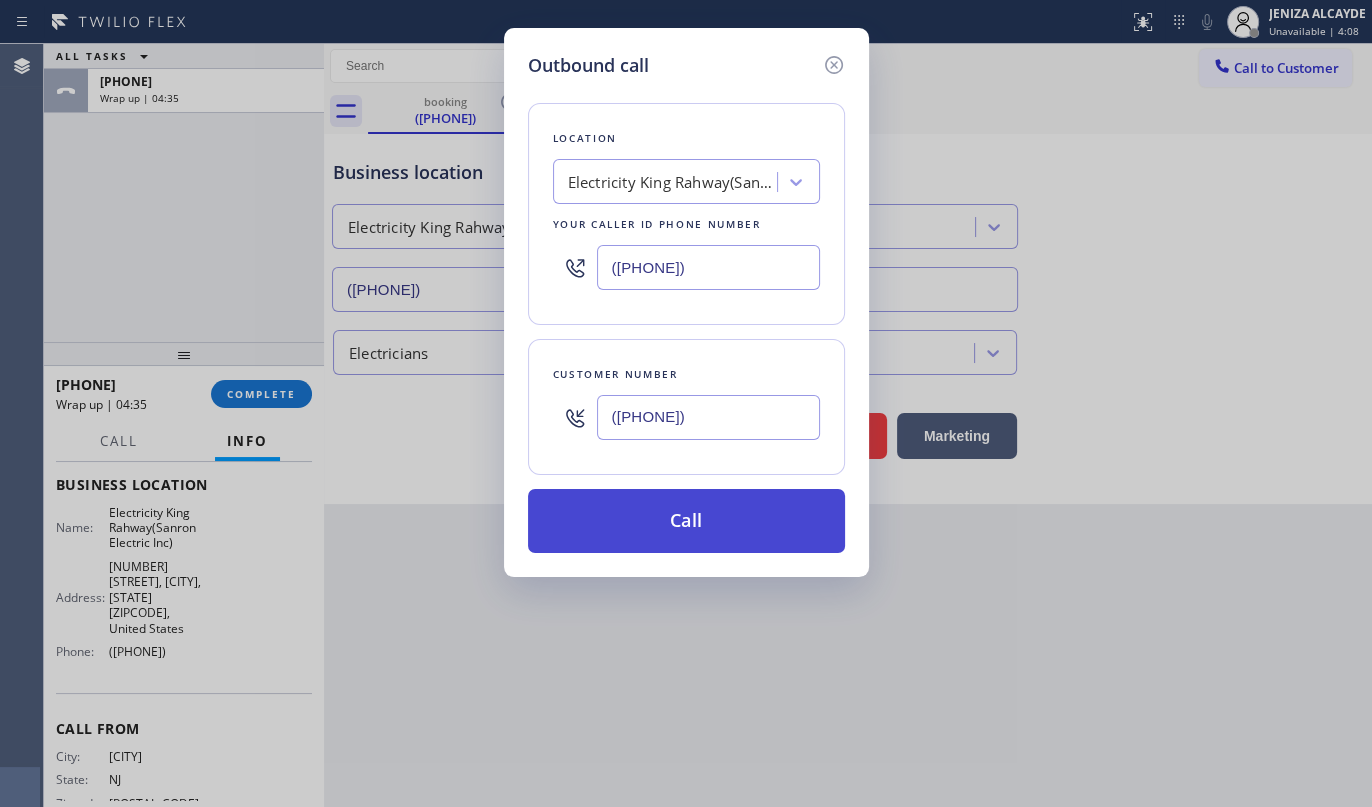 click on "Call" at bounding box center [686, 521] 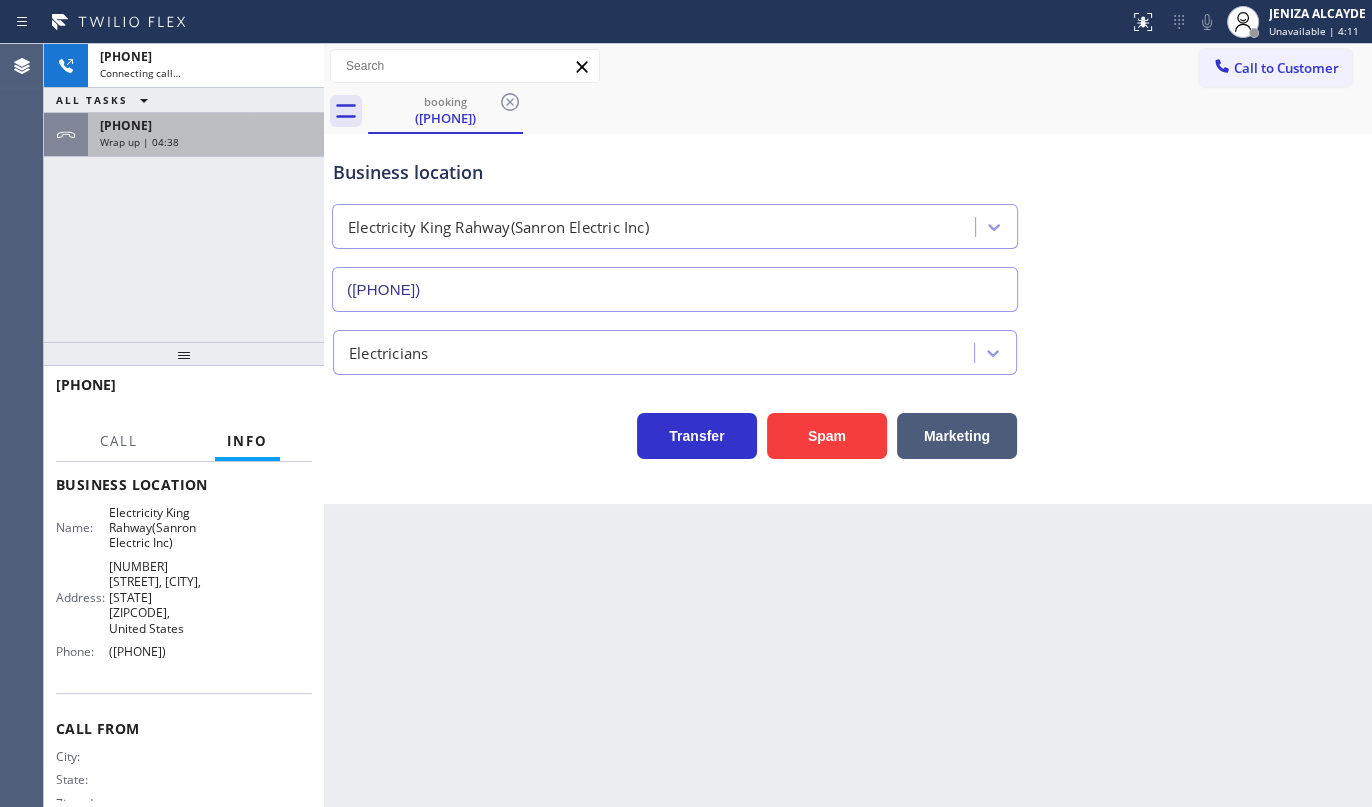 click on "+12018938118" at bounding box center (206, 125) 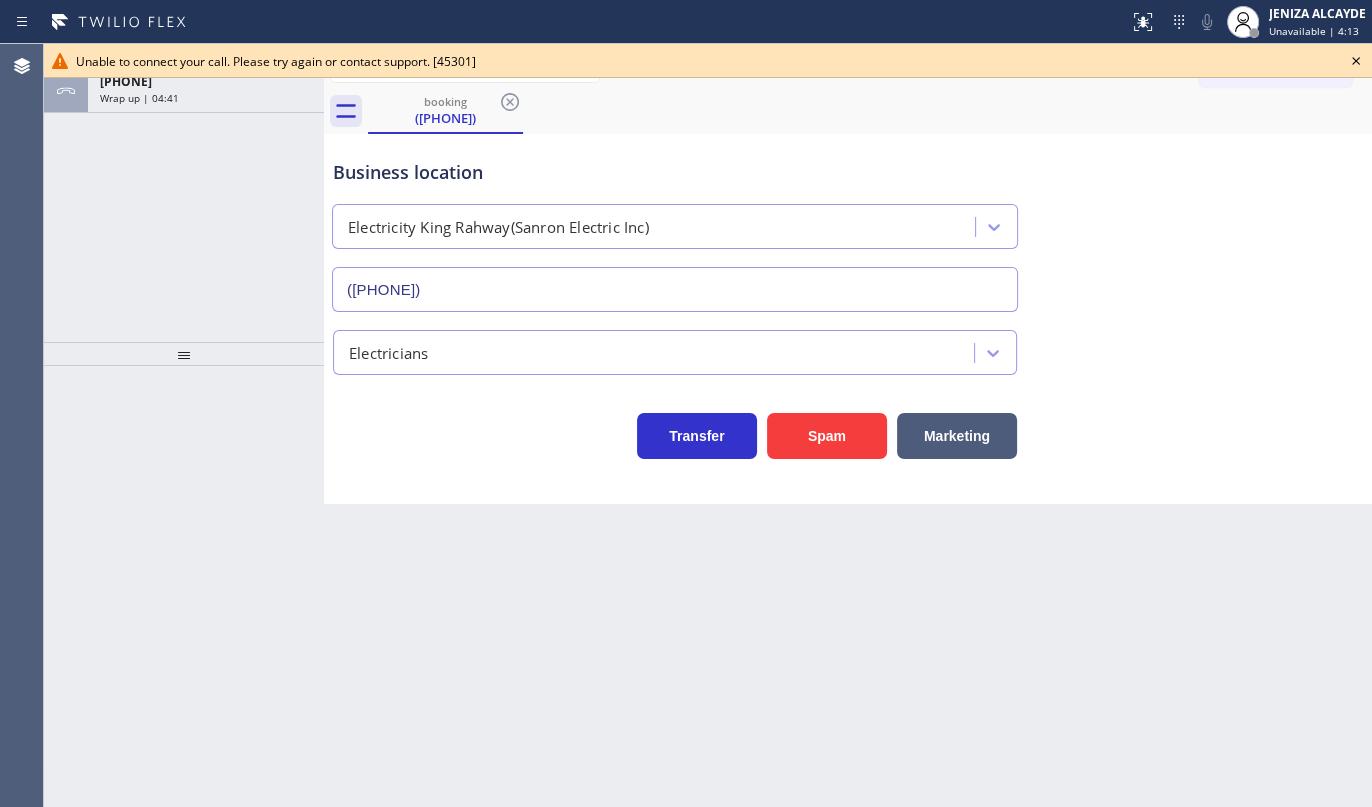 click 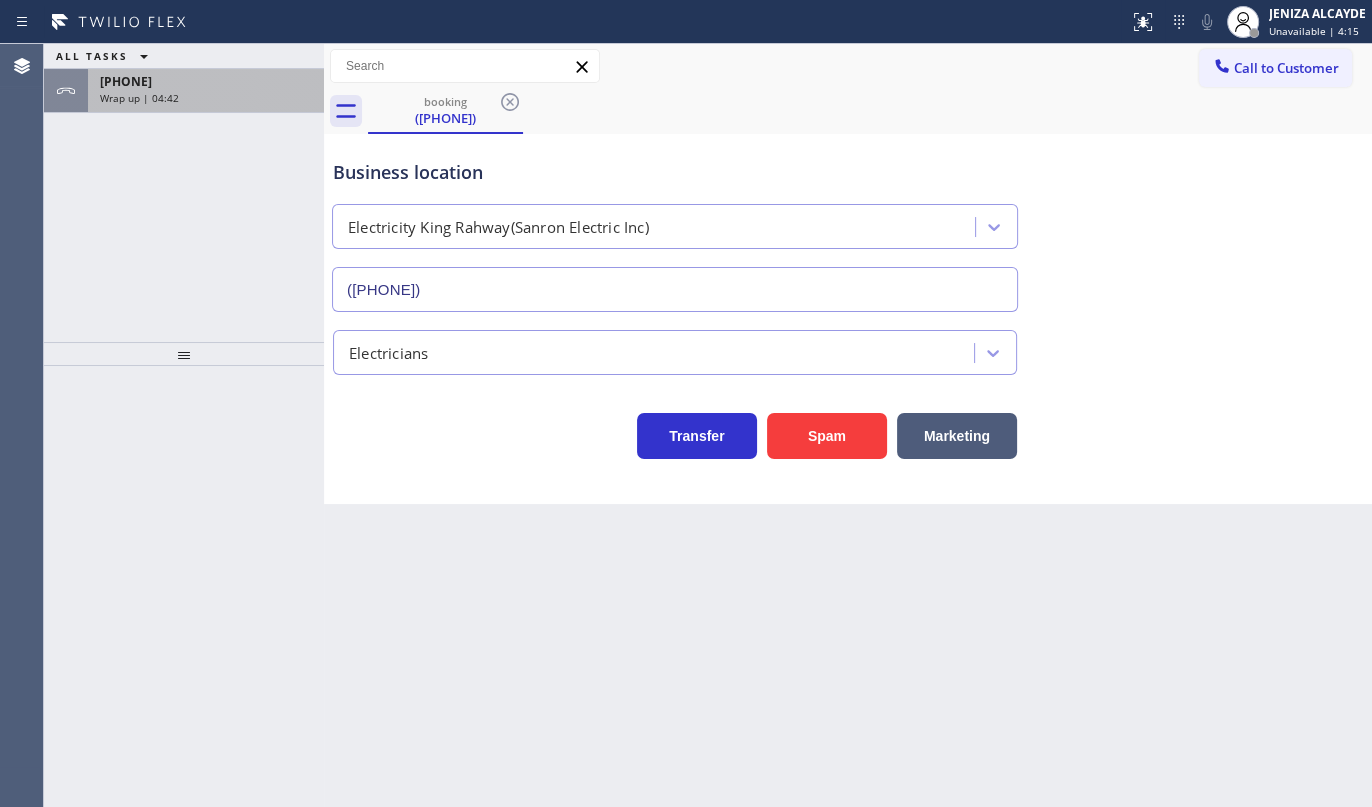 click on "Wrap up | 04:42" at bounding box center [139, 98] 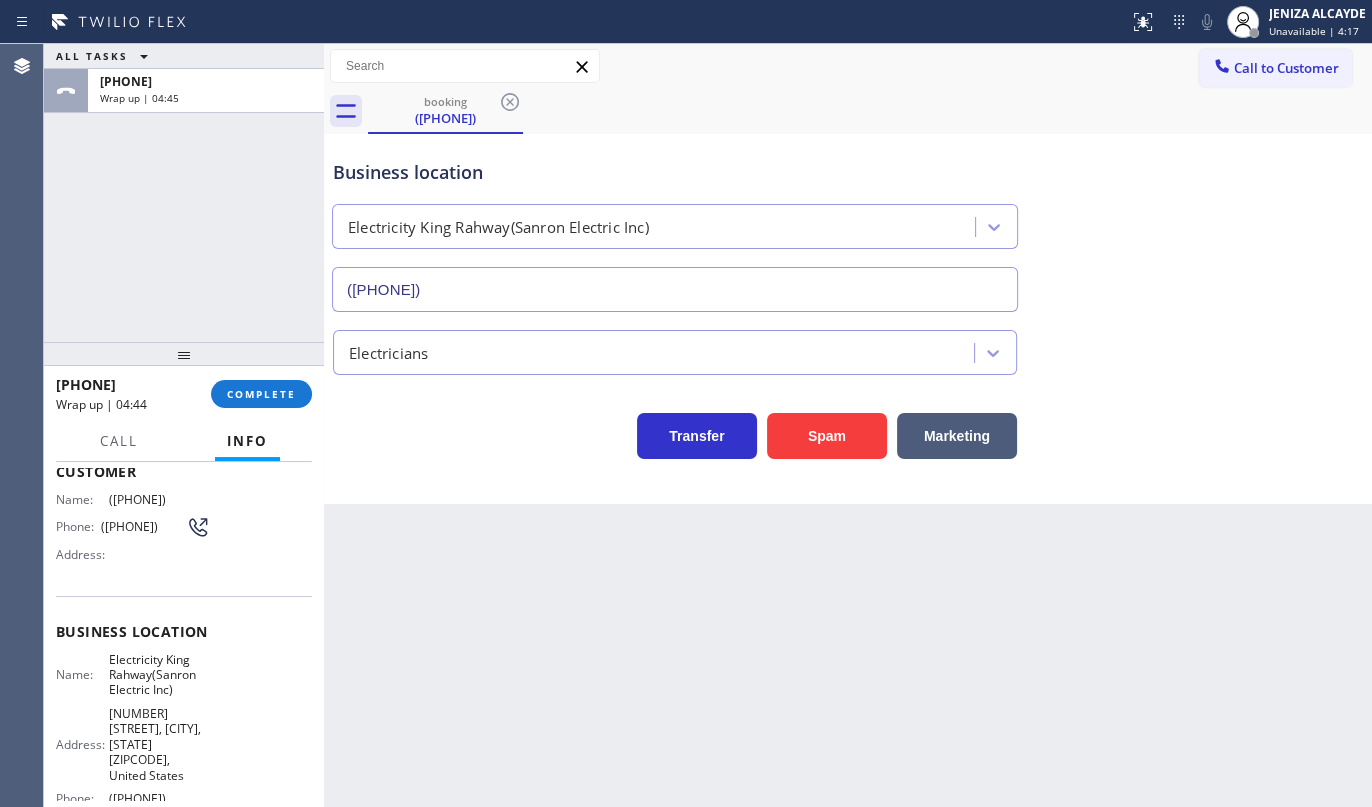 scroll, scrollTop: 272, scrollLeft: 0, axis: vertical 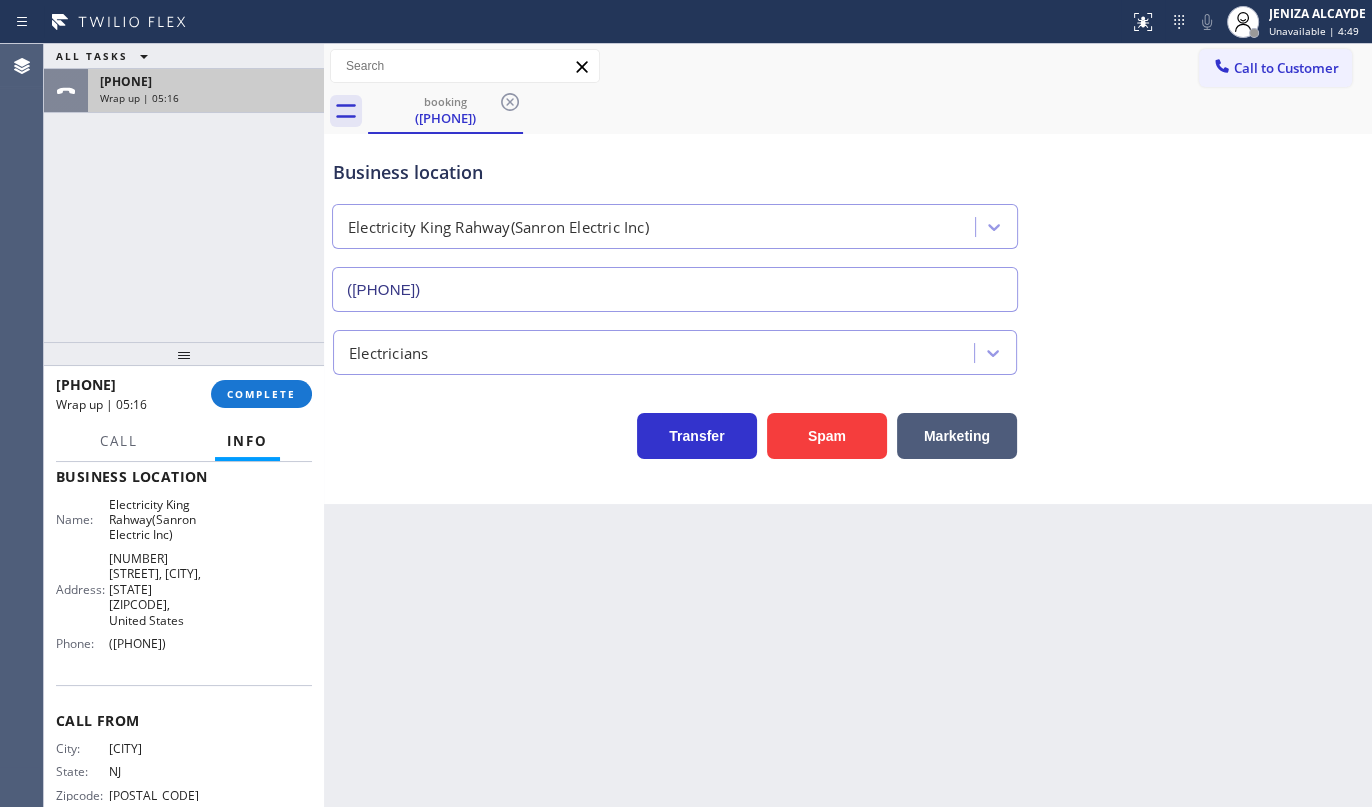 click on "ALL TASKS ALL TASKS ACTIVE TASKS TASKS IN WRAP UP +12018938118 Wrap up | 05:16" at bounding box center [184, 193] 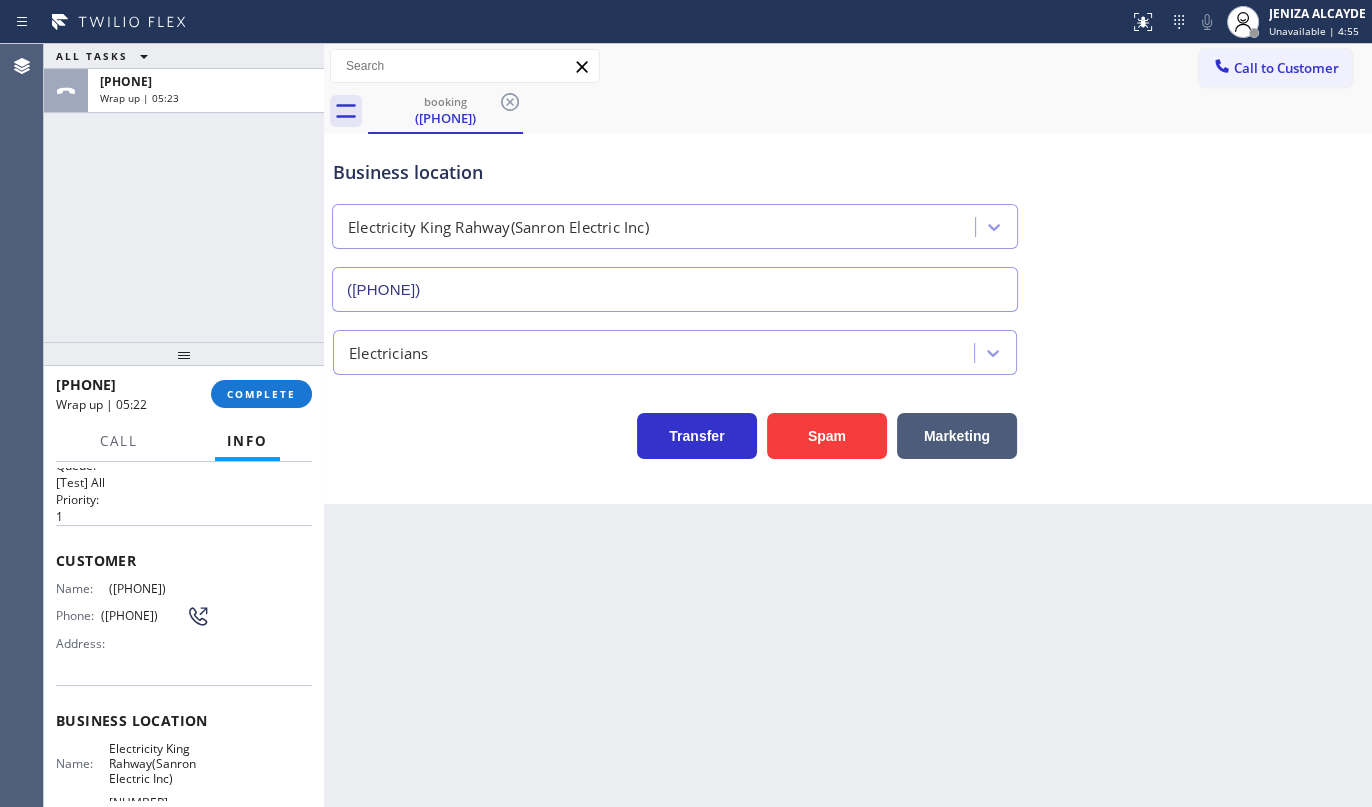 scroll, scrollTop: 0, scrollLeft: 0, axis: both 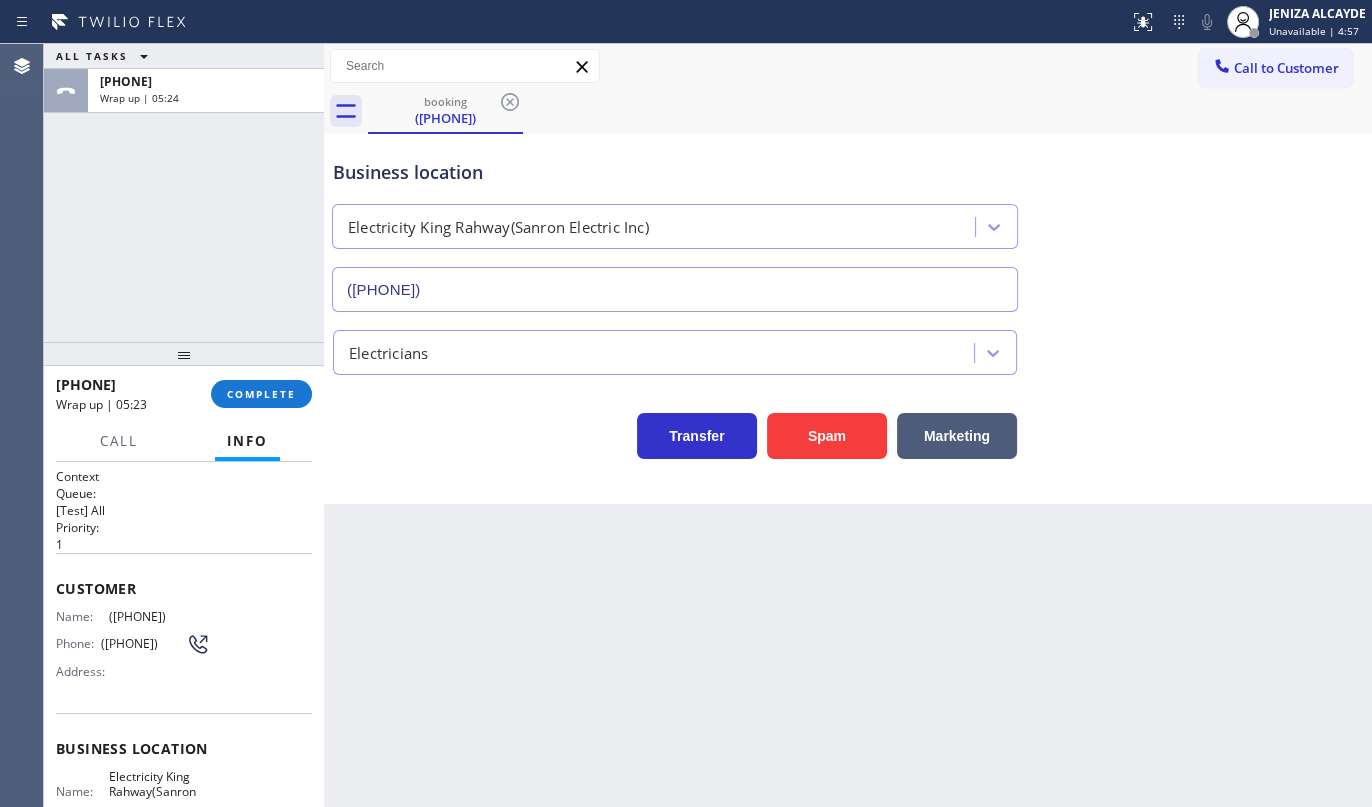 drag, startPoint x: 106, startPoint y: 613, endPoint x: 243, endPoint y: 616, distance: 137.03284 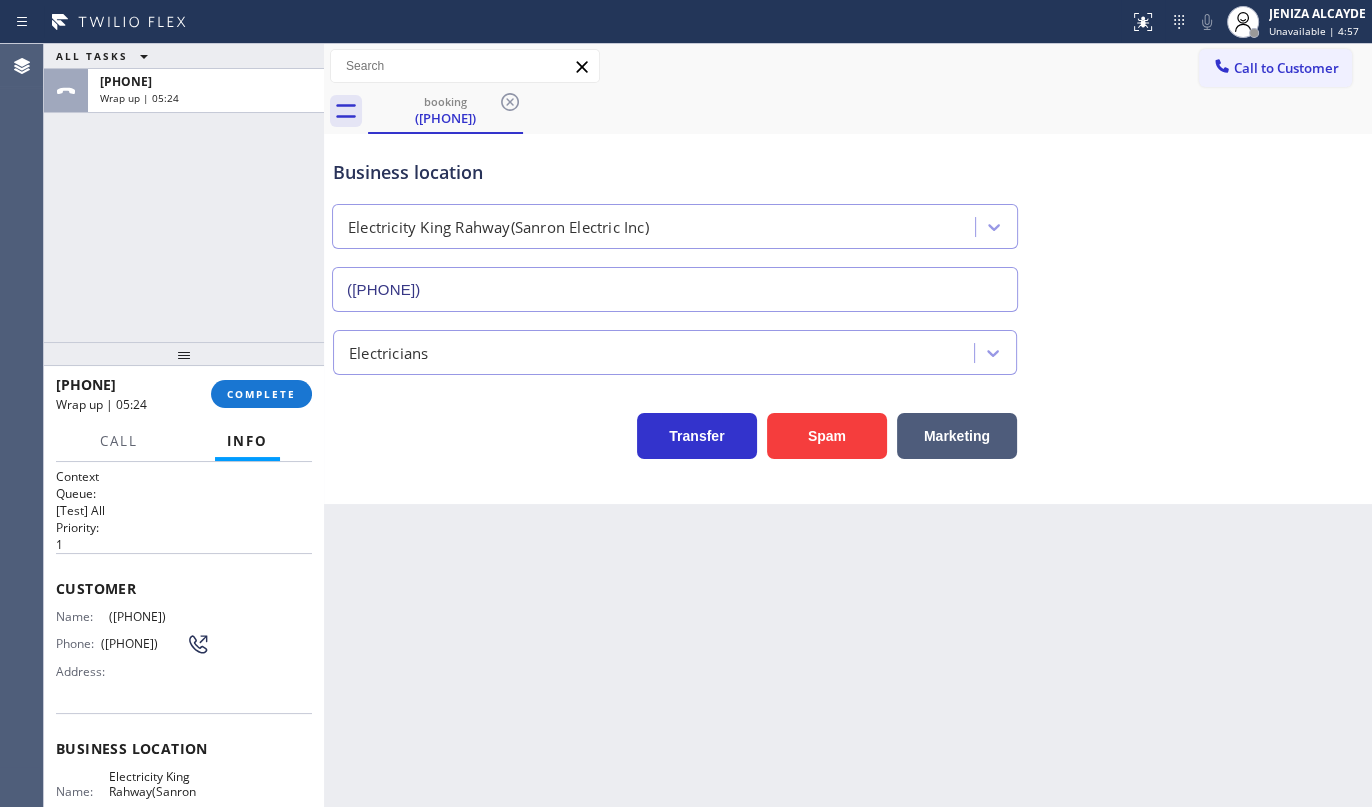 copy on "(201) 893-8118" 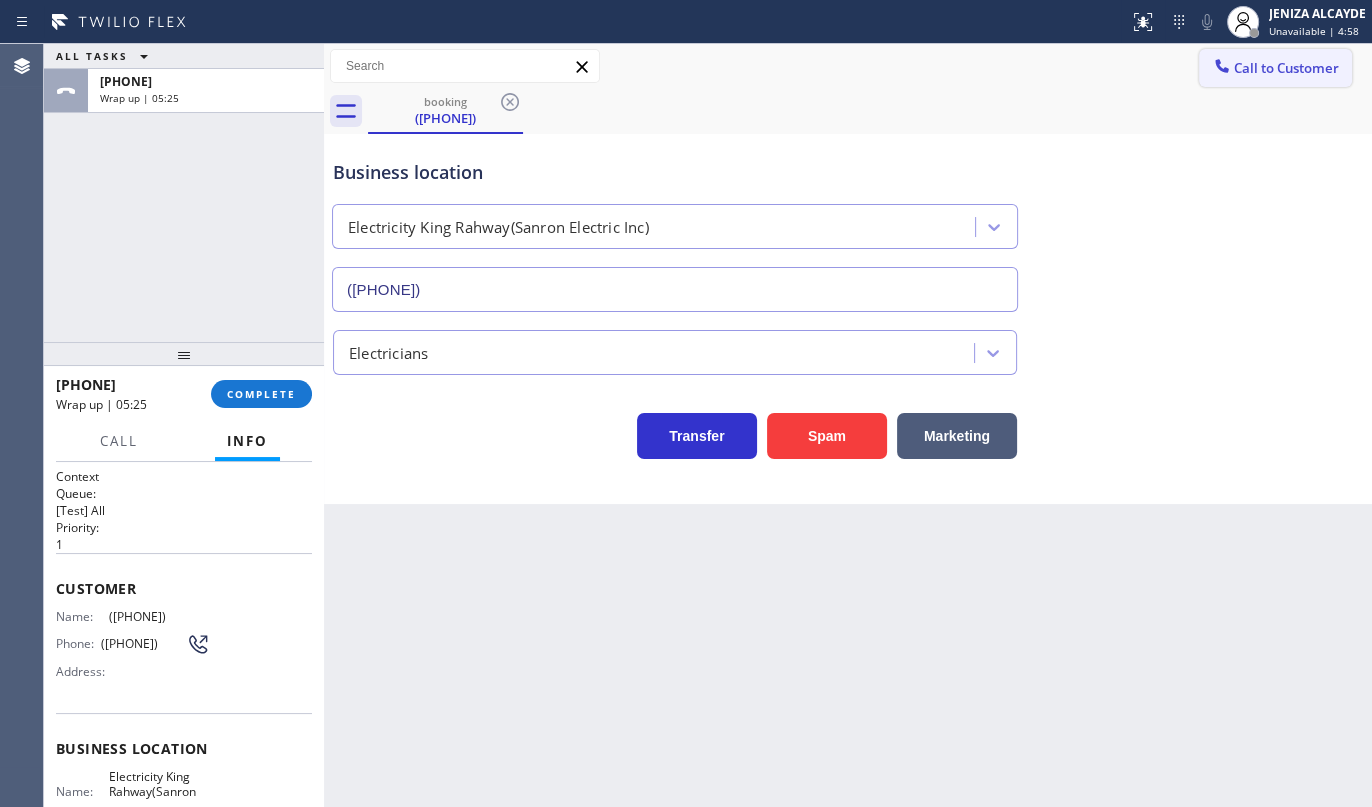 click 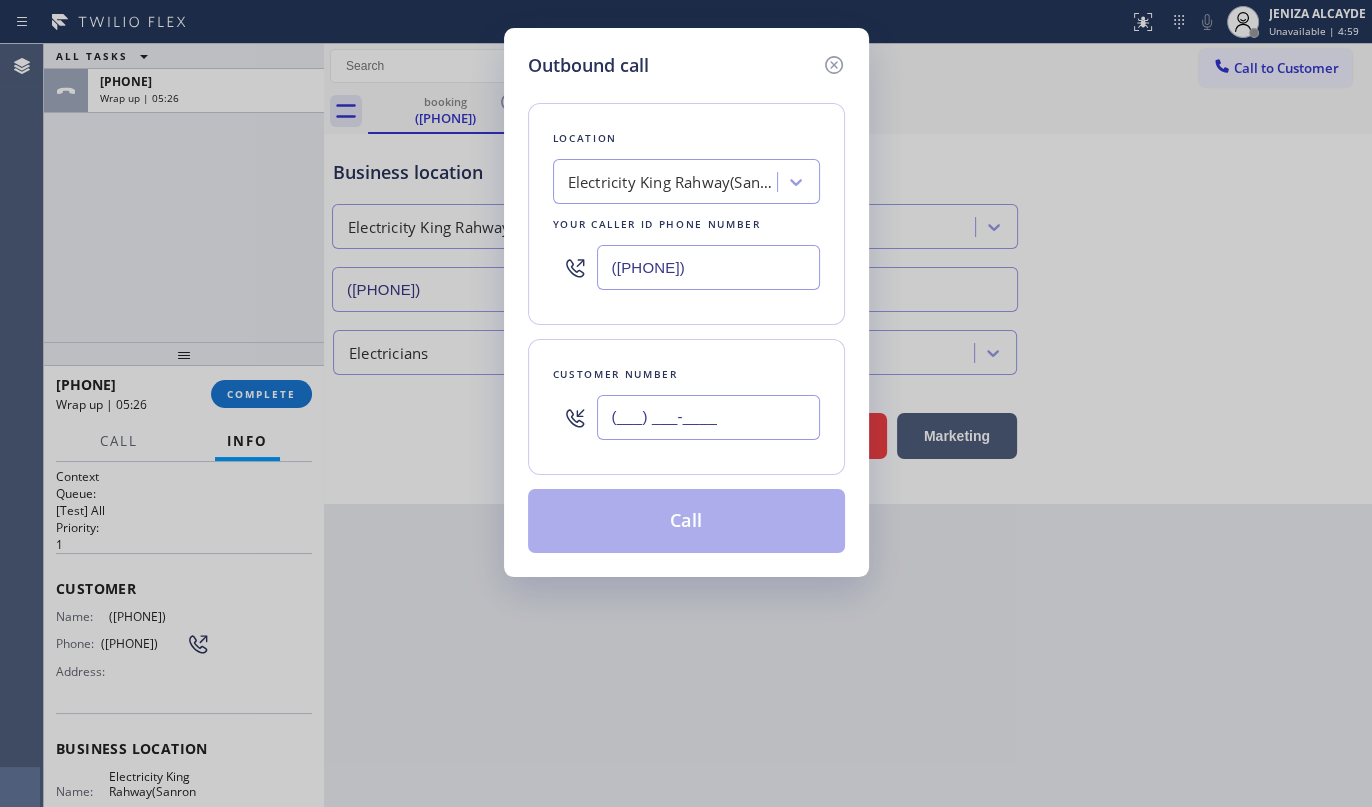 click on "(___) ___-____" at bounding box center [708, 417] 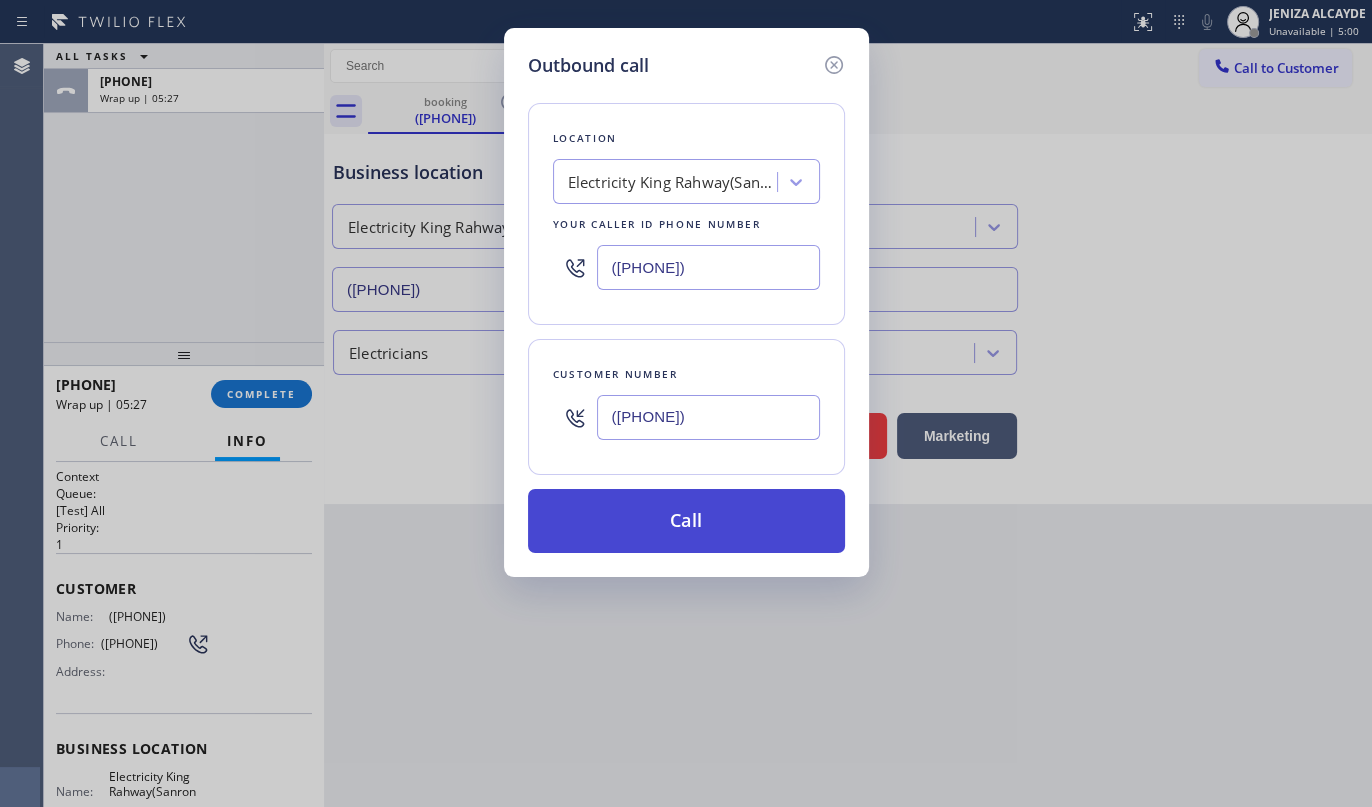 type on "(201) 893-8118" 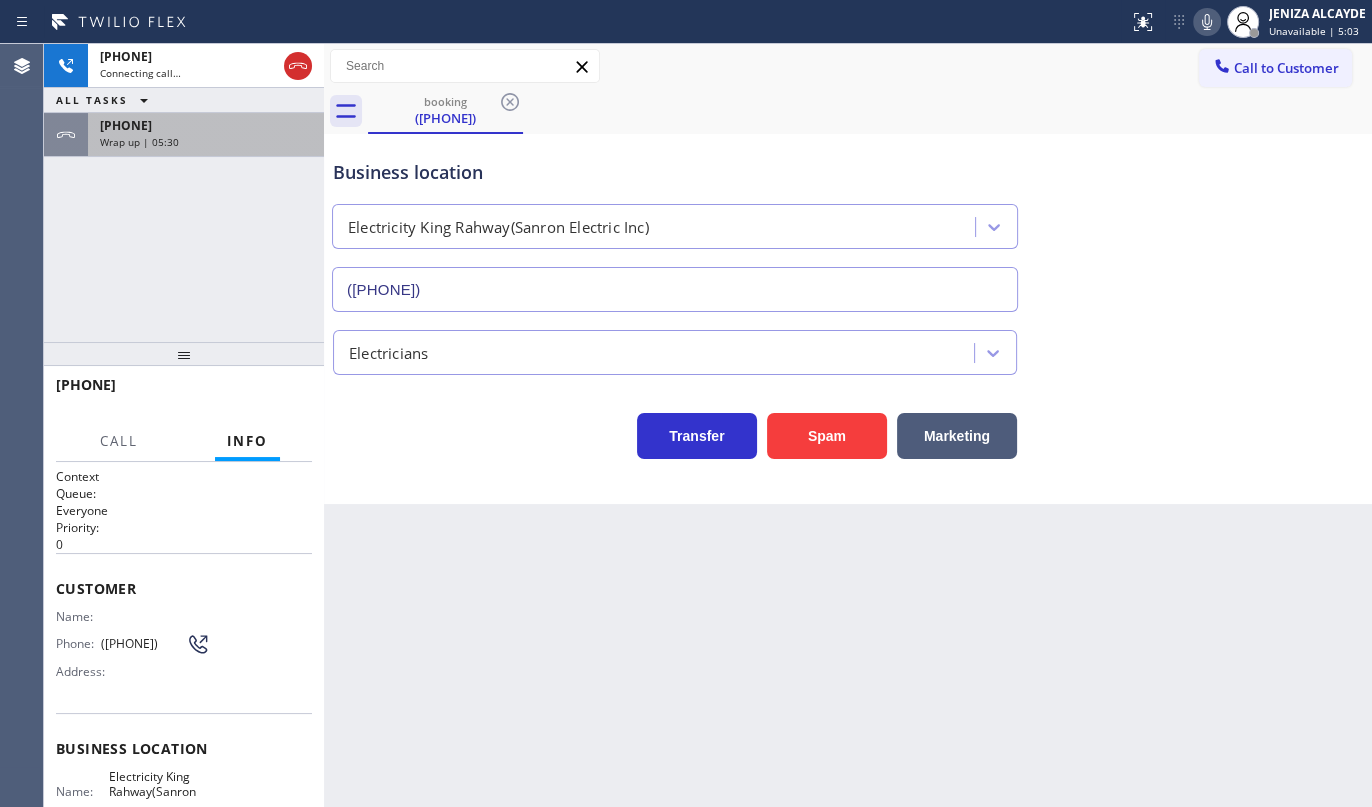 drag, startPoint x: 191, startPoint y: 127, endPoint x: 191, endPoint y: 140, distance: 13 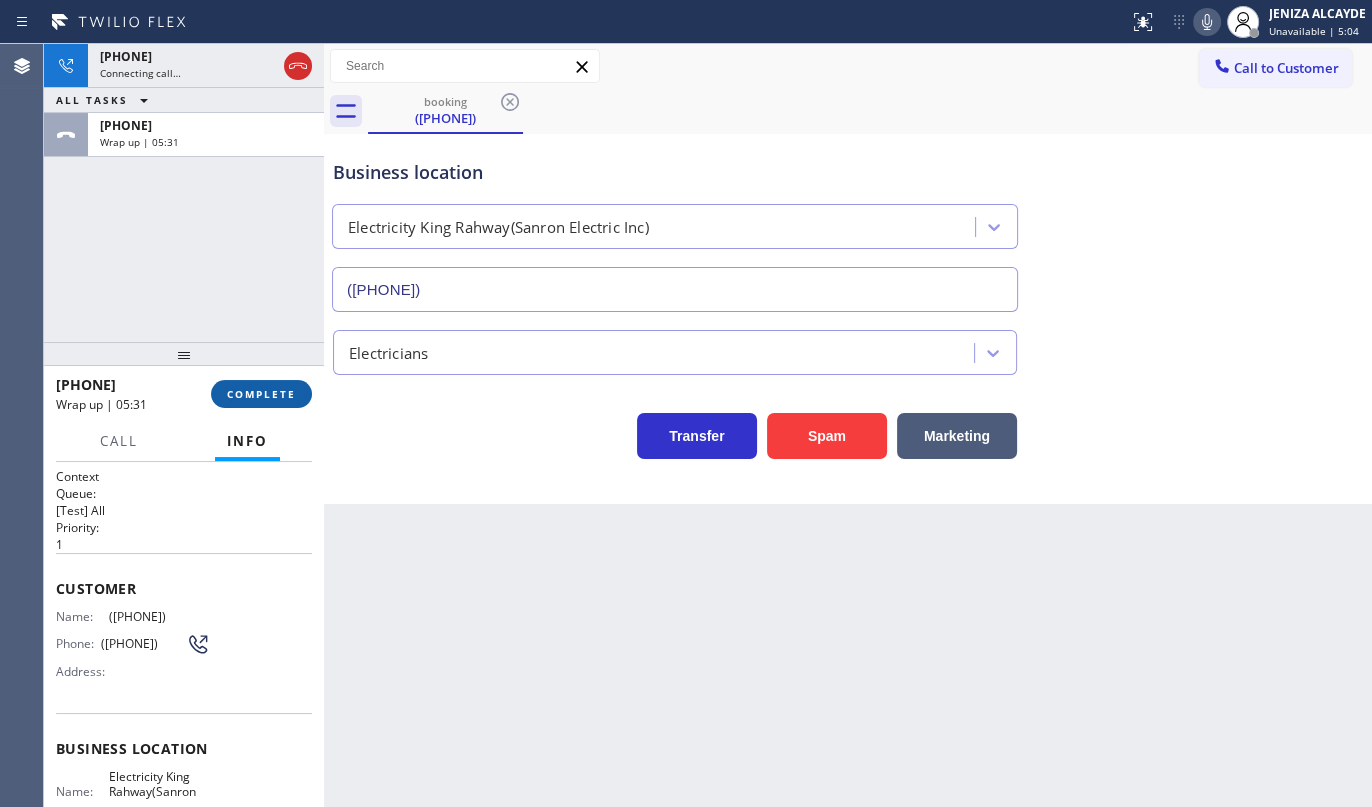click on "COMPLETE" at bounding box center (261, 394) 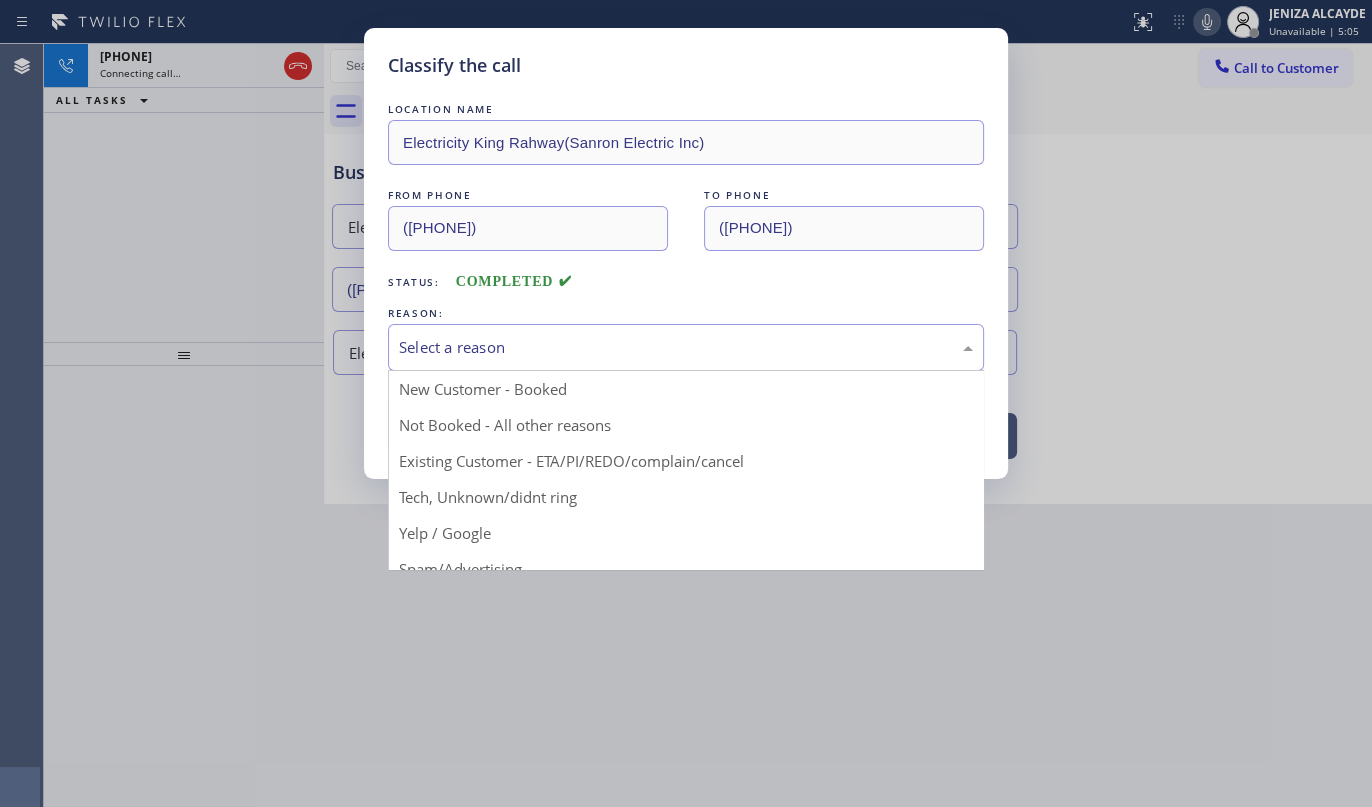 click on "Select a reason" at bounding box center (686, 347) 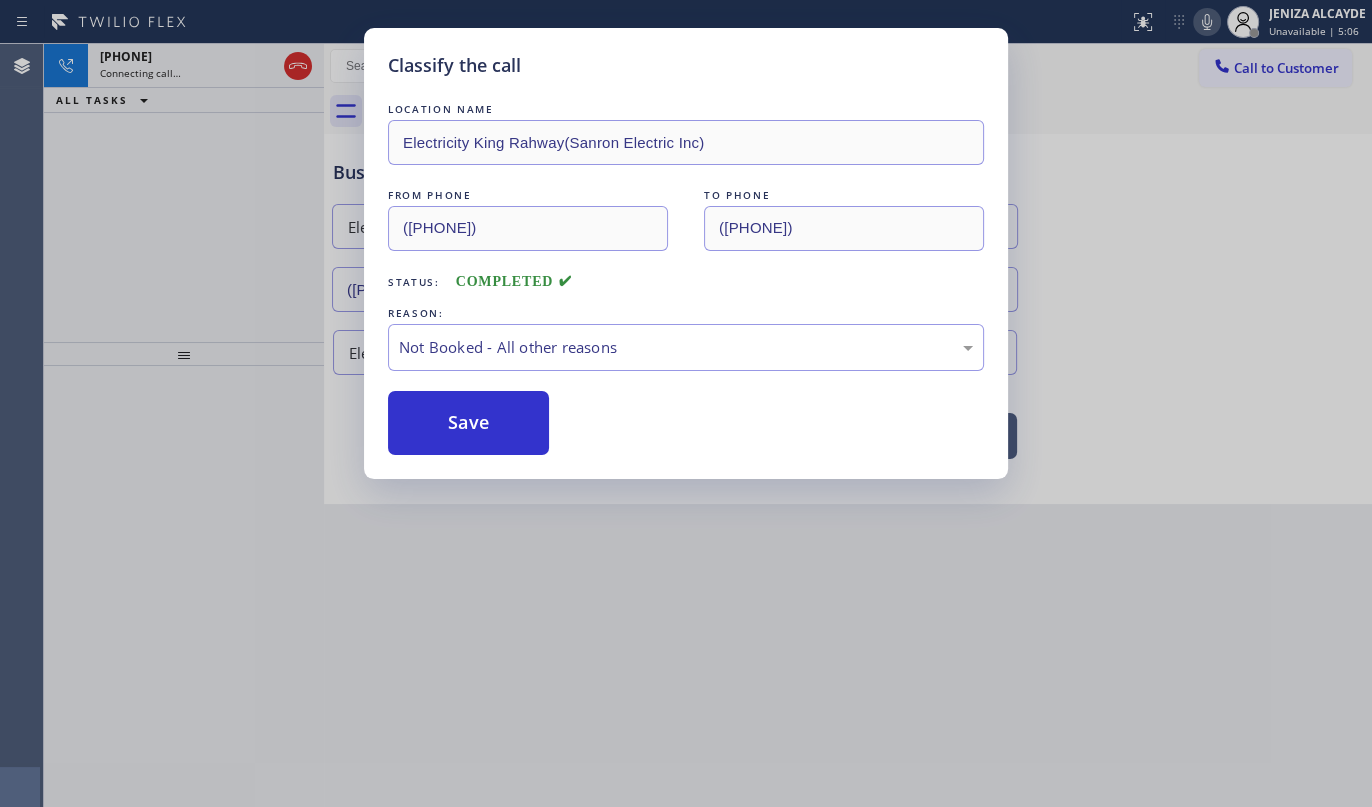 click on "Save" at bounding box center [468, 423] 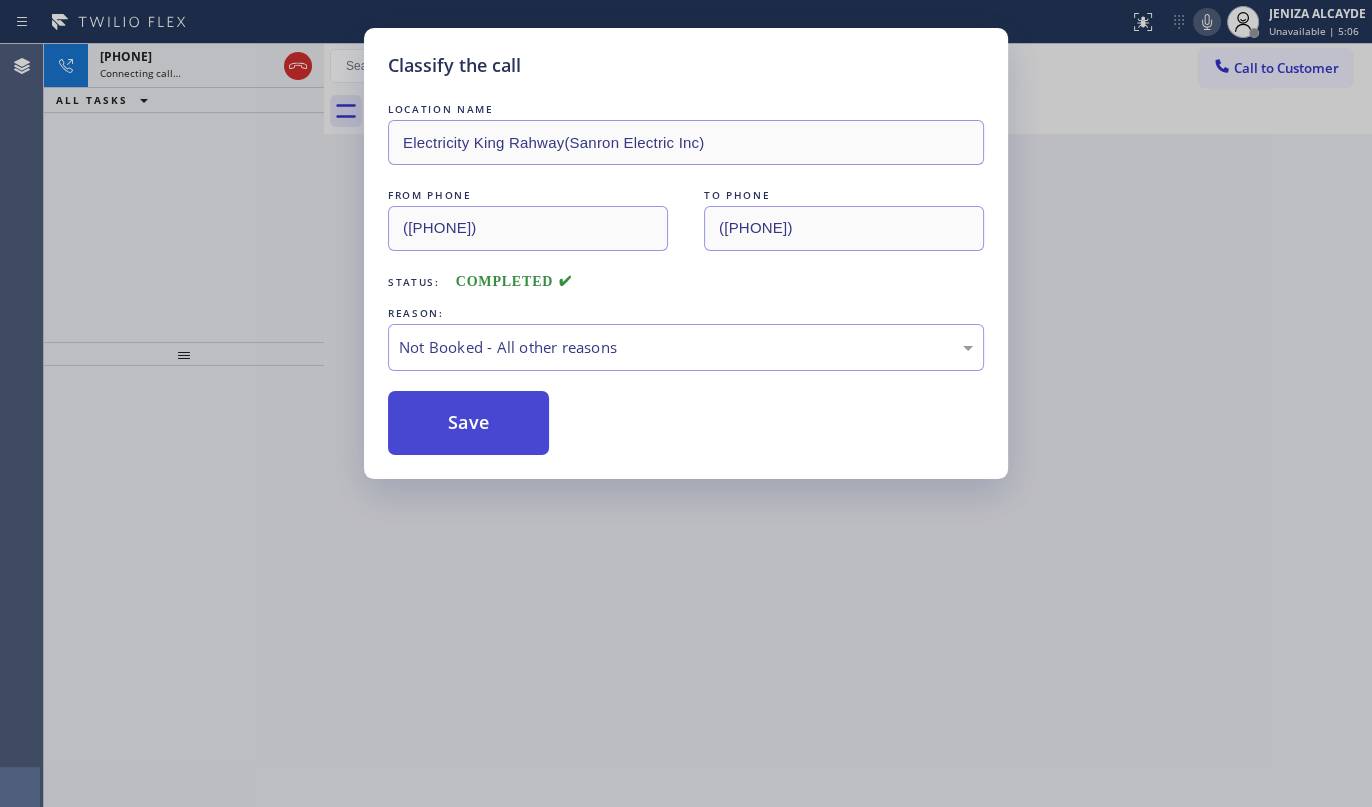 click on "Save" at bounding box center (468, 423) 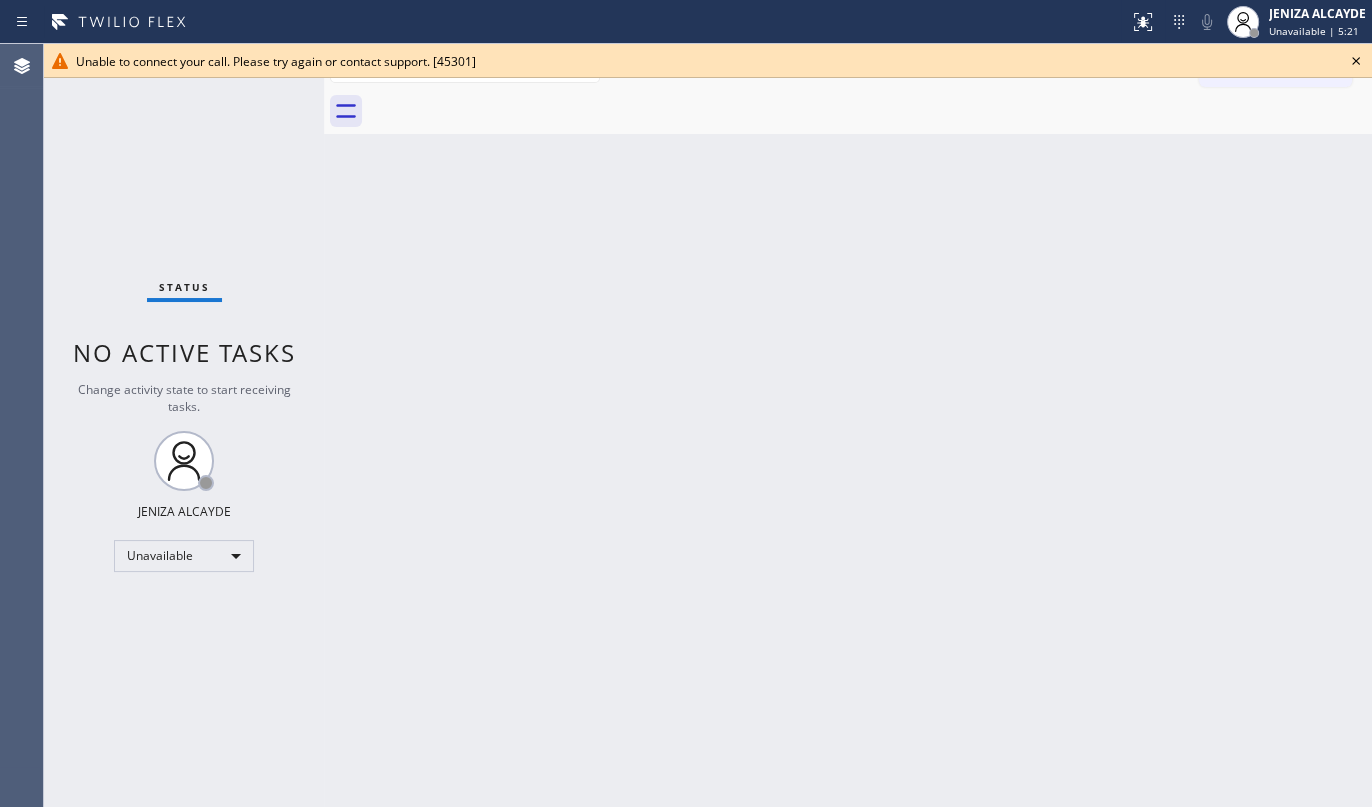 click on "Back to Dashboard Change Sender ID Customers Technicians Select a contact Outbound call Technician Search Technician Your caller id phone number Your caller id phone number Call Technician info Name   Phone none Address none Change Sender ID HVAC +18559994417 5 Star Appliance +18557314952 Appliance Repair +18554611149 Plumbing +18889090120 Air Duct Cleaning +18006865038  Electricians +18005688664 Cancel Change Check personal SMS Reset Change No tabs Call to Customer Outbound call Location Electricity King Rahway(Sanron Electric Inc) Your caller id phone number (551) 239-9816 Customer number Call Outbound call Technician Search Technician Your caller id phone number Your caller id phone number Call" at bounding box center (848, 425) 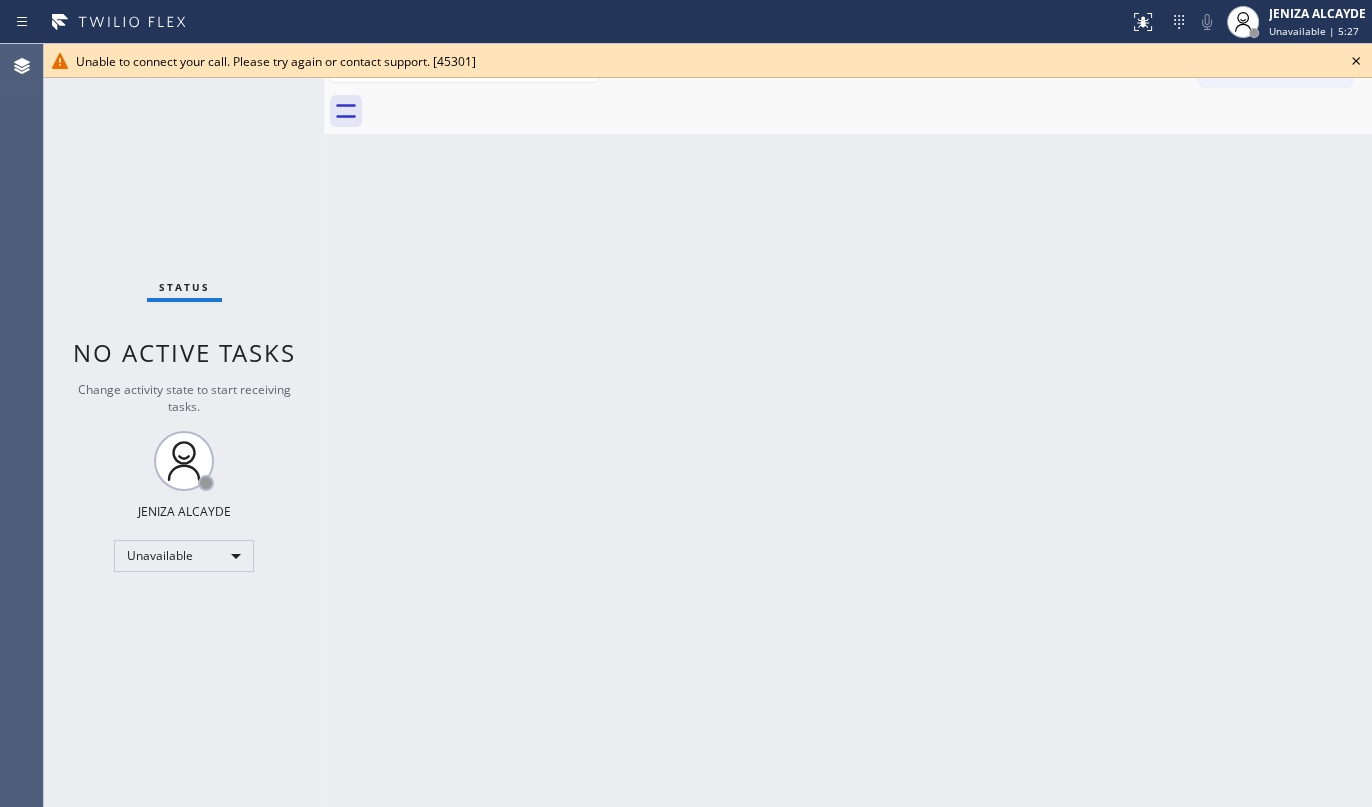 click 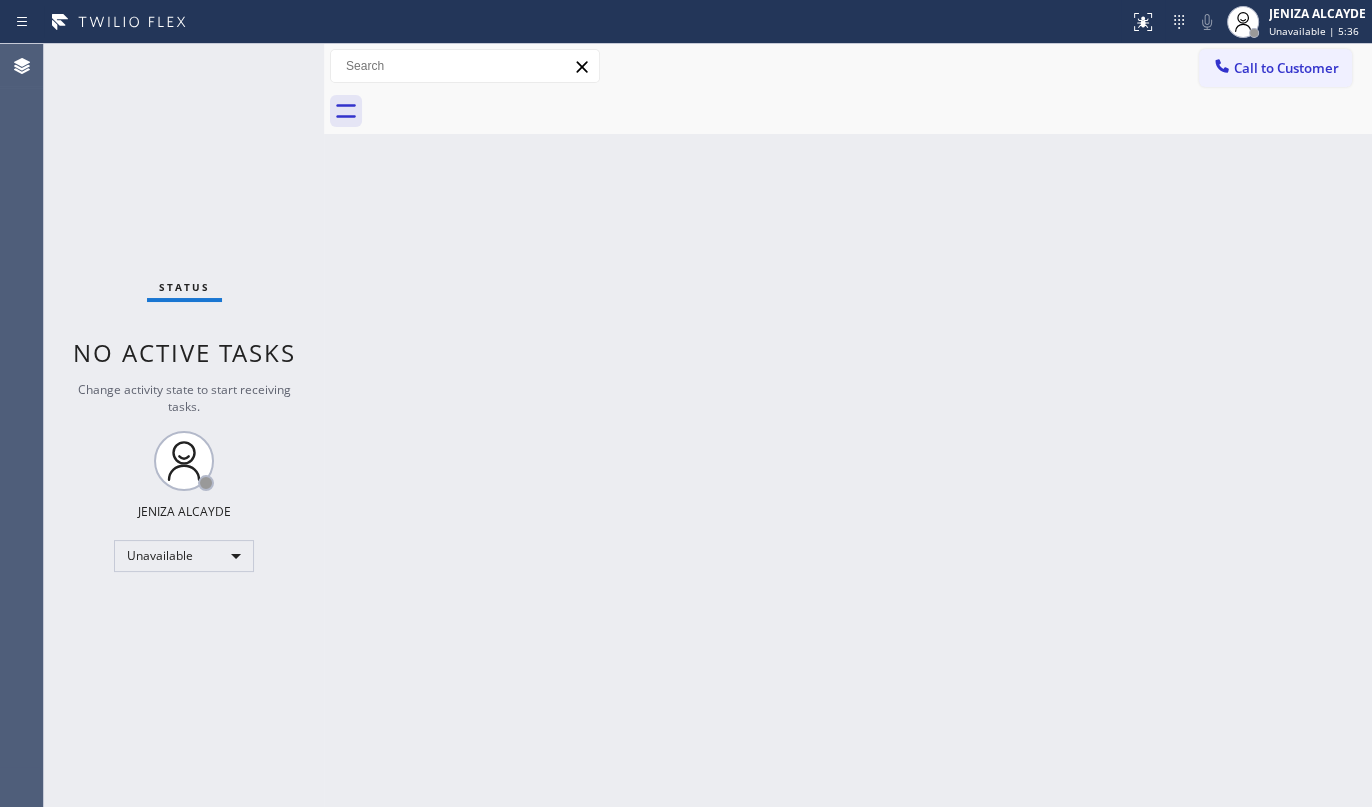 click on "Back to Dashboard Change Sender ID Customers Technicians Select a contact Outbound call Technician Search Technician Your caller id phone number Your caller id phone number Call Technician info Name   Phone none Address none Change Sender ID HVAC +18559994417 5 Star Appliance +18557314952 Appliance Repair +18554611149 Plumbing +18889090120 Air Duct Cleaning +18006865038  Electricians +18005688664 Cancel Change Check personal SMS Reset Change No tabs Call to Customer Outbound call Location Electricity King Rahway(Sanron Electric Inc) Your caller id phone number (551) 239-9816 Customer number Call Outbound call Technician Search Technician Your caller id phone number Your caller id phone number Call" at bounding box center [848, 425] 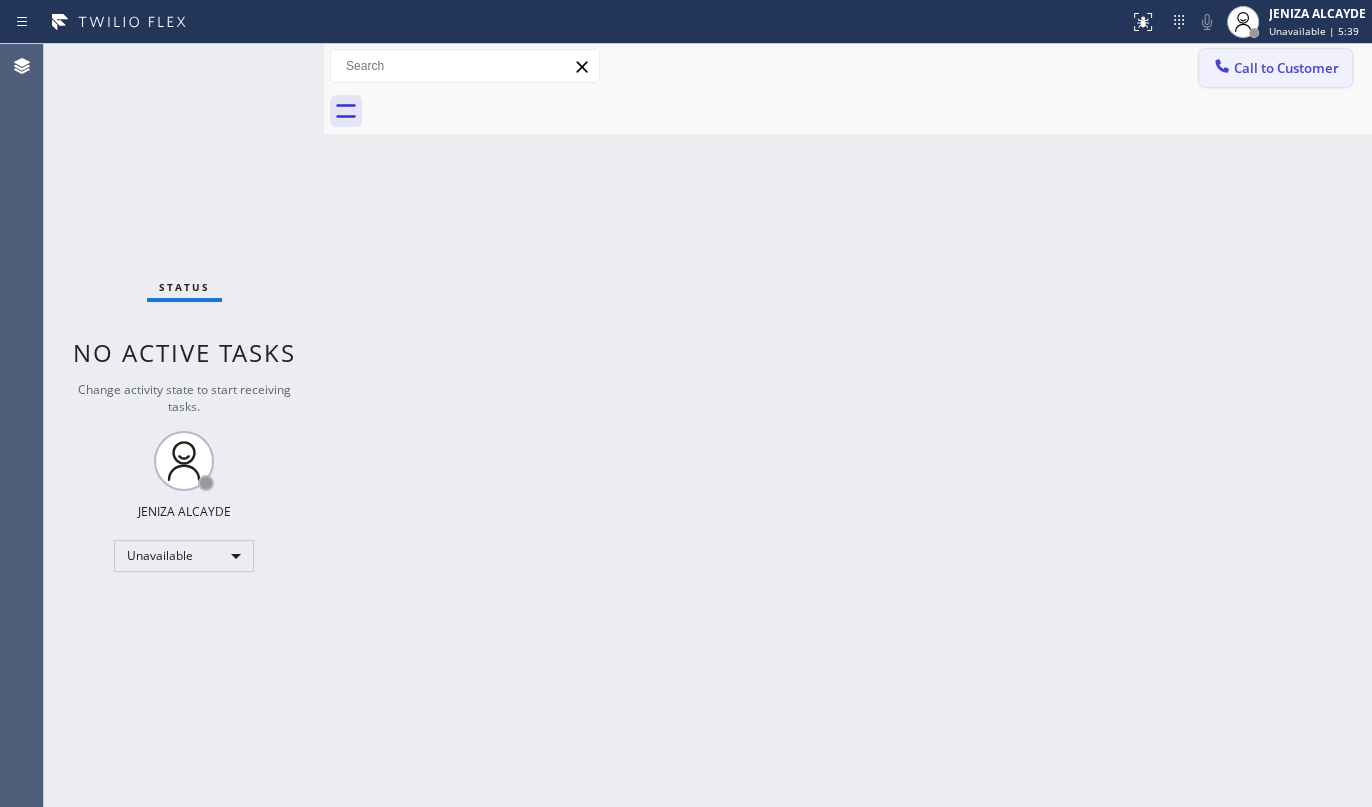 click 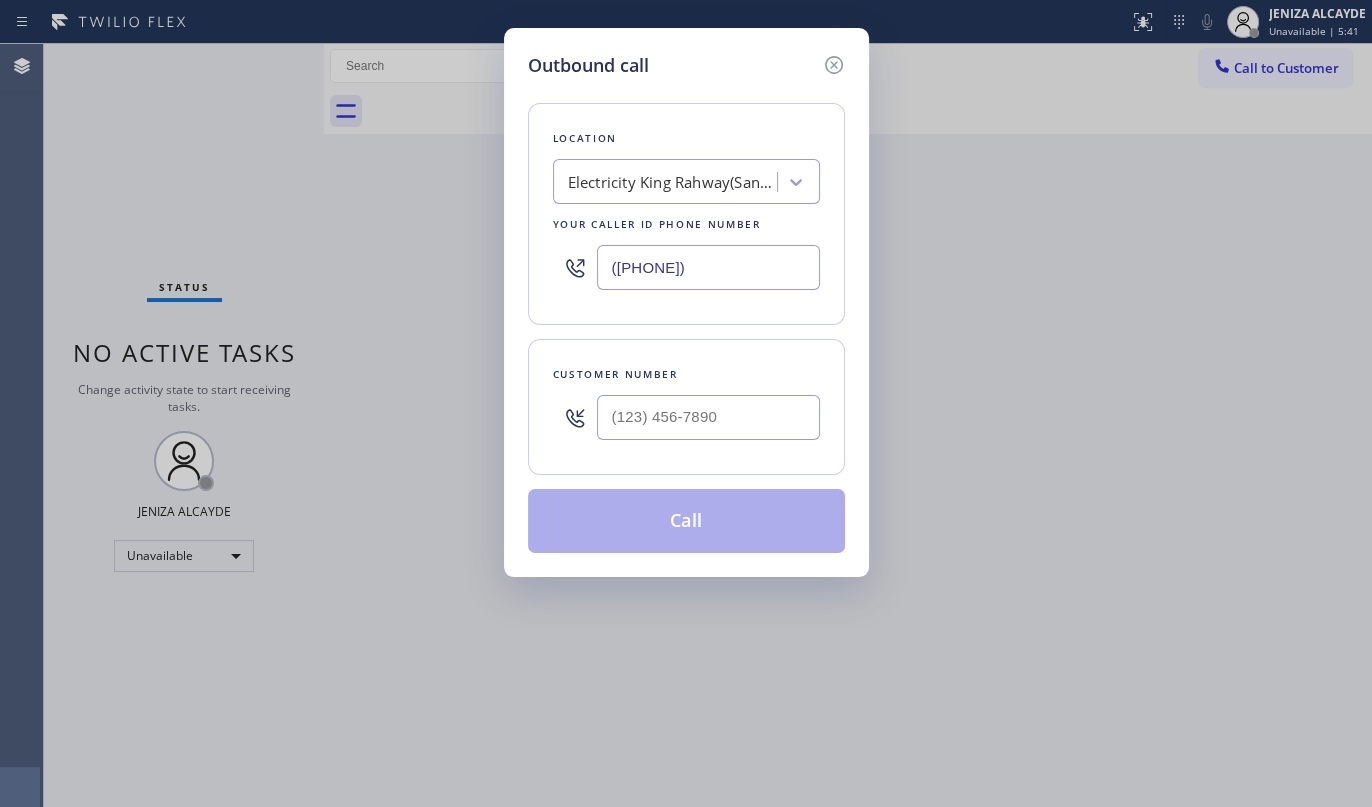 drag, startPoint x: 730, startPoint y: 266, endPoint x: 442, endPoint y: 261, distance: 288.0434 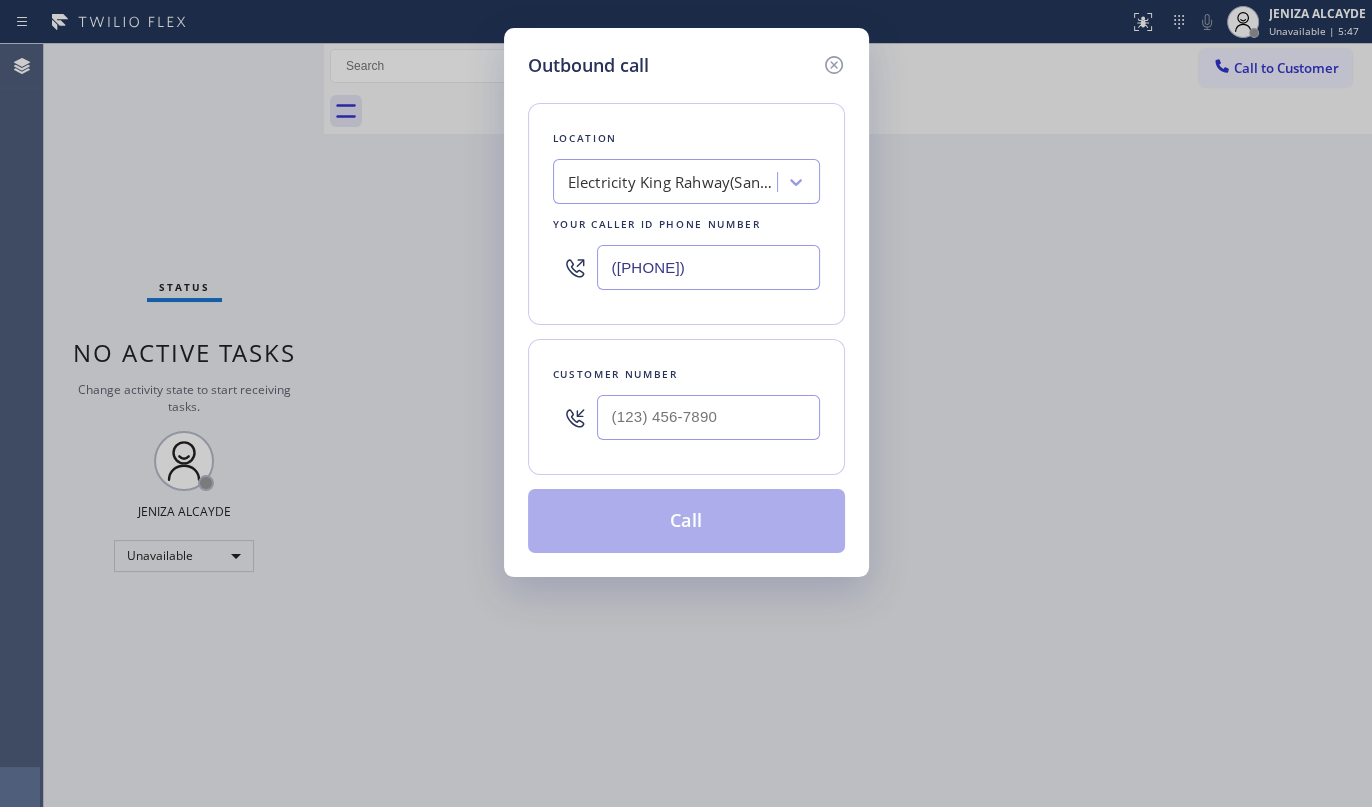 click on "Outbound call Location Electricity King Rahway(Sanron Electric Inc) Your caller id phone number (551) 239-9816 Customer number Call" at bounding box center [686, 403] 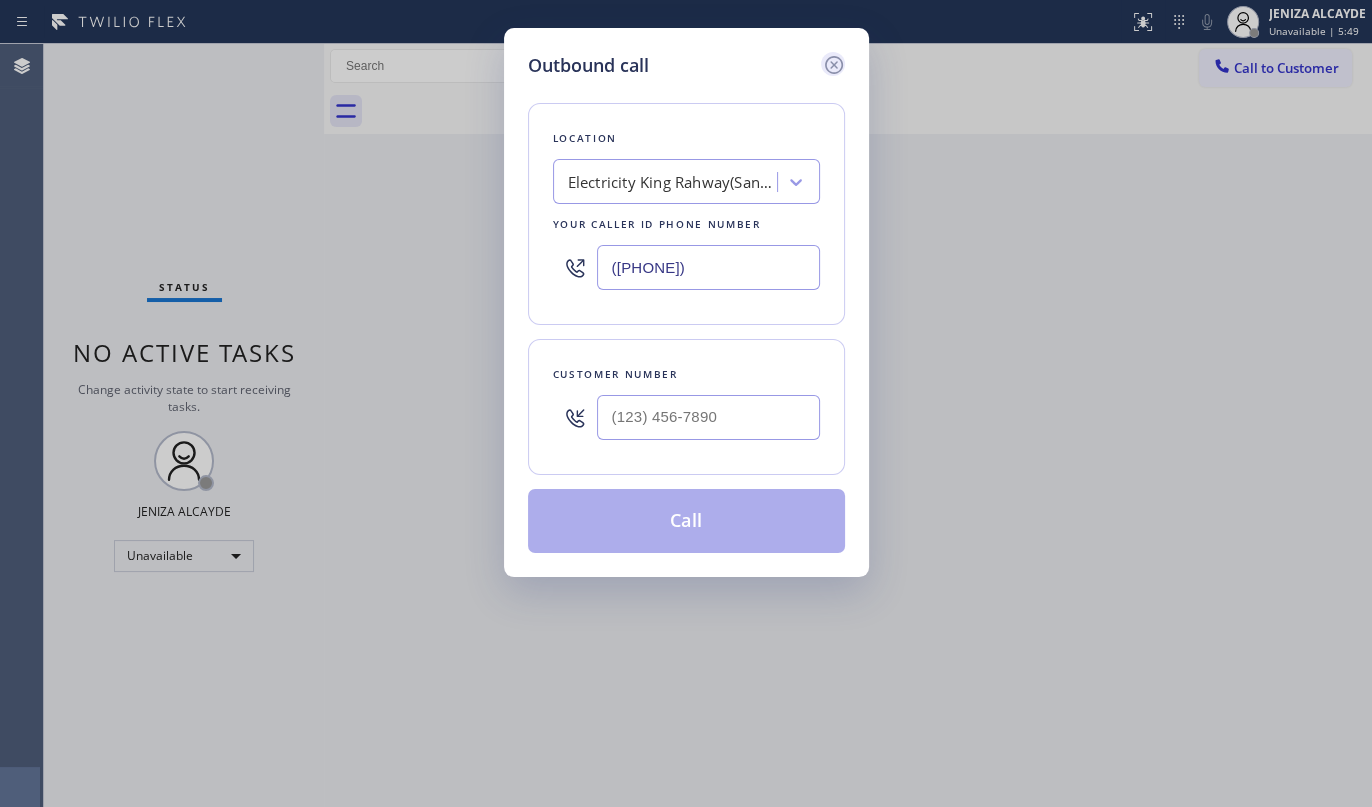 click 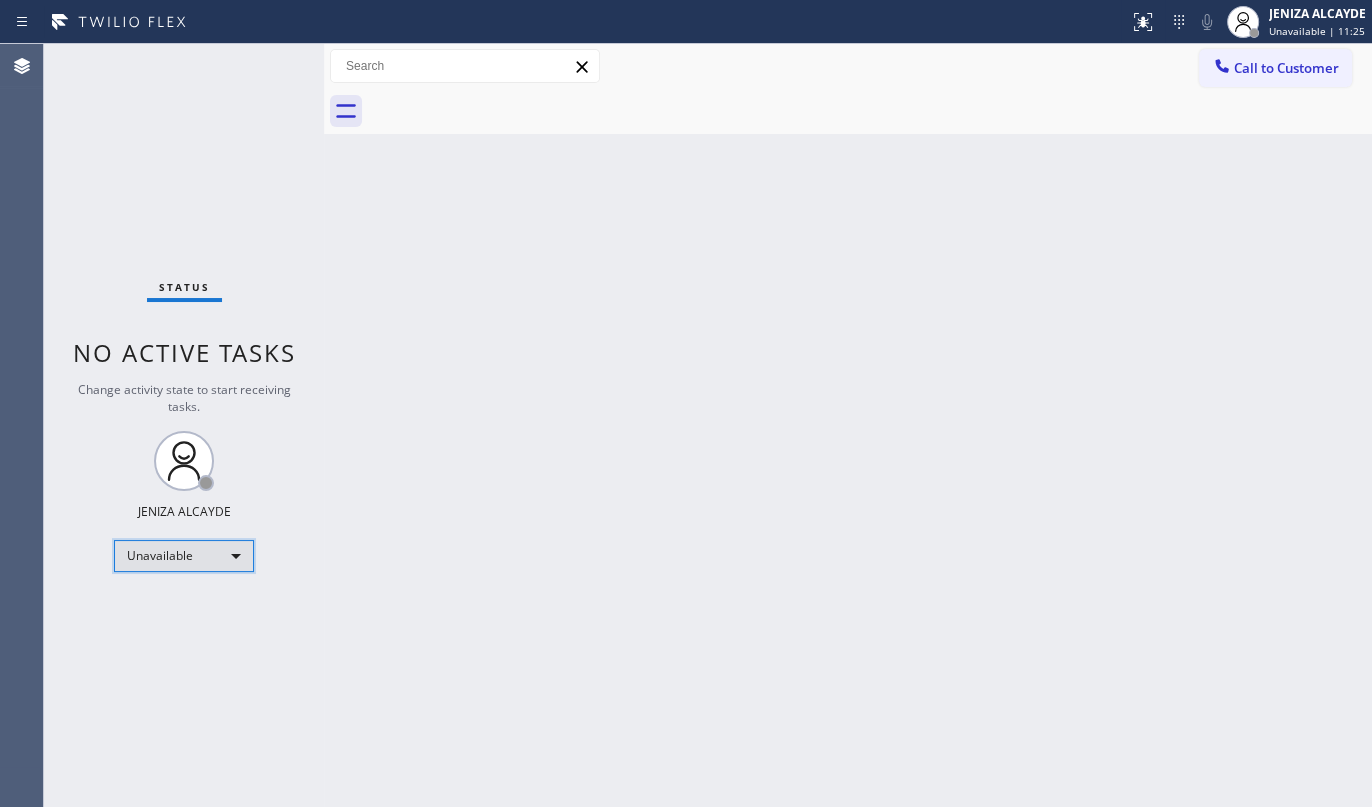 click on "Unavailable" at bounding box center (184, 556) 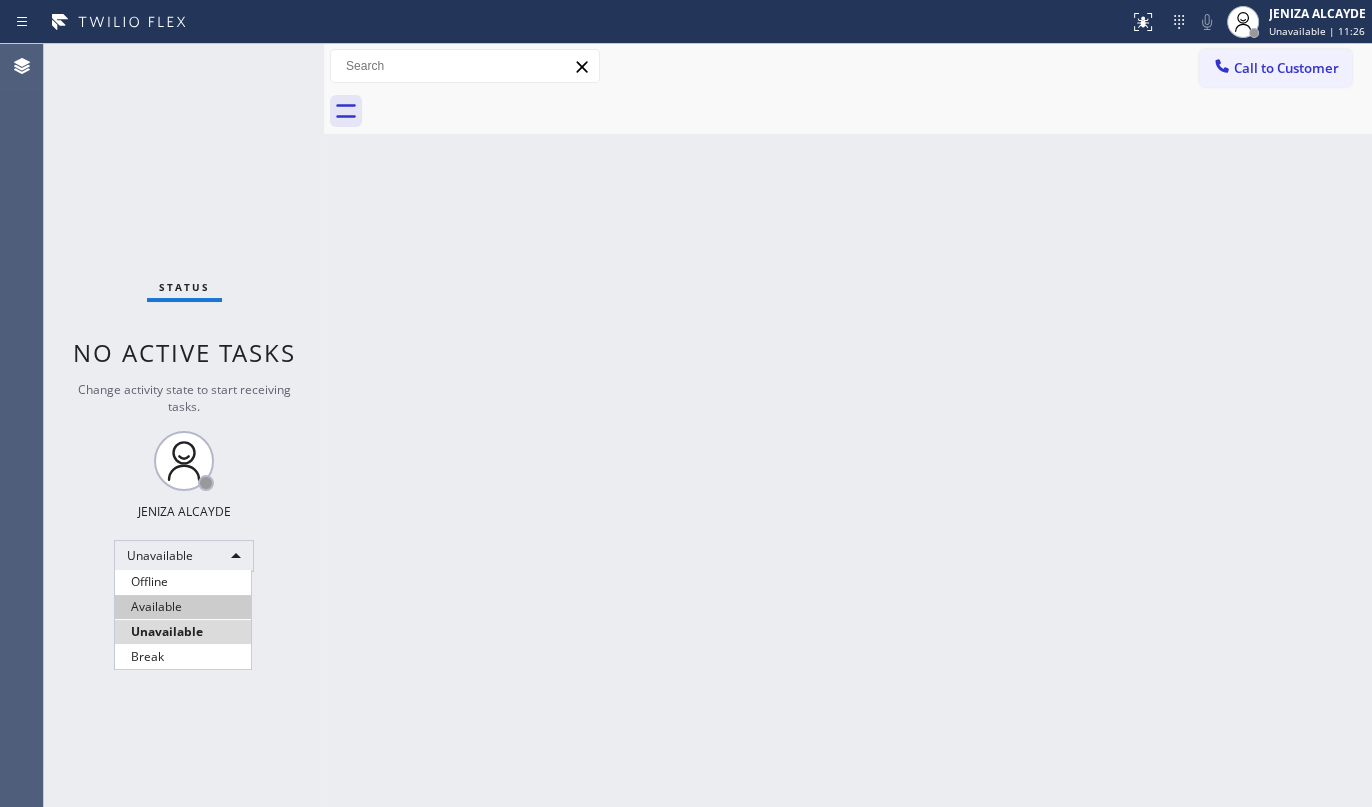 click on "Available" at bounding box center (183, 607) 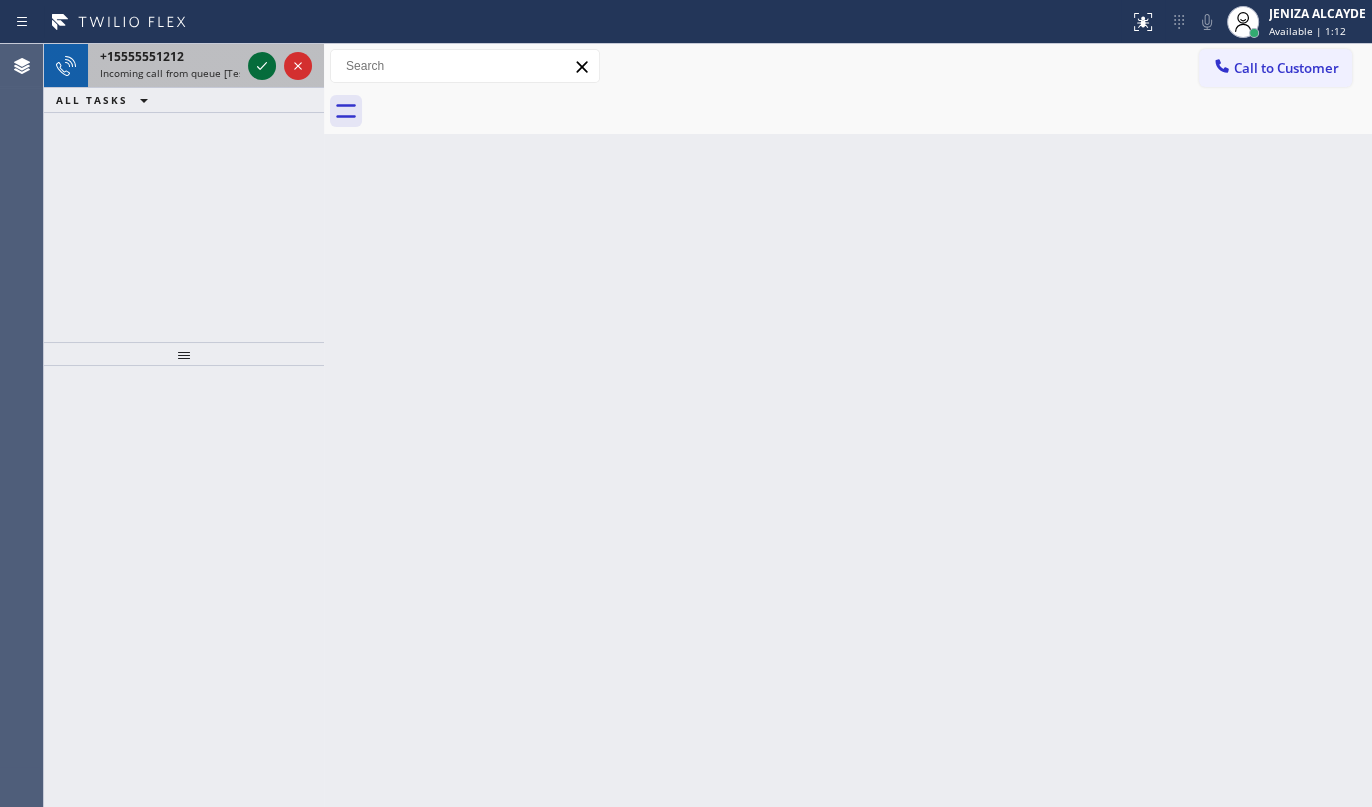 click 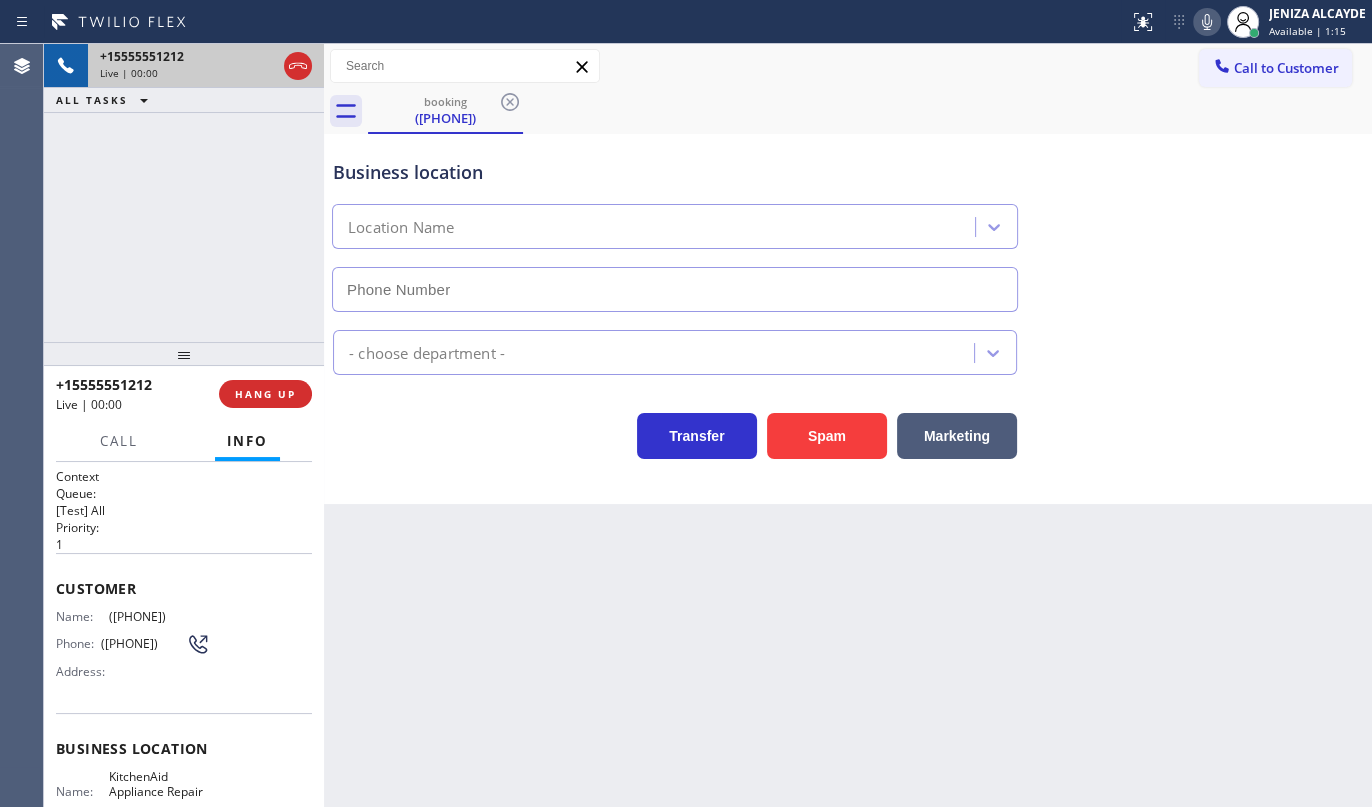 type on "(855) 213-9318" 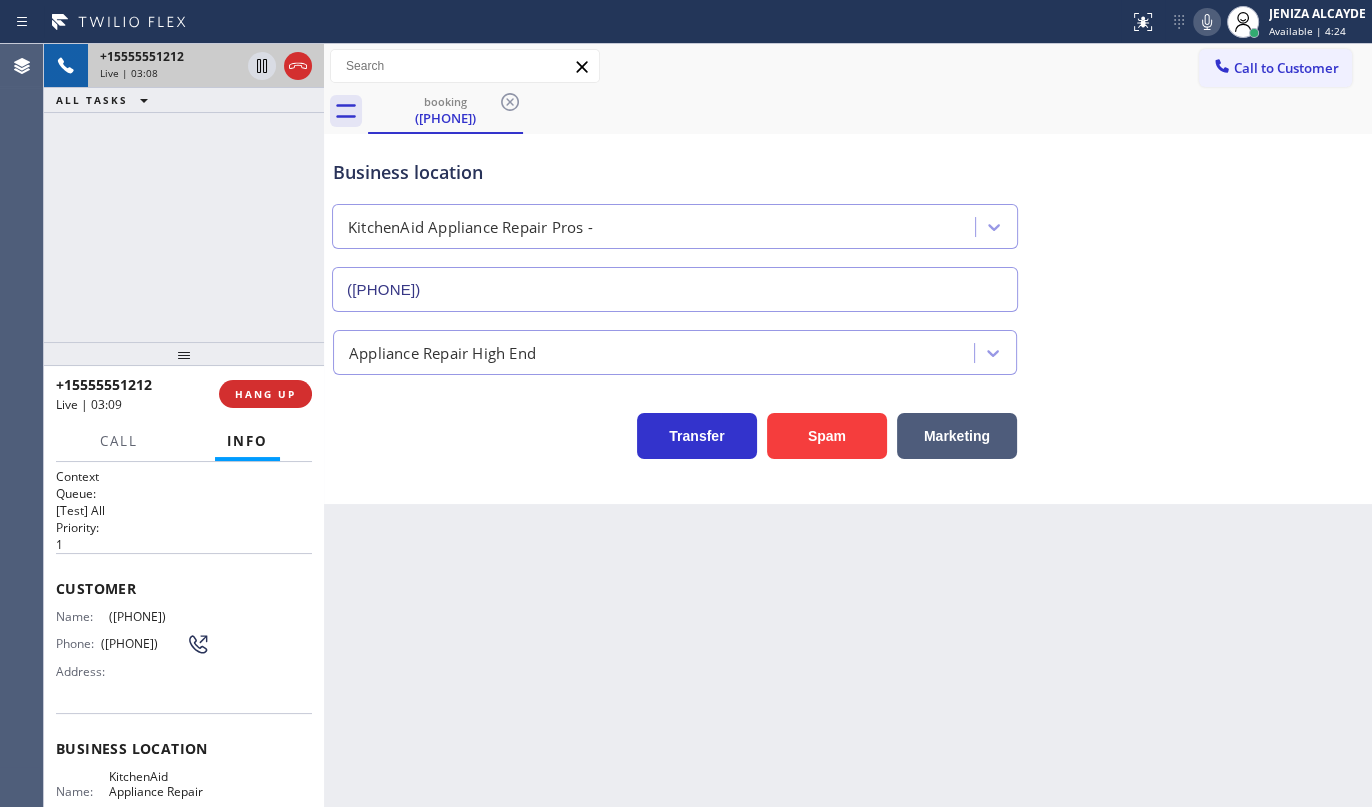 click 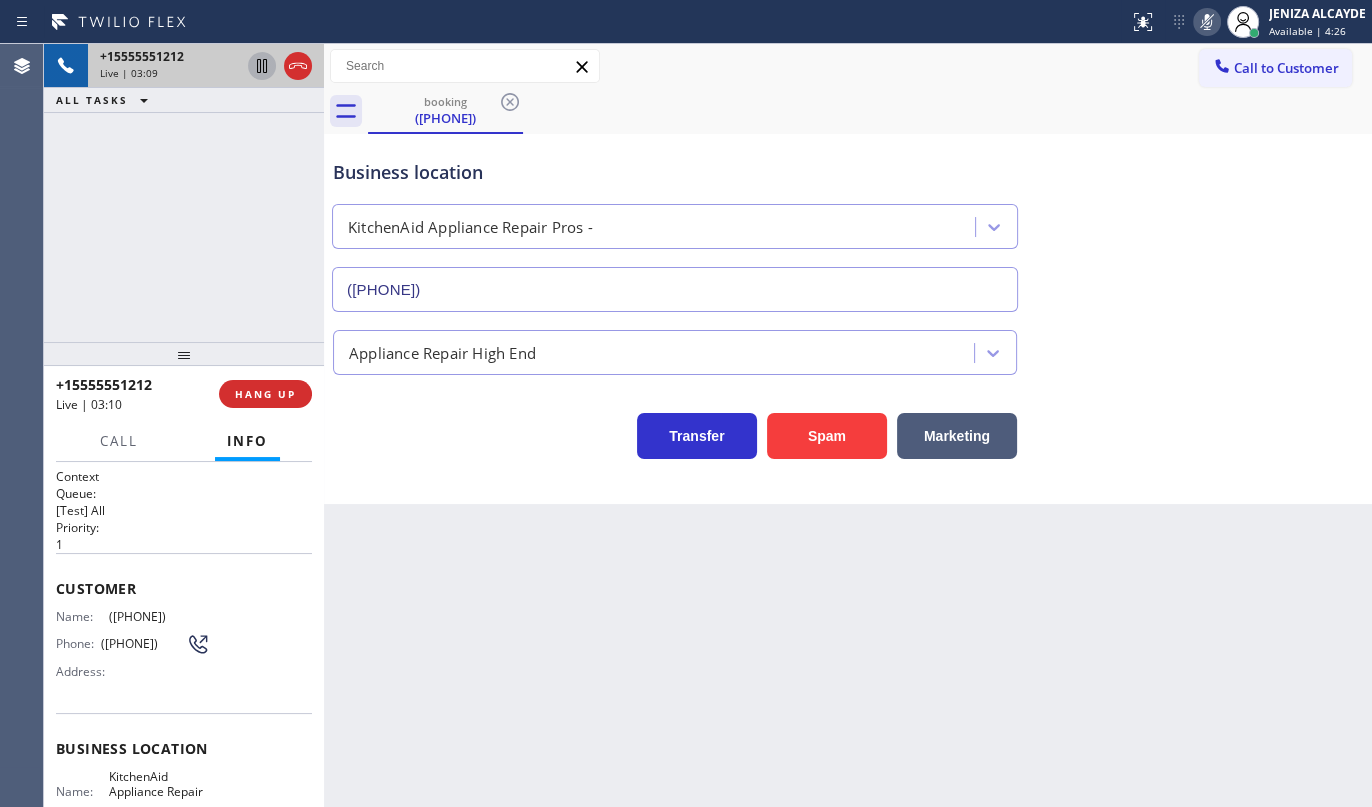 click 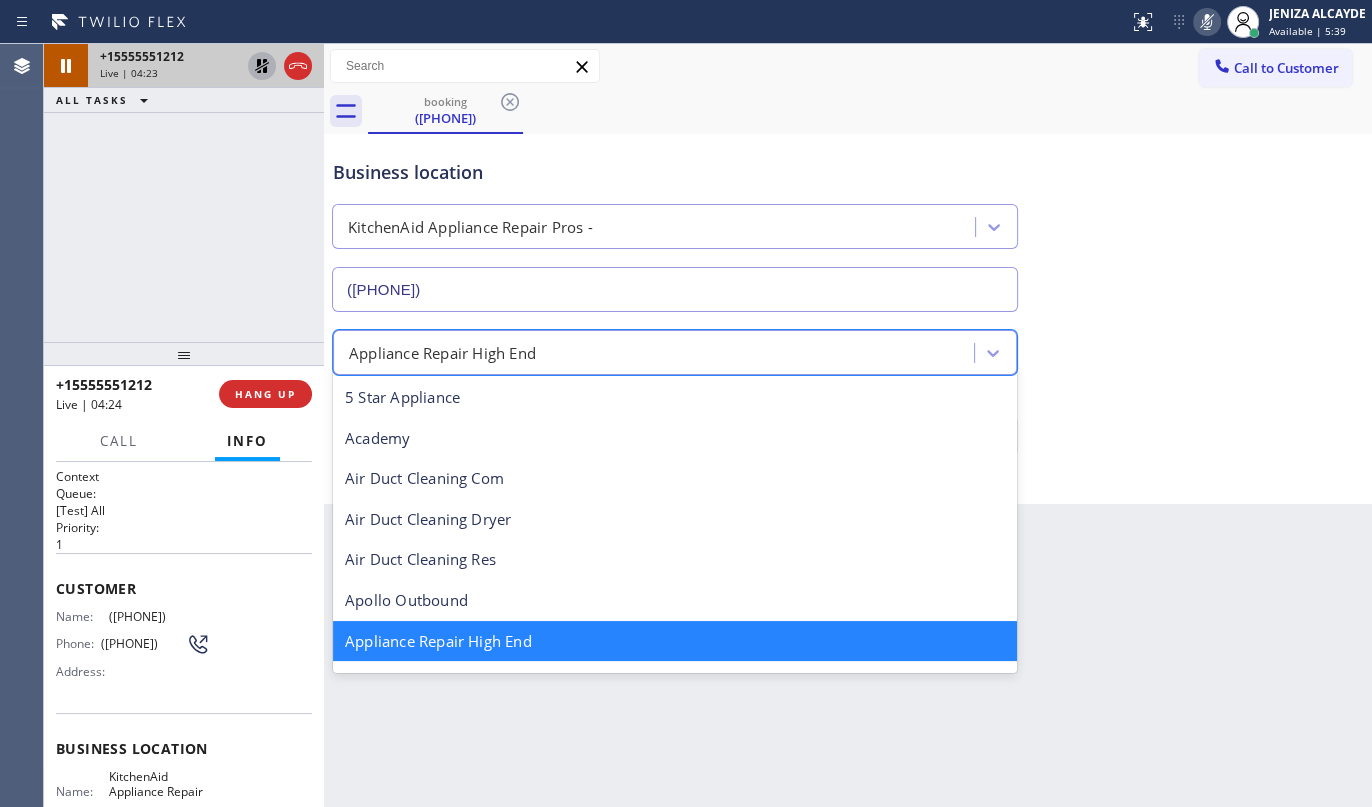 click on "Appliance Repair High End" at bounding box center (675, 352) 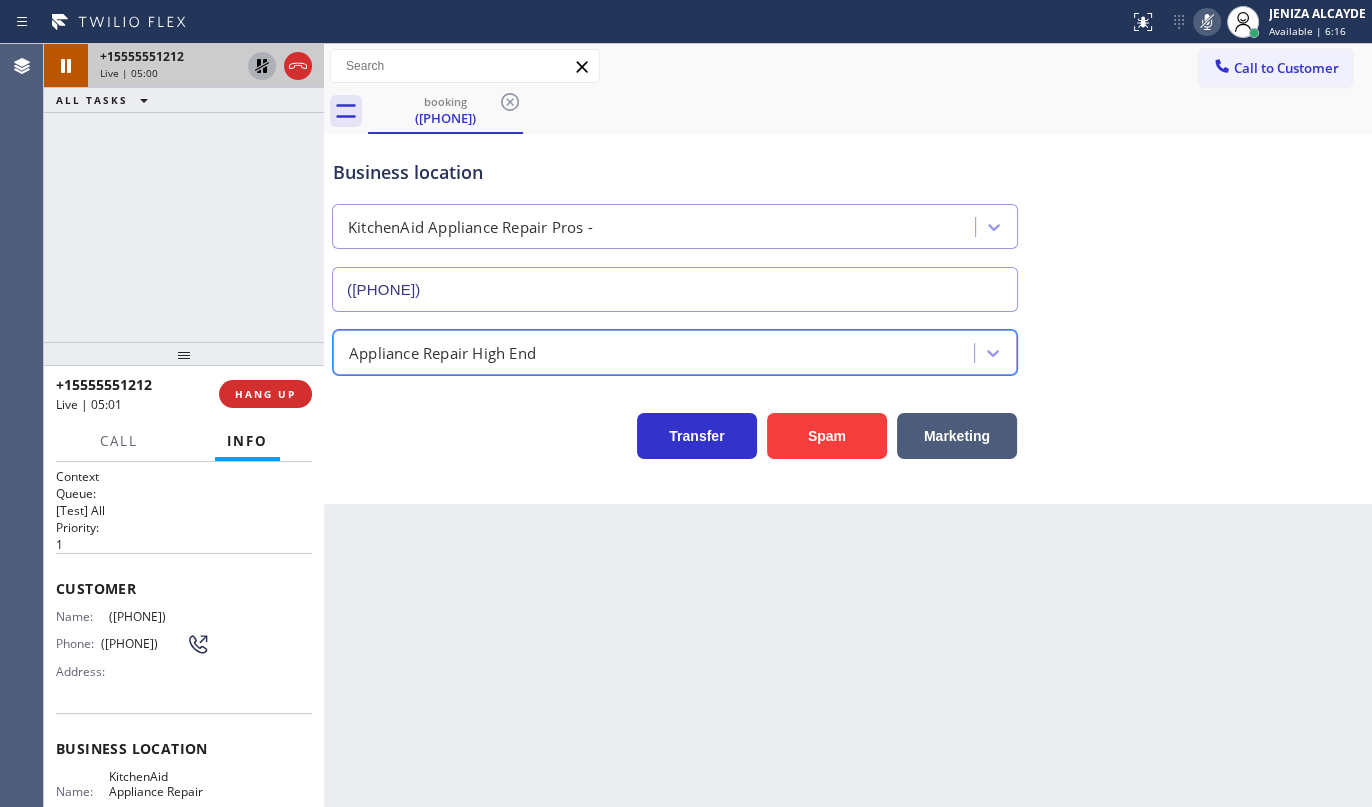 click 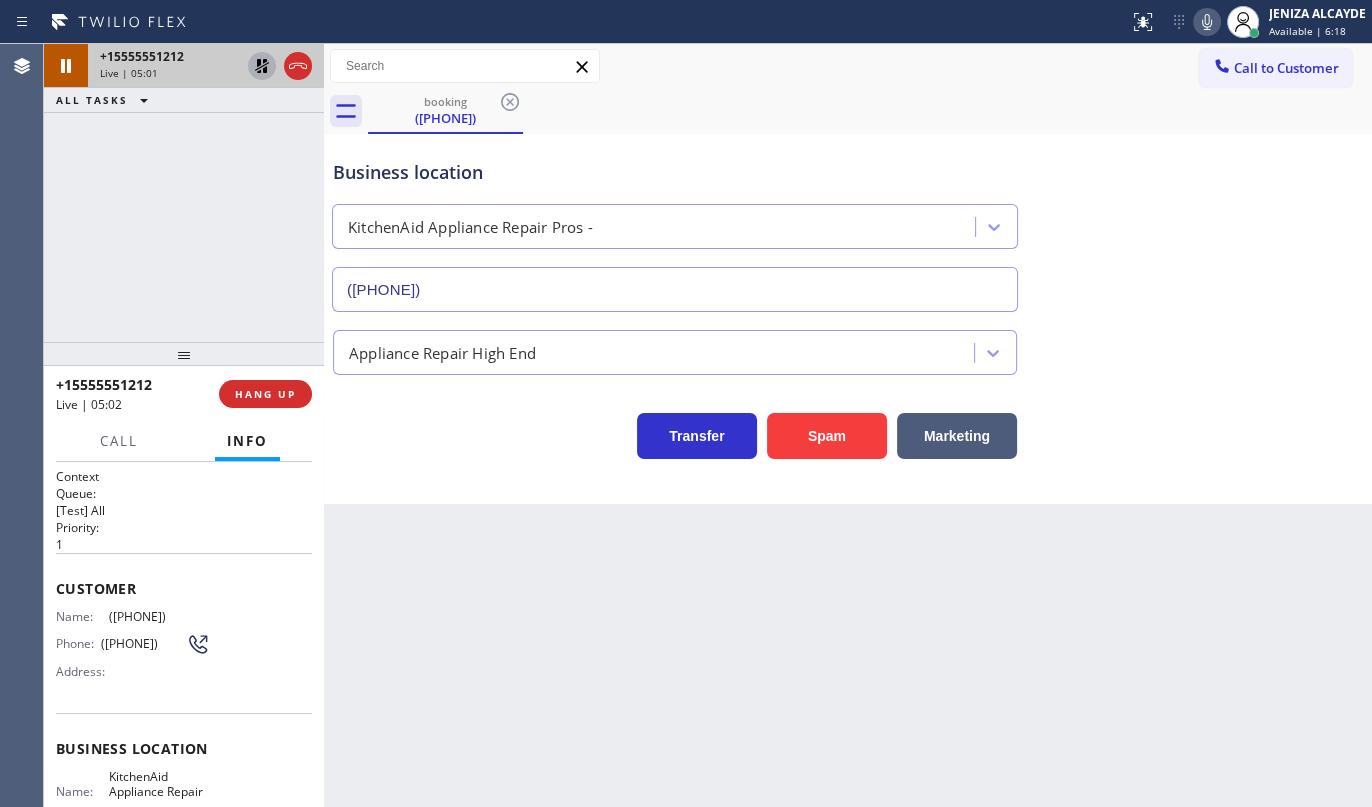 click 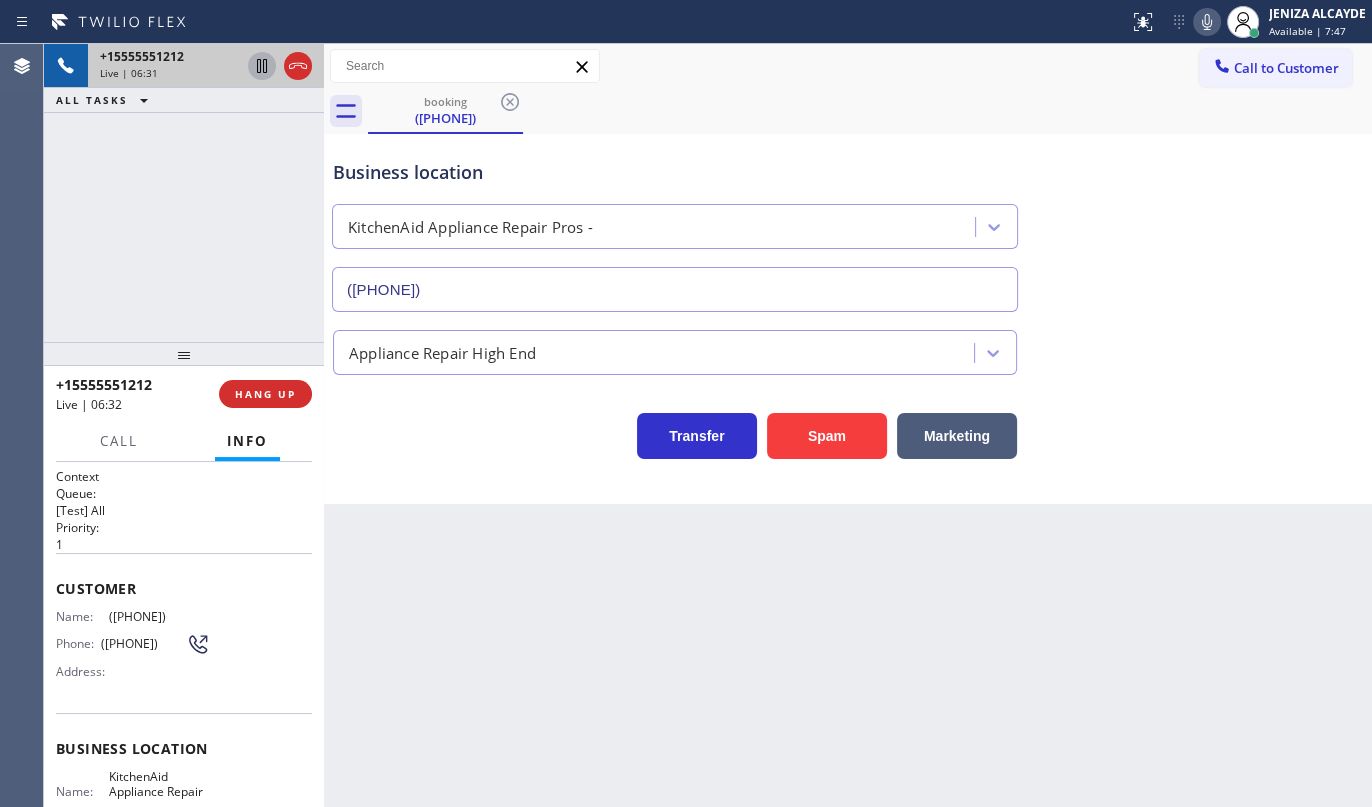 drag, startPoint x: 98, startPoint y: 606, endPoint x: 217, endPoint y: 615, distance: 119.33985 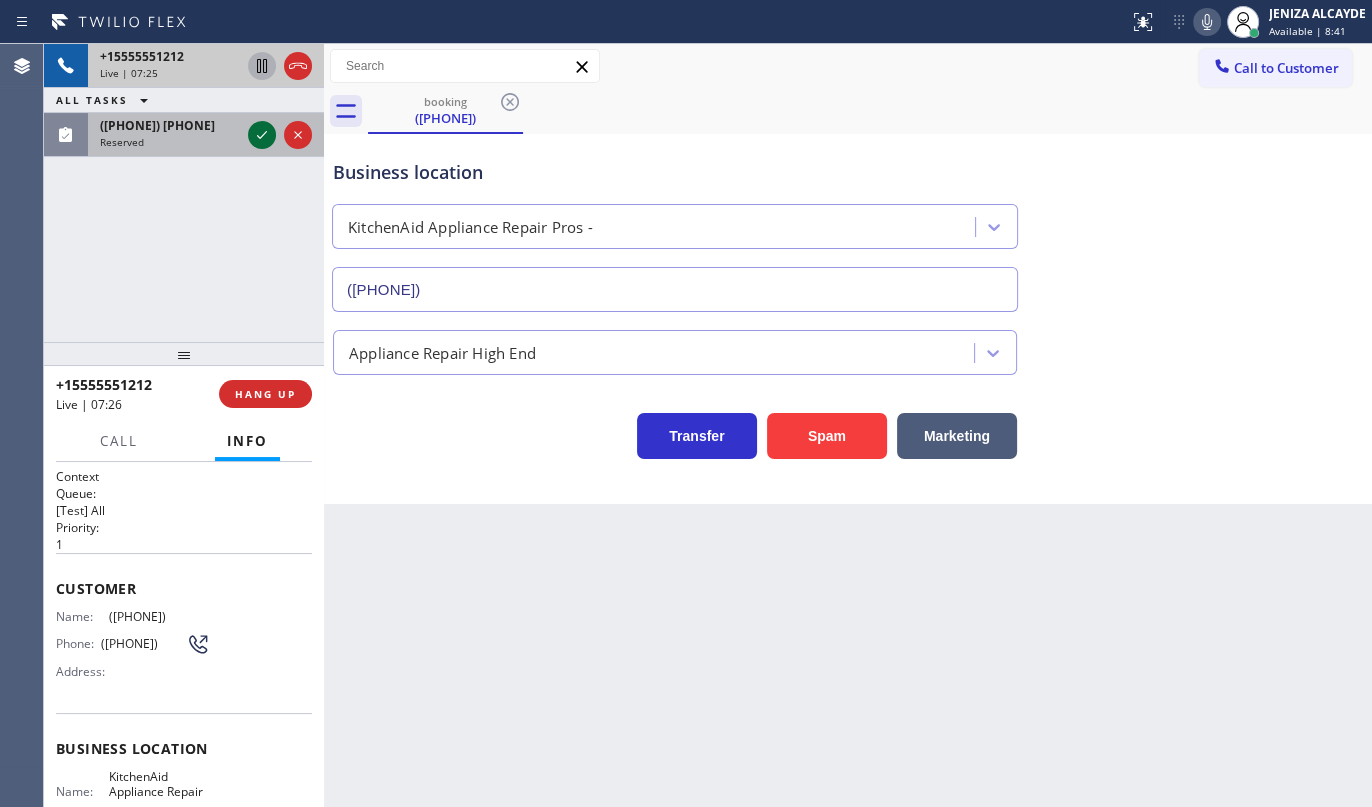 click 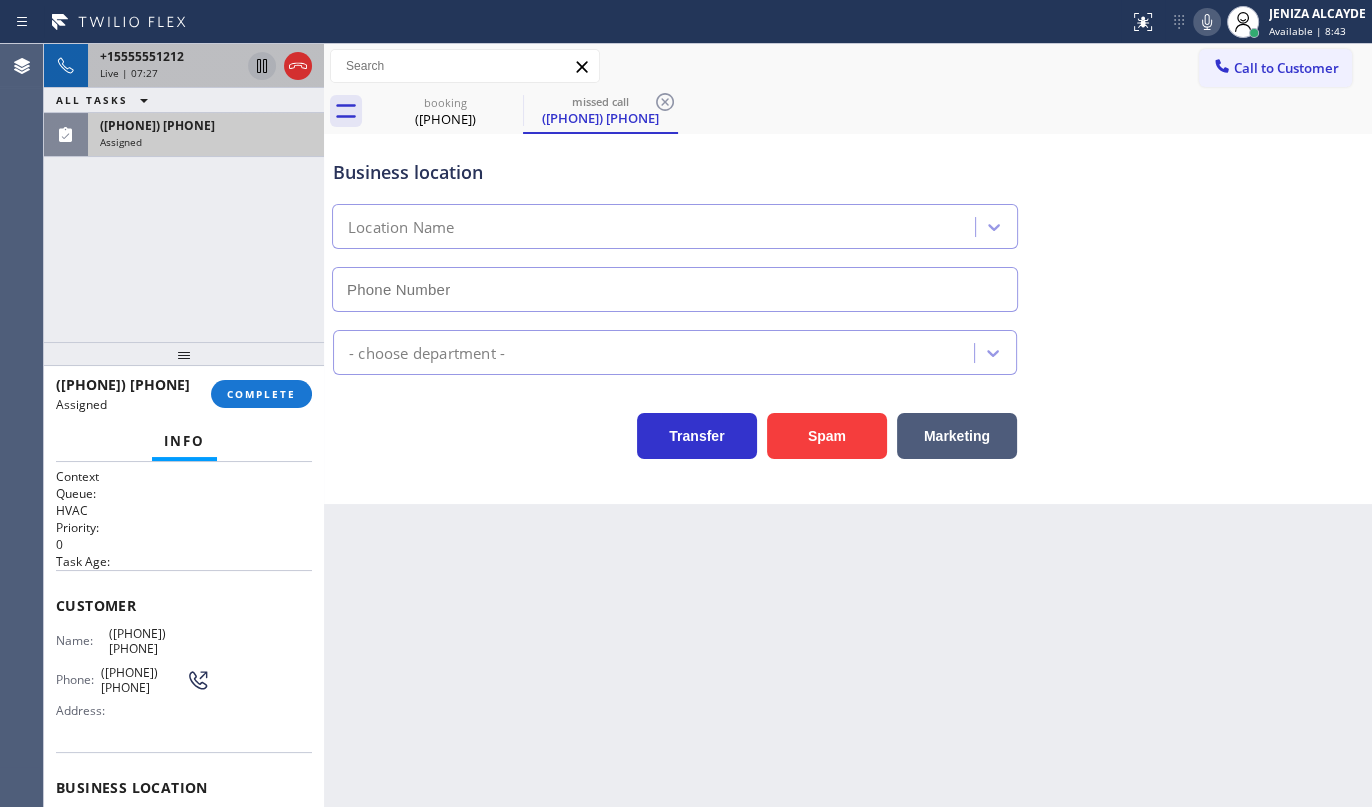 type on "(954) 799-4219" 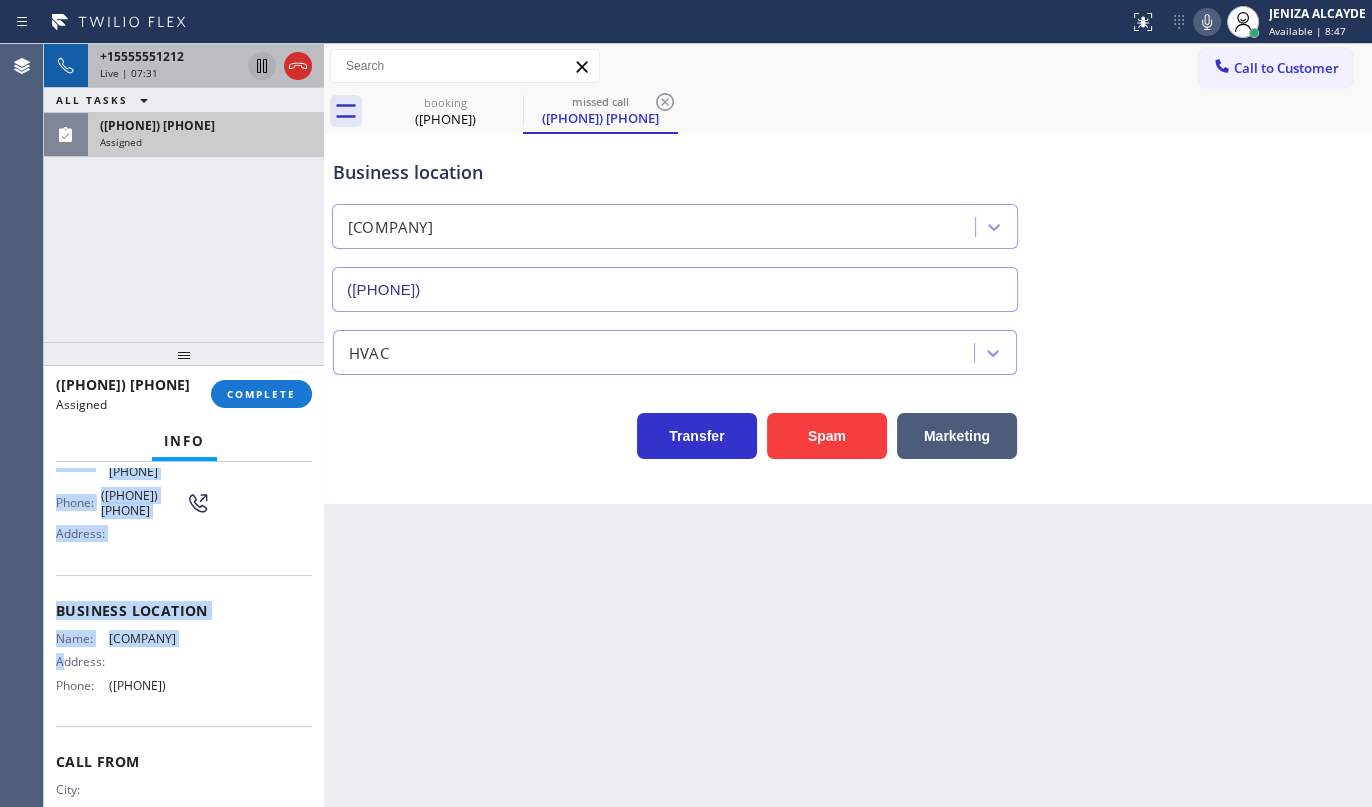 scroll, scrollTop: 234, scrollLeft: 0, axis: vertical 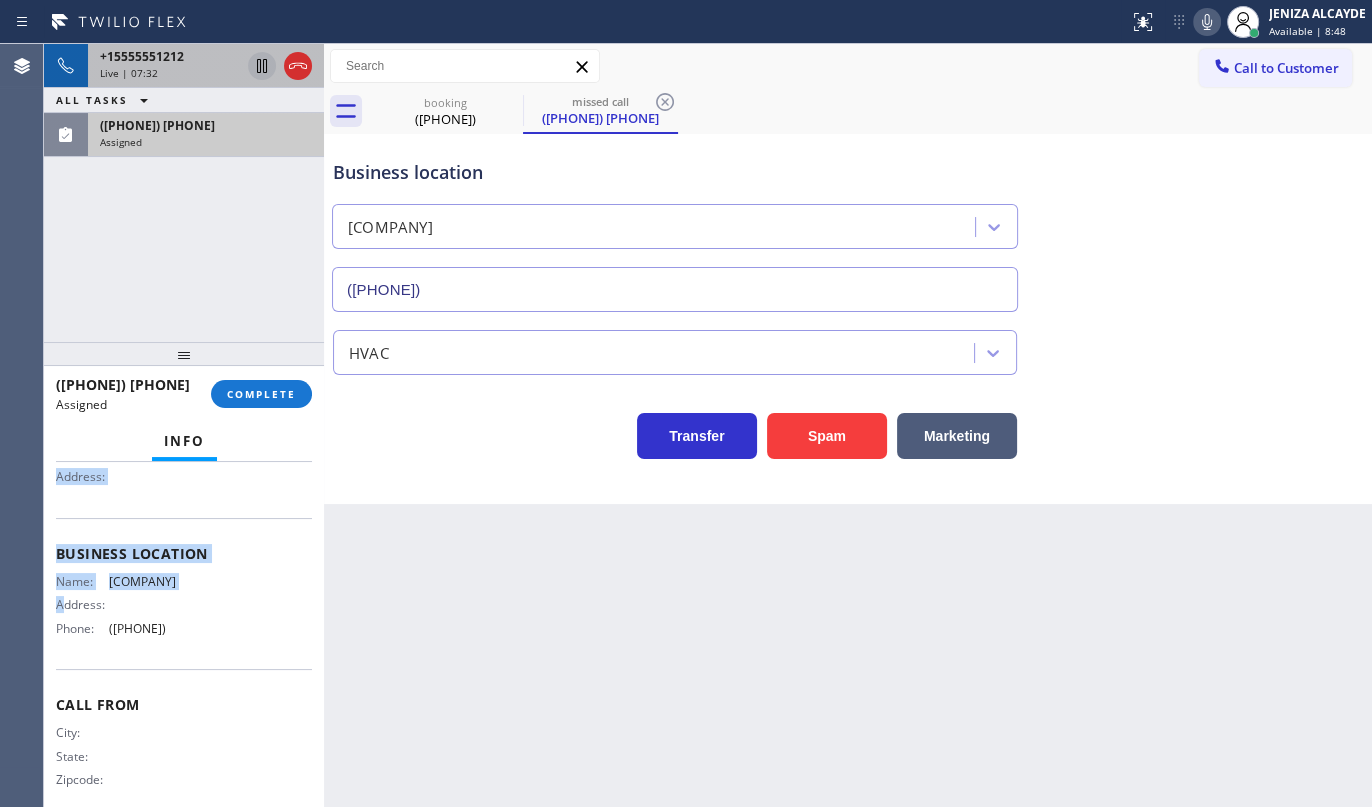 drag, startPoint x: 58, startPoint y: 580, endPoint x: 207, endPoint y: 629, distance: 156.85025 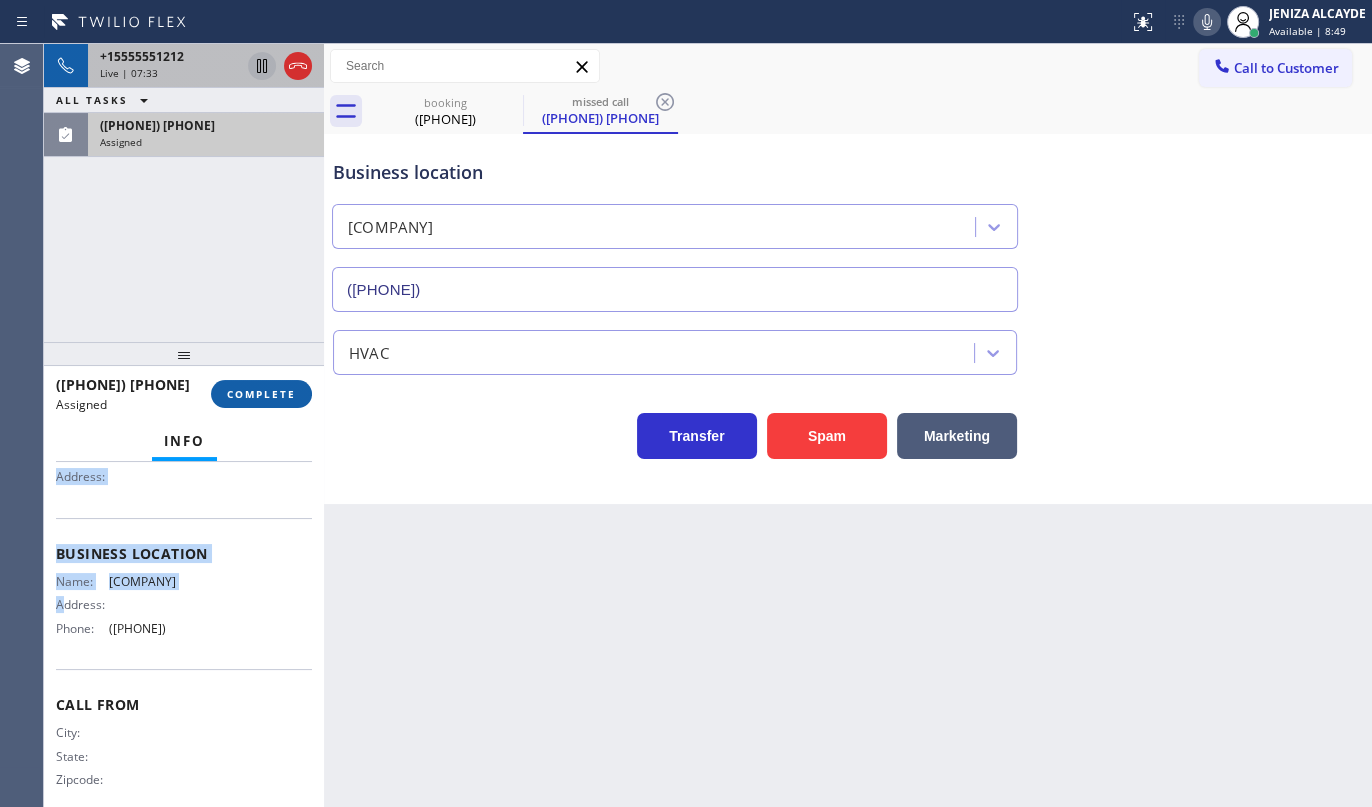 click on "COMPLETE" at bounding box center [261, 394] 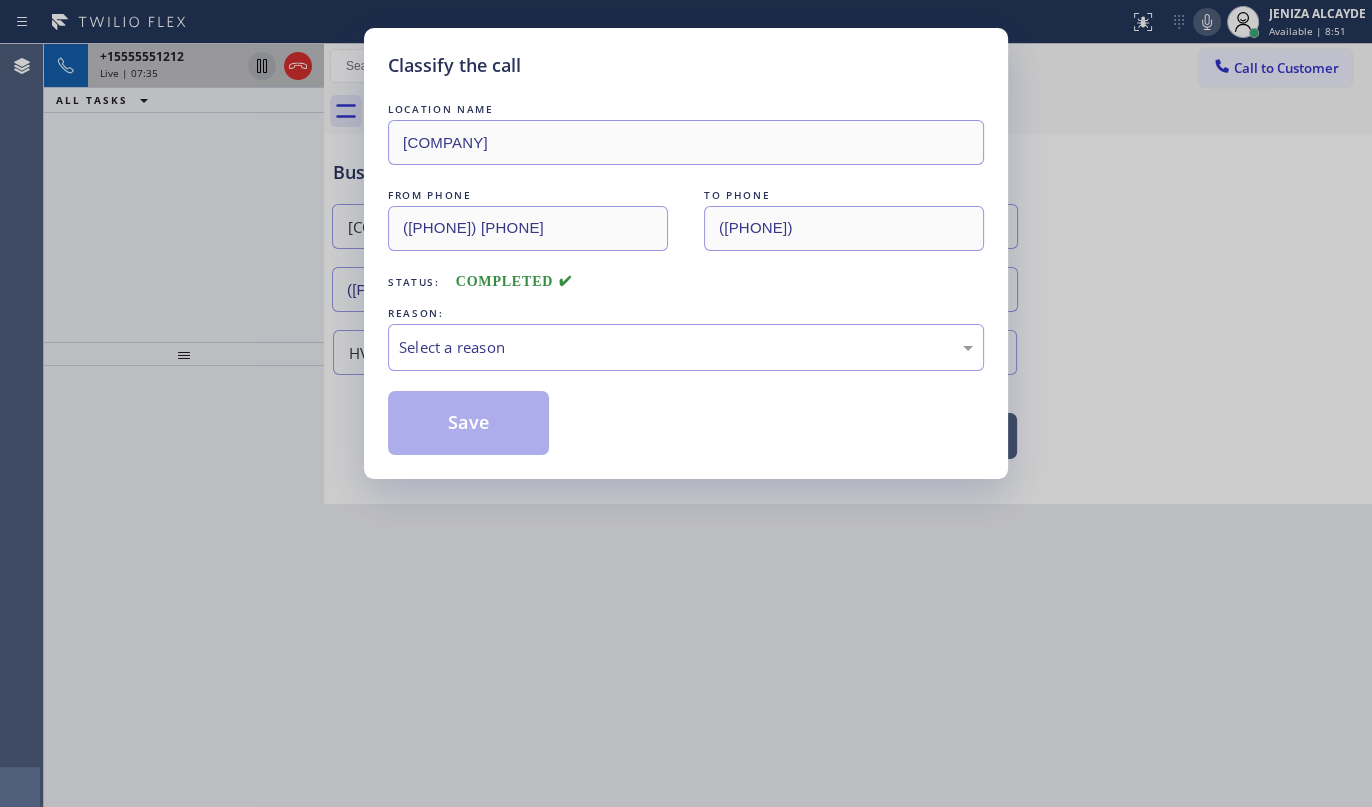 click on "REASON:" at bounding box center [686, 313] 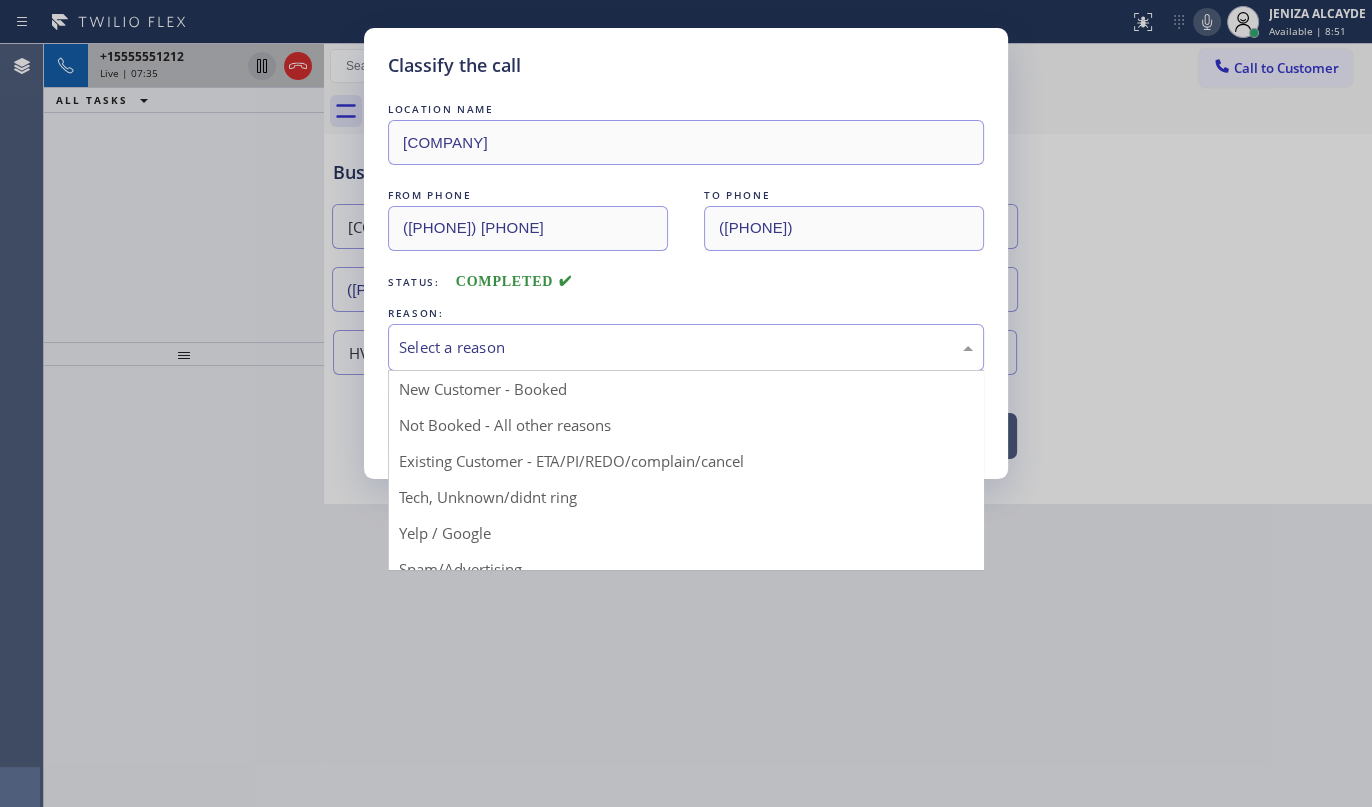 click on "Select a reason" at bounding box center (686, 347) 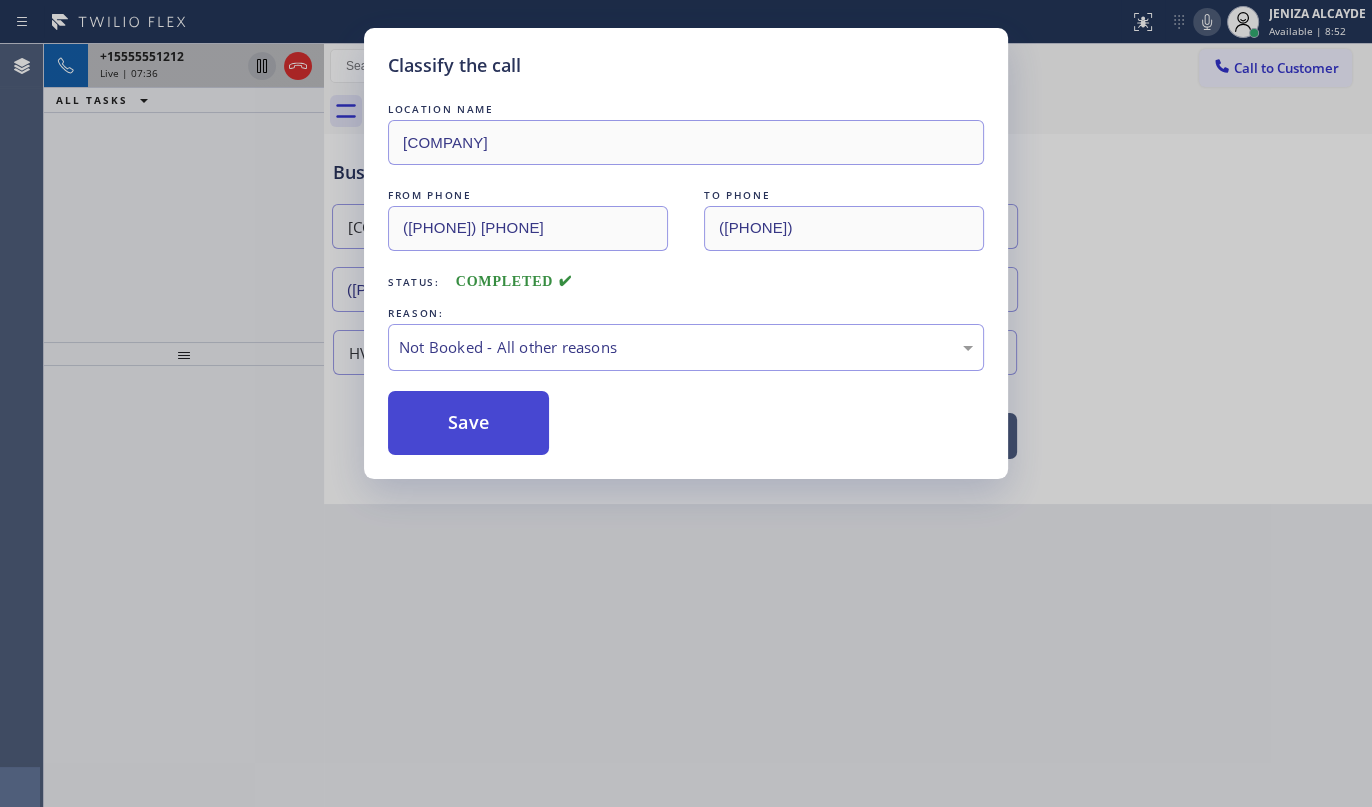 click on "Save" at bounding box center (468, 423) 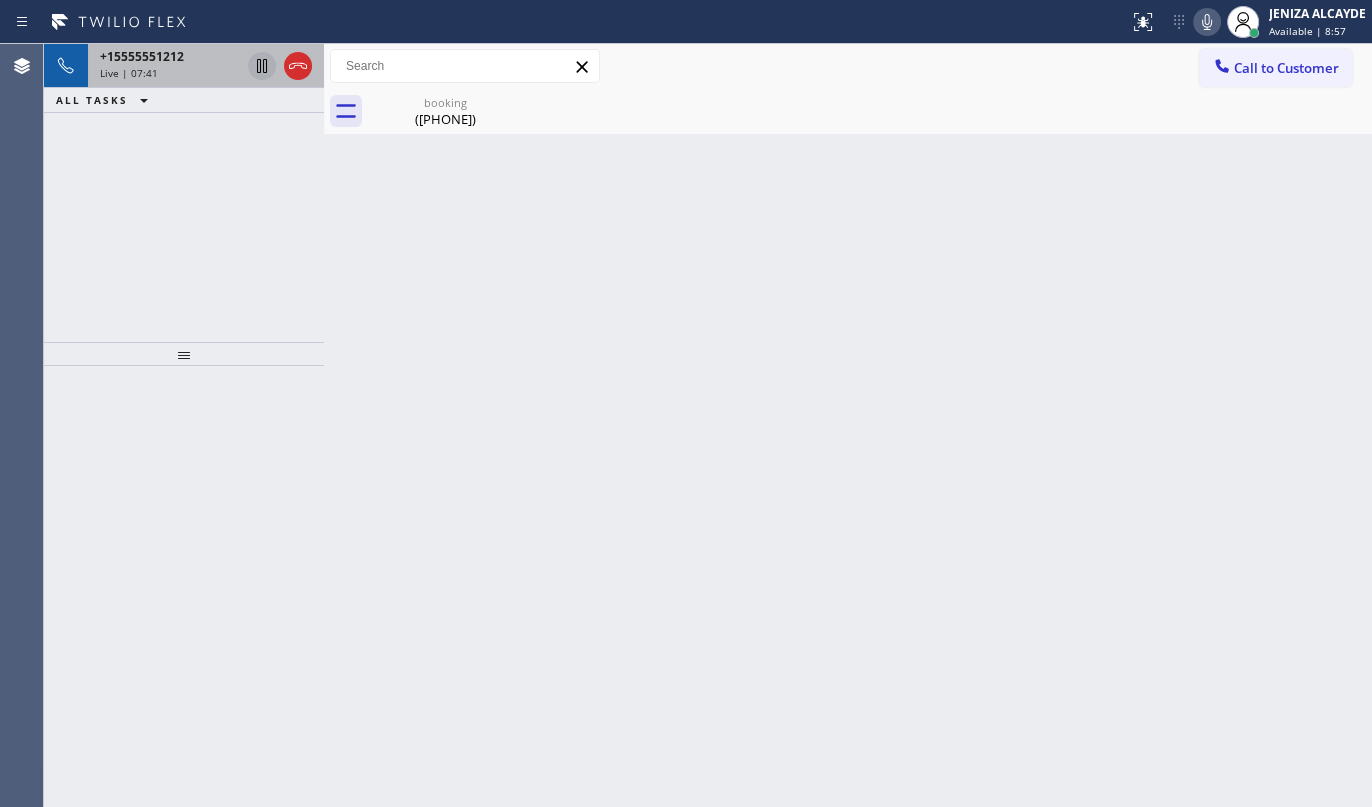 click on "Status report No issues detected If you experience an issue, please download the report and send it to your support team. Download report JENIZA ALCAYDE Available | 8:57 Set your status Offline Available Unavailable Break Log out" at bounding box center (686, 22) 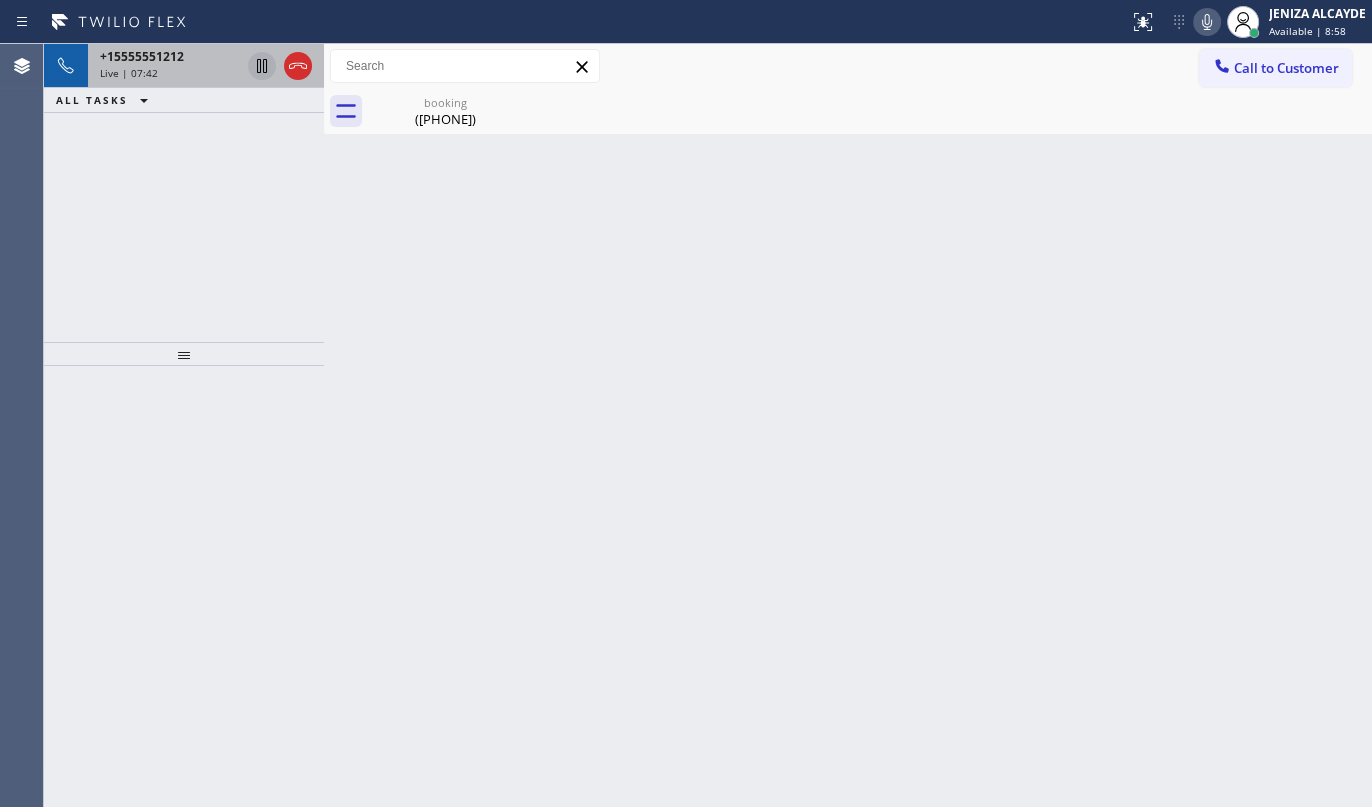 click on "+12025501221" at bounding box center [170, 56] 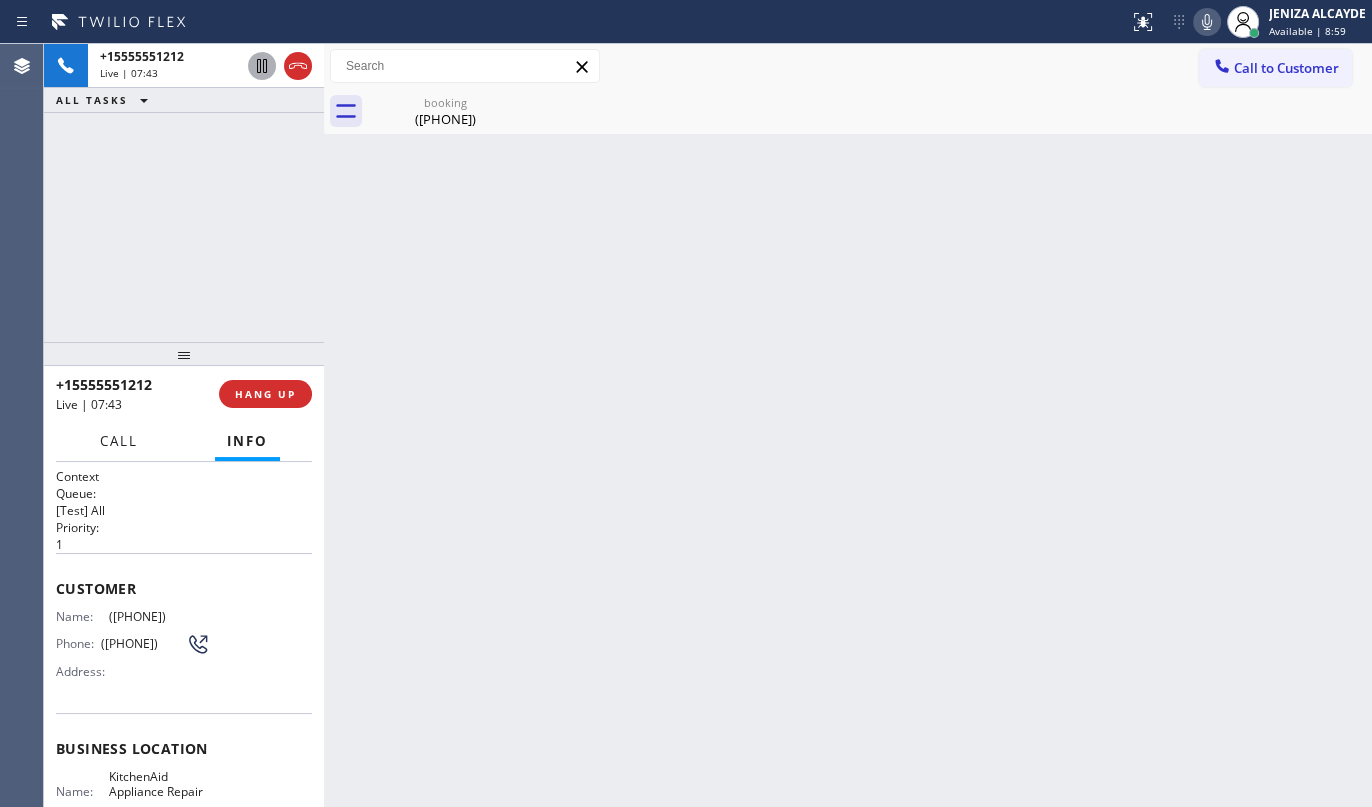 click on "Call" at bounding box center [119, 441] 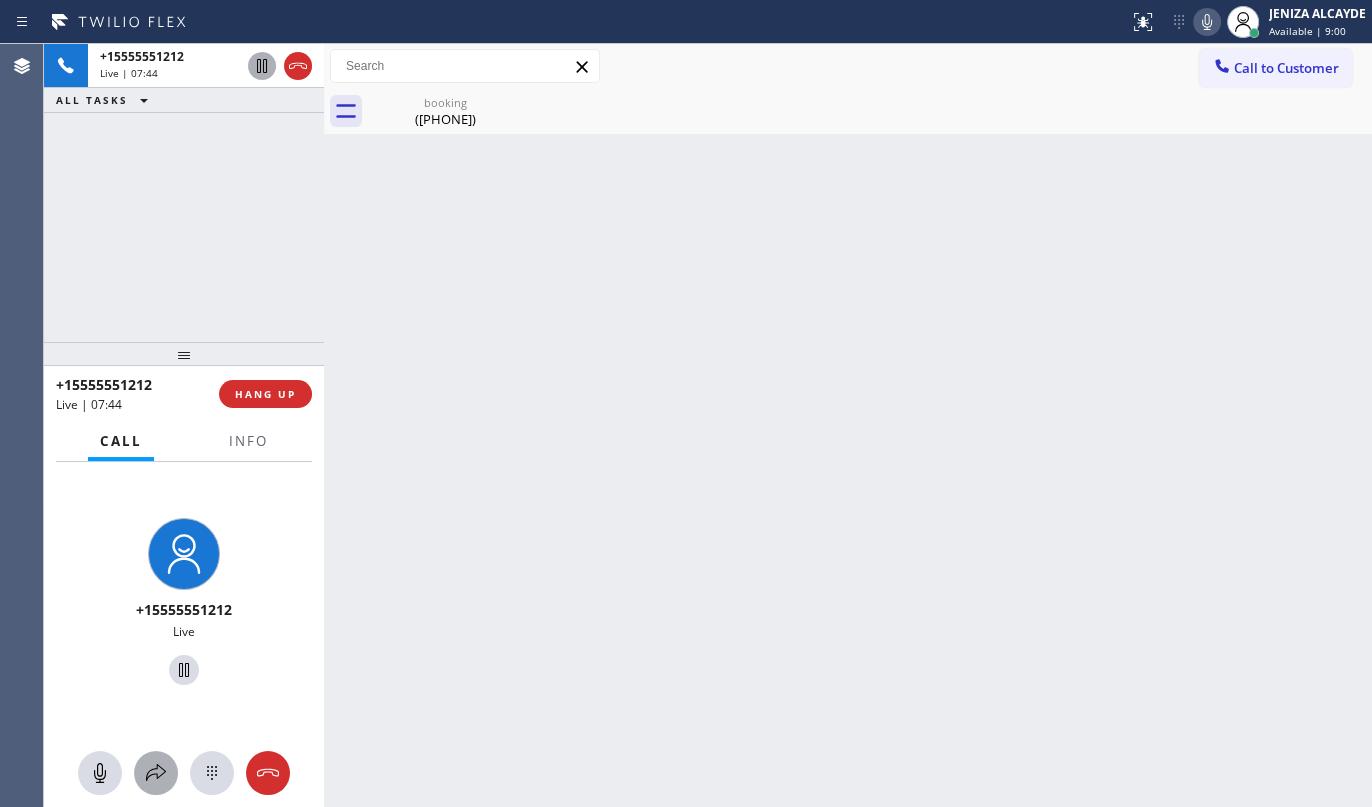 click 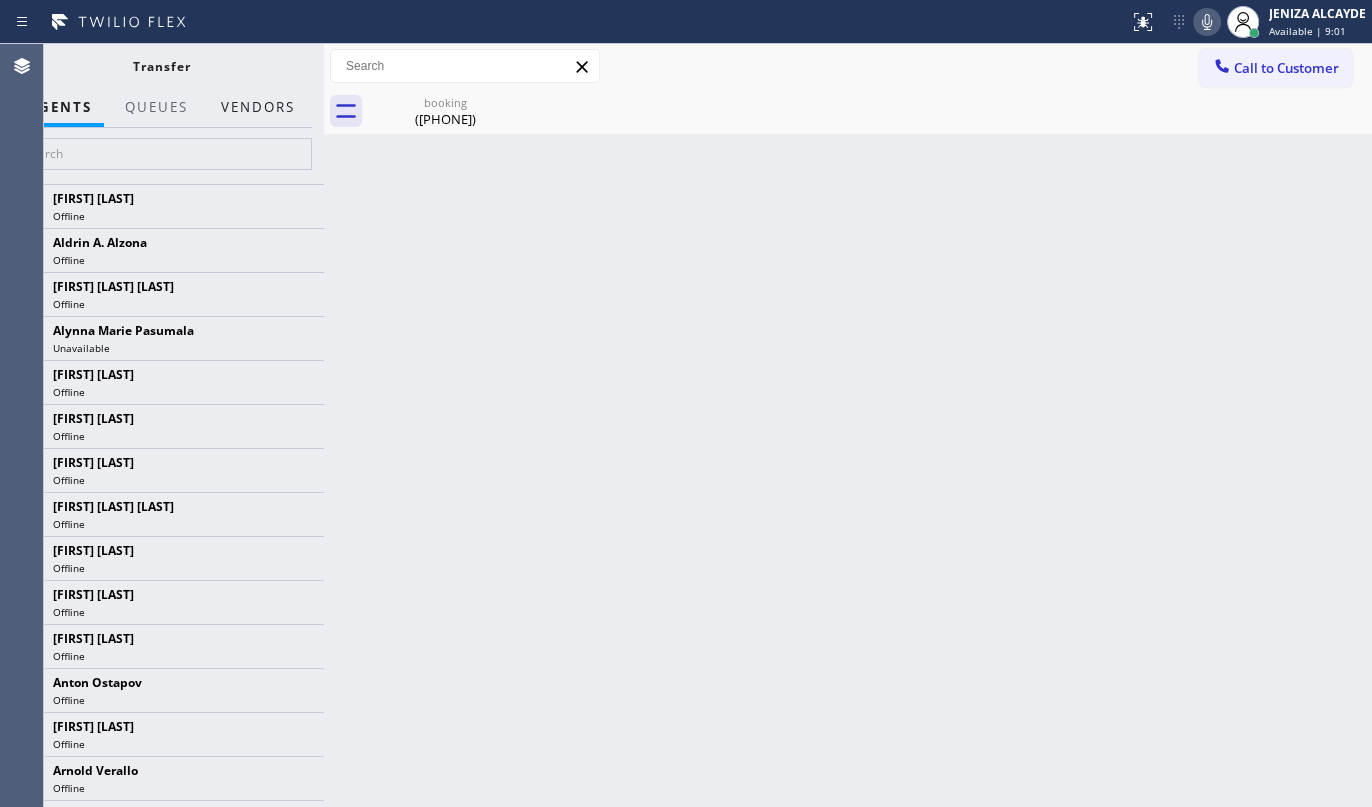 click on "Vendors" at bounding box center [258, 107] 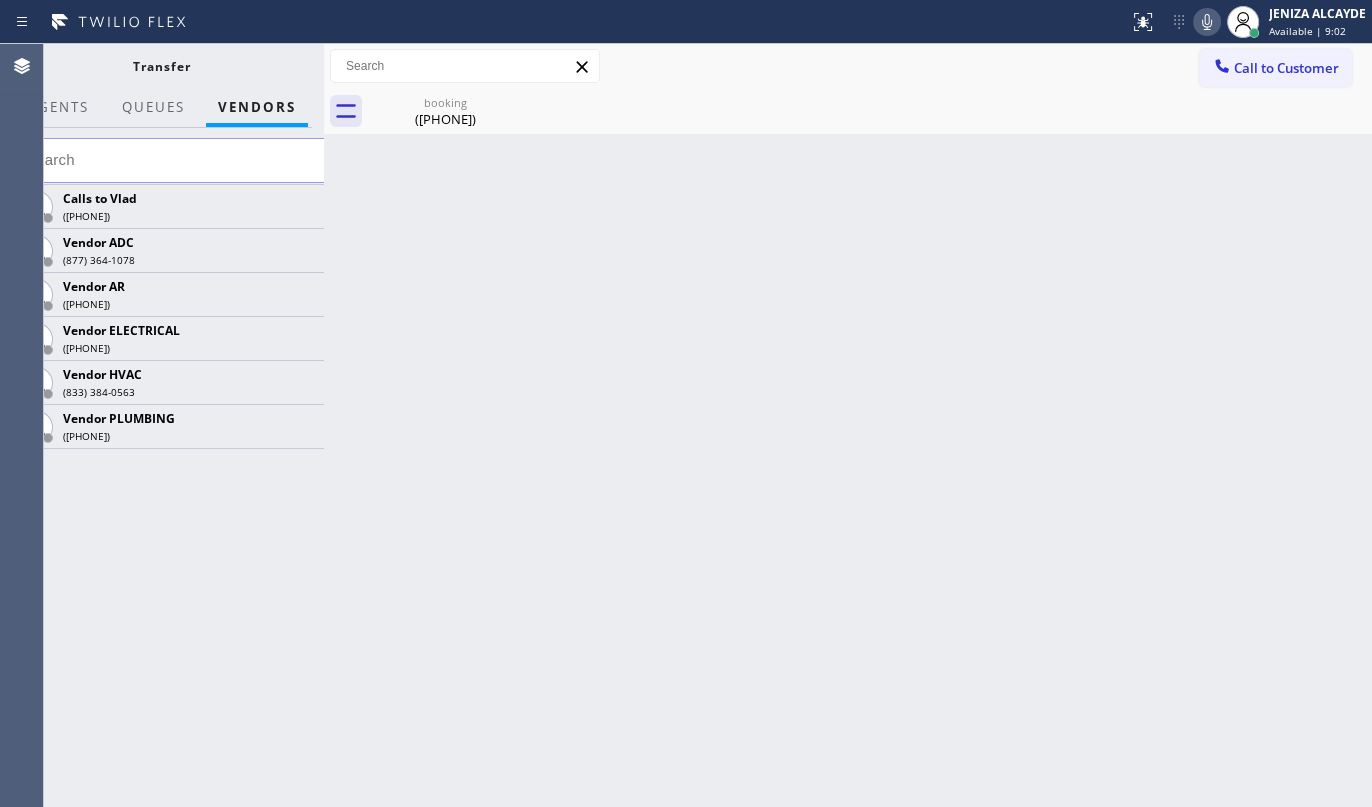 click 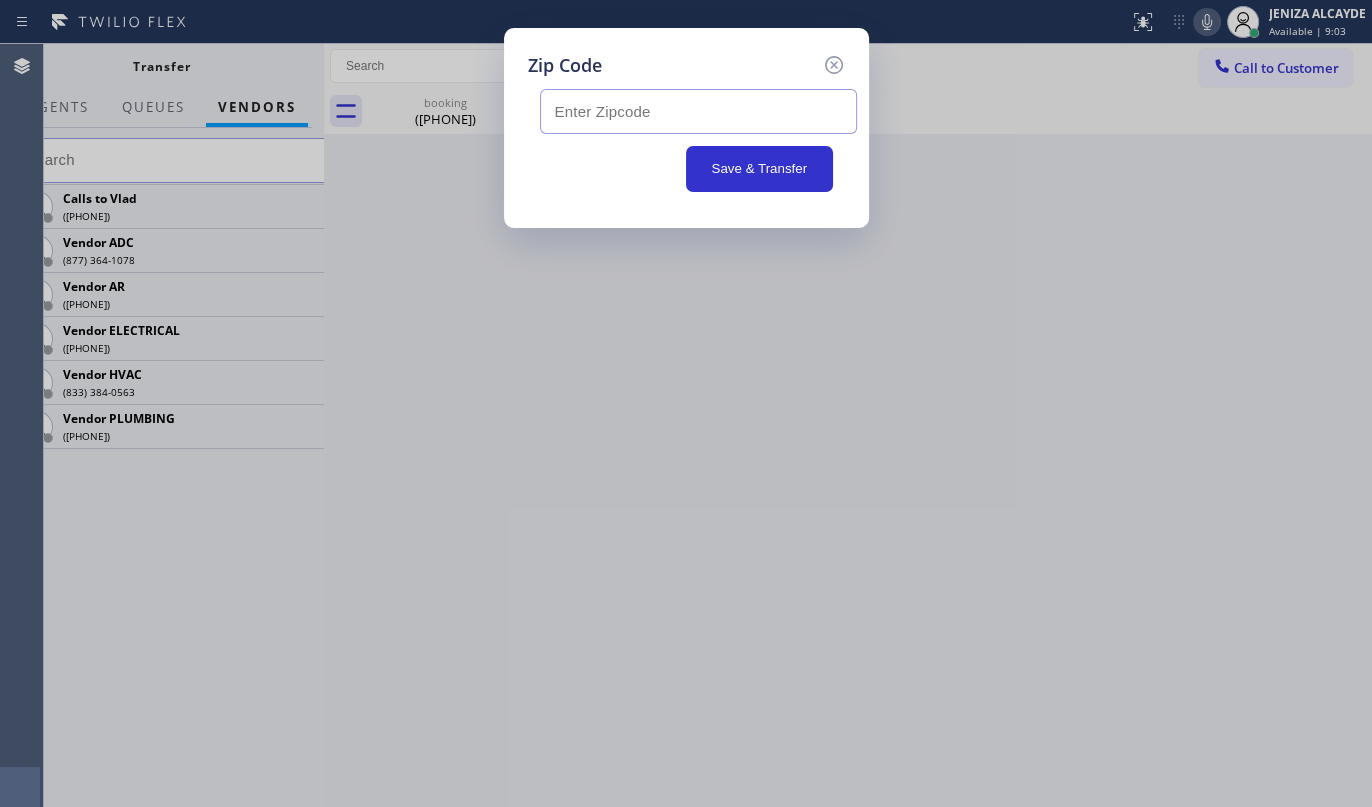 click at bounding box center [698, 111] 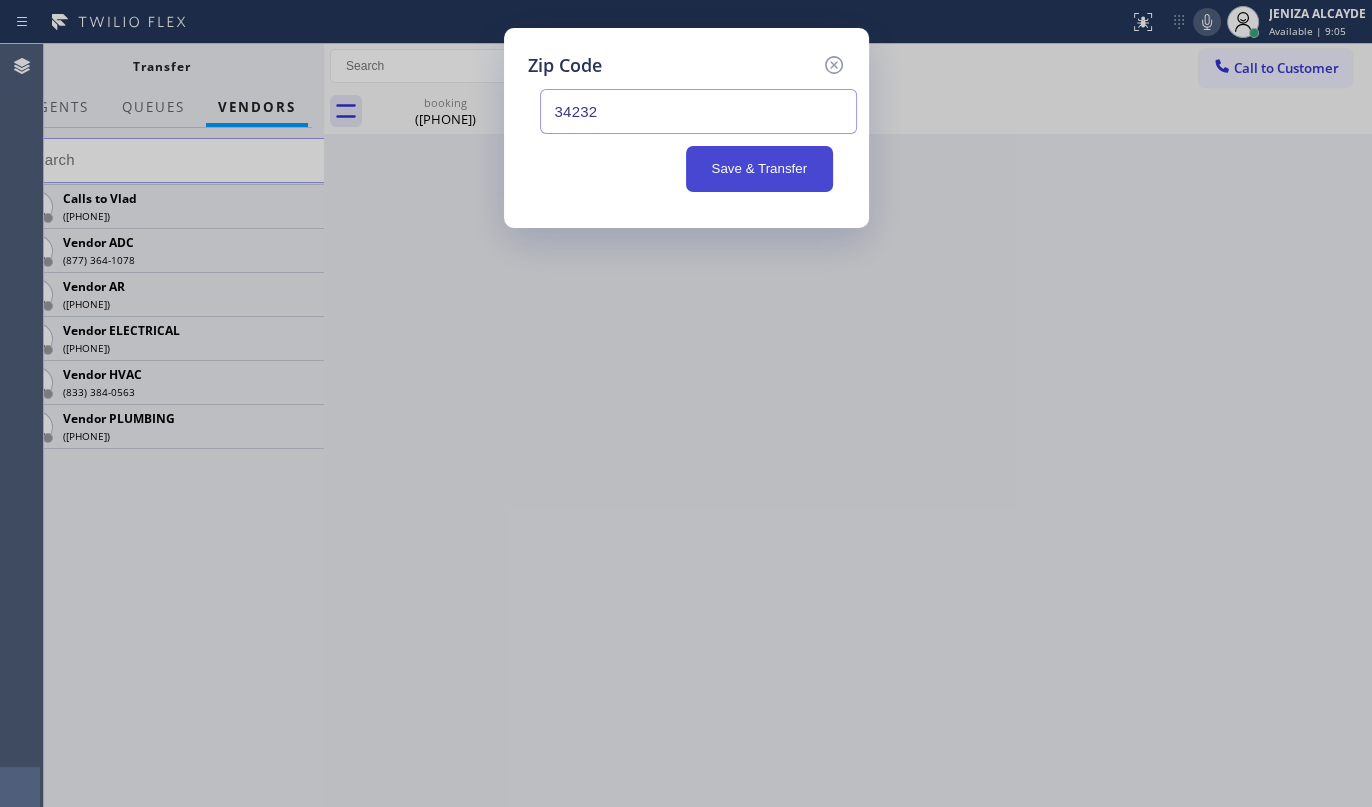 type on "34232" 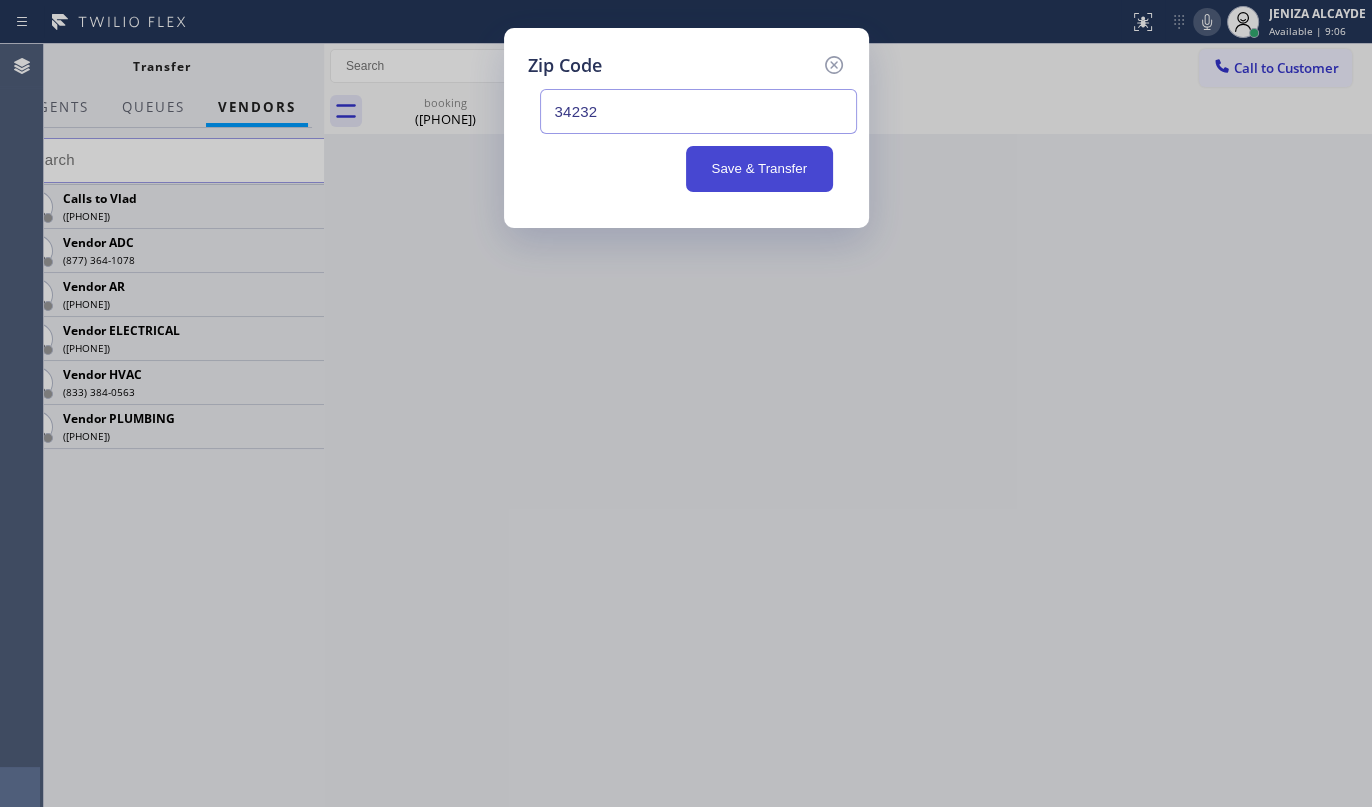 click on "Save & Transfer" at bounding box center [759, 169] 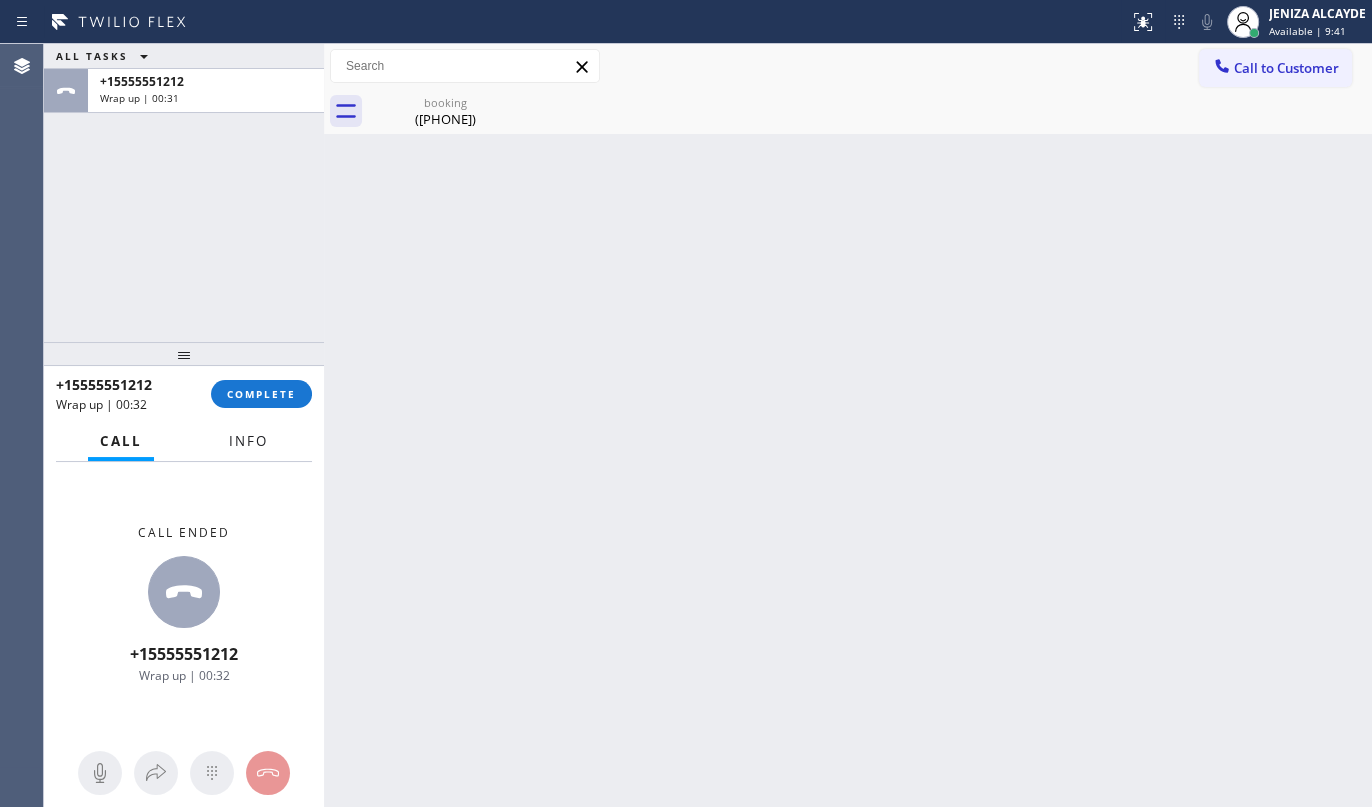 click on "Info" at bounding box center [248, 441] 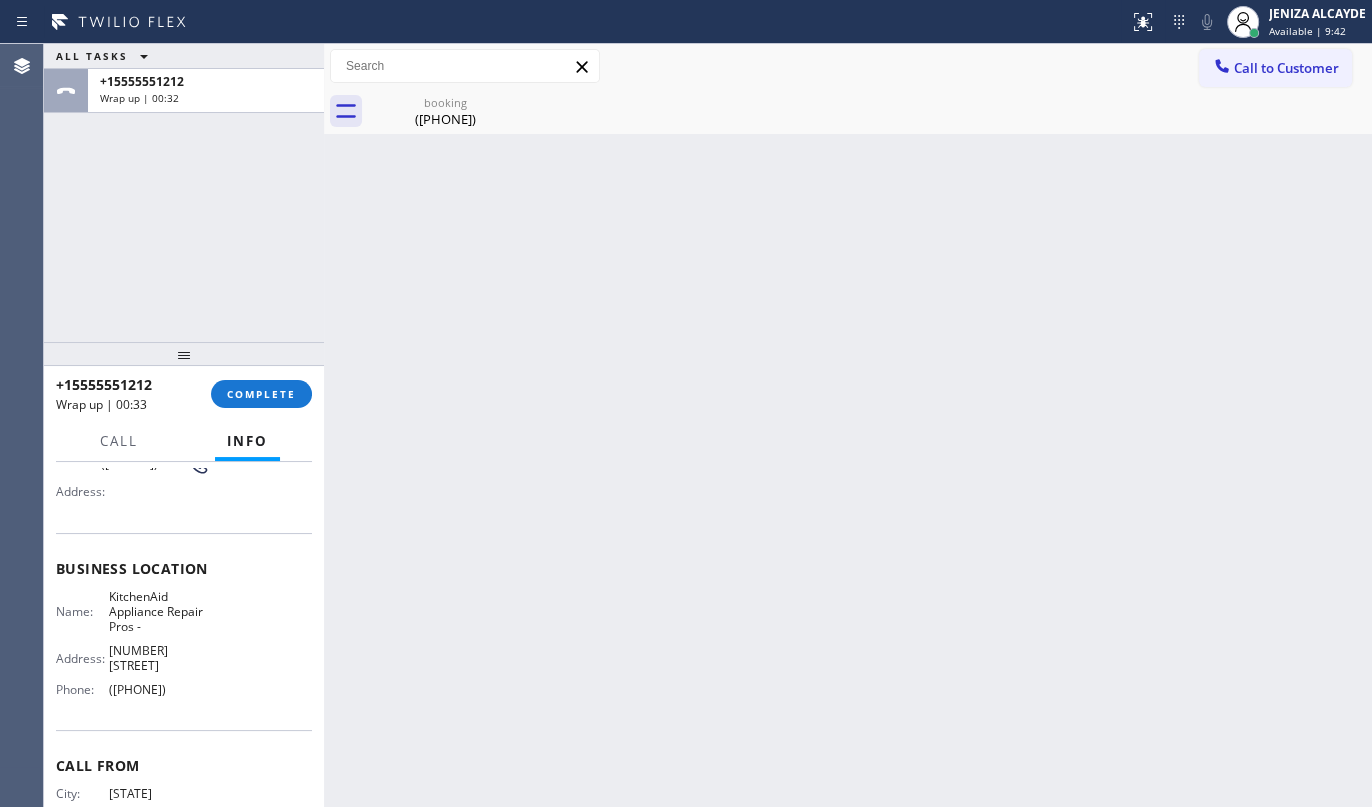 scroll, scrollTop: 181, scrollLeft: 0, axis: vertical 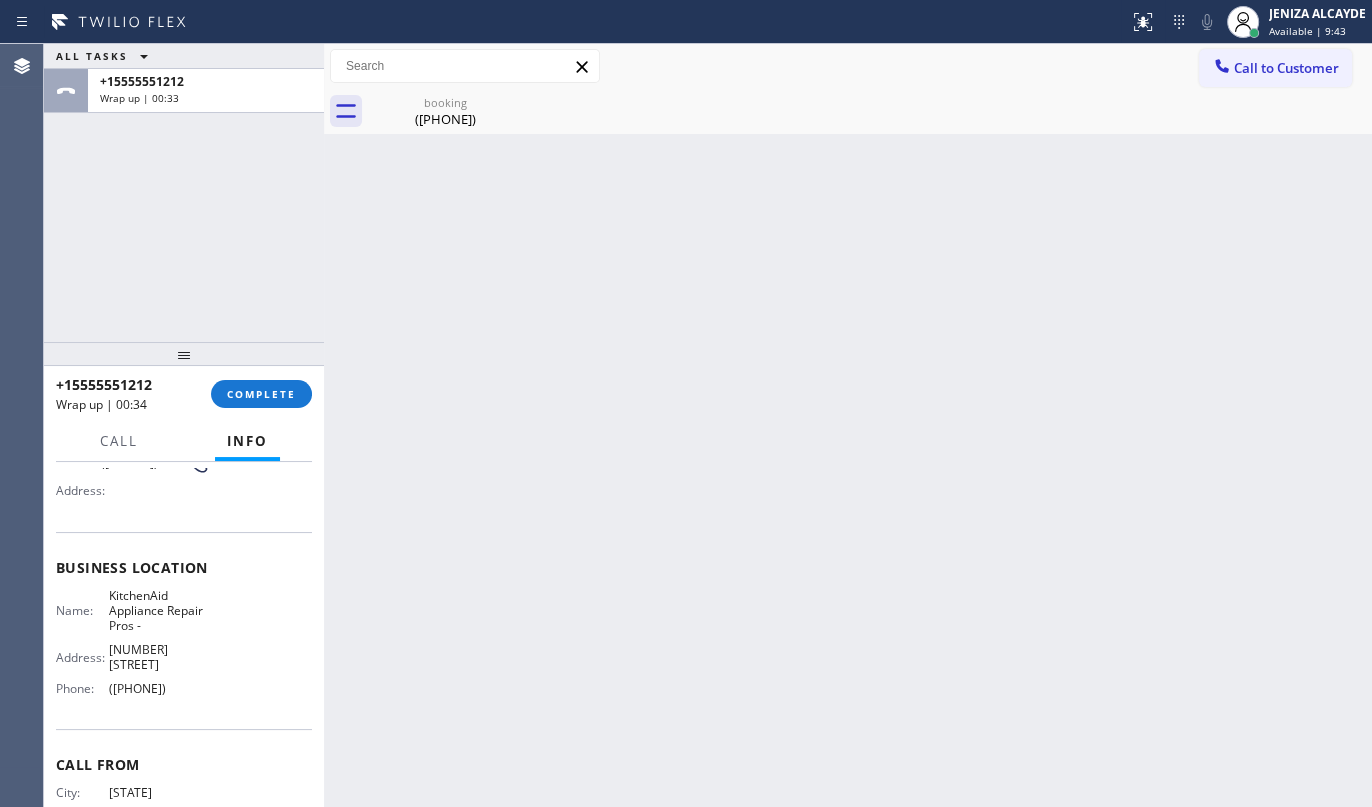 drag, startPoint x: 104, startPoint y: 698, endPoint x: 191, endPoint y: 700, distance: 87.02299 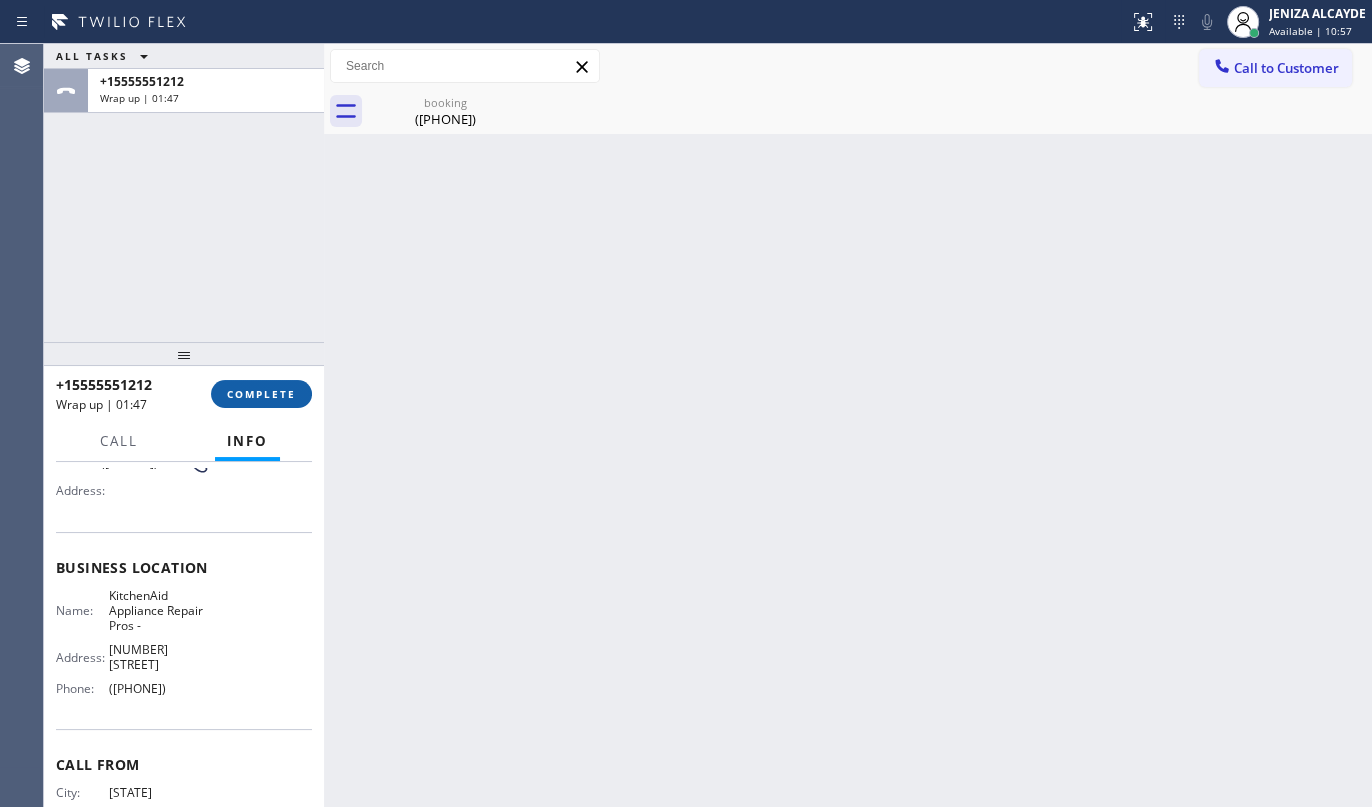click on "COMPLETE" at bounding box center [261, 394] 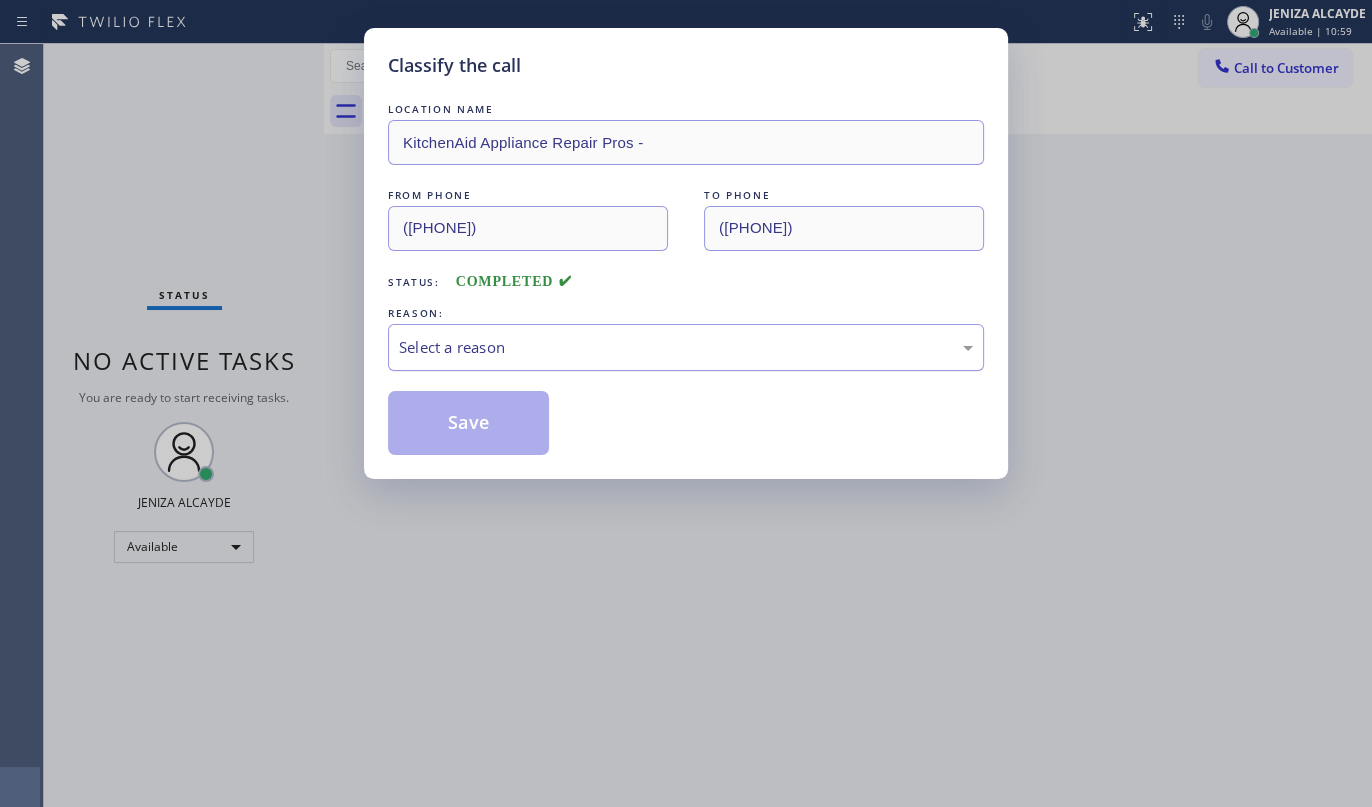 click on "Select a reason" at bounding box center [686, 347] 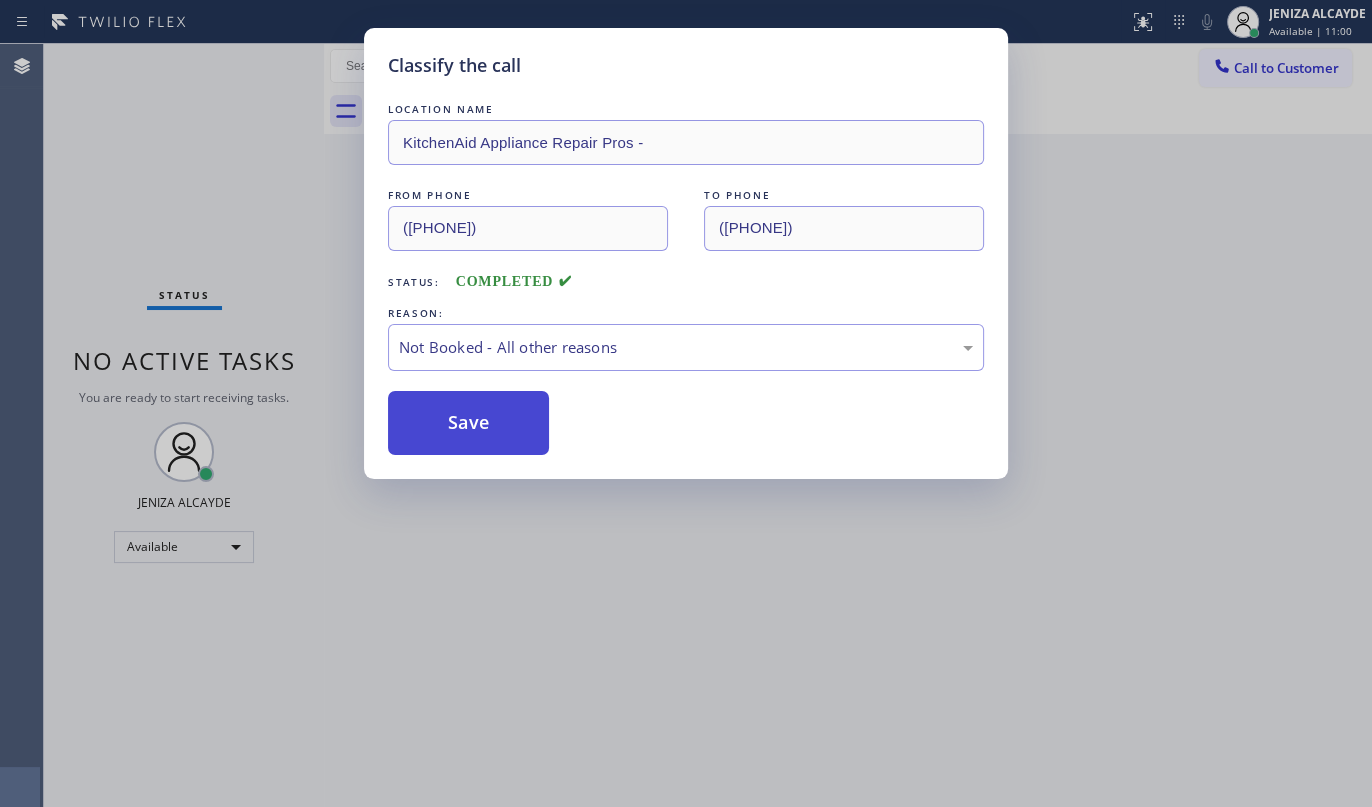 click on "Save" at bounding box center (468, 423) 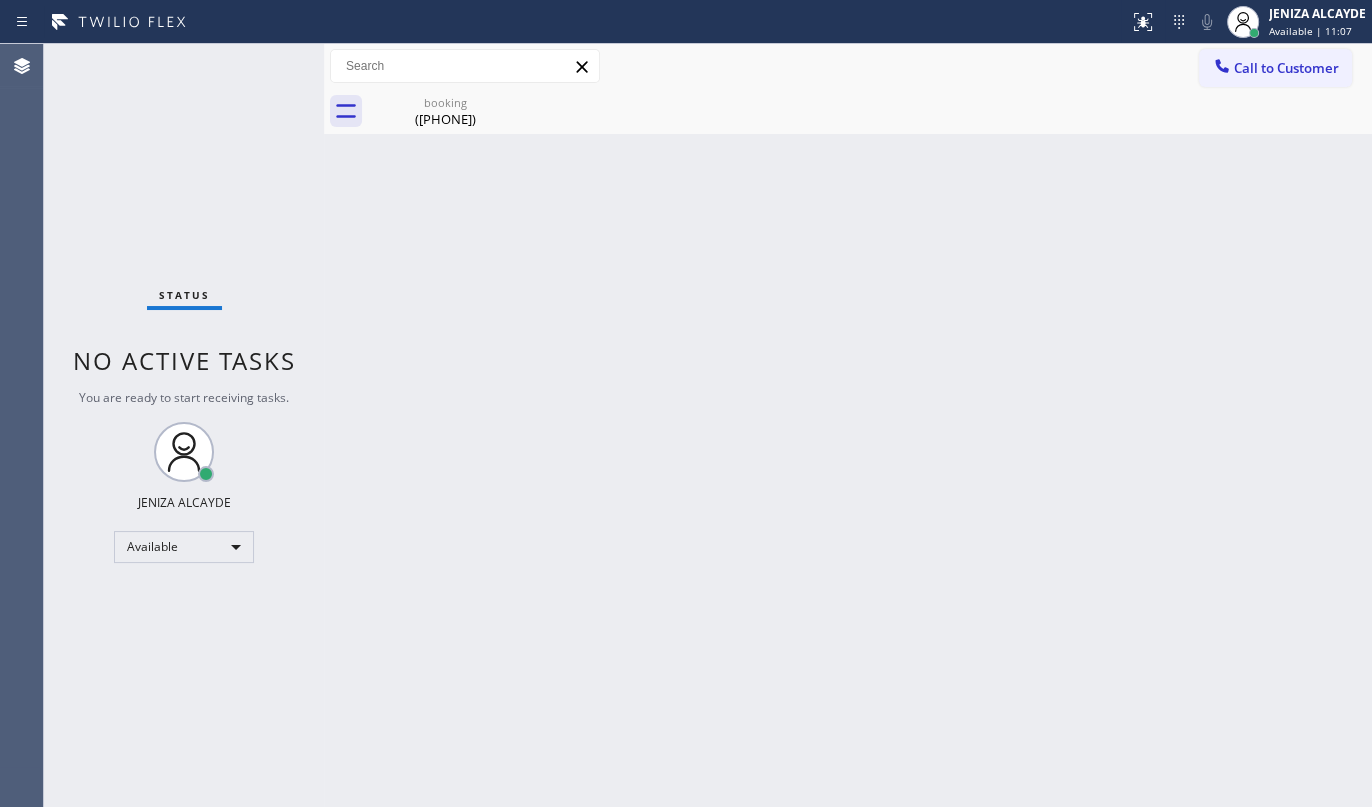 click on "Back to Dashboard Change Sender ID Customers Technicians Select a contact Outbound call Technician Search Technician Your caller id phone number Your caller id phone number Call Technician info Name   Phone none Address none Change Sender ID HVAC +18559994417 5 Star Appliance +18557314952 Appliance Repair +18554611149 Plumbing +18889090120 Air Duct Cleaning +18006865038  Electricians +18005688664 Cancel Change Check personal SMS Reset Change booking (202) 550-1221 Call to Customer Outbound call Location Electricity King Rahway(Sanron Electric Inc) Your caller id phone number (551) 239-9816 Customer number Call Outbound call Technician Search Technician Your caller id phone number Your caller id phone number Call booking (202) 550-1221" at bounding box center [848, 425] 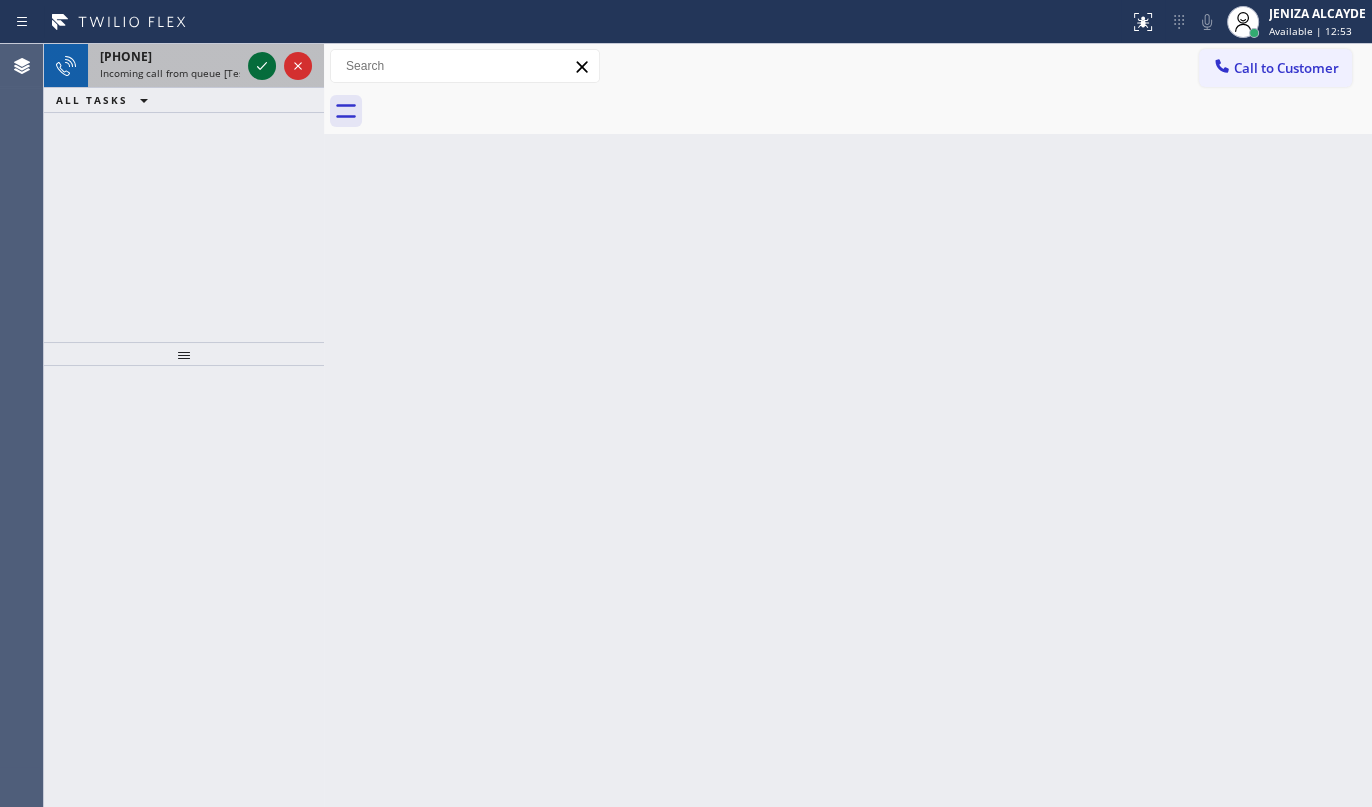 click 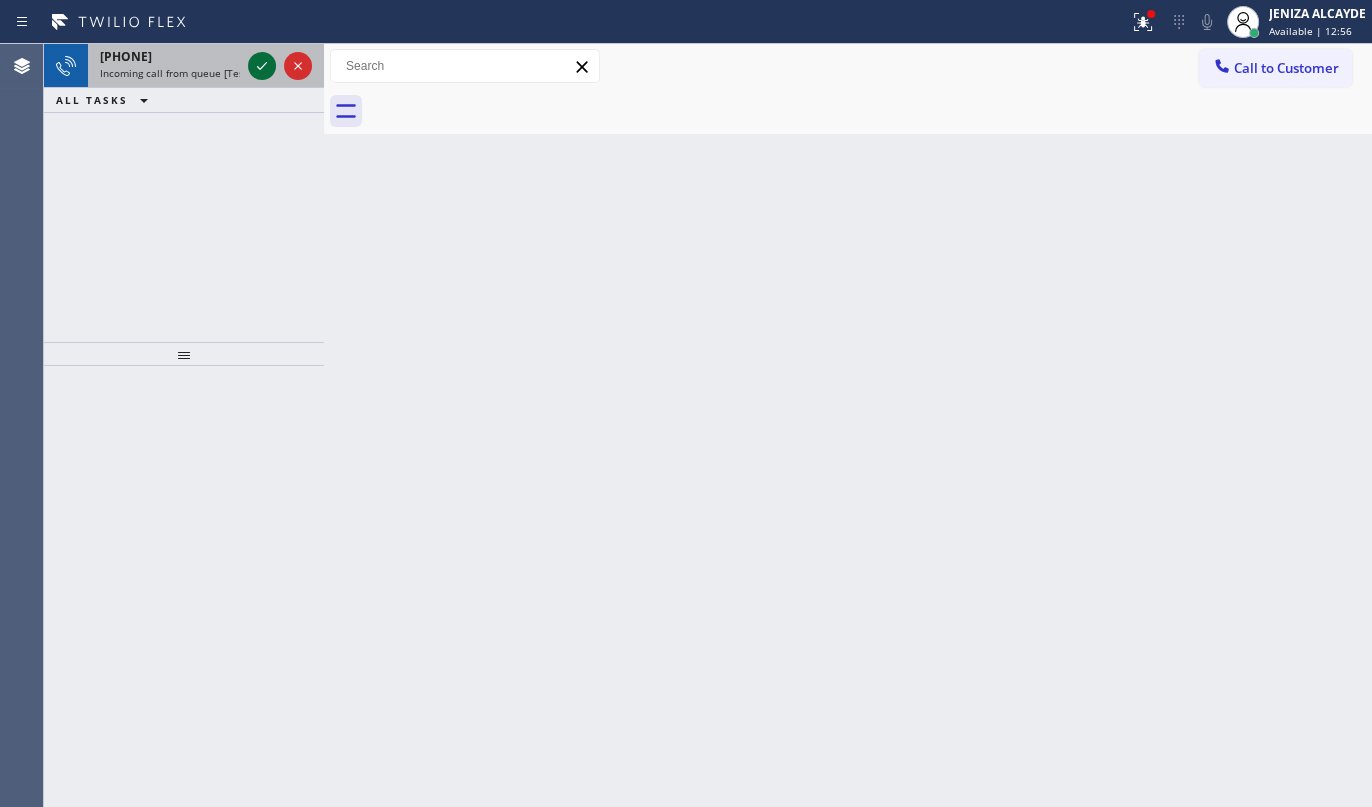 click 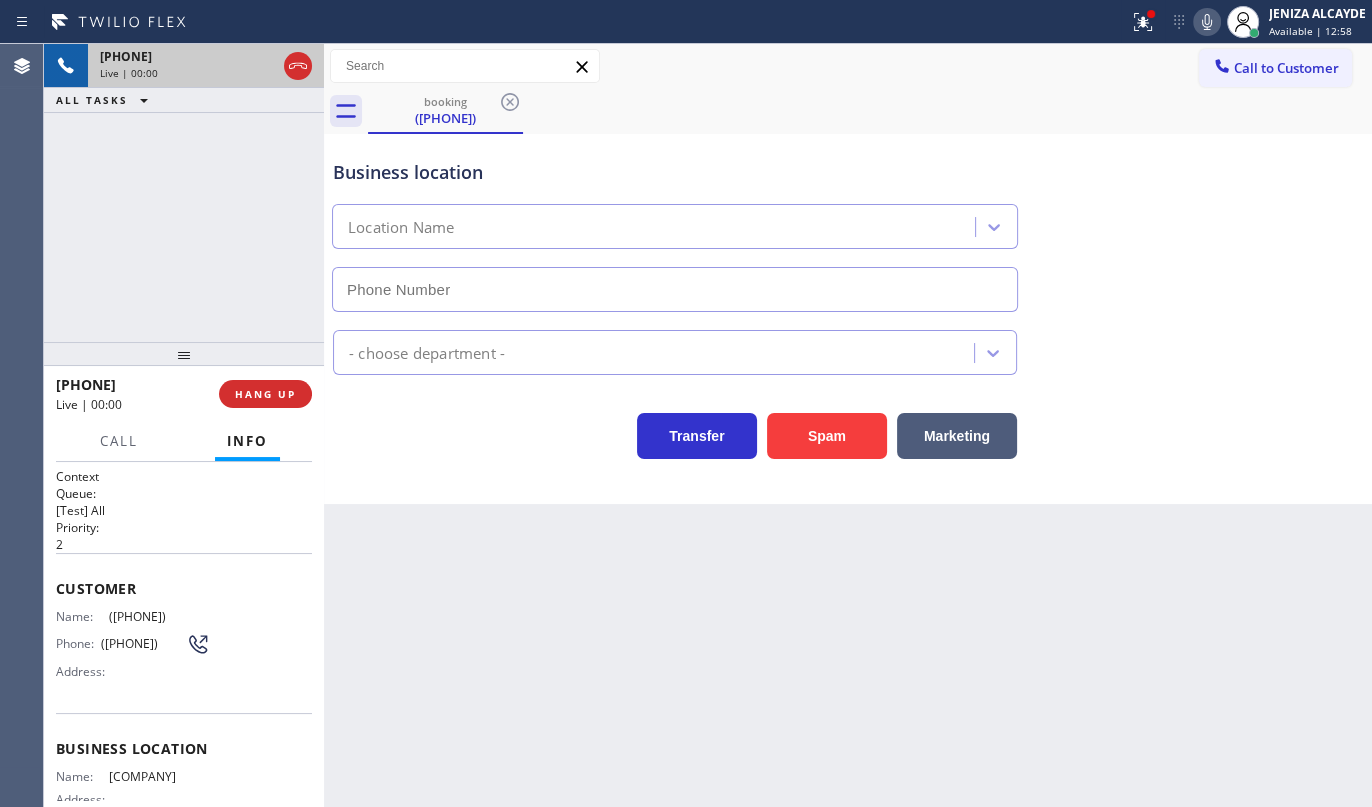 type on "(949) 828-3895" 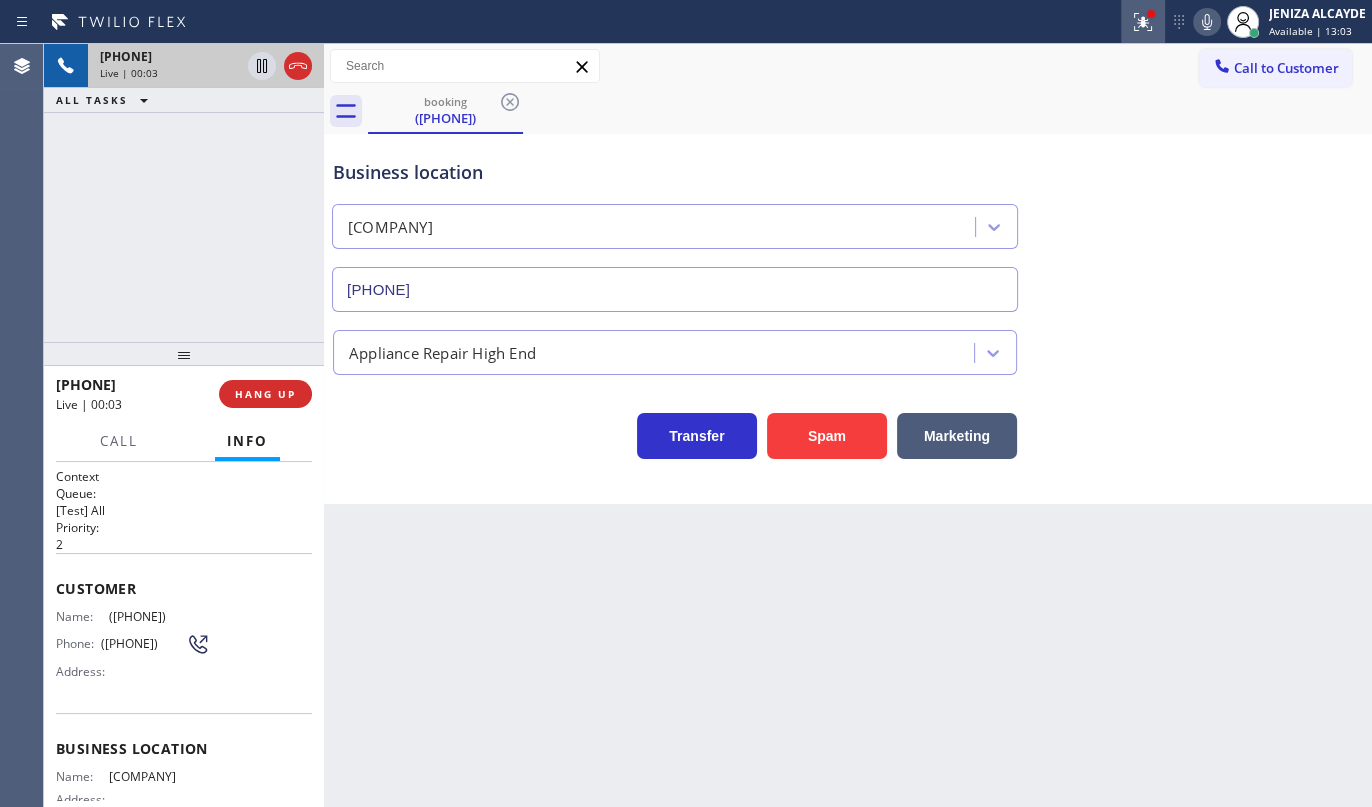 click 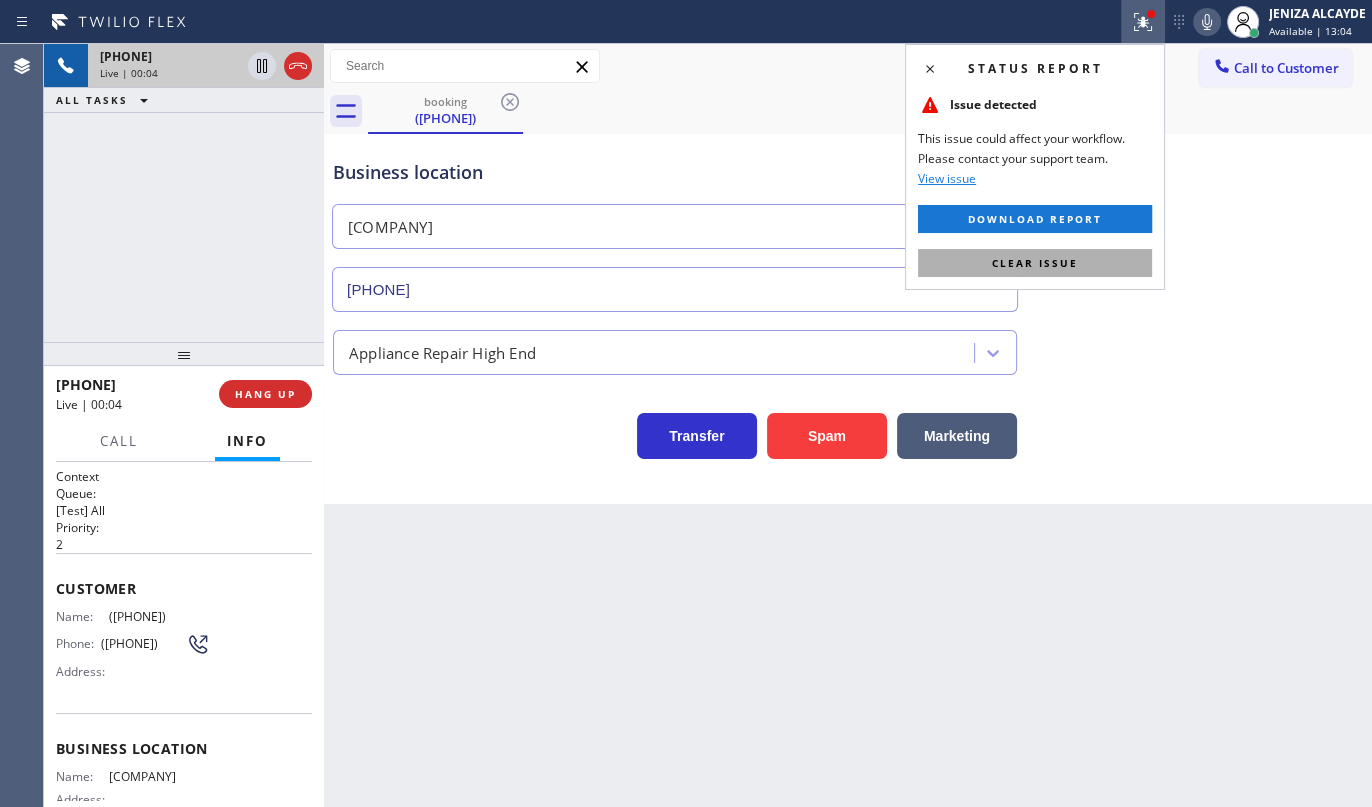 click on "Clear issue" at bounding box center [1035, 263] 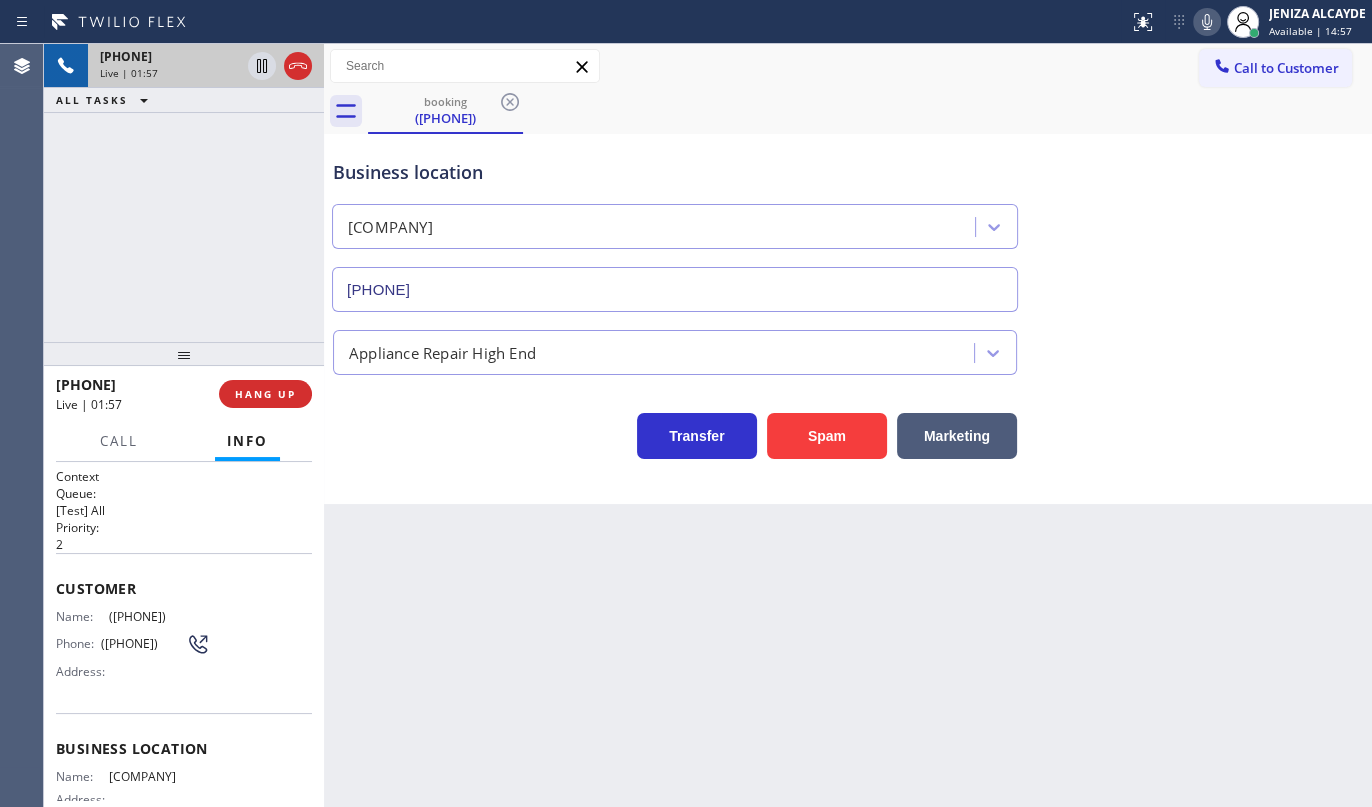 drag, startPoint x: 103, startPoint y: 604, endPoint x: 211, endPoint y: 612, distance: 108.29589 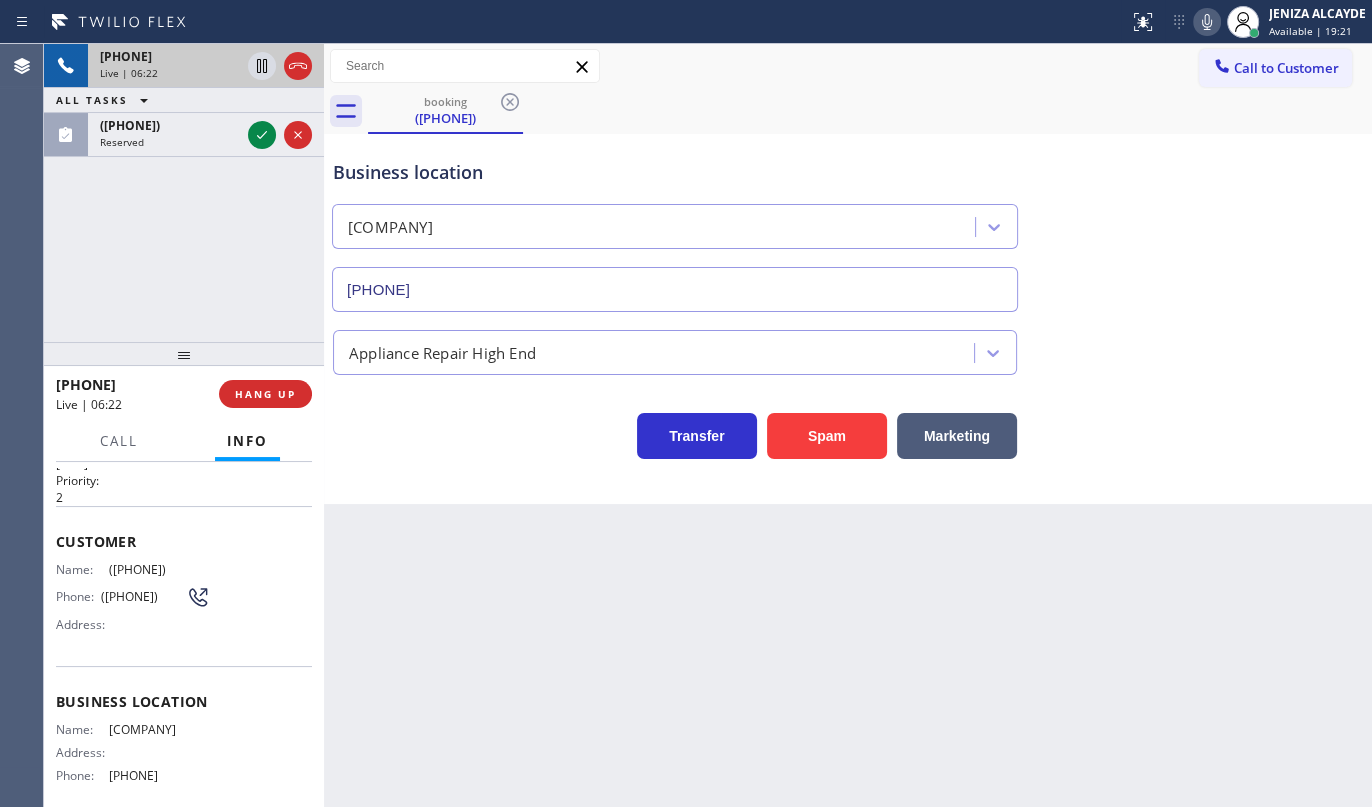 scroll, scrollTop: 90, scrollLeft: 0, axis: vertical 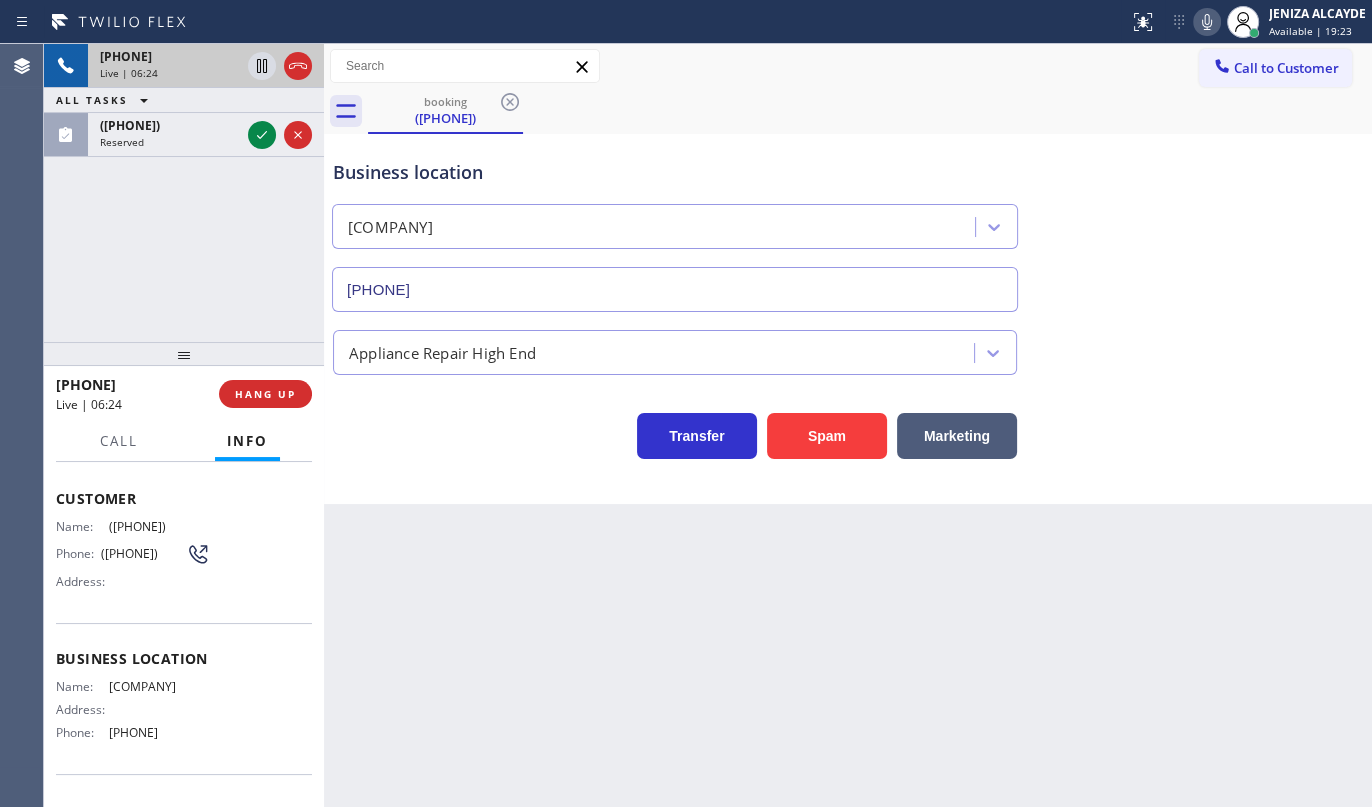 drag, startPoint x: 190, startPoint y: 767, endPoint x: 249, endPoint y: 777, distance: 59.841457 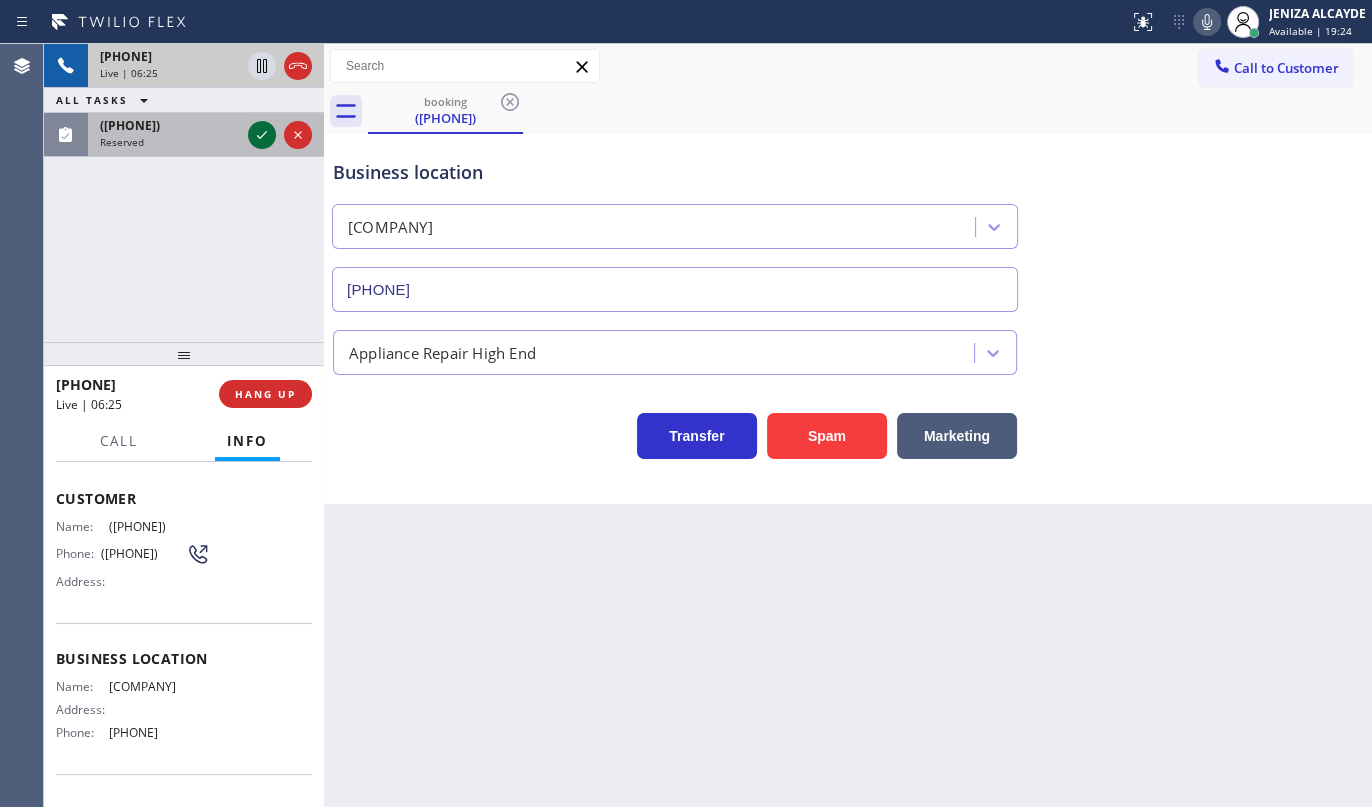 click 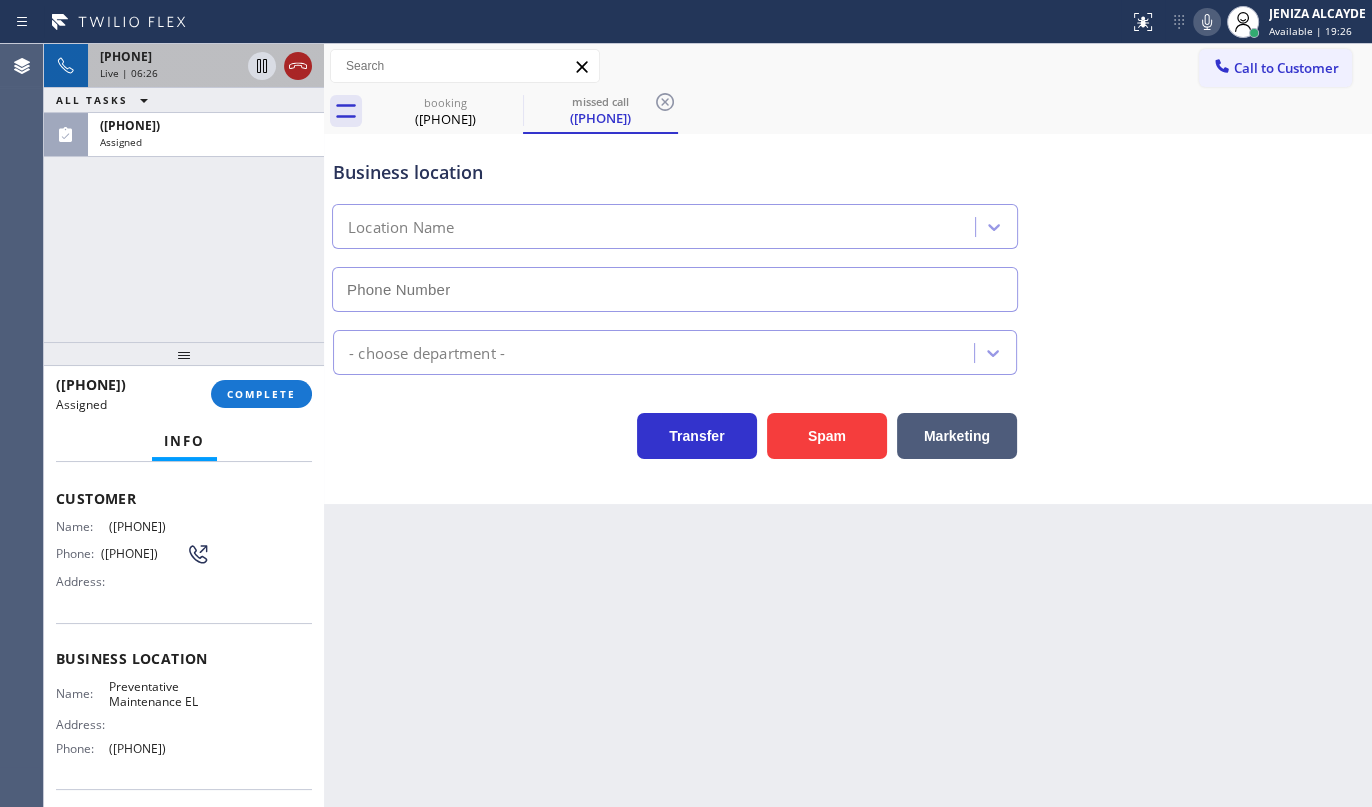 click 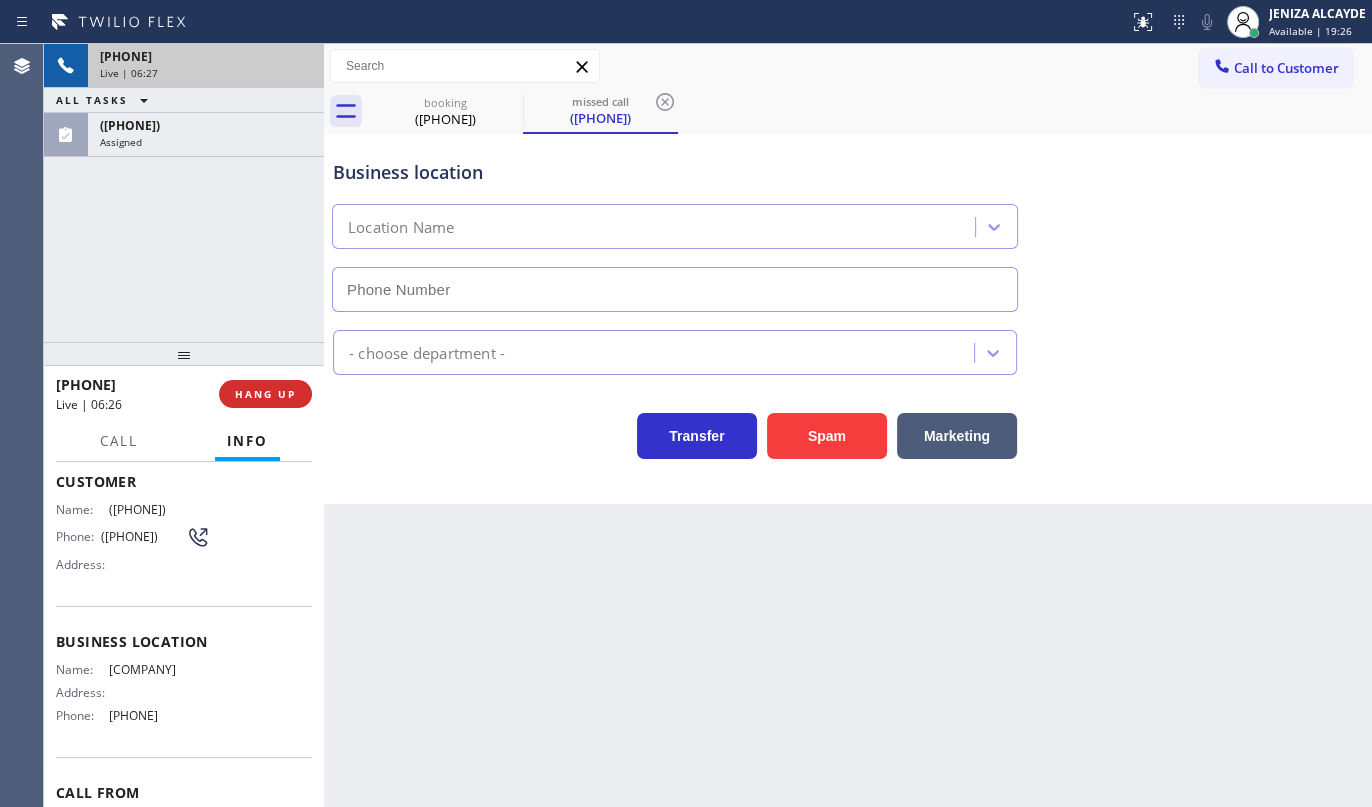 scroll, scrollTop: 90, scrollLeft: 0, axis: vertical 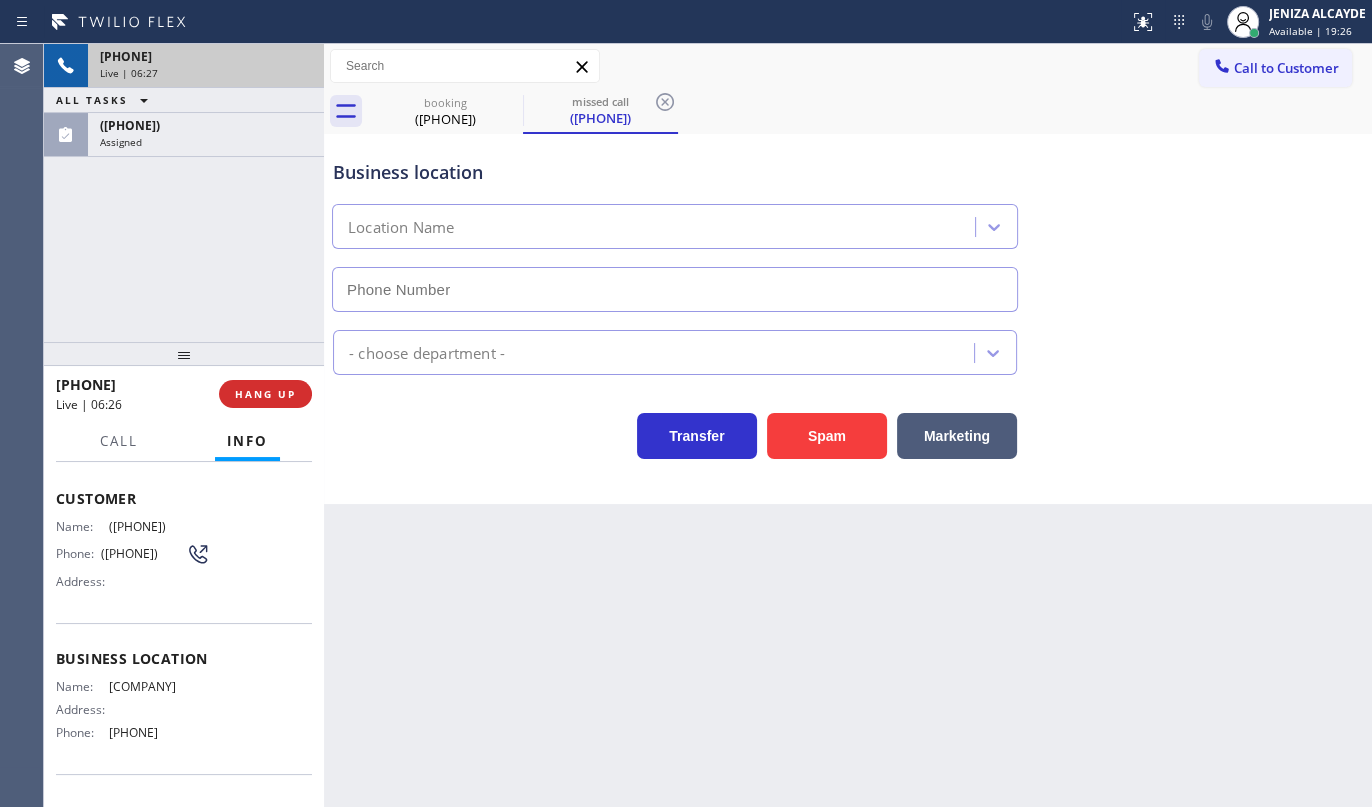 type on "(888) 977-7114" 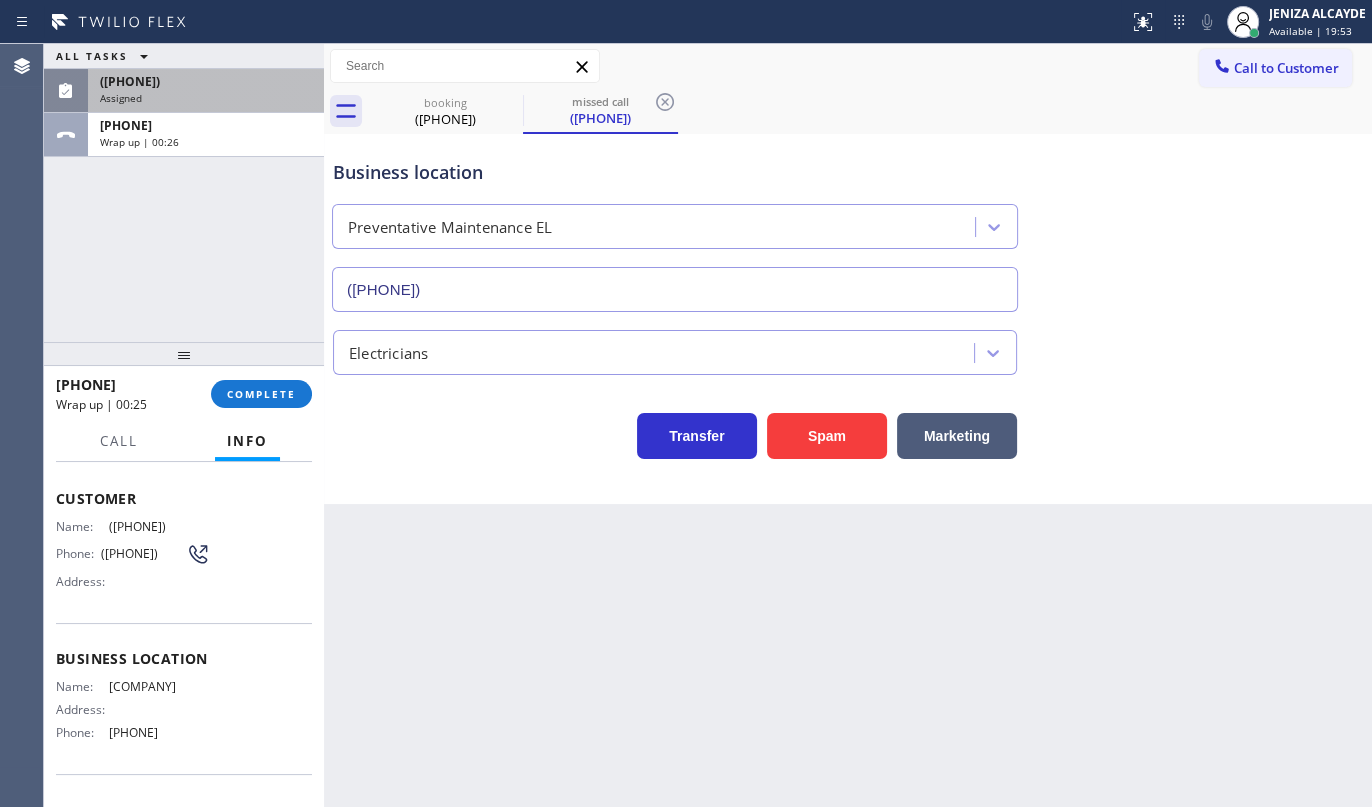 click on "(920) 378-0590" at bounding box center (130, 81) 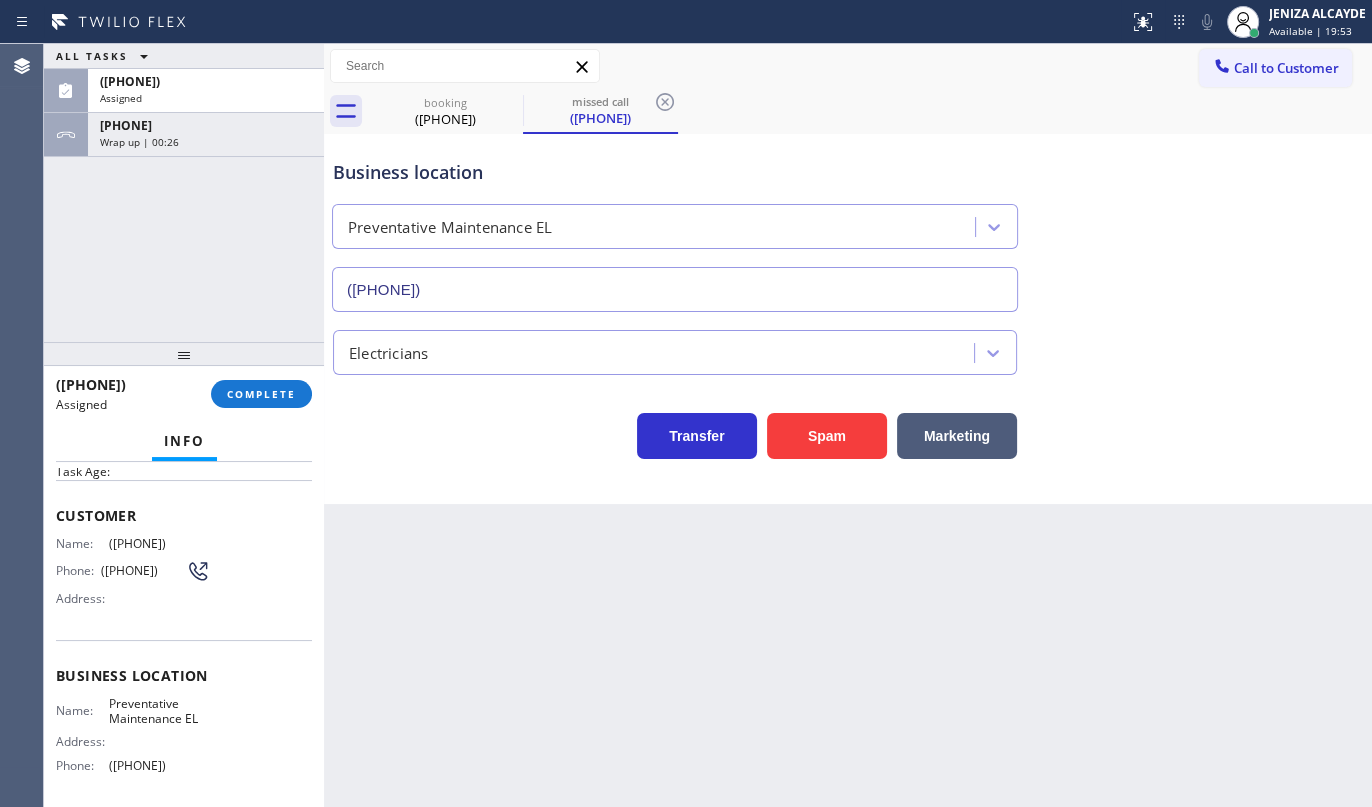 scroll, scrollTop: 107, scrollLeft: 0, axis: vertical 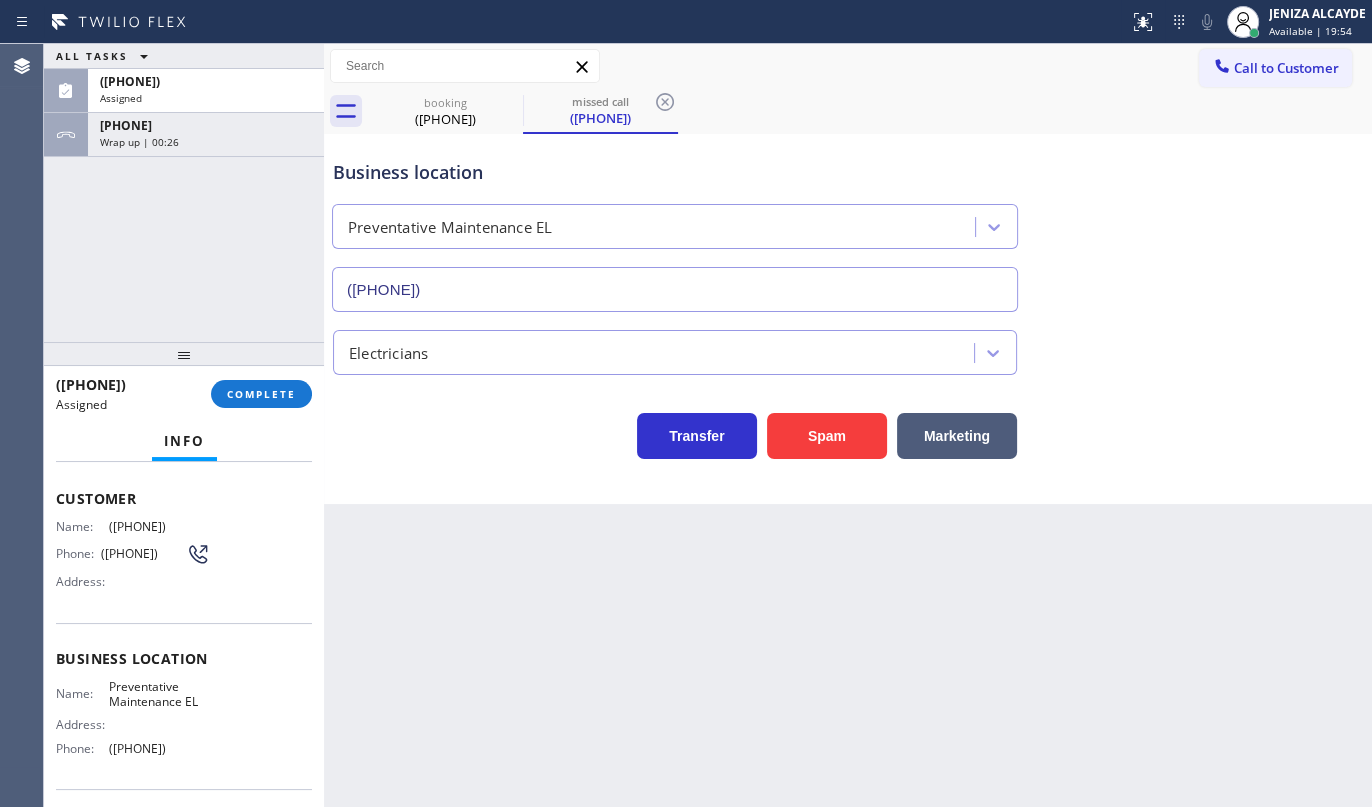 drag, startPoint x: 262, startPoint y: 398, endPoint x: 314, endPoint y: 400, distance: 52.03845 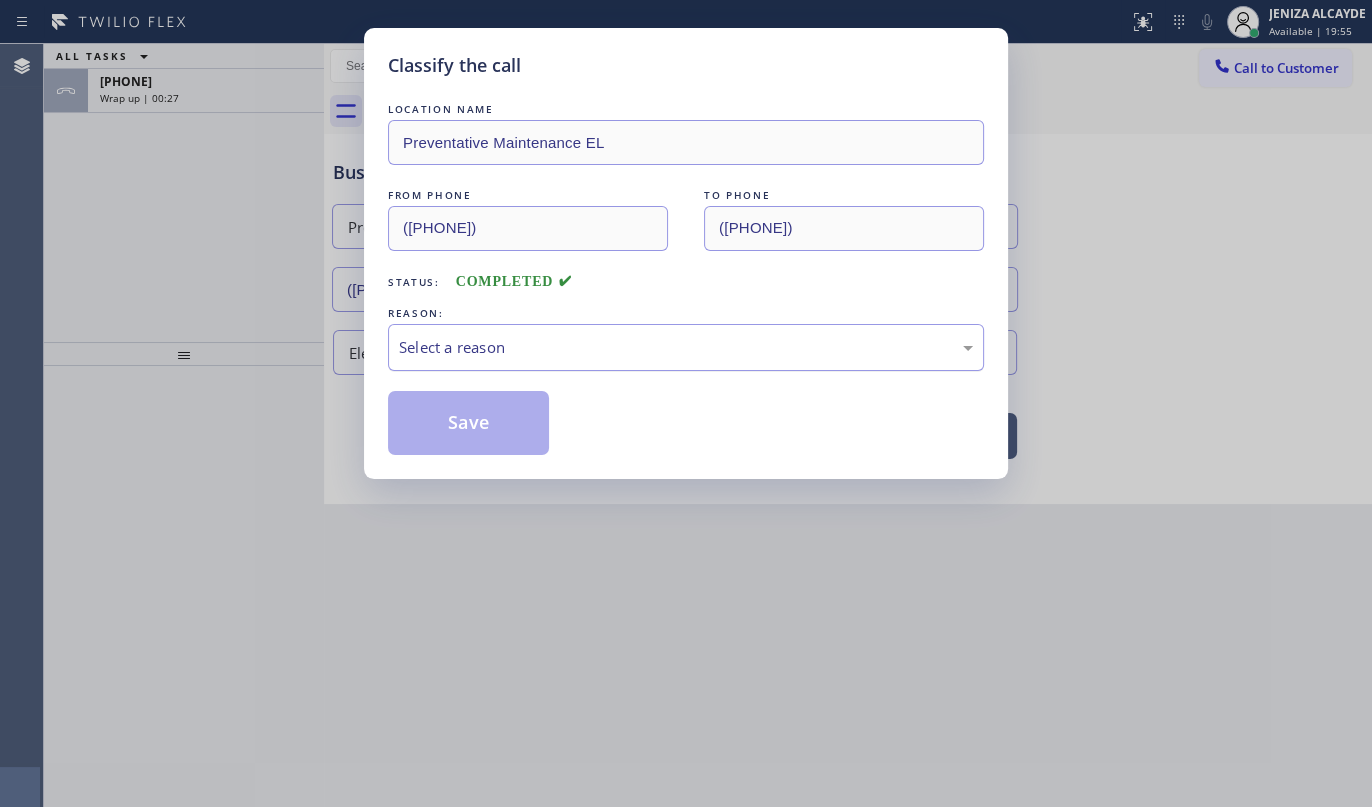drag, startPoint x: 466, startPoint y: 353, endPoint x: 464, endPoint y: 364, distance: 11.18034 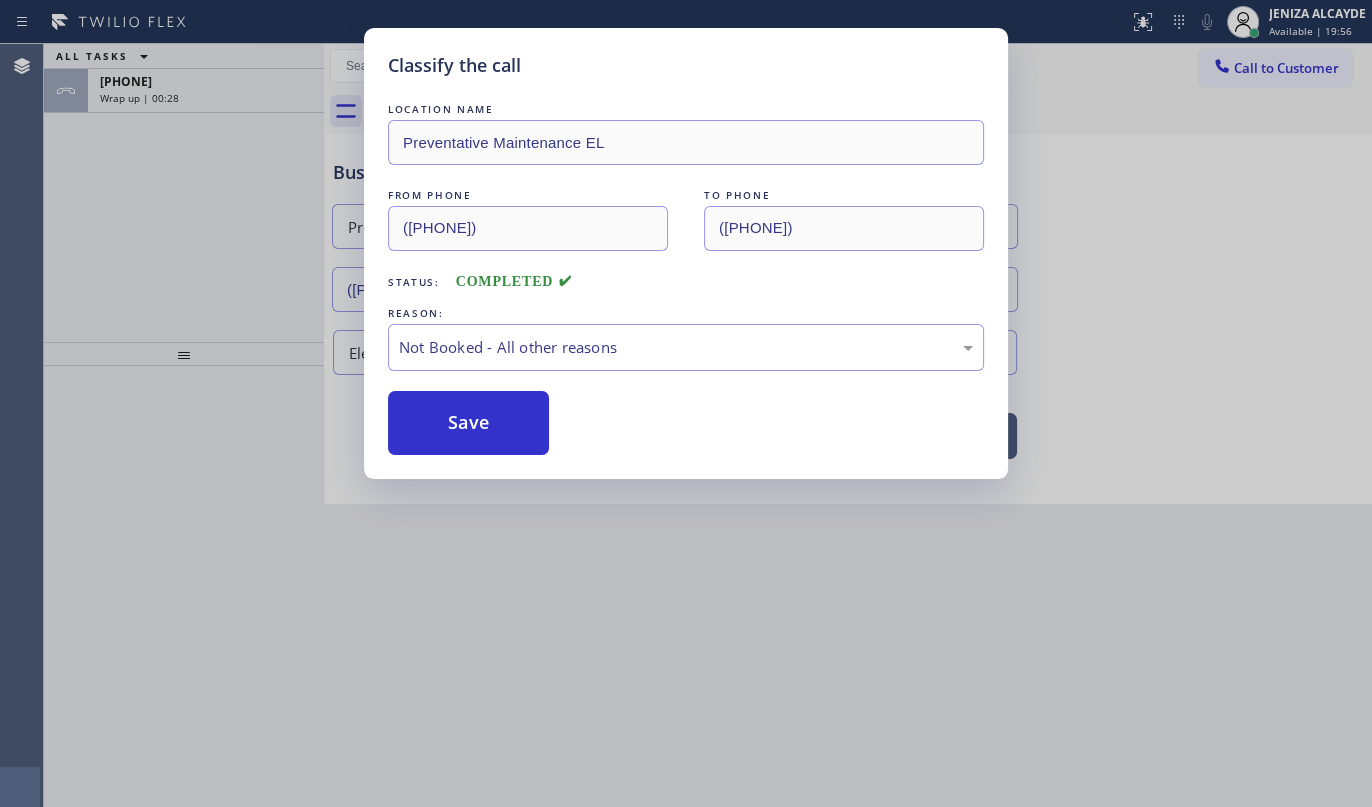 click on "Save" at bounding box center [468, 423] 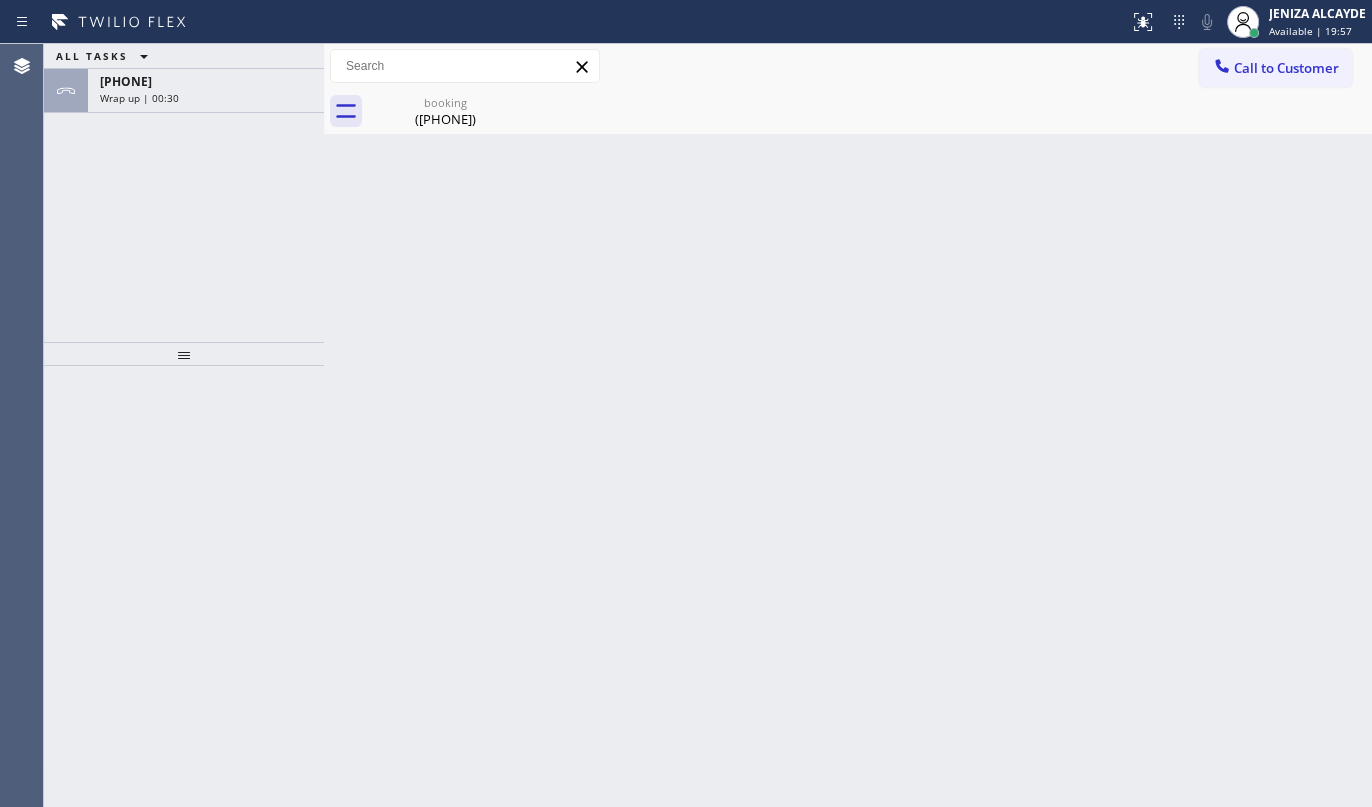 click on "+19493386603" at bounding box center [126, 81] 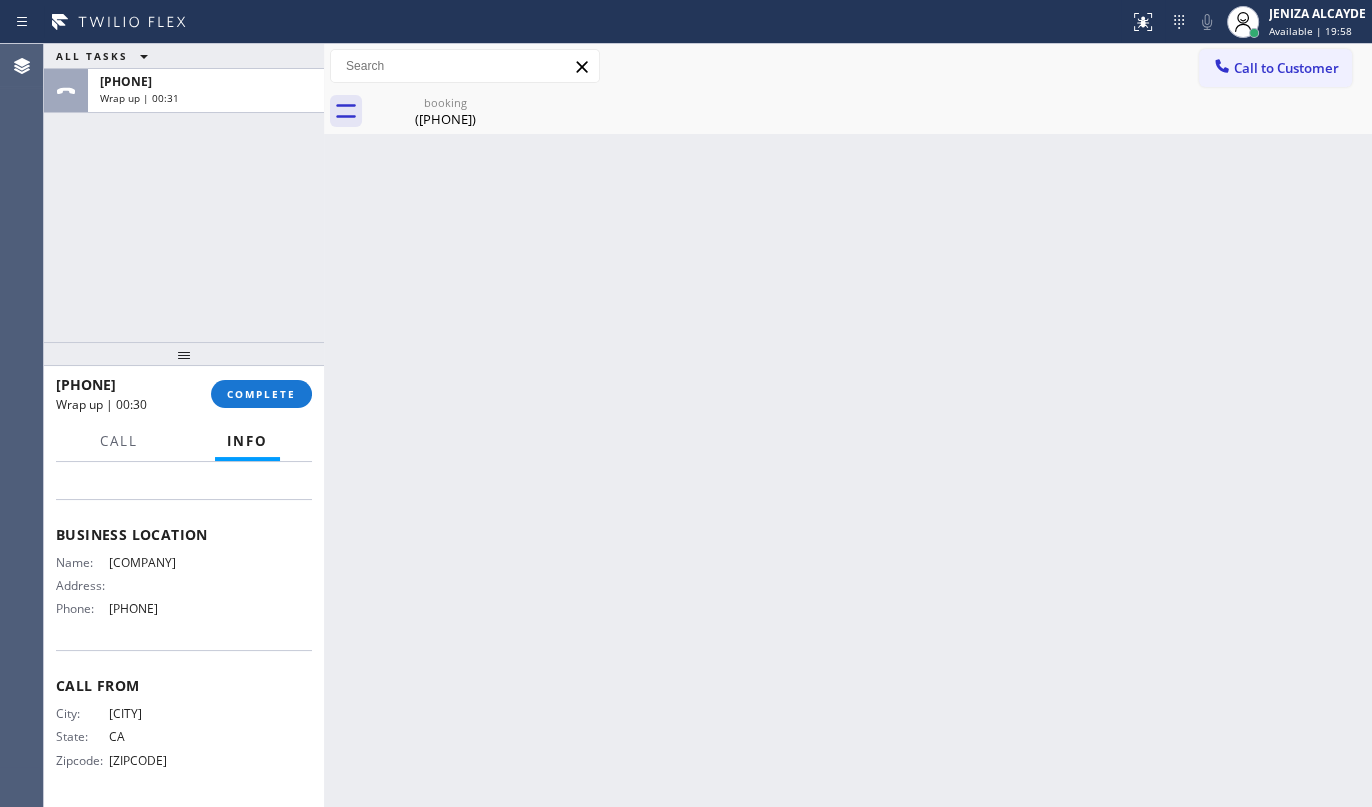 scroll, scrollTop: 249, scrollLeft: 0, axis: vertical 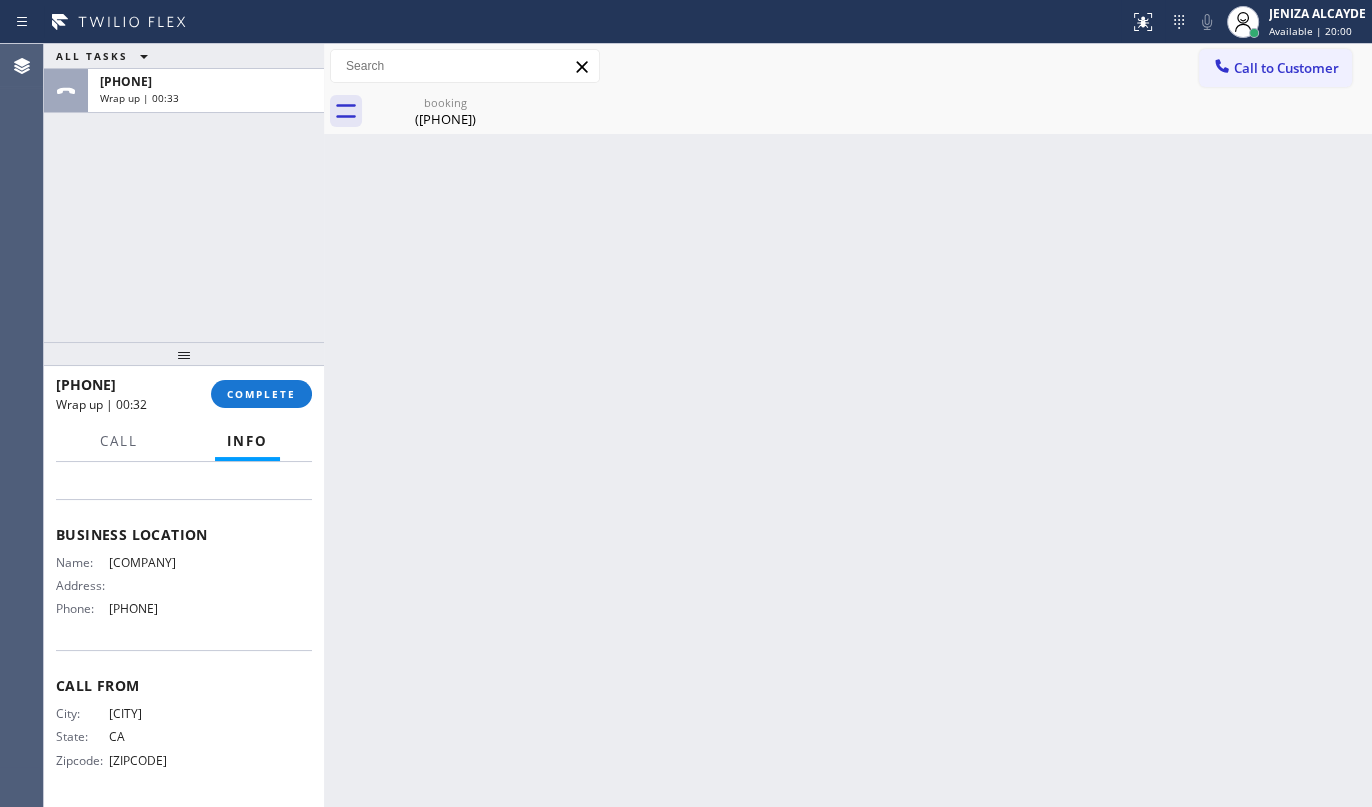 drag, startPoint x: 92, startPoint y: 529, endPoint x: 203, endPoint y: 570, distance: 118.33005 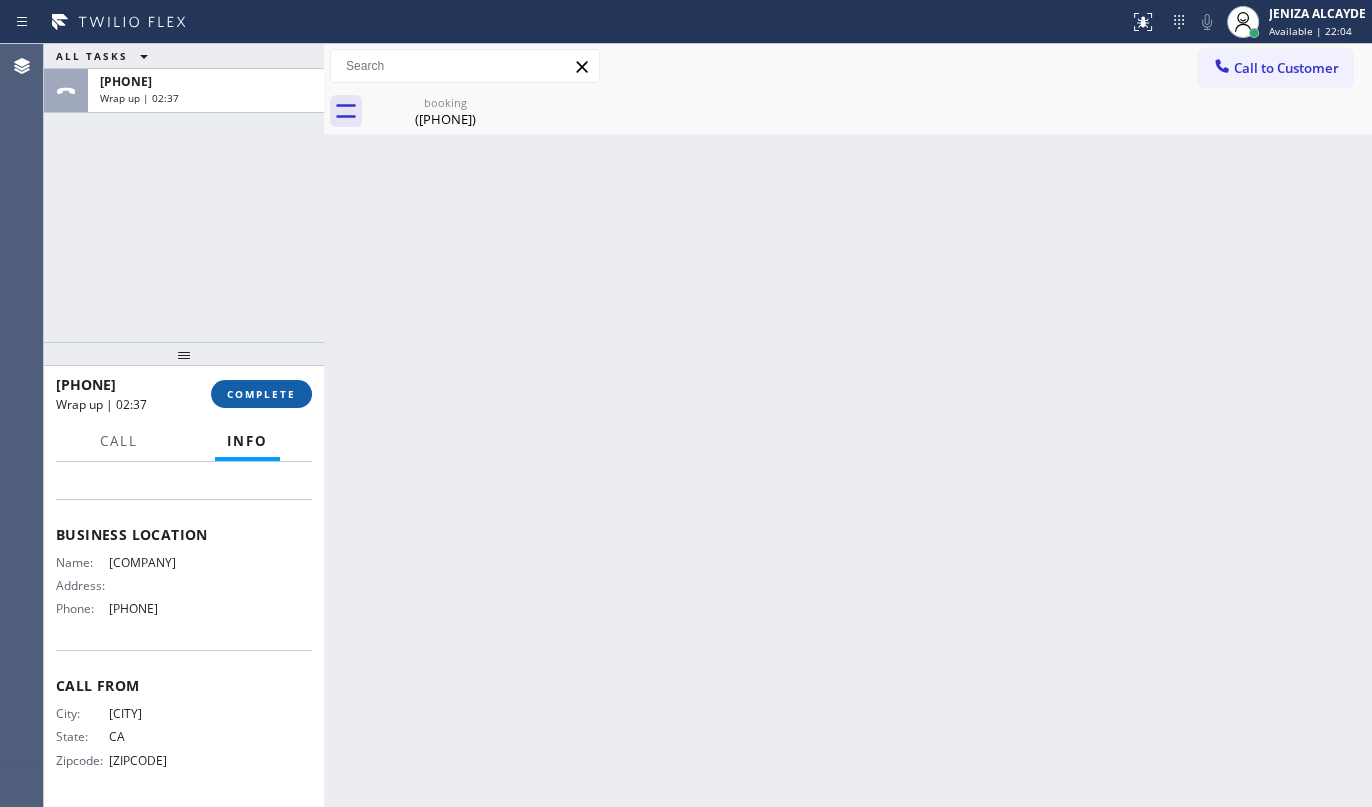click on "COMPLETE" at bounding box center (261, 394) 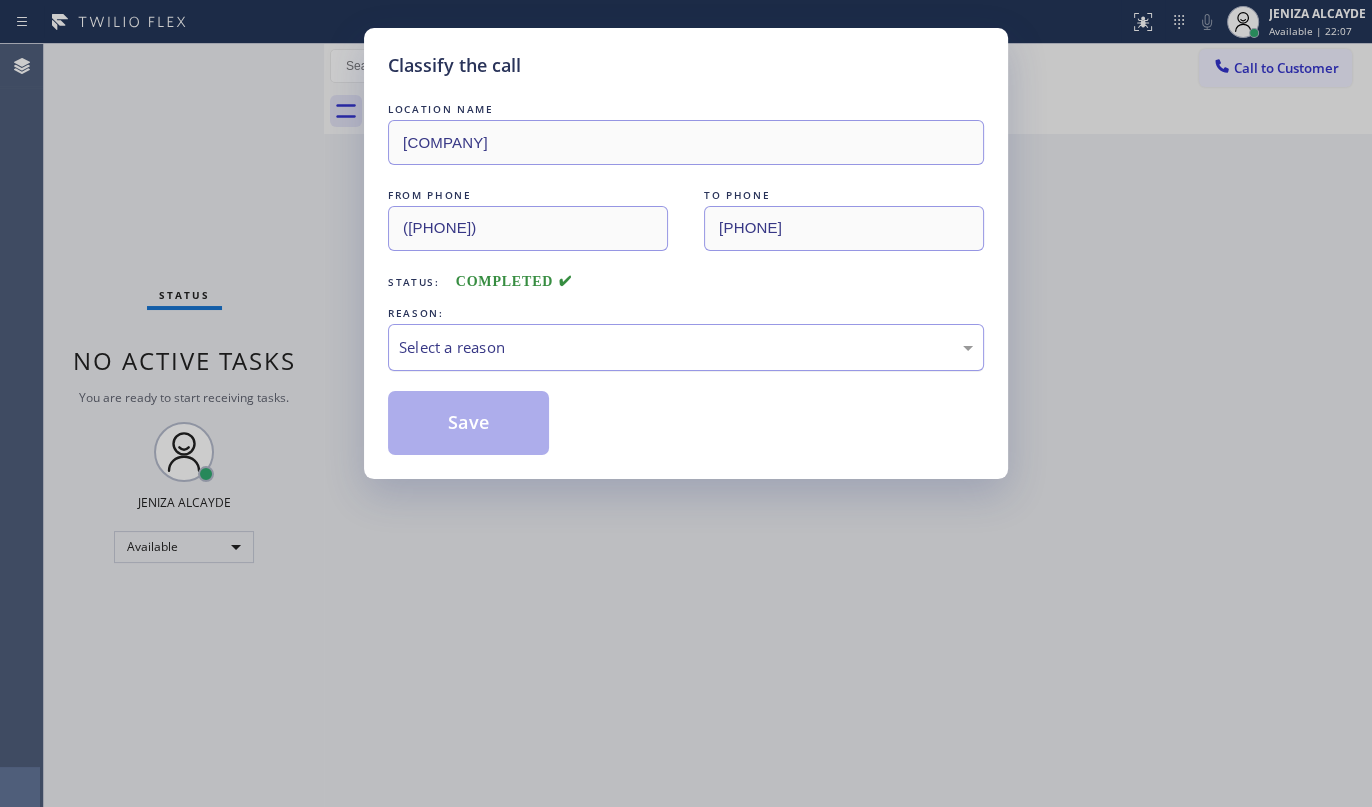 click on "Select a reason" at bounding box center [686, 347] 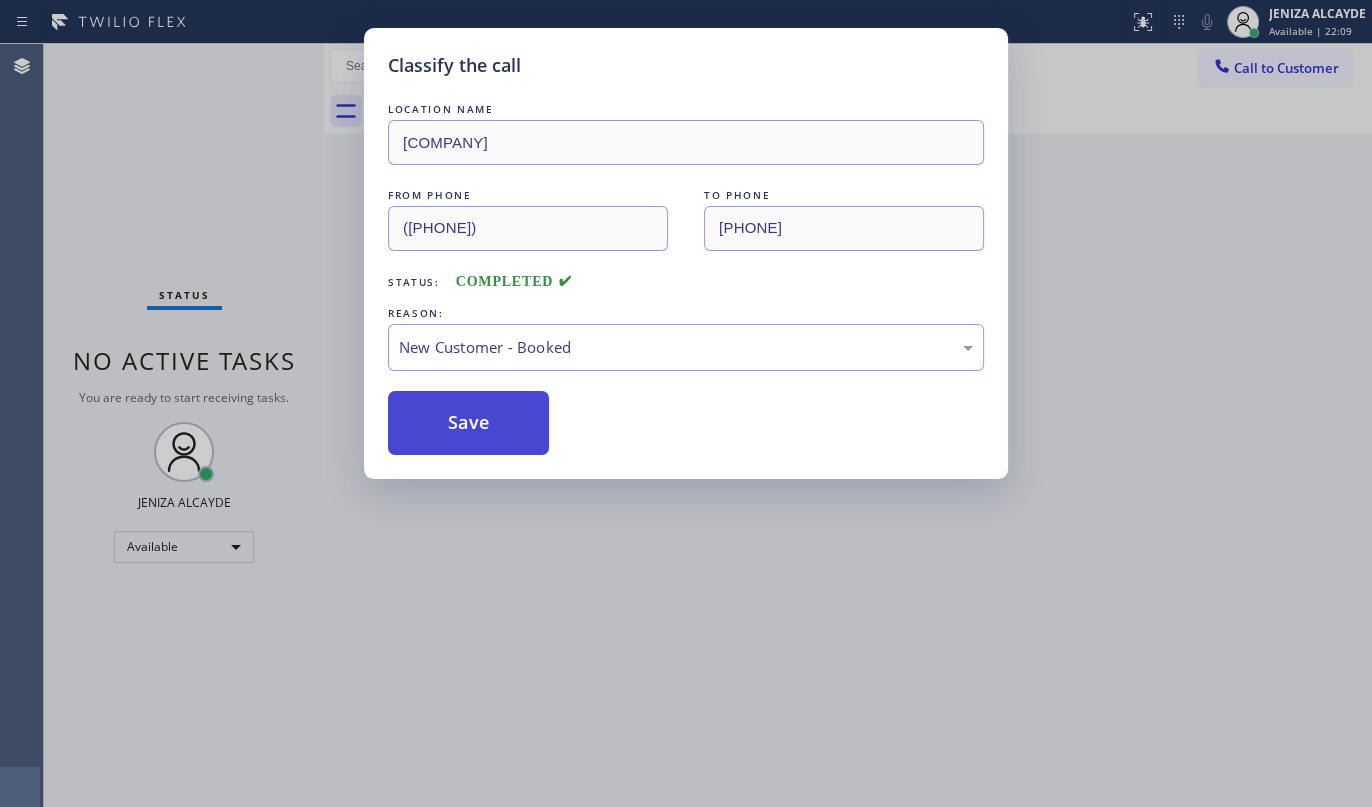 click on "Save" at bounding box center [468, 423] 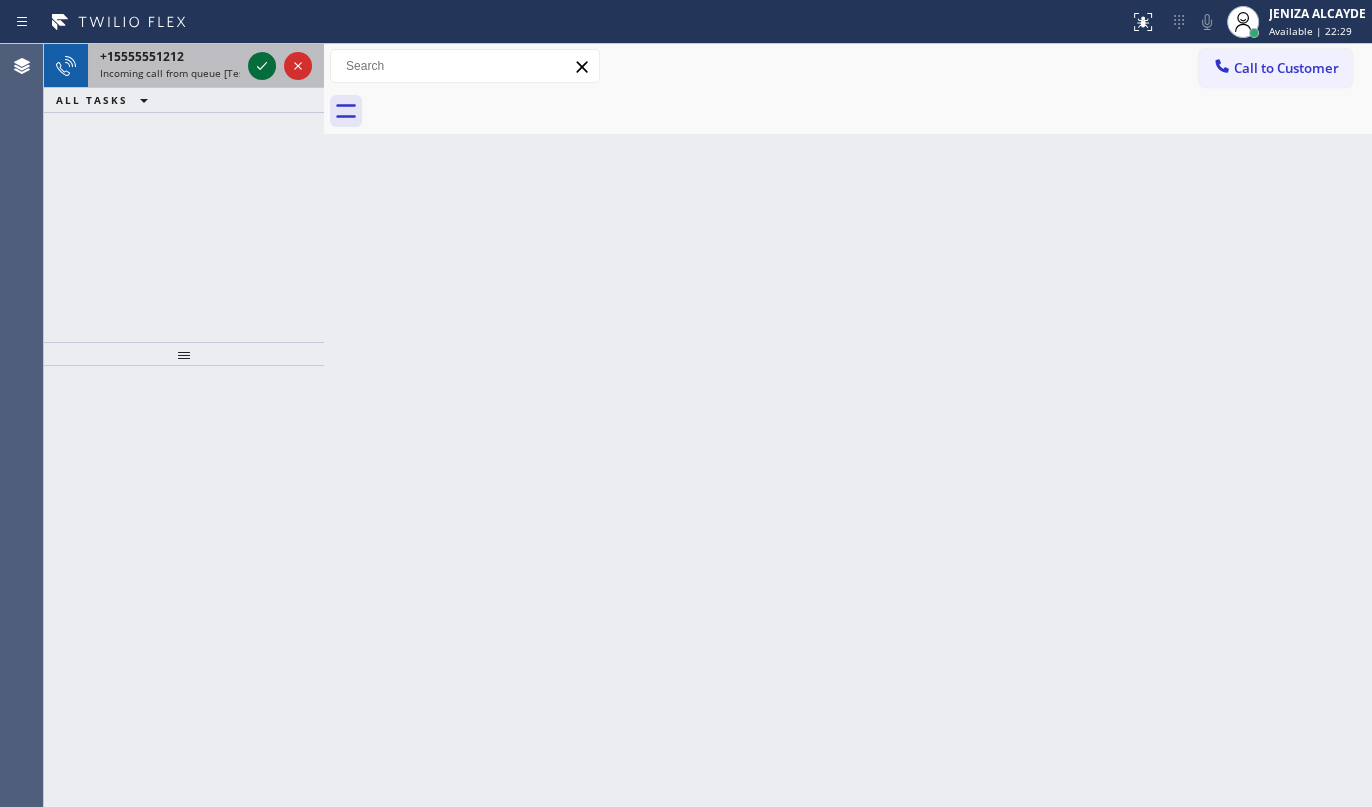 click 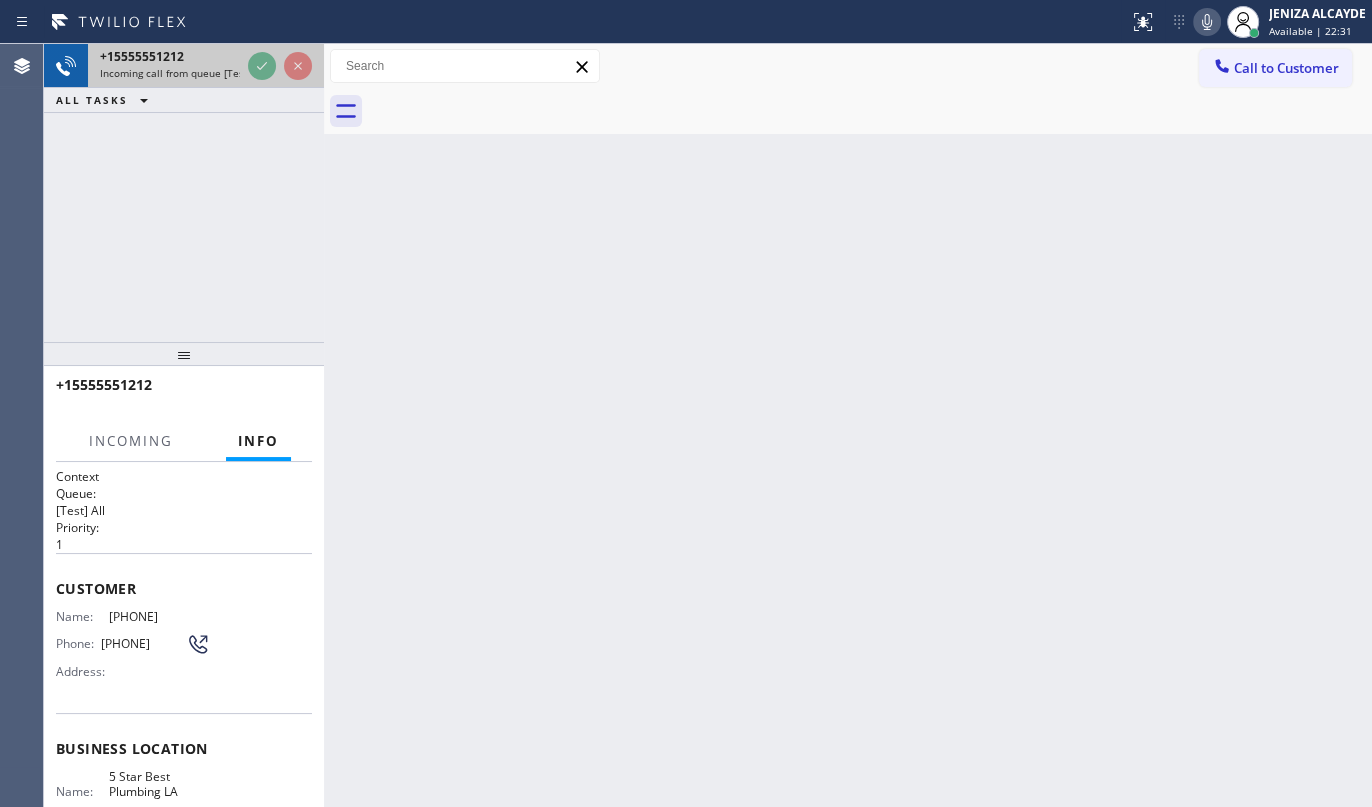 click at bounding box center (280, 66) 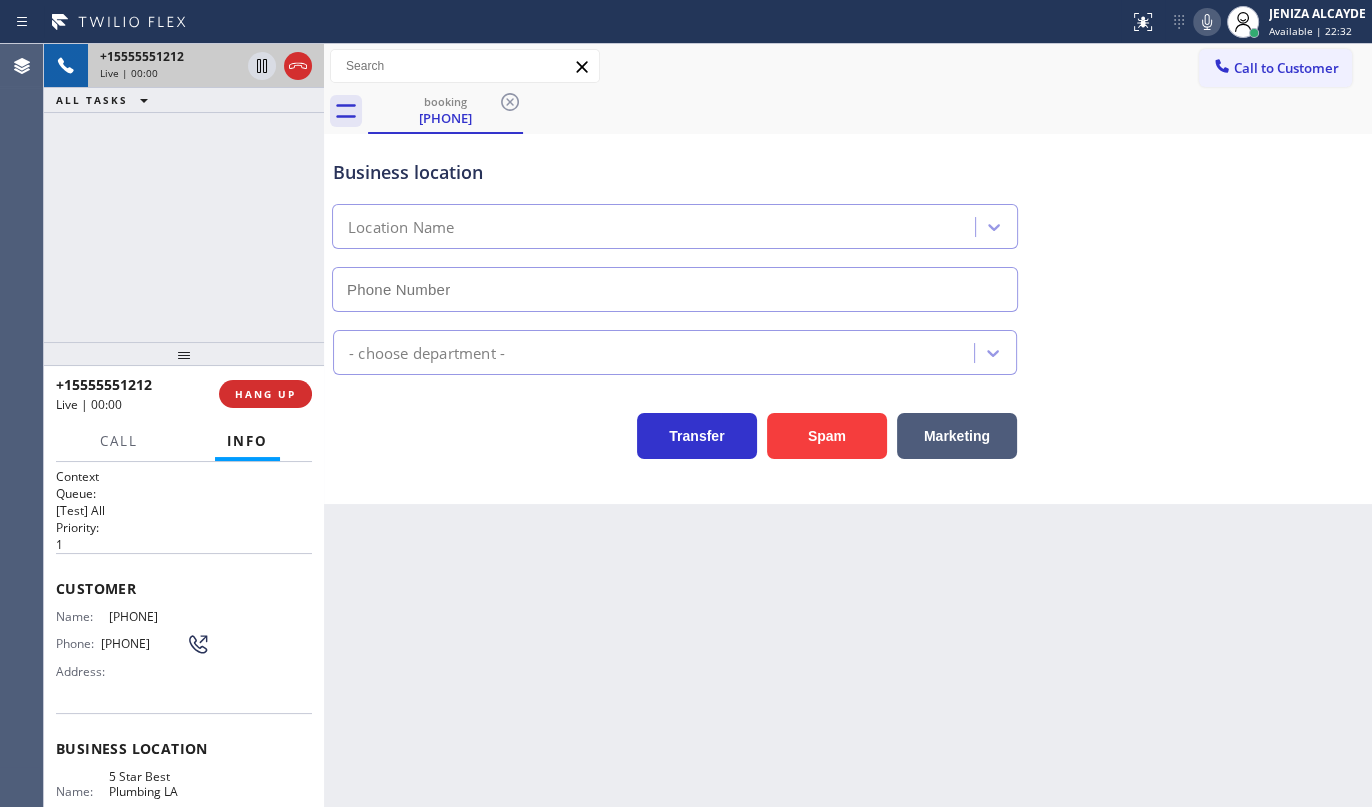 click on "+19167925300 Live | 00:00" at bounding box center [184, 66] 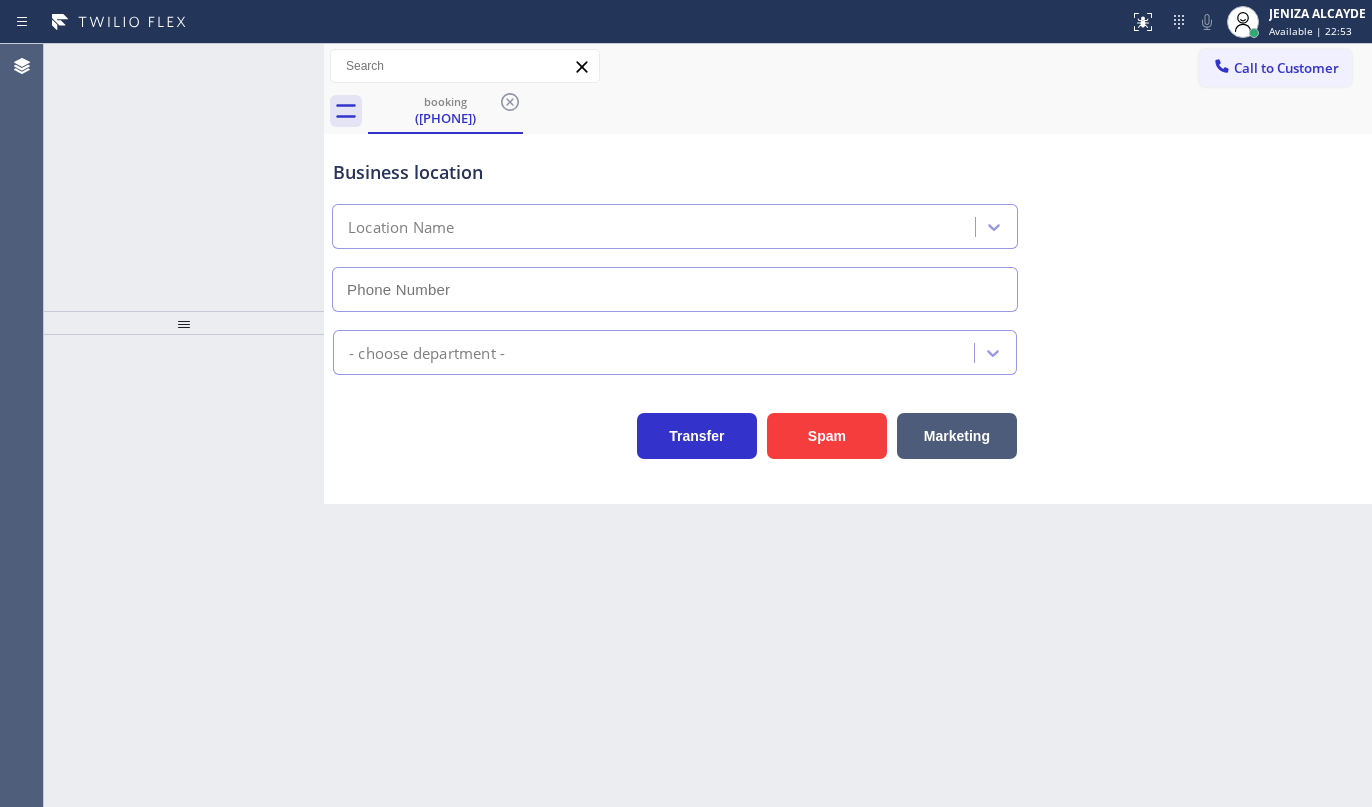 type on "(213) 444-7988" 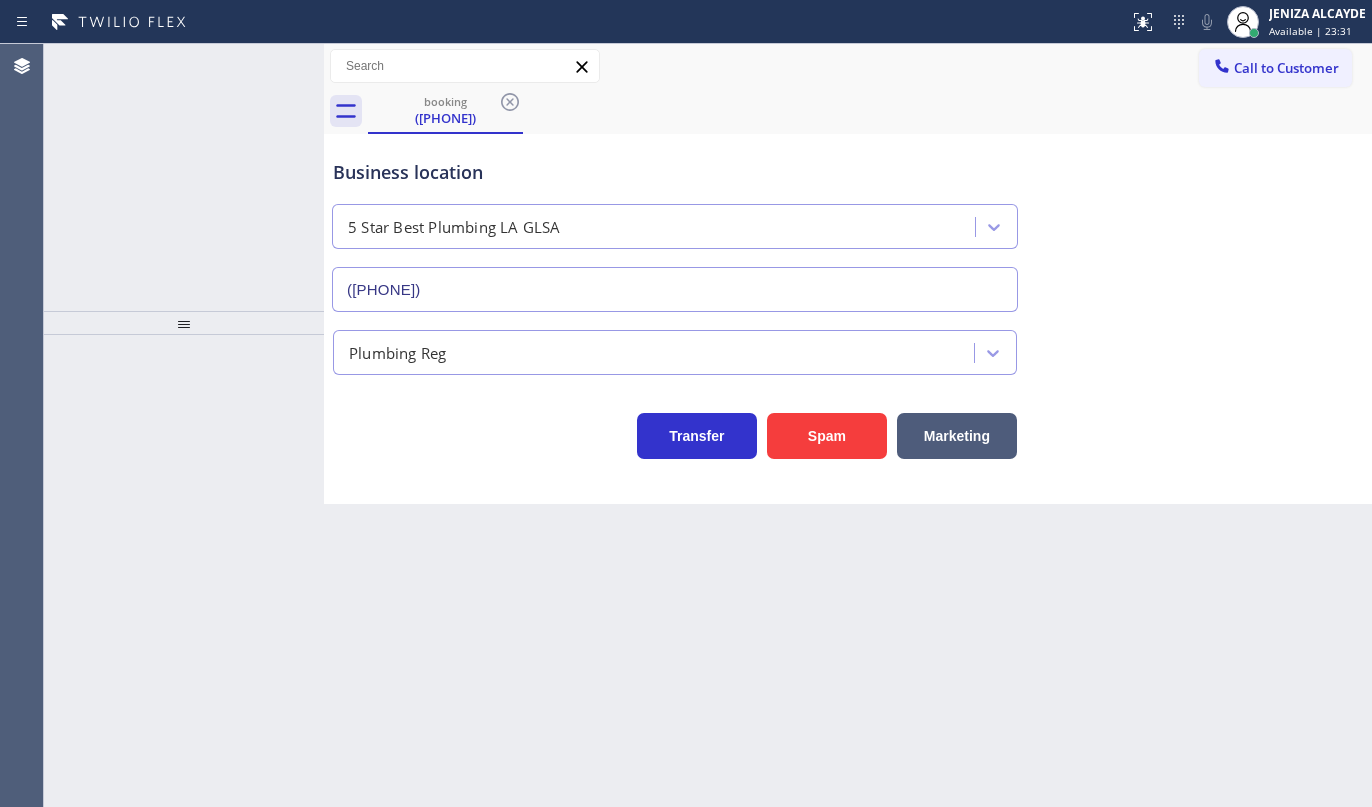 scroll, scrollTop: 0, scrollLeft: 0, axis: both 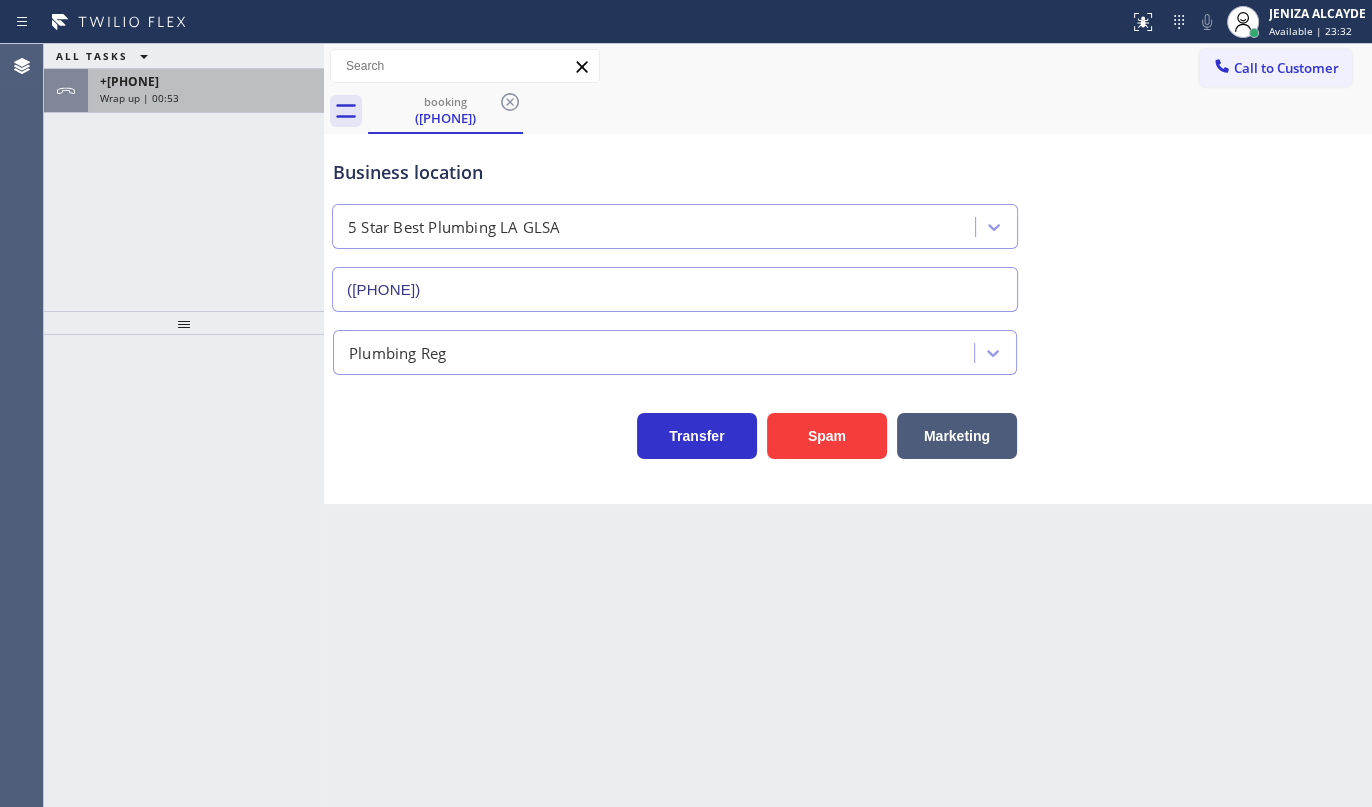 click on "+19167925300" at bounding box center (129, 81) 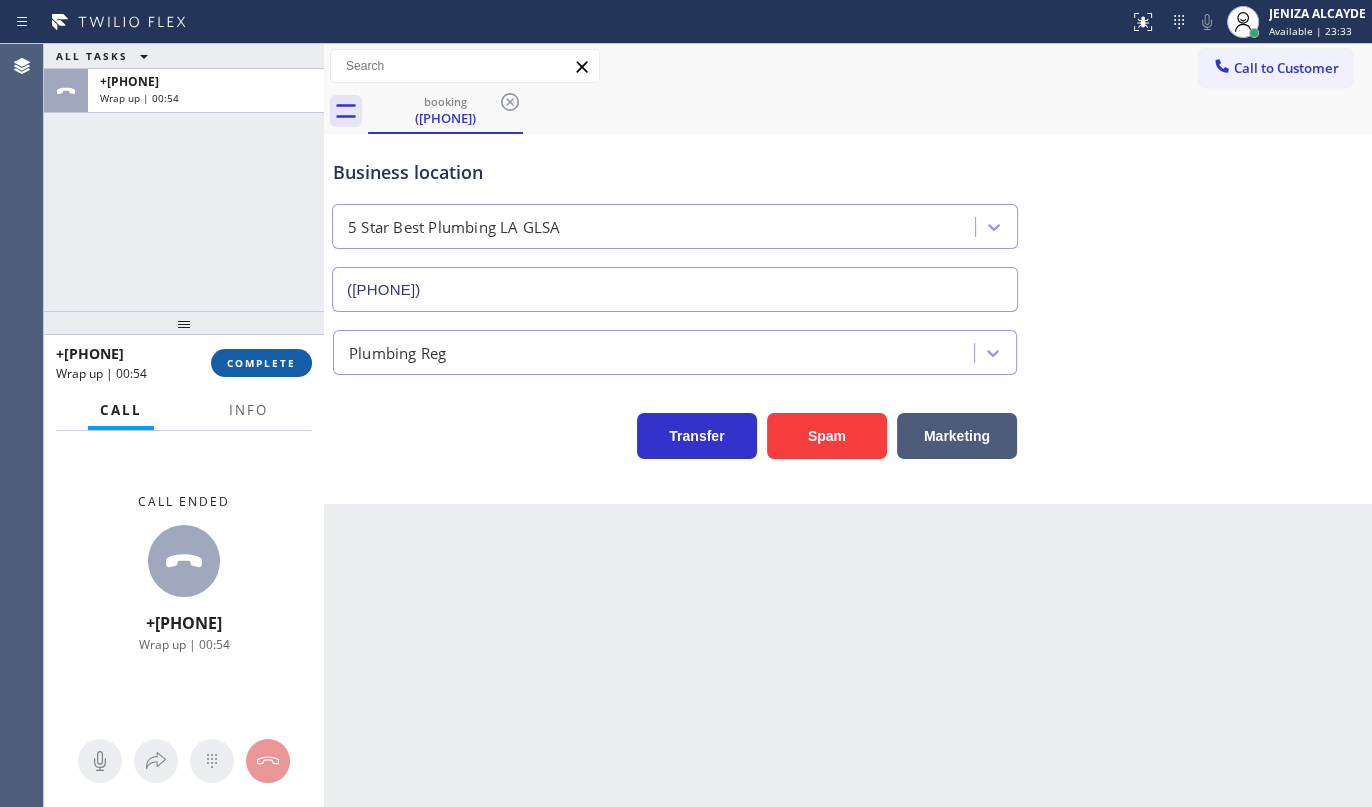 click on "COMPLETE" at bounding box center [261, 363] 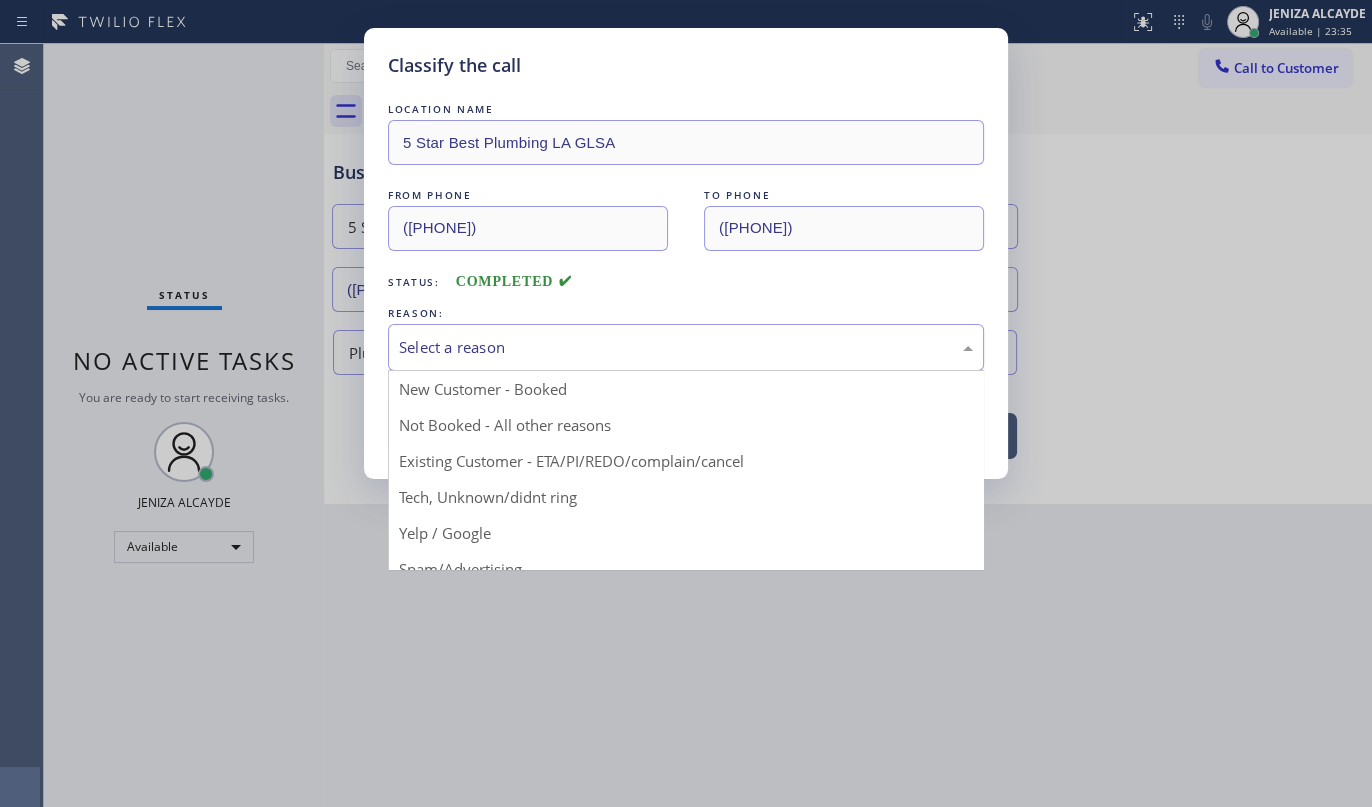 click on "Select a reason" at bounding box center (686, 347) 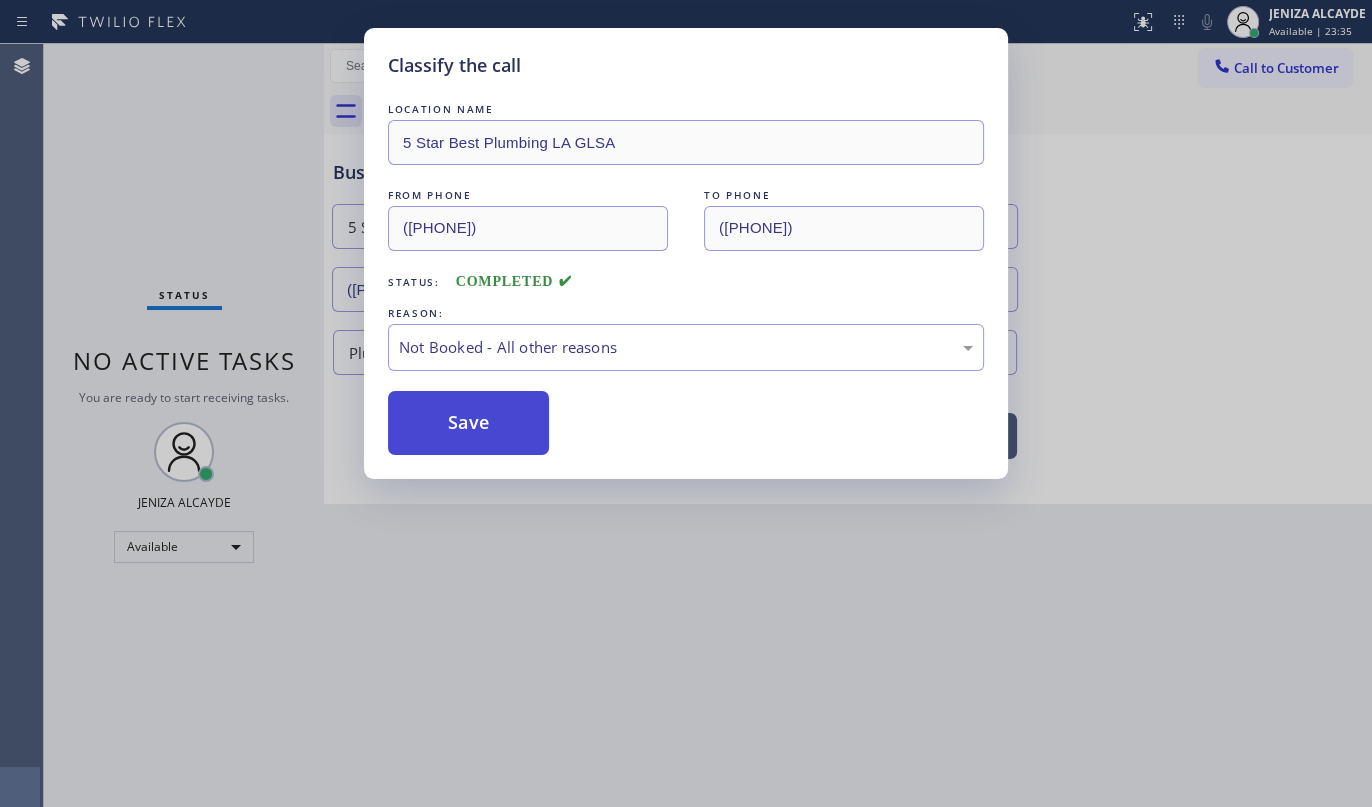 click on "Save" at bounding box center [468, 423] 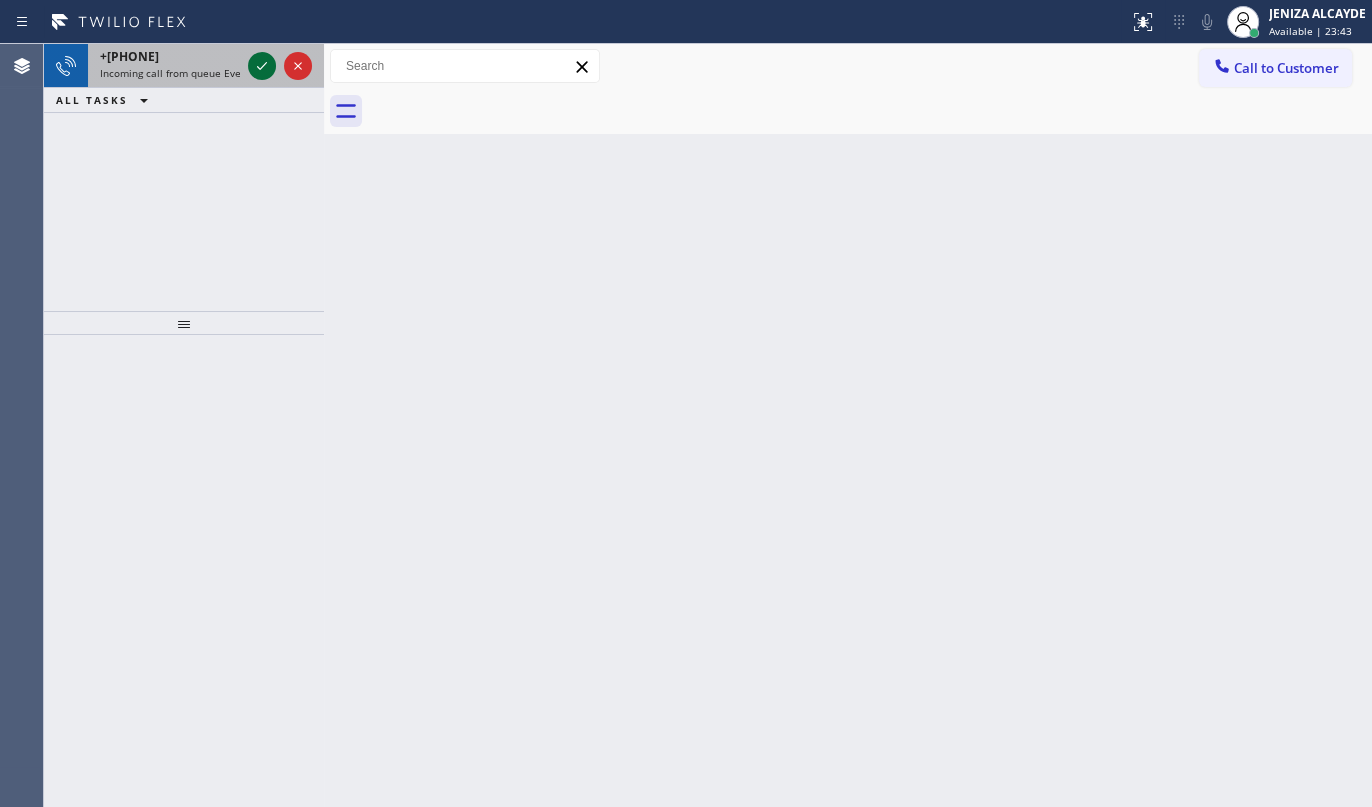 click 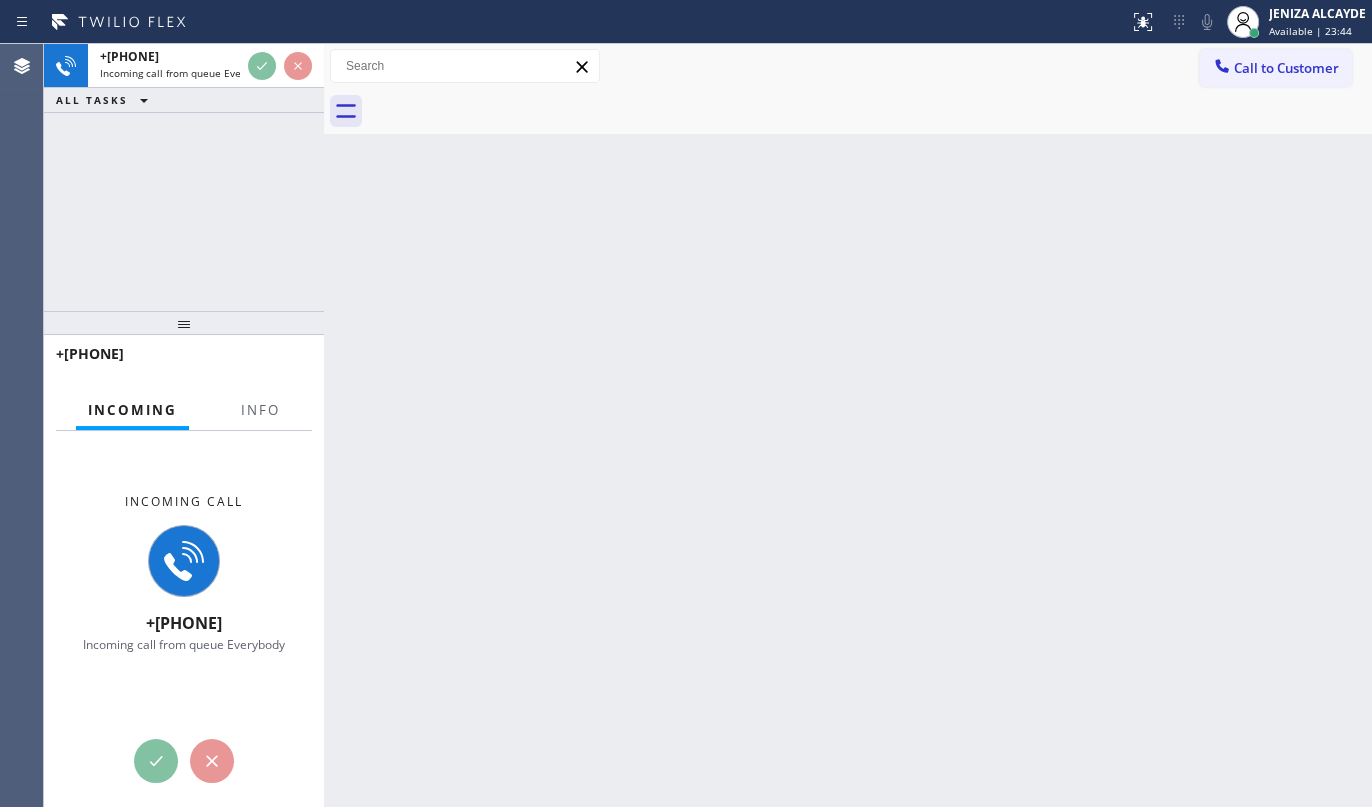 click on "+12546984080" at bounding box center [184, 363] 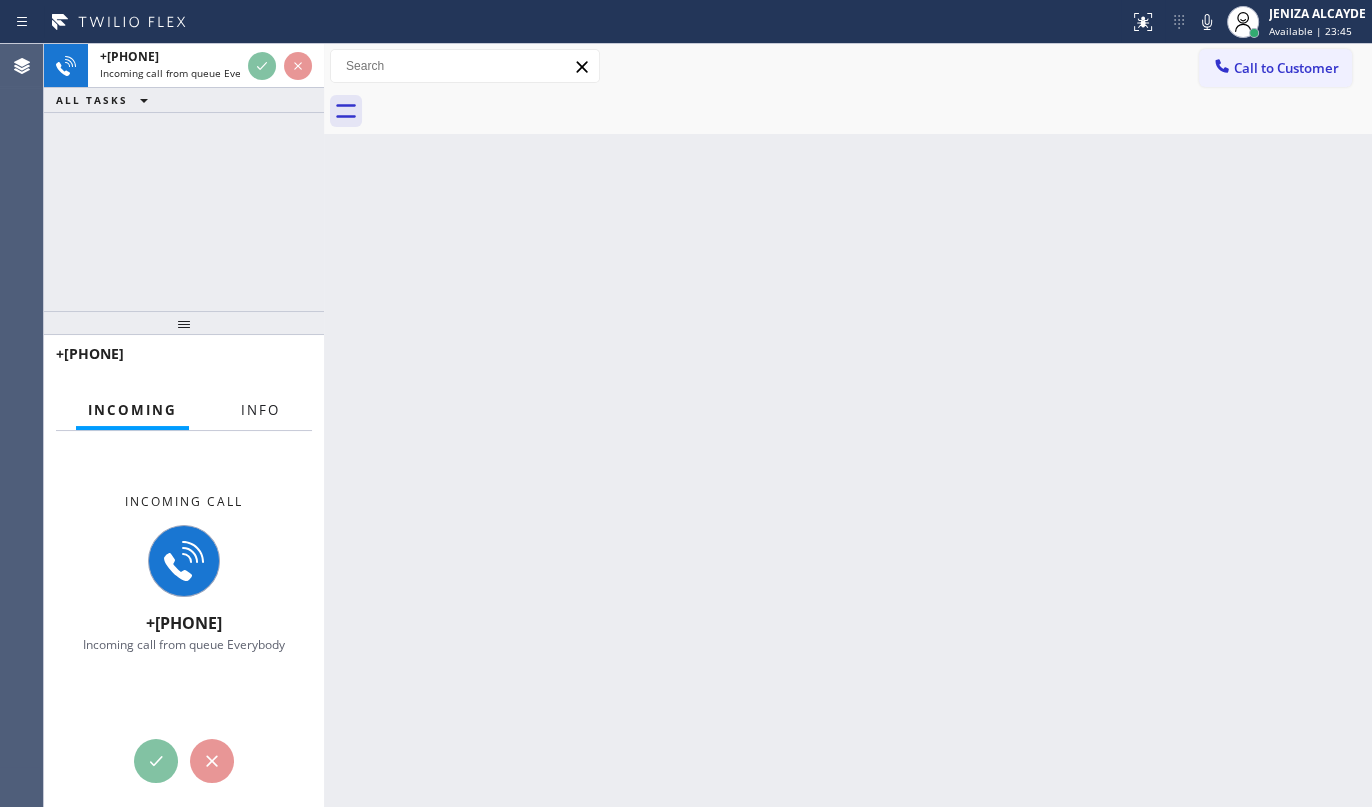 click on "Info" at bounding box center (260, 410) 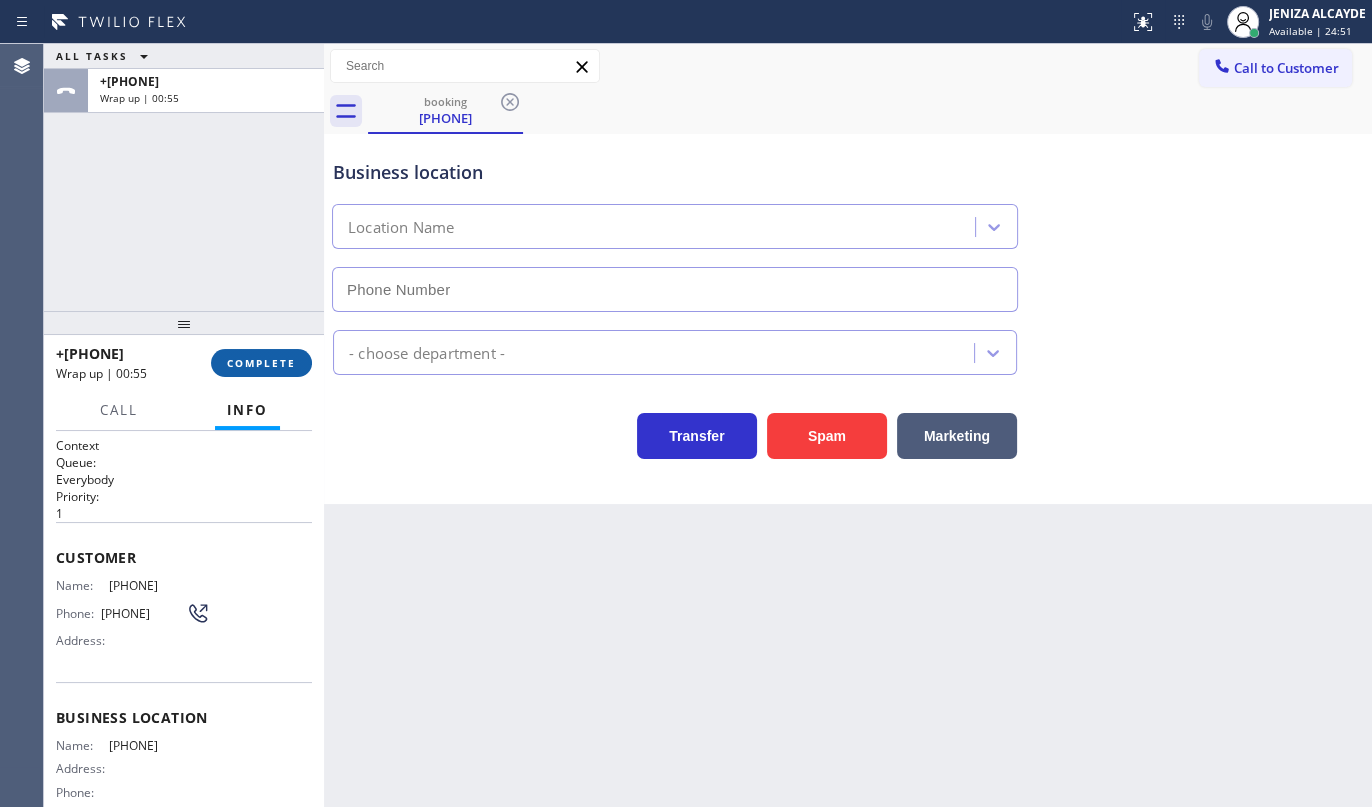 click on "COMPLETE" at bounding box center (261, 363) 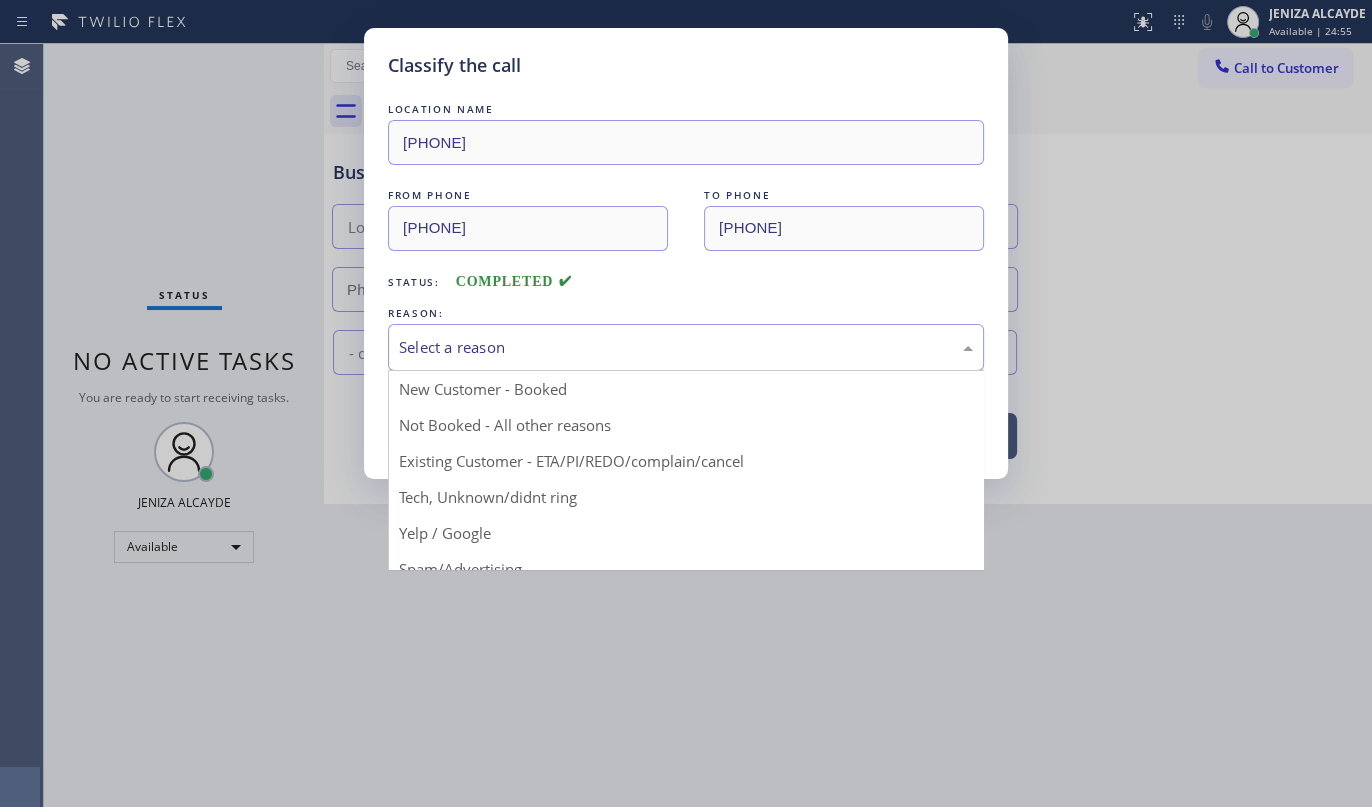 click on "Select a reason" at bounding box center [686, 347] 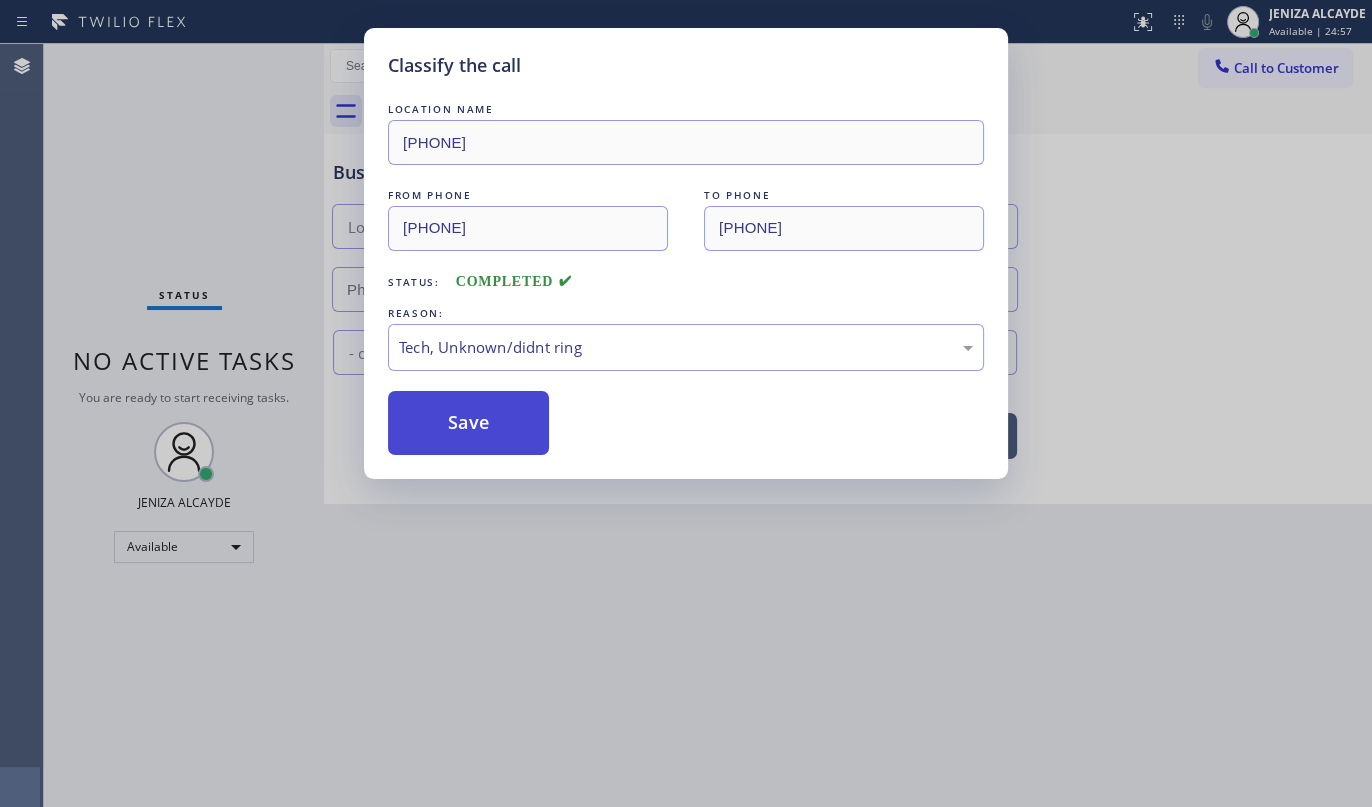 click on "Save" at bounding box center (468, 423) 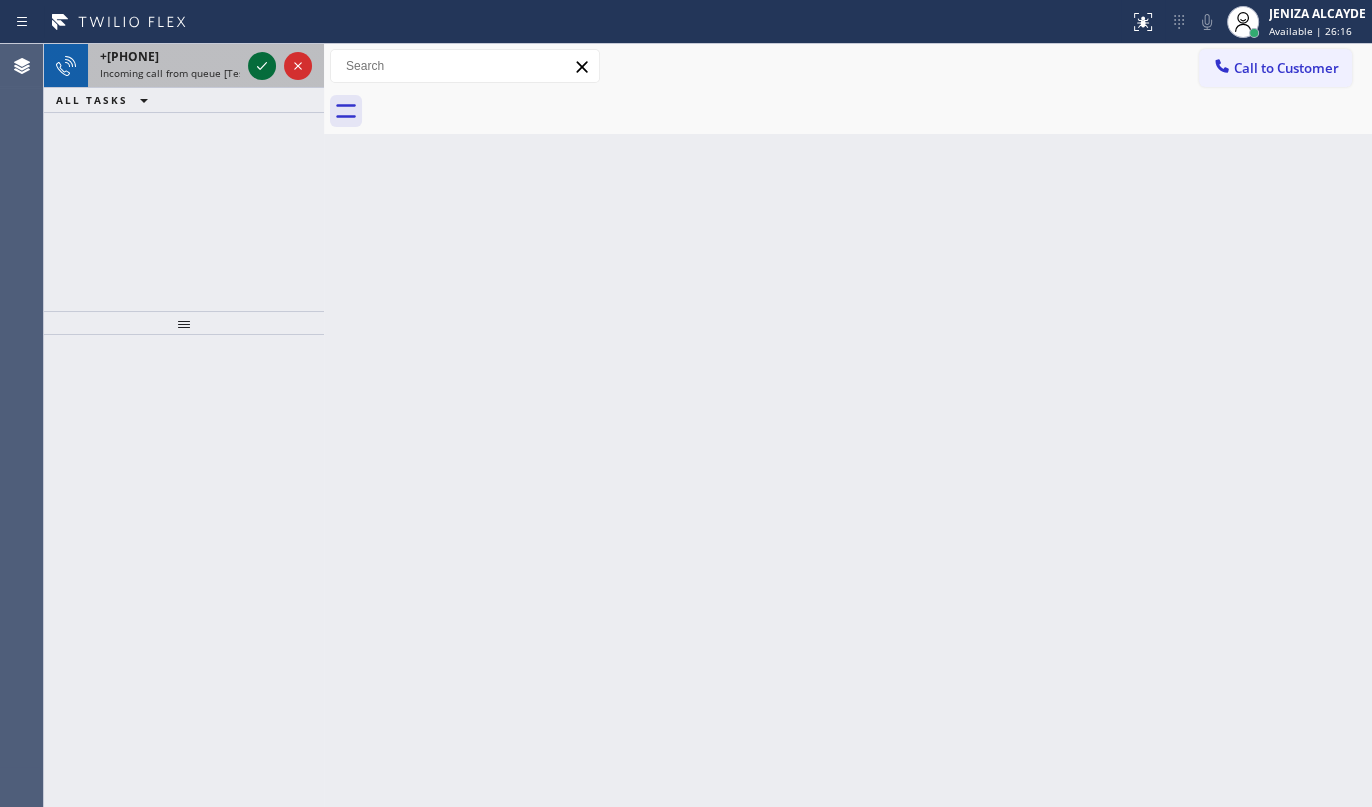 click 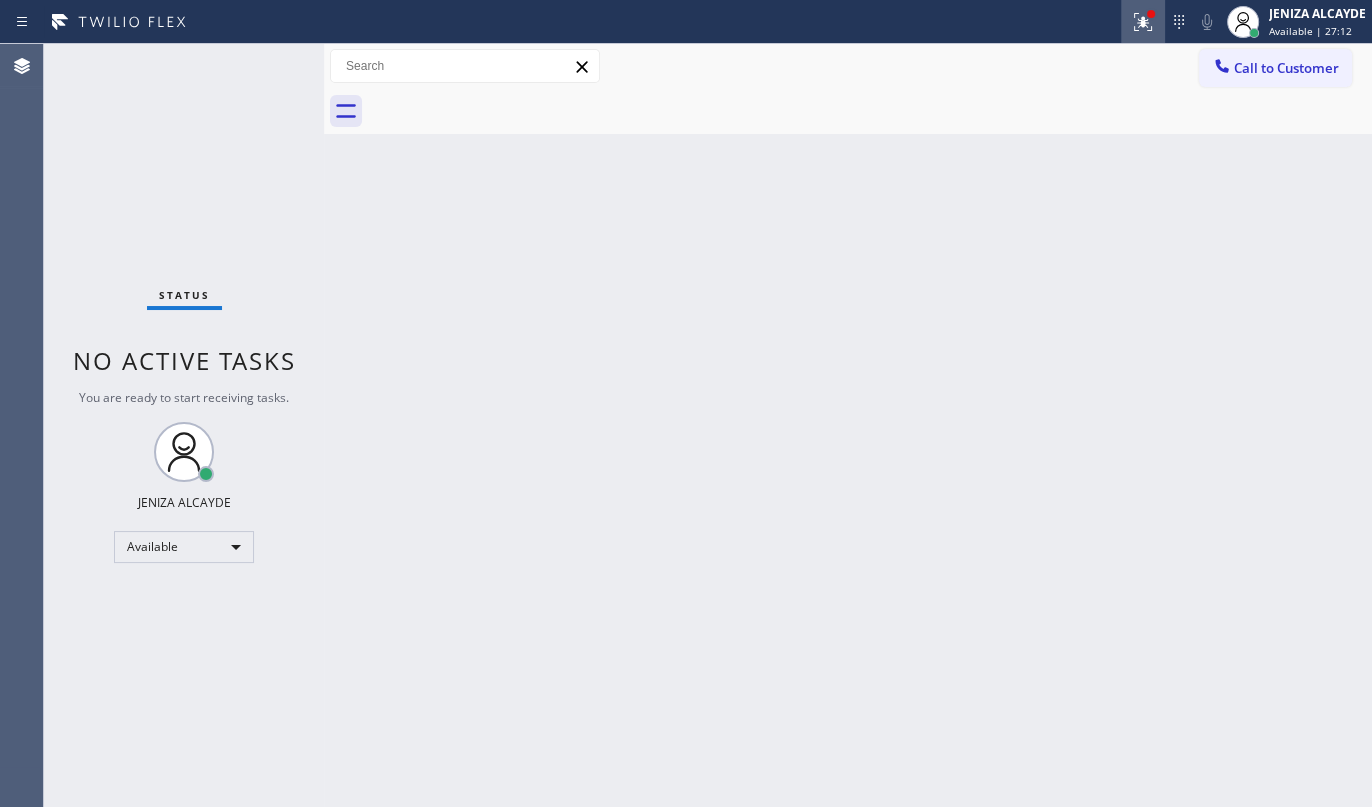click 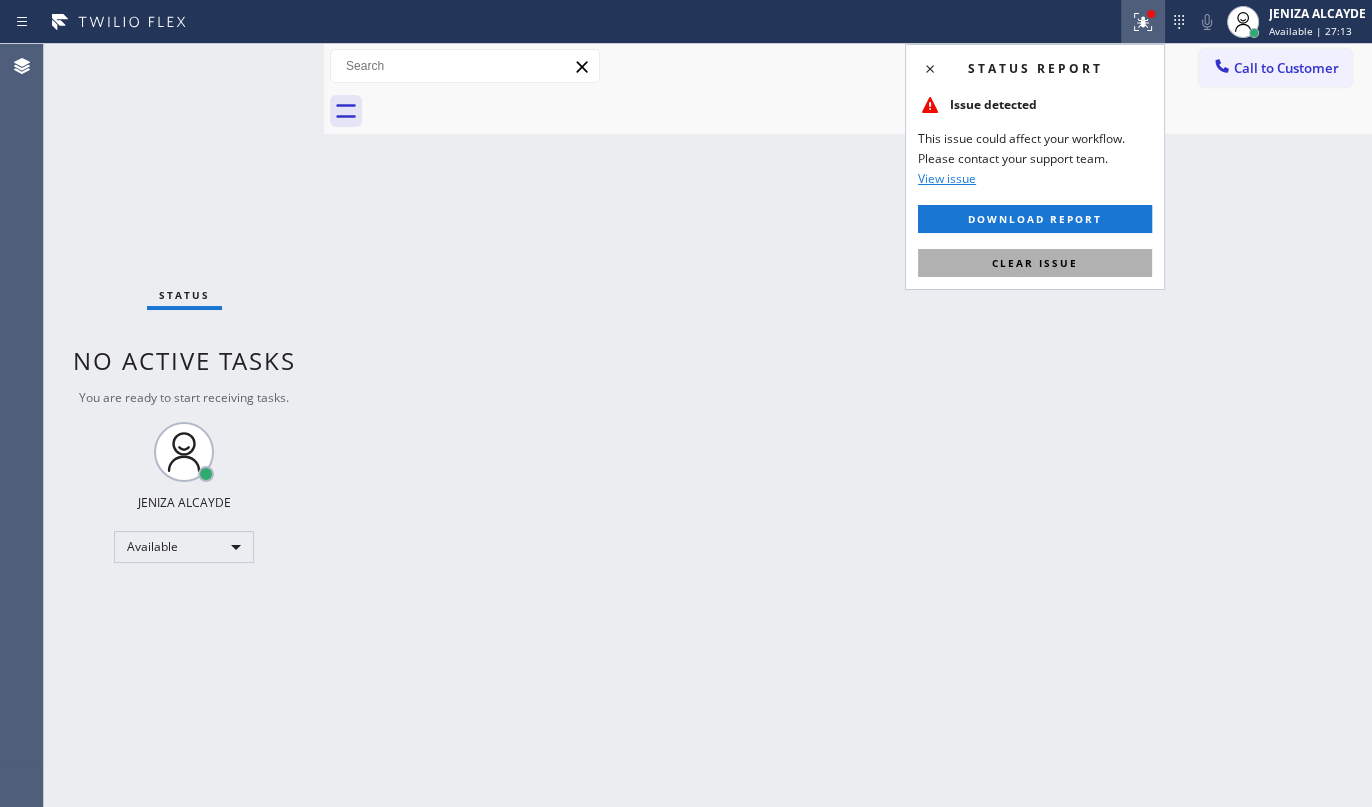 click on "Clear issue" at bounding box center [1035, 263] 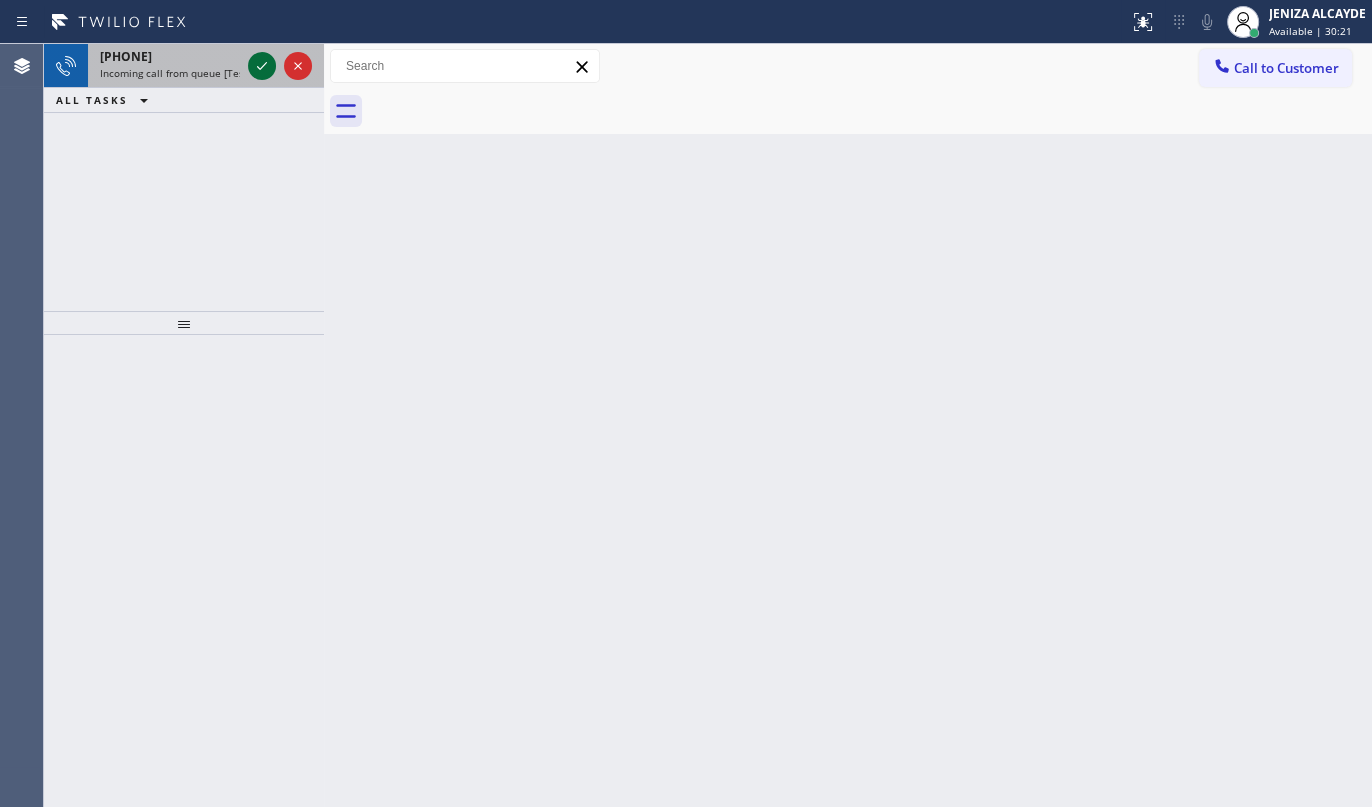 click 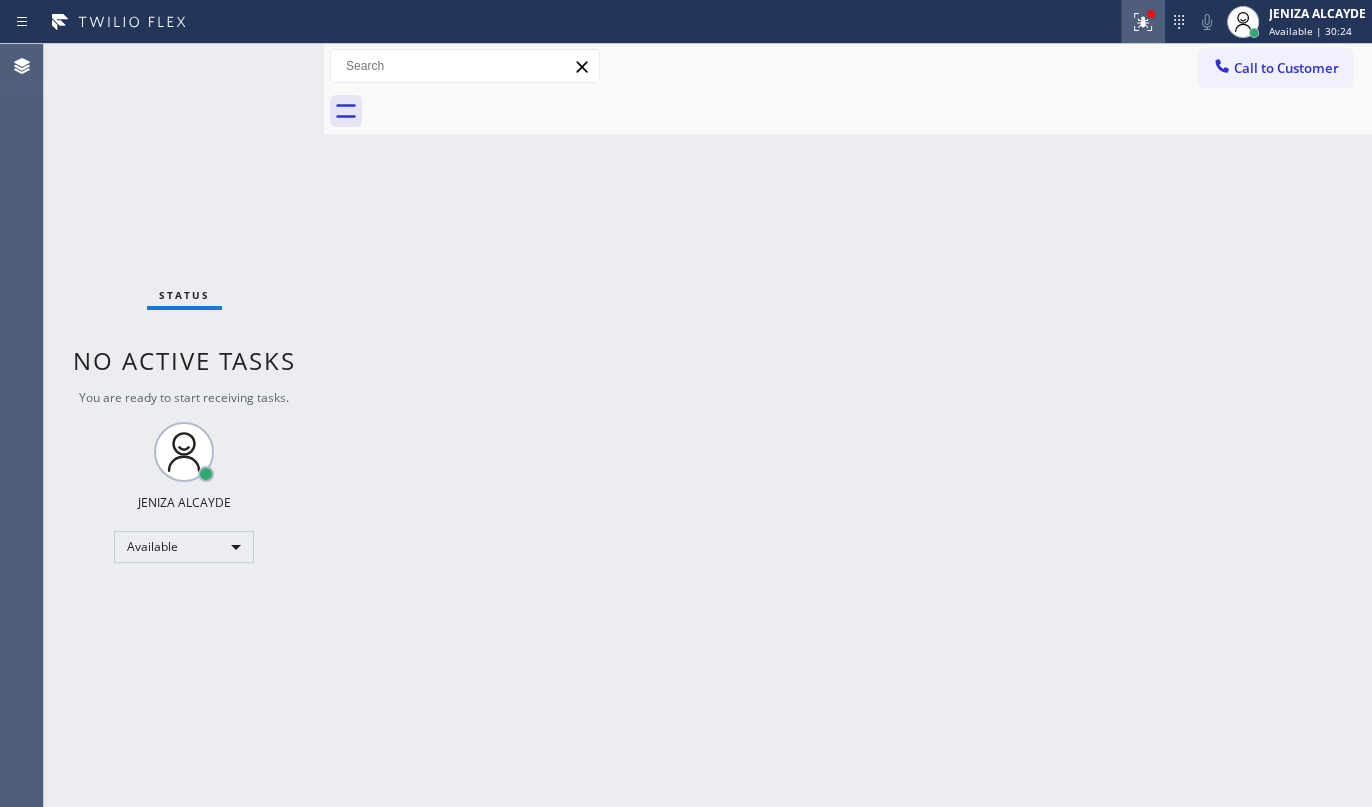 click 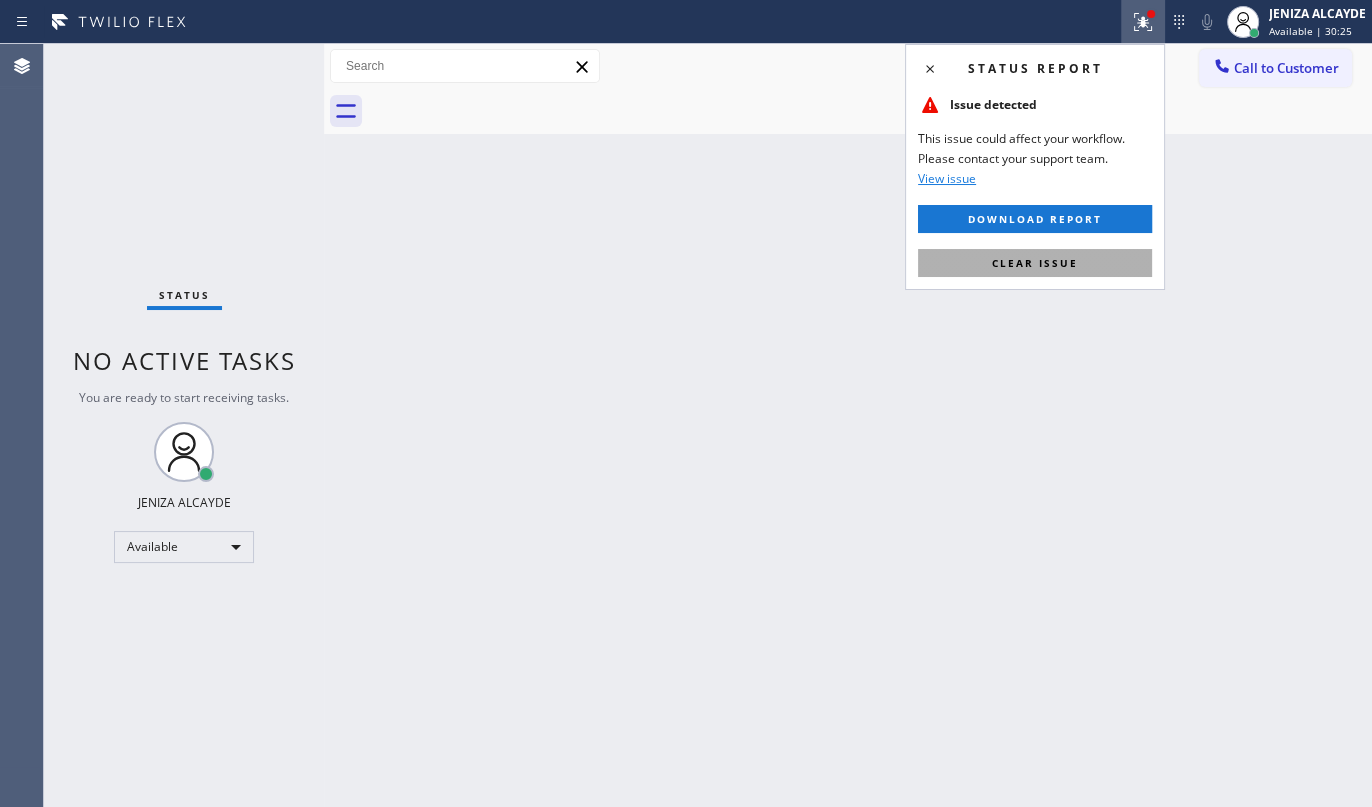 click on "Clear issue" at bounding box center [1035, 263] 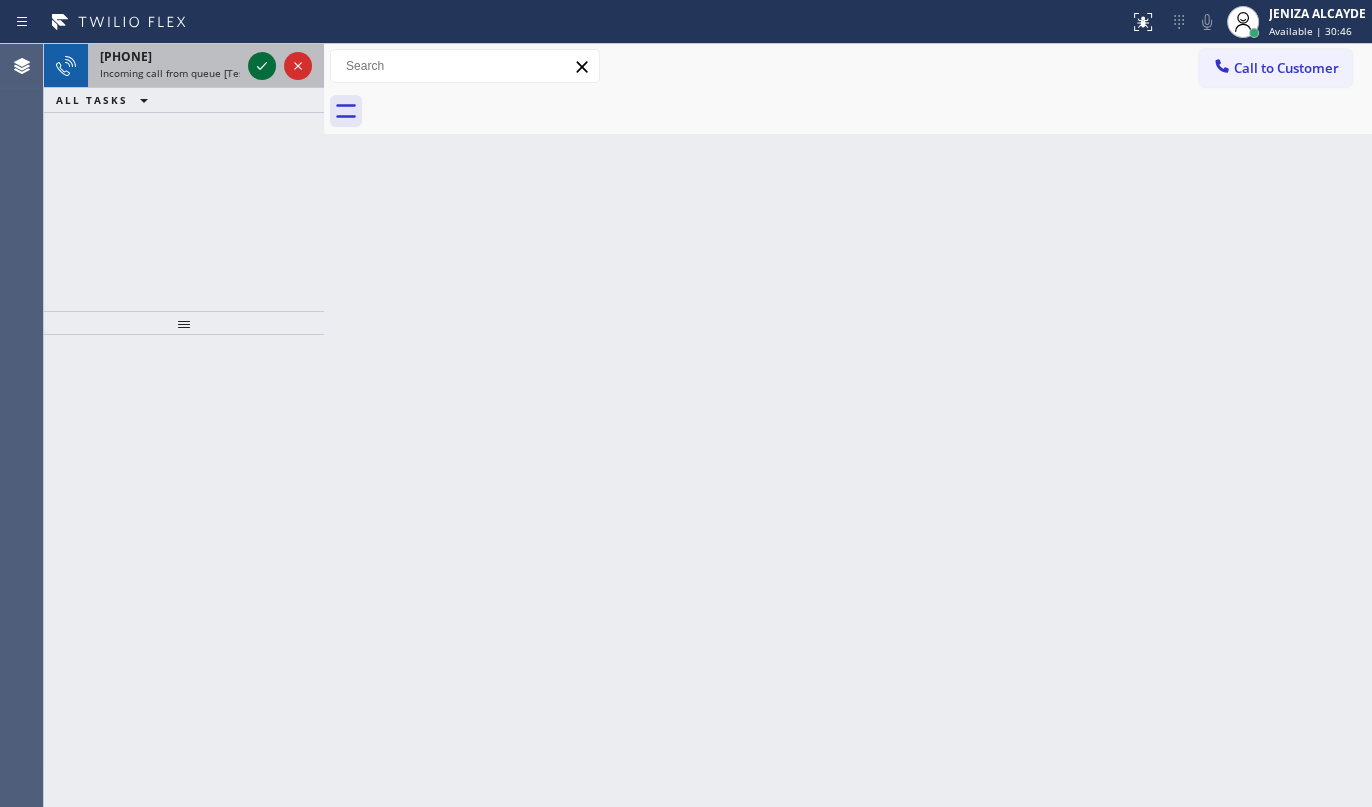 click 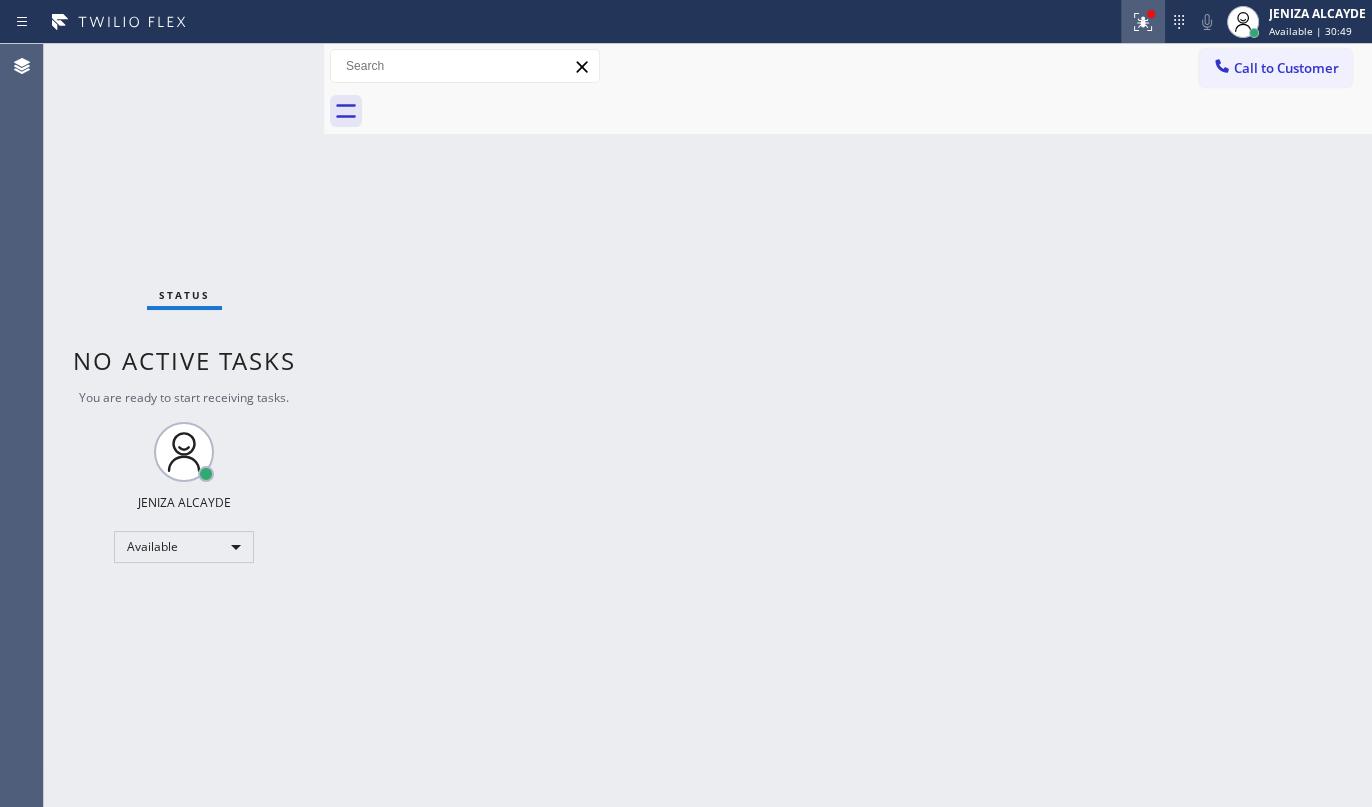 click at bounding box center (1143, 22) 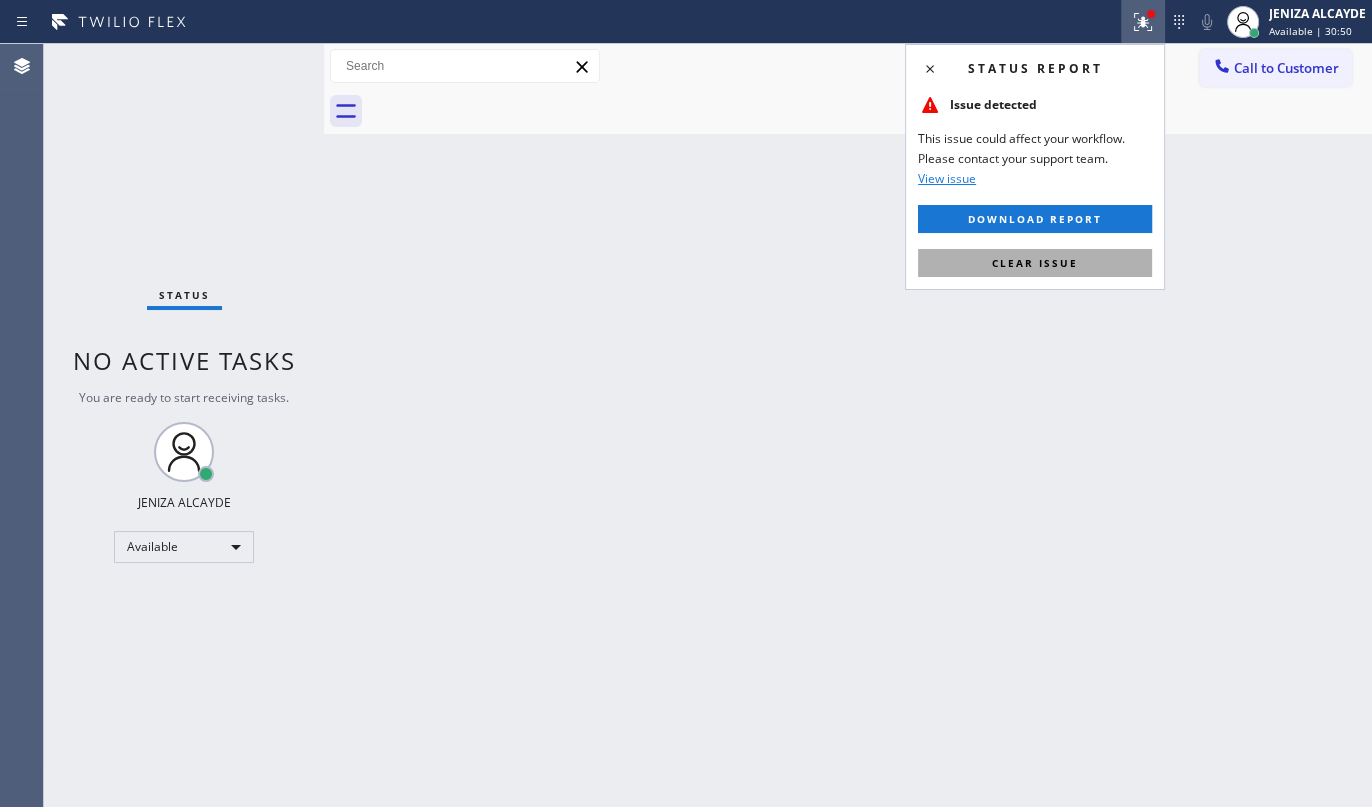 click on "Clear issue" at bounding box center (1035, 263) 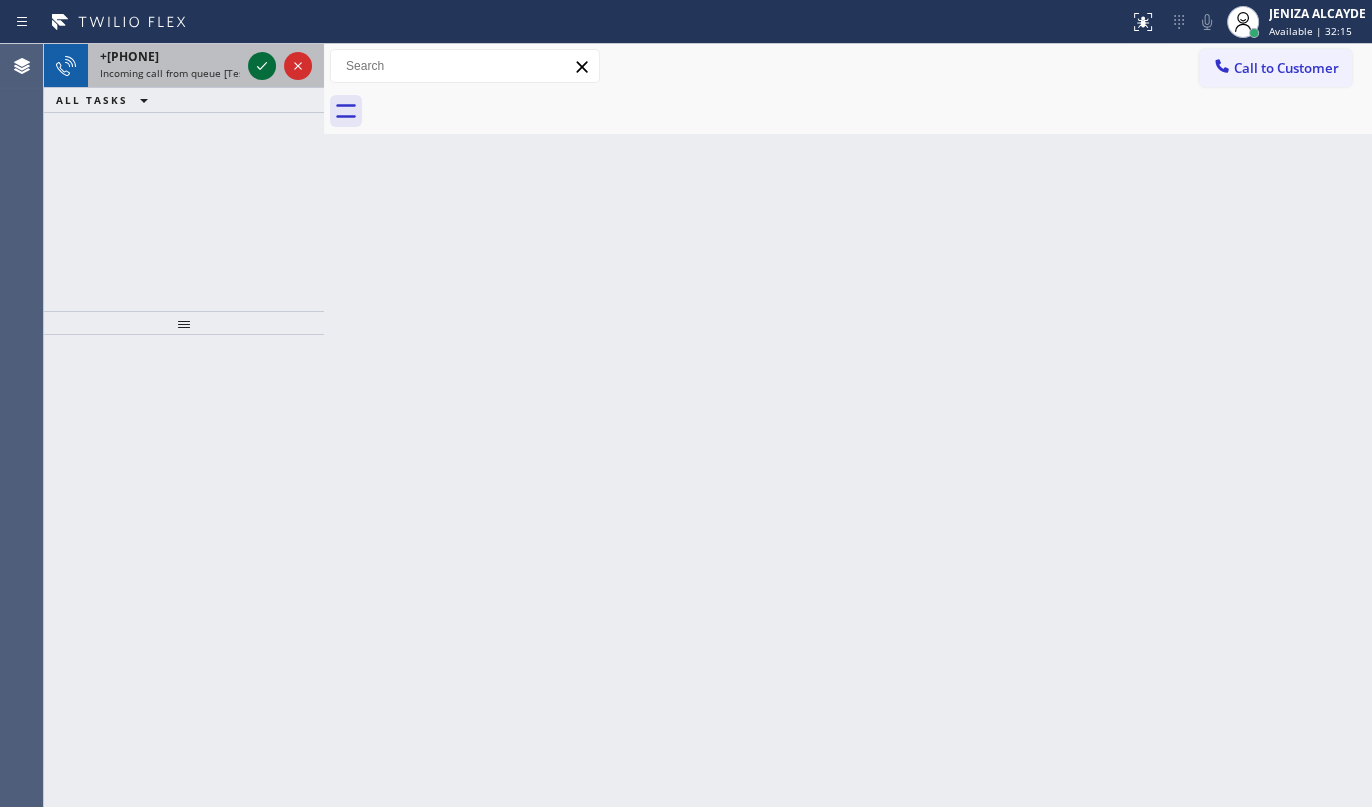 click 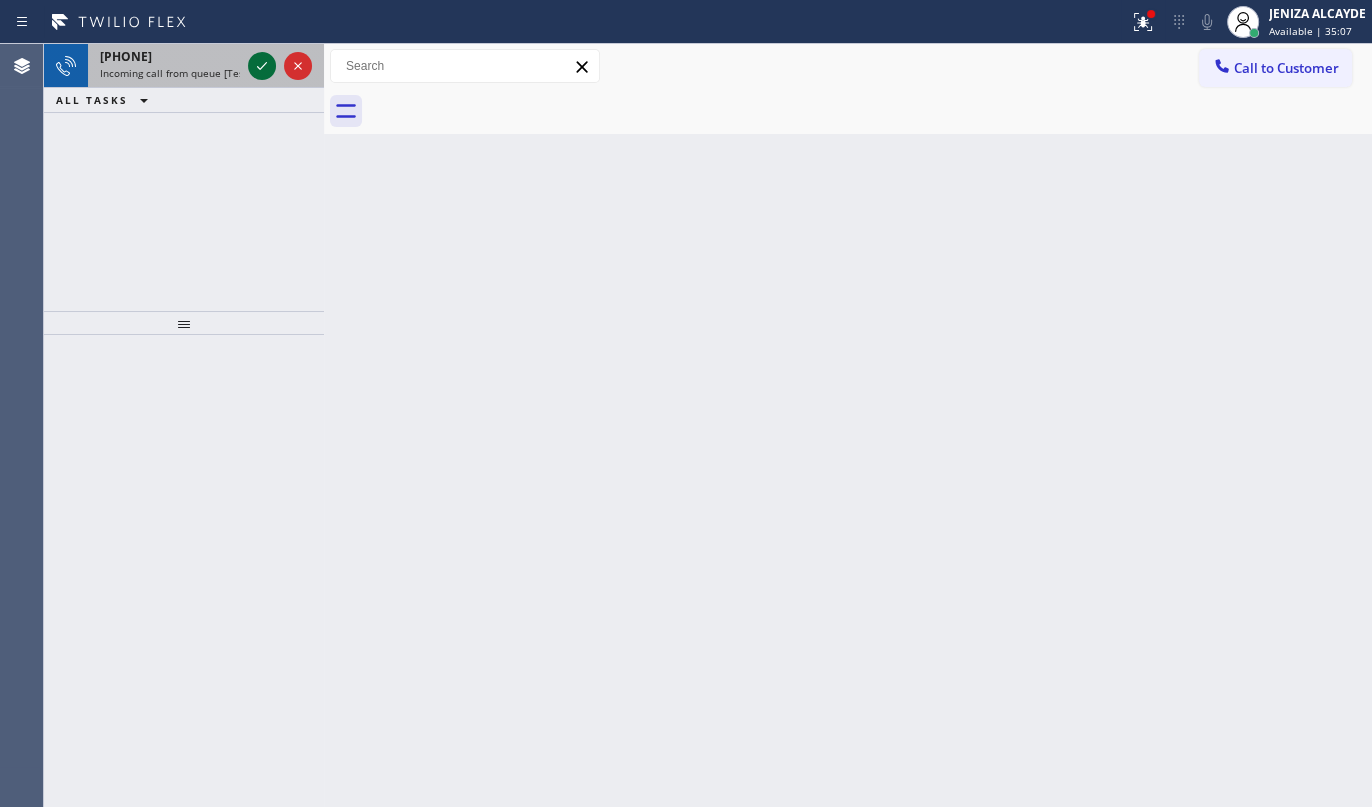 click 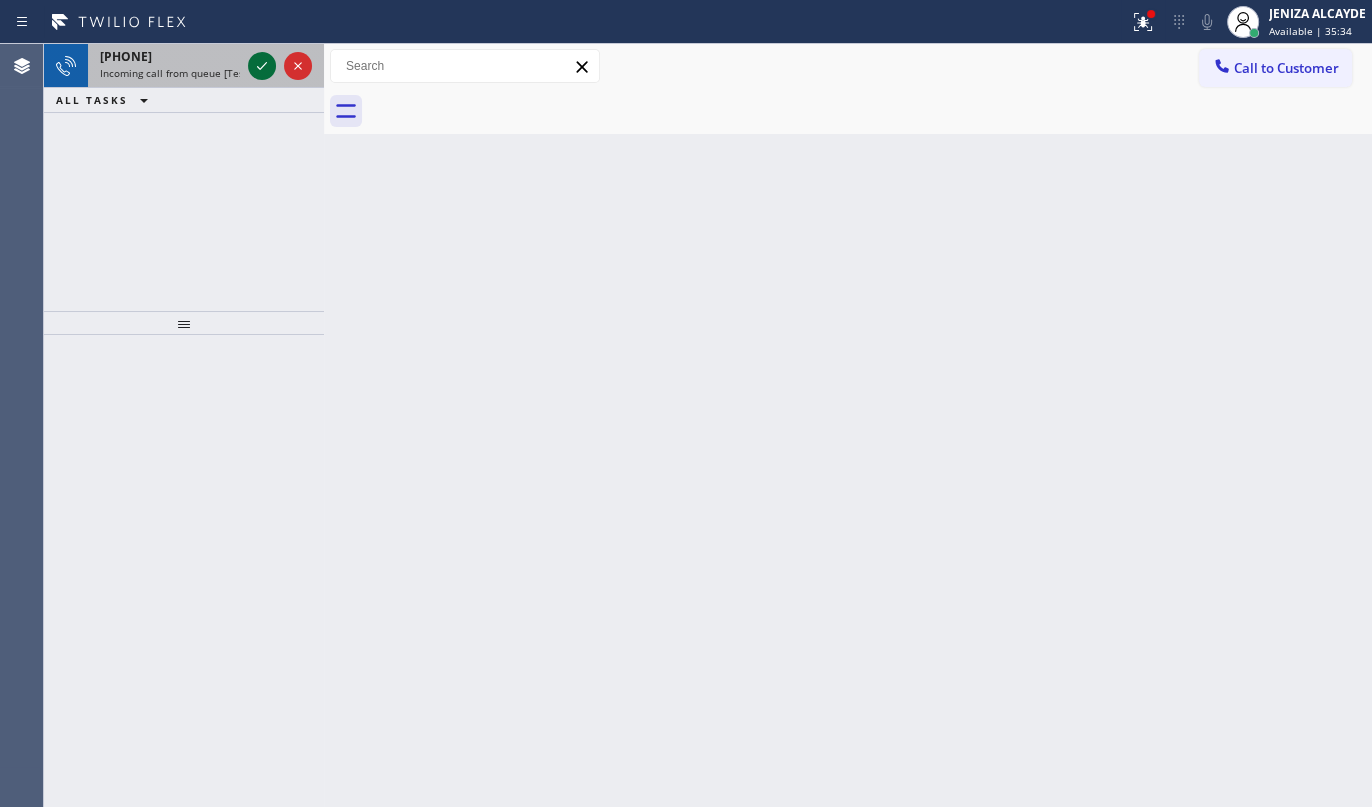 click 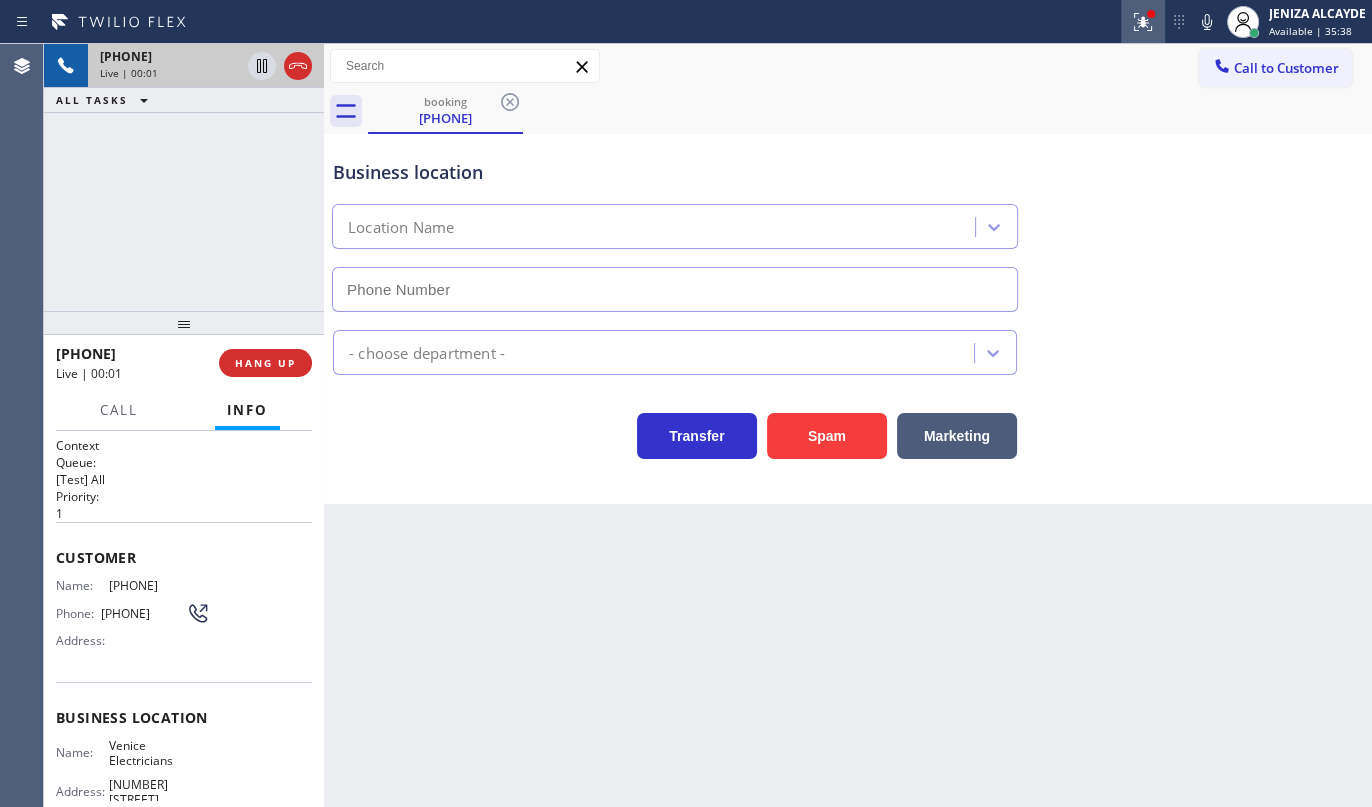click 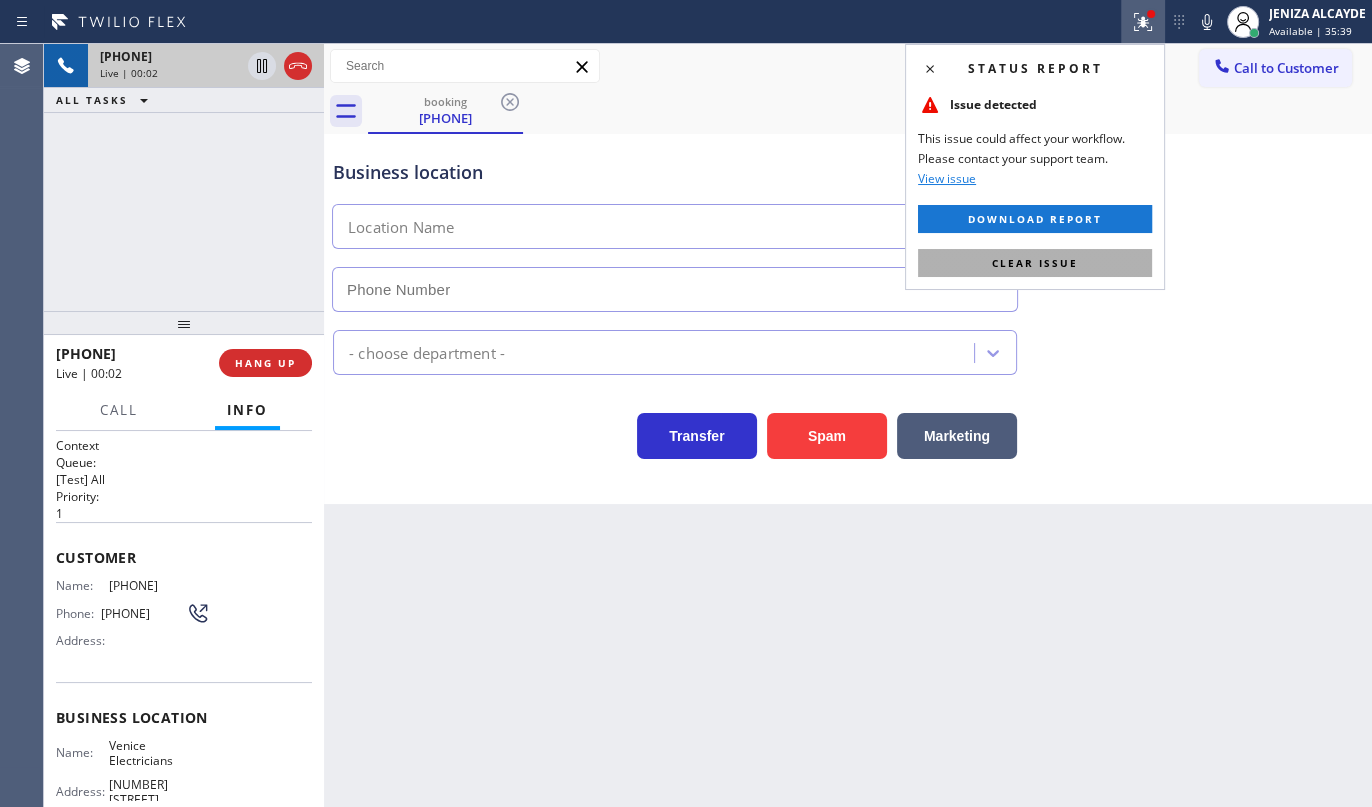 click on "Clear issue" at bounding box center [1035, 263] 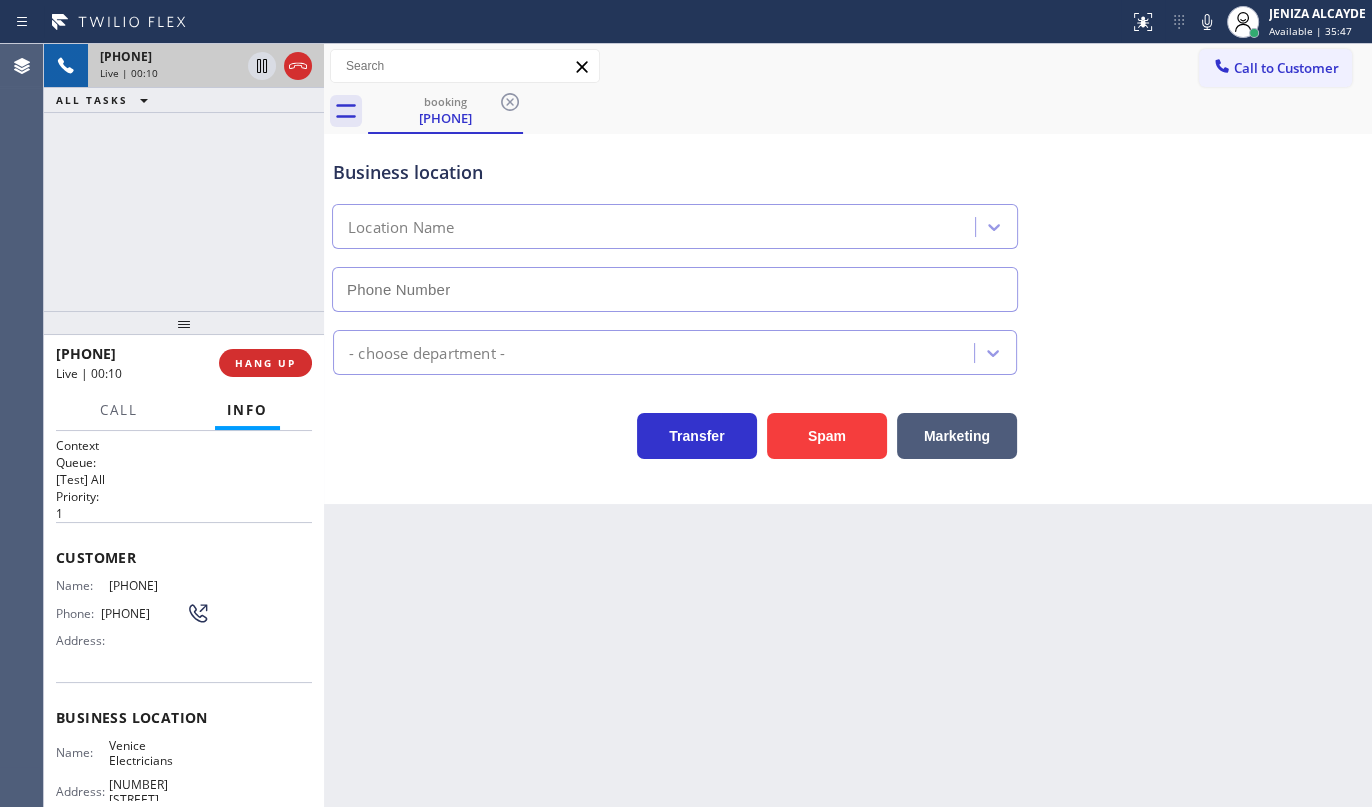 type on "(424) 341-6673" 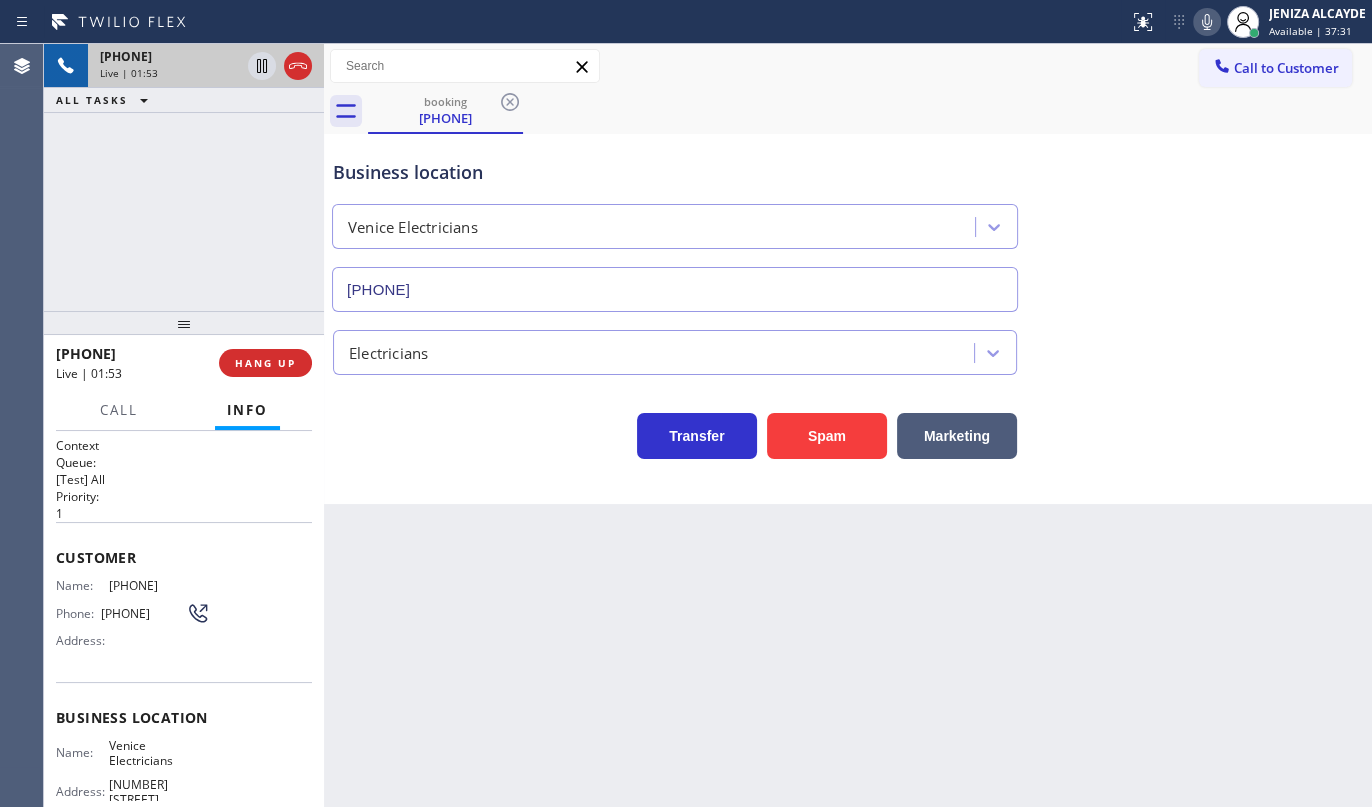 click 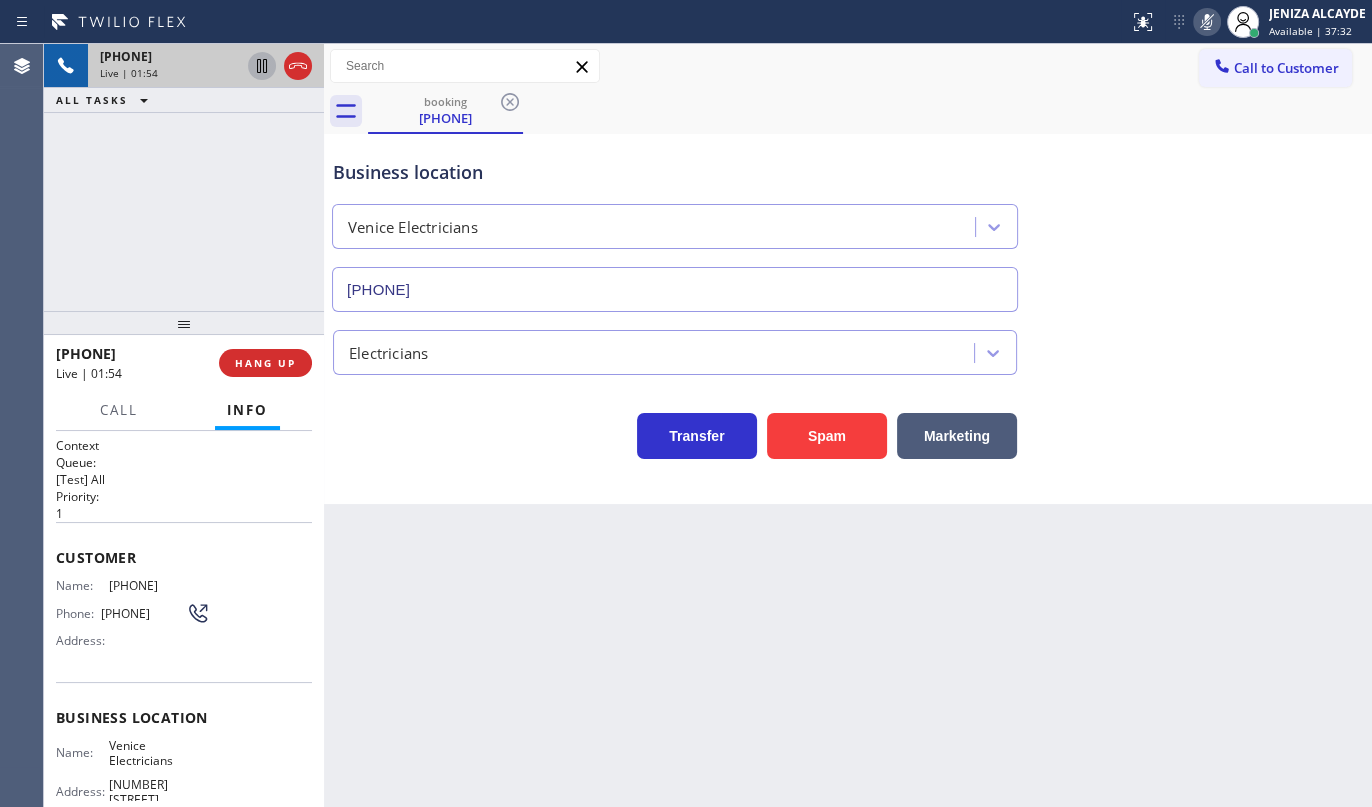 click 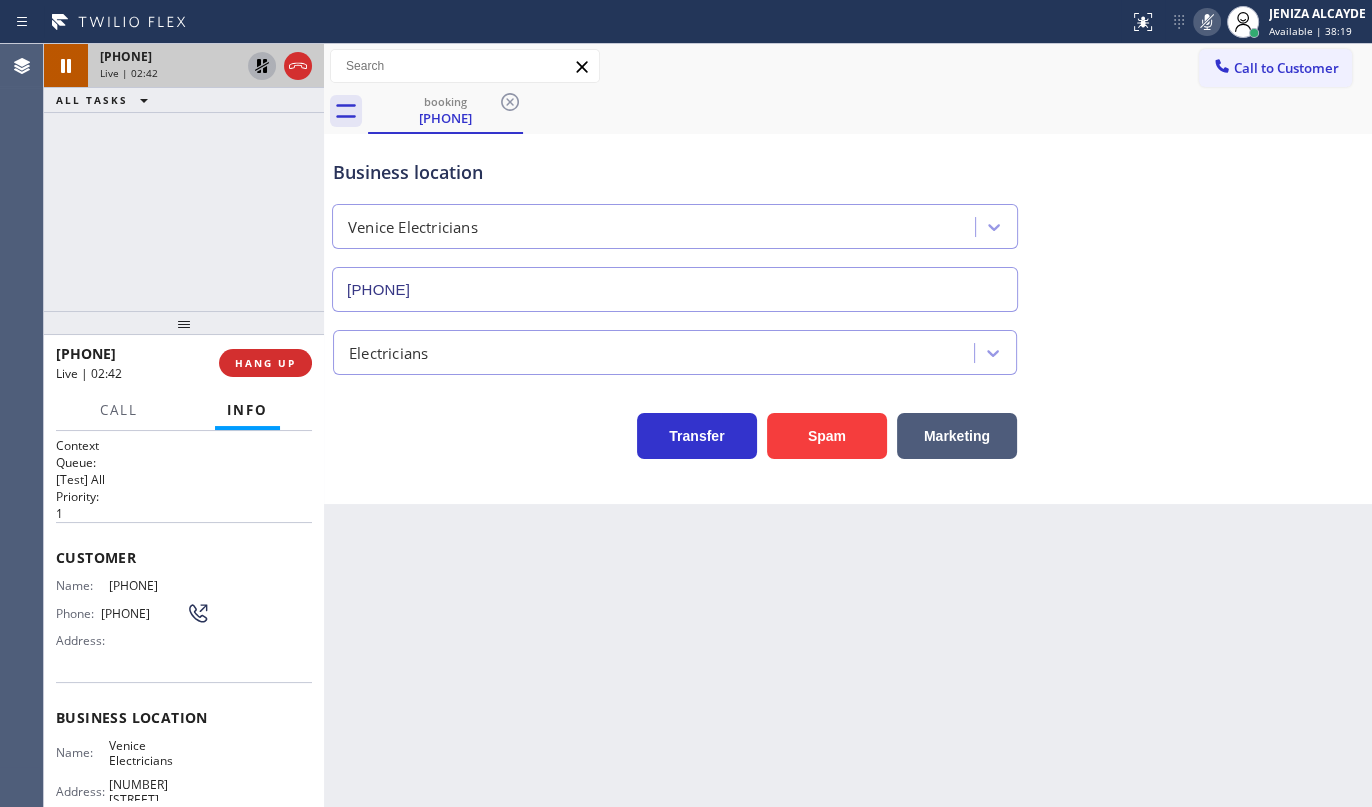 click 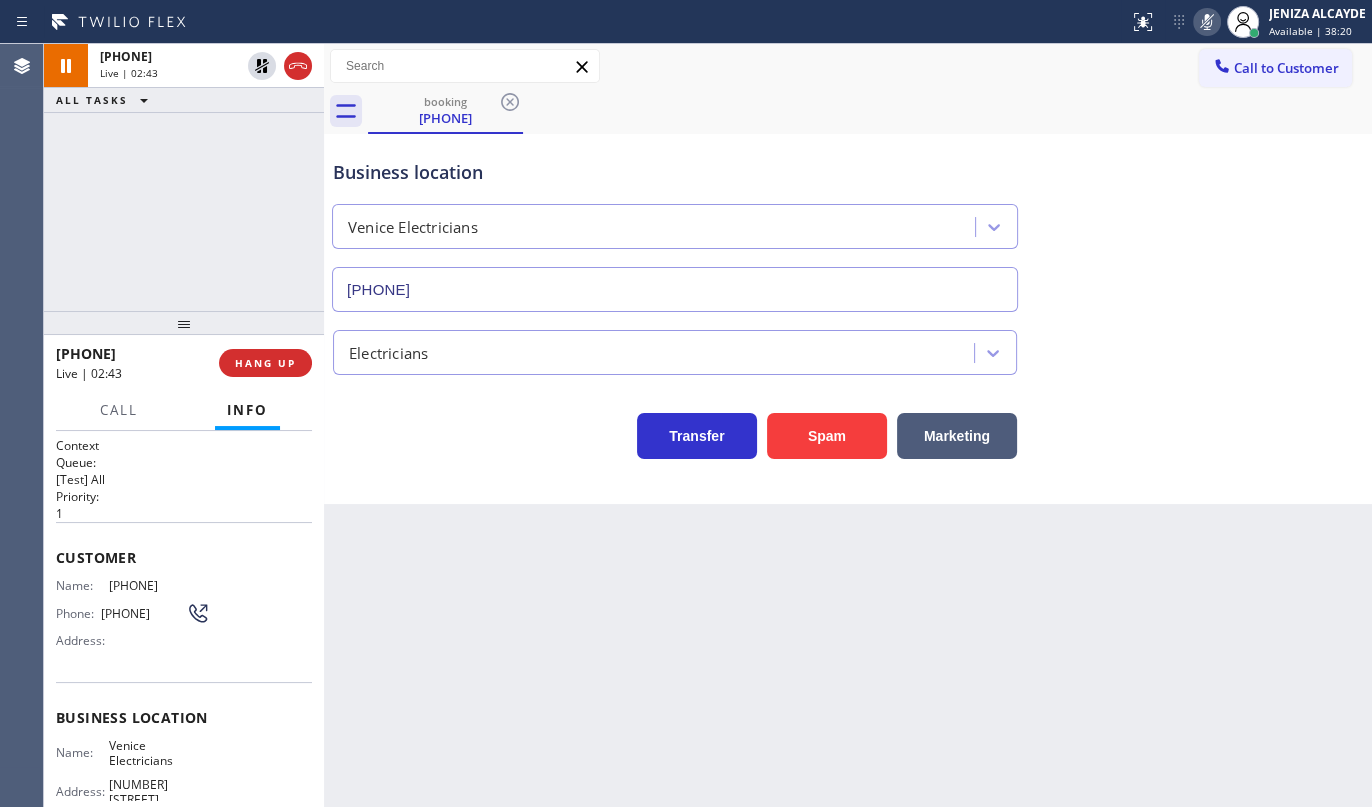 click 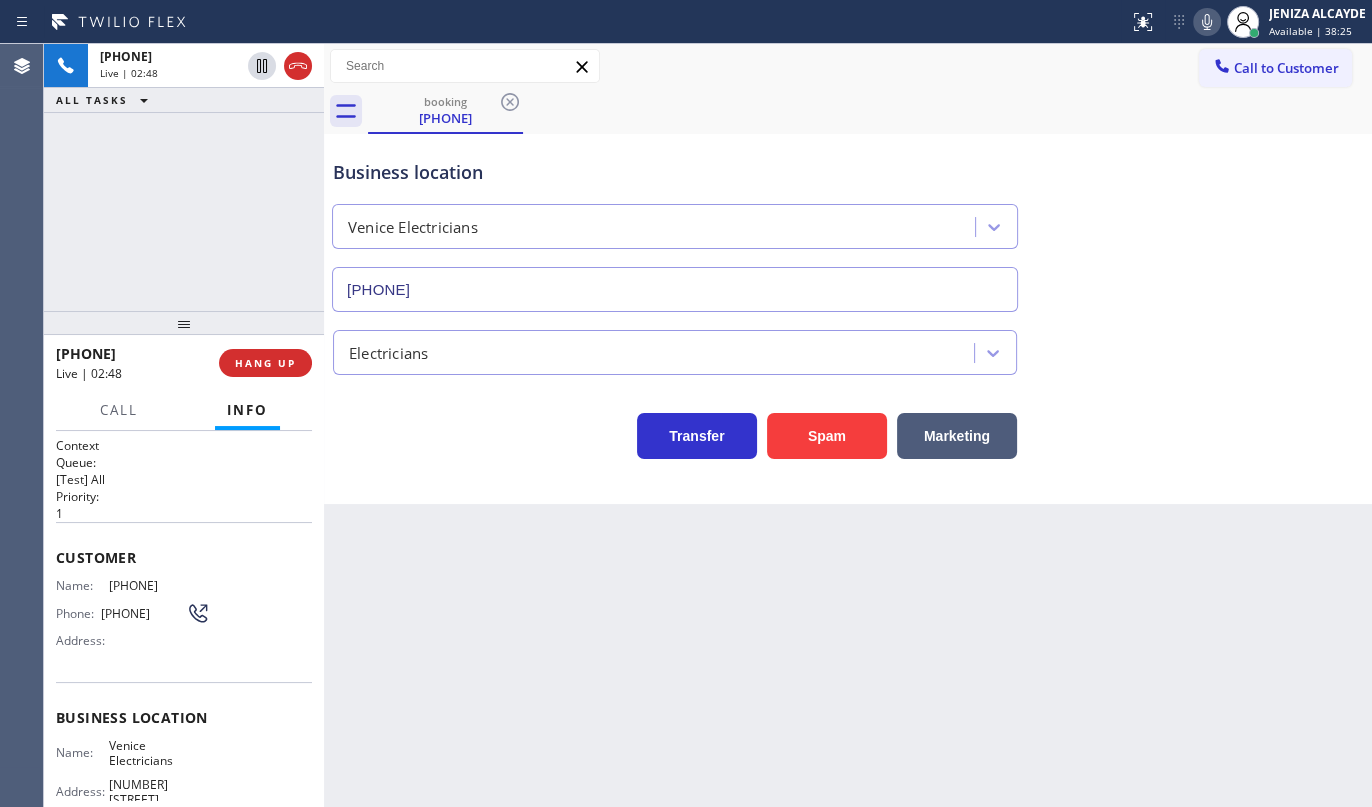 drag, startPoint x: 98, startPoint y: 580, endPoint x: 203, endPoint y: 586, distance: 105.17129 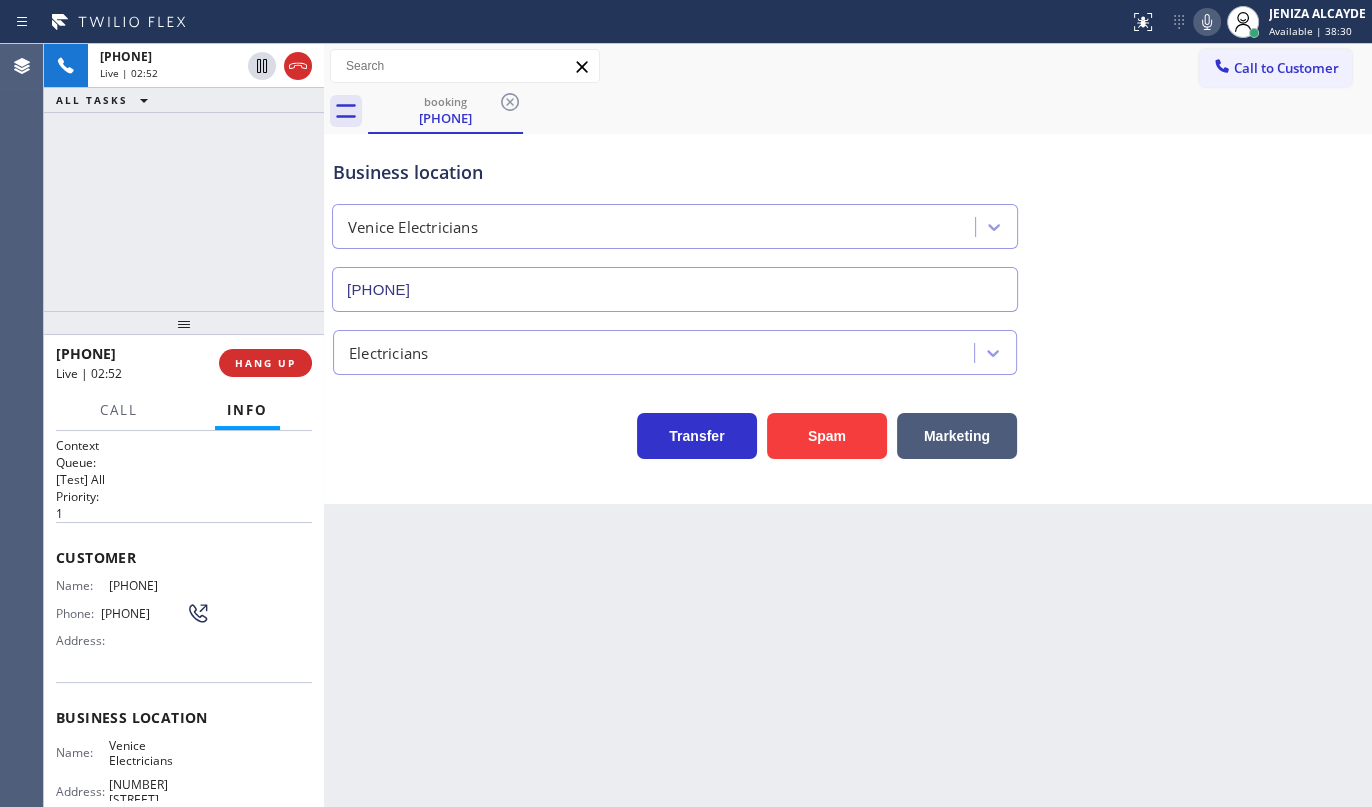 drag, startPoint x: 45, startPoint y: 181, endPoint x: 53, endPoint y: 168, distance: 15.264338 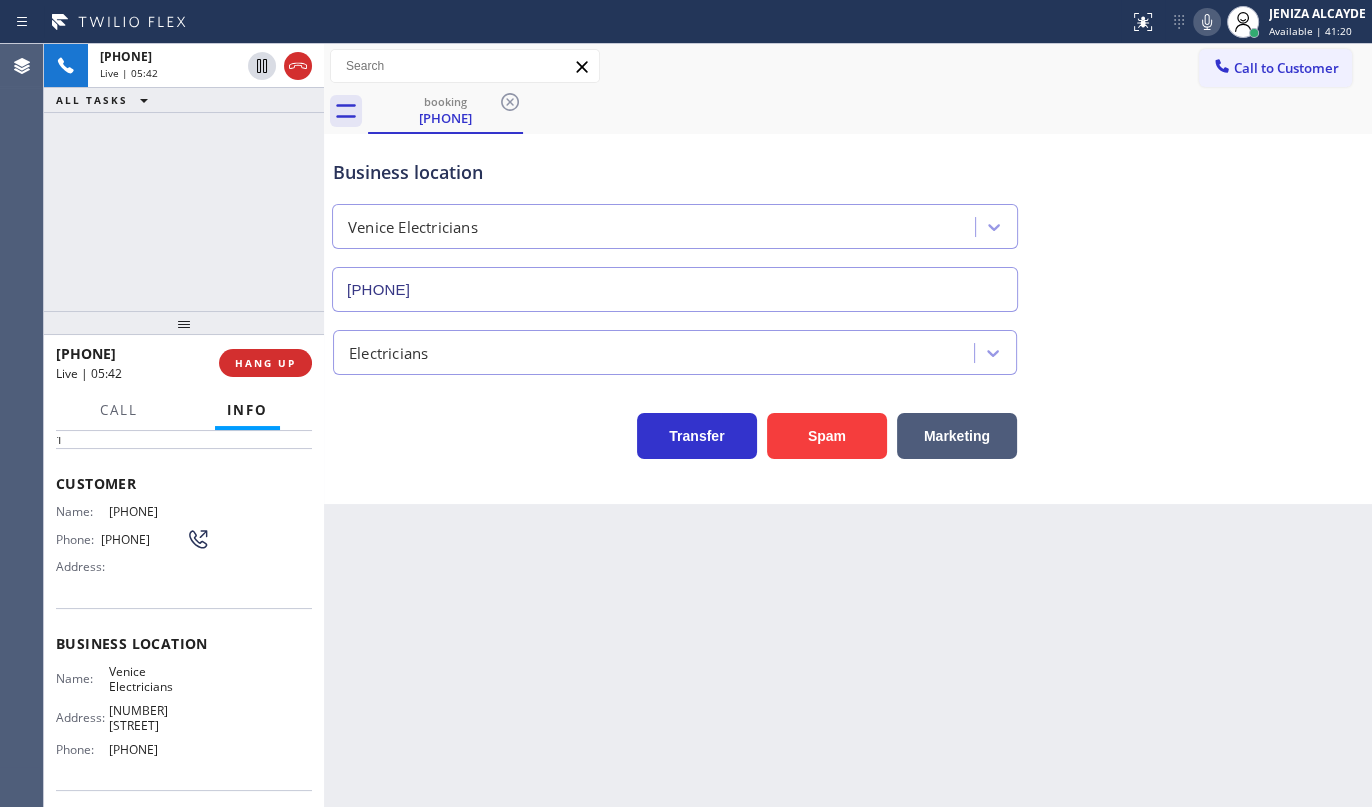 scroll, scrollTop: 181, scrollLeft: 0, axis: vertical 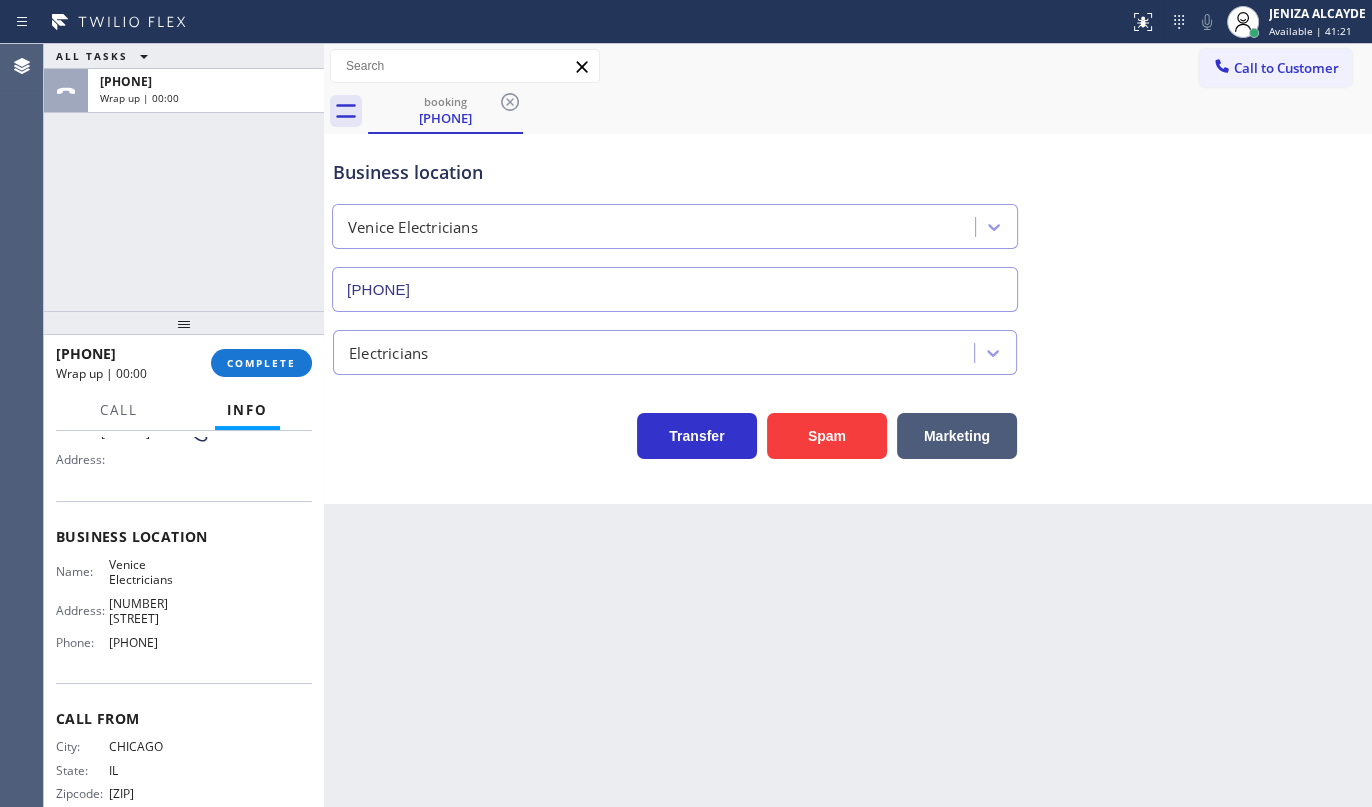 drag, startPoint x: 104, startPoint y: 628, endPoint x: 234, endPoint y: 650, distance: 131.8484 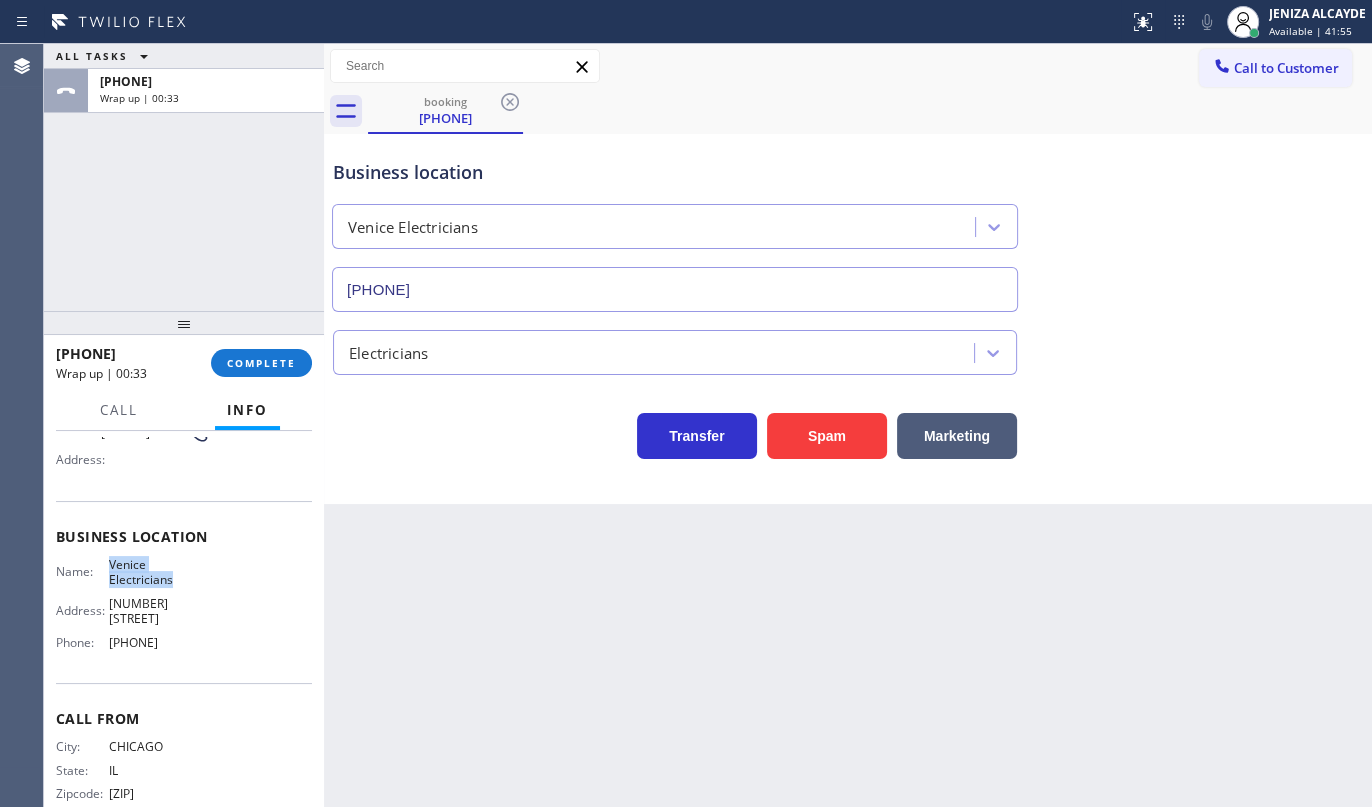 drag, startPoint x: 106, startPoint y: 562, endPoint x: 204, endPoint y: 593, distance: 102.78619 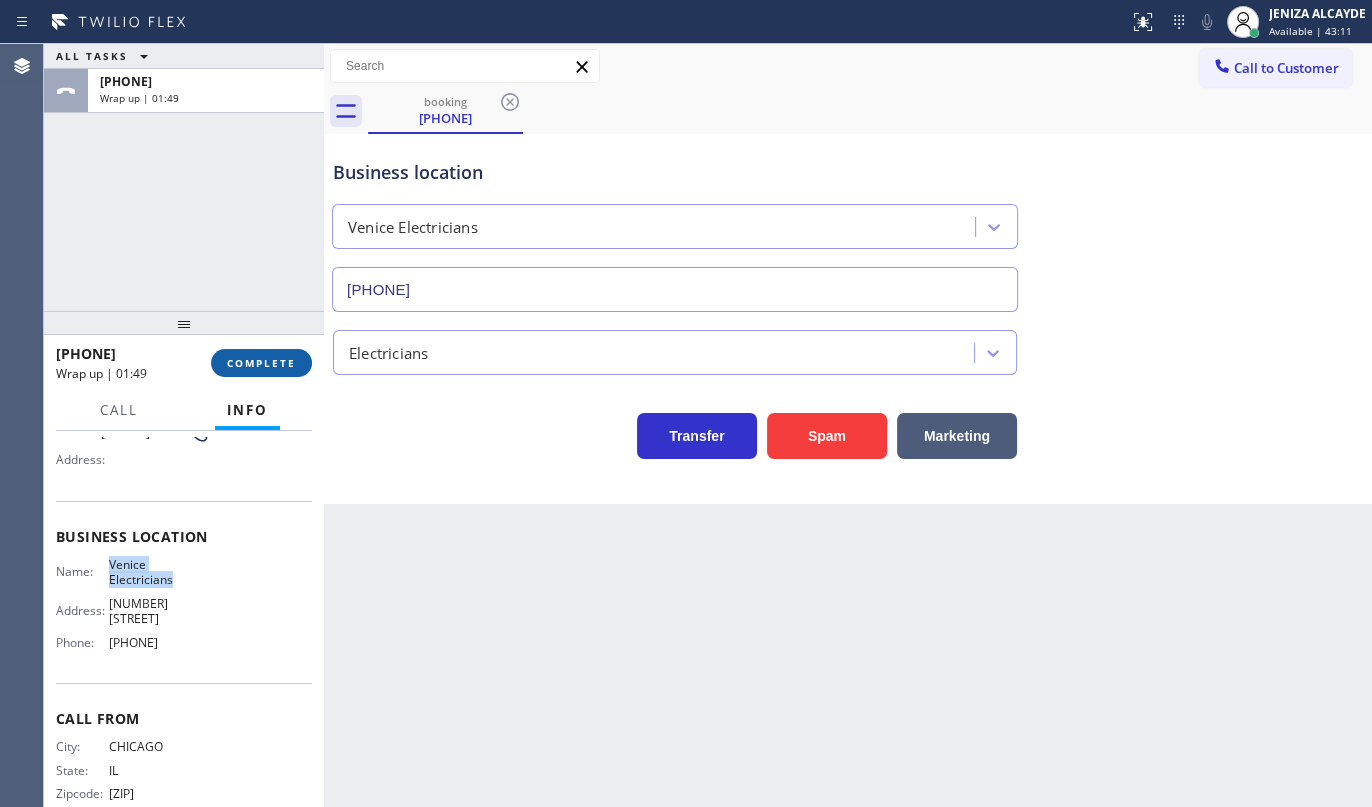 click on "COMPLETE" at bounding box center (261, 363) 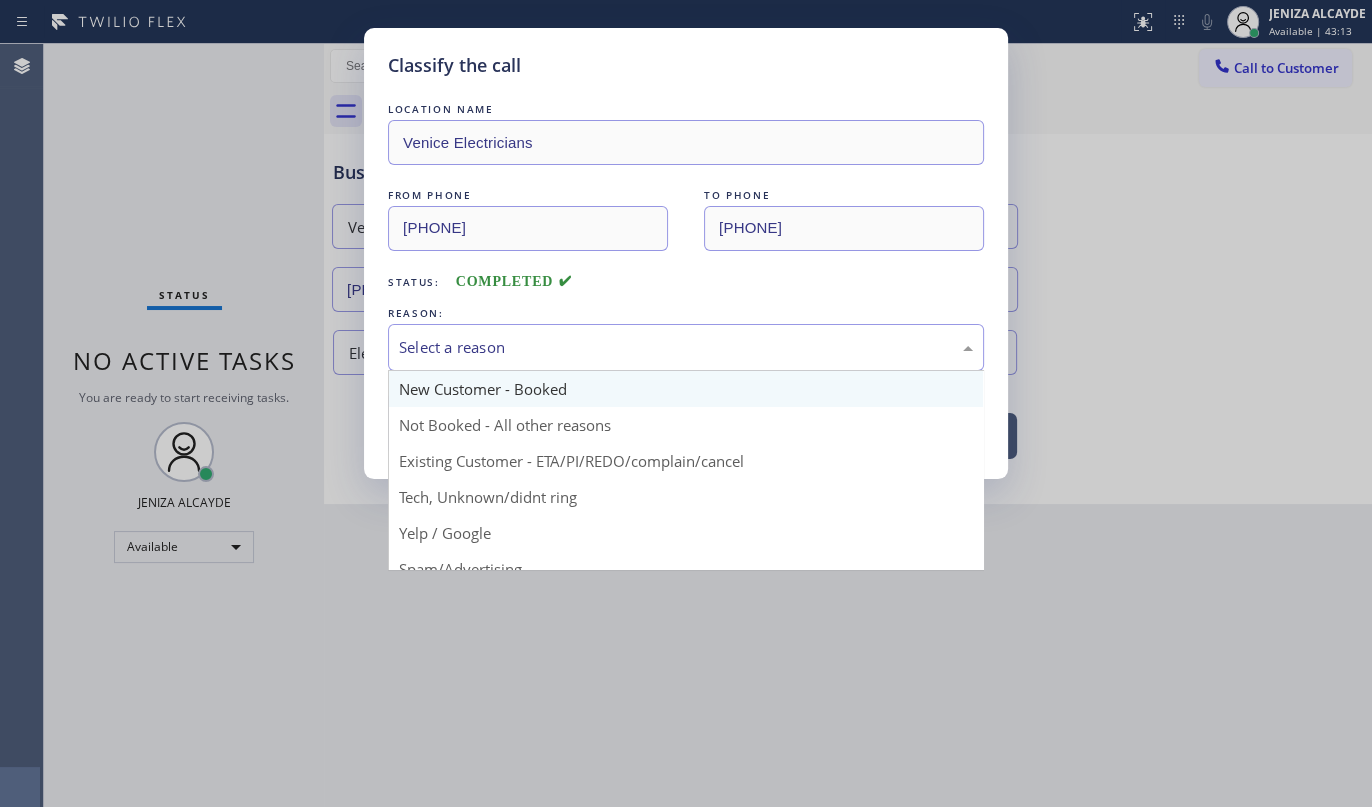 drag, startPoint x: 482, startPoint y: 353, endPoint x: 477, endPoint y: 378, distance: 25.495098 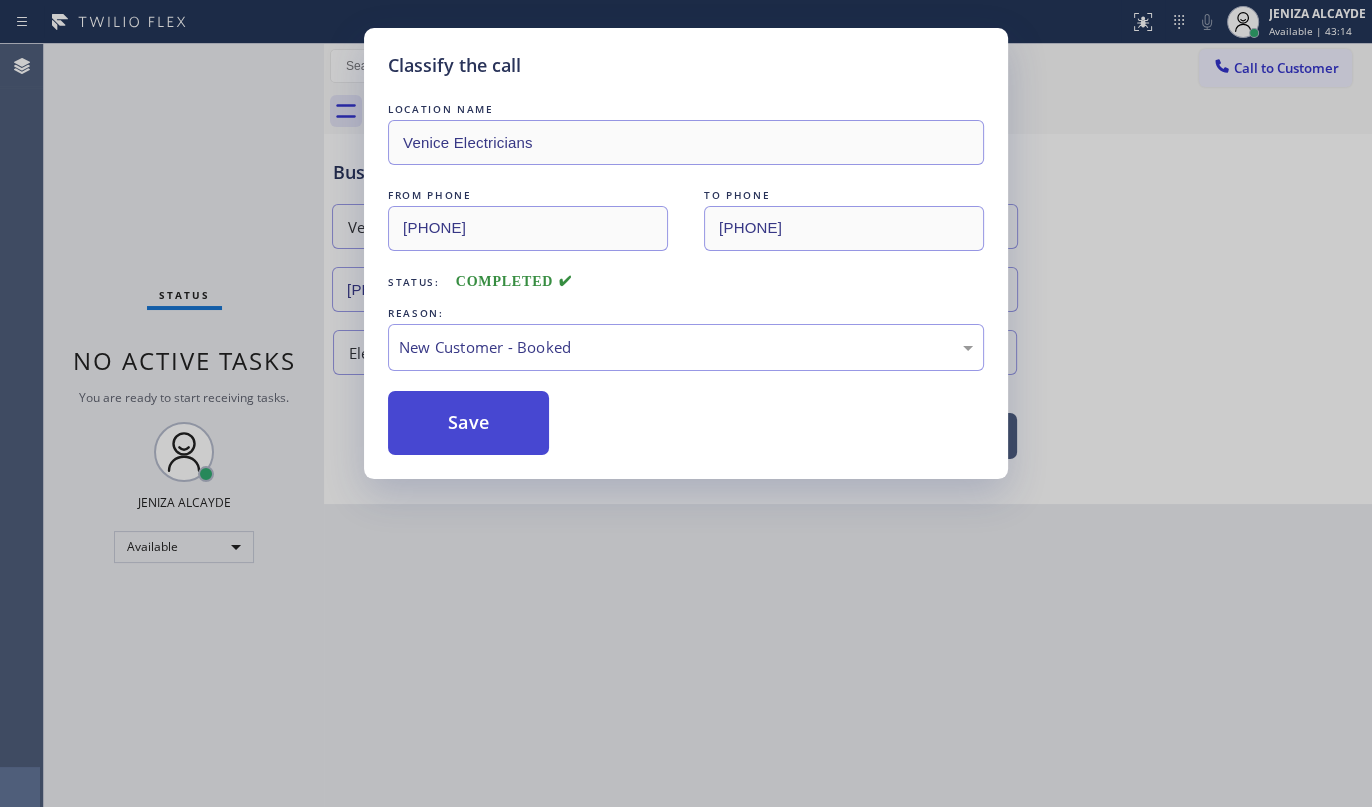 click on "Save" at bounding box center [468, 423] 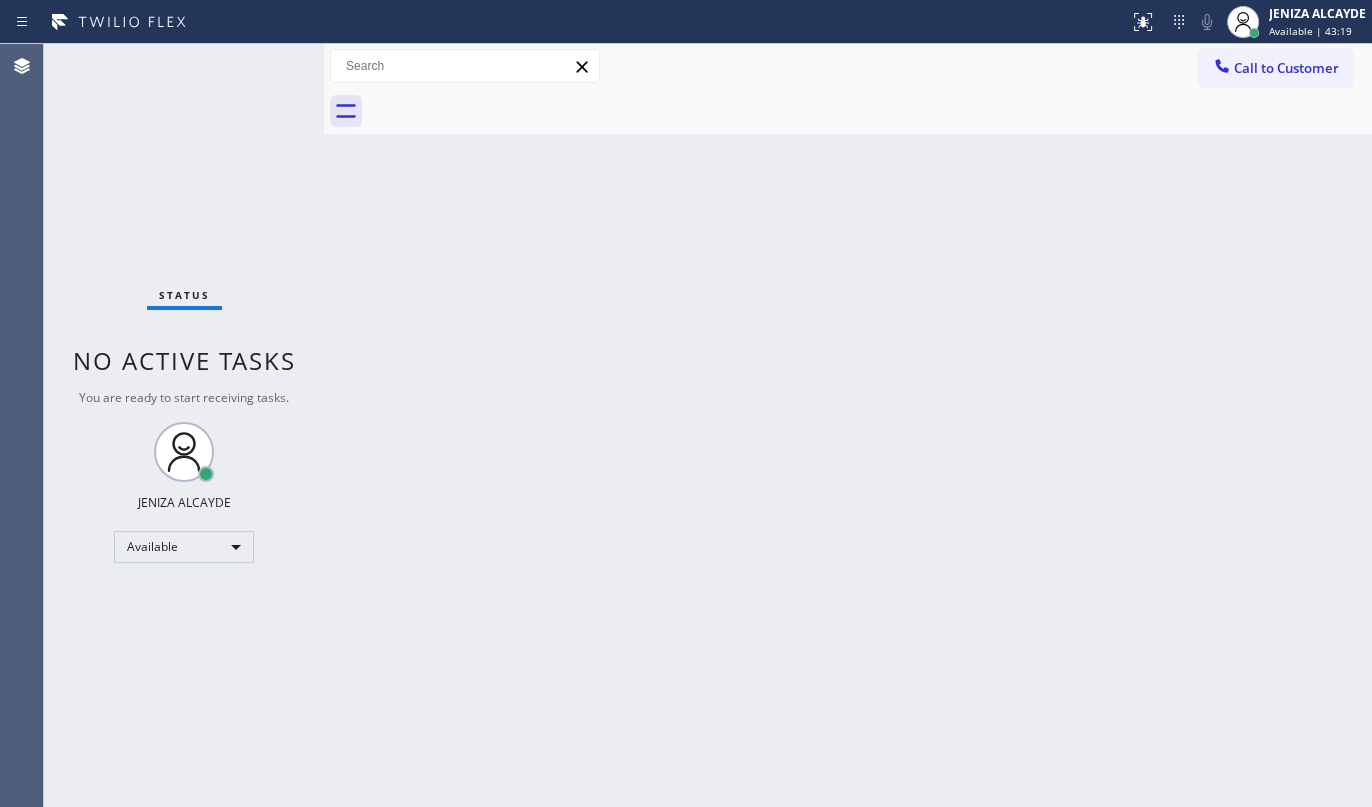 click on "Back to Dashboard Change Sender ID Customers Technicians Select a contact Outbound call Technician Search Technician Your caller id phone number Your caller id phone number Call Technician info Name   Phone none Address none Change Sender ID HVAC +18559994417 5 Star Appliance +18557314952 Appliance Repair +18554611149 Plumbing +18889090120 Air Duct Cleaning +18006865038  Electricians +18005688664 Cancel Change Check personal SMS Reset Change No tabs Call to Customer Outbound call Location Search location Your caller id phone number (818) 210-4121 Customer number Call Outbound call Technician Search Technician Your caller id phone number Your caller id phone number Call" at bounding box center [848, 425] 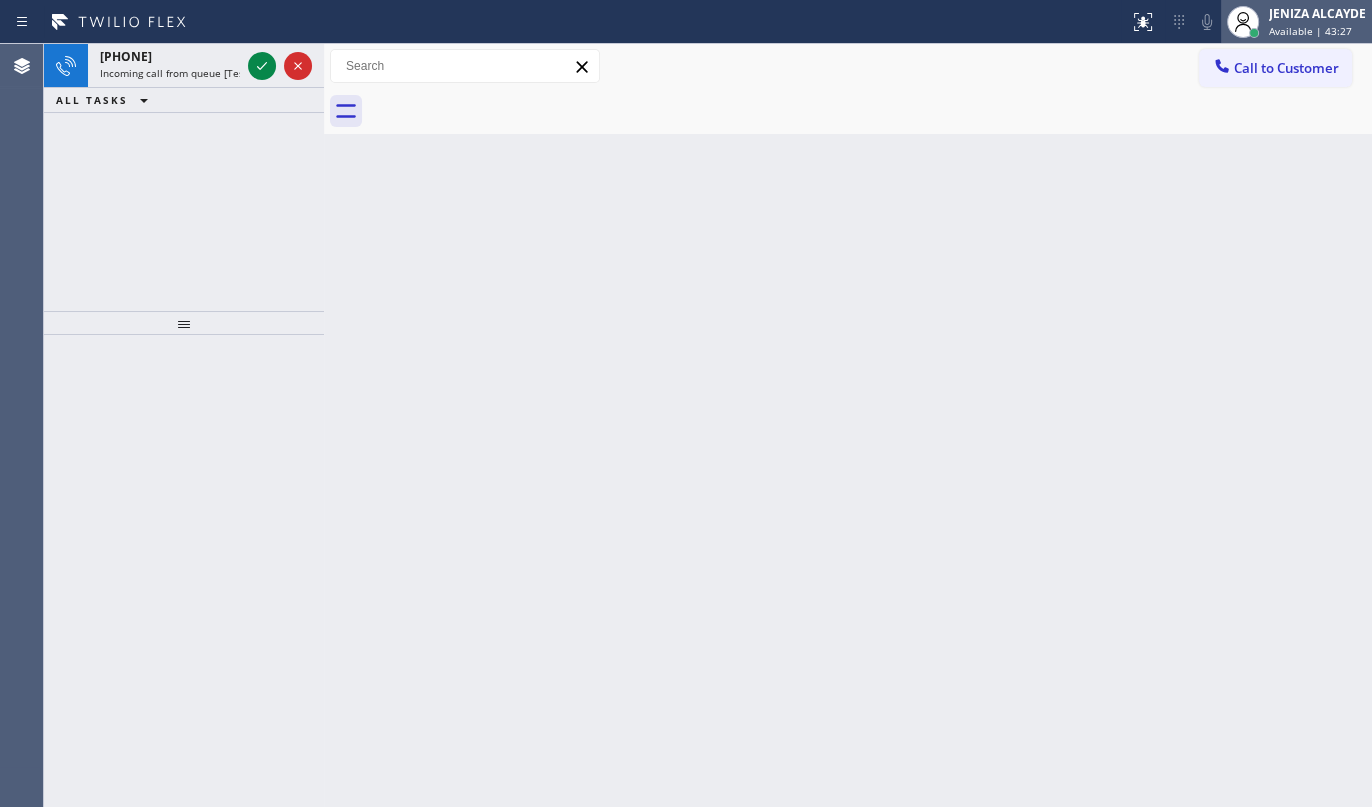 click on "Available | 43:27" at bounding box center [1310, 31] 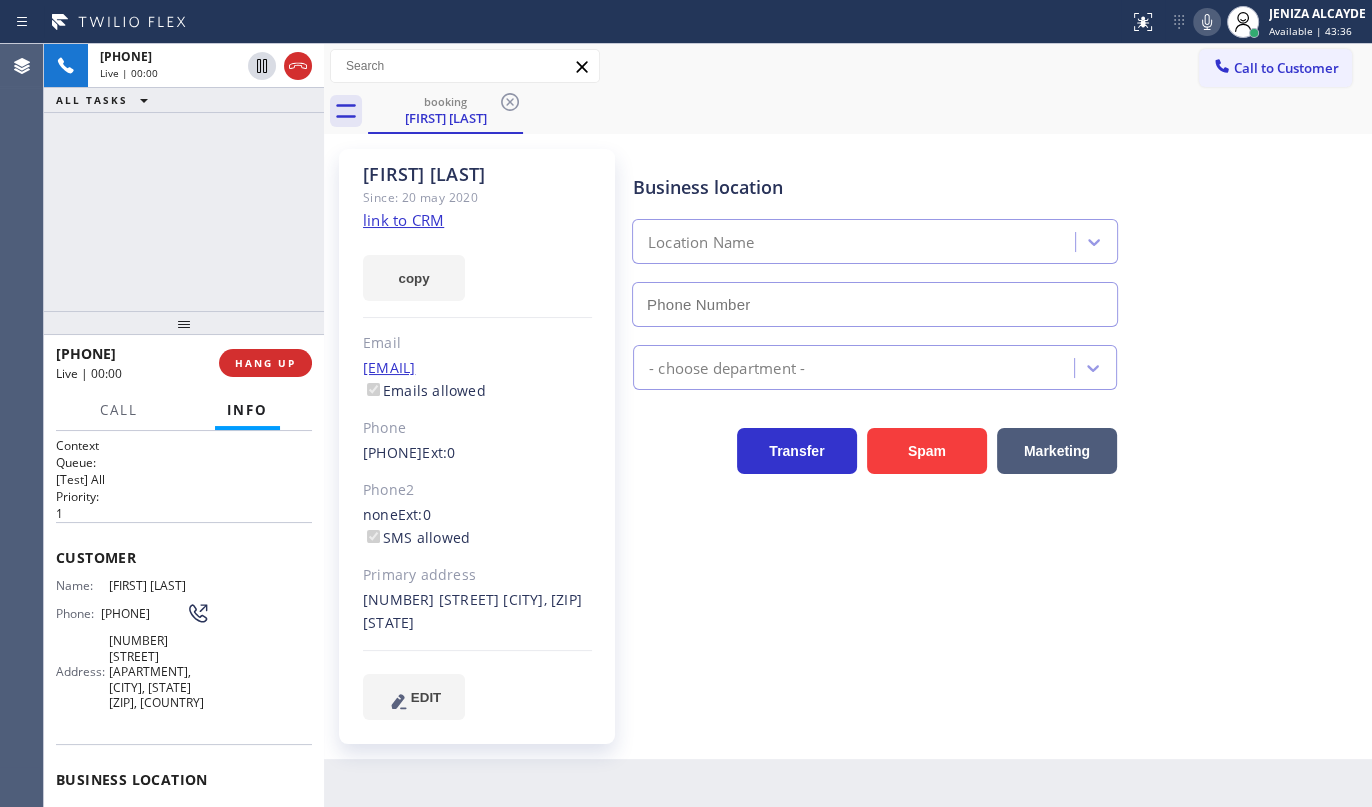 type on "(630) 791-5511" 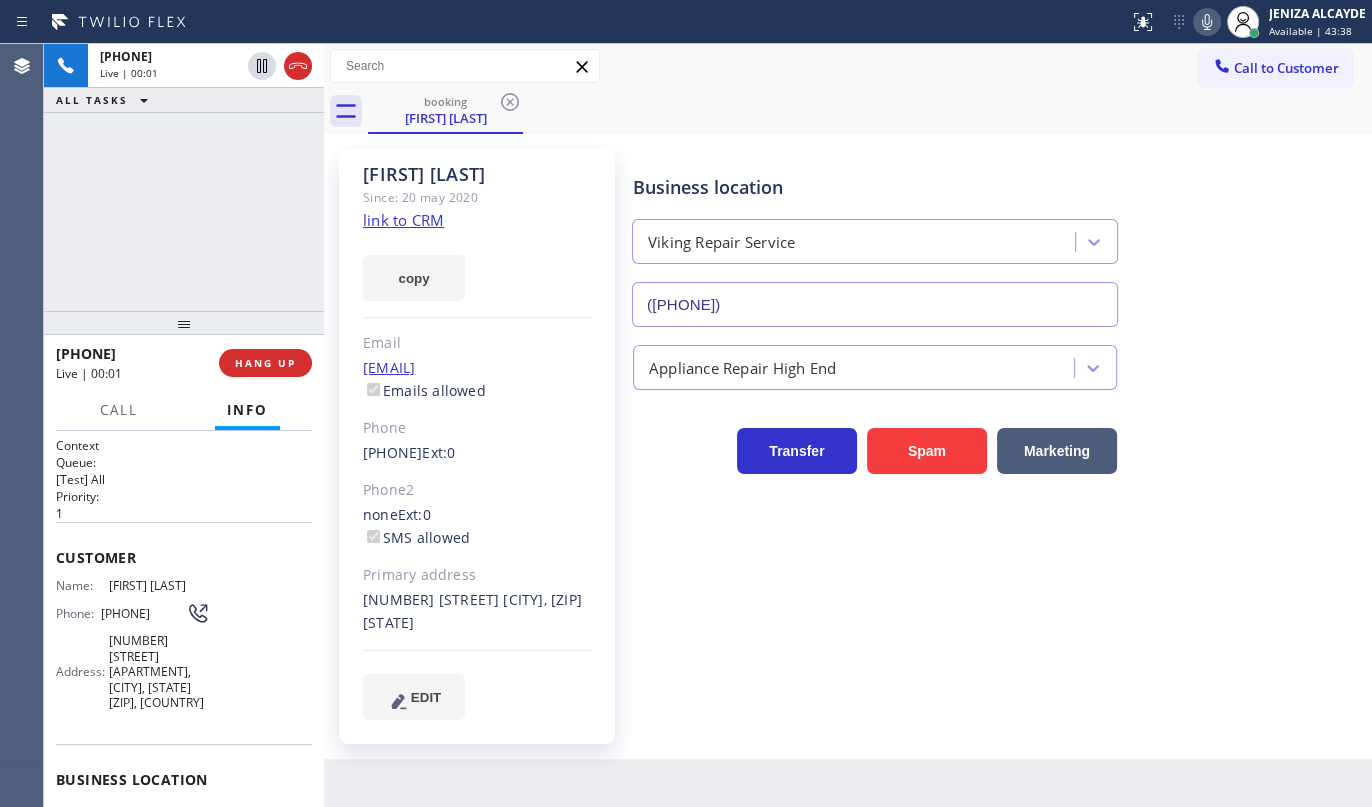 click on "link to CRM" 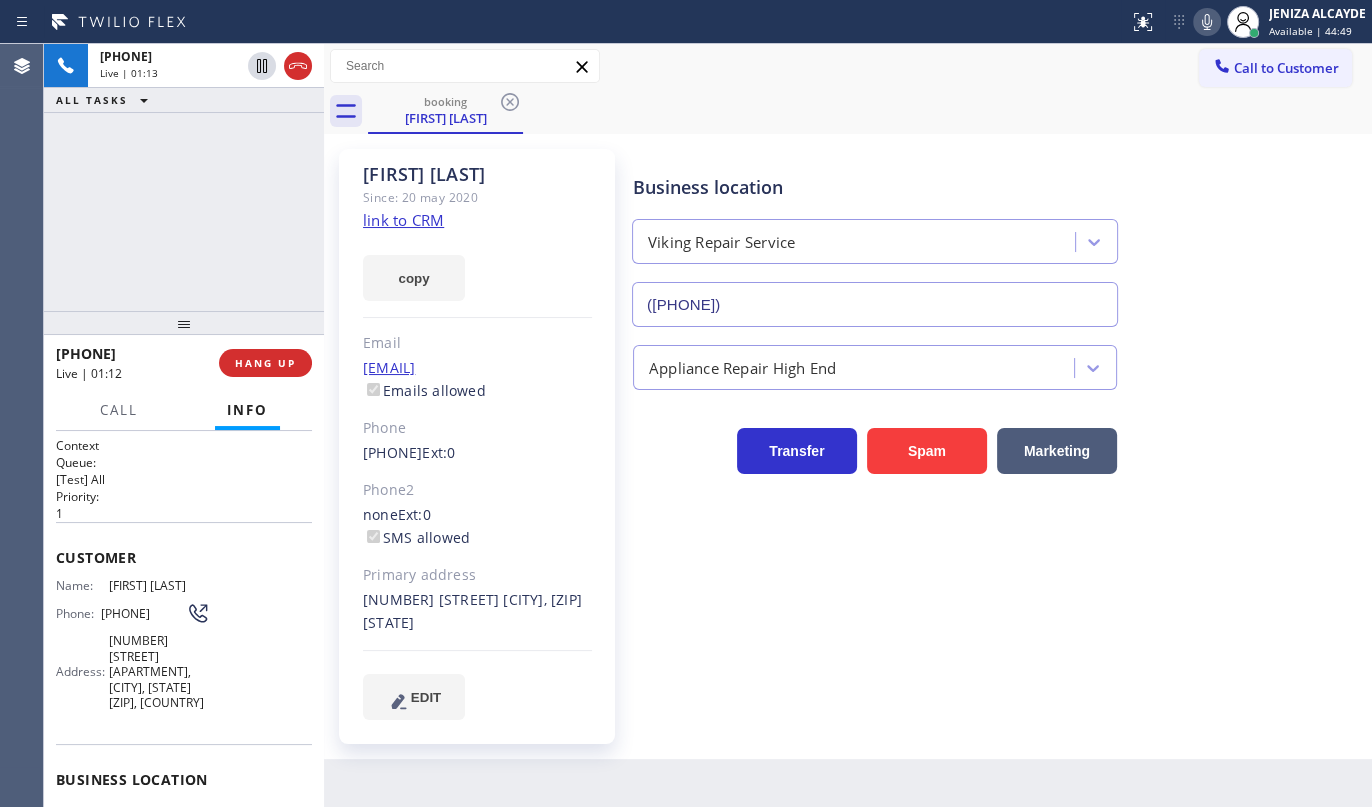 click on "+13128982547 Live | 01:13 ALL TASKS ALL TASKS ACTIVE TASKS TASKS IN WRAP UP" at bounding box center (184, 177) 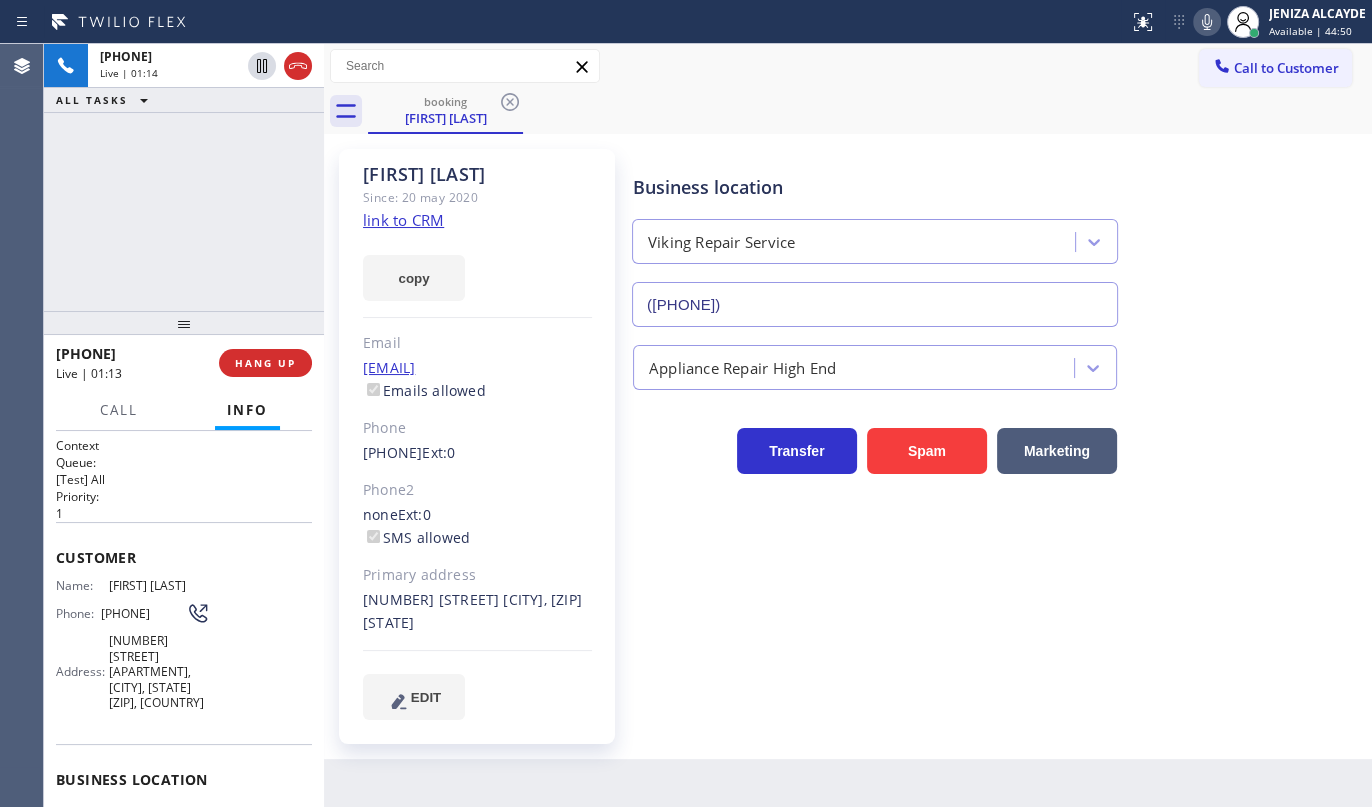 click 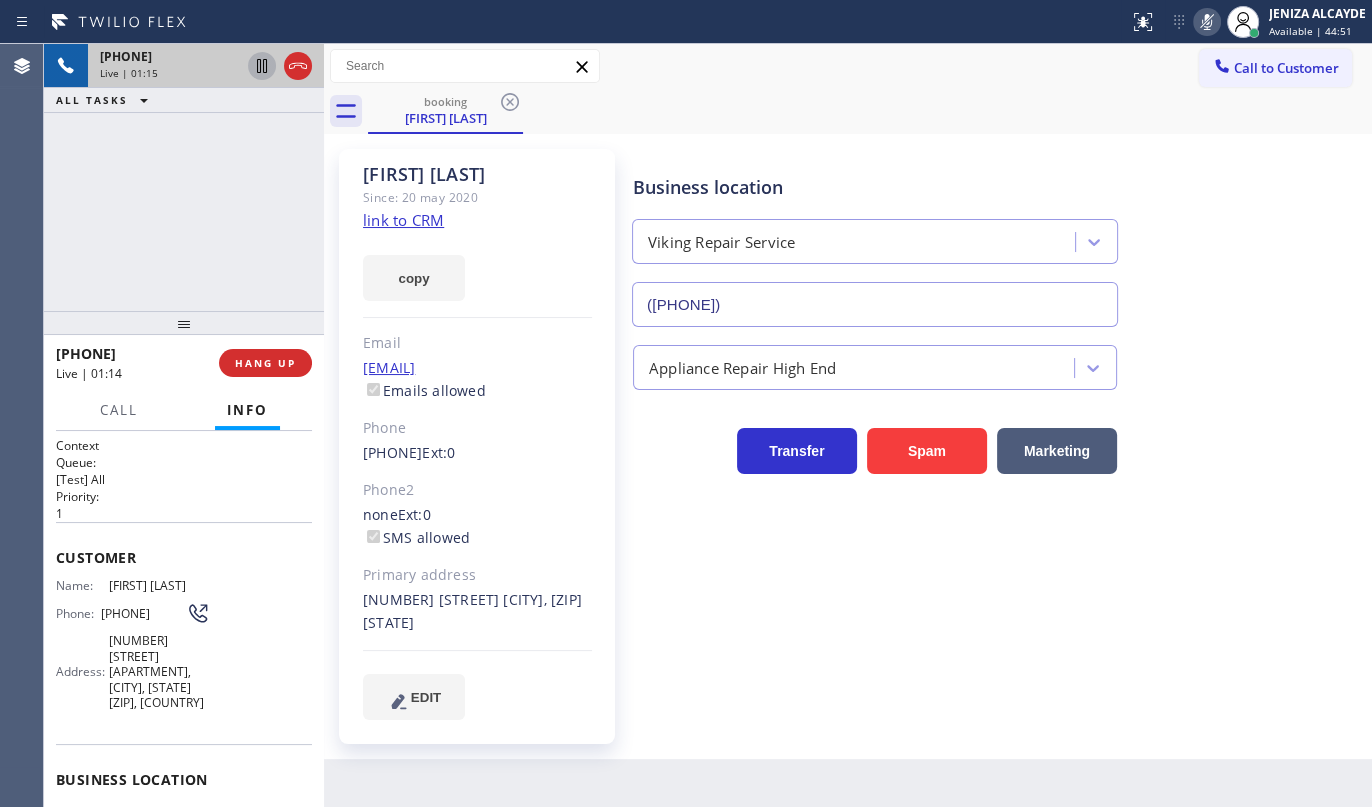 click 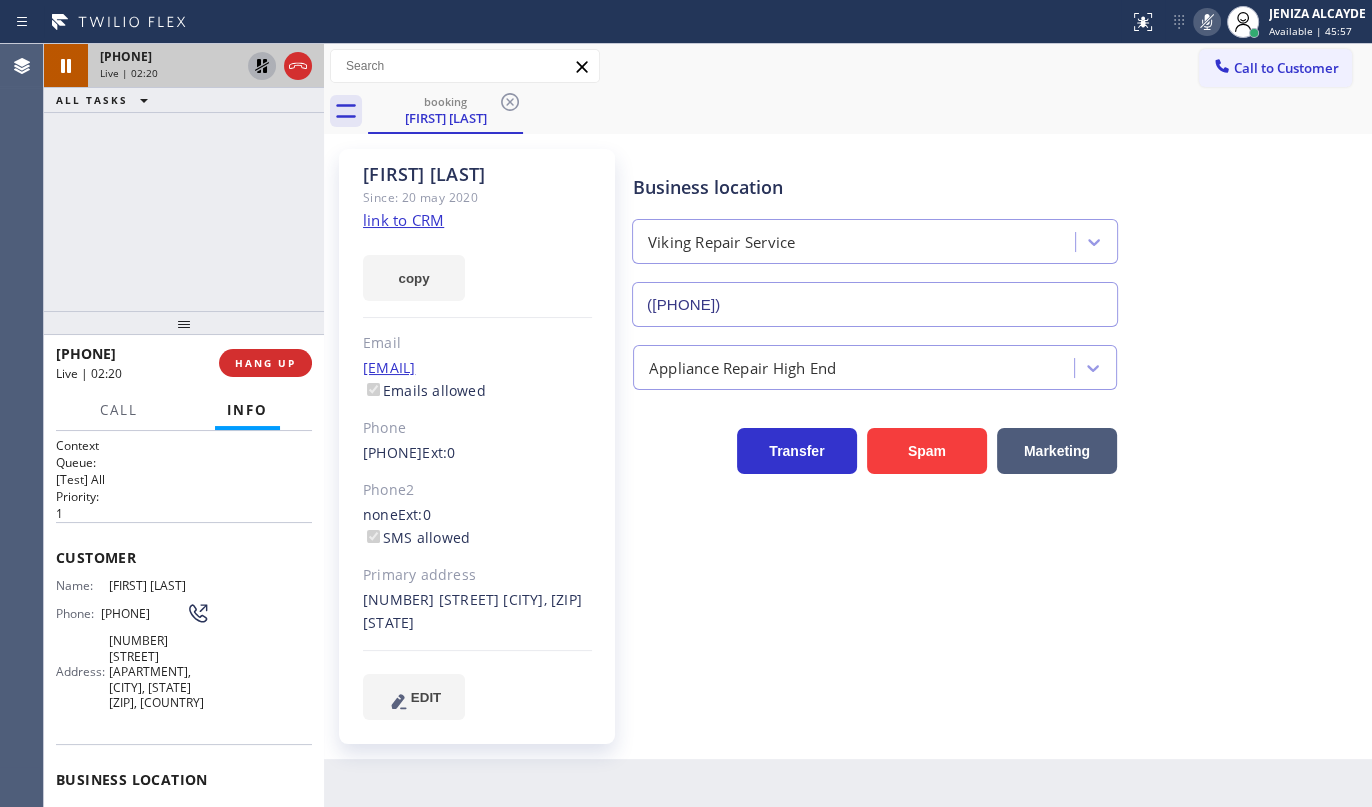 click on "+13128982547 Live | 02:20 ALL TASKS ALL TASKS ACTIVE TASKS TASKS IN WRAP UP" at bounding box center [184, 177] 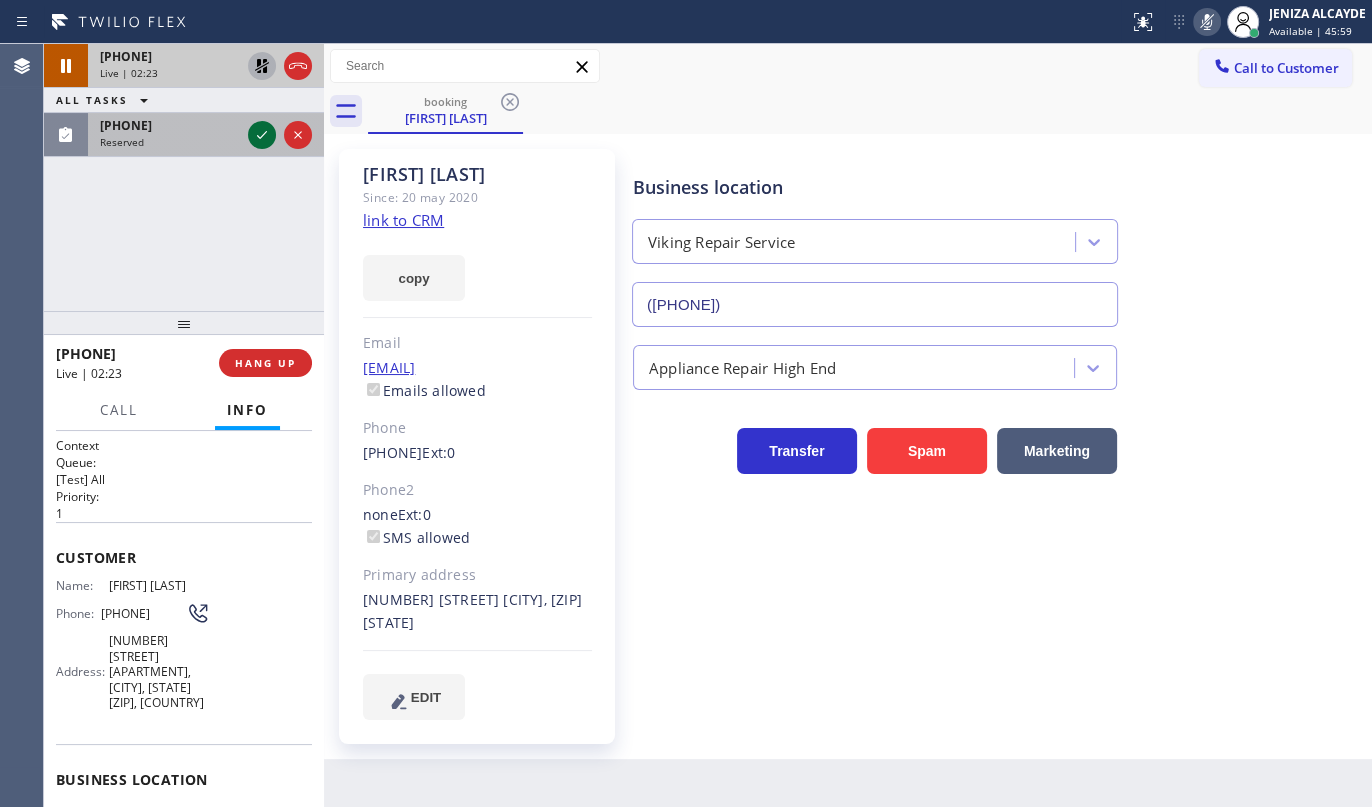 click 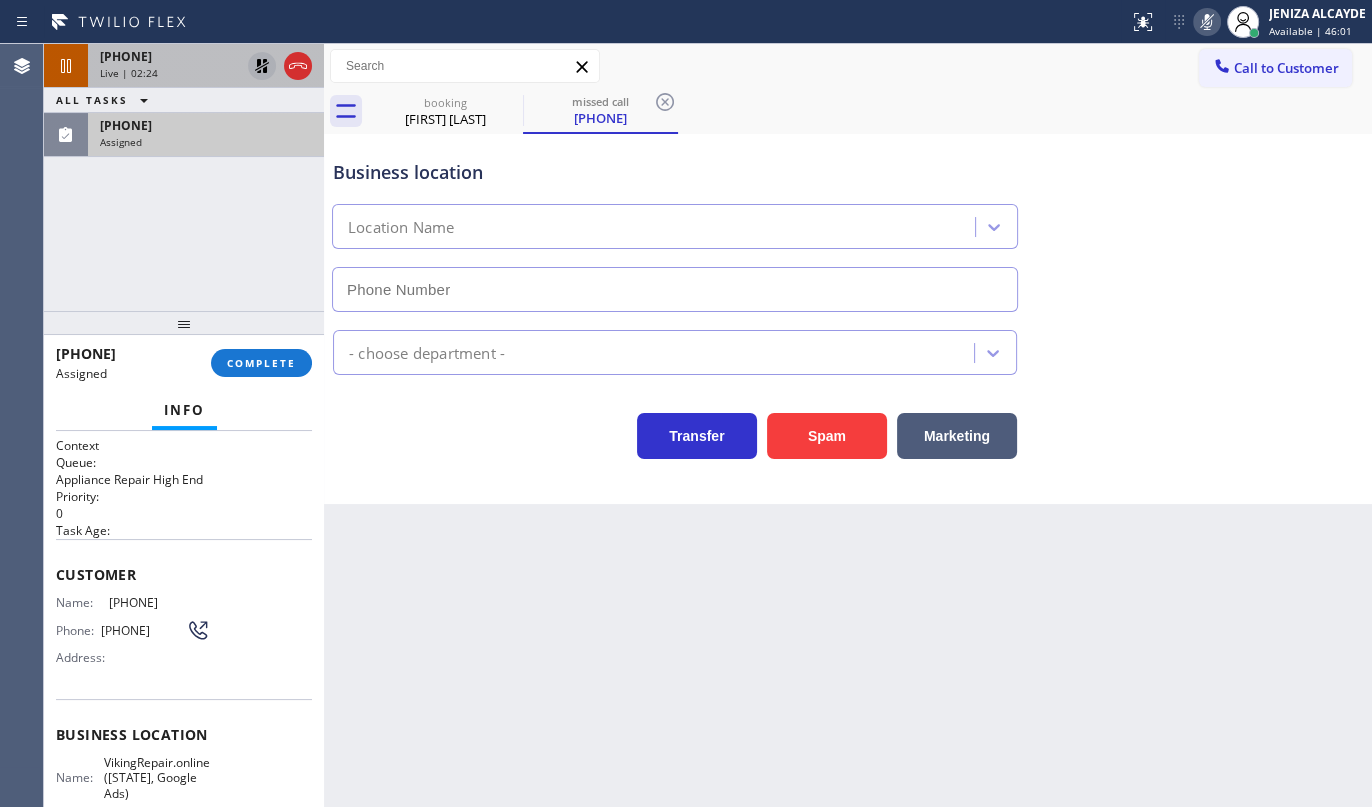 type on "(213) 449-7096" 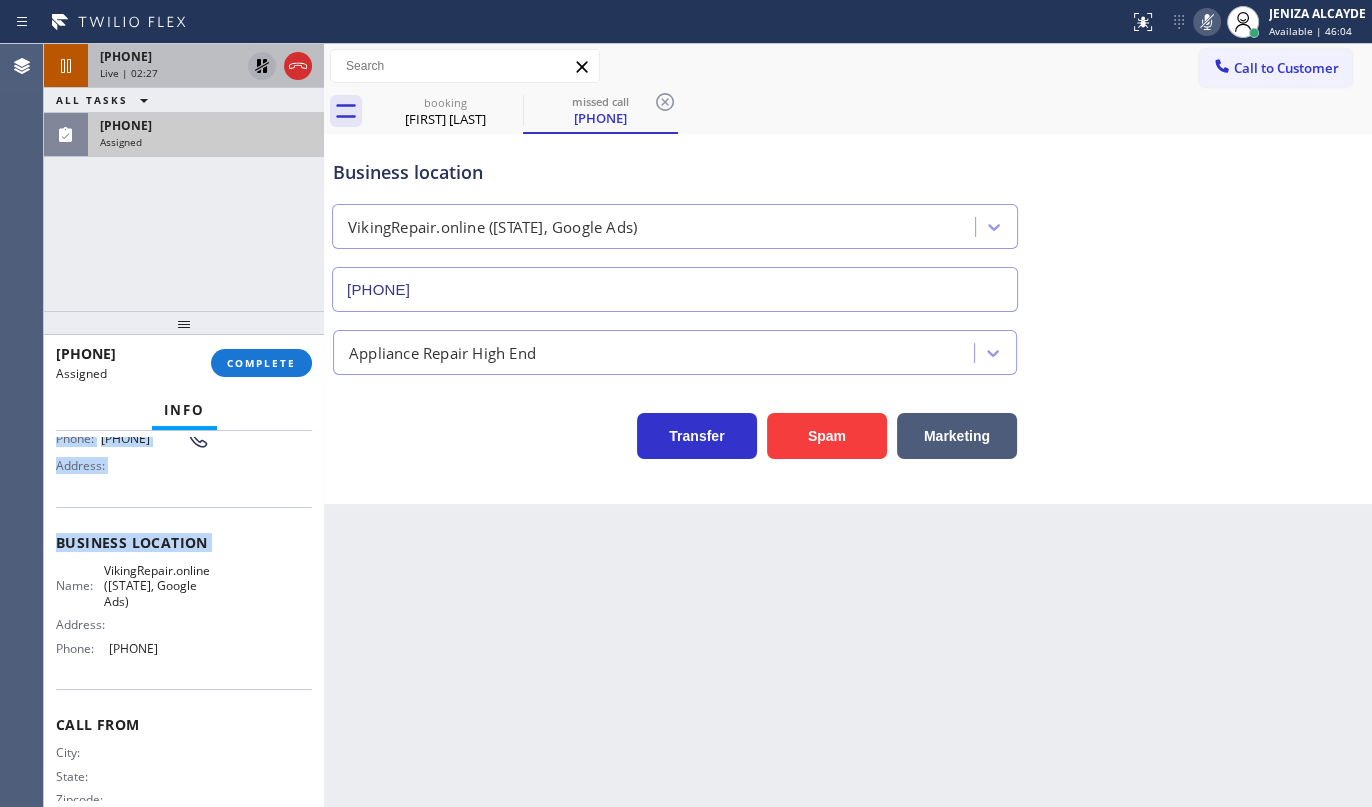 scroll, scrollTop: 219, scrollLeft: 0, axis: vertical 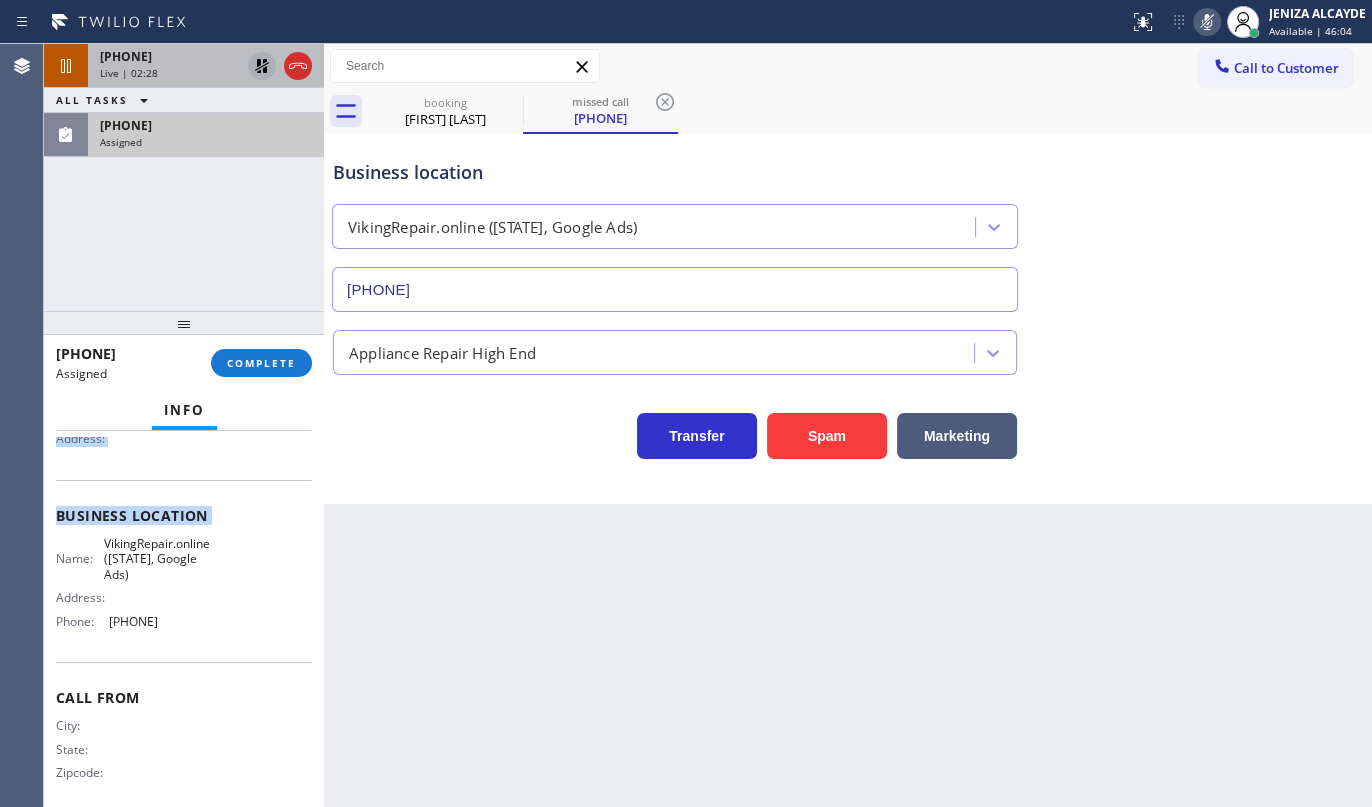 drag, startPoint x: 57, startPoint y: 561, endPoint x: 221, endPoint y: 630, distance: 177.92415 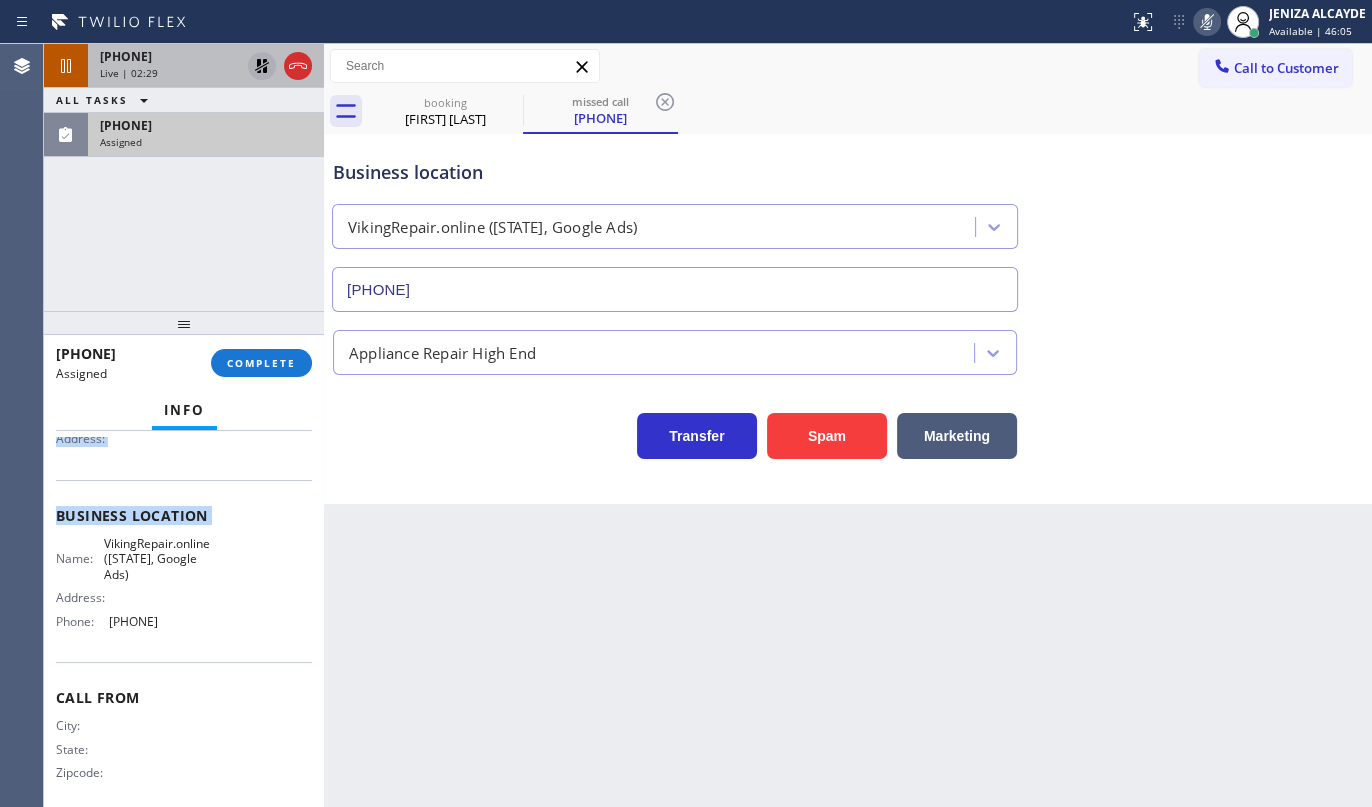 copy on "Customer Name: (516) 528-9847 Phone: (516) 528-9847 Address: Business location Name: VikingRepair.online (LA, Google Ads) Address:   Phone: (213) 449-7096" 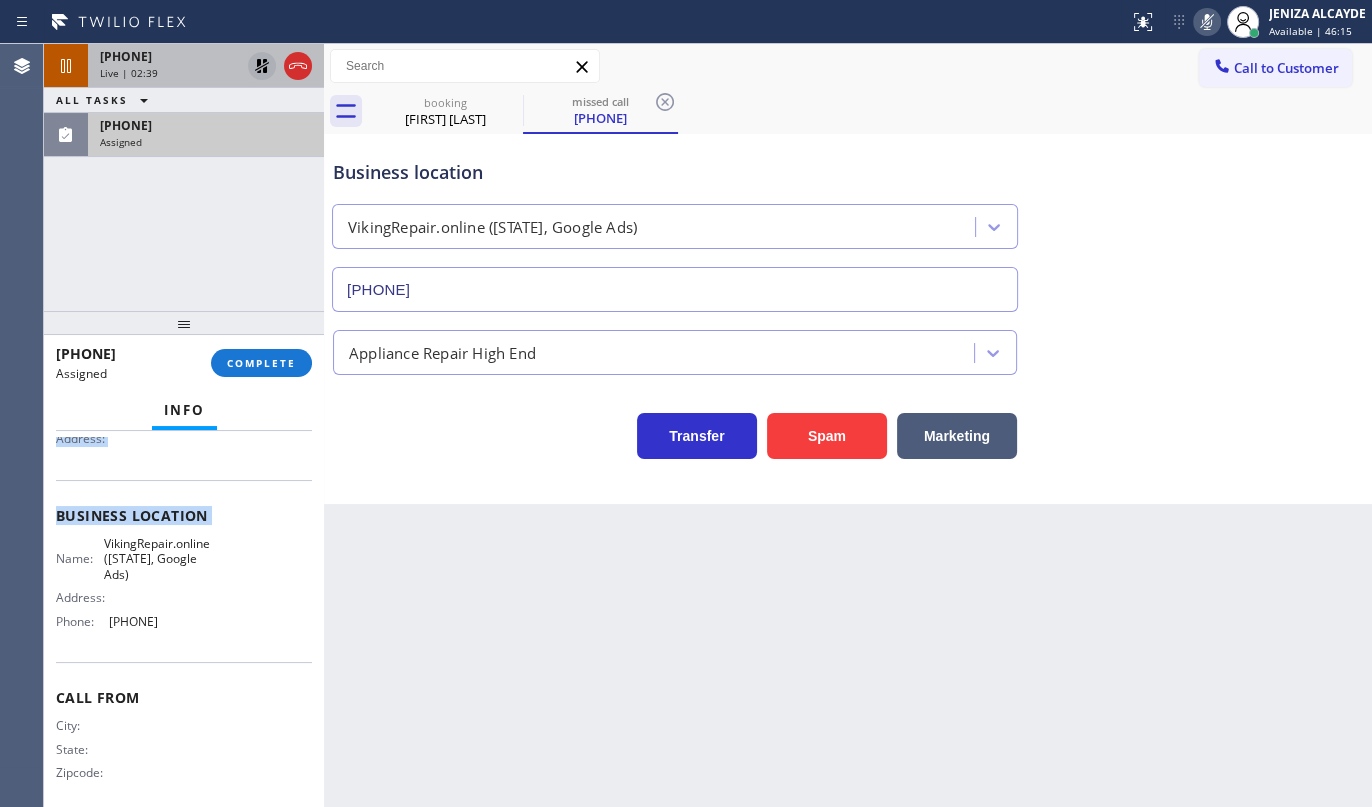 click on "Assigned" at bounding box center (206, 142) 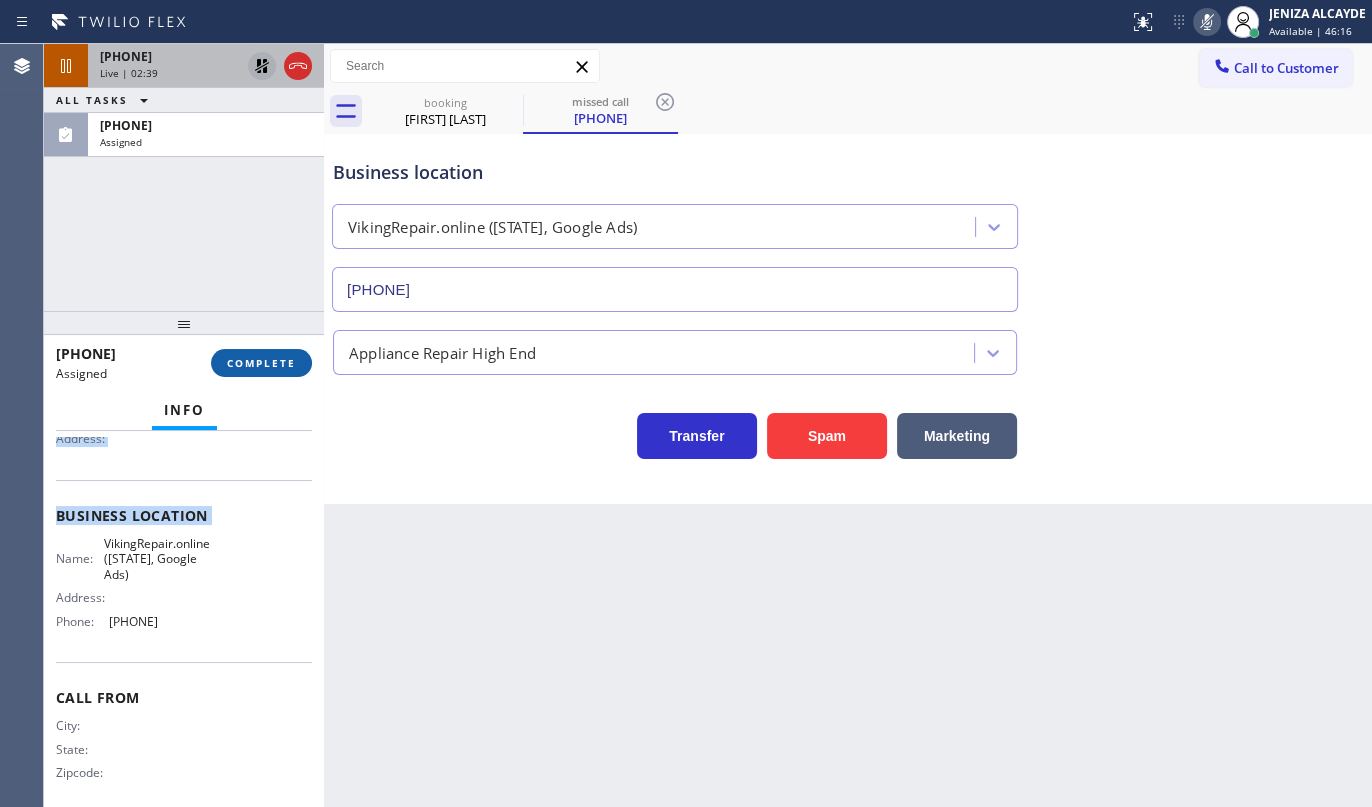 click on "COMPLETE" at bounding box center (261, 363) 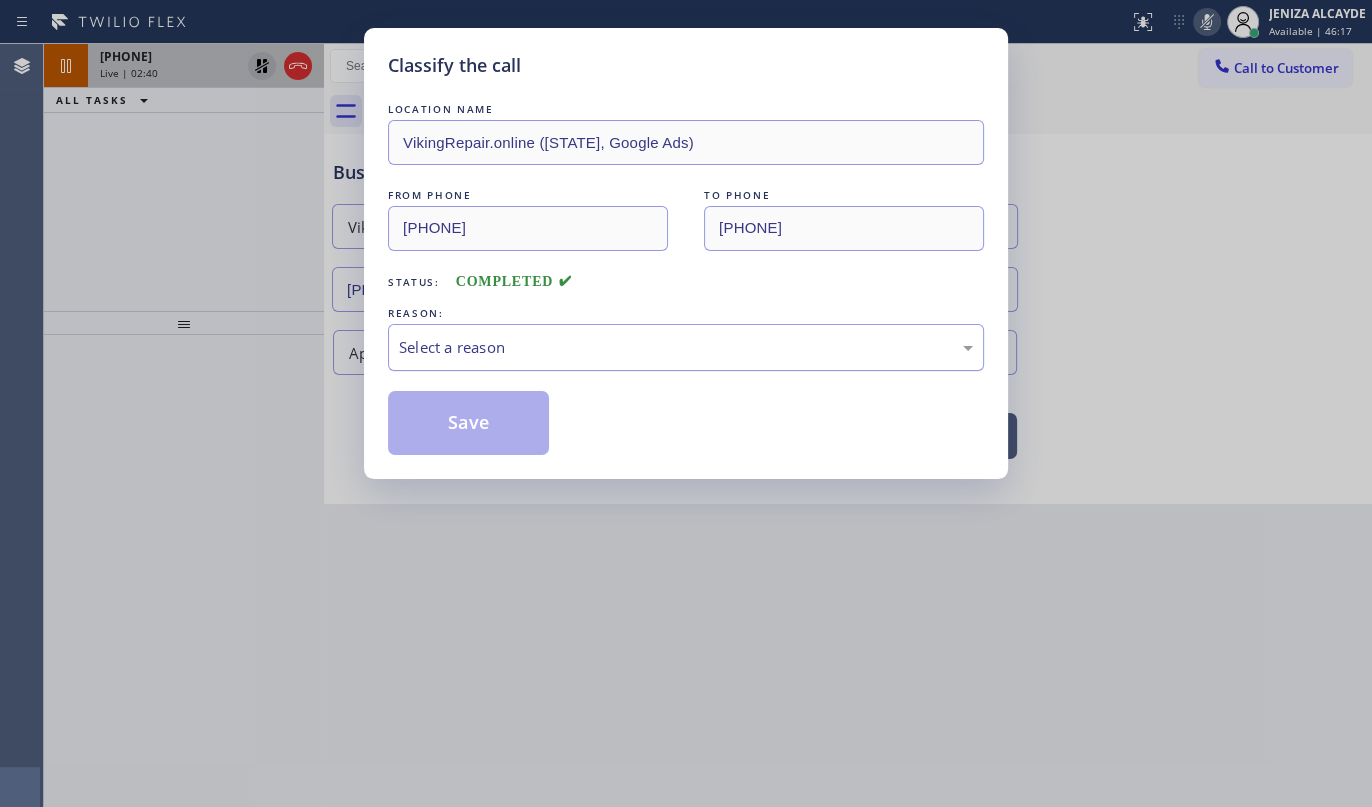 click on "Select a reason" at bounding box center [686, 347] 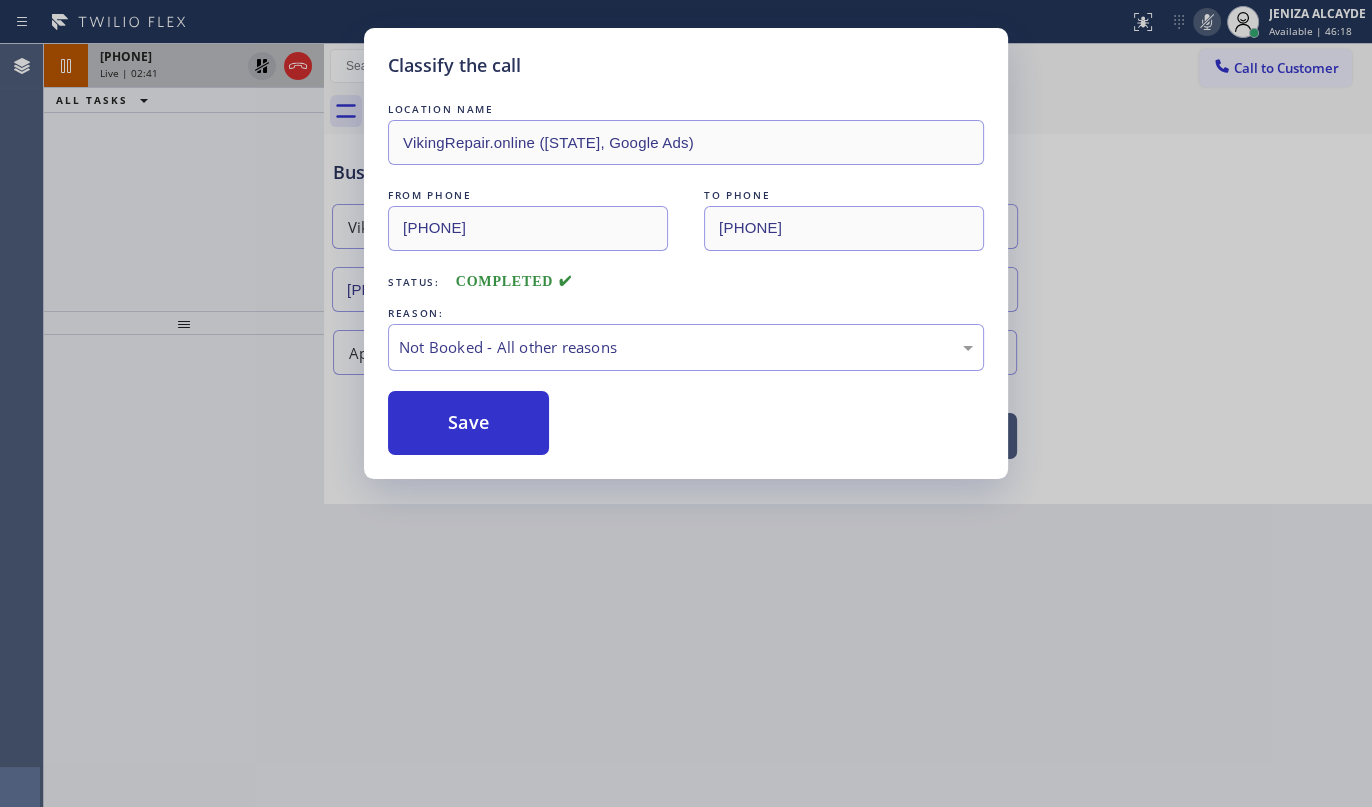 click on "Save" at bounding box center (468, 423) 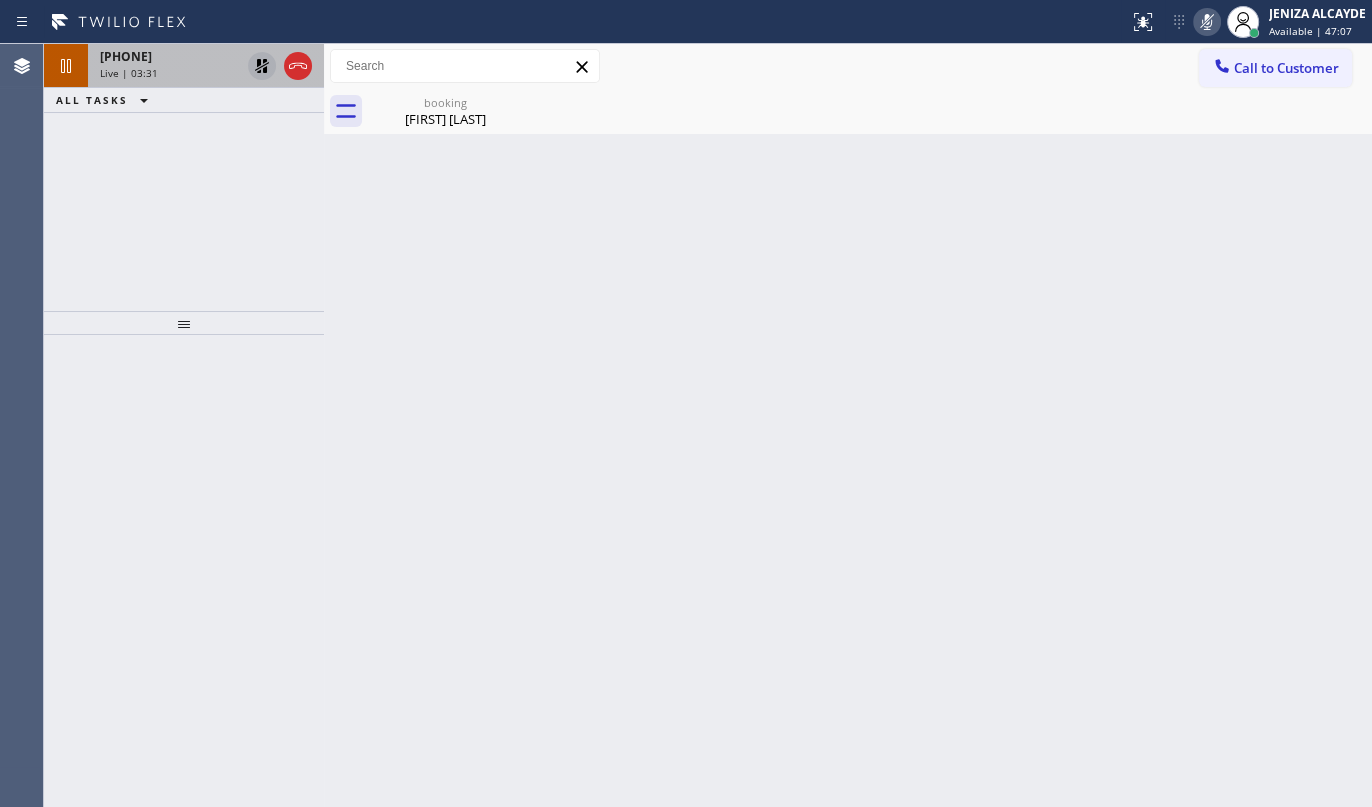 click at bounding box center [184, 323] 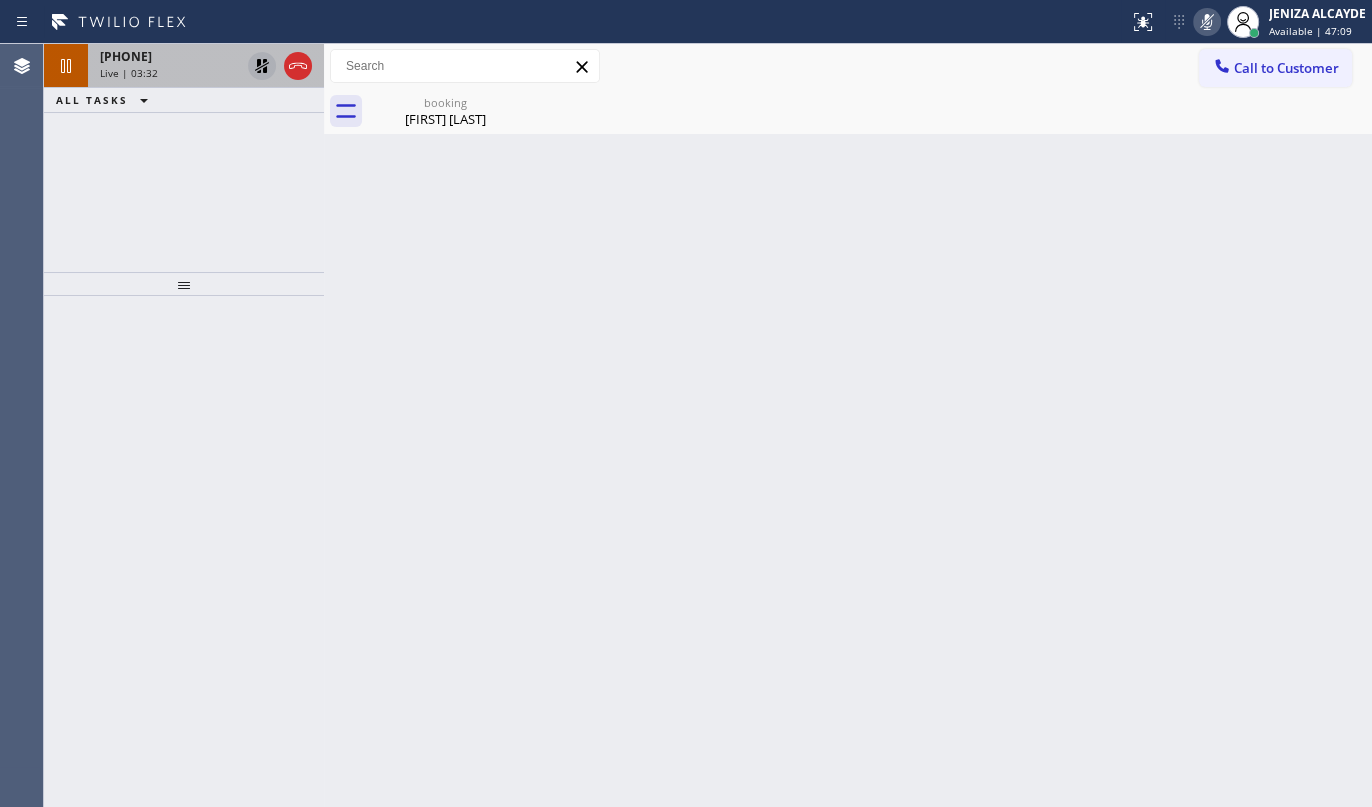 click 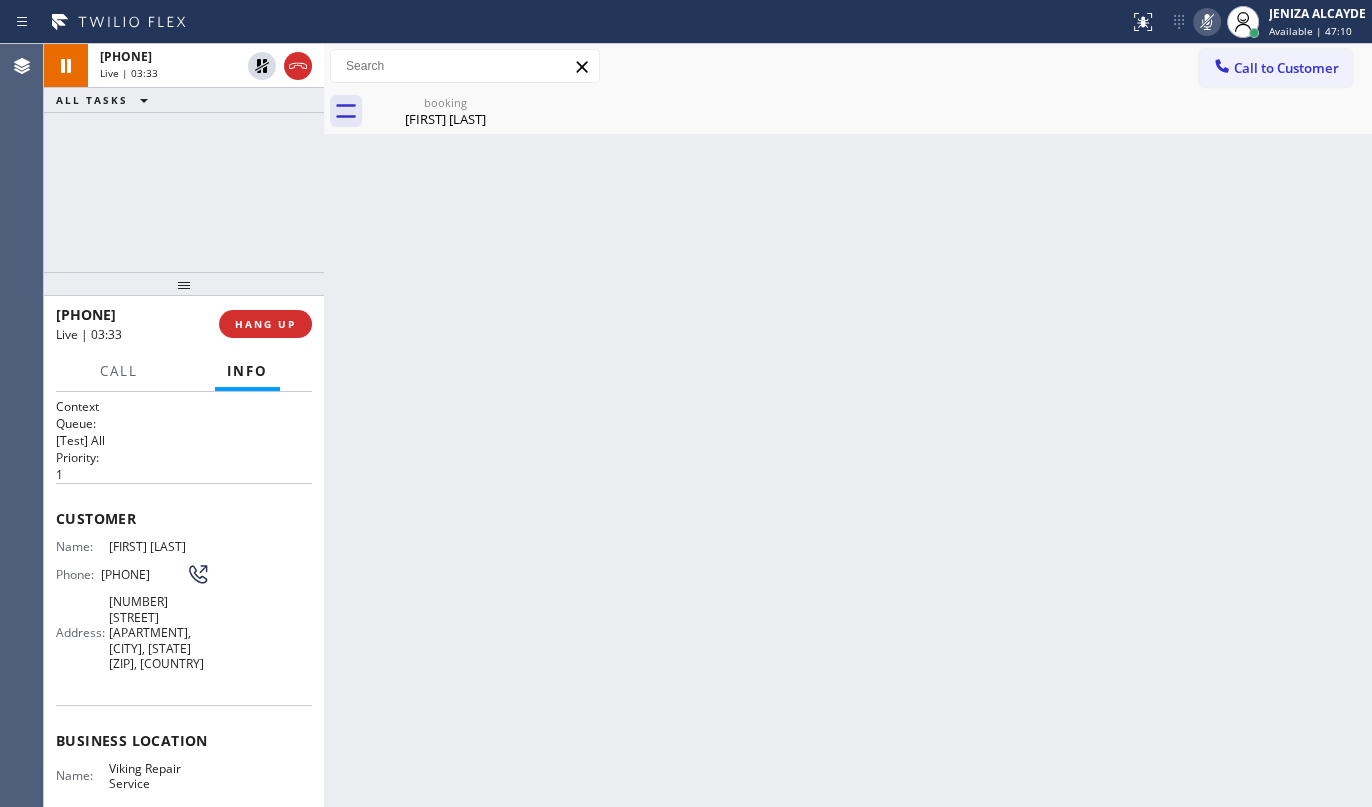 click 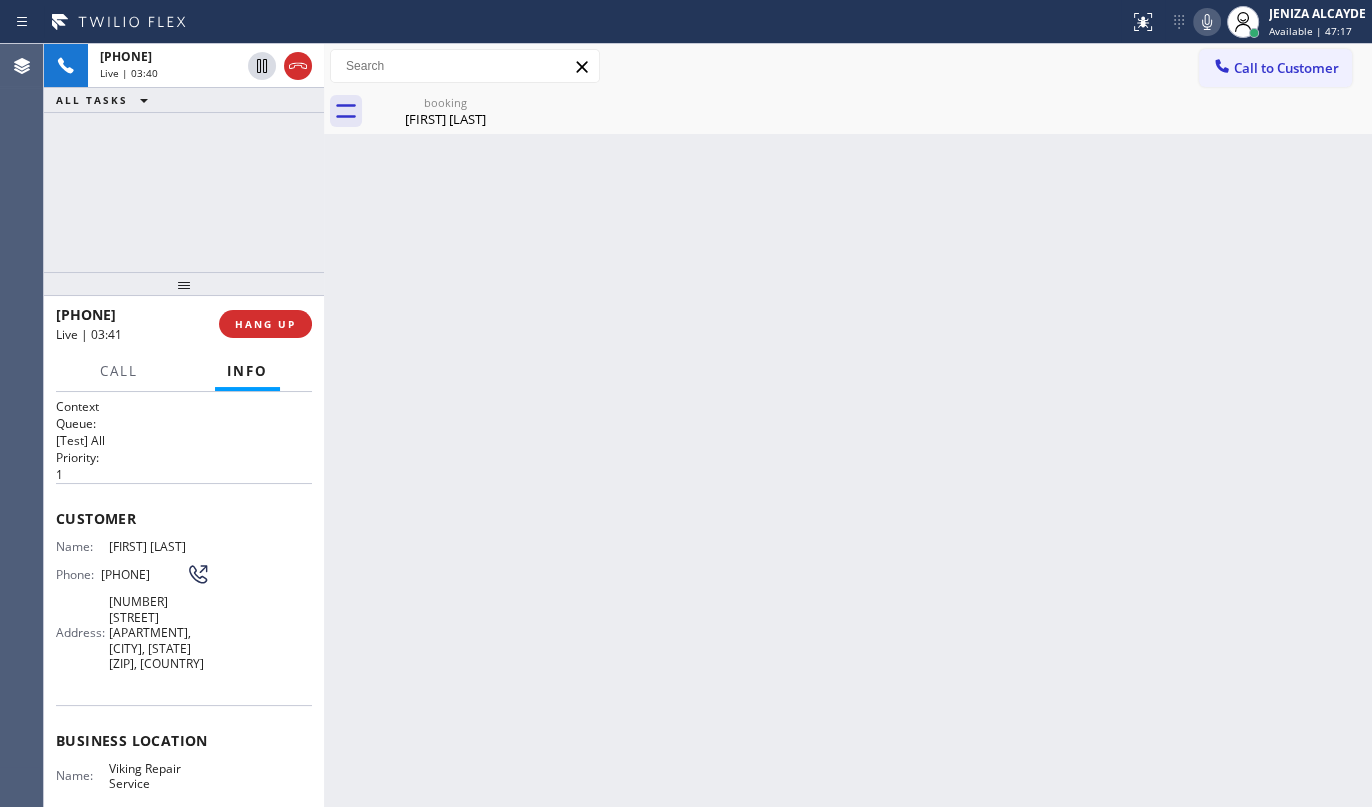 click on "Back to Dashboard Change Sender ID Customers Technicians Select a contact Outbound call Technician Search Technician Your caller id phone number Your caller id phone number Call Technician info Name   Phone none Address none Change Sender ID HVAC +18559994417 5 Star Appliance +18557314952 Appliance Repair +18554611149 Plumbing +18889090120 Air Duct Cleaning +18006865038  Electricians +18005688664 Cancel Change Check personal SMS Reset Change booking Nick  Natsis Call to Customer Outbound call Location Search location Your caller id phone number (818) 210-4121 Customer number Call Outbound call Technician Search Technician Your caller id phone number Your caller id phone number Call booking Nick  Natsis Nick    Natsis Since: 20 may 2020 link to CRM copy Email nwnatsis@gmail.com  Emails allowed Phone (312) 898-2547  Ext:  0 Phone2 none  Ext:  0  SMS allowed Primary address 1 886 West Lill Avenue Chicago, 60614 IL EDIT Outbound call Location Viking Repair  Service Your caller id phone number (630) 791-5511" at bounding box center (848, 425) 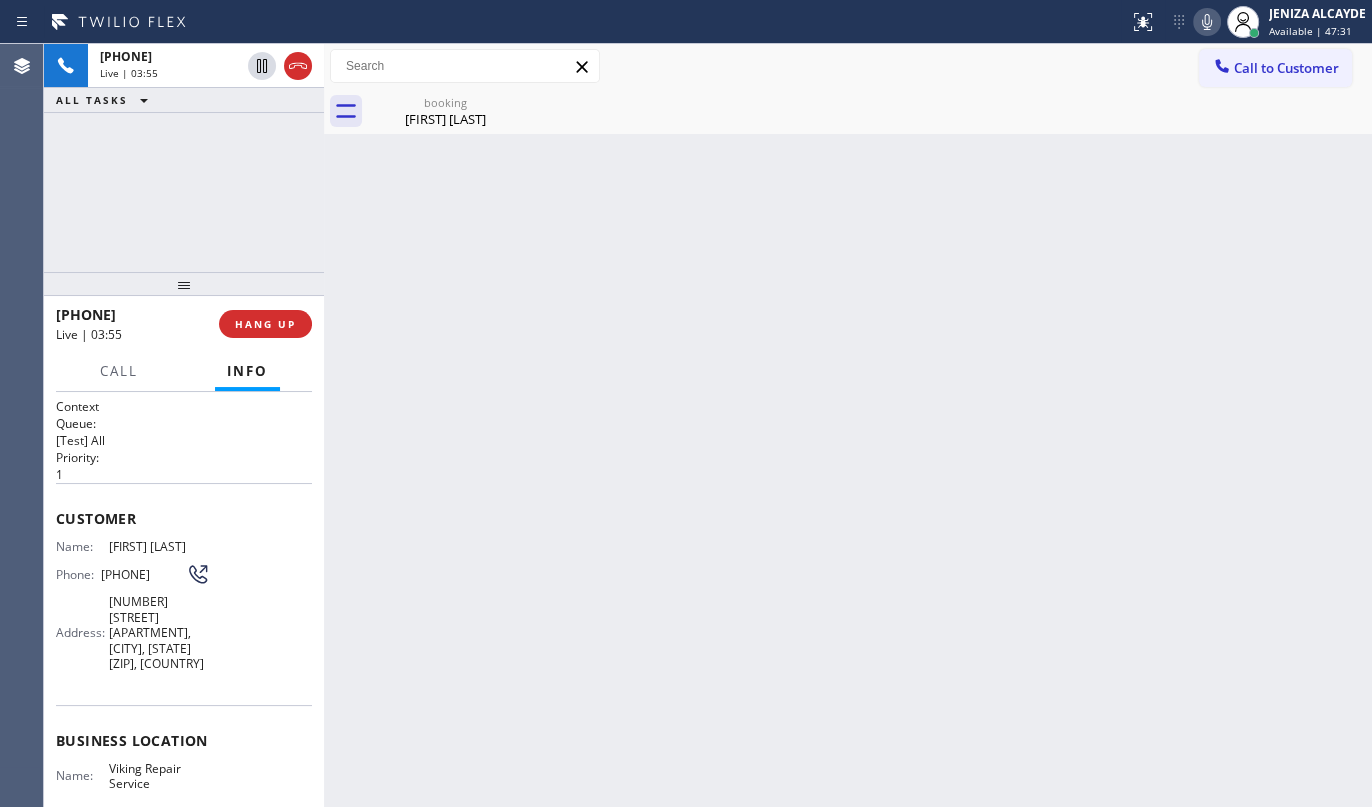 click on "Back to Dashboard Change Sender ID Customers Technicians Select a contact Outbound call Technician Search Technician Your caller id phone number Your caller id phone number Call Technician info Name   Phone none Address none Change Sender ID HVAC +18559994417 5 Star Appliance +18557314952 Appliance Repair +18554611149 Plumbing +18889090120 Air Duct Cleaning +18006865038  Electricians +18005688664 Cancel Change Check personal SMS Reset Change booking Nick  Natsis Call to Customer Outbound call Location Search location Your caller id phone number (818) 210-4121 Customer number Call Outbound call Technician Search Technician Your caller id phone number Your caller id phone number Call booking Nick  Natsis Nick    Natsis Since: 20 may 2020 link to CRM copy Email nwnatsis@gmail.com  Emails allowed Phone (312) 898-2547  Ext:  0 Phone2 none  Ext:  0  SMS allowed Primary address 1 886 West Lill Avenue Chicago, 60614 IL EDIT Outbound call Location Viking Repair  Service Your caller id phone number (630) 791-5511" at bounding box center (848, 425) 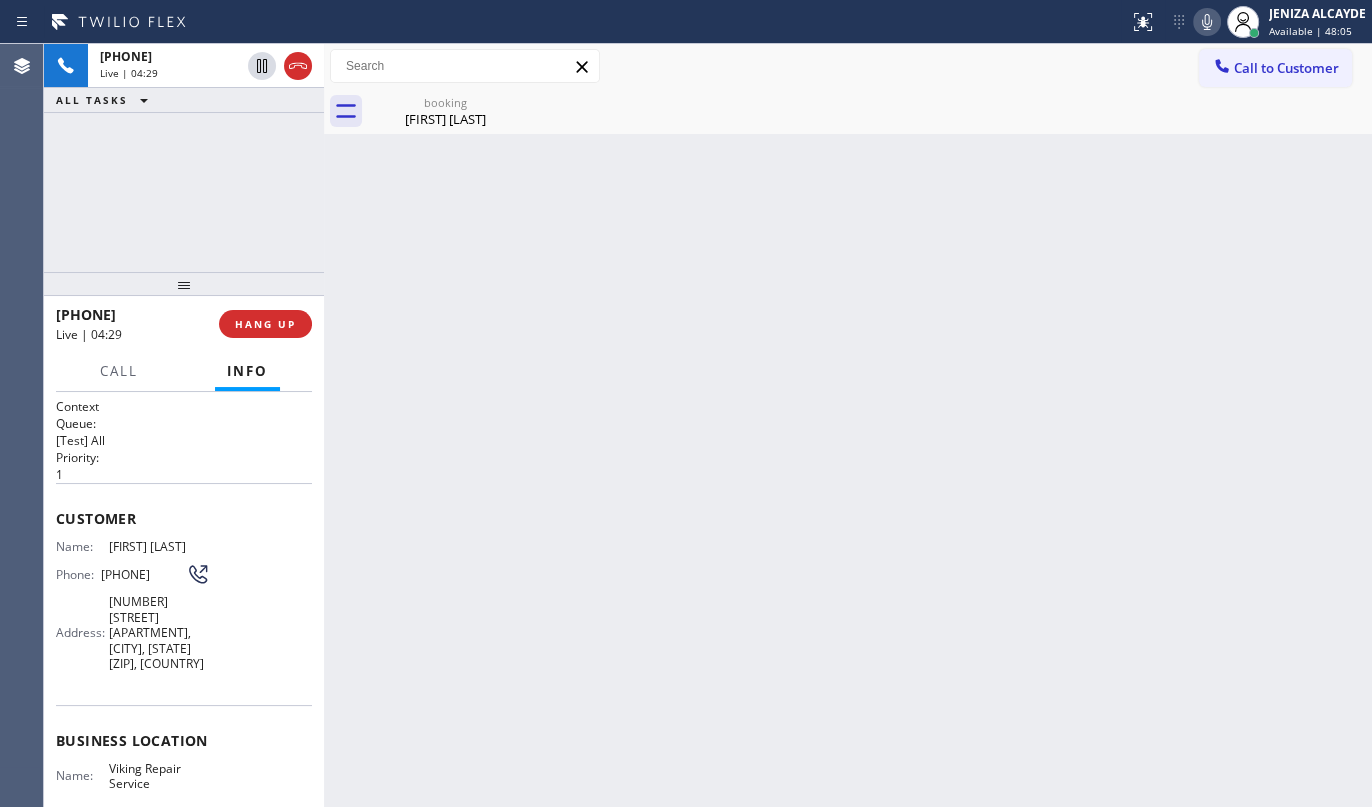 click on "+13128982547 Live | 04:29 ALL TASKS ALL TASKS ACTIVE TASKS TASKS IN WRAP UP" at bounding box center (184, 158) 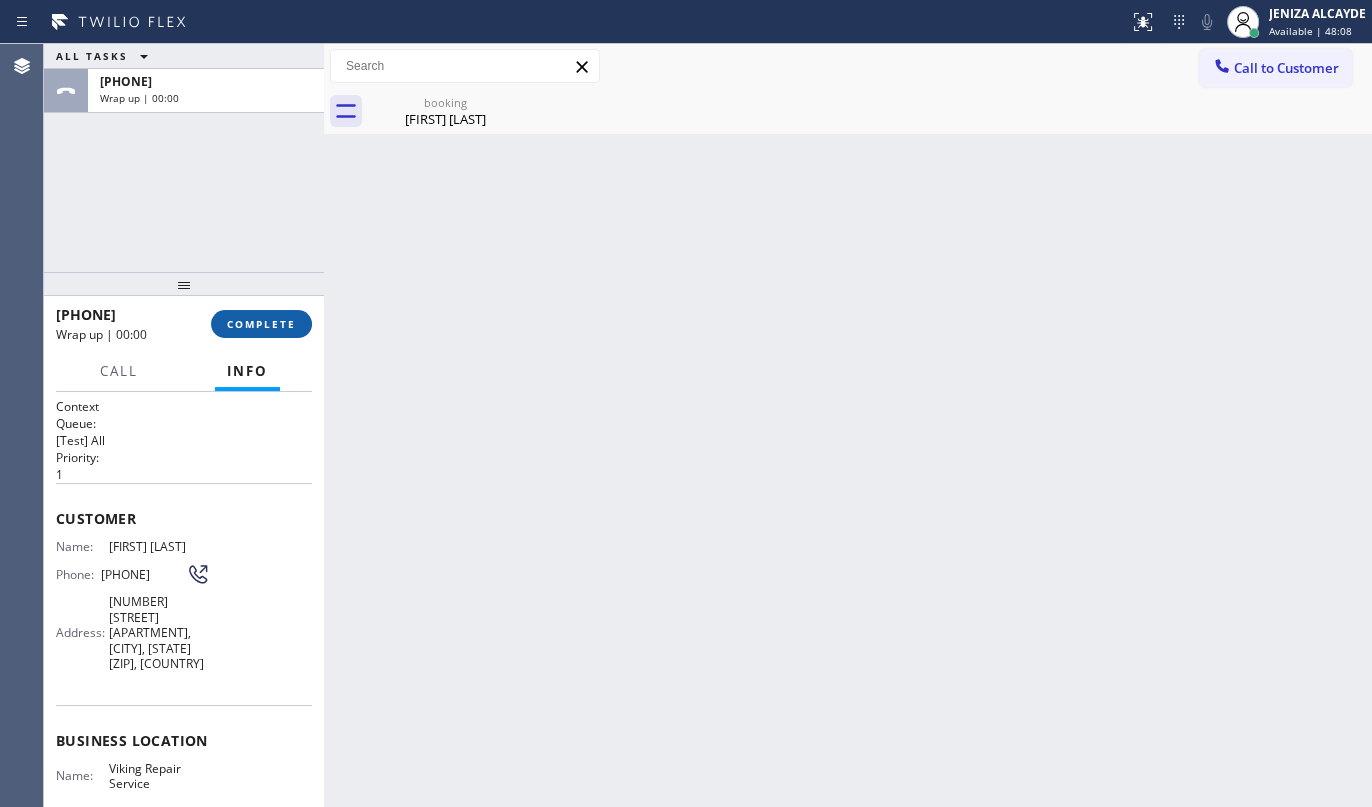 click on "COMPLETE" at bounding box center (261, 324) 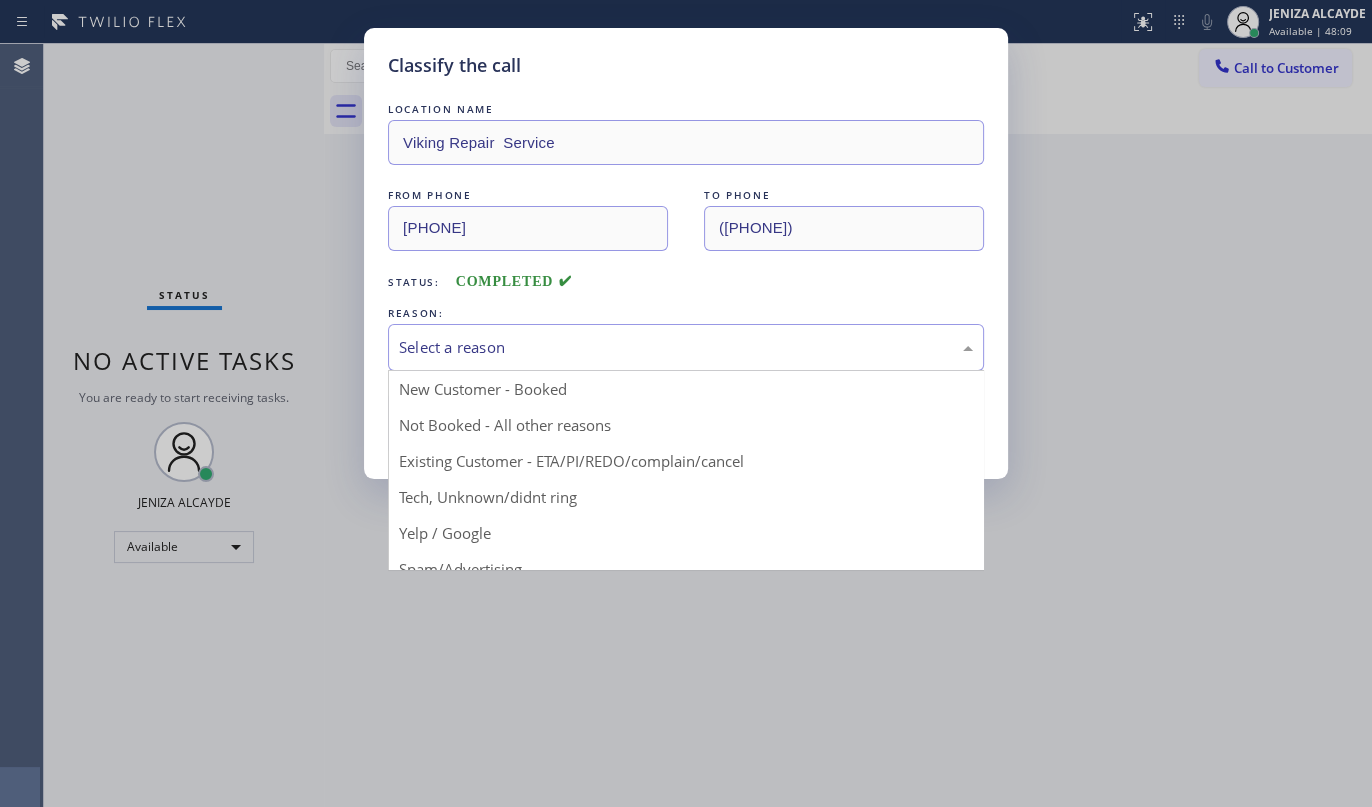 click on "Select a reason" at bounding box center [686, 347] 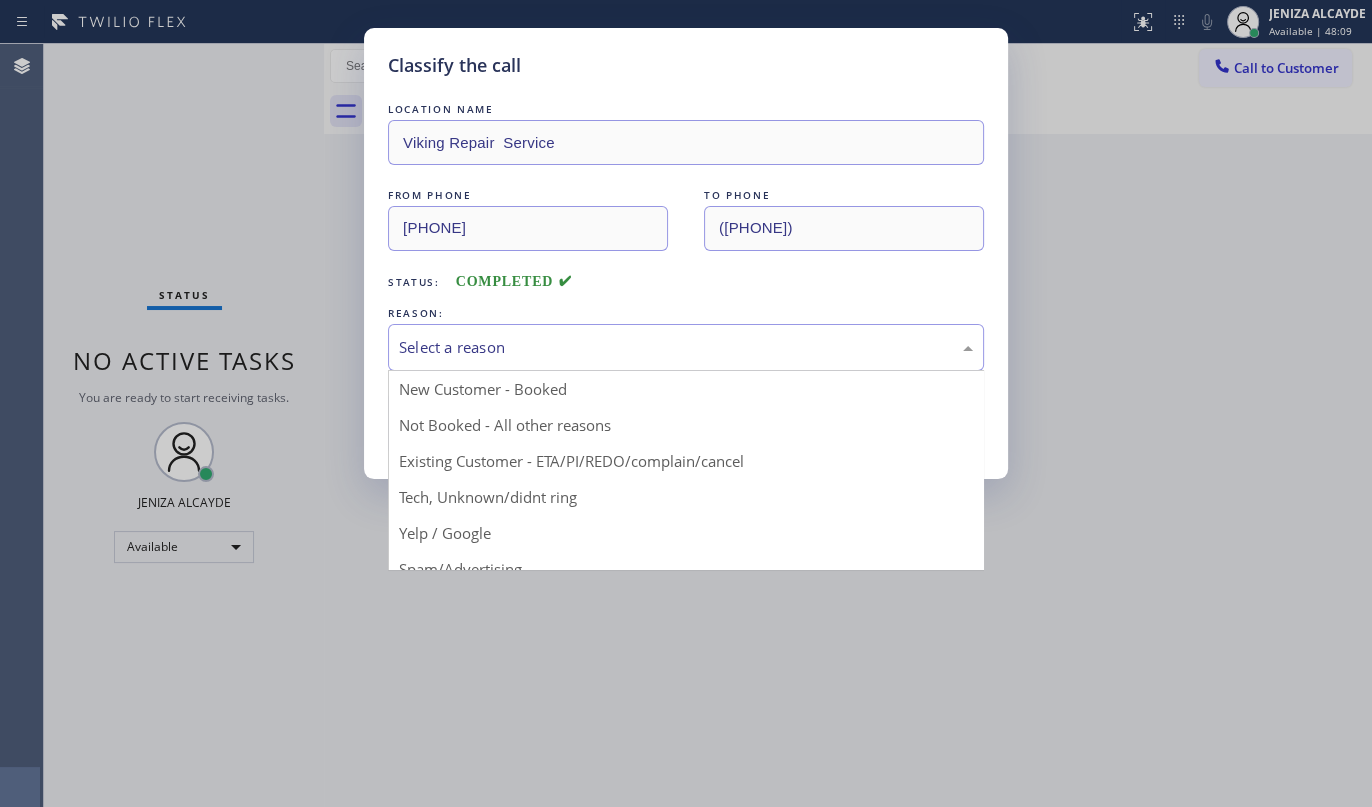 drag, startPoint x: 451, startPoint y: 466, endPoint x: 451, endPoint y: 455, distance: 11 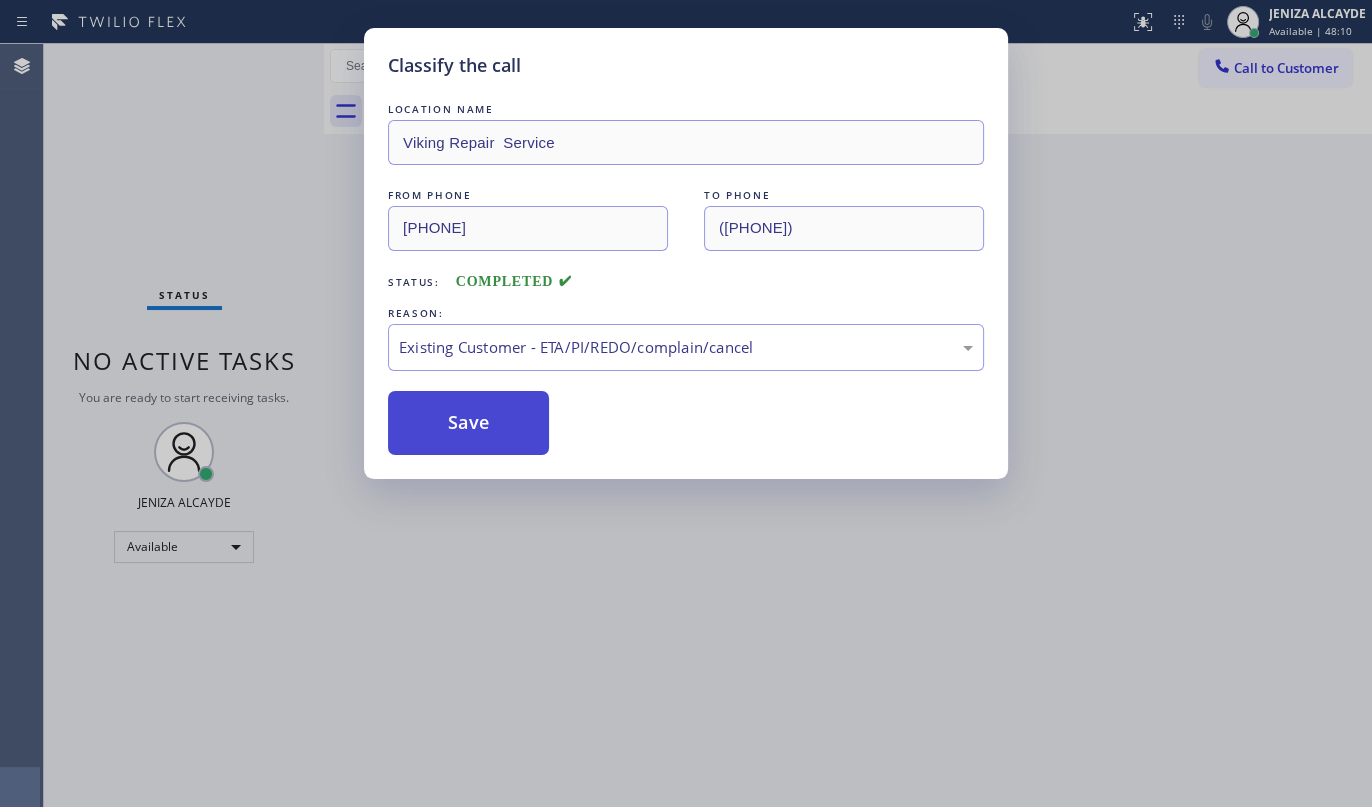 click on "Save" at bounding box center (468, 423) 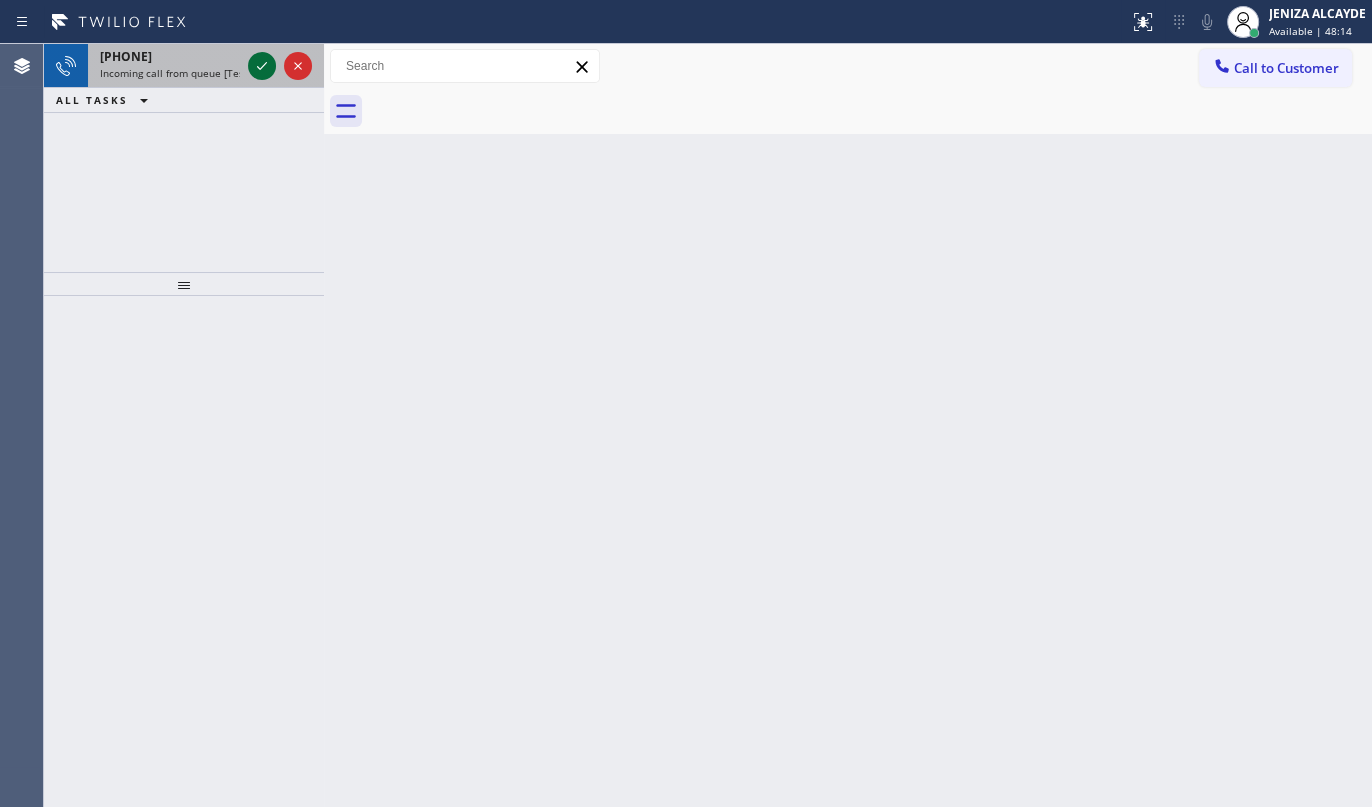 click 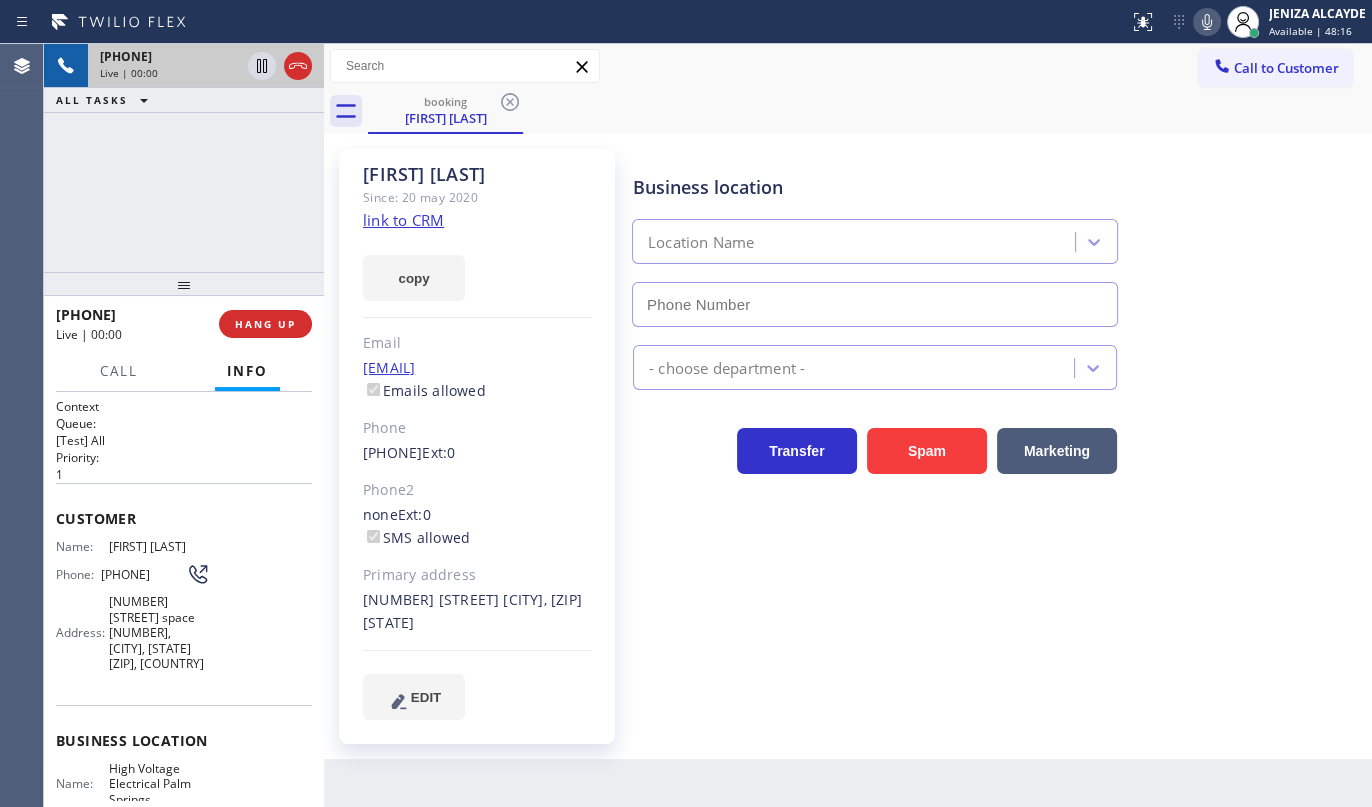 type on "(760) 388-9800" 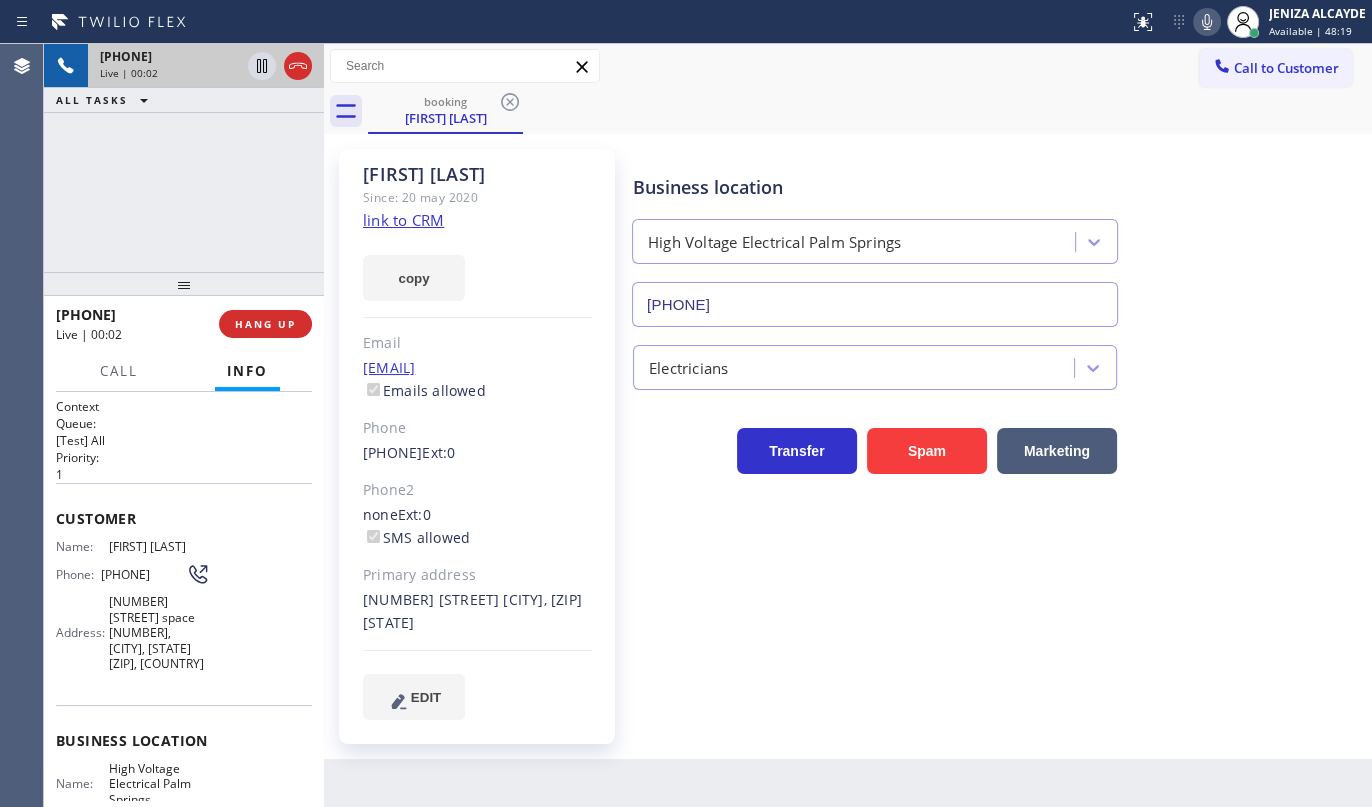 click on "link to CRM" 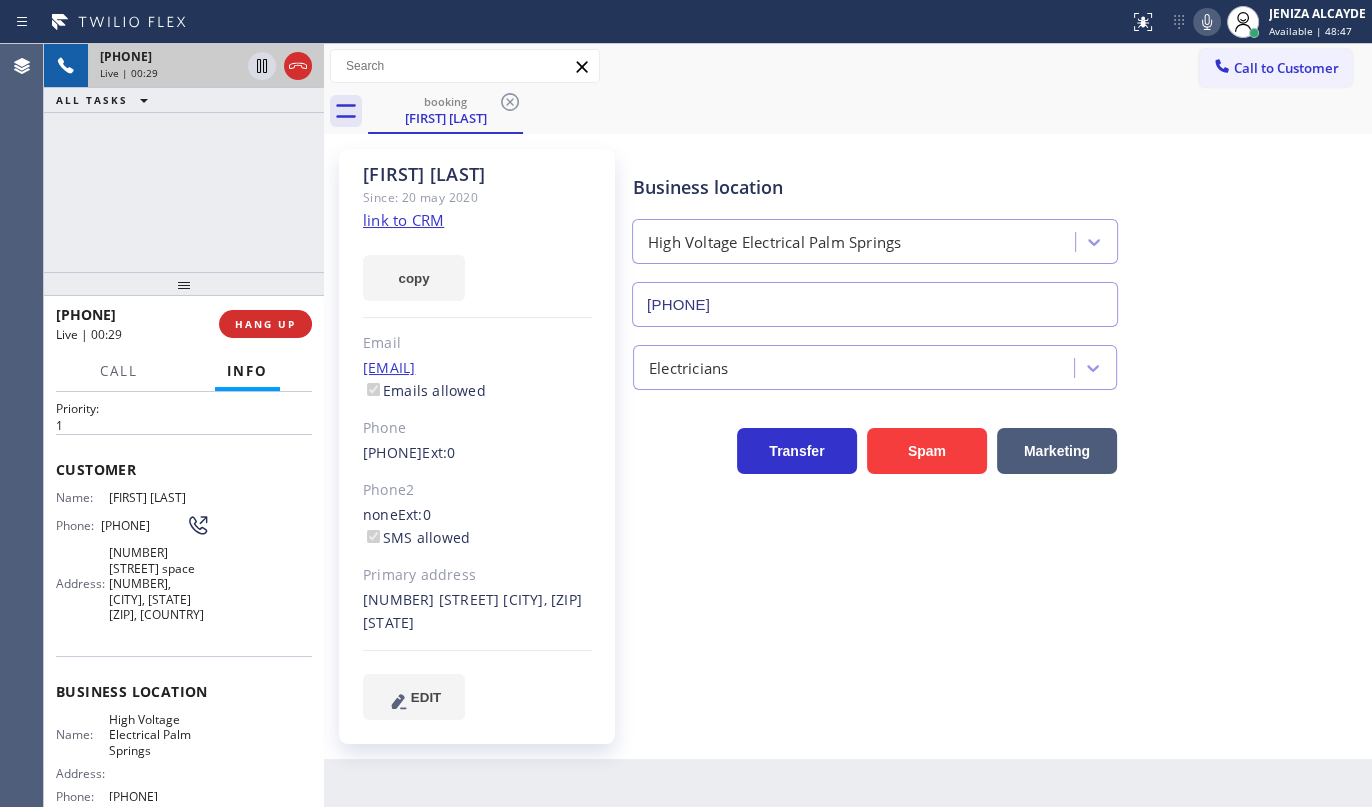 scroll, scrollTop: 181, scrollLeft: 0, axis: vertical 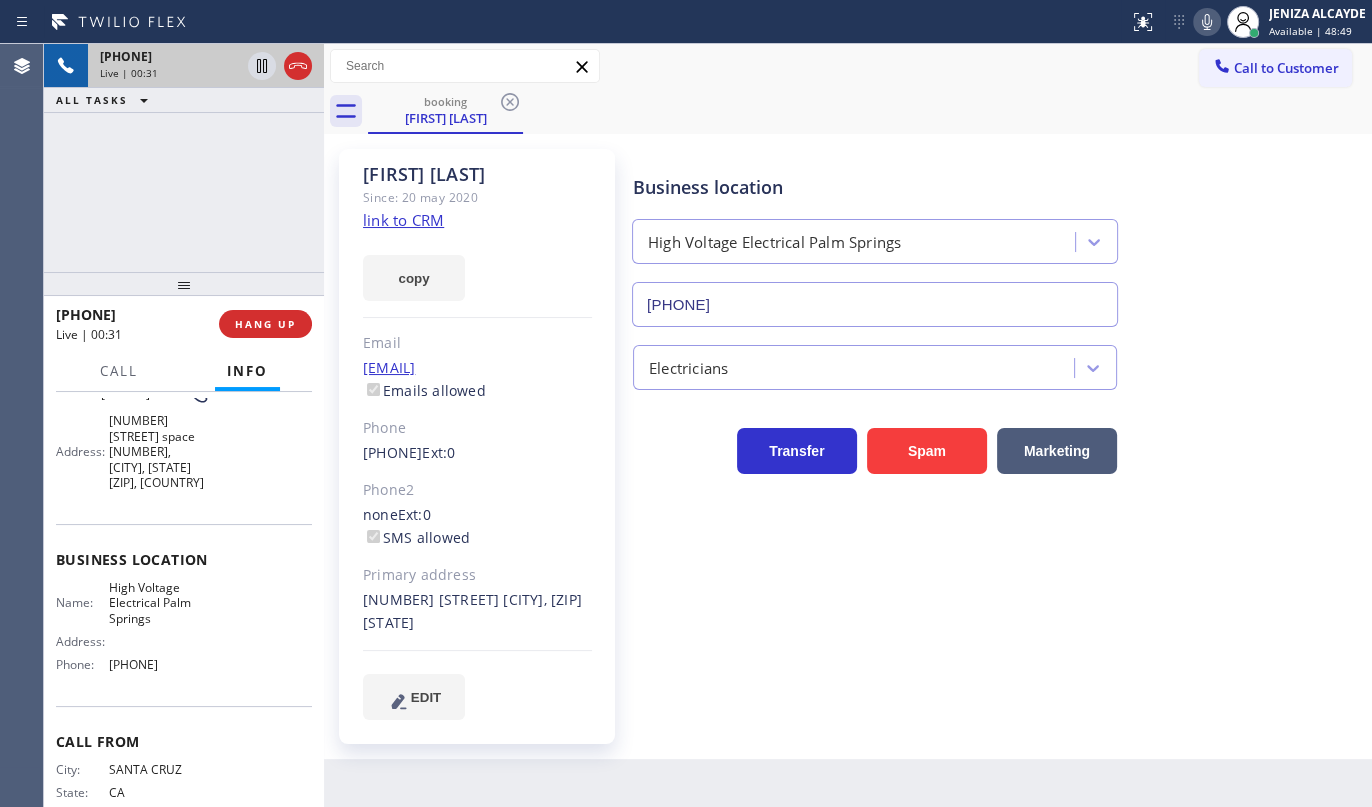 click on "+18315665502 Live | 00:31 ALL TASKS ALL TASKS ACTIVE TASKS TASKS IN WRAP UP" at bounding box center [184, 158] 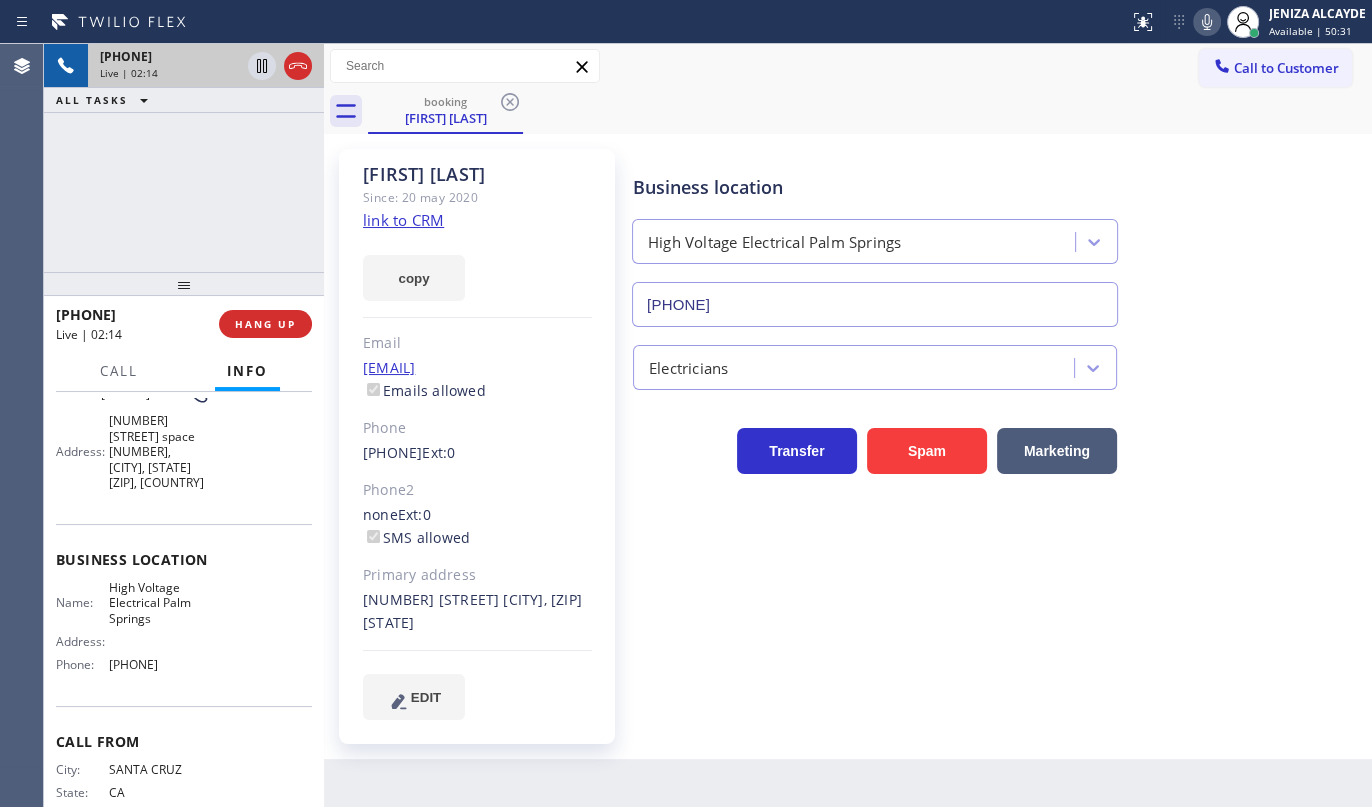 click 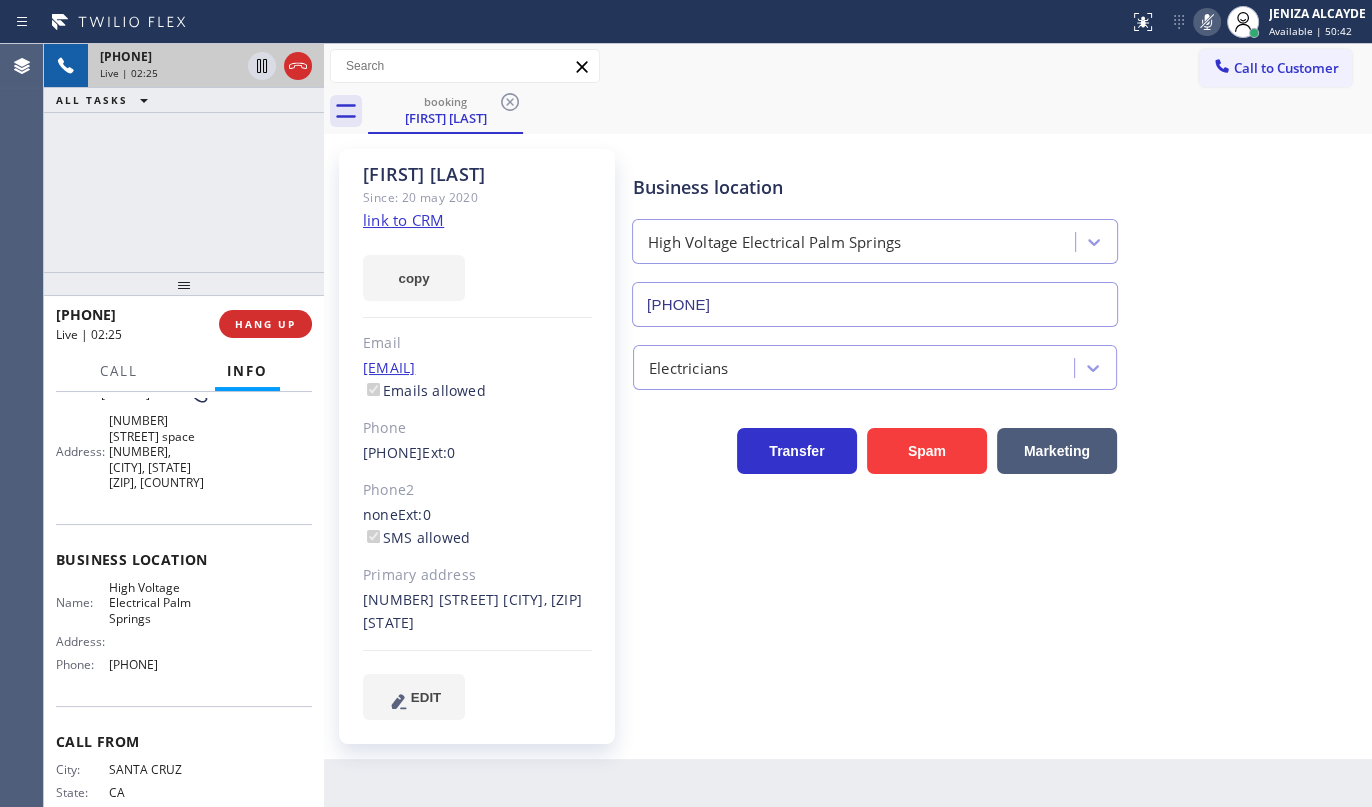 click 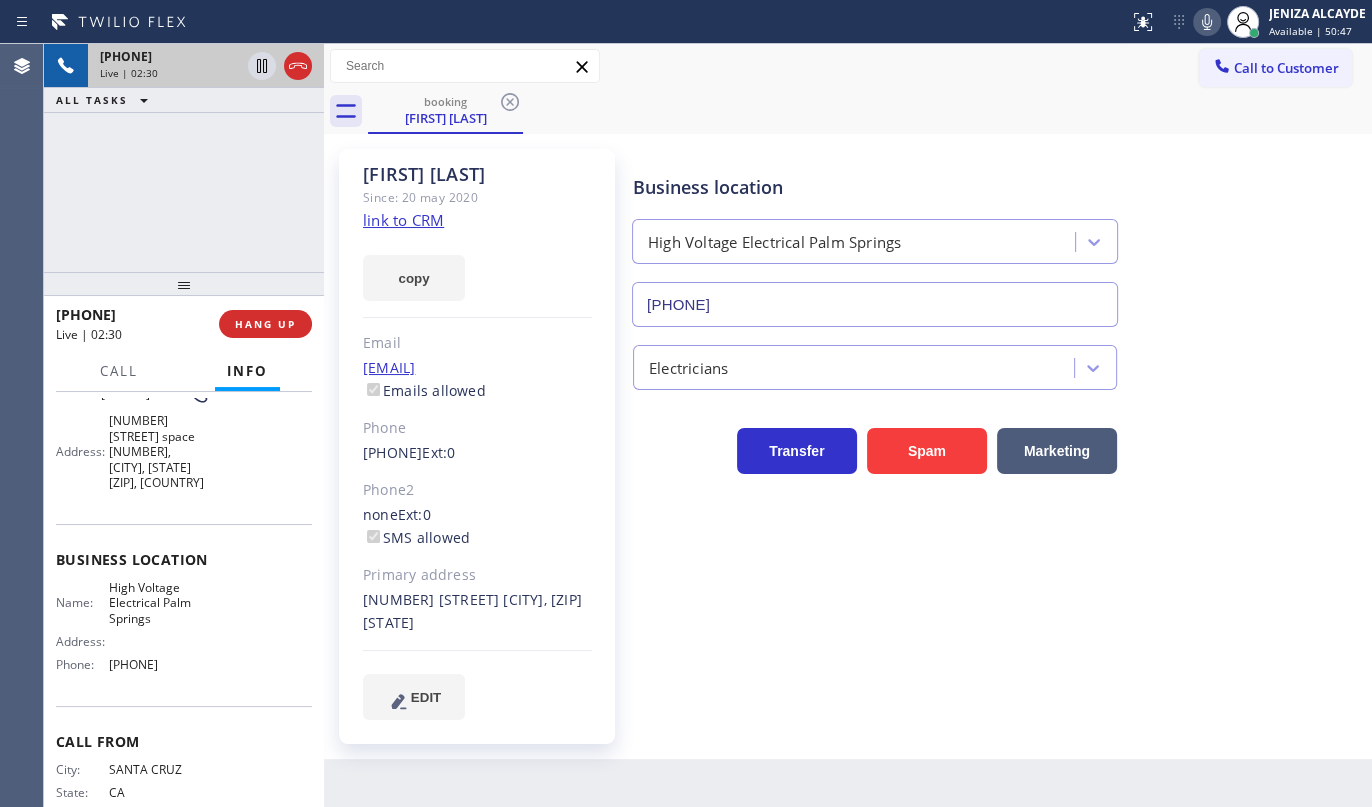 click 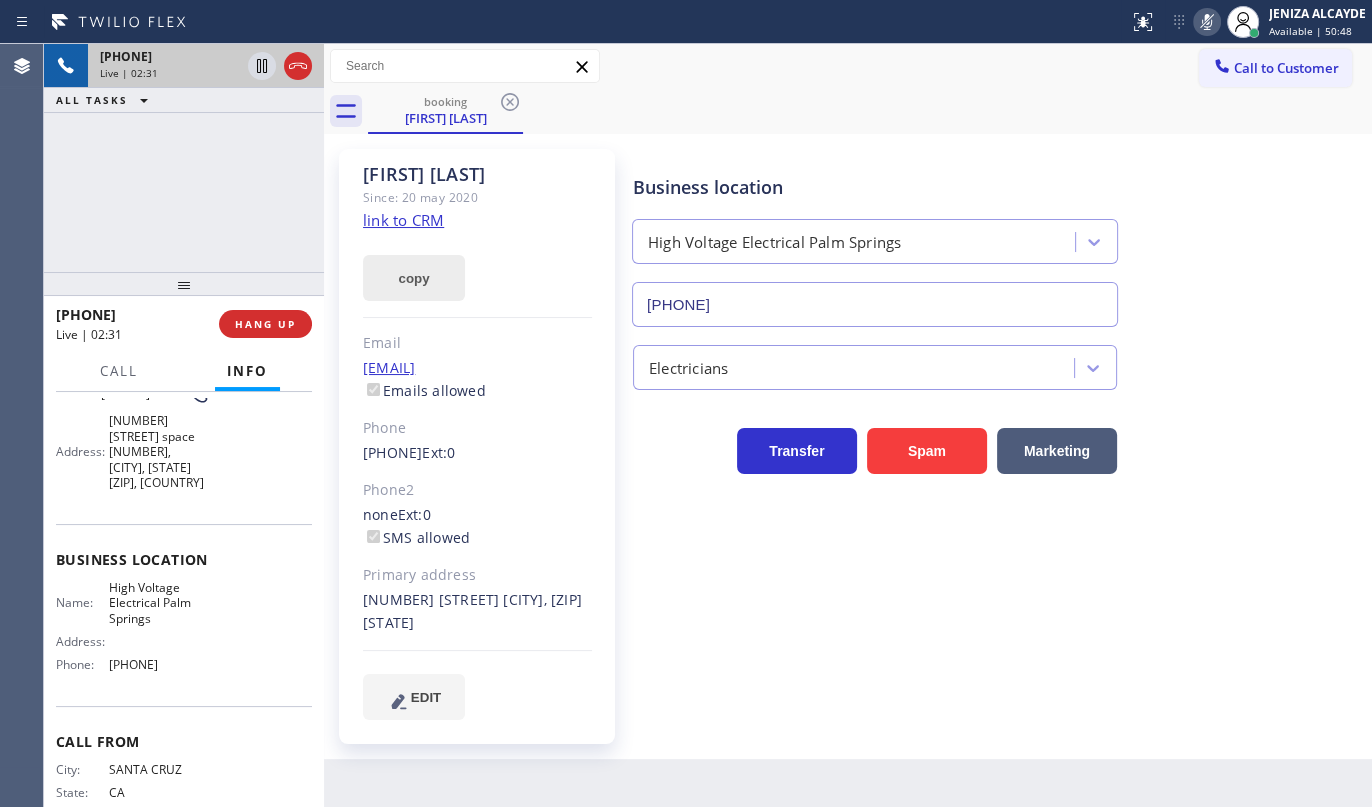 click on "copy" at bounding box center (414, 278) 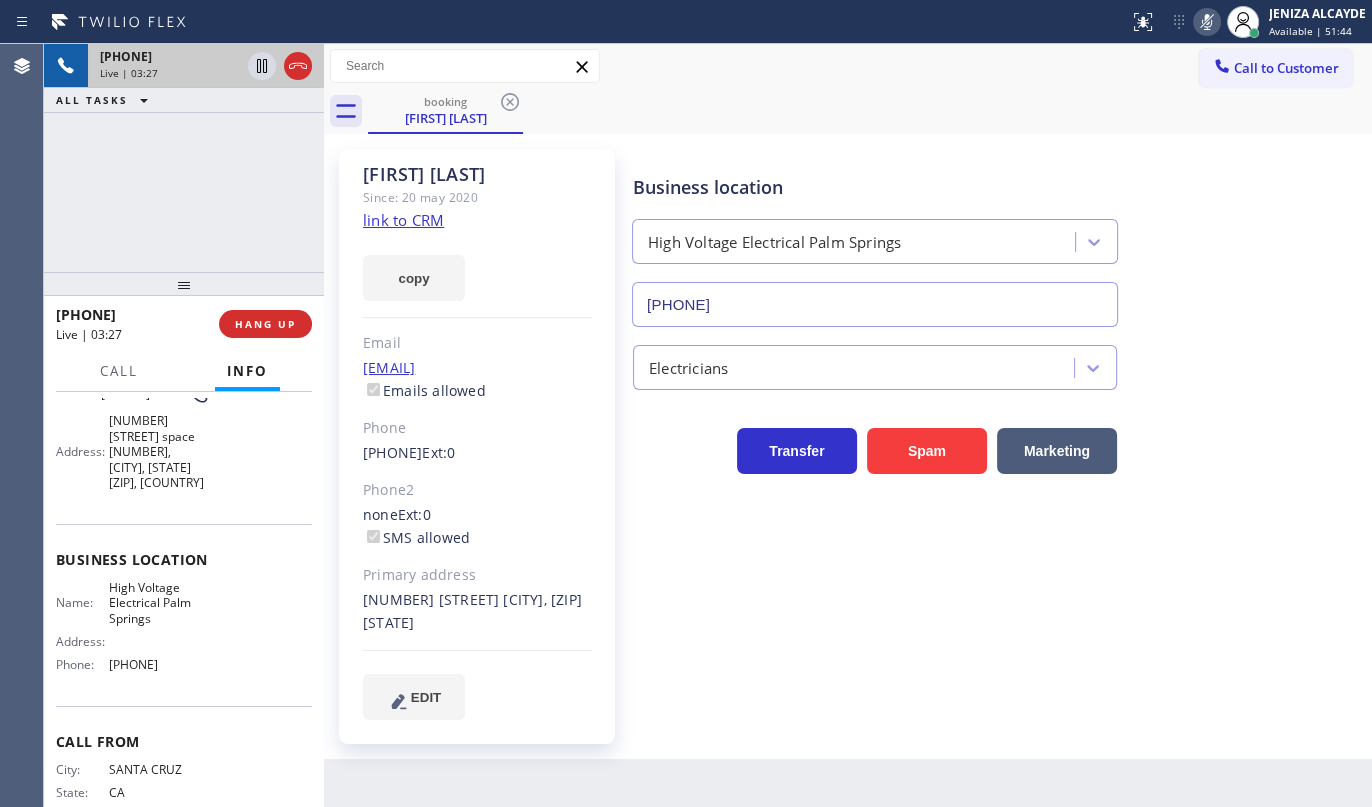 click 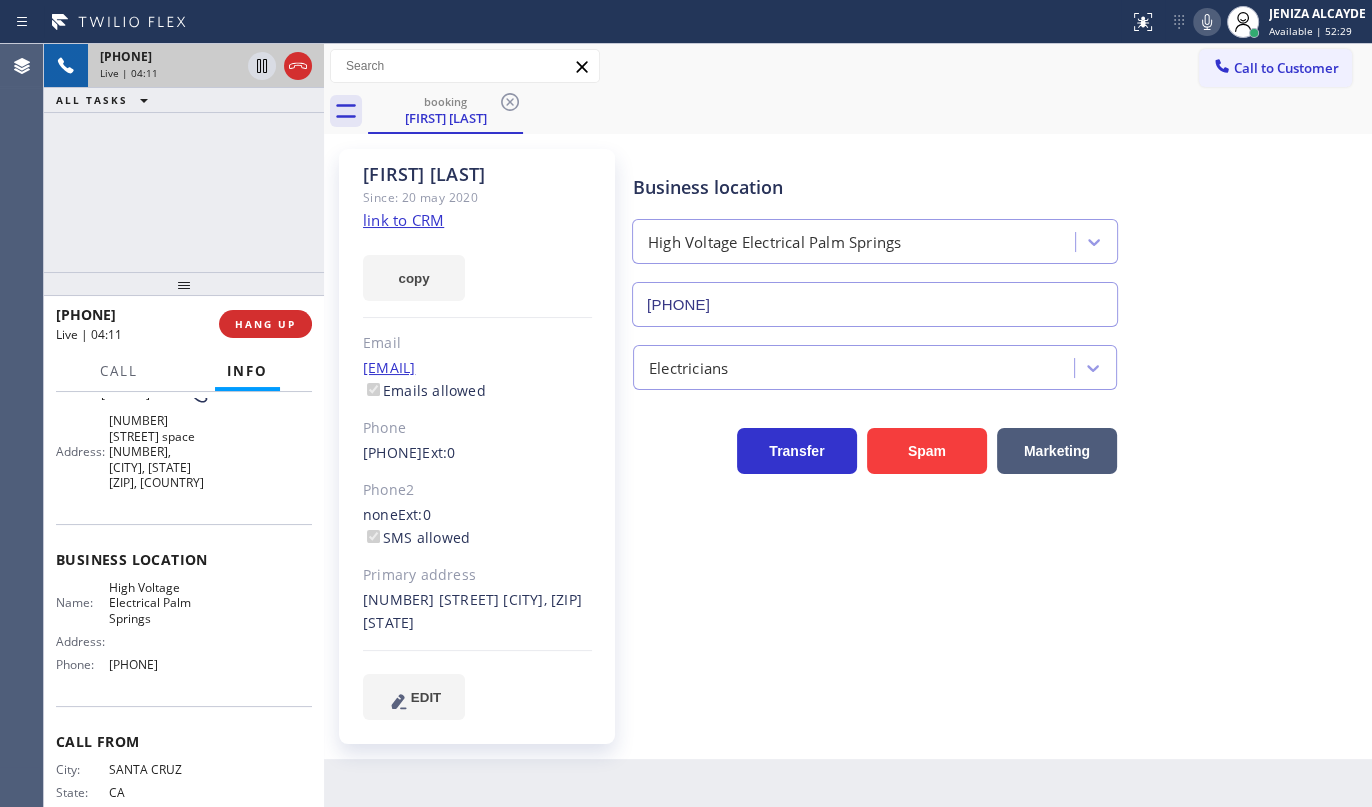 click on "+18315665502 Live | 04:11 ALL TASKS ALL TASKS ACTIVE TASKS TASKS IN WRAP UP" at bounding box center (184, 158) 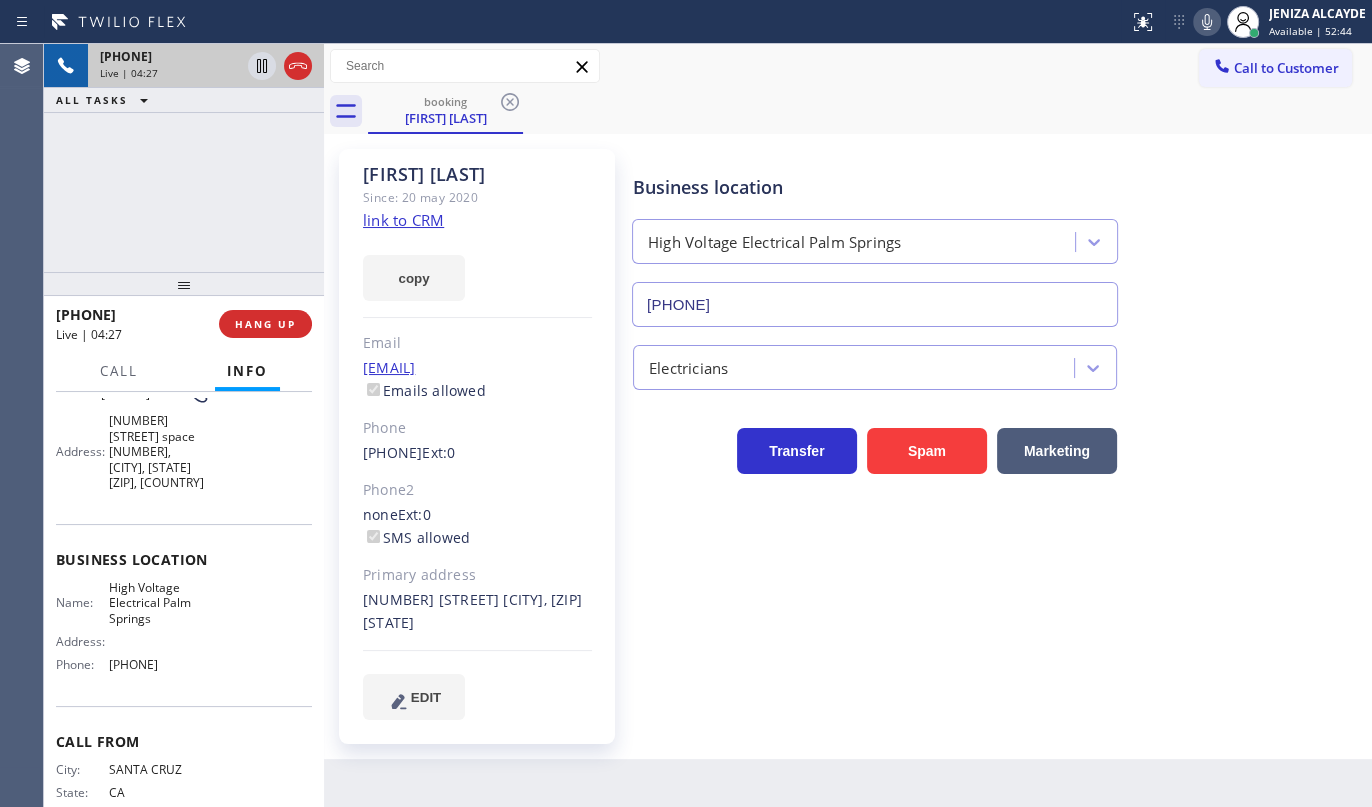 click on "+18315665502 Live | 04:27 ALL TASKS ALL TASKS ACTIVE TASKS TASKS IN WRAP UP" at bounding box center [184, 158] 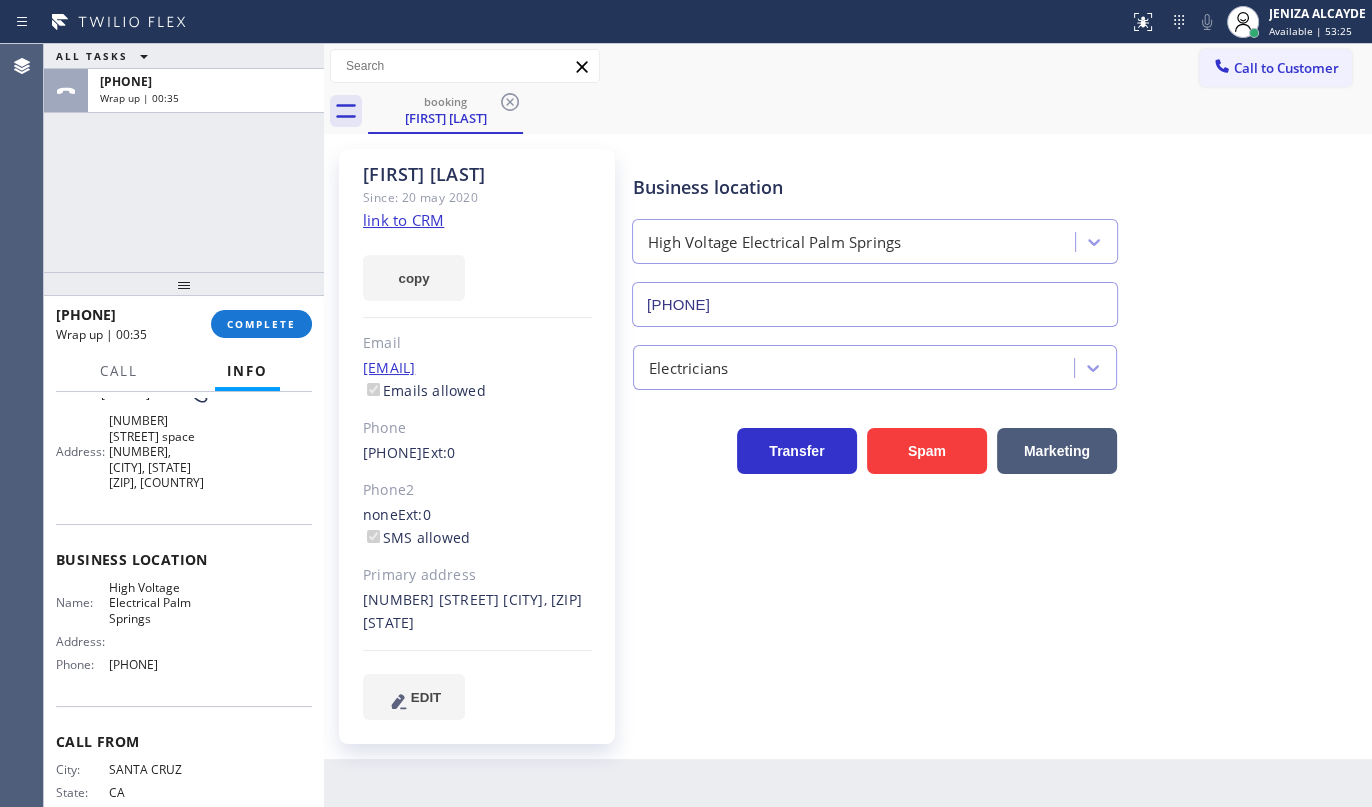 drag, startPoint x: 215, startPoint y: 204, endPoint x: 1261, endPoint y: 94, distance: 1051.7681 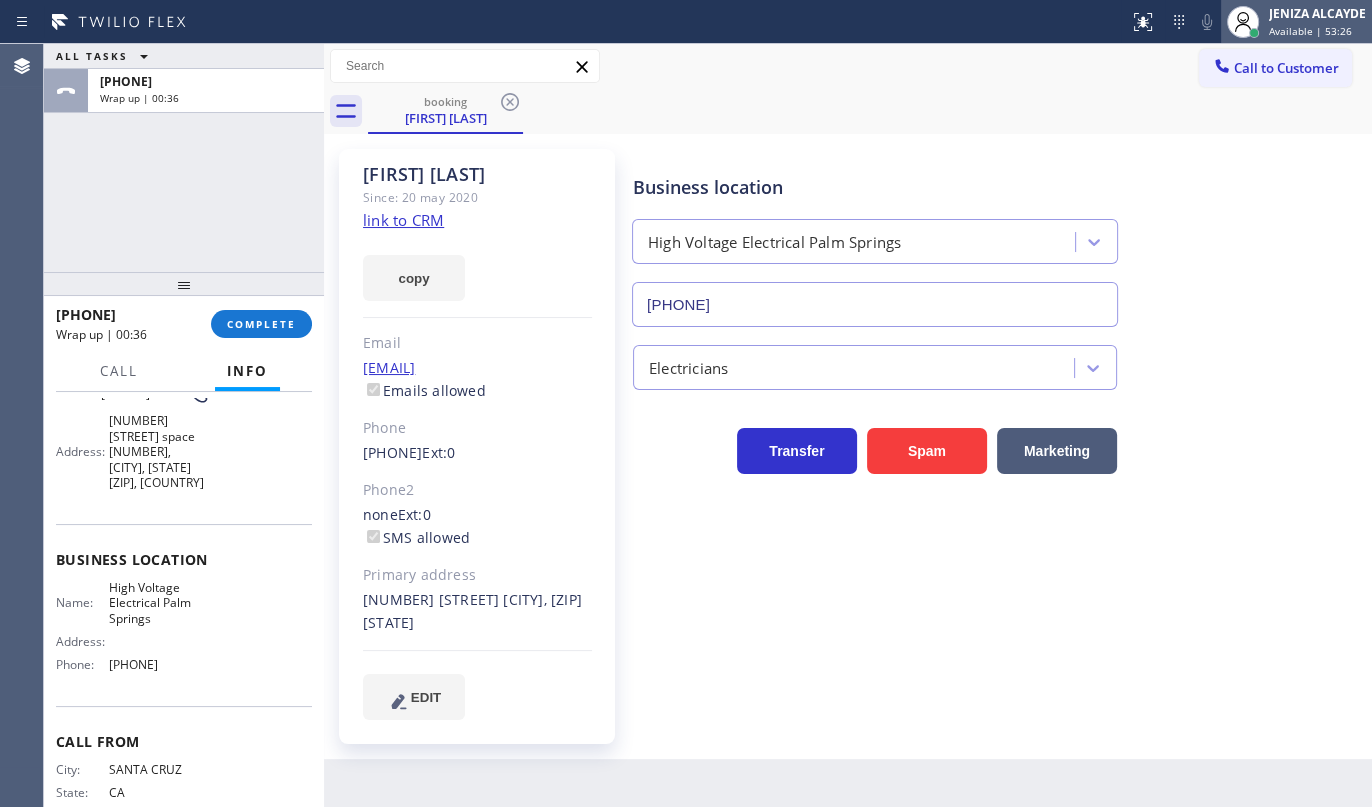 click on "JENIZA ALCAYDE" at bounding box center [1317, 13] 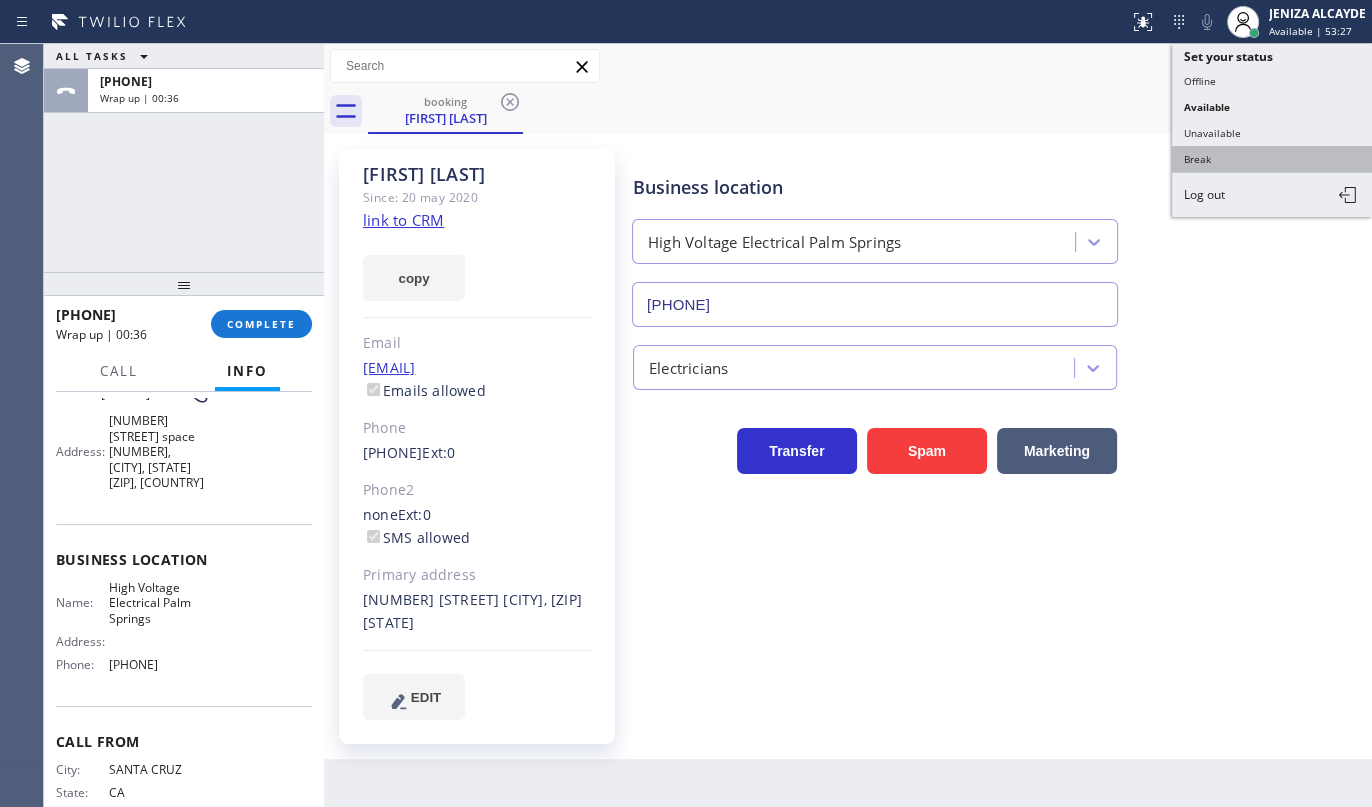 click on "Break" at bounding box center [1272, 159] 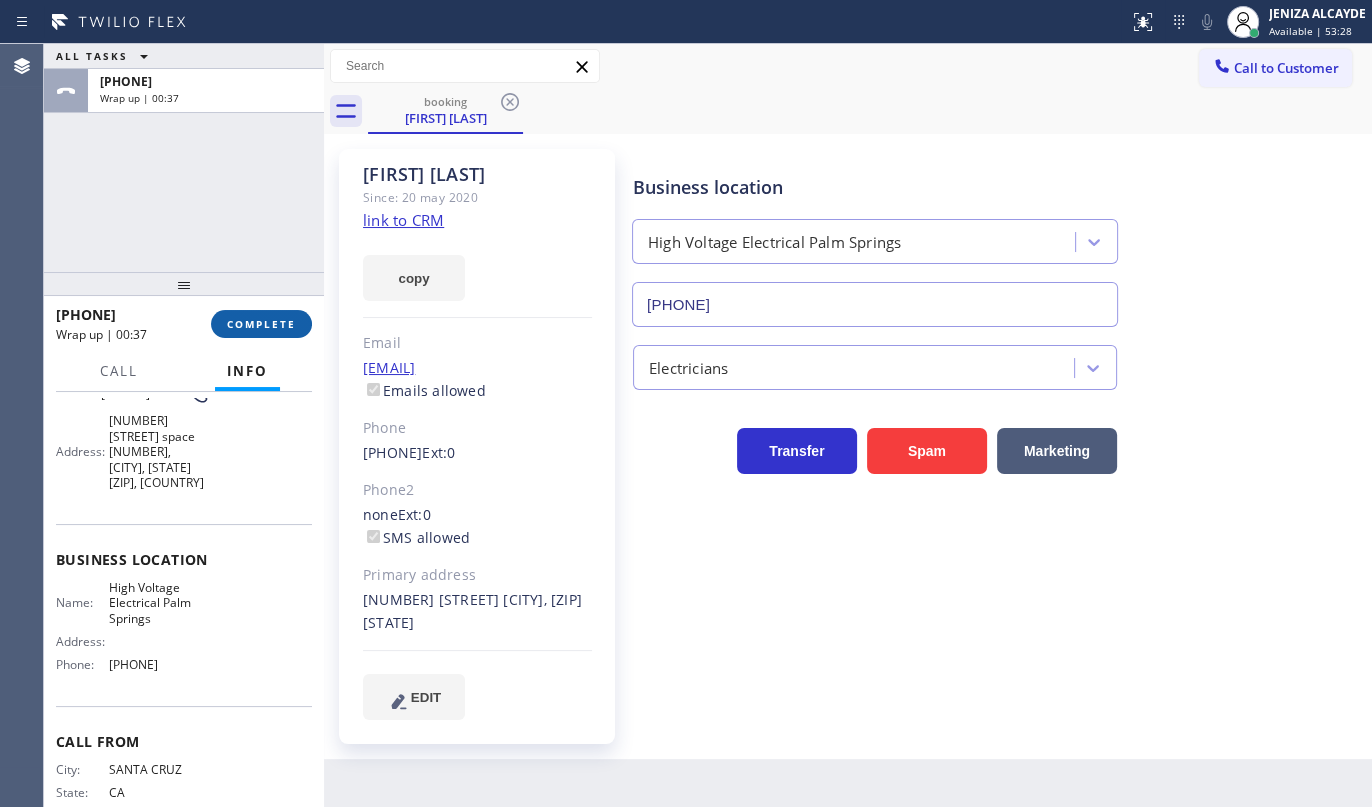 click on "COMPLETE" at bounding box center [261, 324] 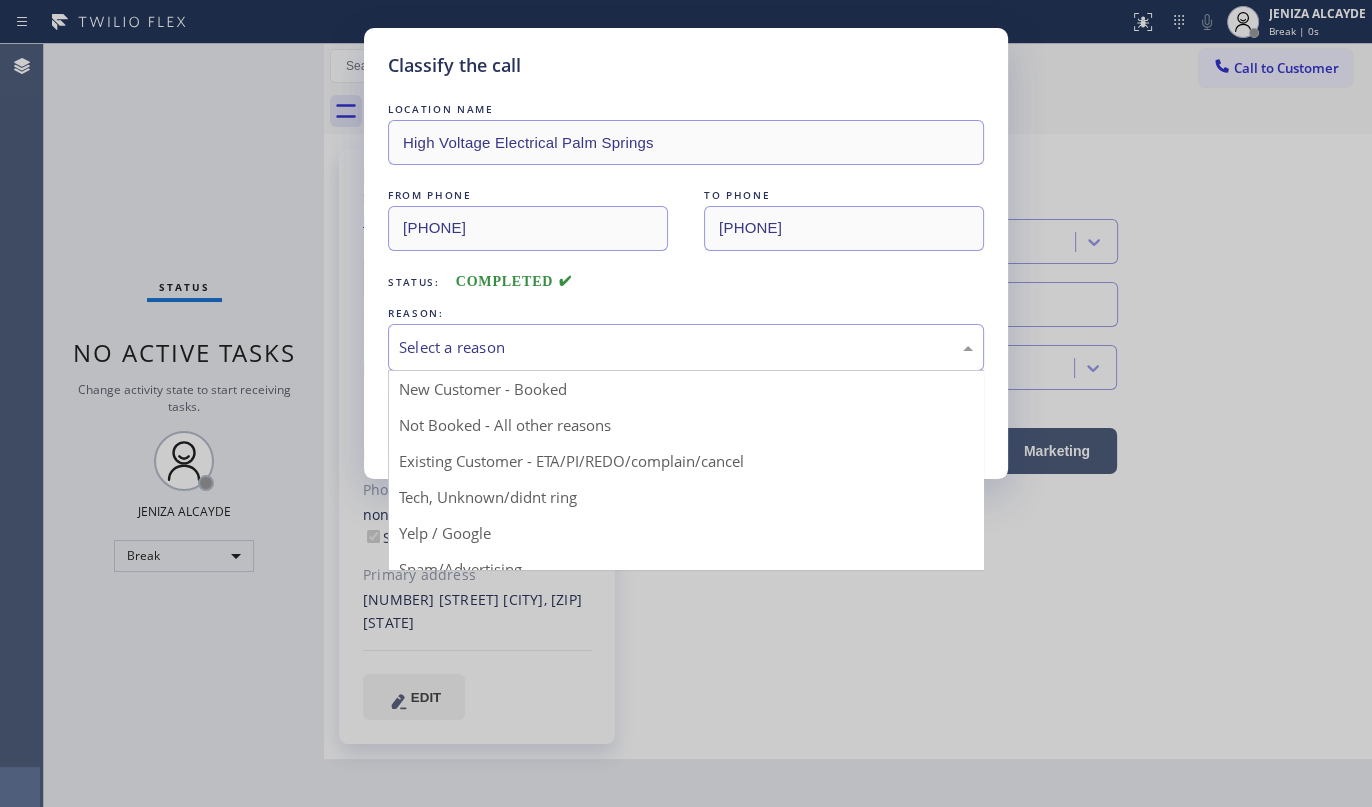 click on "Select a reason" at bounding box center (686, 347) 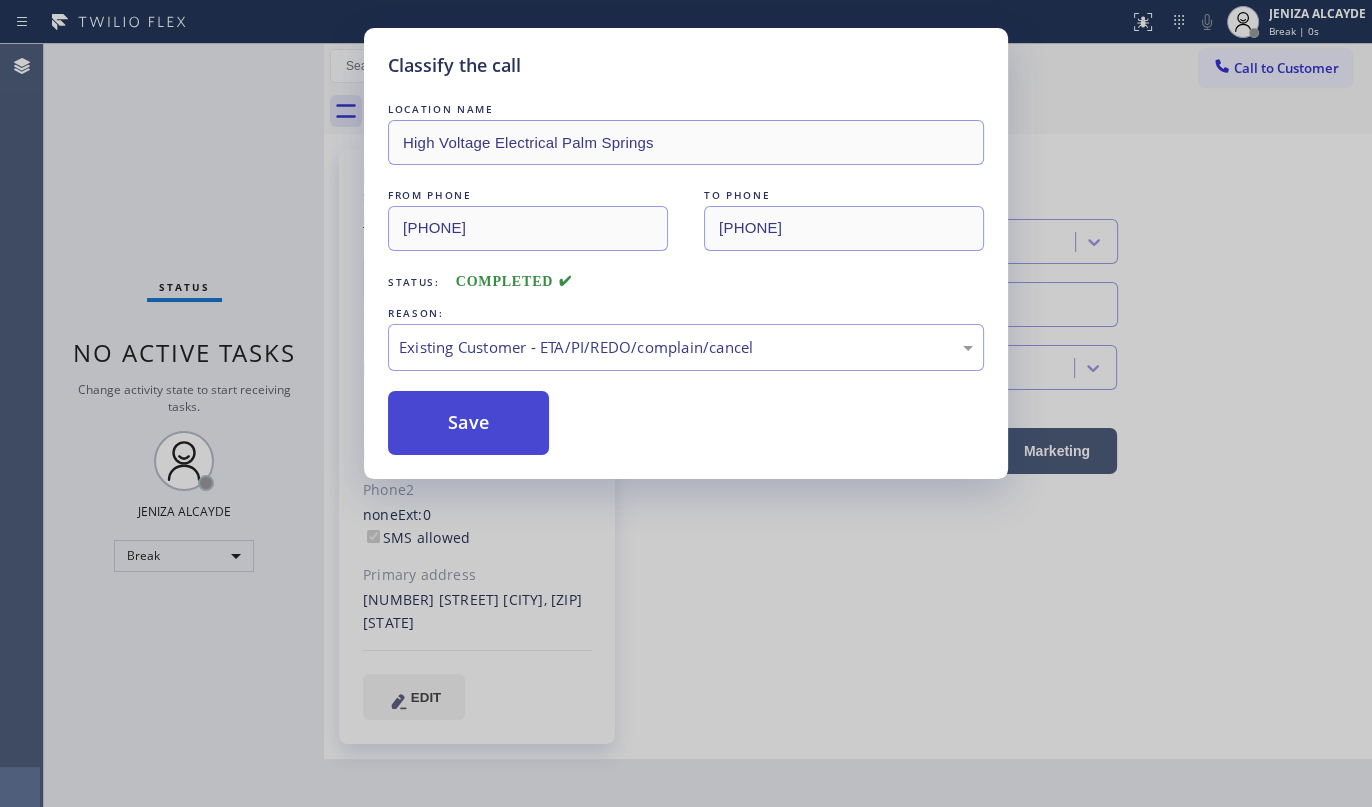 drag, startPoint x: 451, startPoint y: 440, endPoint x: 462, endPoint y: 427, distance: 17.029387 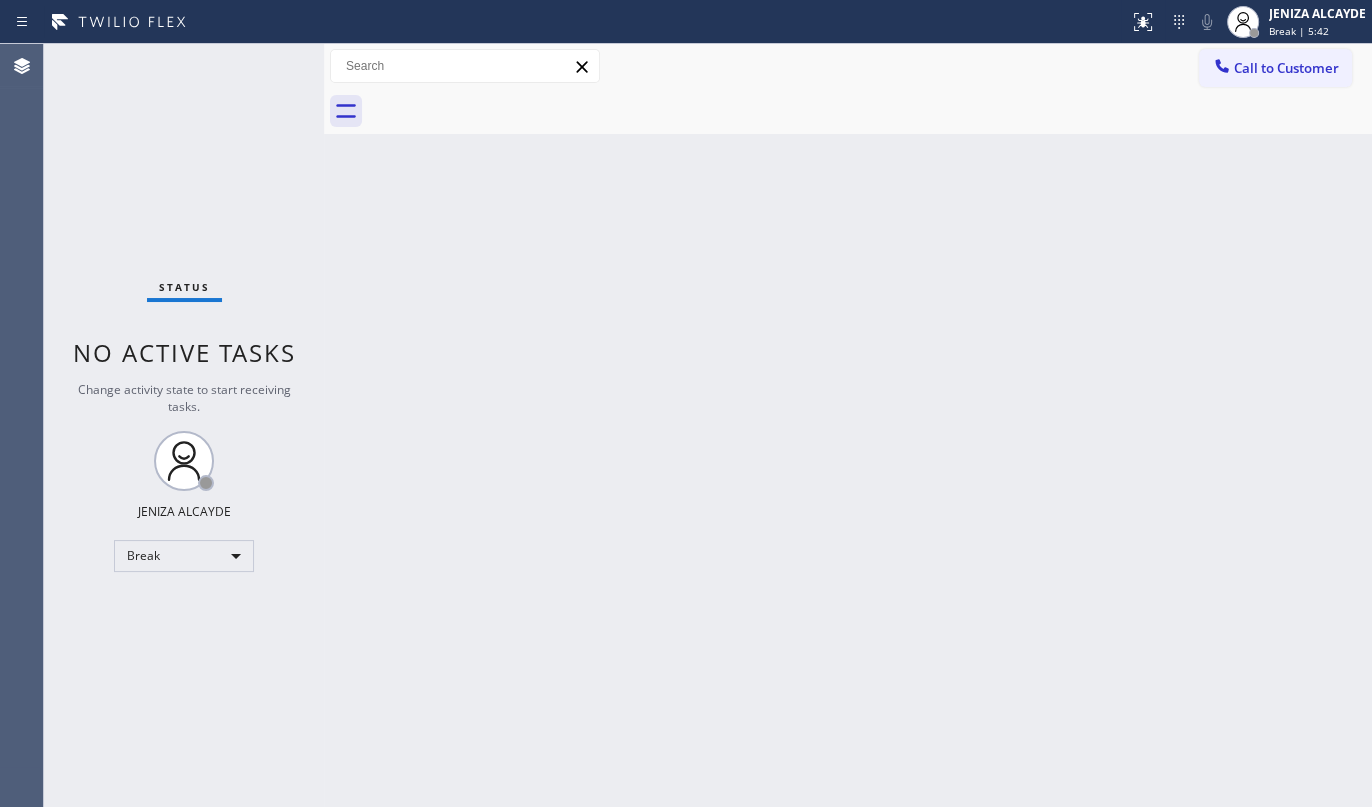 click on "Status   No active tasks     Change activity state to start receiving tasks.   JENIZA ALCAYDE Break" at bounding box center (184, 425) 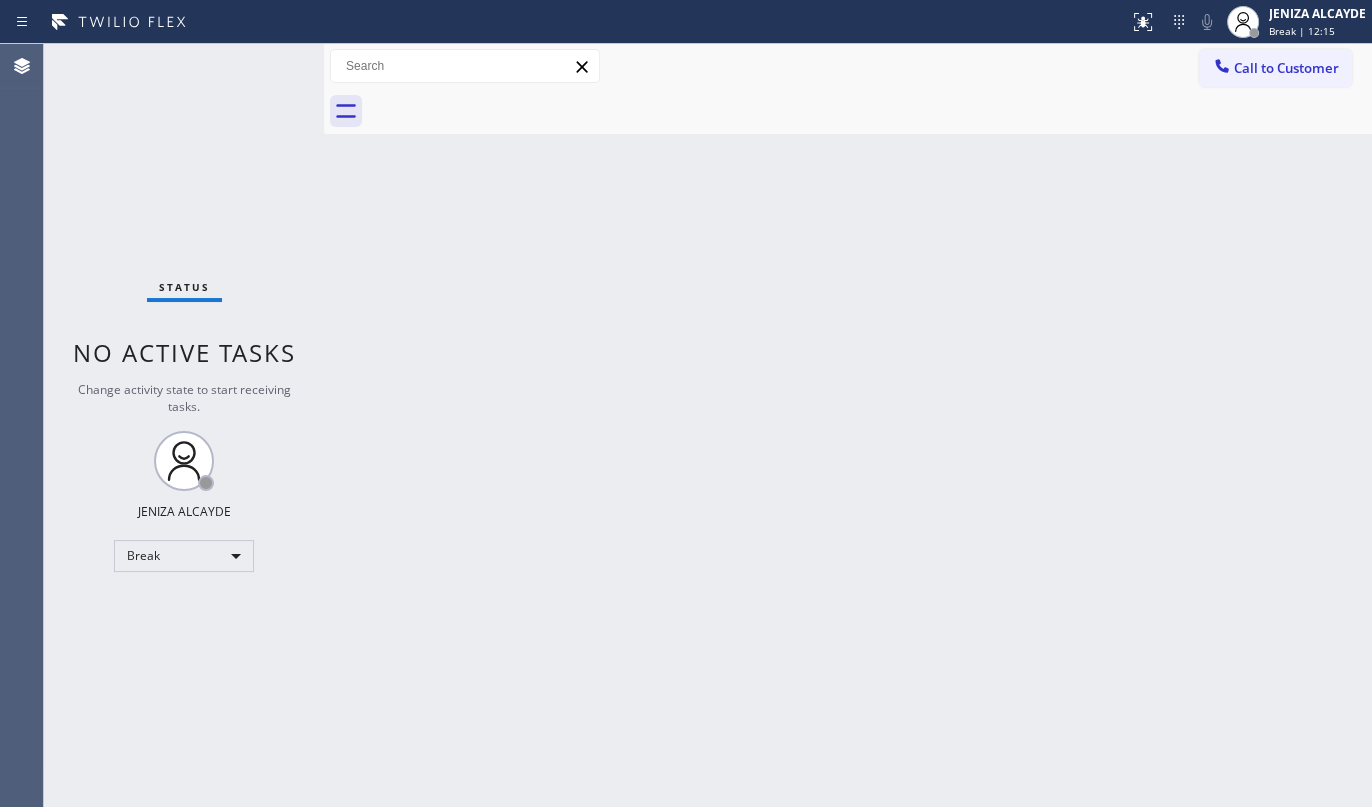 click on "Back to Dashboard Change Sender ID Customers Technicians Select a contact Outbound call Technician Search Technician Your caller id phone number Your caller id phone number Call Technician info Name   Phone none Address none Change Sender ID HVAC +18559994417 5 Star Appliance +18557314952 Appliance Repair +18554611149 Plumbing +18889090120 Air Duct Cleaning +18006865038  Electricians +18005688664 Cancel Change Check personal SMS Reset Change No tabs Call to Customer Outbound call Location Search location Your caller id phone number (818) 210-4121 Customer number Call Outbound call Technician Search Technician Your caller id phone number Your caller id phone number Call" at bounding box center [848, 425] 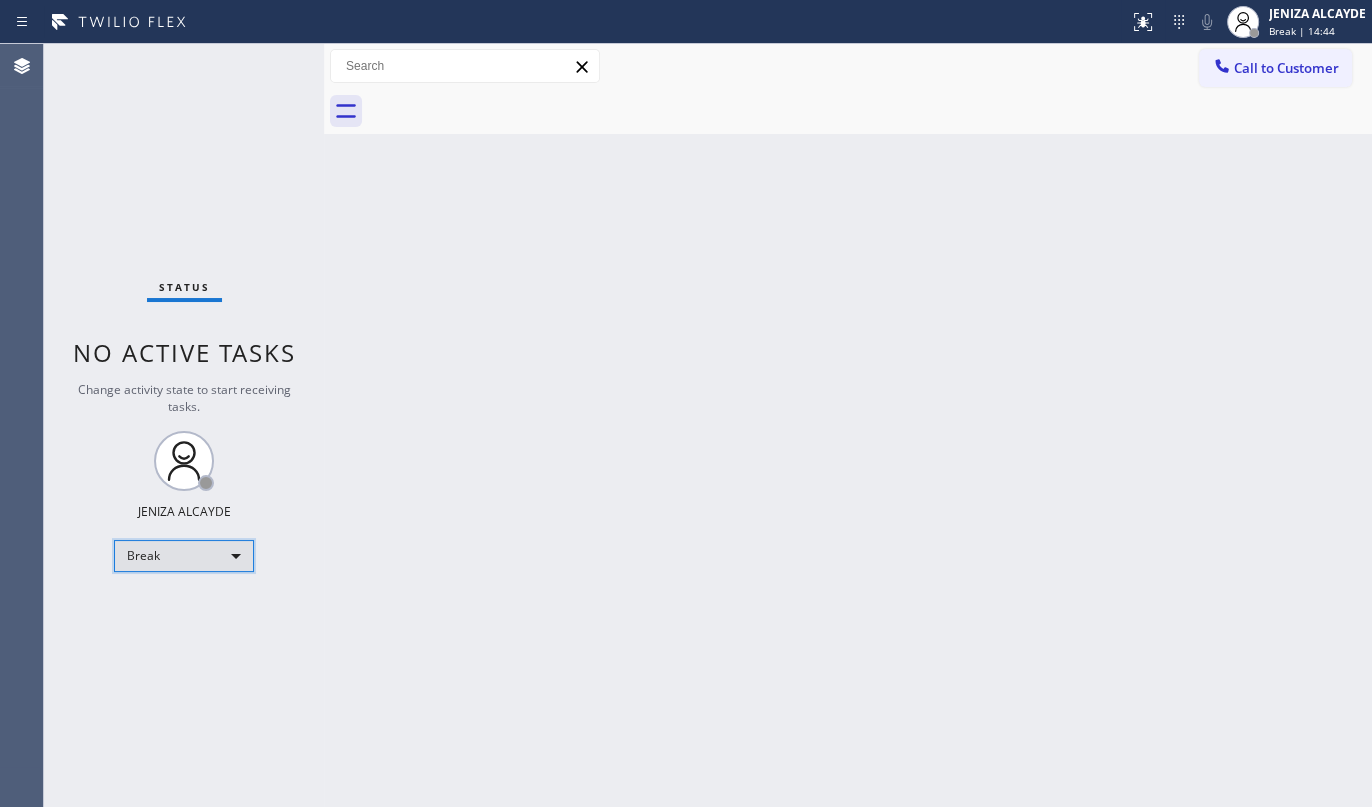 click on "Break" at bounding box center (184, 556) 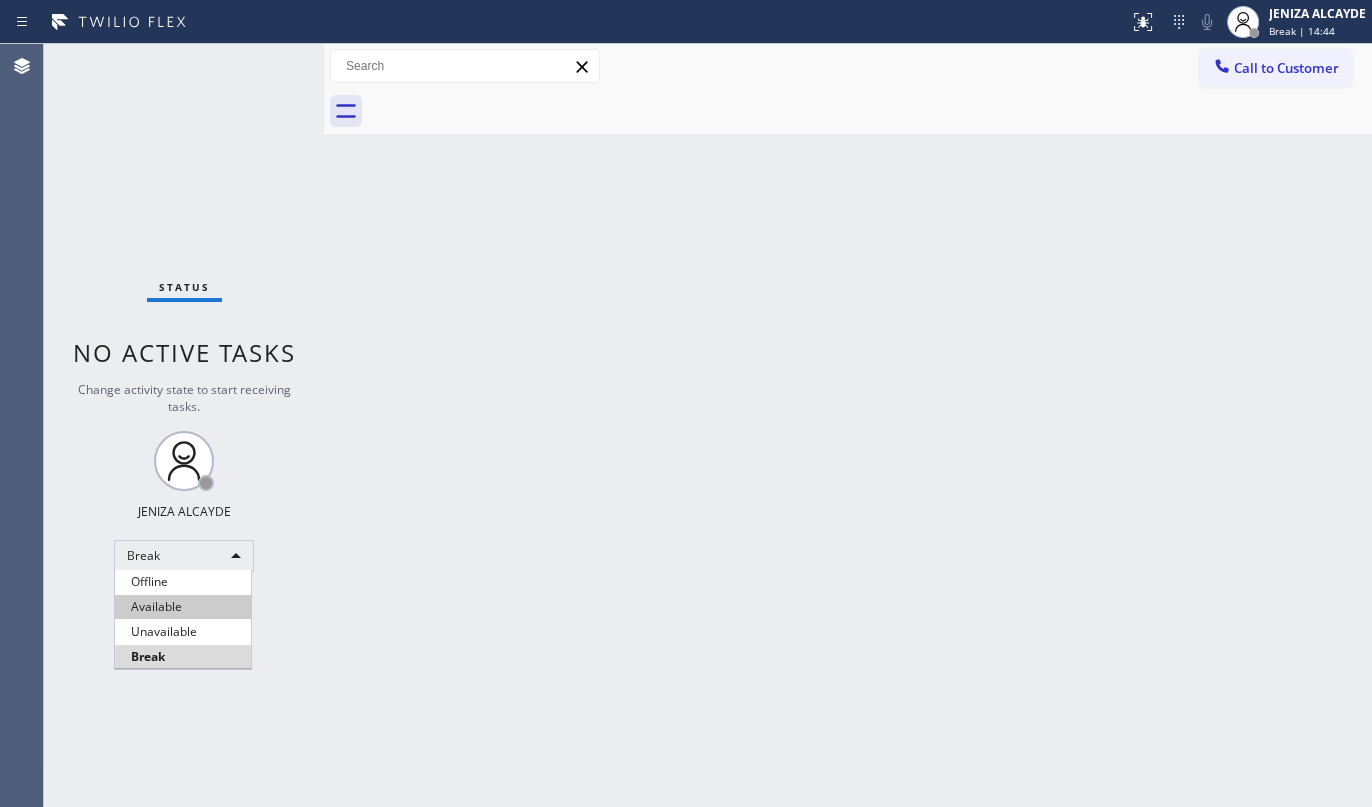 click on "Available" at bounding box center (183, 607) 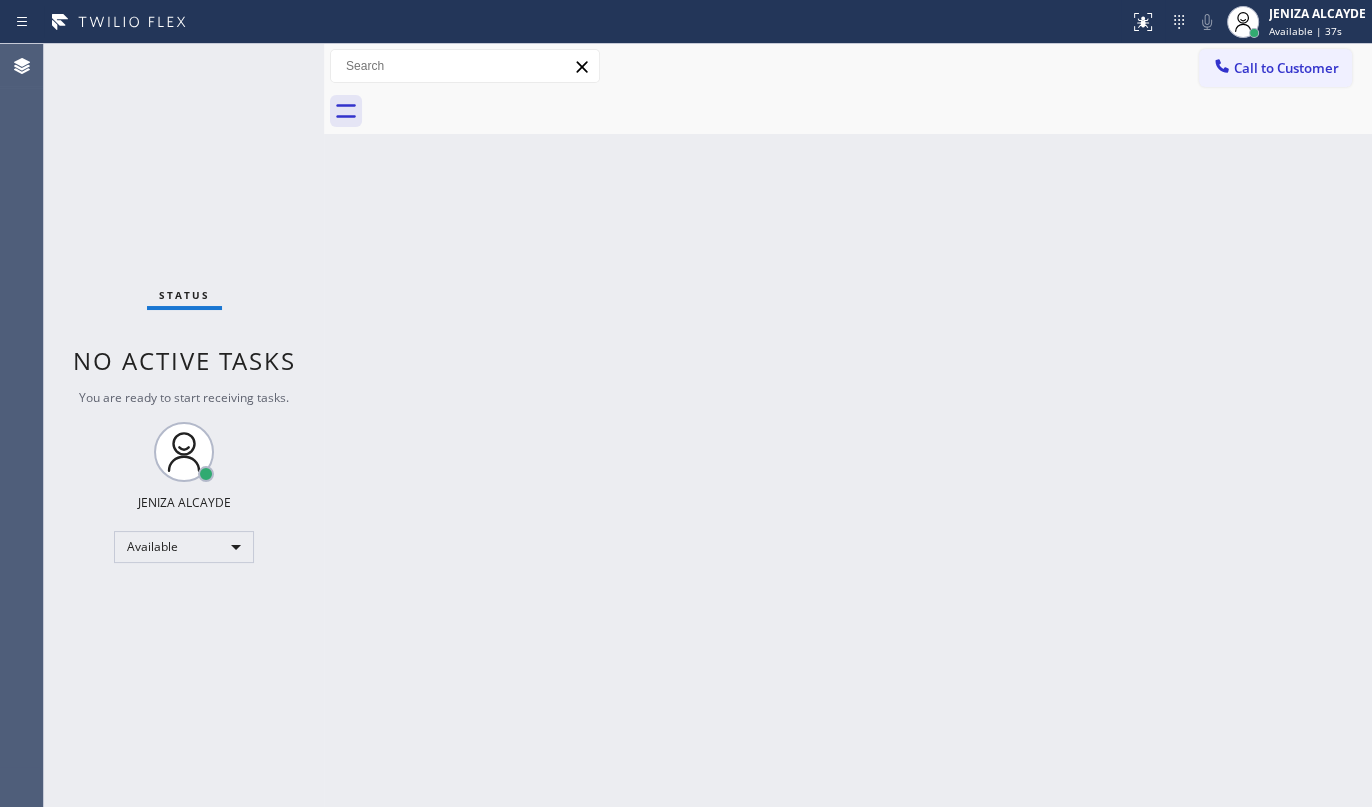 click on "Back to Dashboard Change Sender ID Customers Technicians Select a contact Outbound call Technician Search Technician Your caller id phone number Your caller id phone number Call Technician info Name   Phone none Address none Change Sender ID HVAC +18559994417 5 Star Appliance +18557314952 Appliance Repair +18554611149 Plumbing +18889090120 Air Duct Cleaning +18006865038  Electricians +18005688664 Cancel Change Check personal SMS Reset Change No tabs Call to Customer Outbound call Location Search location Your caller id phone number (818) 210-4121 Customer number Call Outbound call Technician Search Technician Your caller id phone number Your caller id phone number Call" at bounding box center [848, 425] 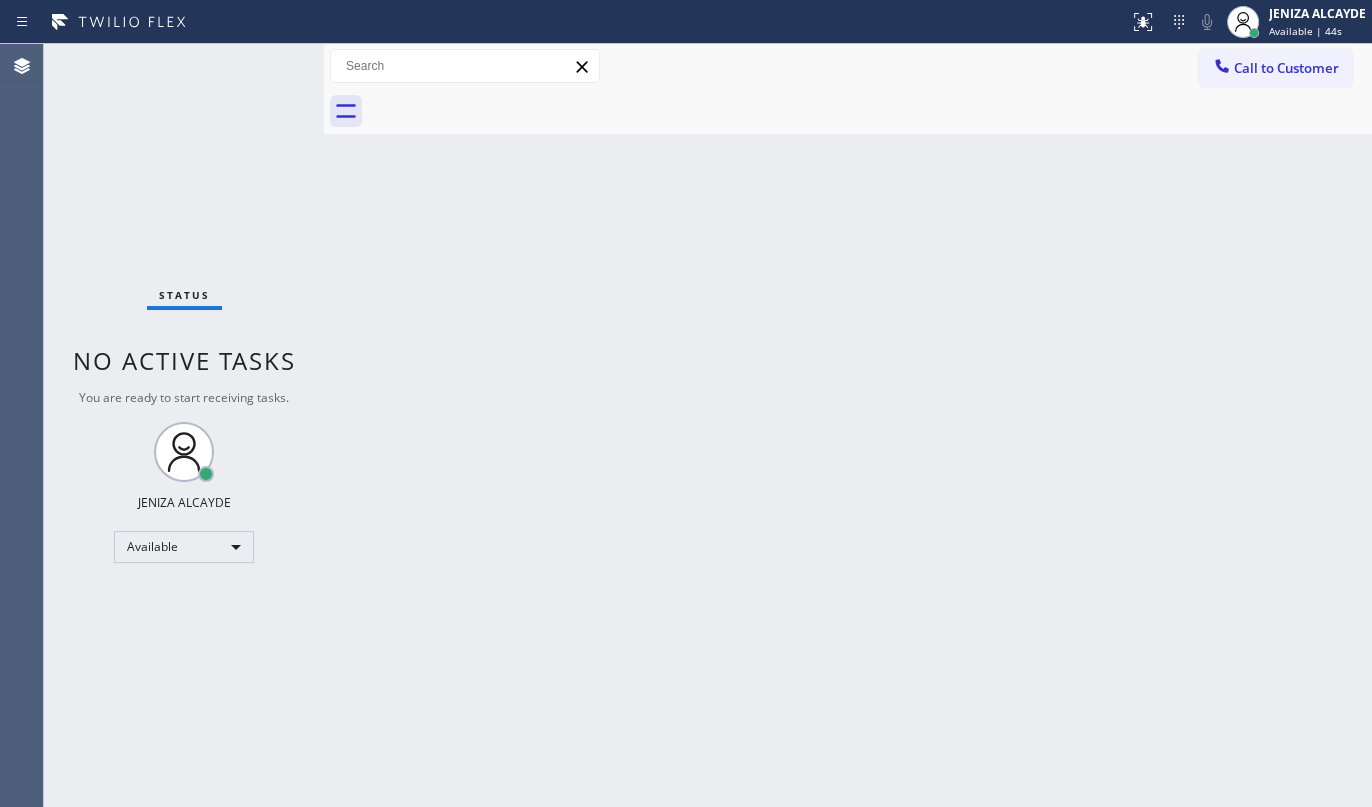 click on "Status   No active tasks     You are ready to start receiving tasks.   JENIZA ALCAYDE Available" at bounding box center (184, 425) 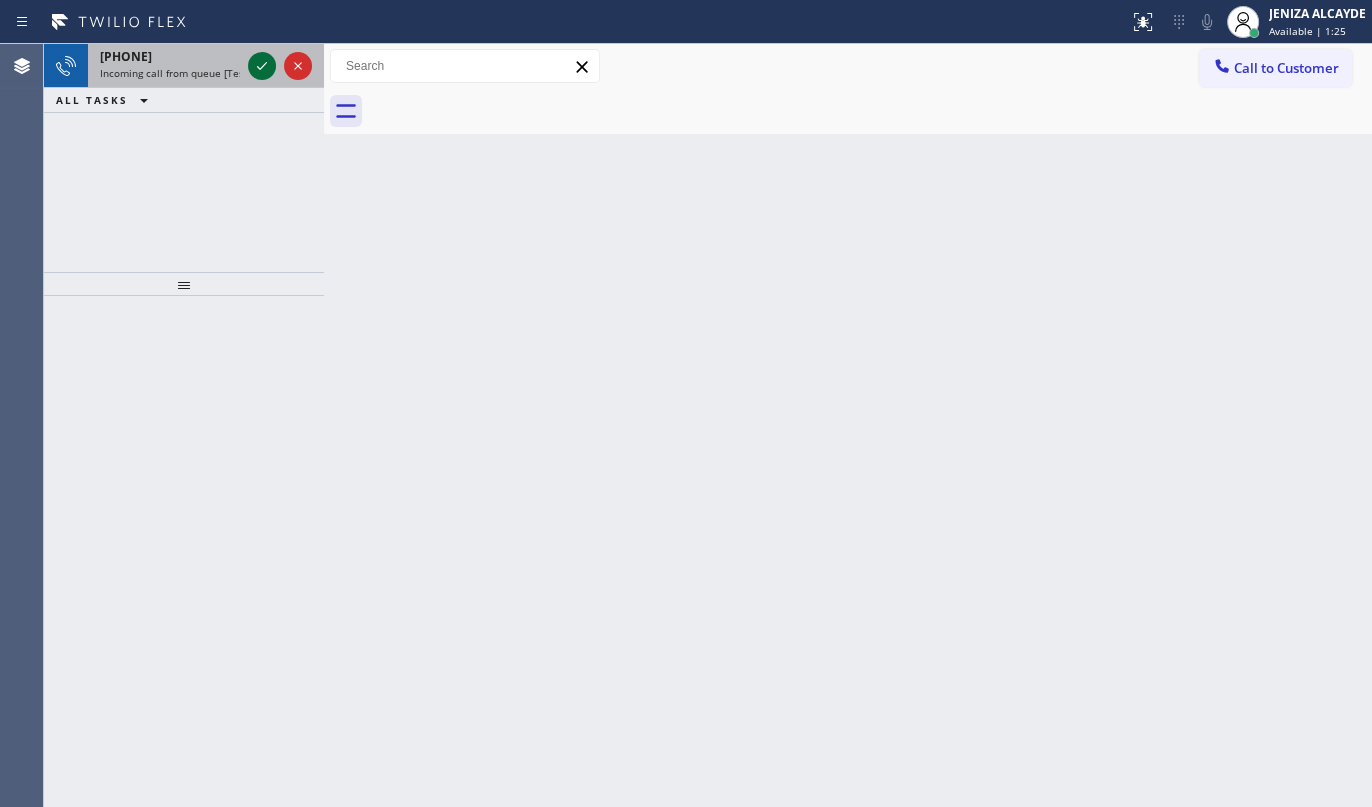 click 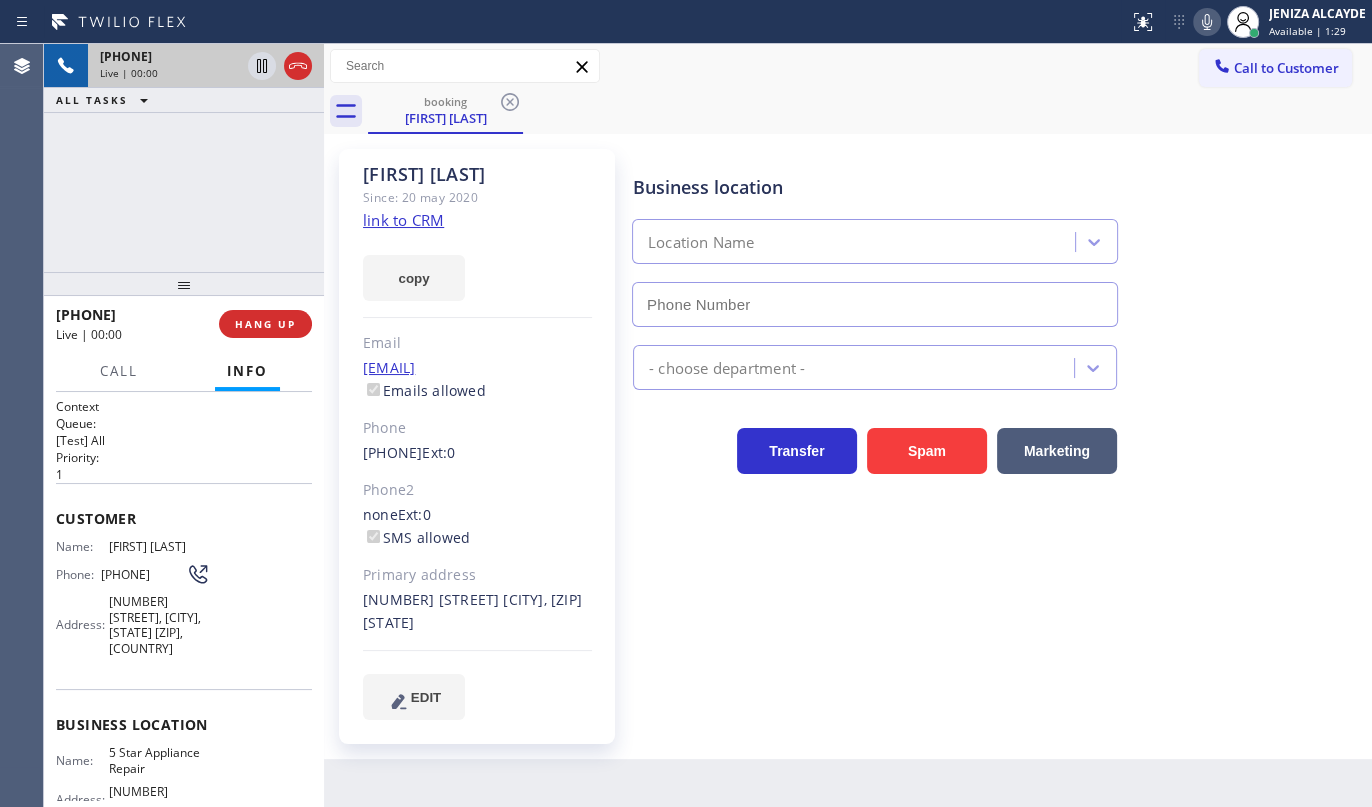 type on "(855) 731-4952" 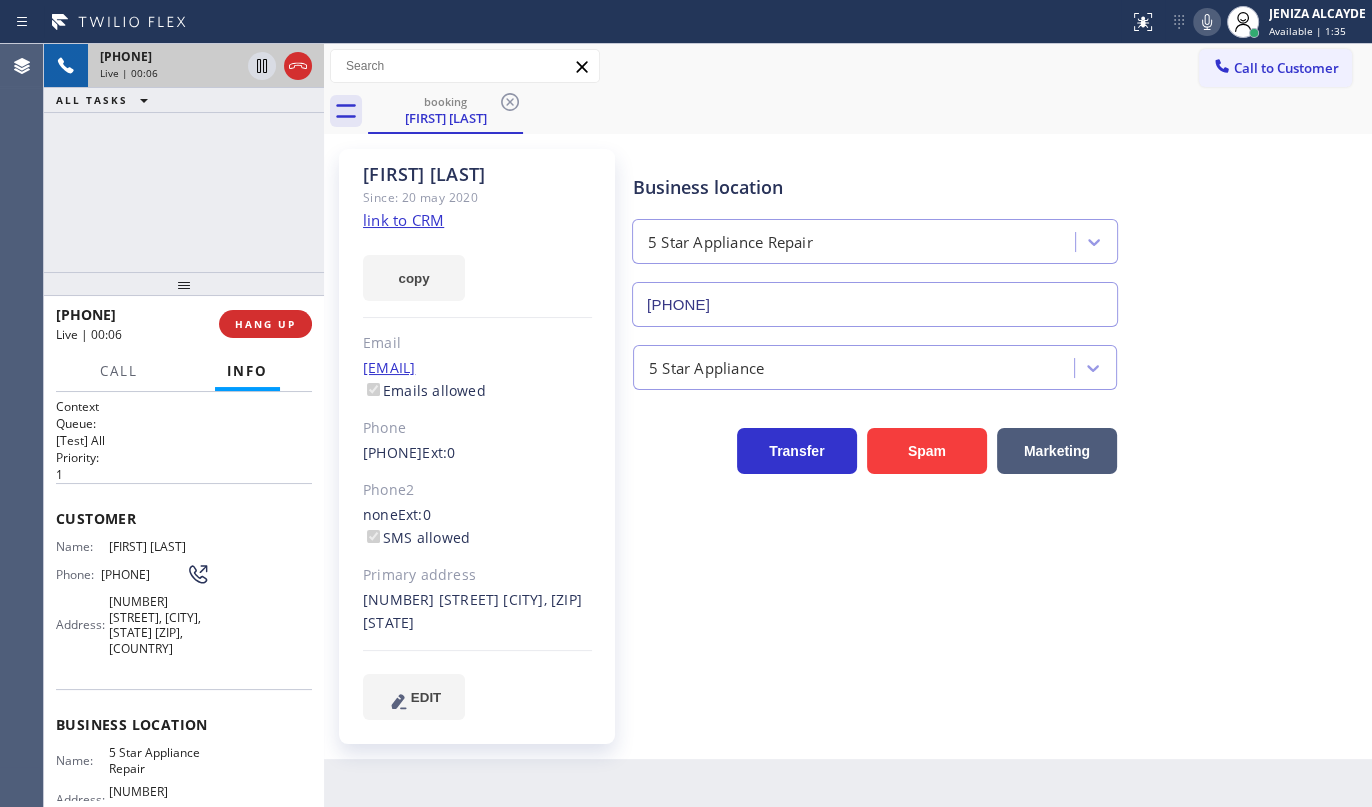 click on "link to CRM" 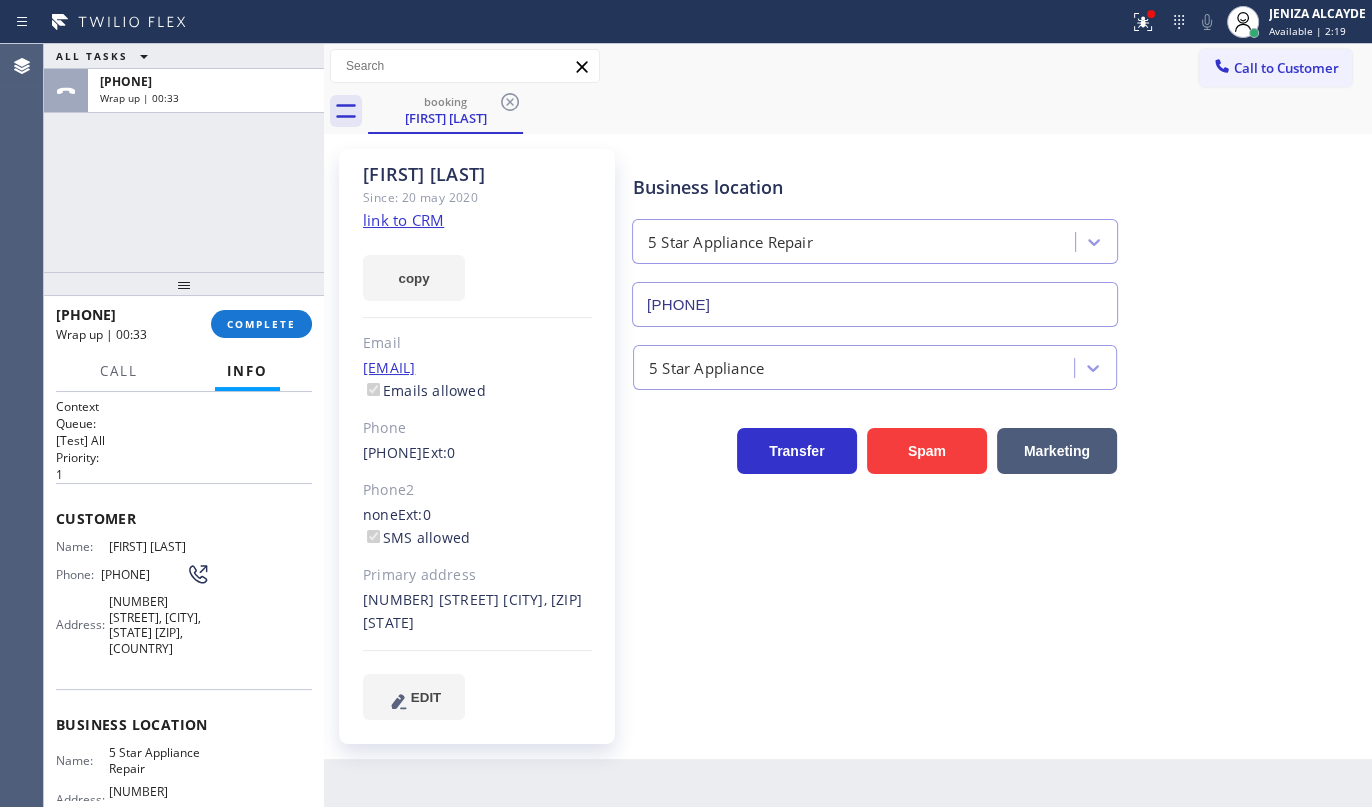 click on "+14083069604 Wrap up | 00:33 COMPLETE" at bounding box center [184, 324] 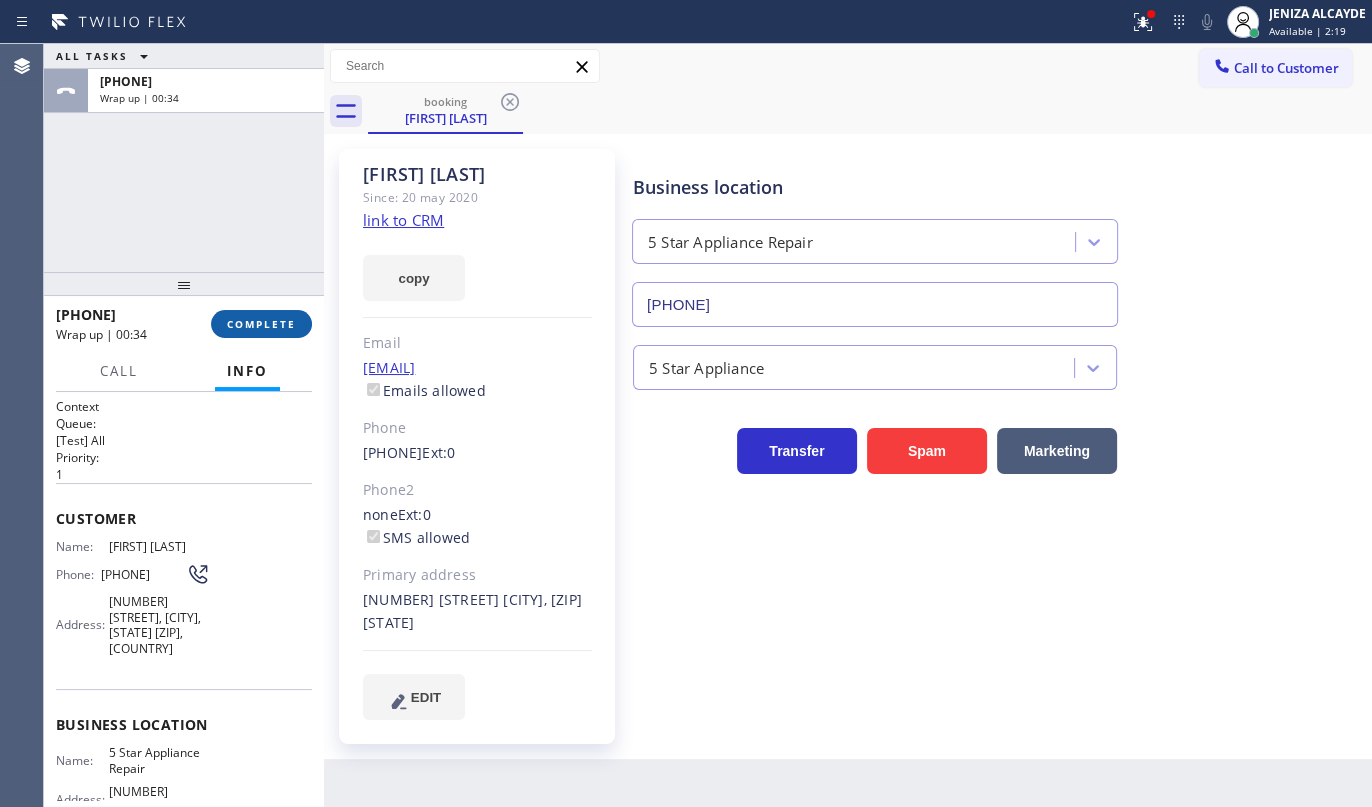 click on "COMPLETE" at bounding box center (261, 324) 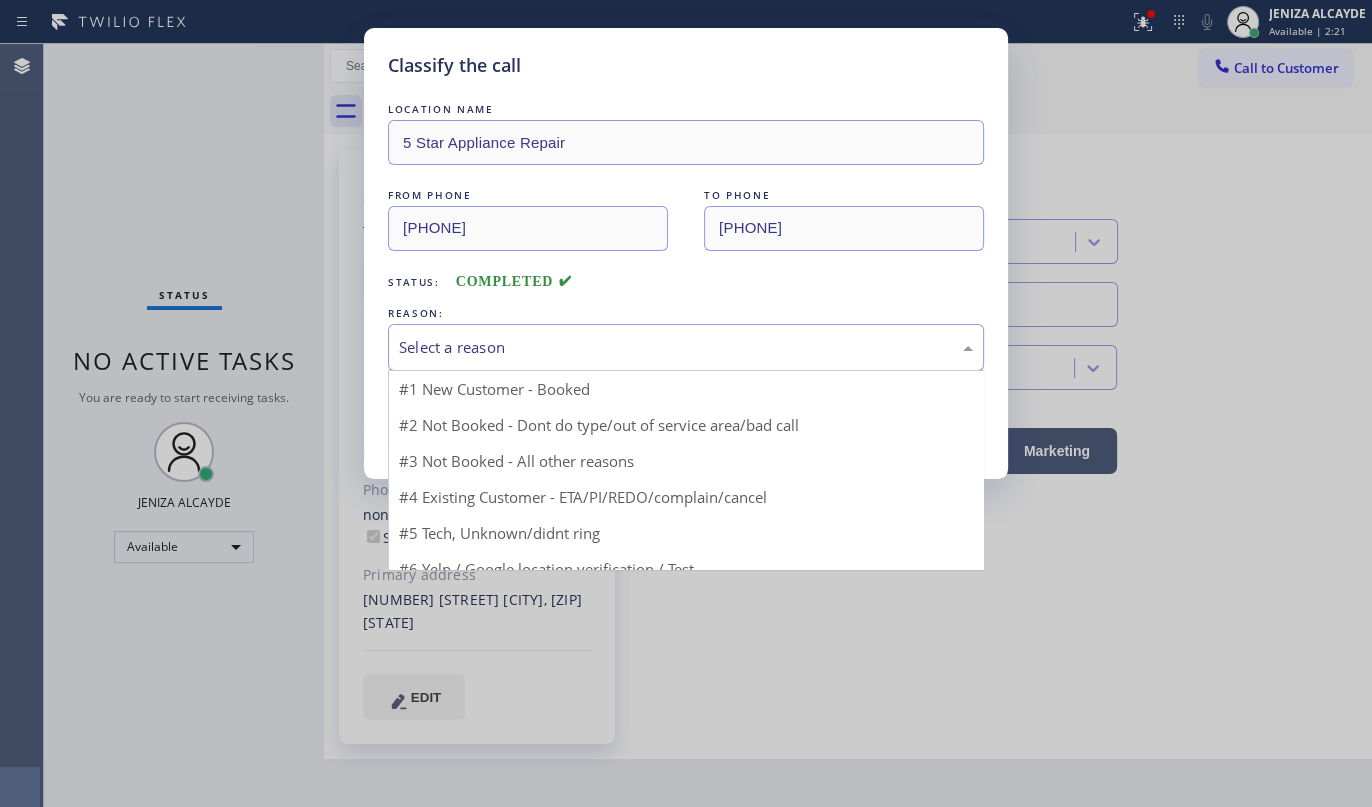 click on "Select a reason" at bounding box center (686, 347) 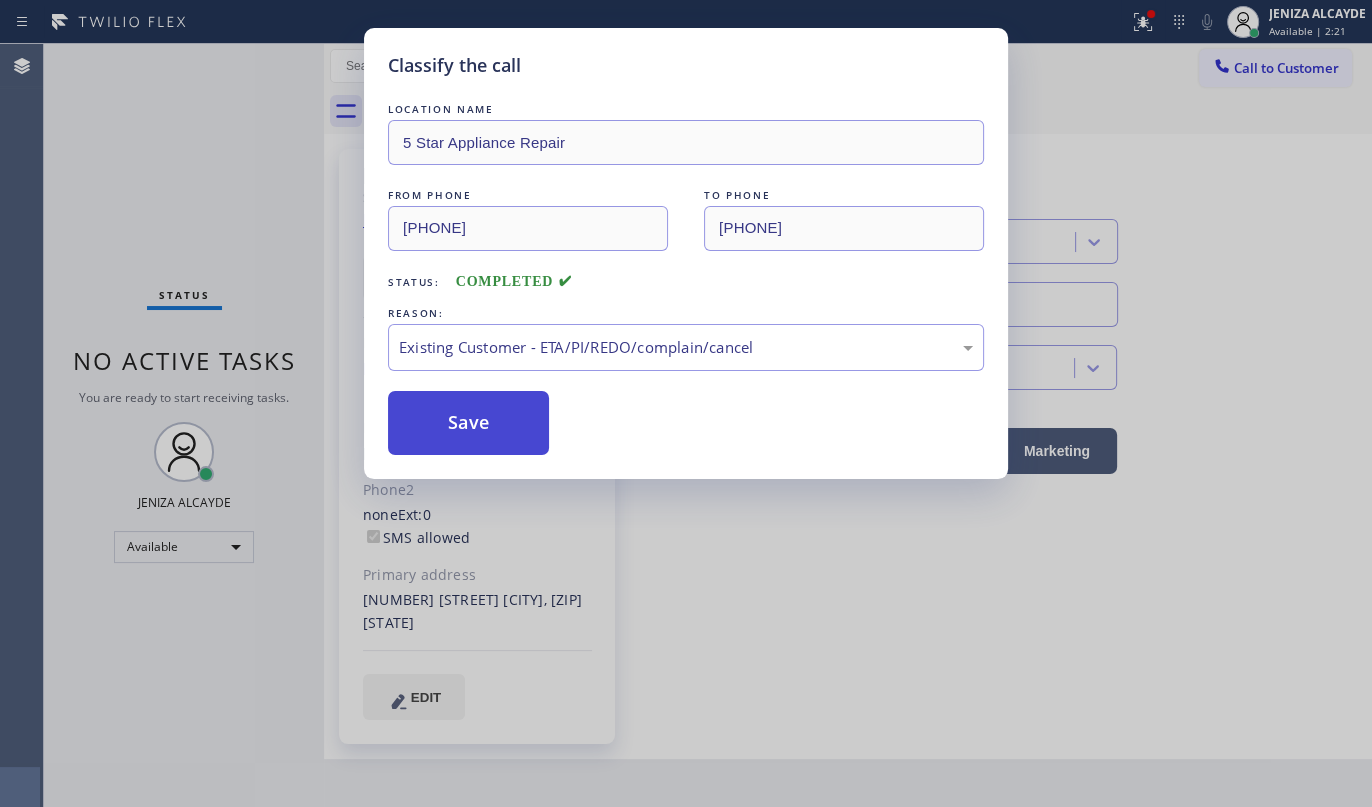 click on "Save" at bounding box center [468, 423] 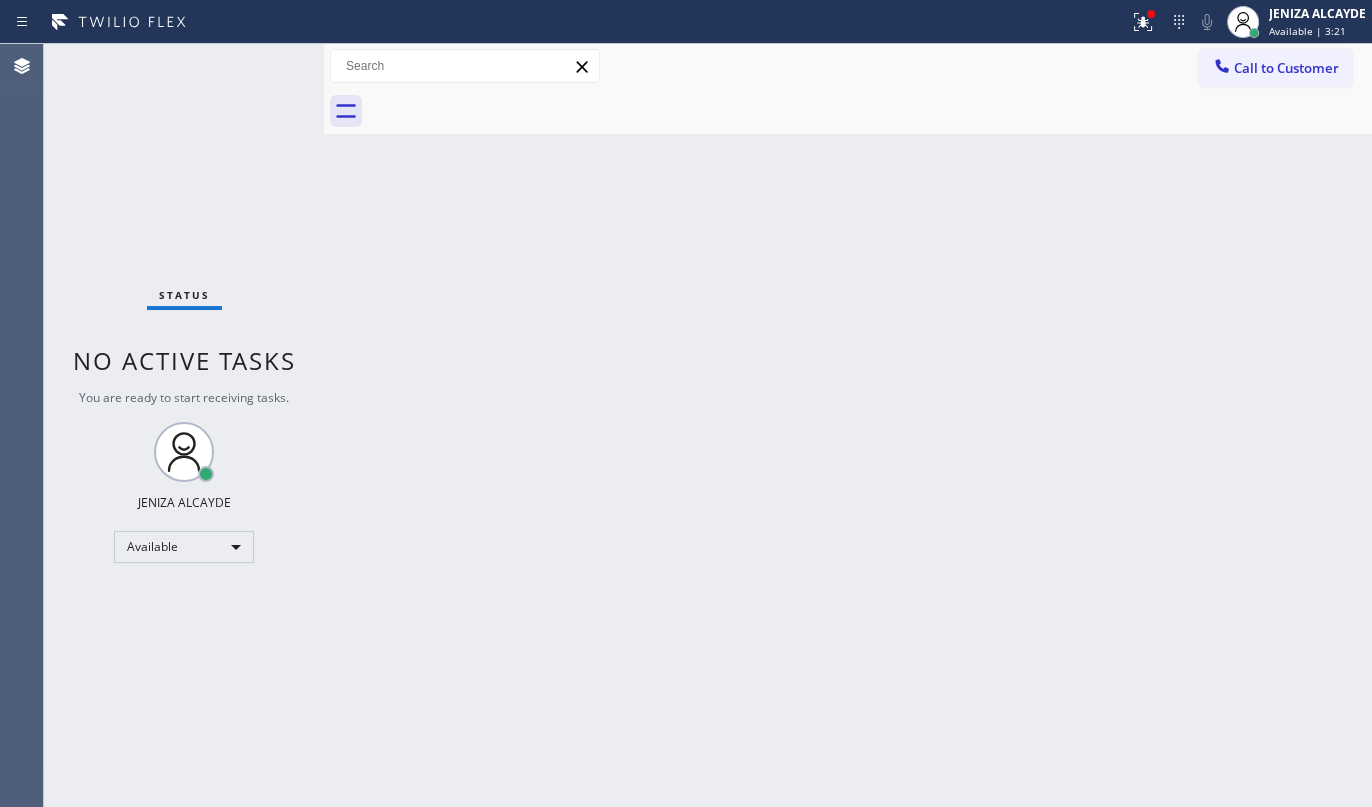 click on "Back to Dashboard Change Sender ID Customers Technicians Select a contact Outbound call Technician Search Technician Your caller id phone number Your caller id phone number Call Technician info Name   Phone none Address none Change Sender ID HVAC +18559994417 5 Star Appliance +18557314952 Appliance Repair +18554611149 Plumbing +18889090120 Air Duct Cleaning +18006865038  Electricians +18005688664 Cancel Change Check personal SMS Reset Change No tabs Call to Customer Outbound call Location Search location Your caller id phone number (818) 210-4121 Customer number Call Outbound call Technician Search Technician Your caller id phone number Your caller id phone number Call" at bounding box center [848, 425] 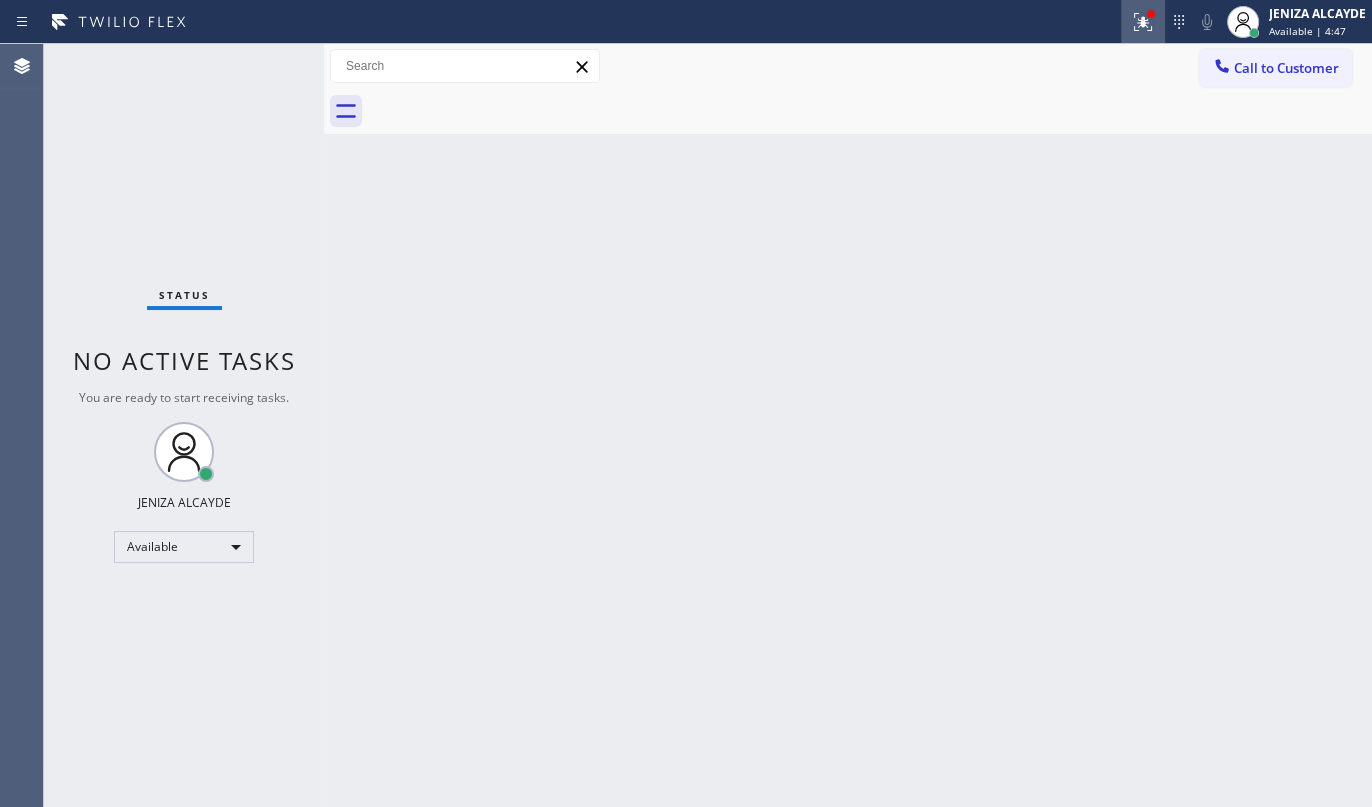 click at bounding box center (1143, 22) 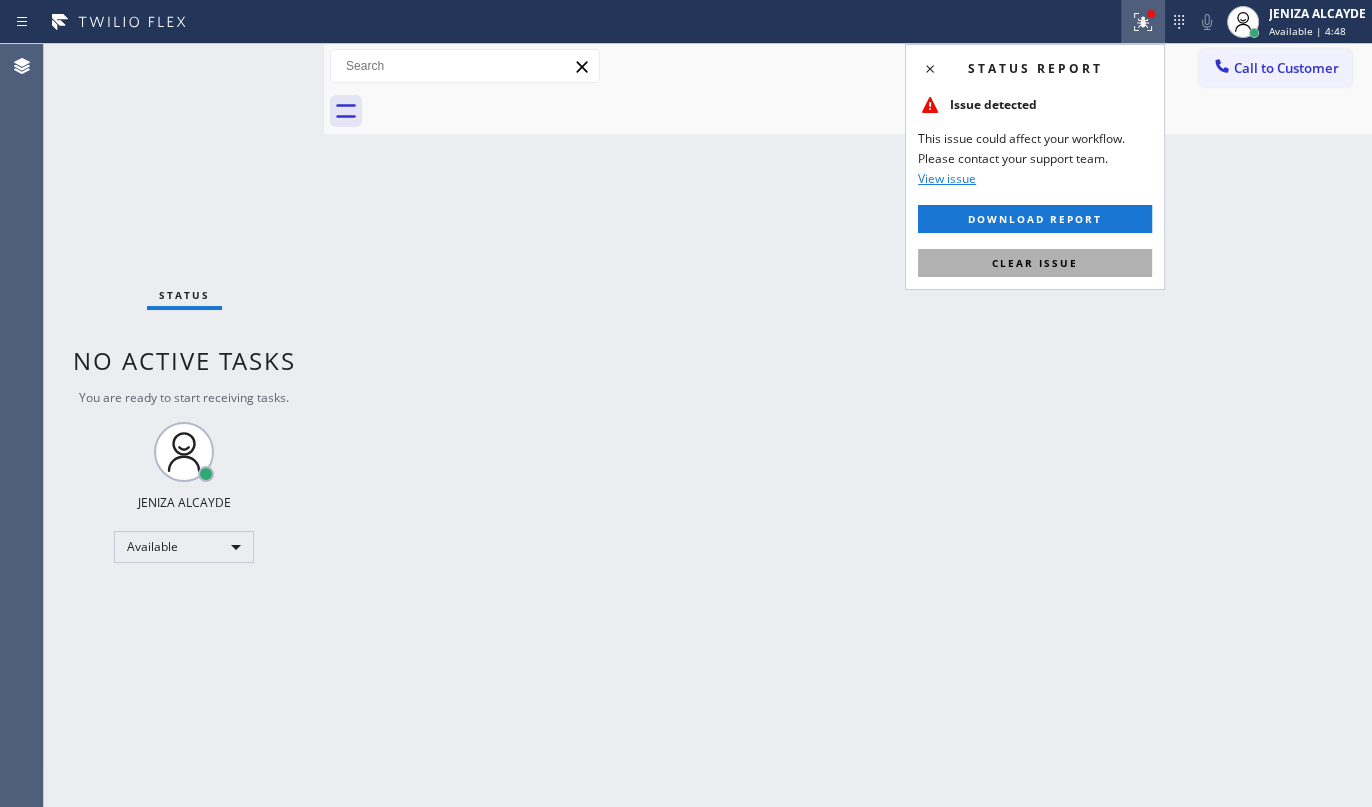 click on "Clear issue" at bounding box center (1035, 263) 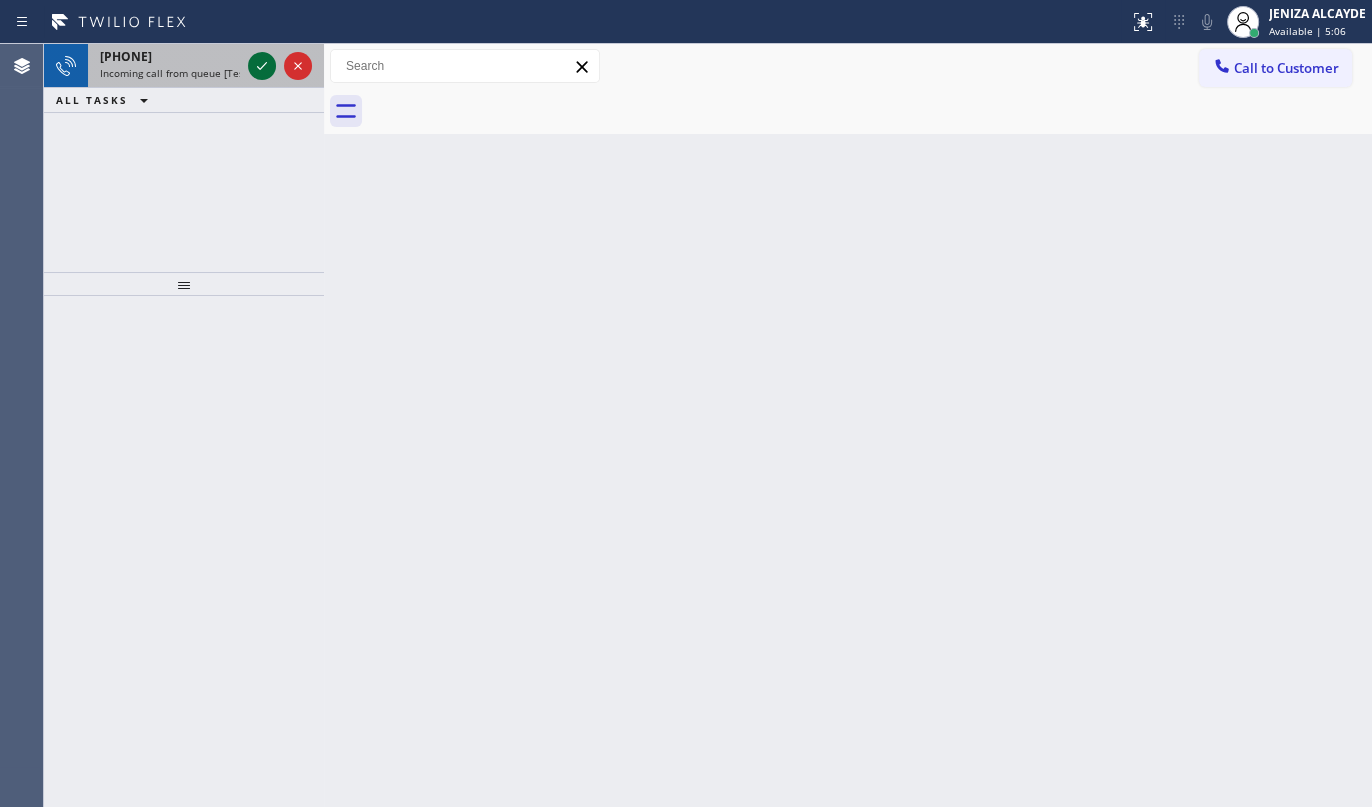 click 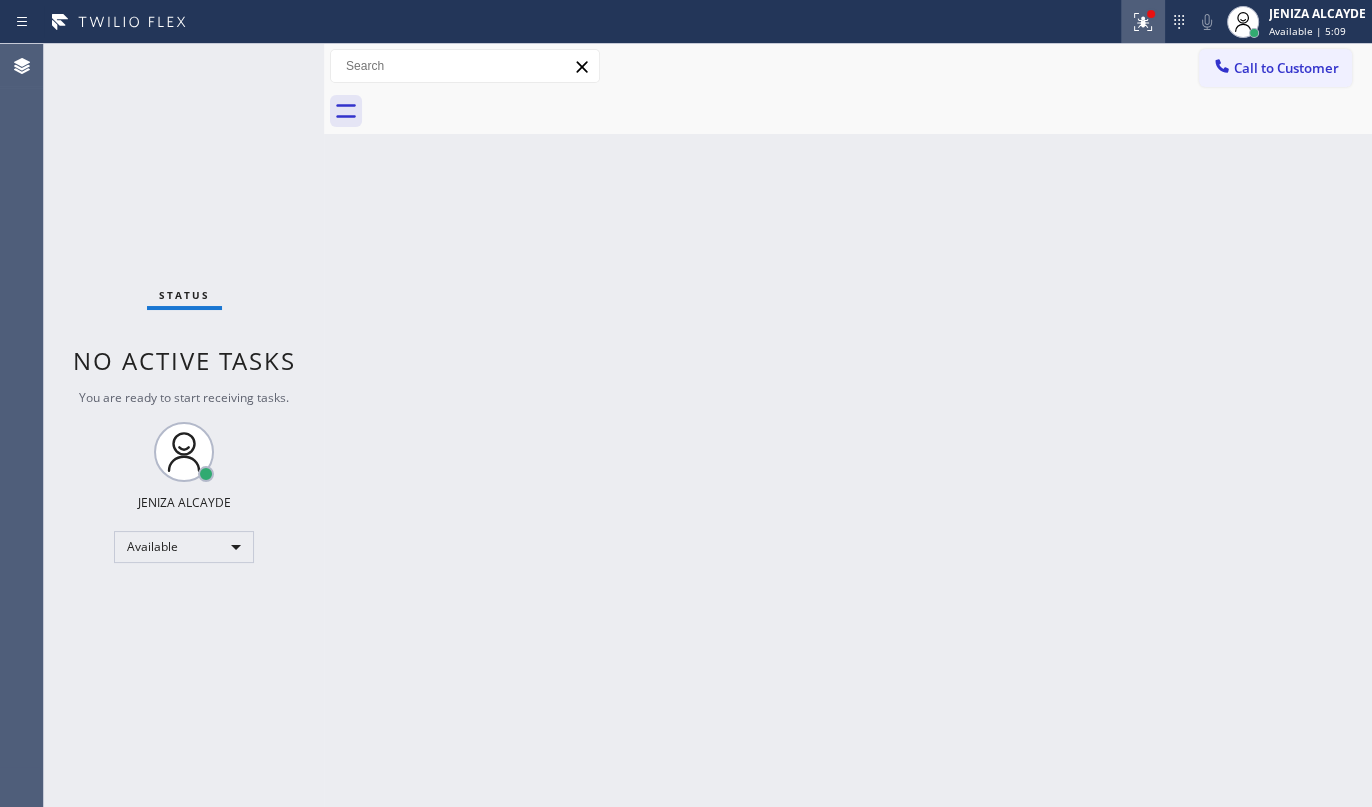 click 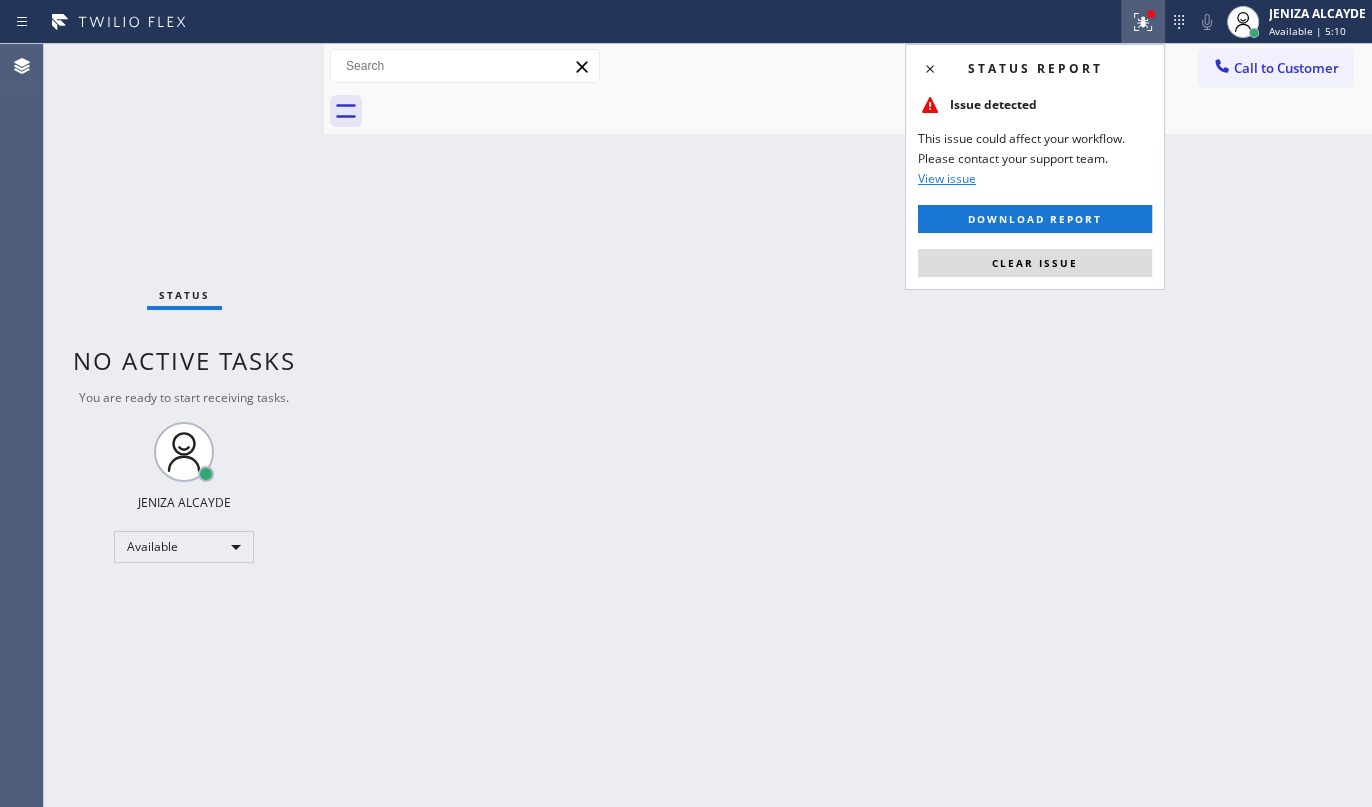 click on "Status report Issue detected This issue could affect your workflow. Please contact your support team. View issue Download report Clear issue" at bounding box center [1035, 167] 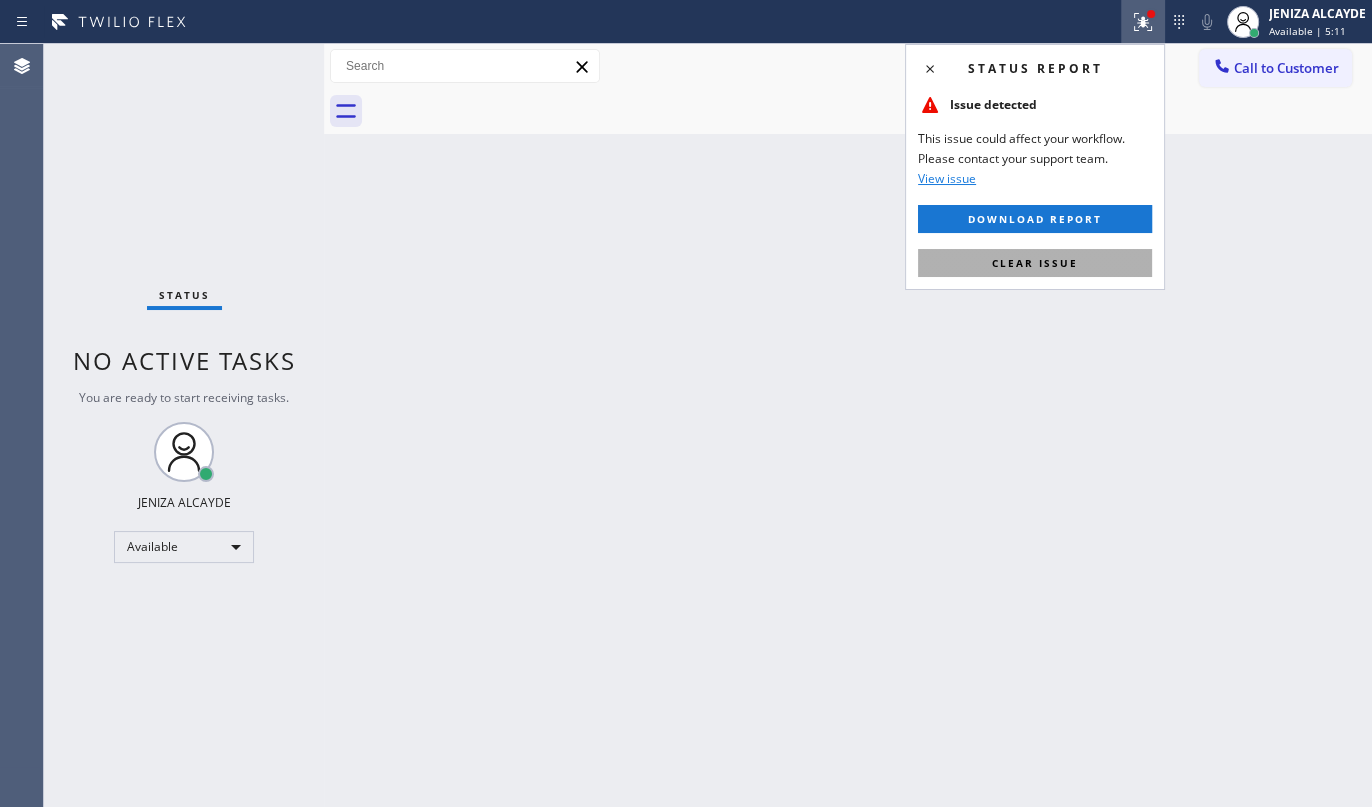 click on "Clear issue" at bounding box center [1035, 263] 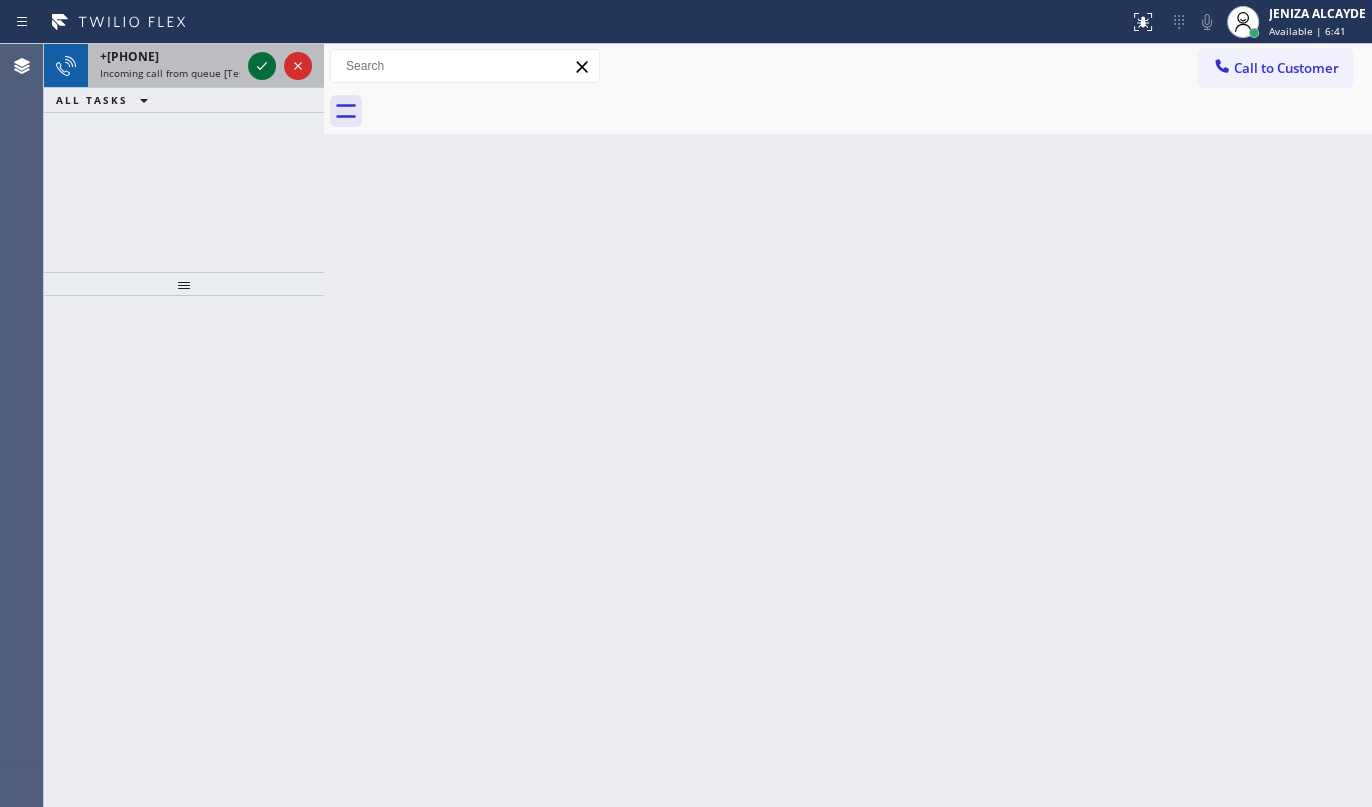 click 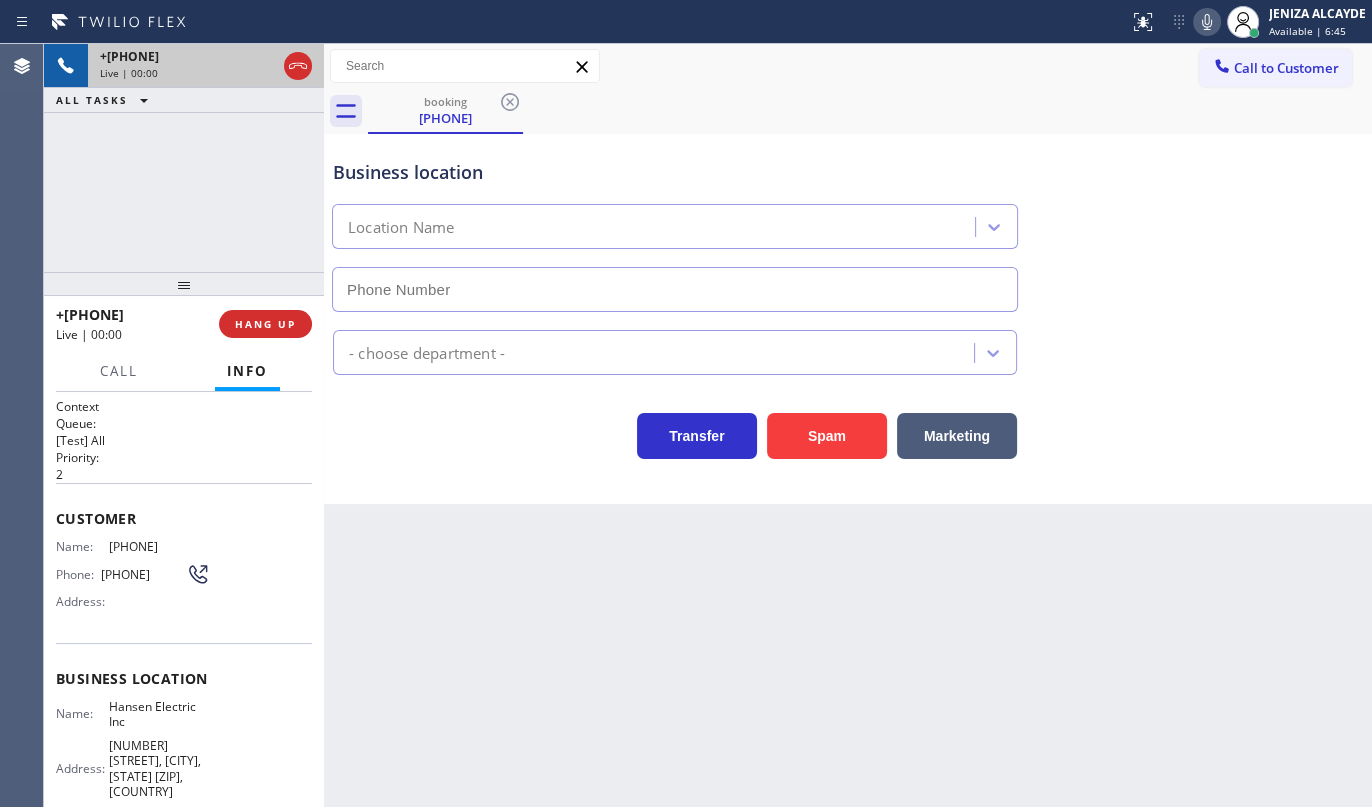 type on "(253) 525-8696" 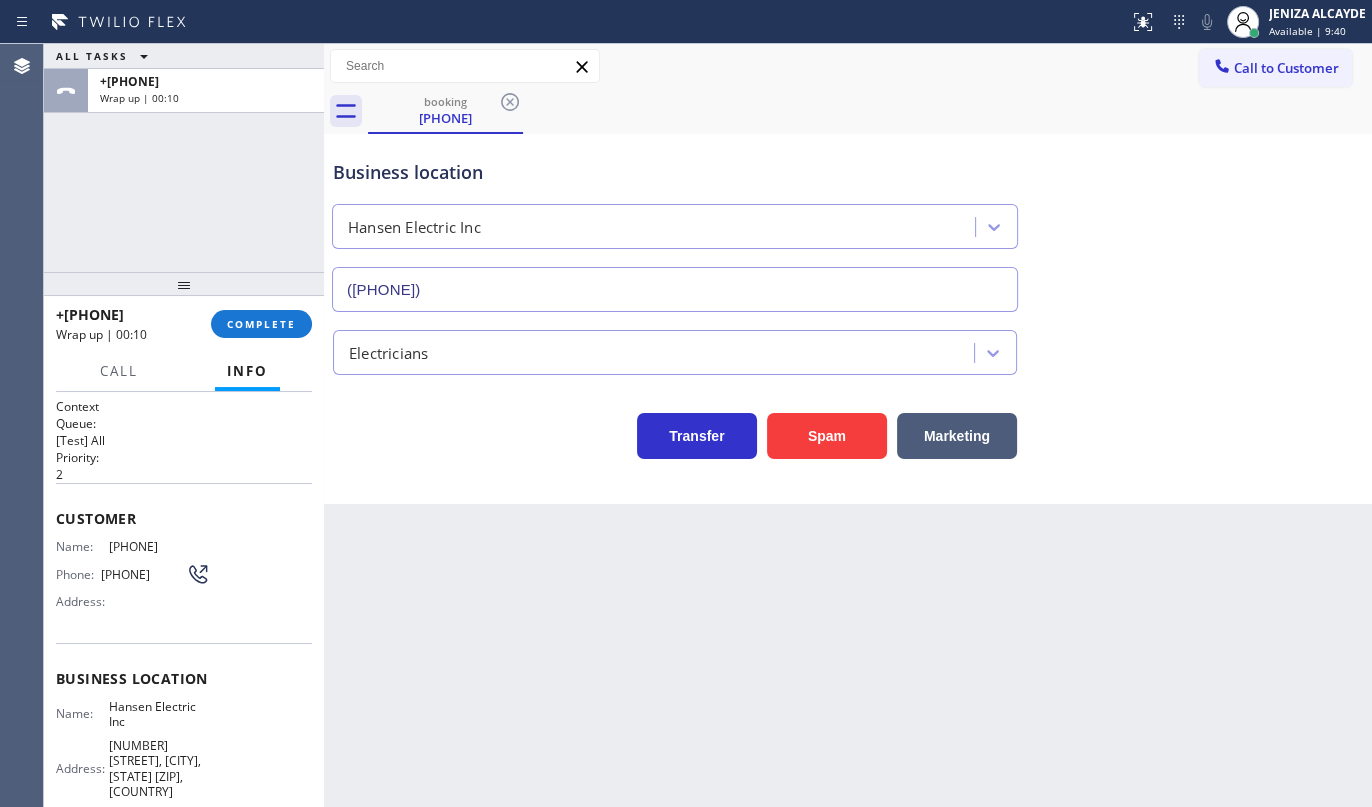 drag, startPoint x: 102, startPoint y: 540, endPoint x: 219, endPoint y: 537, distance: 117.03845 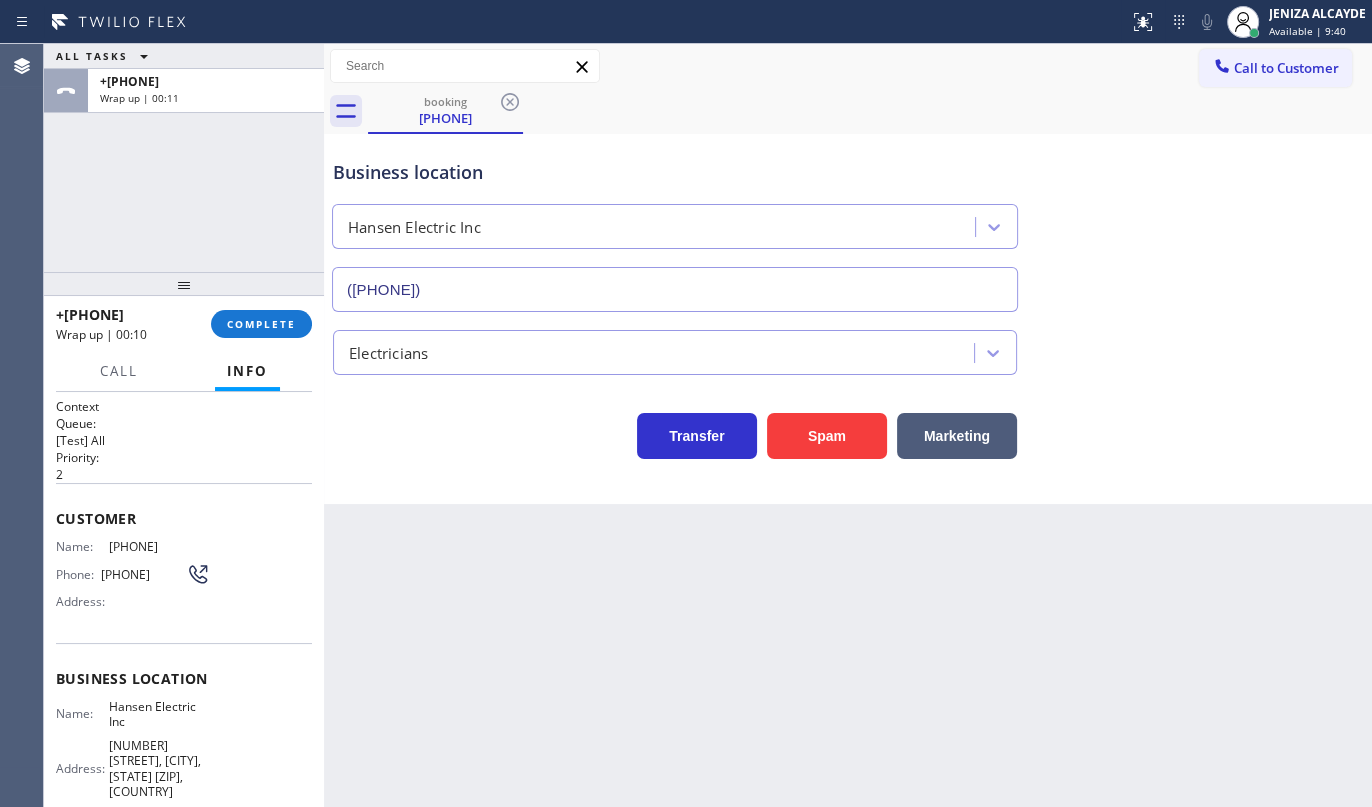 copy on "(206) 557-0314" 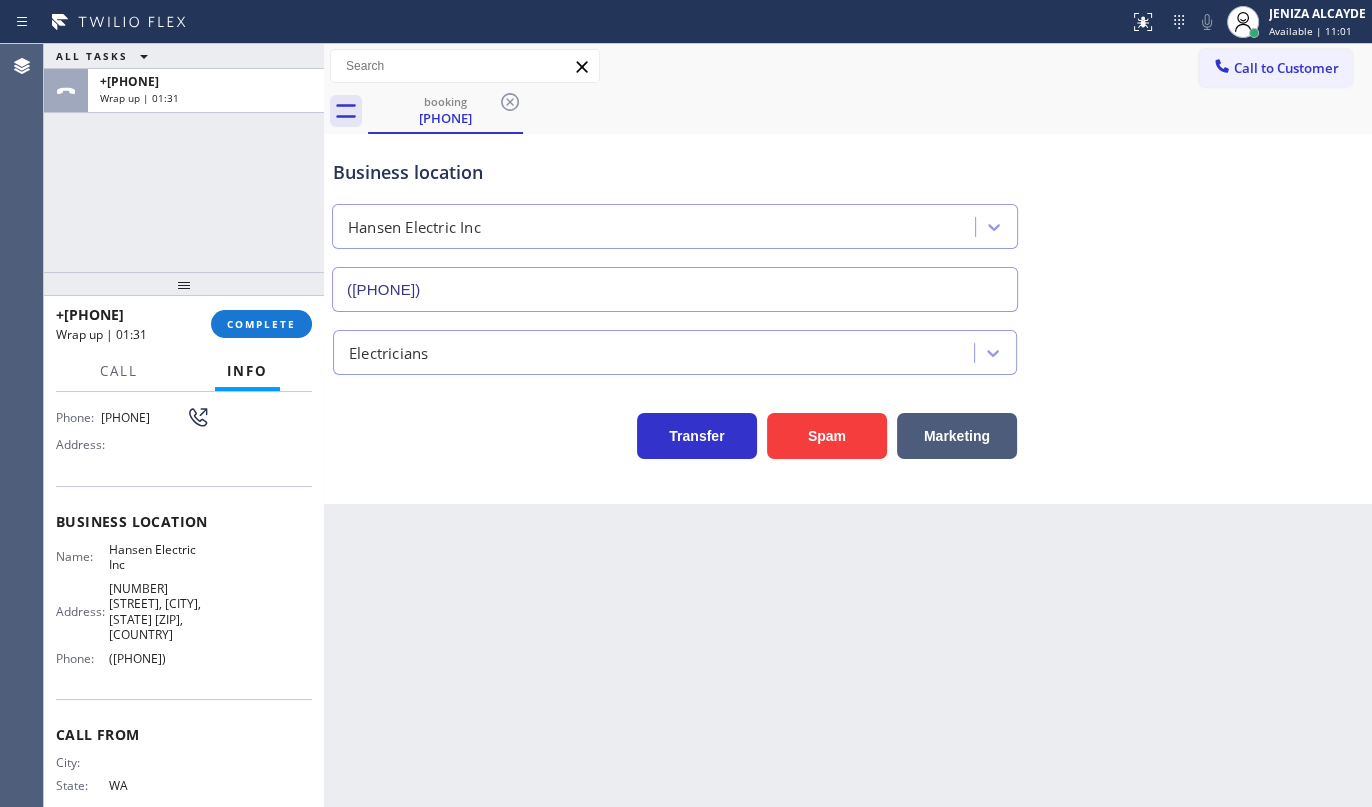scroll, scrollTop: 210, scrollLeft: 0, axis: vertical 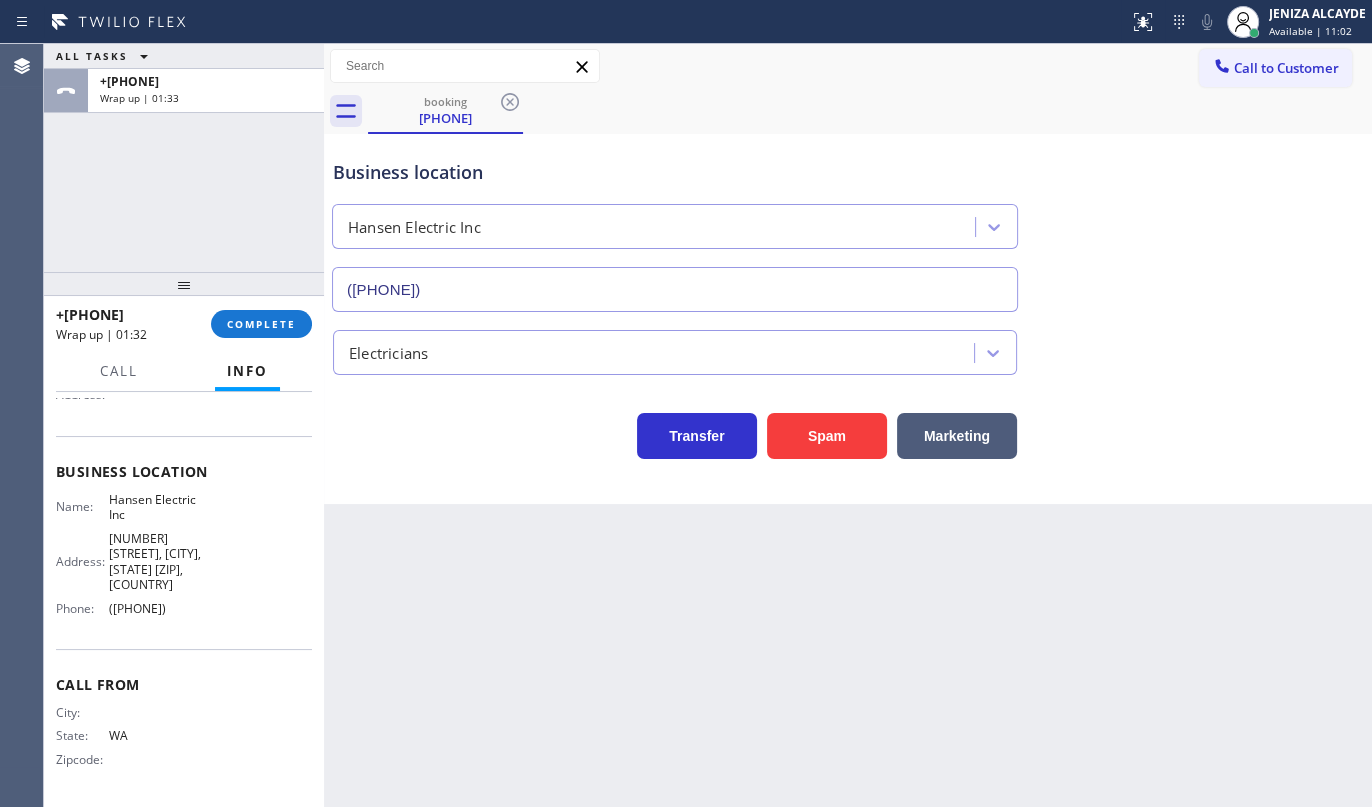 drag, startPoint x: 112, startPoint y: 617, endPoint x: 234, endPoint y: 638, distance: 123.79418 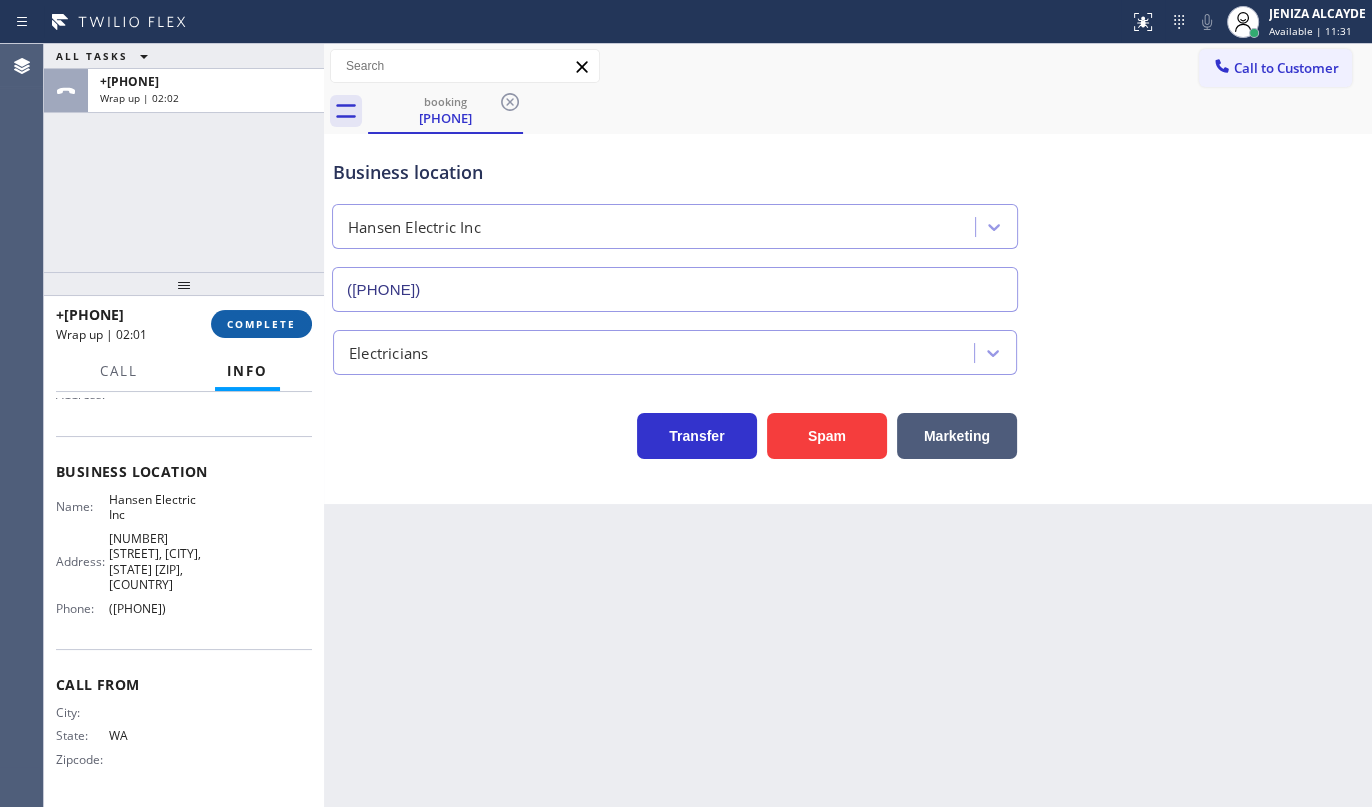 click on "COMPLETE" at bounding box center [261, 324] 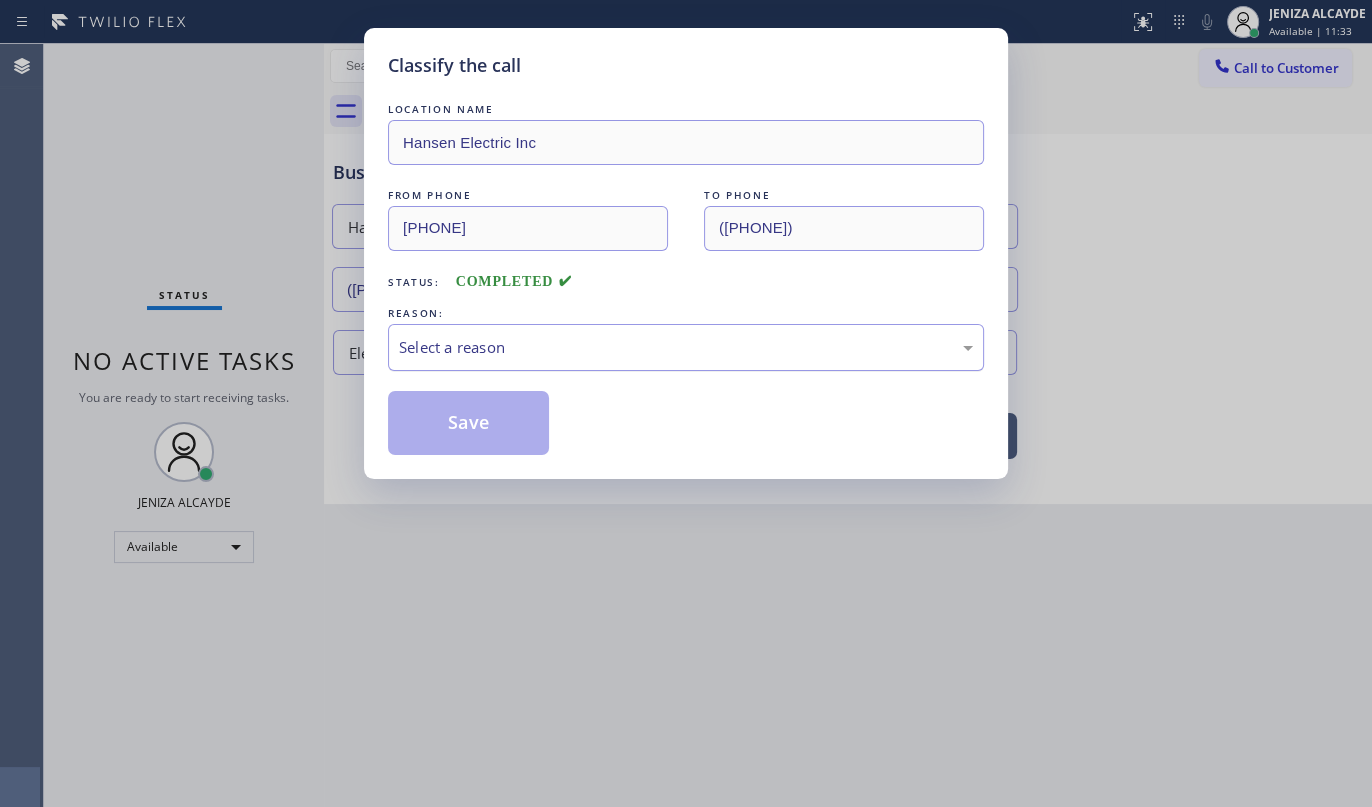 click on "Select a reason" at bounding box center [686, 347] 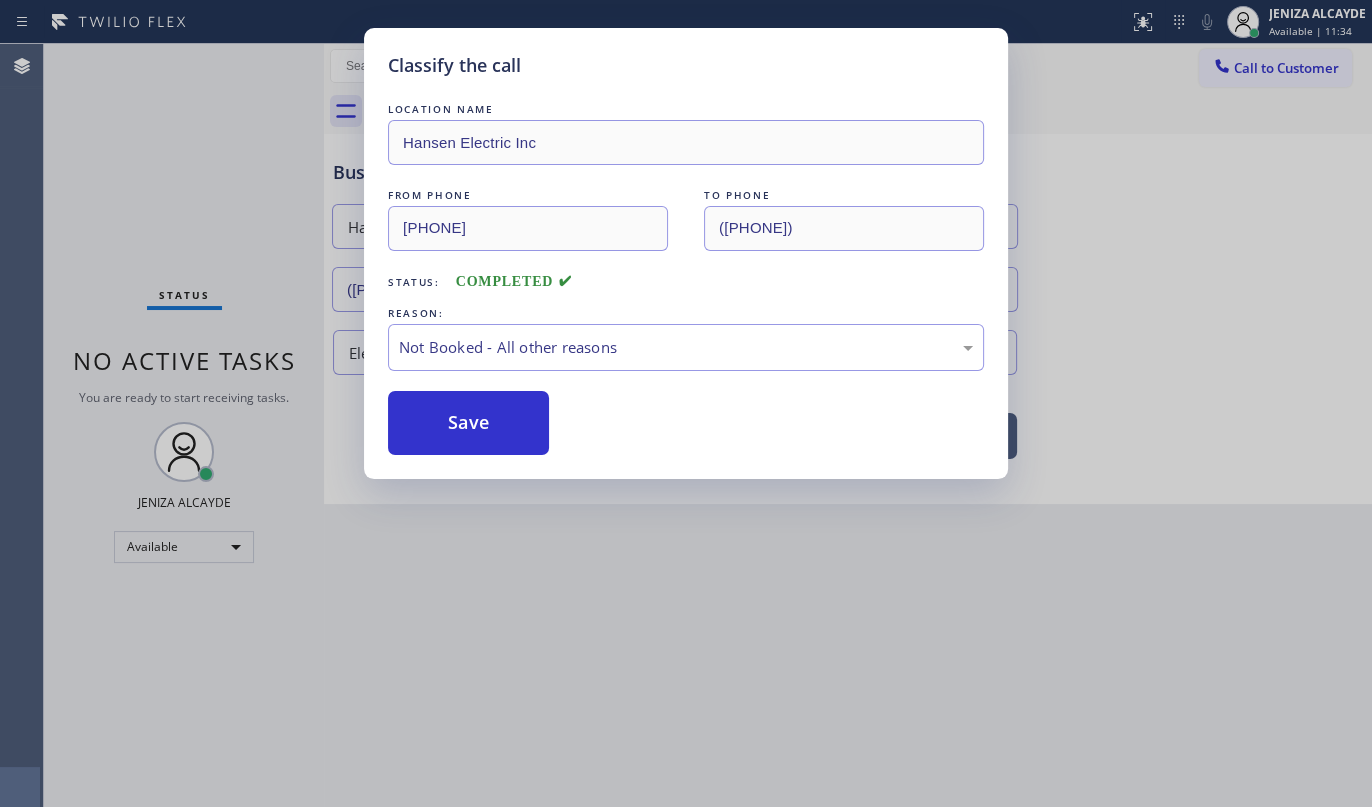 click on "Save" at bounding box center [468, 423] 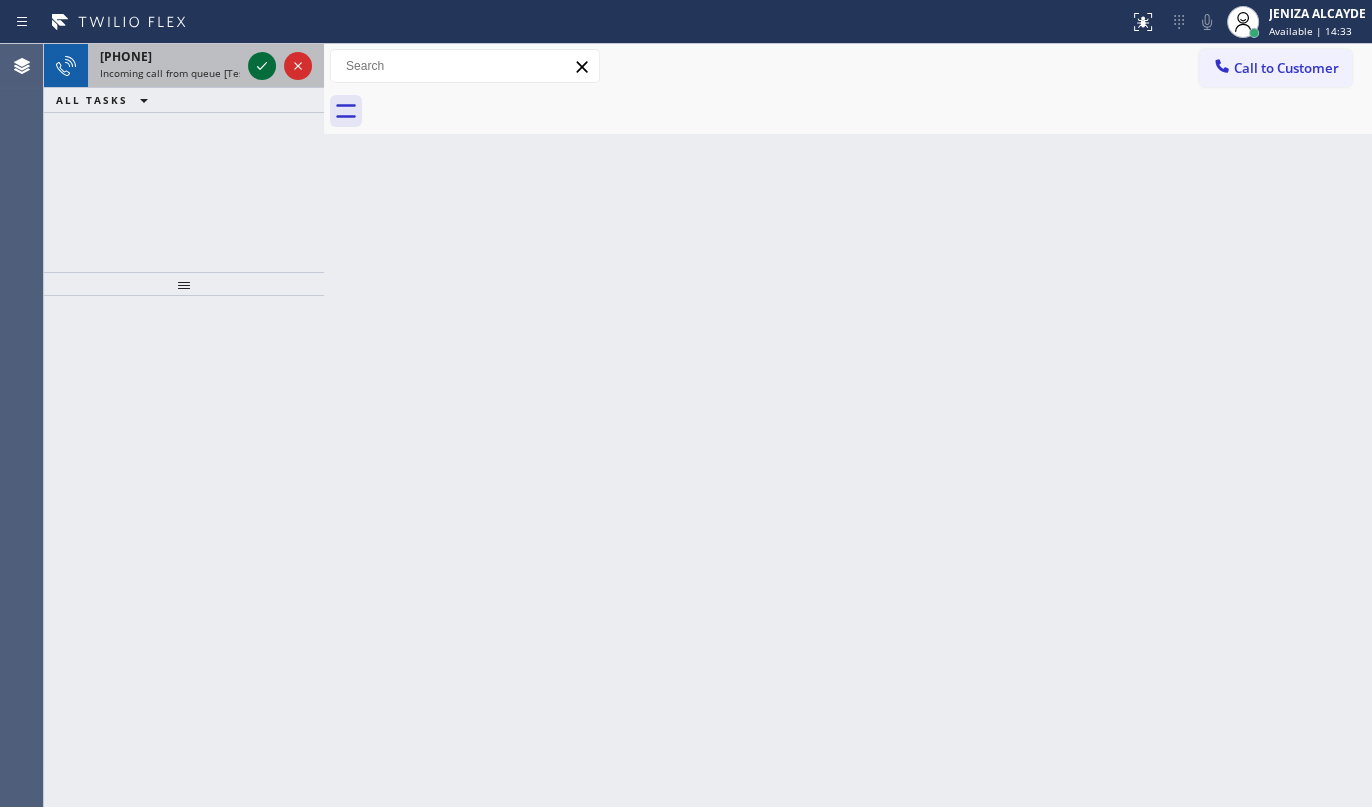click 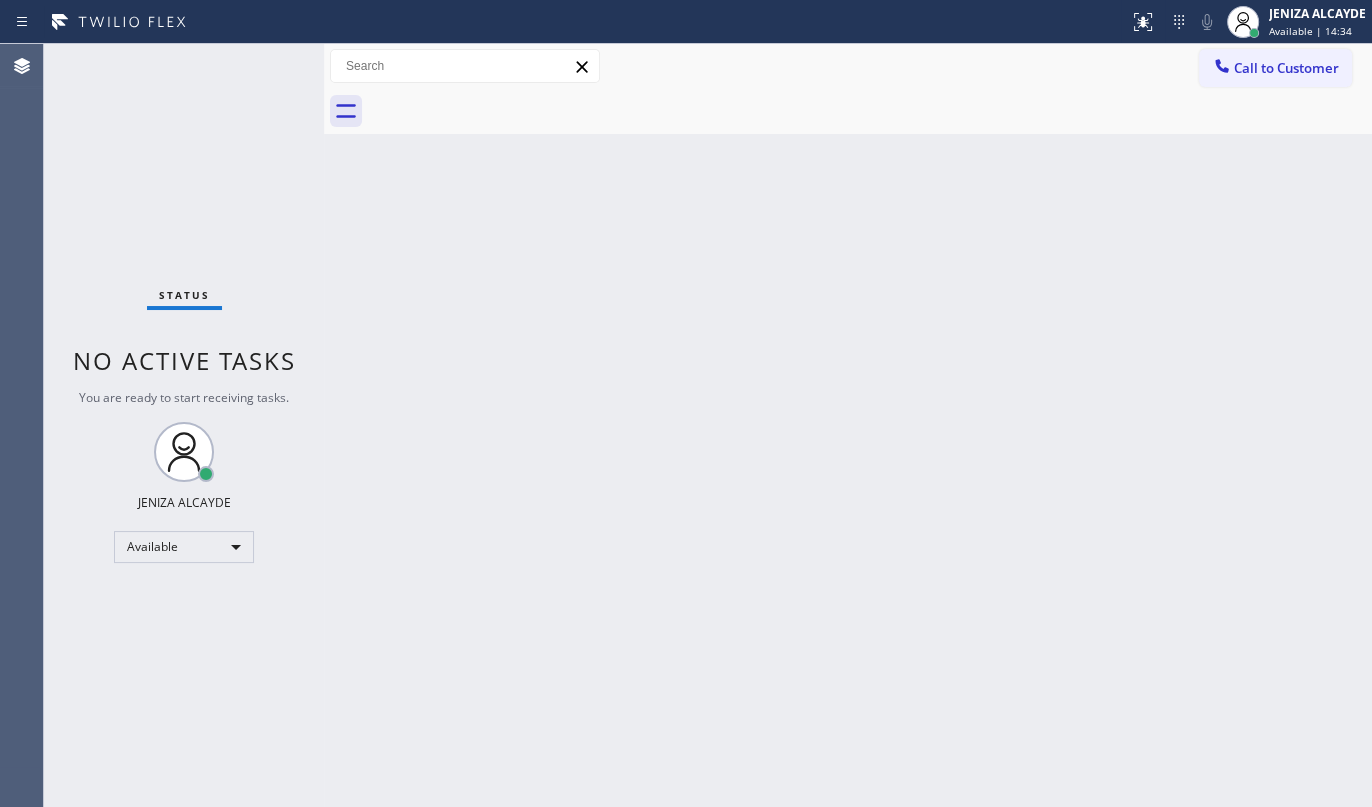 click on "Status   No active tasks     You are ready to start receiving tasks.   JENIZA ALCAYDE Available" at bounding box center [184, 425] 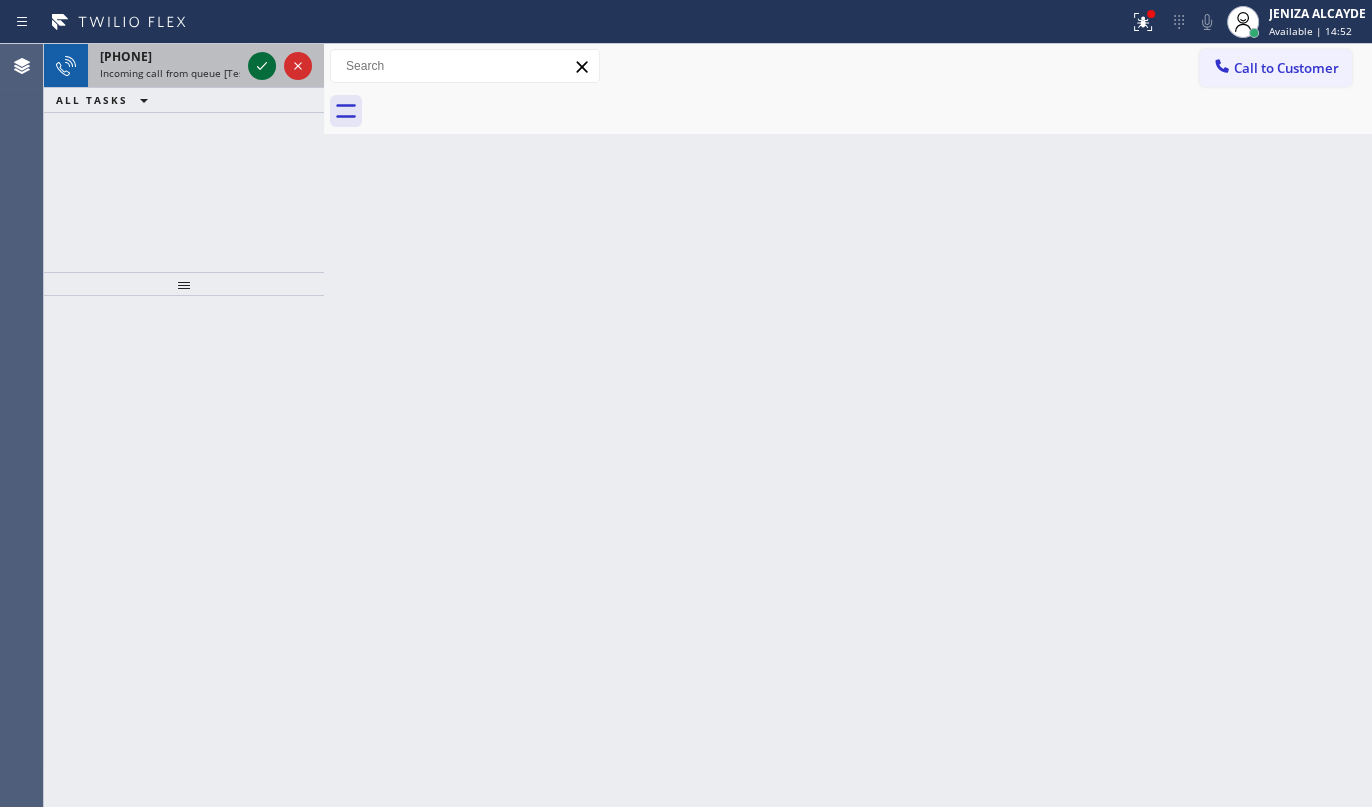 click 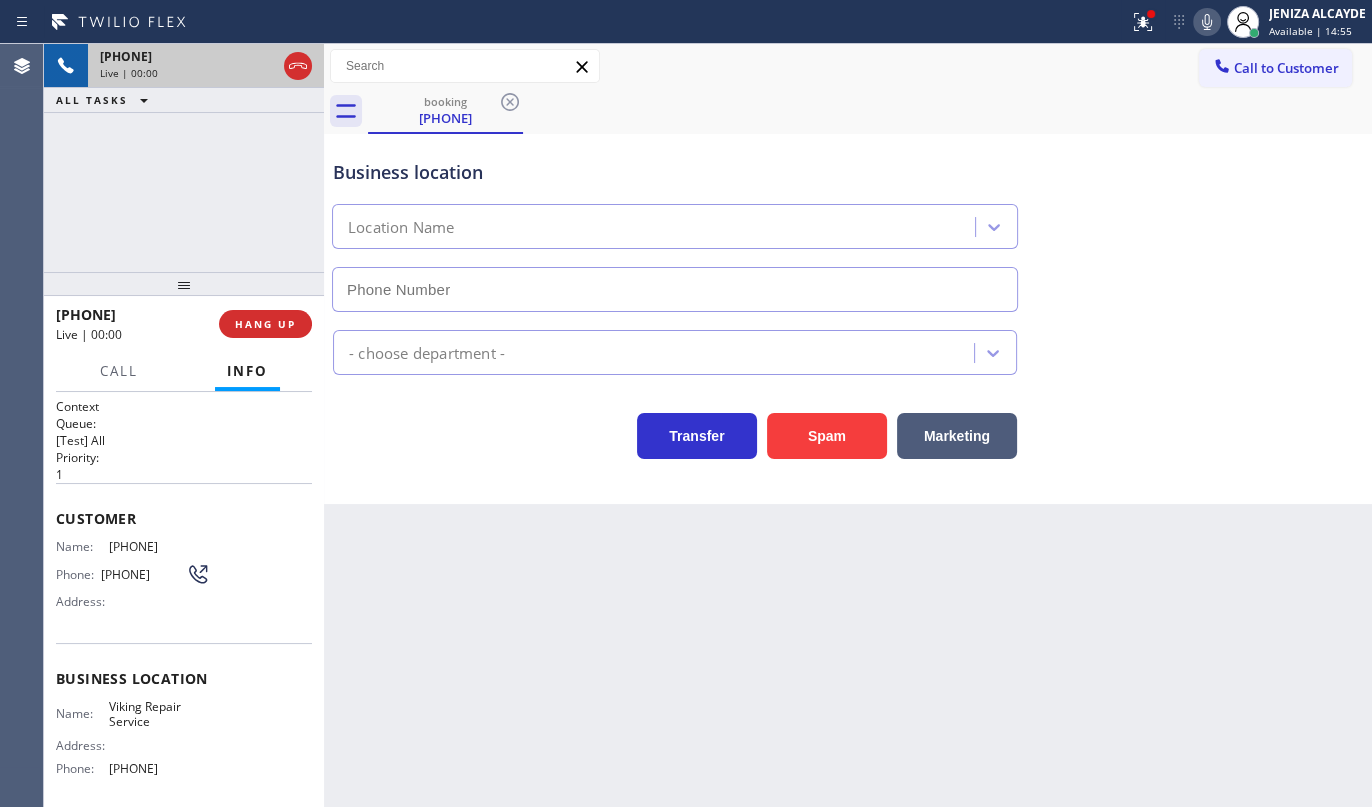 type on "(415) 851-8851" 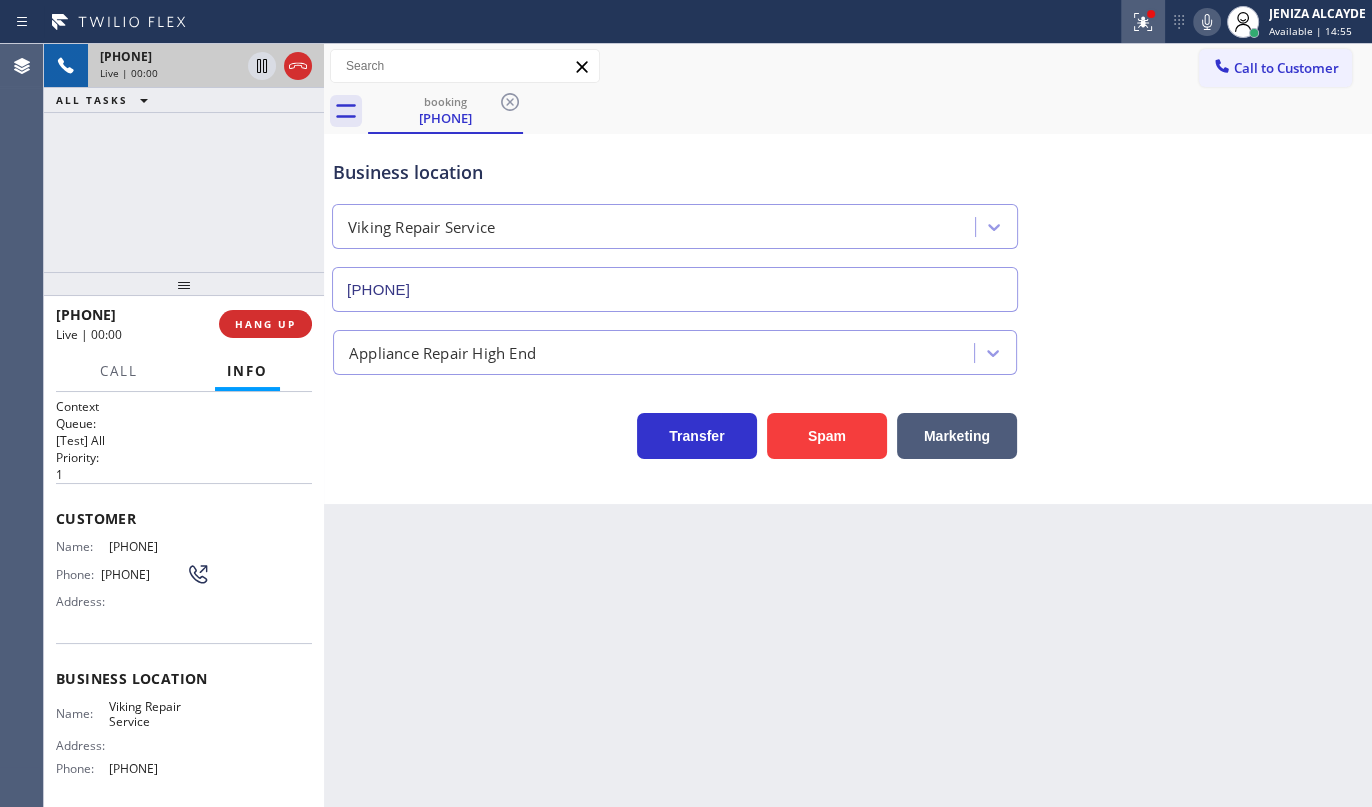 click 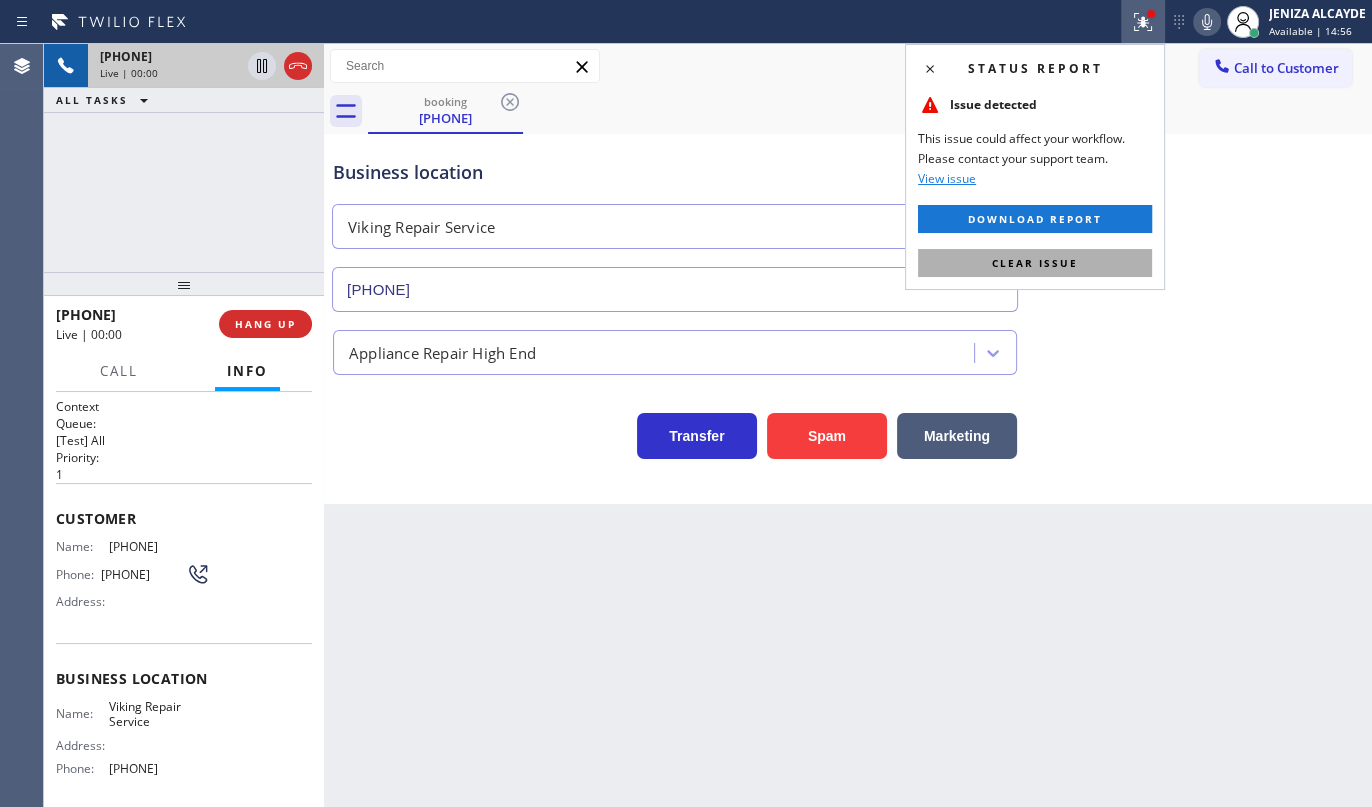 click on "Clear issue" at bounding box center [1035, 263] 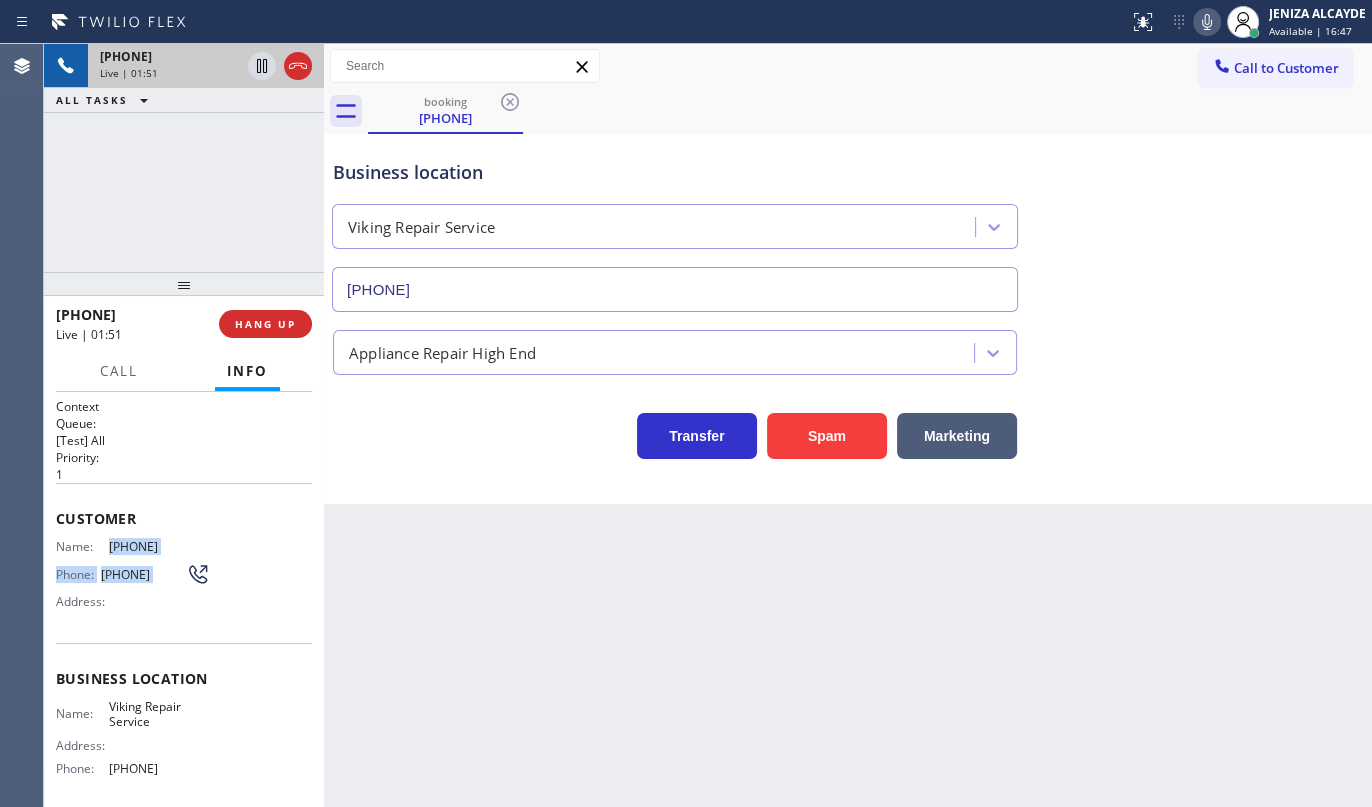 drag, startPoint x: 103, startPoint y: 540, endPoint x: 243, endPoint y: 554, distance: 140.69826 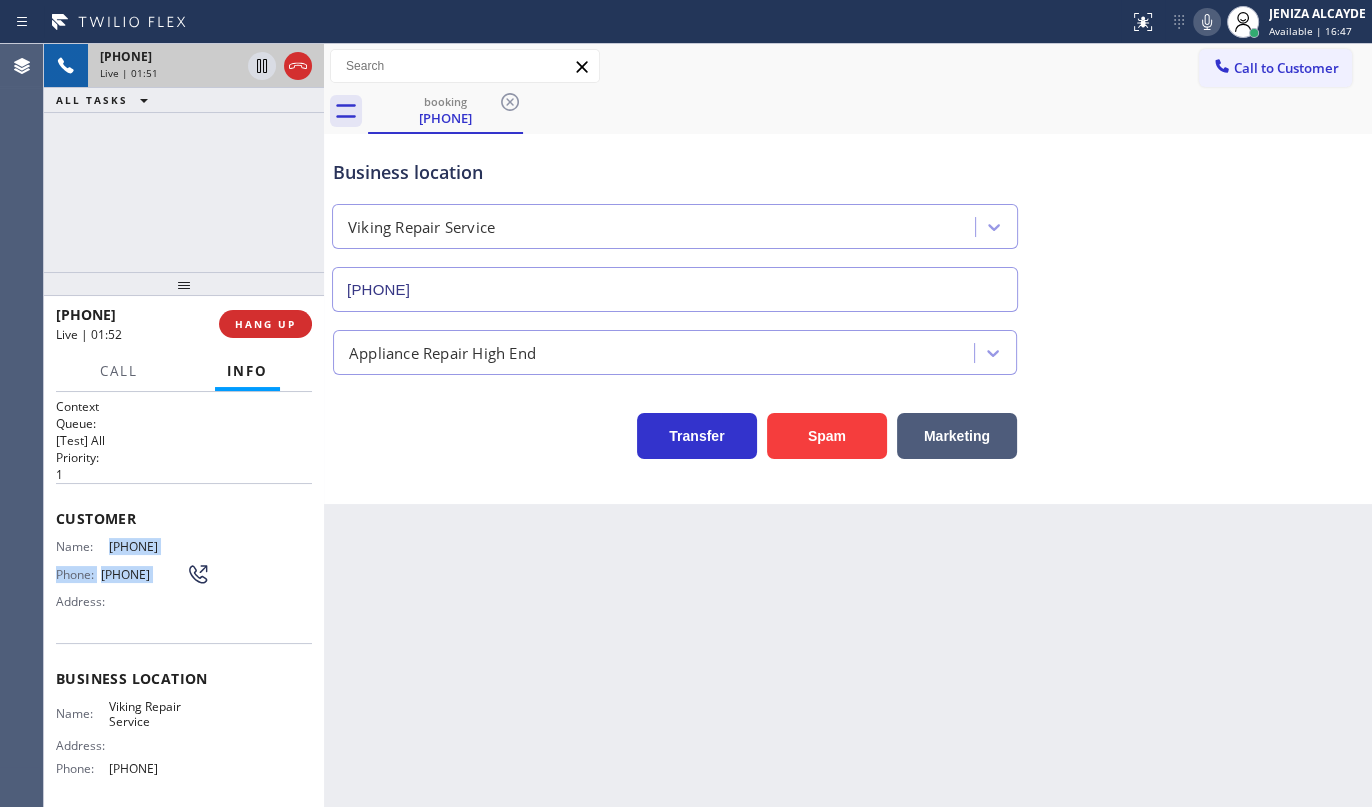 copy on "(916) 757-9632 Phone: (916) 757-9632" 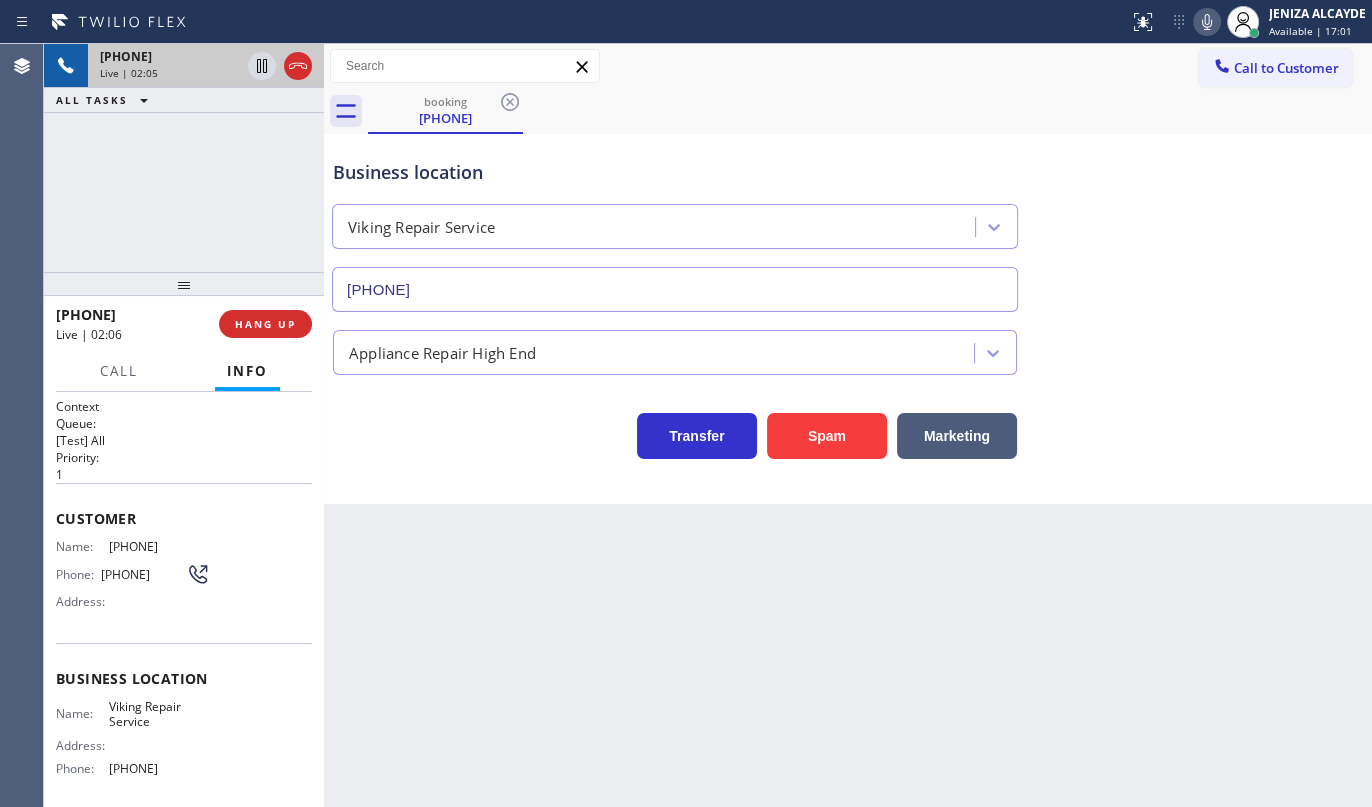 click on "Name: (916) 757-9632 Phone: (916) 757-9632 Address:" at bounding box center (133, 578) 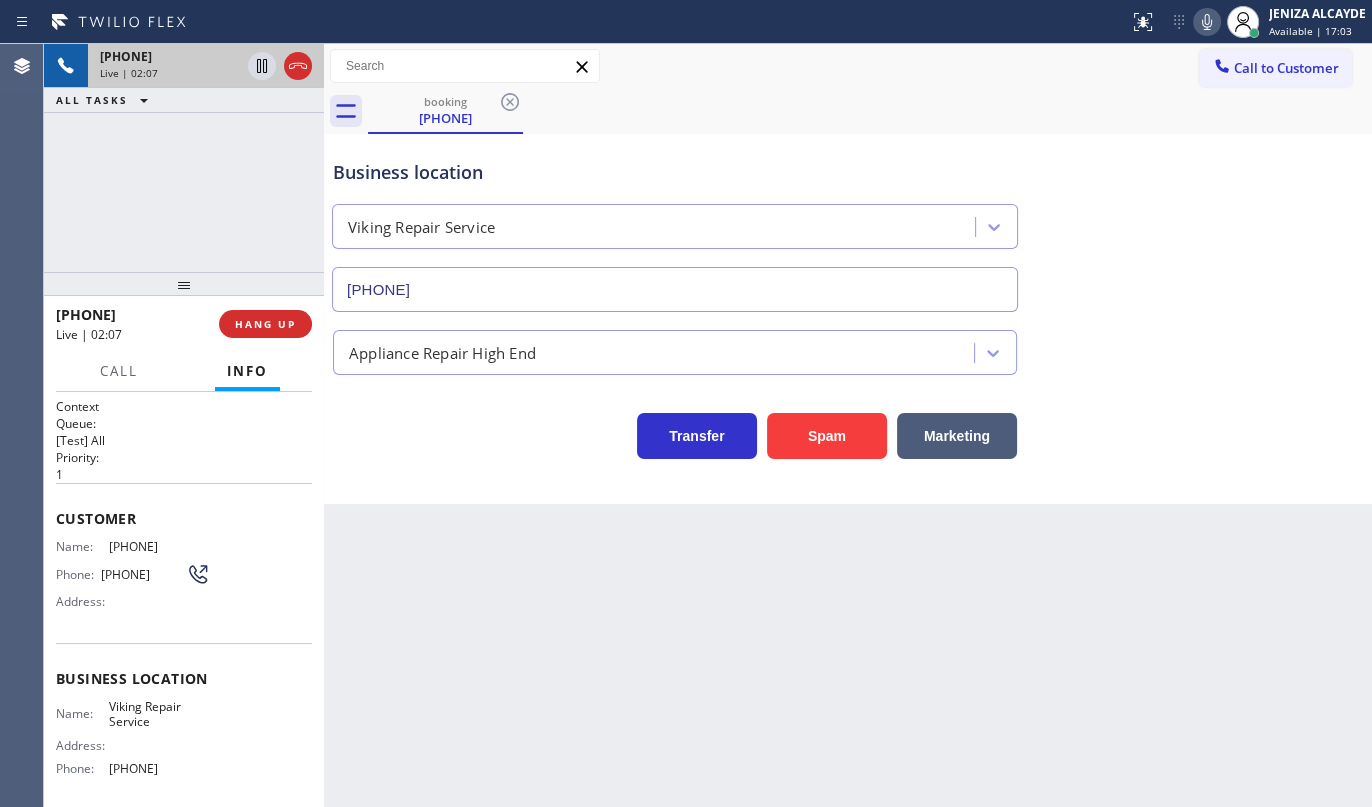 drag, startPoint x: 100, startPoint y: 543, endPoint x: 223, endPoint y: 545, distance: 123.01626 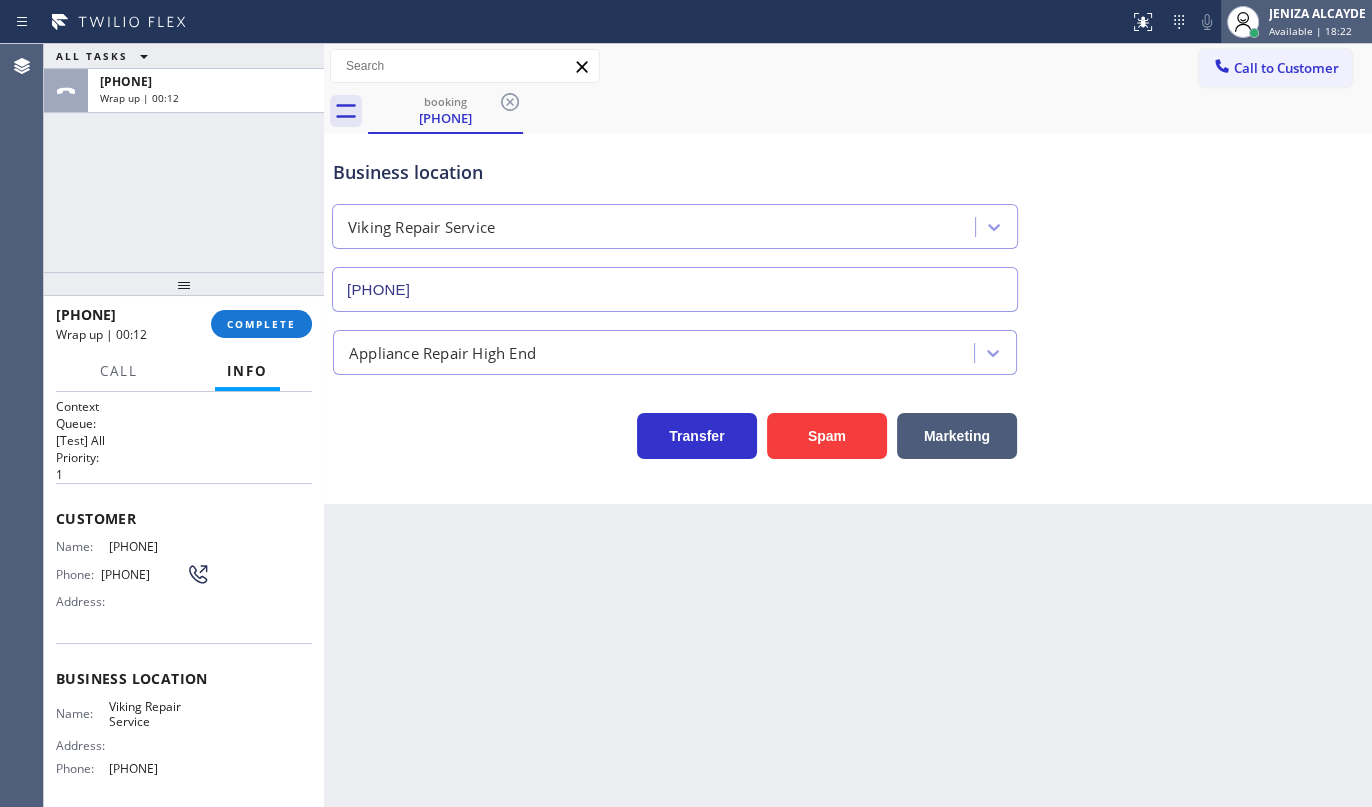 click on "Available | 18:22" at bounding box center [1310, 31] 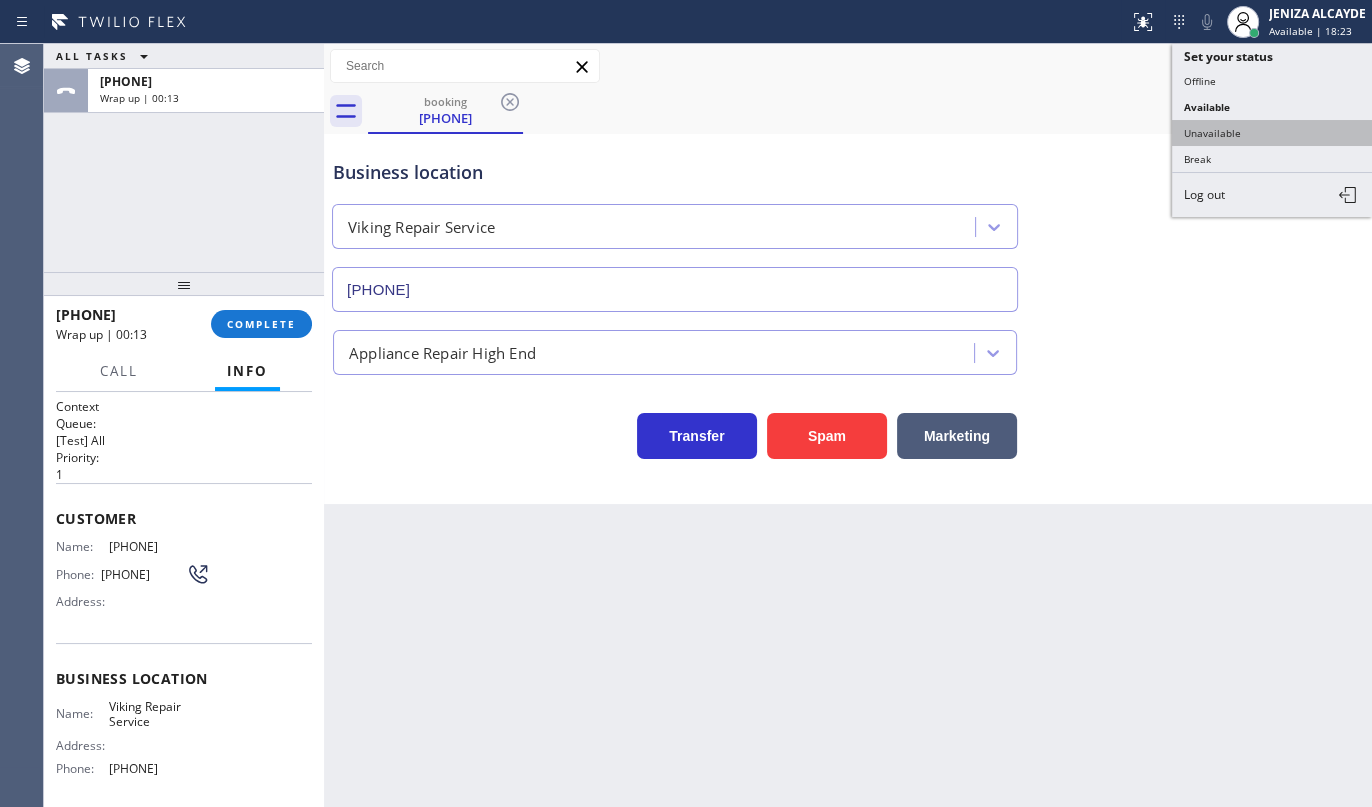 click on "Unavailable" at bounding box center (1272, 133) 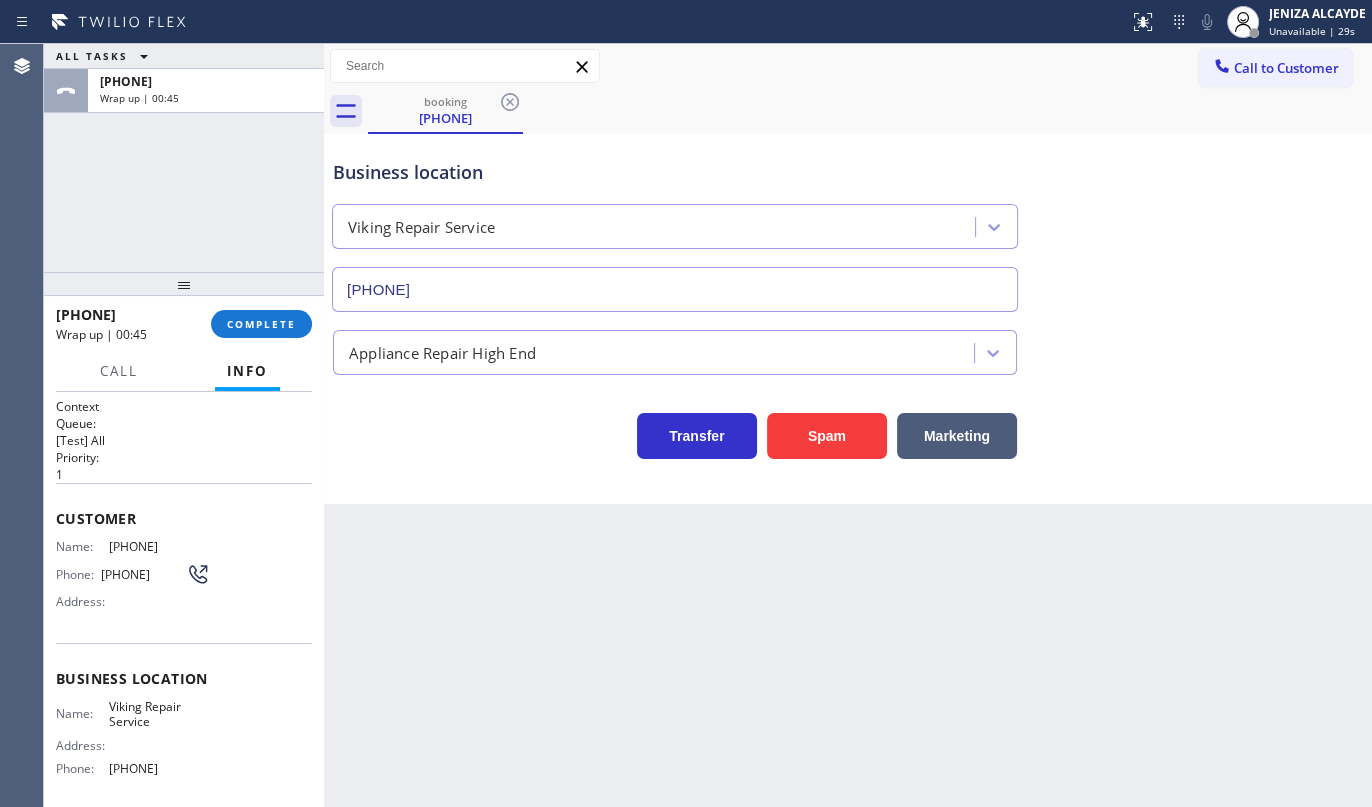 click on "Address:" at bounding box center (133, 601) 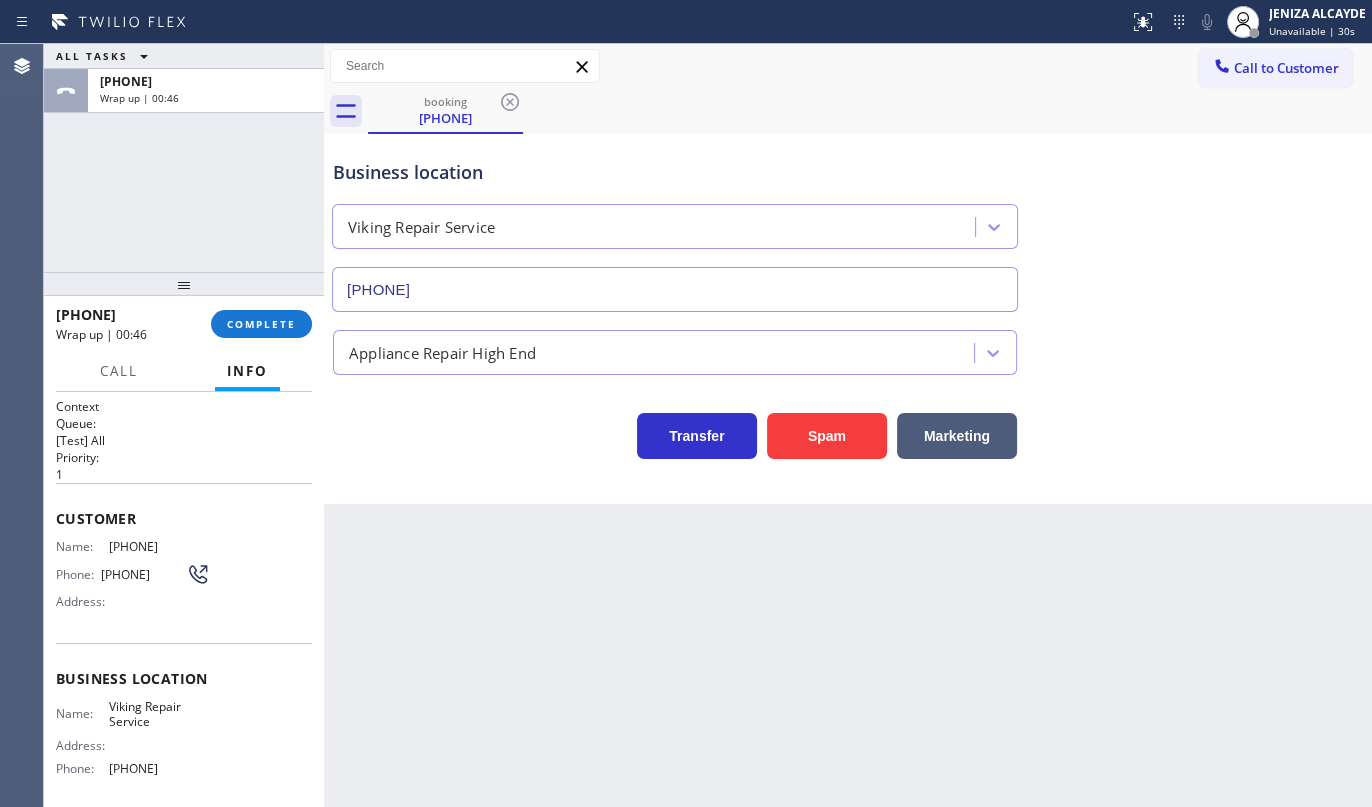 drag, startPoint x: 103, startPoint y: 540, endPoint x: 235, endPoint y: 535, distance: 132.09467 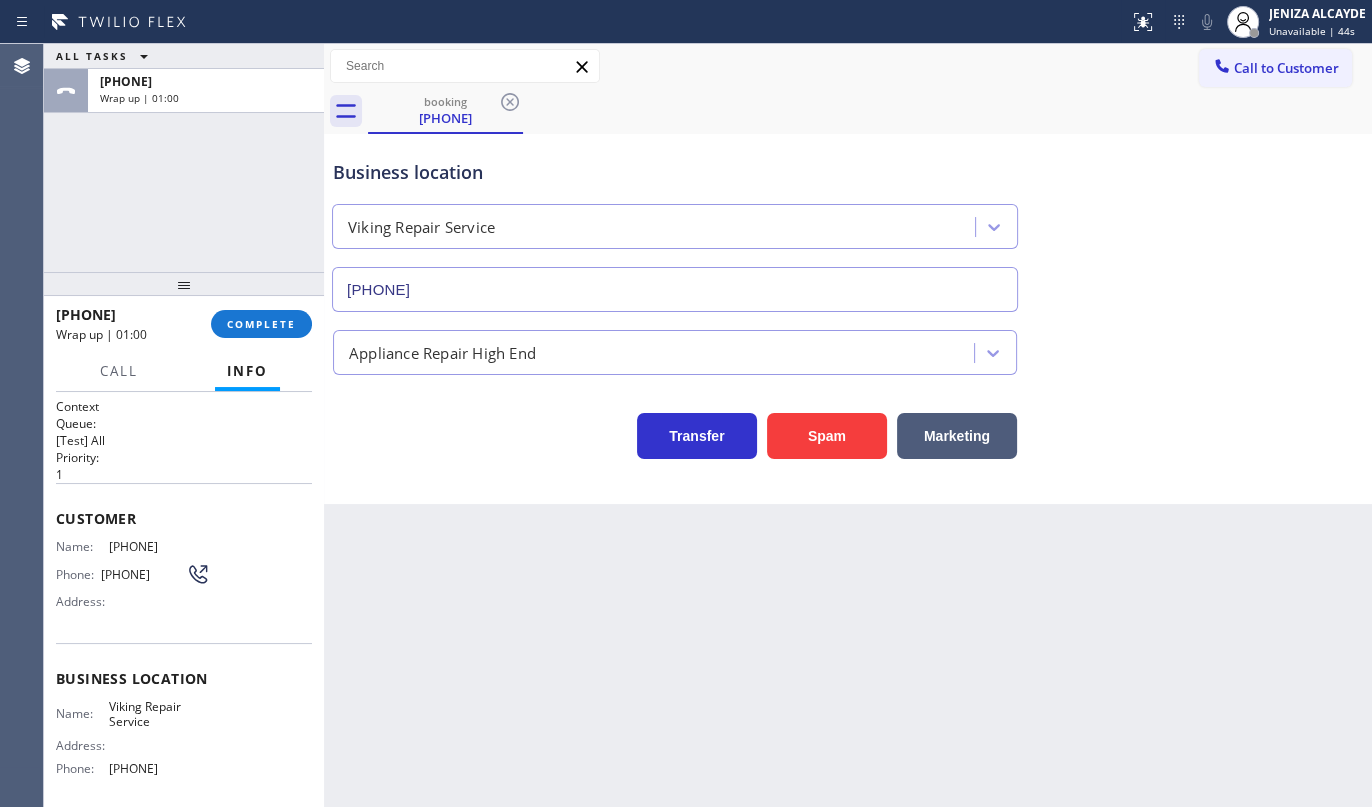 click on "(916) 757-9632" at bounding box center (159, 546) 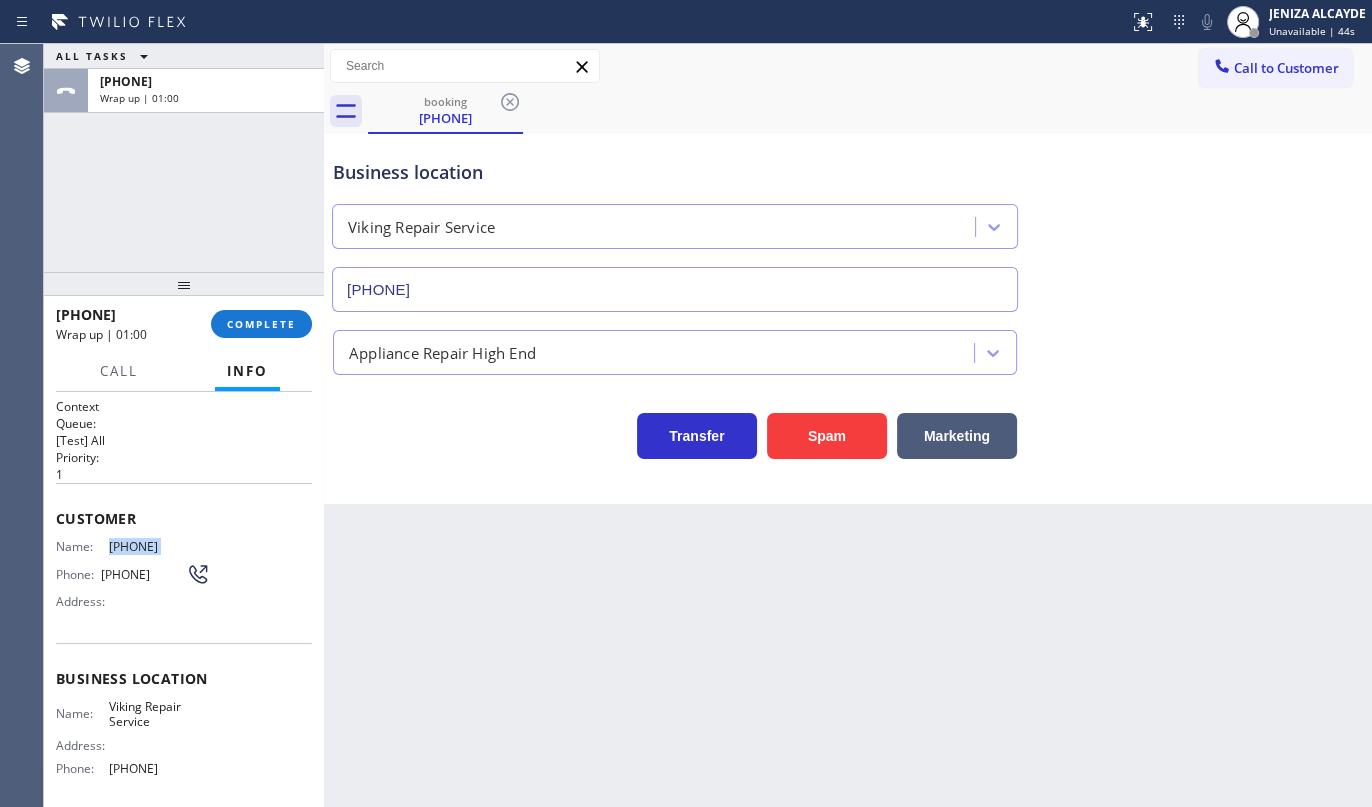 drag, startPoint x: 107, startPoint y: 536, endPoint x: 236, endPoint y: 542, distance: 129.13947 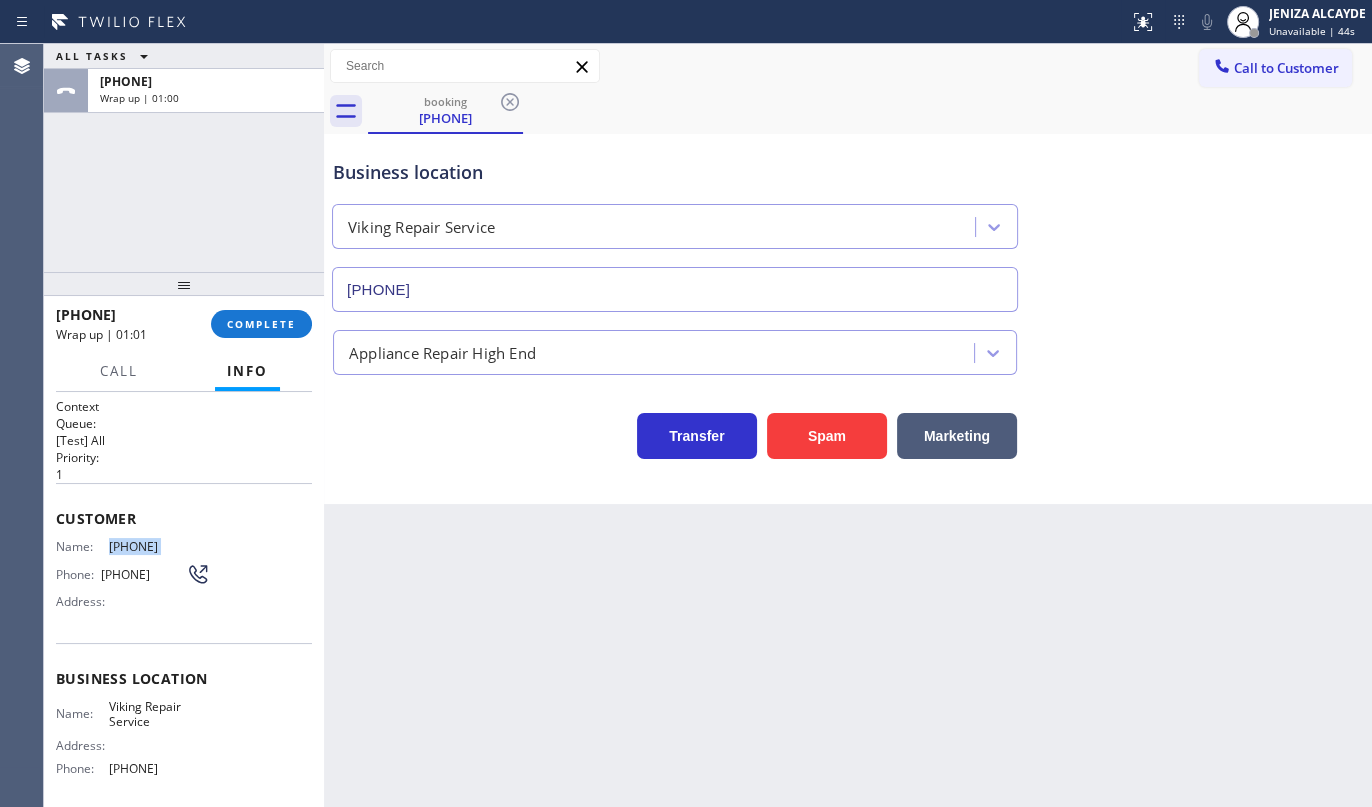 click on "Name: (916) 757-9632 Phone: (916) 757-9632 Address:" at bounding box center [184, 578] 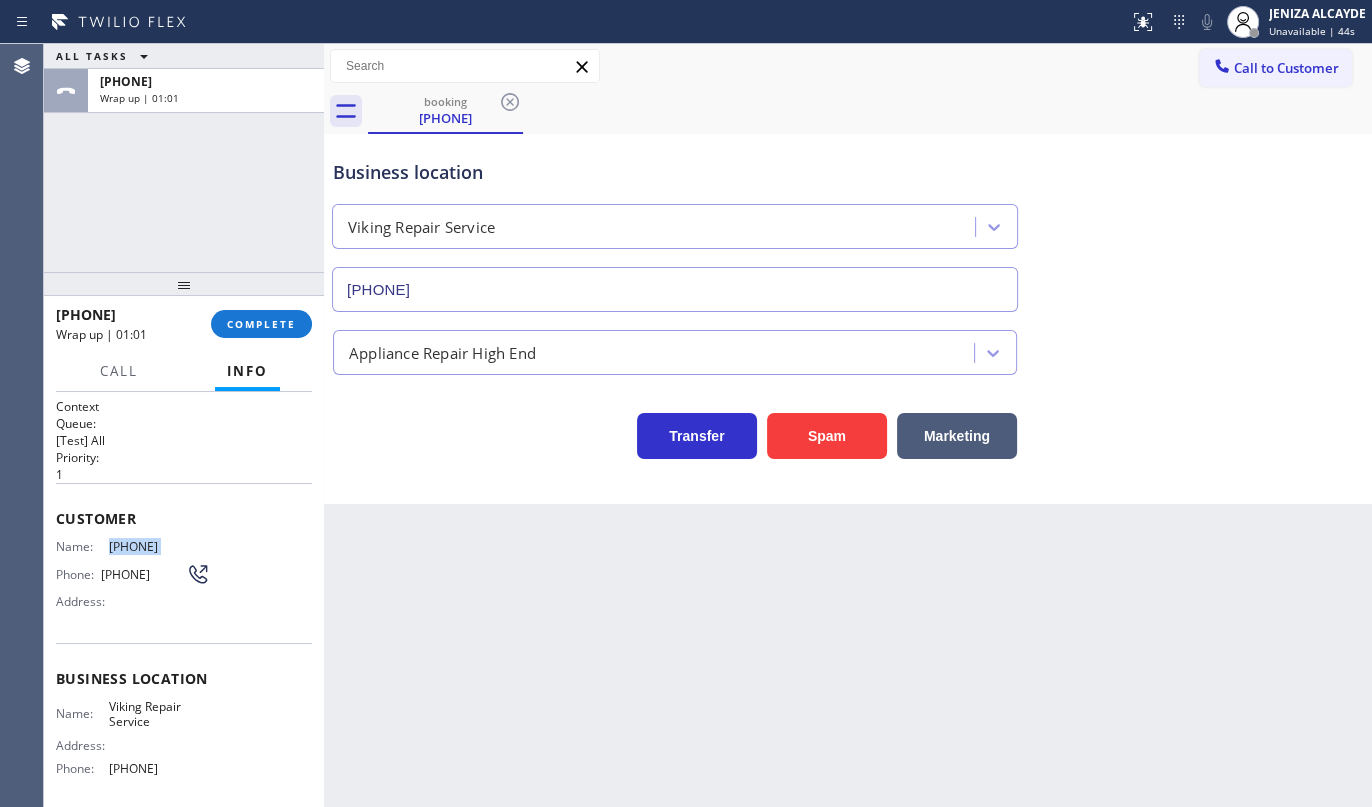 click on "Name: (916) 757-9632 Phone: (916) 757-9632 Address:" at bounding box center (184, 578) 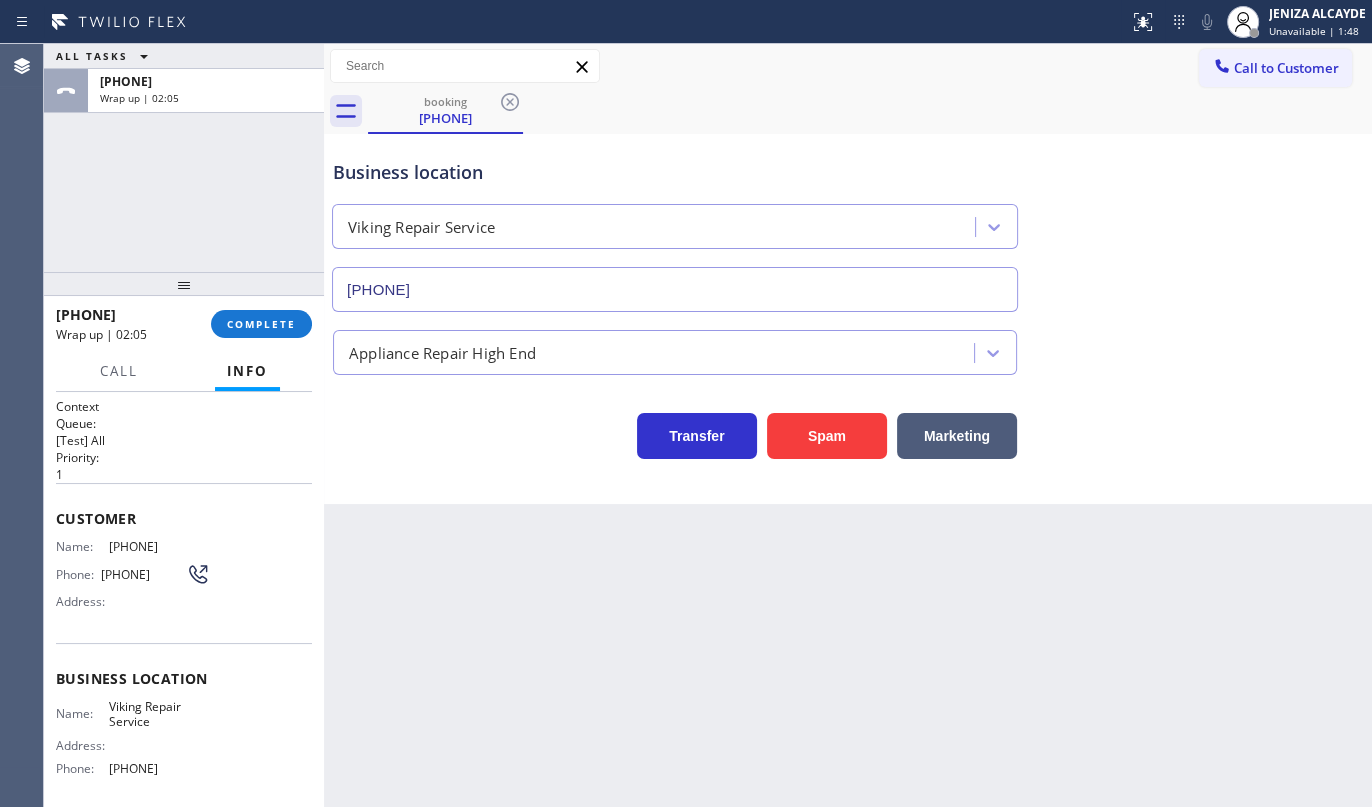 drag, startPoint x: 104, startPoint y: 543, endPoint x: 200, endPoint y: 535, distance: 96.332756 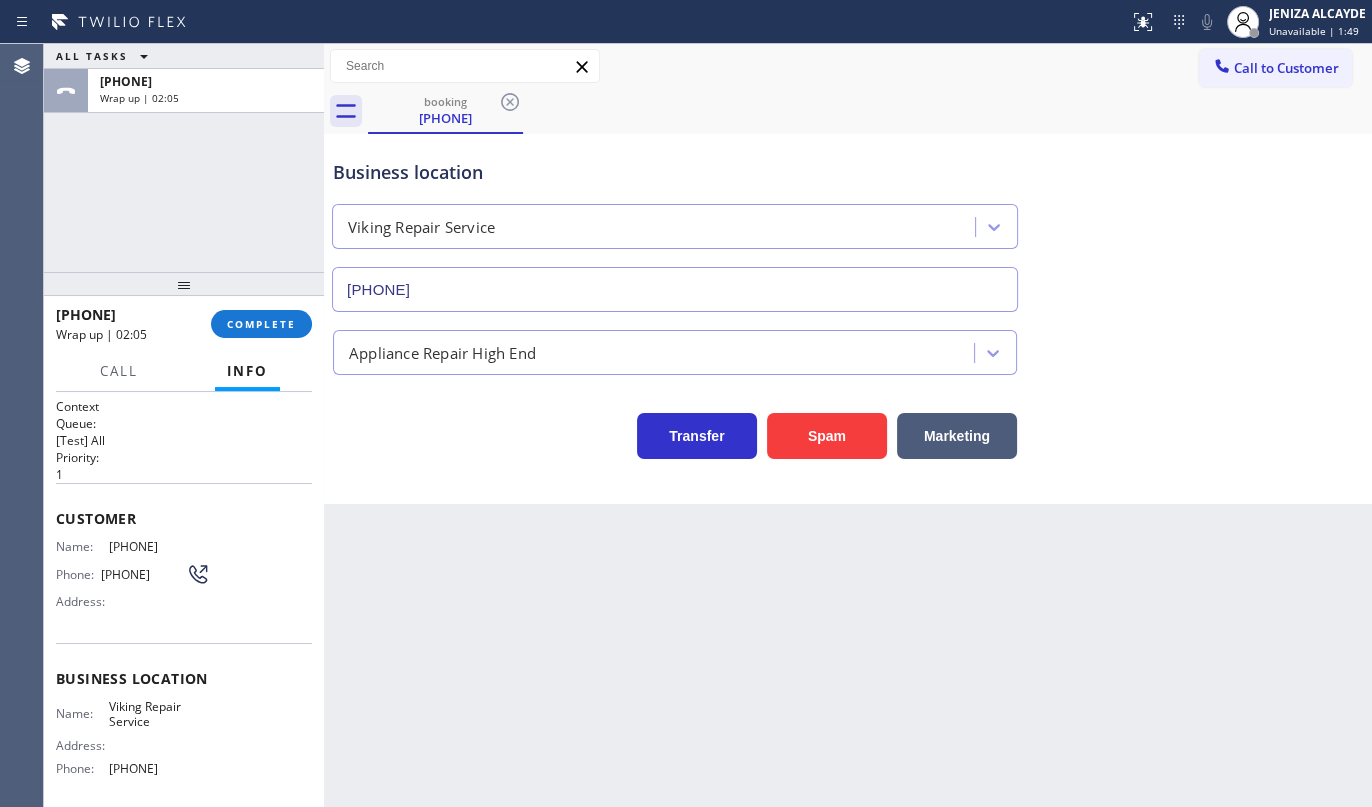click on "Name: (916) 757-9632 Phone: (916) 757-9632 Address:" at bounding box center [184, 578] 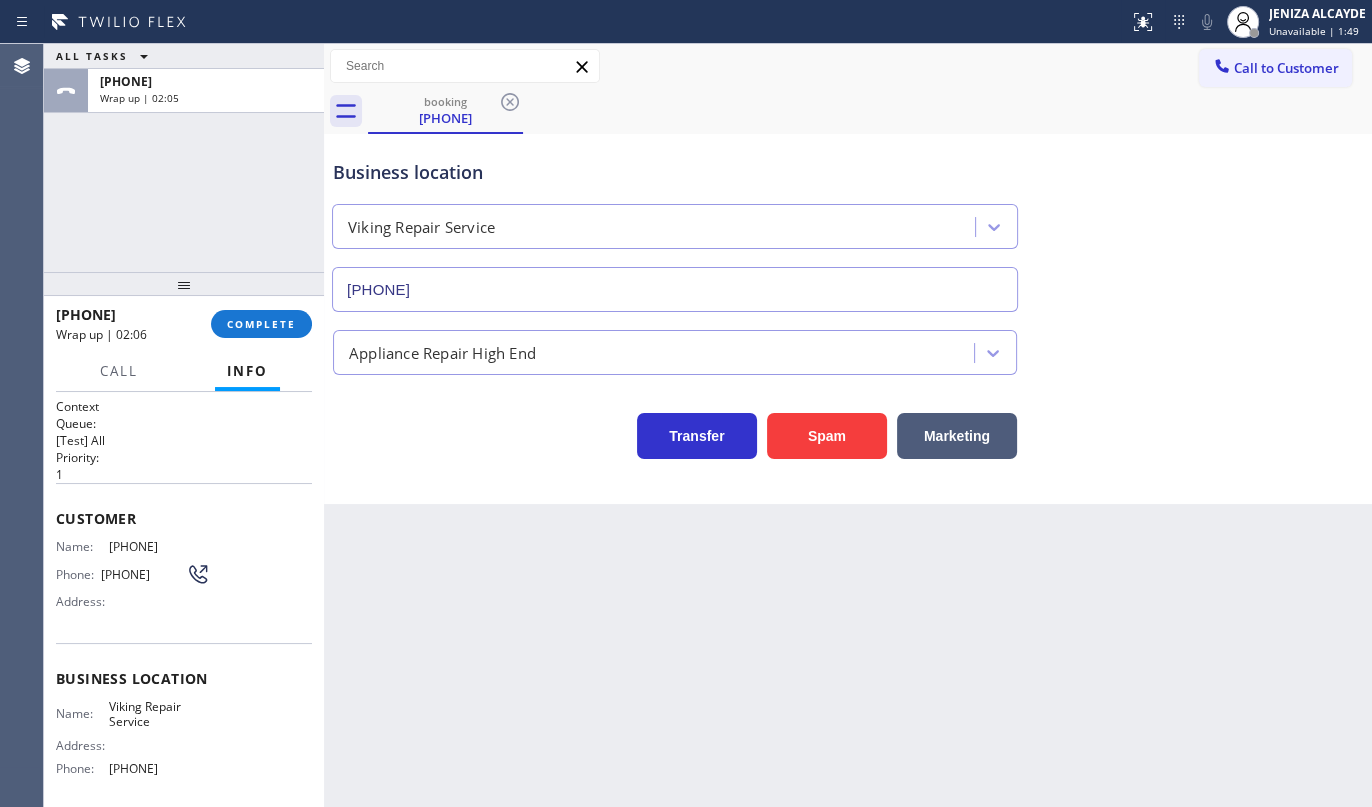 click on "Name: (916) 757-9632 Phone: (916) 757-9632 Address:" at bounding box center (184, 578) 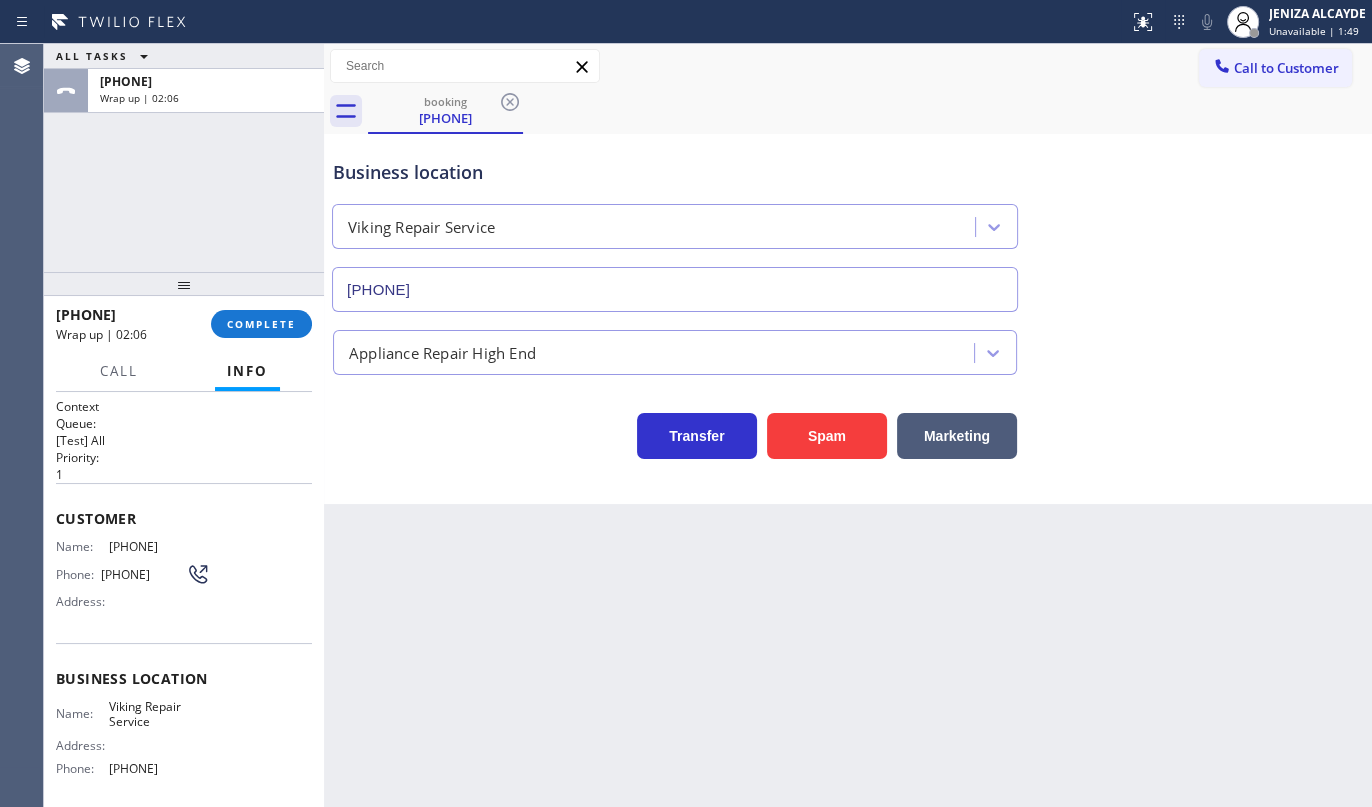 drag, startPoint x: 216, startPoint y: 543, endPoint x: 180, endPoint y: 543, distance: 36 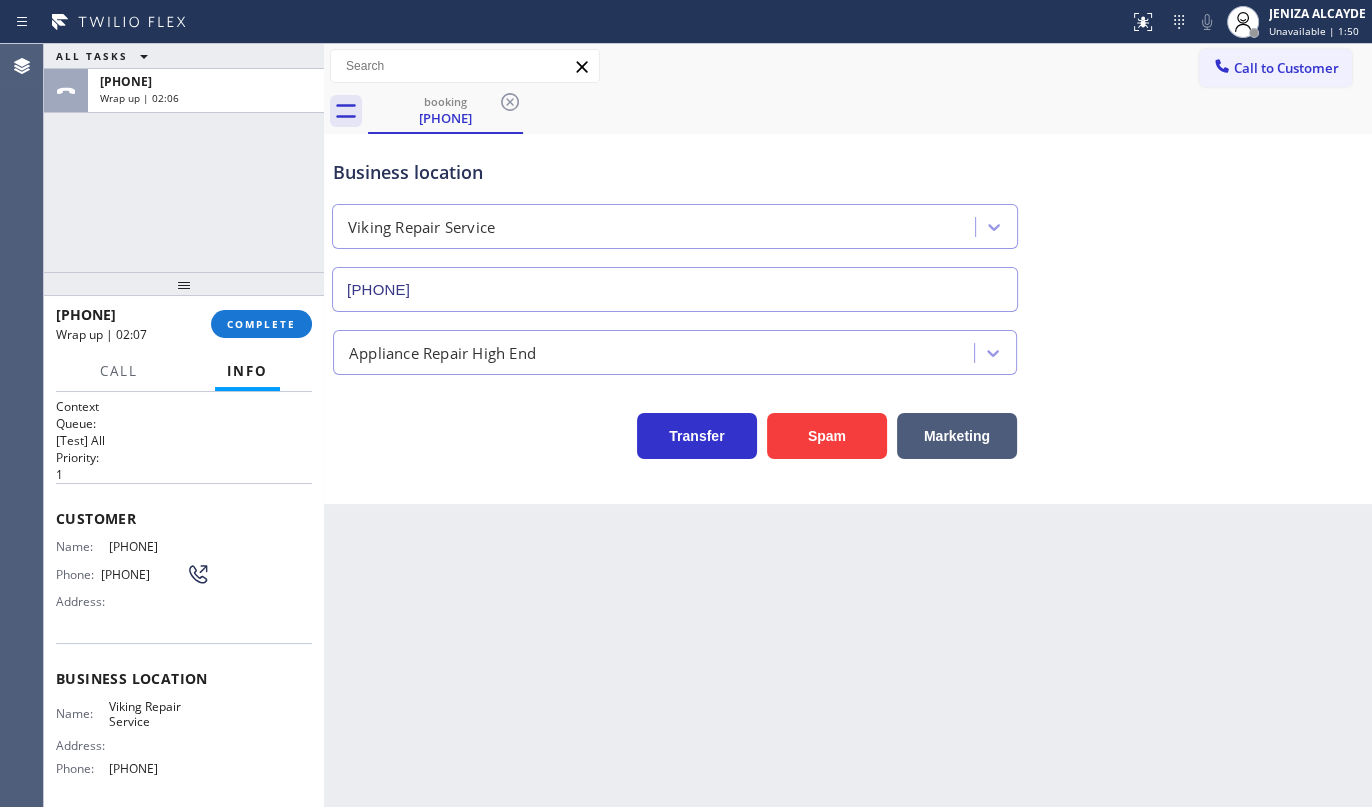 drag, startPoint x: 180, startPoint y: 543, endPoint x: 193, endPoint y: 546, distance: 13.341664 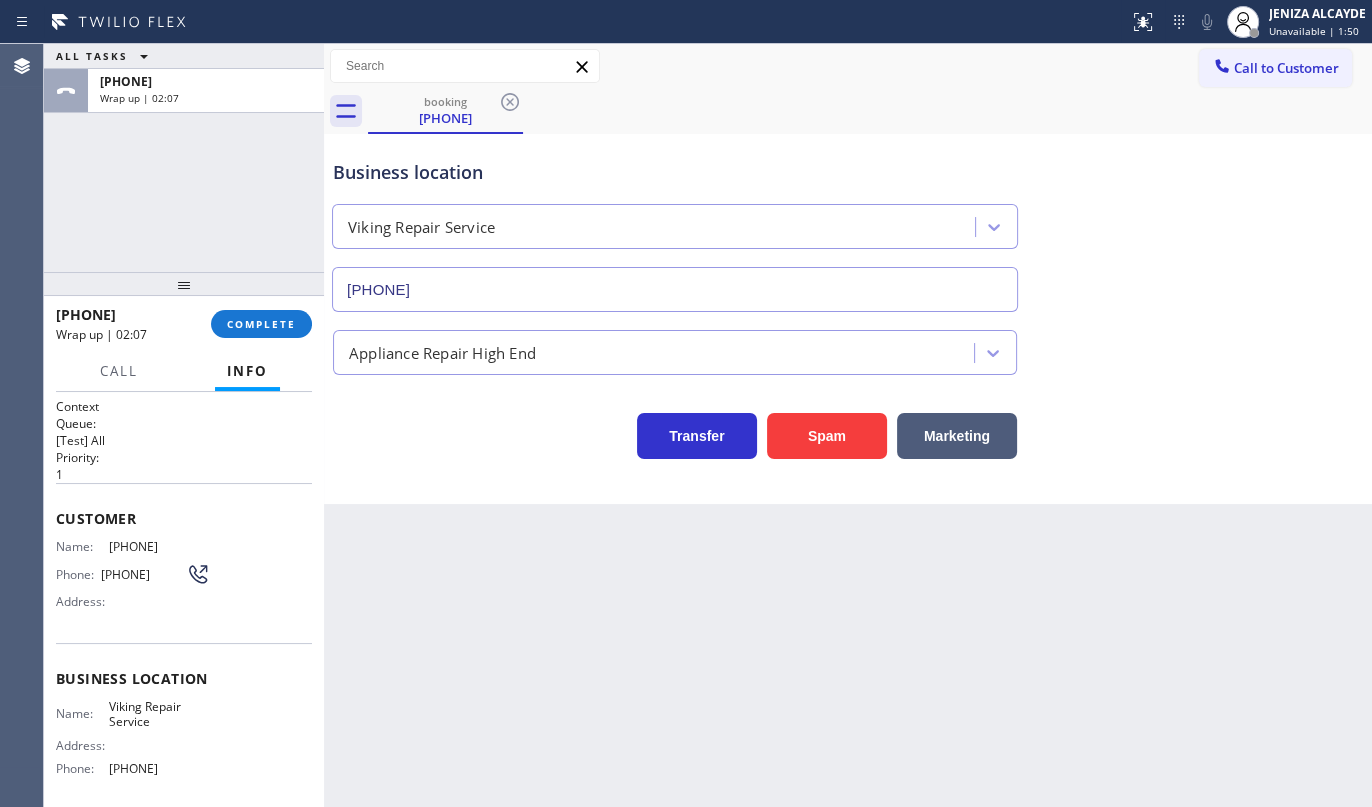 click on "(916) 757-9632" at bounding box center [159, 546] 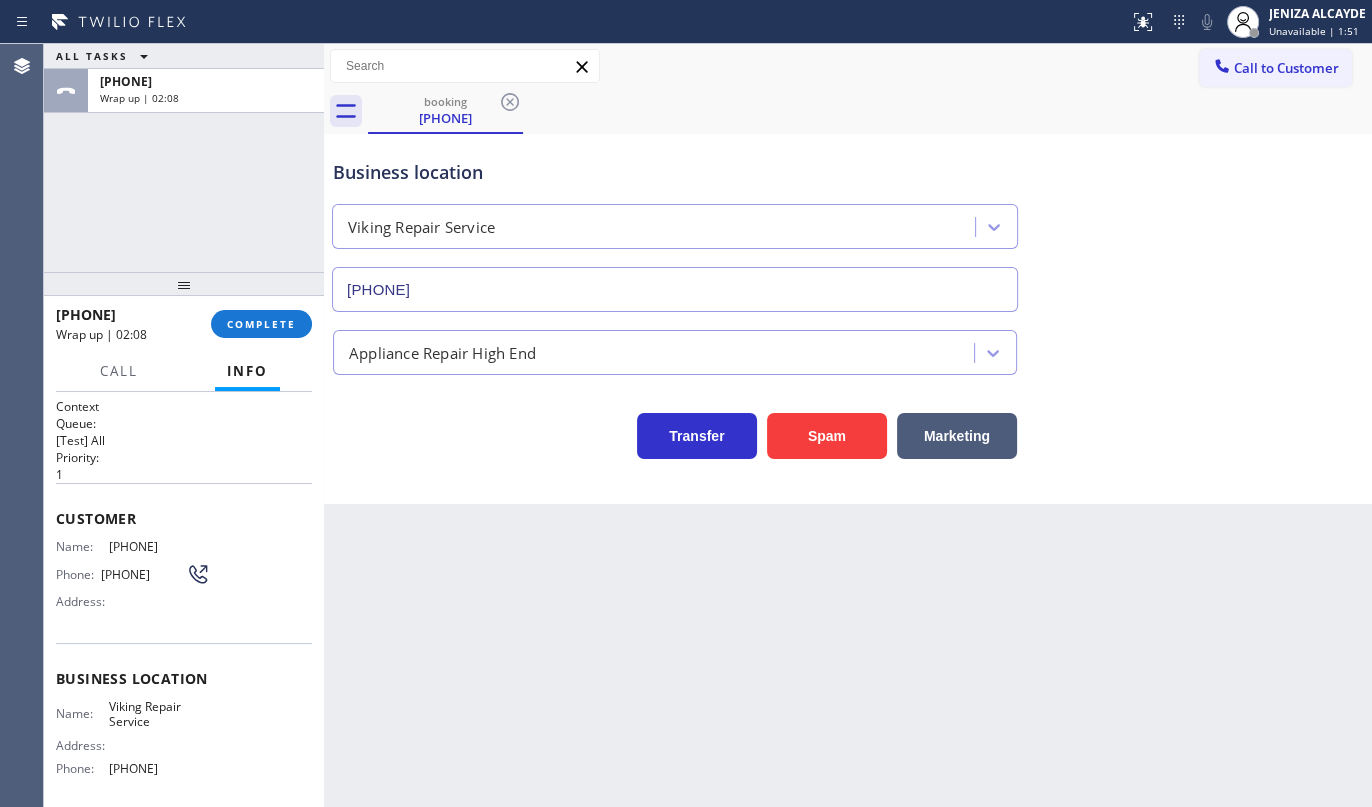 drag, startPoint x: 100, startPoint y: 527, endPoint x: 150, endPoint y: 535, distance: 50.635956 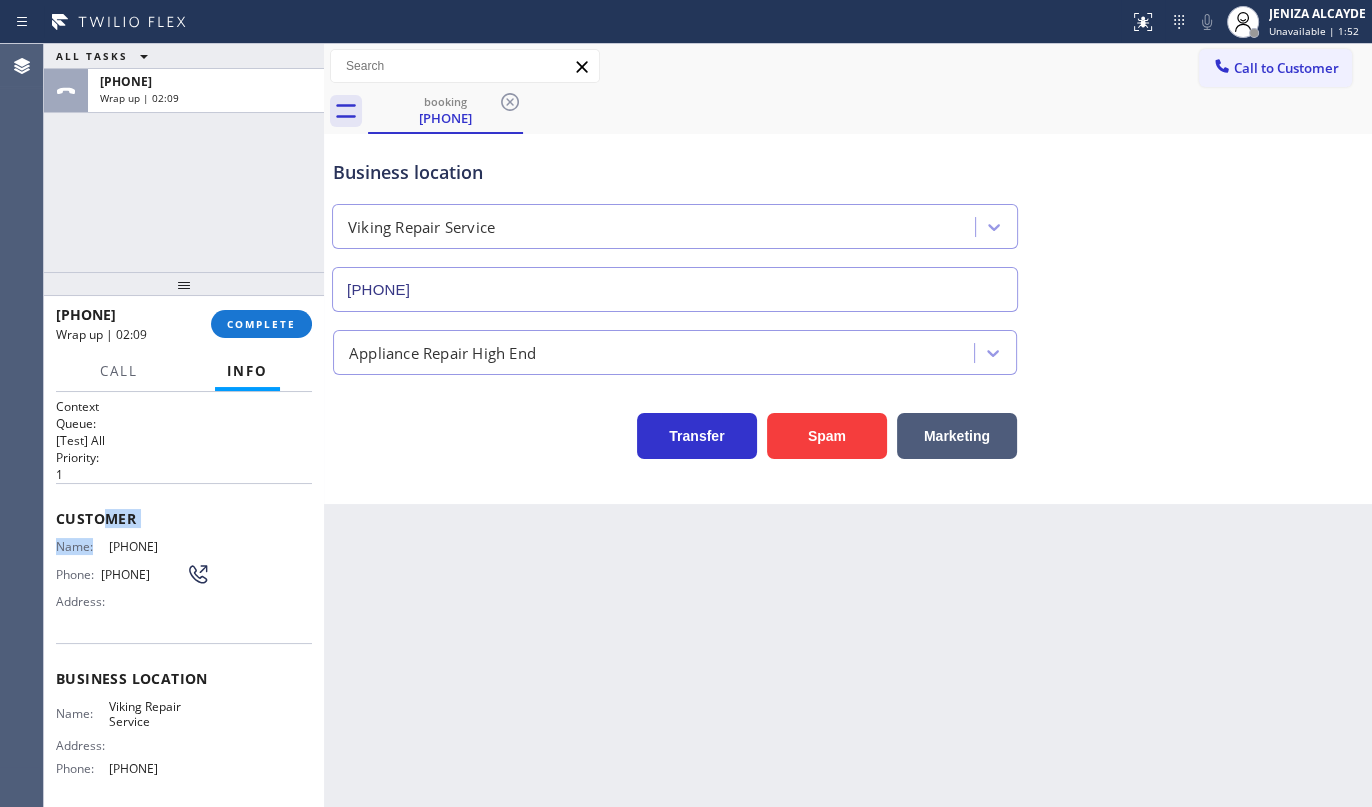 click on "Name:" at bounding box center (82, 546) 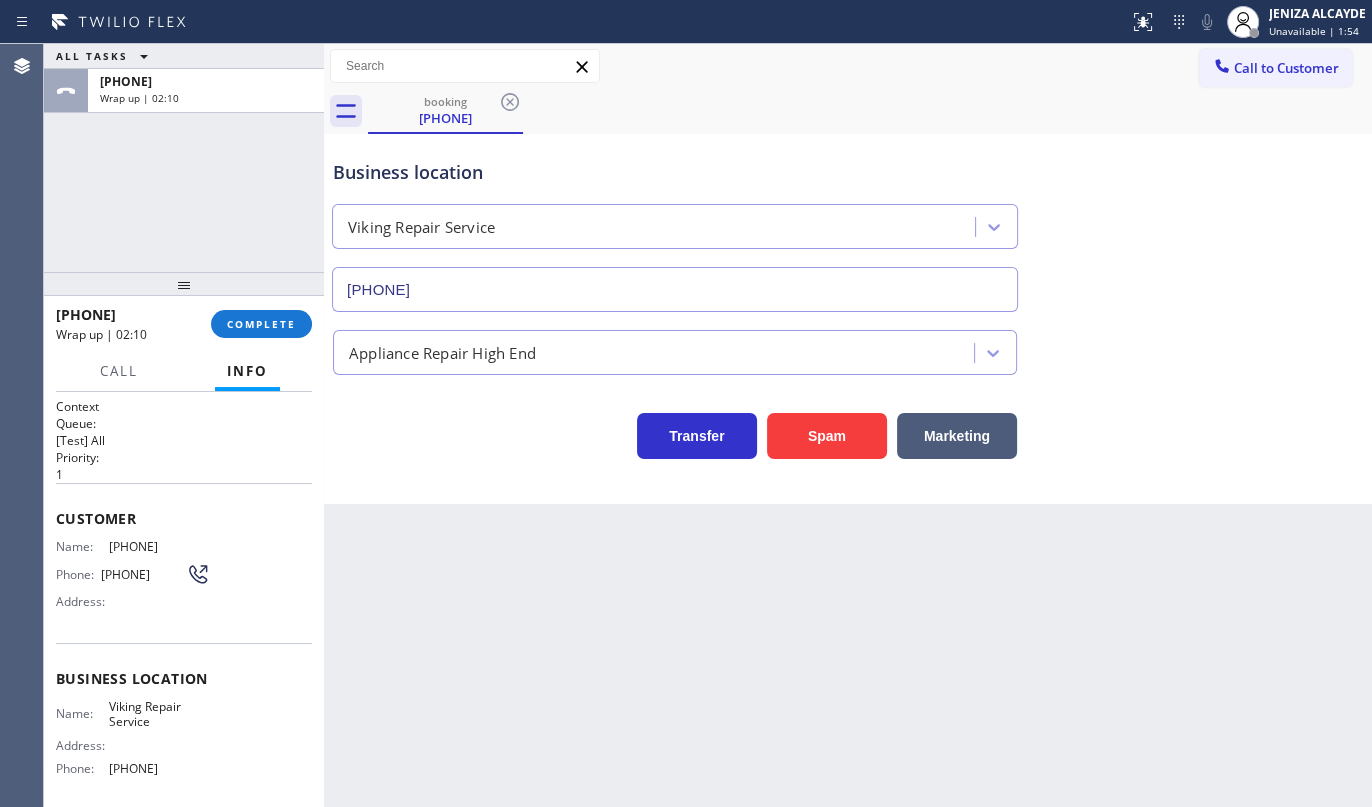 drag, startPoint x: 95, startPoint y: 536, endPoint x: 214, endPoint y: 544, distance: 119.26861 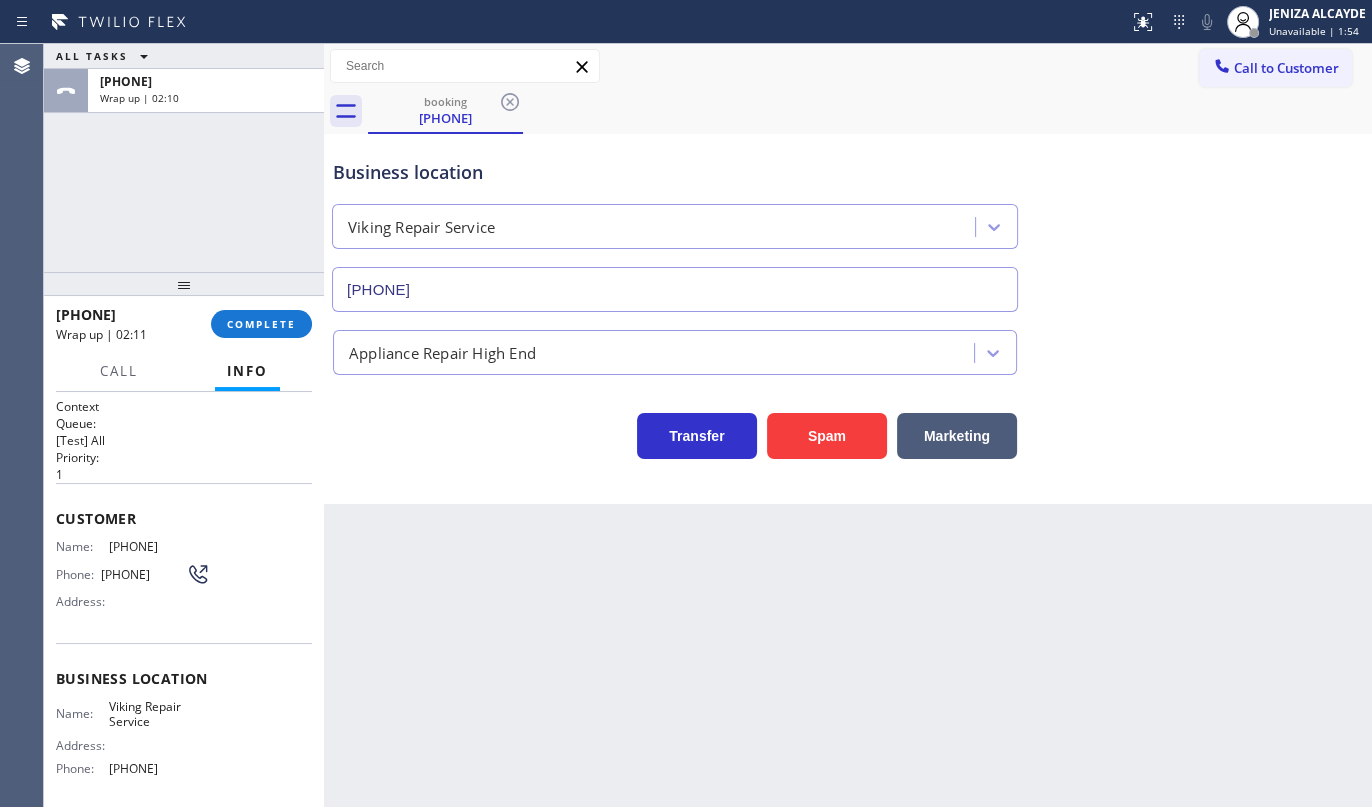 copy on "(916) 757-9632" 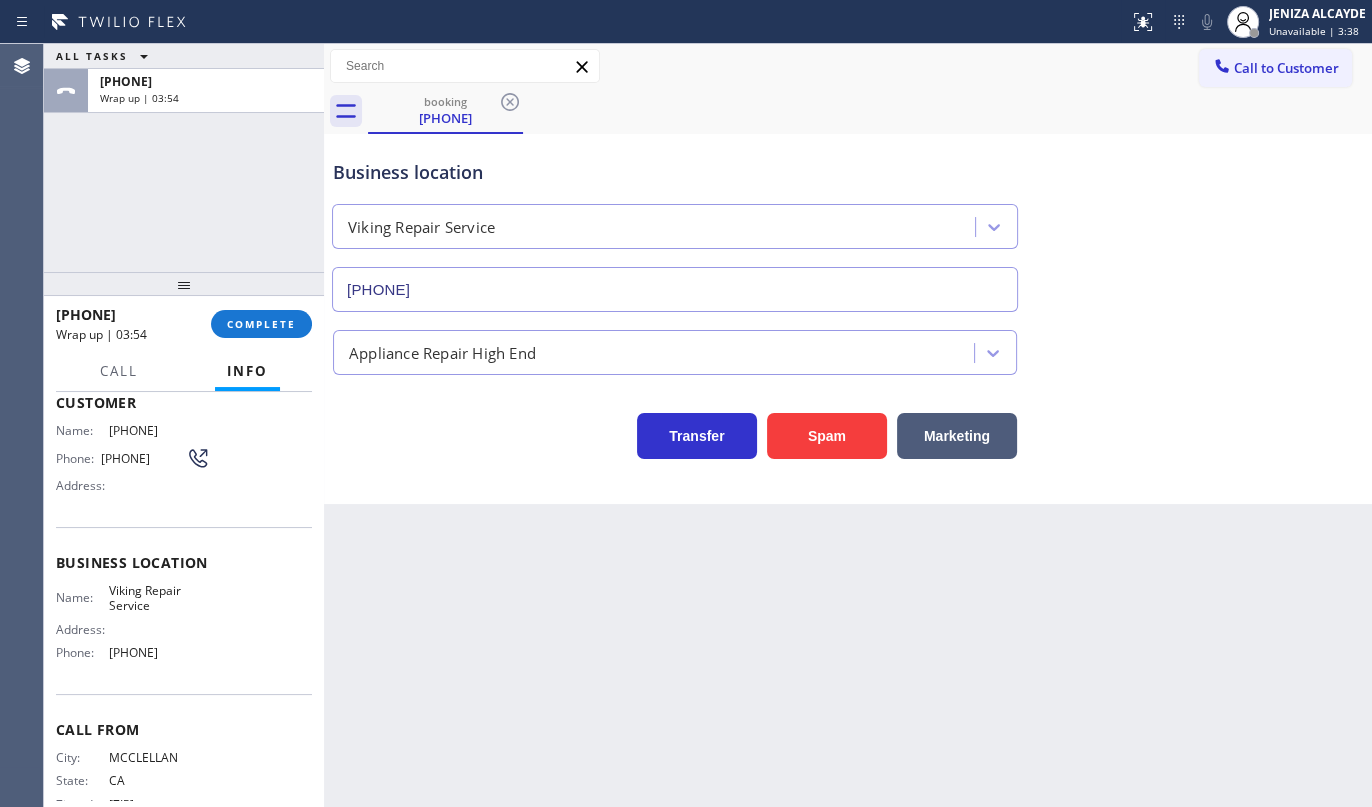 scroll, scrollTop: 163, scrollLeft: 0, axis: vertical 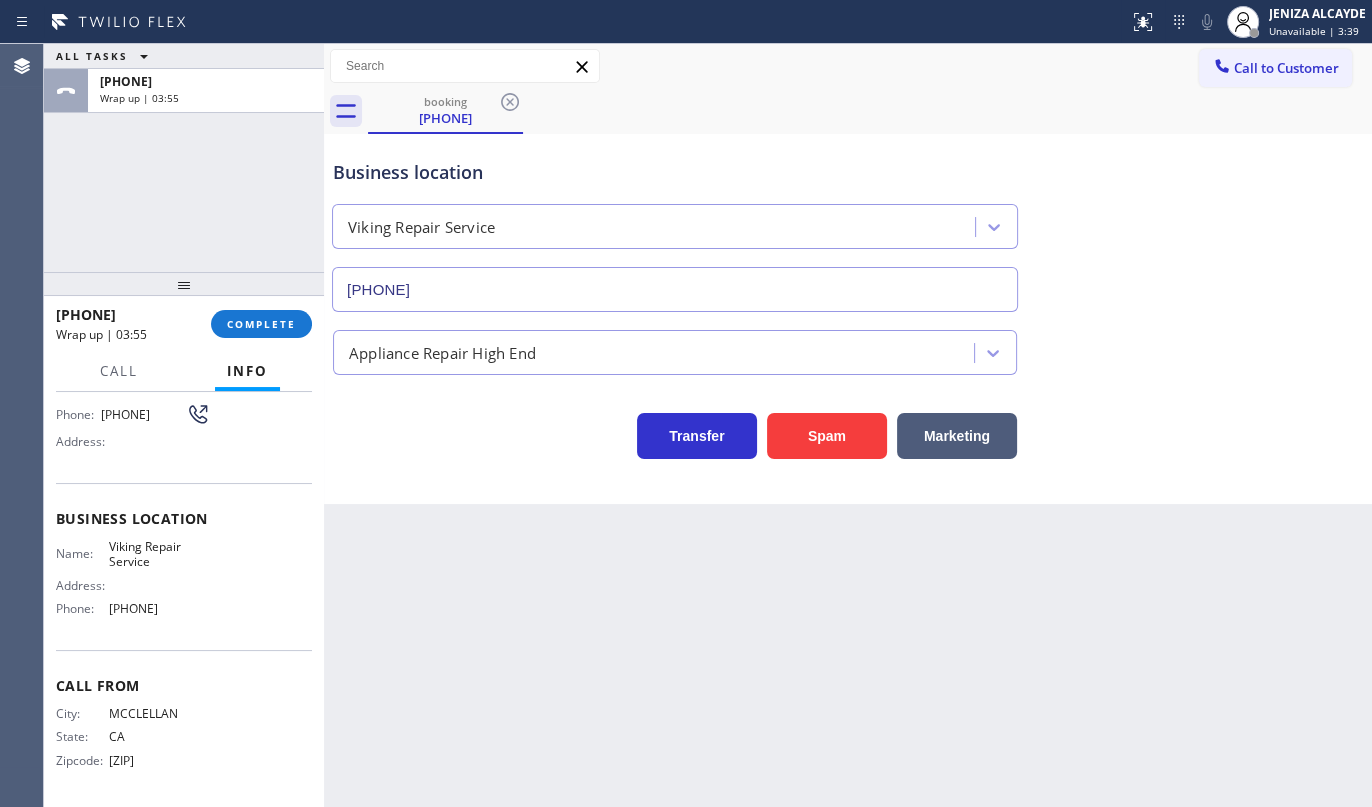 drag, startPoint x: 104, startPoint y: 607, endPoint x: 233, endPoint y: 627, distance: 130.54118 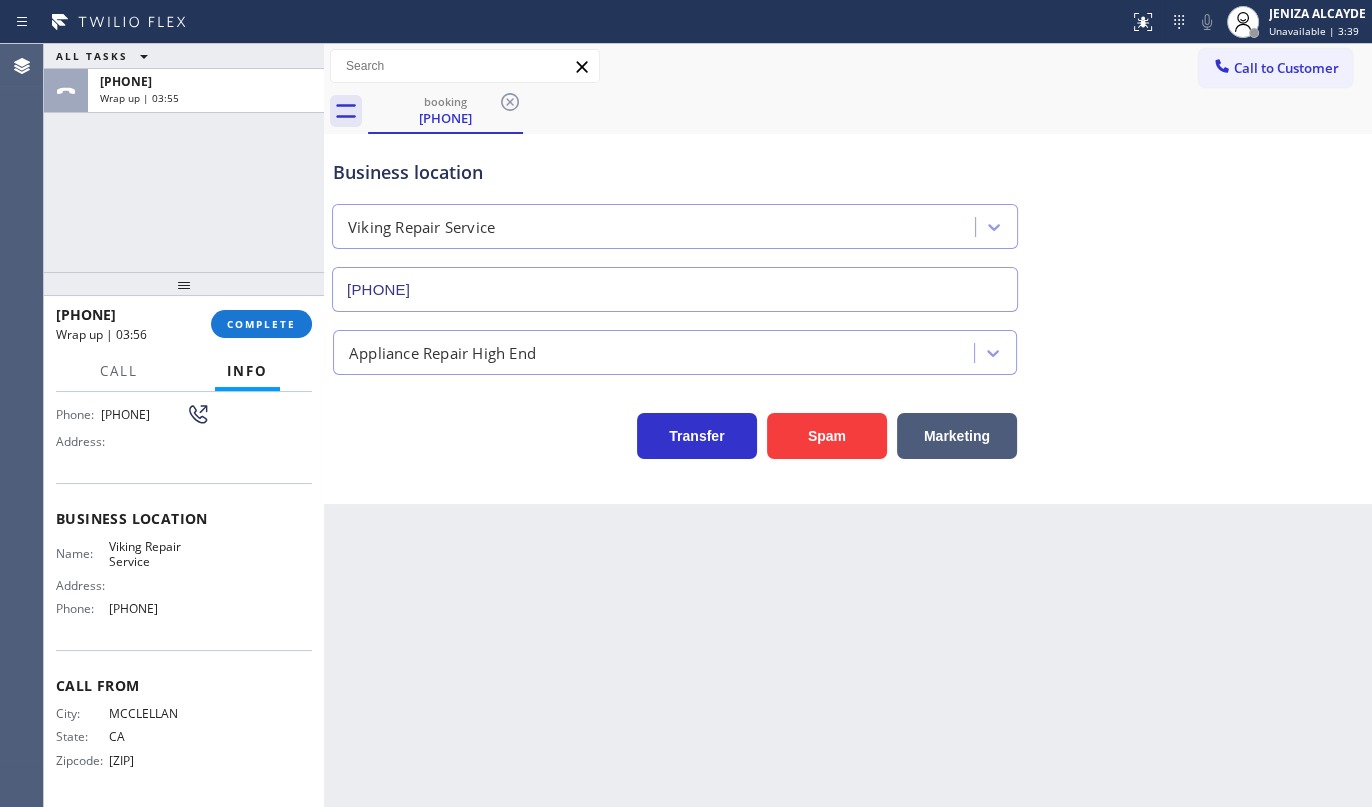 copy on "(415) 851-8851" 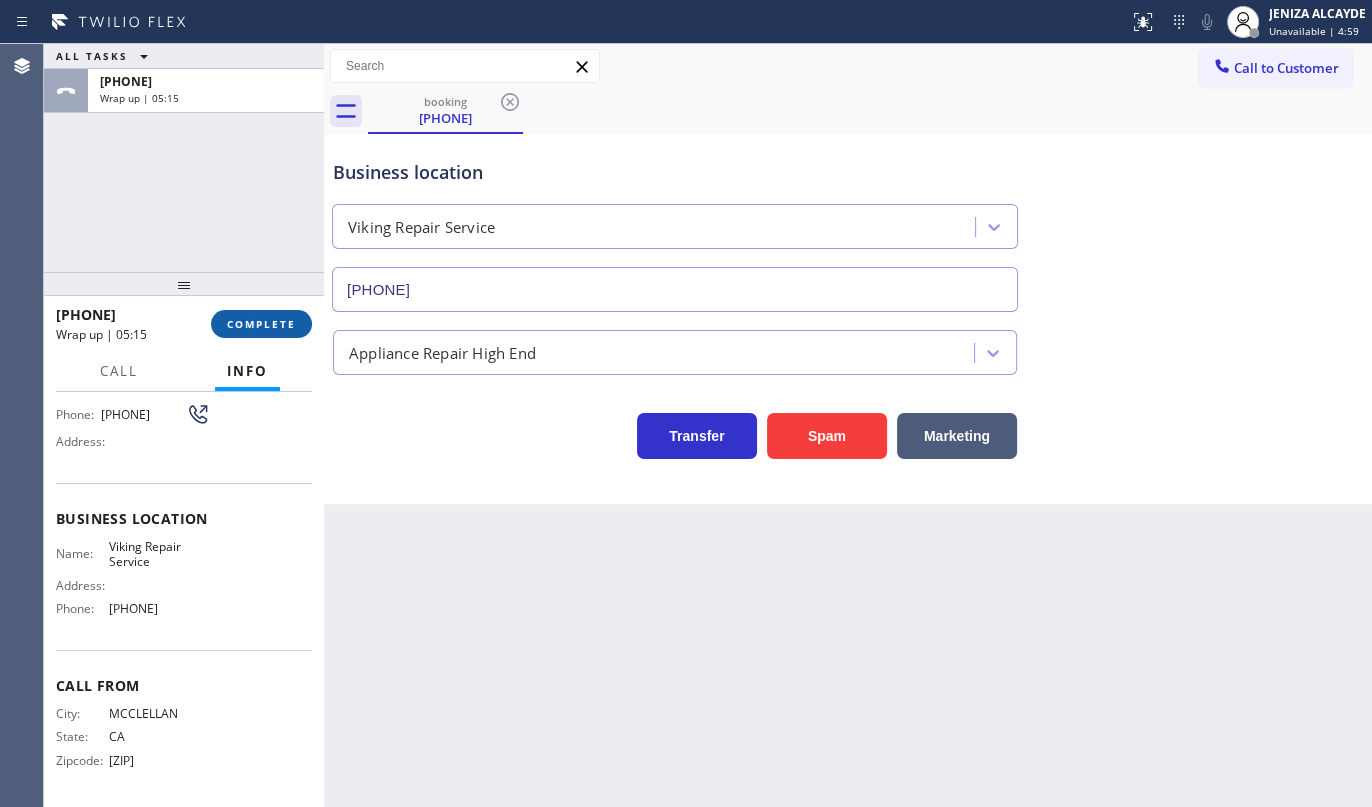 click on "COMPLETE" at bounding box center [261, 324] 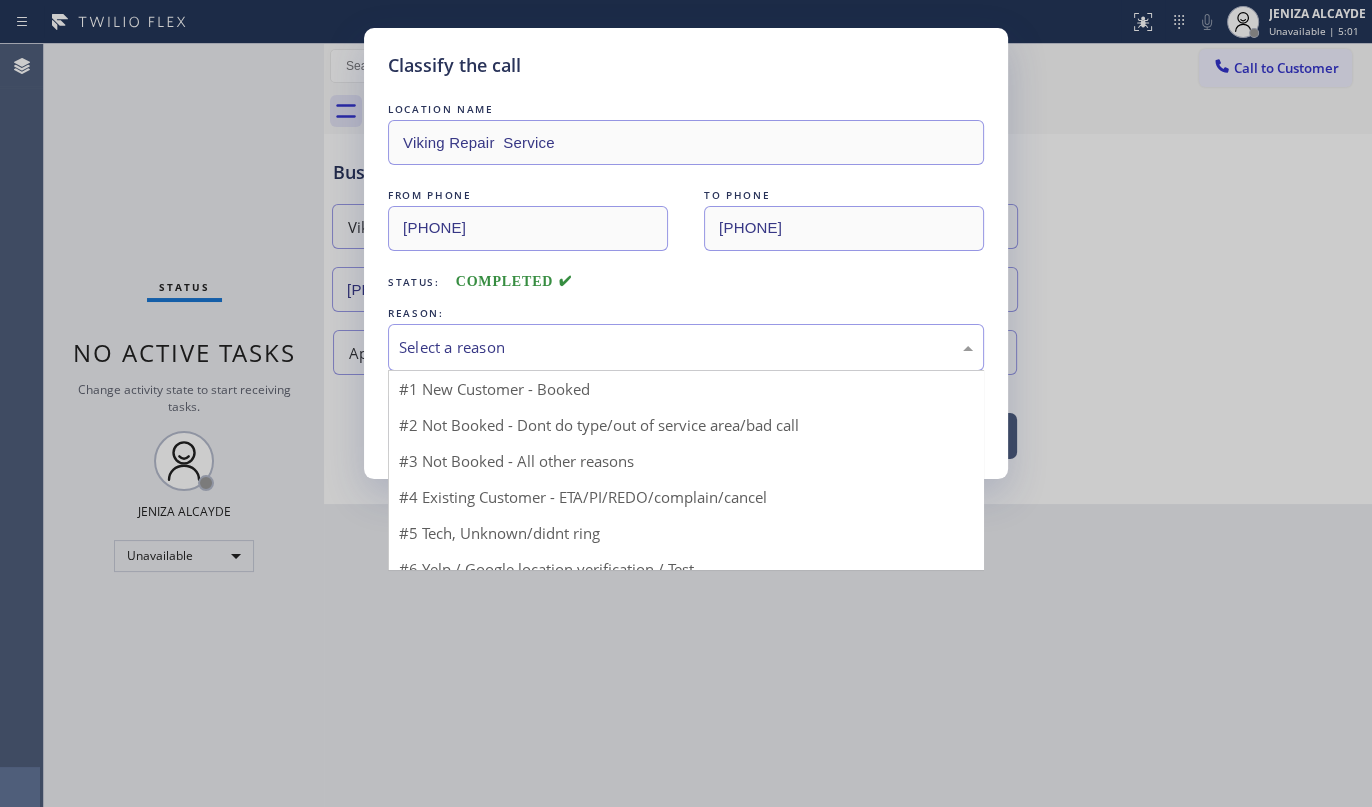 click on "Select a reason" at bounding box center (686, 347) 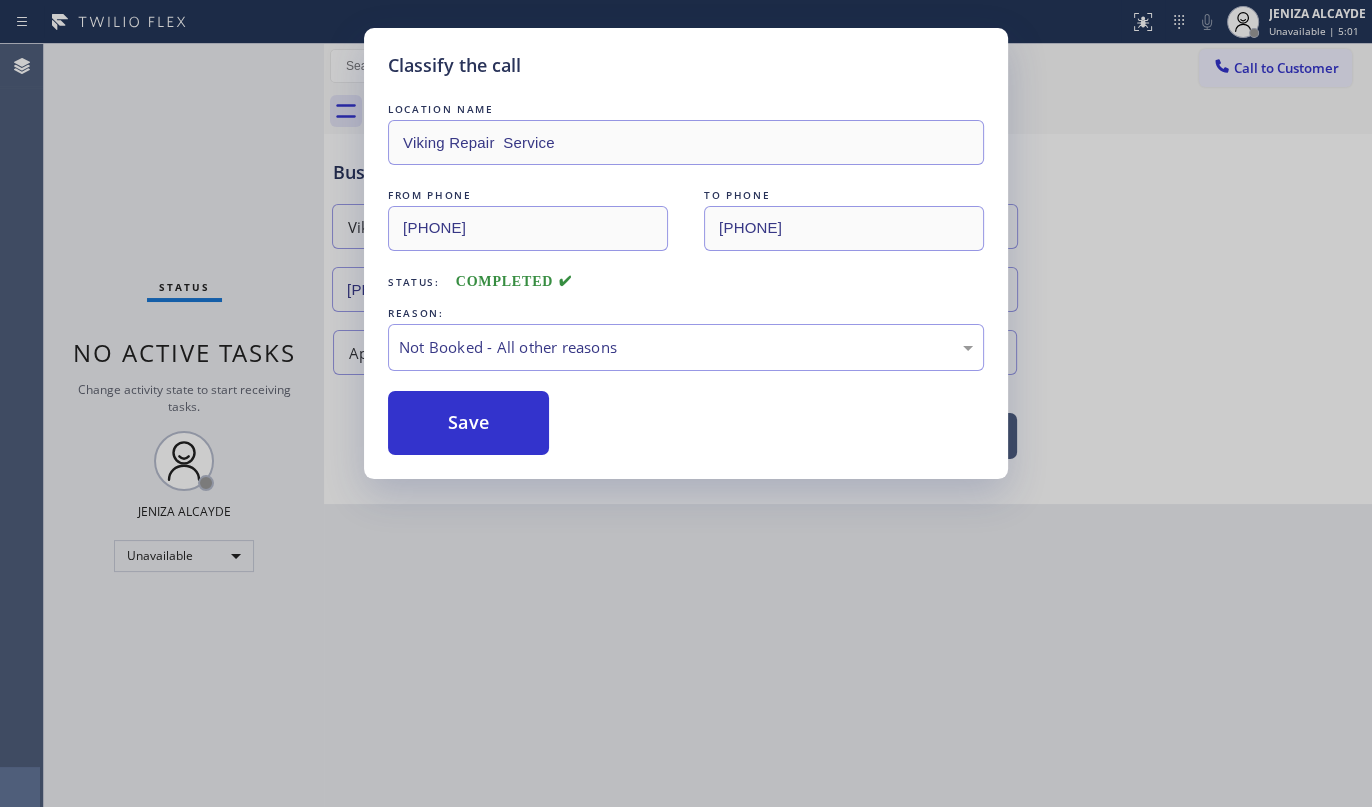 click on "Save" at bounding box center [468, 423] 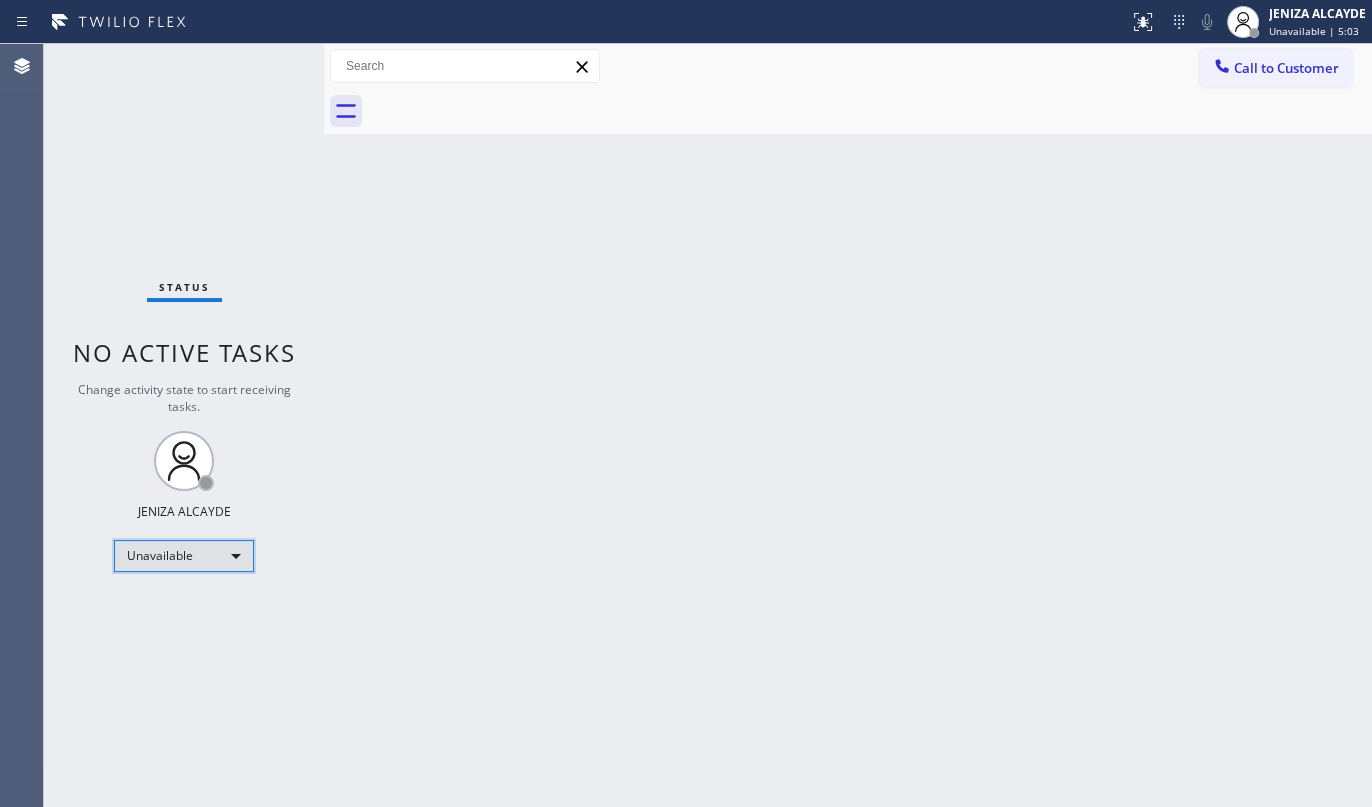 click on "Unavailable" at bounding box center [184, 556] 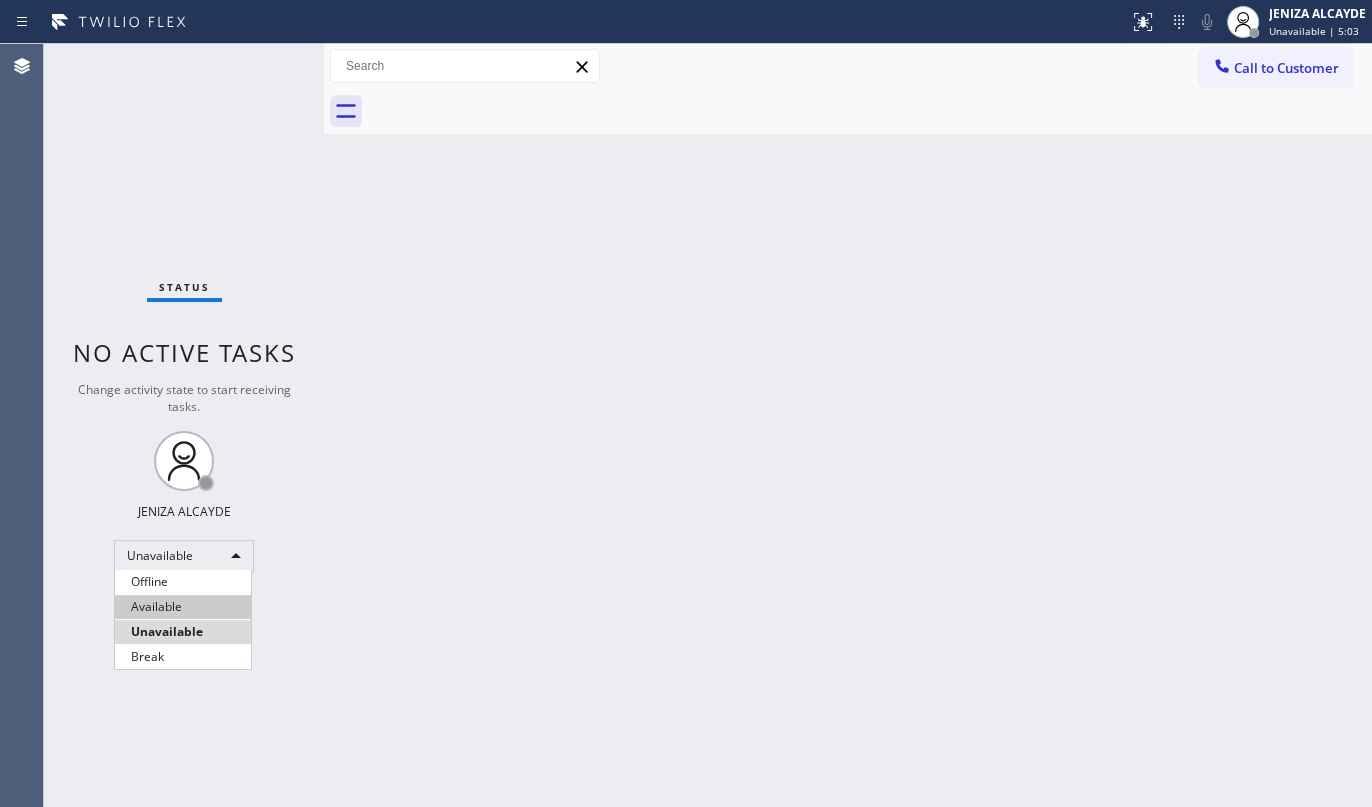 click on "Available" at bounding box center [183, 607] 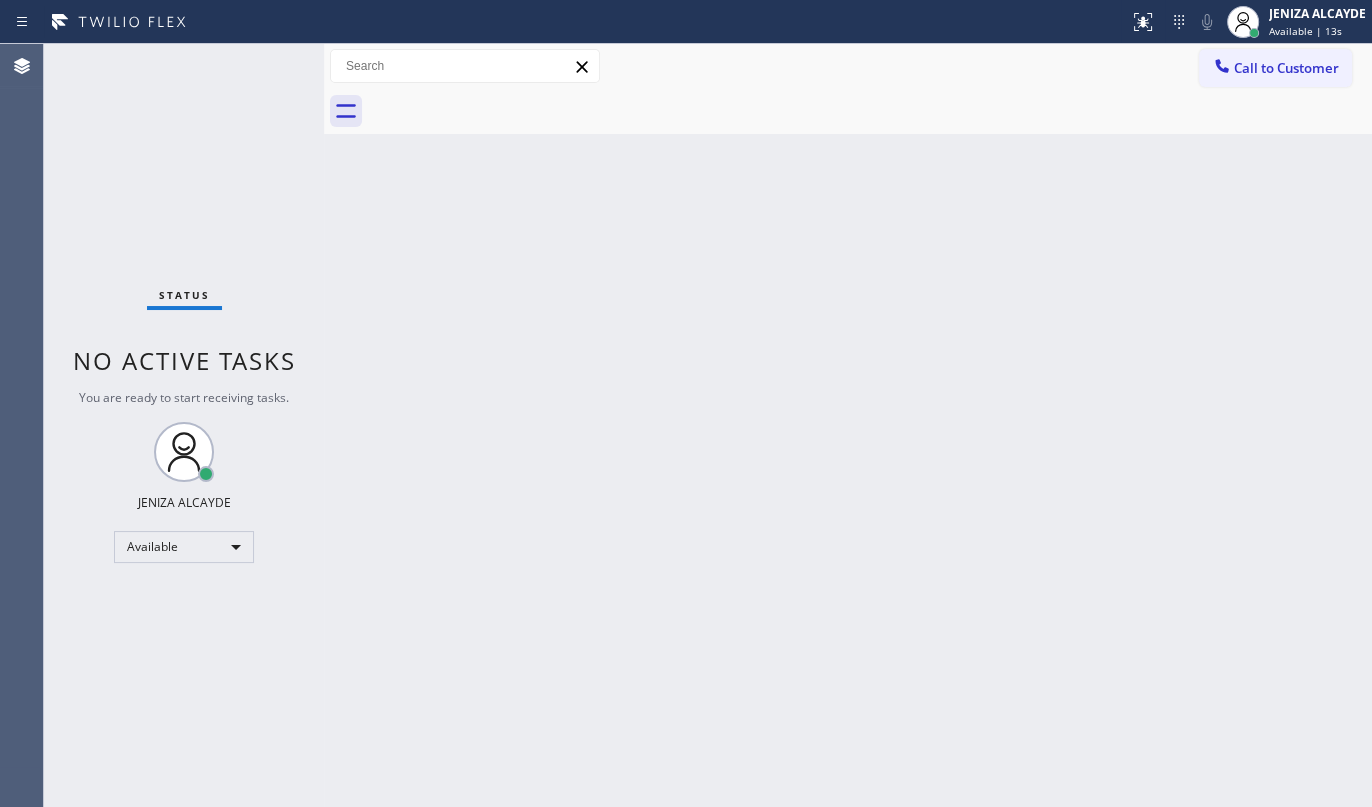 click on "Back to Dashboard Change Sender ID Customers Technicians Select a contact Outbound call Technician Search Technician Your caller id phone number Your caller id phone number Call Technician info Name   Phone none Address none Change Sender ID HVAC +18559994417 5 Star Appliance +18557314952 Appliance Repair +18554611149 Plumbing +18889090120 Air Duct Cleaning +18006865038  Electricians +18005688664 Cancel Change Check personal SMS Reset Change No tabs Call to Customer Outbound call Location Search location Your caller id phone number (818) 210-4121 Customer number Call Outbound call Technician Search Technician Your caller id phone number Your caller id phone number Call" at bounding box center [848, 425] 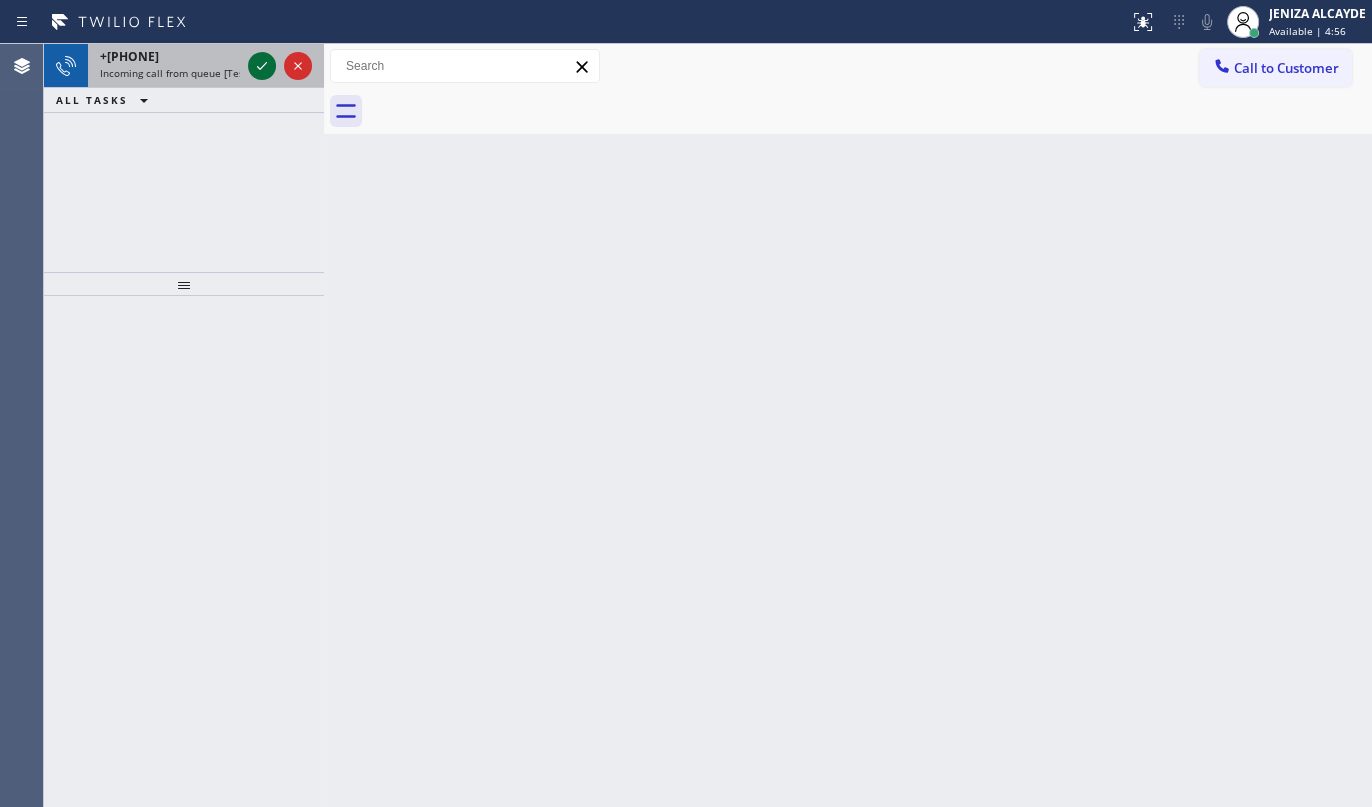 click 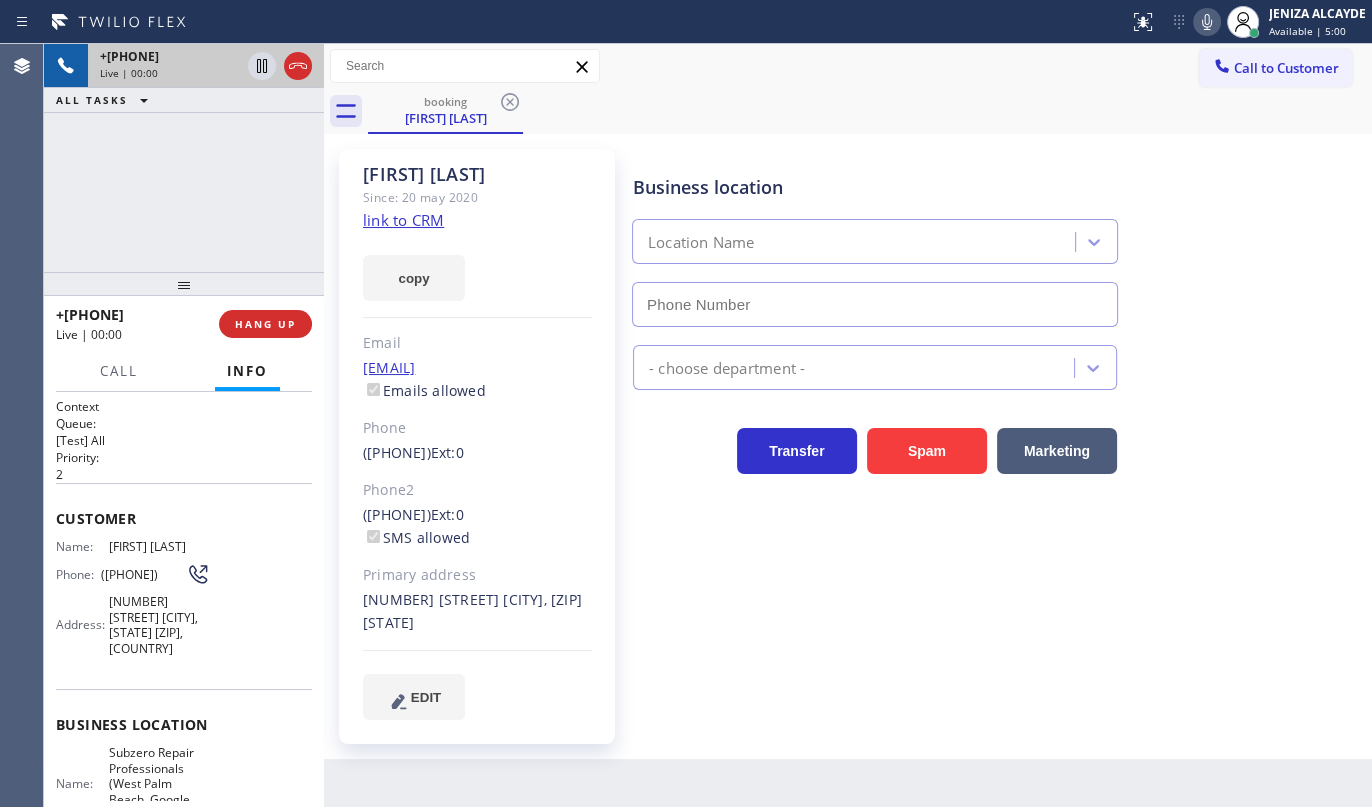 type on "(561) 763-4852" 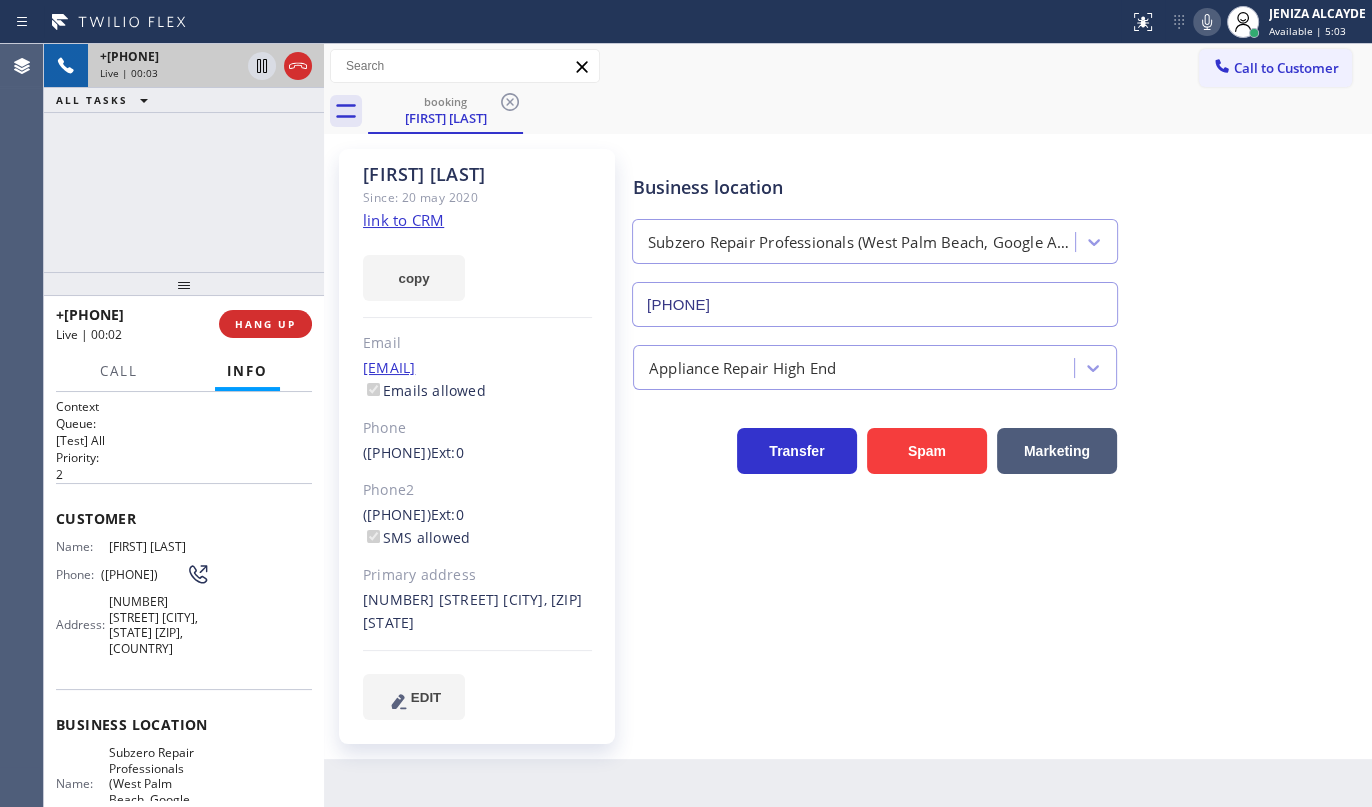 click on "link to CRM" 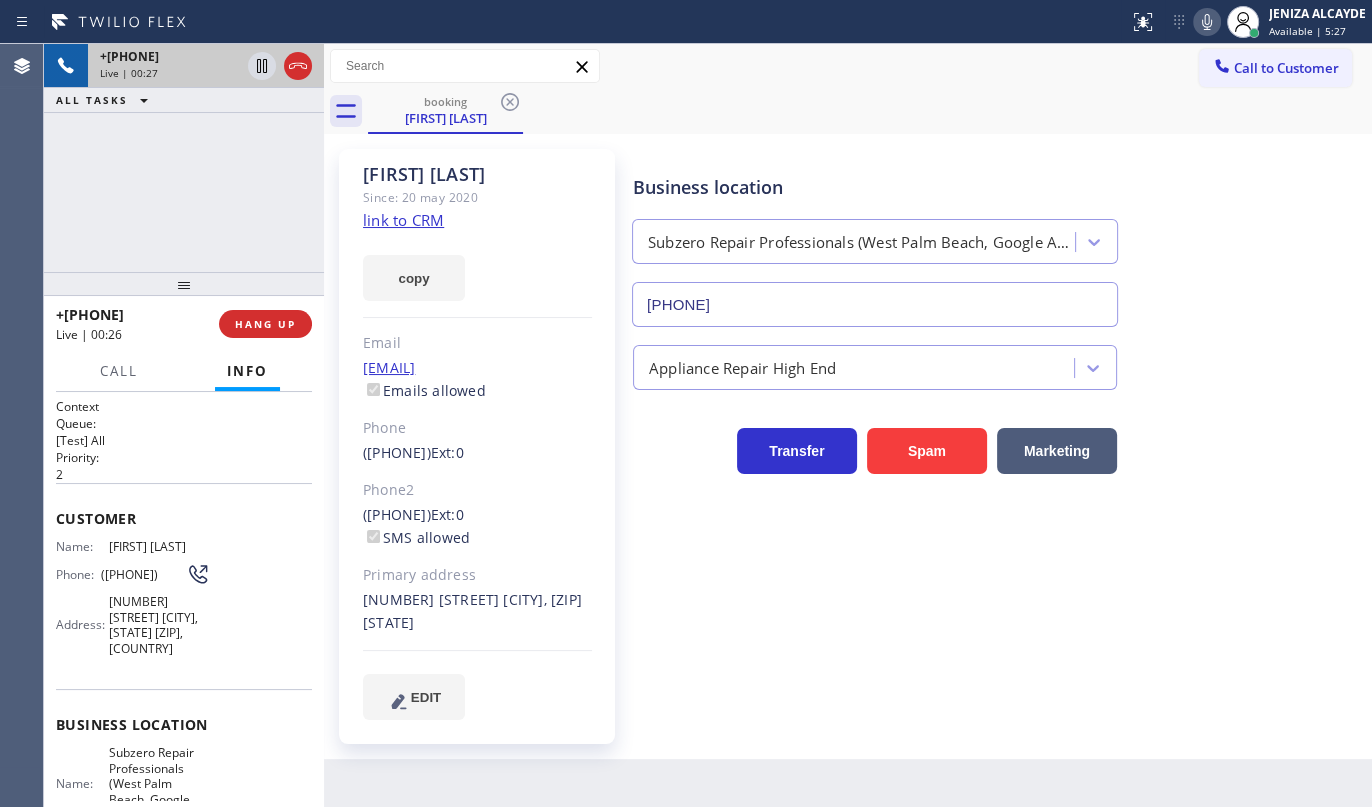 click on "Business location Subzero Repair Professionals (West Palm Beach, Google Ads) (561) 763-4852" at bounding box center (998, 236) 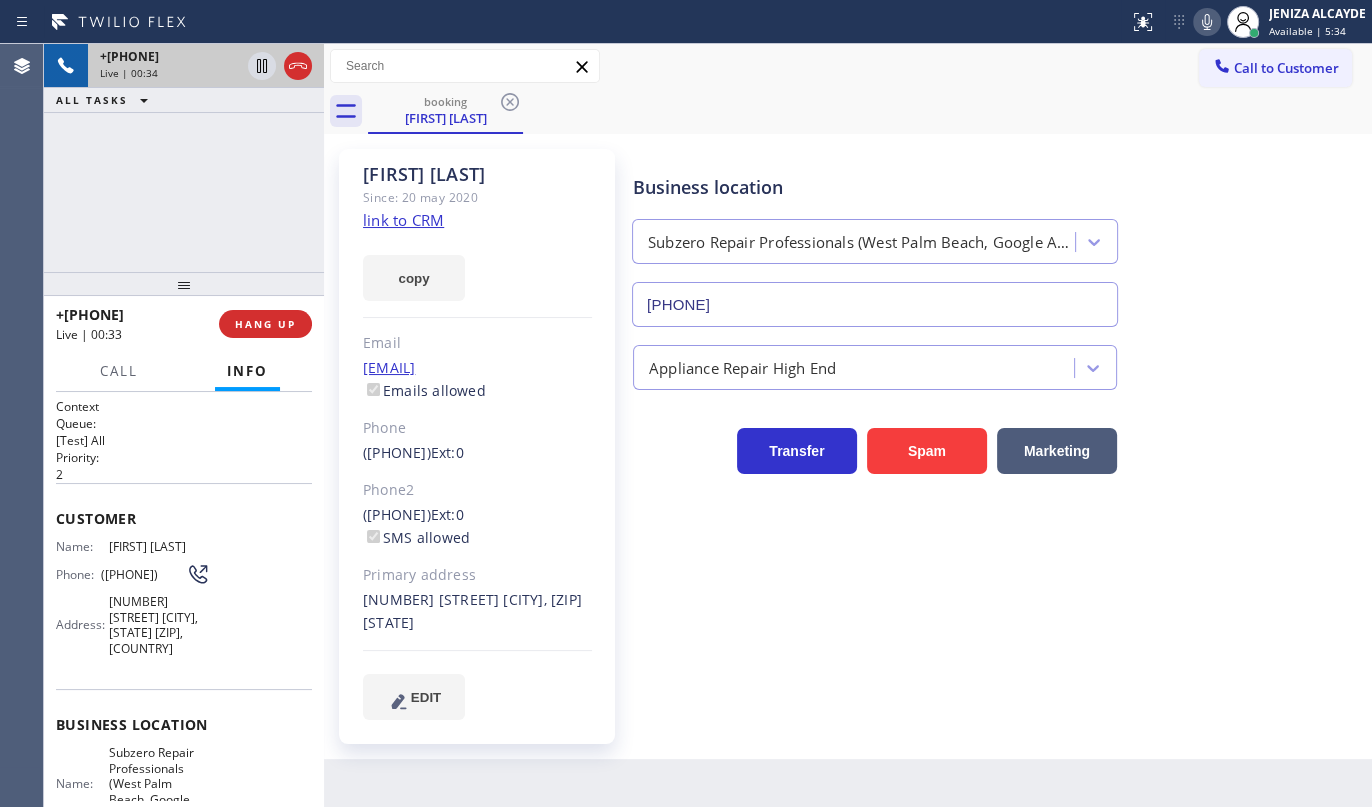 click 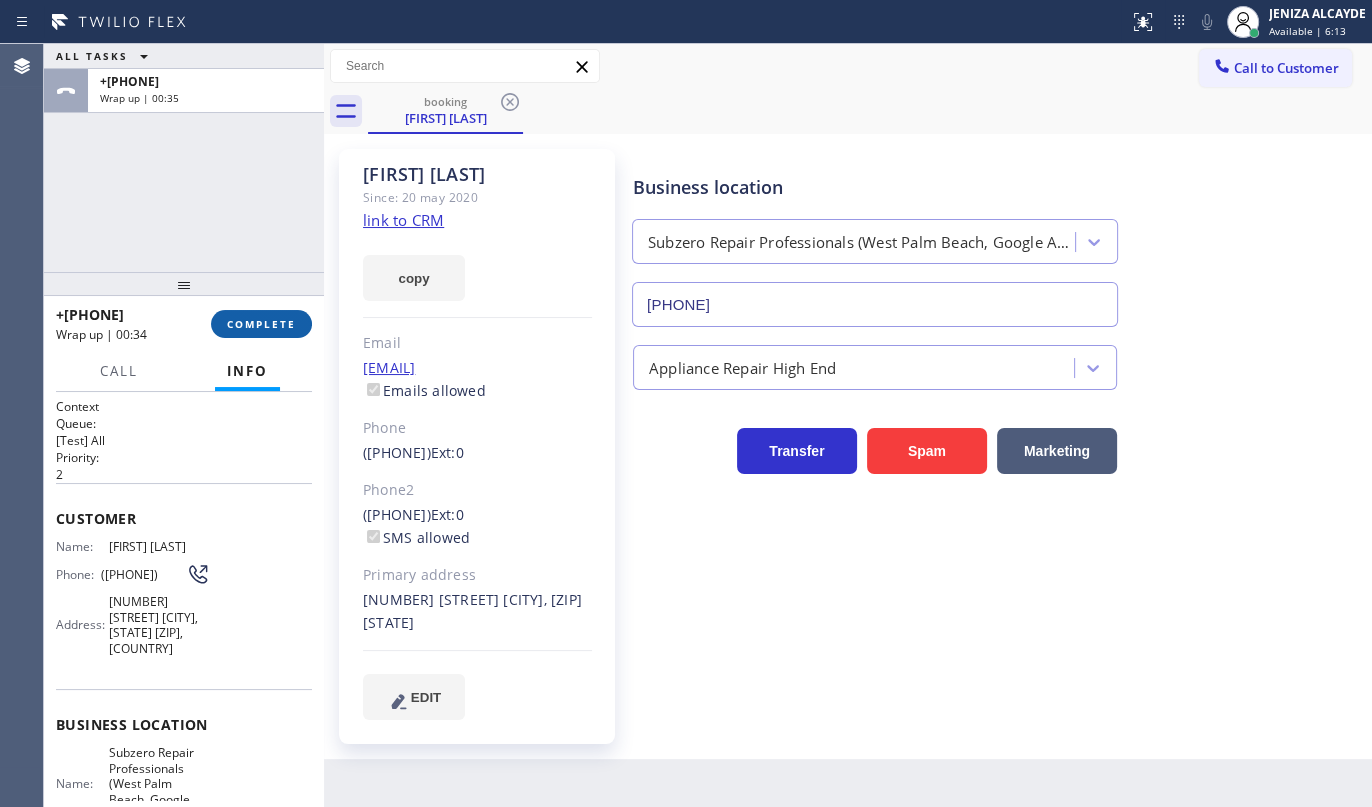 click on "COMPLETE" at bounding box center (261, 324) 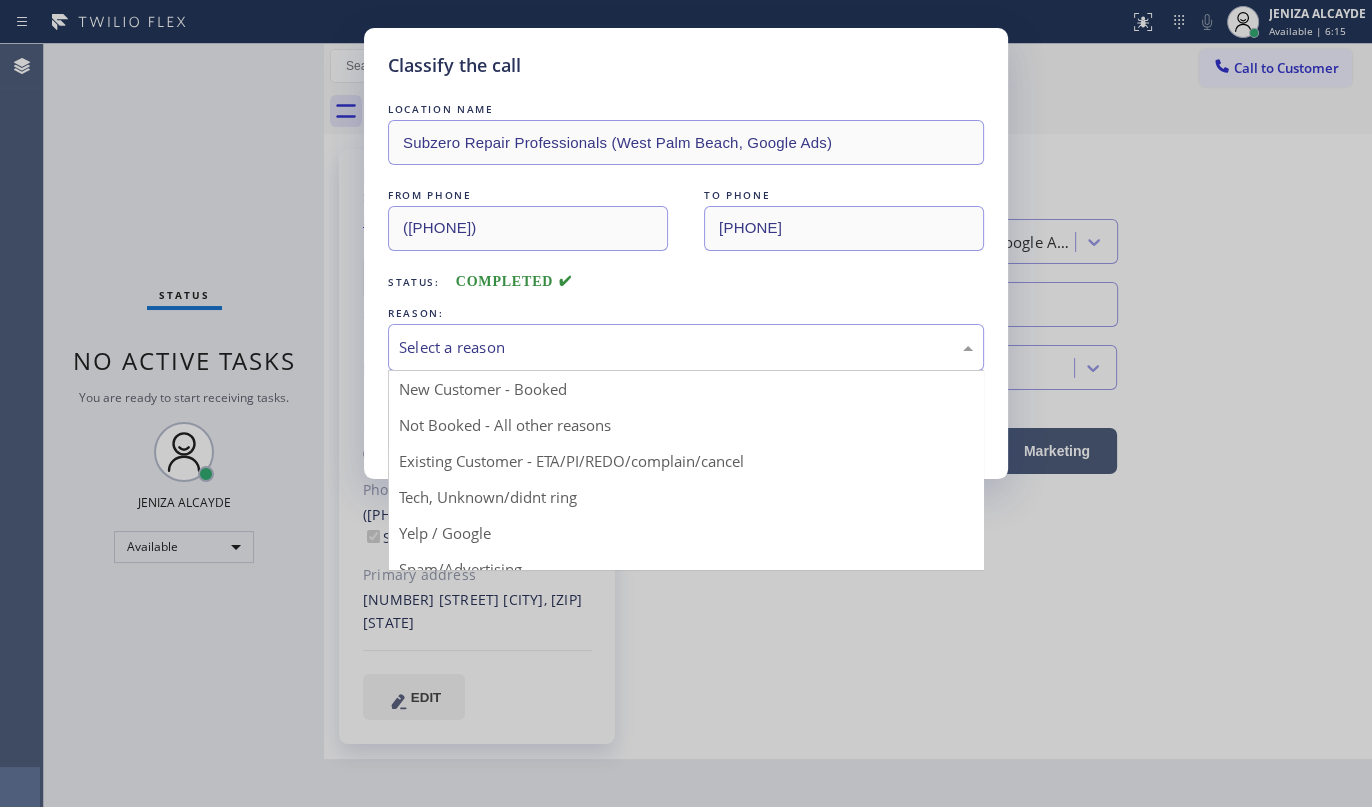 click on "Select a reason" at bounding box center [686, 347] 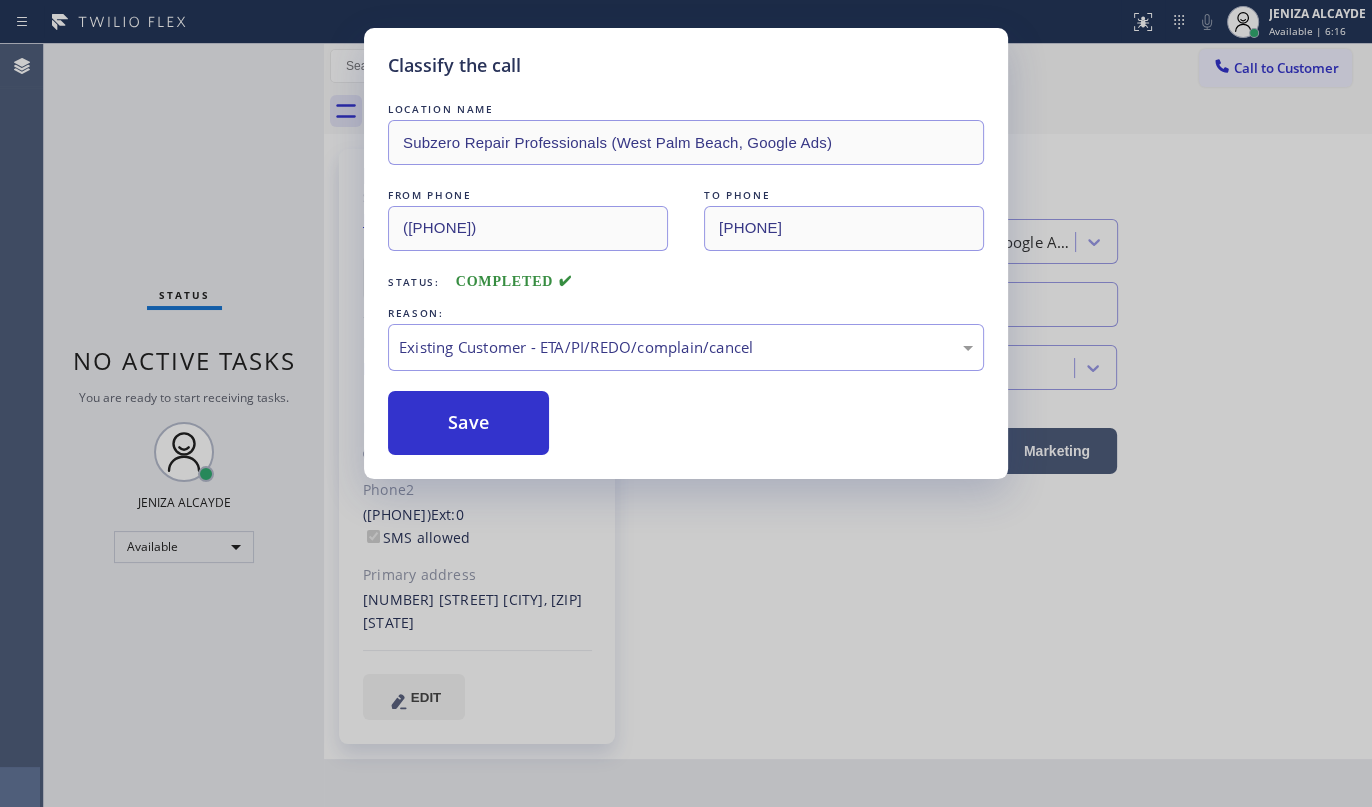 click on "Classify the call LOCATION NAME Subzero Repair Professionals (West Palm Beach, Google Ads) FROM PHONE (561) 248-3447 TO PHONE (561) 763-4852 Status: COMPLETED REASON: Existing Customer - ETA/PI/REDO/complain/cancel Save" at bounding box center [686, 253] 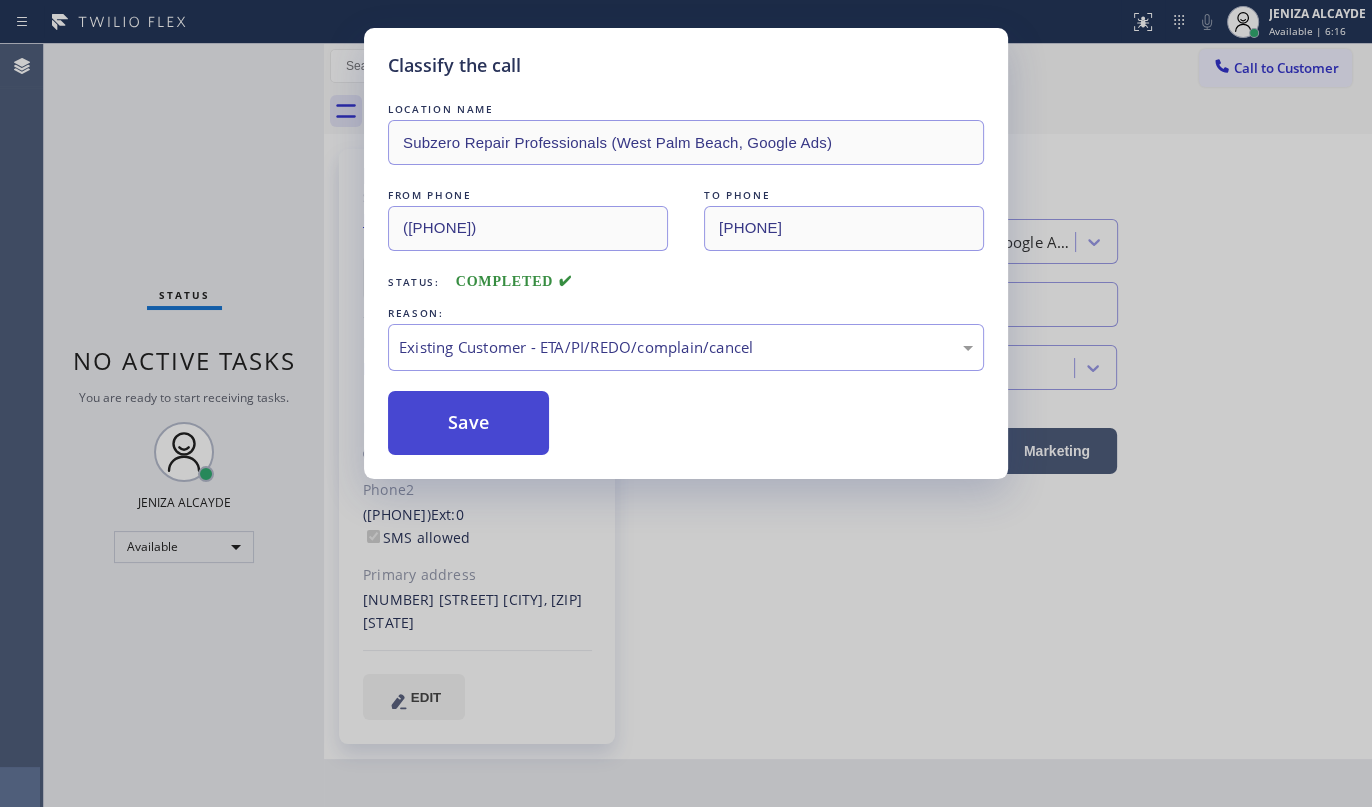 click on "Save" at bounding box center [468, 423] 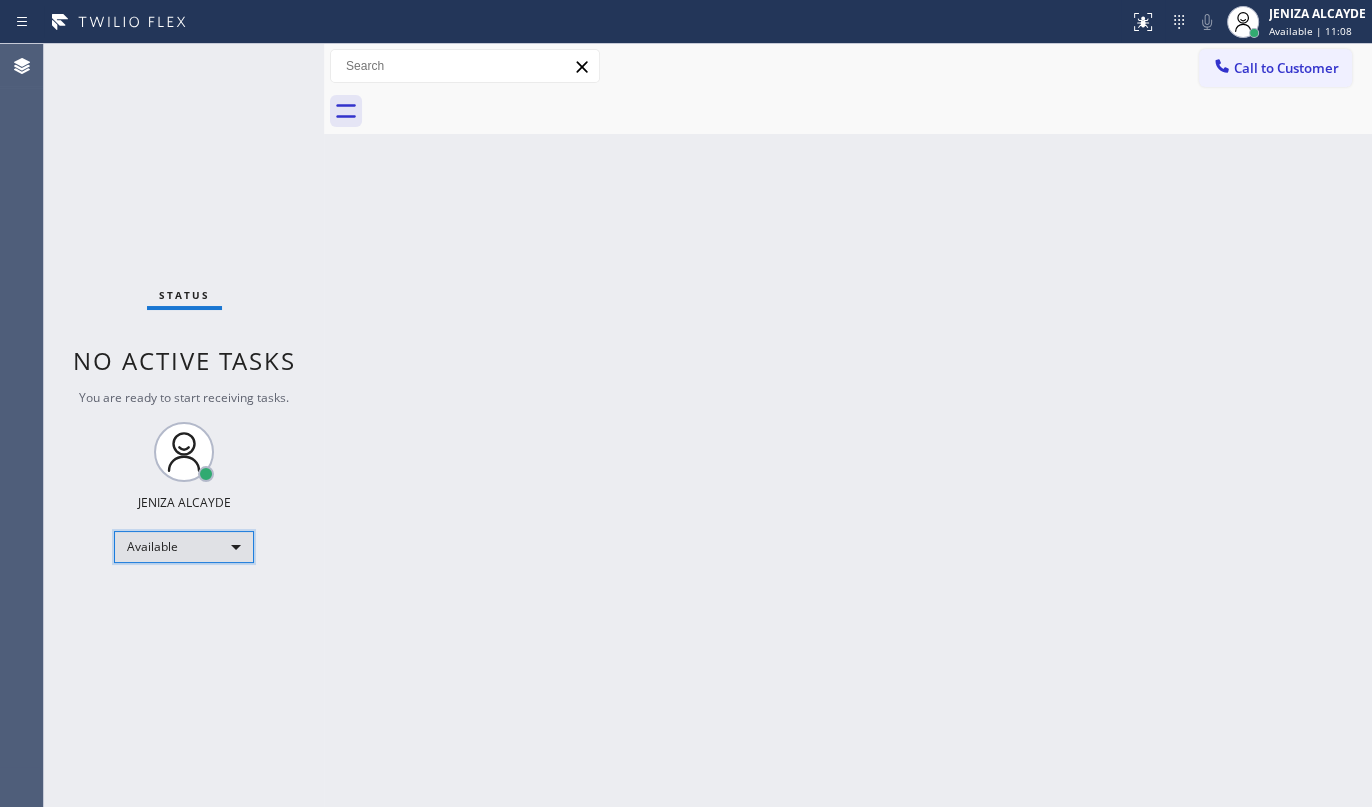 click on "Available" at bounding box center [184, 547] 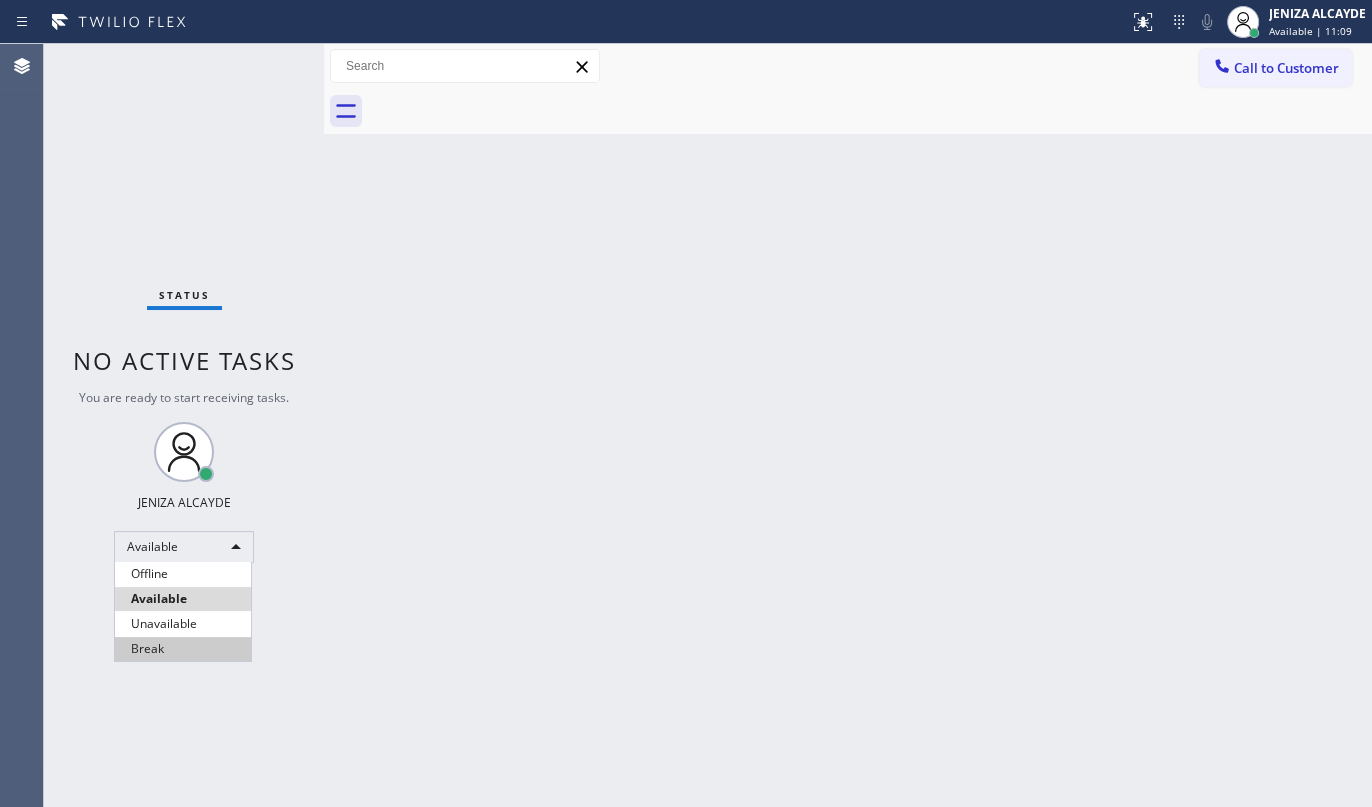 click on "Break" at bounding box center [183, 649] 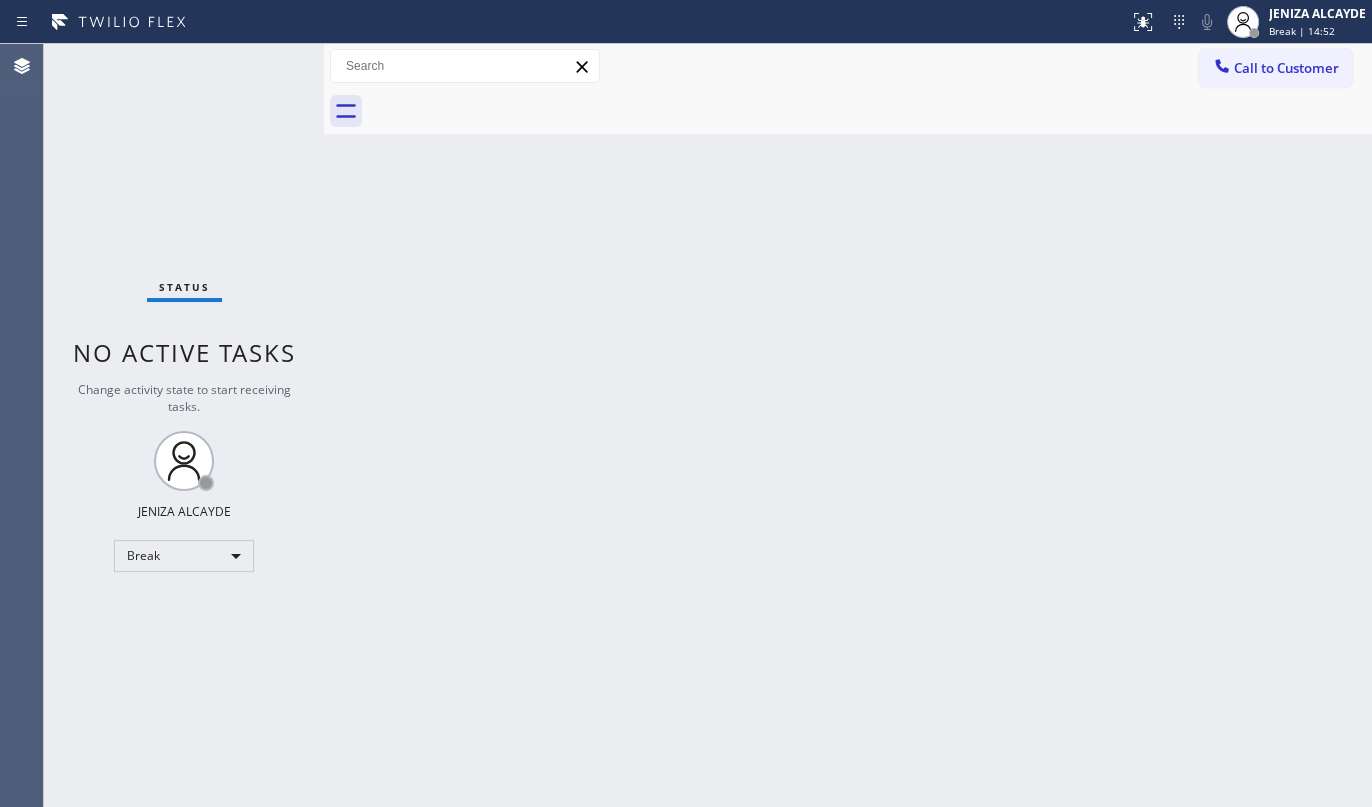 click on "Status   No active tasks     Change activity state to start receiving tasks.   JENIZA ALCAYDE Break" at bounding box center [184, 425] 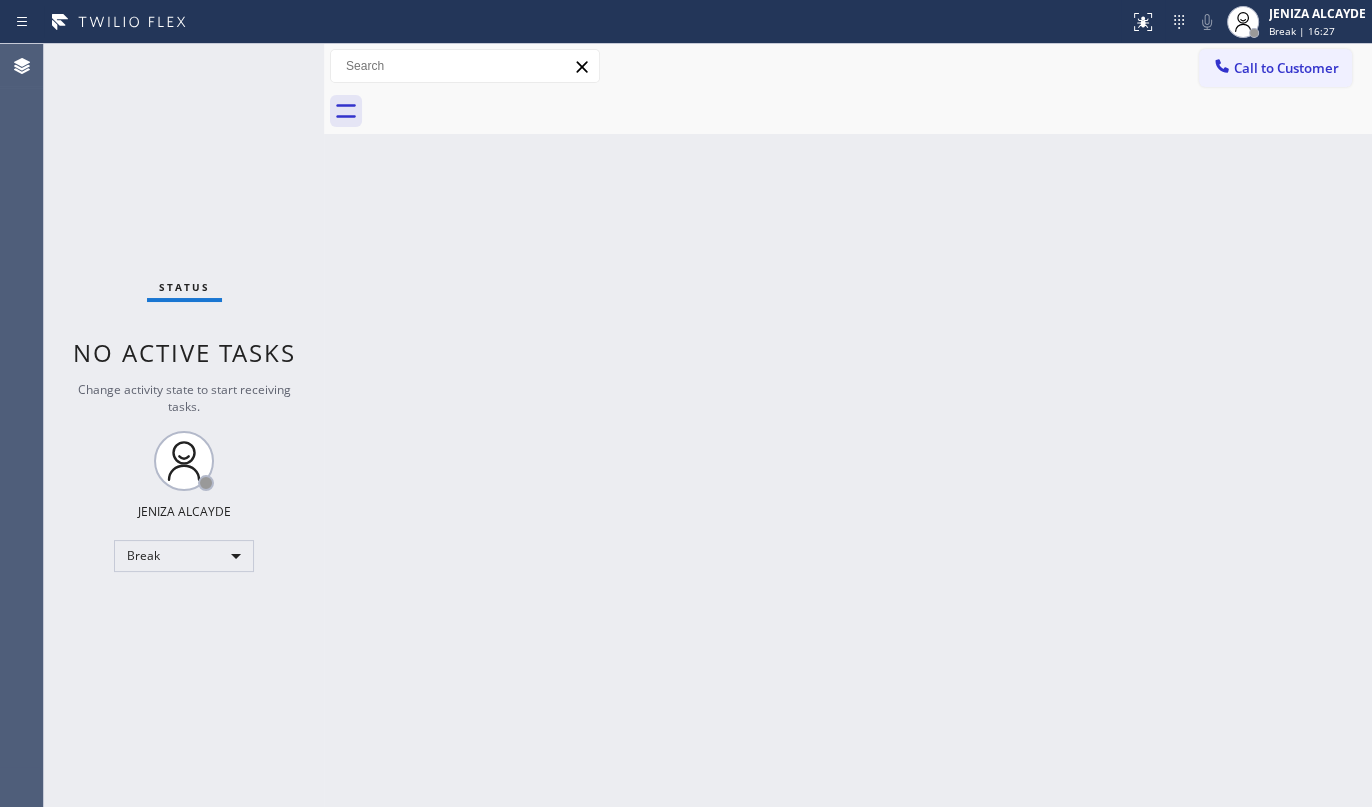 click on "Status   No active tasks     Change activity state to start receiving tasks.   JENIZA ALCAYDE Break" at bounding box center (184, 425) 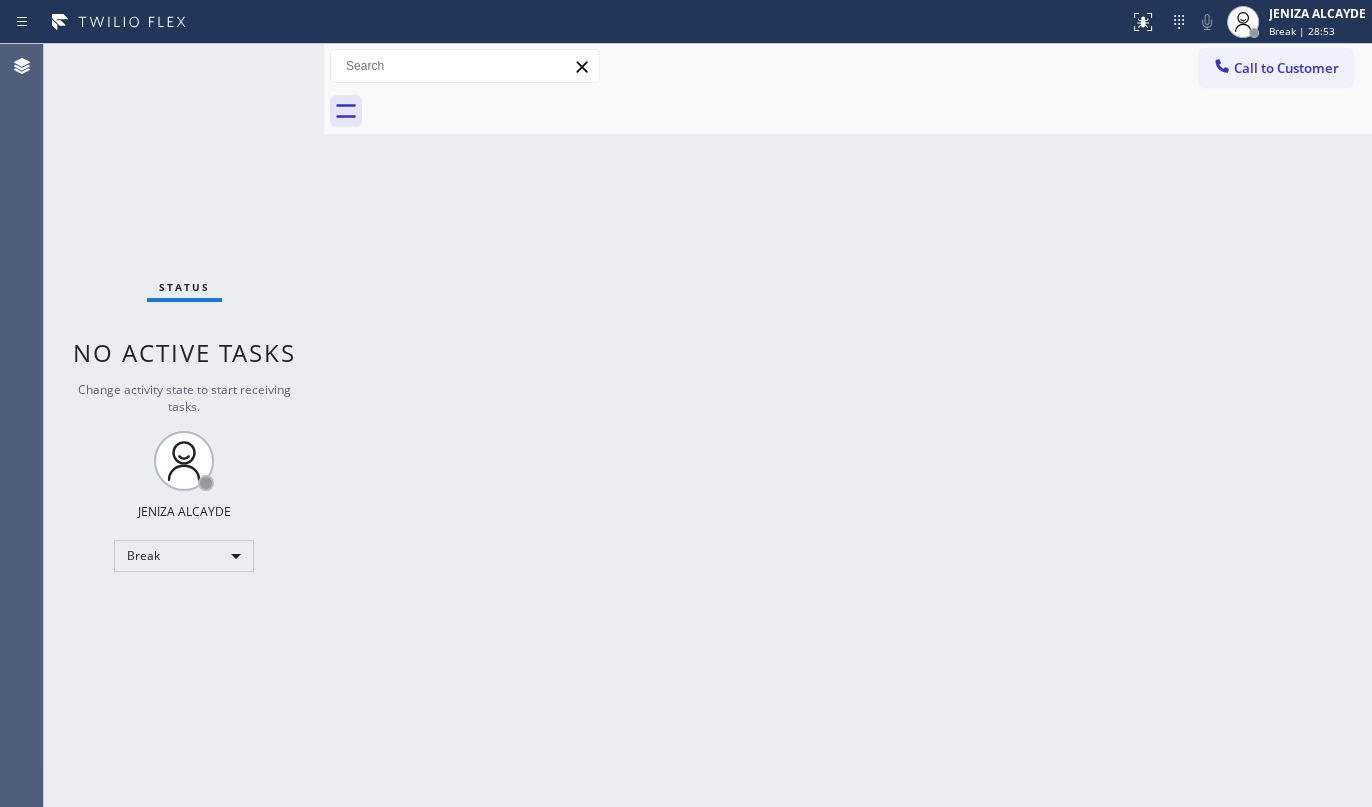 click on "Status   No active tasks     Change activity state to start receiving tasks.   JENIZA ALCAYDE Break" at bounding box center [184, 425] 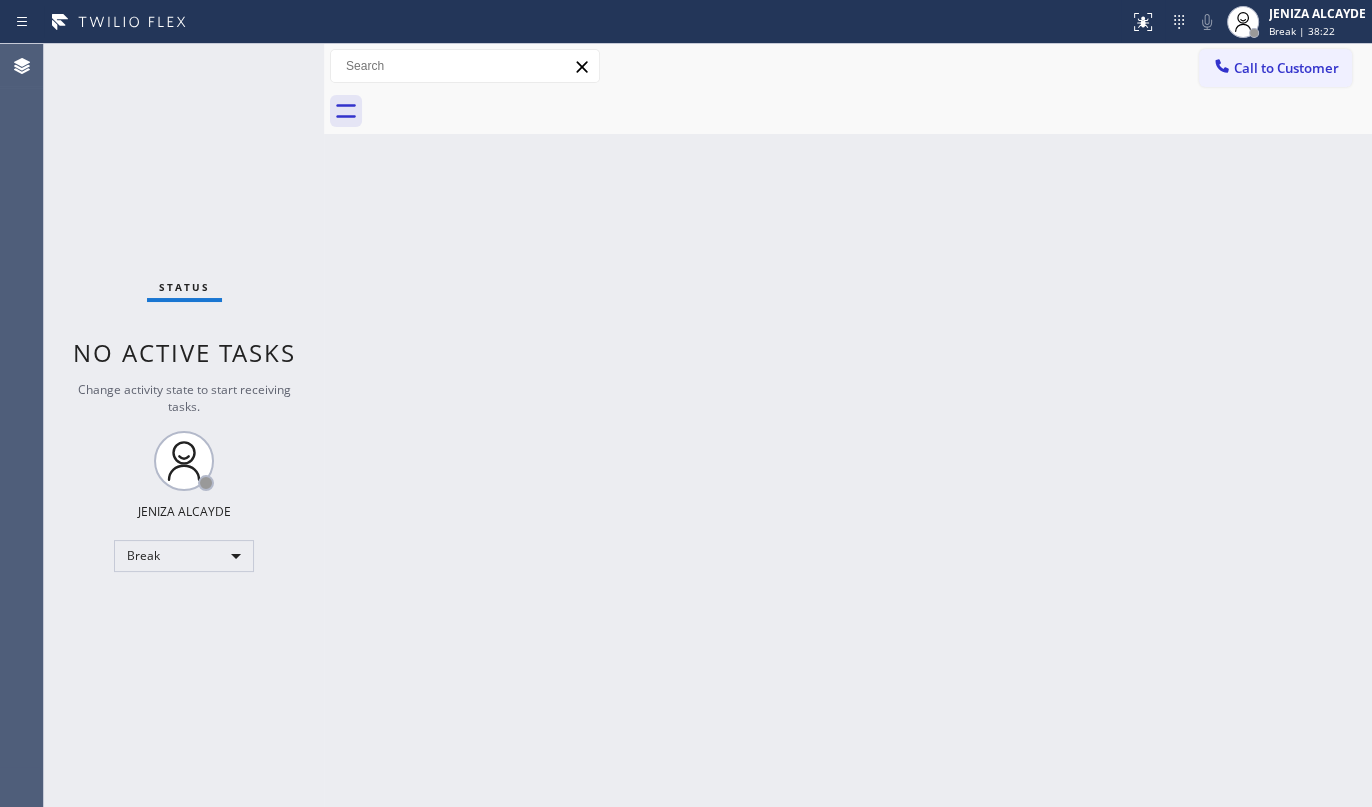 drag, startPoint x: 1127, startPoint y: 750, endPoint x: 1163, endPoint y: 750, distance: 36 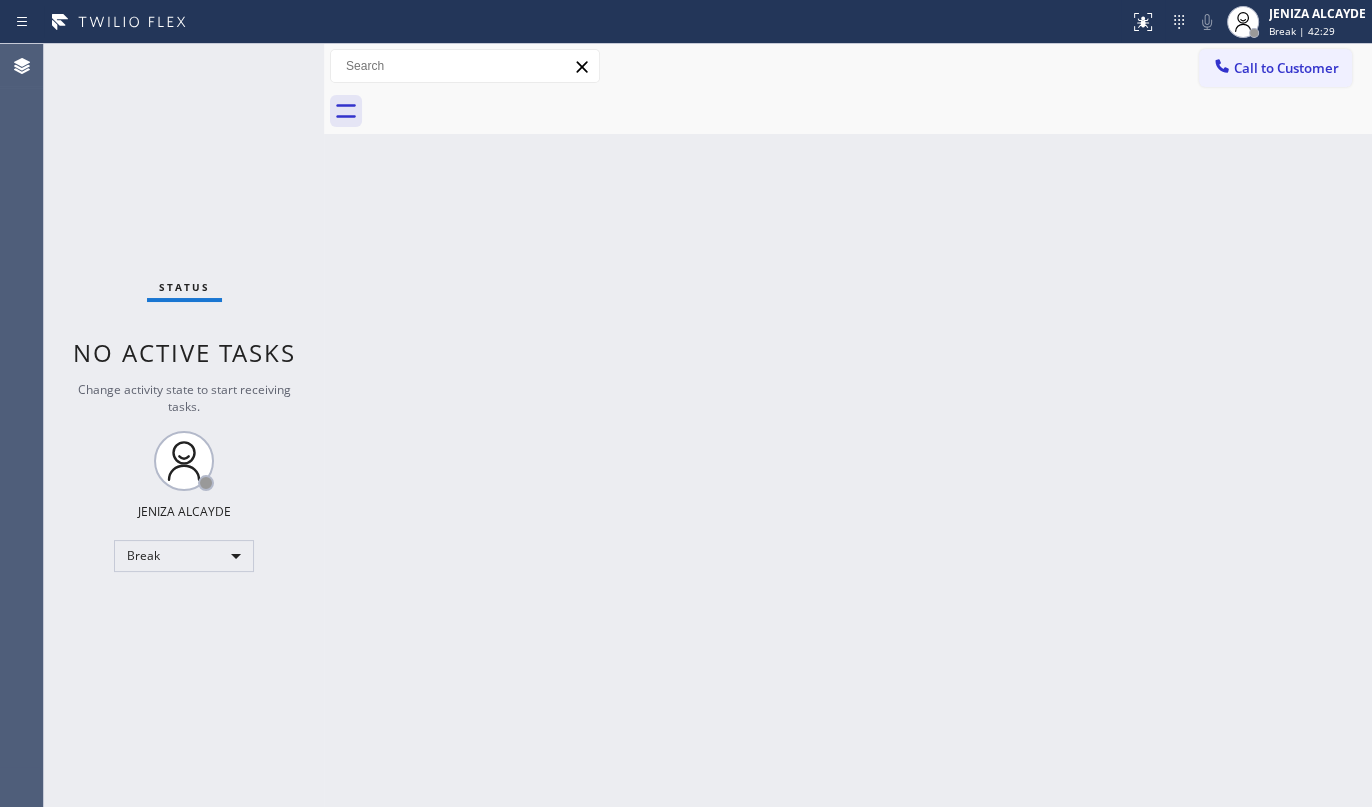 click on "Back to Dashboard Change Sender ID Customers Technicians Select a contact Outbound call Technician Search Technician Your caller id phone number Your caller id phone number Call Technician info Name   Phone none Address none Change Sender ID HVAC +18559994417 5 Star Appliance +18557314952 Appliance Repair +18554611149 Plumbing +18889090120 Air Duct Cleaning +18006865038  Electricians +18005688664 Cancel Change Check personal SMS Reset Change No tabs Call to Customer Outbound call Location Search location Your caller id phone number (818) 210-4121 Customer number Call Outbound call Technician Search Technician Your caller id phone number Your caller id phone number Call" at bounding box center (848, 425) 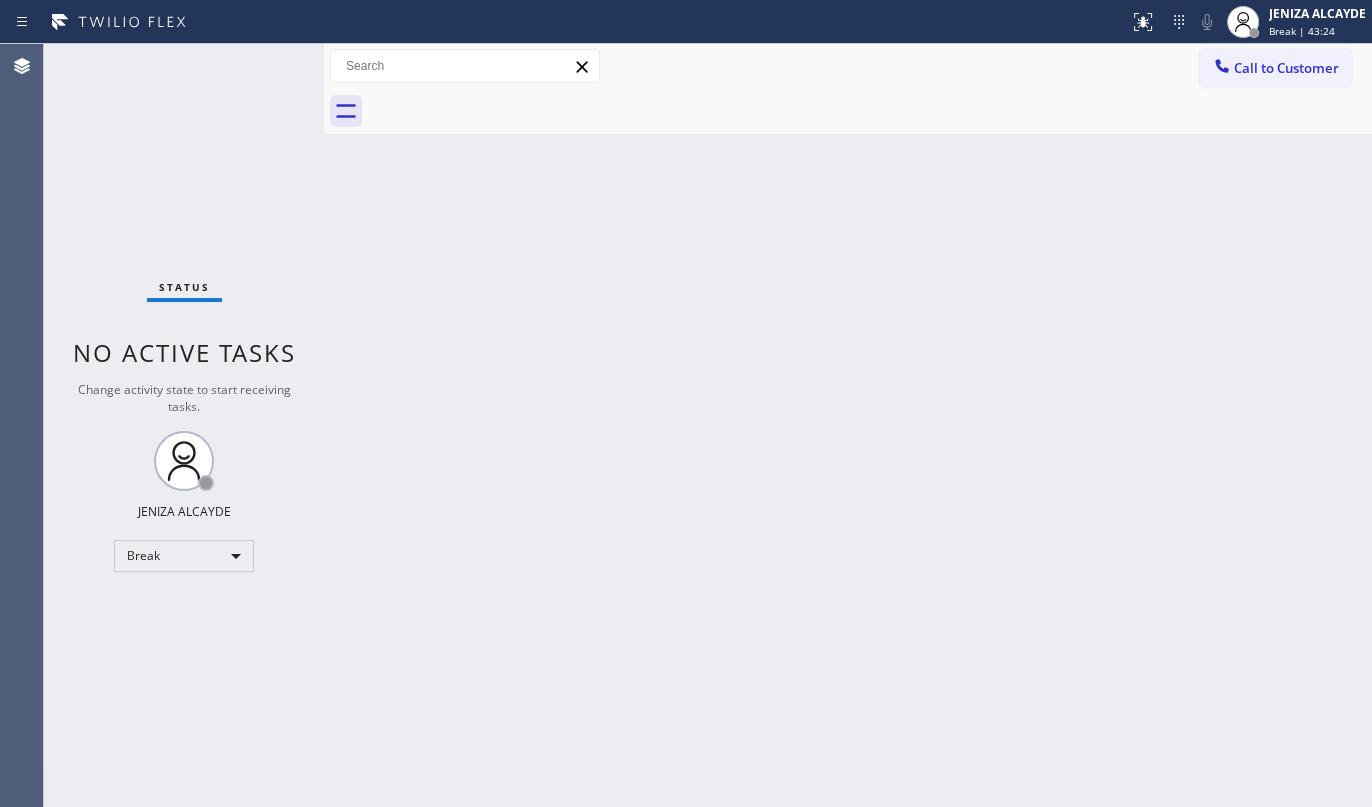 click on "Back to Dashboard Change Sender ID Customers Technicians Select a contact Outbound call Technician Search Technician Your caller id phone number Your caller id phone number Call Technician info Name   Phone none Address none Change Sender ID HVAC +18559994417 5 Star Appliance +18557314952 Appliance Repair +18554611149 Plumbing +18889090120 Air Duct Cleaning +18006865038  Electricians +18005688664 Cancel Change Check personal SMS Reset Change No tabs Call to Customer Outbound call Location Search location Your caller id phone number (818) 210-4121 Customer number Call Outbound call Technician Search Technician Your caller id phone number Your caller id phone number Call" at bounding box center (848, 425) 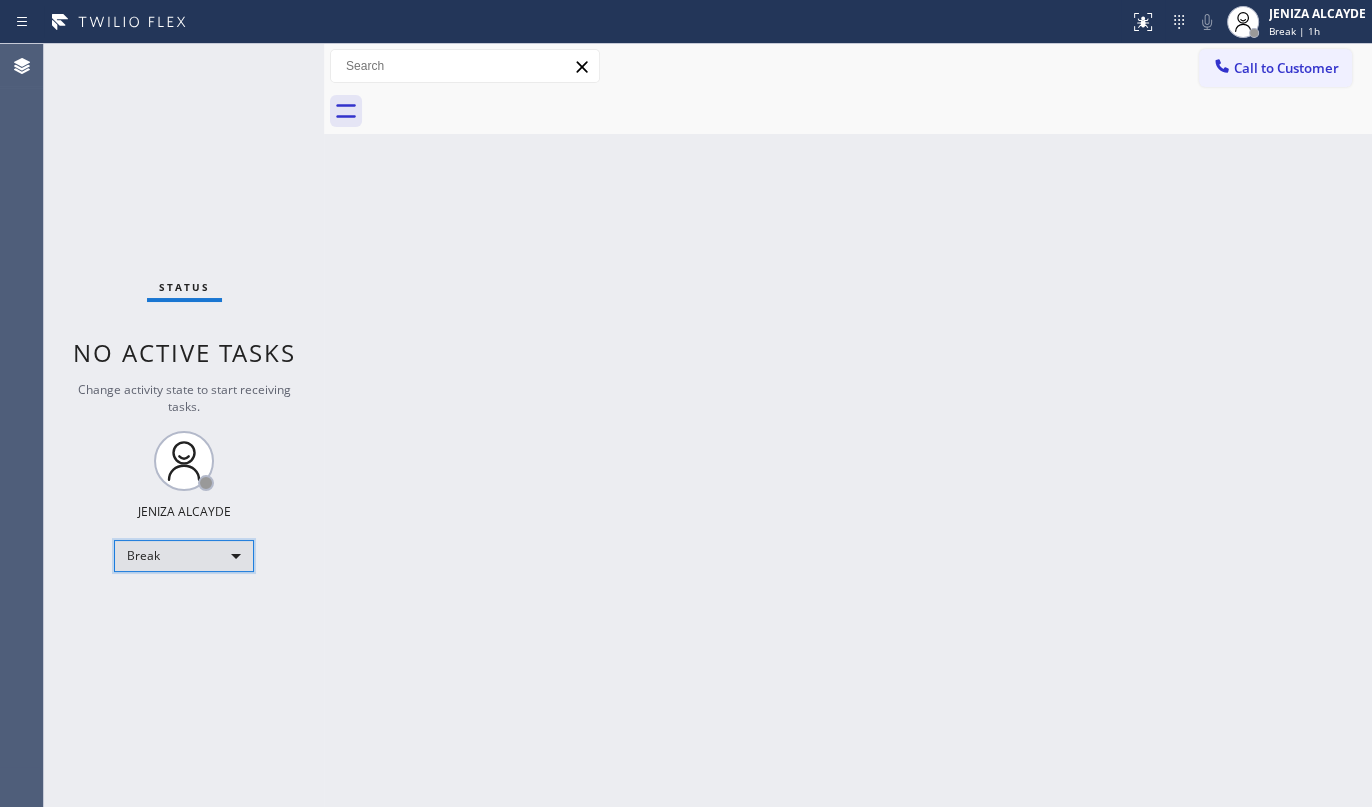 click on "Break" at bounding box center [184, 556] 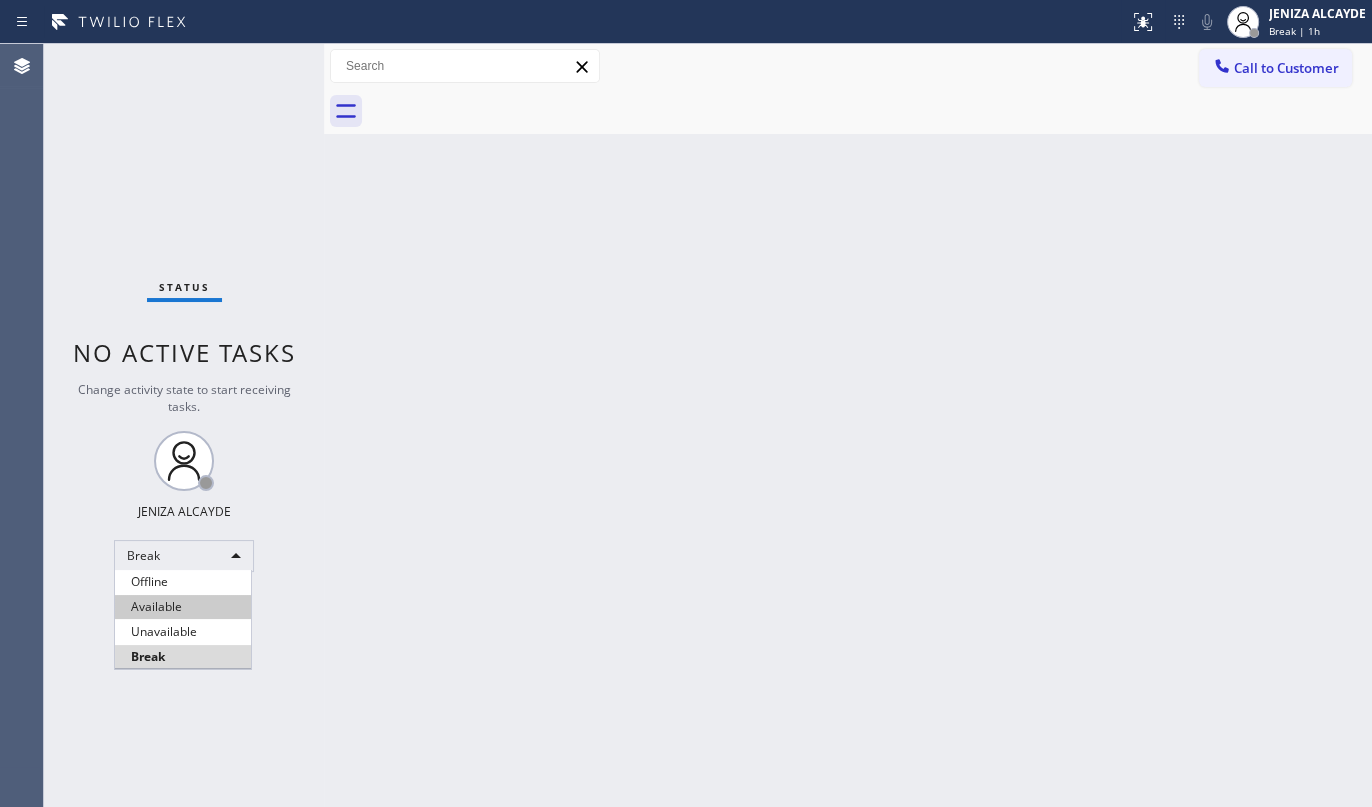 click on "Available" at bounding box center (183, 607) 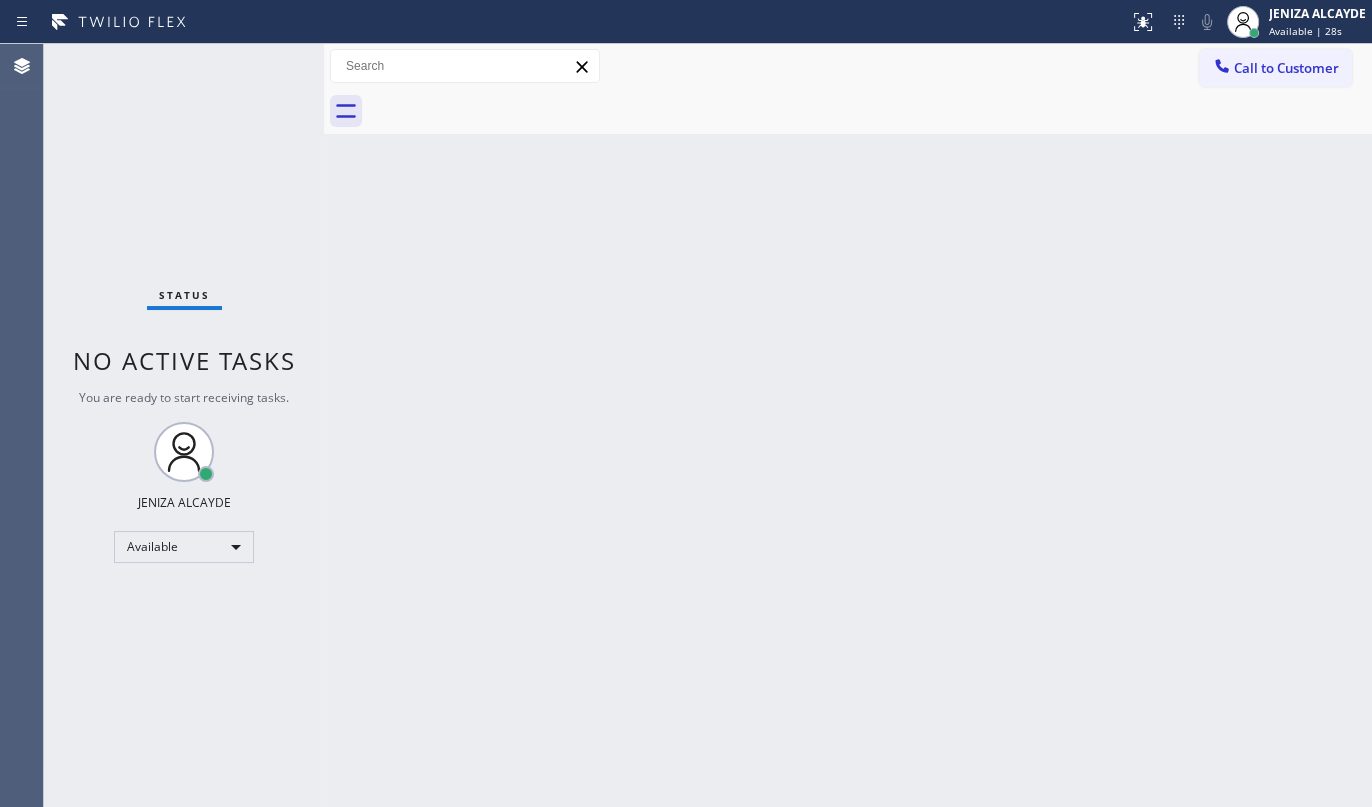 click on "Status   No active tasks     You are ready to start receiving tasks.   JENIZA ALCAYDE Available" at bounding box center [184, 425] 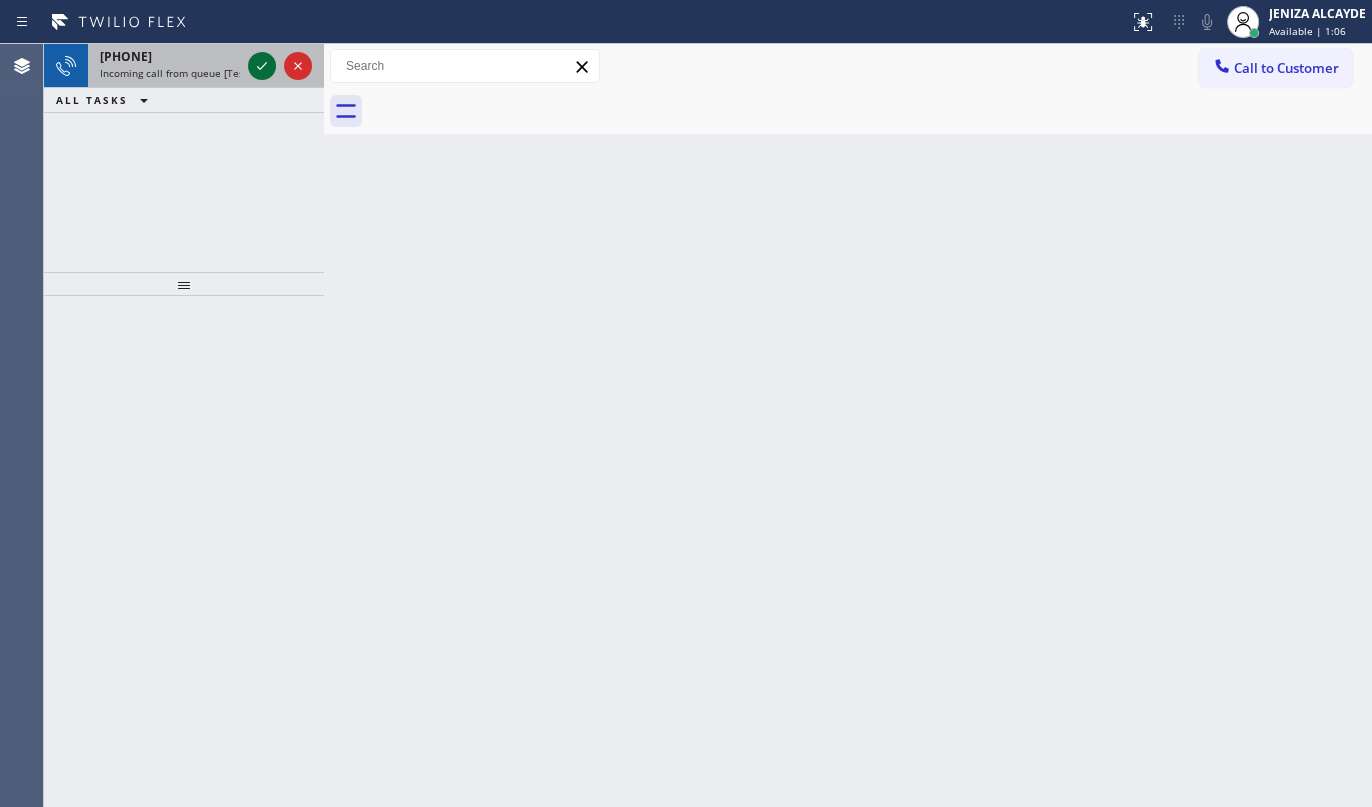 click 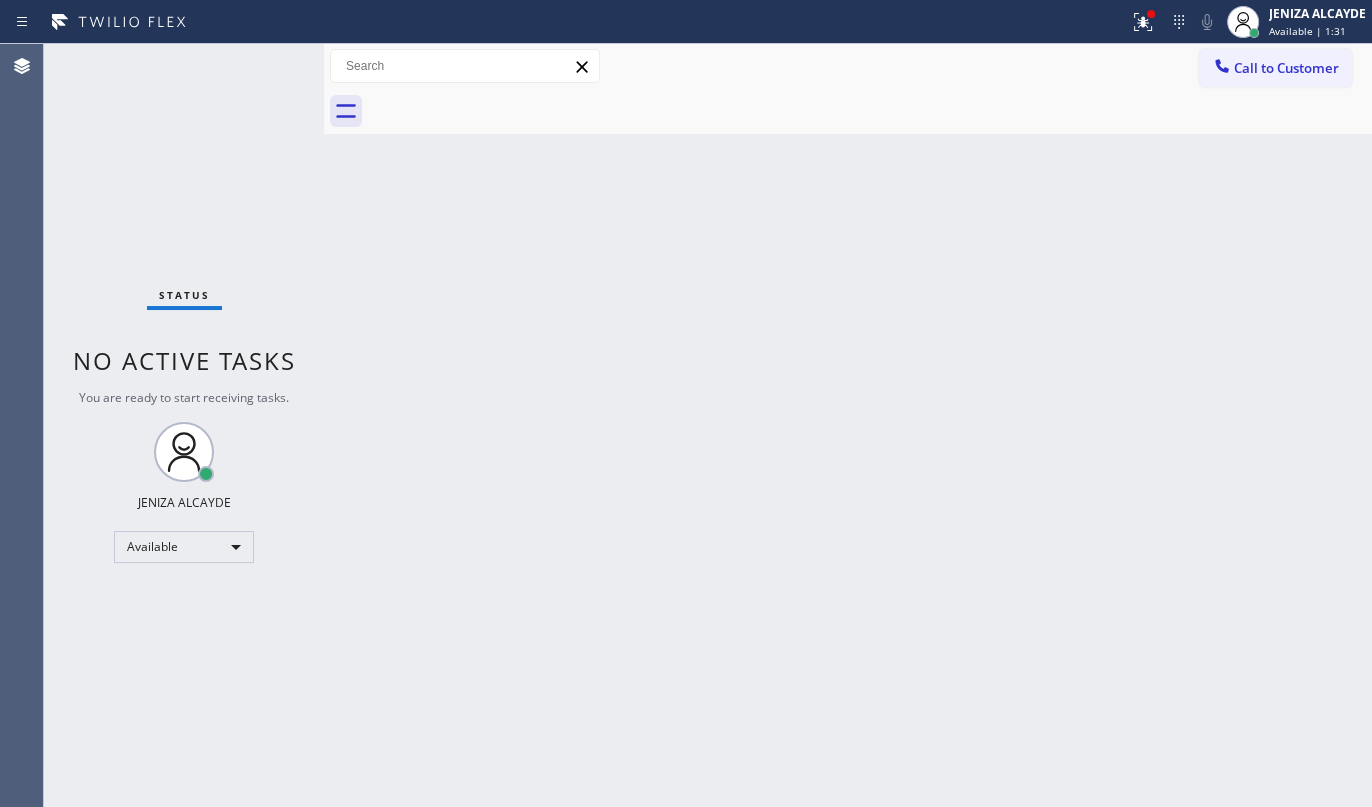 click on "Back to Dashboard Change Sender ID Customers Technicians Select a contact Outbound call Technician Search Technician Your caller id phone number Your caller id phone number Call Technician info Name   Phone none Address none Change Sender ID HVAC +18559994417 5 Star Appliance +18557314952 Appliance Repair +18554611149 Plumbing +18889090120 Air Duct Cleaning +18006865038  Electricians +18005688664 Cancel Change Check personal SMS Reset Change No tabs Call to Customer Outbound call Location Search location Your caller id phone number (818) 210-4121 Customer number Call Outbound call Technician Search Technician Your caller id phone number Your caller id phone number Call" at bounding box center (848, 425) 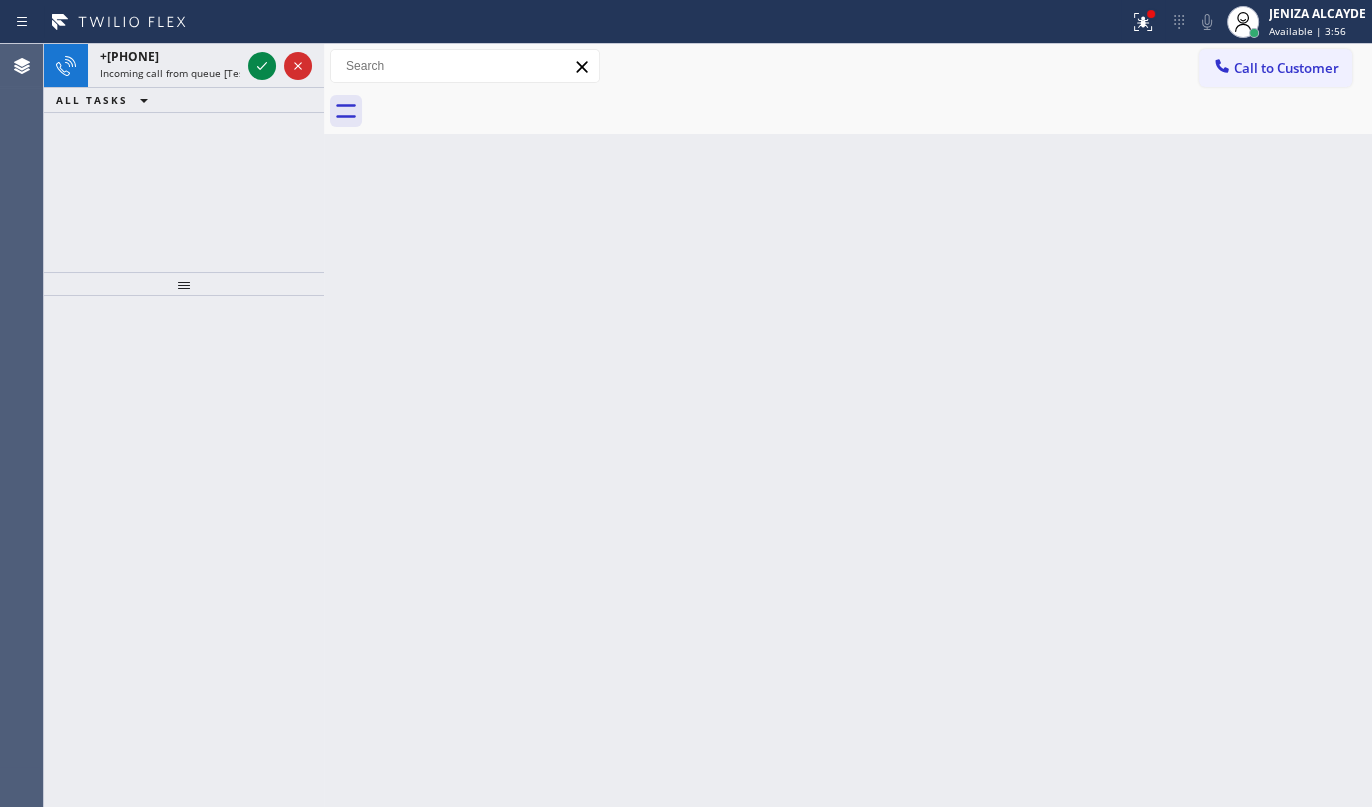 click on "+13104302984 Incoming call from queue [Test] All ALL TASKS ALL TASKS ACTIVE TASKS TASKS IN WRAP UP" at bounding box center [184, 158] 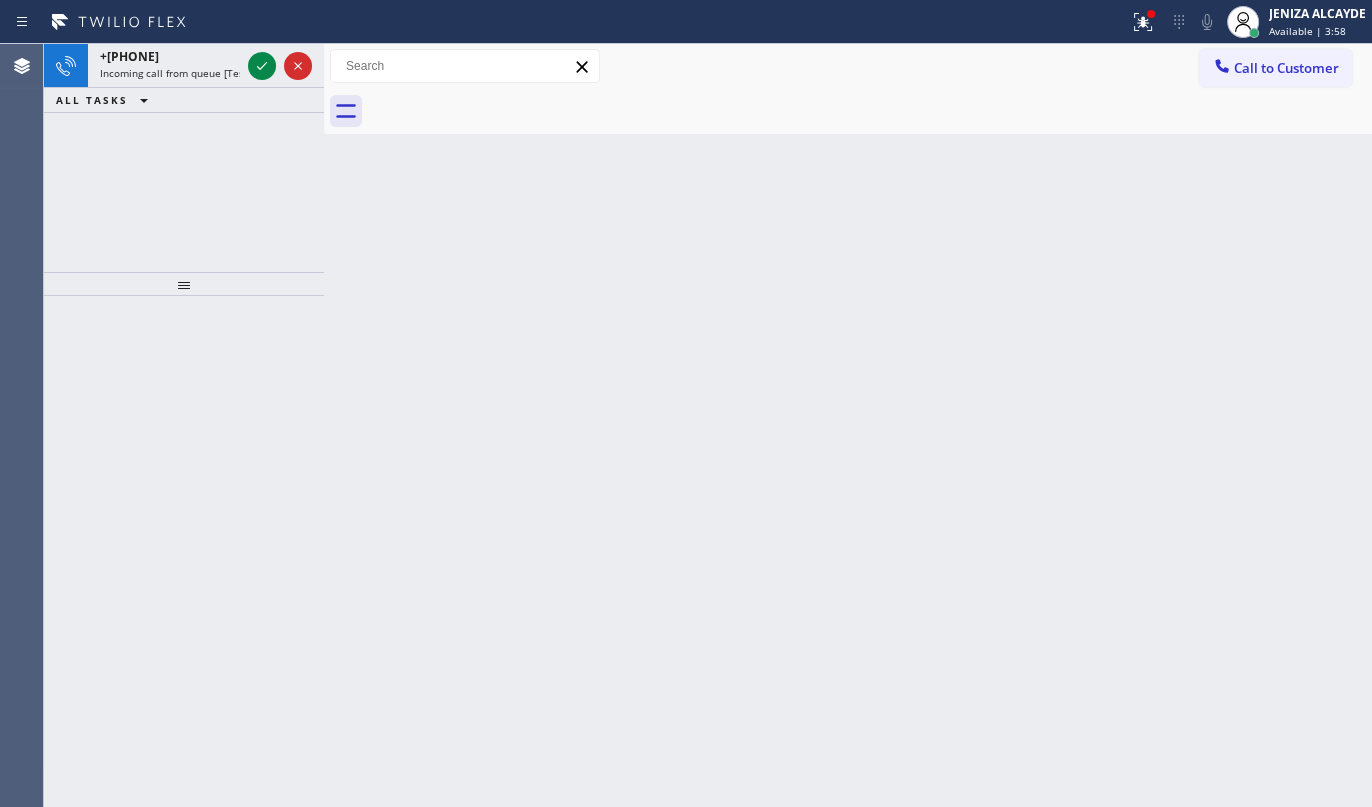 drag, startPoint x: 1130, startPoint y: 22, endPoint x: 1127, endPoint y: 179, distance: 157.02866 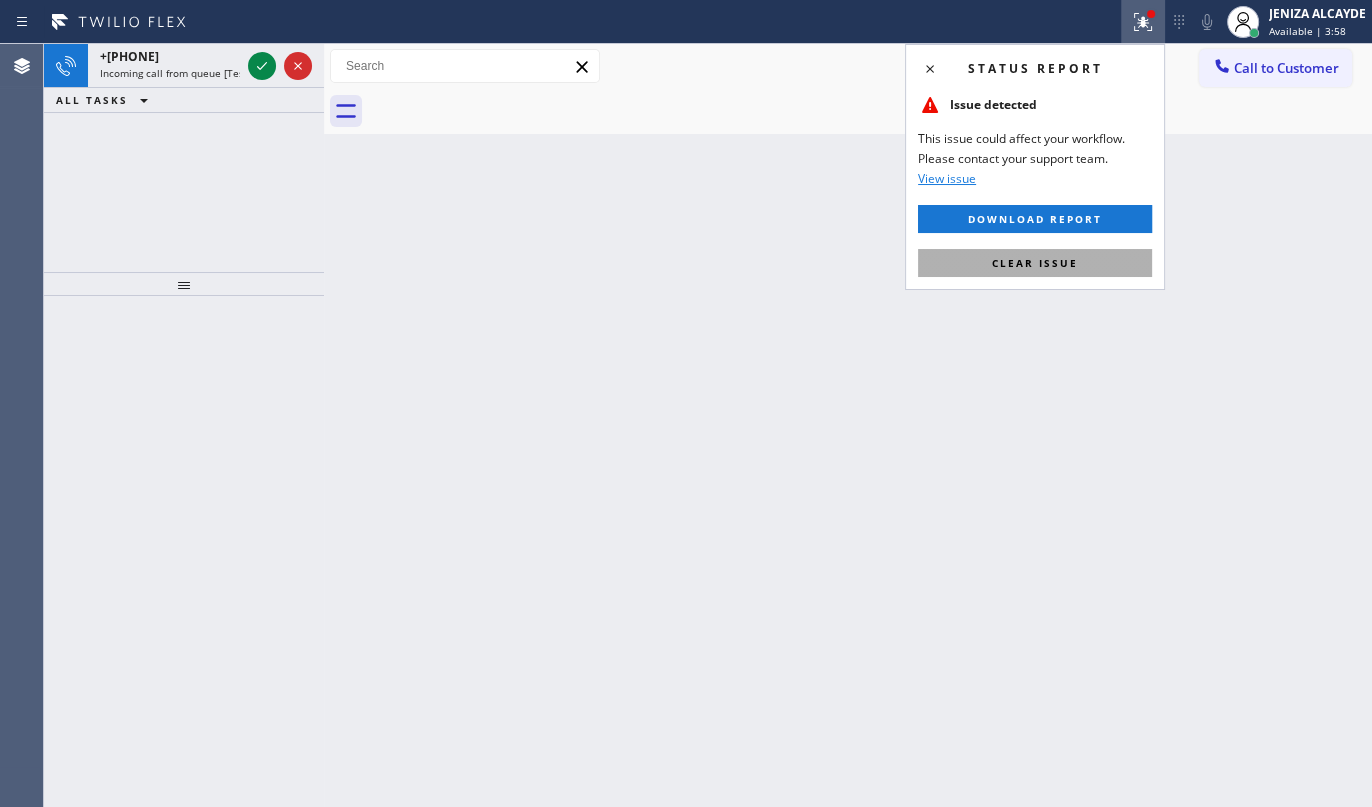 click on "Clear issue" at bounding box center [1035, 263] 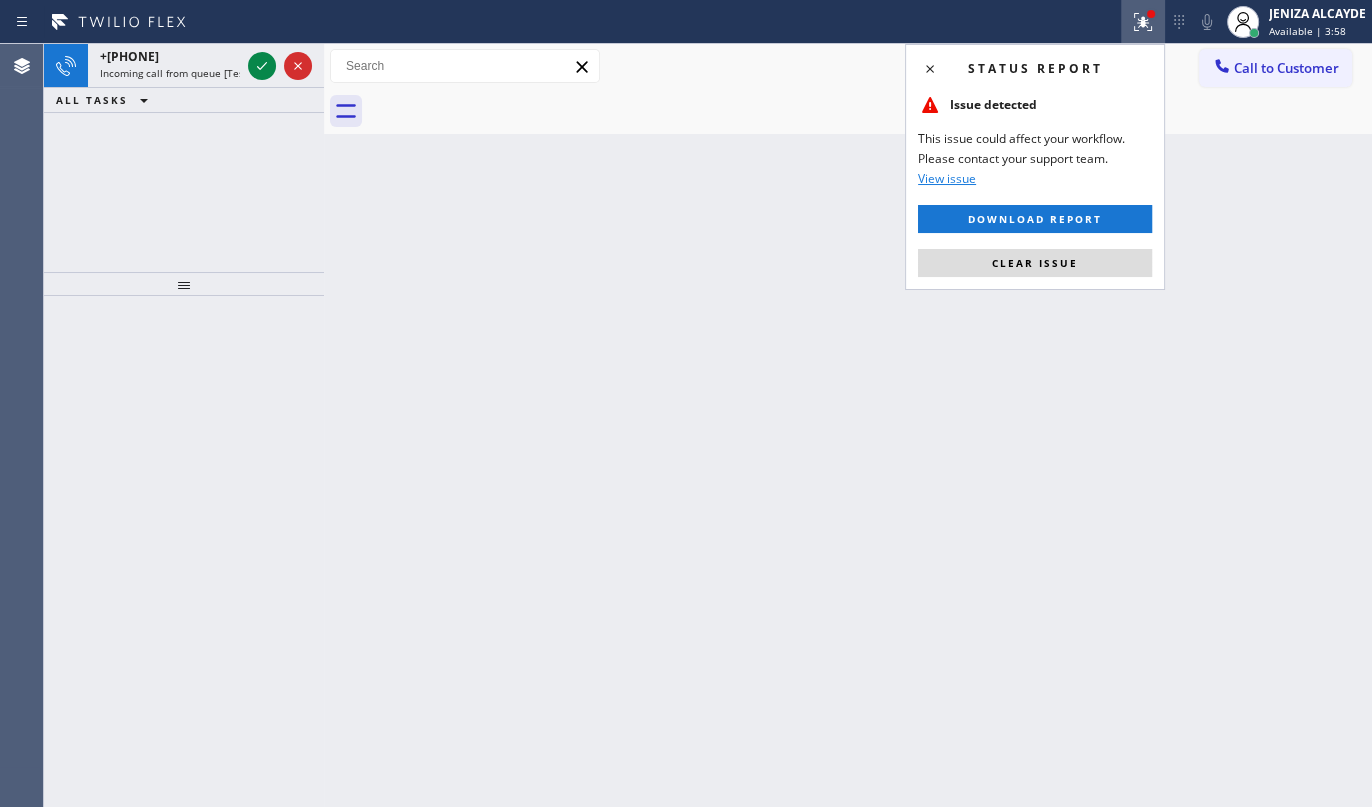 drag, startPoint x: 1093, startPoint y: 253, endPoint x: 655, endPoint y: 151, distance: 449.7199 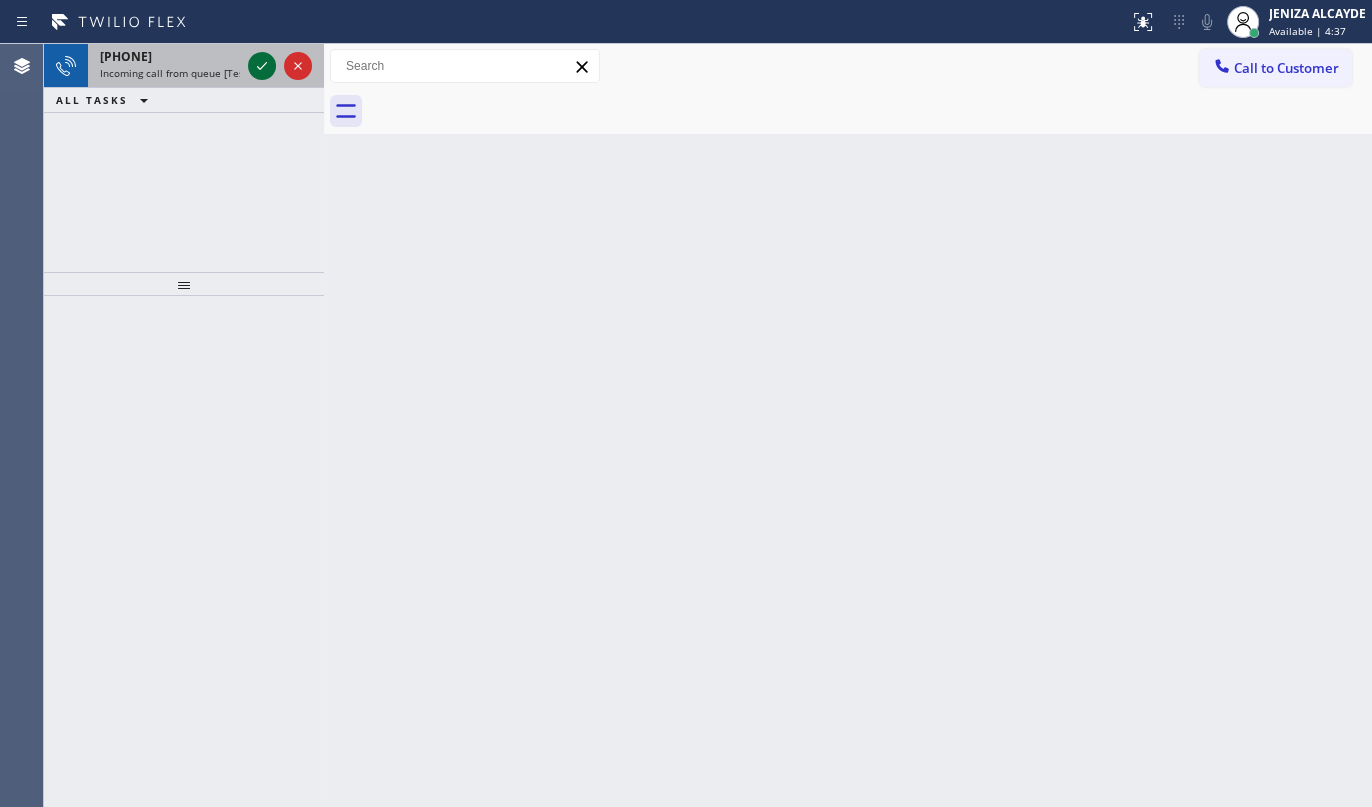click 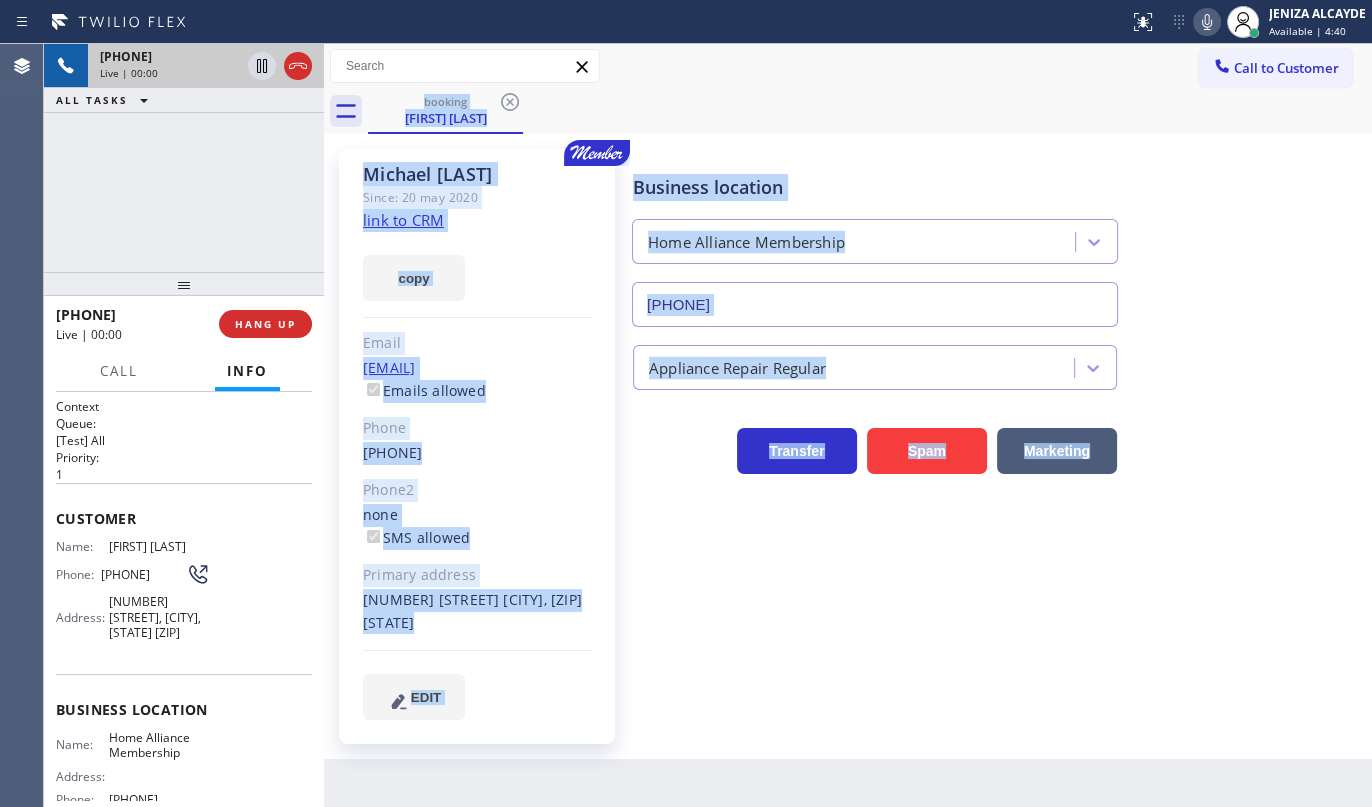 type on "(855) 946-3605" 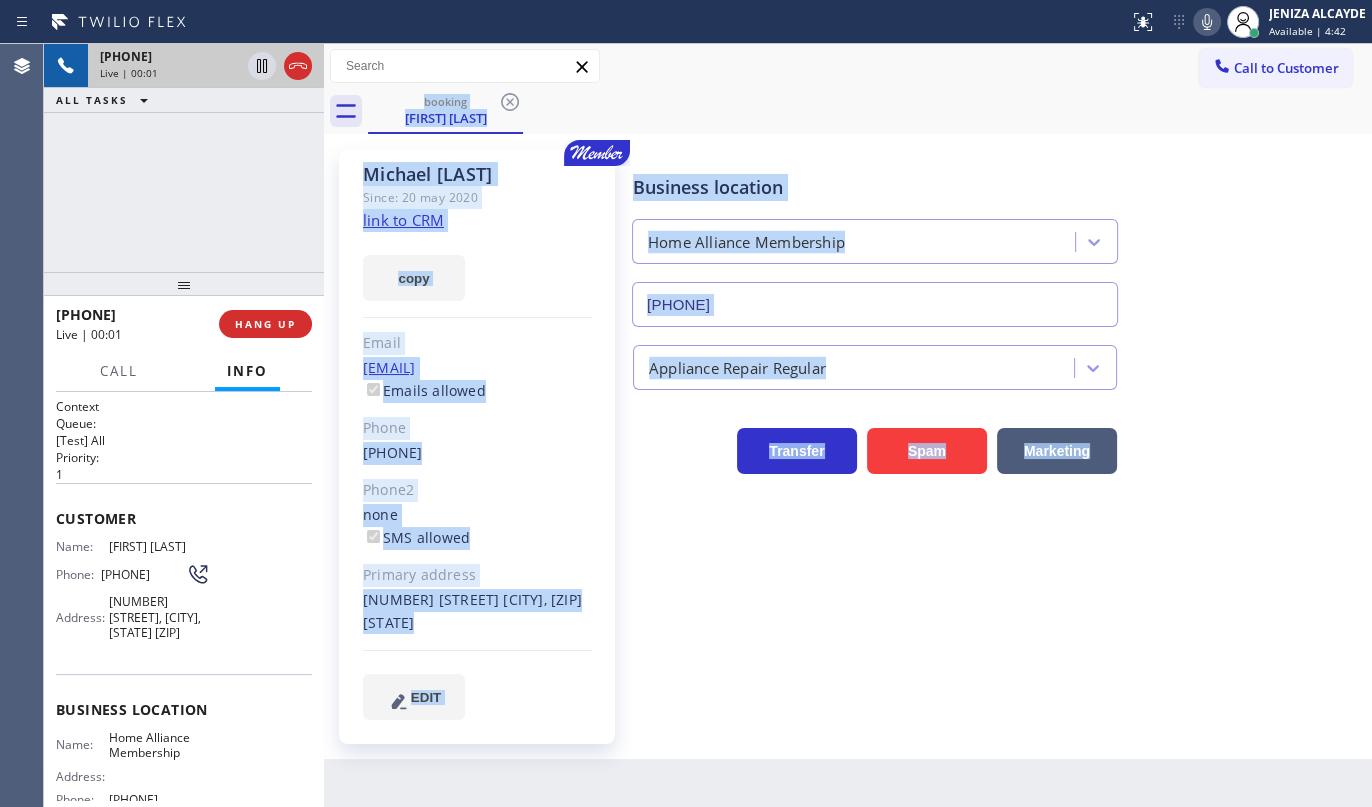 click on "Business location Home Alliance Membership (855) 946-3605 Appliance Repair Regular Transfer Spam Marketing" at bounding box center [998, 434] 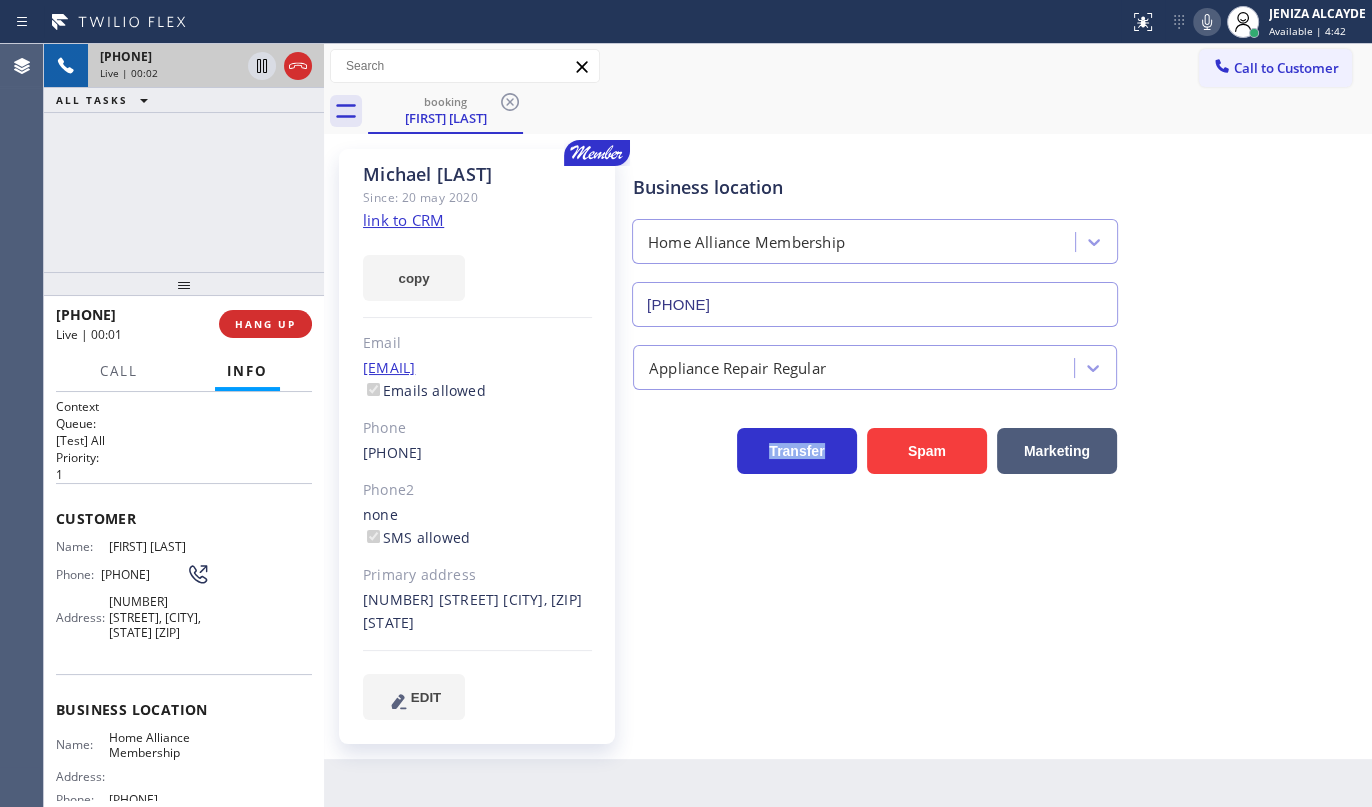 drag, startPoint x: 820, startPoint y: 635, endPoint x: 736, endPoint y: 548, distance: 120.93387 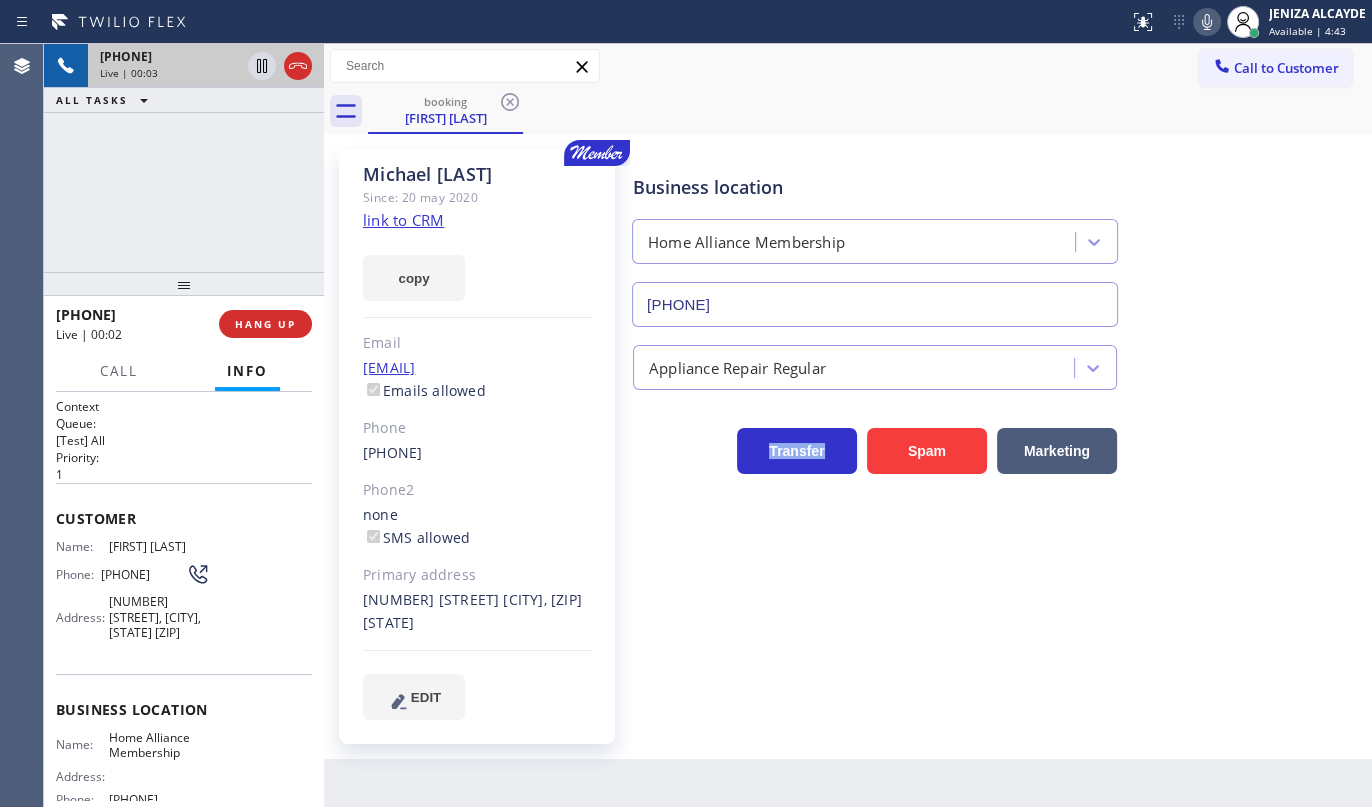 click on "link to CRM" at bounding box center (403, 220) 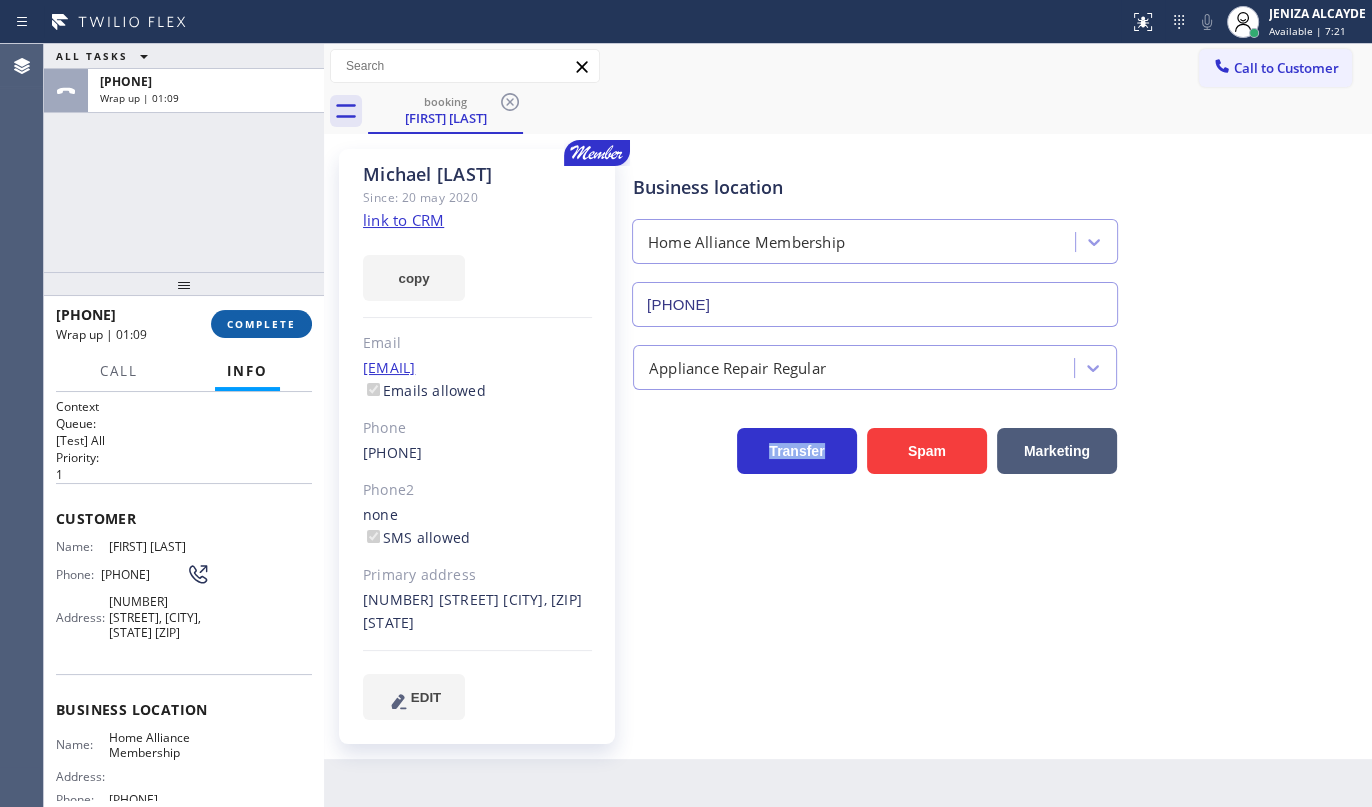 click on "COMPLETE" at bounding box center [261, 324] 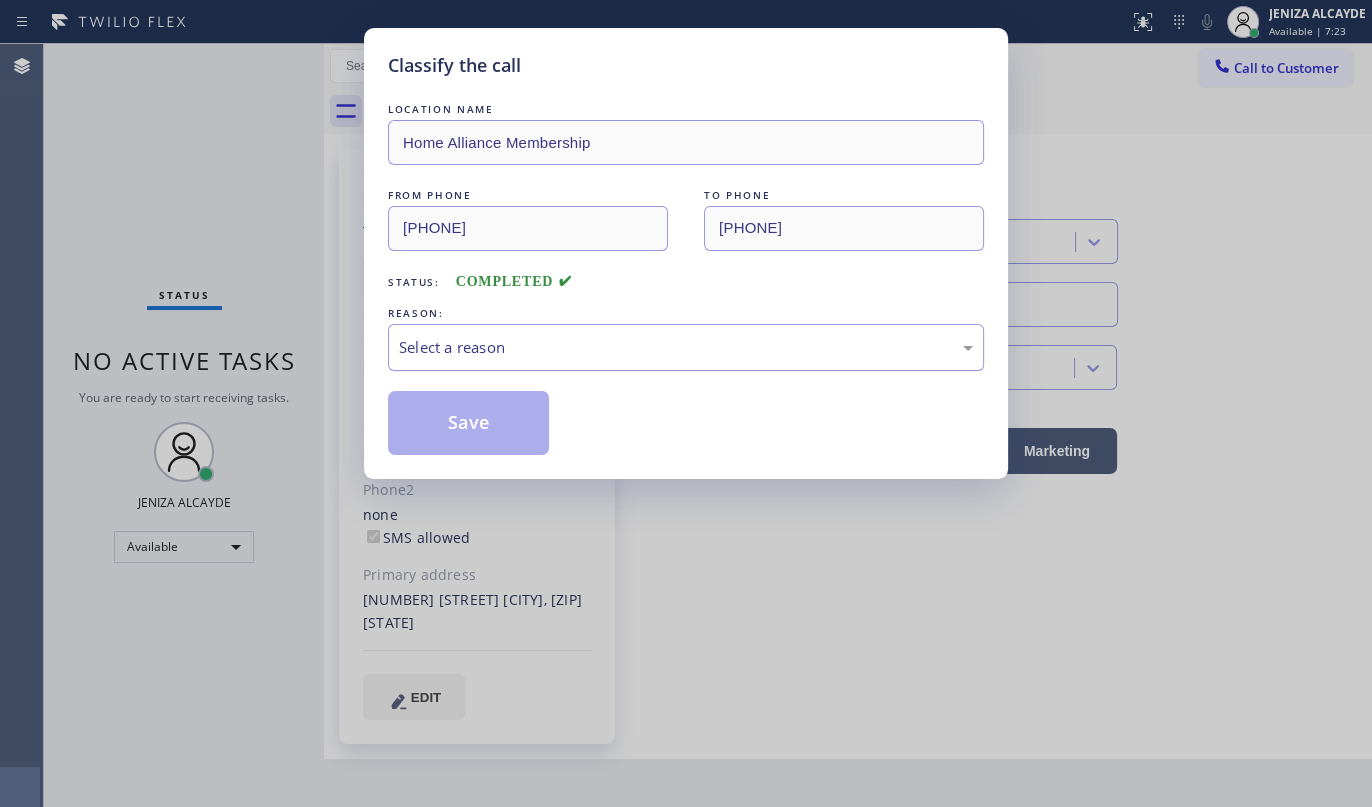 click on "Select a reason" at bounding box center [686, 347] 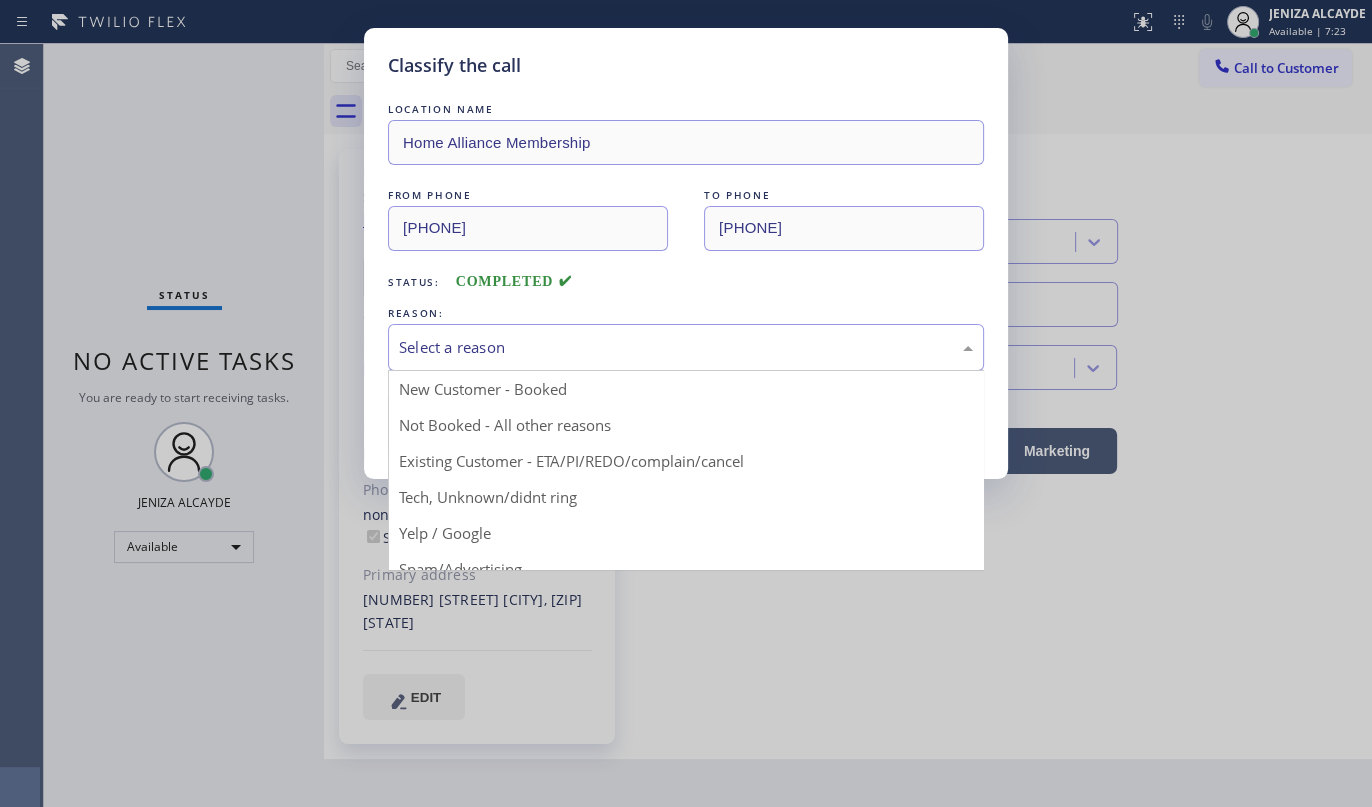 click on "Select a reason" at bounding box center (686, 347) 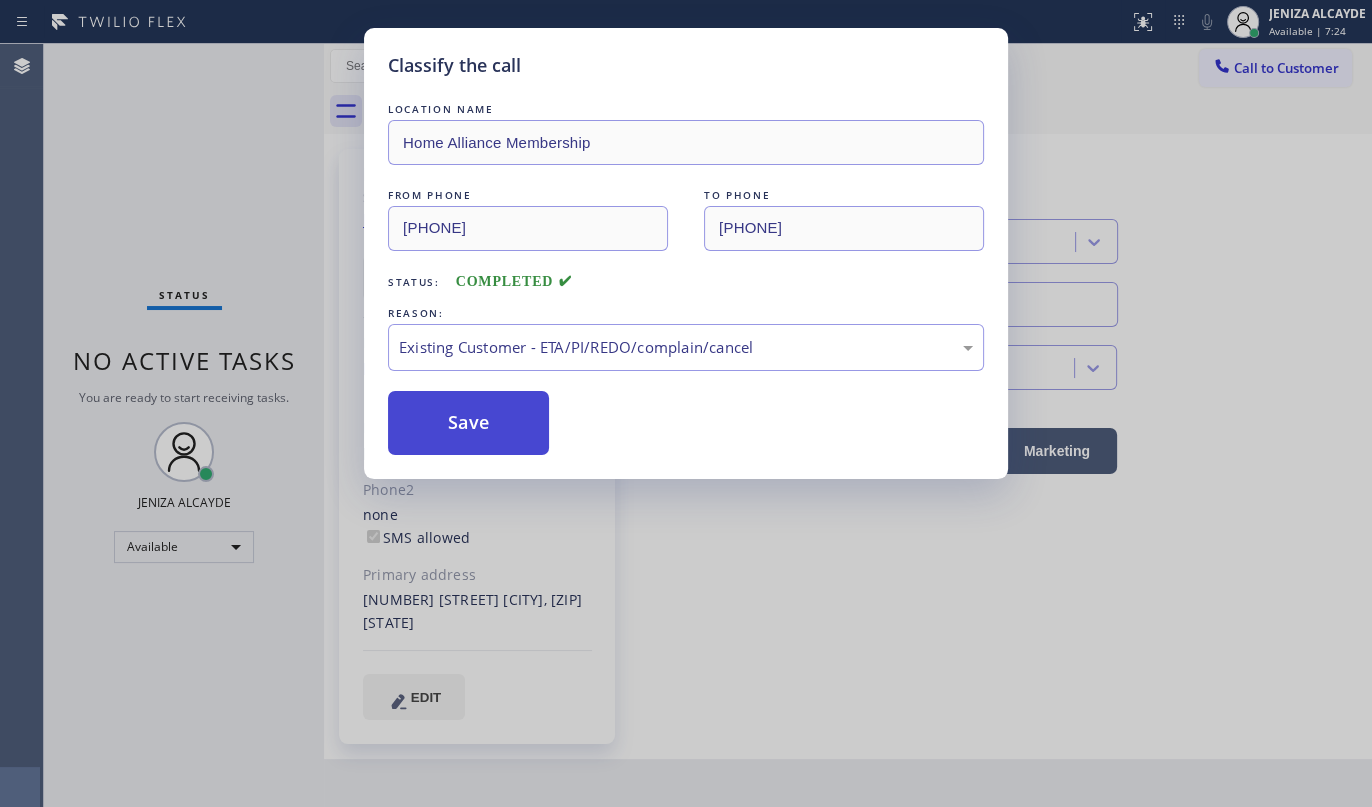 click on "Save" at bounding box center (468, 423) 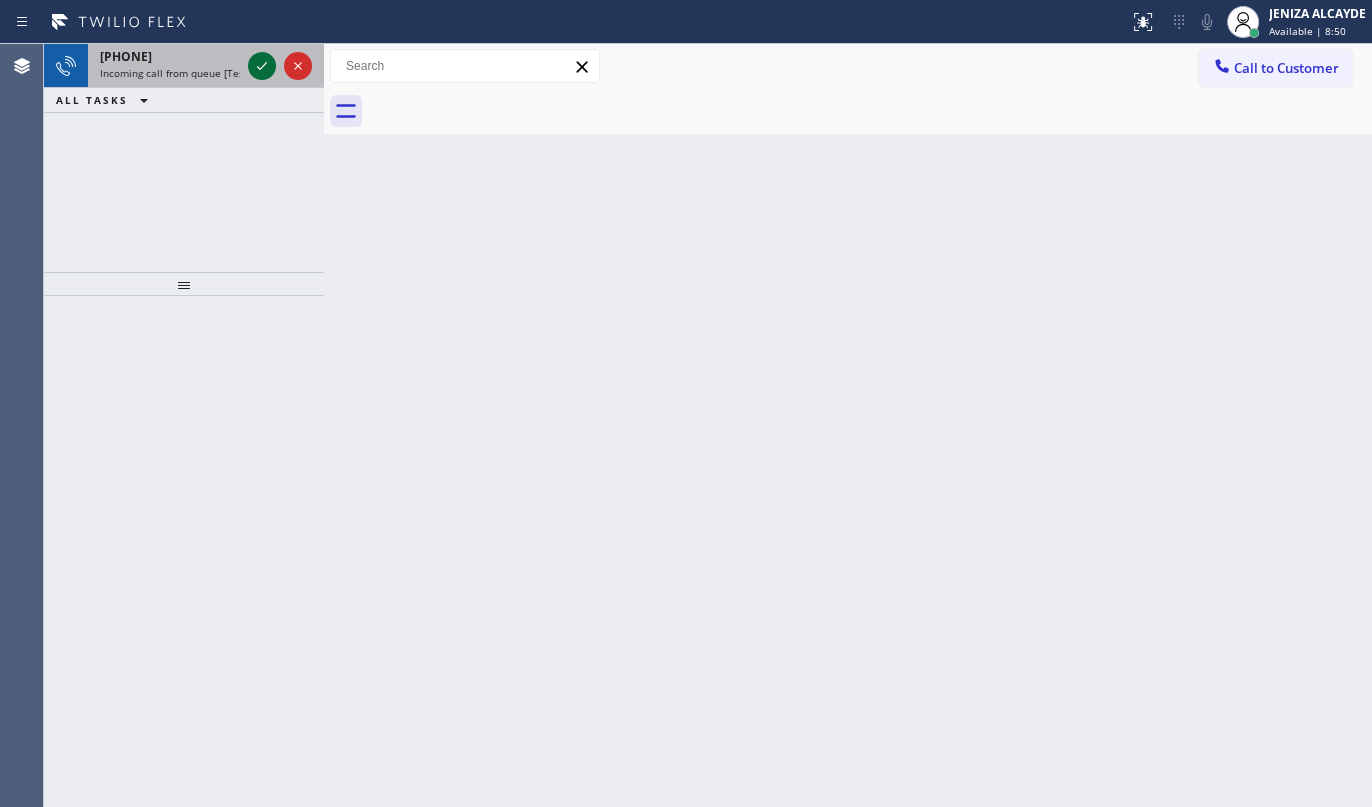 click 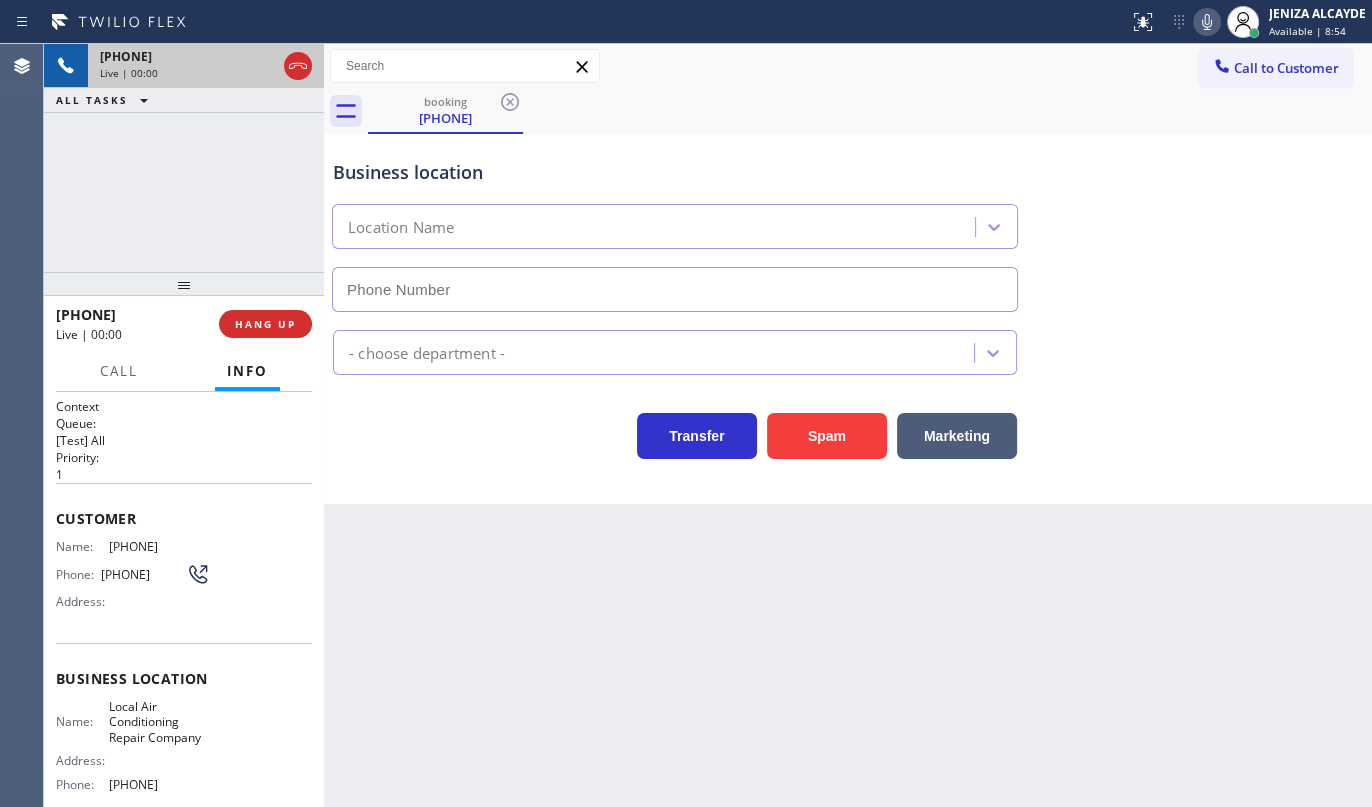 type on "(760) 582-6373" 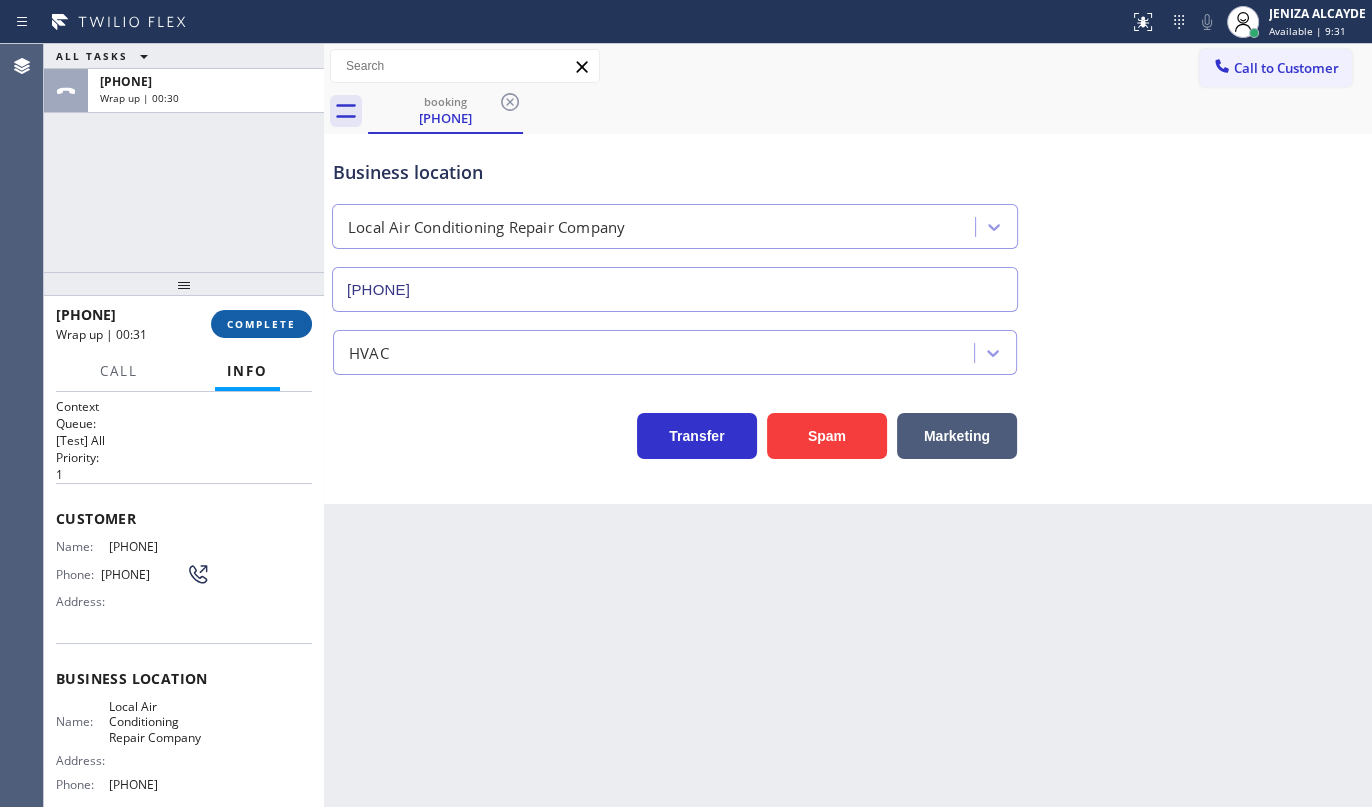 click on "COMPLETE" at bounding box center (261, 324) 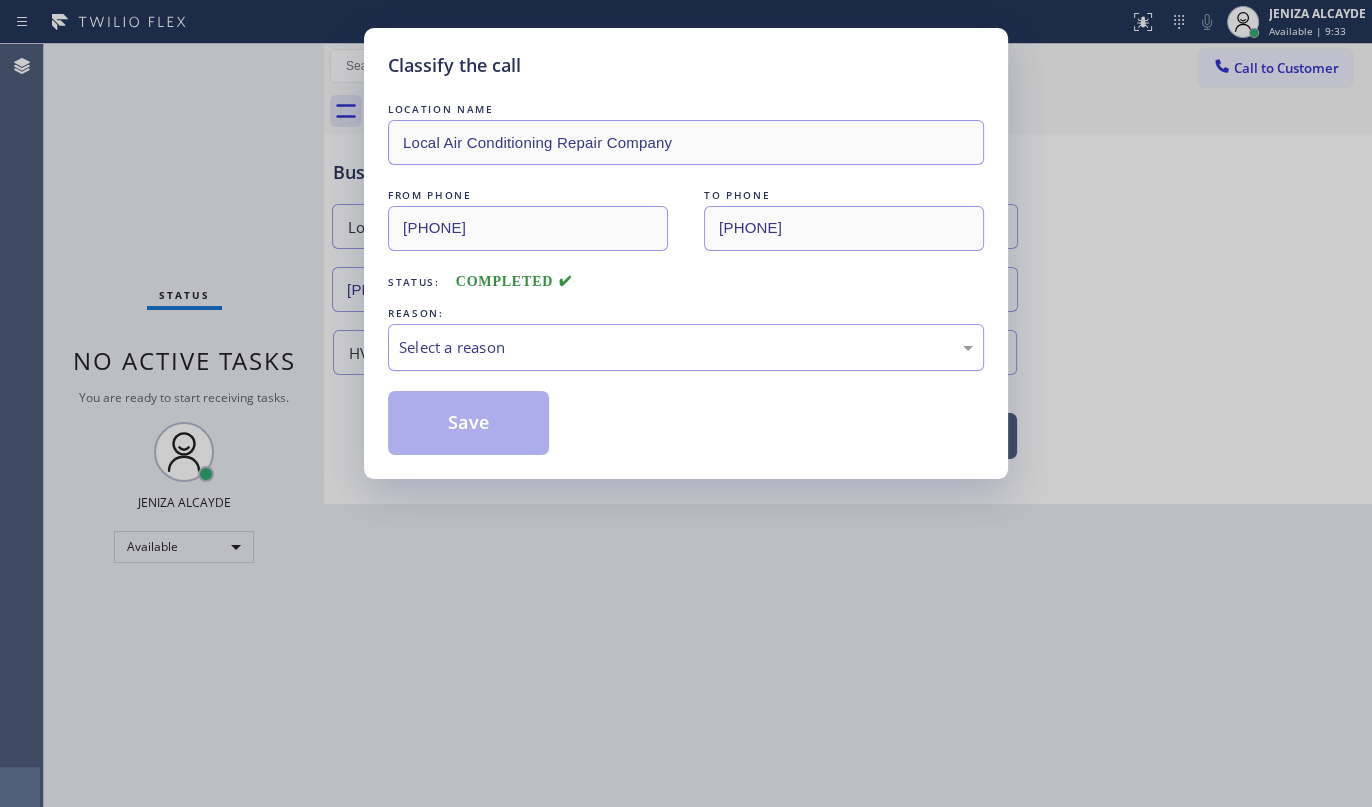 click on "Select a reason" at bounding box center [686, 347] 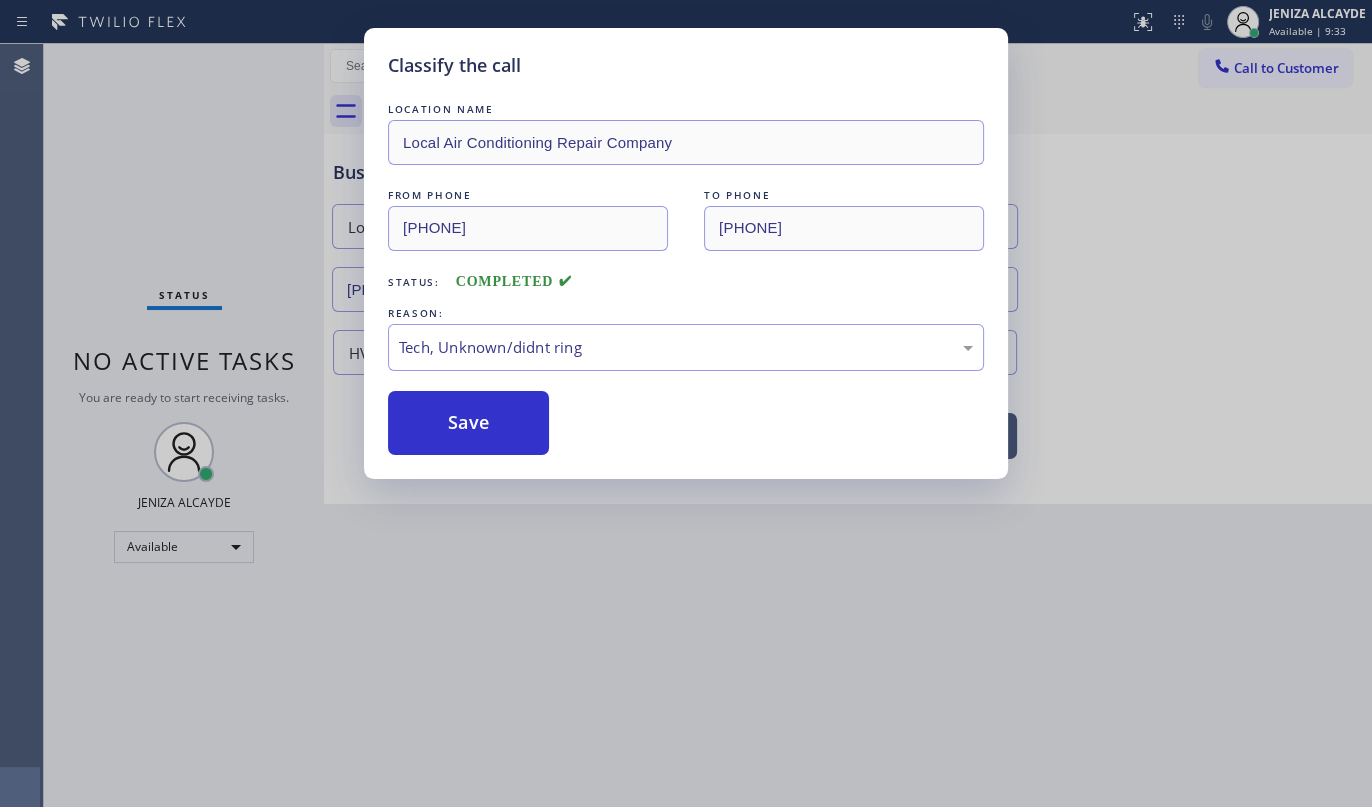 click on "Classify the call LOCATION NAME Local Air Conditioning Repair Company FROM PHONE (909) 499-1410 TO PHONE (760) 582-6373 Status: COMPLETED REASON: Tech, Unknown/didnt ring Save" at bounding box center [686, 253] 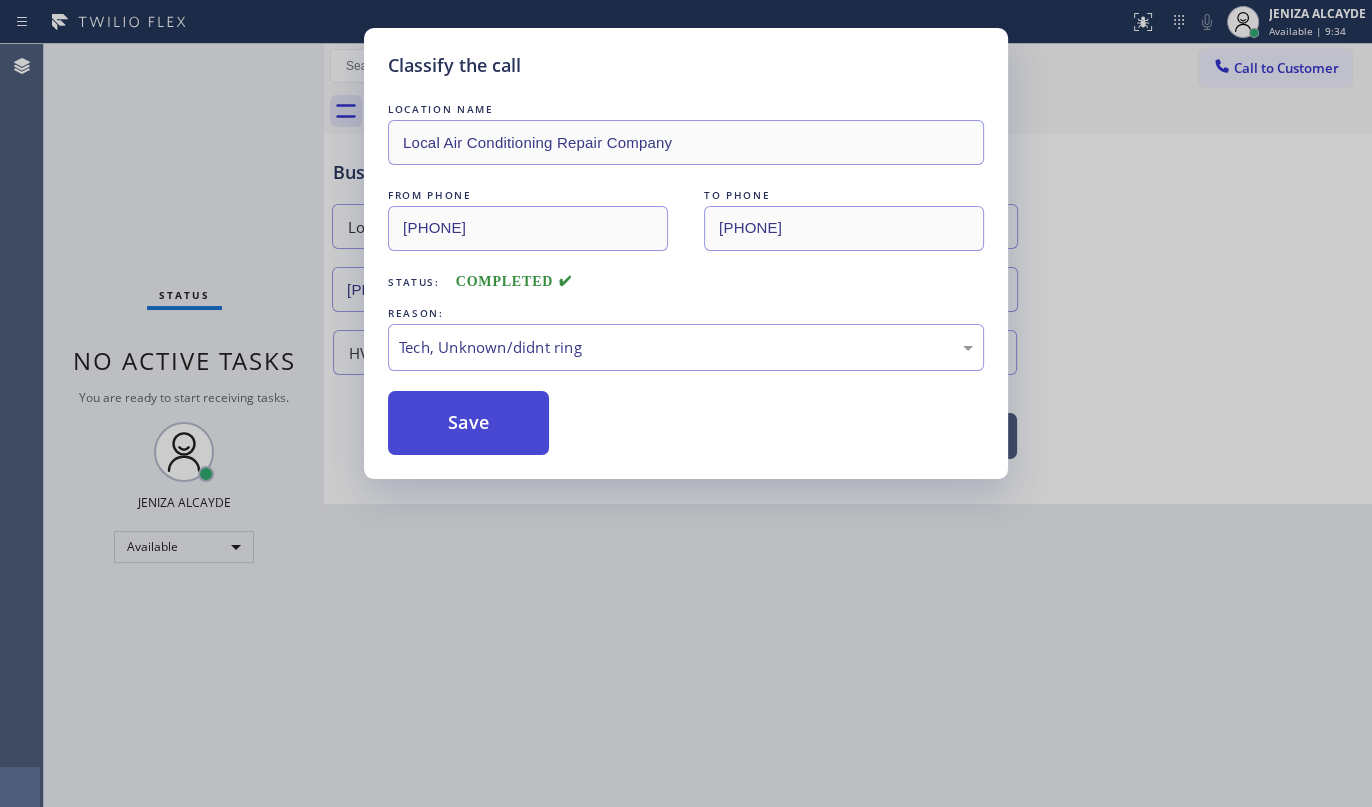 click on "Save" at bounding box center [468, 423] 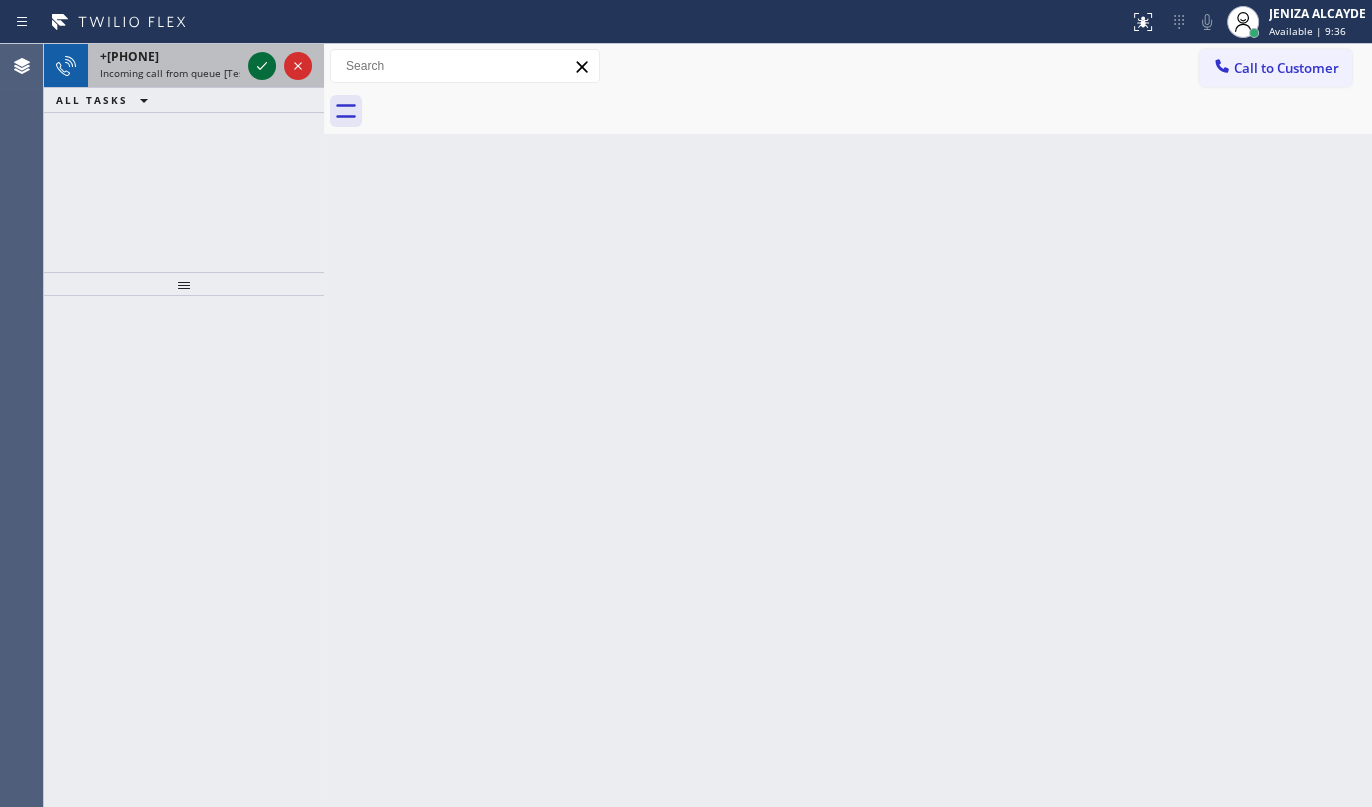 click 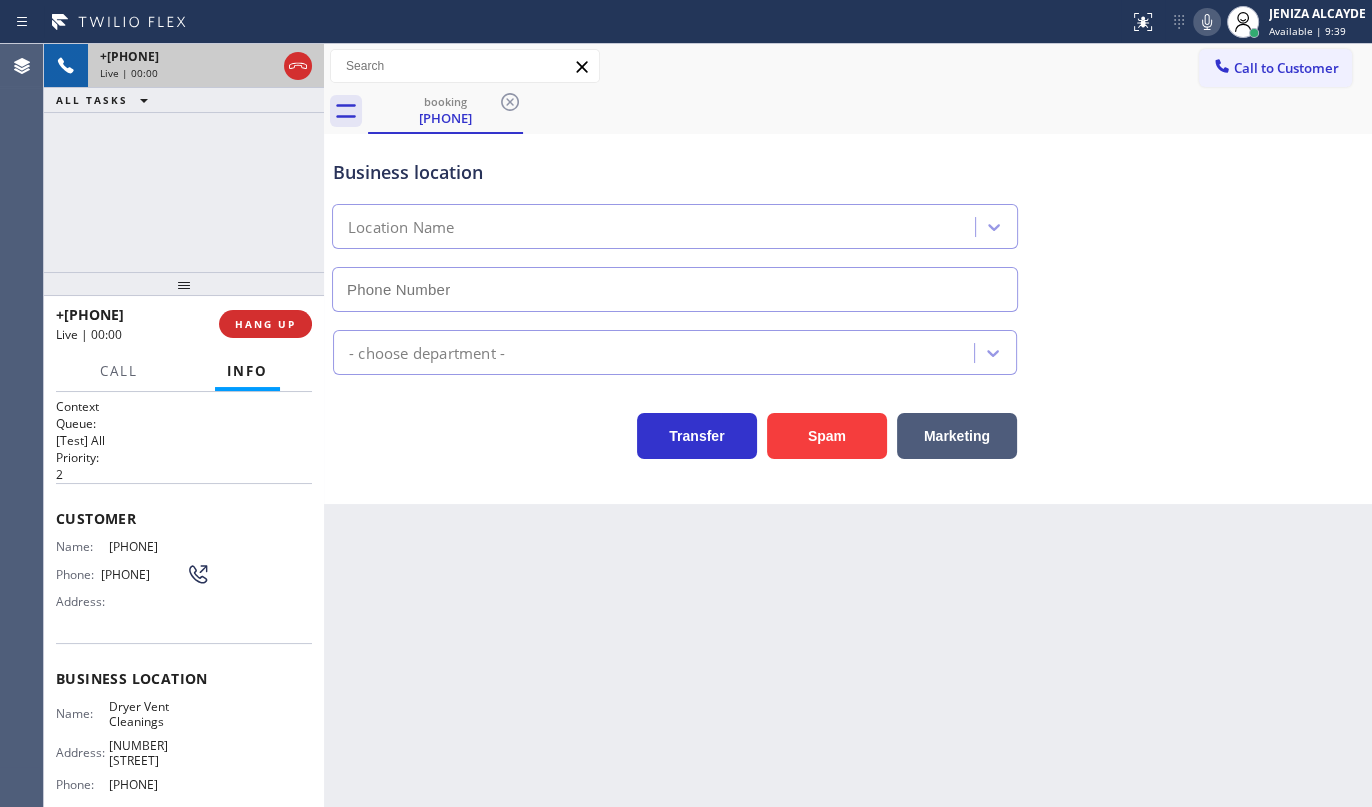 type on "(619) 257-1900" 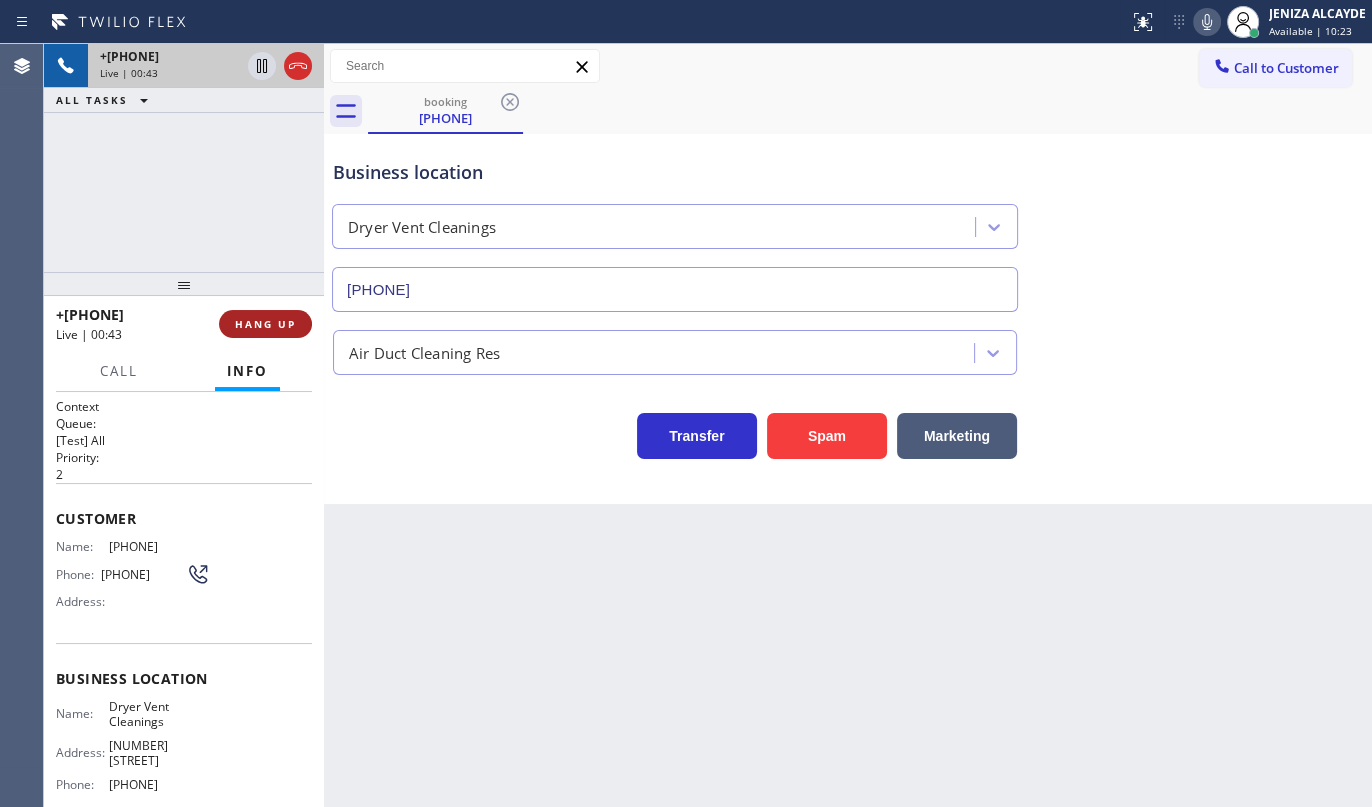 click on "HANG UP" at bounding box center (265, 324) 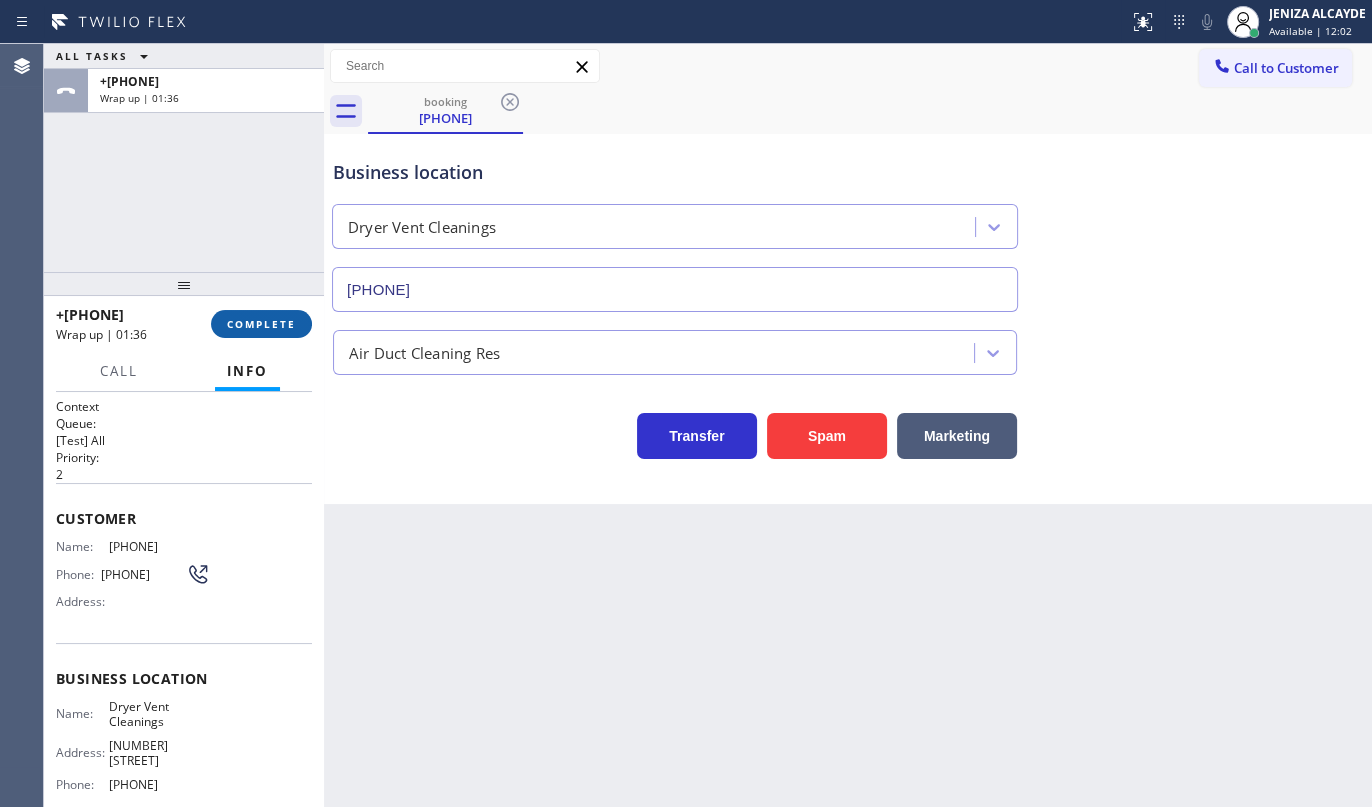 click on "COMPLETE" at bounding box center [261, 324] 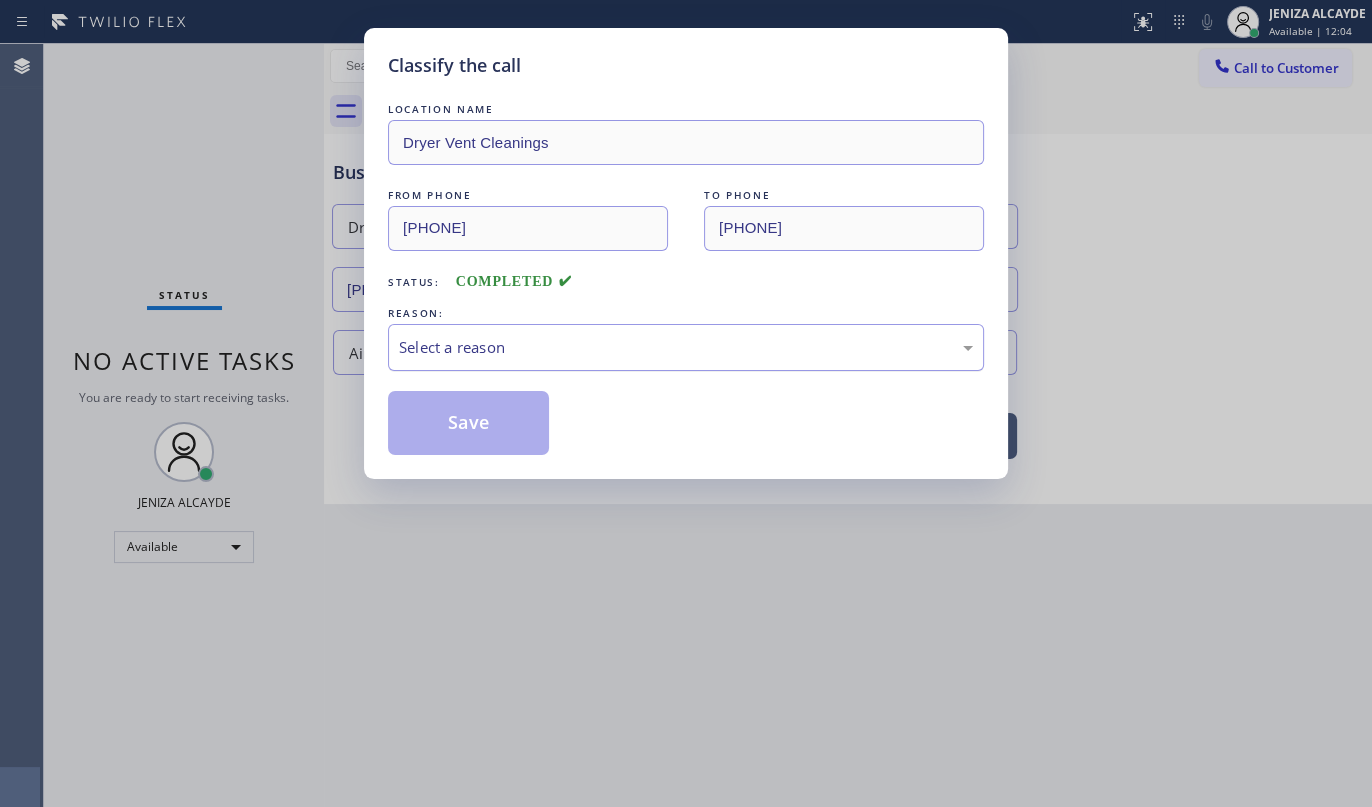click on "Select a reason" at bounding box center (686, 347) 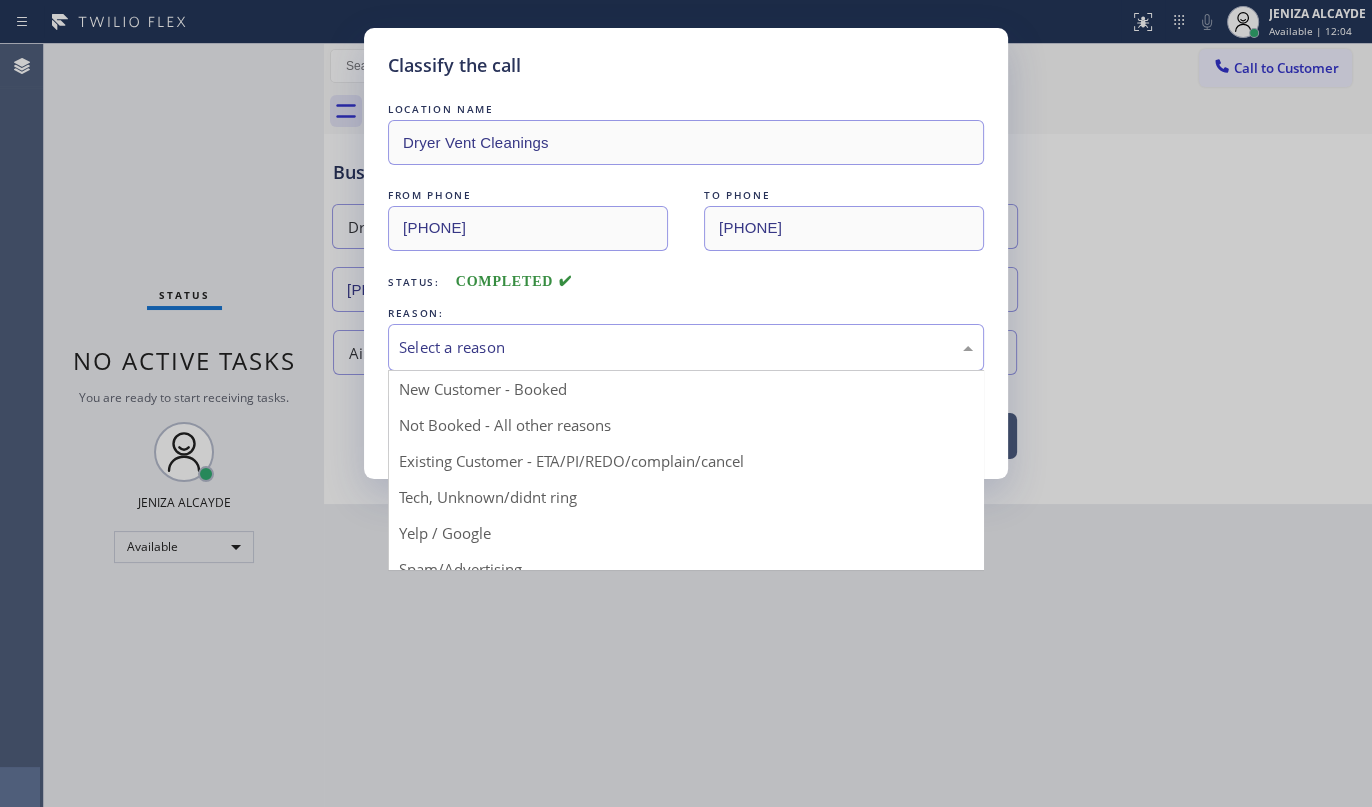 click on "Select a reason" at bounding box center (686, 347) 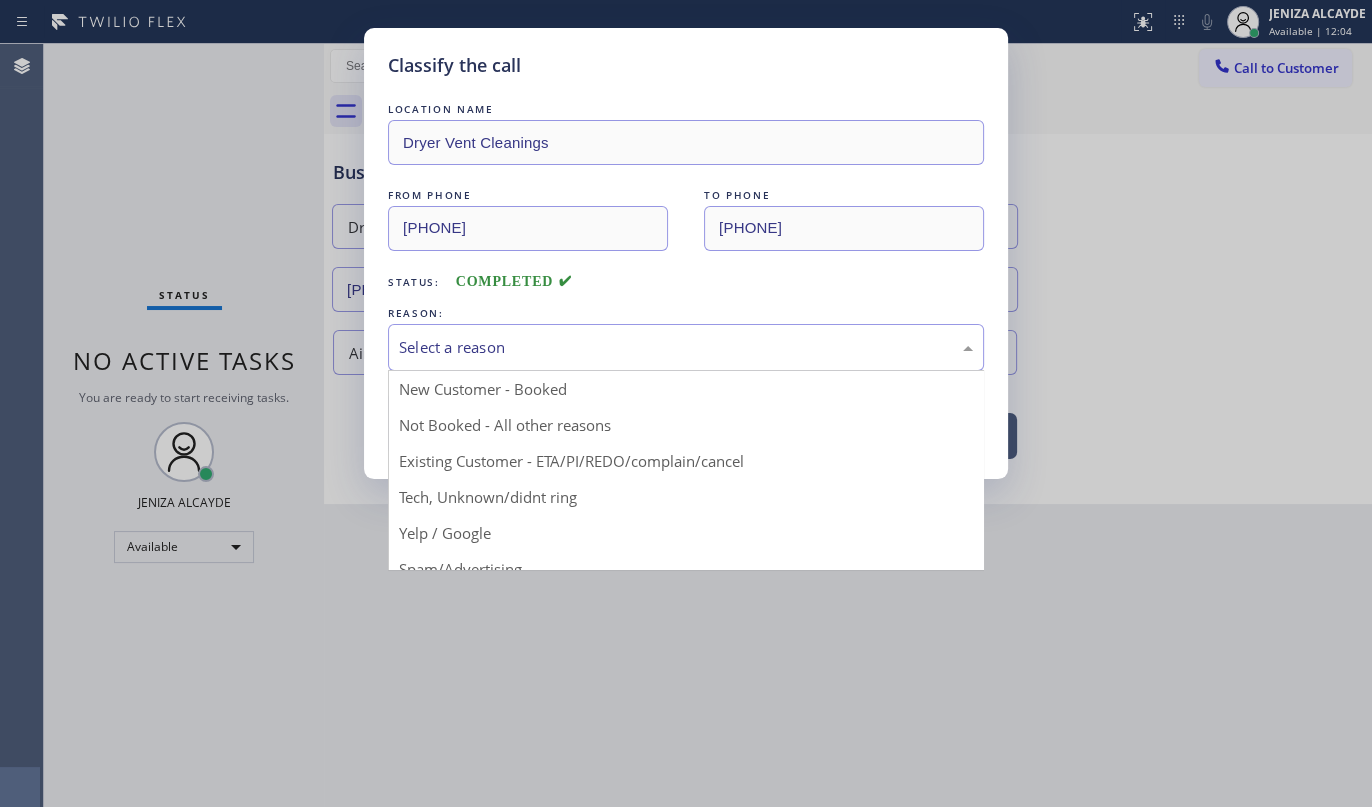 click on "Select a reason" at bounding box center (686, 347) 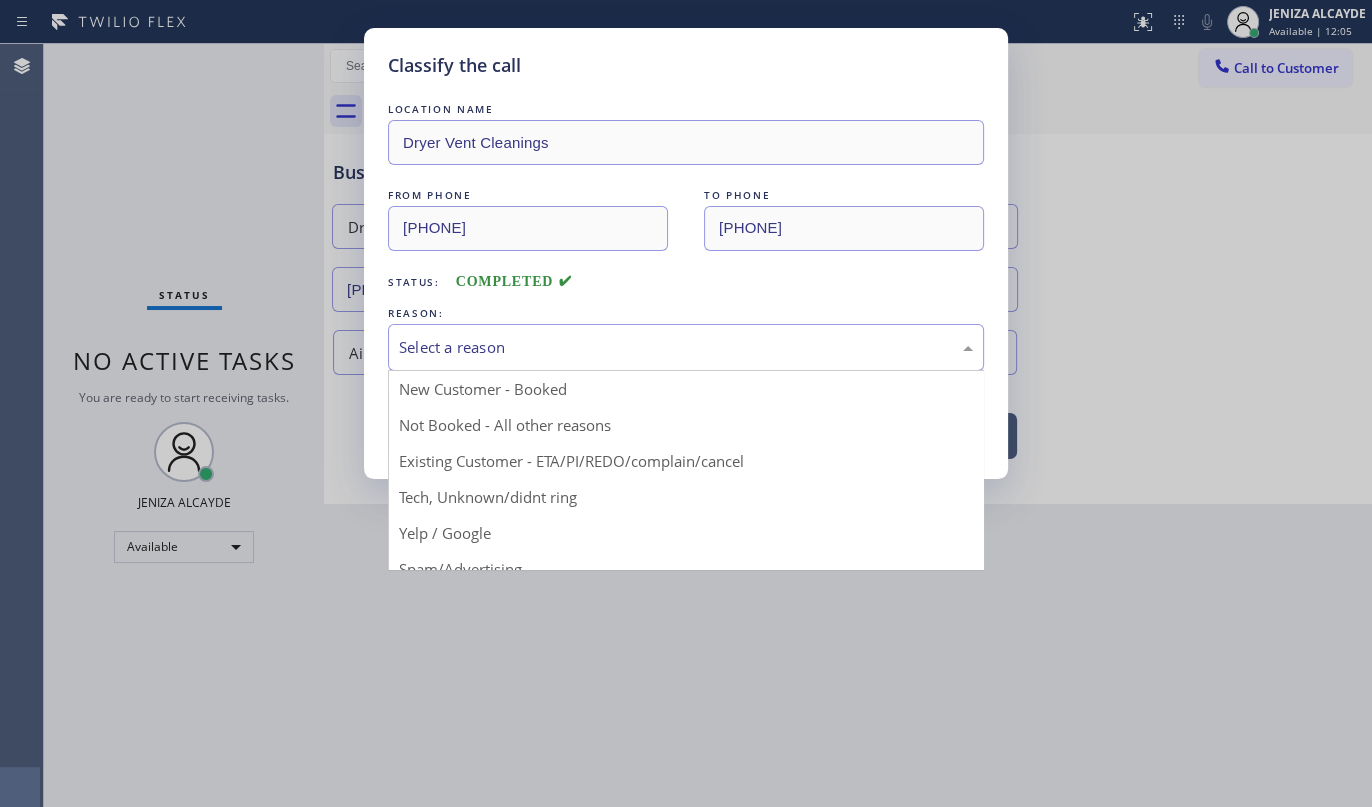 click on "Select a reason" at bounding box center [686, 347] 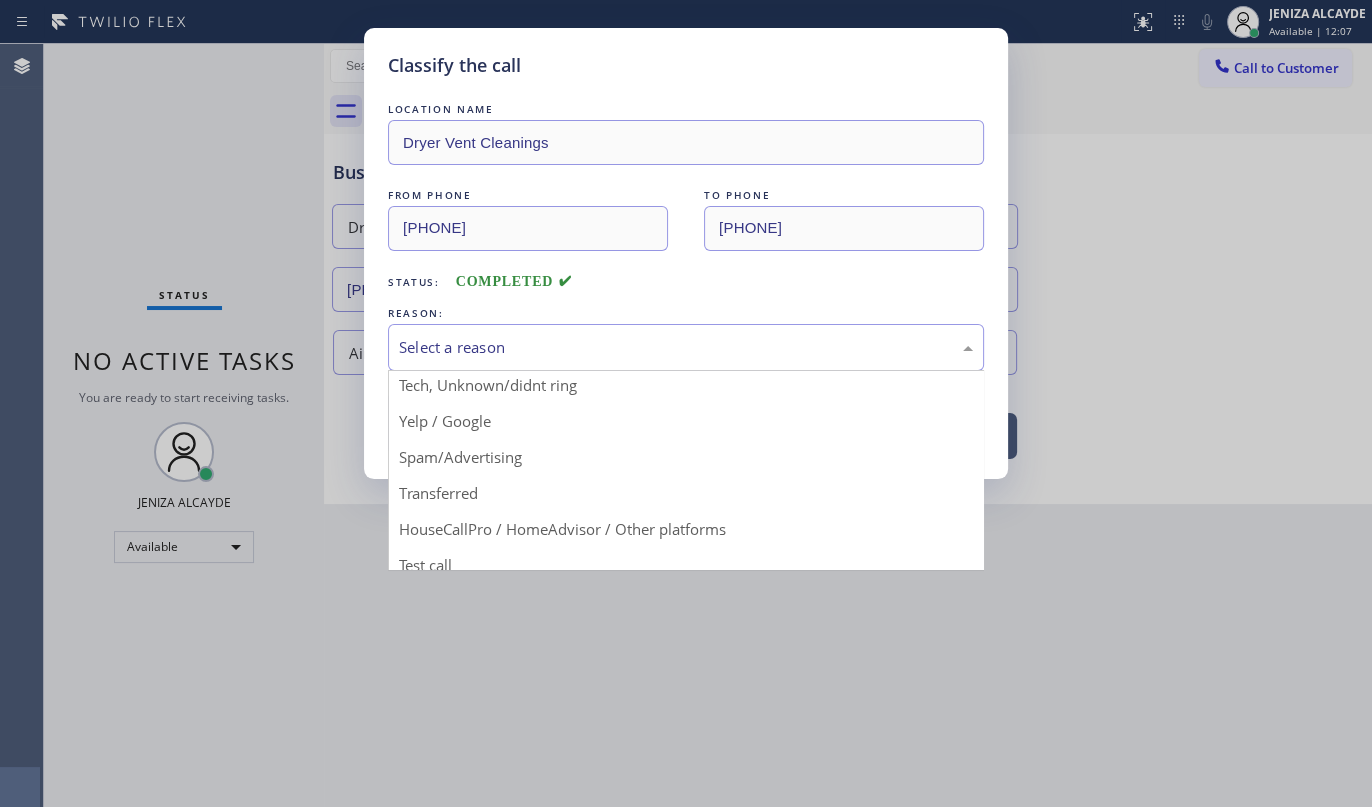 scroll, scrollTop: 133, scrollLeft: 0, axis: vertical 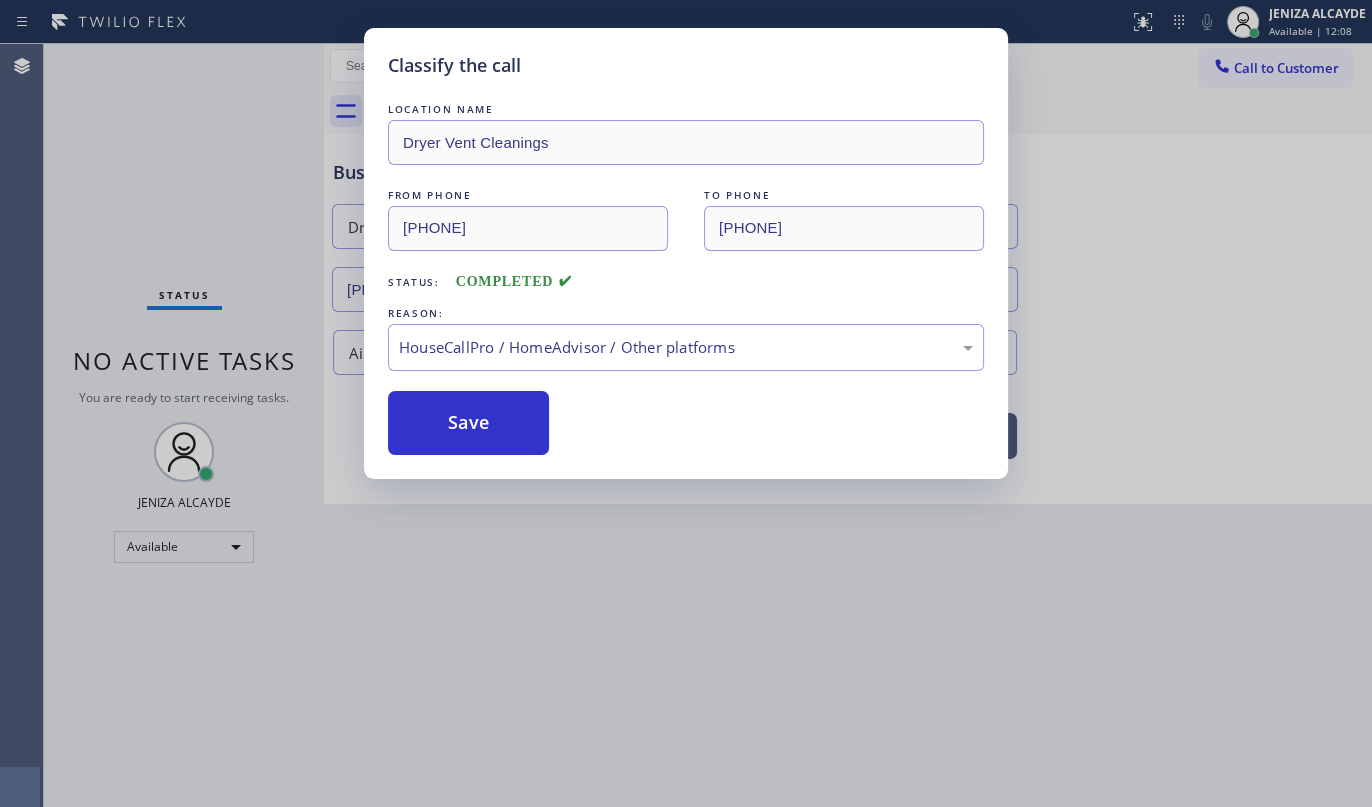 click on "Classify the call LOCATION NAME Dryer Vent Cleanings FROM PHONE (619) 937-9152 TO PHONE (619) 257-1900 Status: COMPLETED REASON: HouseCallPro / HomeAdvisor / Other platforms  Save" at bounding box center [686, 403] 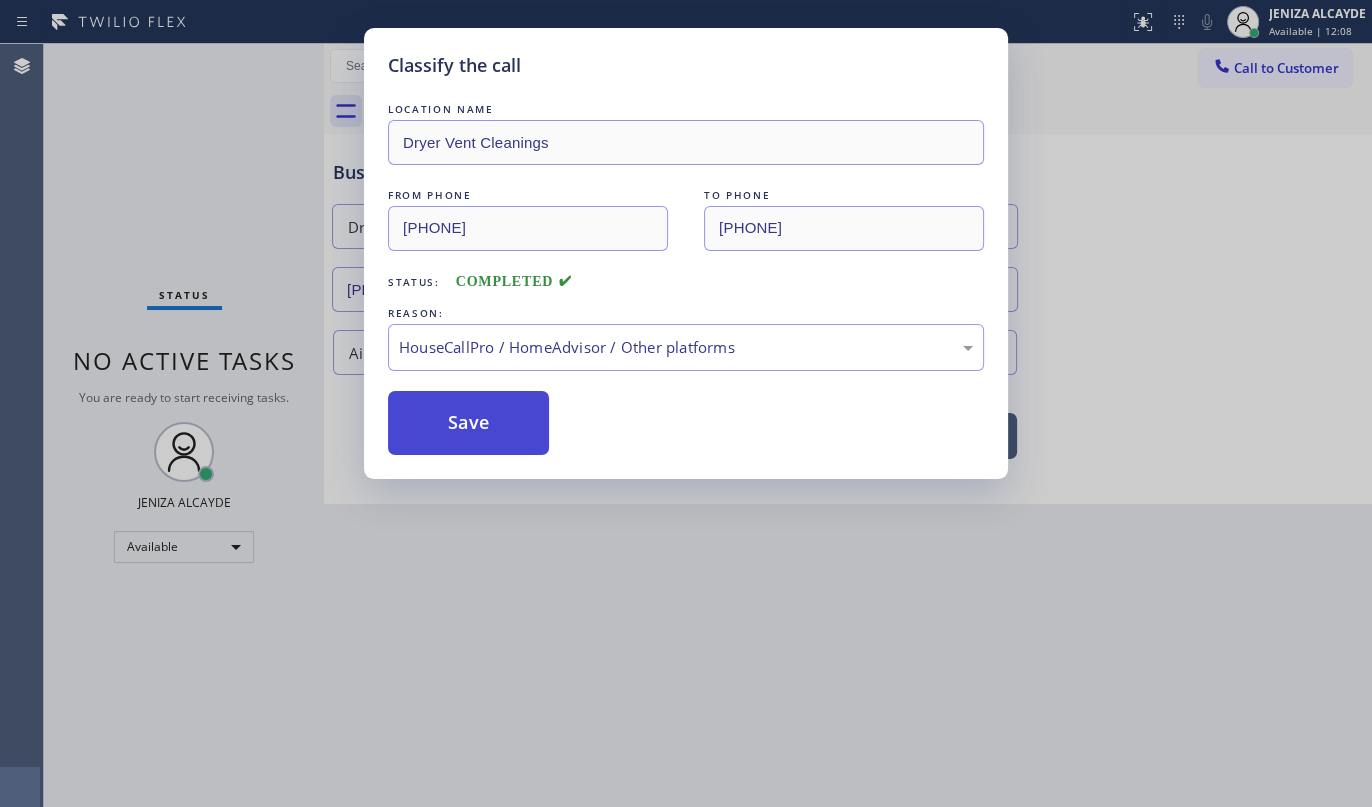 click on "Save" at bounding box center [468, 423] 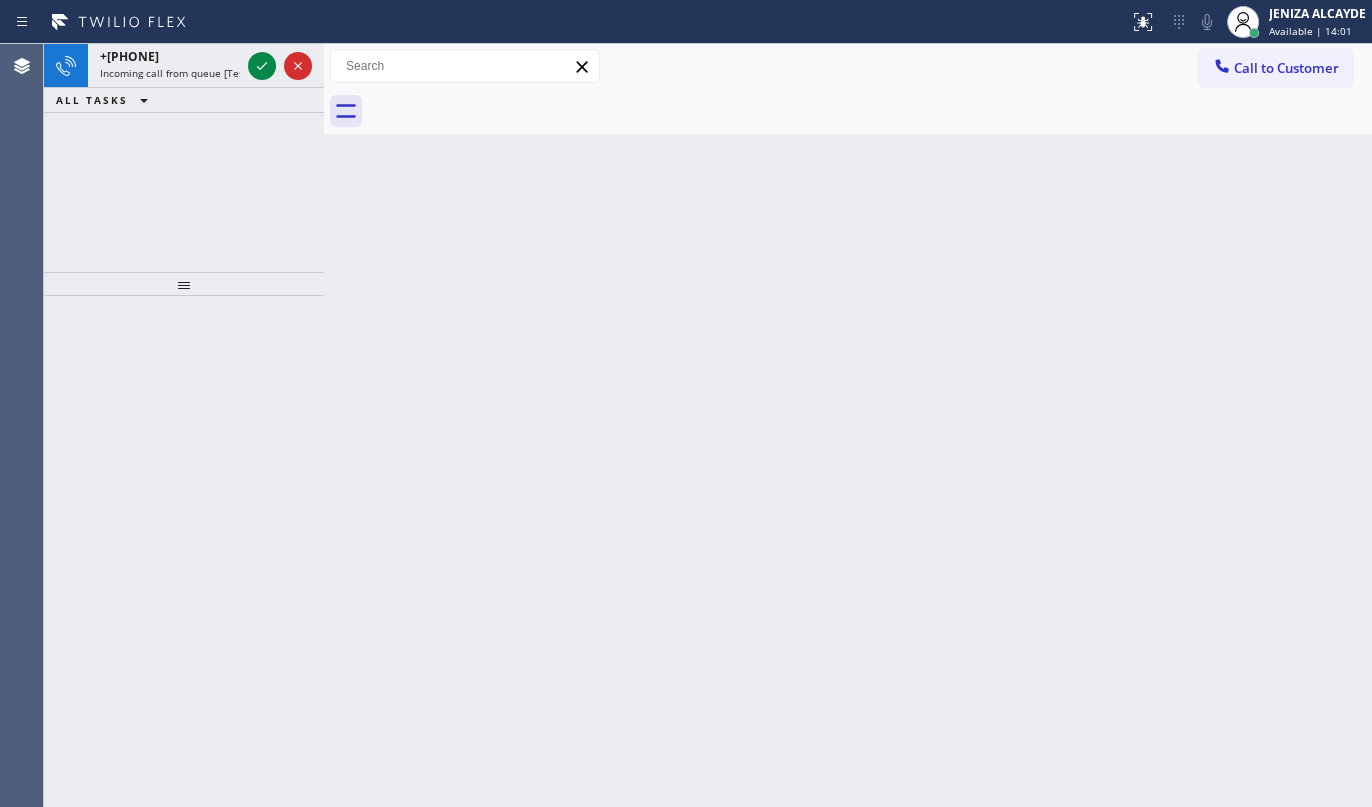 click 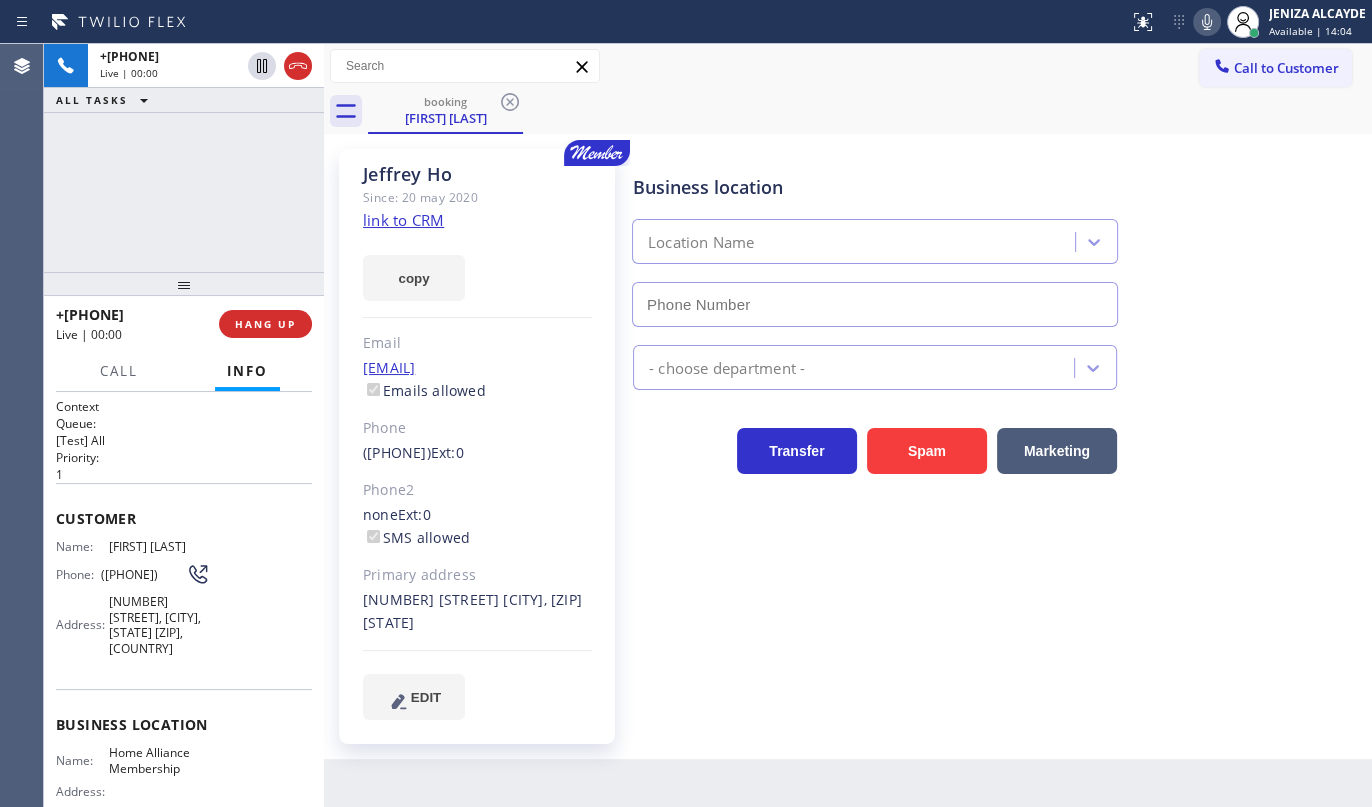 type on "(855) 946-3605" 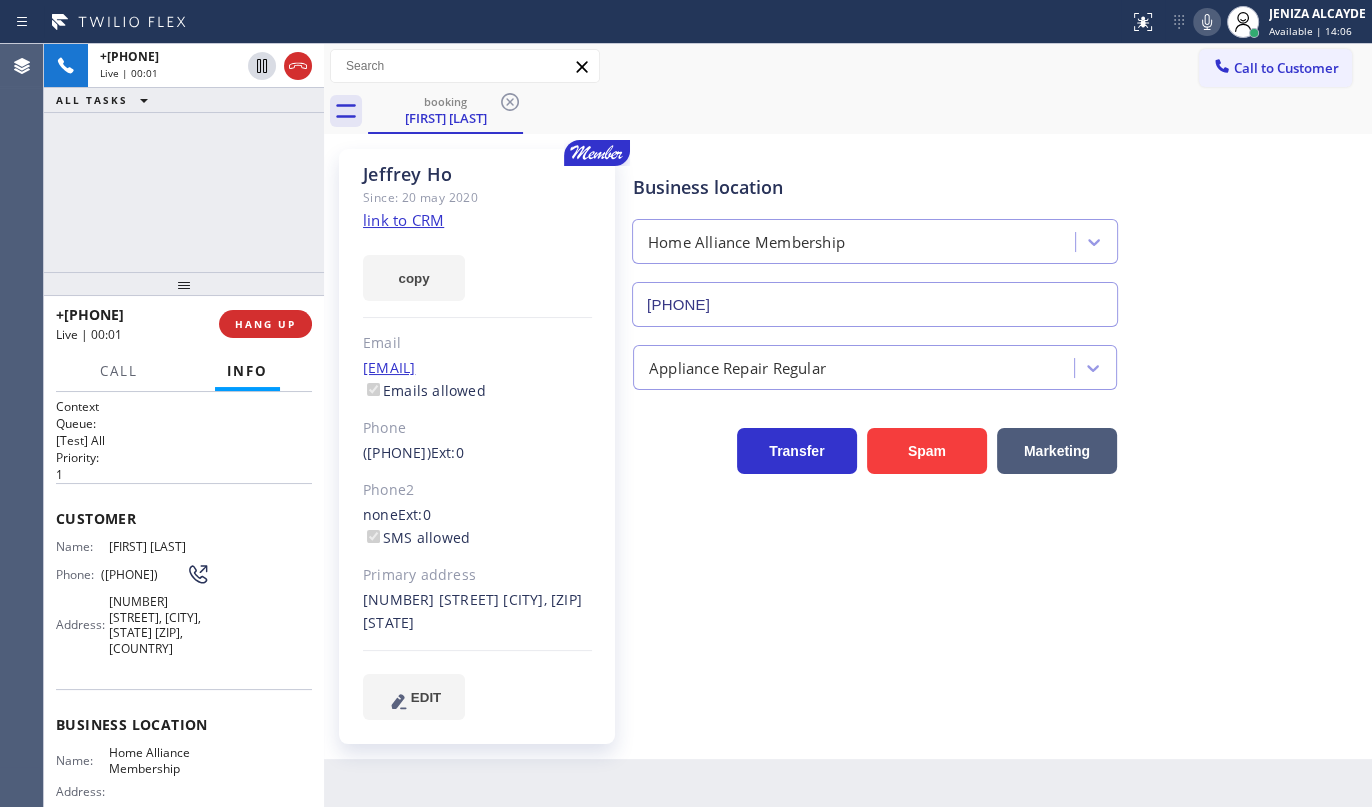 click on "link to CRM" at bounding box center (403, 220) 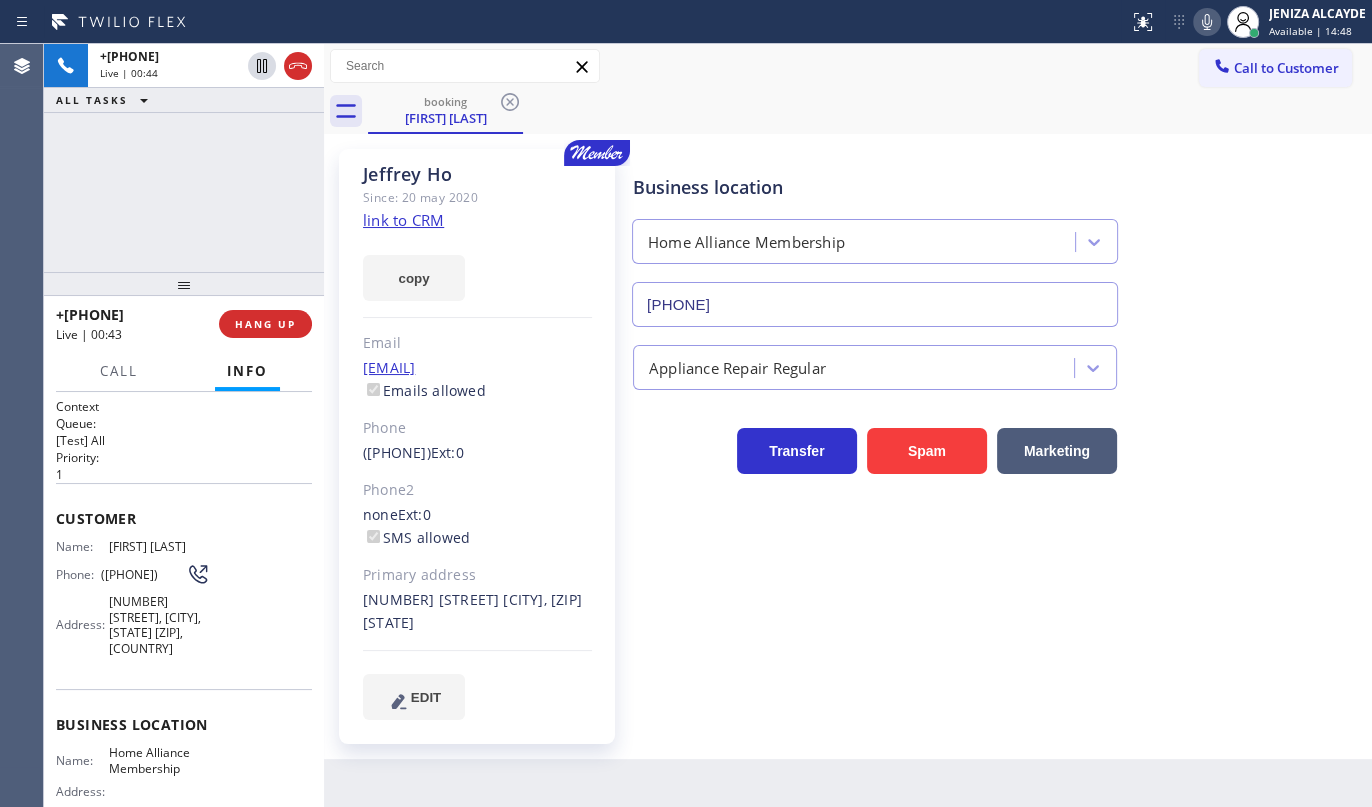 click on "link to CRM" at bounding box center [403, 220] 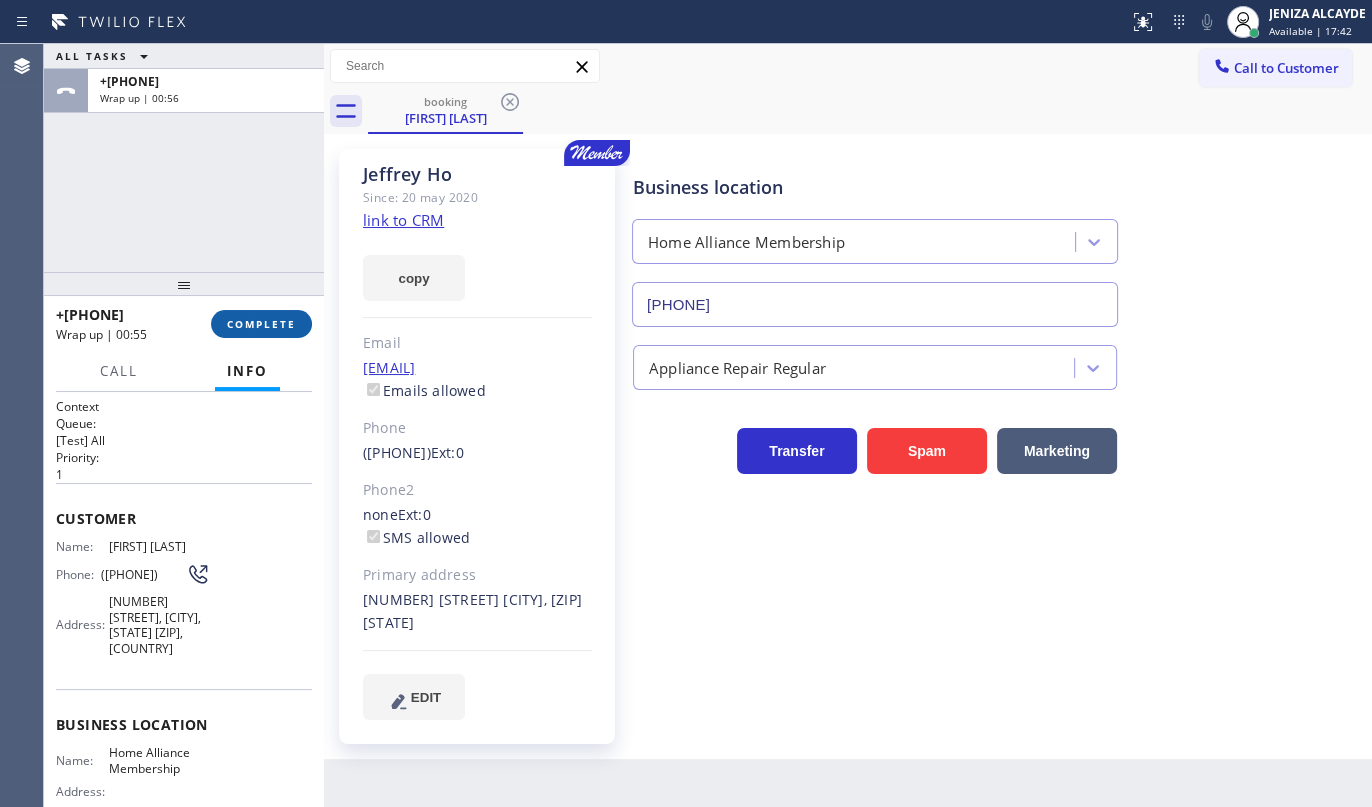 click on "COMPLETE" at bounding box center [261, 324] 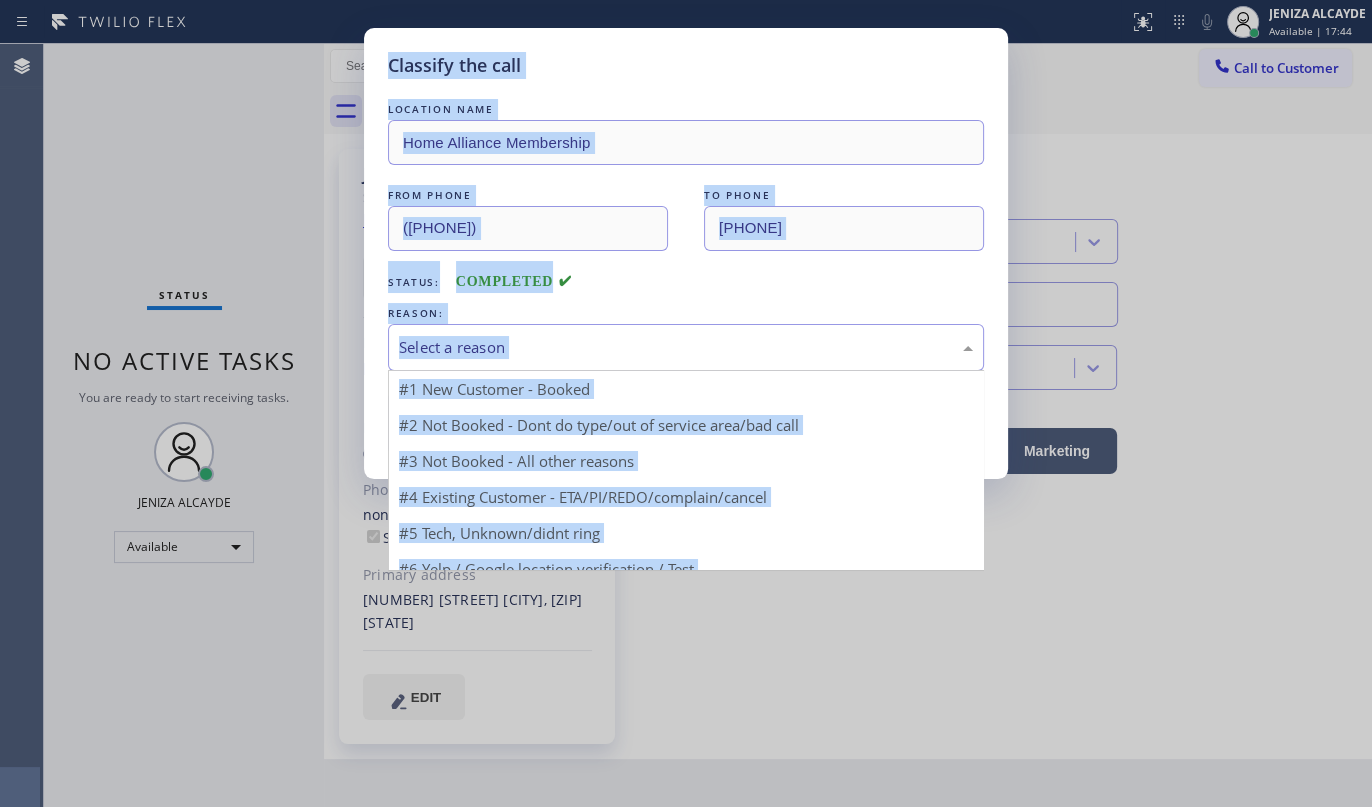 click on "Select a reason" at bounding box center [686, 347] 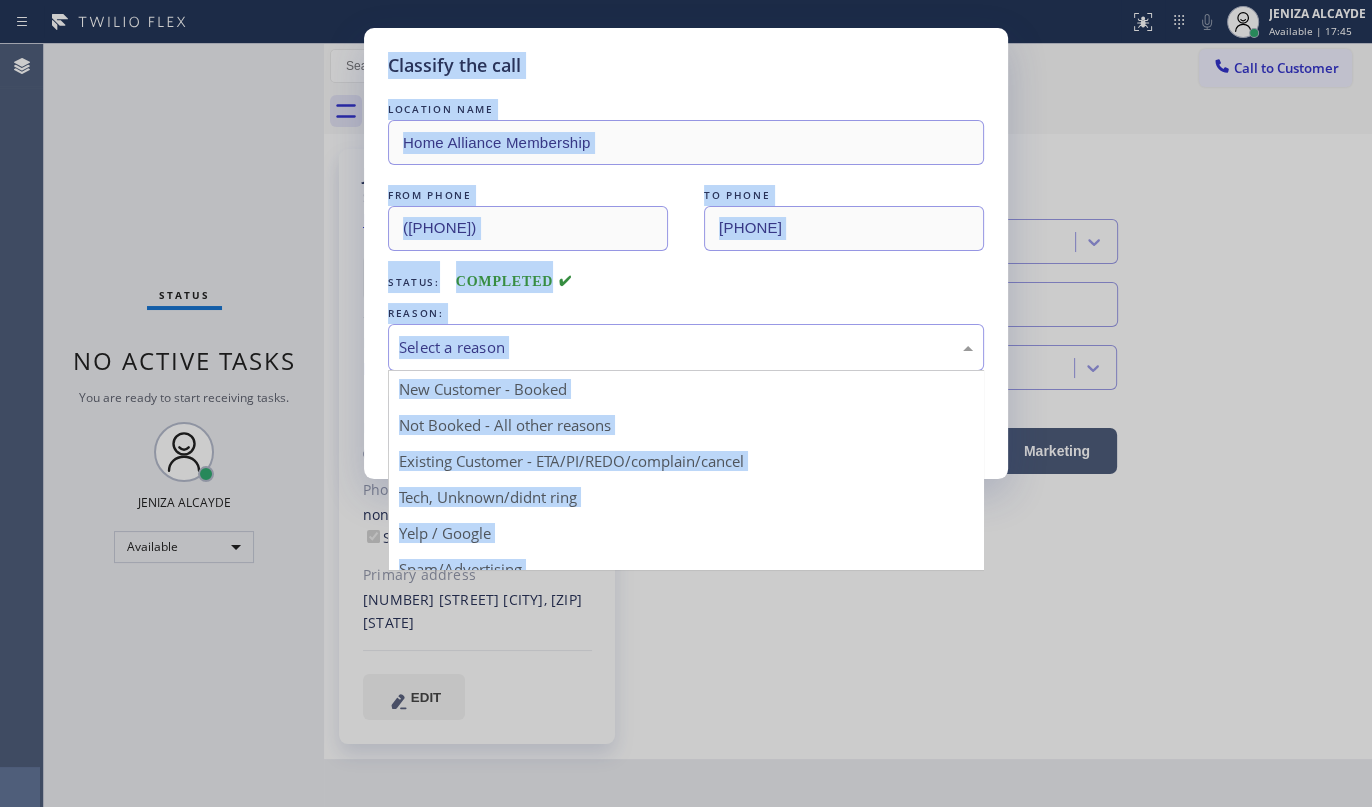 click on "Status: COMPLETED" at bounding box center [686, 277] 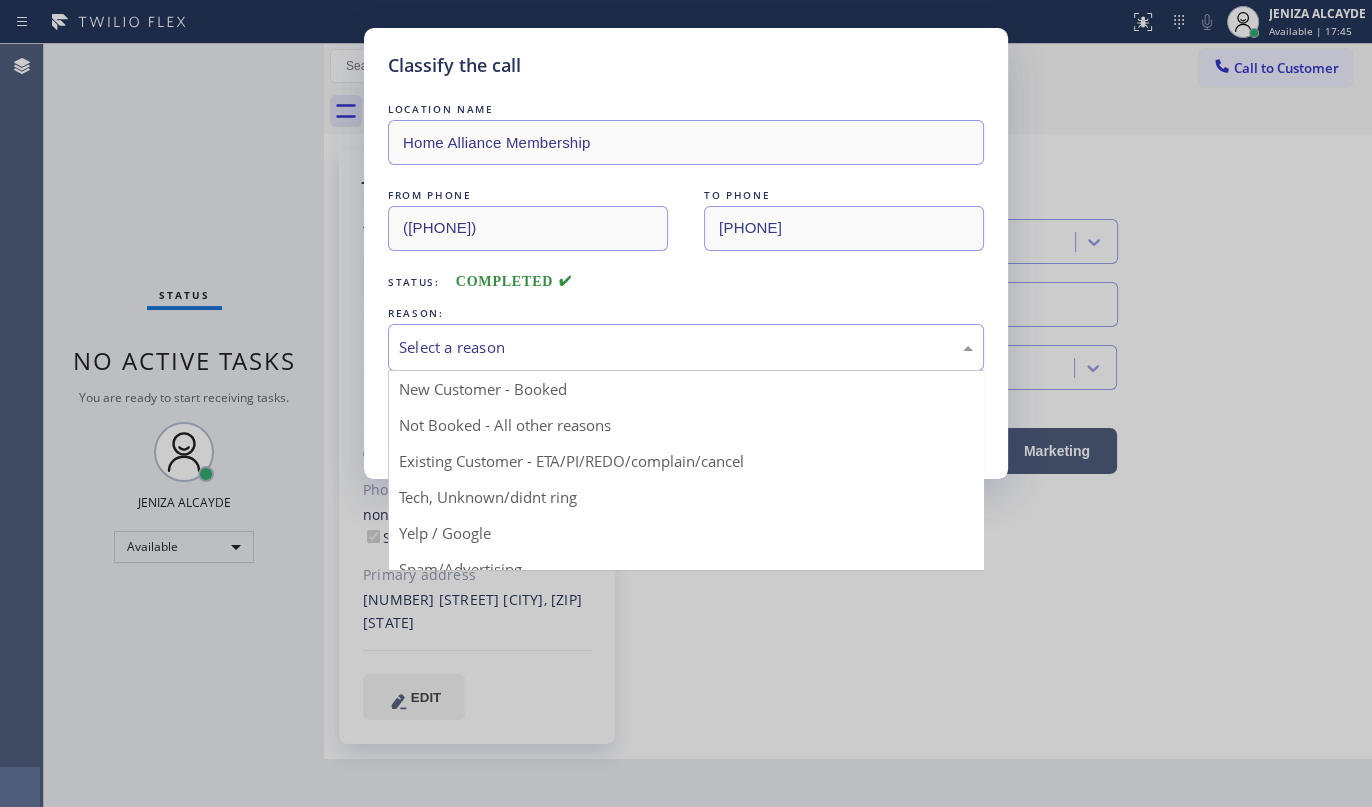 click on "Status: COMPLETED" at bounding box center [686, 277] 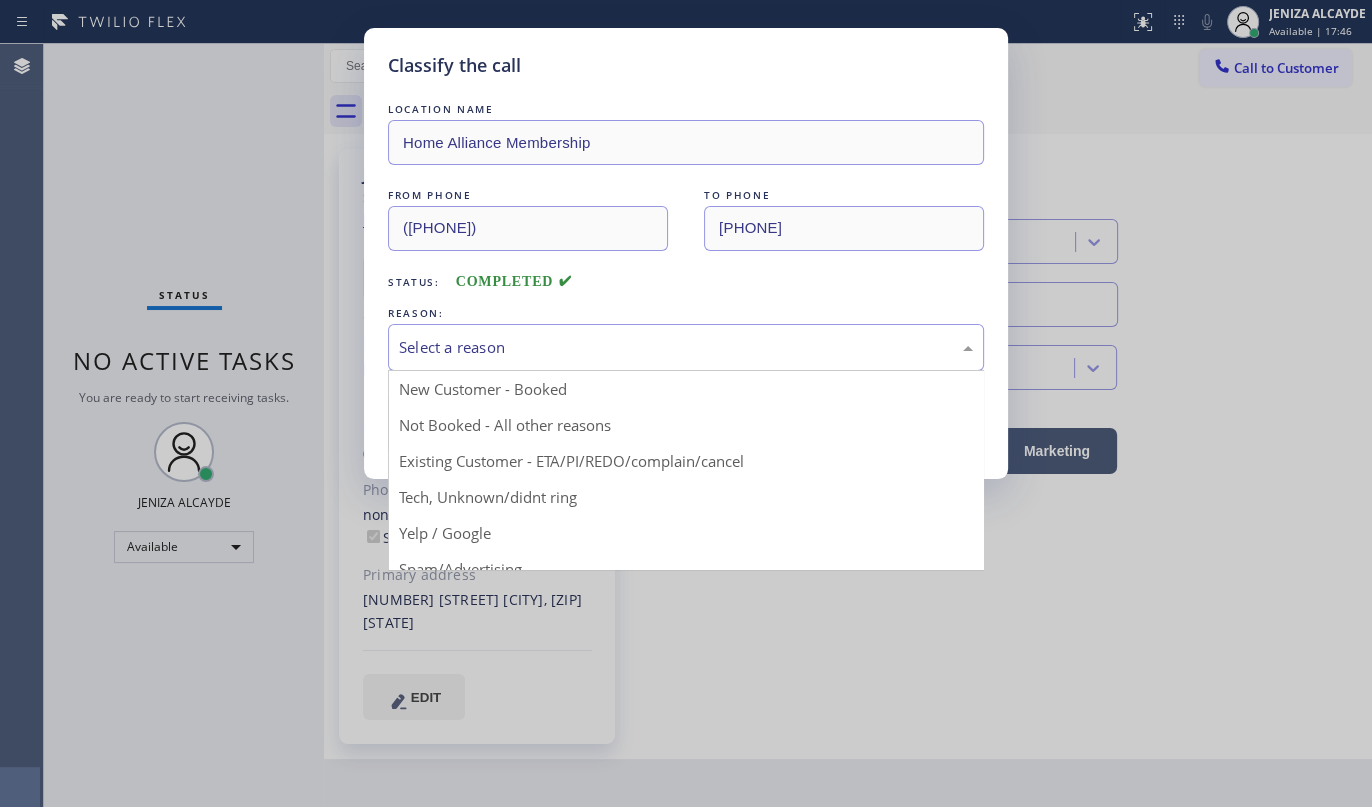 click on "Select a reason" at bounding box center [686, 347] 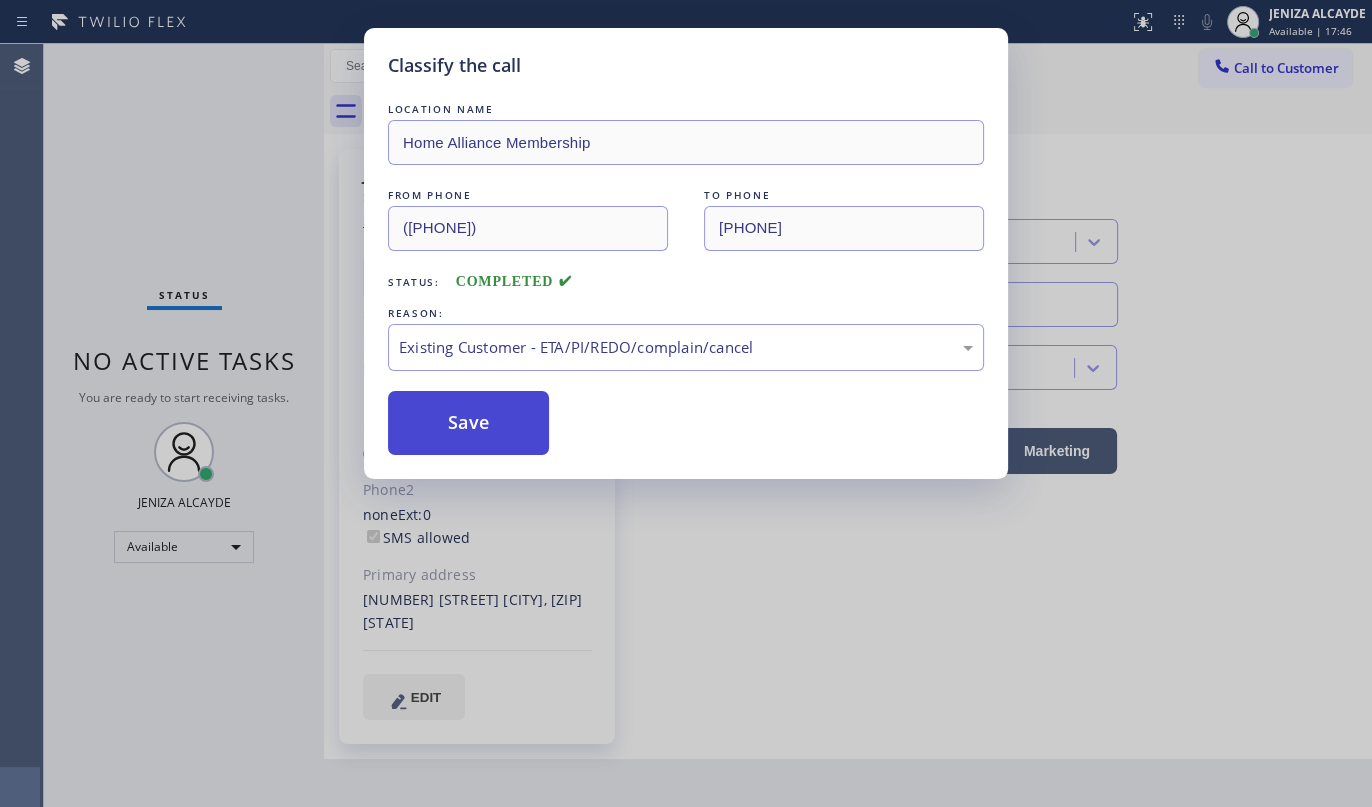 drag, startPoint x: 428, startPoint y: 469, endPoint x: 439, endPoint y: 418, distance: 52.17279 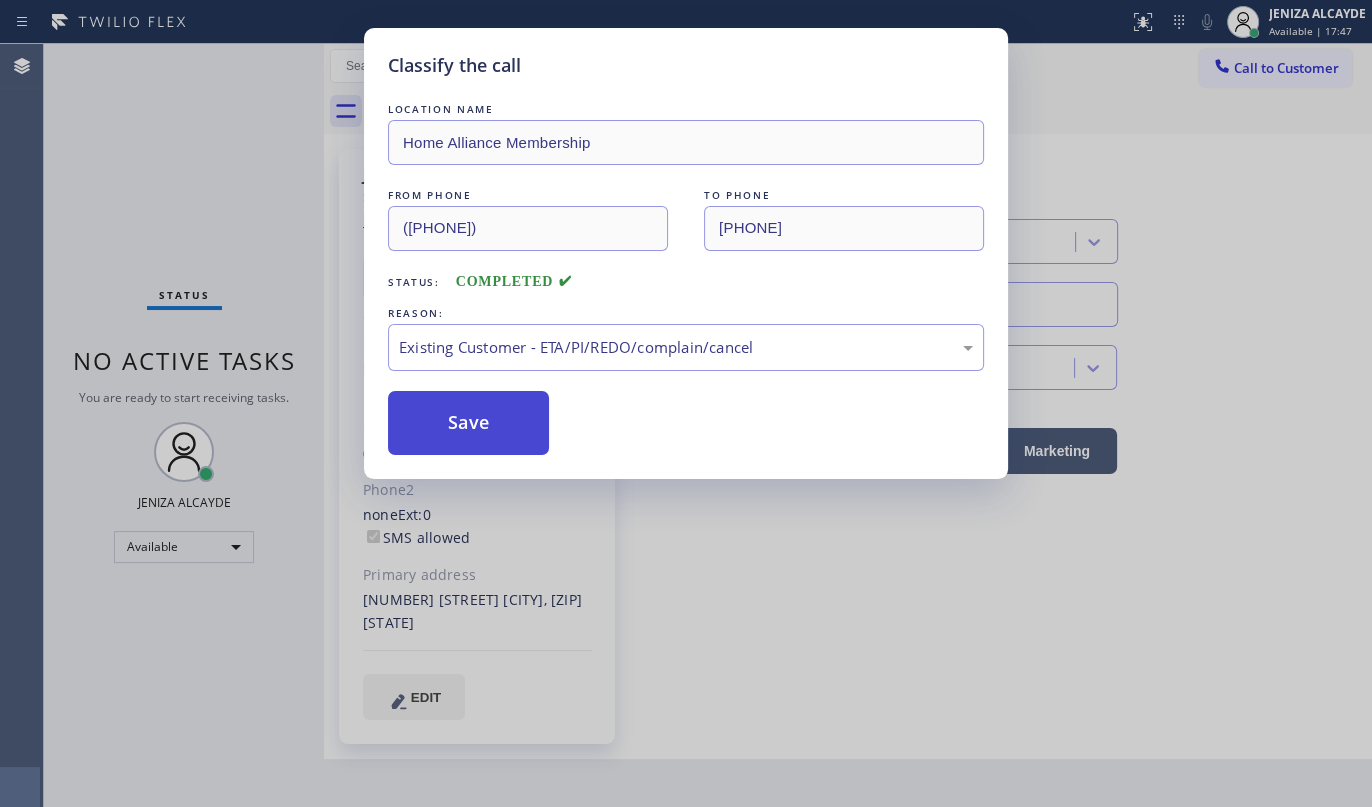 click on "Save" at bounding box center (468, 423) 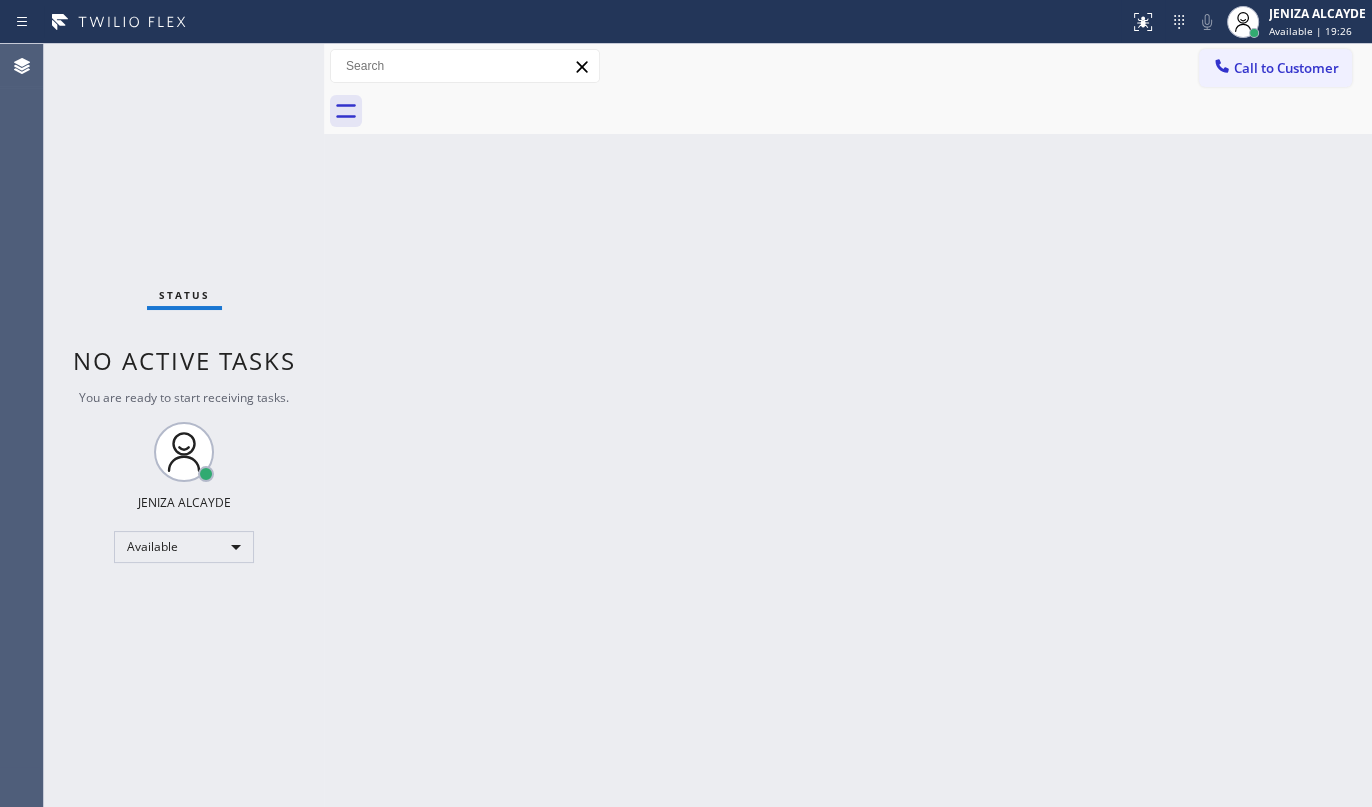 click on "Status   No active tasks     You are ready to start receiving tasks.   JENIZA ALCAYDE Available" at bounding box center (184, 425) 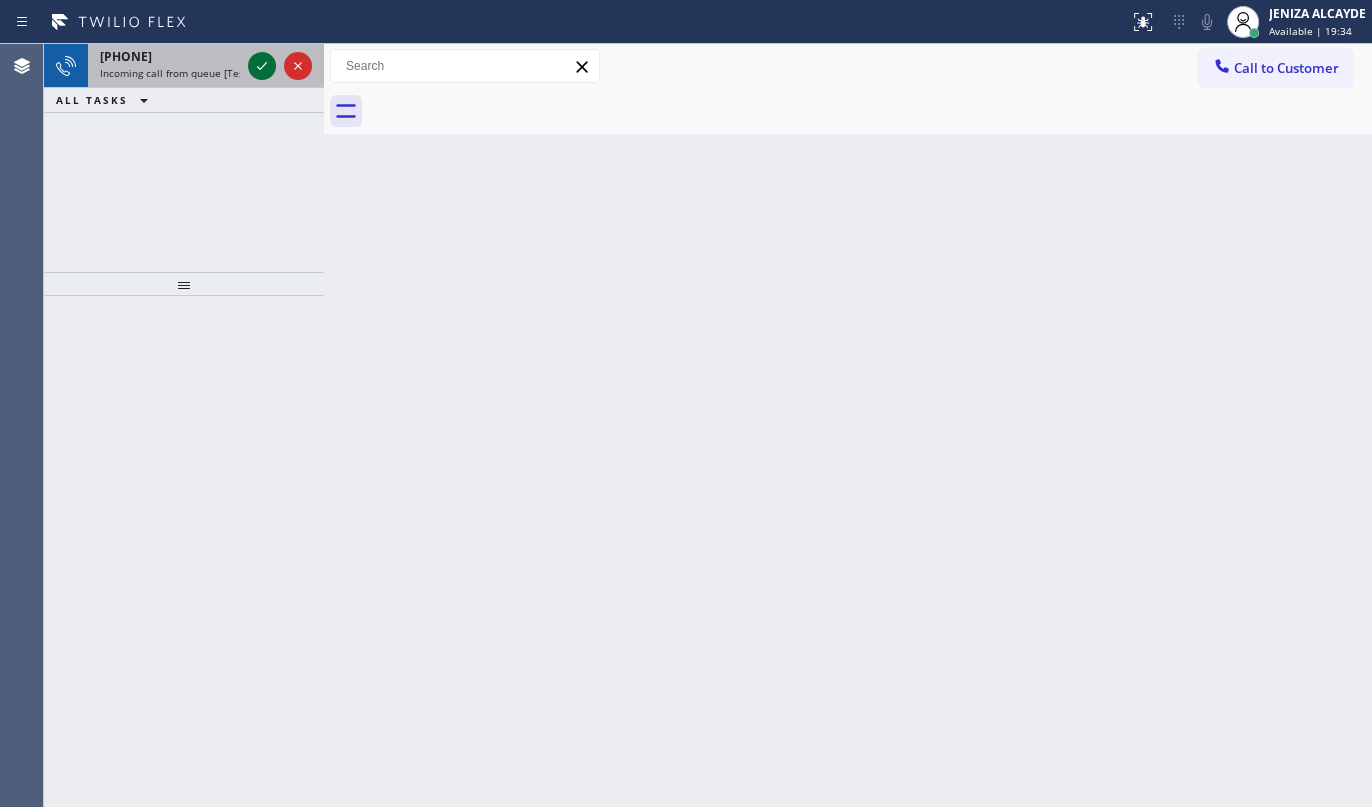 click 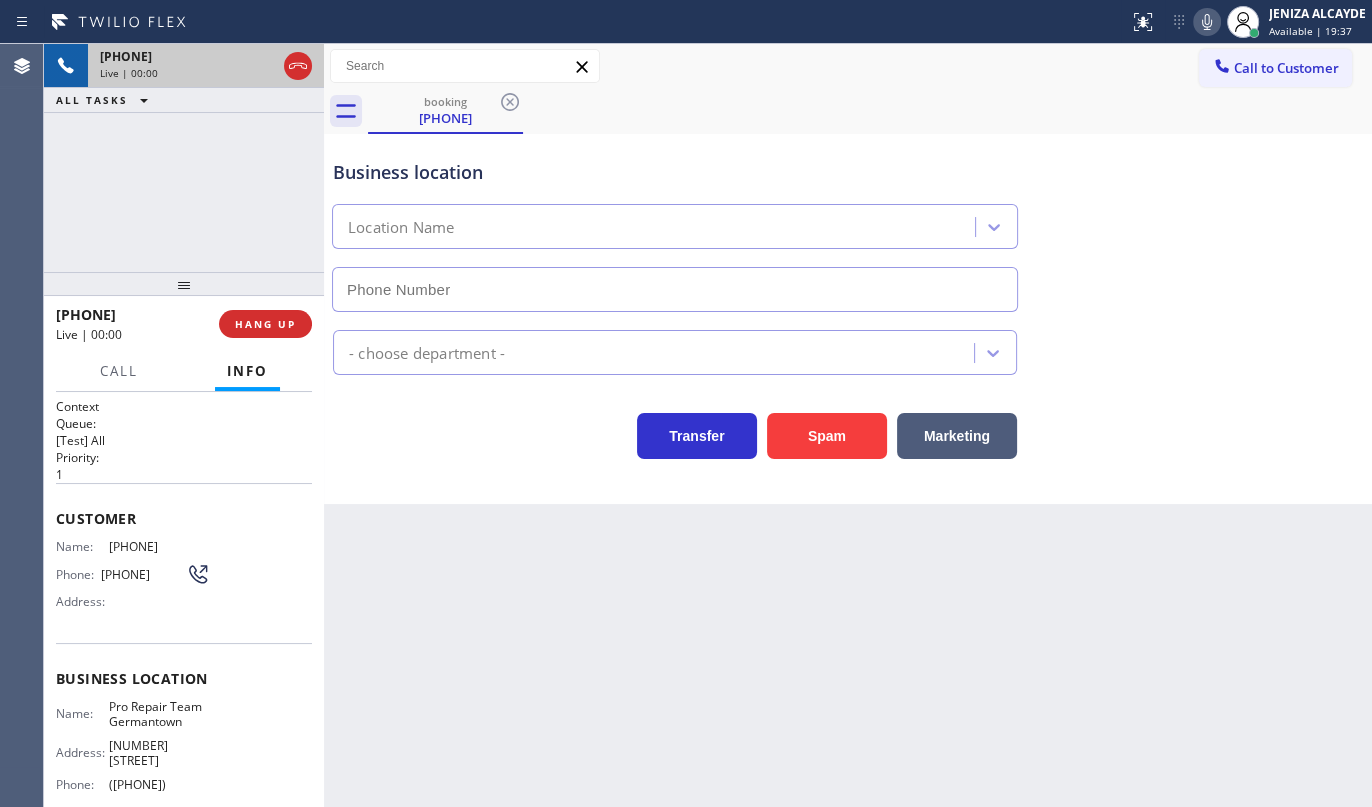 type on "(215) 709-8427" 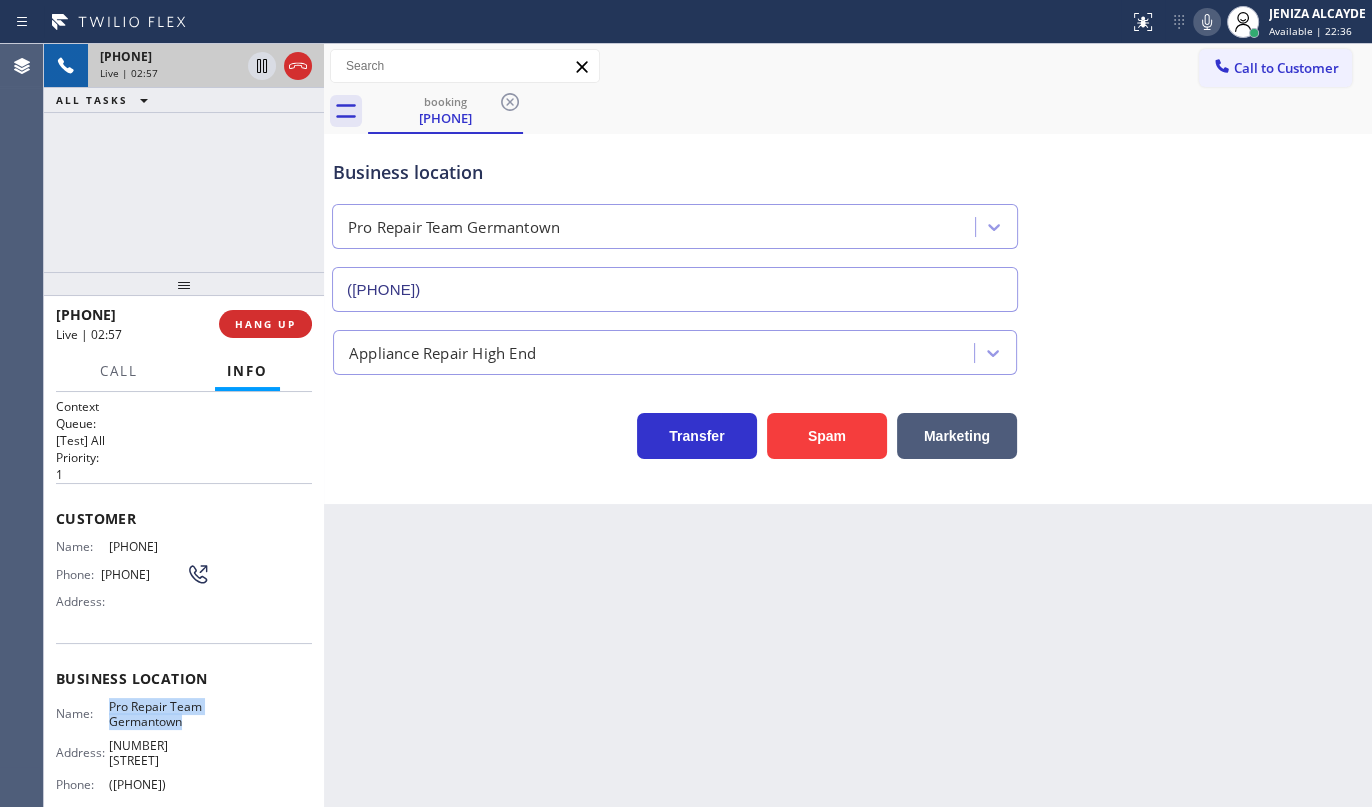 drag, startPoint x: 108, startPoint y: 704, endPoint x: 197, endPoint y: 724, distance: 91.21951 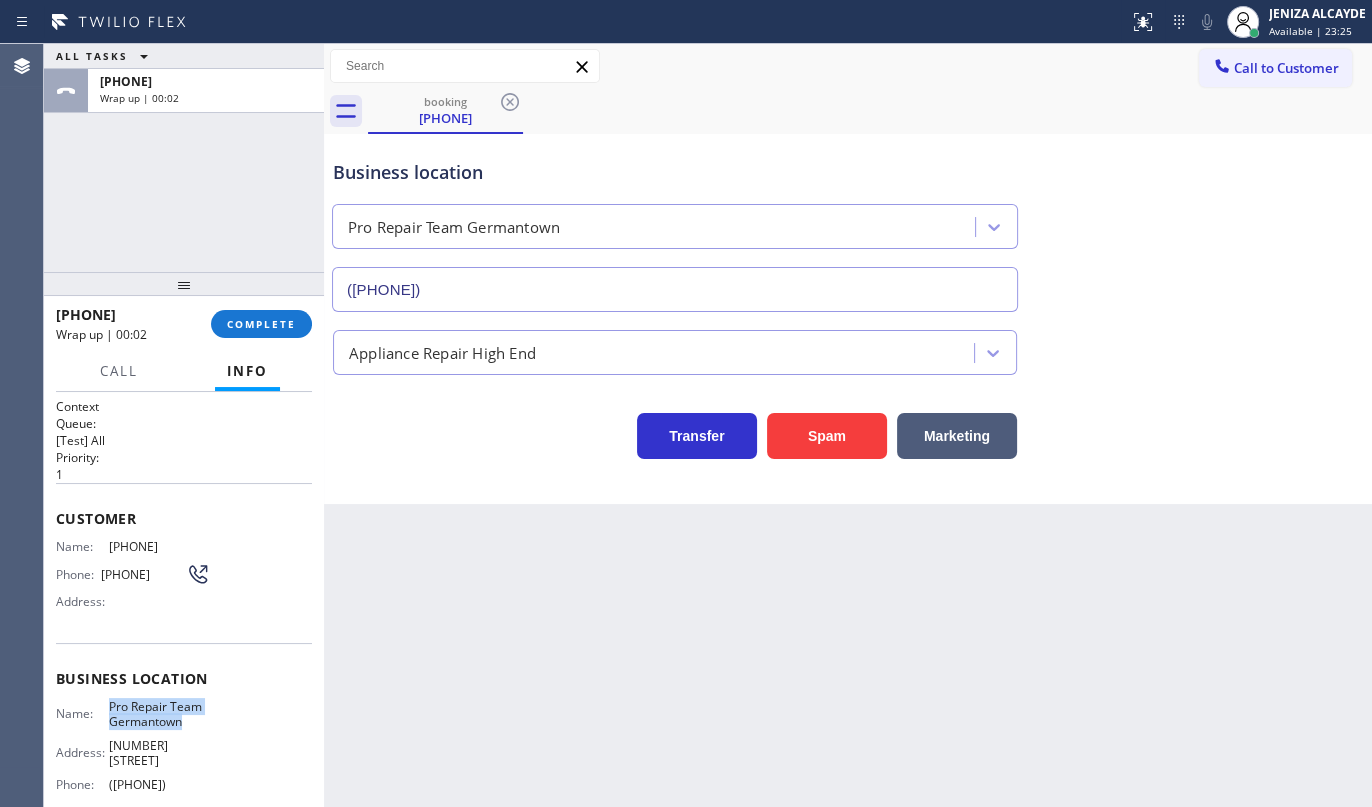 drag, startPoint x: 107, startPoint y: 545, endPoint x: 310, endPoint y: 546, distance: 203.00246 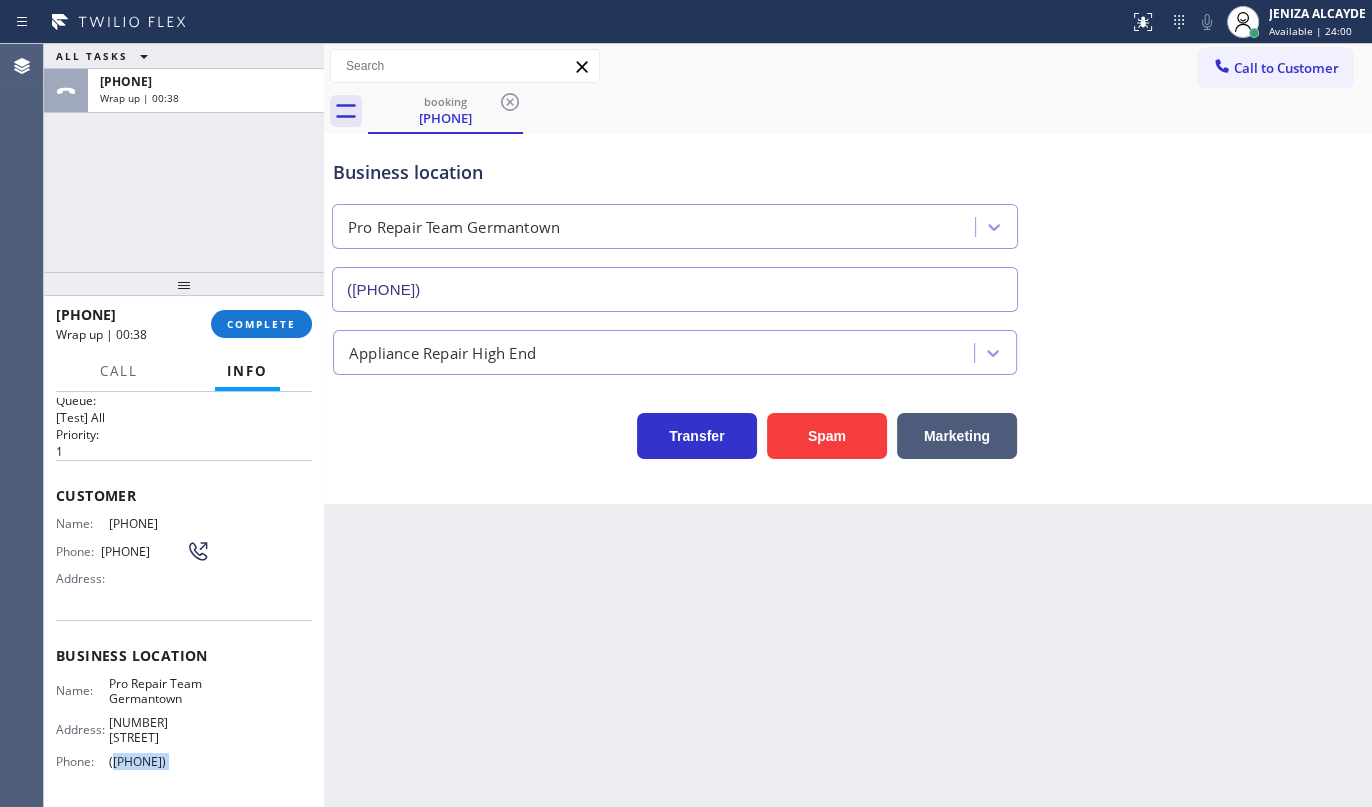 scroll, scrollTop: 60, scrollLeft: 0, axis: vertical 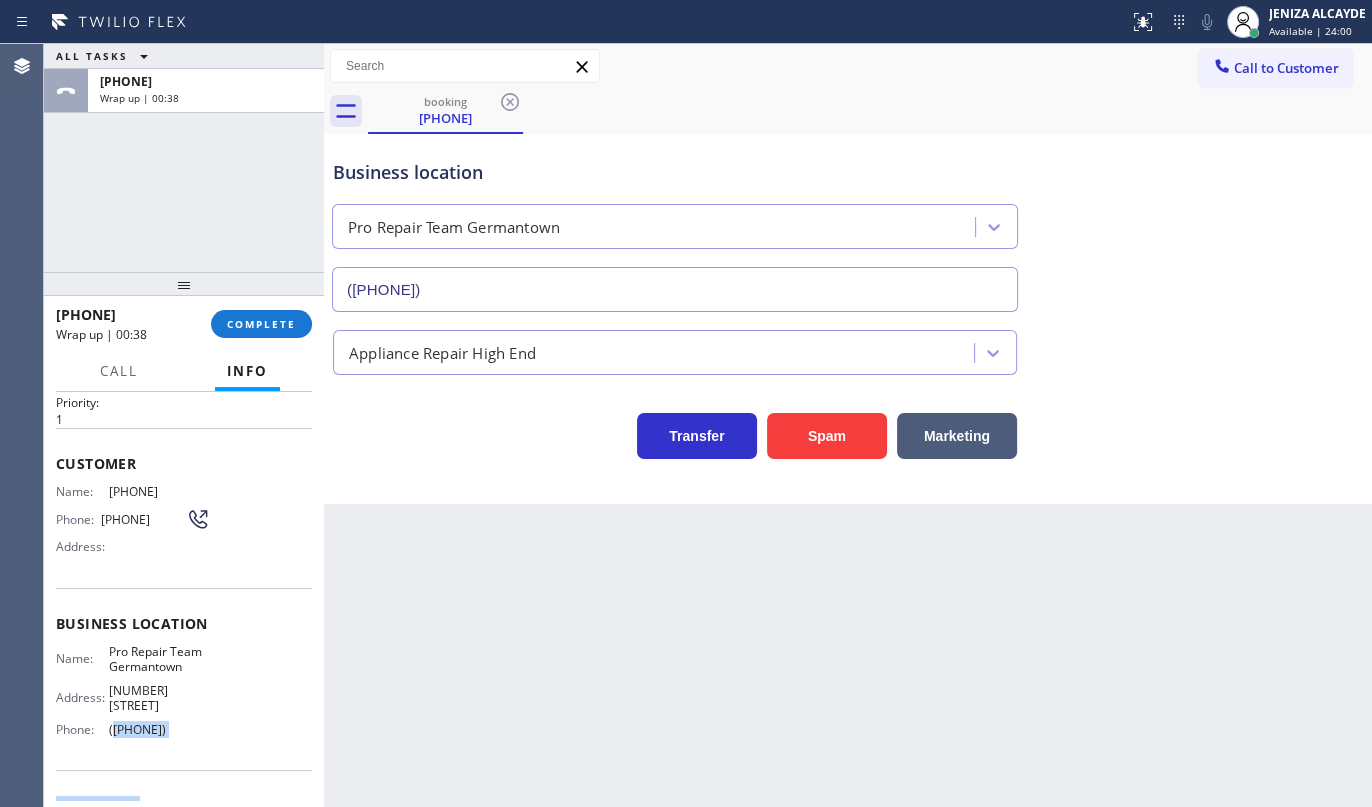 drag, startPoint x: 109, startPoint y: 777, endPoint x: 231, endPoint y: 785, distance: 122.26202 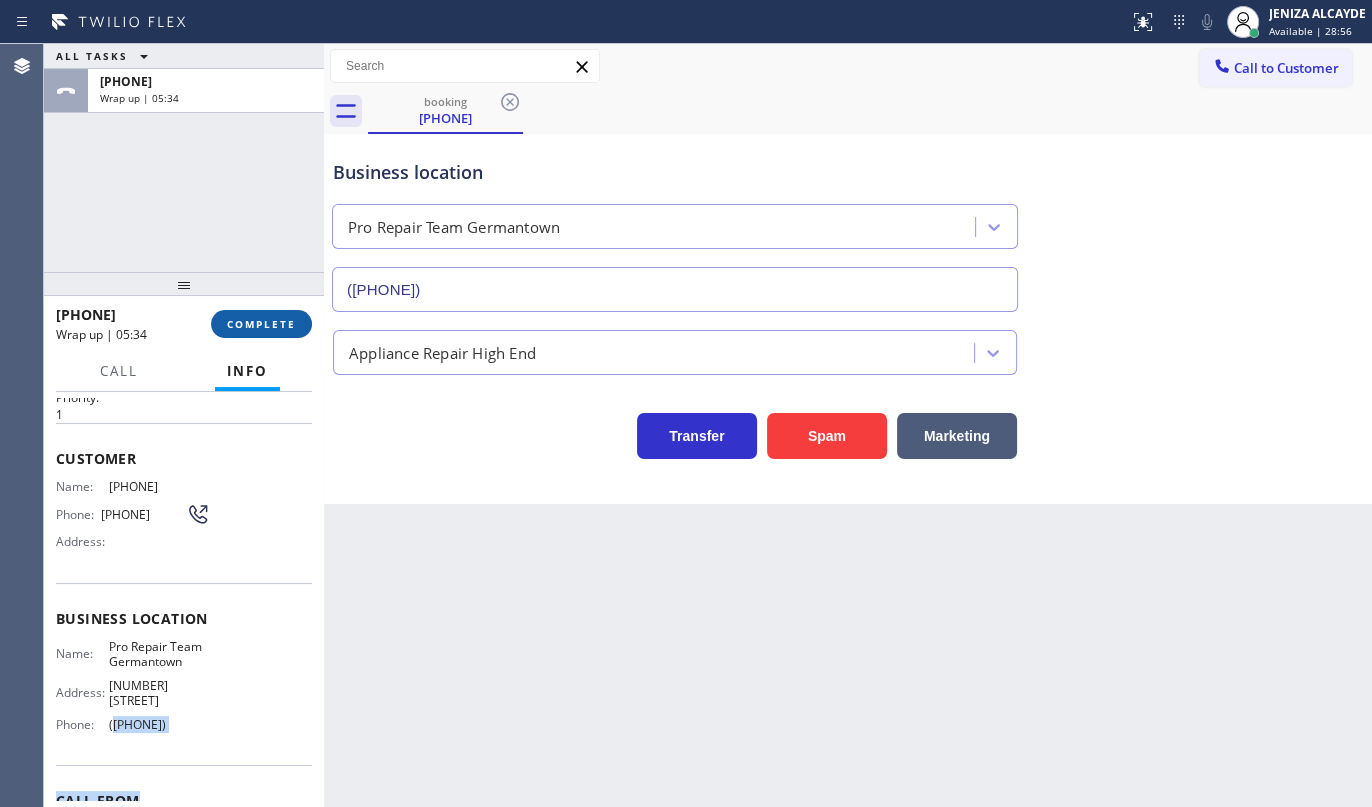 click on "COMPLETE" at bounding box center (261, 324) 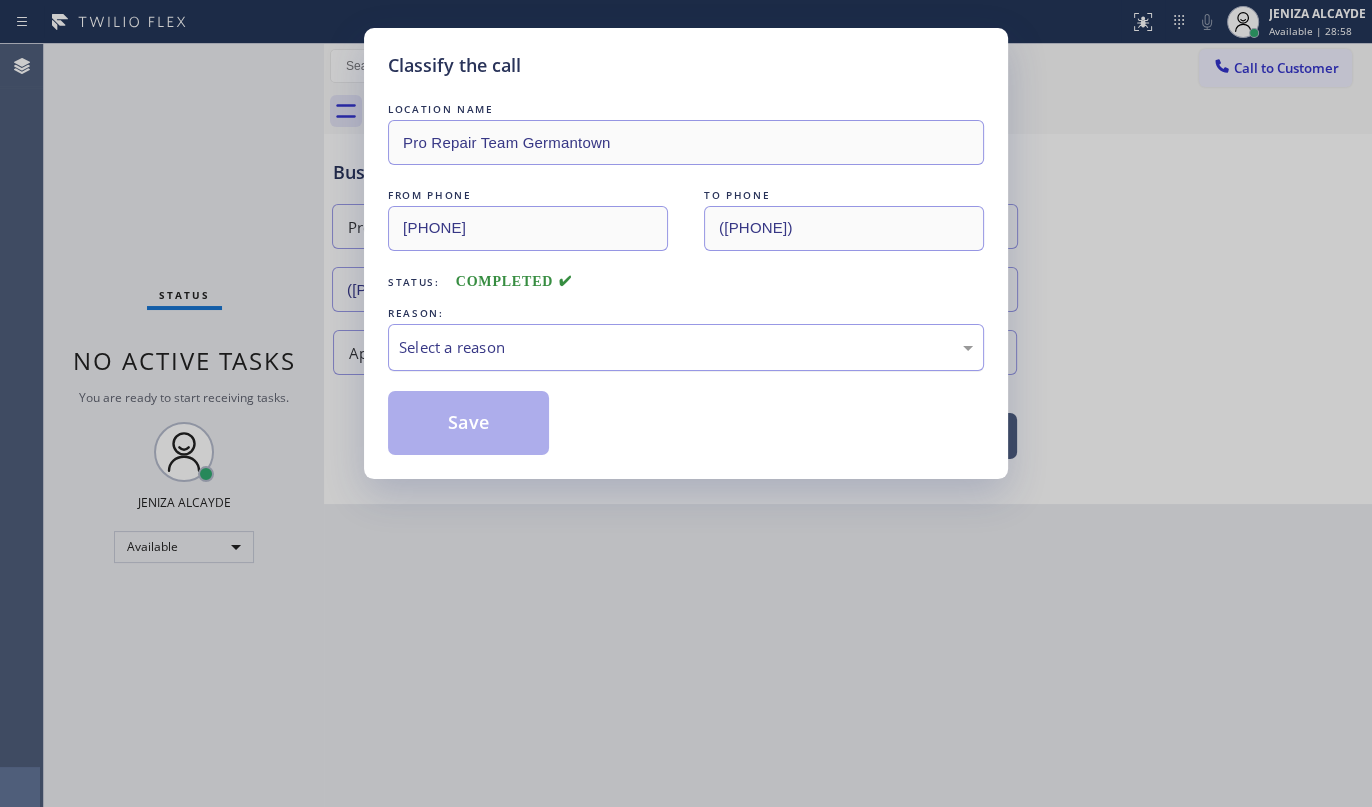 click on "Select a reason" at bounding box center (686, 347) 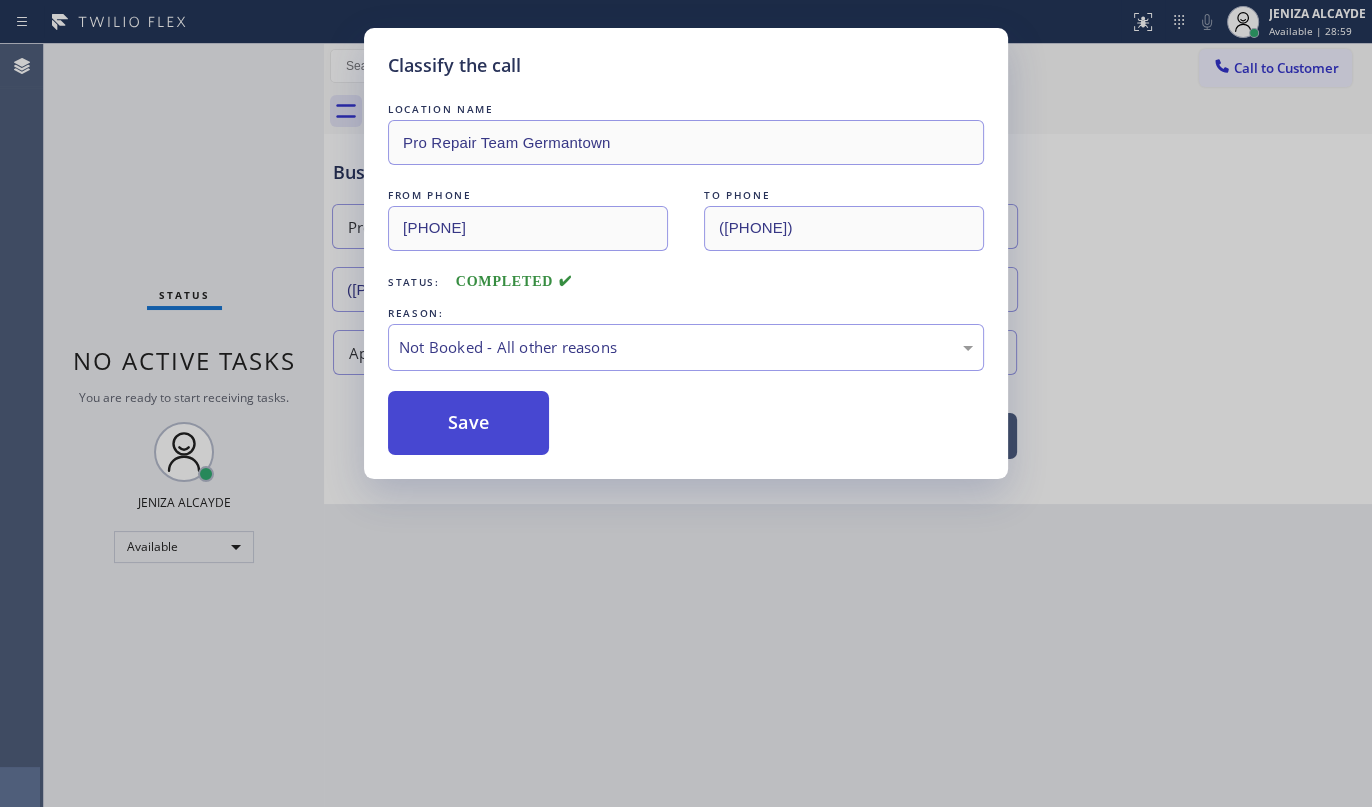 click on "Save" at bounding box center [468, 423] 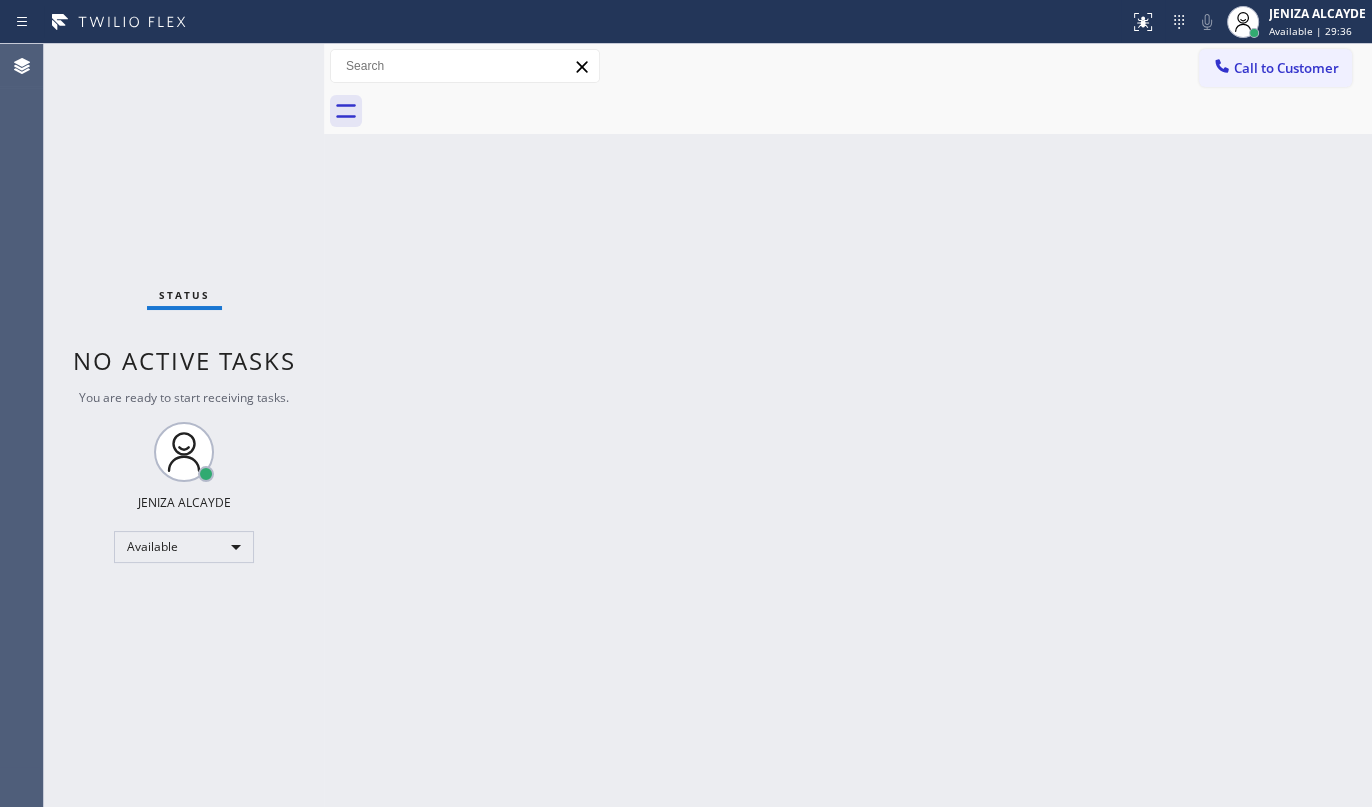 click at bounding box center (324, 425) 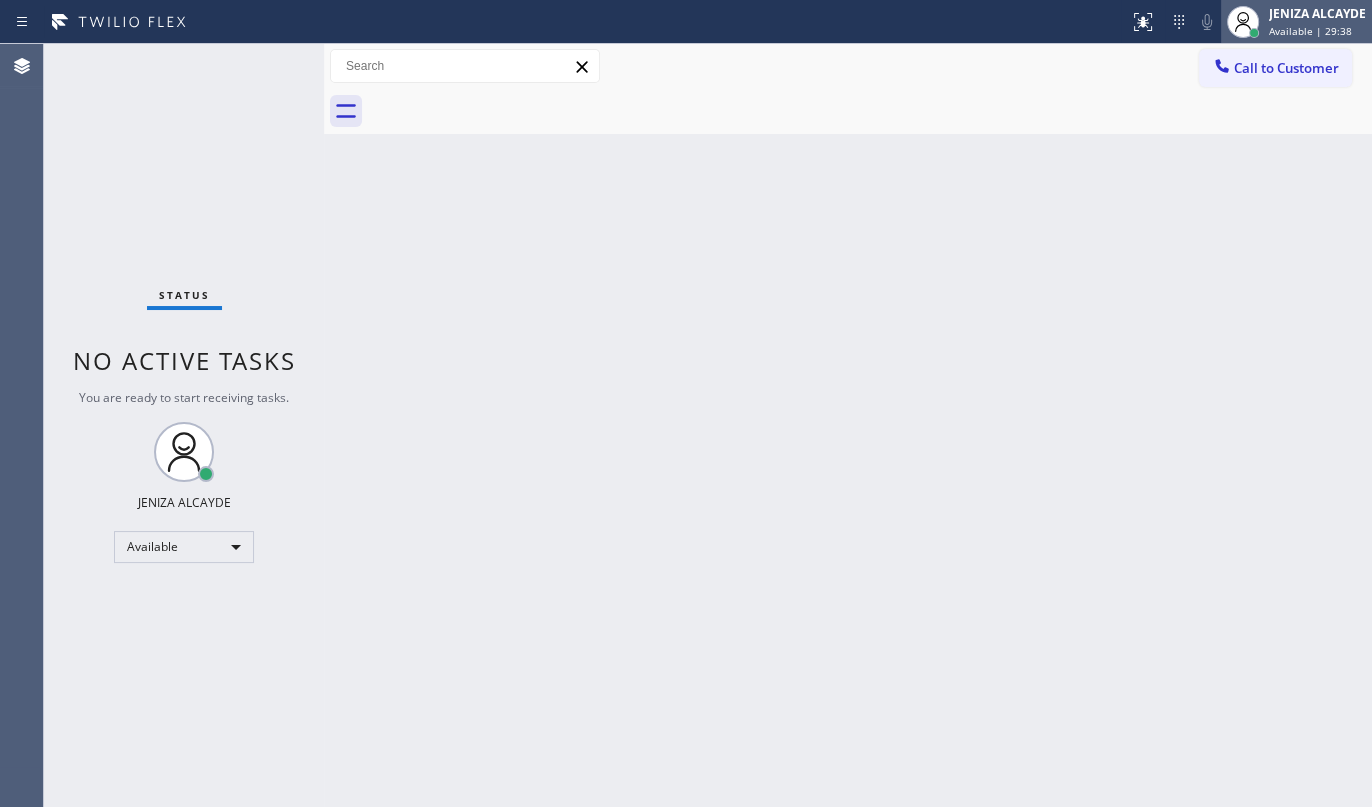 click on "Available | 29:38" at bounding box center (1310, 31) 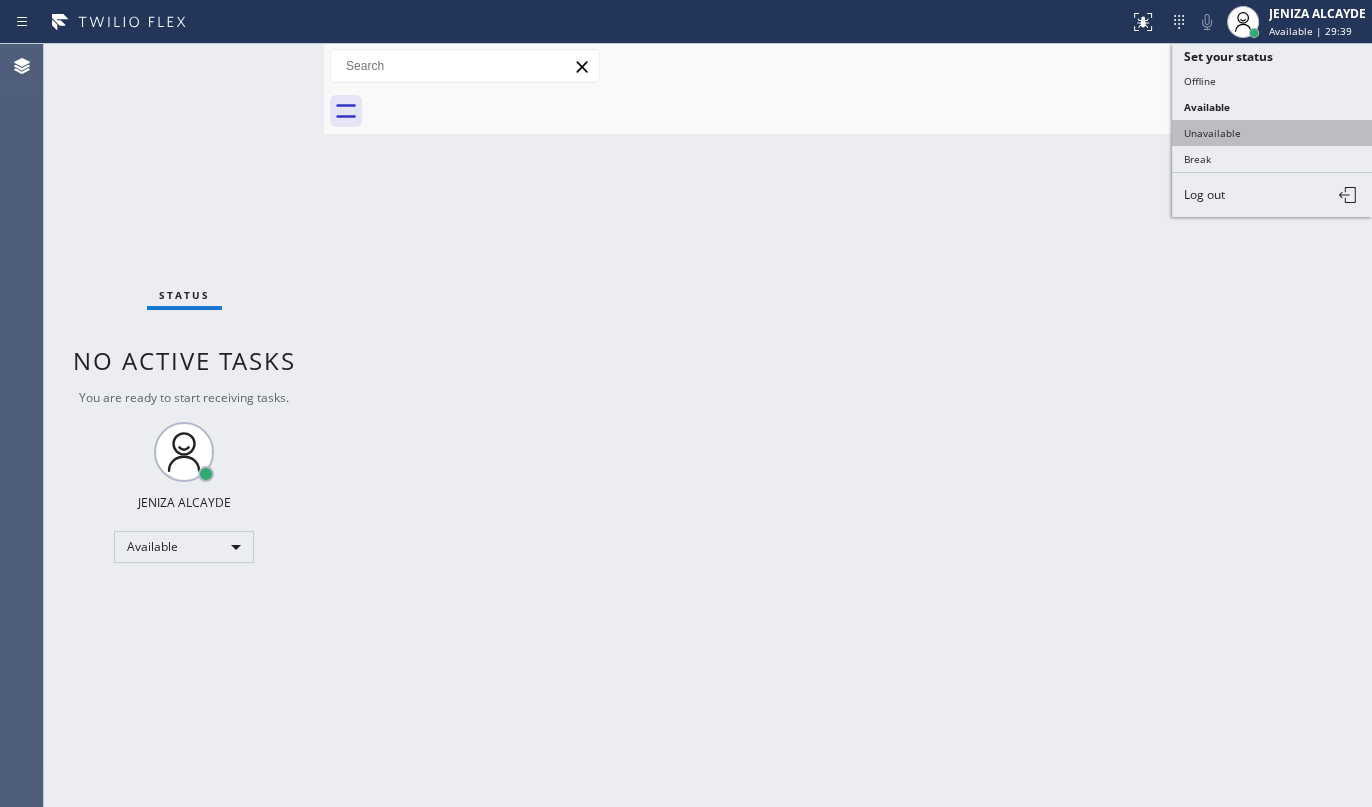 click on "Unavailable" at bounding box center [1272, 133] 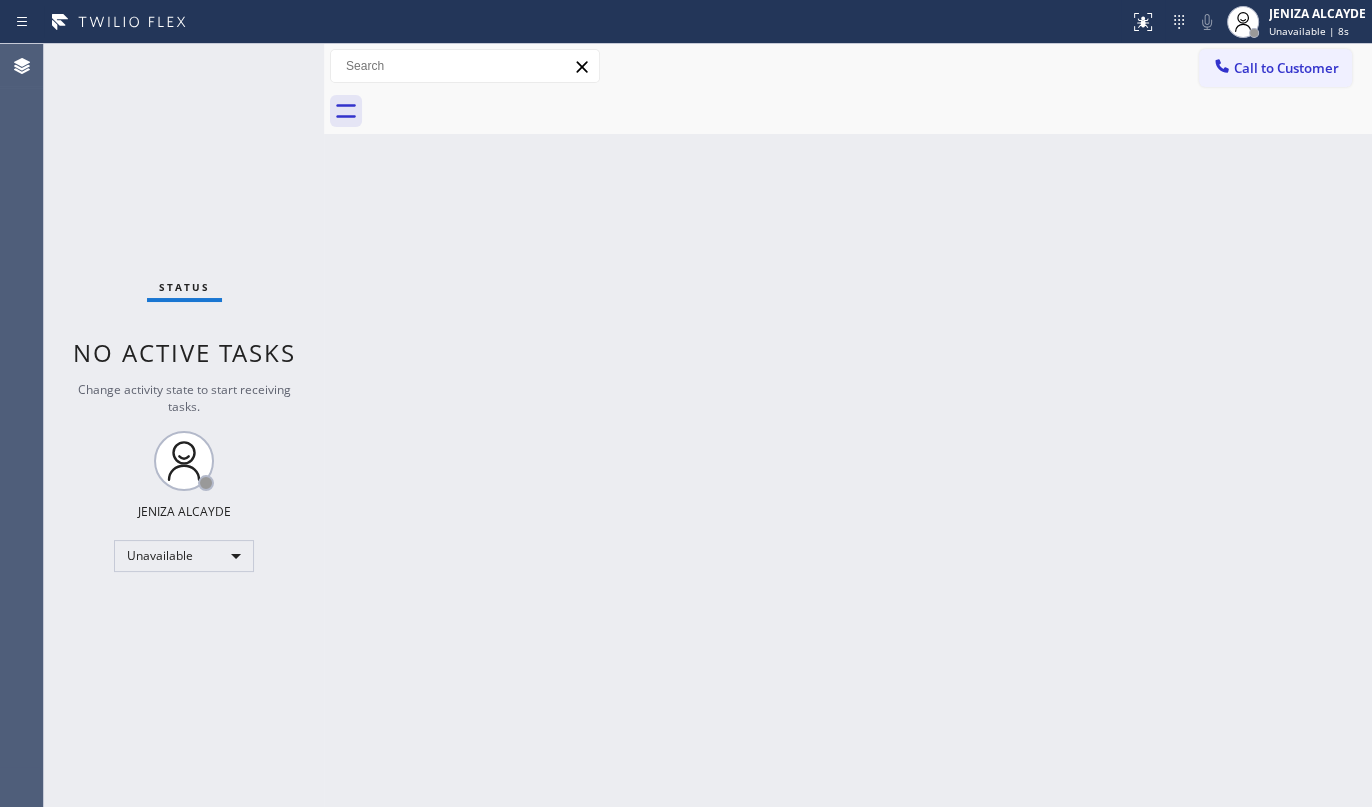 drag, startPoint x: 122, startPoint y: 130, endPoint x: 122, endPoint y: 107, distance: 23 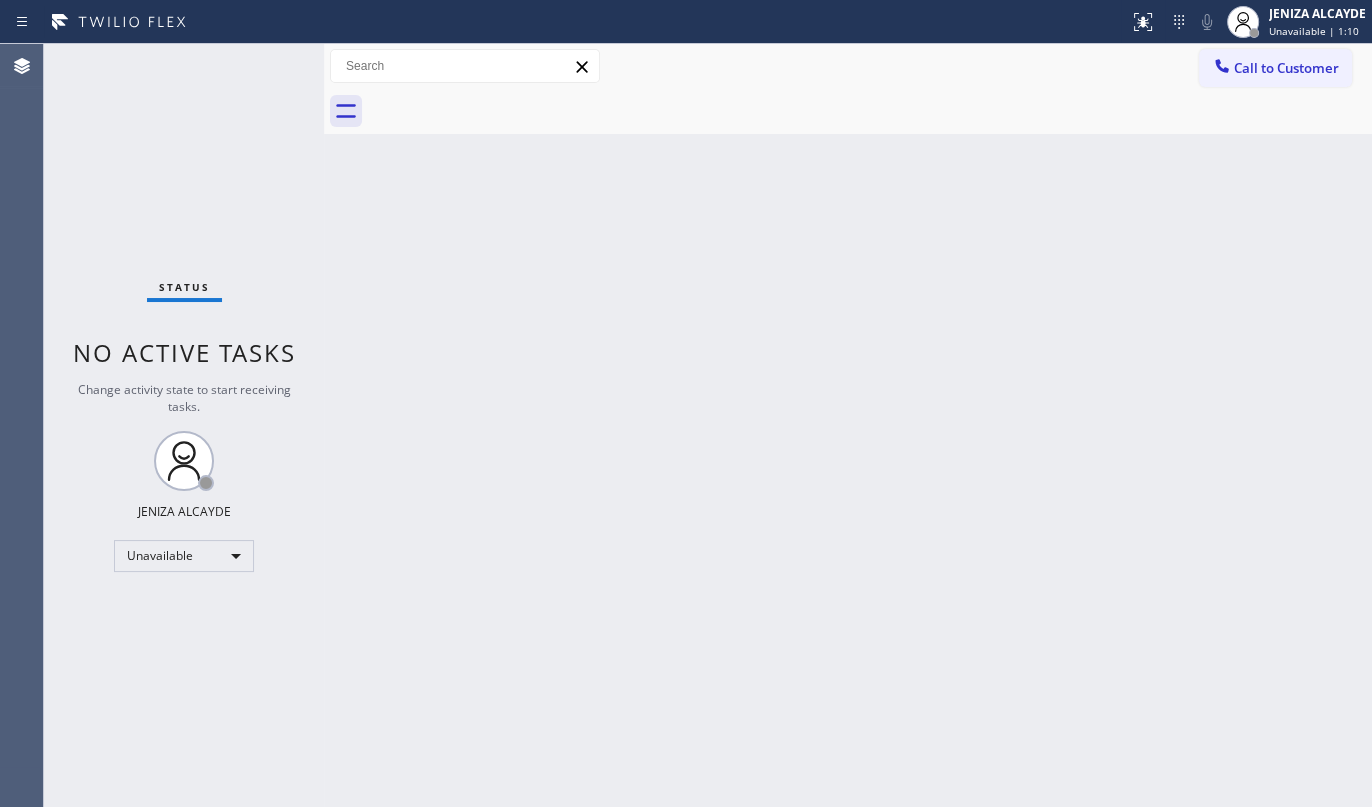 click on "Status   No active tasks     Change activity state to start receiving tasks.   JENIZA ALCAYDE Unavailable" at bounding box center (184, 425) 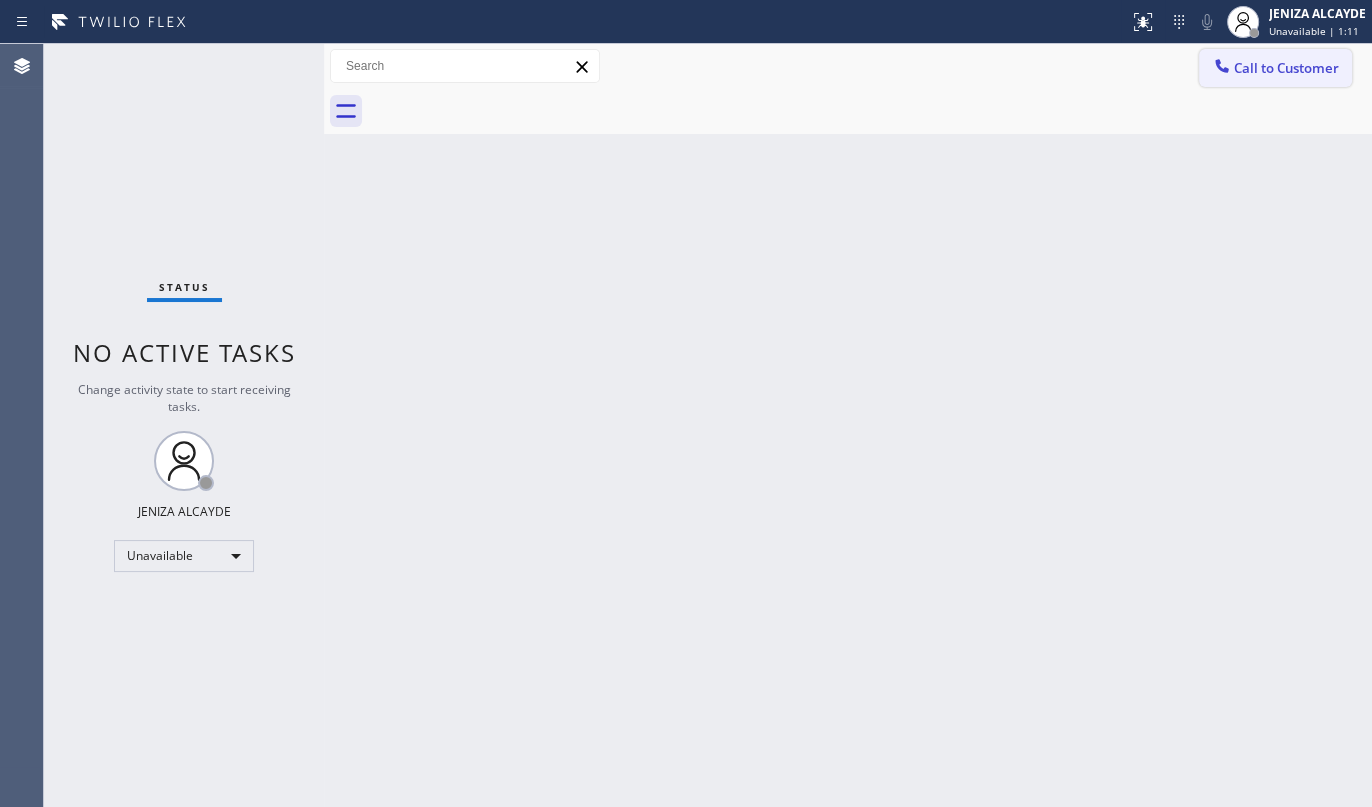 click on "Call to Customer" at bounding box center [1286, 68] 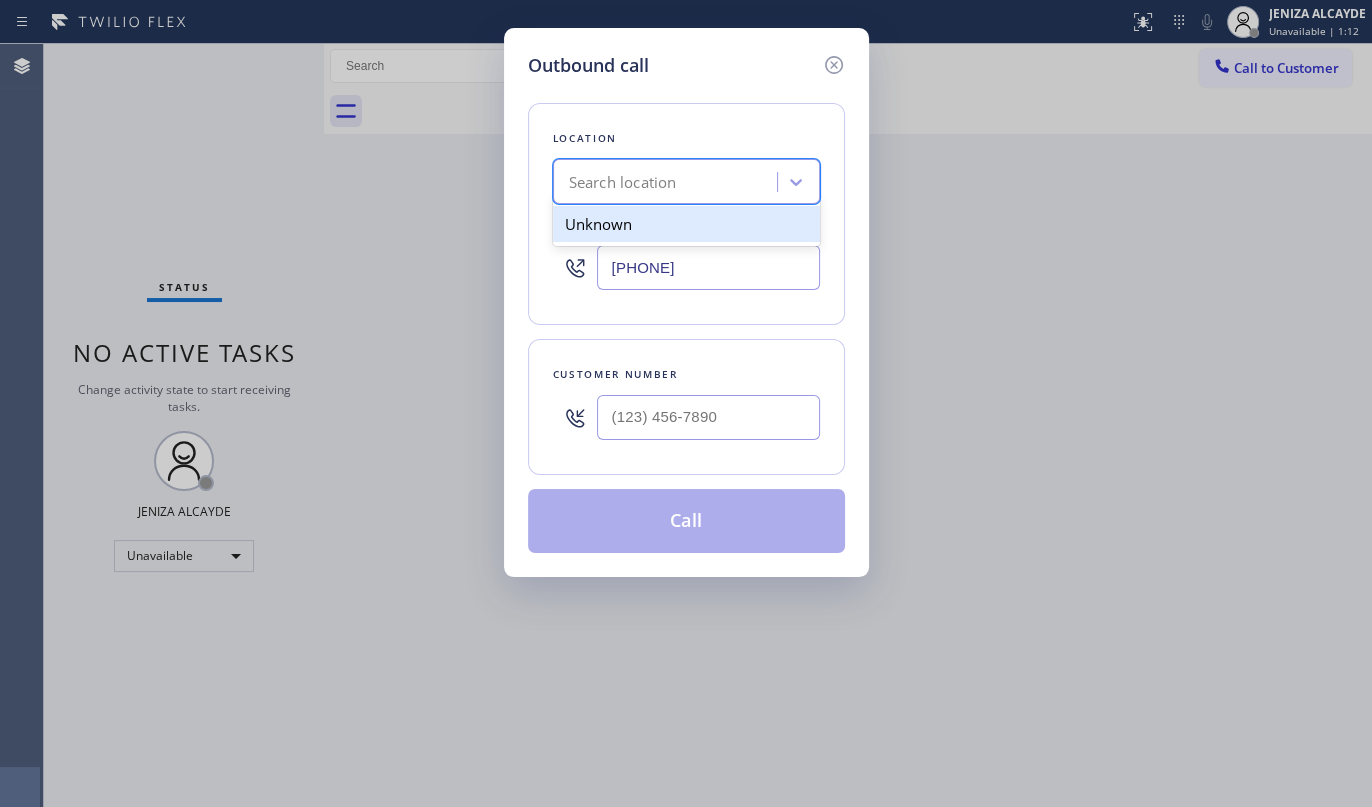 click on "Search location" at bounding box center [623, 182] 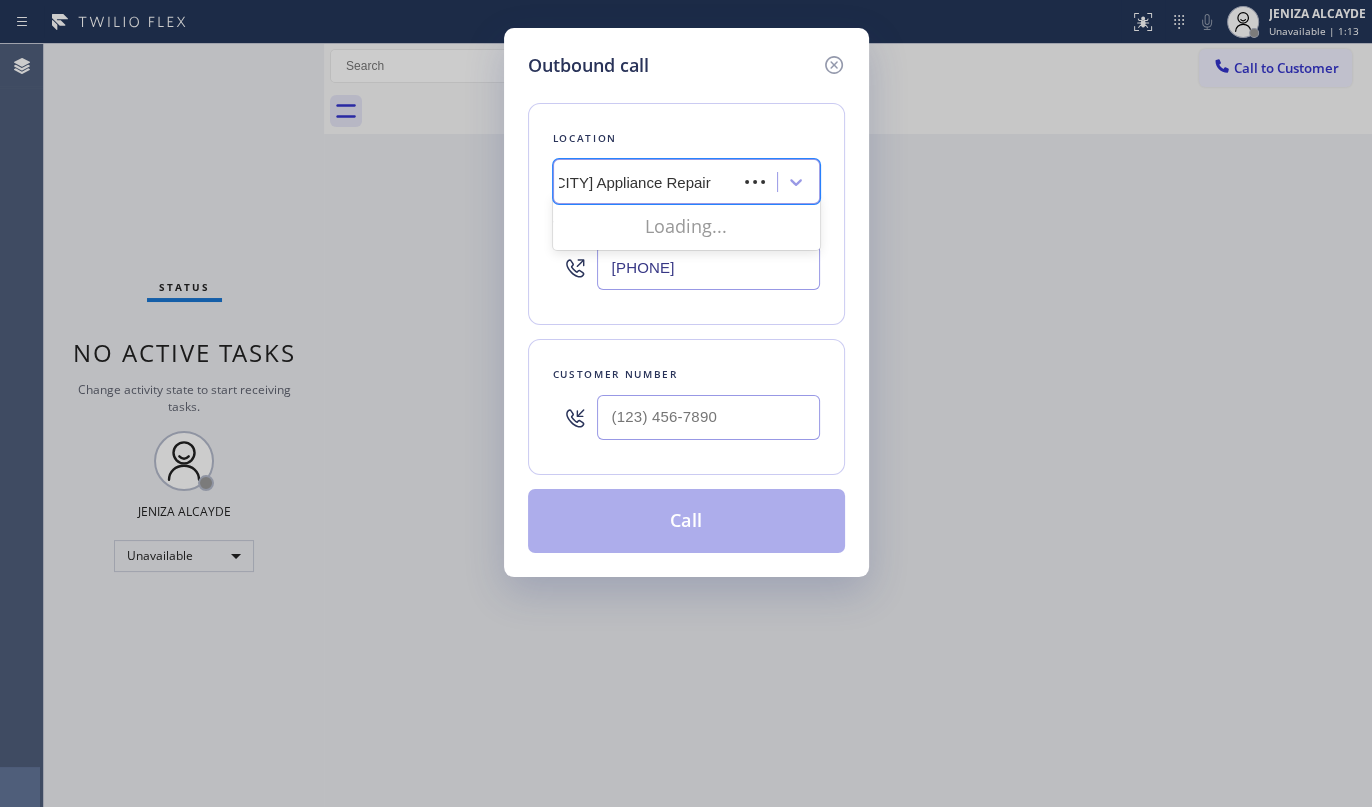 scroll, scrollTop: 0, scrollLeft: 0, axis: both 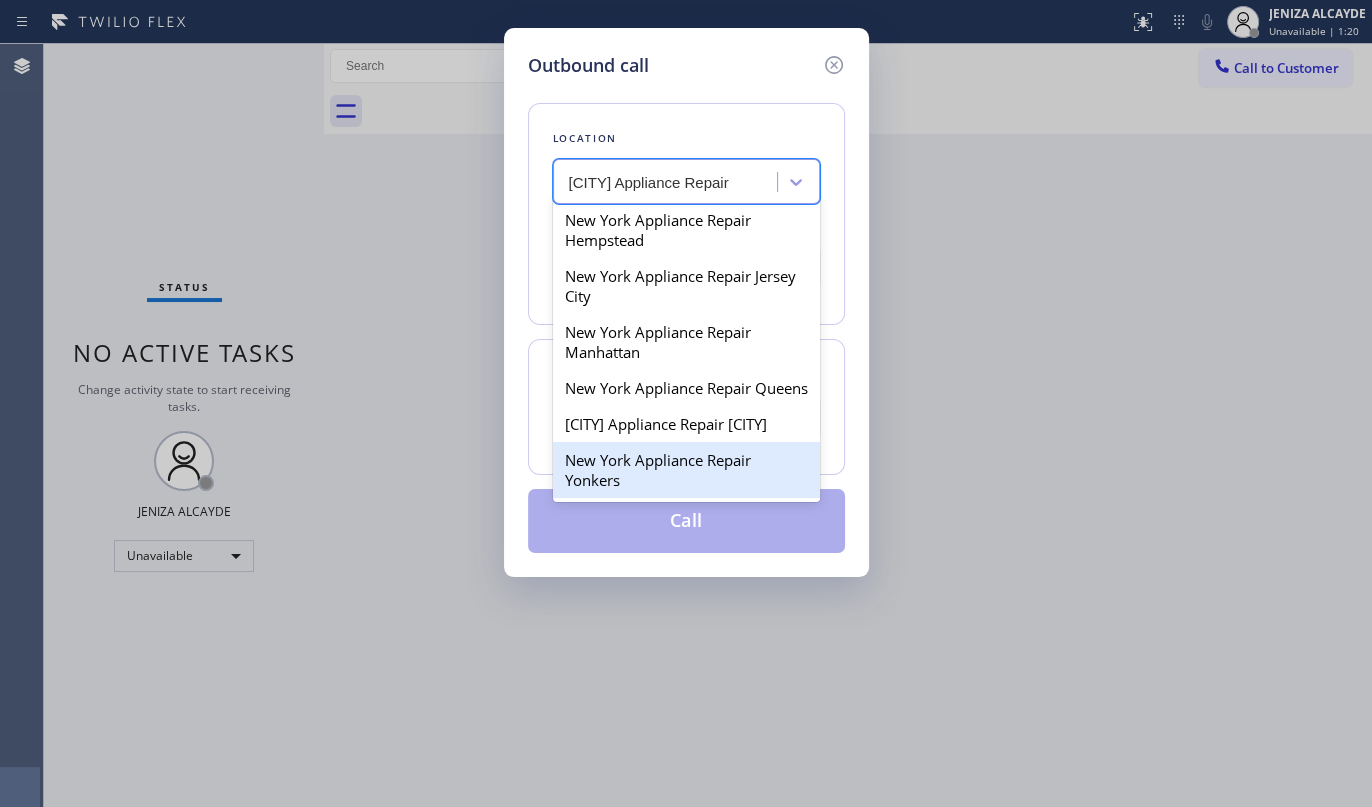 type on "New York Appliance Repair" 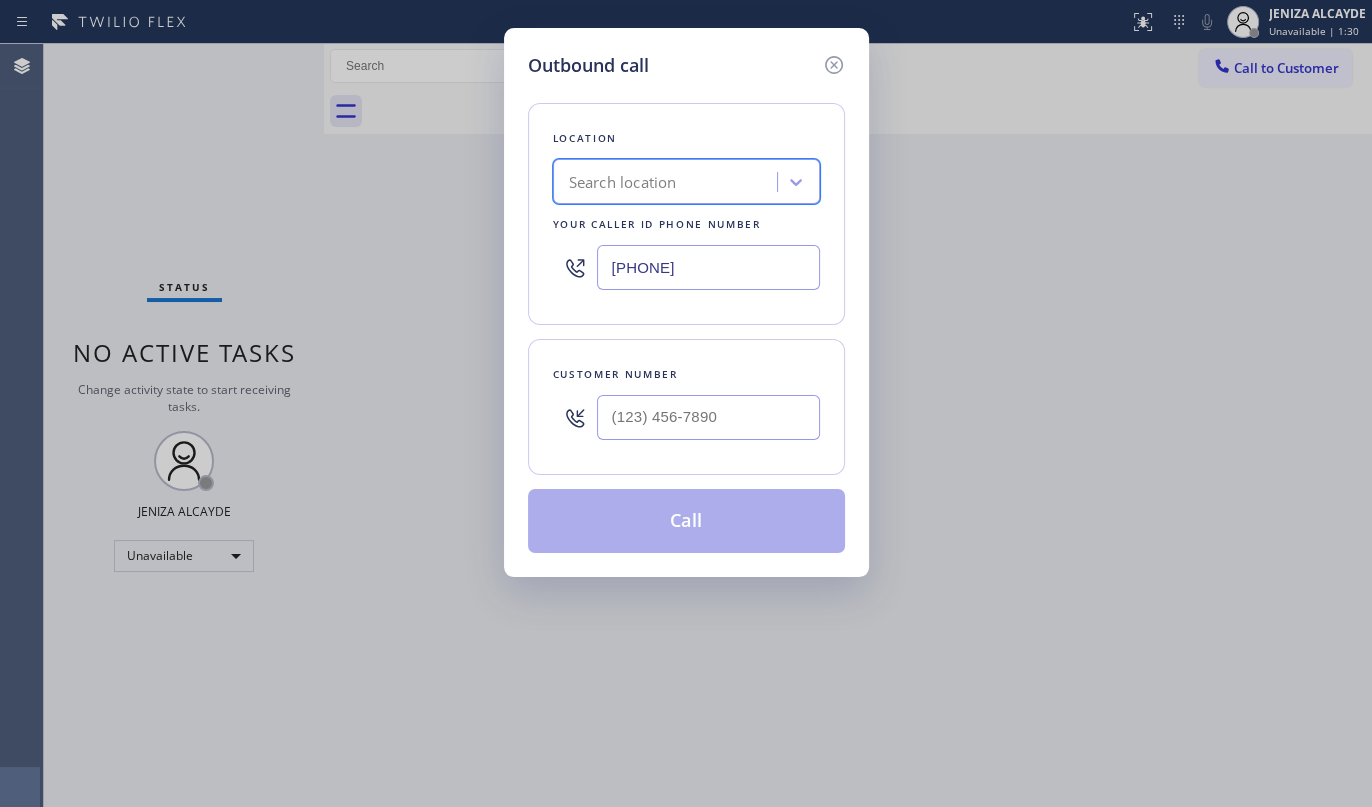 paste on "New York Appliance Repair" 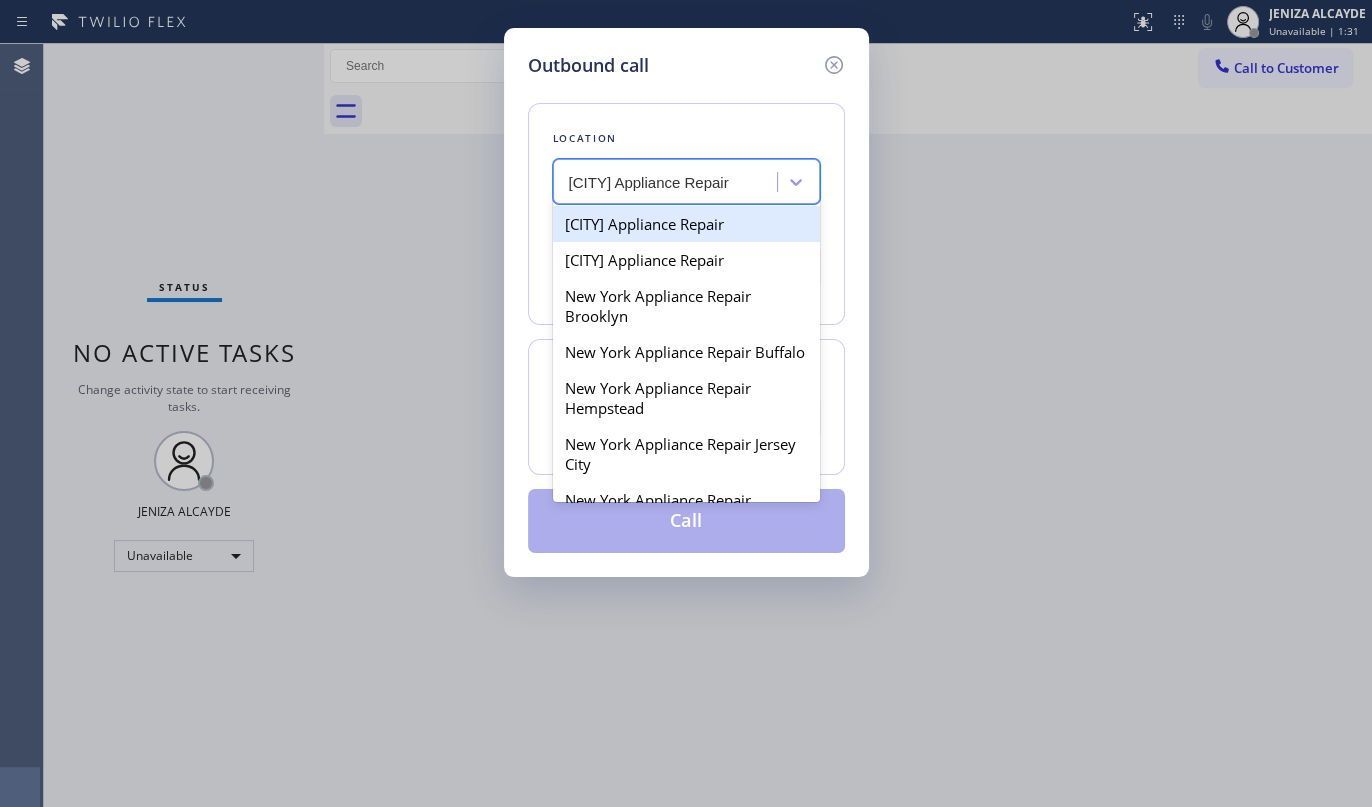 scroll, scrollTop: 0, scrollLeft: 0, axis: both 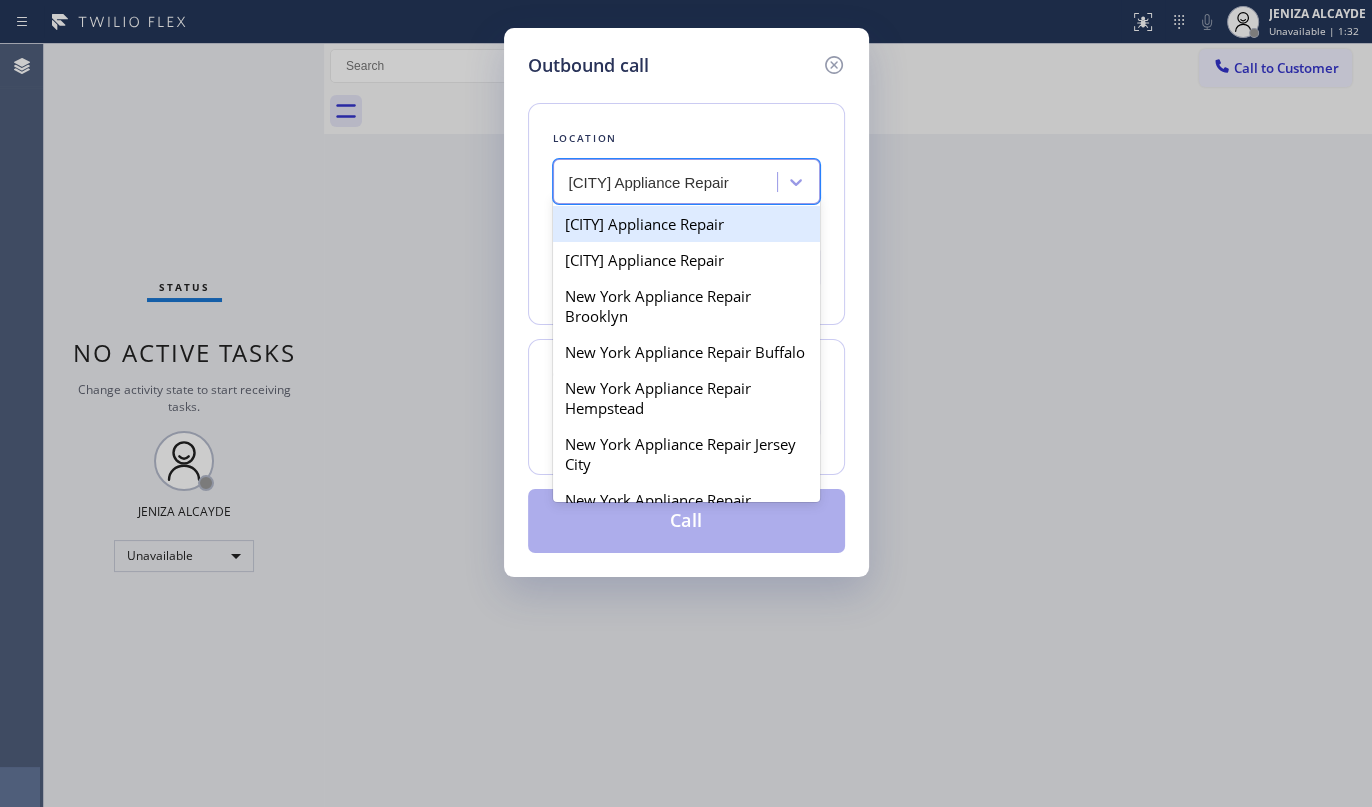 type 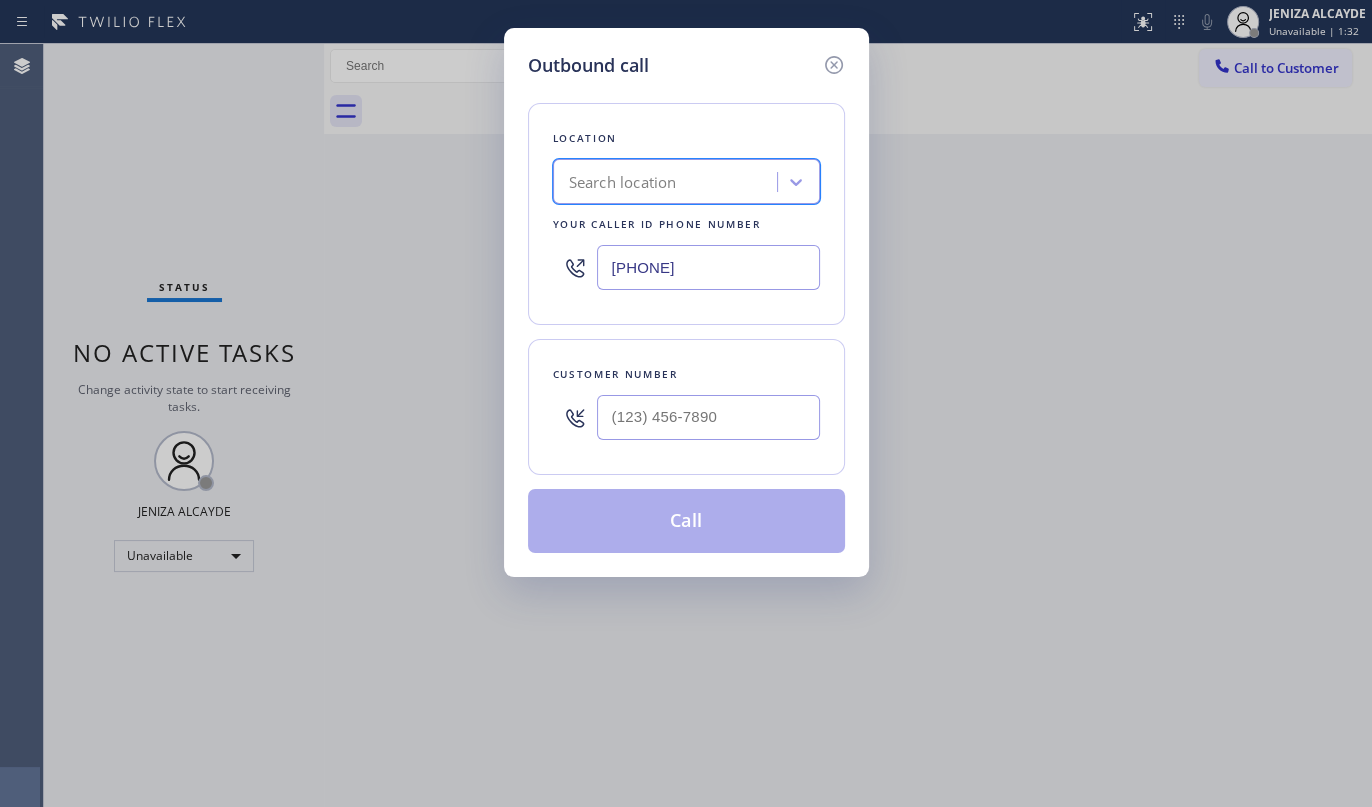 click on "Search location" at bounding box center (668, 182) 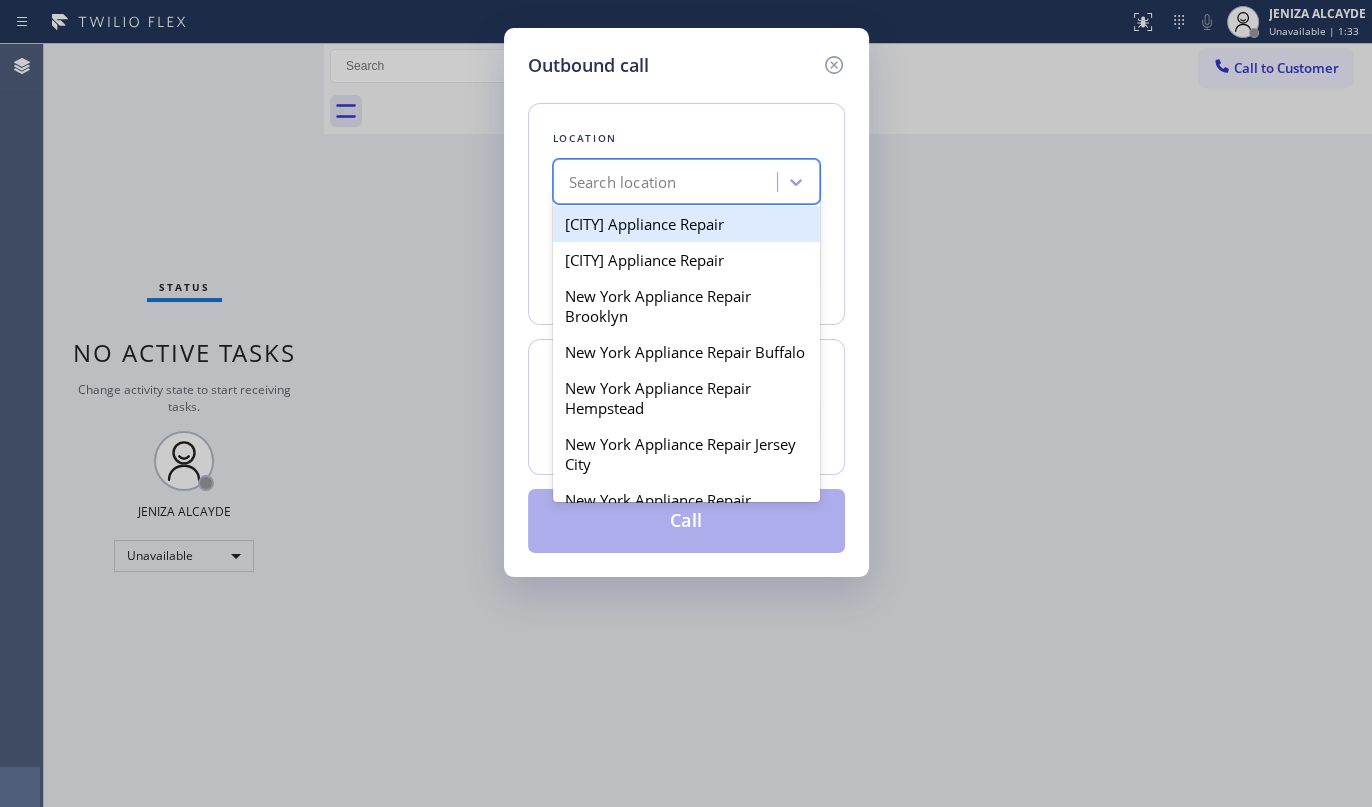 click on "Search location" at bounding box center (623, 182) 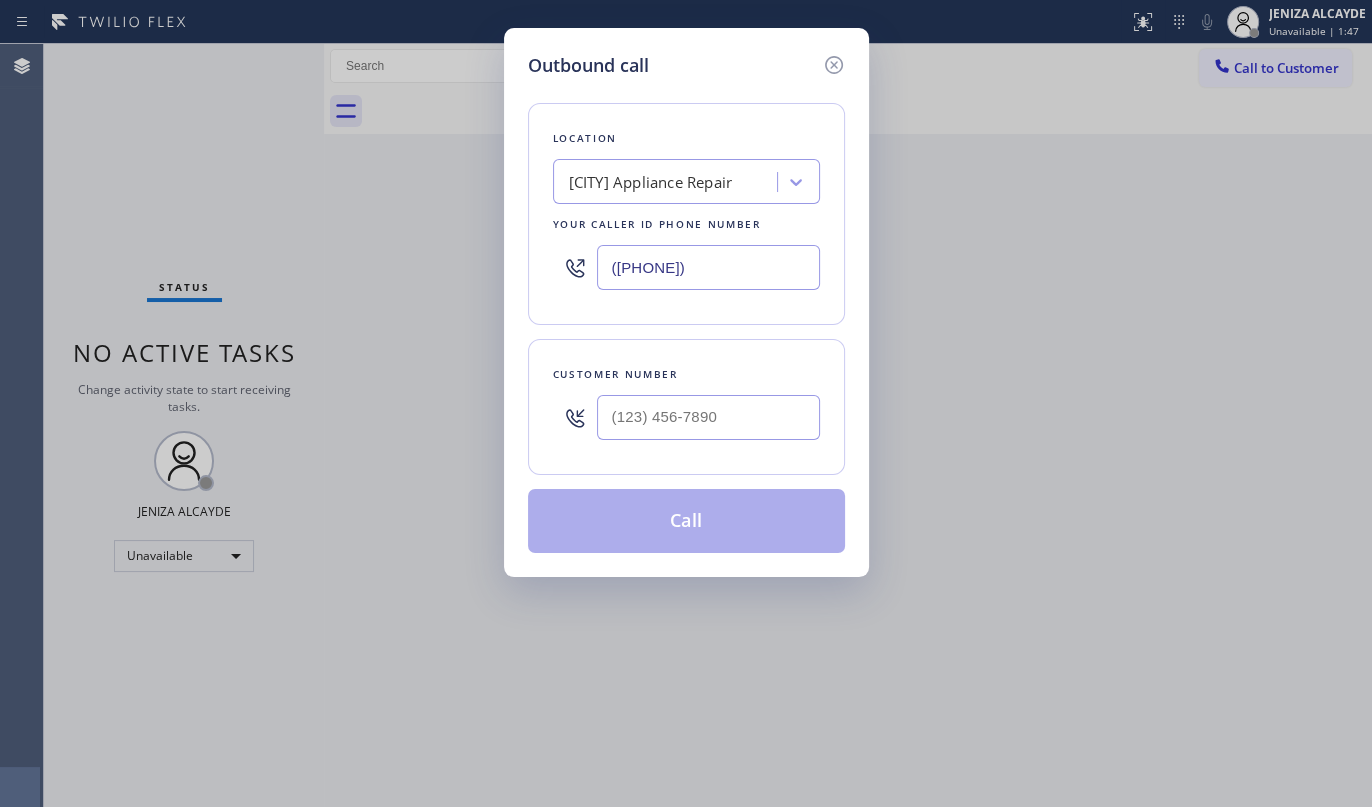 click on "Outbound call Location New York Appliance Repair Your caller id phone number (646) 650-2901 Customer number Call" at bounding box center (686, 403) 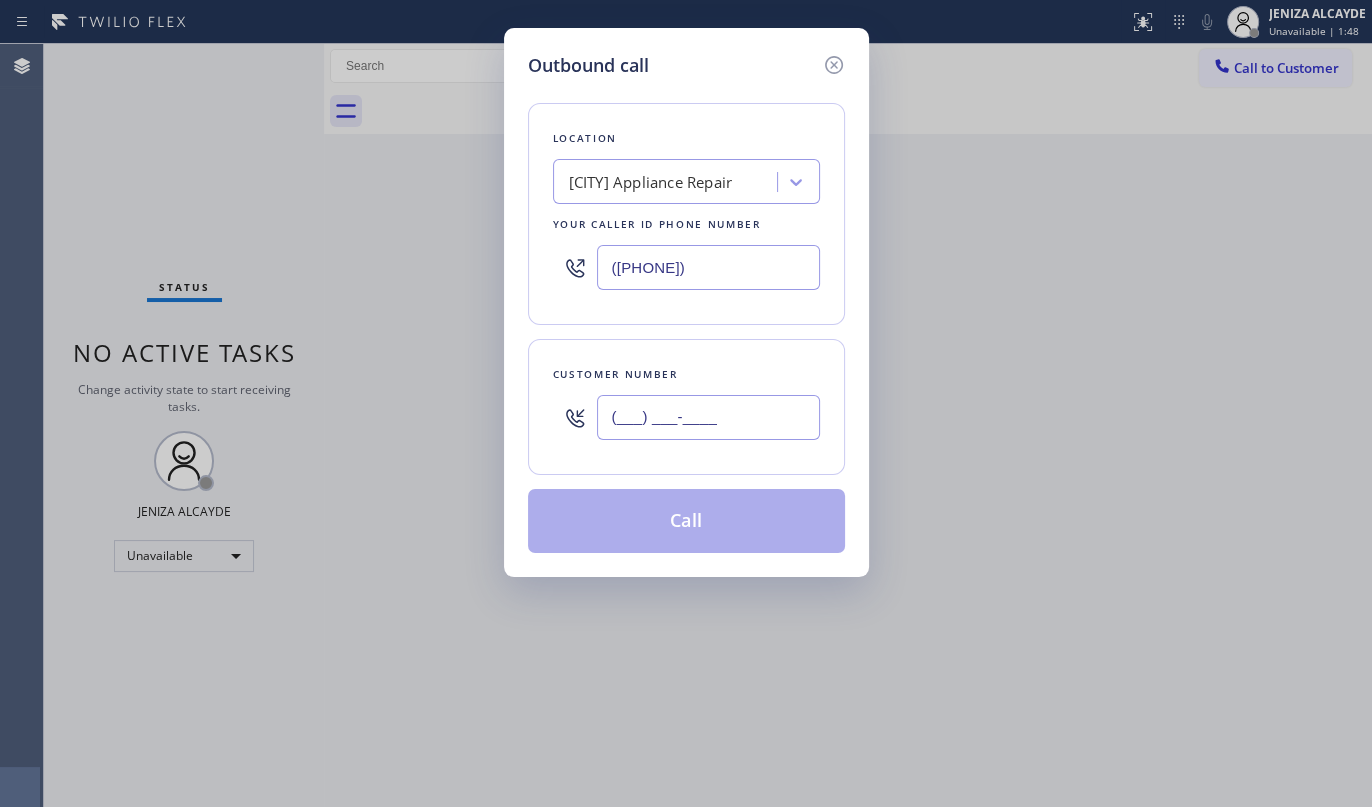 click on "(___) ___-____" at bounding box center [708, 417] 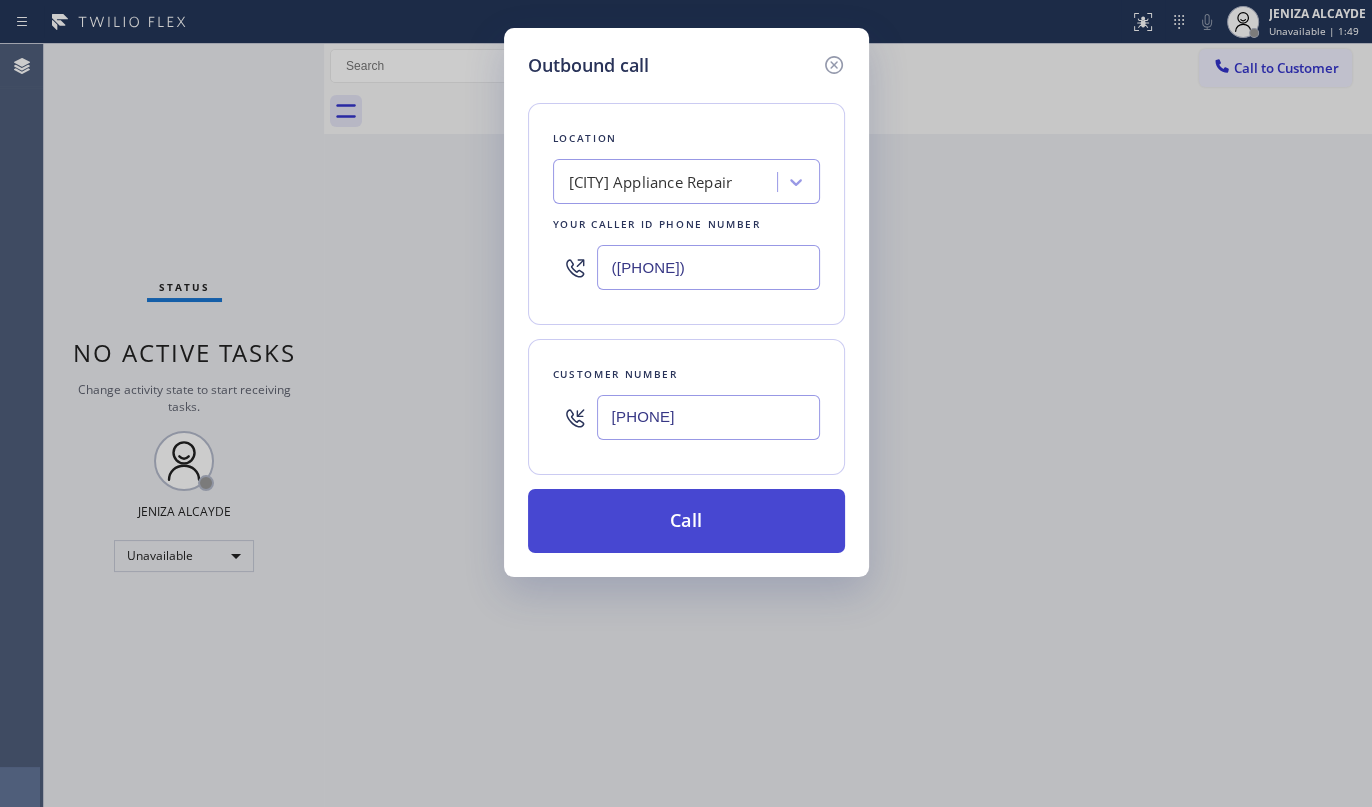 type on "(774) 424-1725" 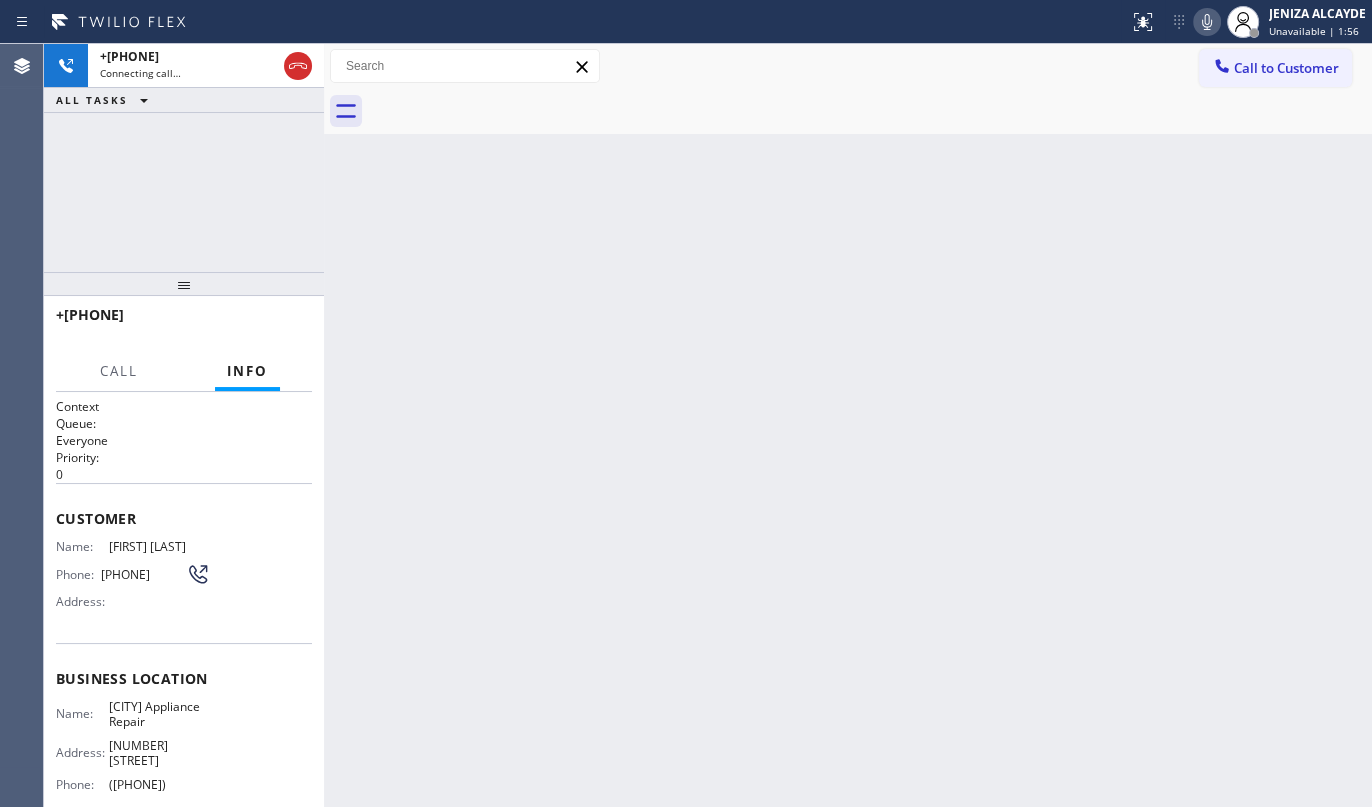 click on "Back to Dashboard Change Sender ID Customers Technicians Select a contact Outbound call Technician Search Technician Your caller id phone number Your caller id phone number Call Technician info Name   Phone none Address none Change Sender ID HVAC +18559994417 5 Star Appliance +18557314952 Appliance Repair +18554611149 Plumbing +18889090120 Air Duct Cleaning +18006865038  Electricians +18005688664 Cancel Change Check personal SMS Reset Change No tabs Call to Customer Outbound call Location New York Appliance Repair Your caller id phone number (646) 650-2901 Customer number Call Outbound call Technician Search Technician Your caller id phone number Your caller id phone number Call" at bounding box center [848, 425] 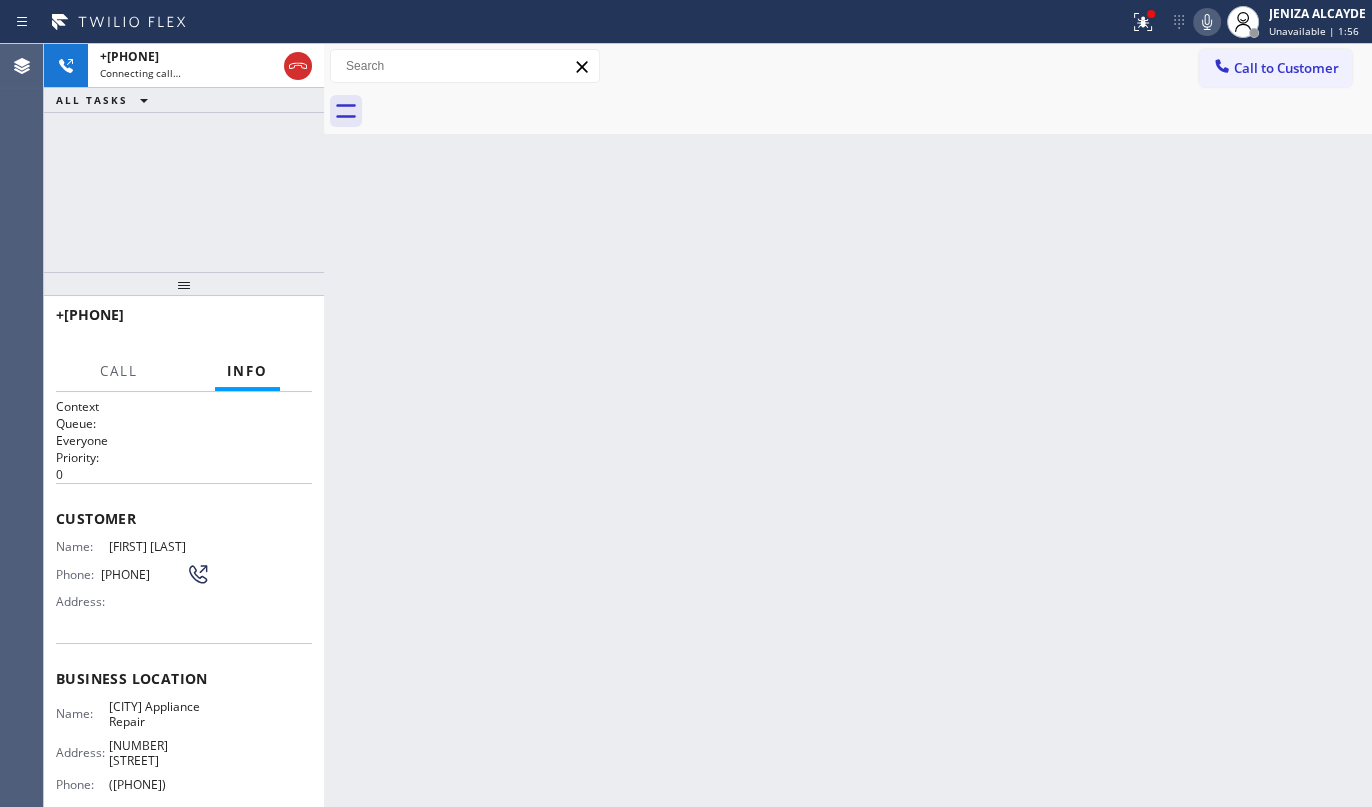 click on "+17744241725 Connecting call… ALL TASKS ALL TASKS ACTIVE TASKS TASKS IN WRAP UP" at bounding box center (184, 158) 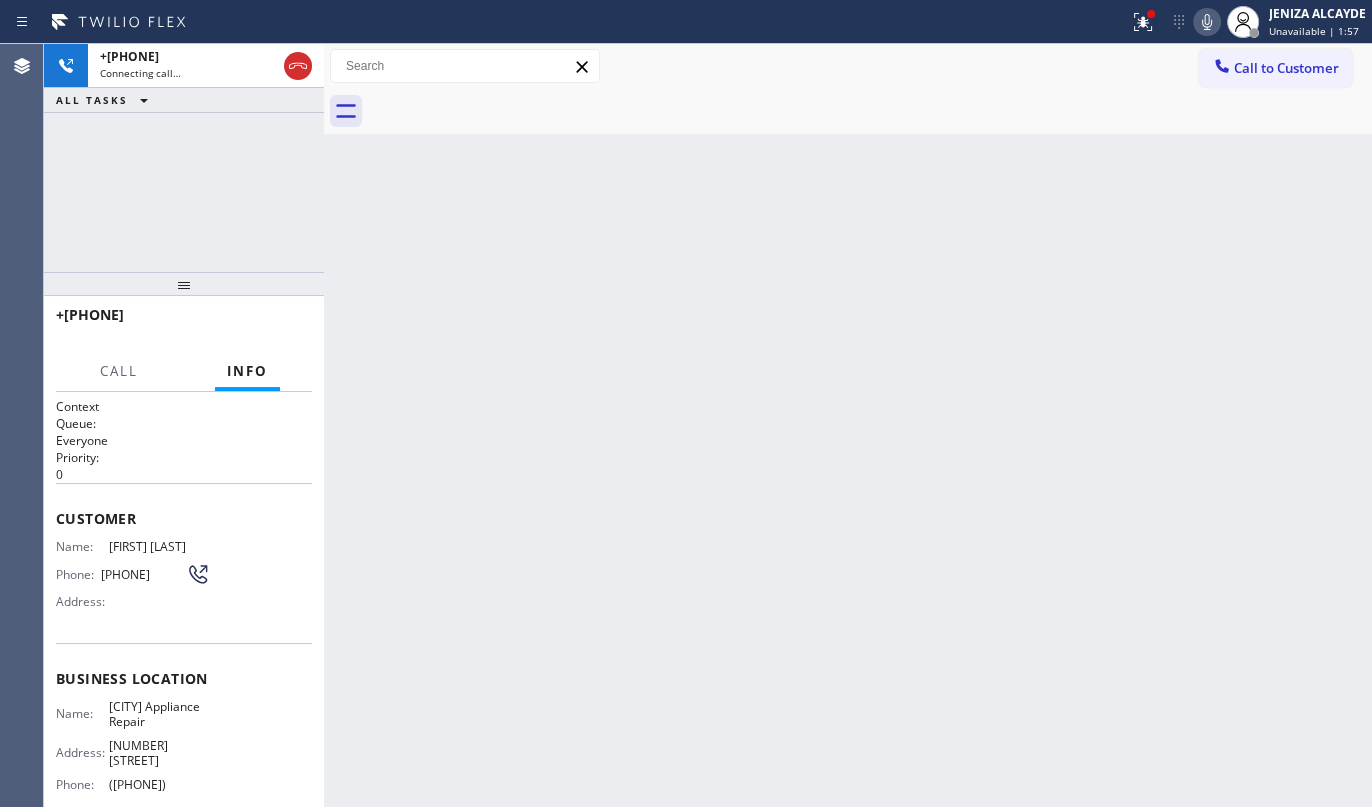 click on "+17744241725 Connecting call… ALL TASKS ALL TASKS ACTIVE TASKS TASKS IN WRAP UP" at bounding box center (184, 158) 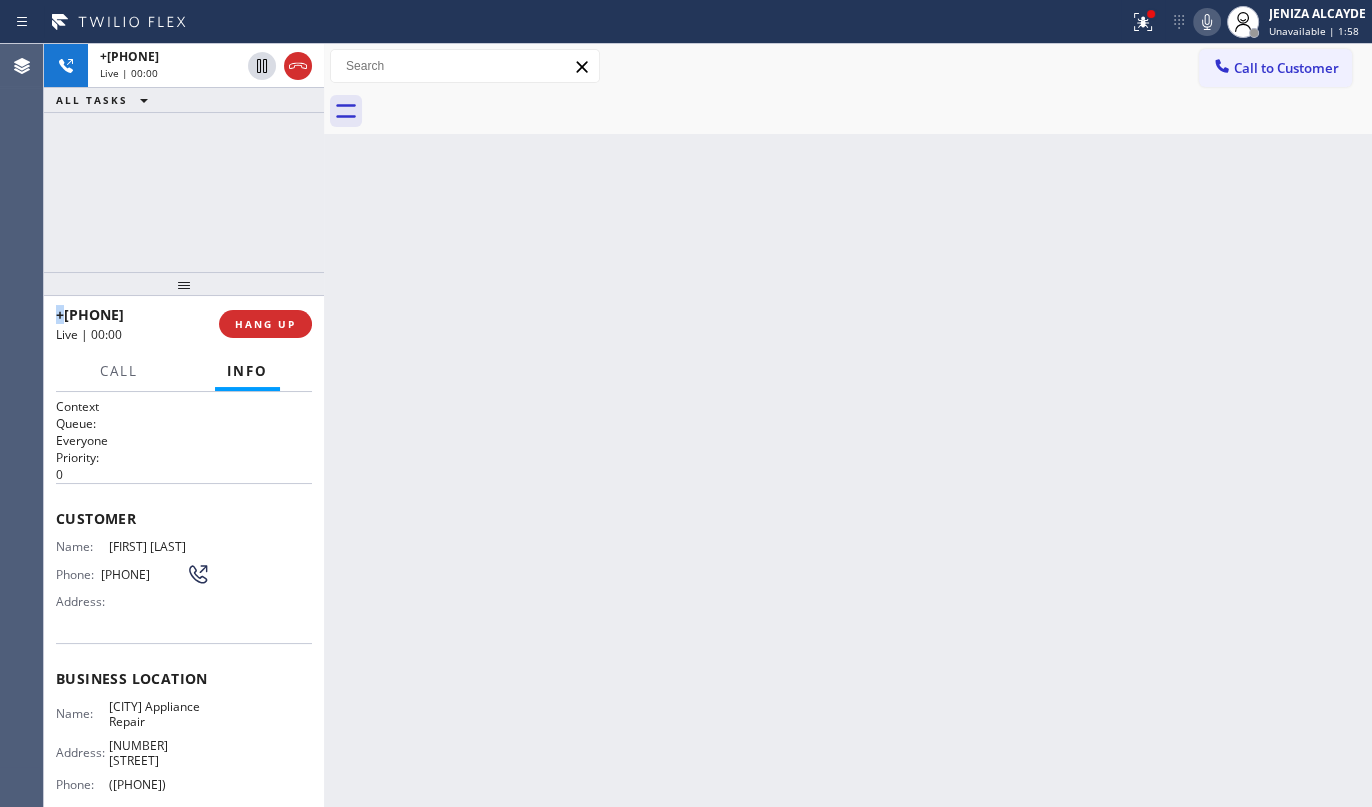 click on "+17744241725 Live | 00:00 ALL TASKS ALL TASKS ACTIVE TASKS TASKS IN WRAP UP" at bounding box center (184, 158) 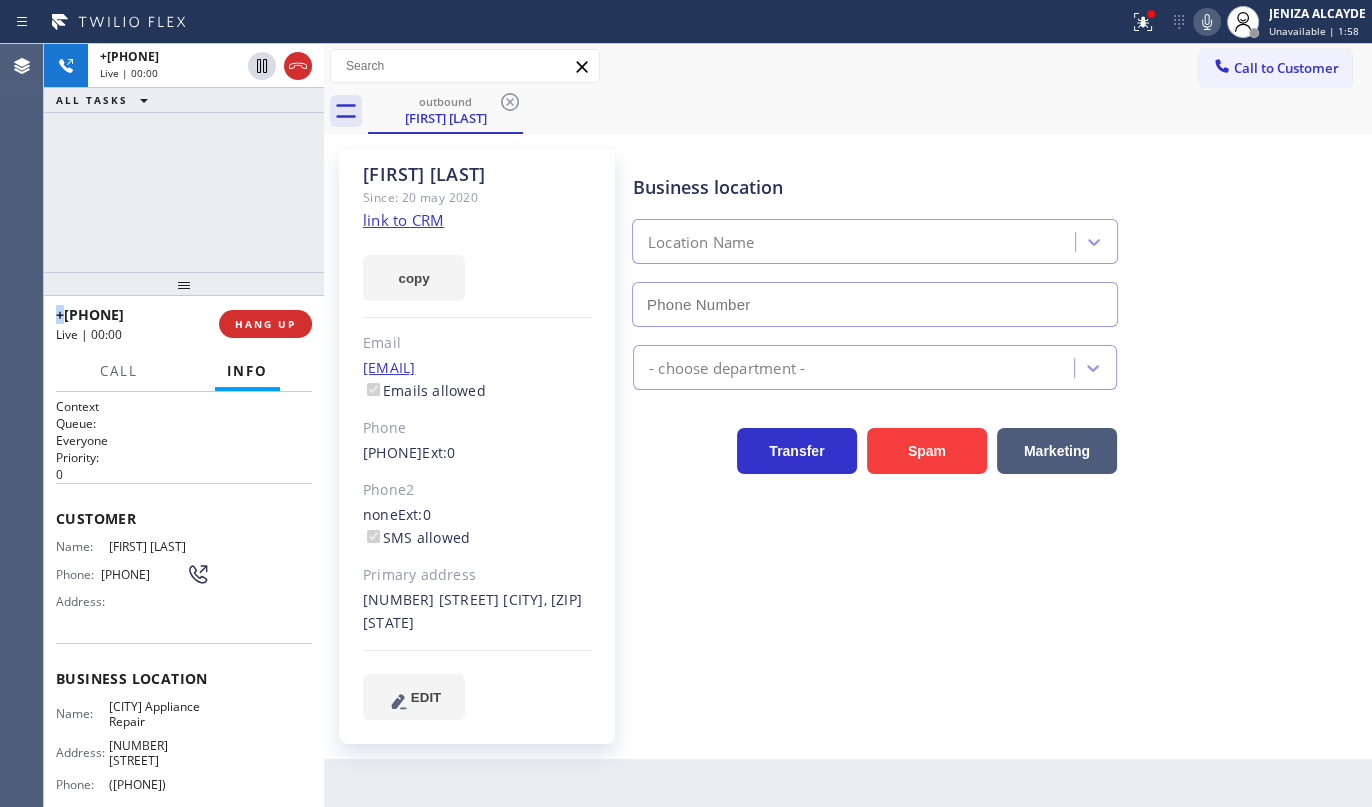 type on "(646) 650-2901" 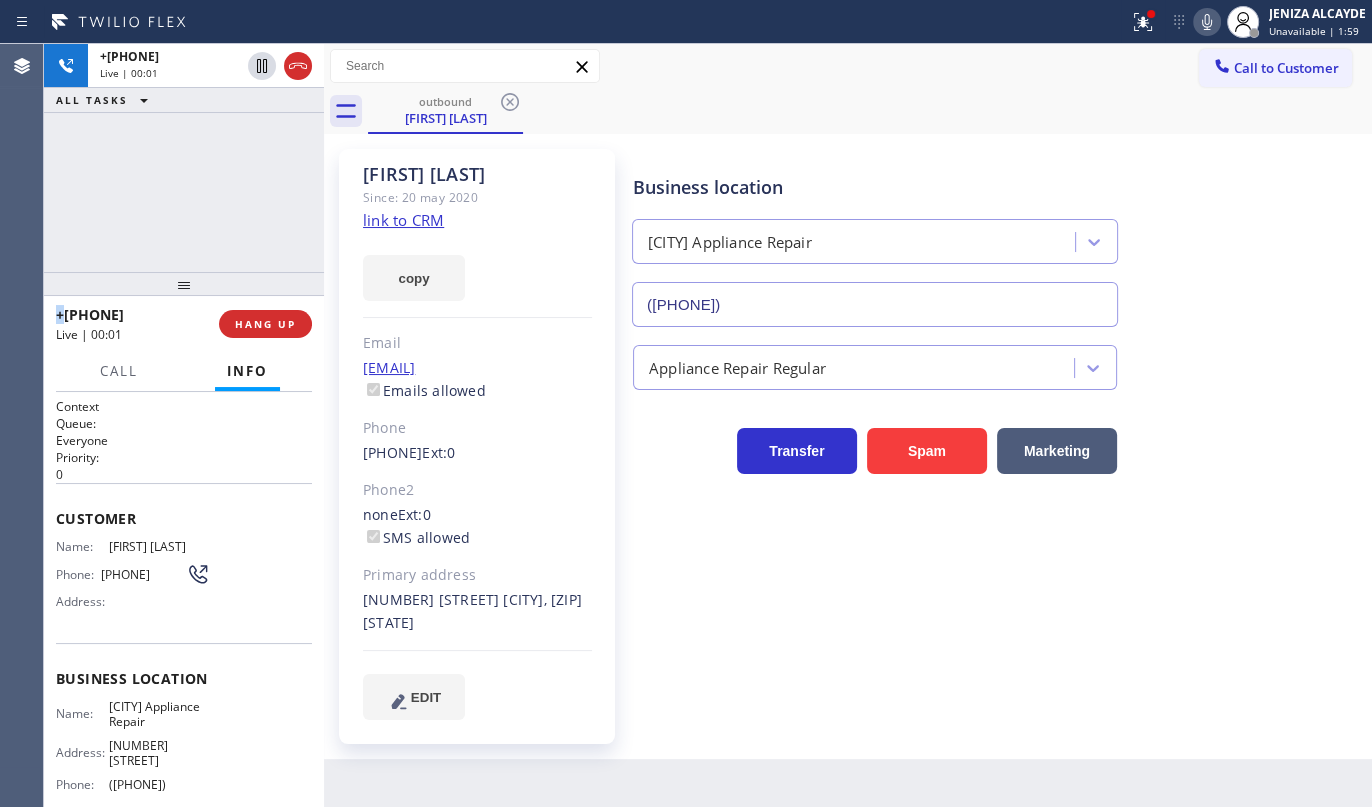 click on "link to CRM" 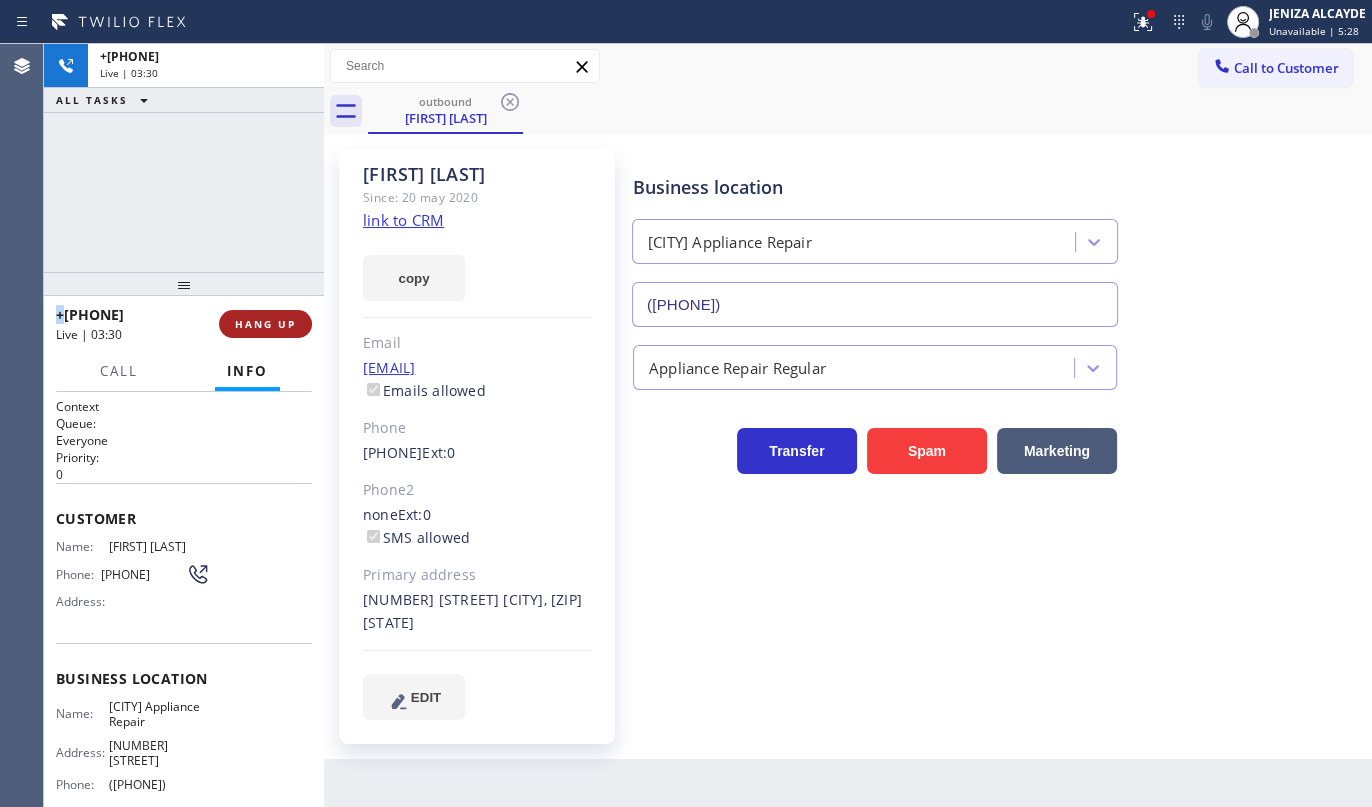 click on "HANG UP" at bounding box center (265, 324) 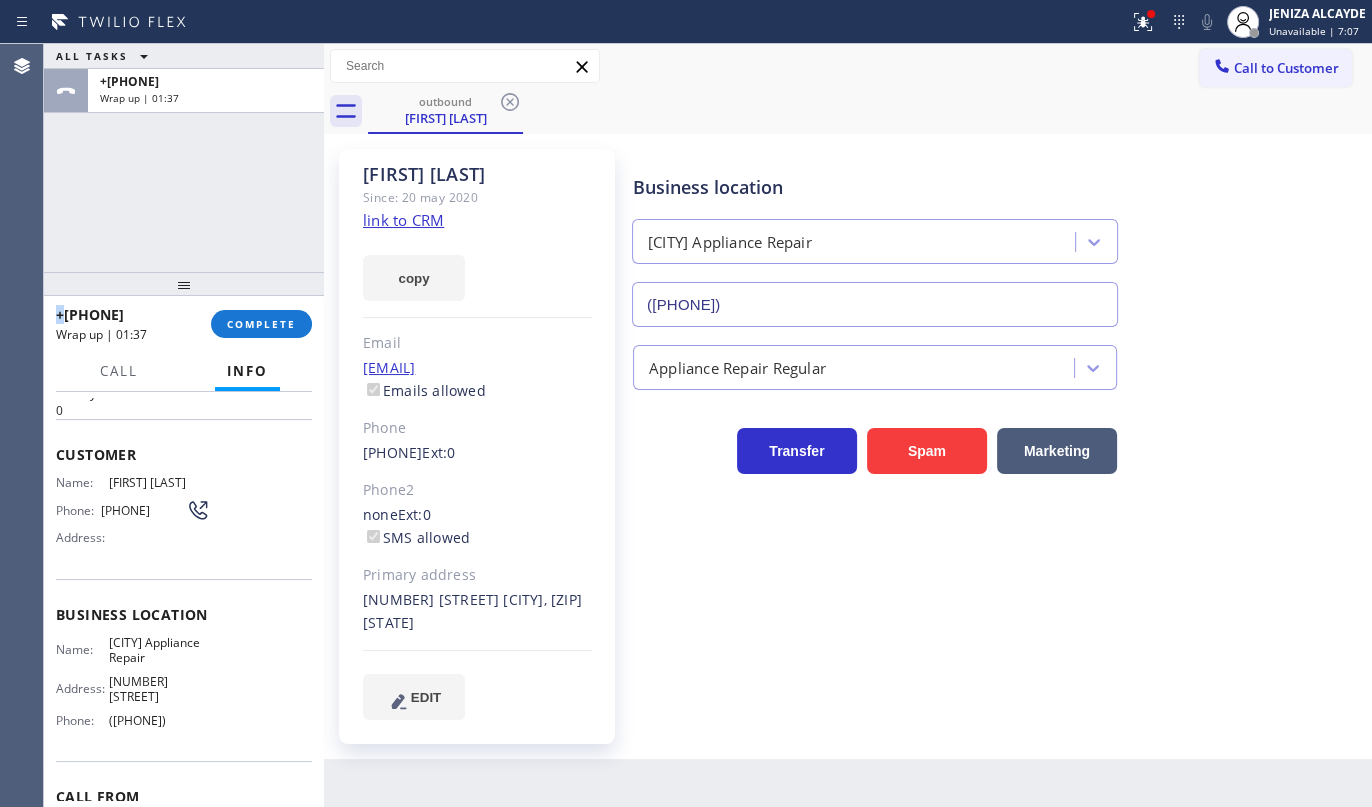 scroll, scrollTop: 90, scrollLeft: 0, axis: vertical 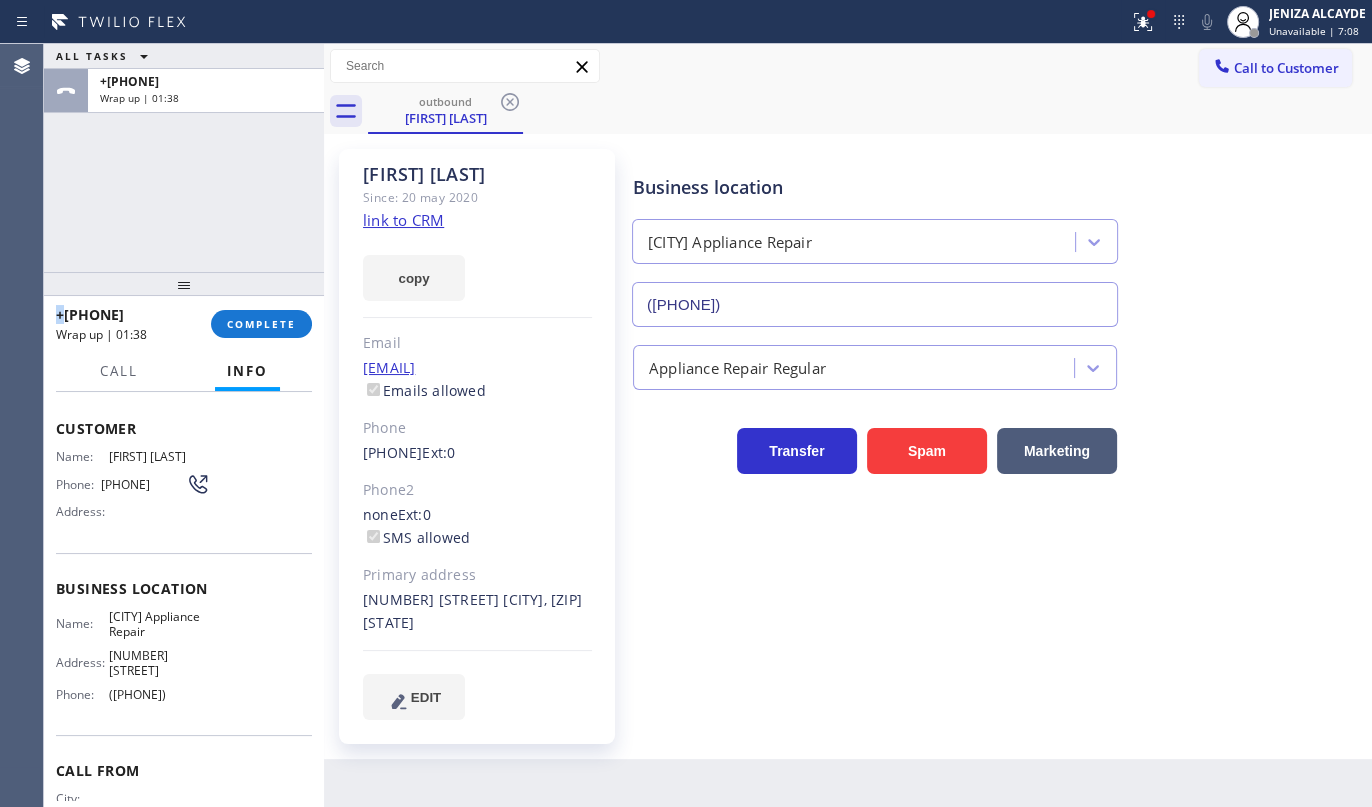 drag, startPoint x: 103, startPoint y: 676, endPoint x: 206, endPoint y: 677, distance: 103.00485 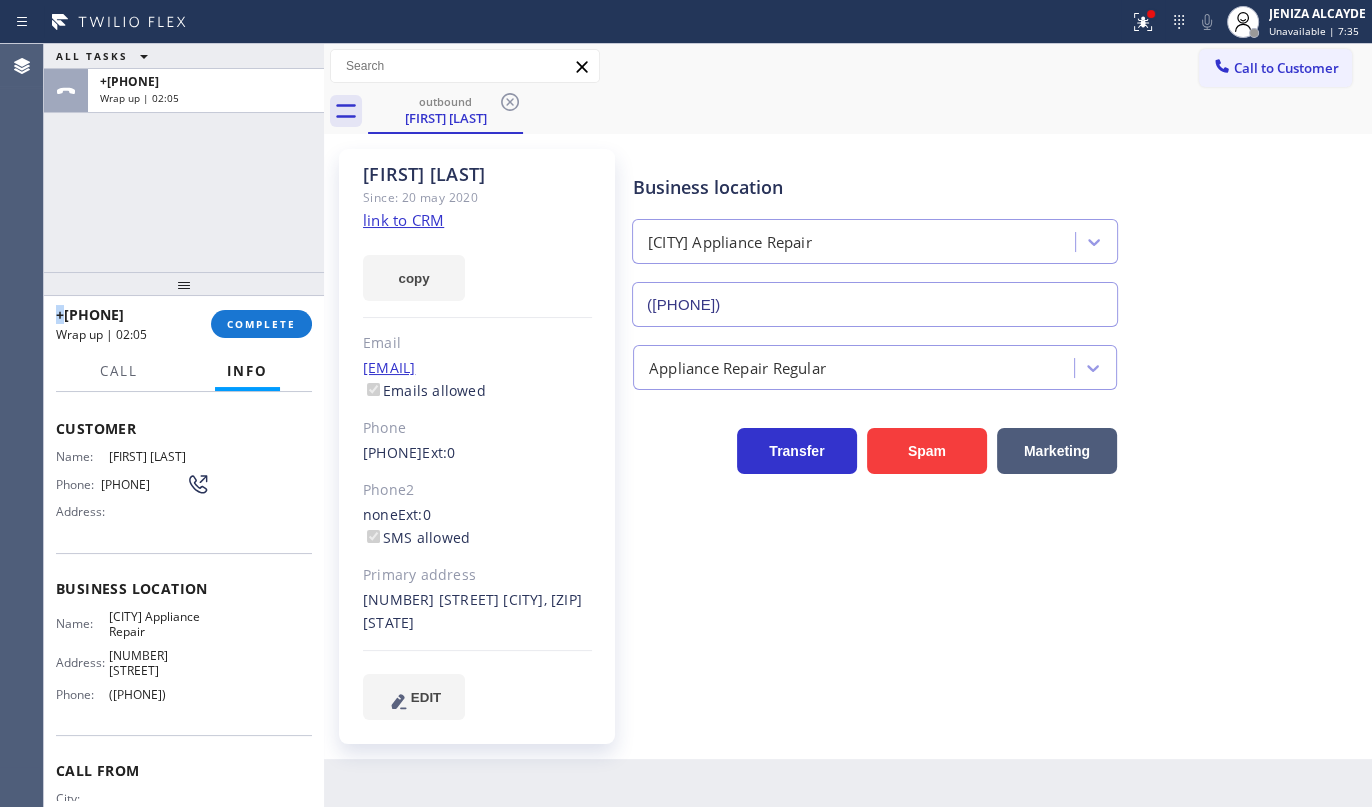 drag, startPoint x: 101, startPoint y: 614, endPoint x: 207, endPoint y: 629, distance: 107.05606 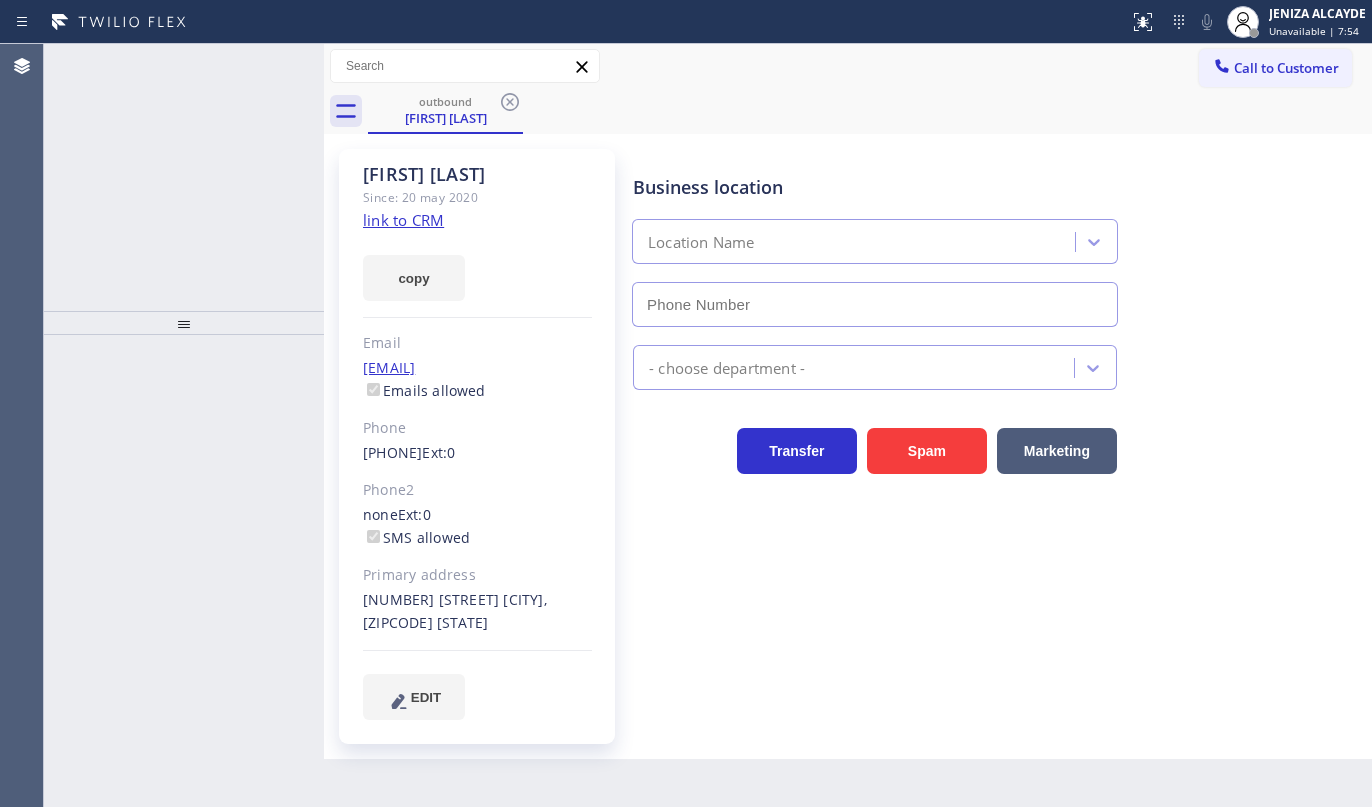 type on "[PHONE]" 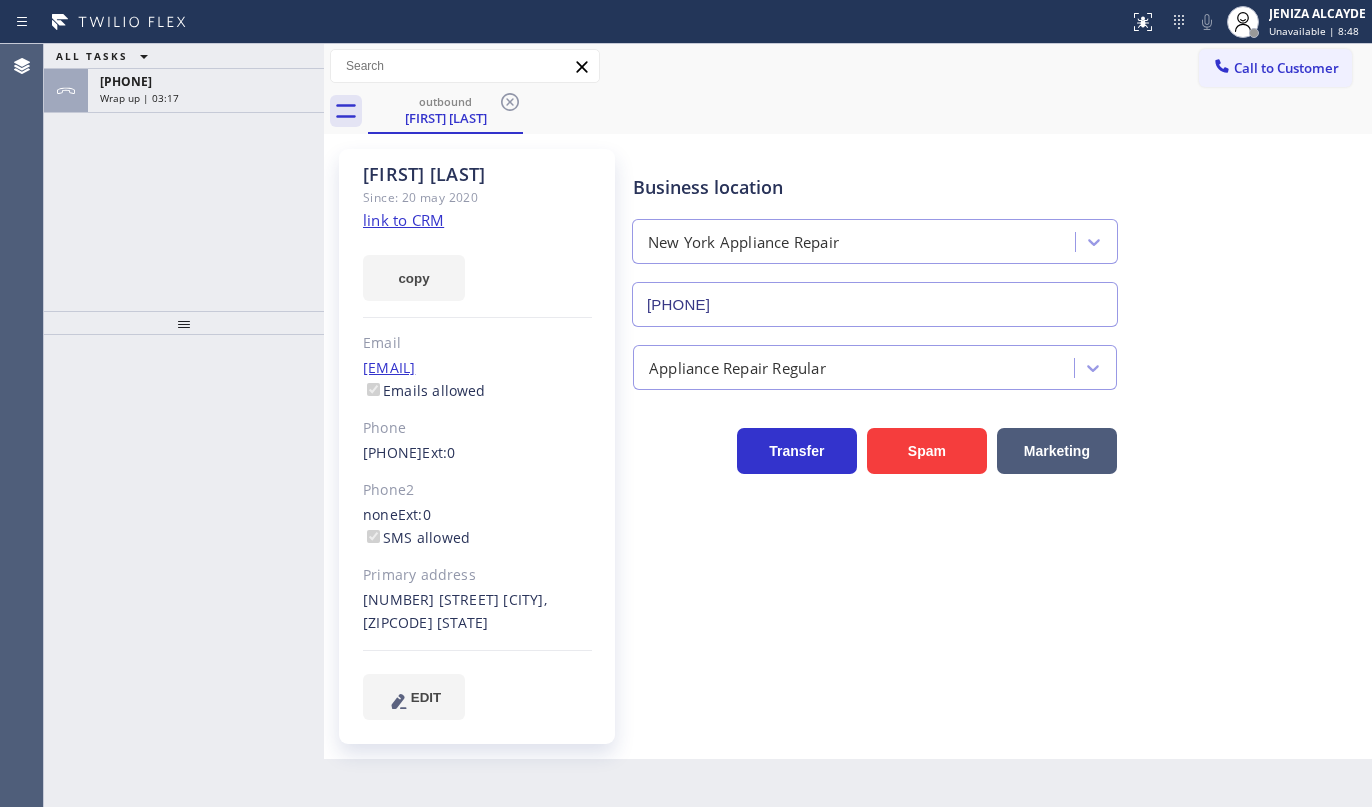 scroll, scrollTop: 0, scrollLeft: 0, axis: both 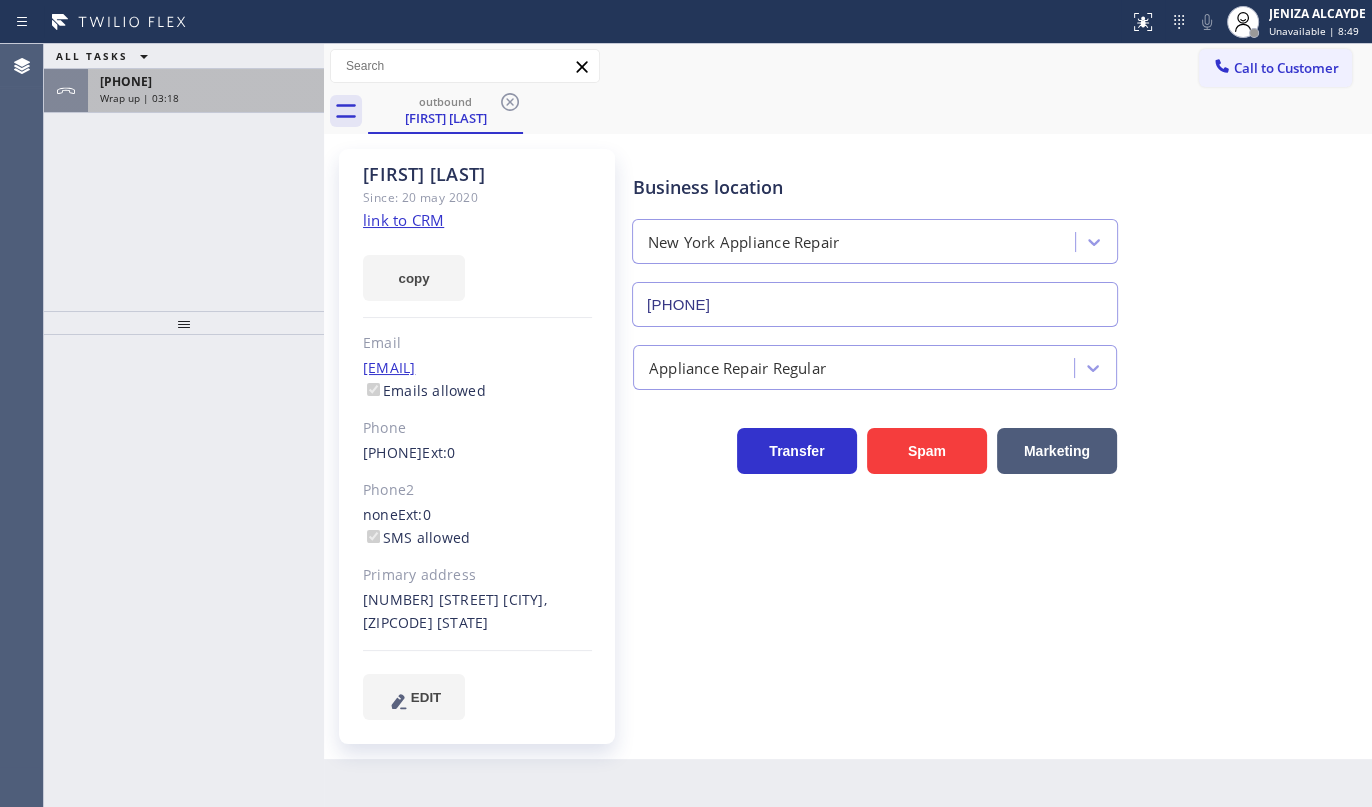 click on "[PHONE] Wrap up | 03:18" at bounding box center (202, 91) 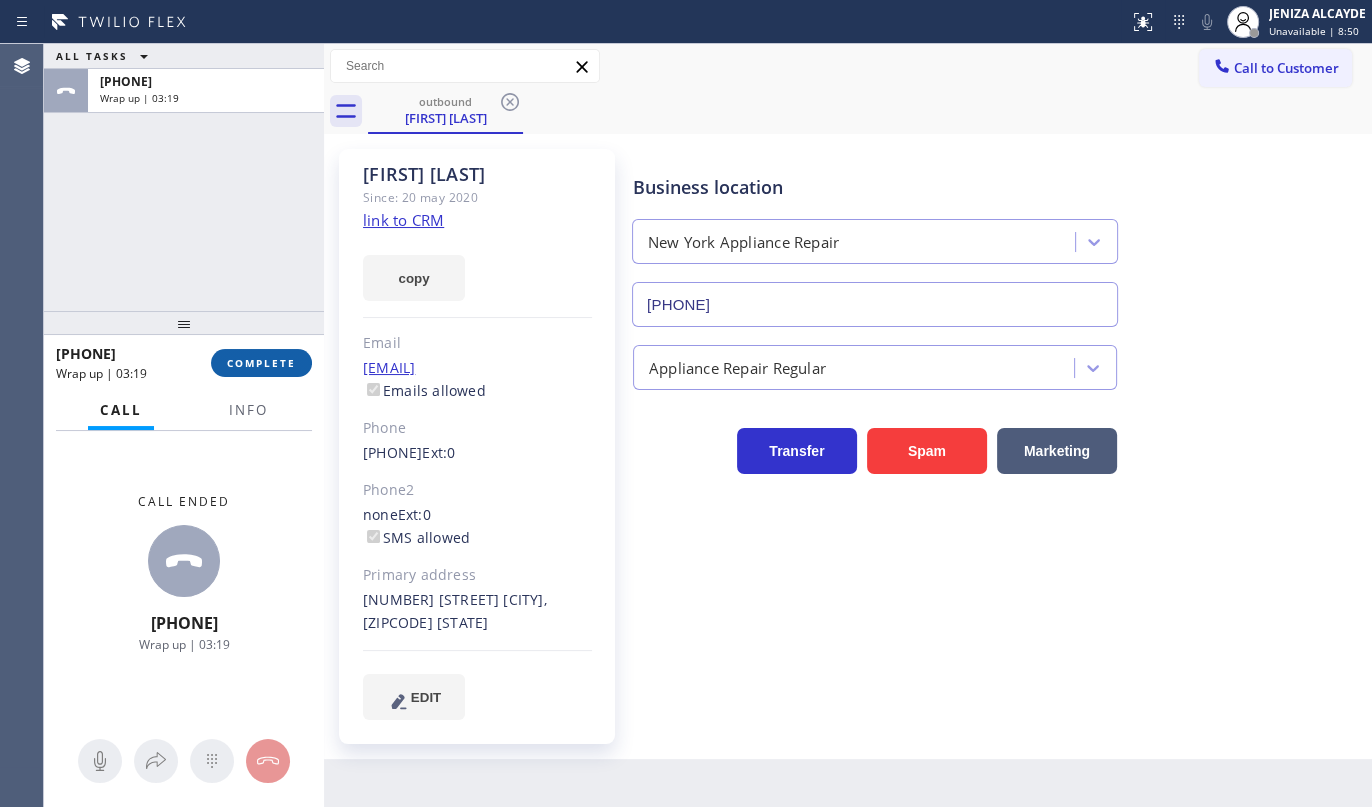 drag, startPoint x: 245, startPoint y: 355, endPoint x: 250, endPoint y: 365, distance: 11.18034 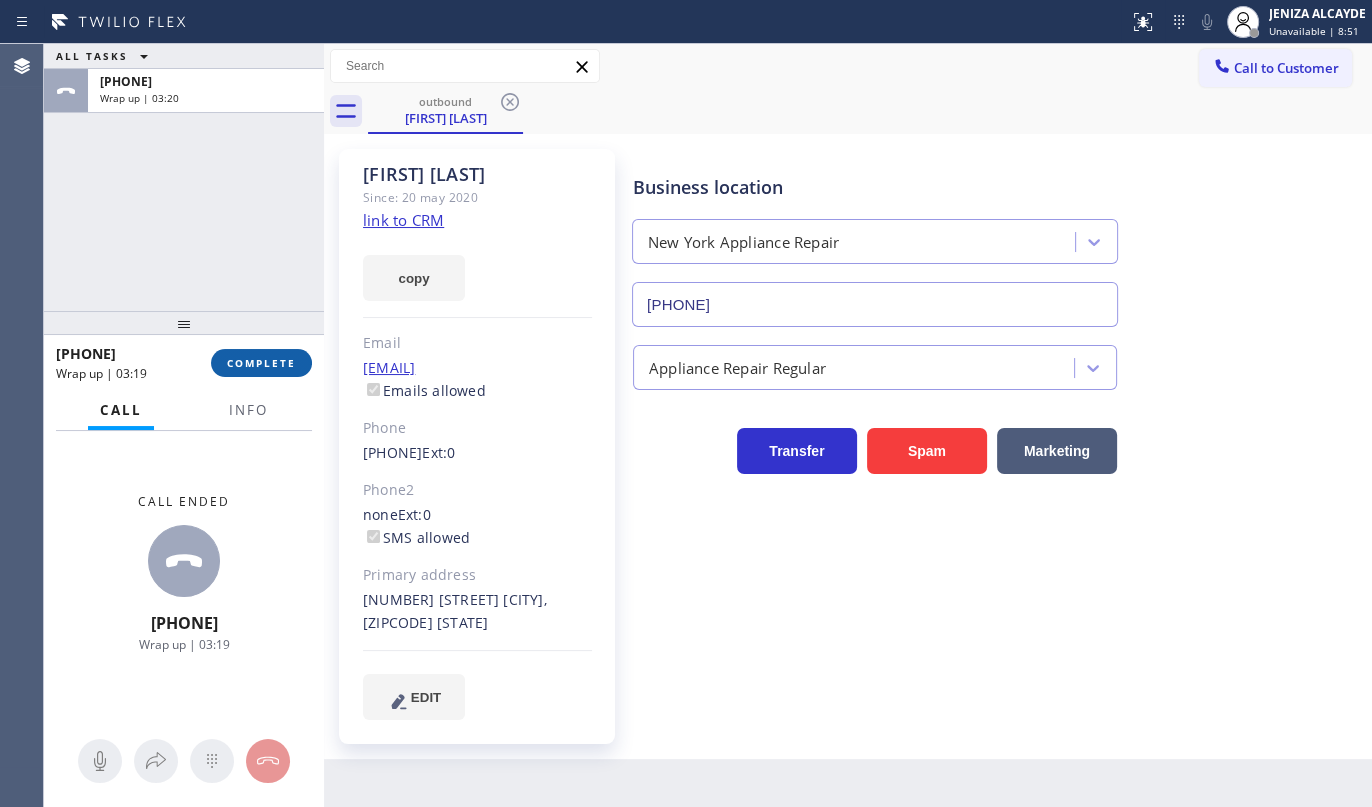 click on "COMPLETE" at bounding box center (261, 363) 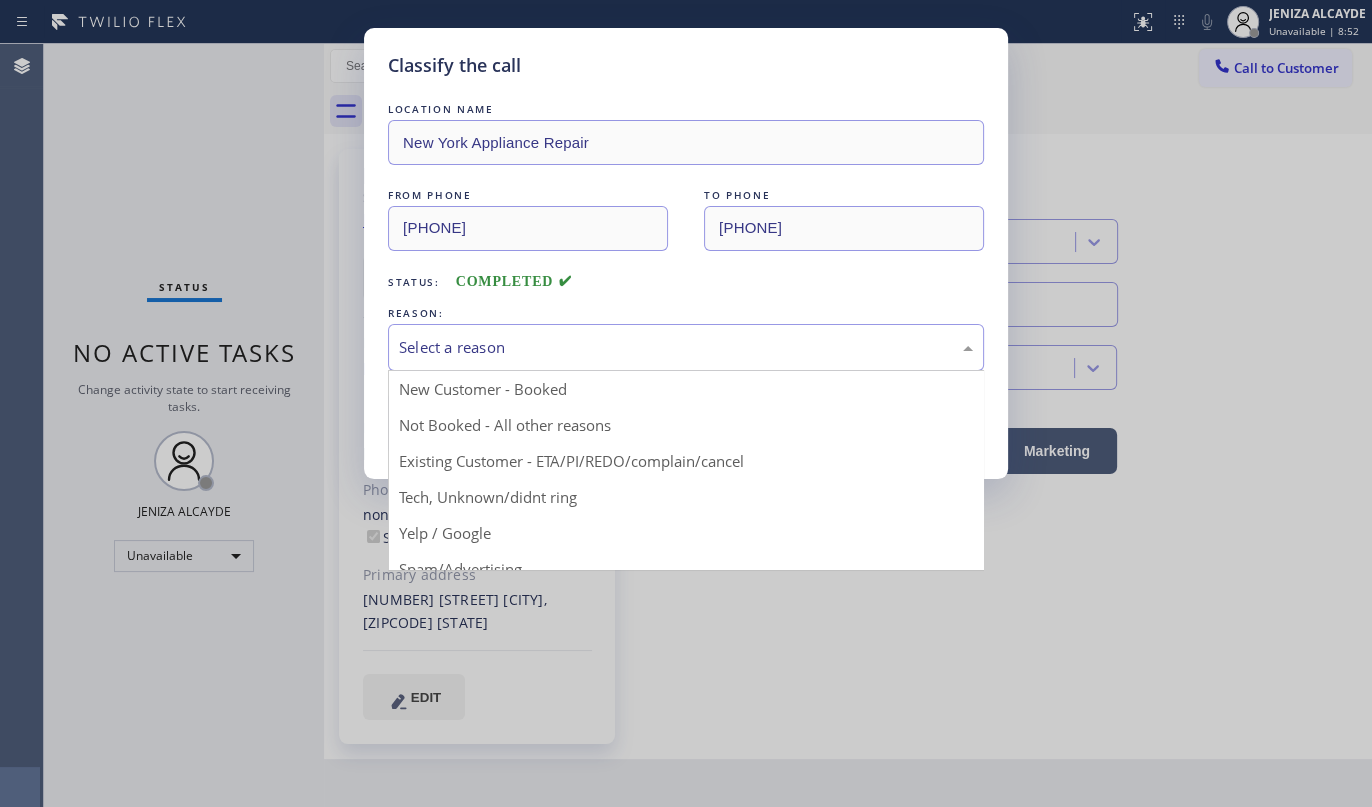 click on "Select a reason" at bounding box center [686, 347] 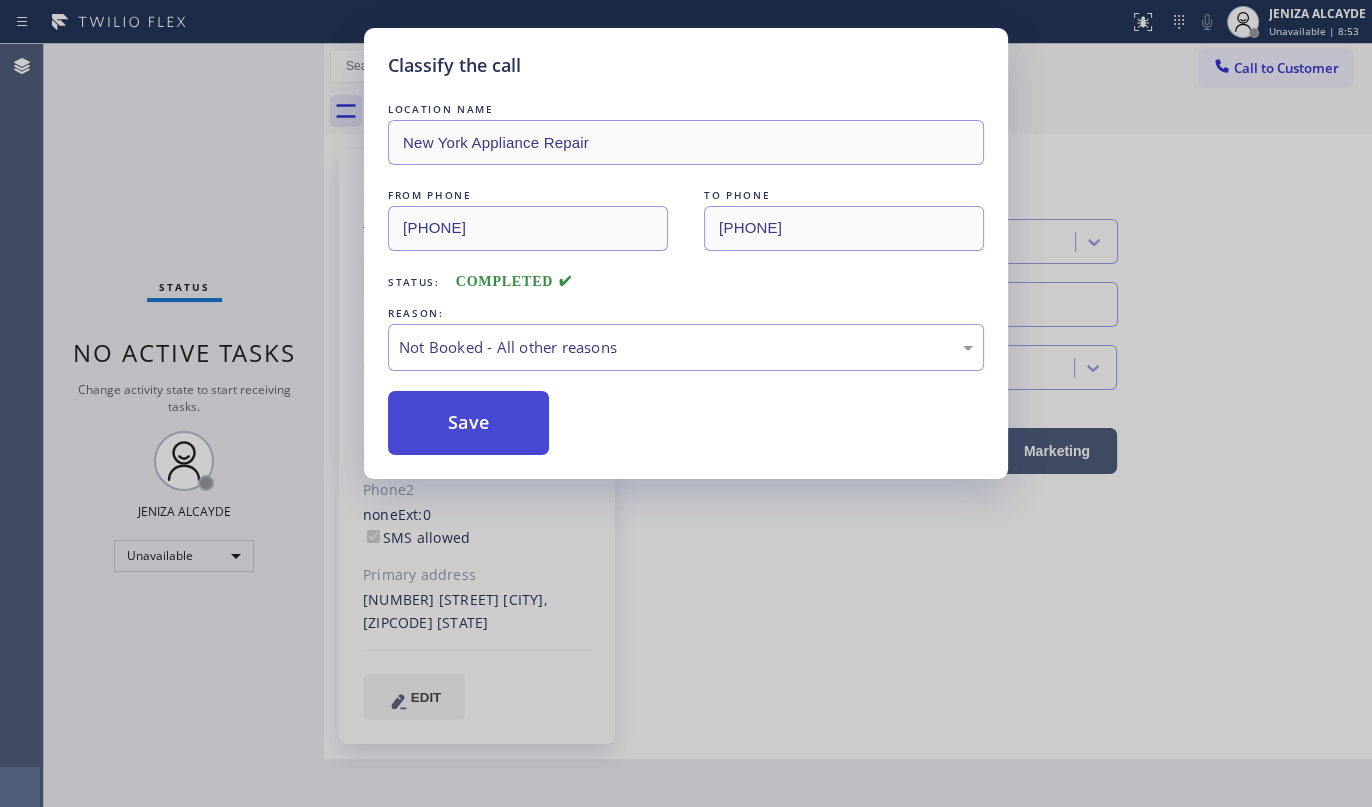 drag, startPoint x: 480, startPoint y: 433, endPoint x: 483, endPoint y: 416, distance: 17.262676 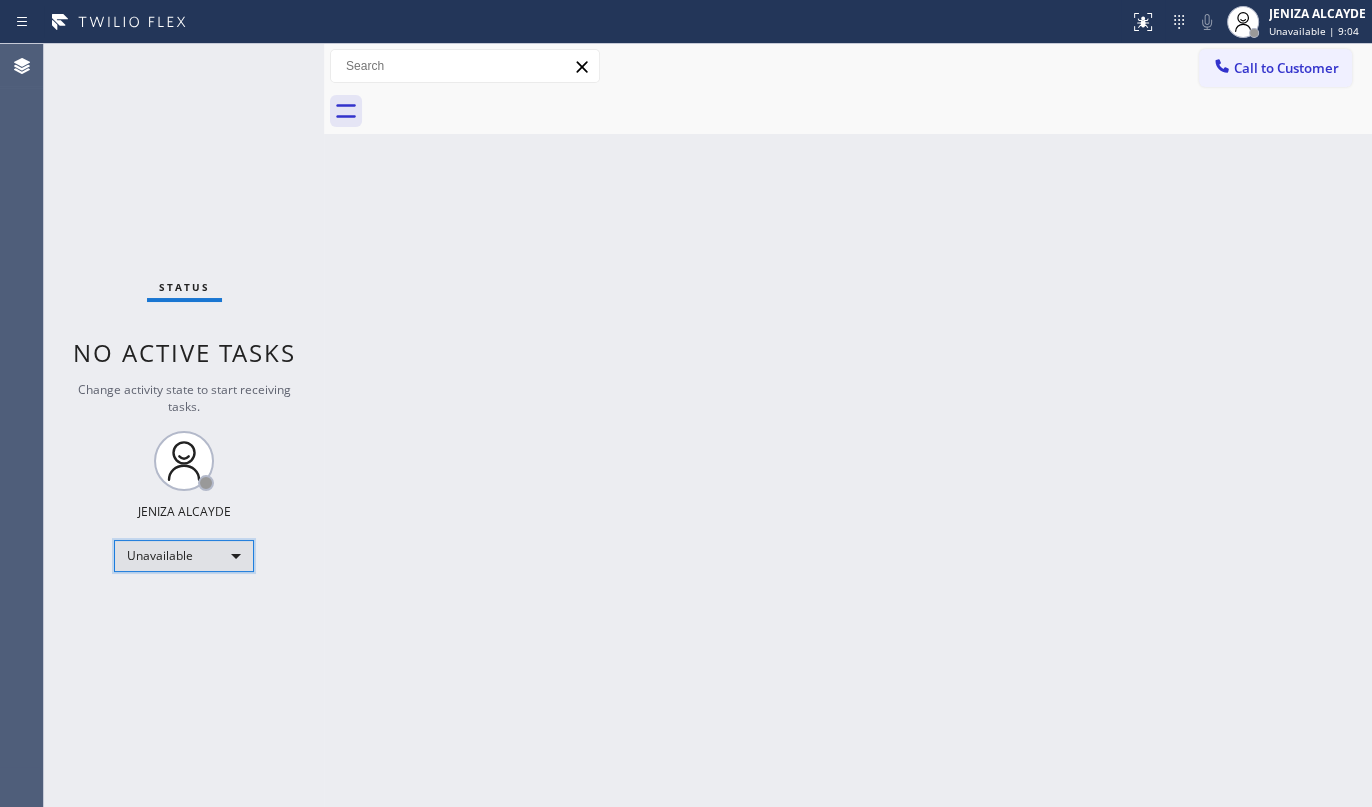 click on "Unavailable" at bounding box center (184, 556) 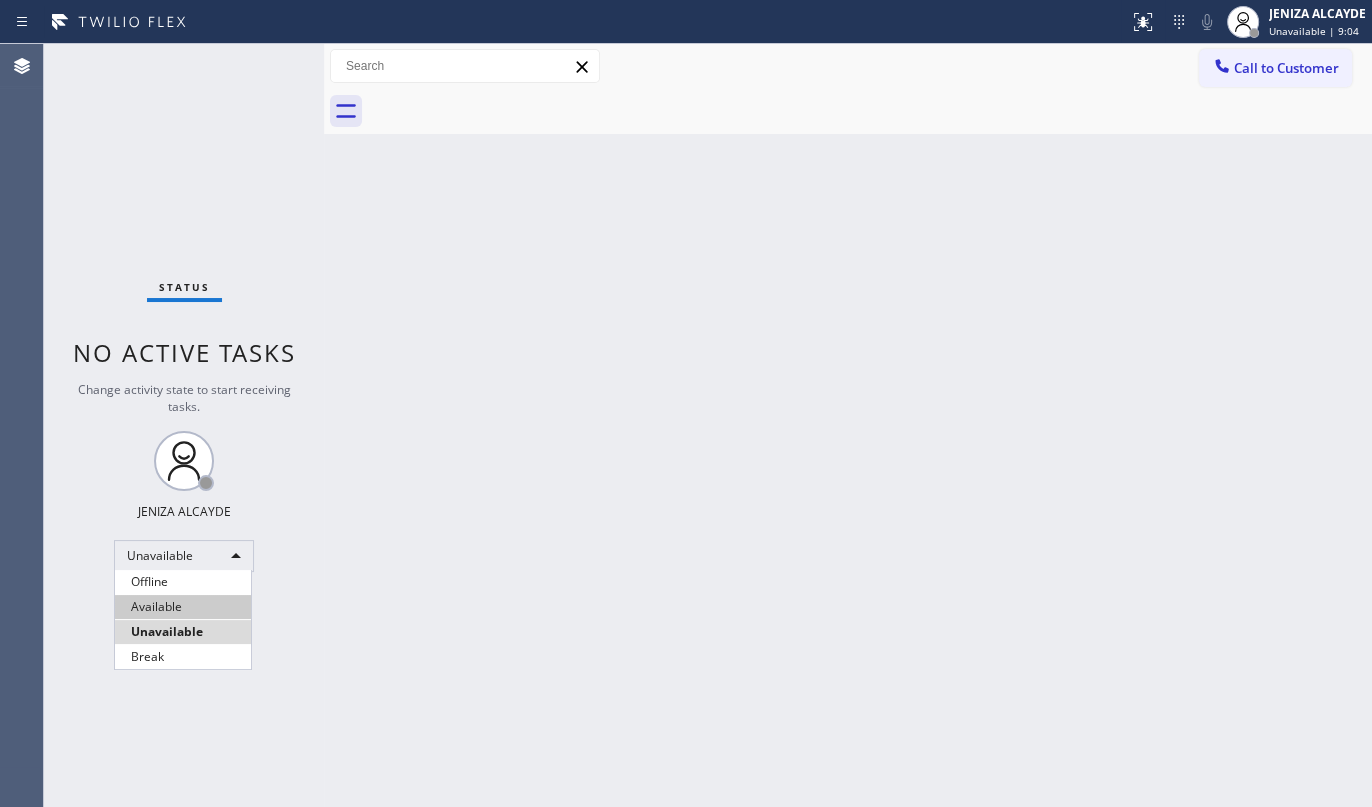 click on "Available" at bounding box center [183, 607] 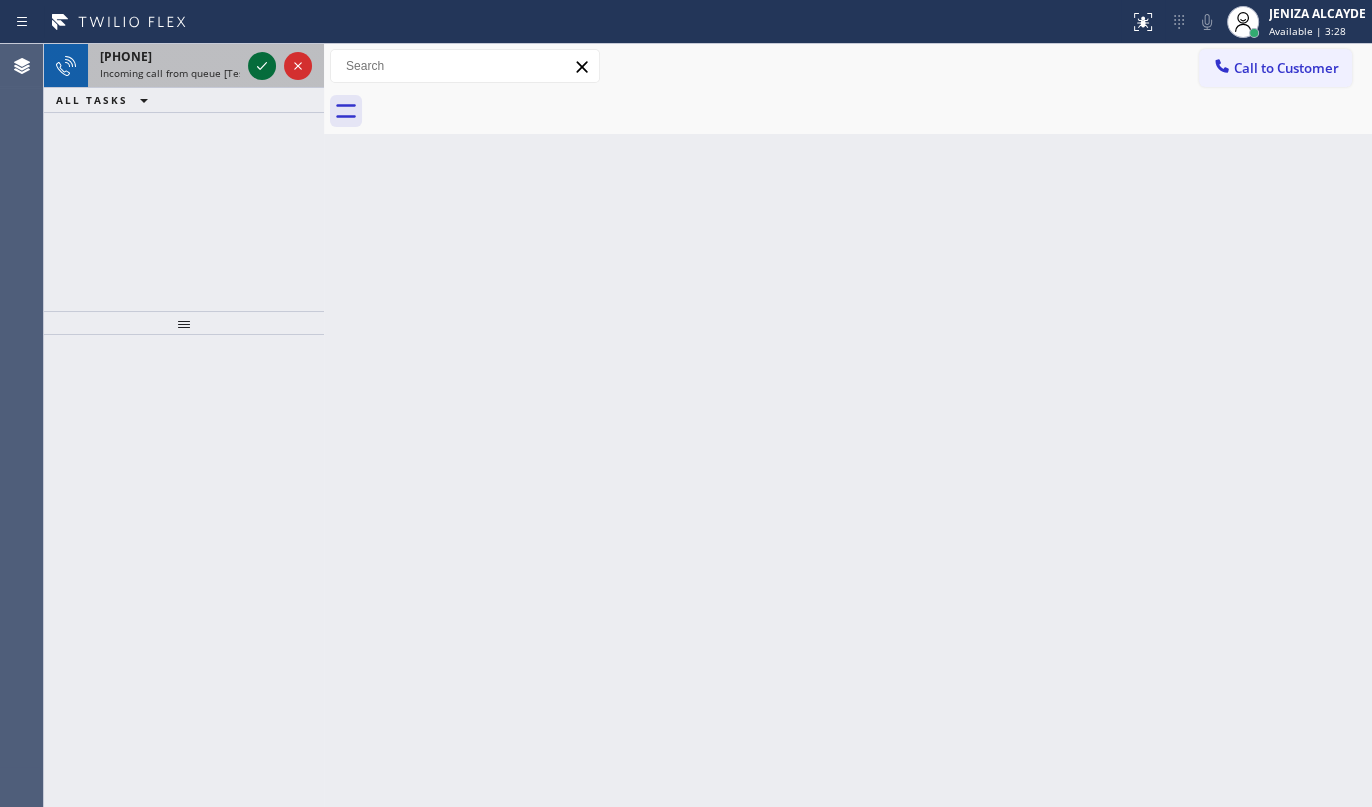 click 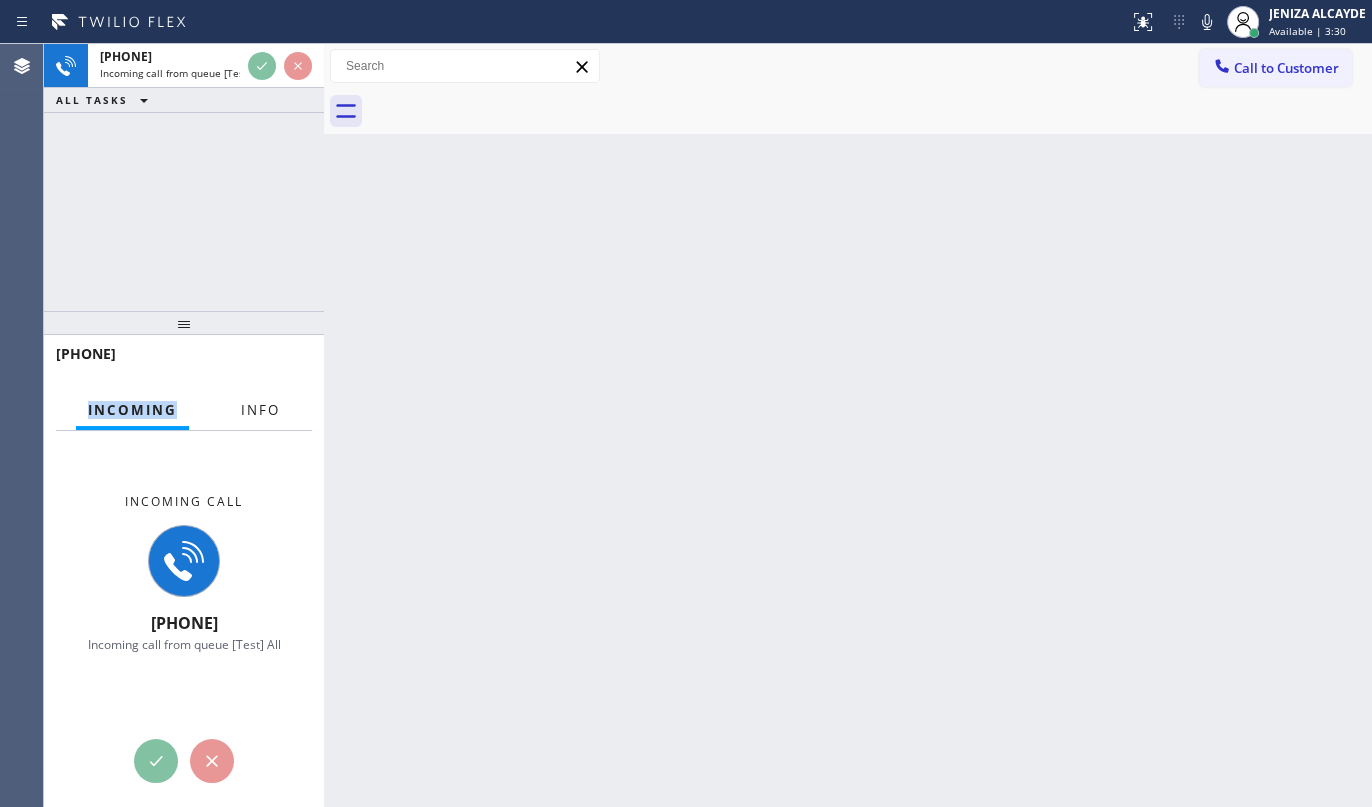 click on "Incoming Info Incoming call [PHONE] Incoming call from queue [Test] All Context Queue: [Test] All Priority: 1 Customer Name: [PHONE] Phone: [PHONE] Address: Business location Name: Viking Repair Service Address: Phone: [PHONE] Call From City: [CITY] State: IL Zipcode: [ZIPCODE] Outbound call Location Viking Repair Service Your caller id phone number [PHONE] Customer number [PHONE] Call" at bounding box center (184, 571) 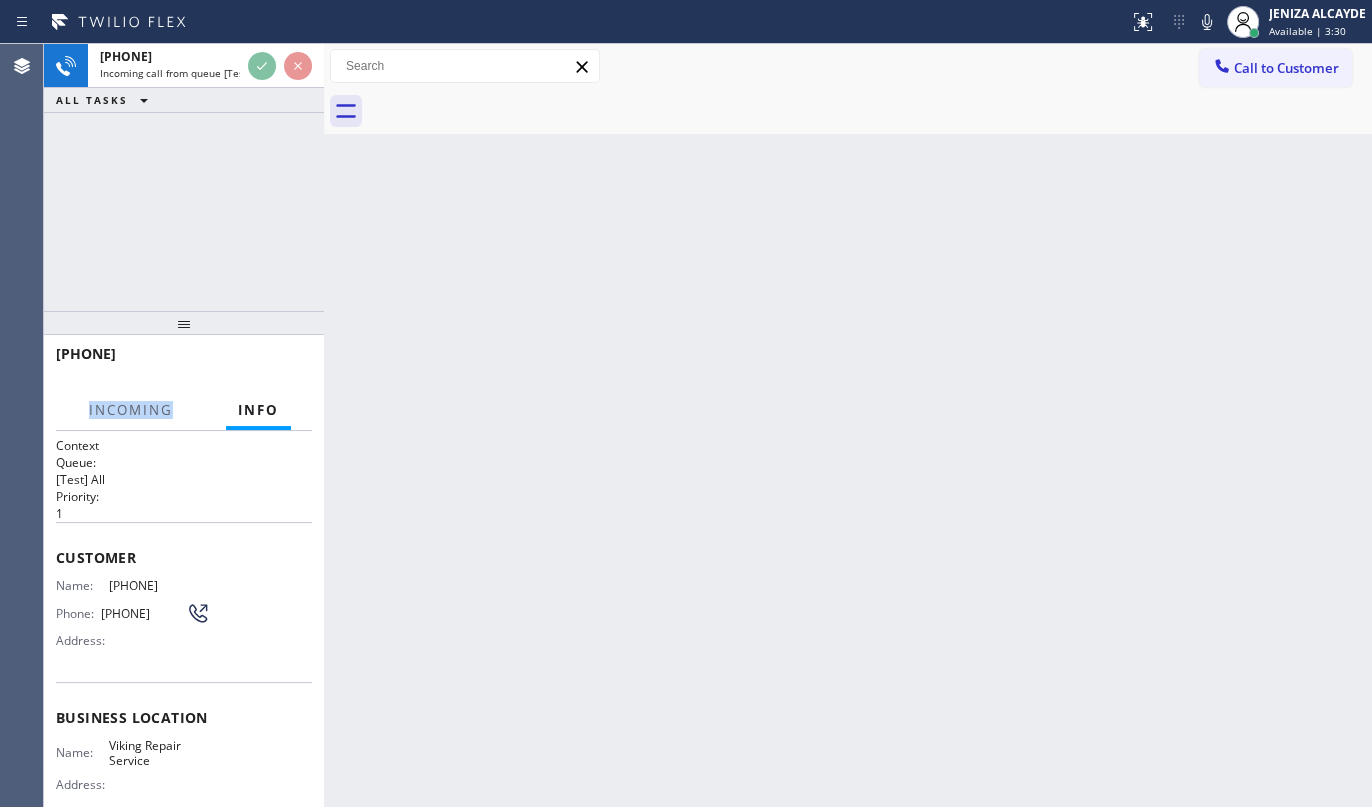 click on "Info" at bounding box center (258, 410) 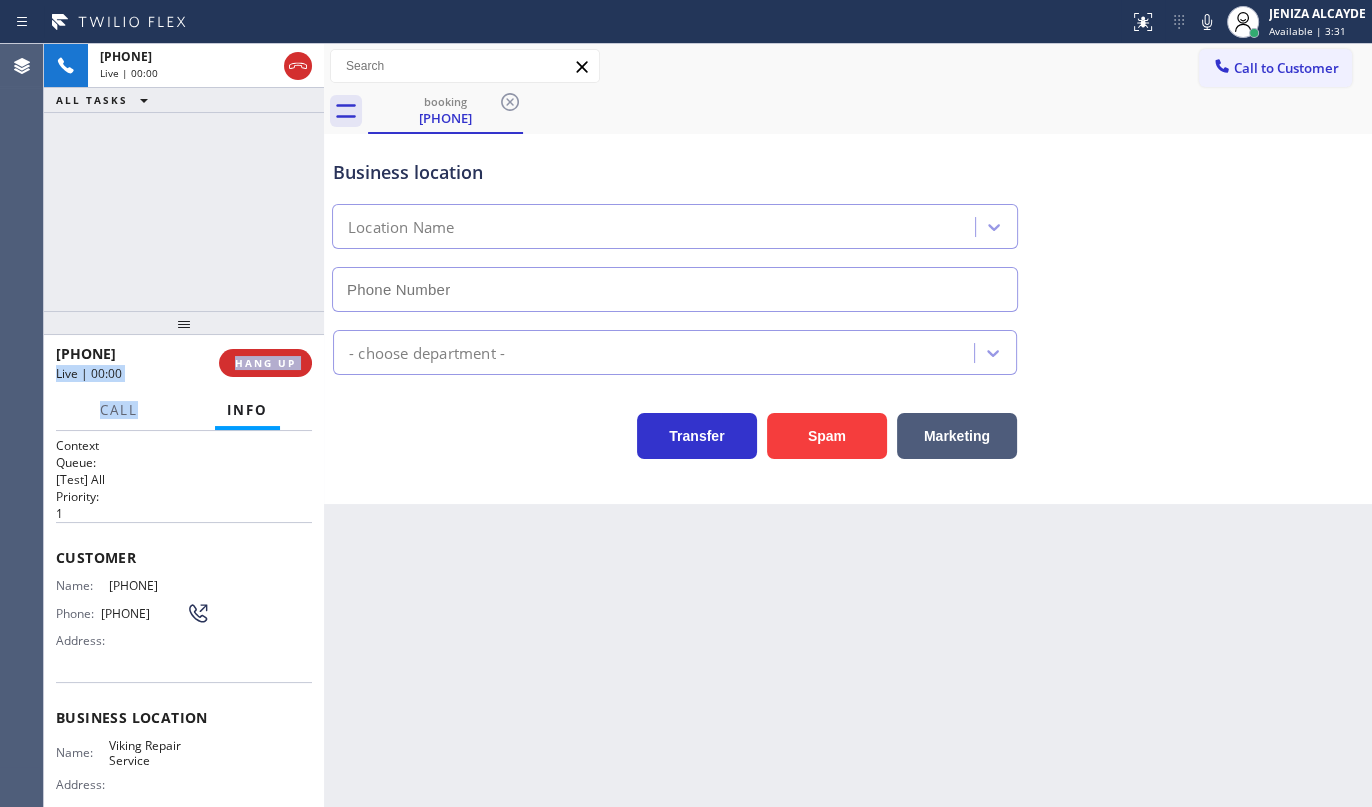 type on "[PHONE]" 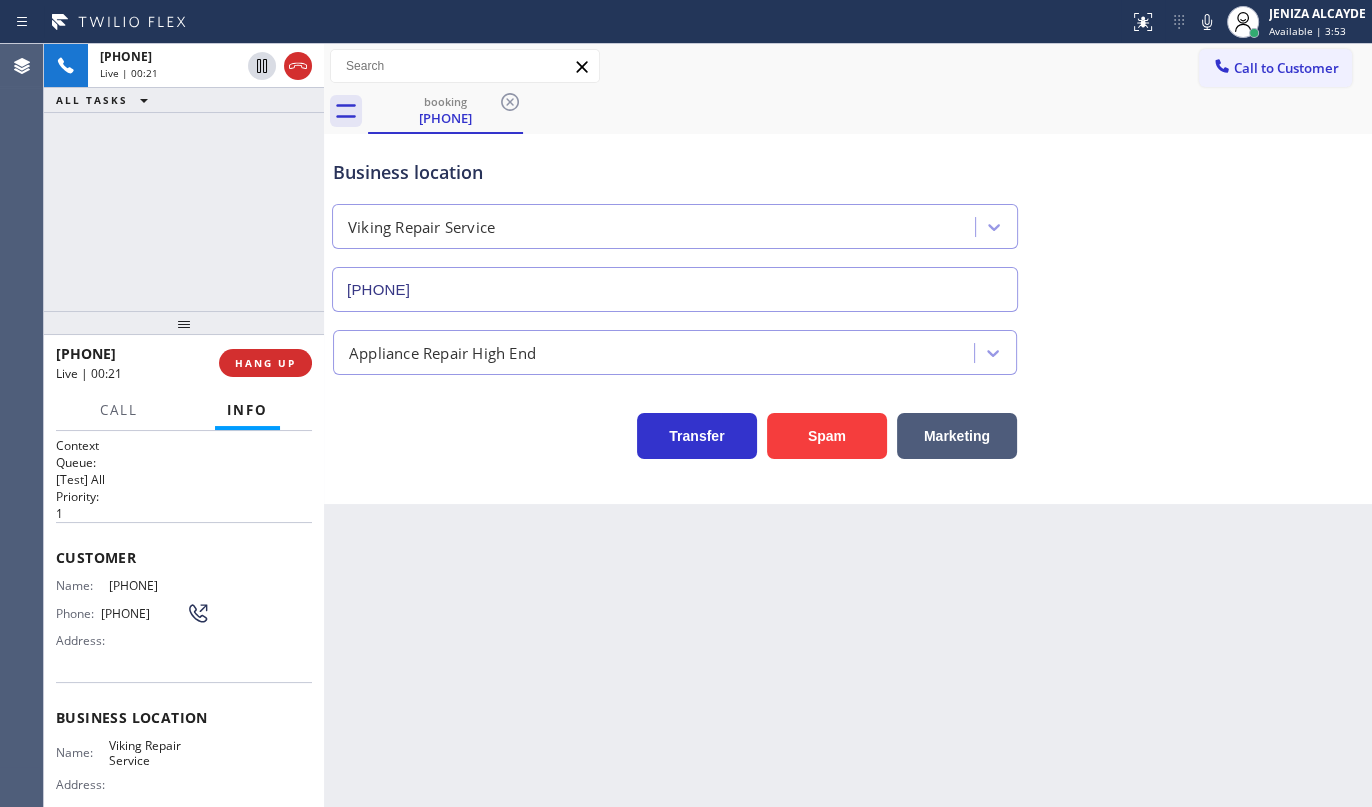 click on "booking [PHONE]" at bounding box center [870, 111] 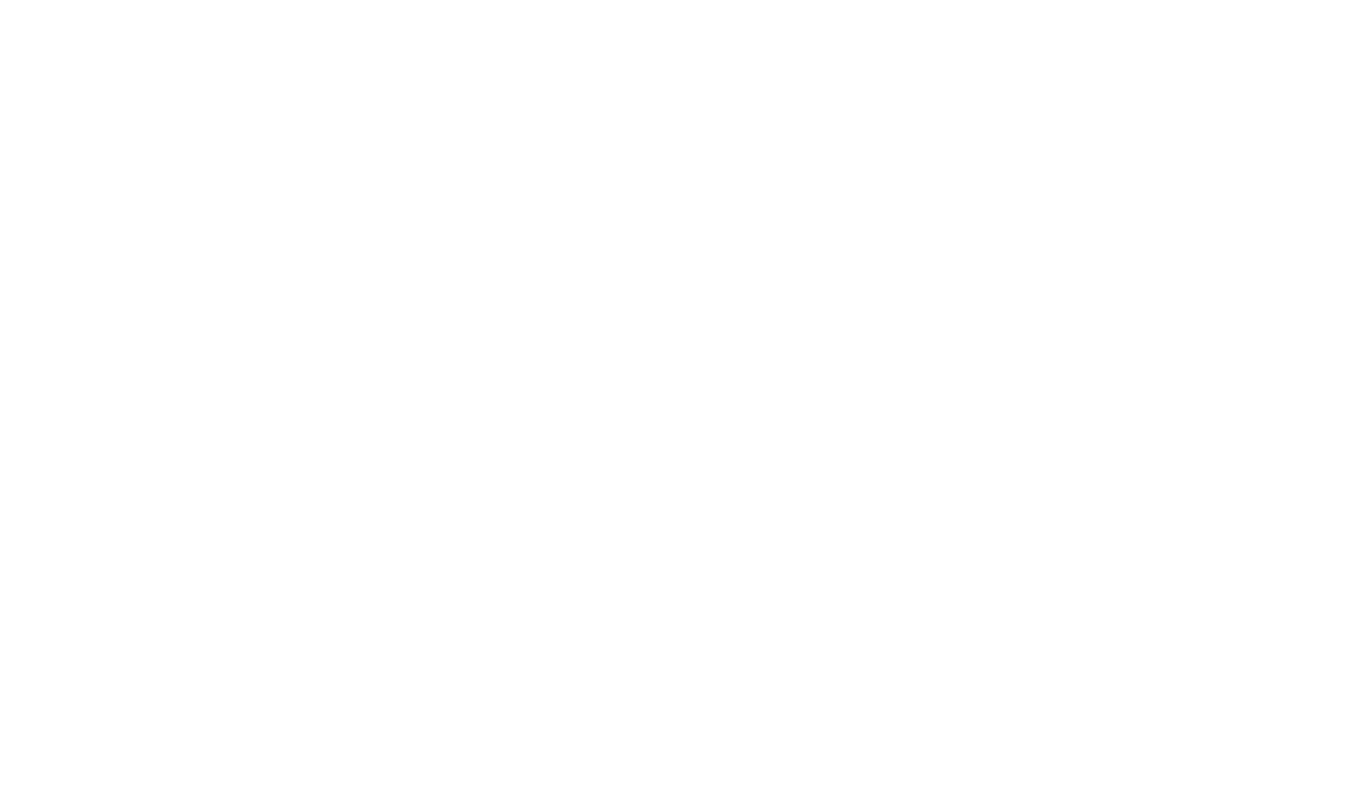 scroll, scrollTop: 0, scrollLeft: 0, axis: both 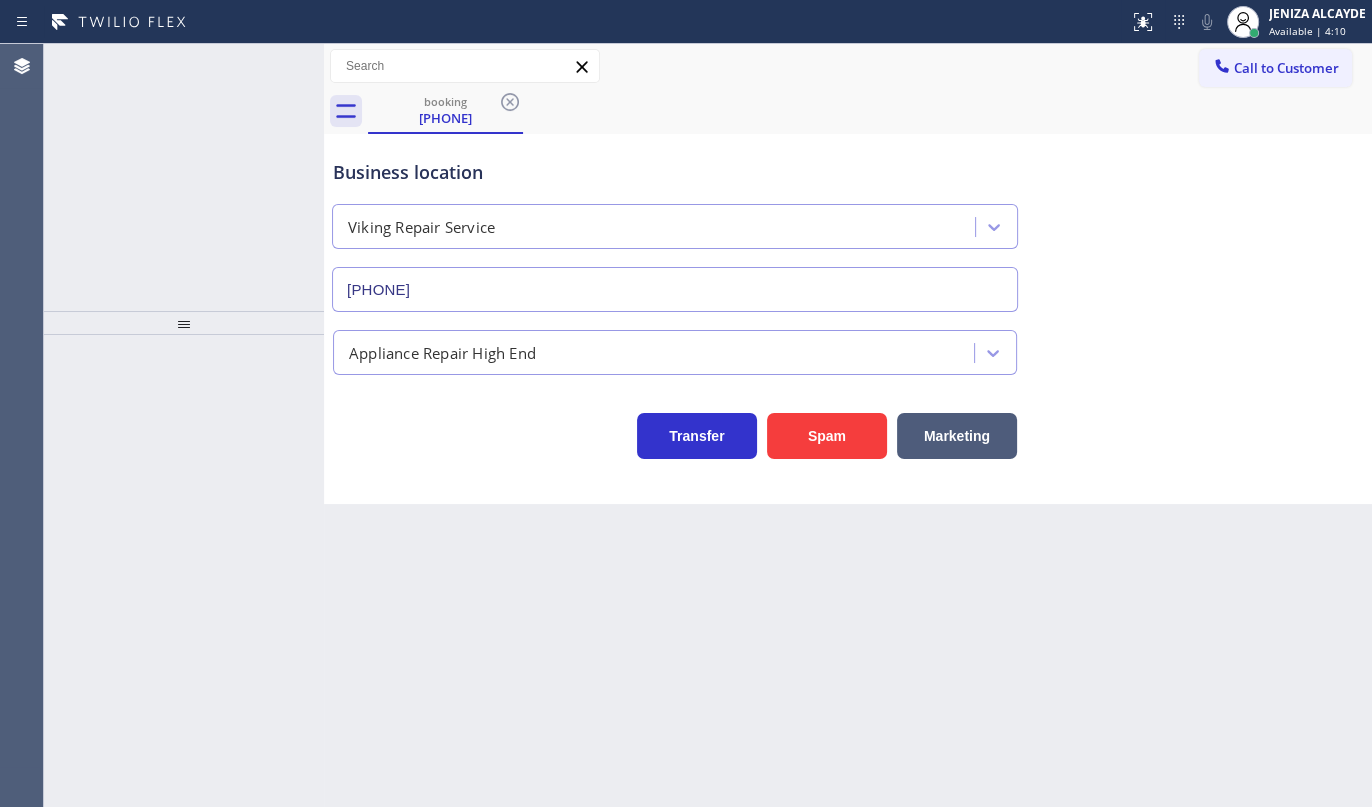type on "(630) 791-5511" 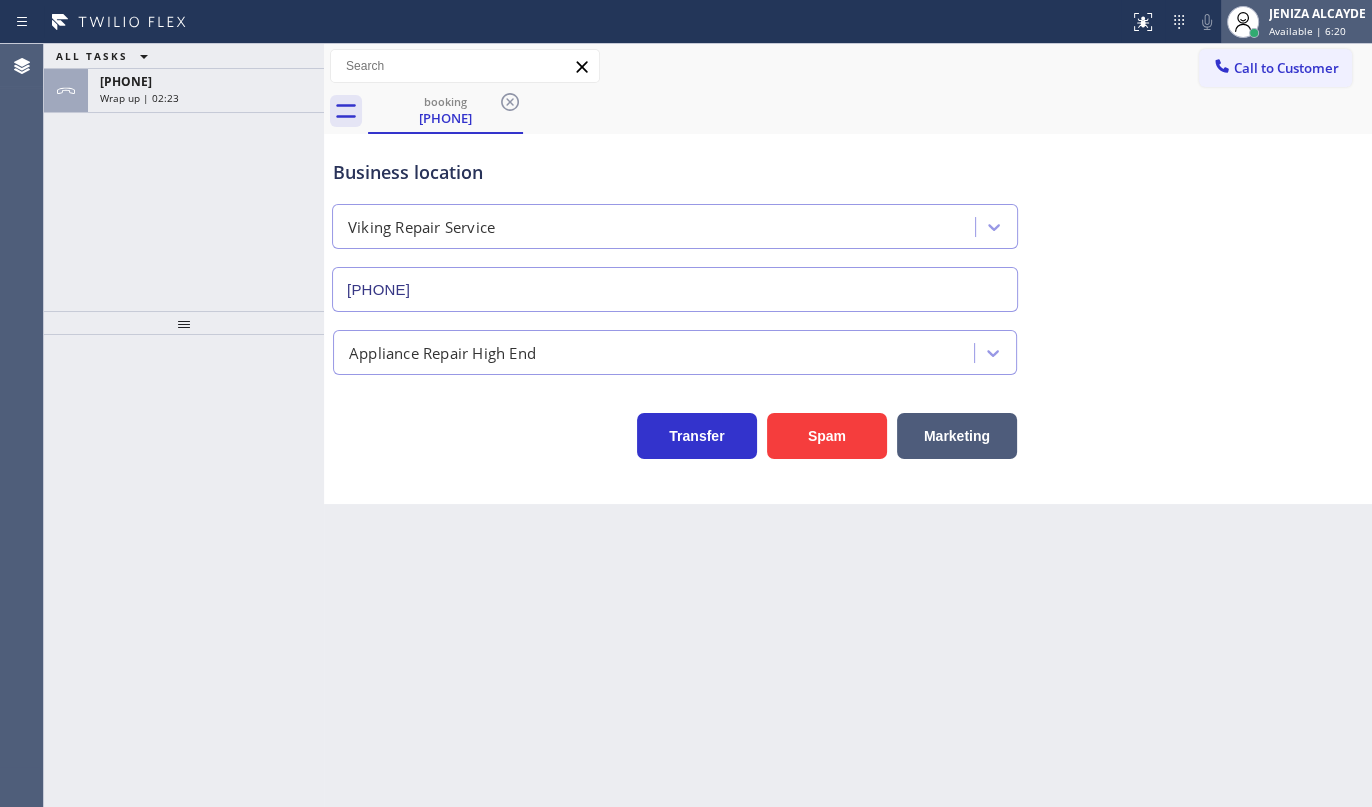 click on "JENIZA ALCAYDE" at bounding box center [1317, 13] 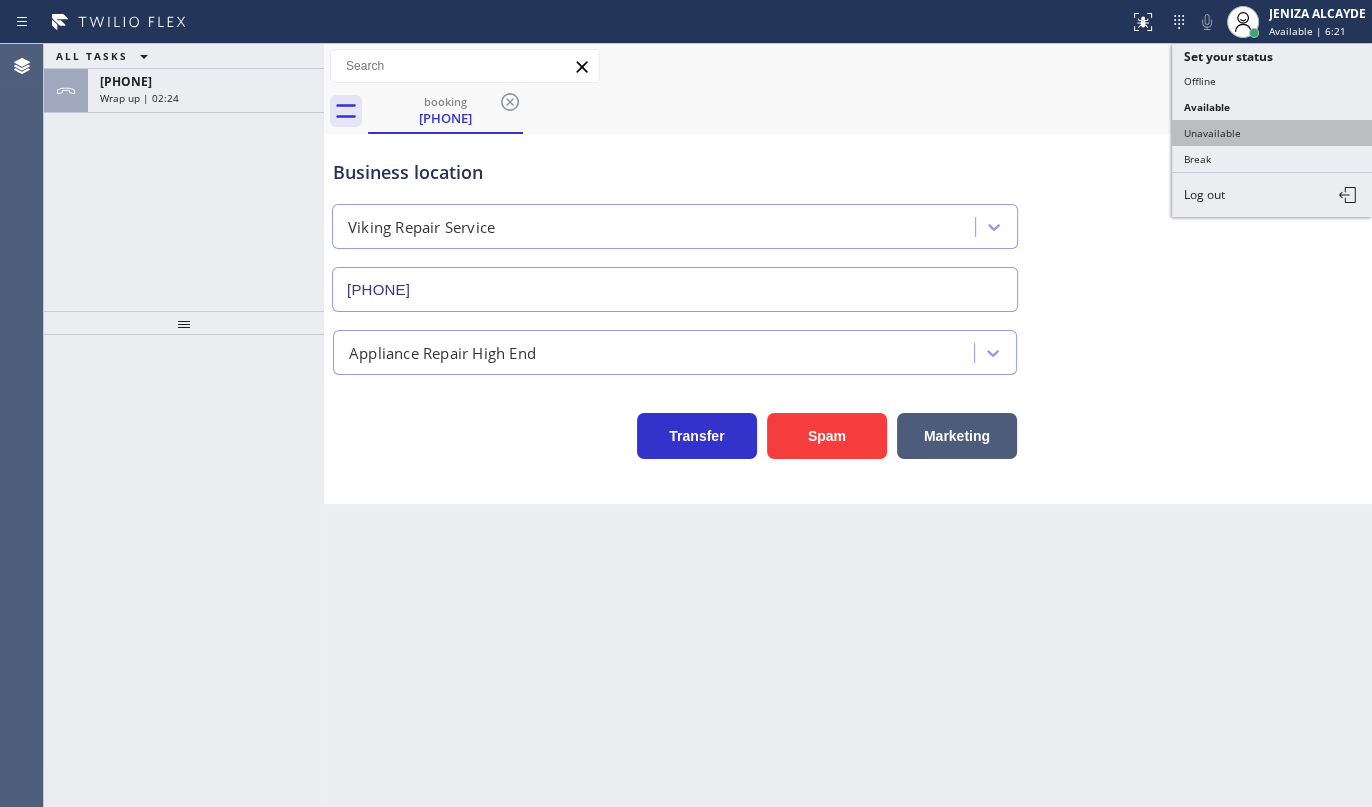 click on "Unavailable" at bounding box center (1272, 133) 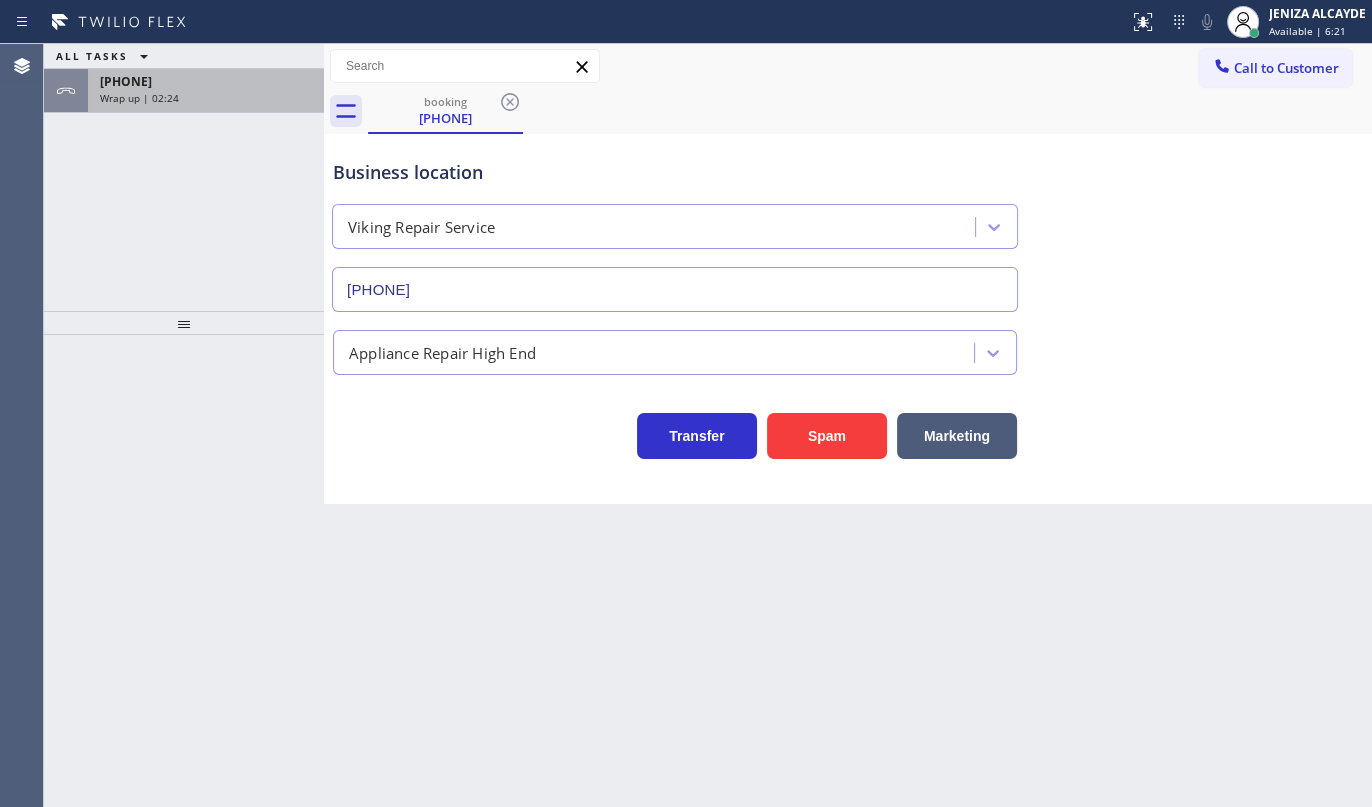 click at bounding box center [66, 91] 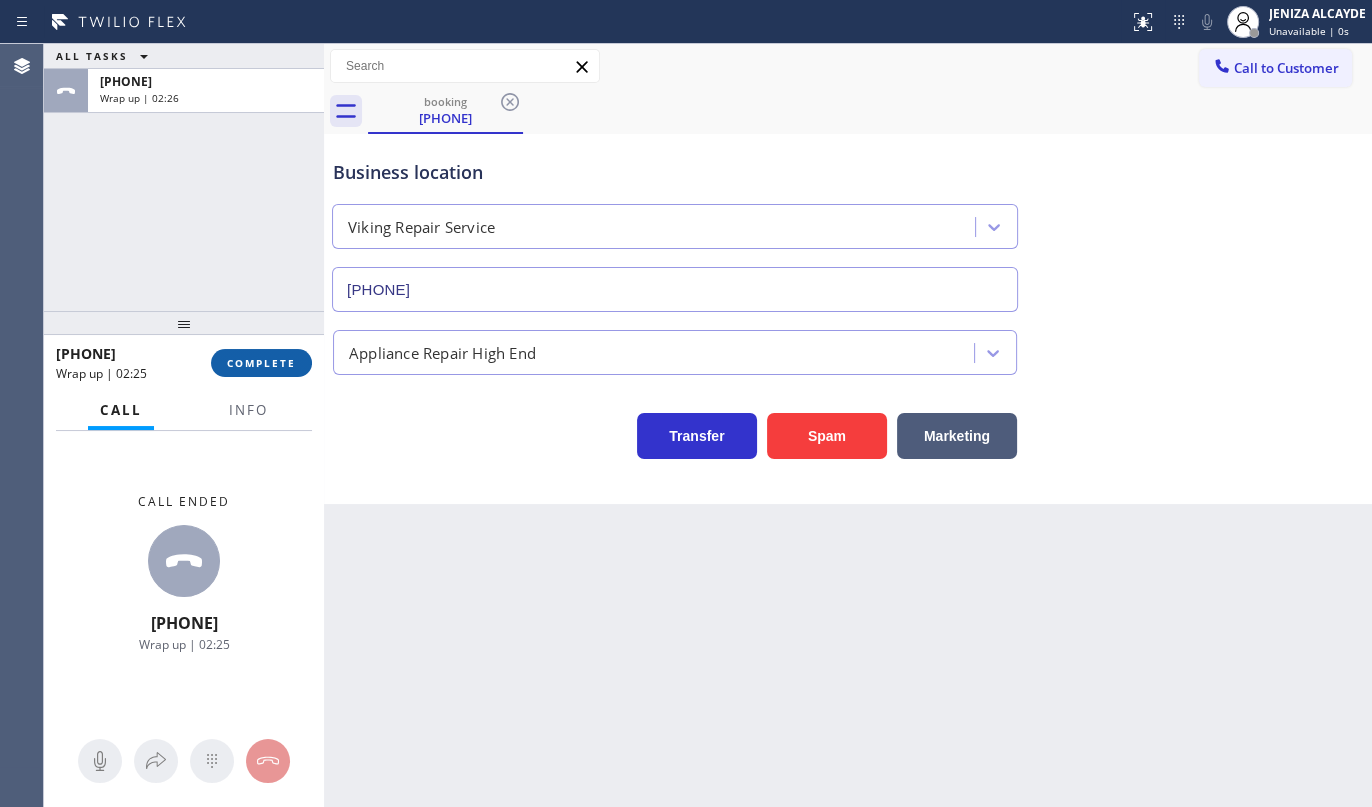 click on "COMPLETE" at bounding box center (261, 363) 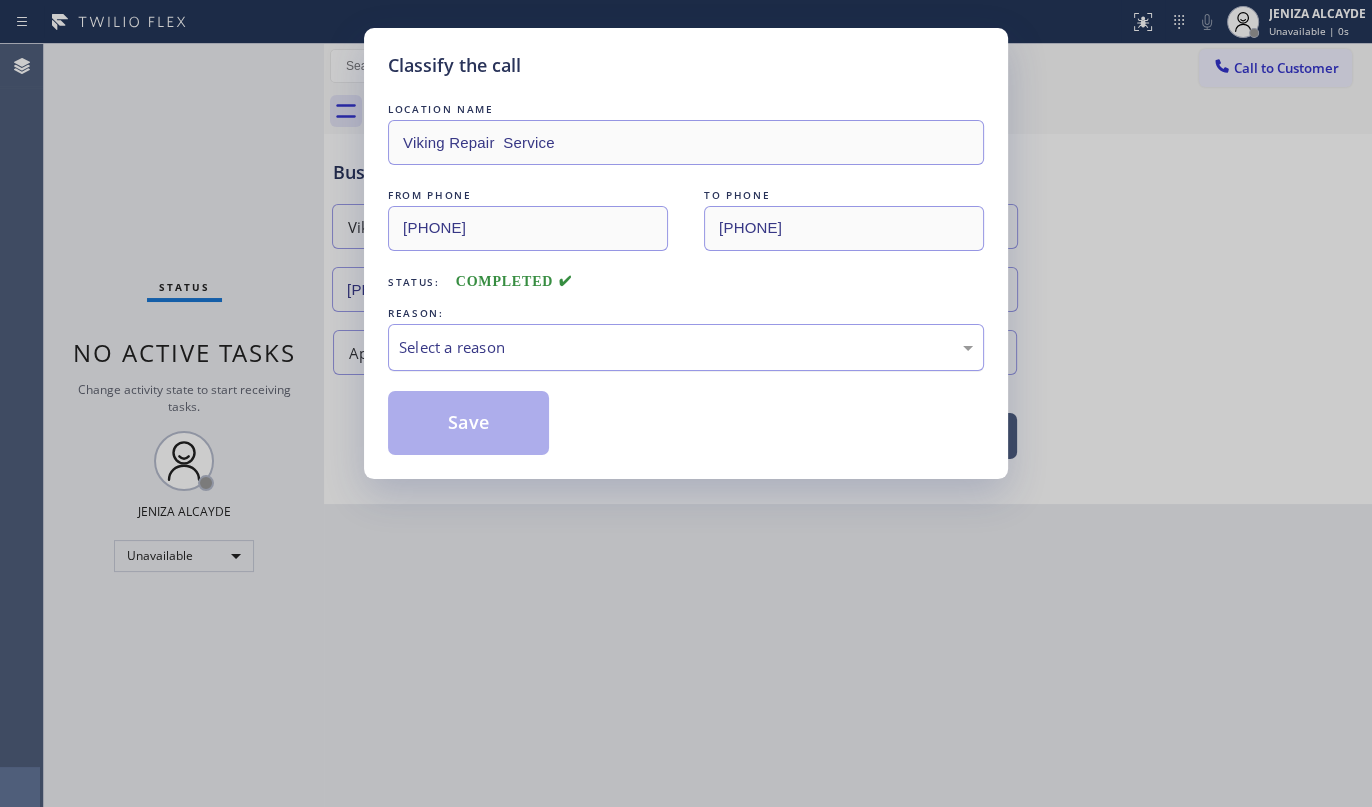 click on "Select a reason" at bounding box center [686, 347] 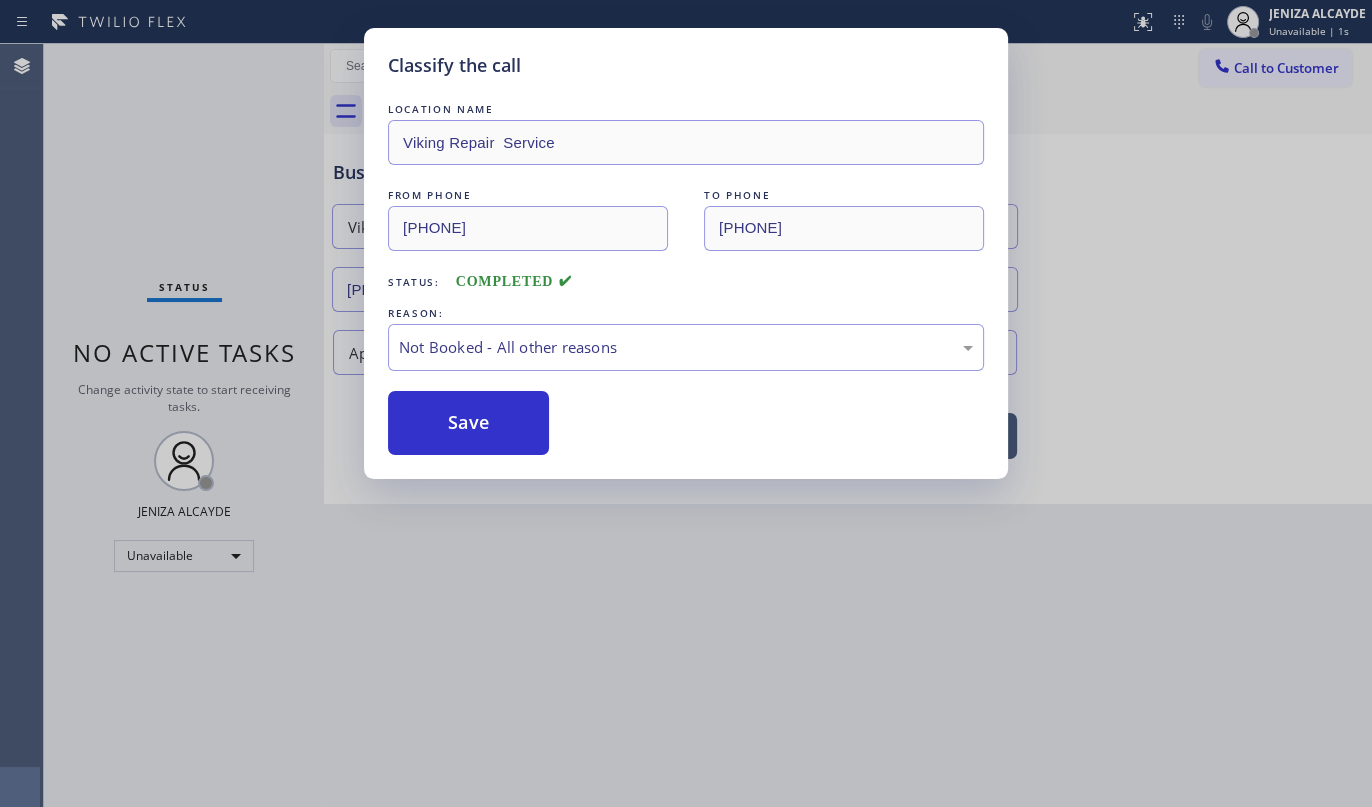 click on "Save" at bounding box center [468, 423] 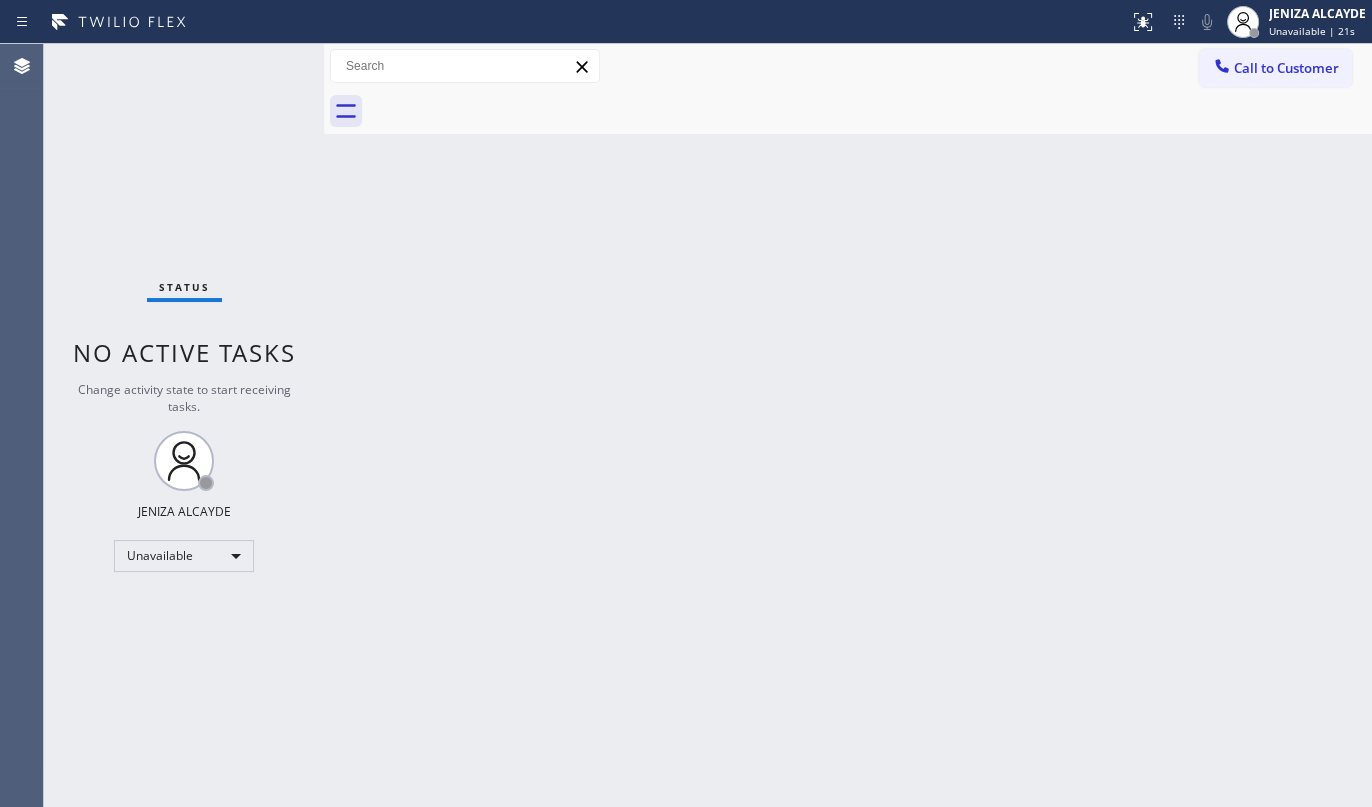 drag, startPoint x: 140, startPoint y: 158, endPoint x: 160, endPoint y: 157, distance: 20.024984 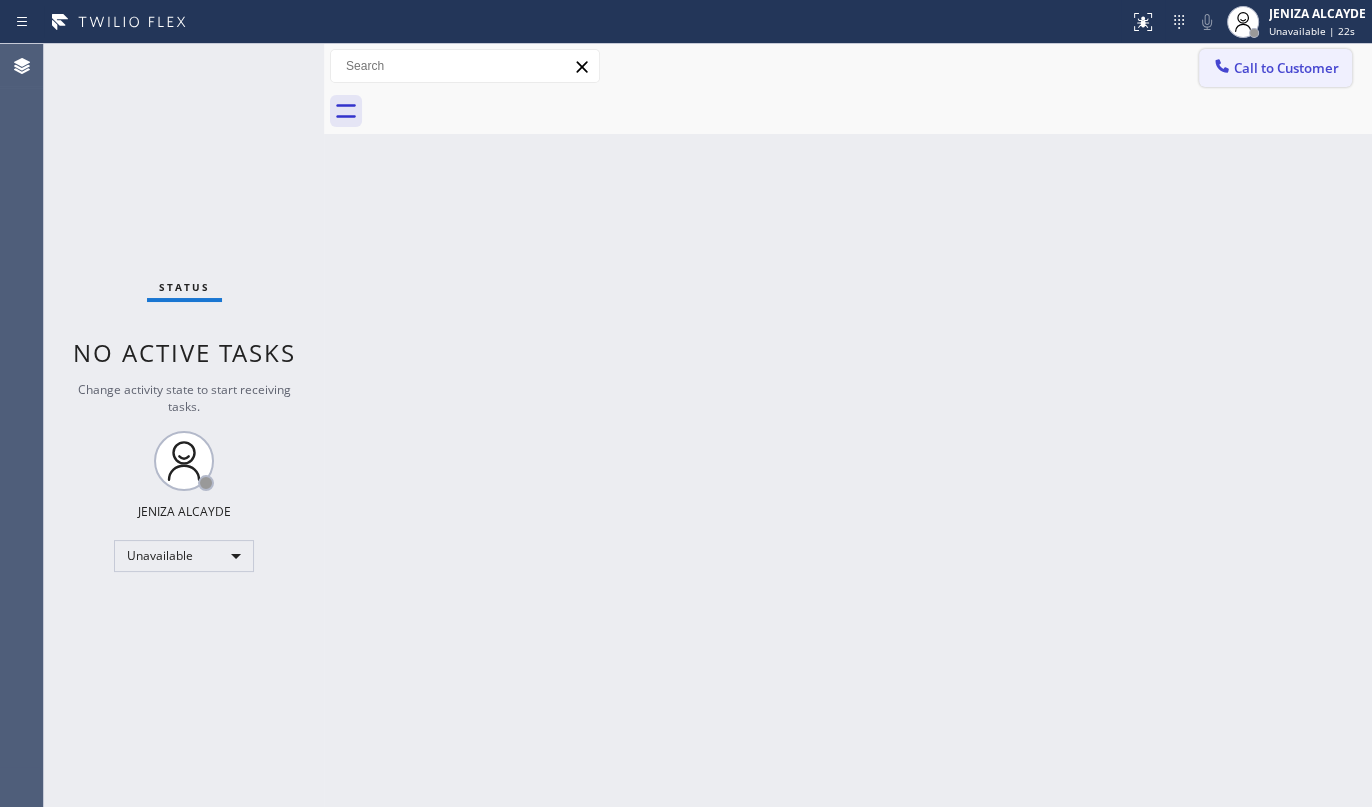 click at bounding box center [1222, 68] 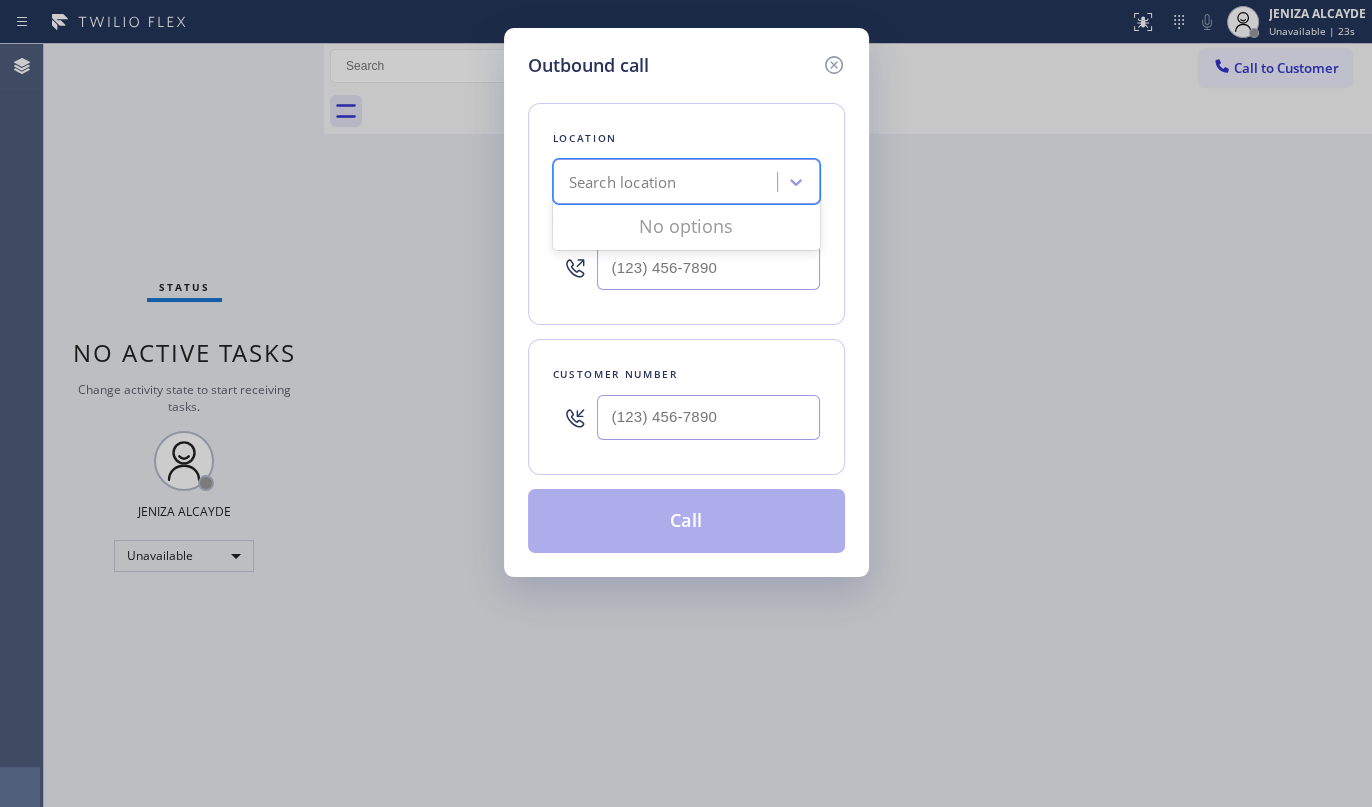 click on "Search location" at bounding box center (623, 182) 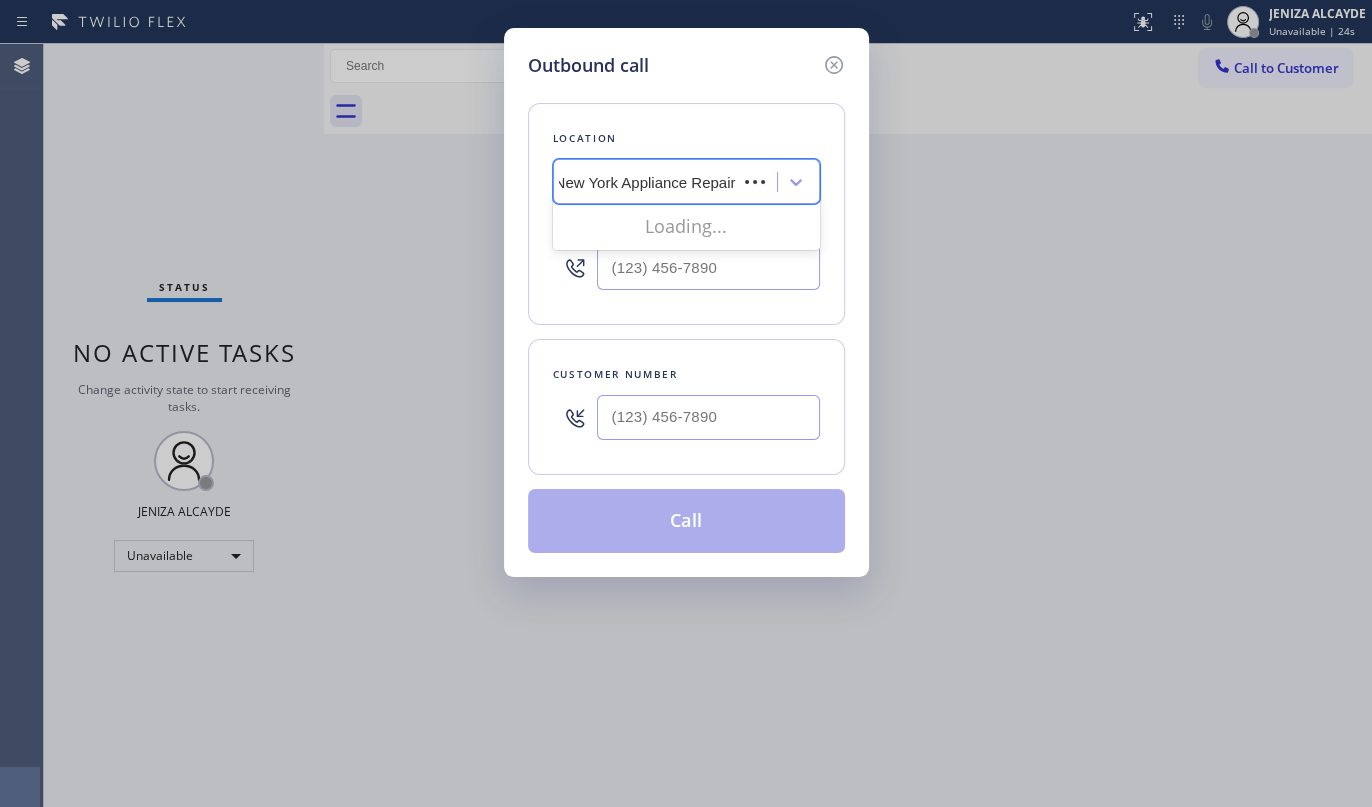scroll, scrollTop: 0, scrollLeft: 0, axis: both 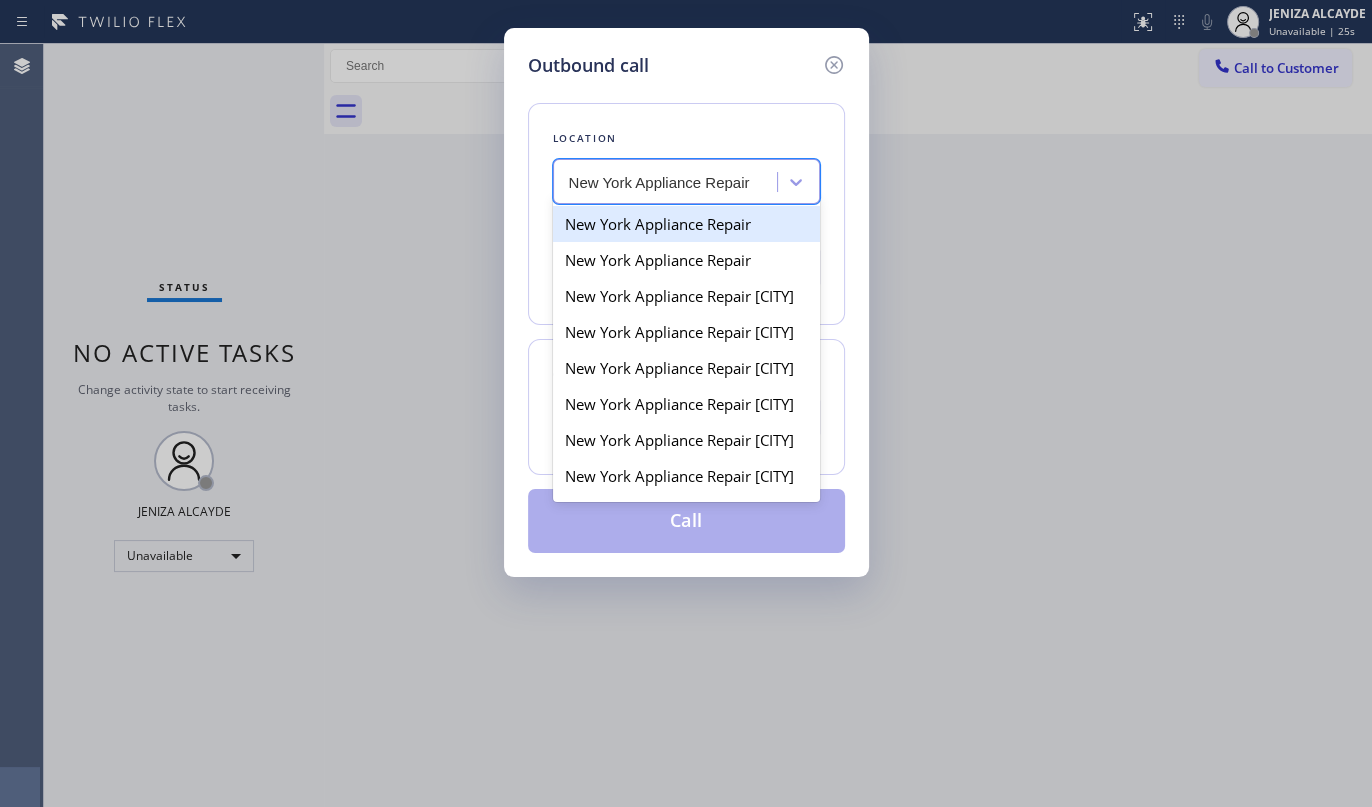 click on "New York Appliance Repair" at bounding box center [686, 224] 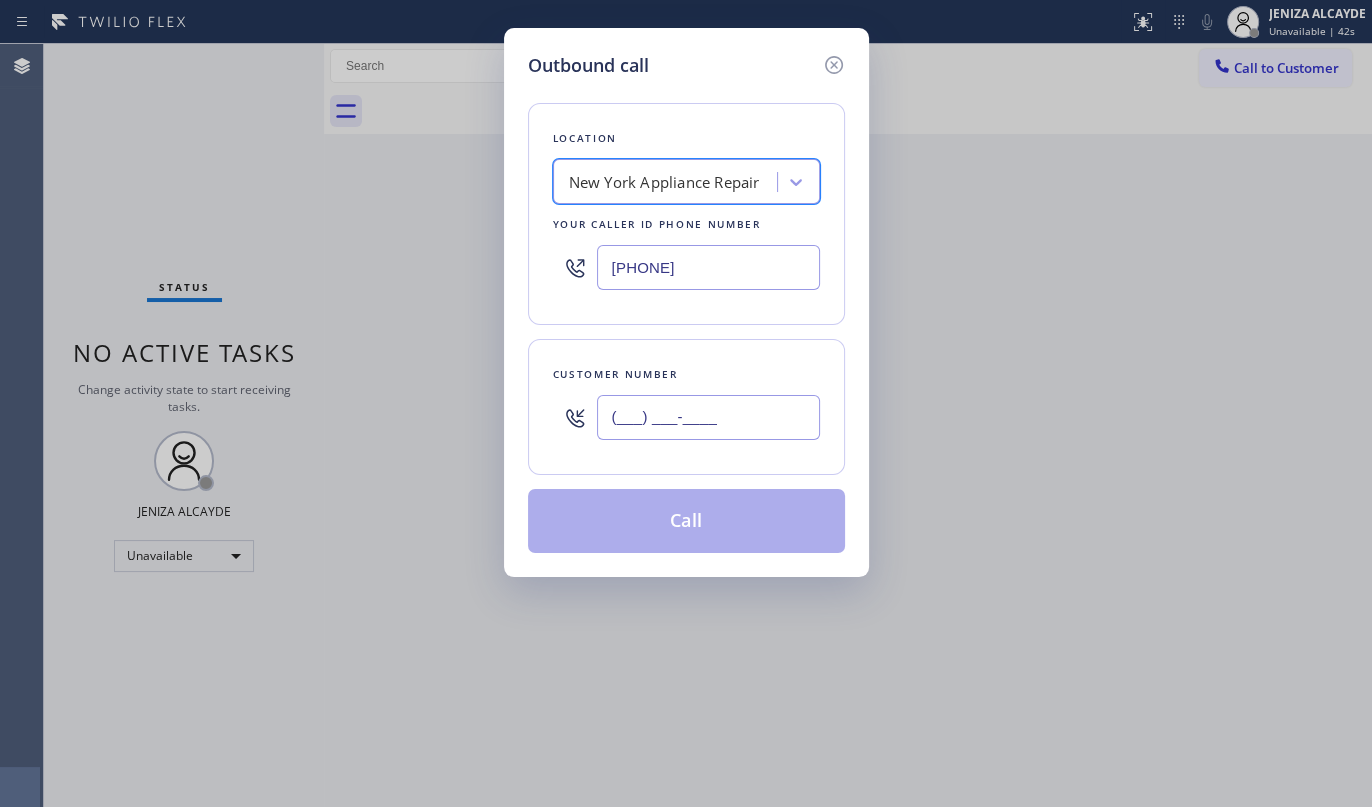 click on "(___) ___-____" at bounding box center (708, 417) 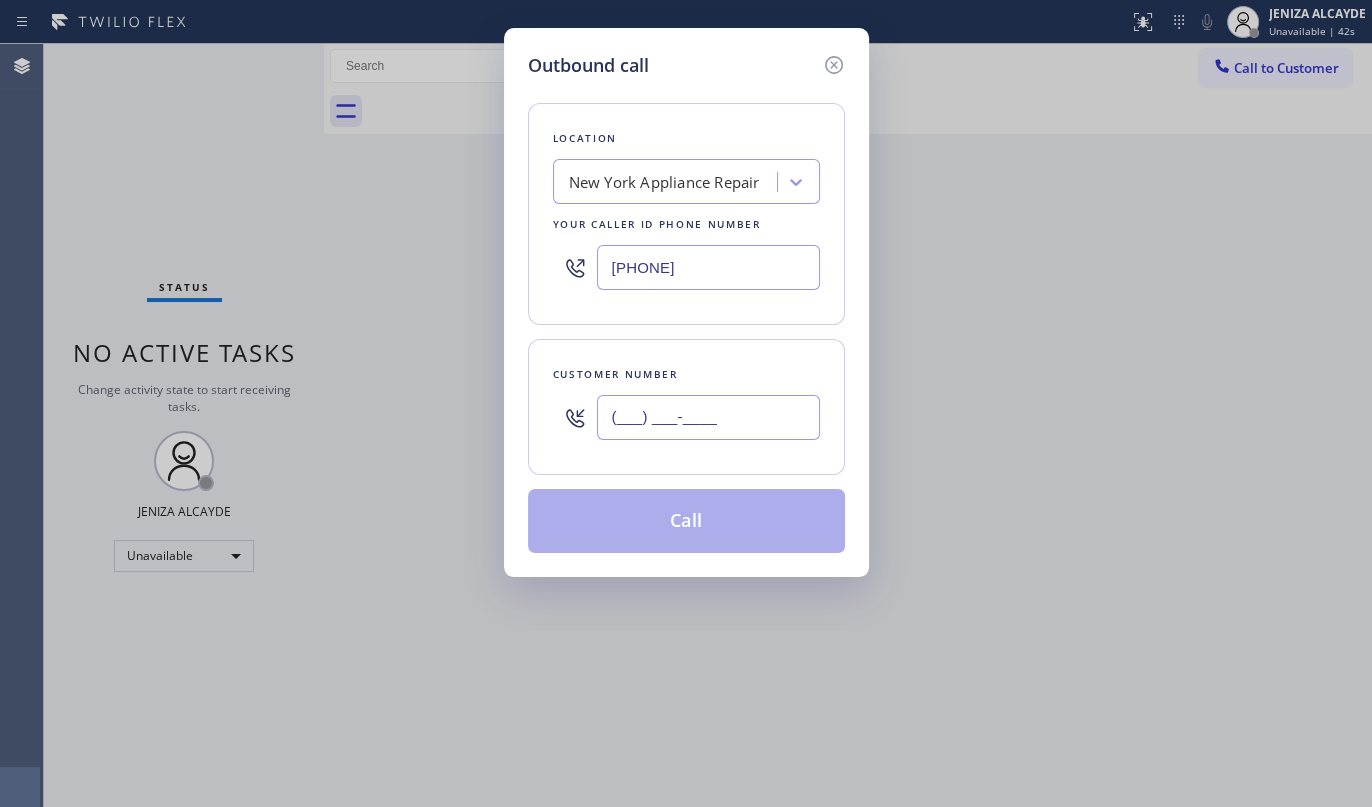 paste on "774) 424-1725" 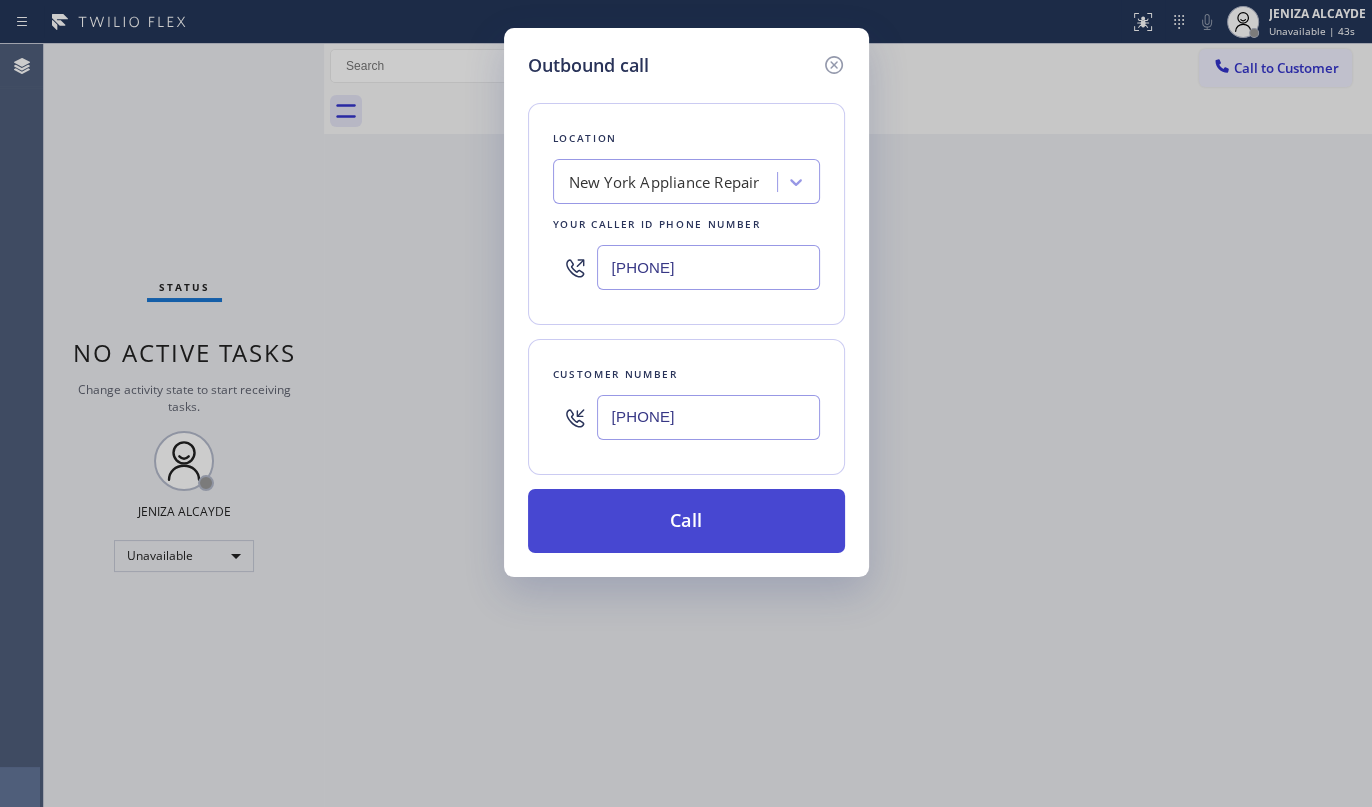 type on "(774) 424-1725" 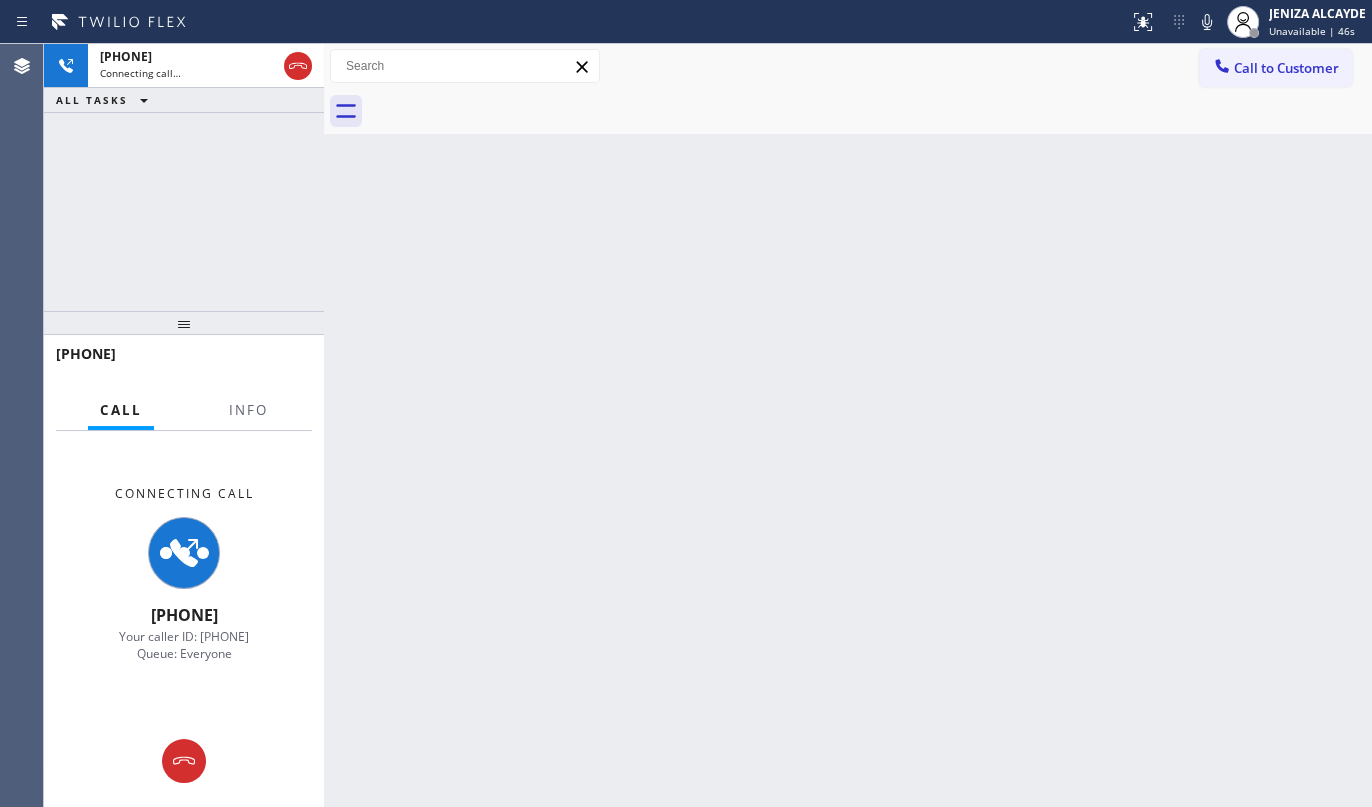 click on "Call Info" at bounding box center (184, 411) 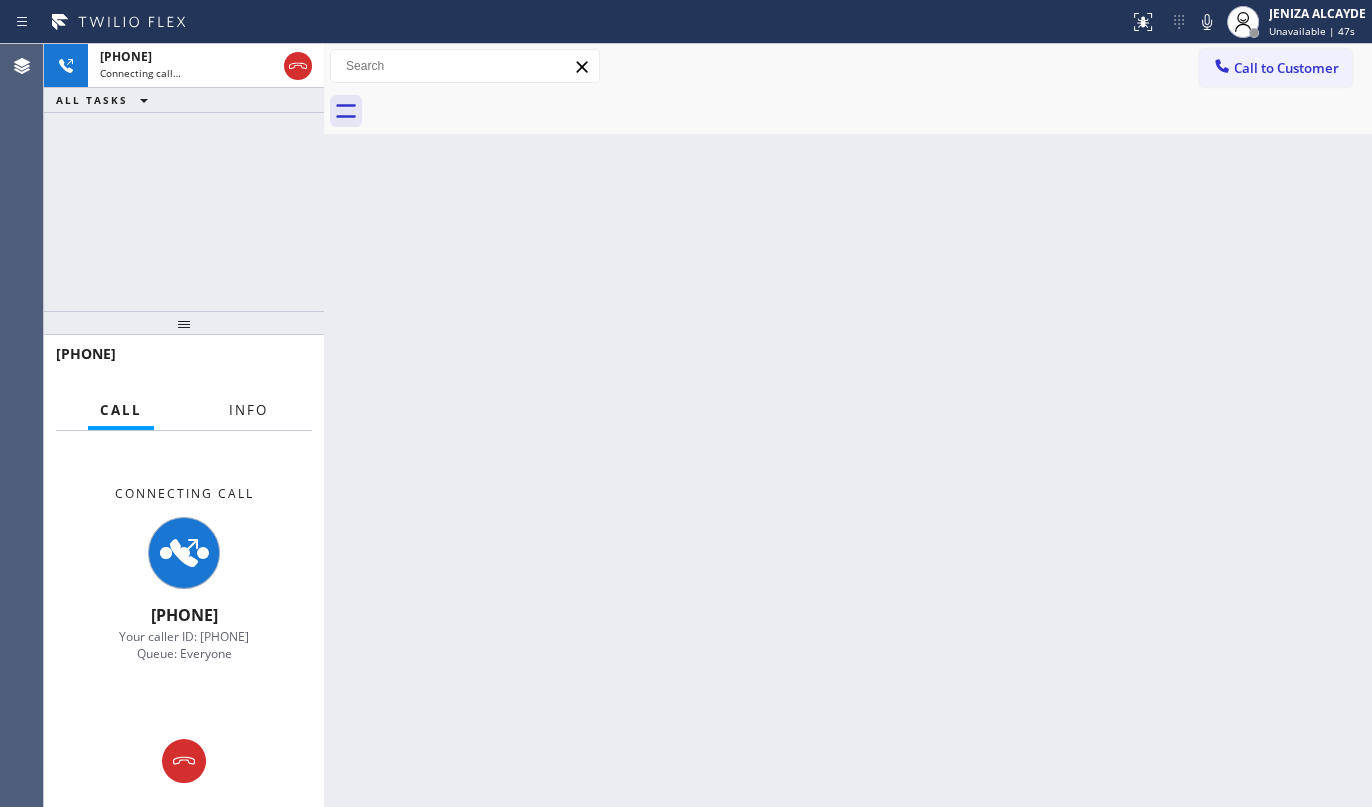 click on "Info" at bounding box center [248, 410] 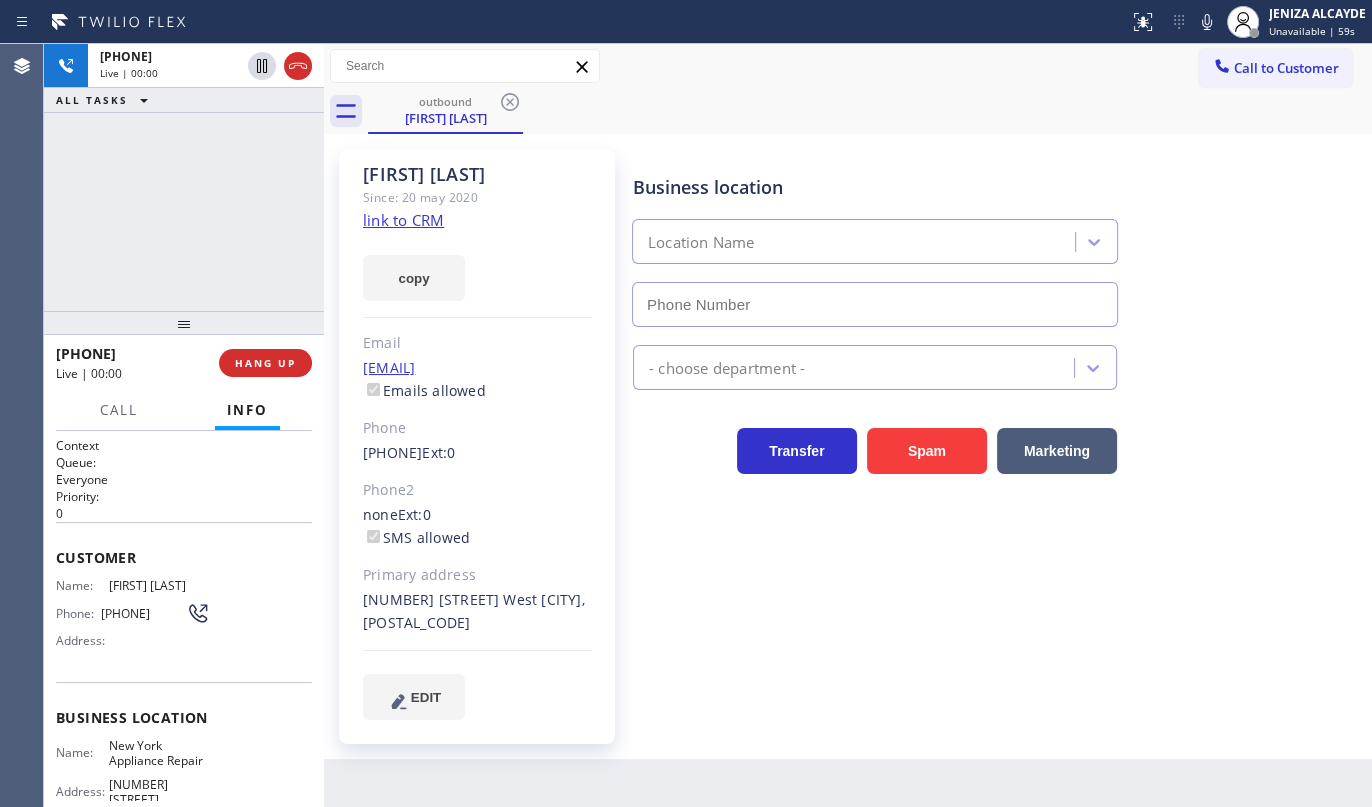 type on "([PHONE])" 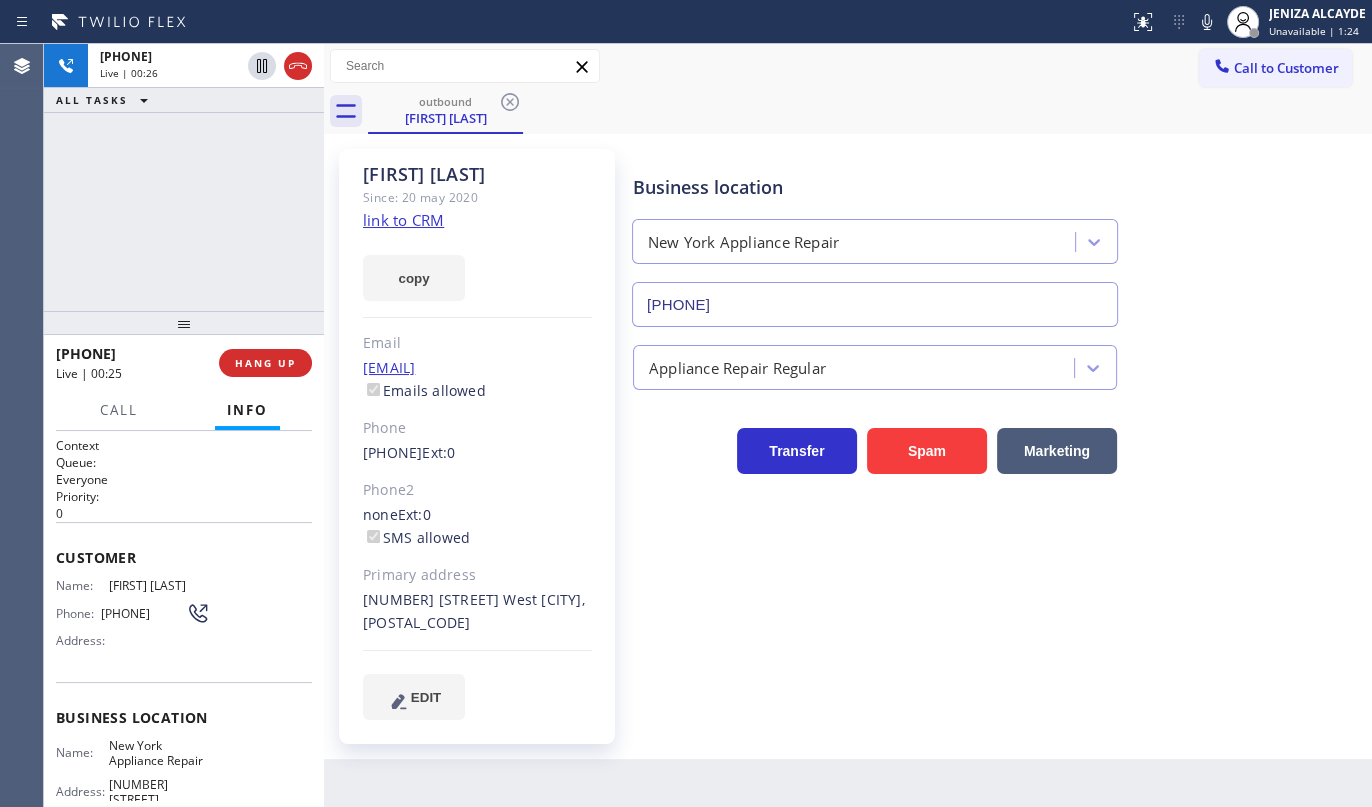 click on "+17744241725 Live | 00:26 ALL TASKS ALL TASKS ACTIVE TASKS TASKS IN WRAP UP" at bounding box center (184, 177) 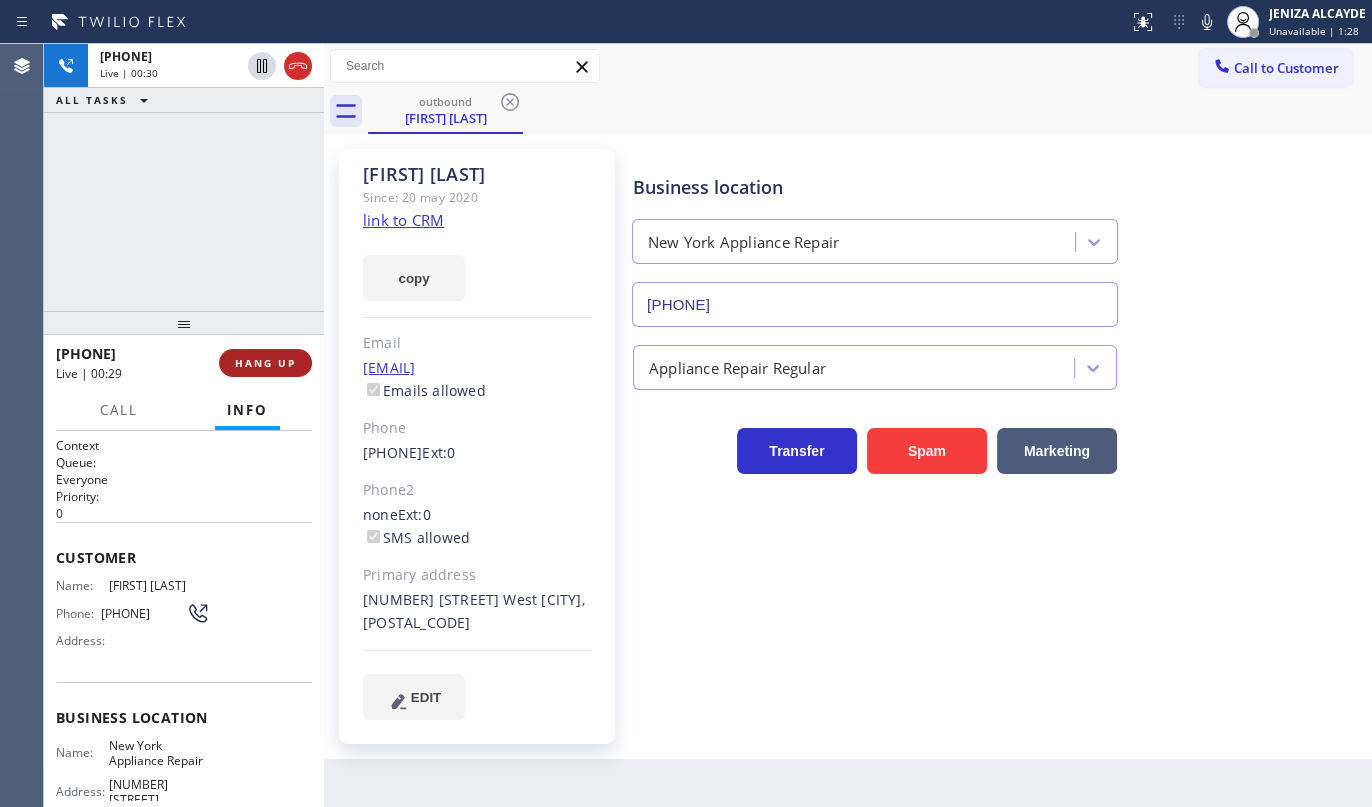 click on "HANG UP" at bounding box center (265, 363) 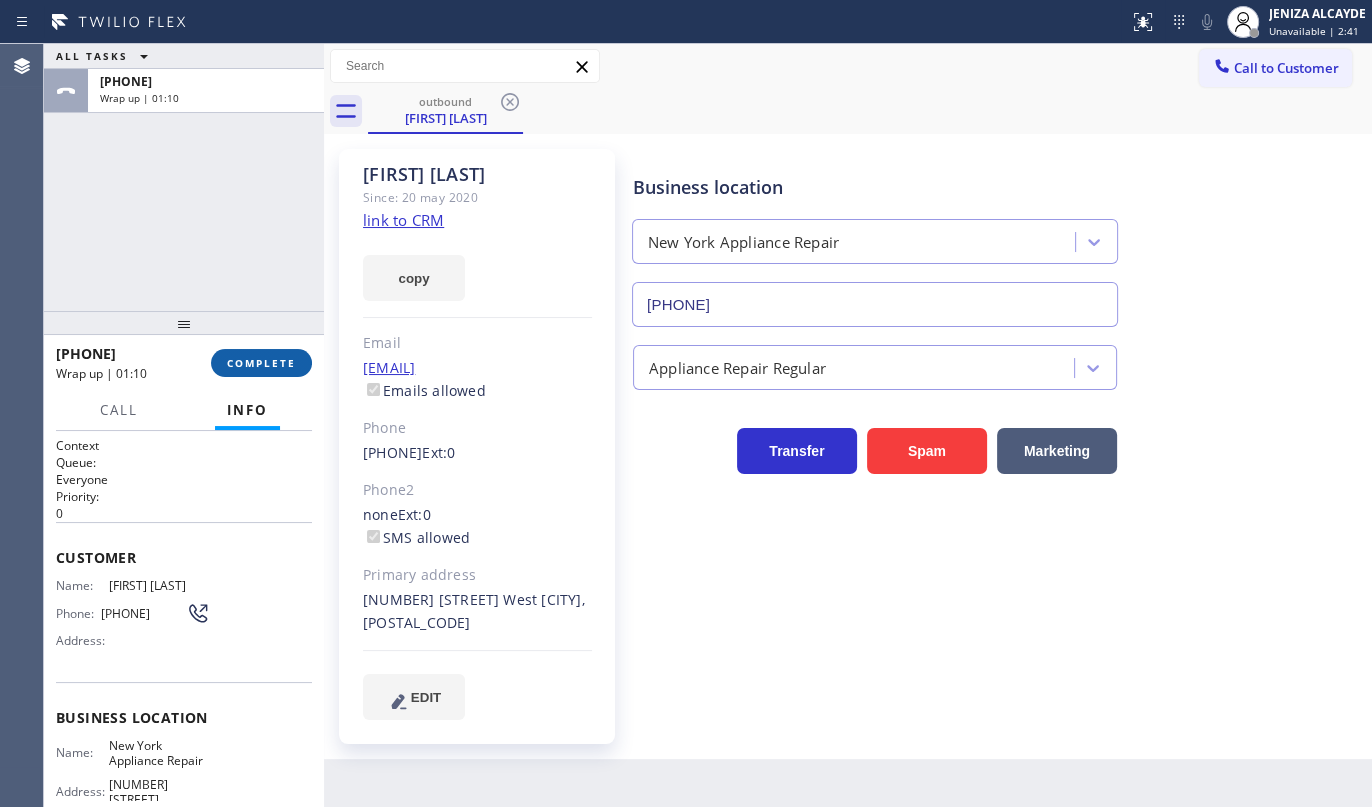 click on "COMPLETE" at bounding box center [261, 363] 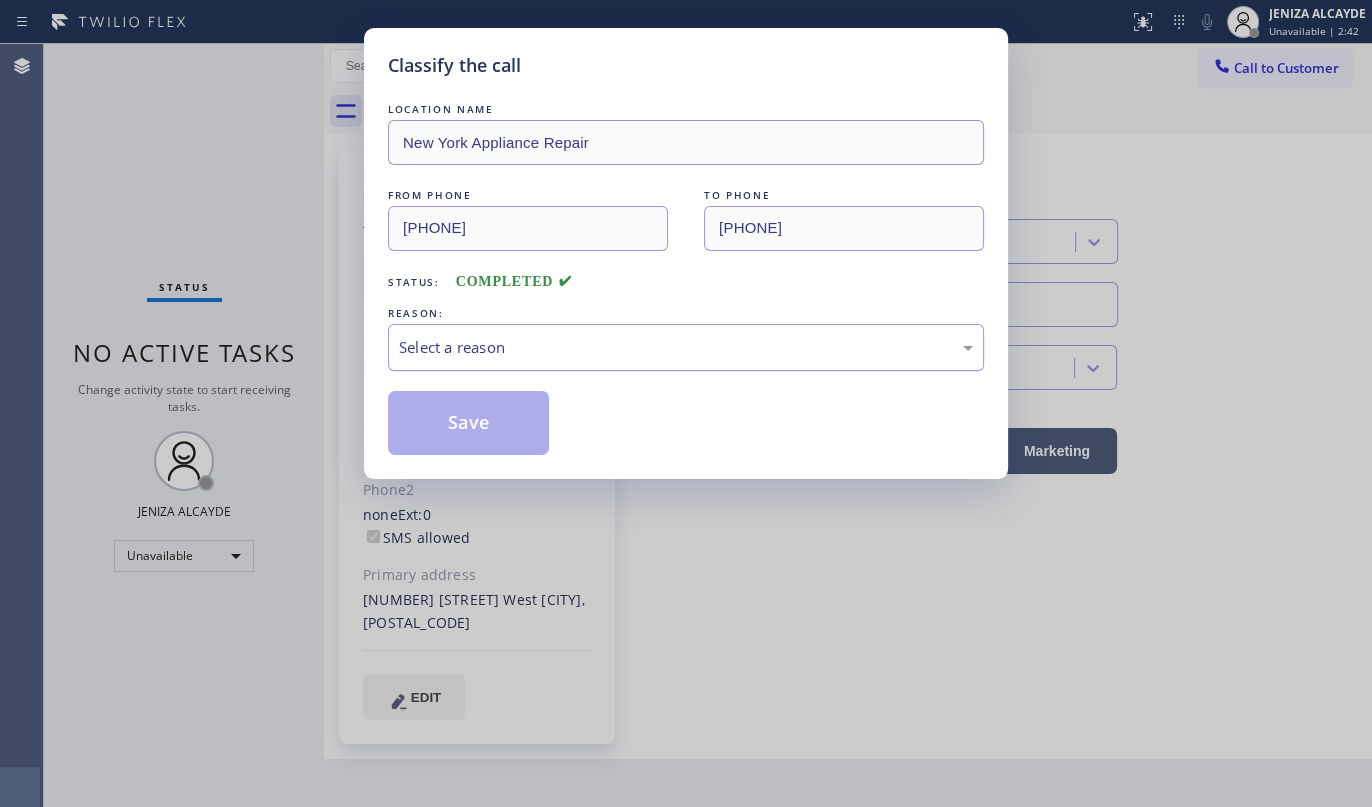 click on "Select a reason" at bounding box center (686, 347) 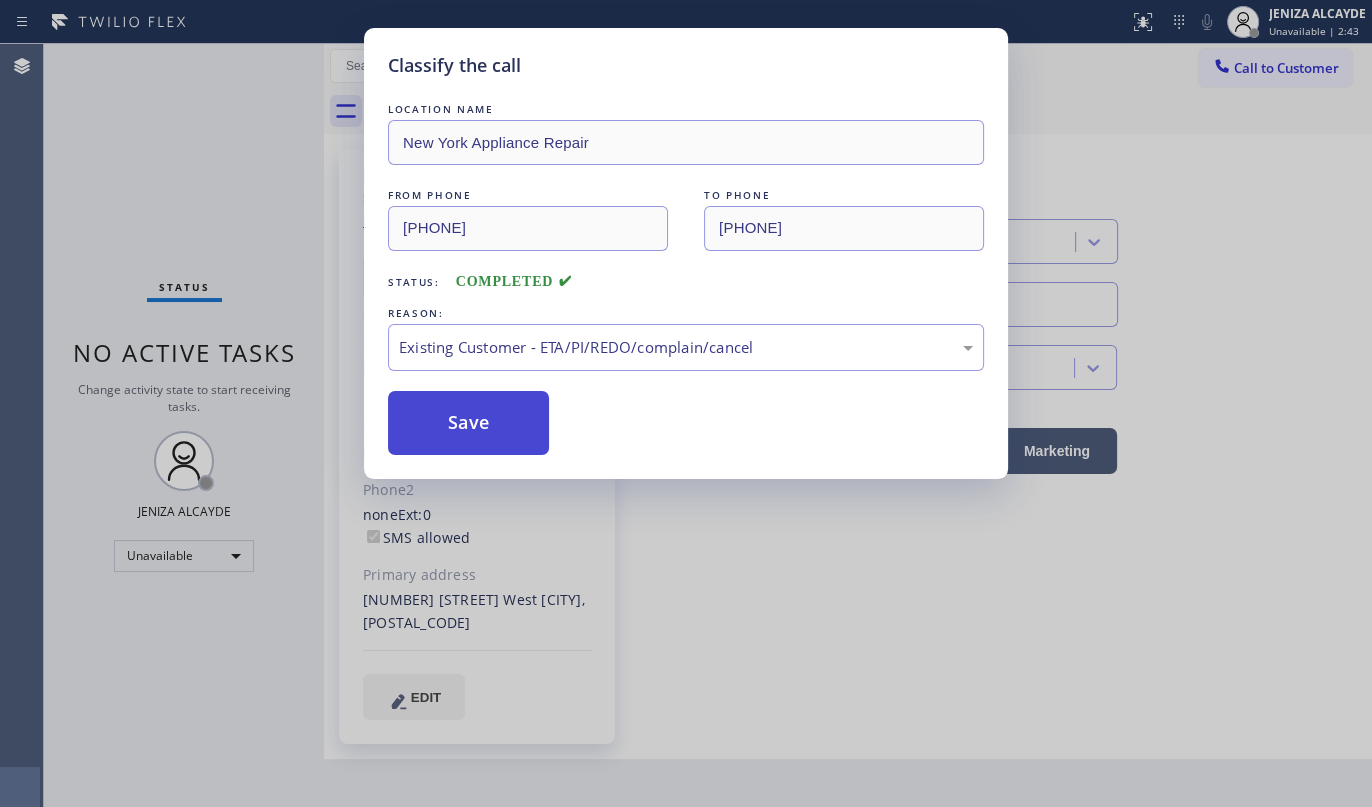 click on "Save" at bounding box center (468, 423) 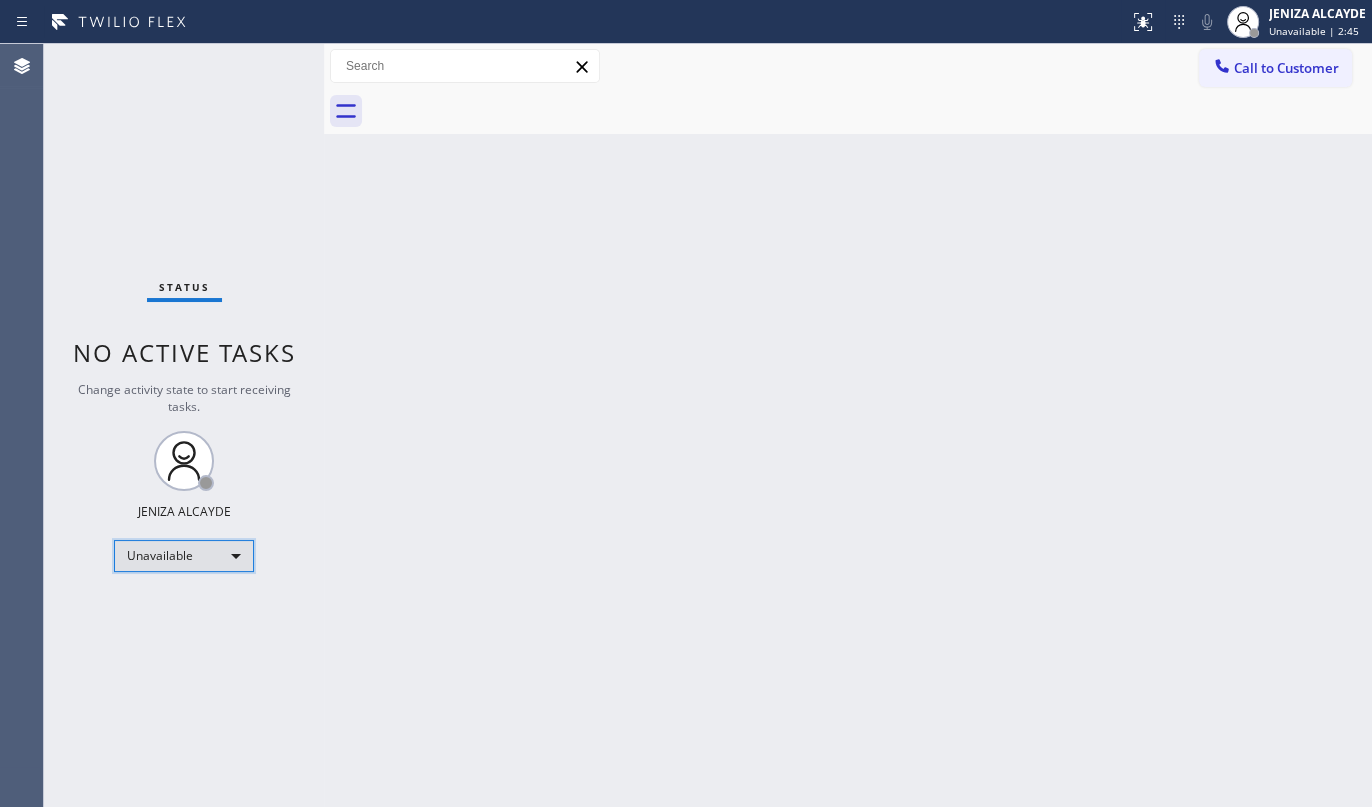 click on "Unavailable" at bounding box center (184, 556) 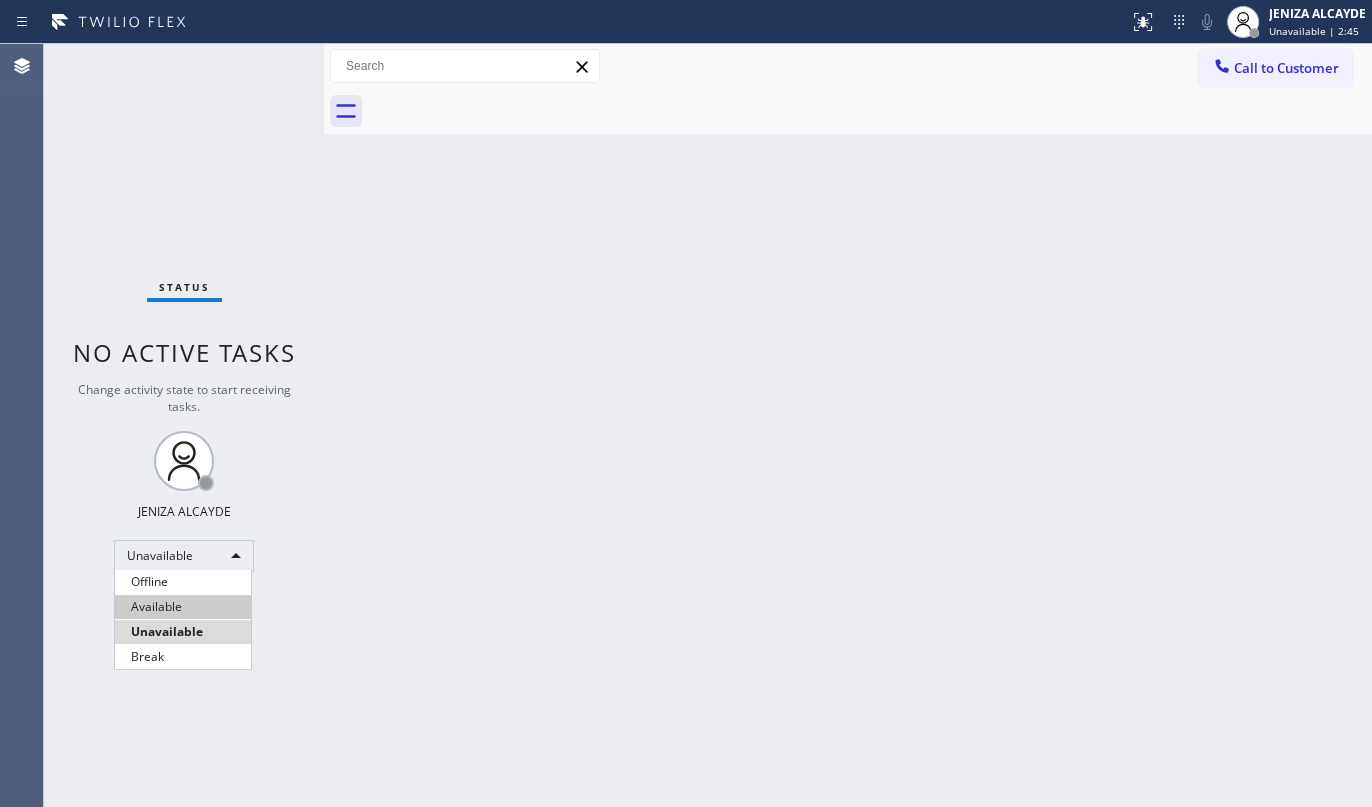 click on "Available" at bounding box center (183, 607) 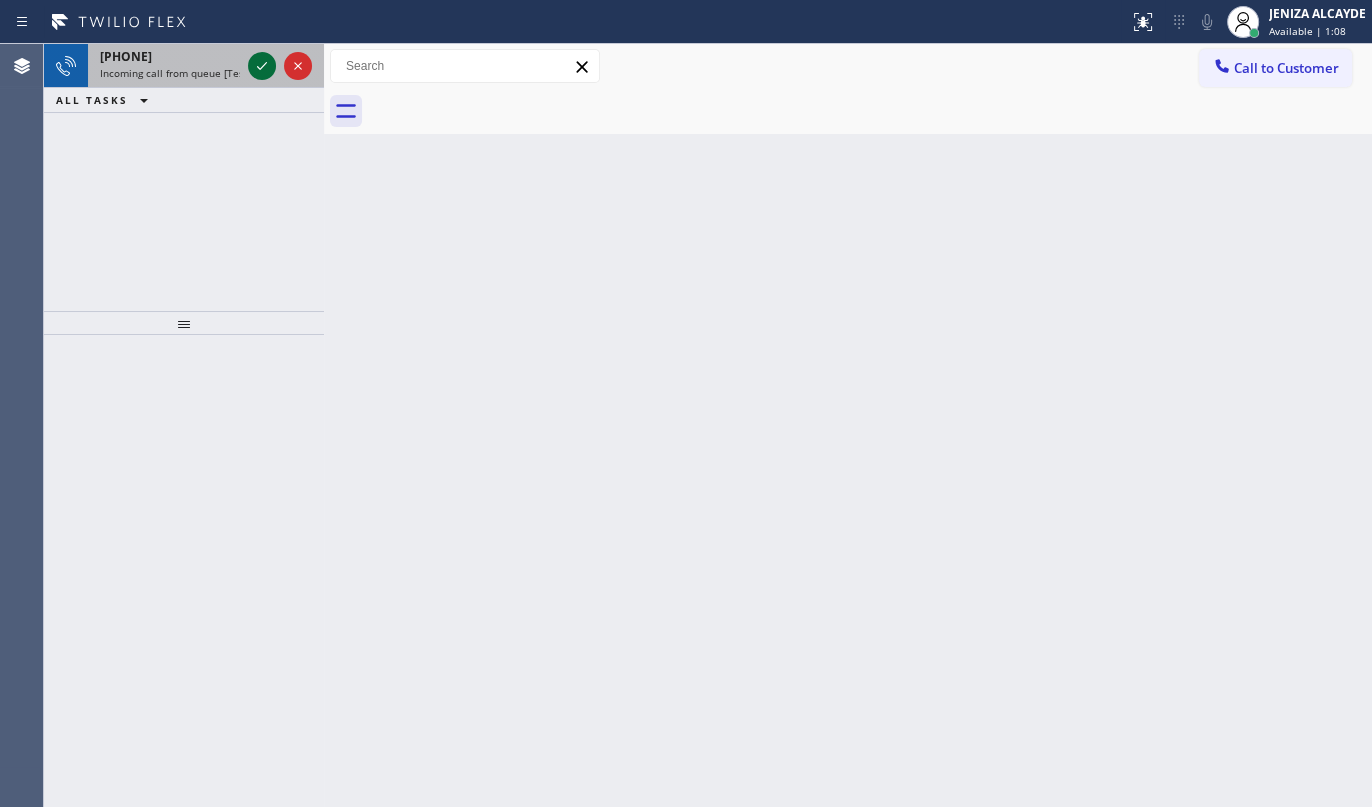 click 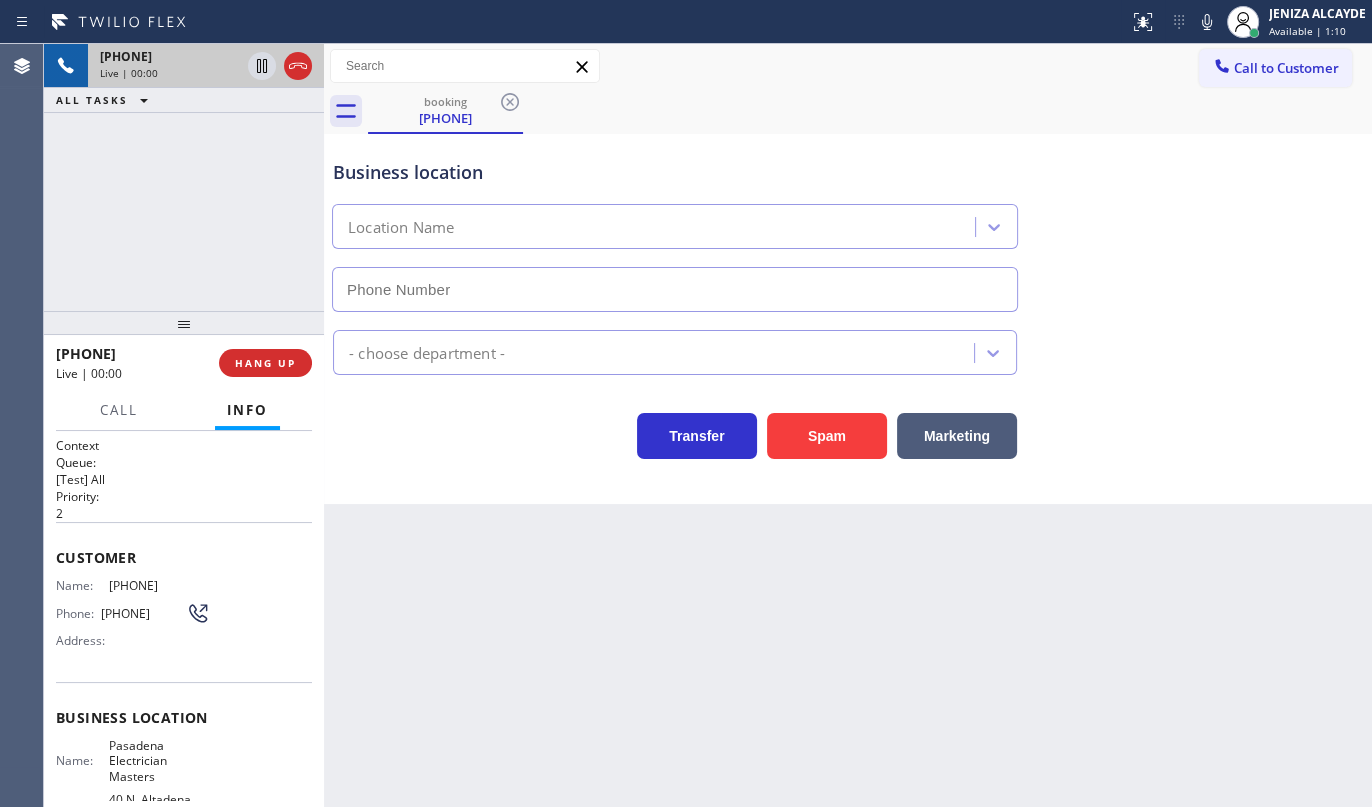 type on "(626) 768-9548" 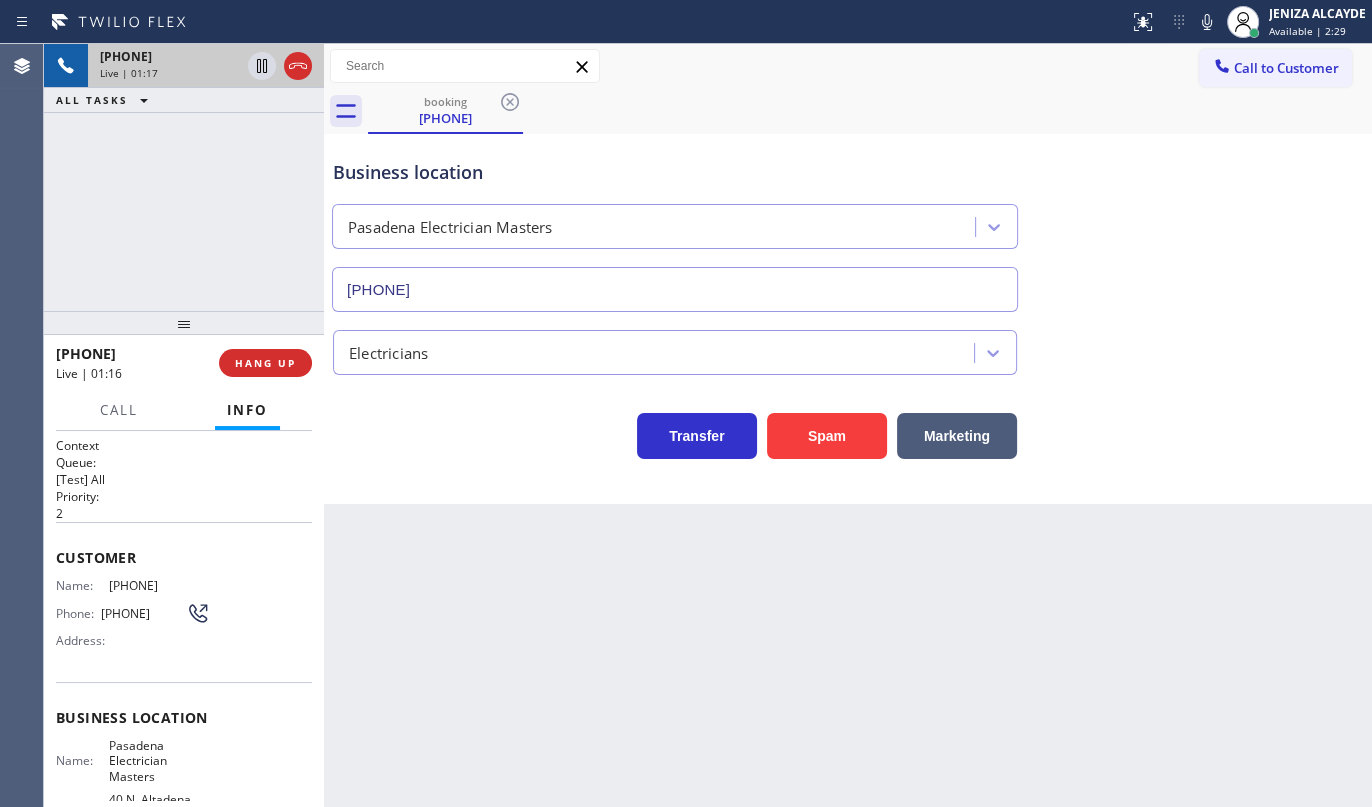 click on "booking (626) 372-6968" at bounding box center [870, 111] 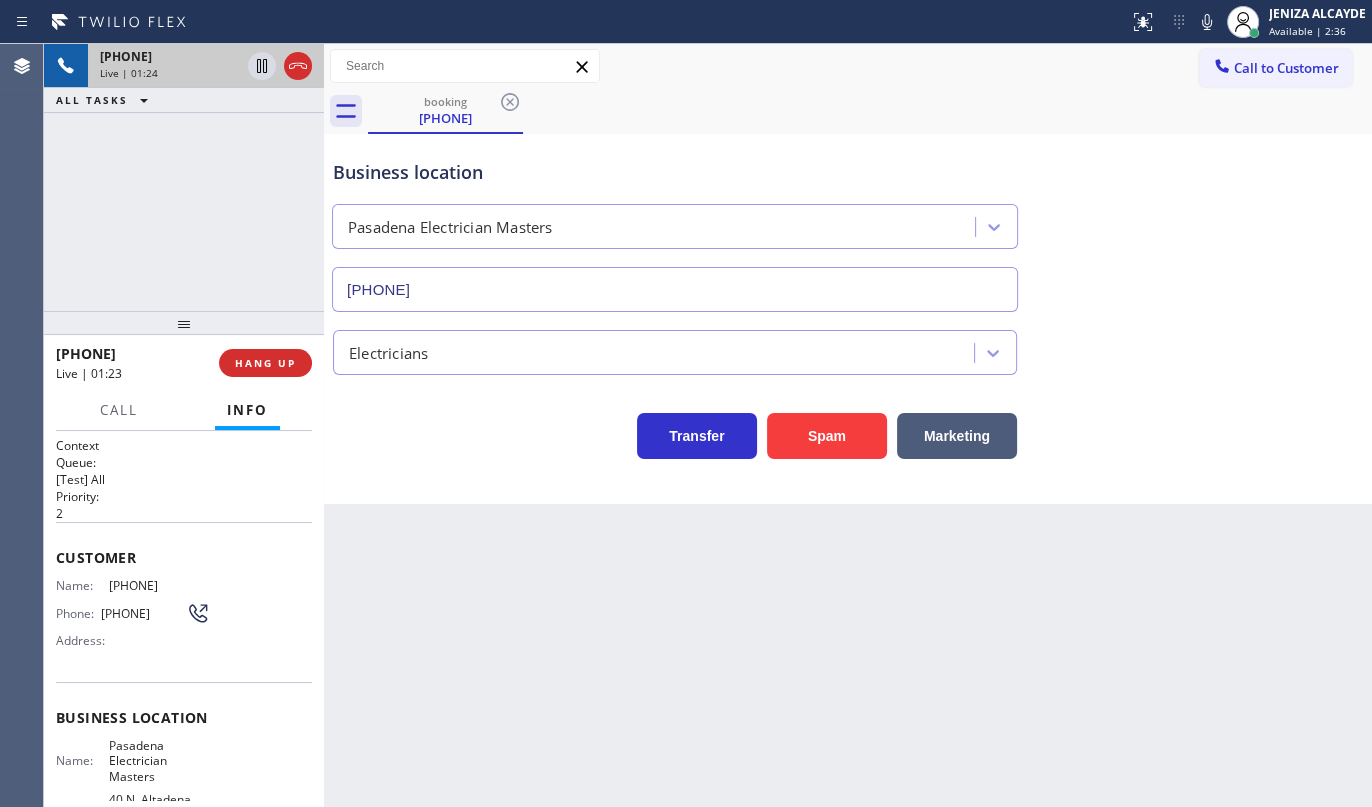 click on "Call to Customer Outbound call Location New York Appliance Repair Your caller id phone number (646) 650-2901 Customer number Call Outbound call Technician Search Technician Your caller id phone number Your caller id phone number Call" at bounding box center (848, 66) 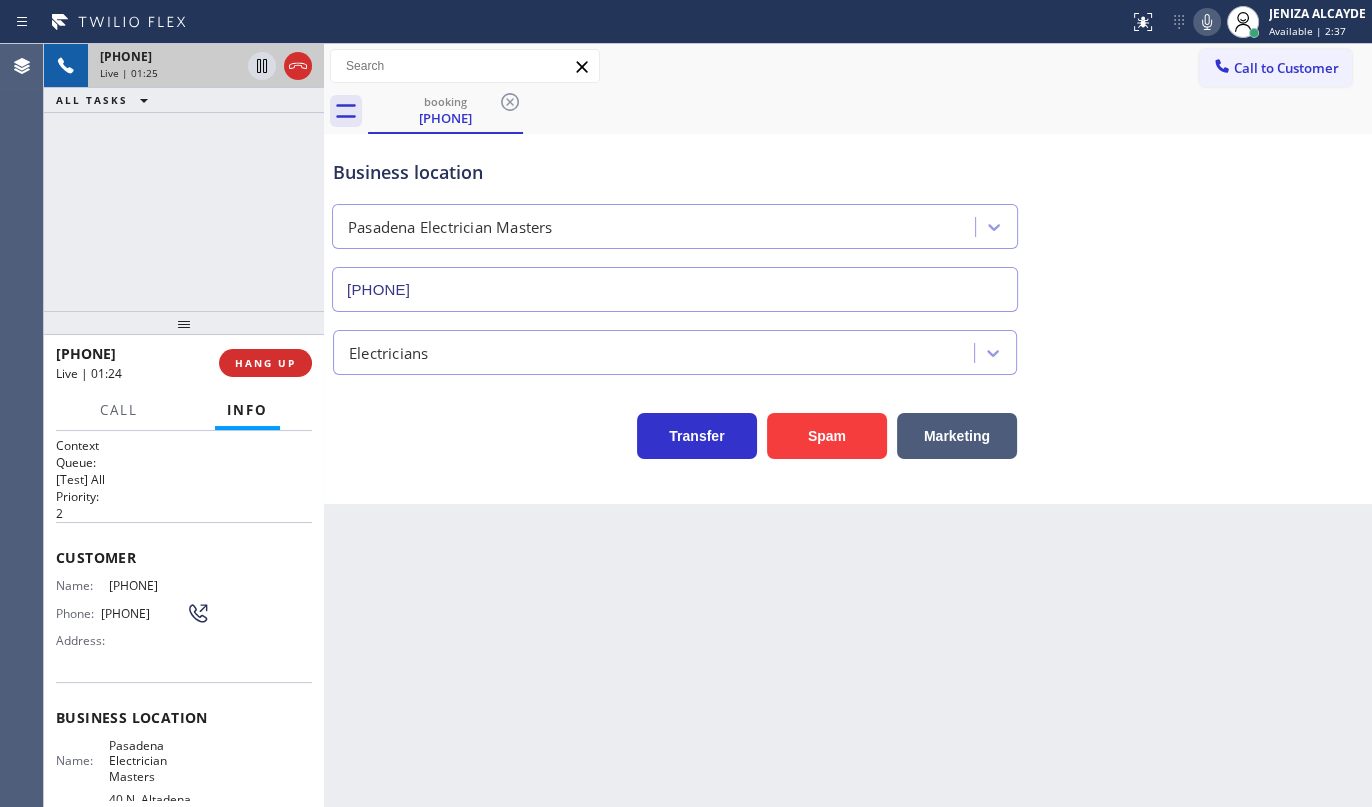 click 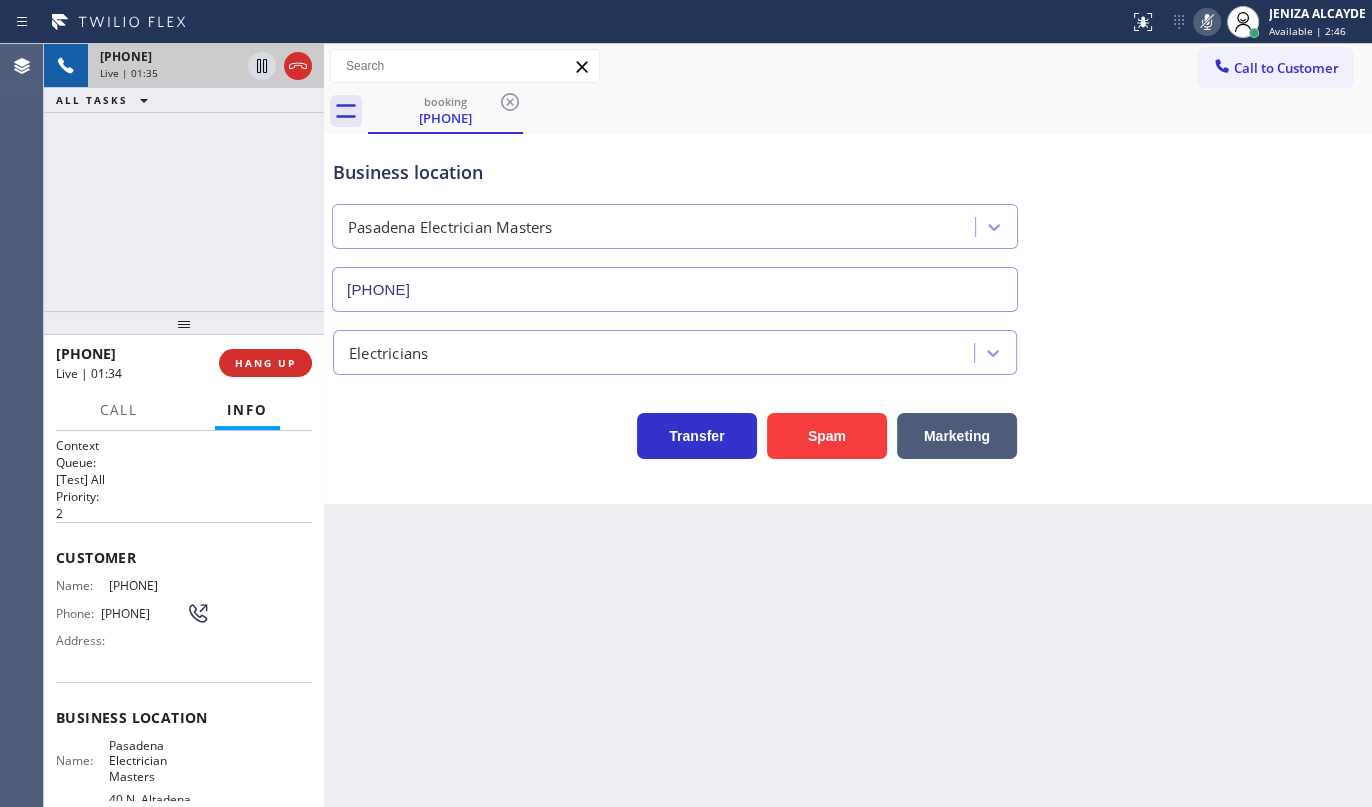 click 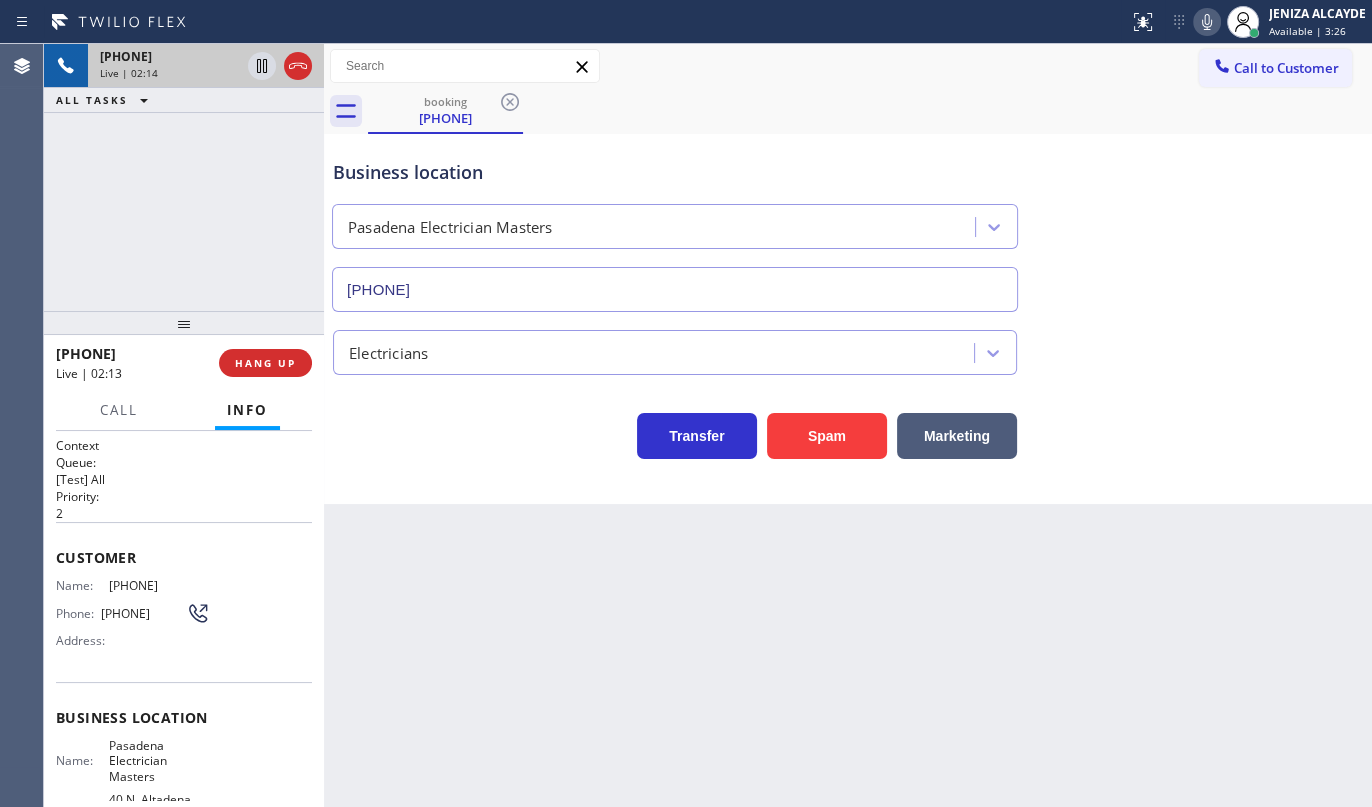 scroll, scrollTop: 181, scrollLeft: 0, axis: vertical 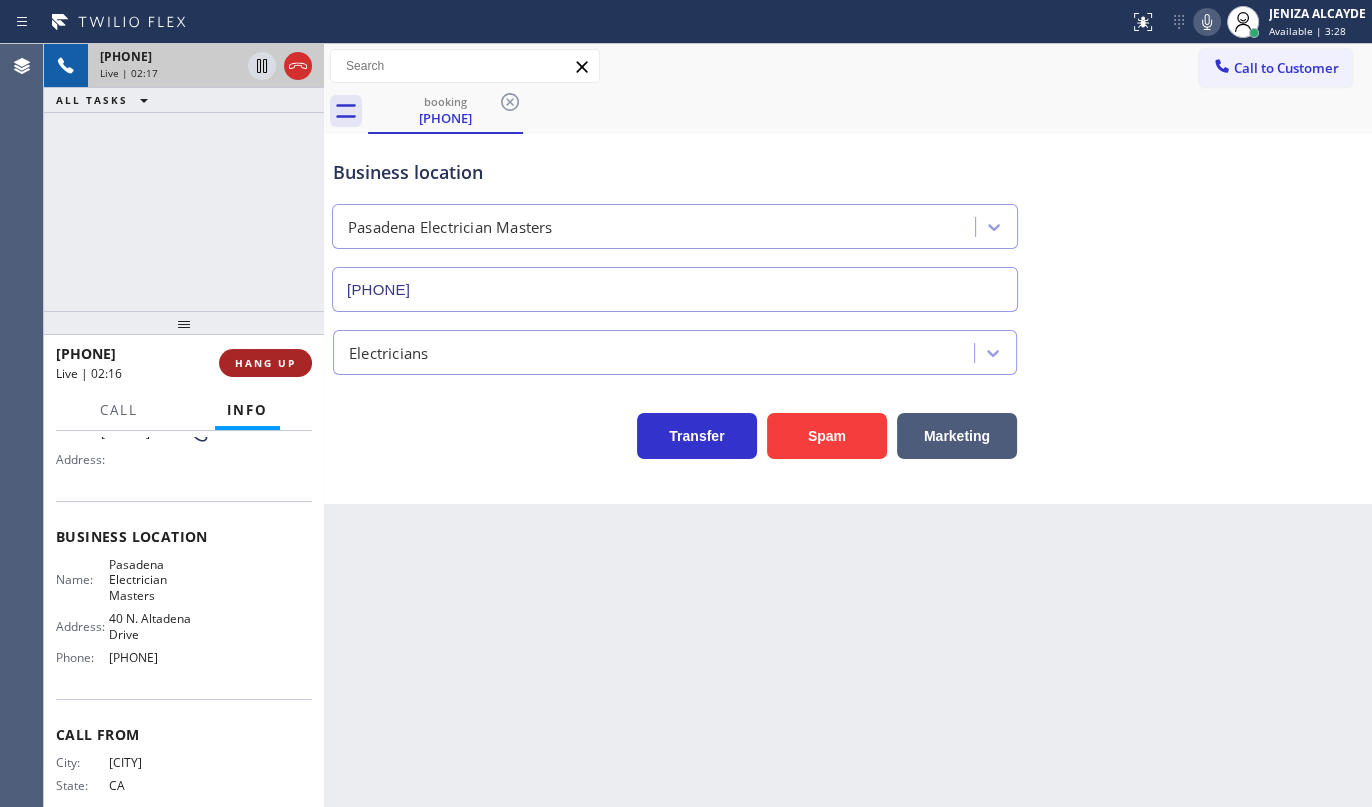 click on "HANG UP" at bounding box center (265, 363) 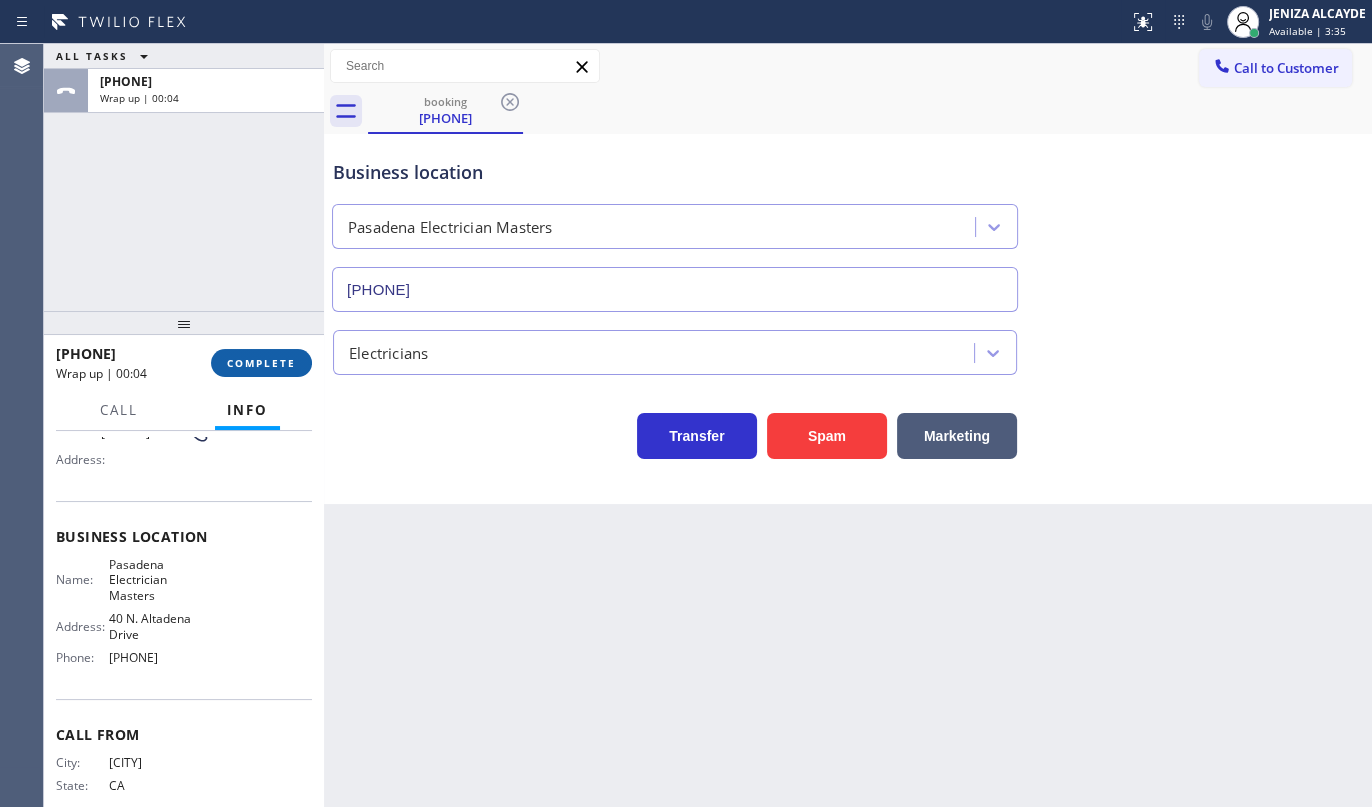 click on "COMPLETE" at bounding box center (261, 363) 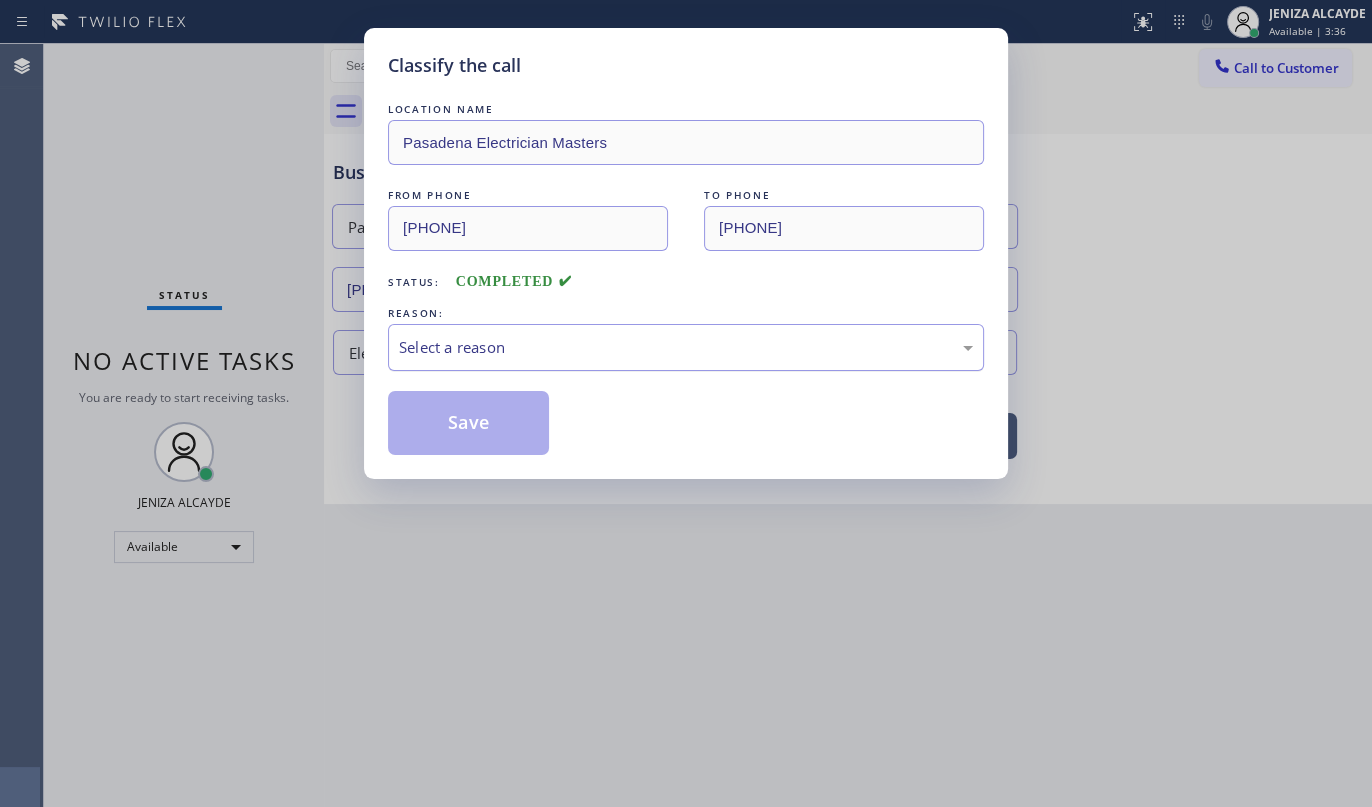 click on "Select a reason" at bounding box center [686, 347] 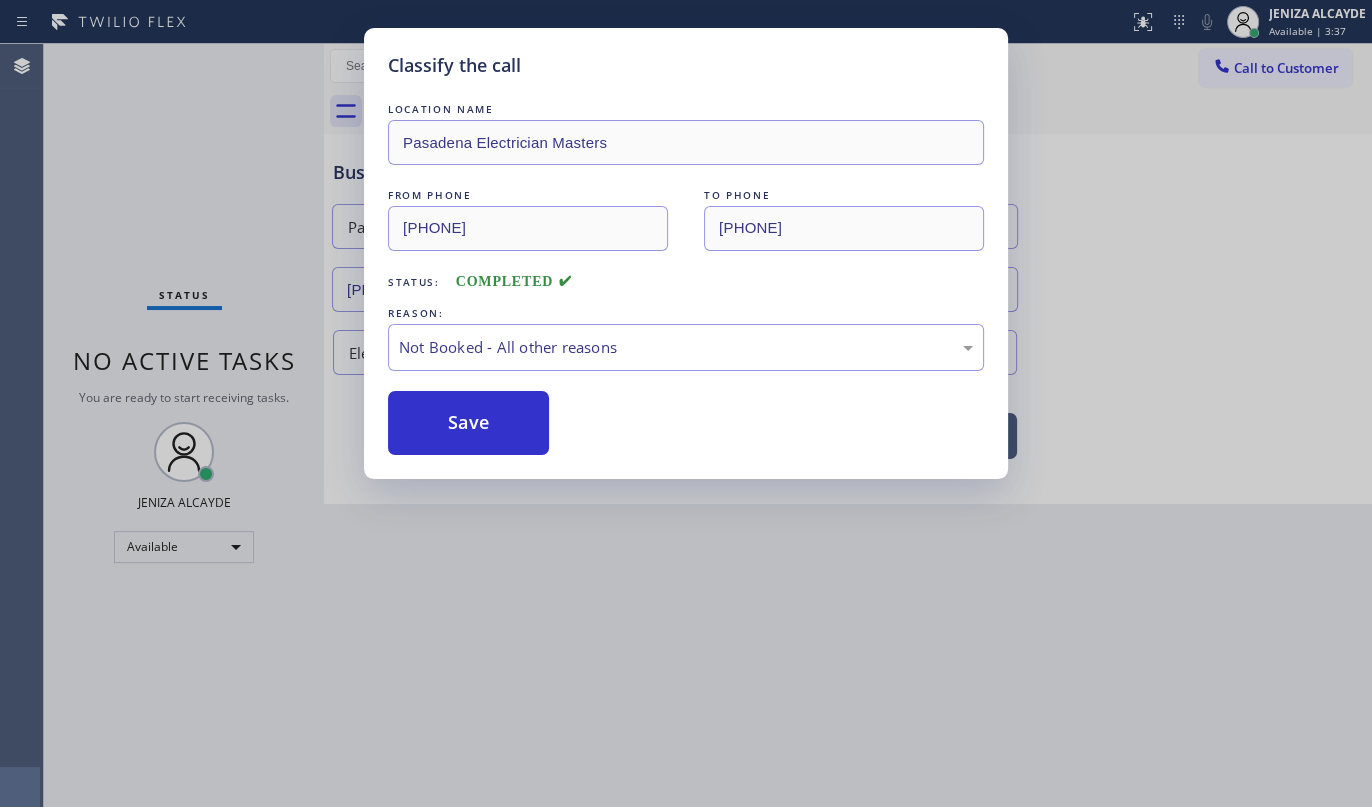 click on "Save" at bounding box center (468, 423) 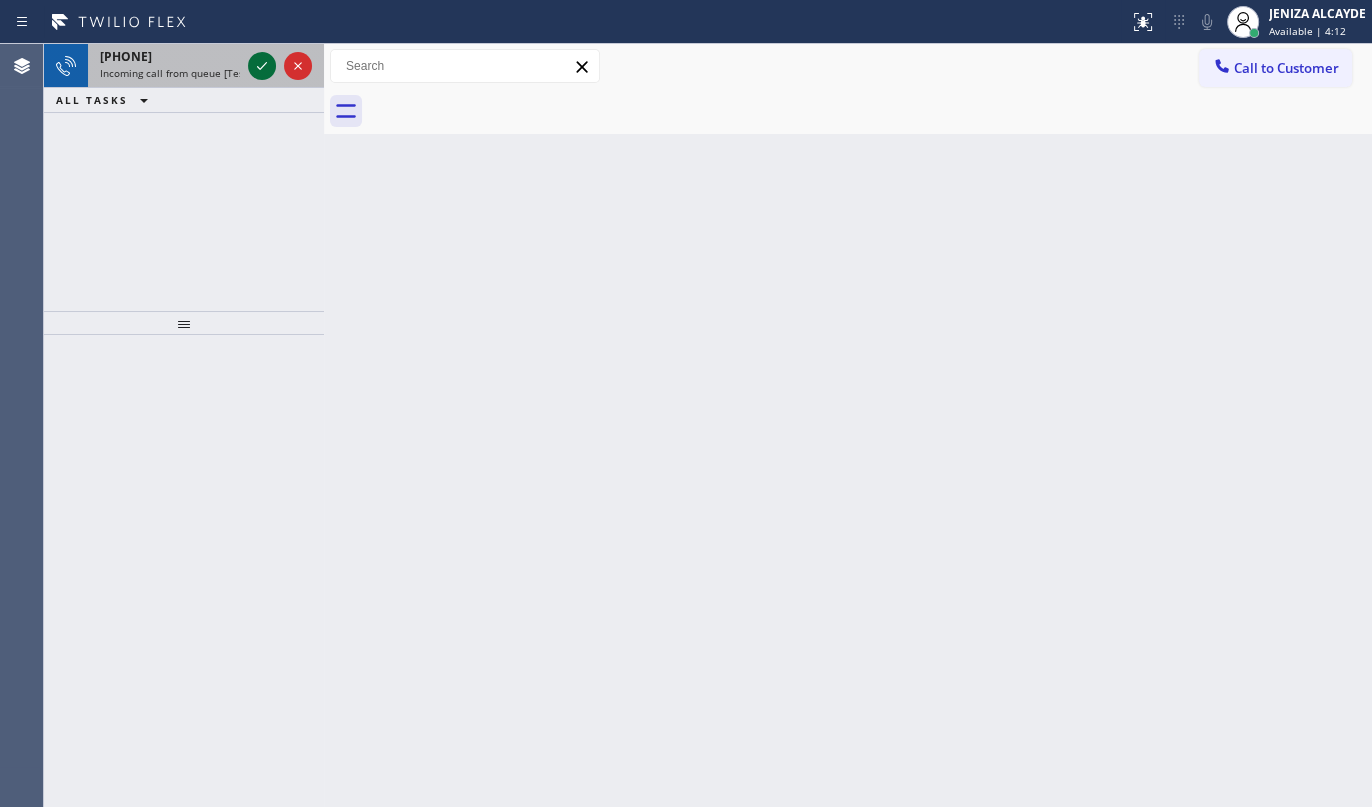 click 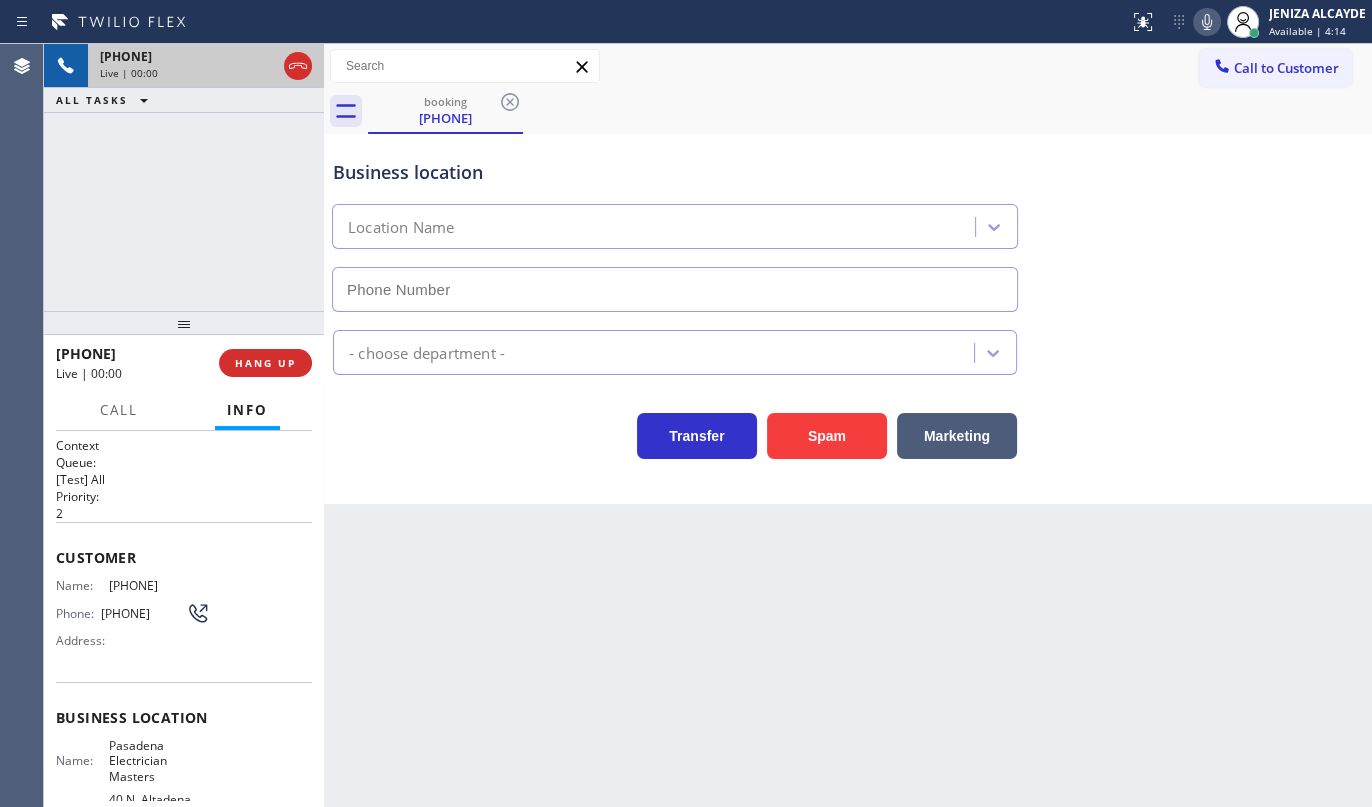 type on "(626) 768-9548" 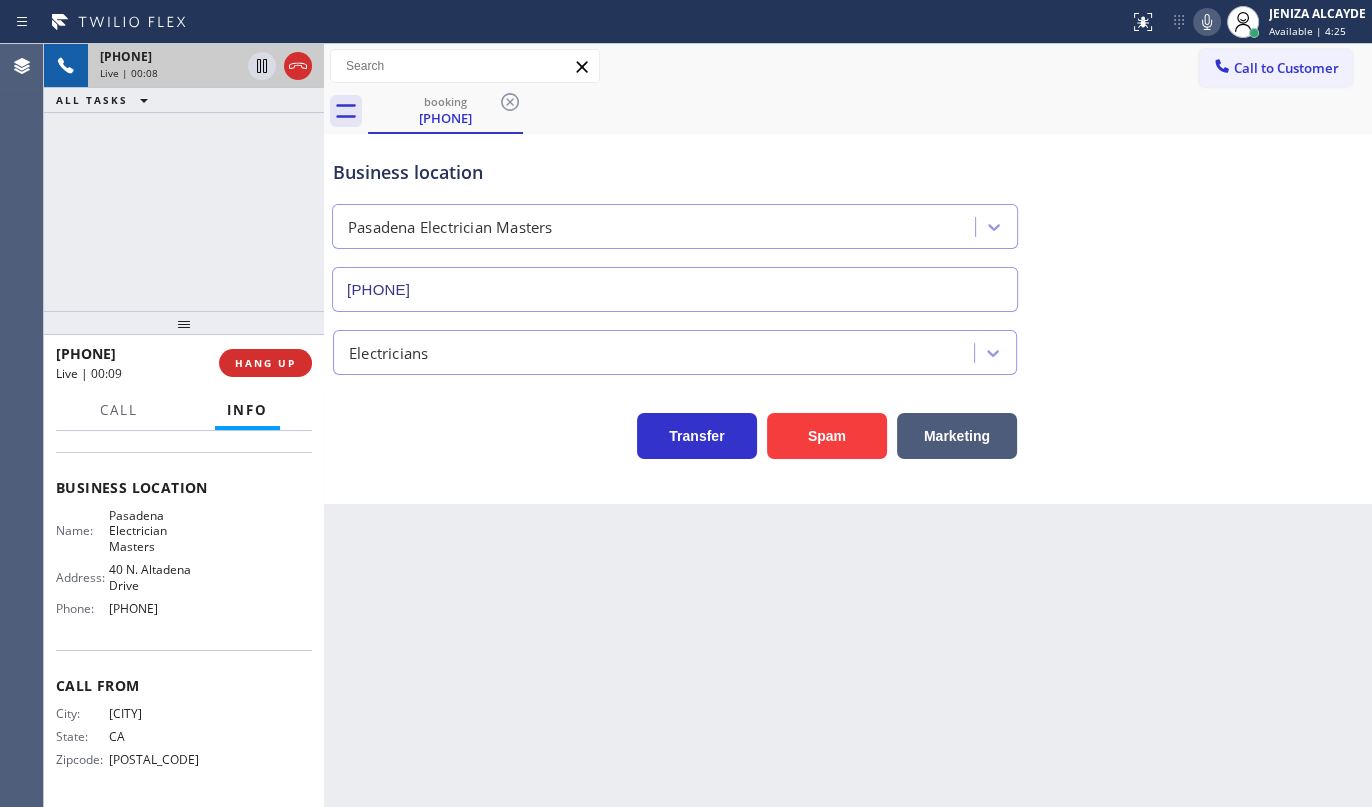 scroll, scrollTop: 249, scrollLeft: 0, axis: vertical 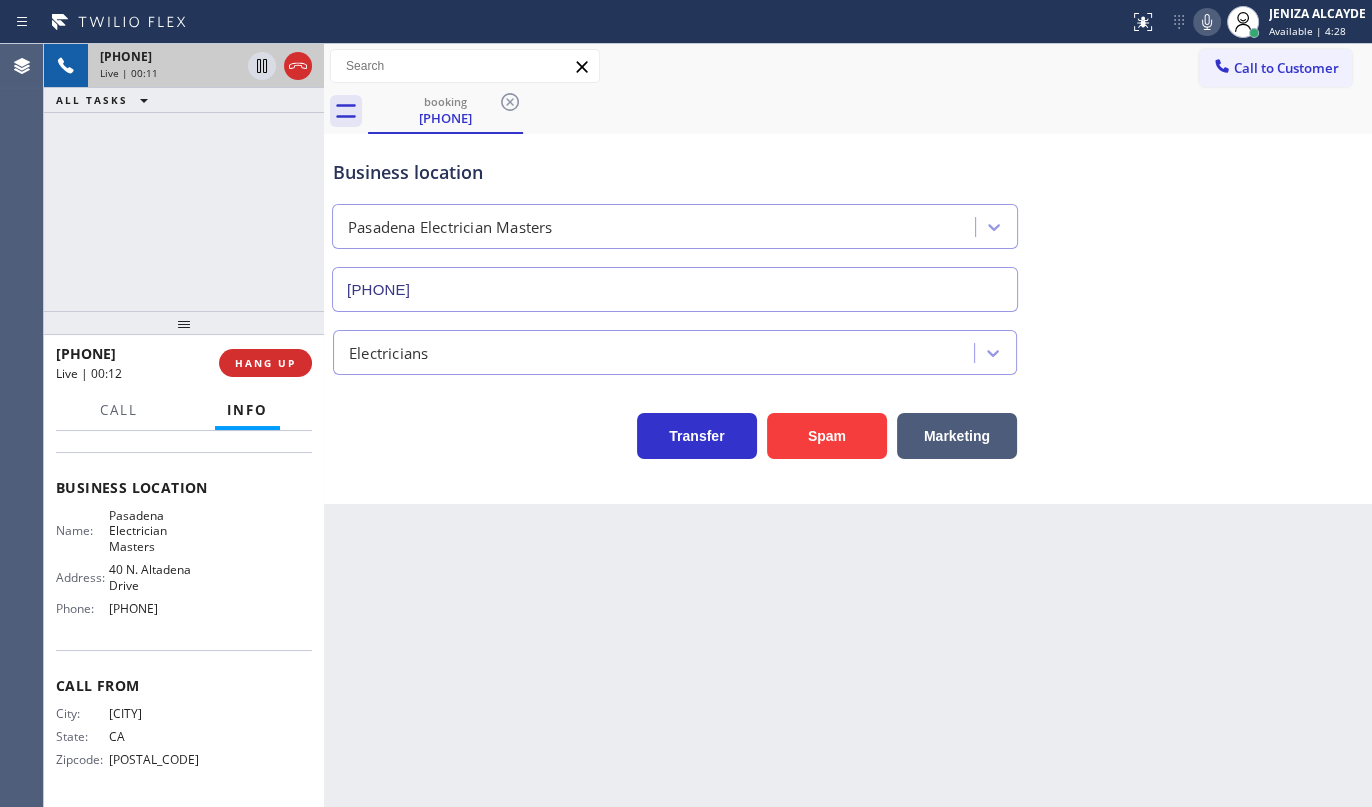 click on "+16263726968 Live | 00:11 ALL TASKS ALL TASKS ACTIVE TASKS TASKS IN WRAP UP" at bounding box center (184, 177) 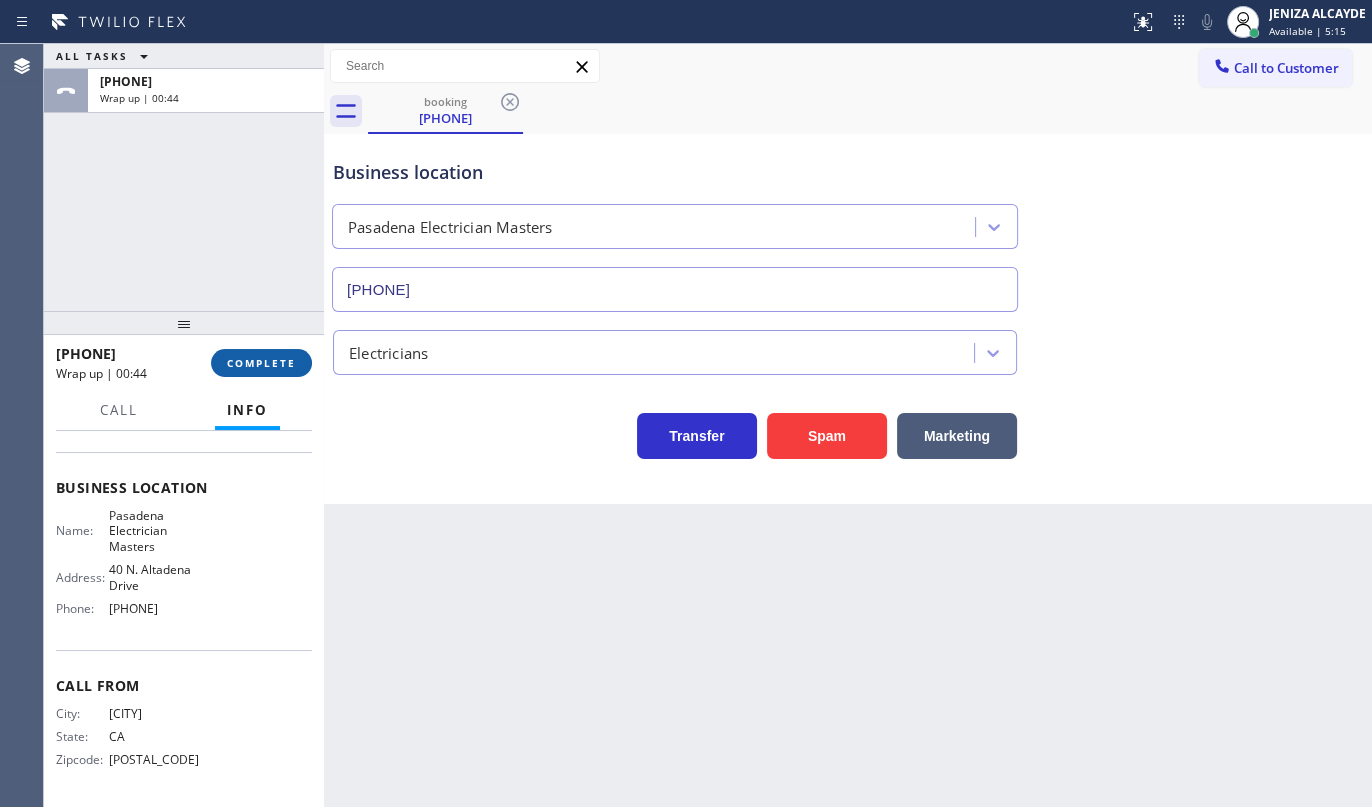 click on "COMPLETE" at bounding box center [261, 363] 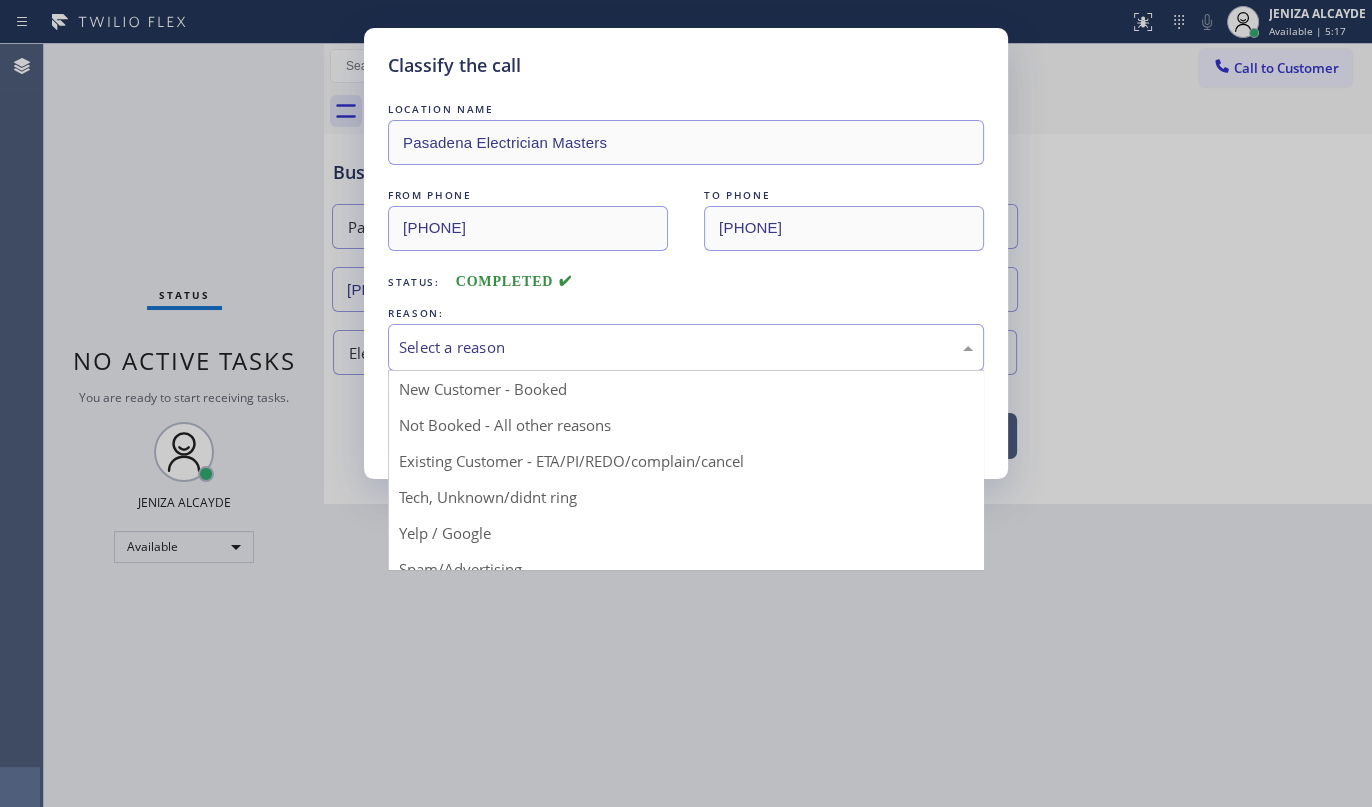 drag, startPoint x: 477, startPoint y: 329, endPoint x: 471, endPoint y: 412, distance: 83.21658 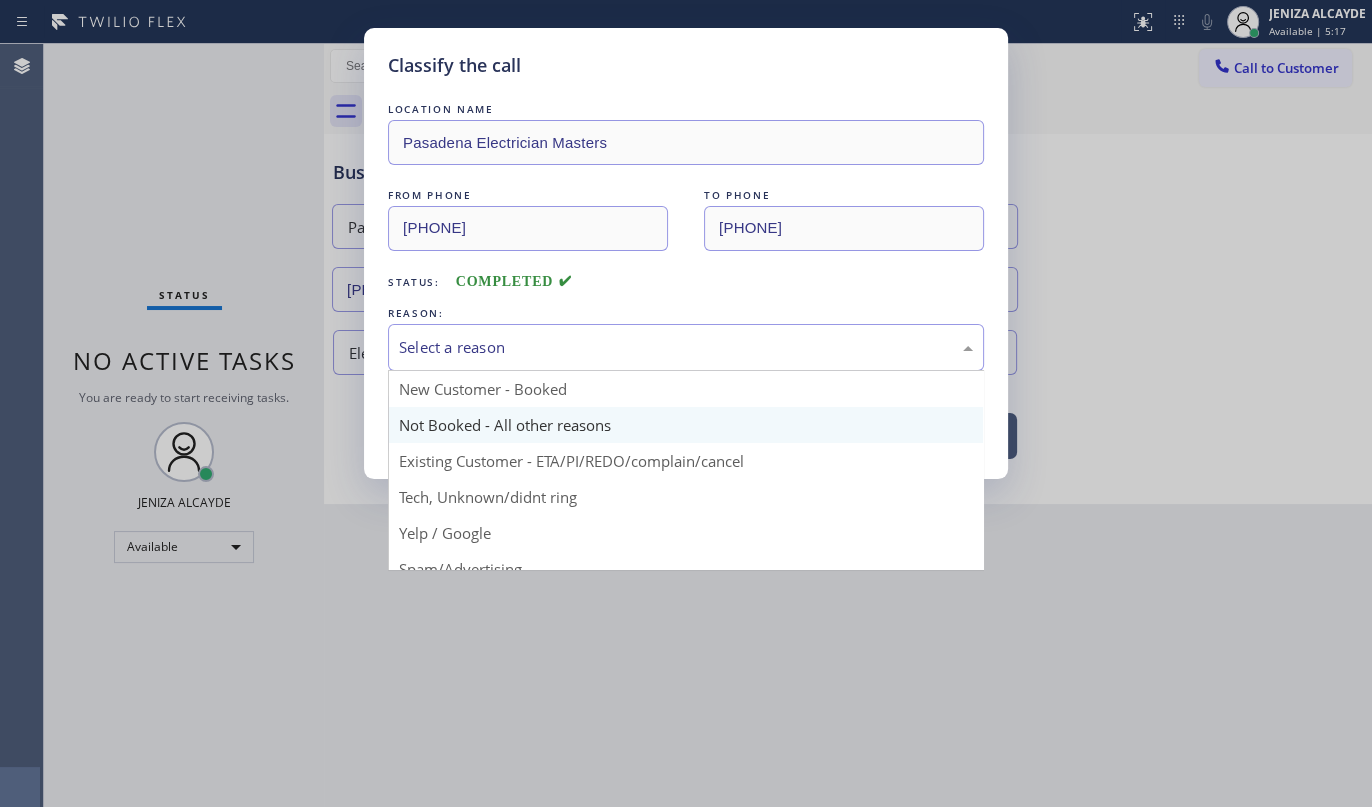 click on "Select a reason" at bounding box center [686, 347] 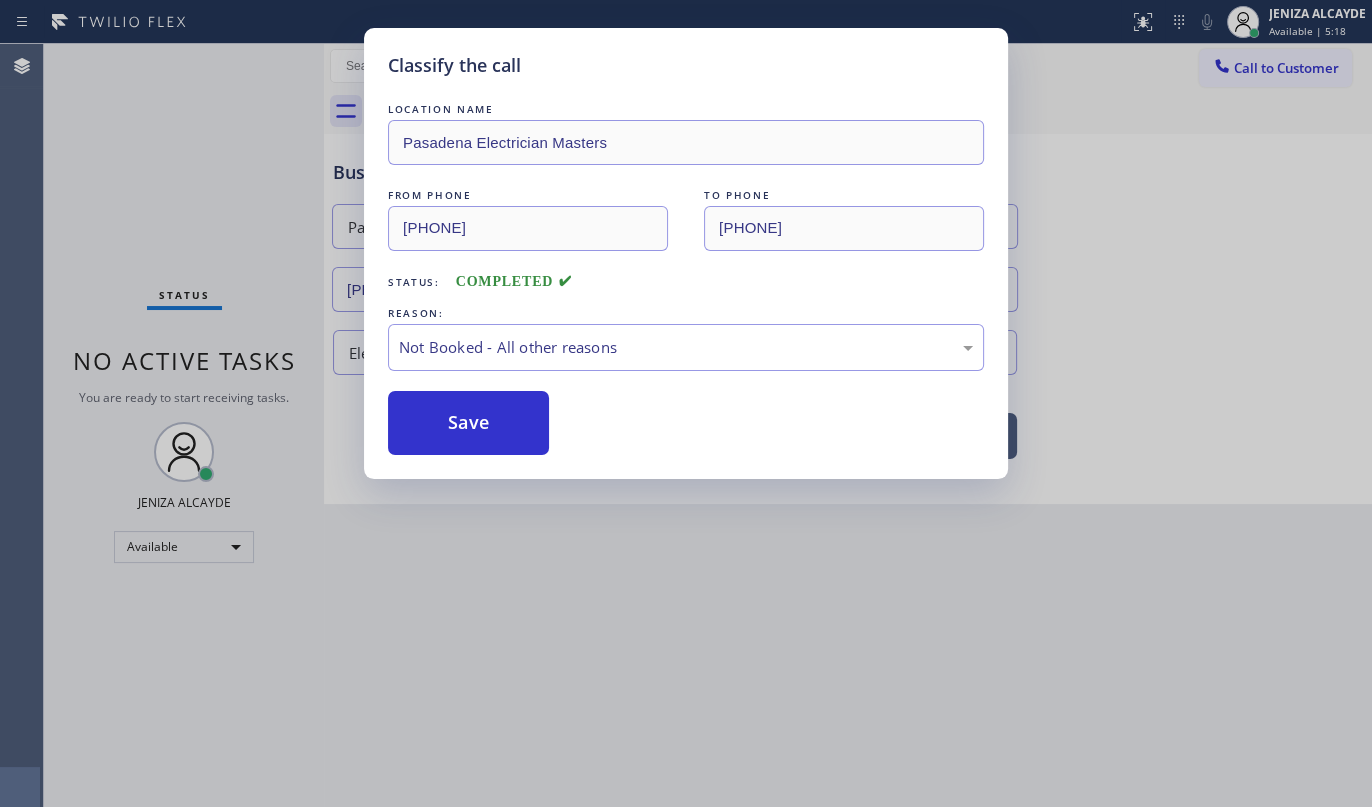 click on "Save" at bounding box center (468, 423) 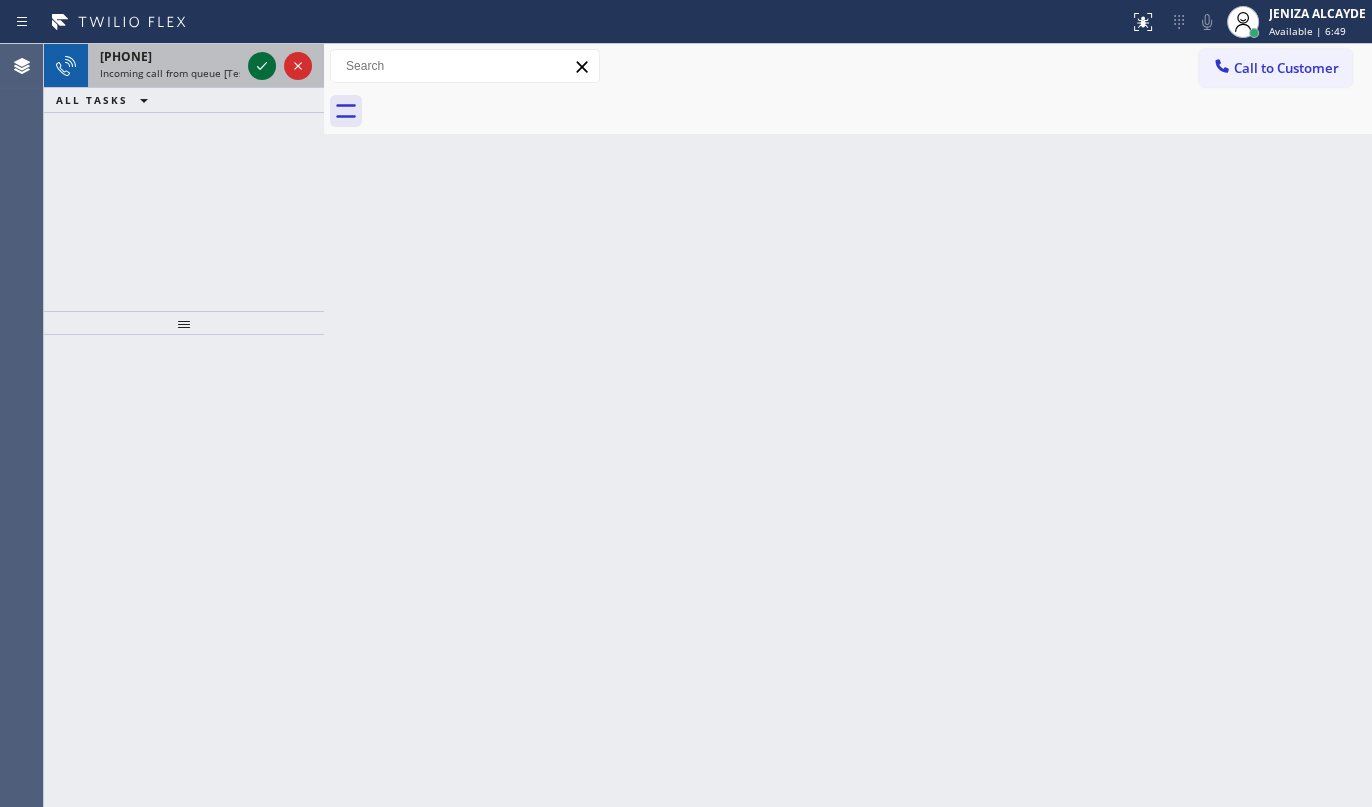 click 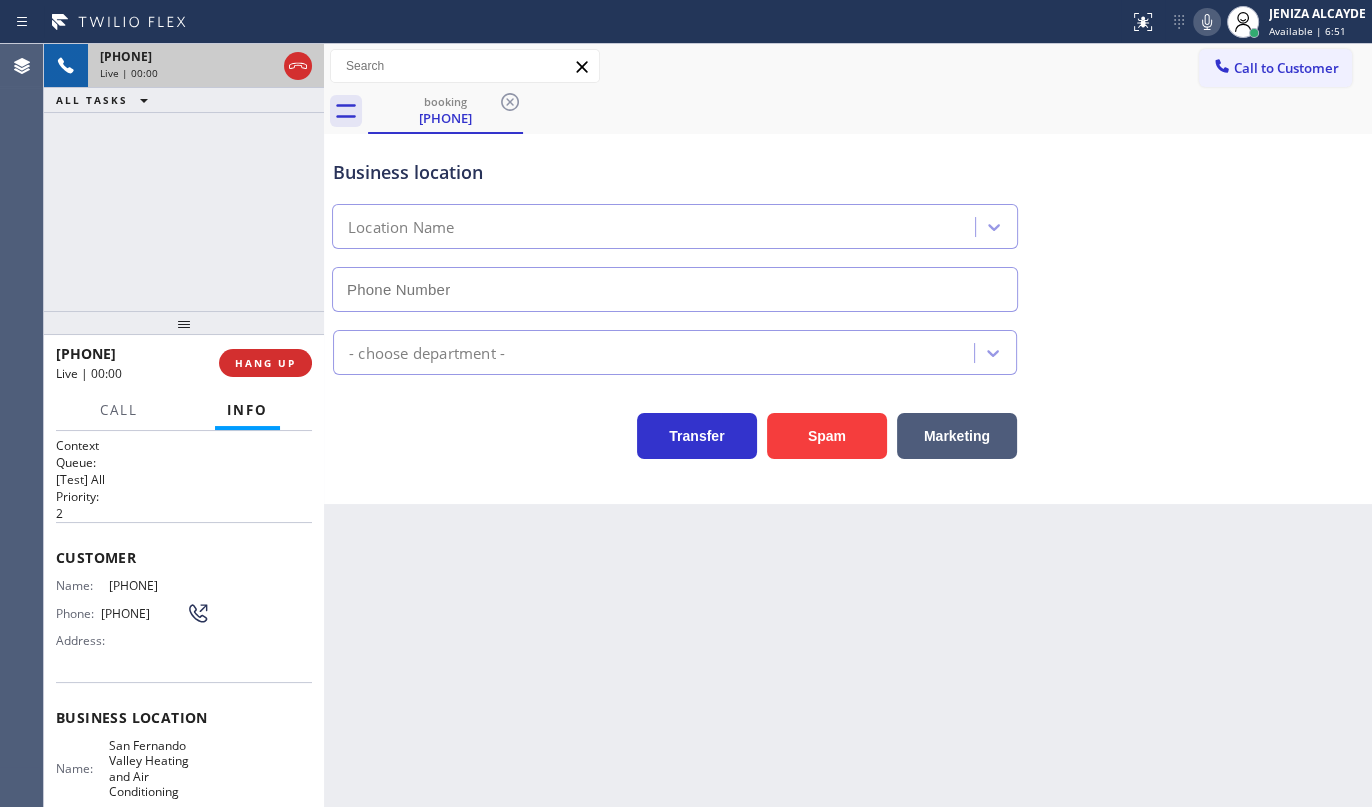 type on "(818) 691-1221" 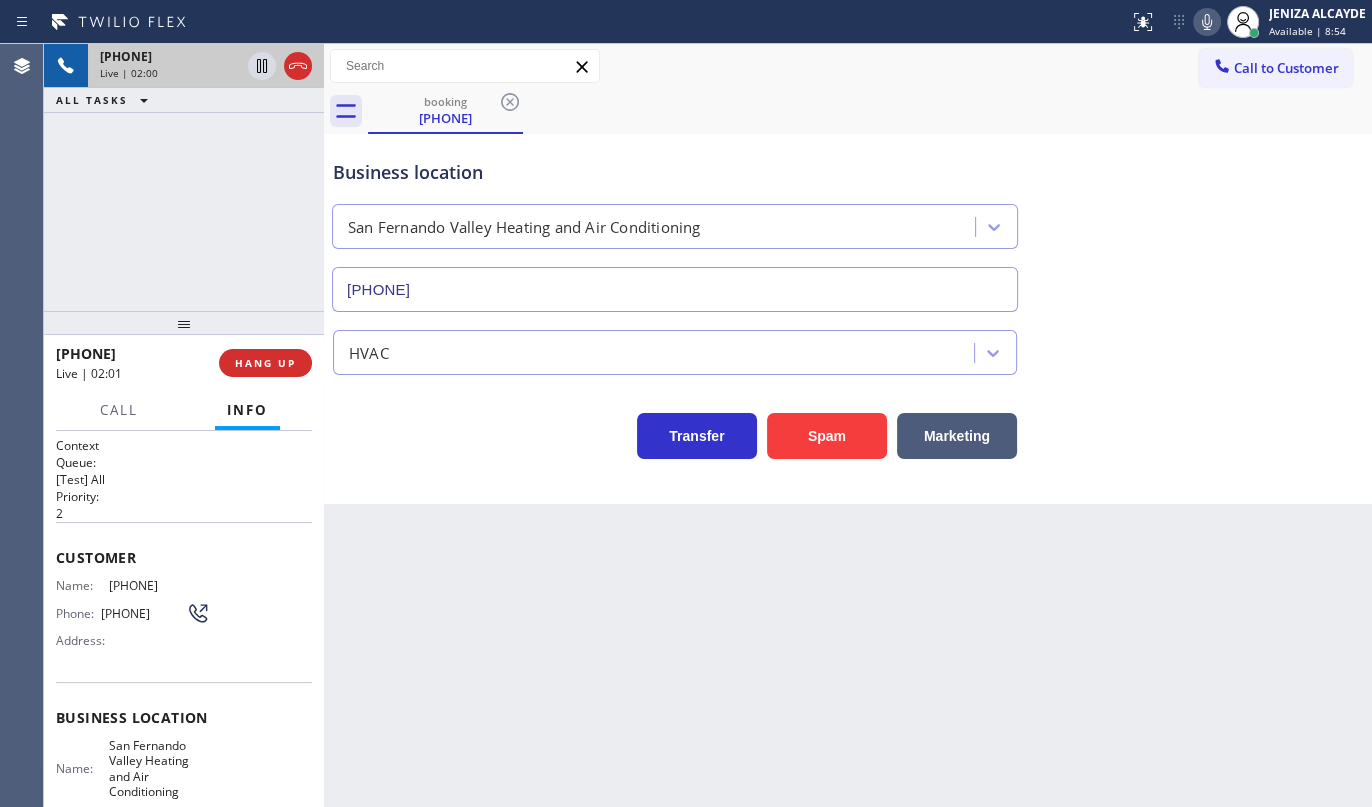 click 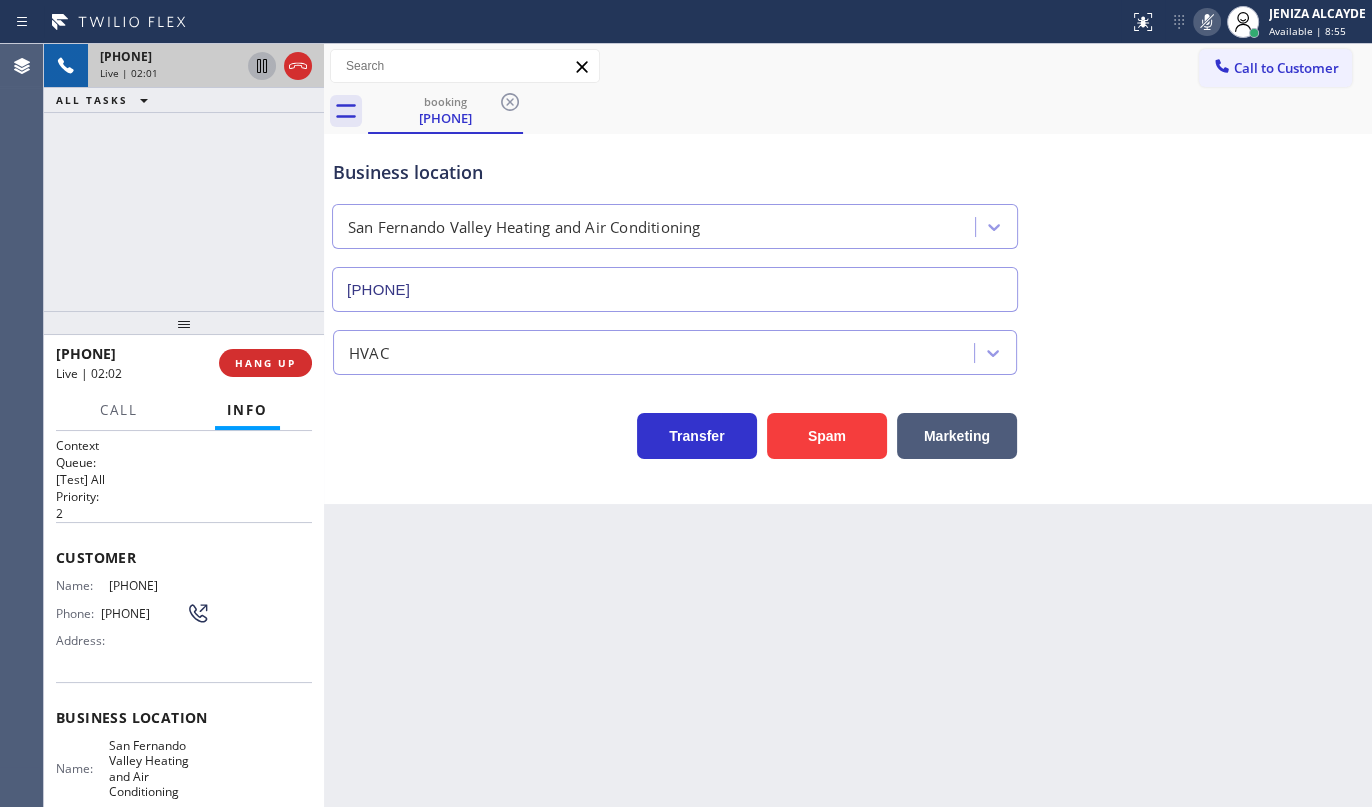 click 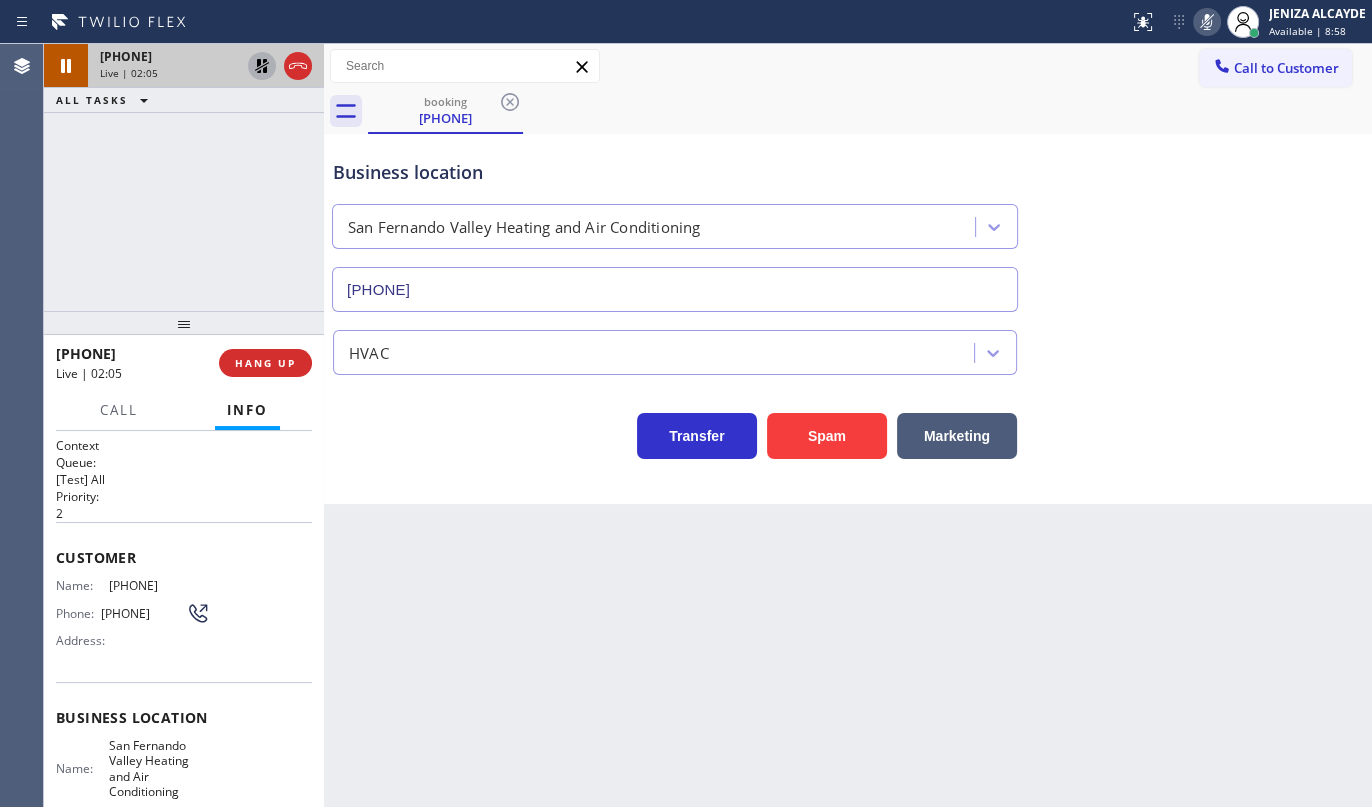 click 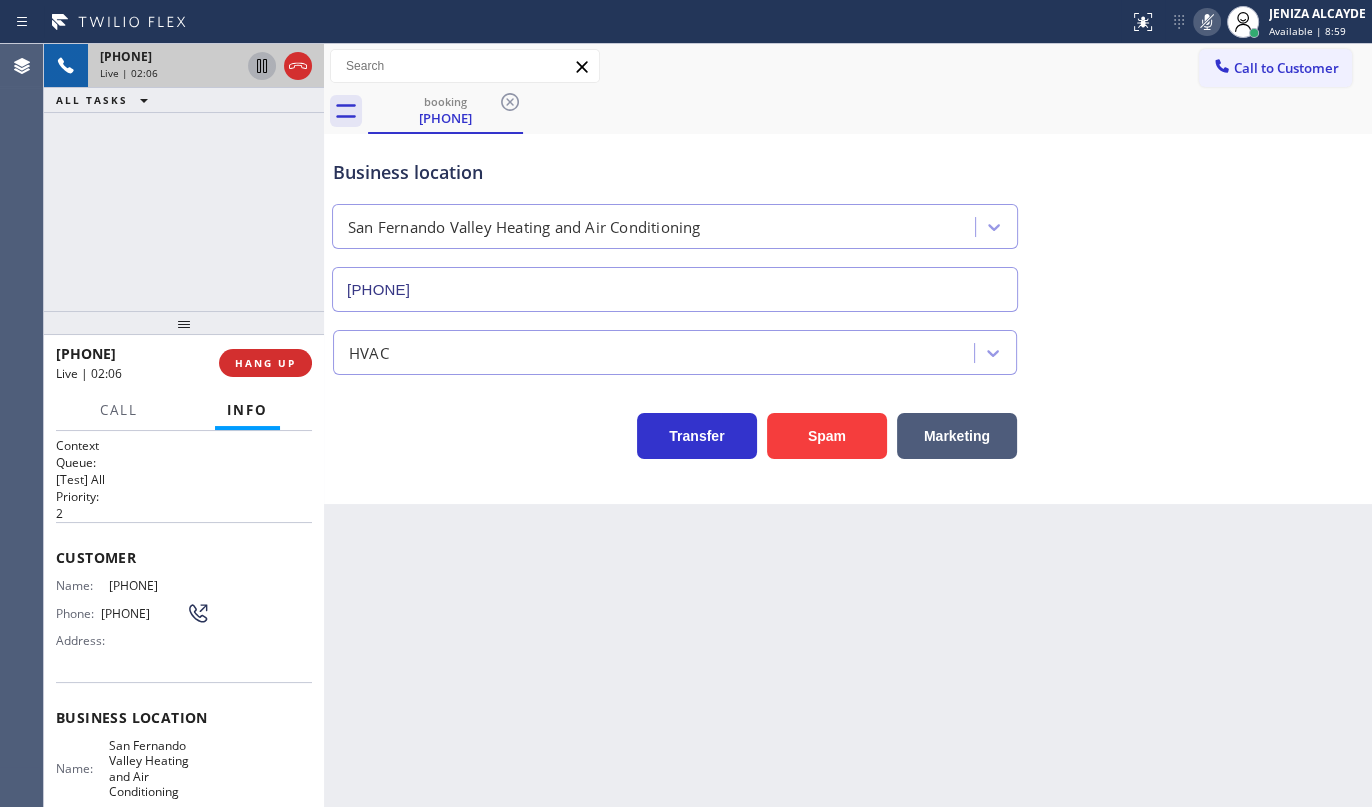 click 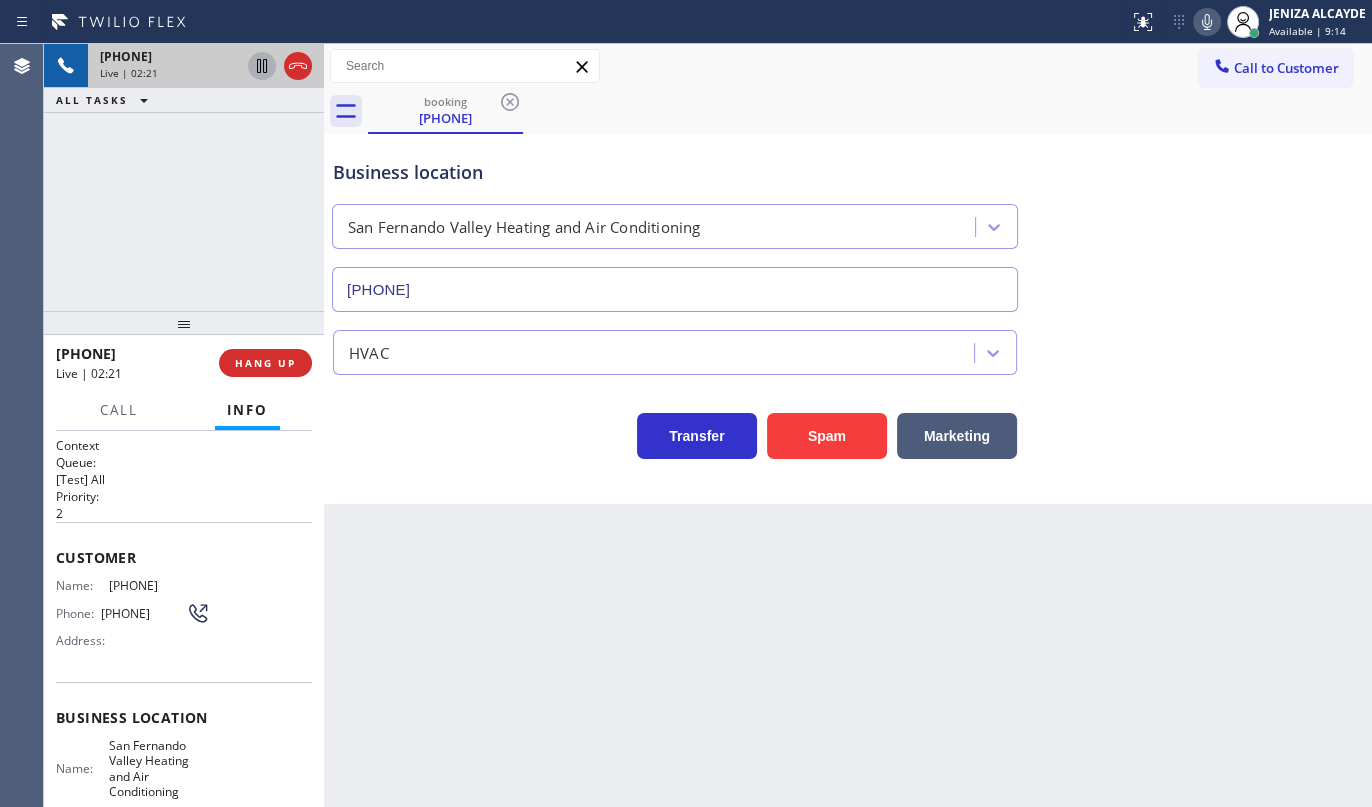 click 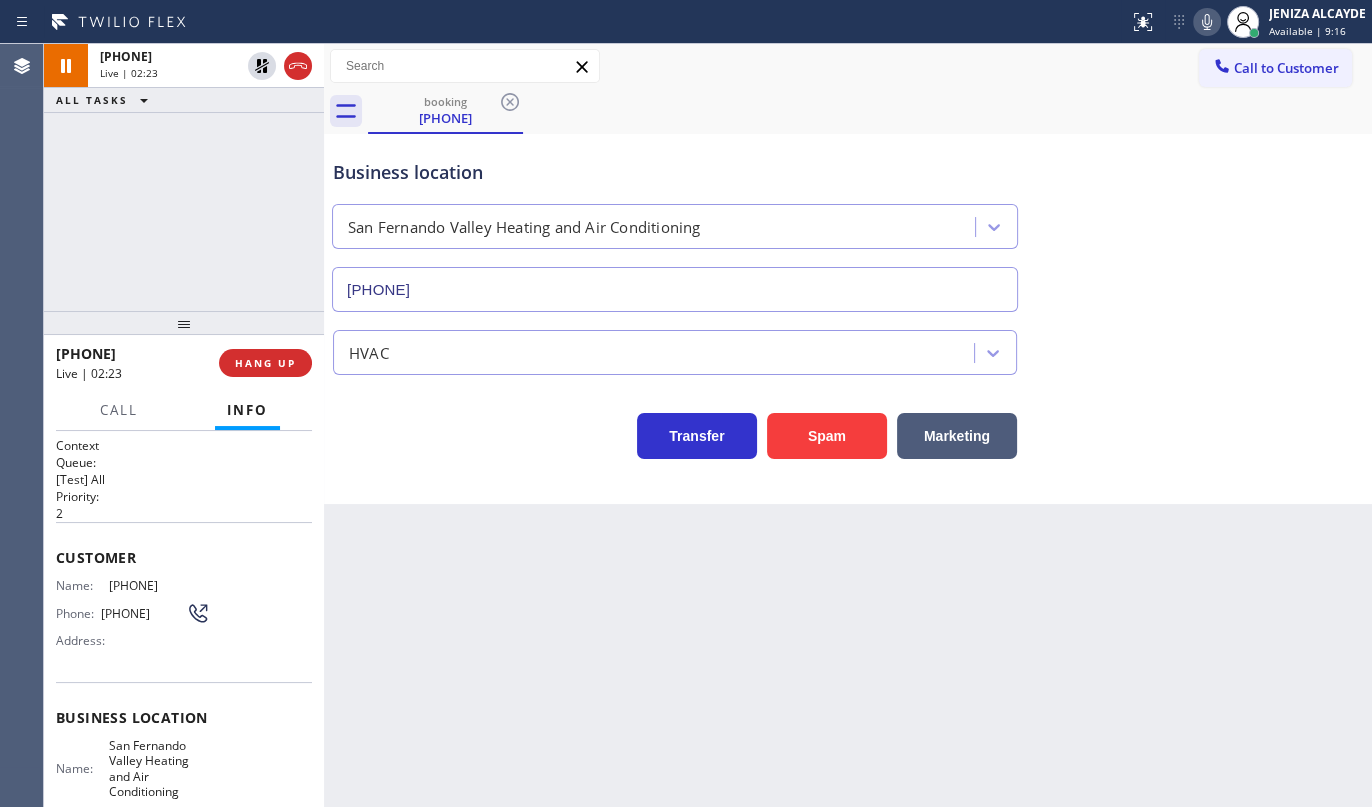 click 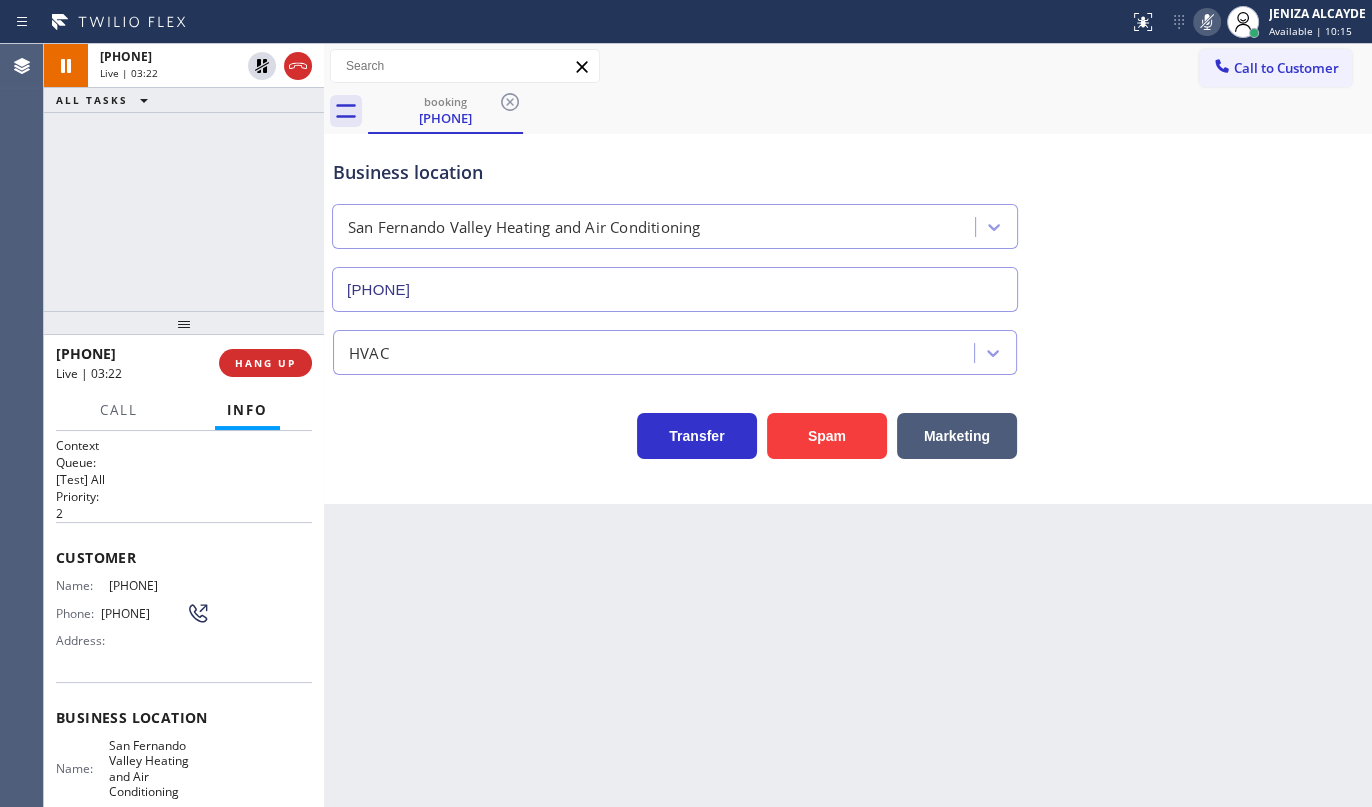 drag, startPoint x: 90, startPoint y: 578, endPoint x: 221, endPoint y: 590, distance: 131.54848 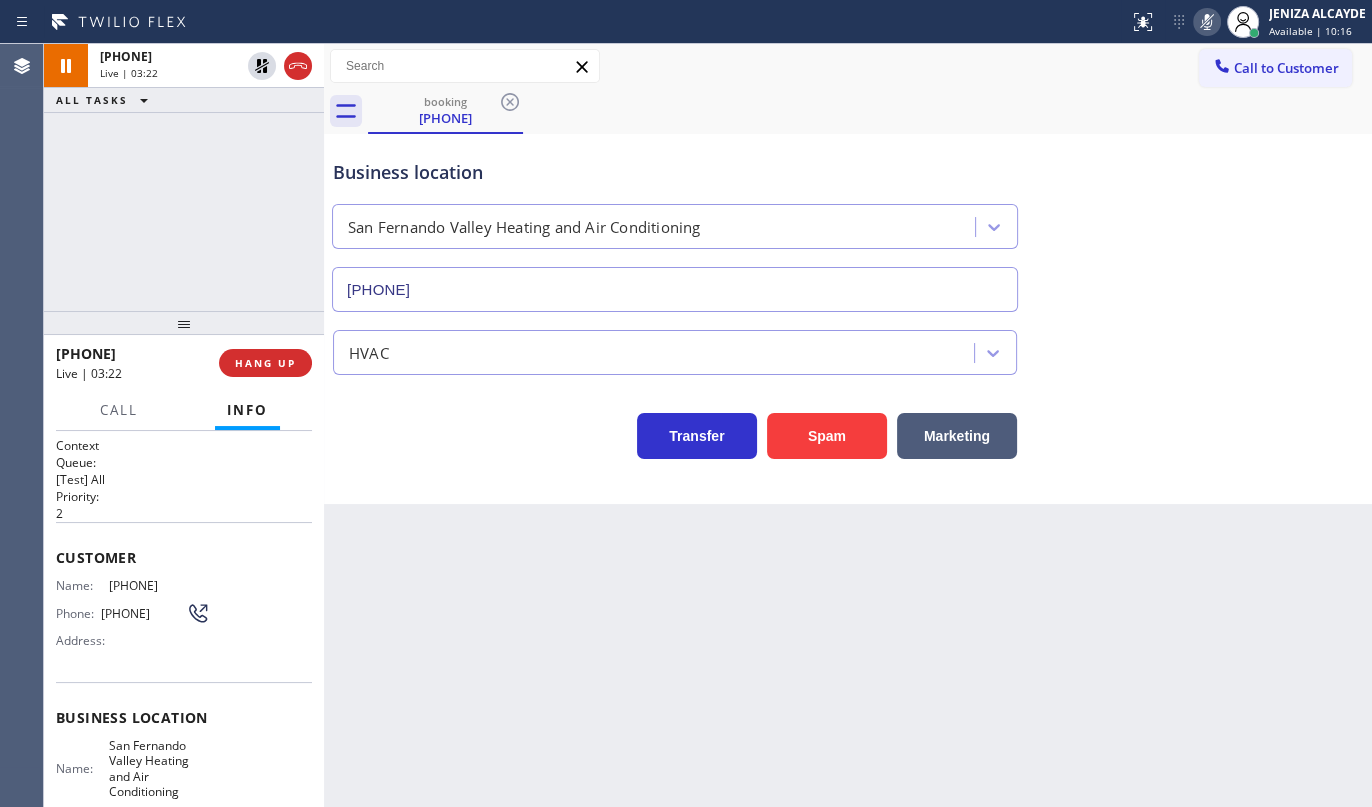 click on "Customer Name: (818) 821-2154 Phone: (818) 821-2154 Address:" at bounding box center (184, 602) 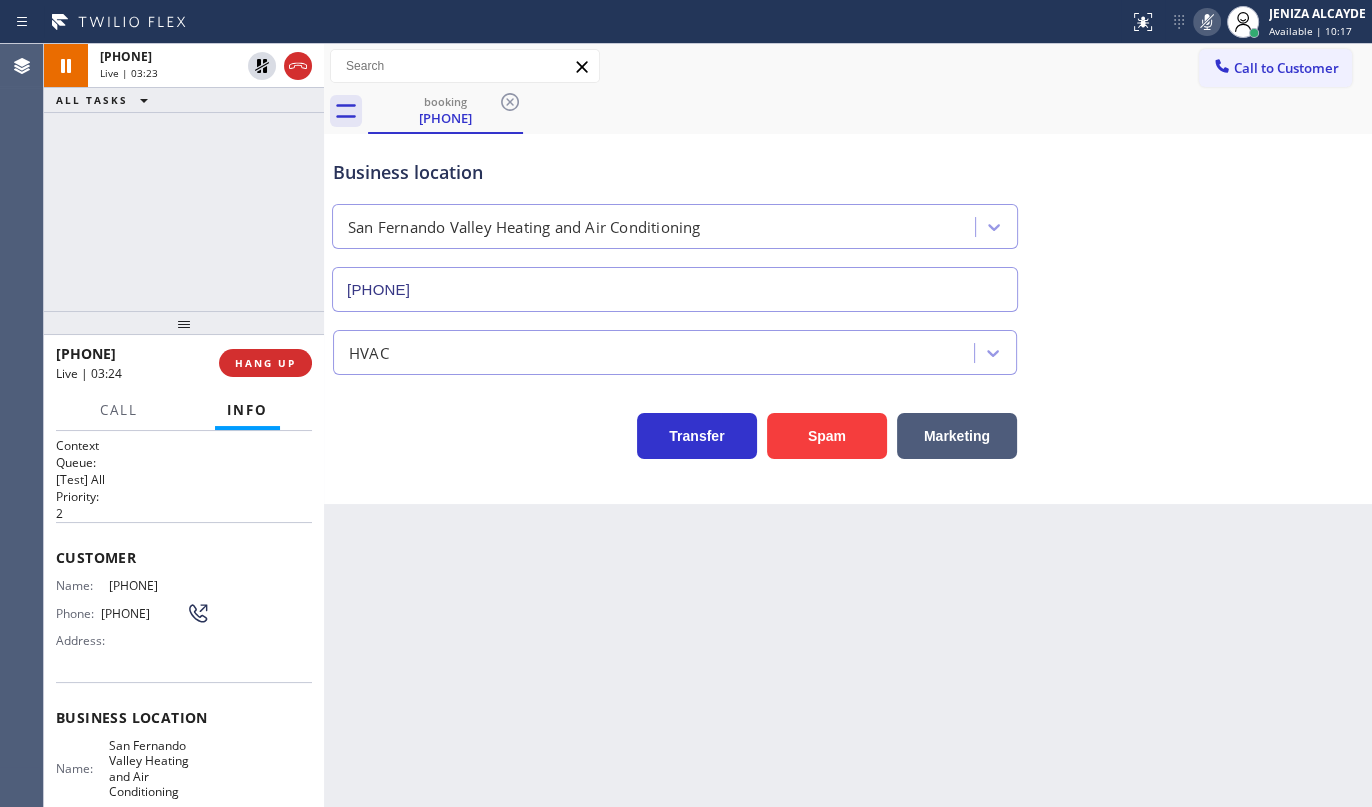 drag, startPoint x: 99, startPoint y: 574, endPoint x: 217, endPoint y: 591, distance: 119.218285 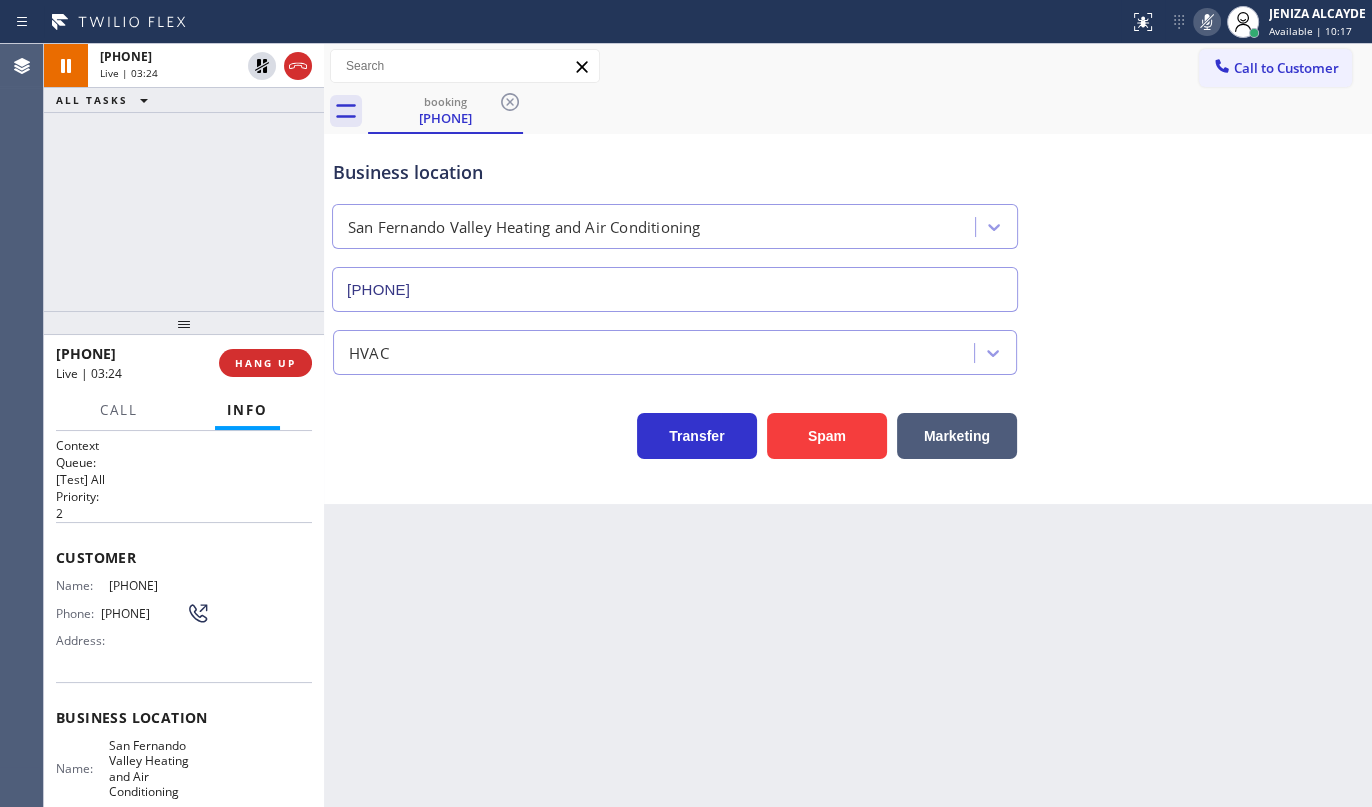copy on "(818) 821-2154" 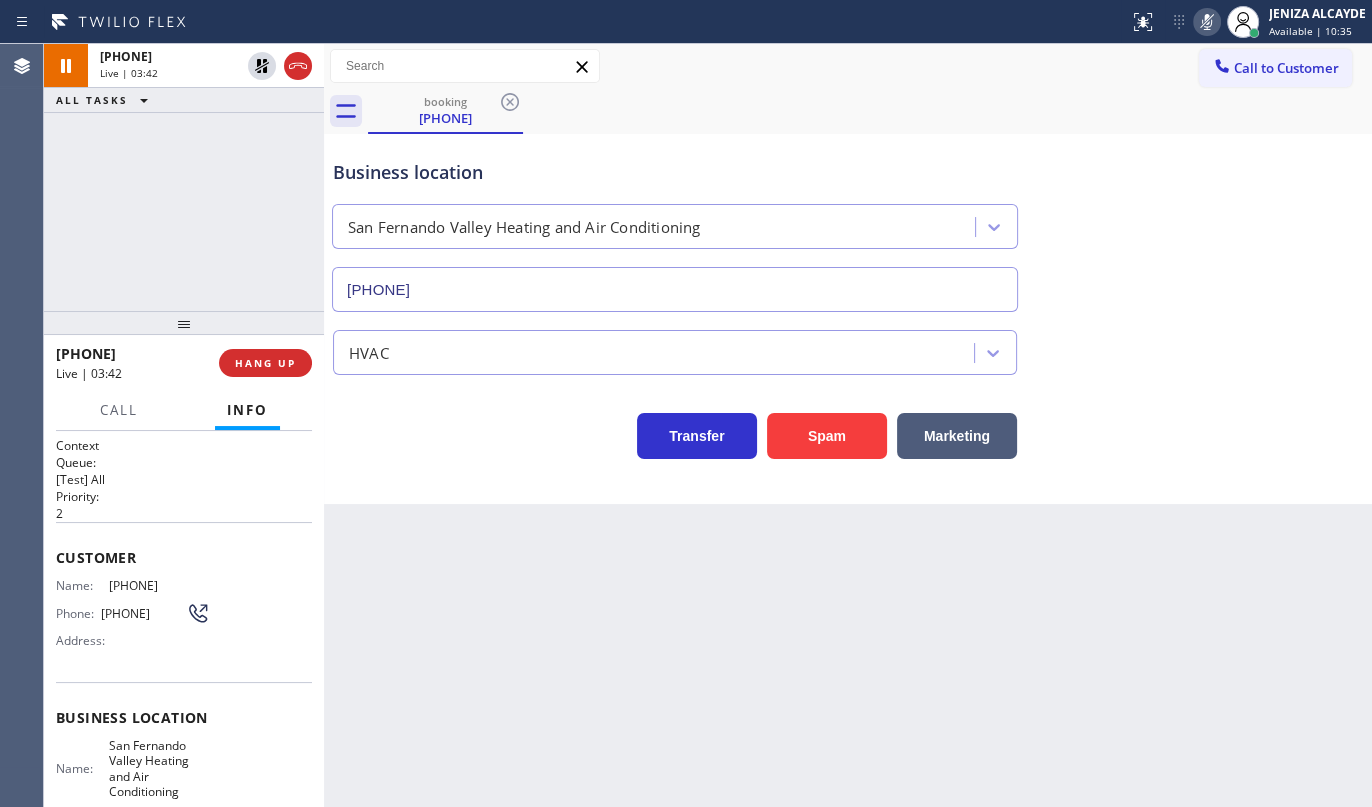 click 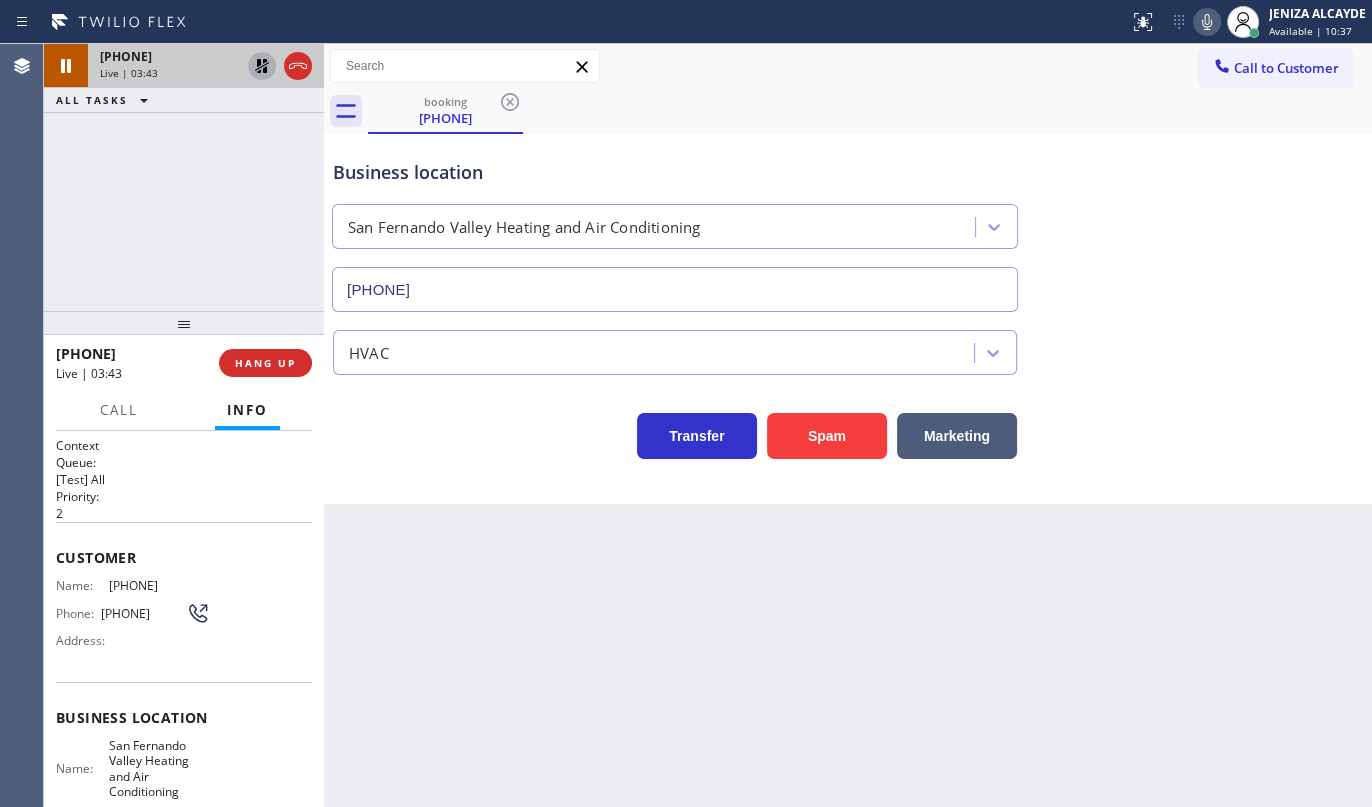 click 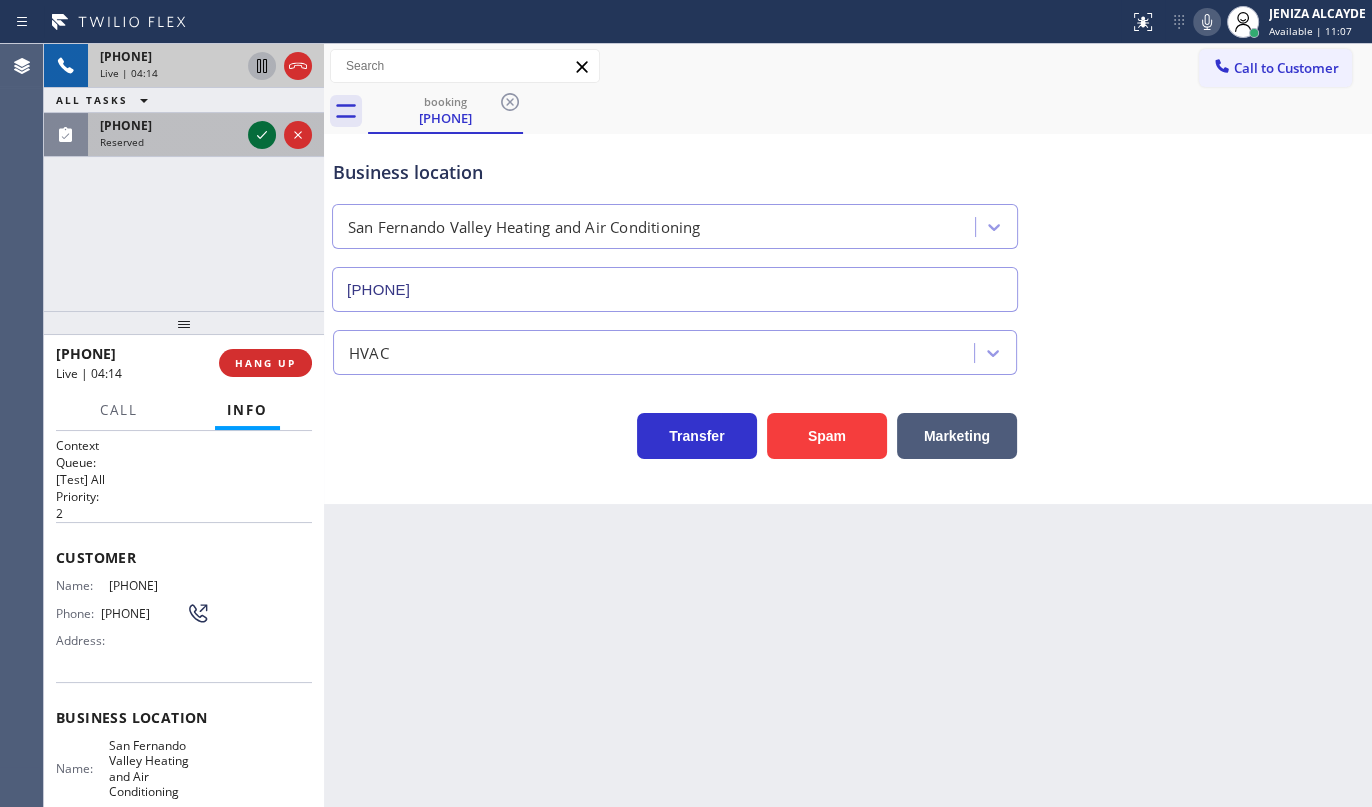 click 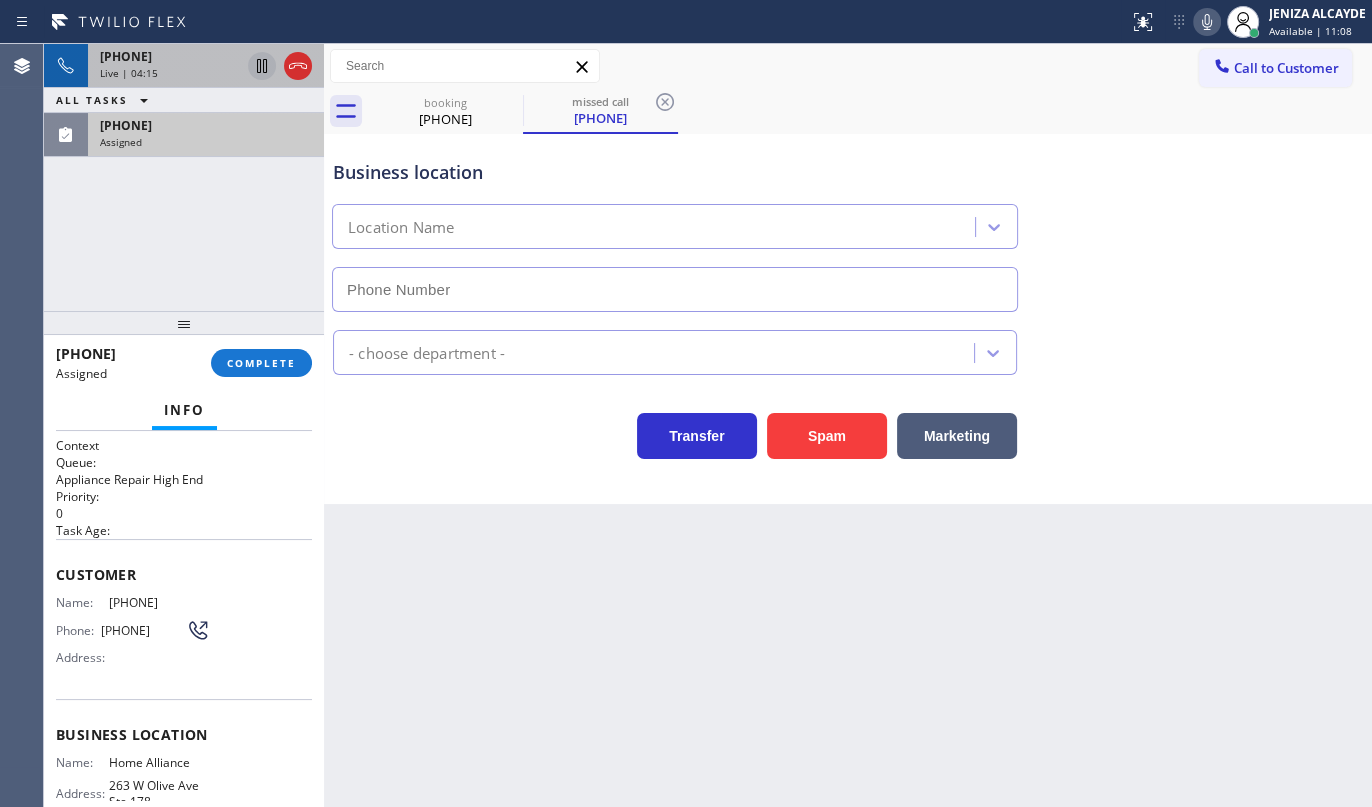 type on "(877) 777-0796" 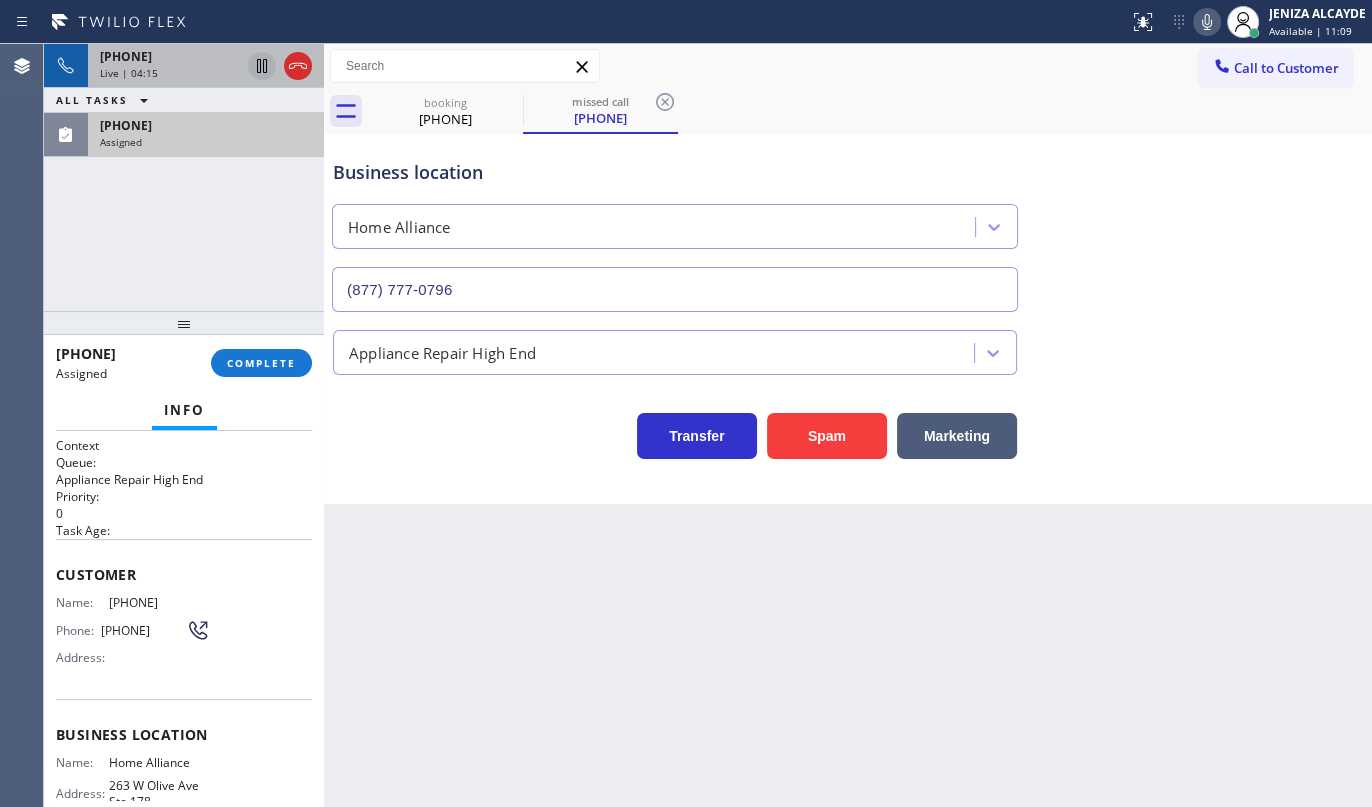 click on "(415) 470-1290" at bounding box center [206, 125] 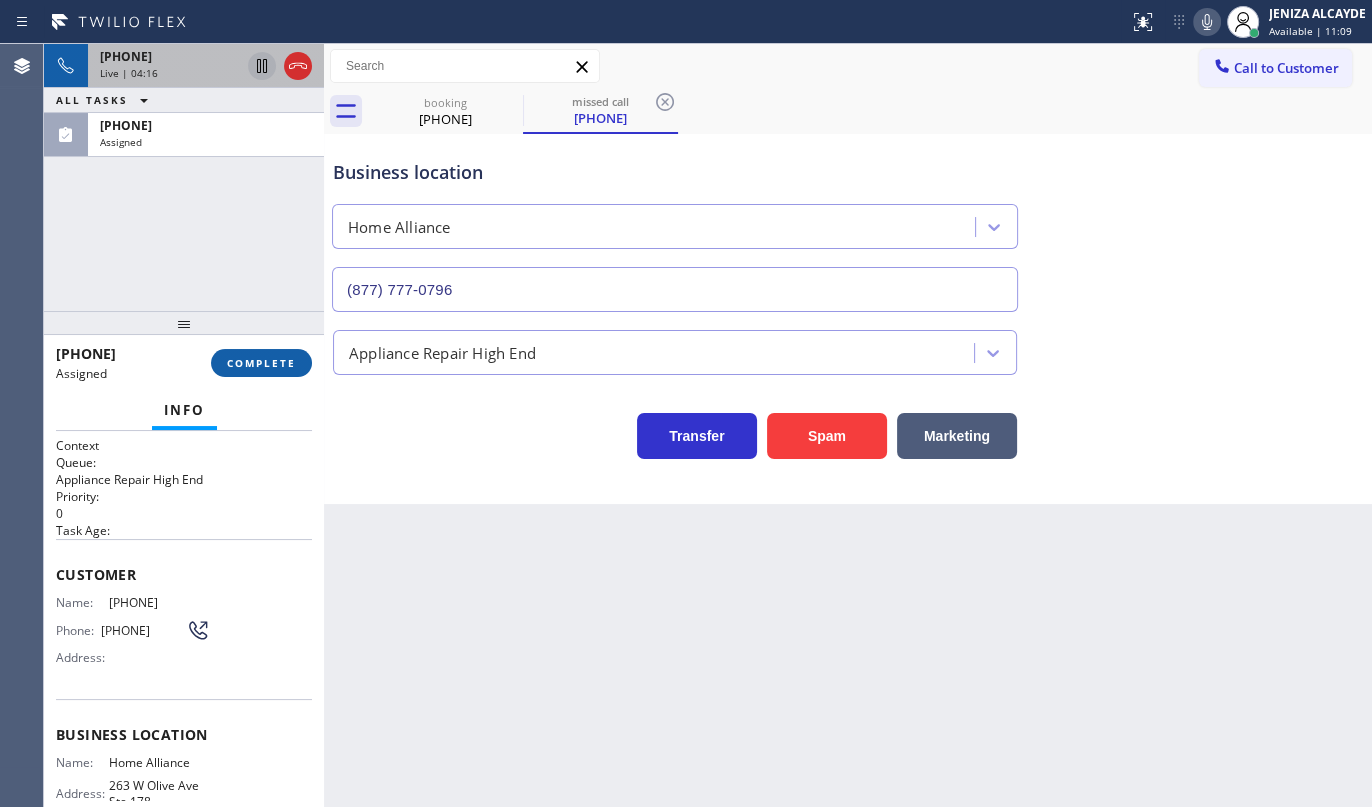 click on "COMPLETE" at bounding box center (261, 363) 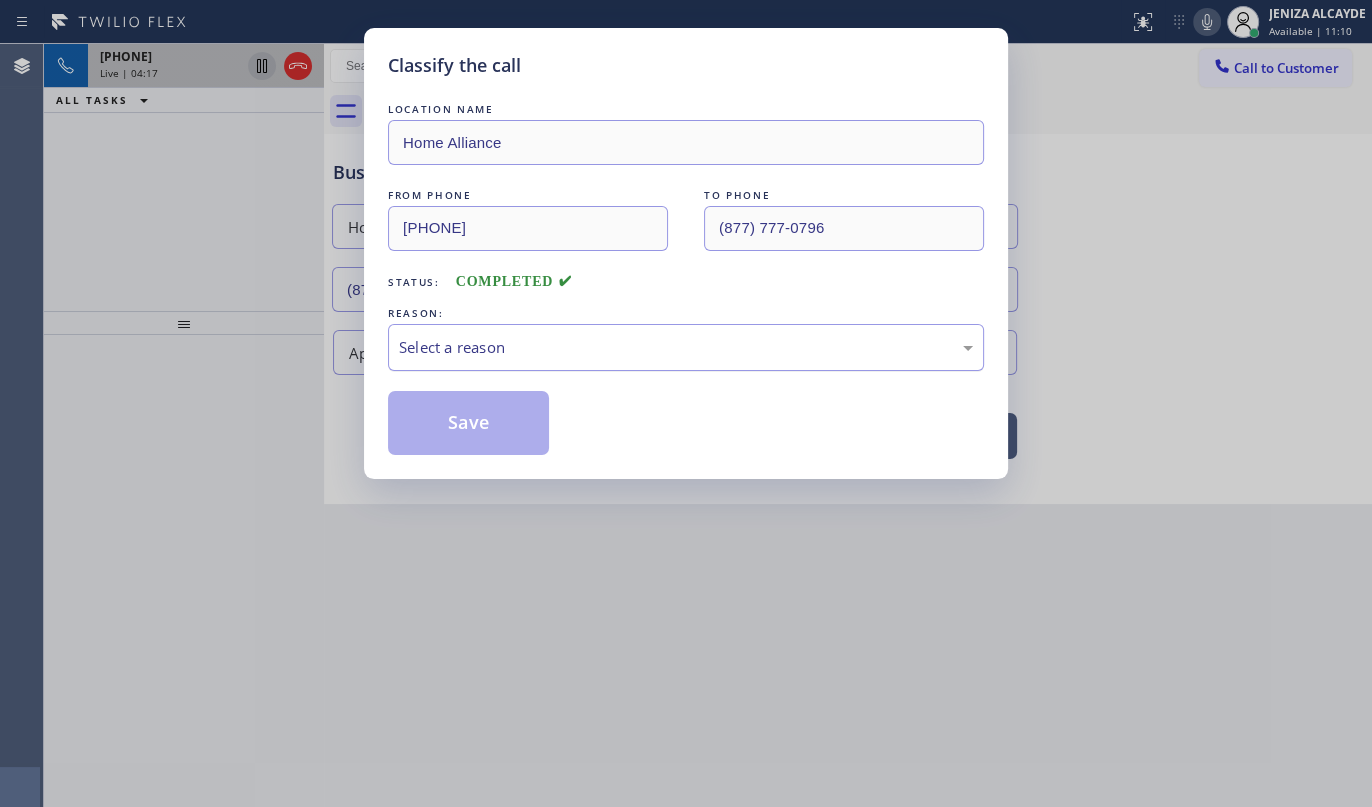 click on "Select a reason" at bounding box center (686, 347) 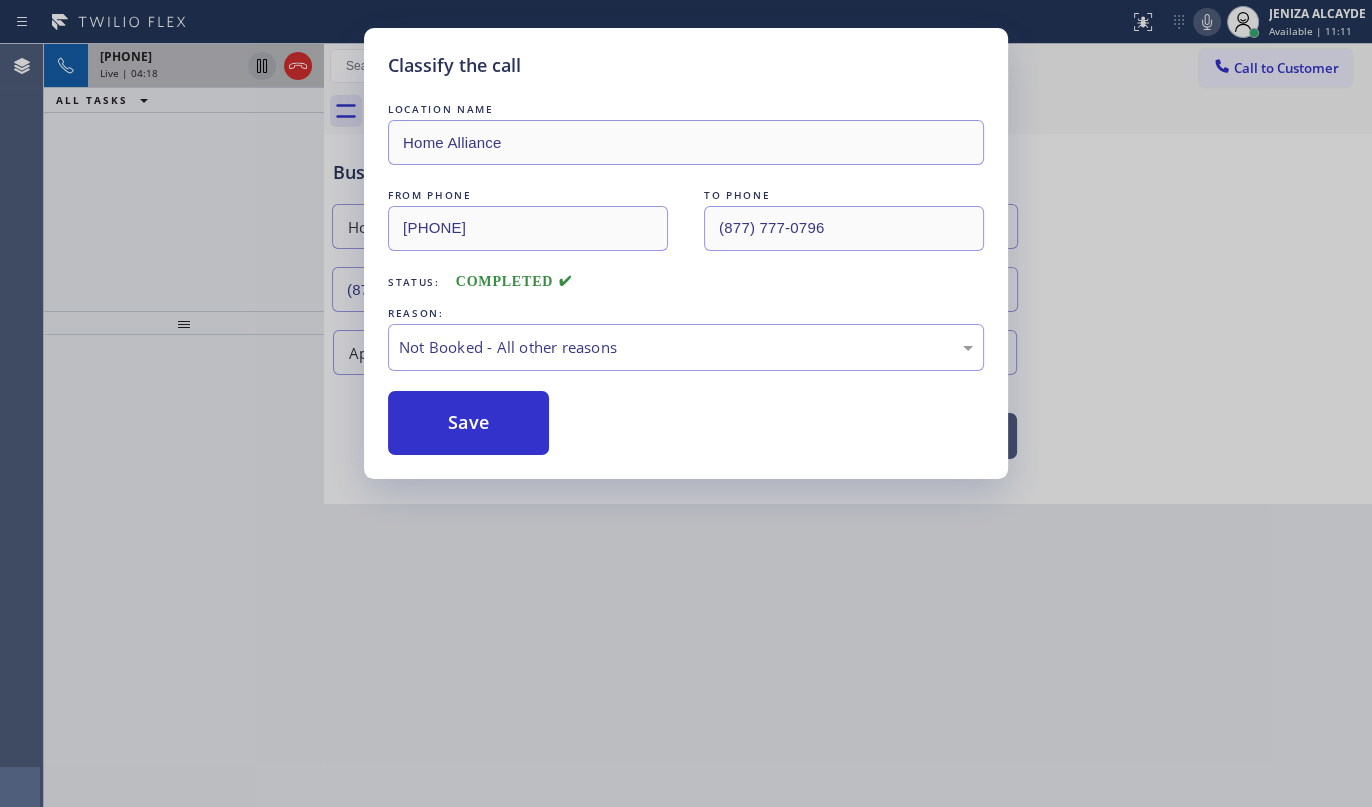 click on "Save" at bounding box center (468, 423) 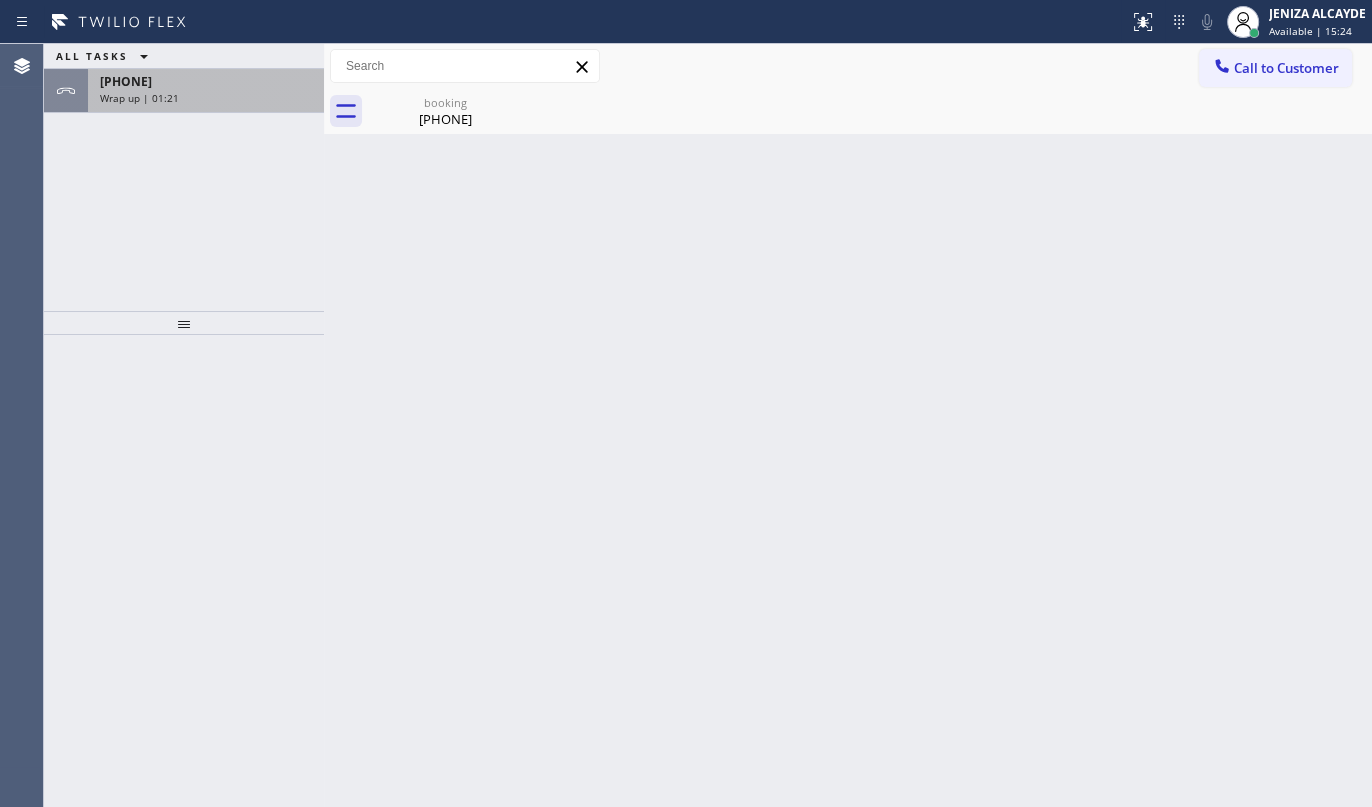 click on "+18188212154" at bounding box center [126, 81] 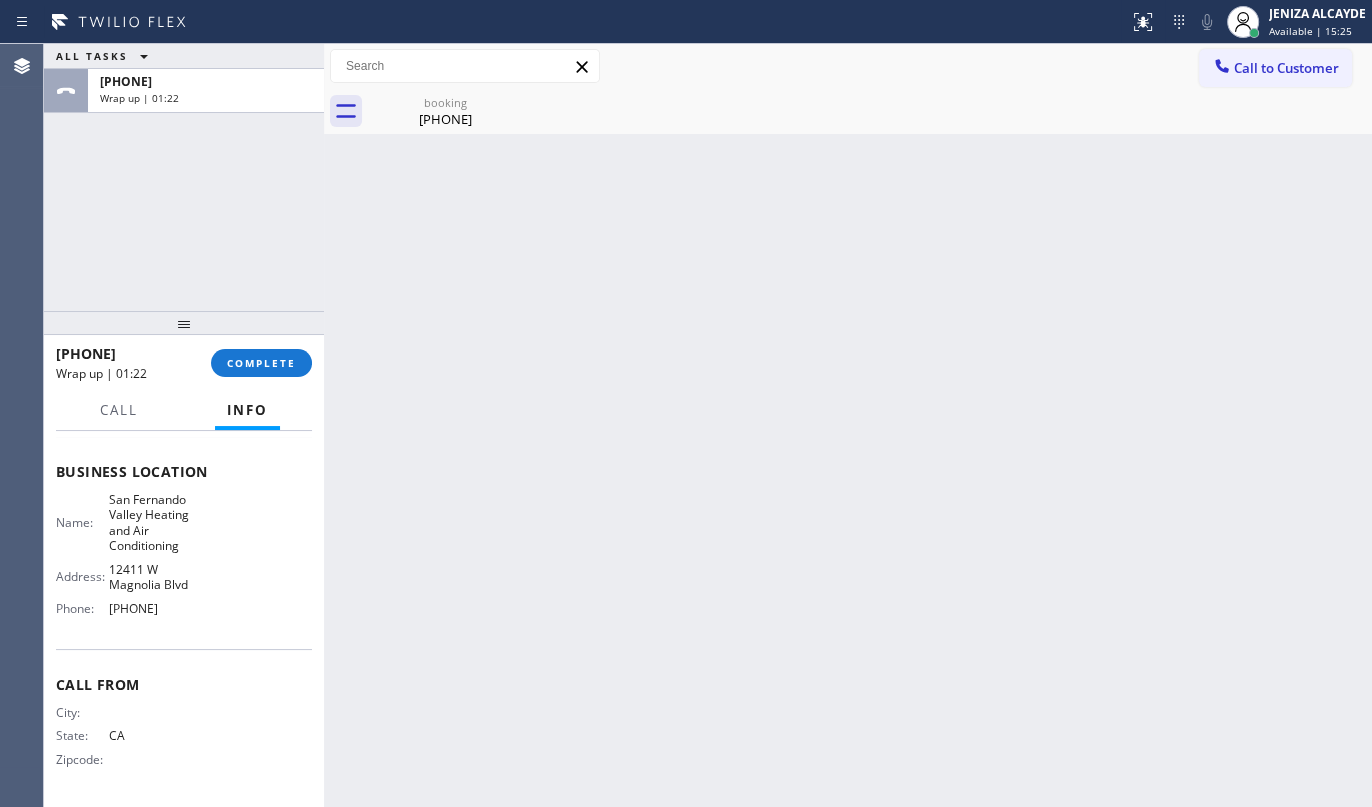 scroll, scrollTop: 249, scrollLeft: 0, axis: vertical 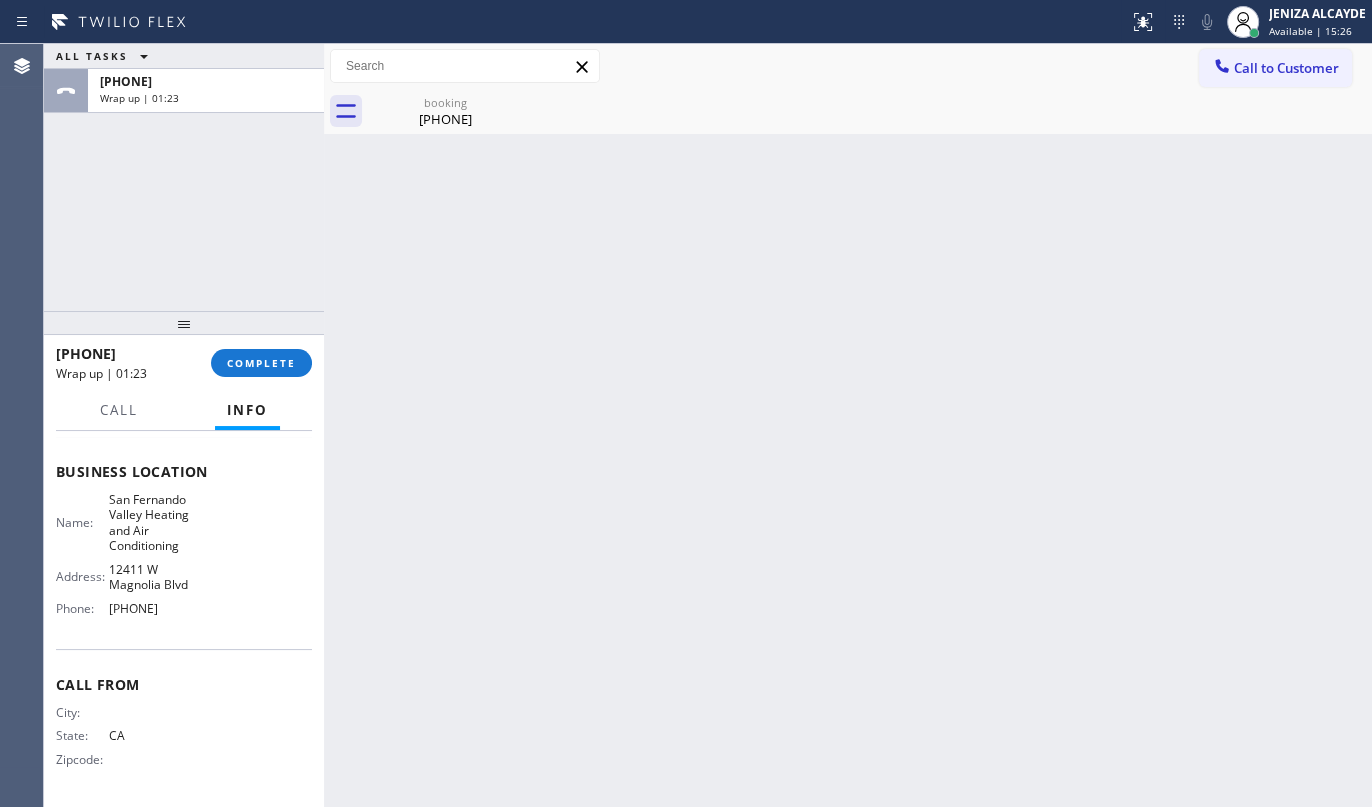 drag, startPoint x: 109, startPoint y: 605, endPoint x: 208, endPoint y: 629, distance: 101.86756 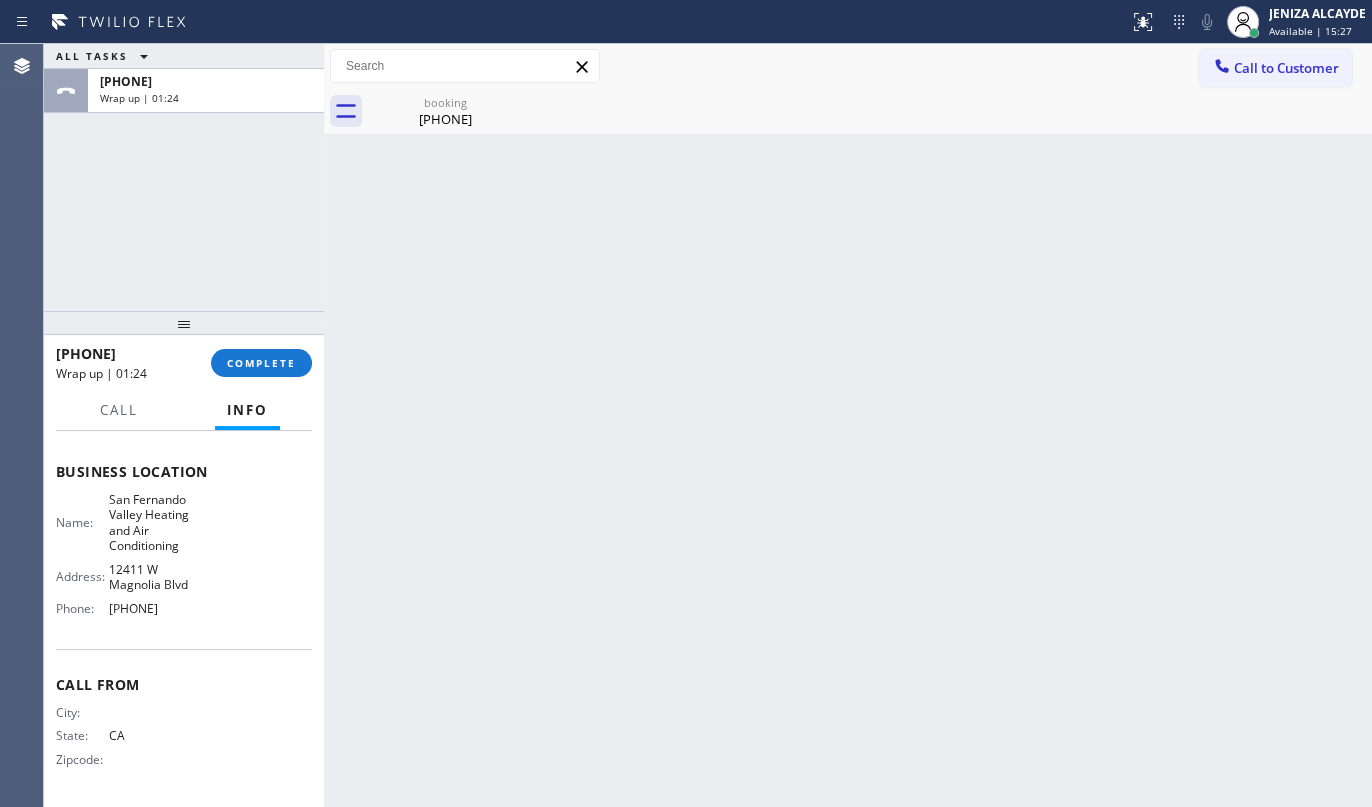 copy on "818) 691-1221" 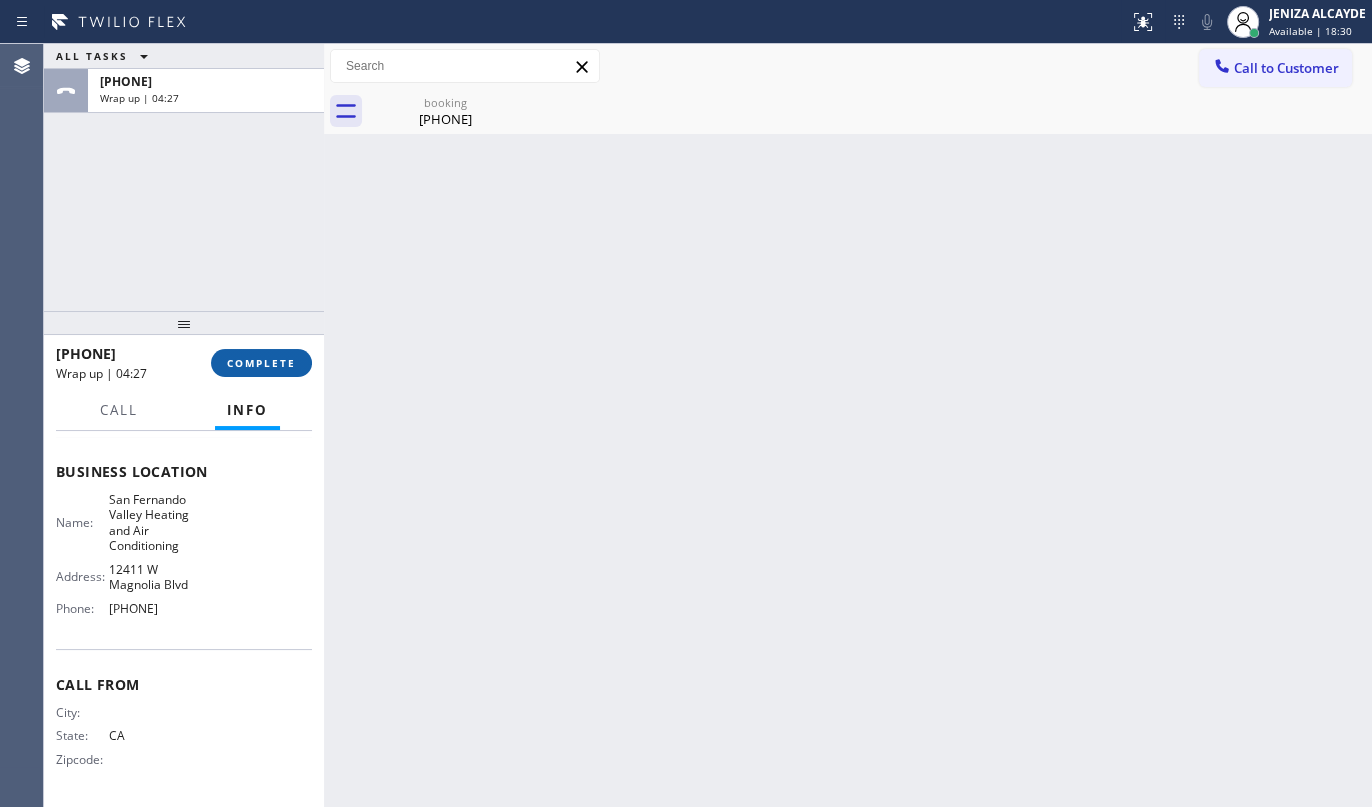 click on "COMPLETE" at bounding box center (261, 363) 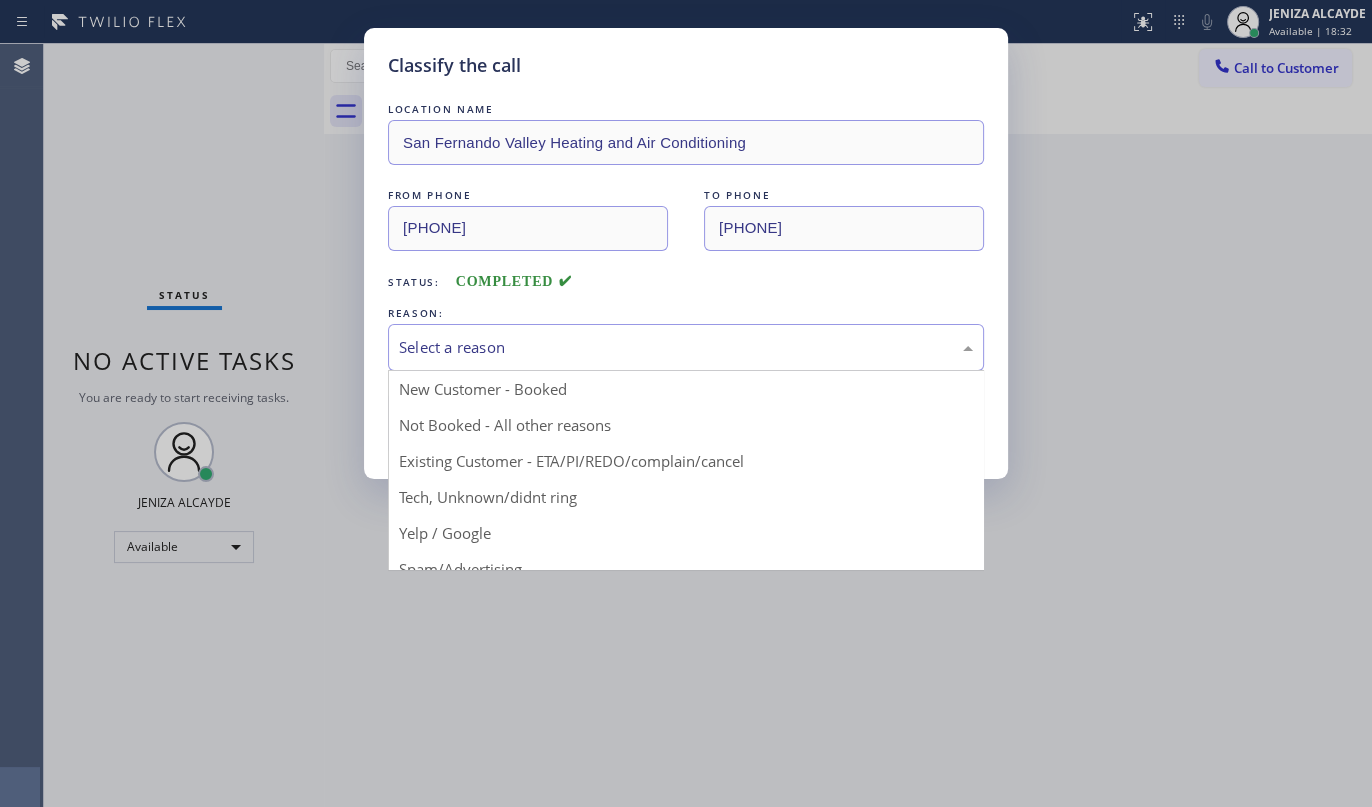 click on "Select a reason" at bounding box center (686, 347) 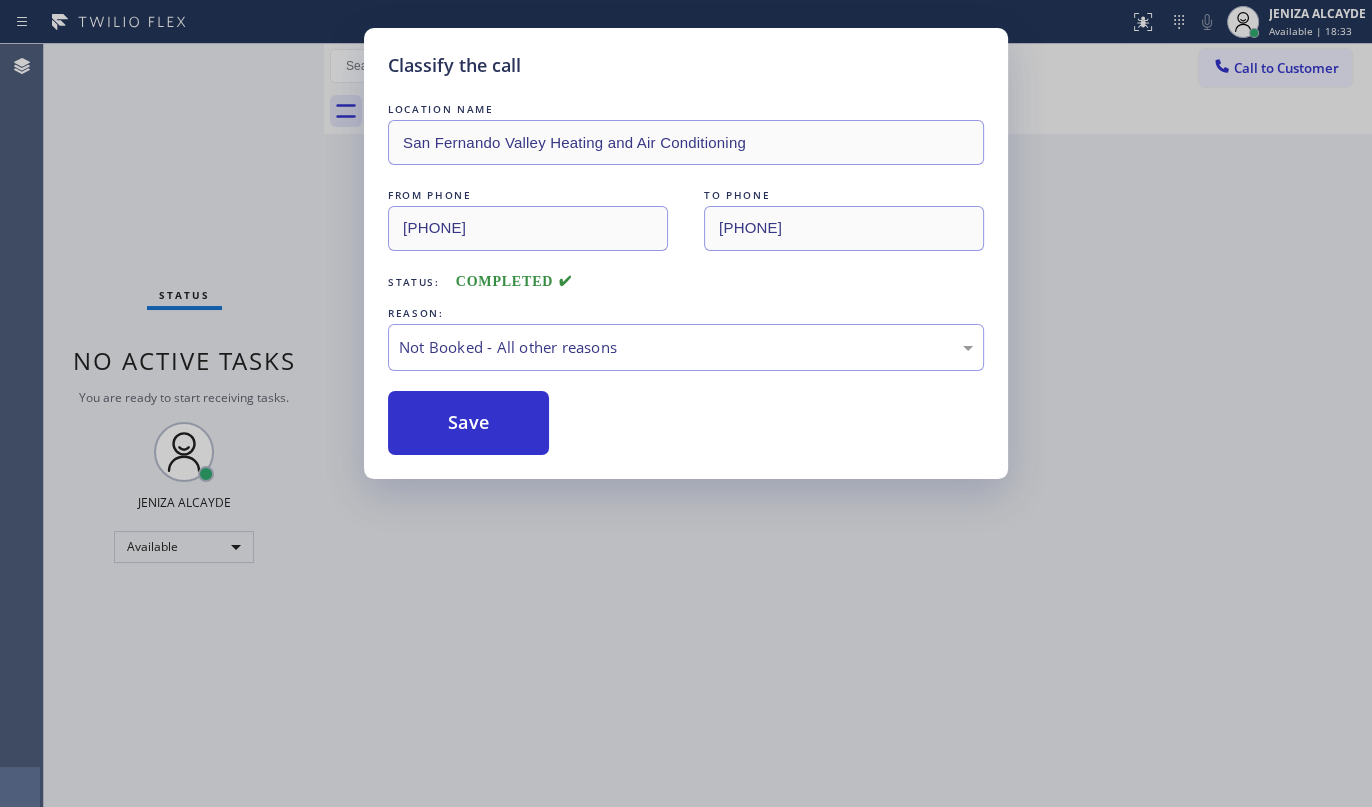 click on "Save" at bounding box center [468, 423] 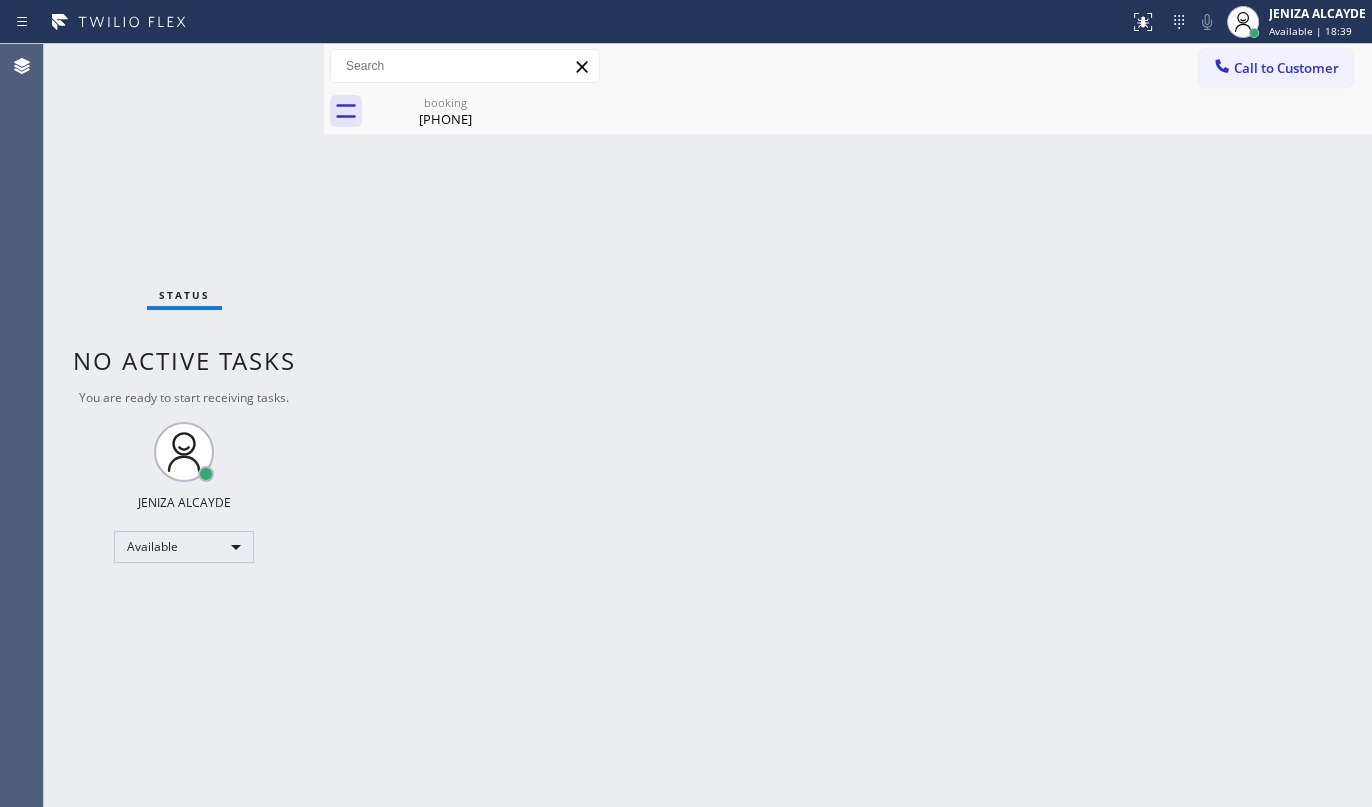 drag, startPoint x: 1057, startPoint y: 340, endPoint x: 1332, endPoint y: 254, distance: 288.13364 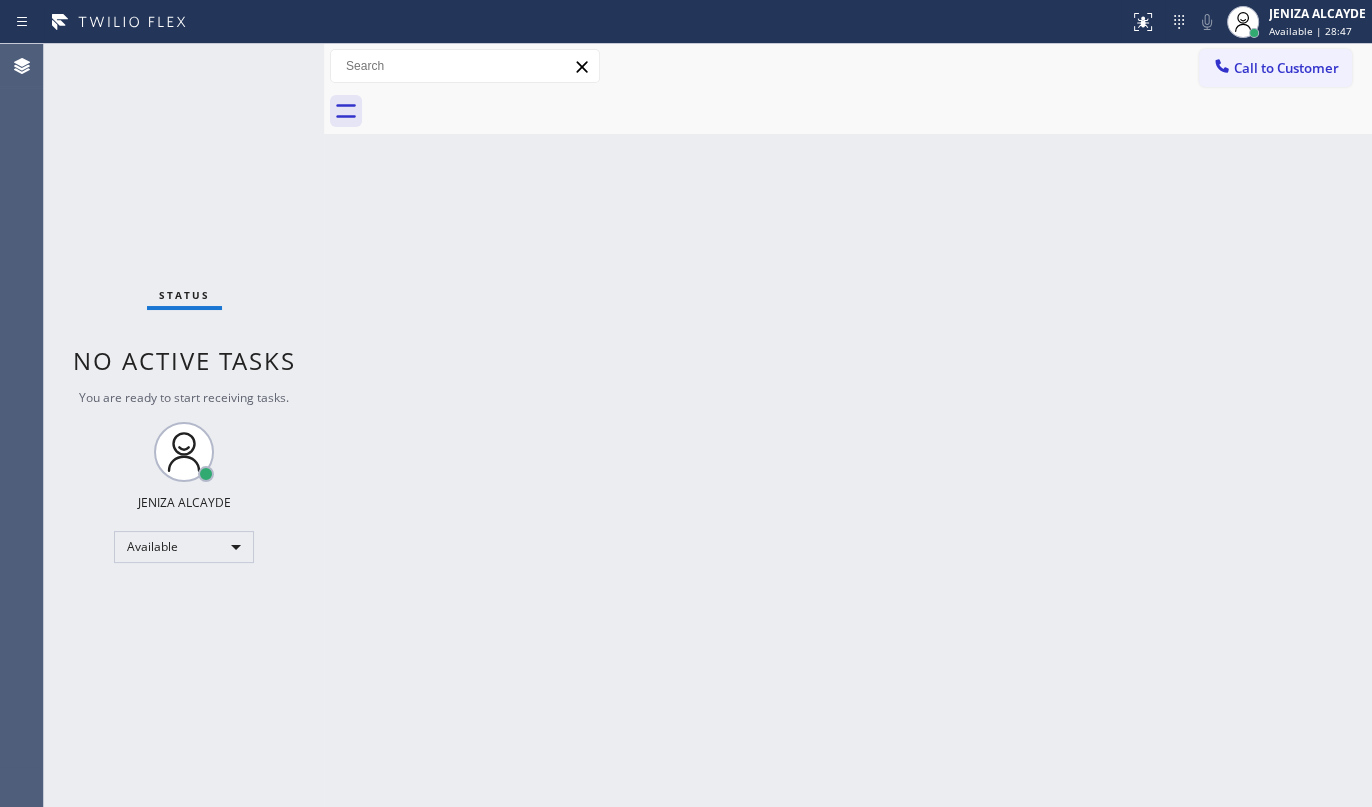 click on "Status   No active tasks     You are ready to start receiving tasks.   JENIZA ALCAYDE Available" at bounding box center (184, 425) 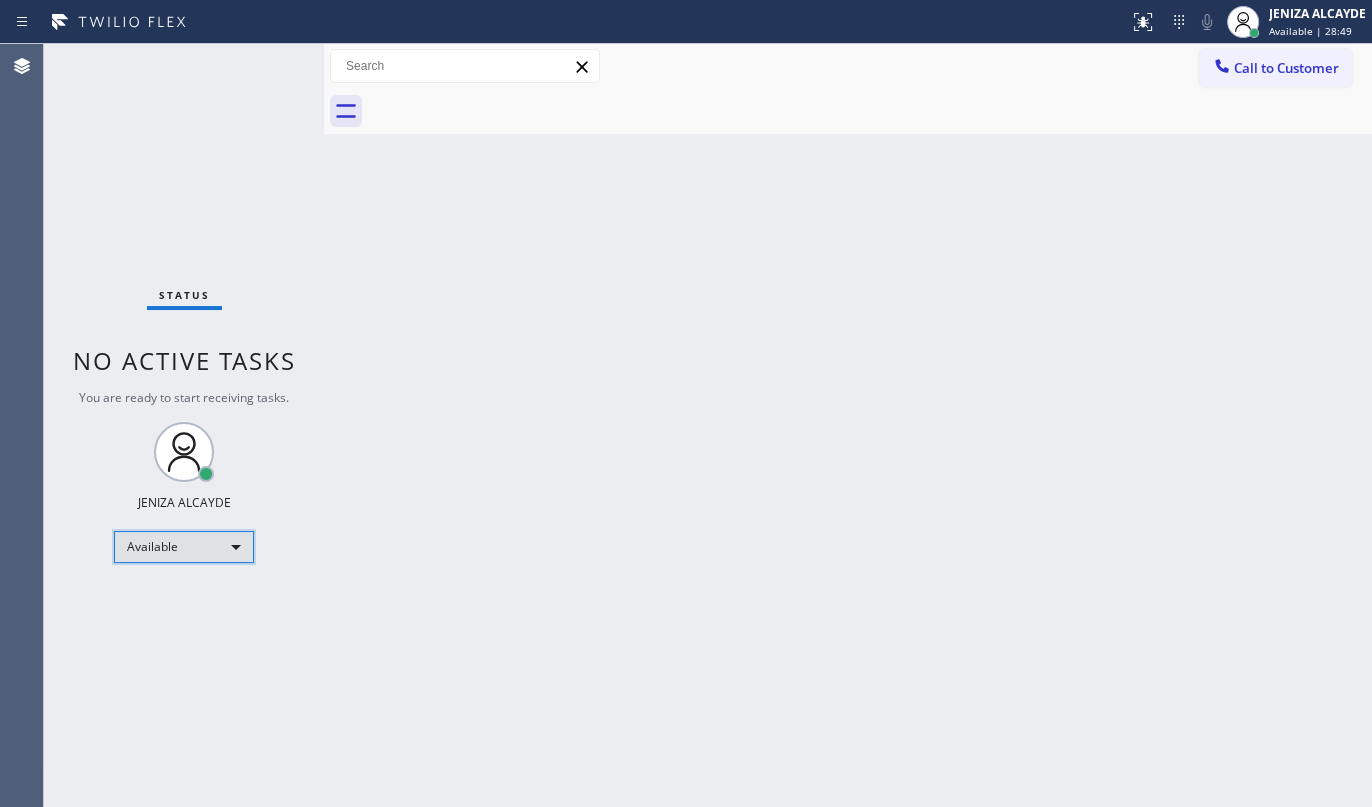 click on "Available" at bounding box center (184, 547) 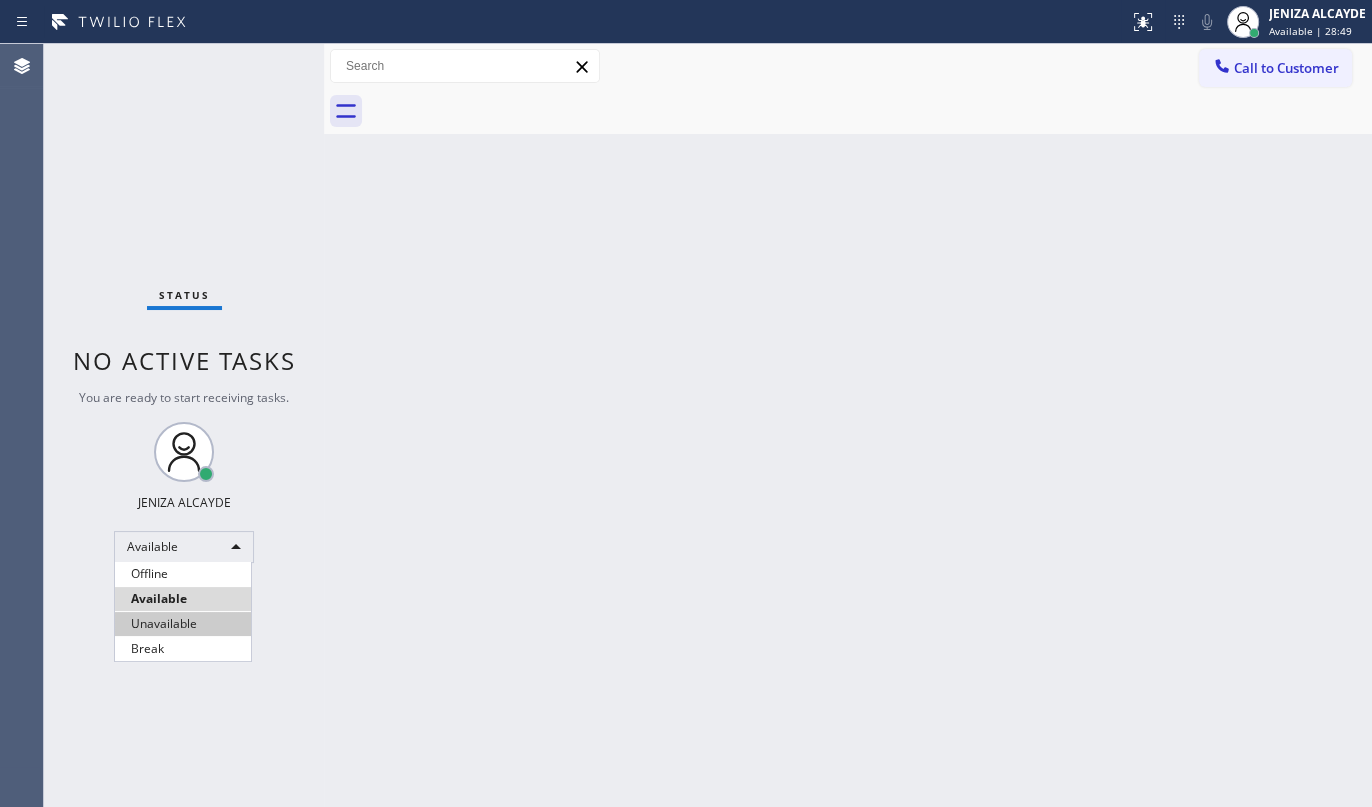 click on "Unavailable" at bounding box center (183, 624) 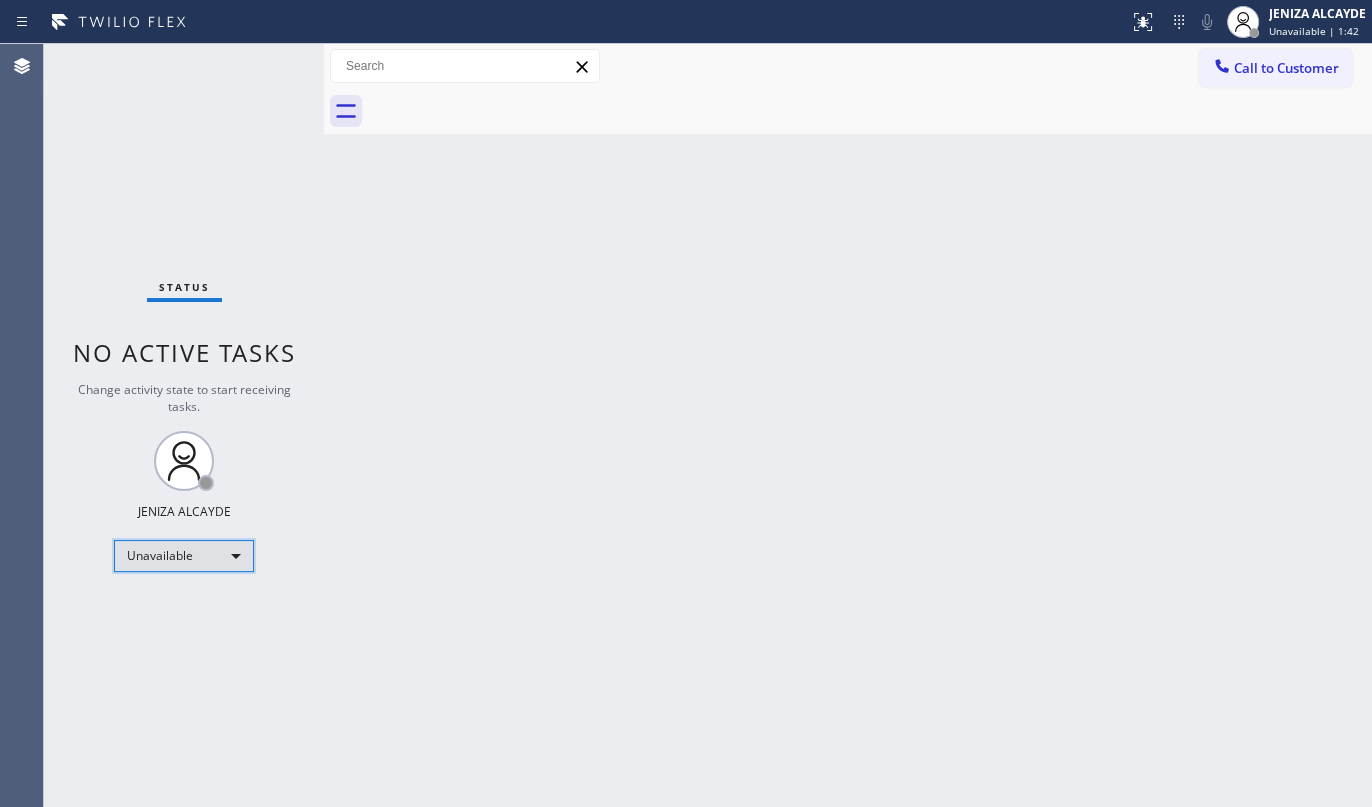 click on "Unavailable" at bounding box center (184, 556) 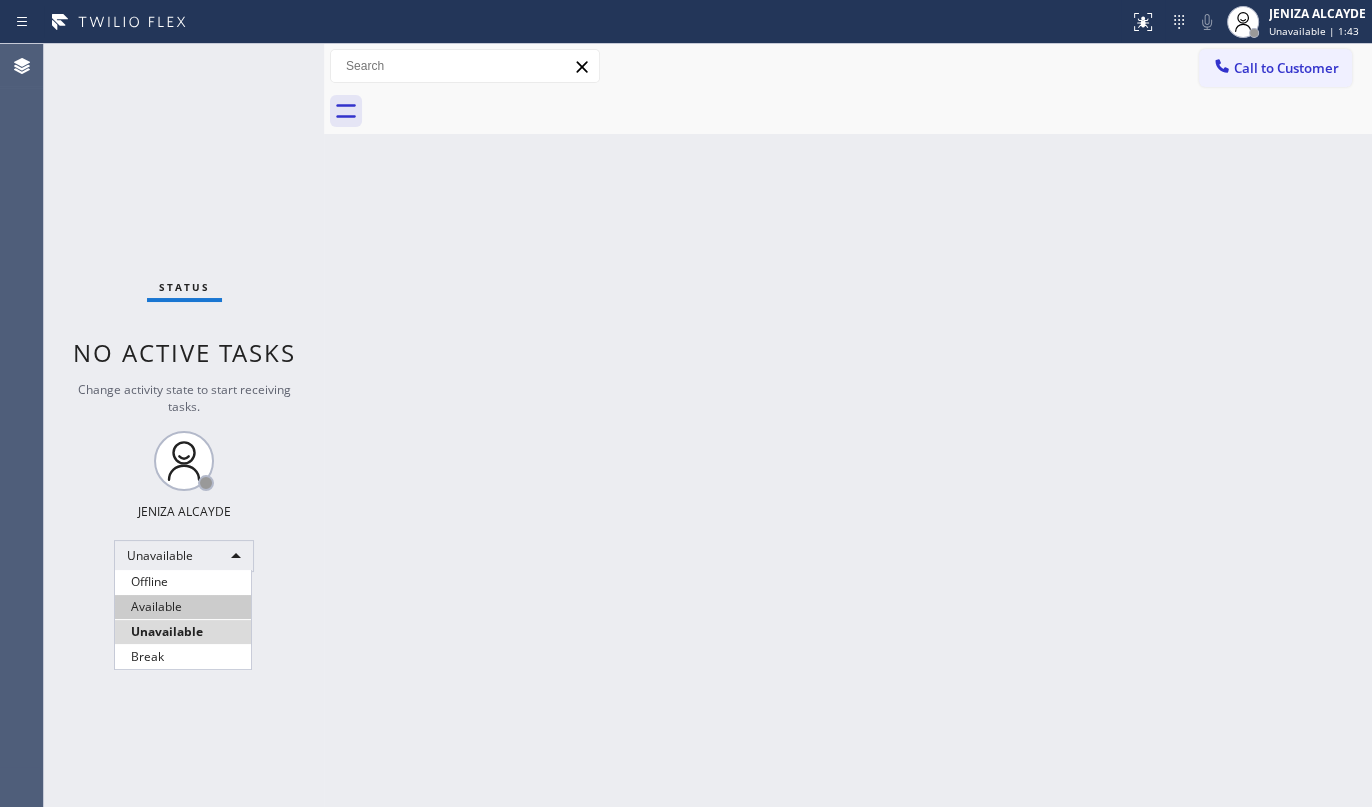 click on "Available" at bounding box center (183, 607) 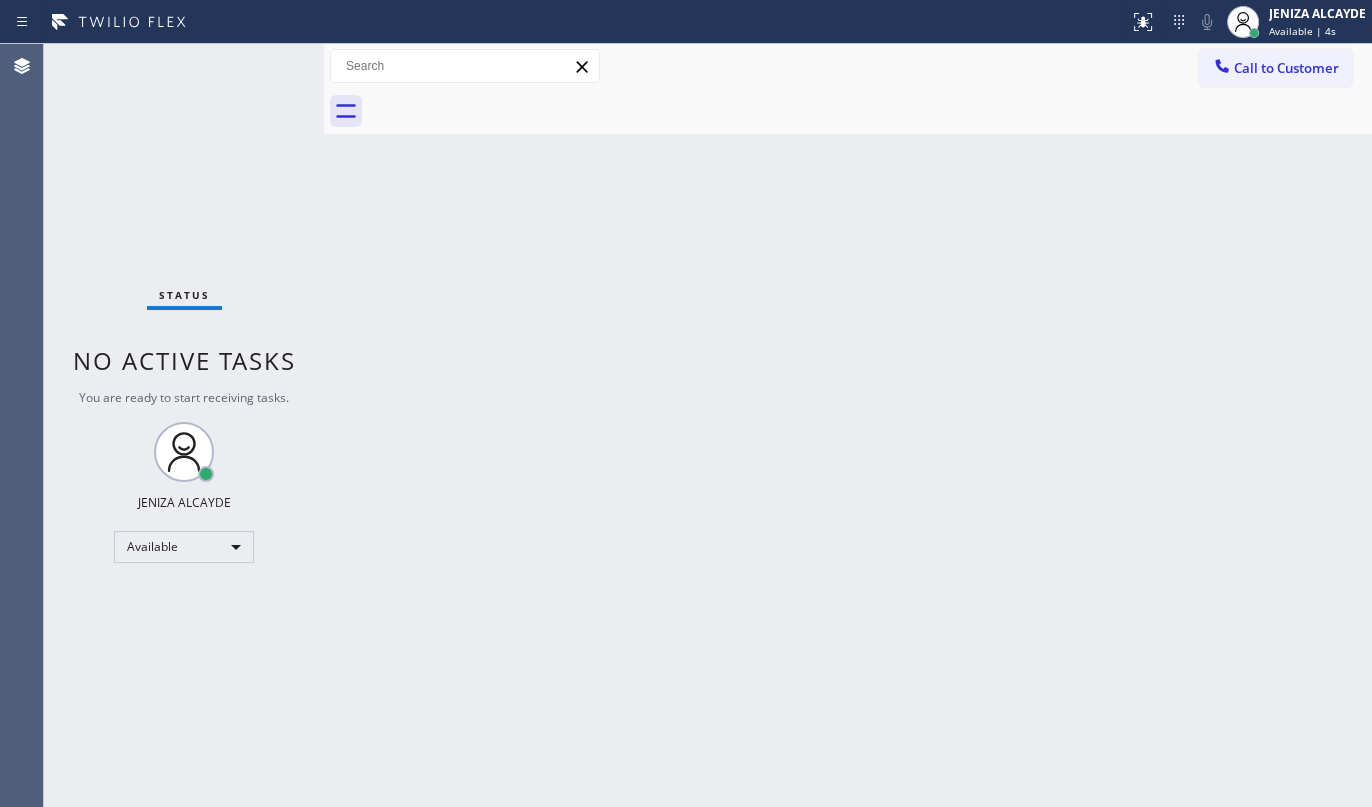 click on "Back to Dashboard Change Sender ID Customers Technicians Select a contact Outbound call Technician Search Technician Your caller id phone number Your caller id phone number Call Technician info Name   Phone none Address none Change Sender ID HVAC +18559994417 5 Star Appliance +18557314952 Appliance Repair +18554611149 Plumbing +18889090120 Air Duct Cleaning +18006865038  Electricians +18005688664 Cancel Change Check personal SMS Reset Change No tabs Call to Customer Outbound call Location New York Appliance Repair Your caller id phone number (646) 650-2901 Customer number Call Outbound call Technician Search Technician Your caller id phone number Your caller id phone number Call" at bounding box center [848, 425] 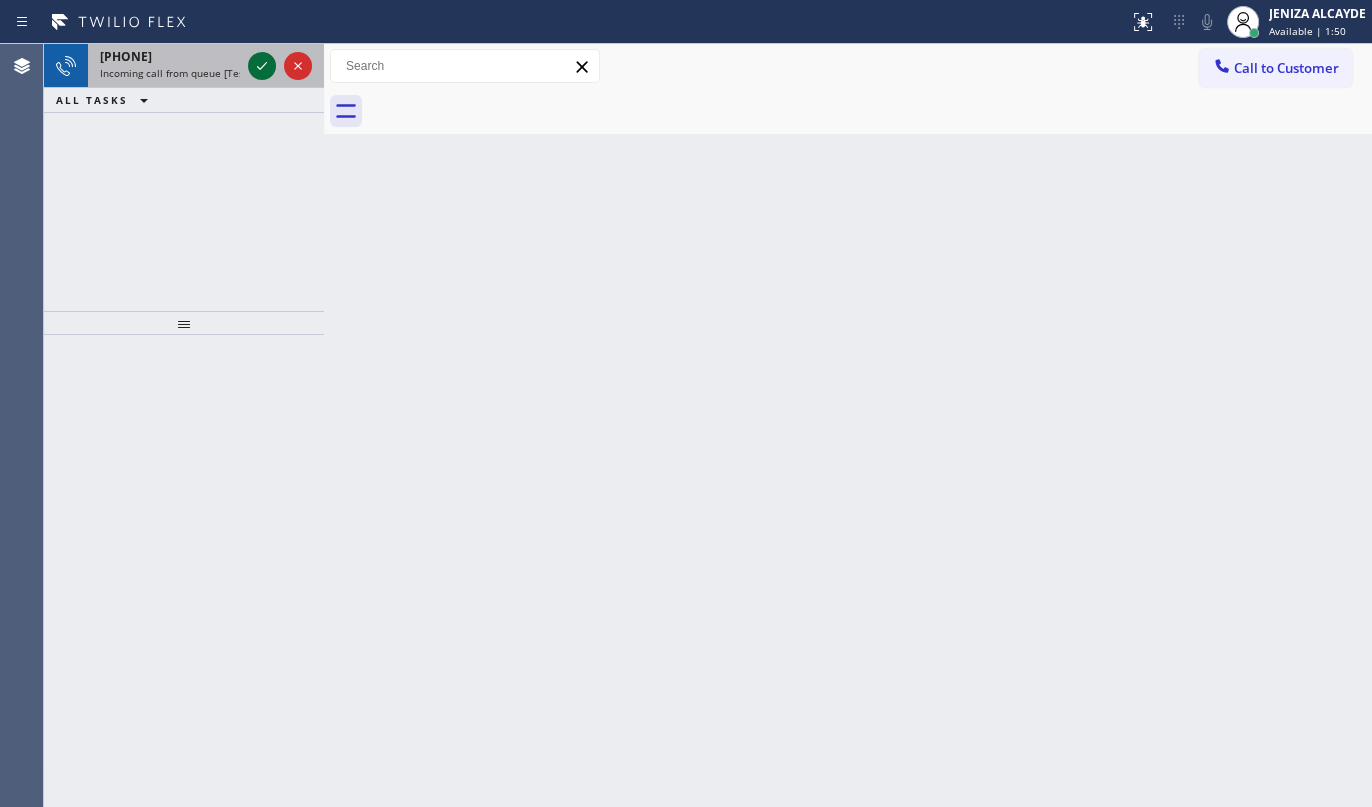 click 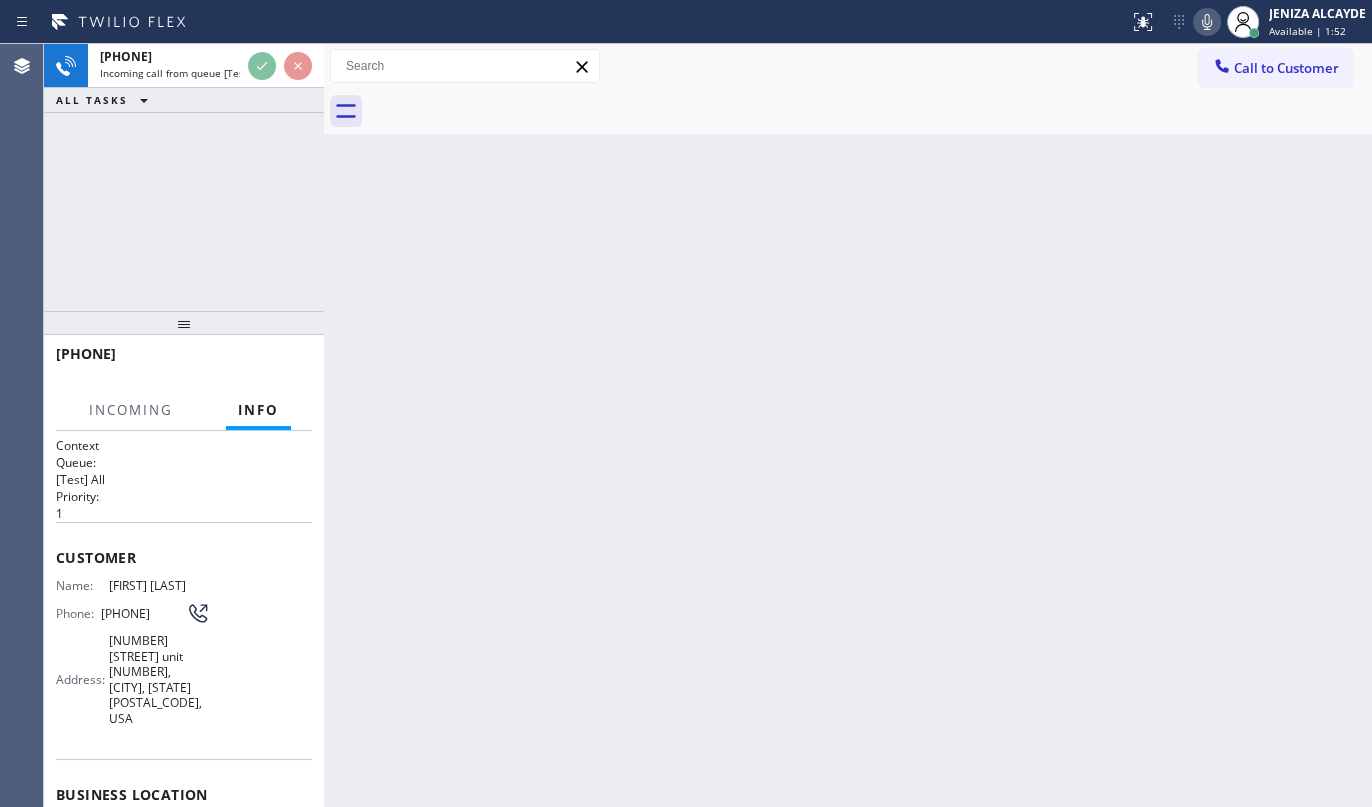 scroll, scrollTop: 90, scrollLeft: 0, axis: vertical 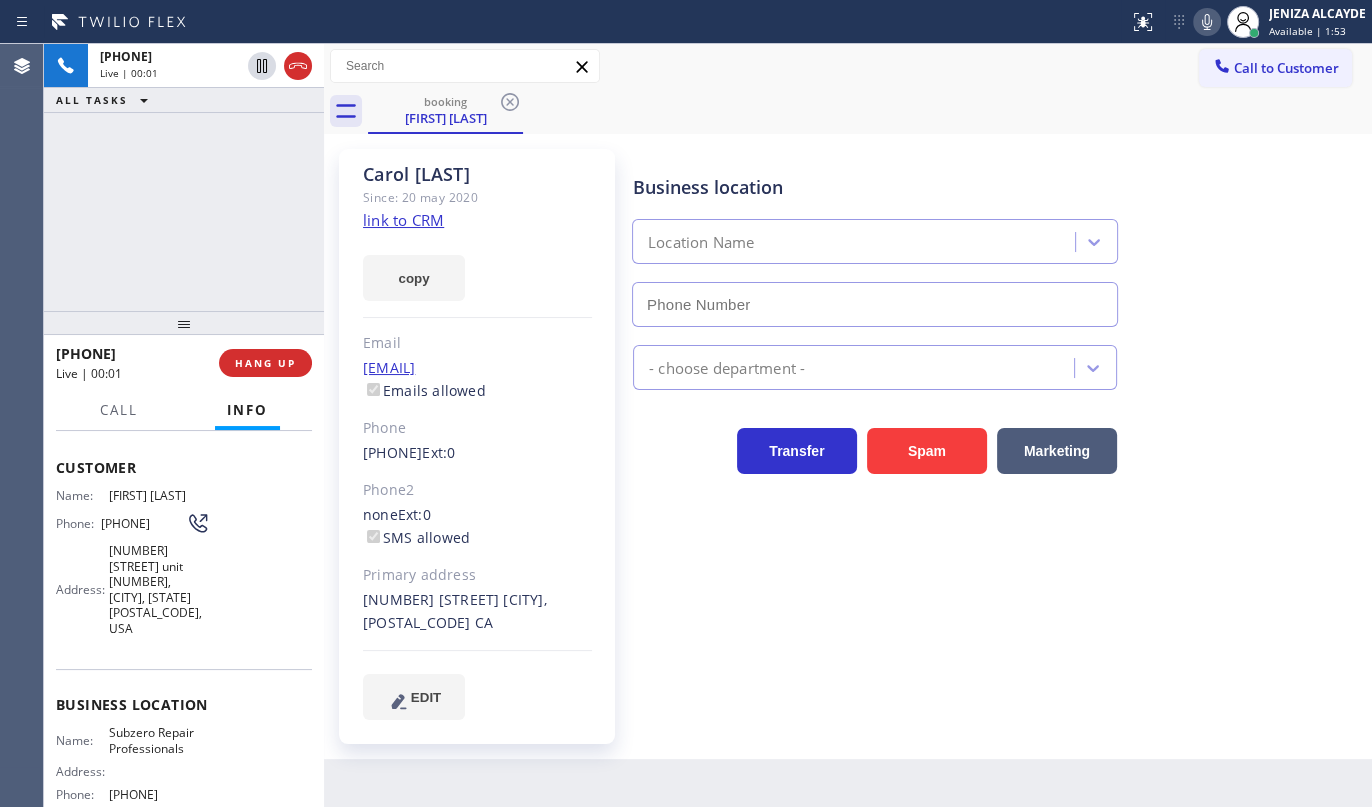type on "(415) 914-8003" 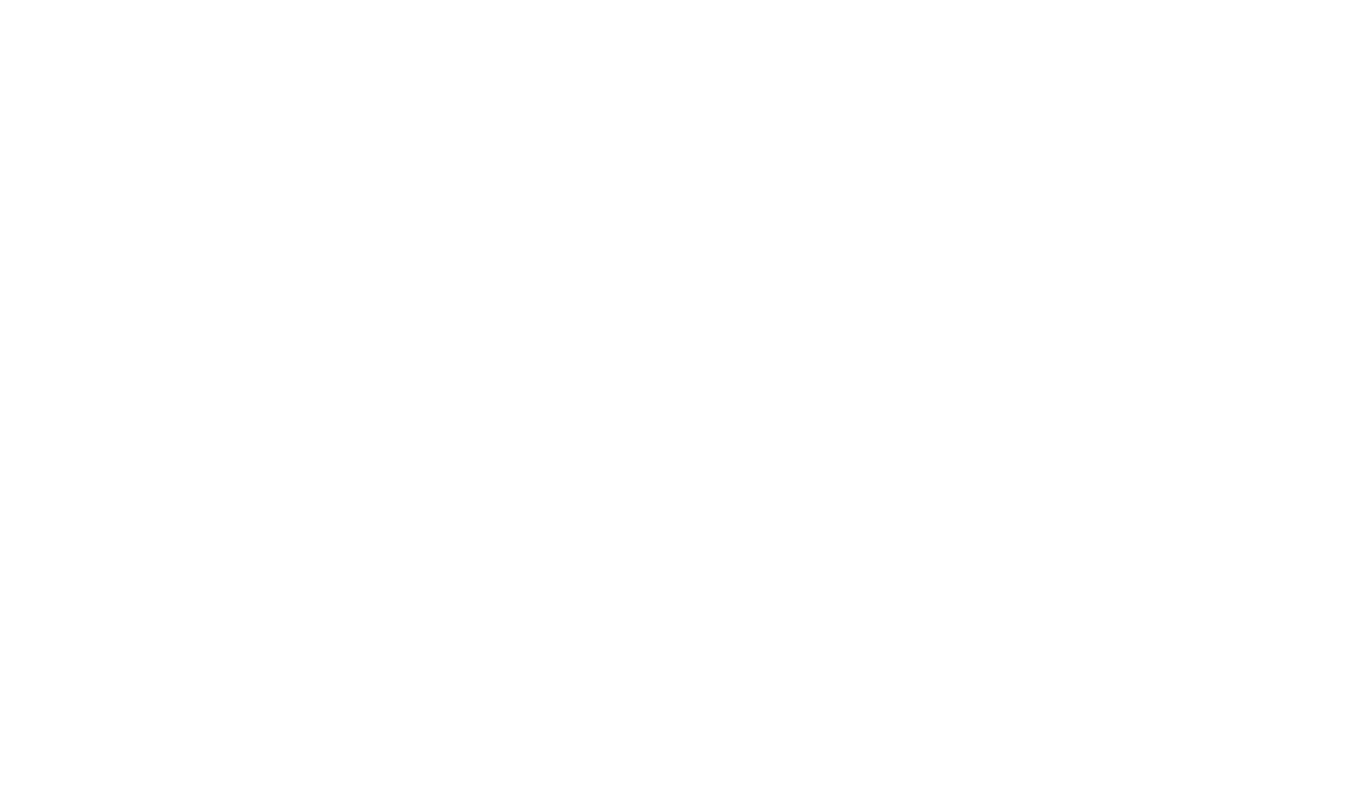 scroll, scrollTop: 0, scrollLeft: 0, axis: both 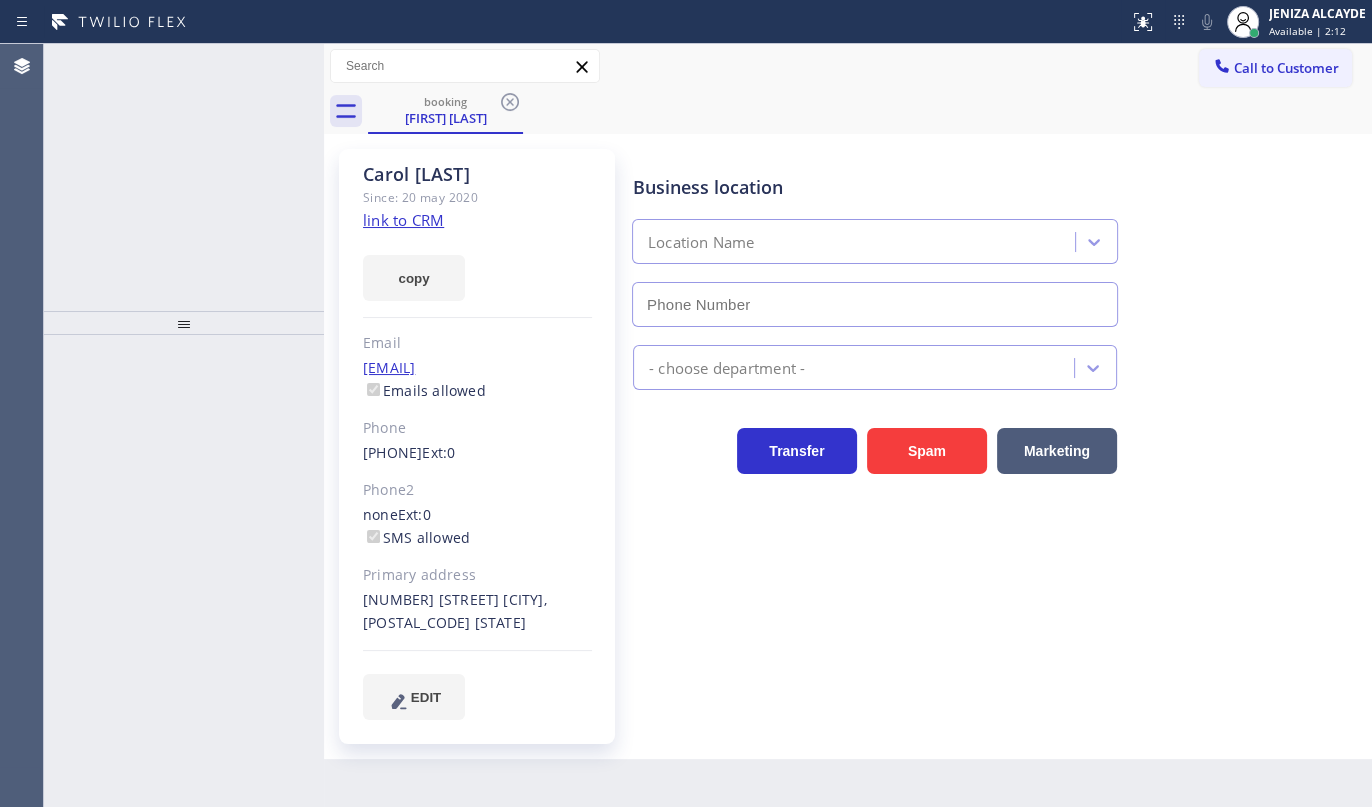 type on "[PHONE]" 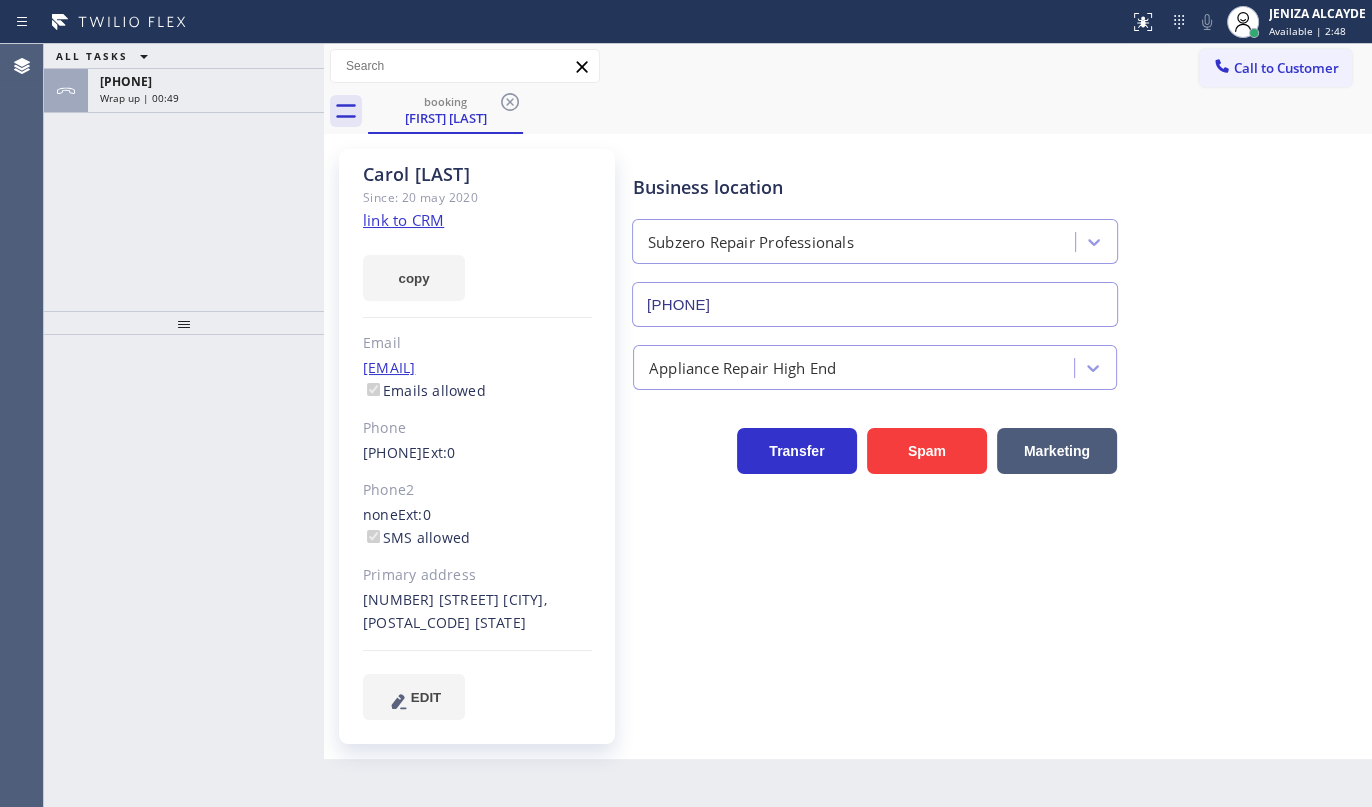 click on "link to CRM" 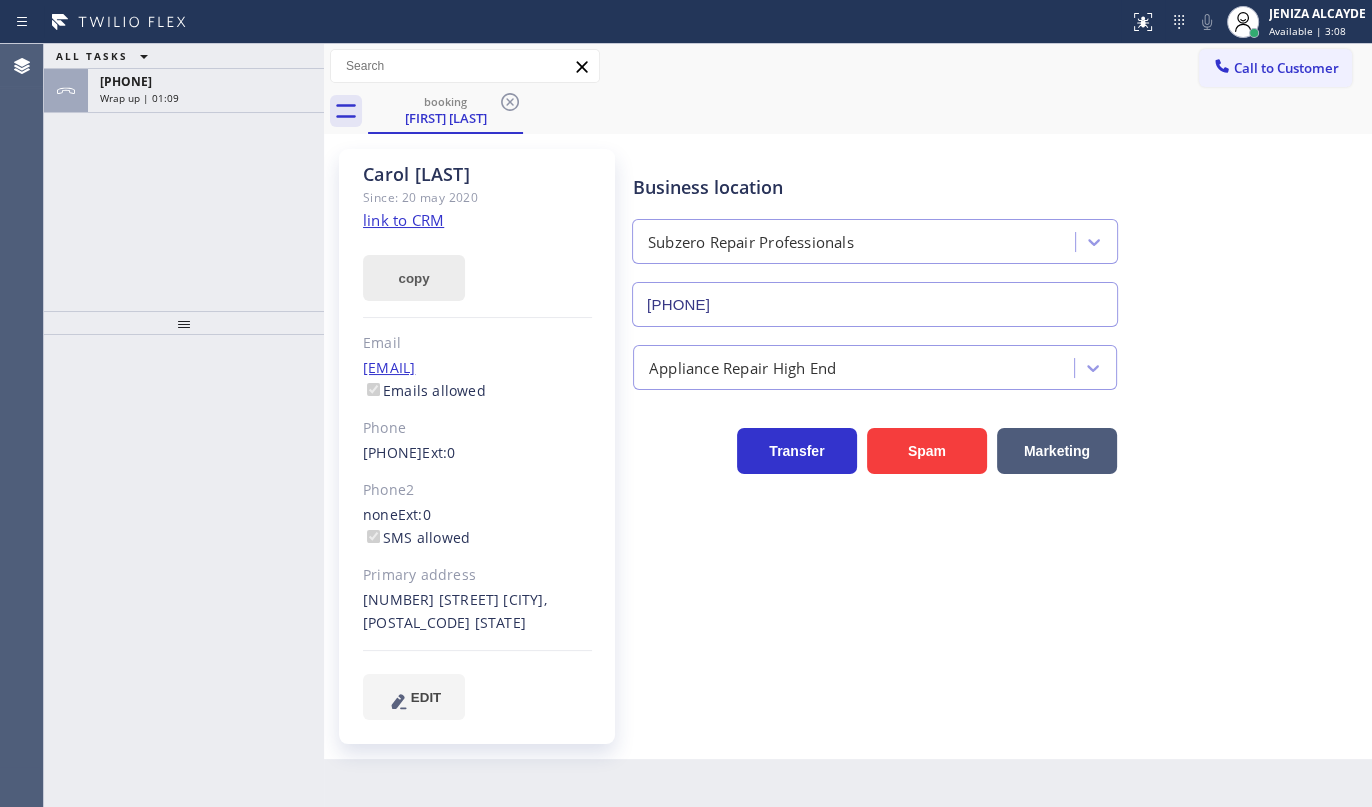 click on "copy" at bounding box center (414, 278) 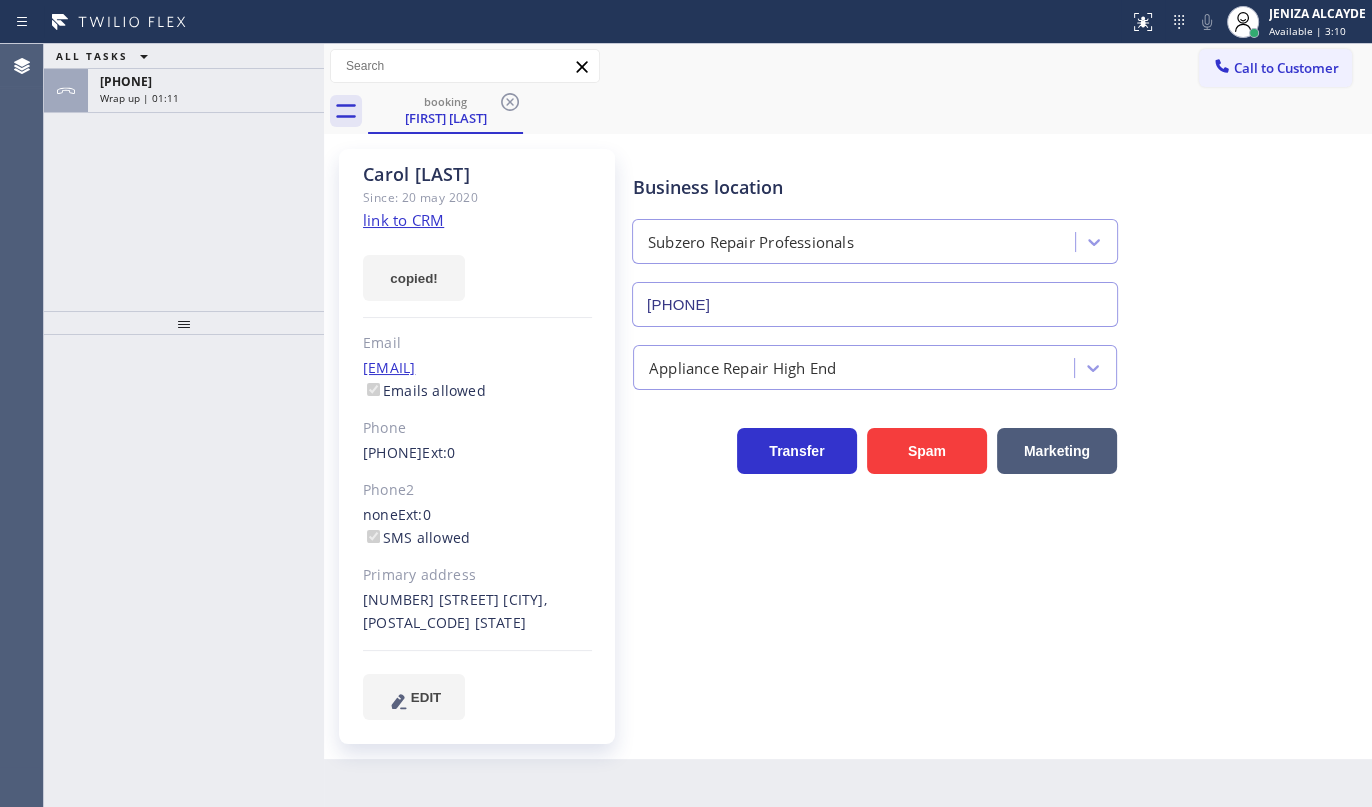click on "link to CRM" 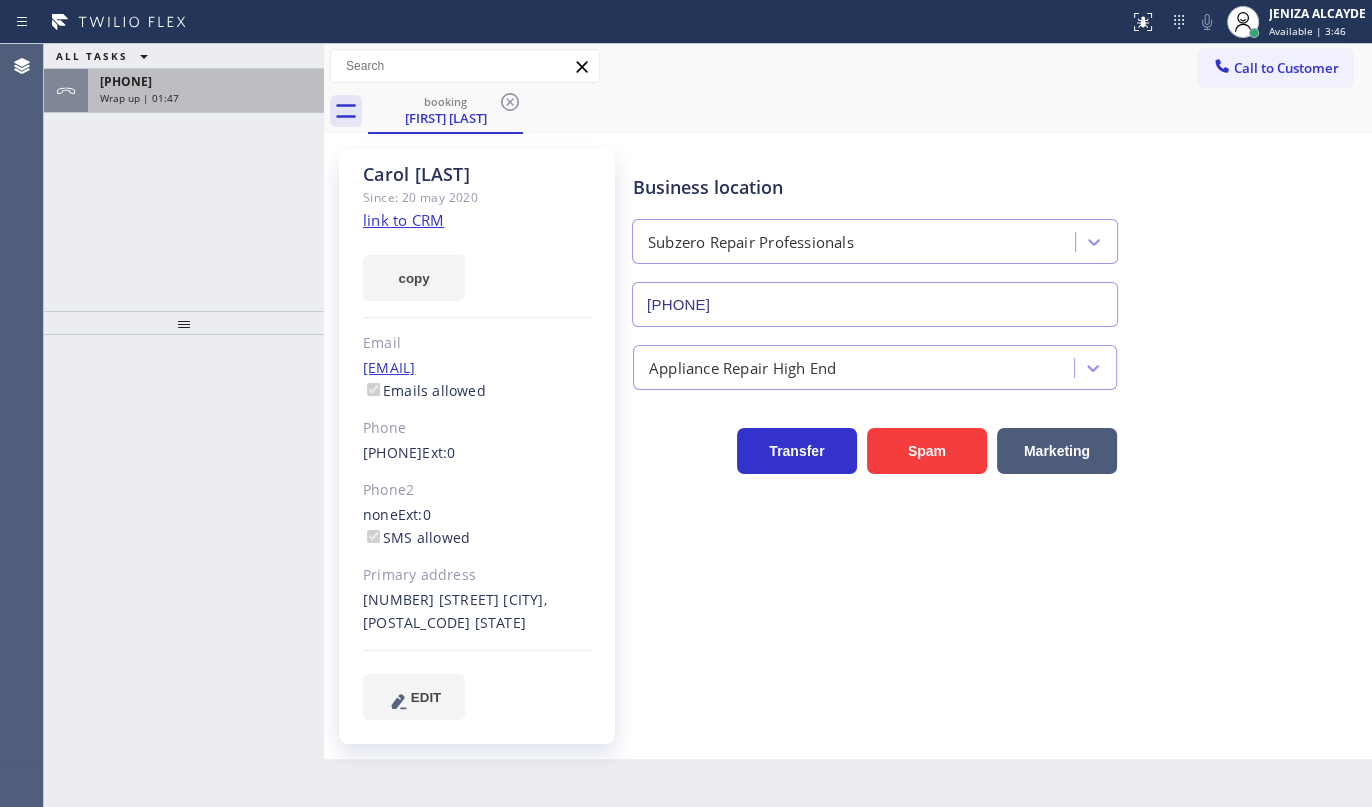 click on "[PHONE]" at bounding box center [206, 81] 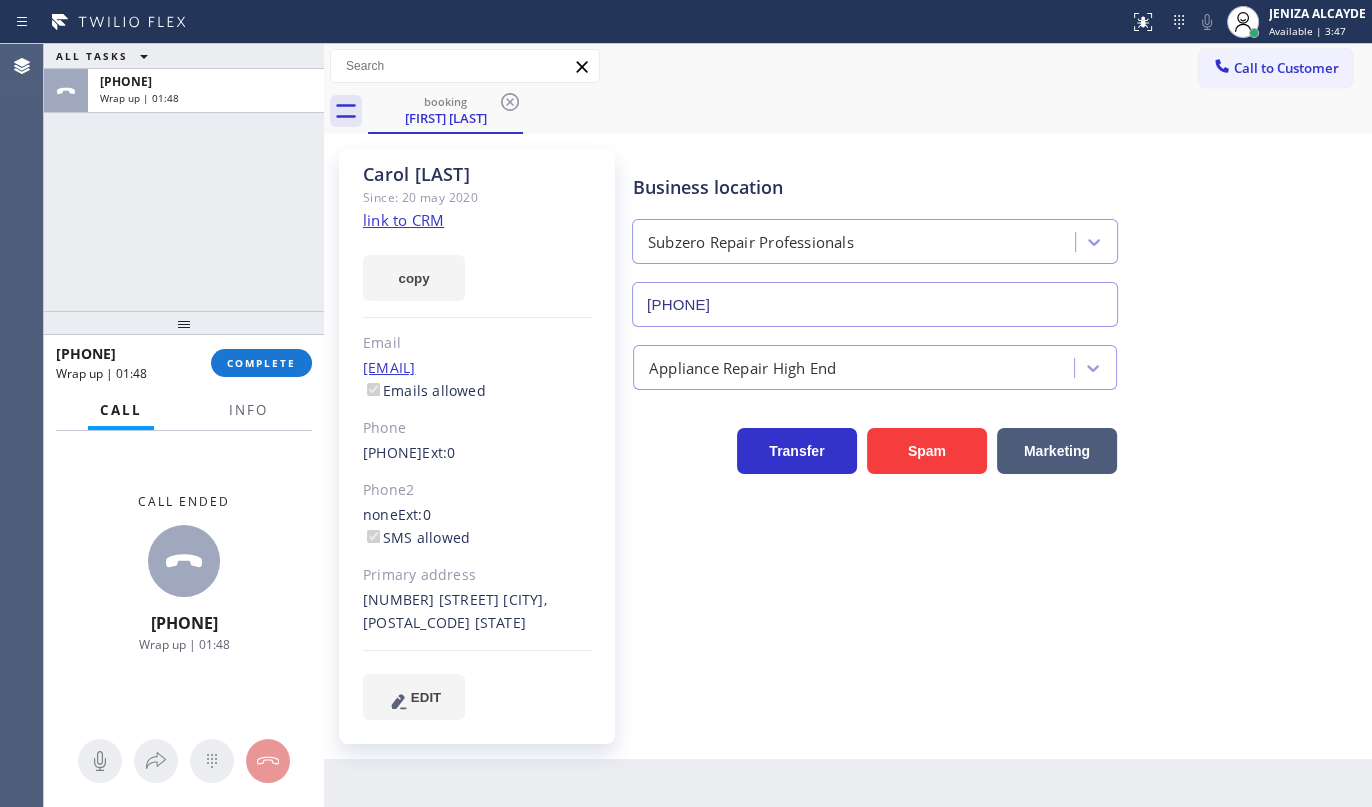 click on "[PHONE] Wrap up | 01:48 COMPLETE" at bounding box center (184, 363) 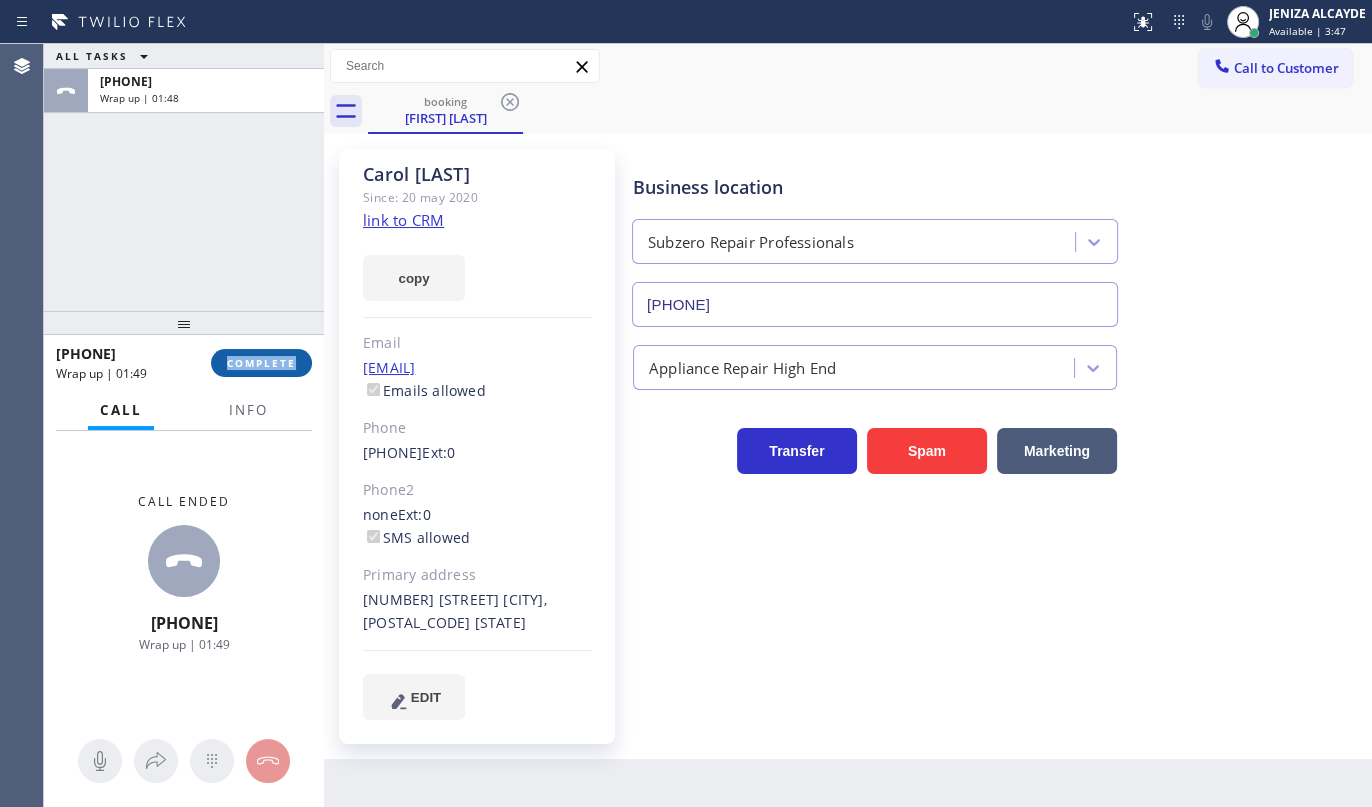 drag, startPoint x: 289, startPoint y: 344, endPoint x: 288, endPoint y: 360, distance: 16.03122 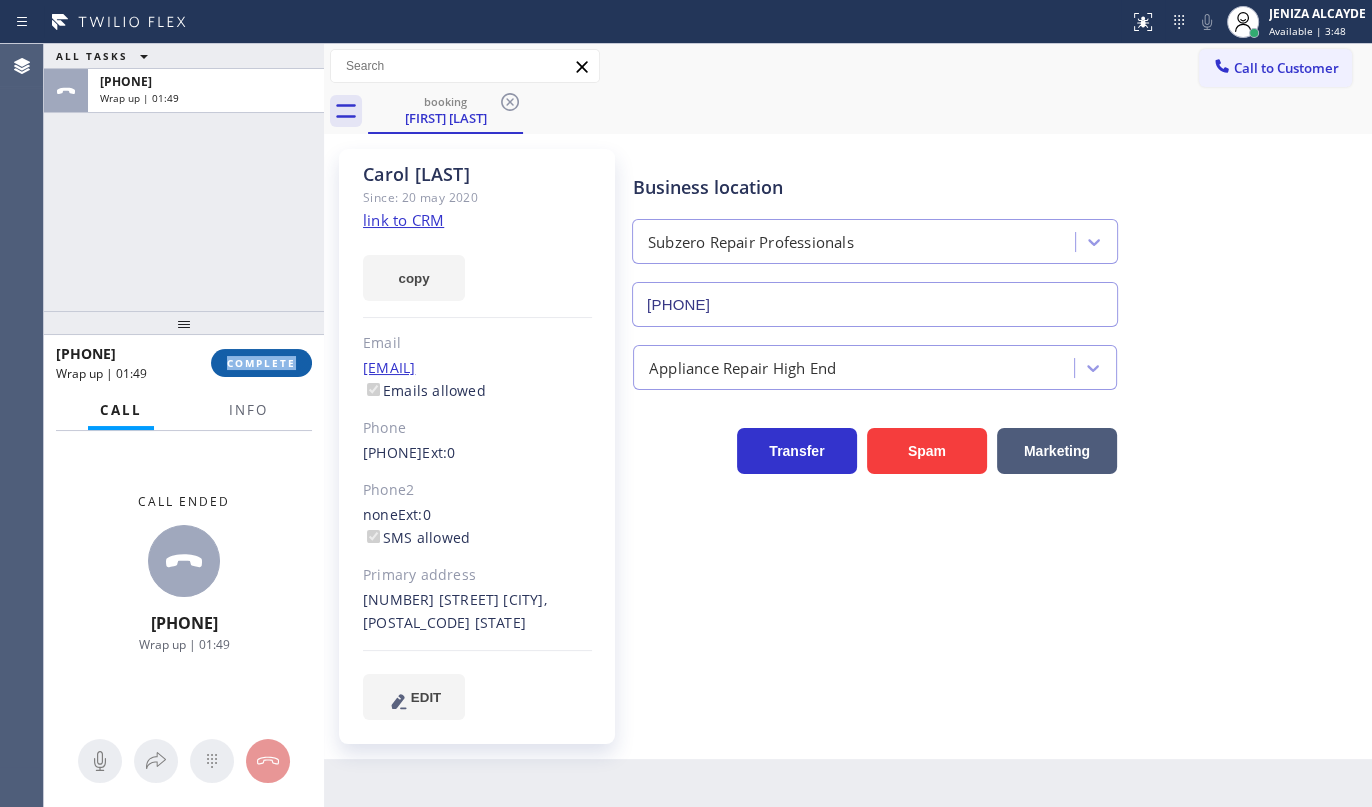 click on "COMPLETE" at bounding box center (261, 363) 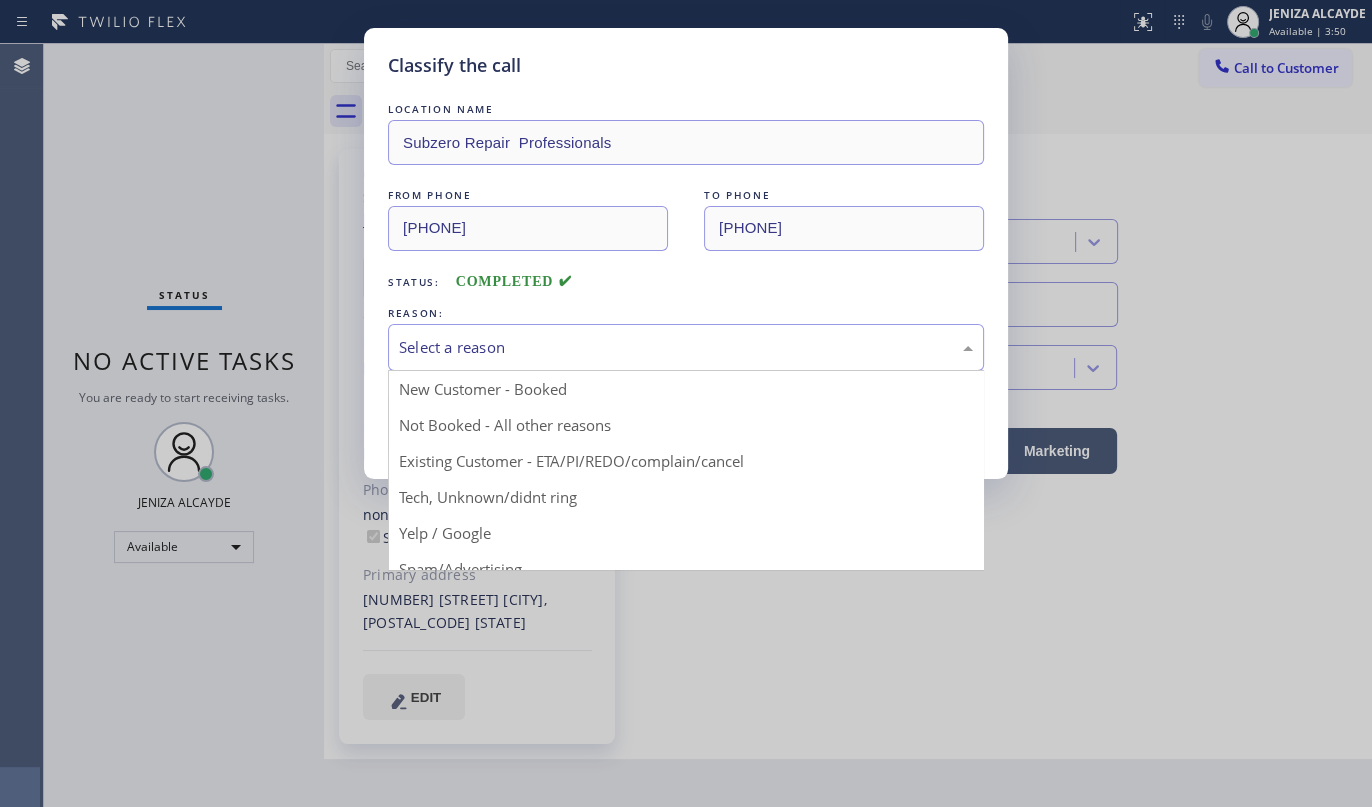 click on "Select a reason" at bounding box center (686, 347) 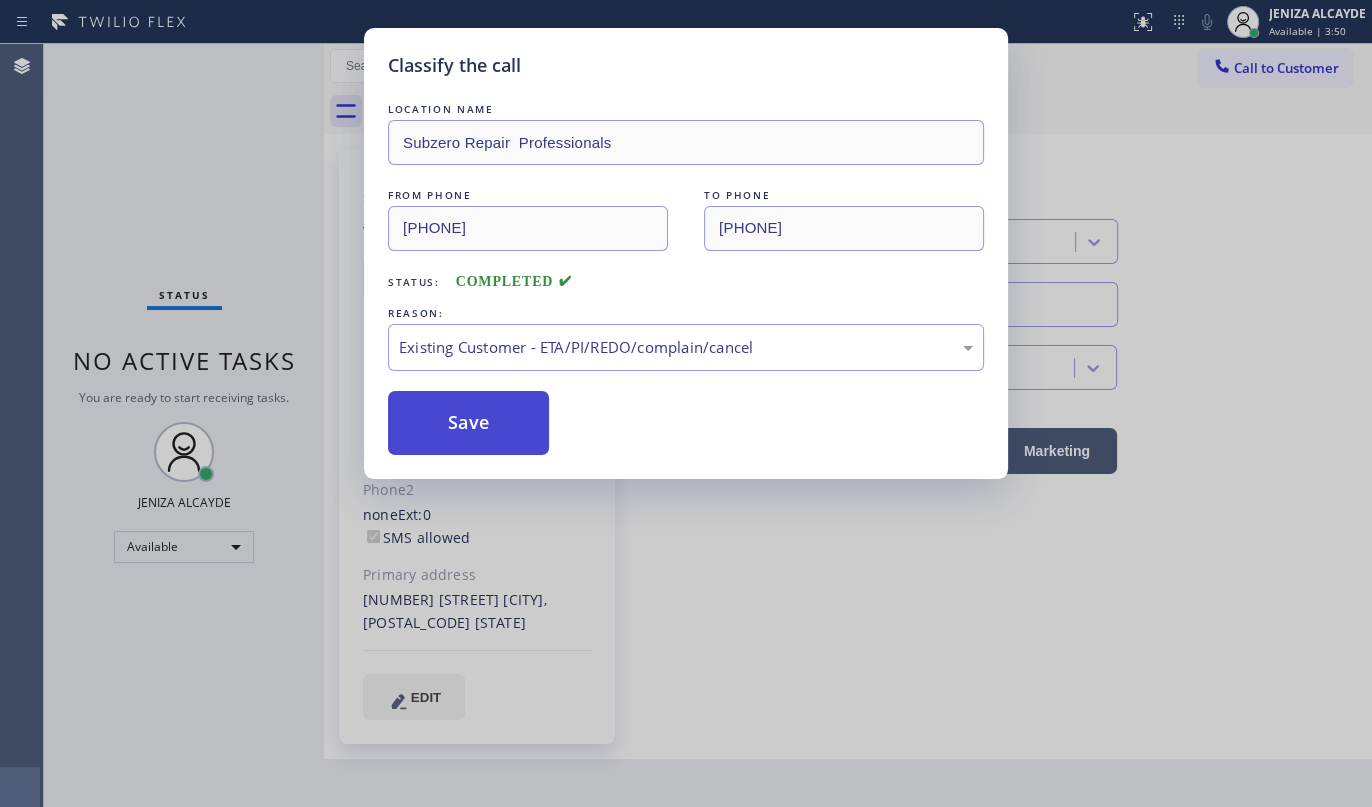 click on "Save" at bounding box center (468, 423) 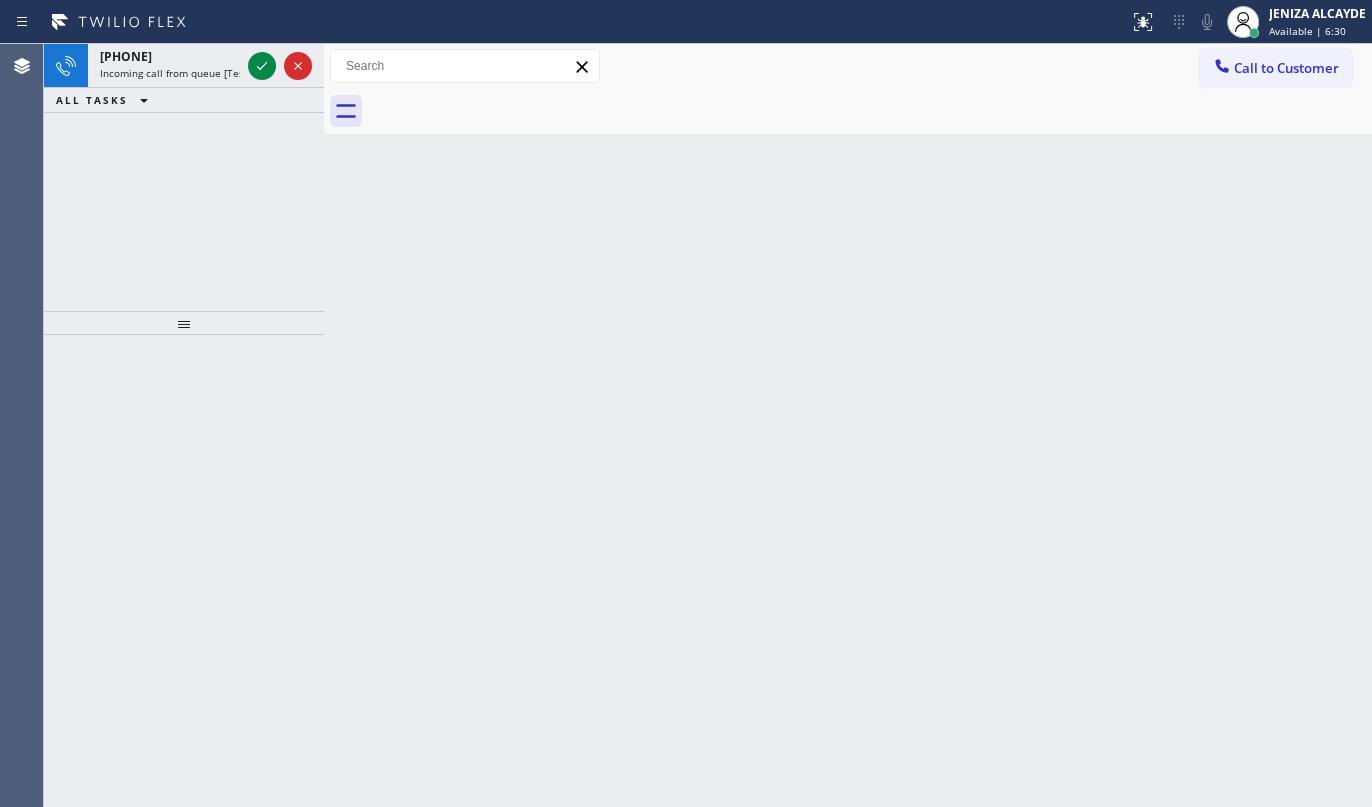 click on "[PHONE] Incoming call from queue [Test] All ALL TASKS ALL TASKS ACTIVE TASKS TASKS IN WRAP UP" at bounding box center [184, 177] 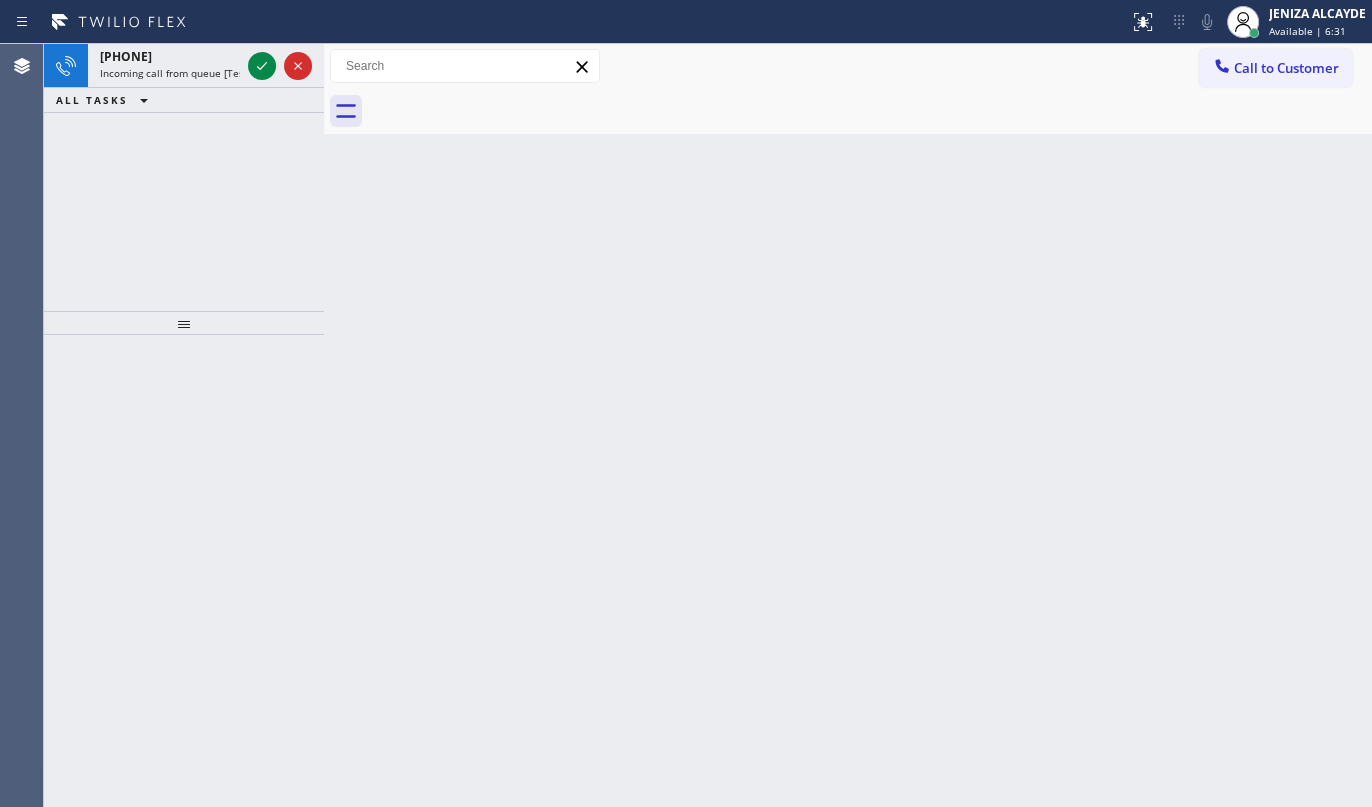 click on "[PHONE] Incoming call from queue [Test] All ALL TASKS ALL TASKS ACTIVE TASKS TASKS IN WRAP UP" at bounding box center (184, 177) 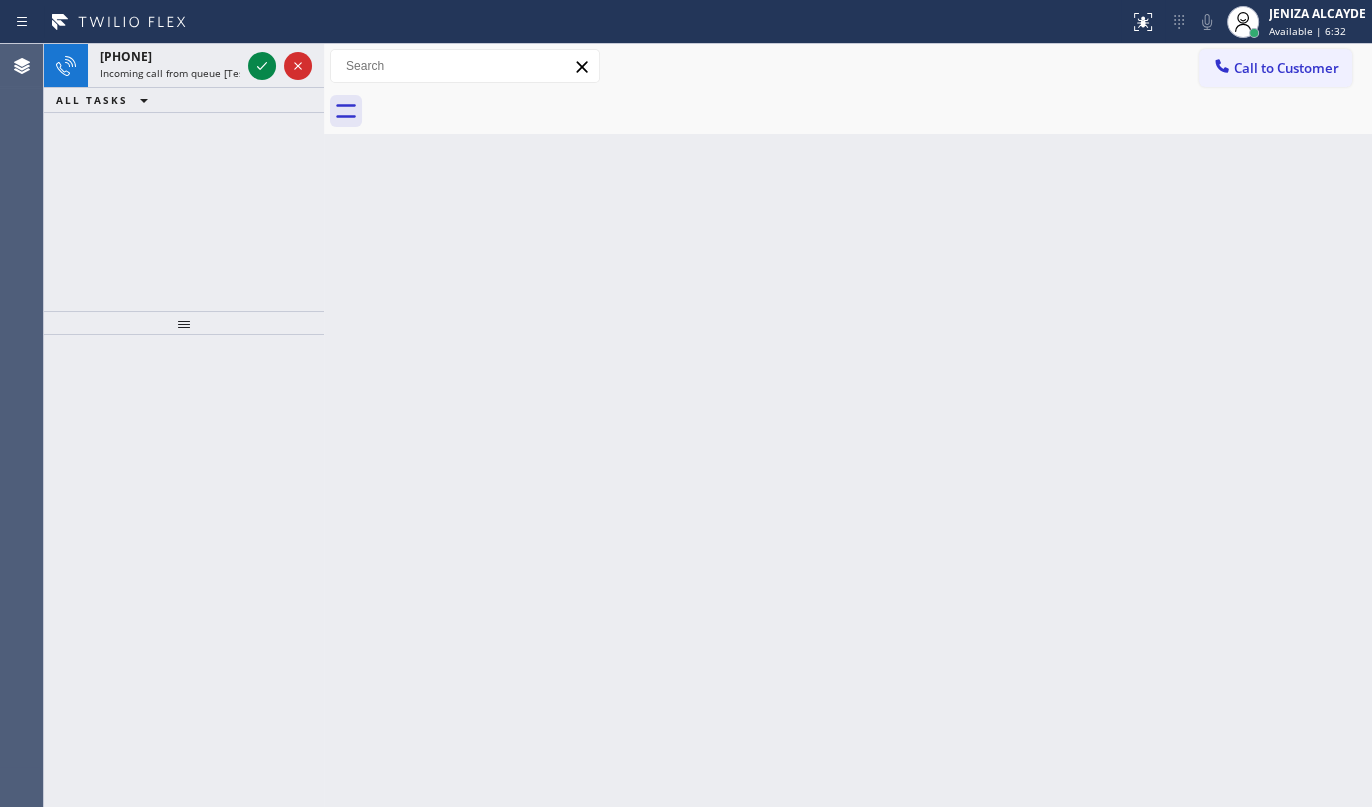 click on "[PHONE] Incoming call from queue [Test] All ALL TASKS ALL TASKS ACTIVE TASKS TASKS IN WRAP UP" at bounding box center [184, 177] 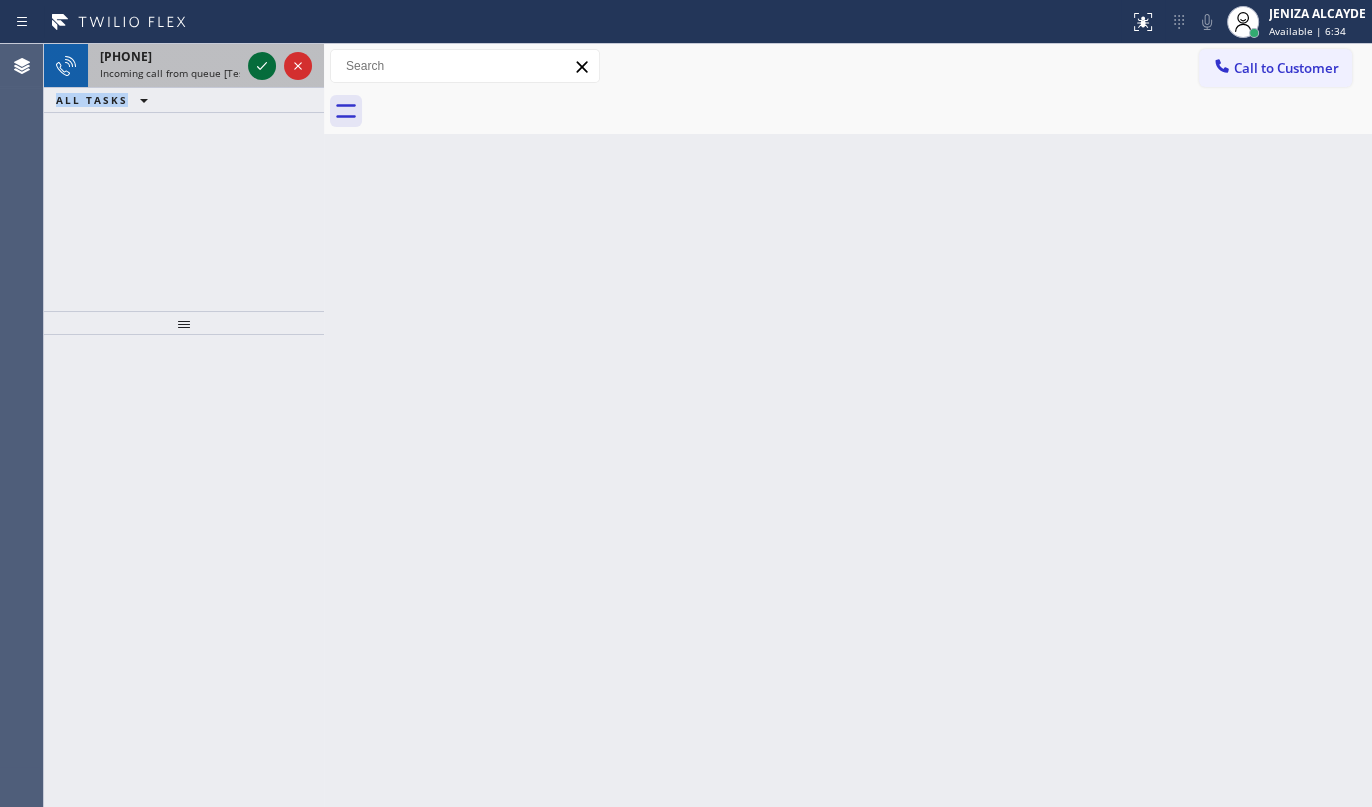 drag, startPoint x: 232, startPoint y: 55, endPoint x: 250, endPoint y: 60, distance: 18.681541 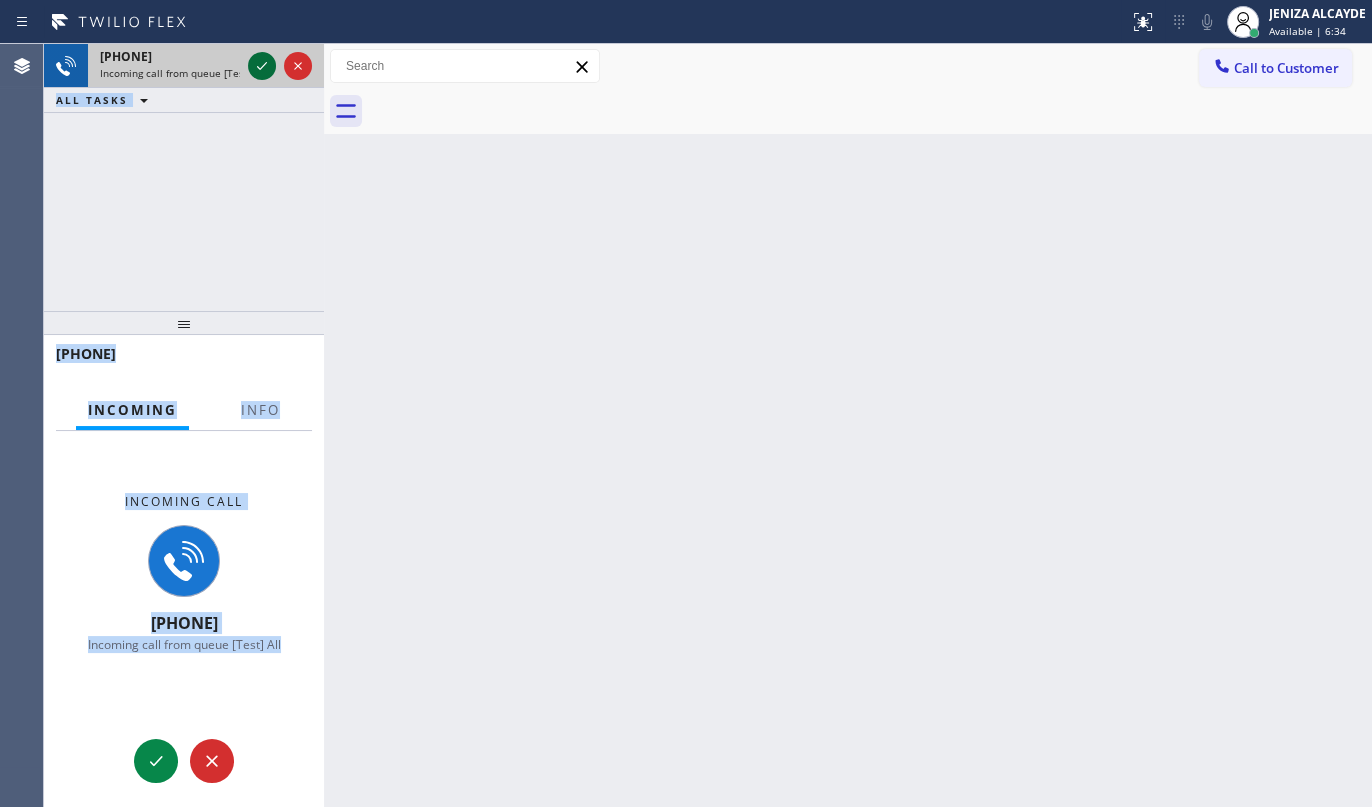 click 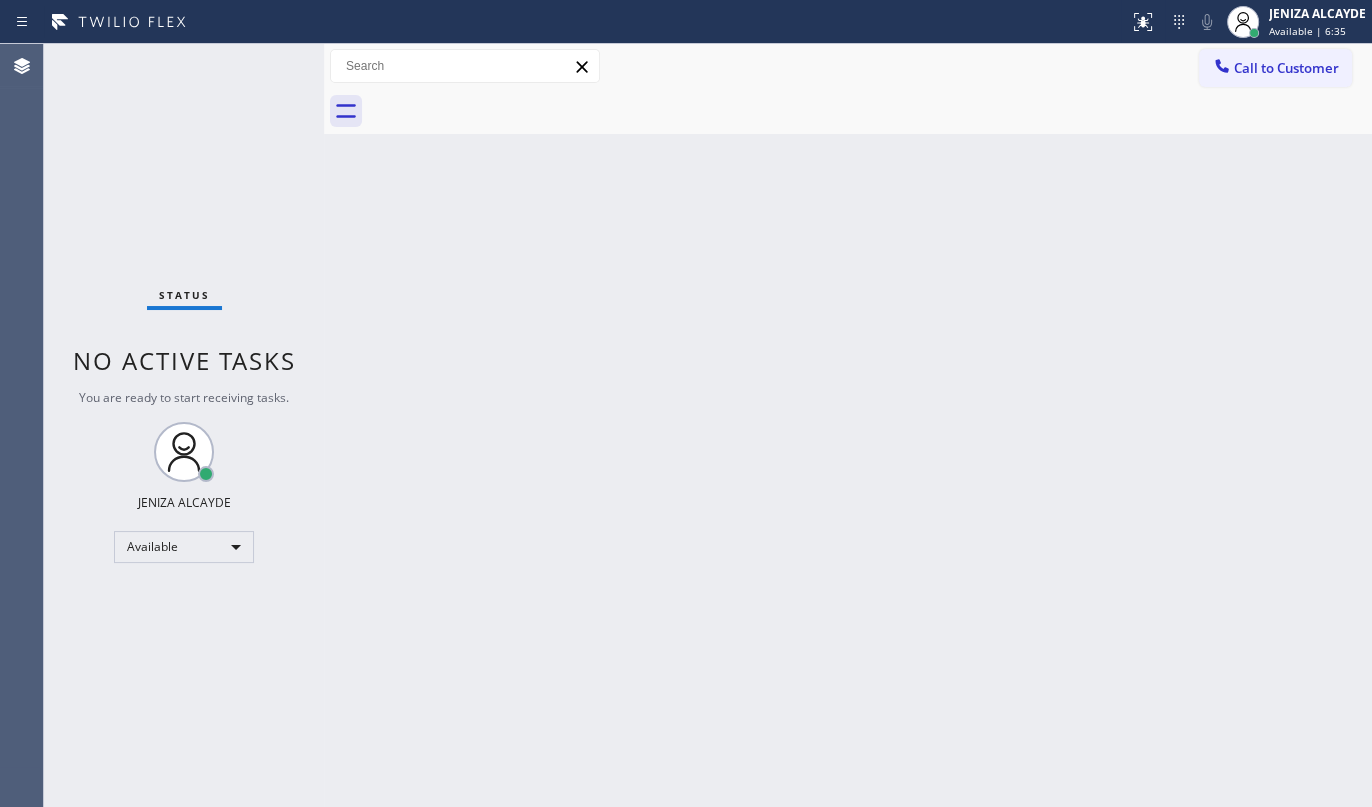click on "Status   No active tasks     You are ready to start receiving tasks.   JENIZA ALCAYDE Available" at bounding box center (184, 425) 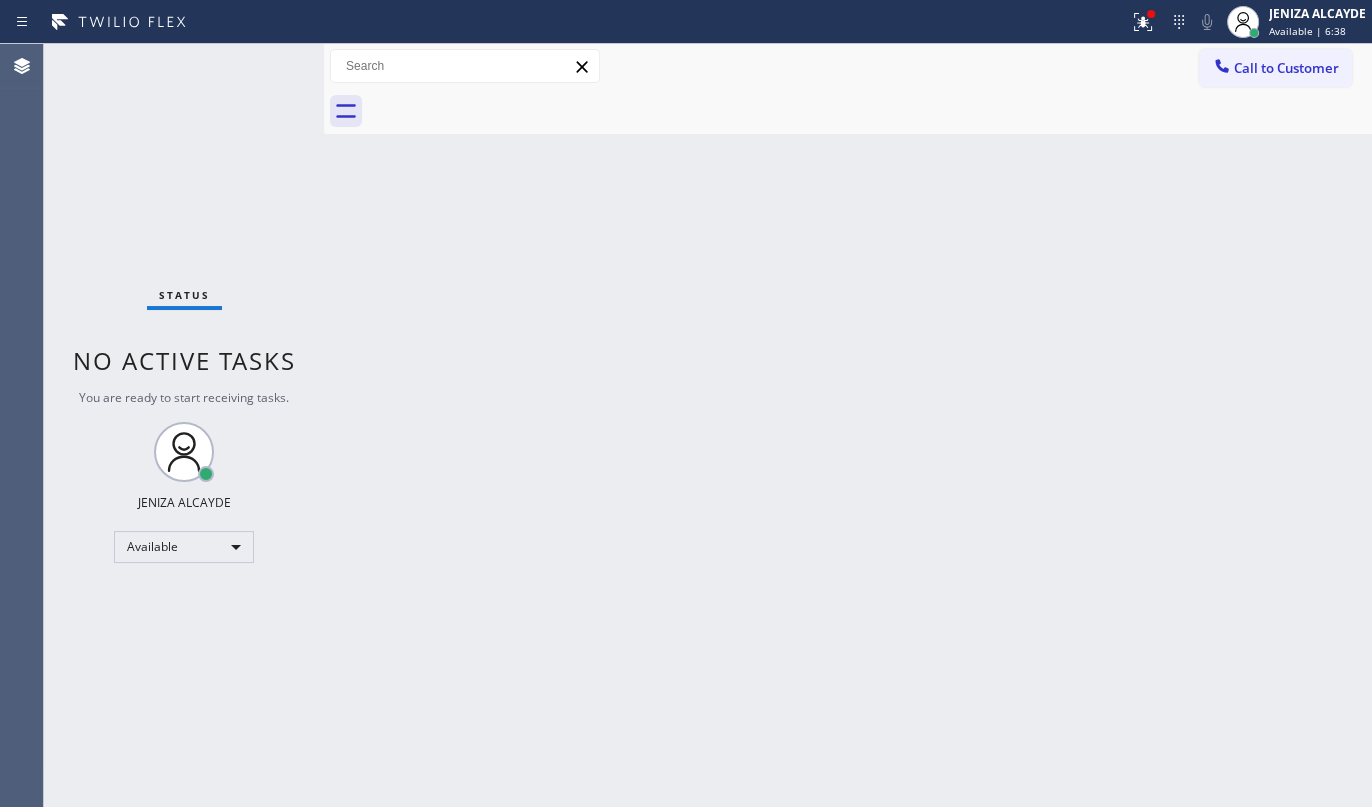 drag, startPoint x: 645, startPoint y: 575, endPoint x: 0, endPoint y: 439, distance: 659.18207 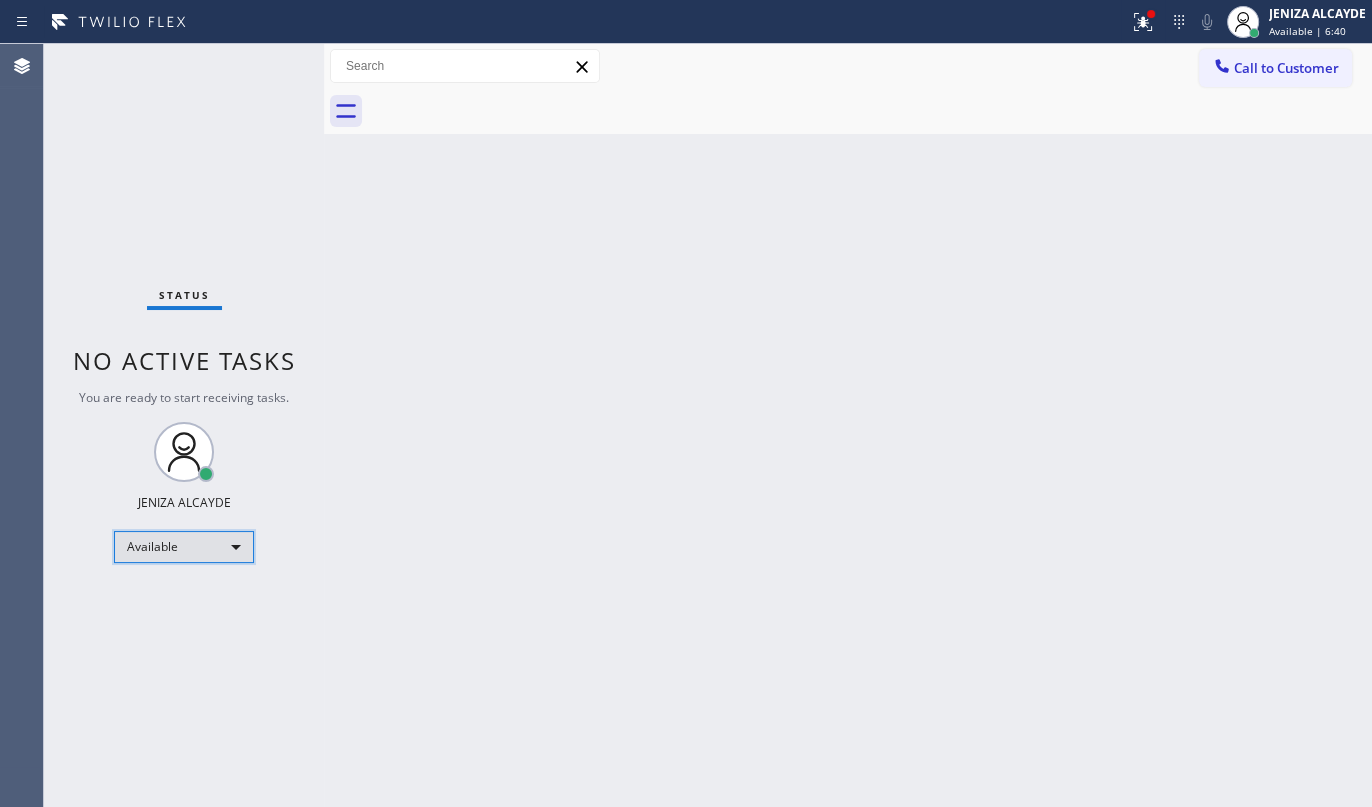 click on "Available" at bounding box center (184, 547) 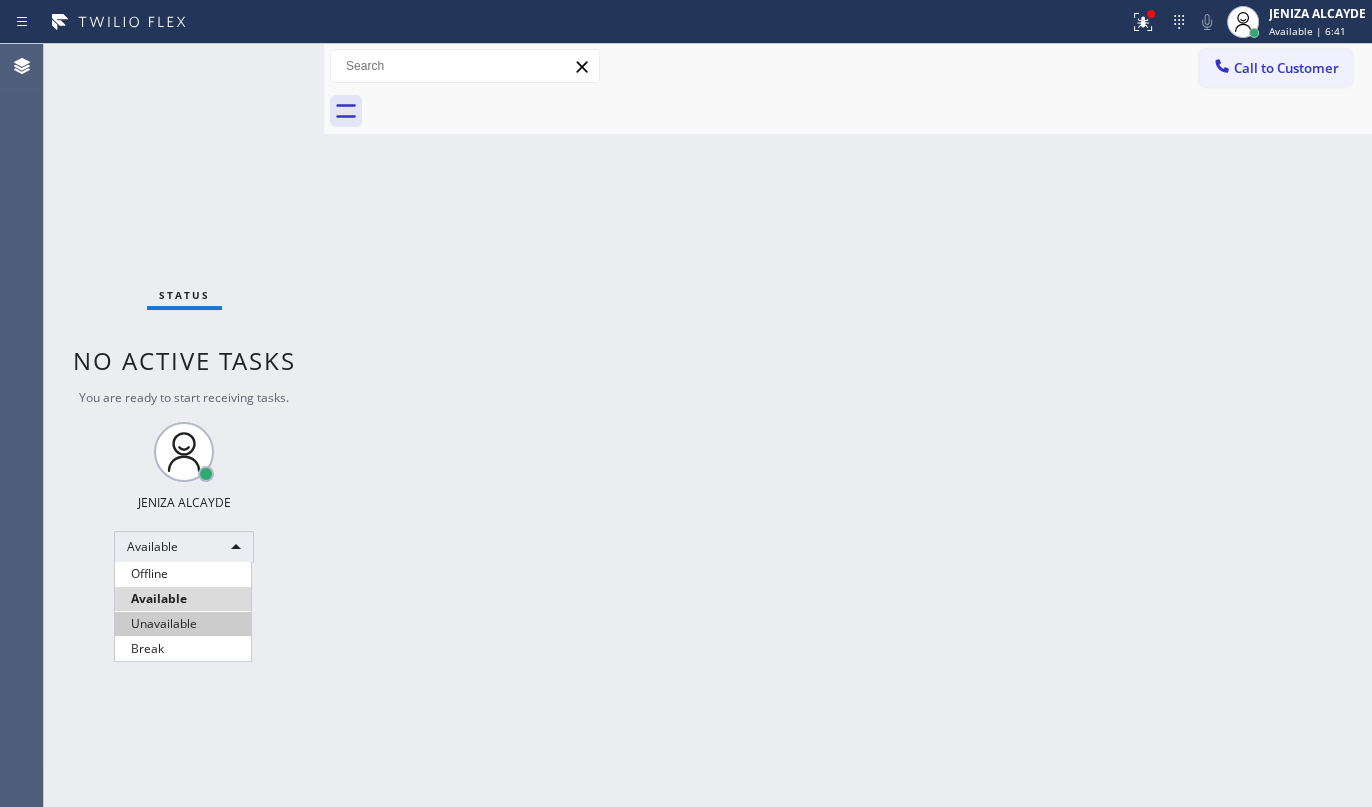 click on "Unavailable" at bounding box center (183, 624) 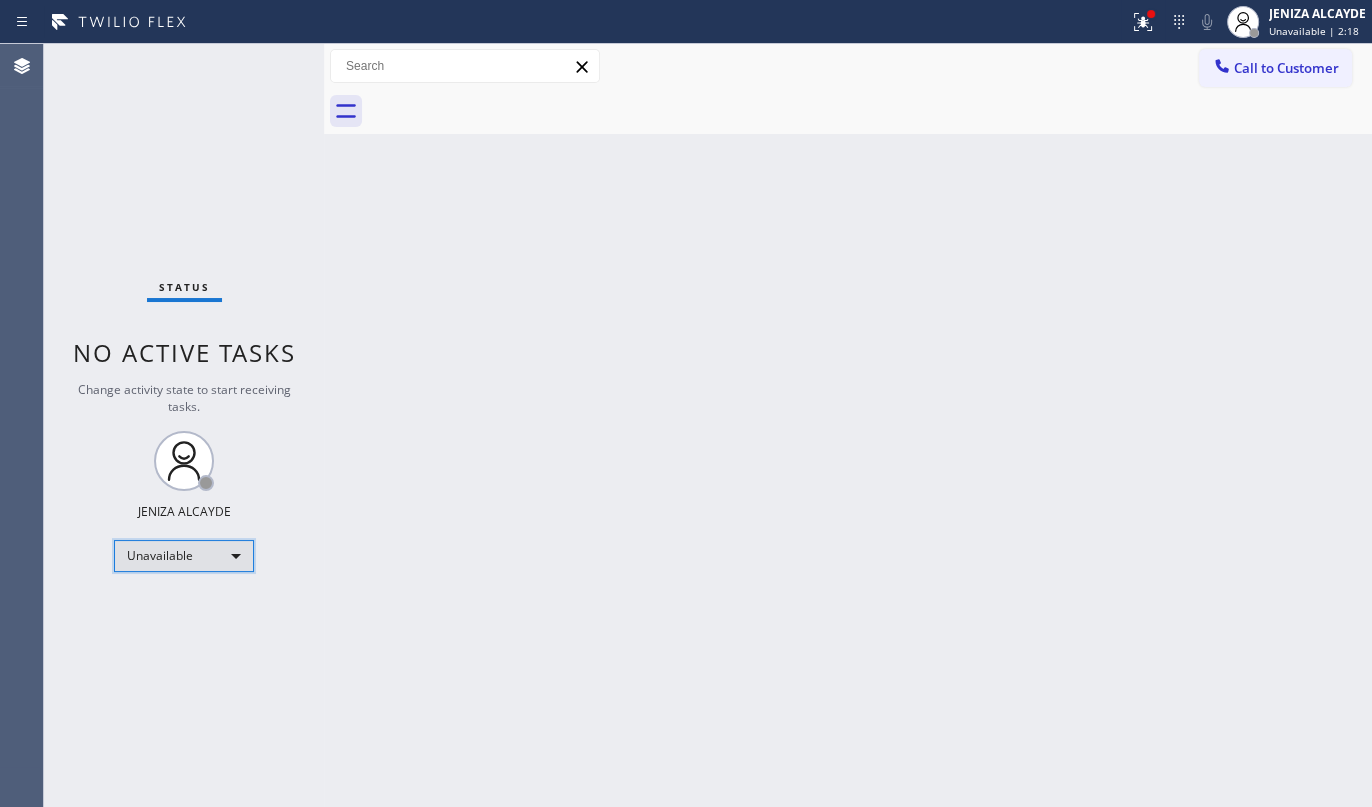 click on "Unavailable" at bounding box center (184, 556) 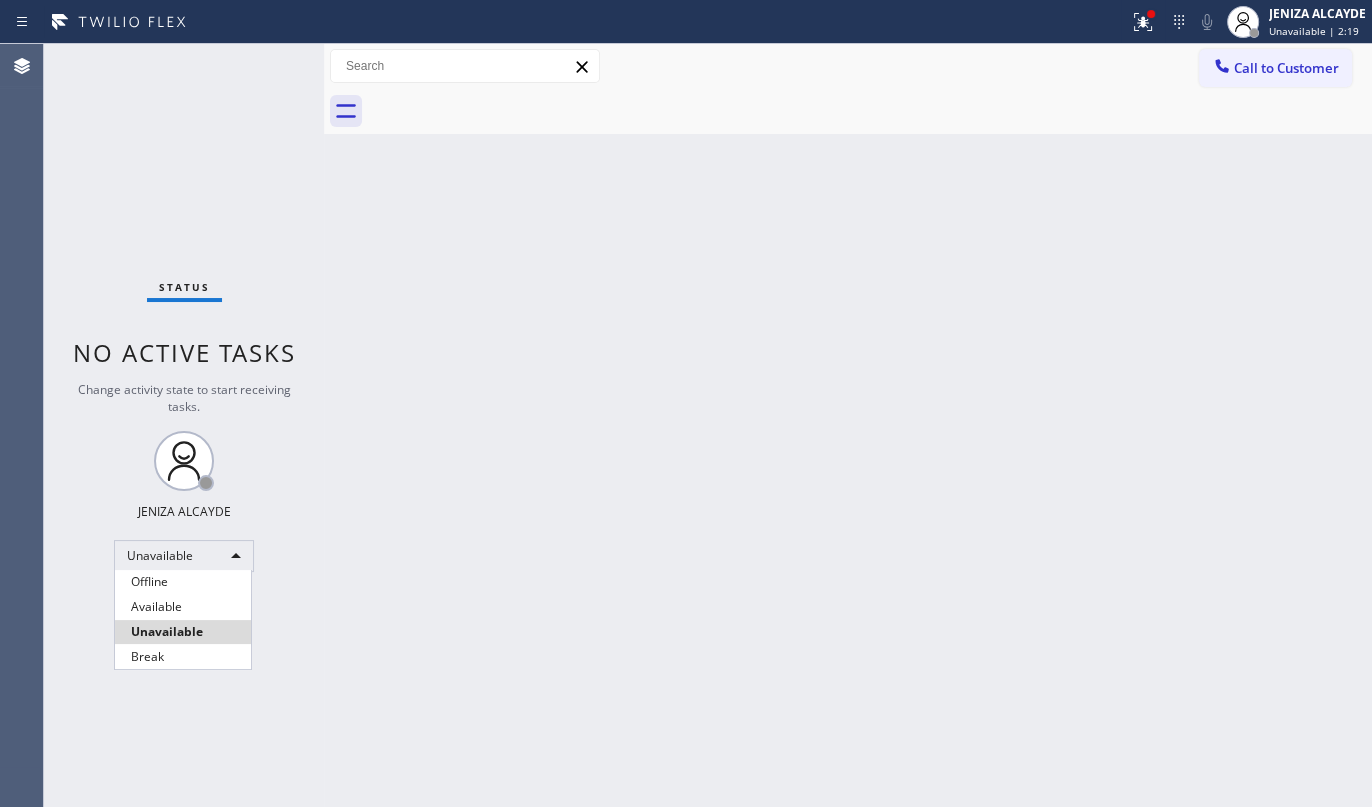 click on "Available" at bounding box center (183, 607) 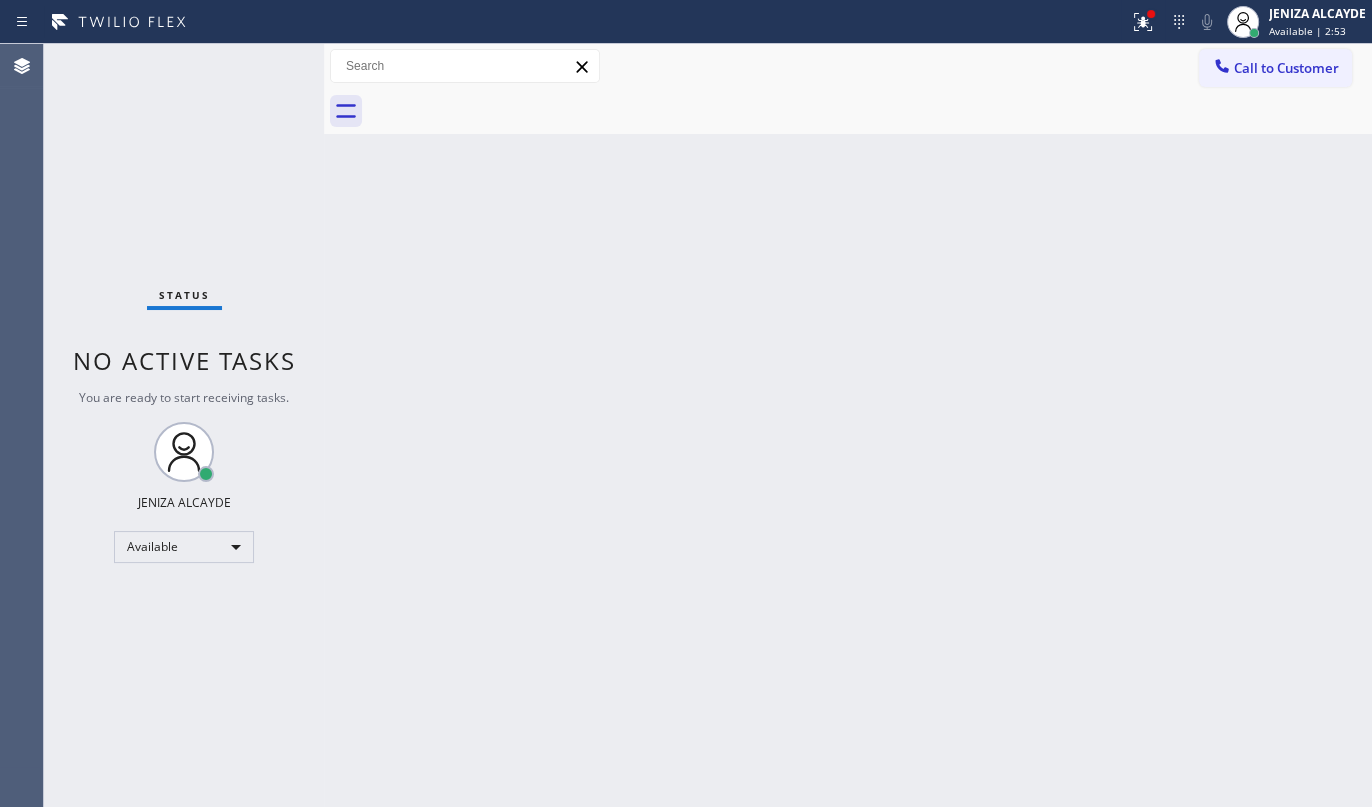 click on "Status   No active tasks     You are ready to start receiving tasks.   JENIZA ALCAYDE Available" at bounding box center (184, 425) 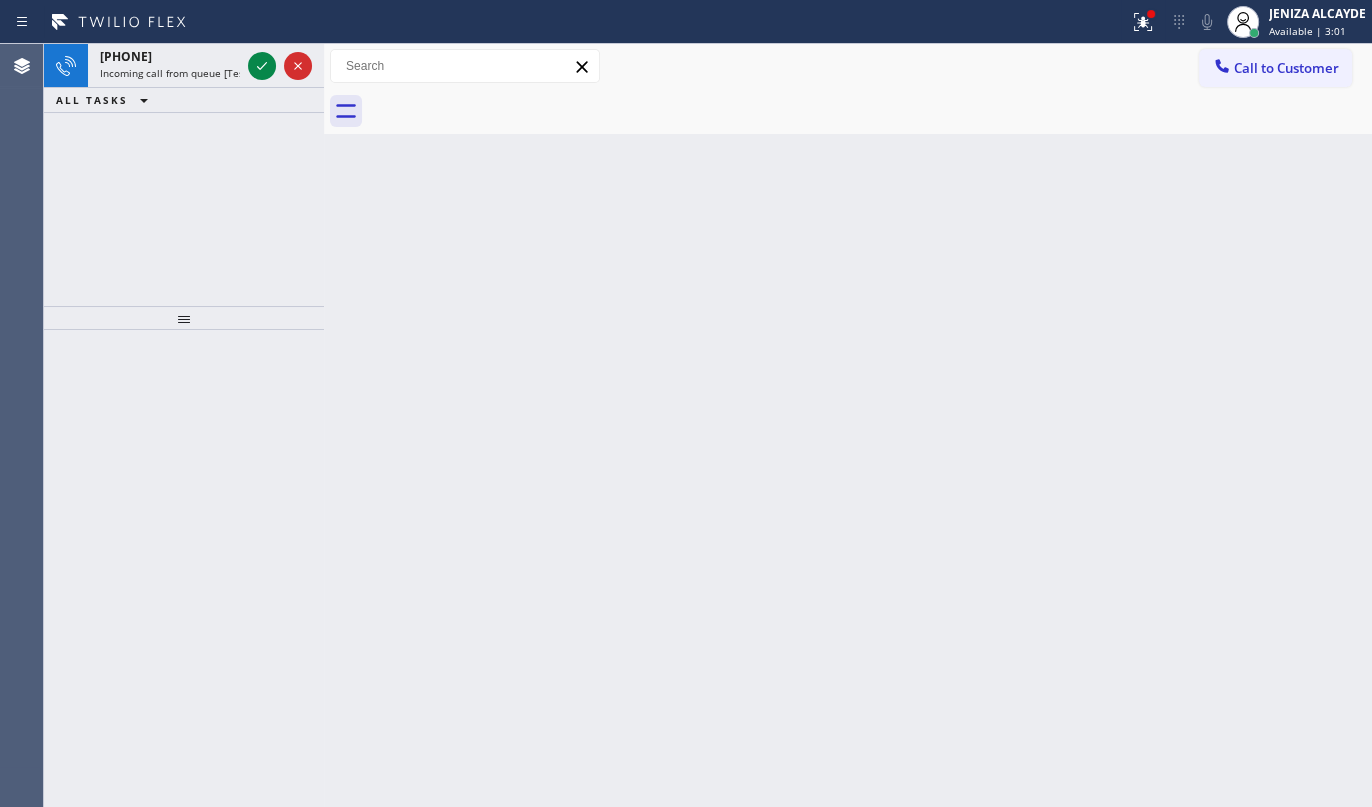 drag, startPoint x: 283, startPoint y: 330, endPoint x: 286, endPoint y: 101, distance: 229.01965 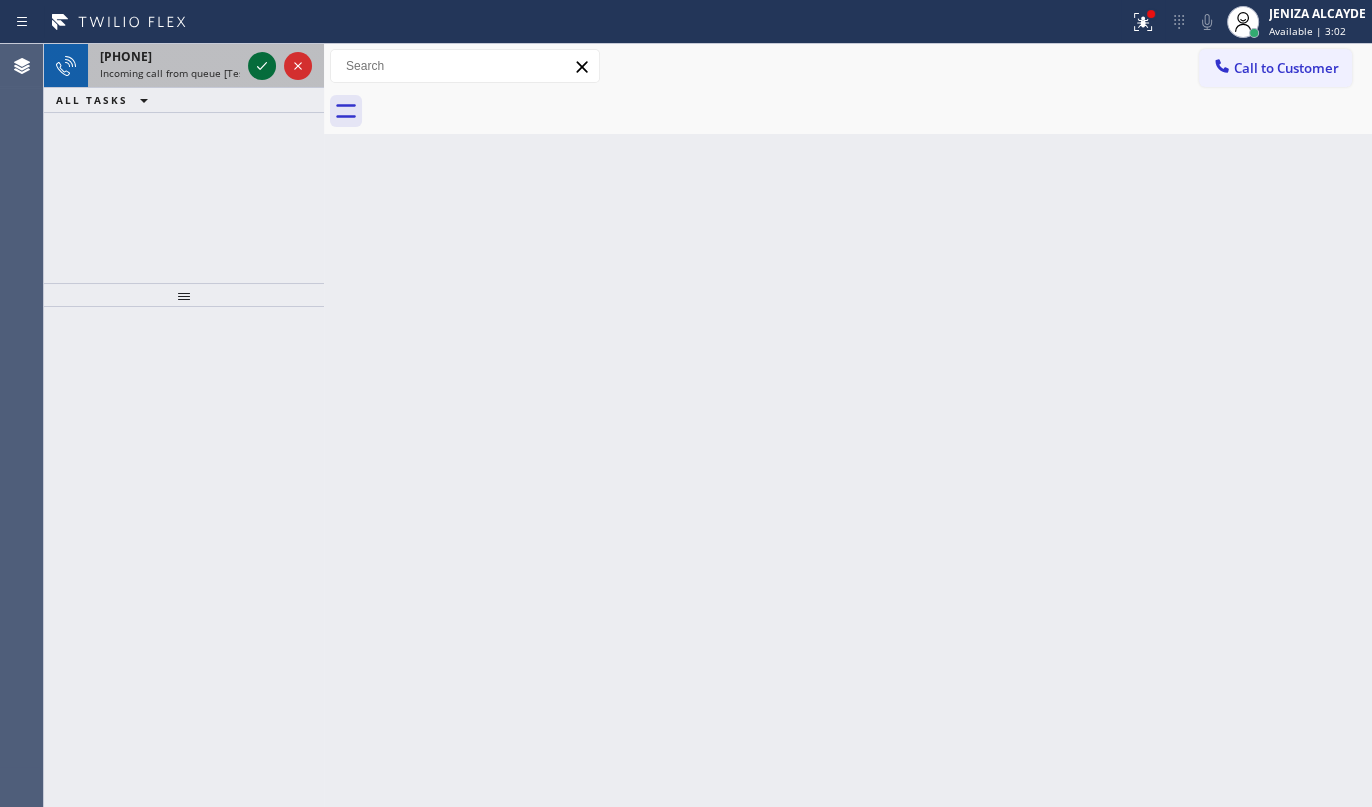 click 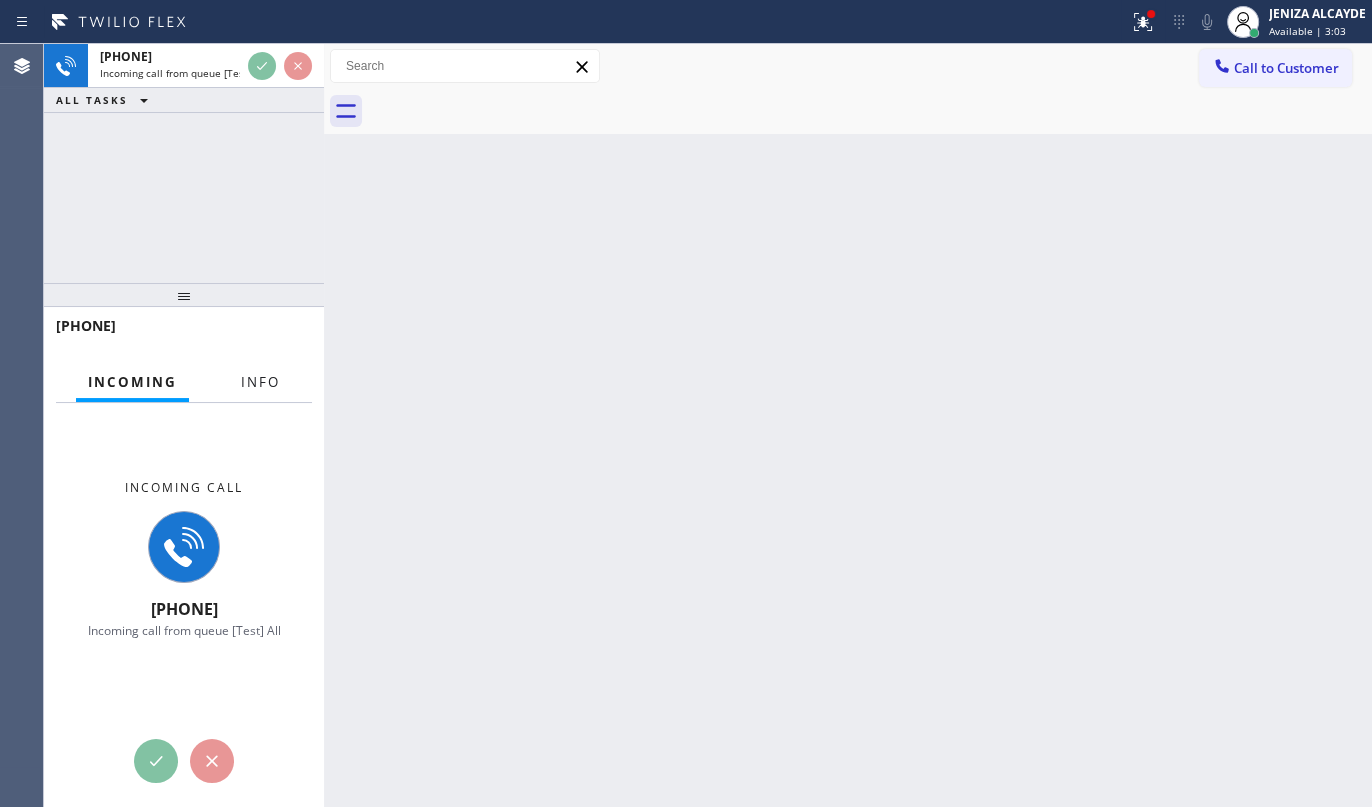 click on "Info" at bounding box center [260, 382] 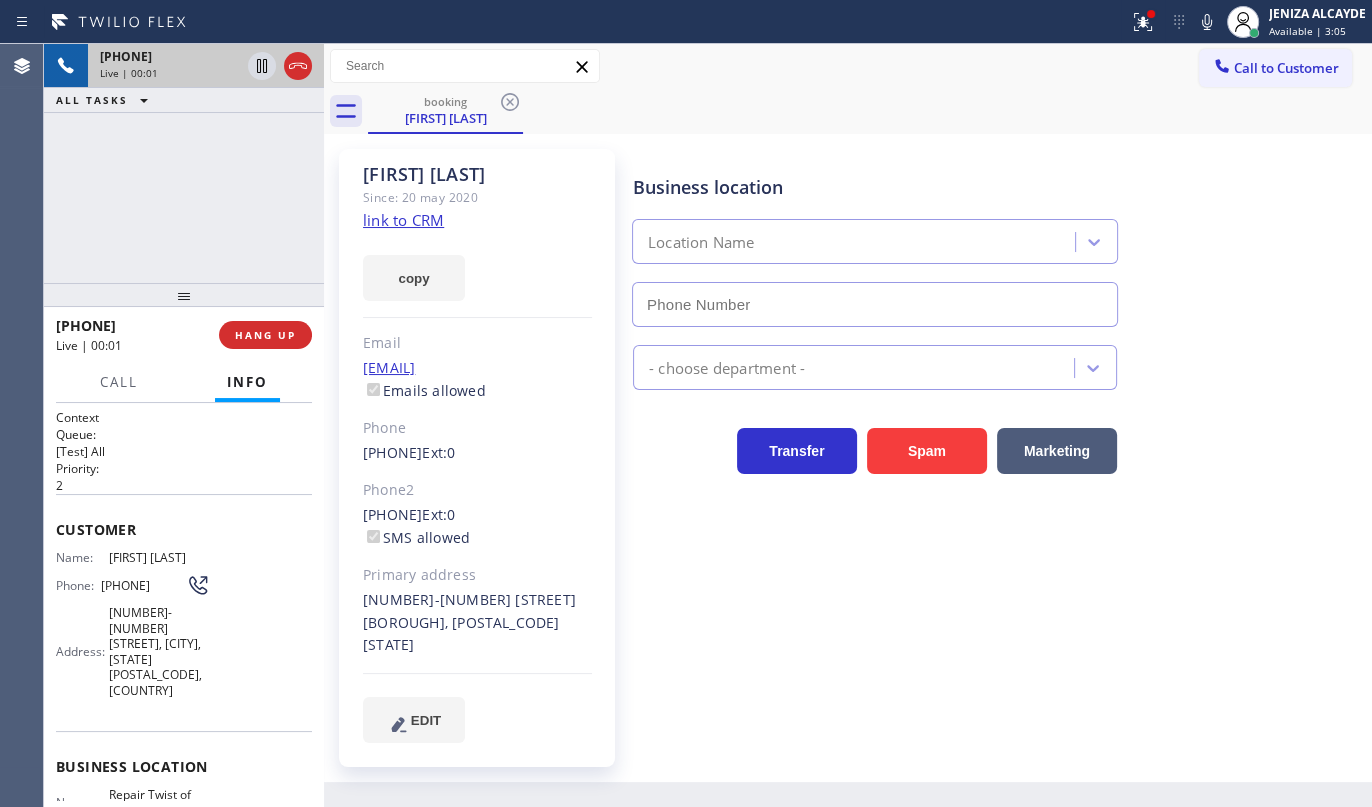 type on "[PHONE]" 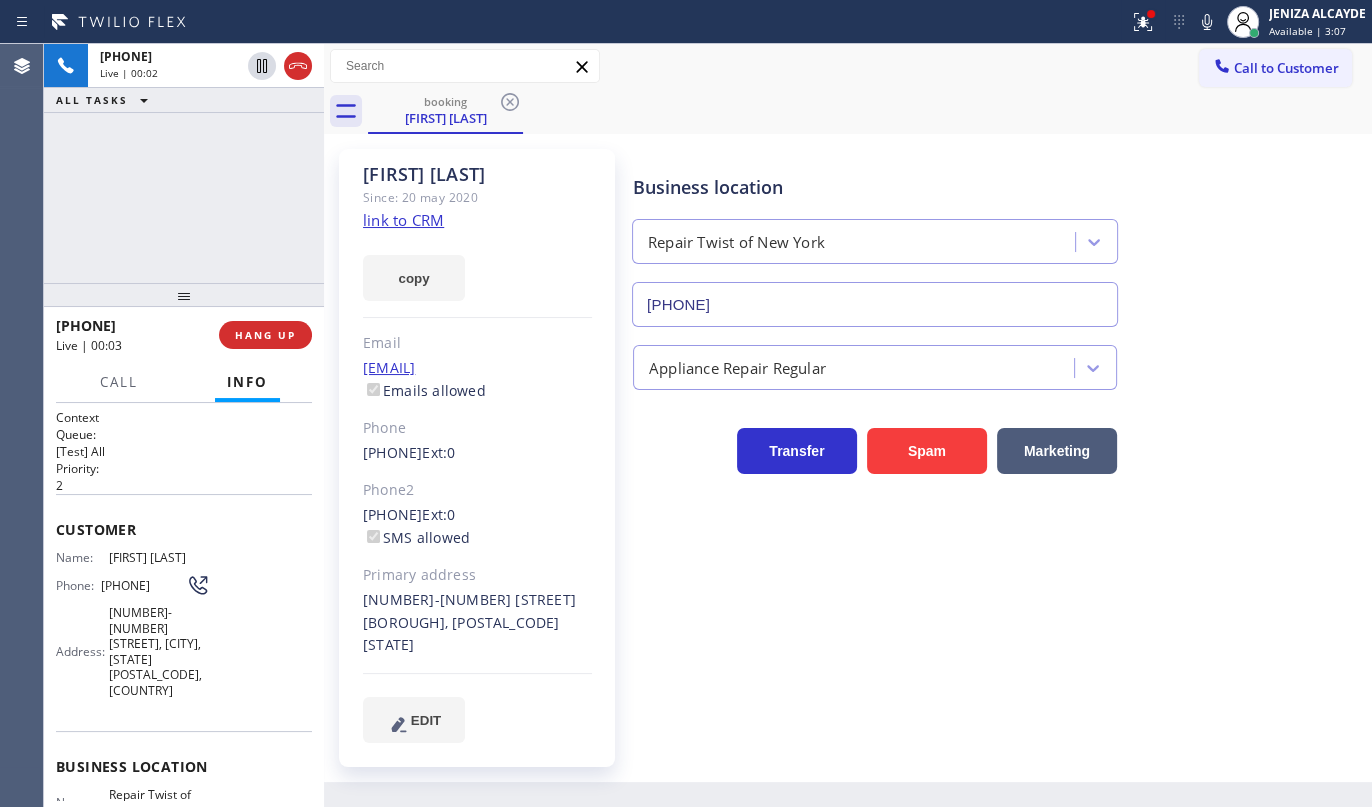 click on "link to CRM" 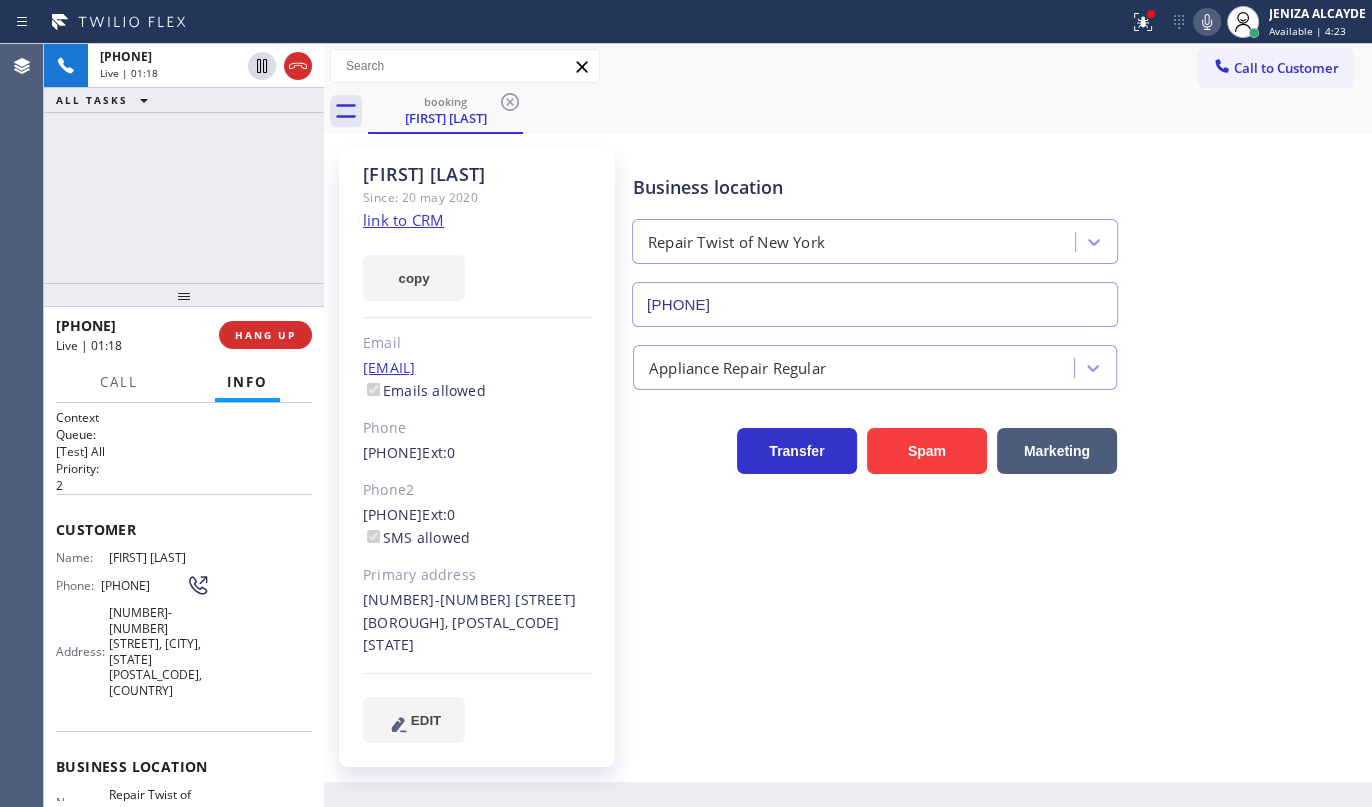 click 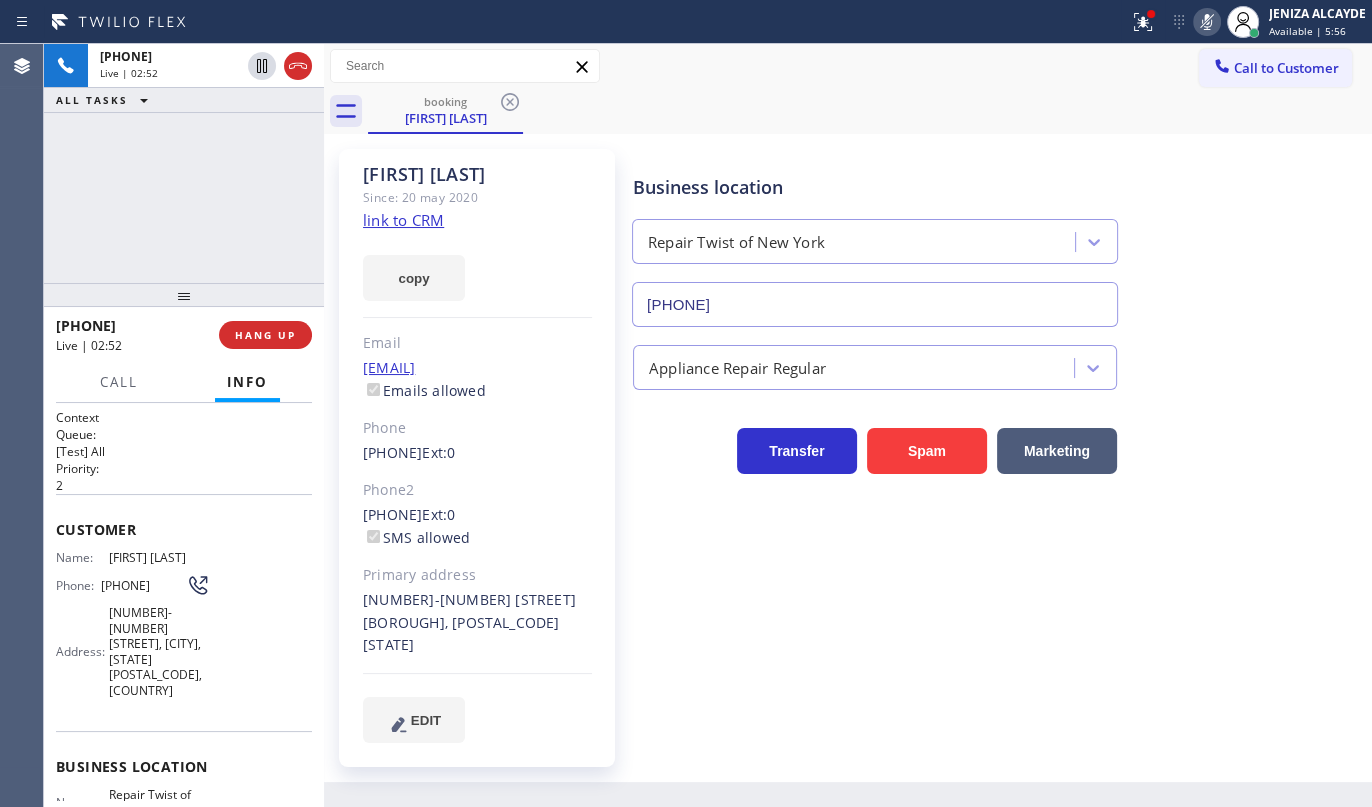 drag, startPoint x: 188, startPoint y: 192, endPoint x: 519, endPoint y: 192, distance: 331 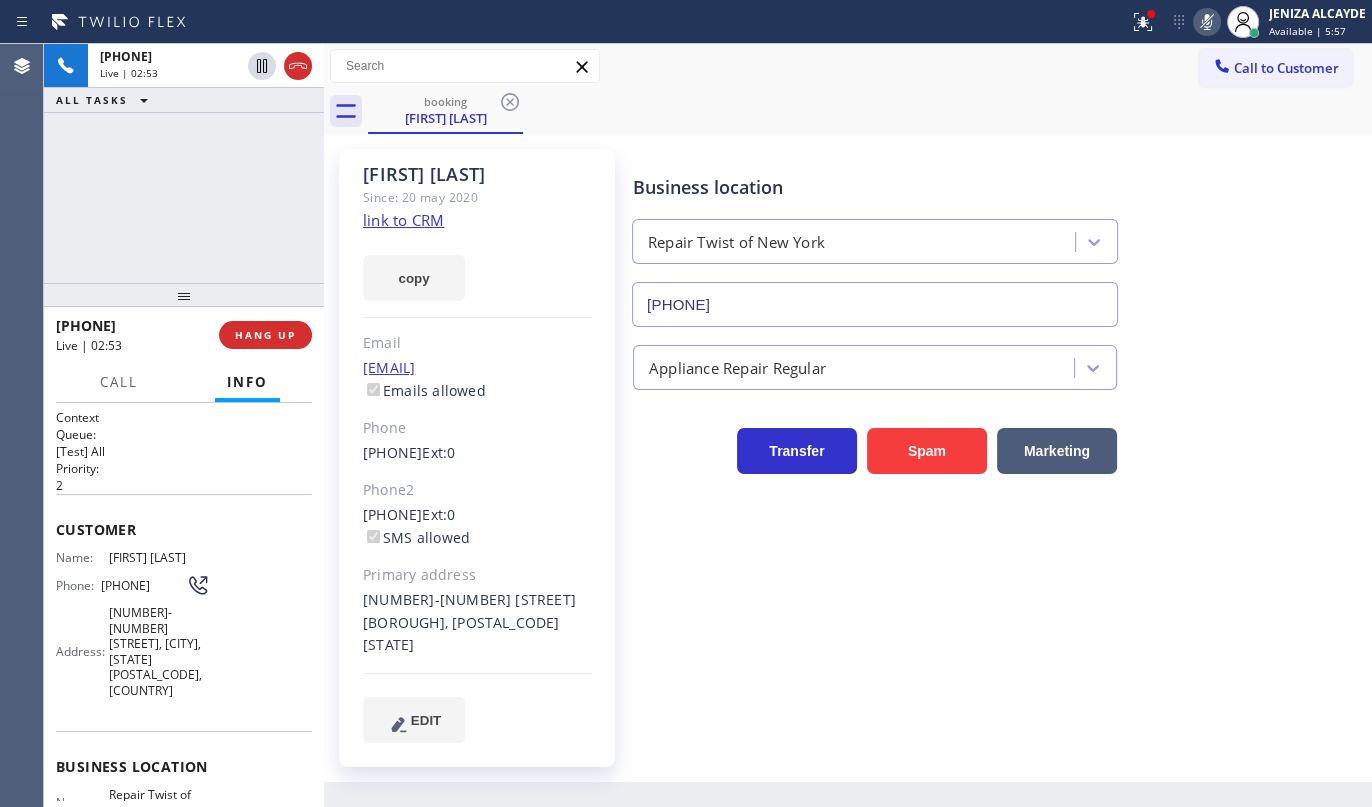 click 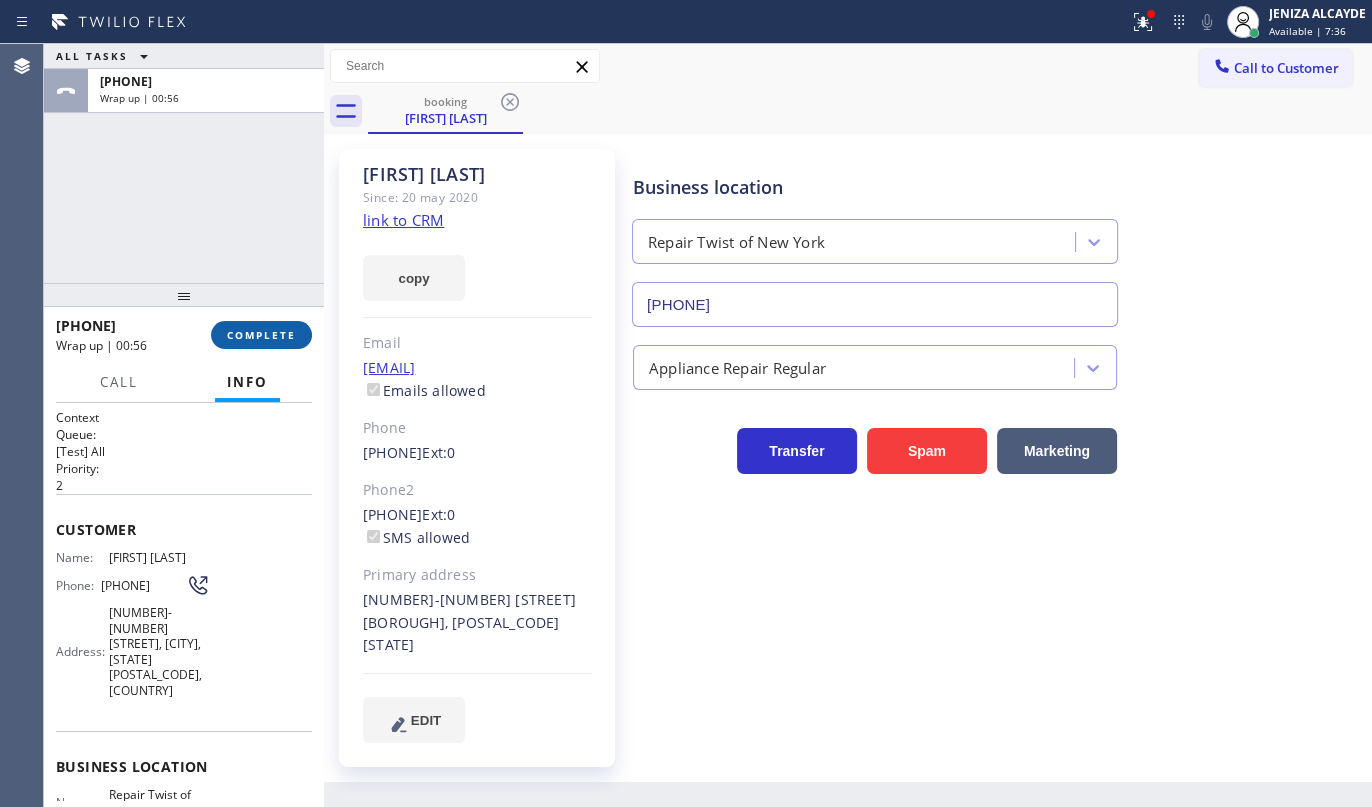 click on "COMPLETE" at bounding box center [261, 335] 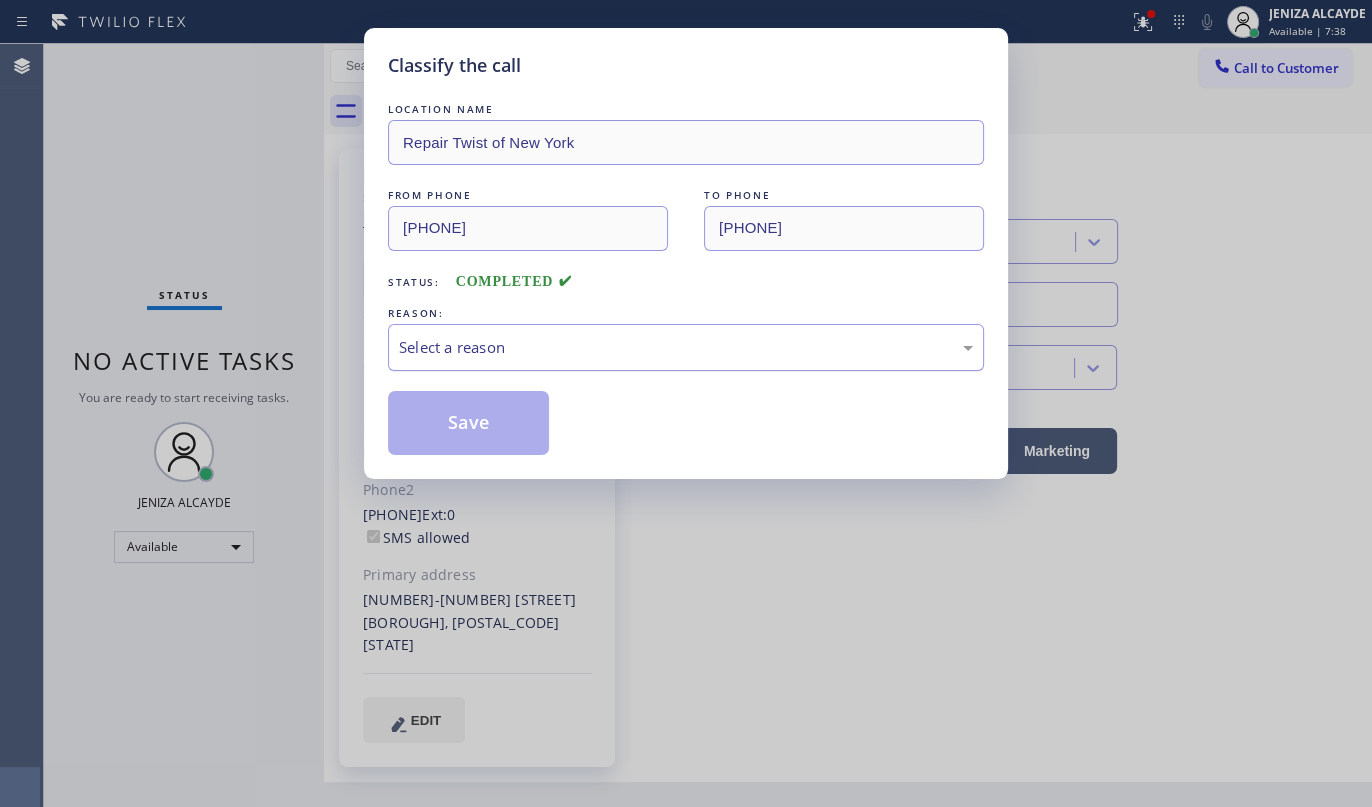 click on "Select a reason" at bounding box center [686, 347] 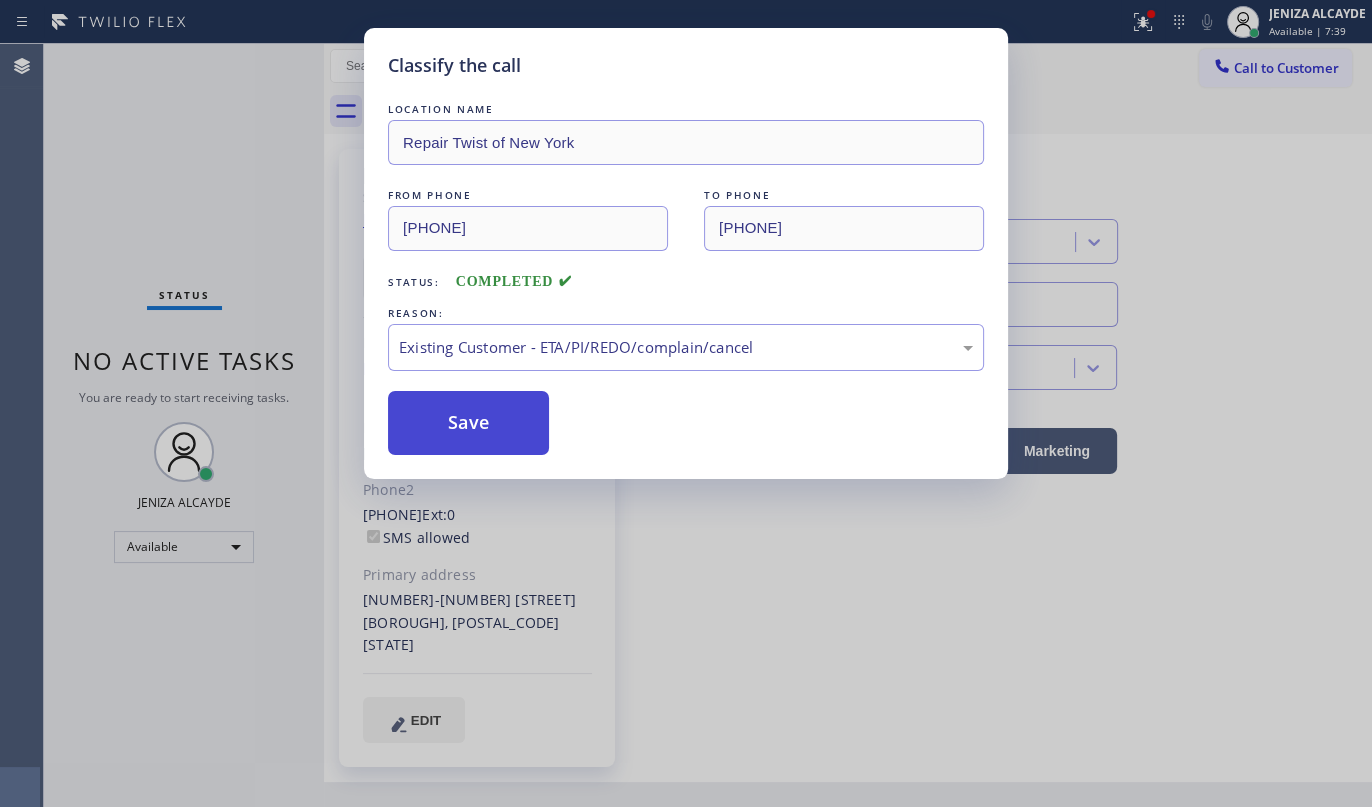 click on "Save" at bounding box center [468, 423] 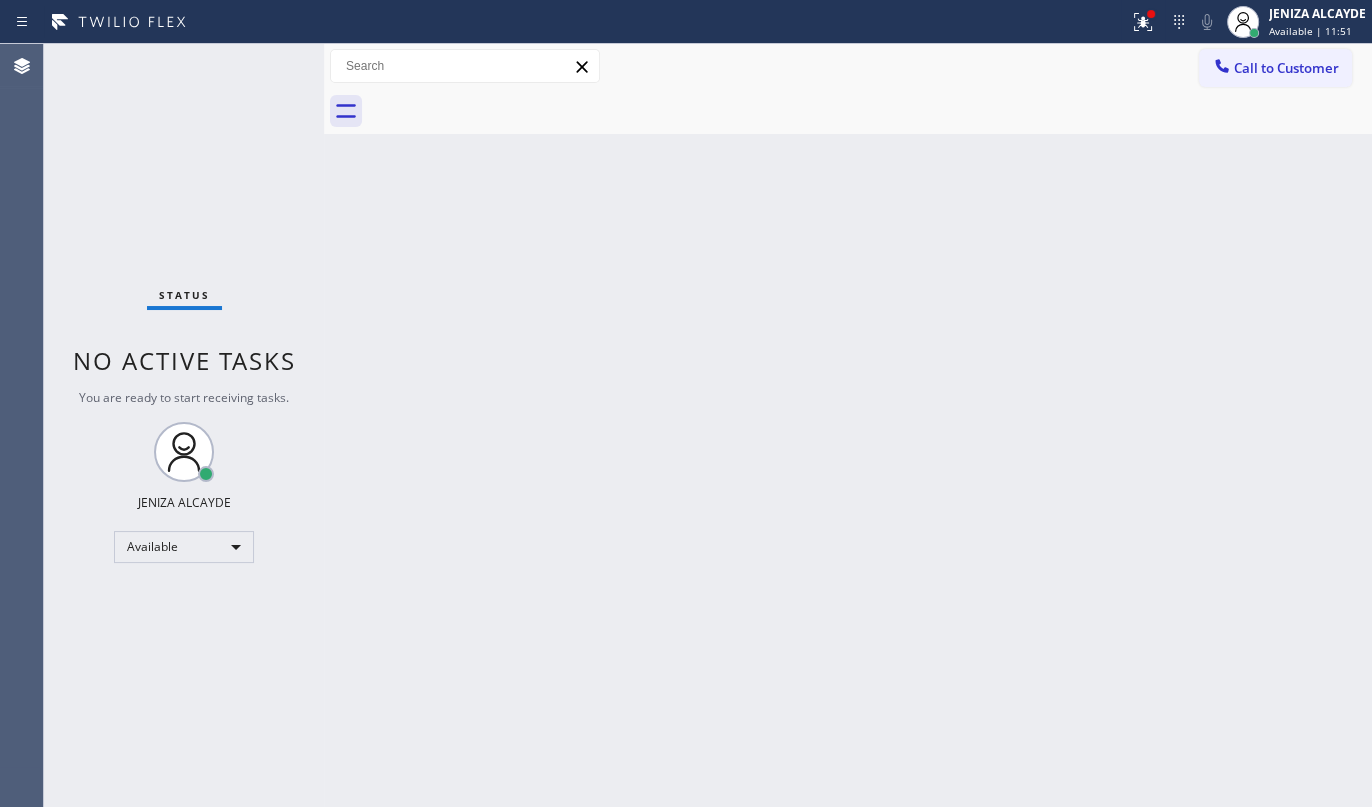 click on "Status   No active tasks     You are ready to start receiving tasks.   JENIZA ALCAYDE Available" at bounding box center (184, 425) 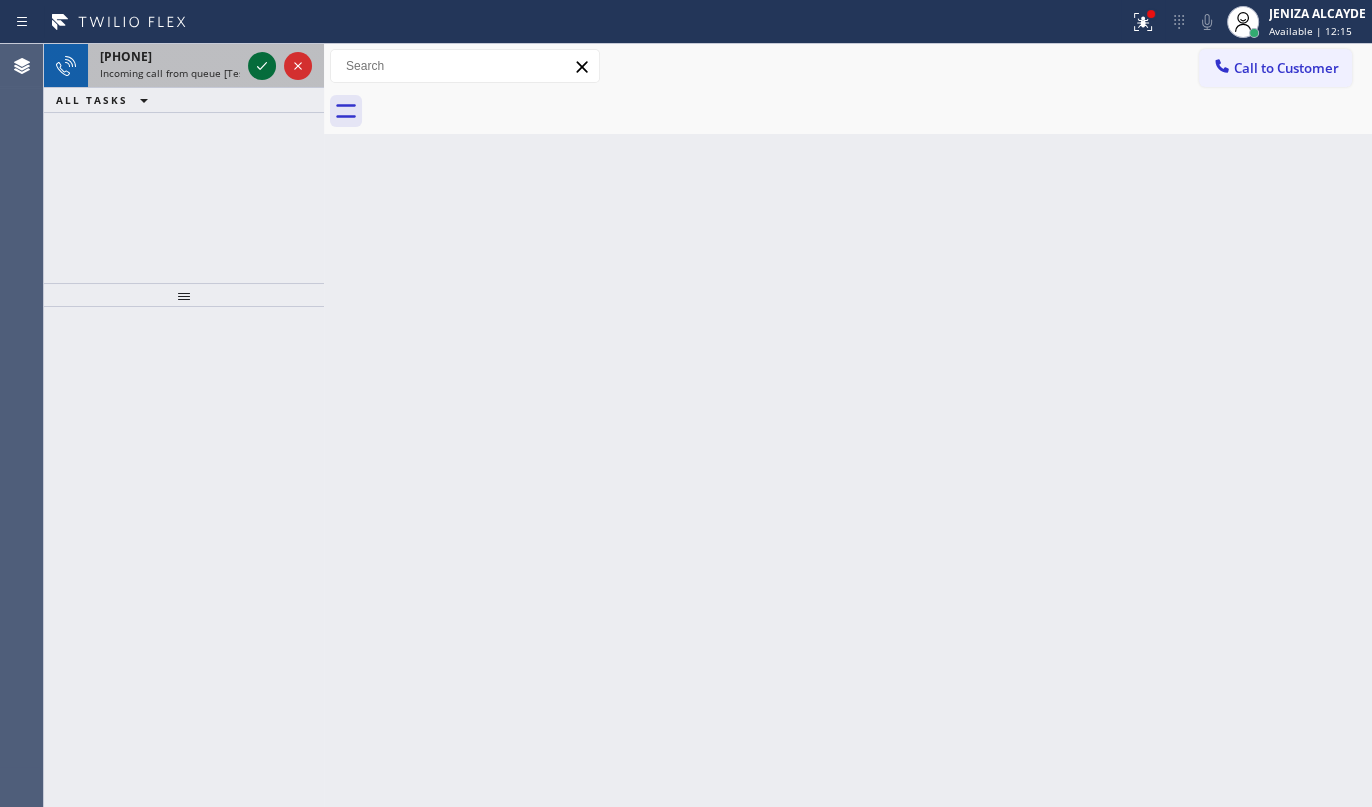 click 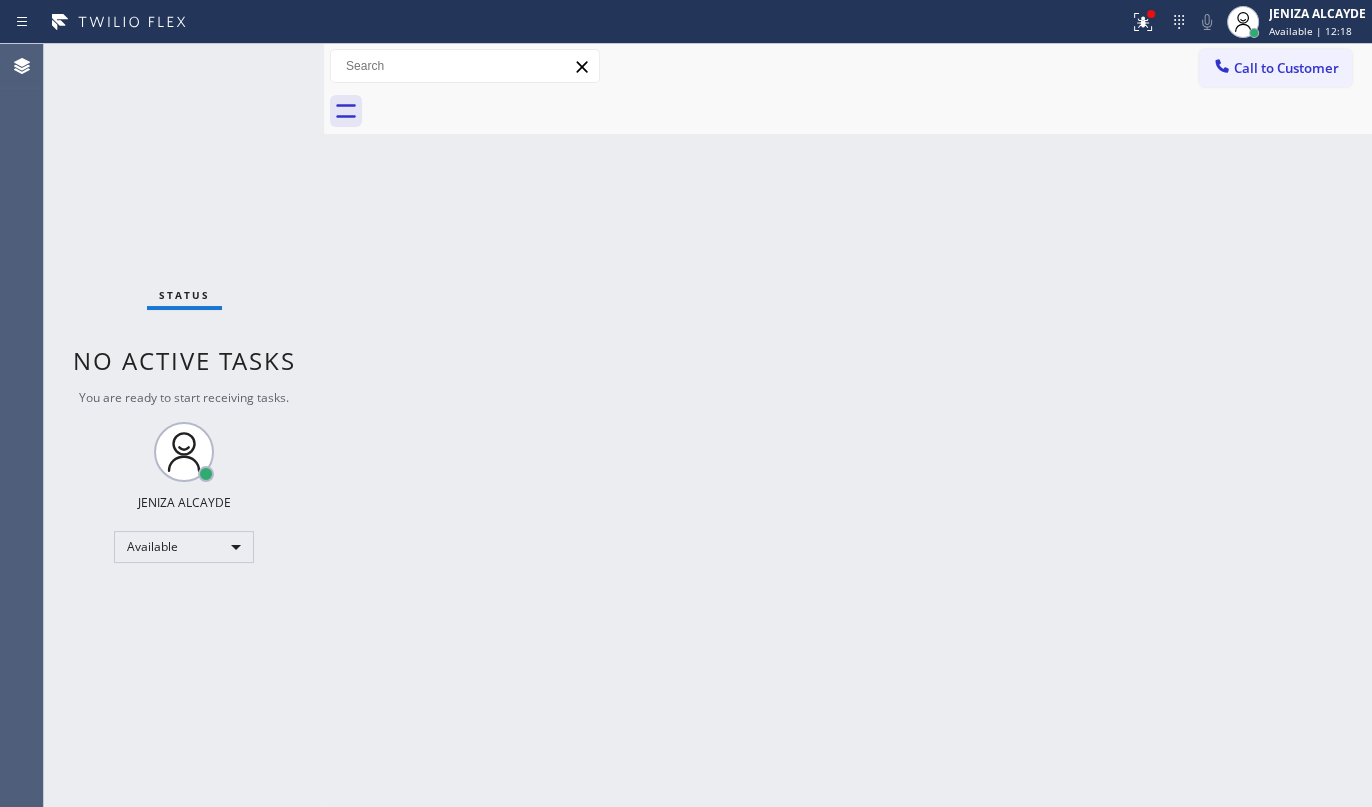 drag, startPoint x: 1130, startPoint y: 29, endPoint x: 1141, endPoint y: 137, distance: 108.55874 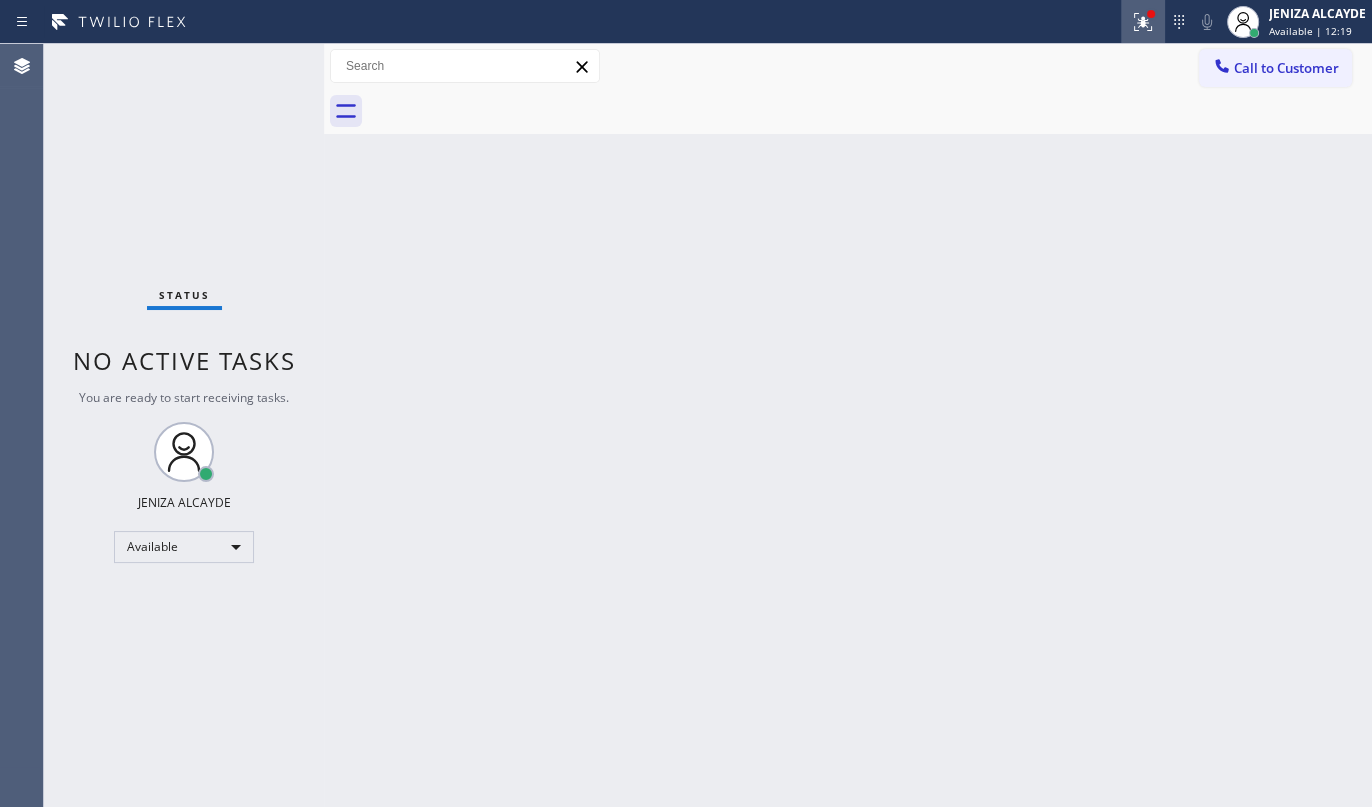 click 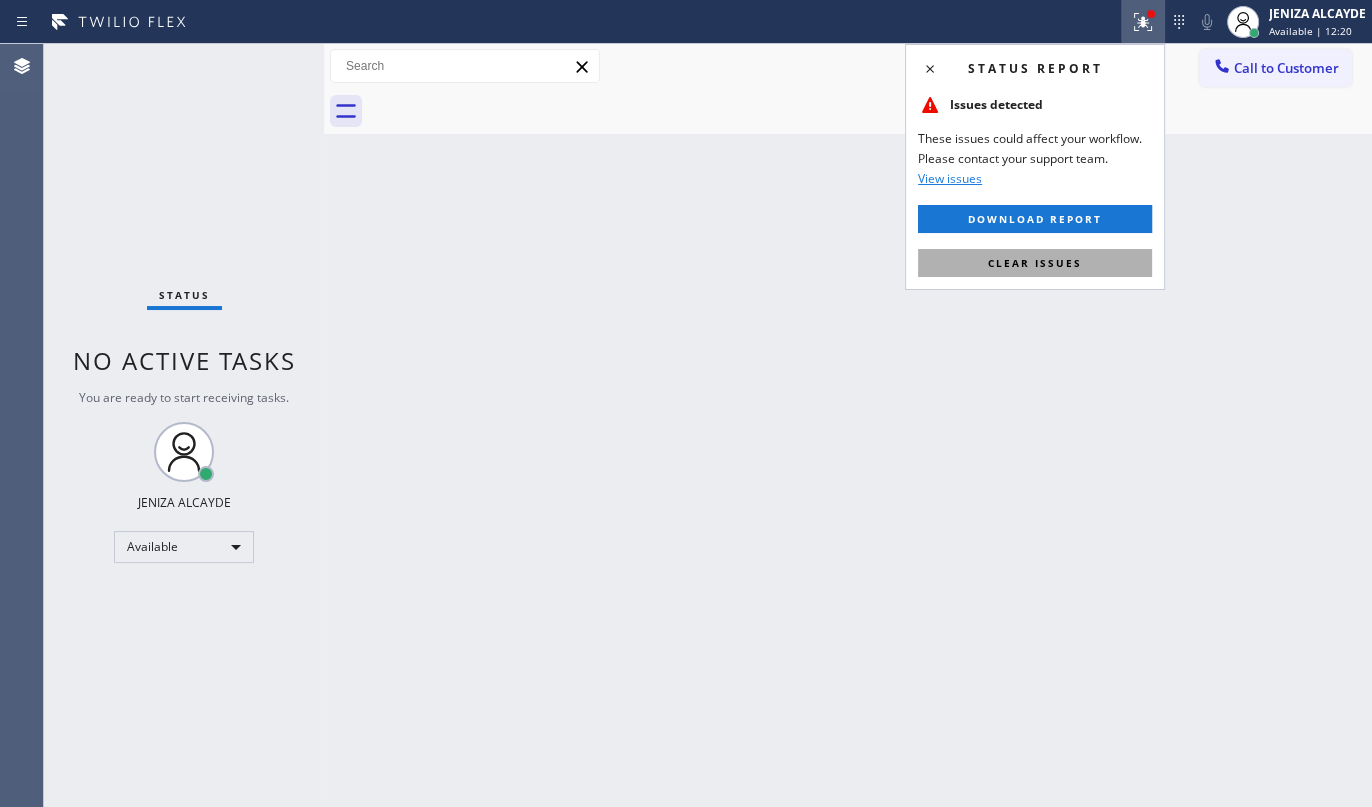 click on "Clear issues" at bounding box center [1035, 263] 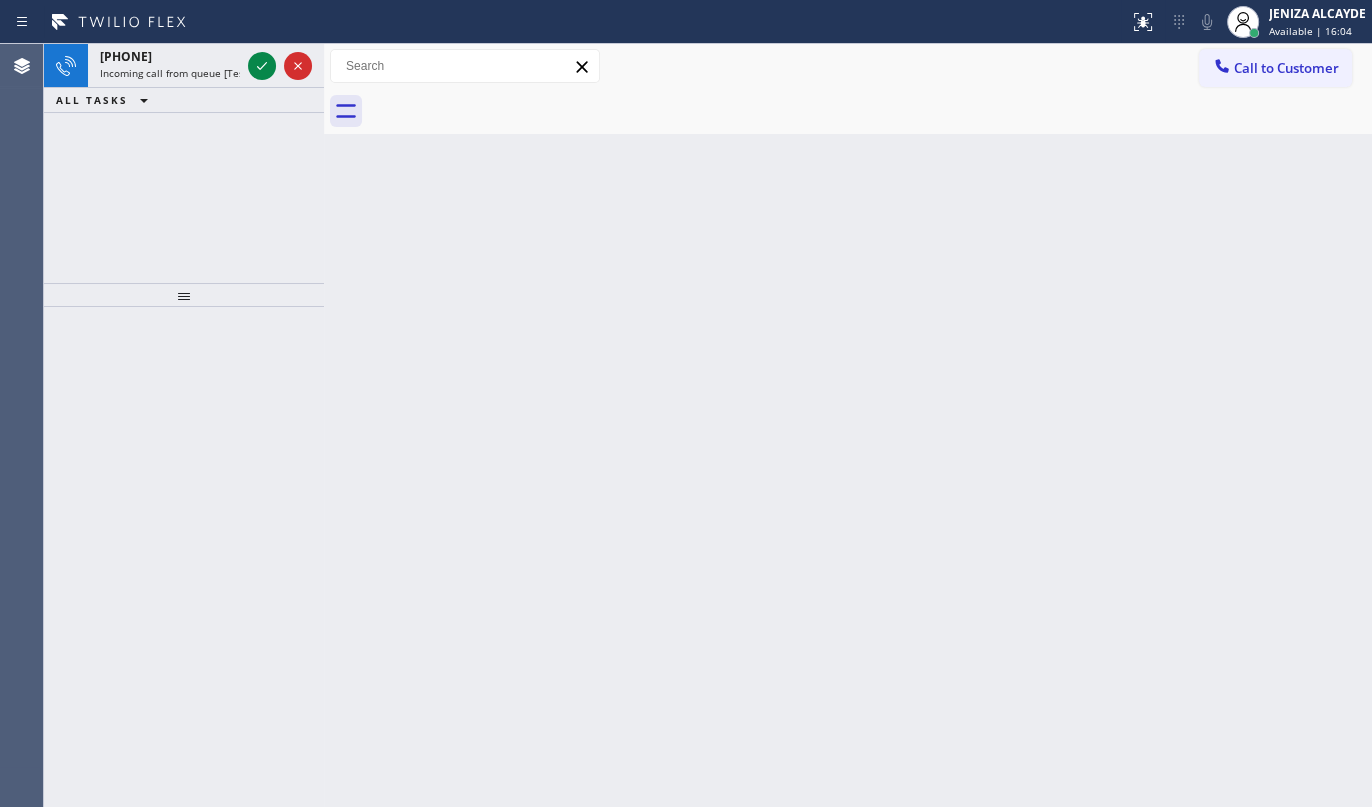 drag, startPoint x: 230, startPoint y: 161, endPoint x: 170, endPoint y: 79, distance: 101.607086 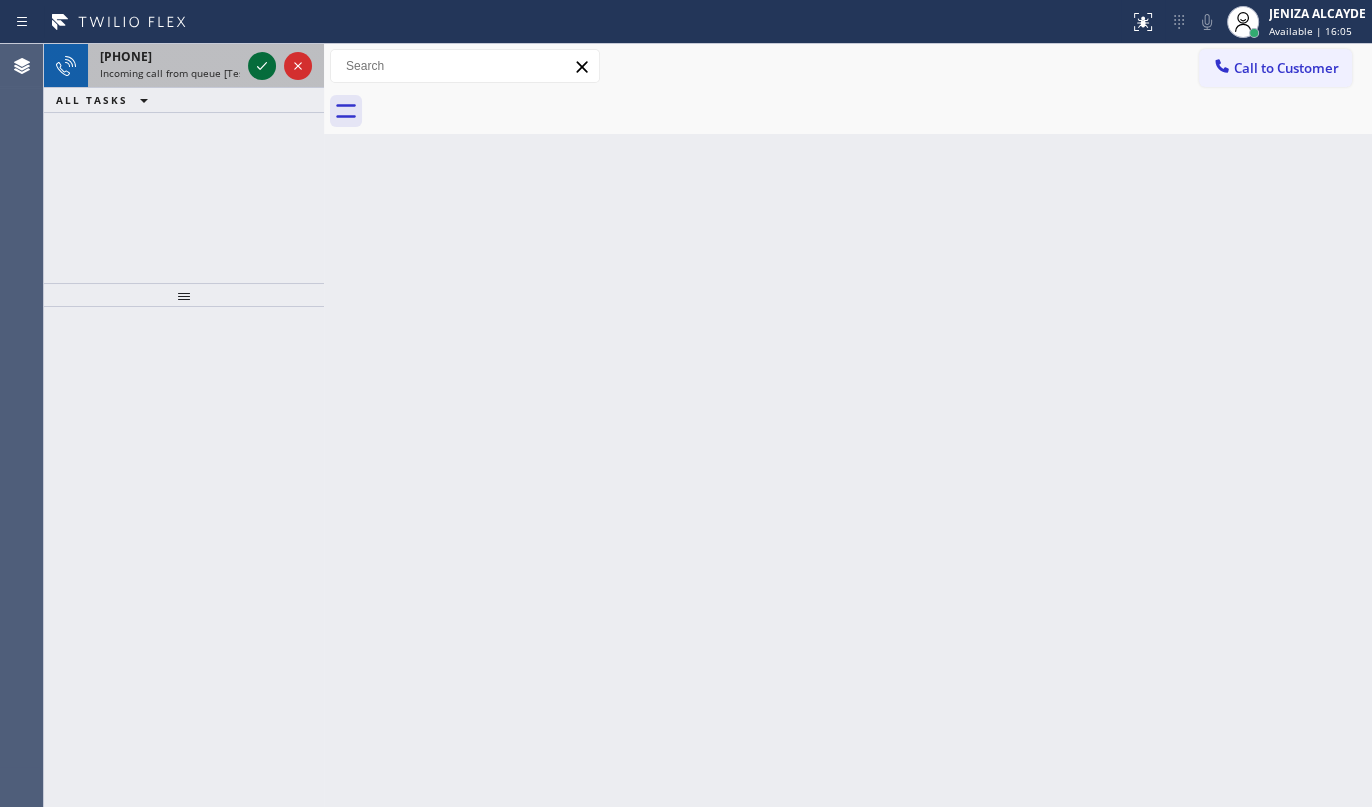 click 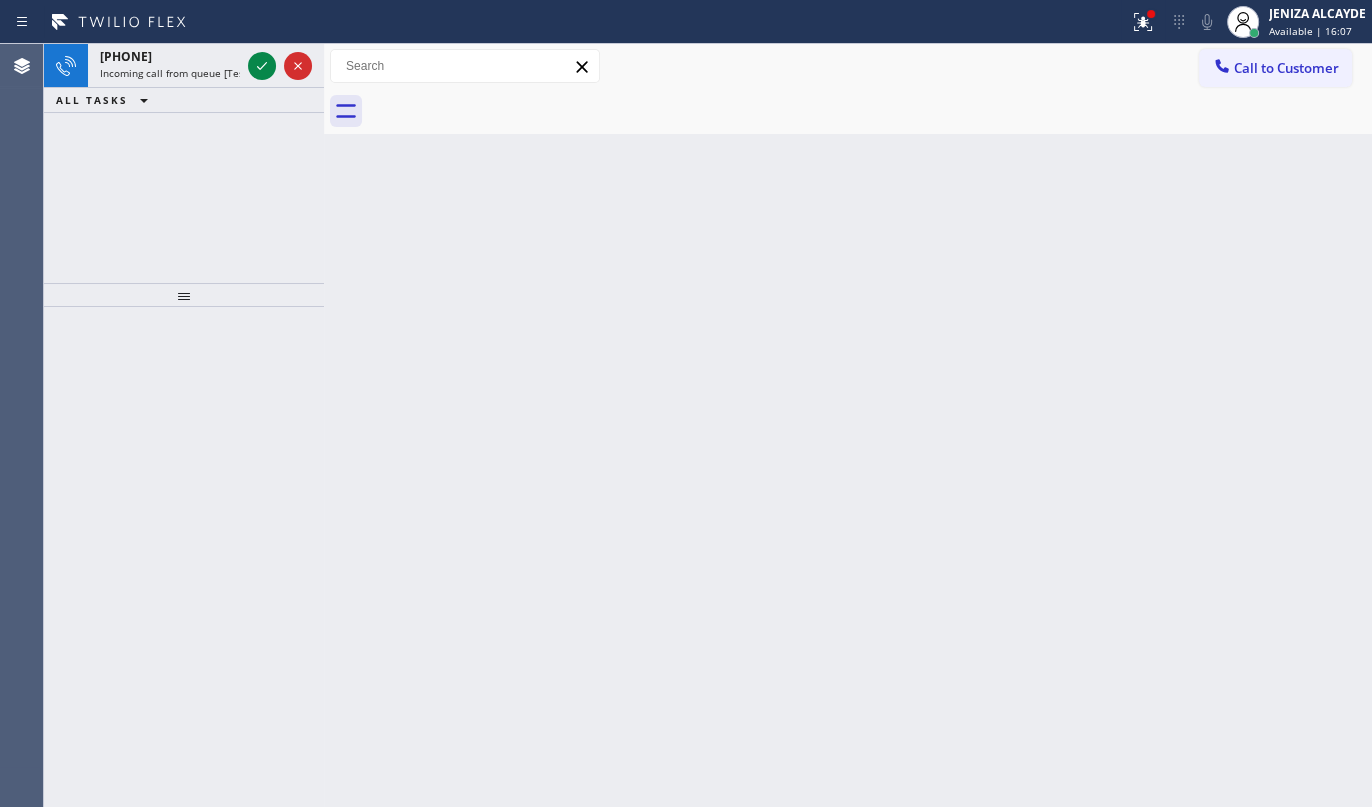 click at bounding box center [184, 295] 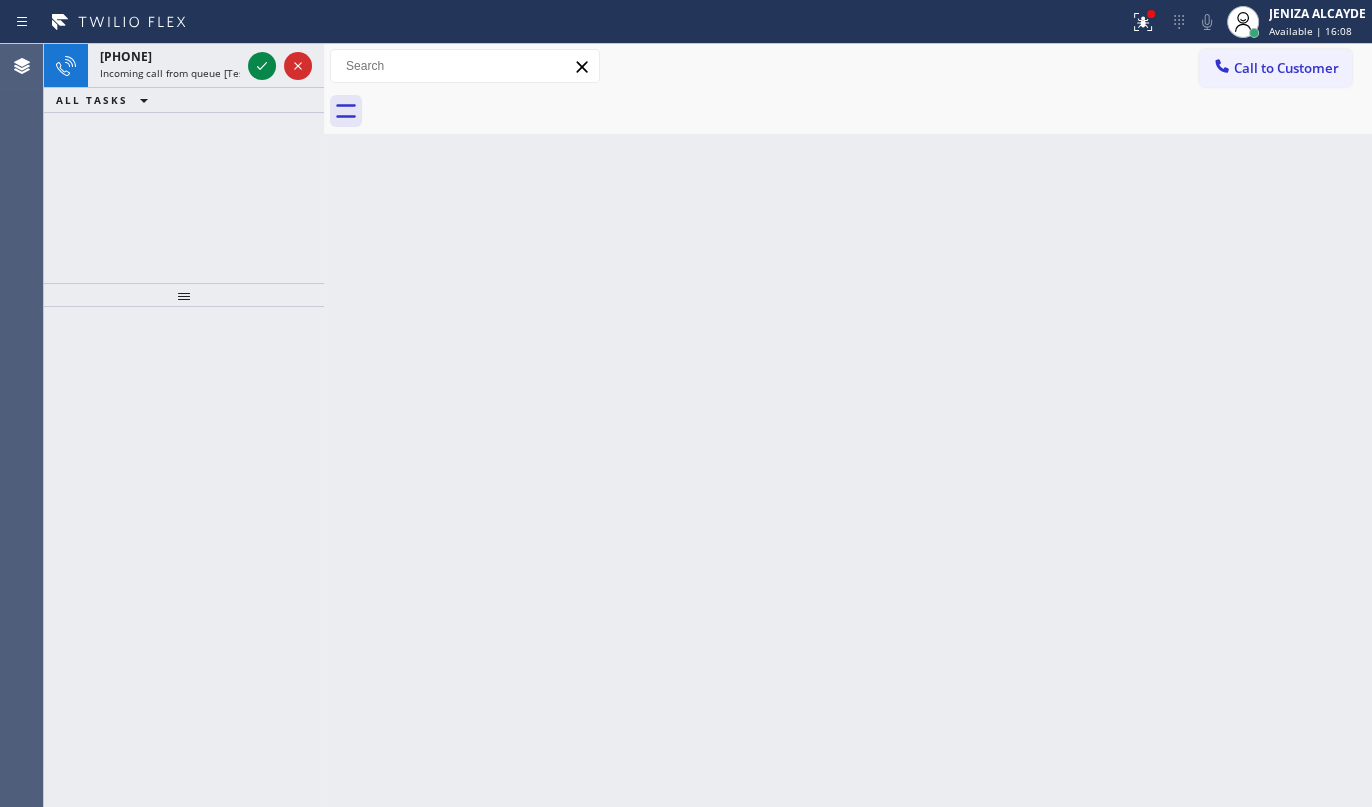 drag, startPoint x: 1141, startPoint y: 20, endPoint x: 1115, endPoint y: 278, distance: 259.30676 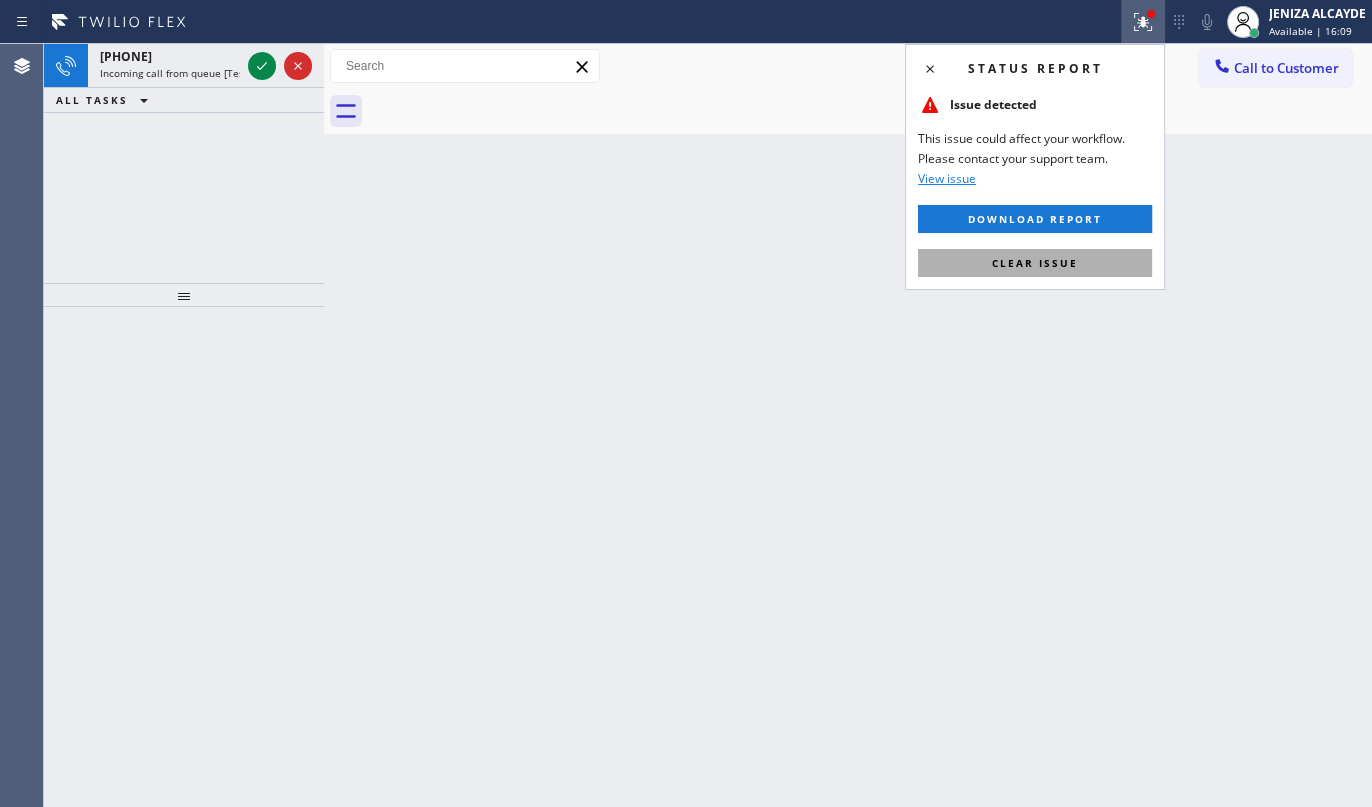 click on "Clear issue" at bounding box center (1035, 263) 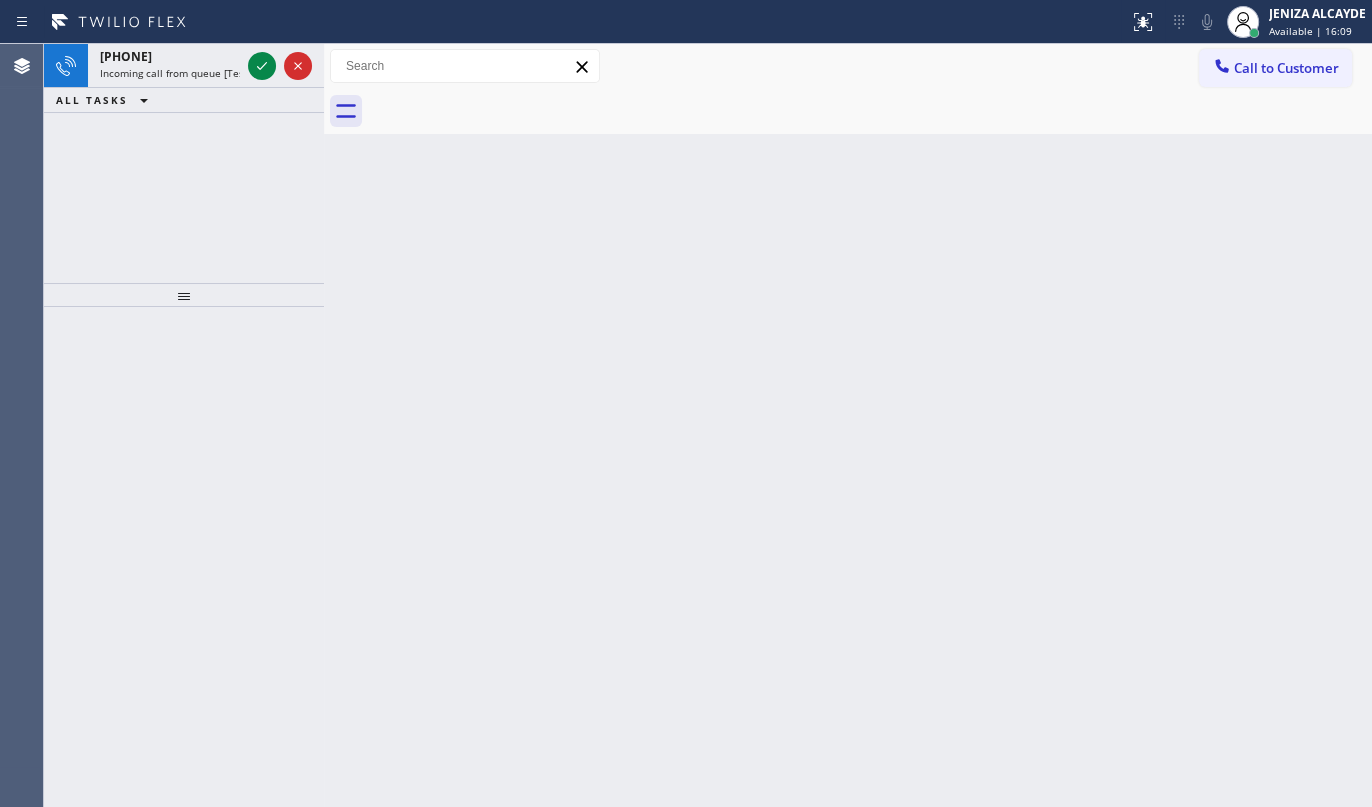 drag, startPoint x: 1098, startPoint y: 260, endPoint x: 991, endPoint y: 266, distance: 107.16809 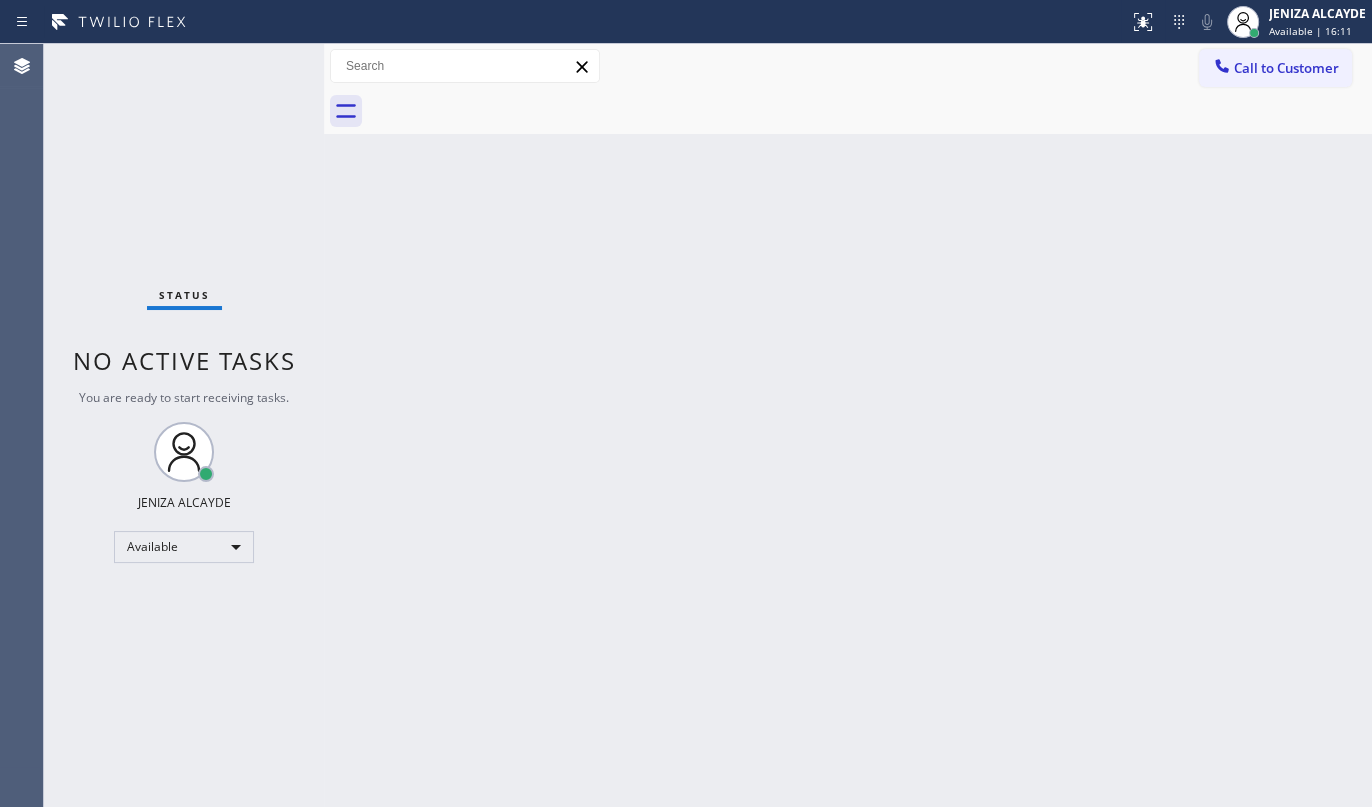 click on "Status   No active tasks     You are ready to start receiving tasks.   JENIZA ALCAYDE Available" at bounding box center [184, 425] 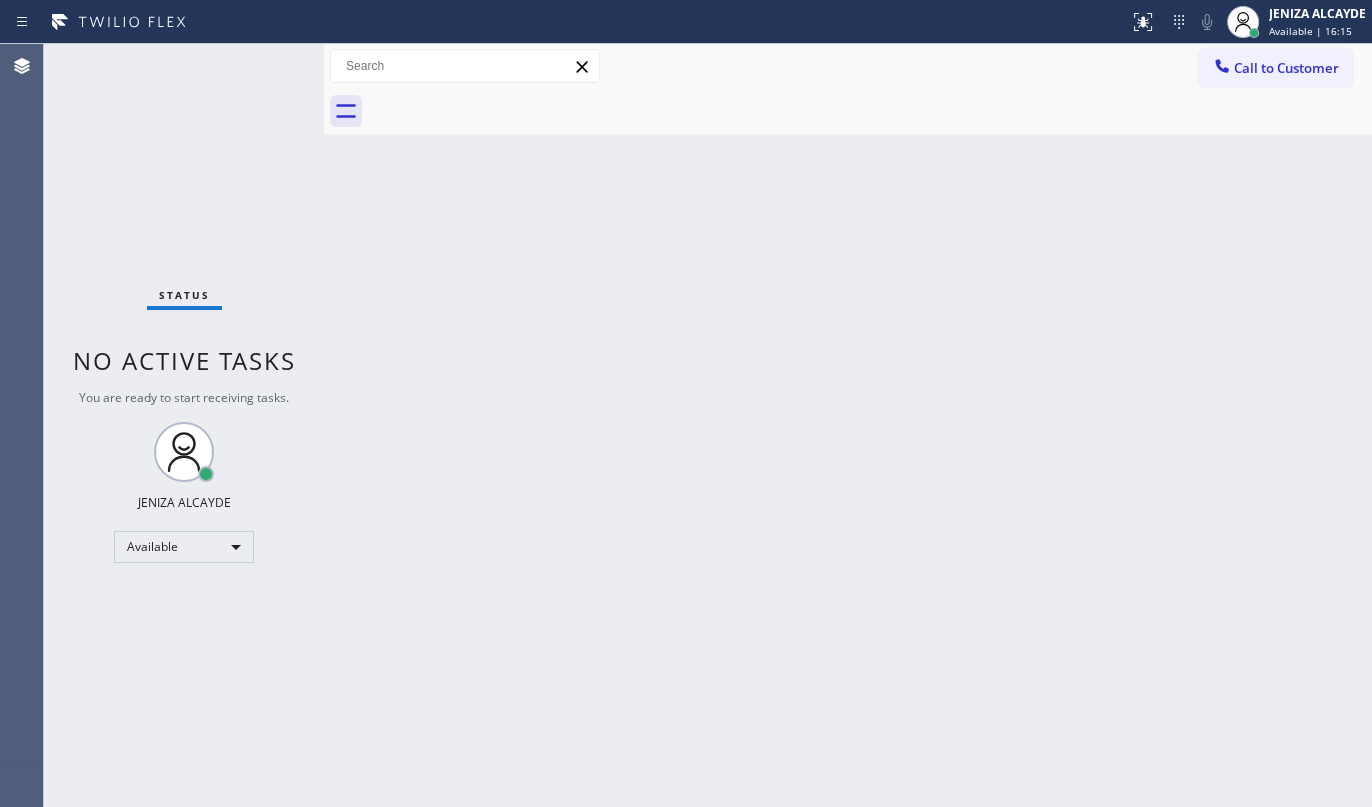 click on "Back to Dashboard Change Sender ID Customers Technicians Select a contact Outbound call Technician Search Technician Your caller id phone number Your caller id phone number Call Technician info Name   Phone none Address none Change Sender ID HVAC +18559994417 5 Star Appliance +18557314952 Appliance Repair +18554611149 Plumbing +18889090120 Air Duct Cleaning +18006865038  Electricians +18005688664 Cancel Change Check personal SMS Reset Change No tabs Call to Customer Outbound call Location Search location Your caller id phone number Customer number Call Outbound call Technician Search Technician Your caller id phone number Your caller id phone number Call" at bounding box center (848, 425) 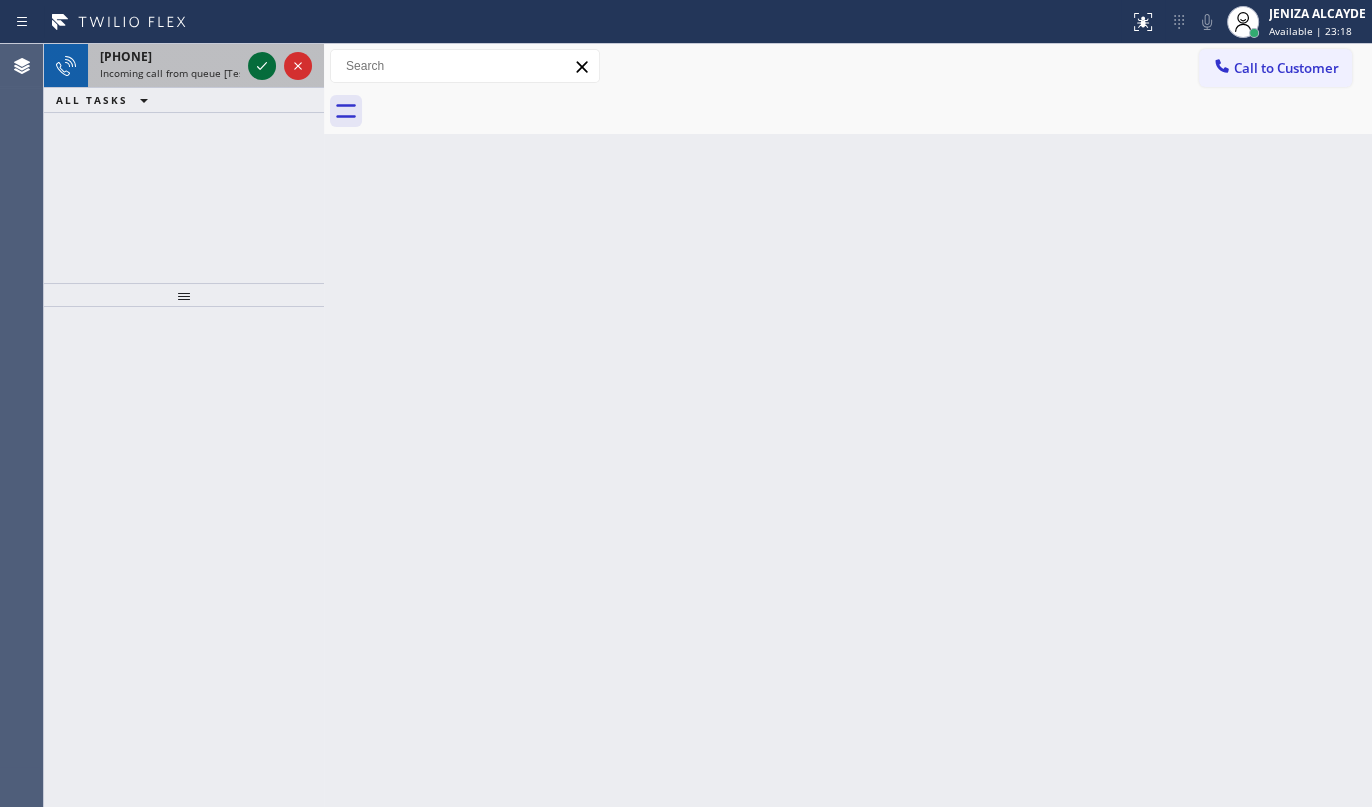 click at bounding box center [280, 66] 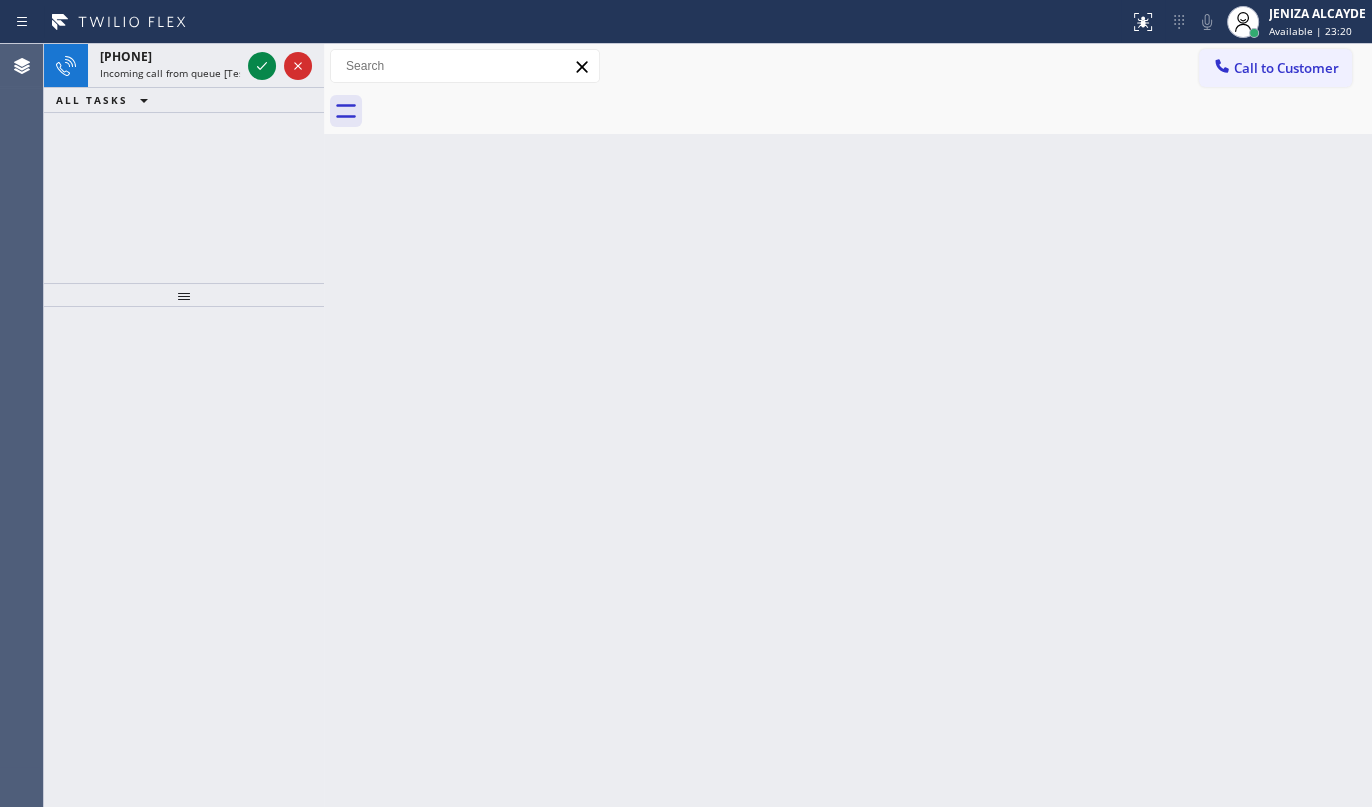 click on "Incoming call from queue [Test] All" at bounding box center [183, 73] 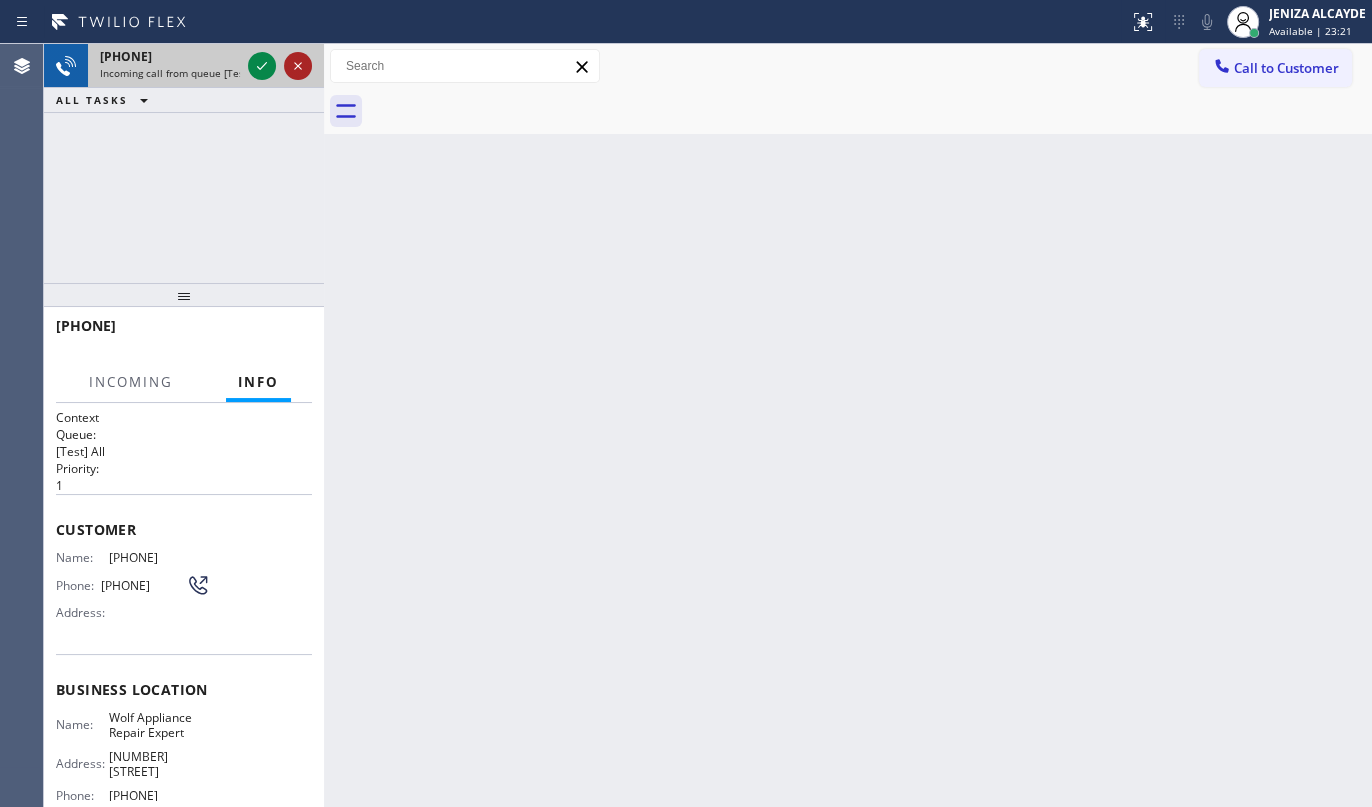 drag, startPoint x: 293, startPoint y: 64, endPoint x: 268, endPoint y: 64, distance: 25 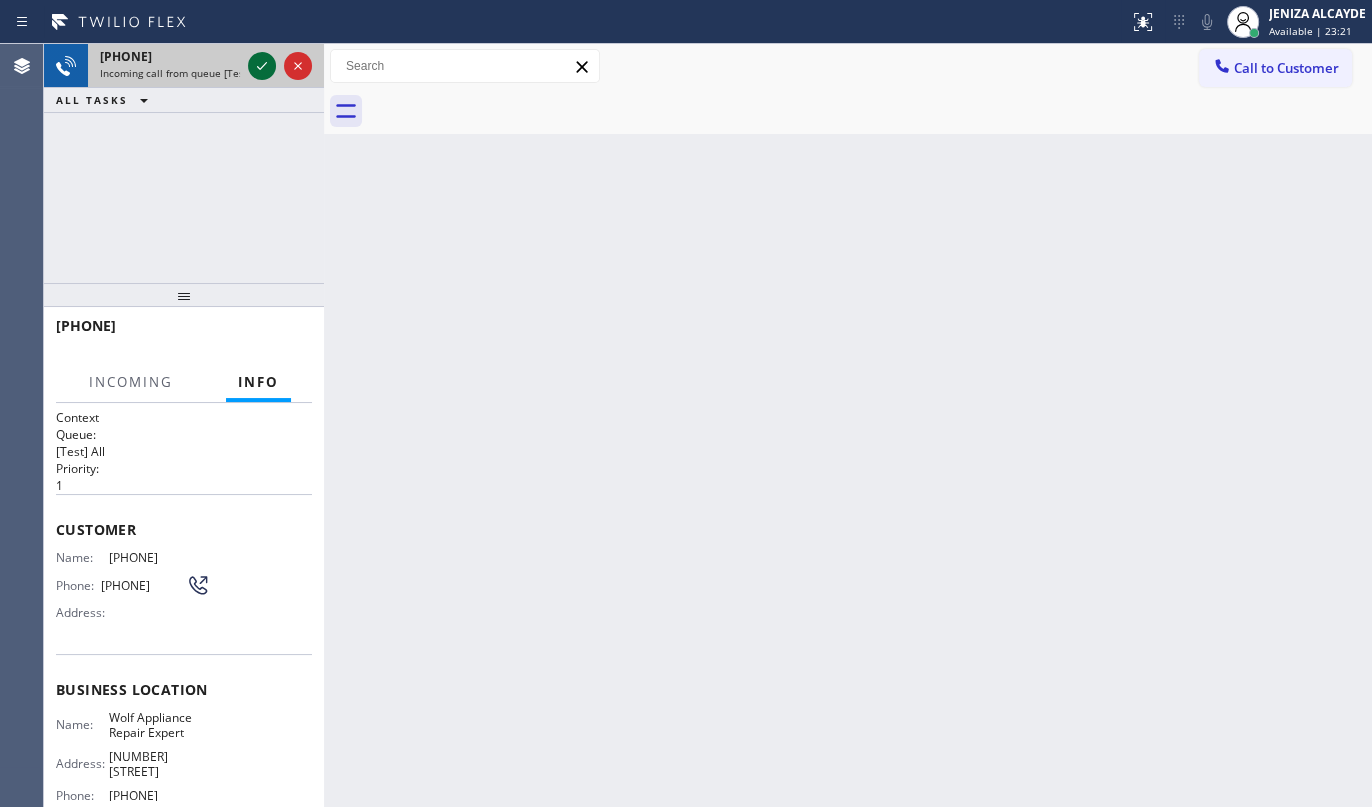 click at bounding box center [280, 66] 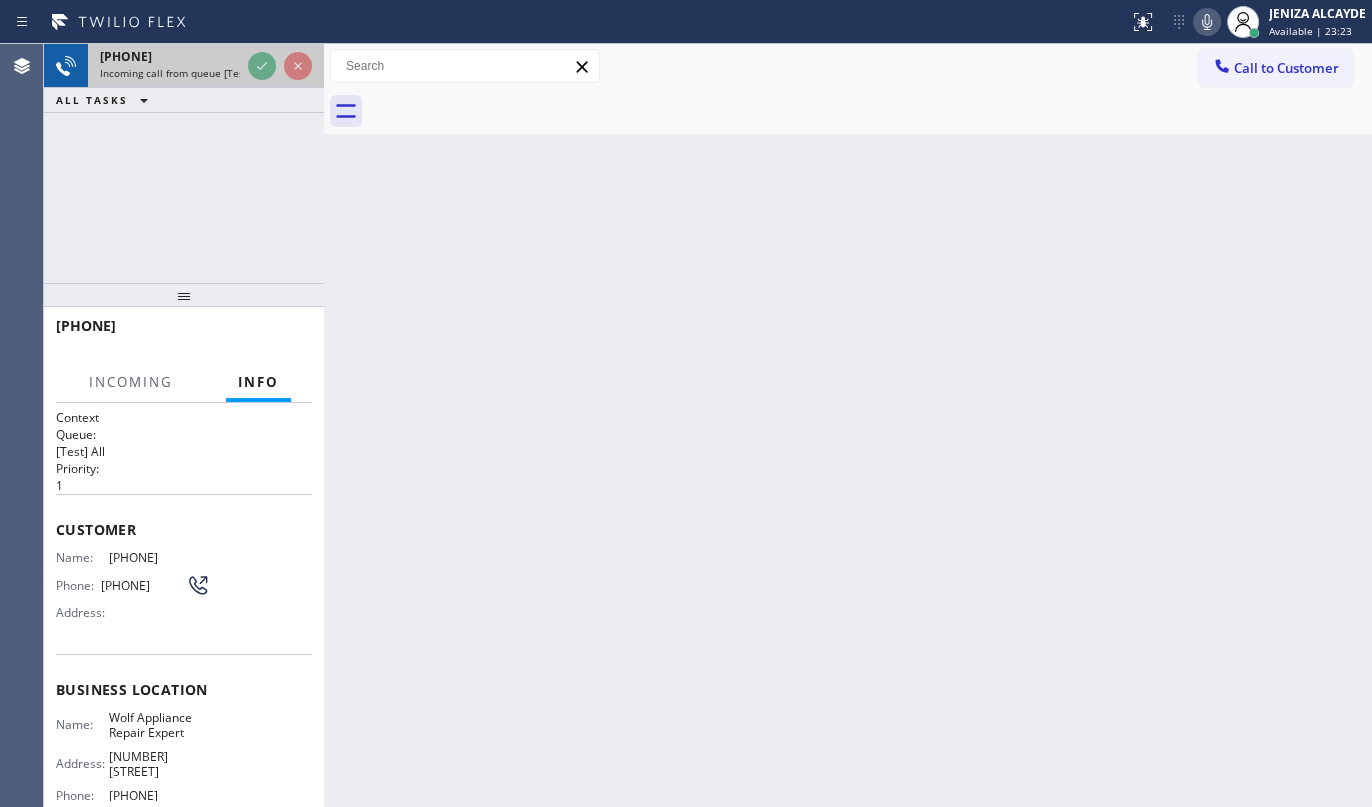 click at bounding box center [280, 66] 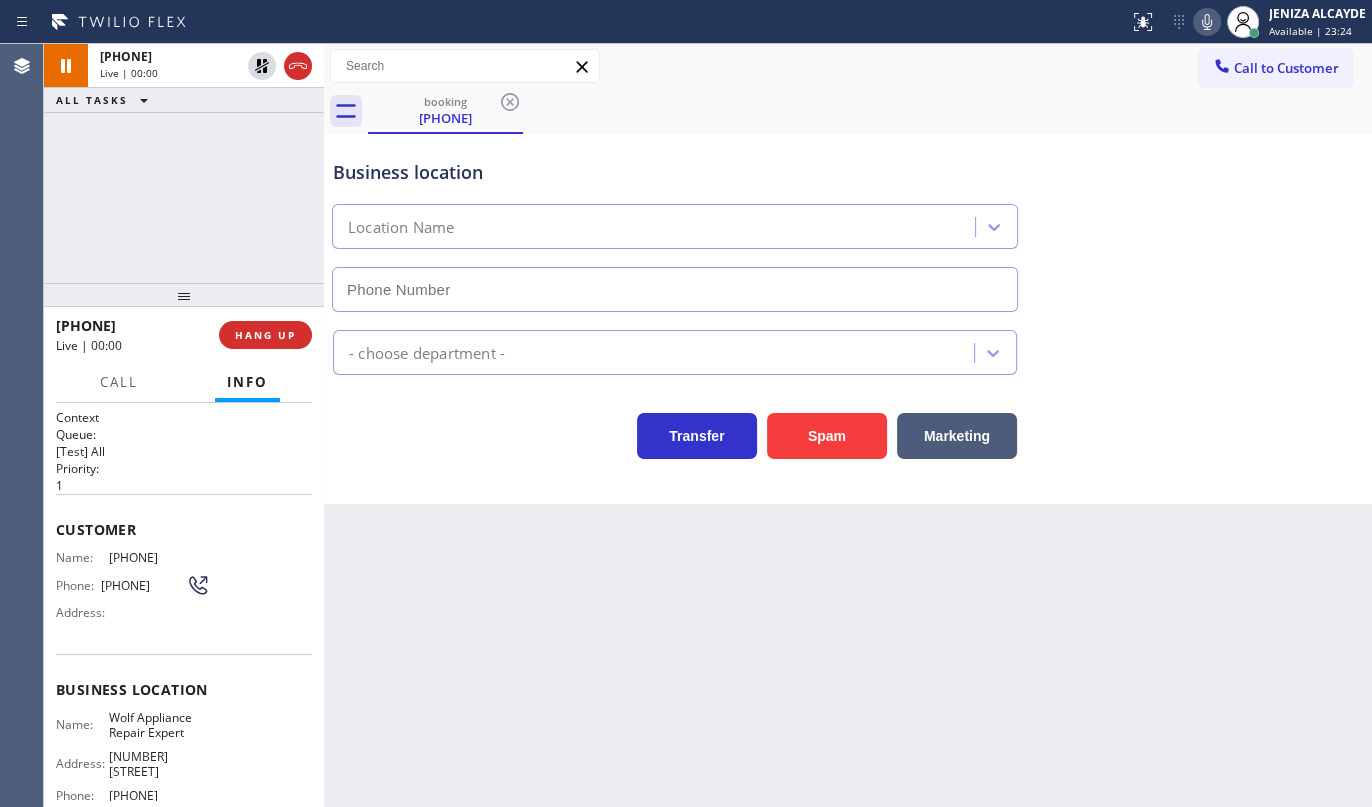 click on "[PHONE] Live | 00:00 ALL TASKS ALL TASKS ACTIVE TASKS TASKS IN WRAP UP" at bounding box center [184, 163] 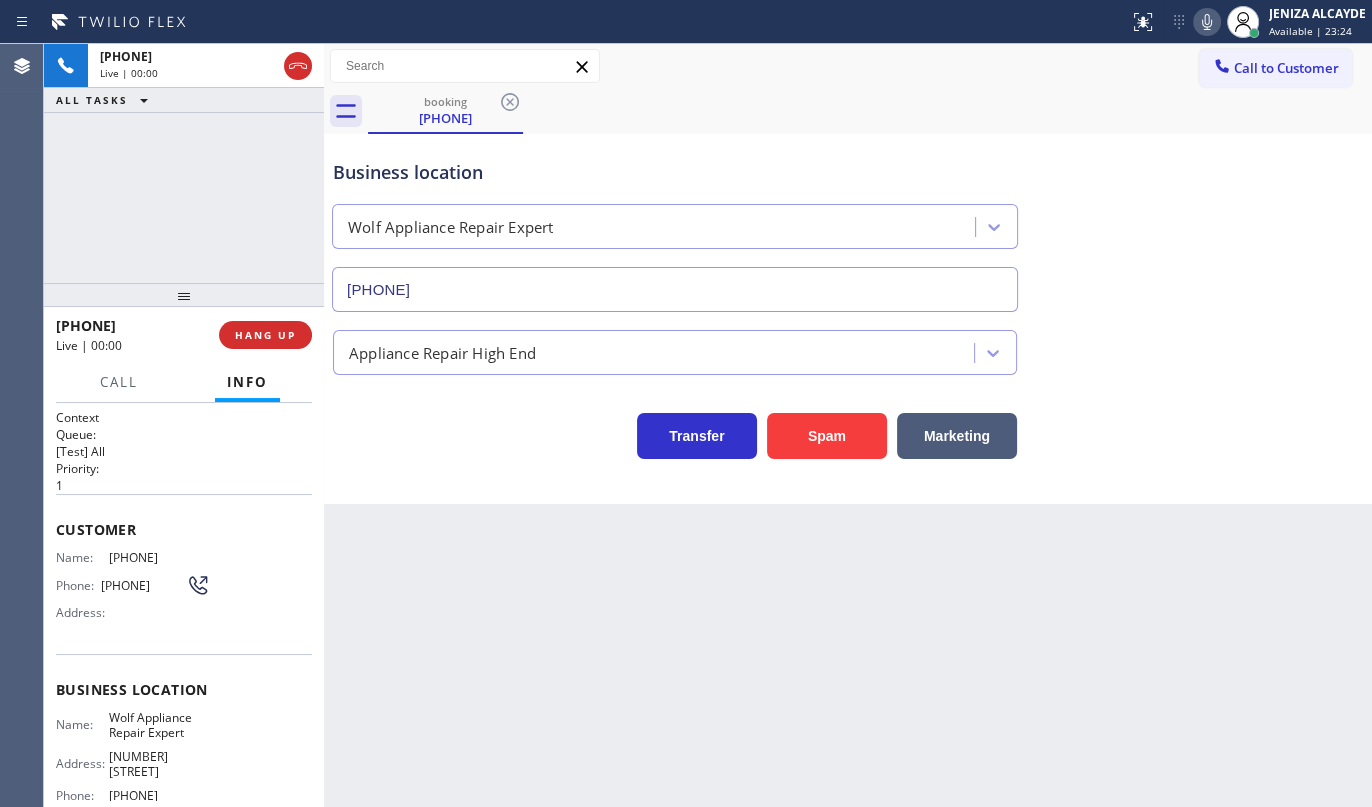 type on "[PHONE]" 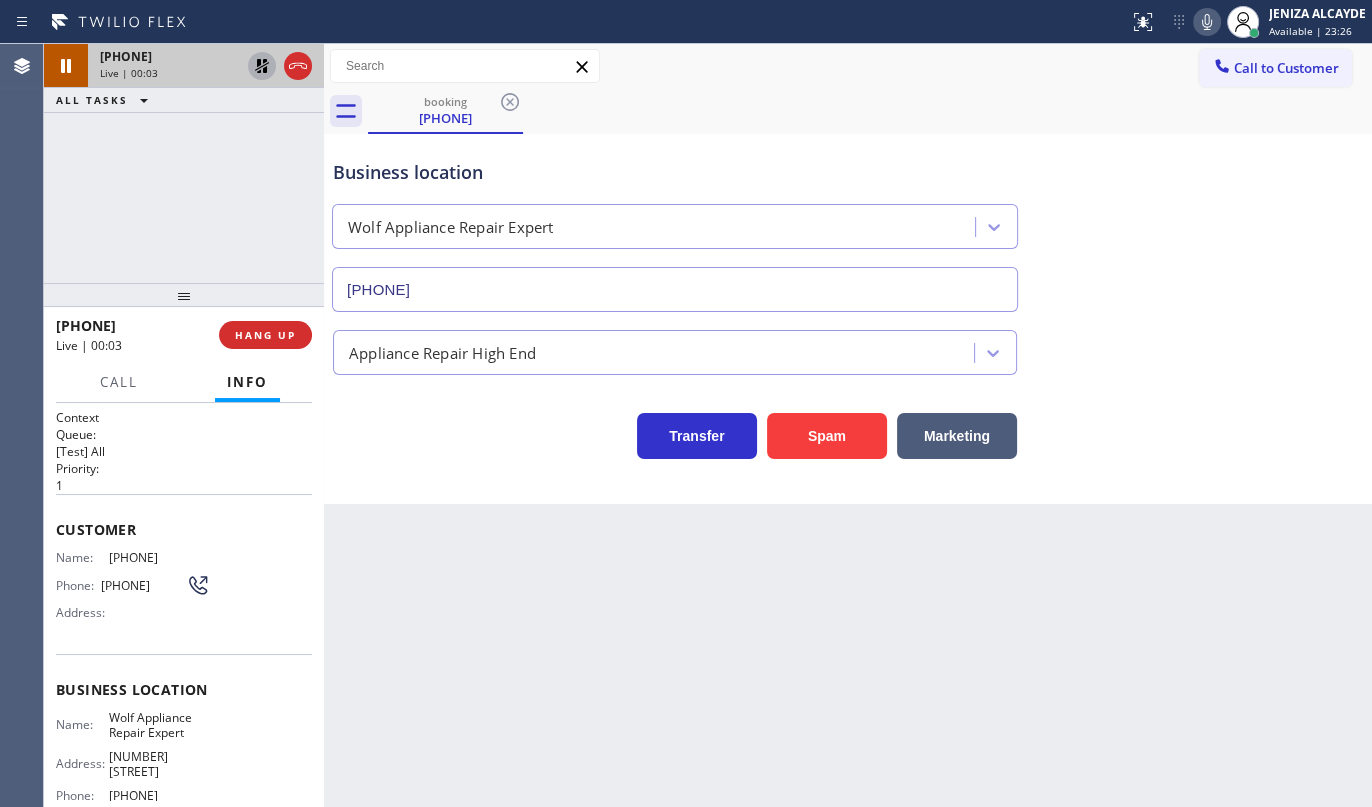 click at bounding box center [262, 66] 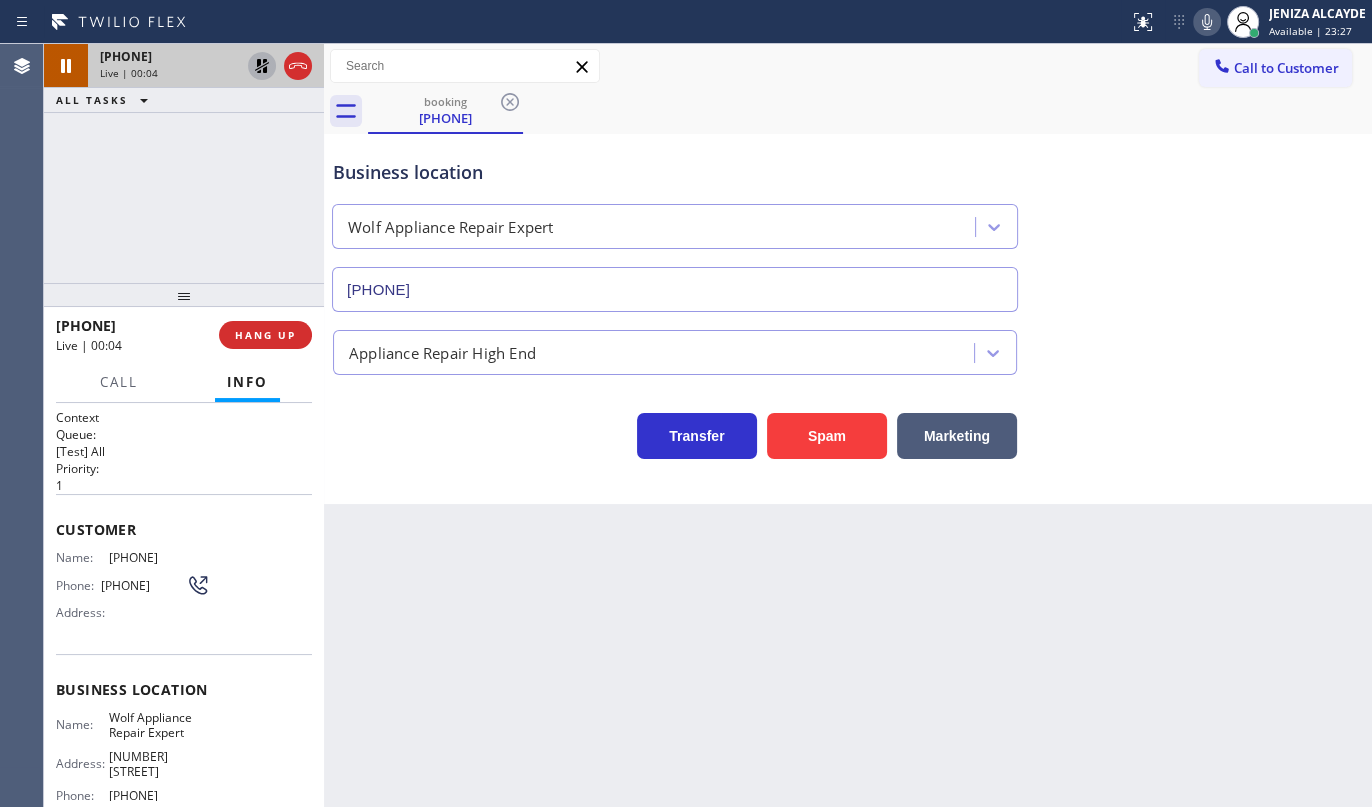 click 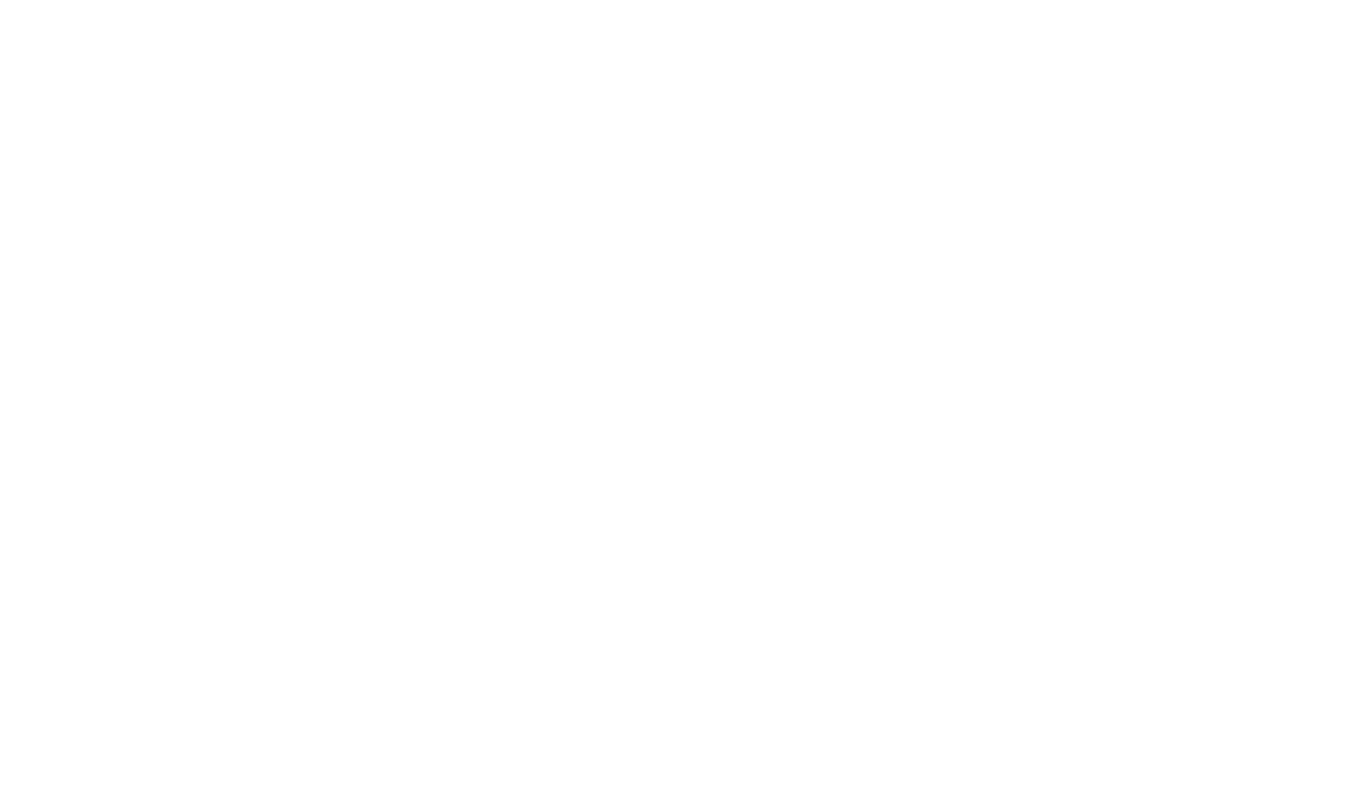 scroll, scrollTop: 0, scrollLeft: 0, axis: both 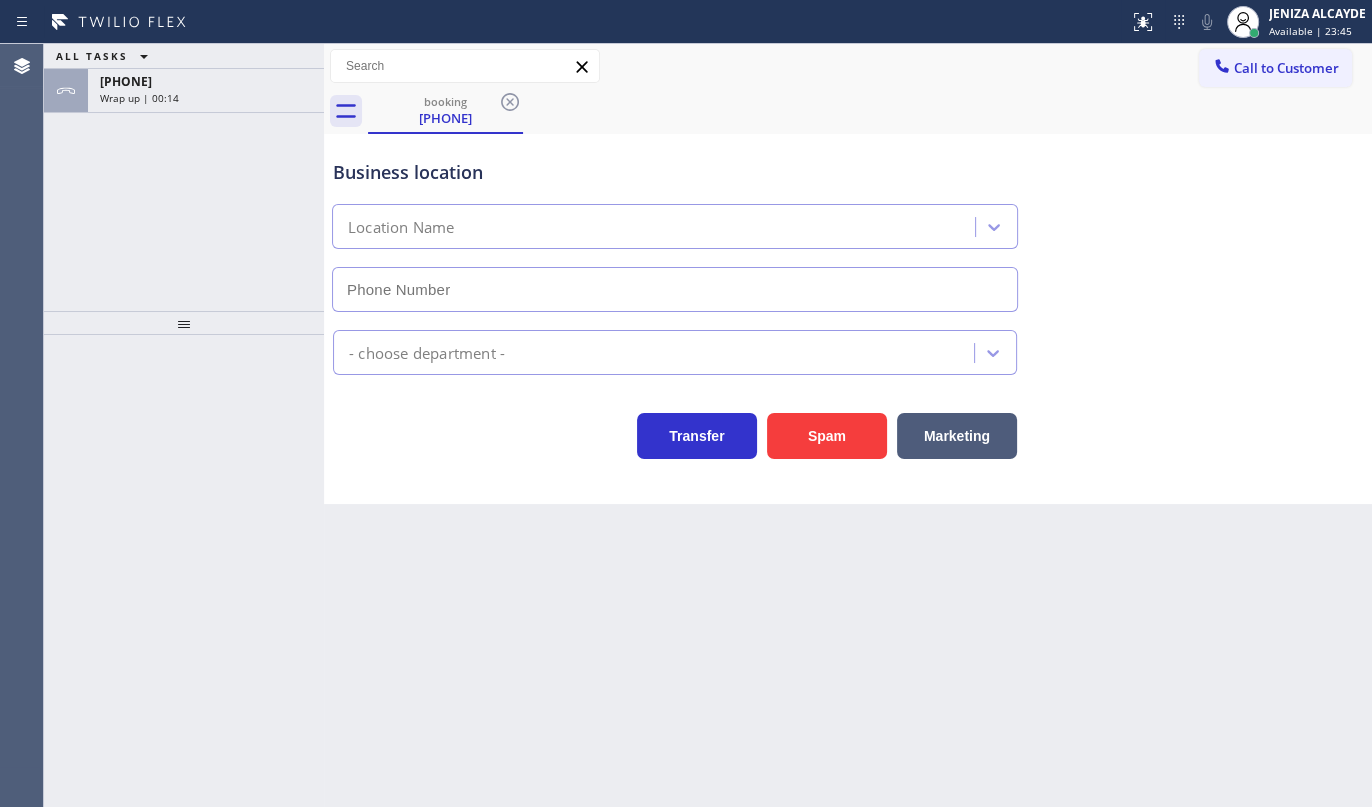type on "[PHONE]" 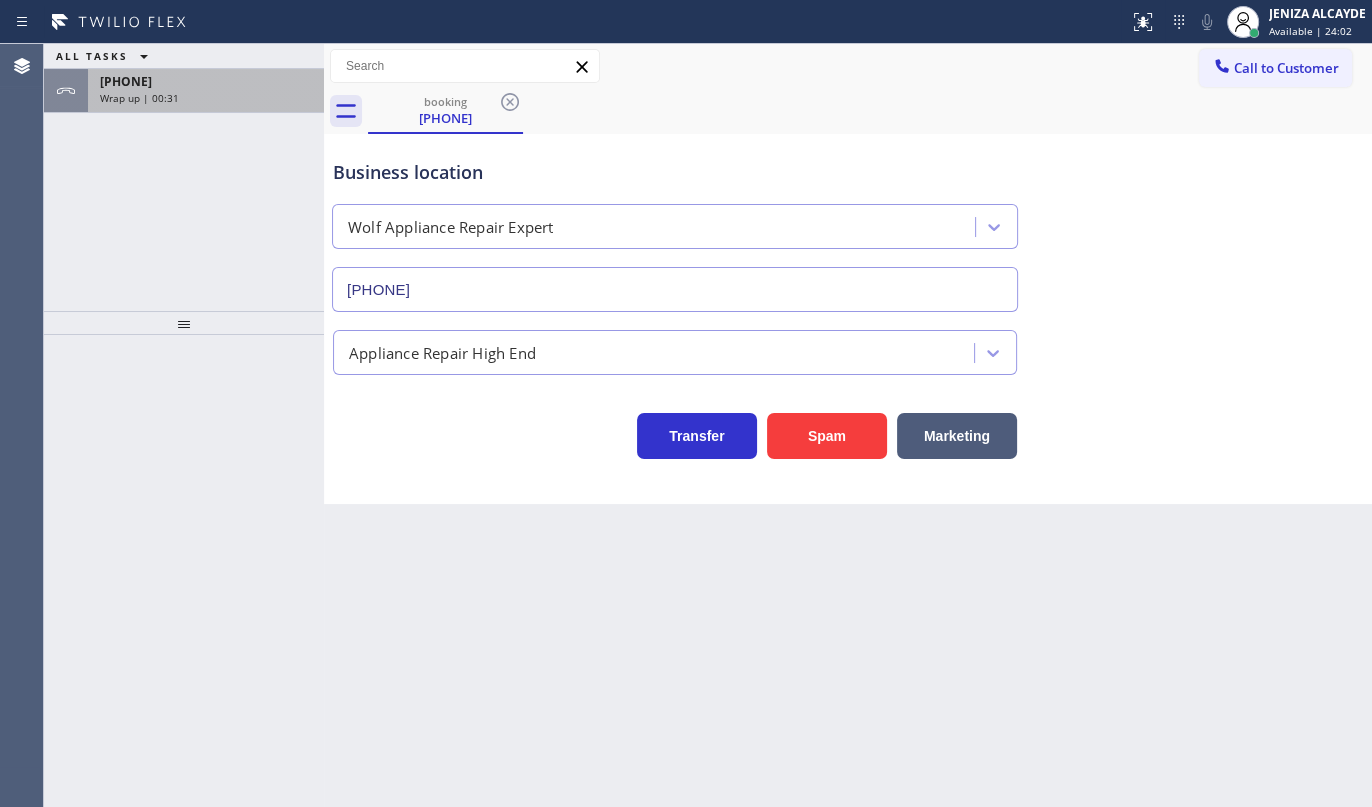click on "Wrap up | 00:31" at bounding box center [139, 98] 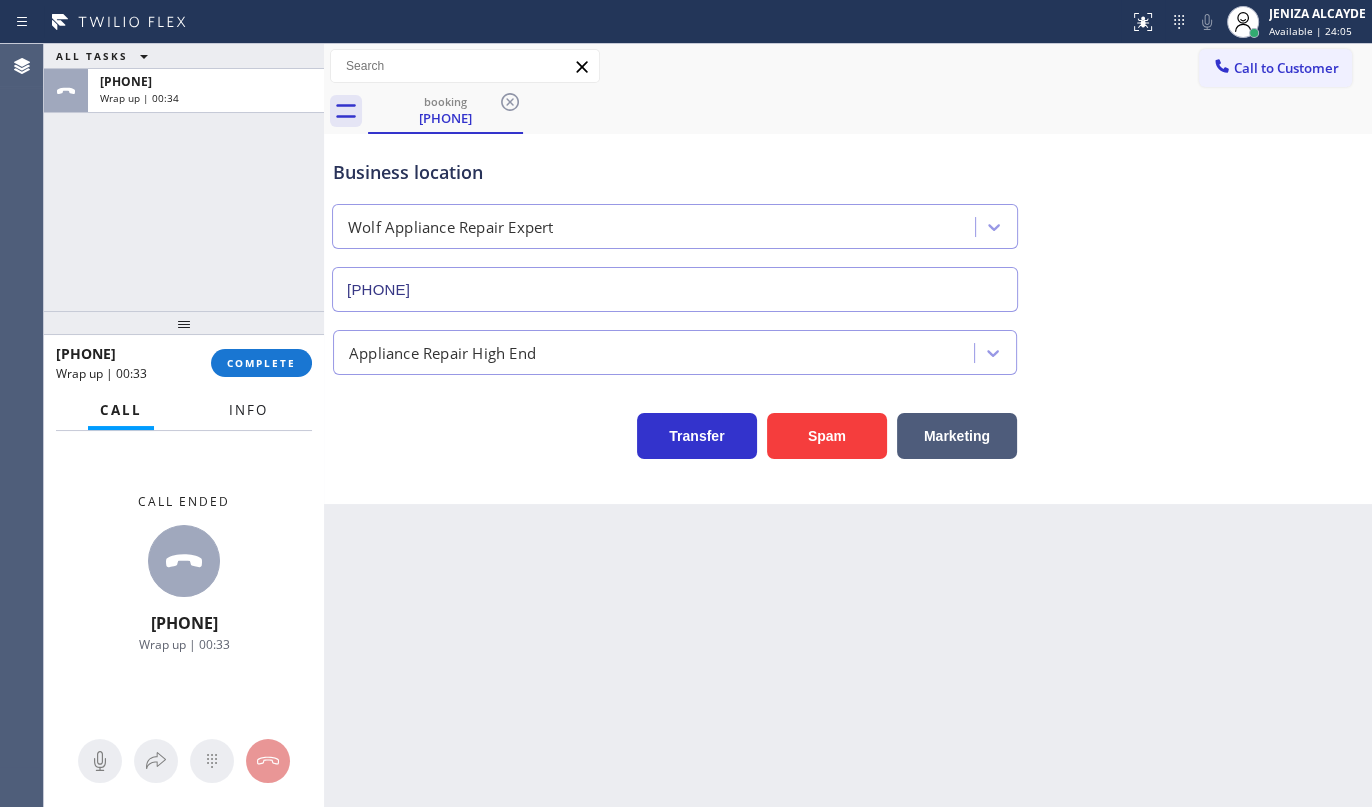 drag, startPoint x: 265, startPoint y: 410, endPoint x: 247, endPoint y: 422, distance: 21.633308 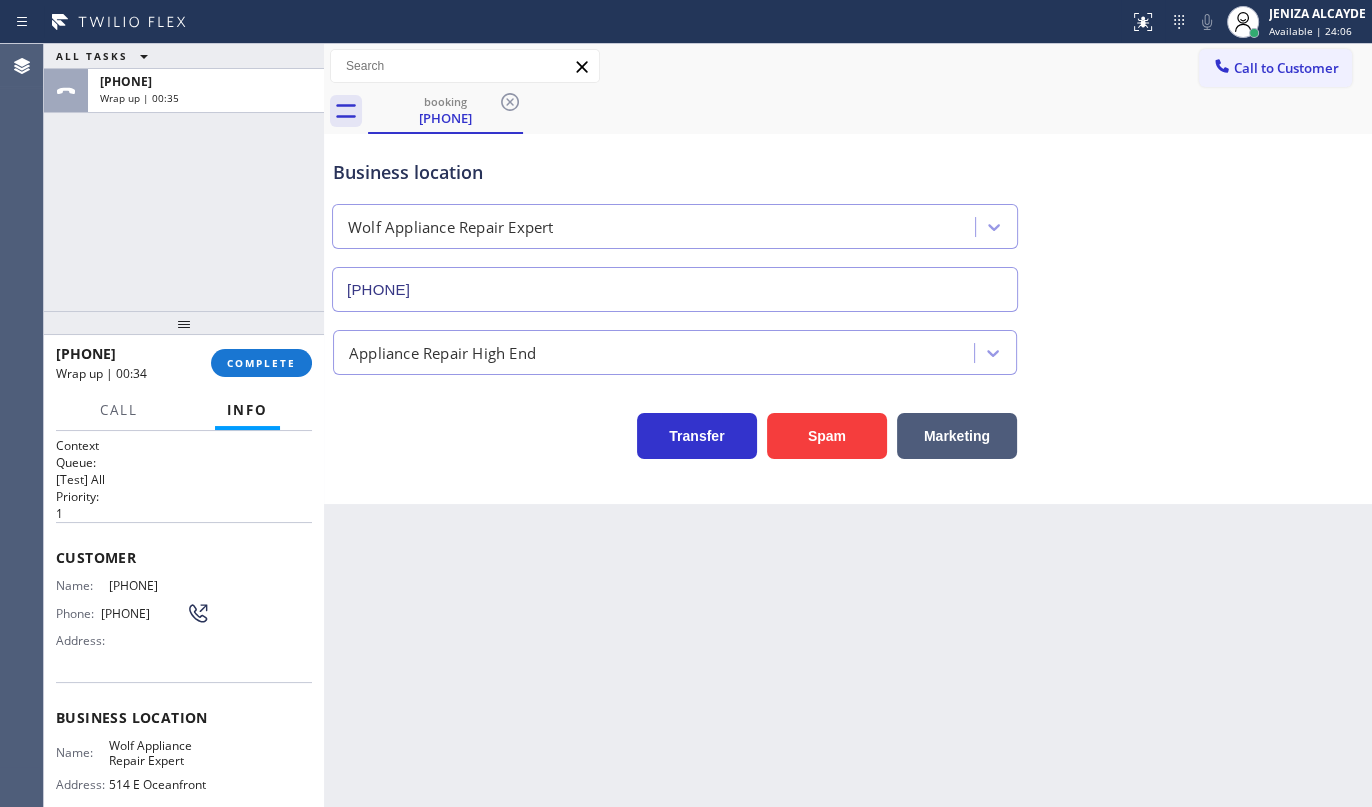 click on "Customer" at bounding box center (184, 557) 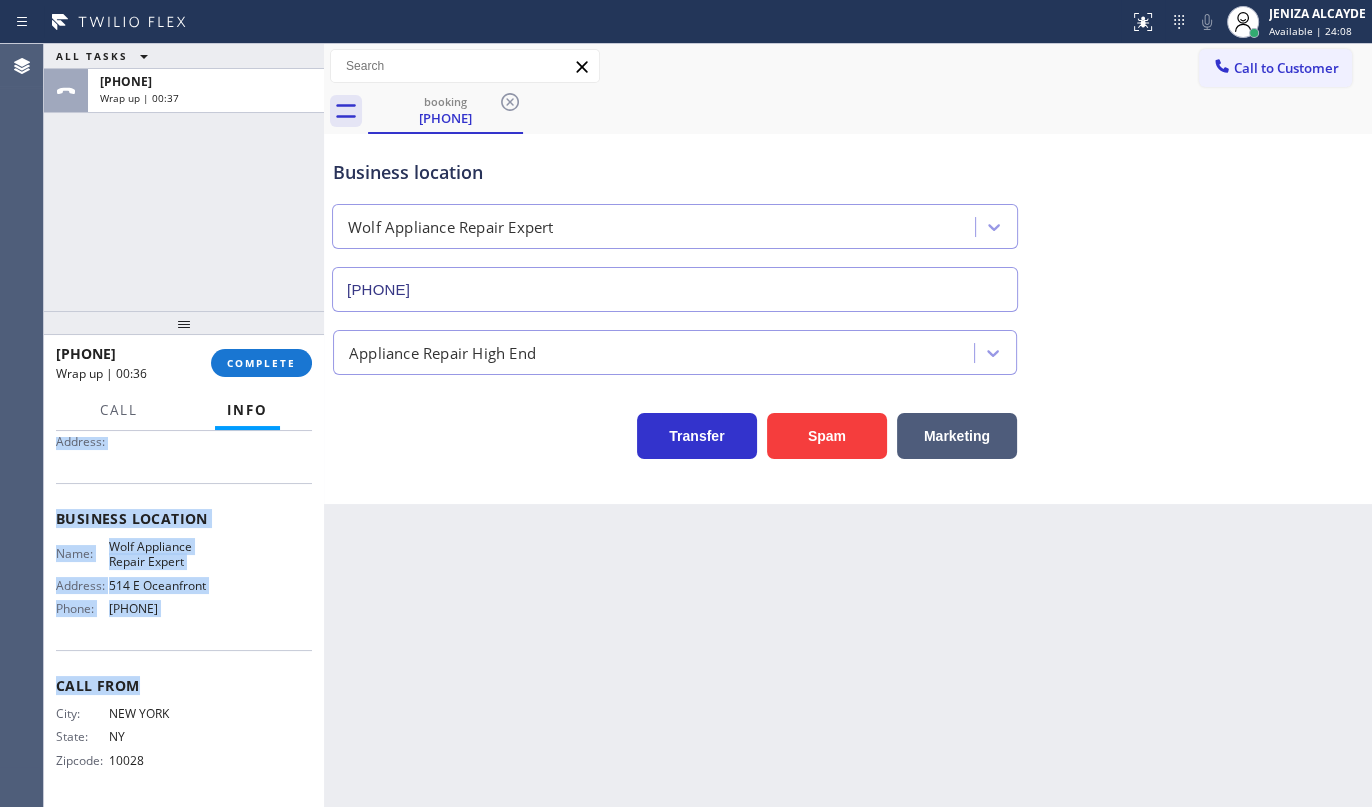scroll, scrollTop: 218, scrollLeft: 0, axis: vertical 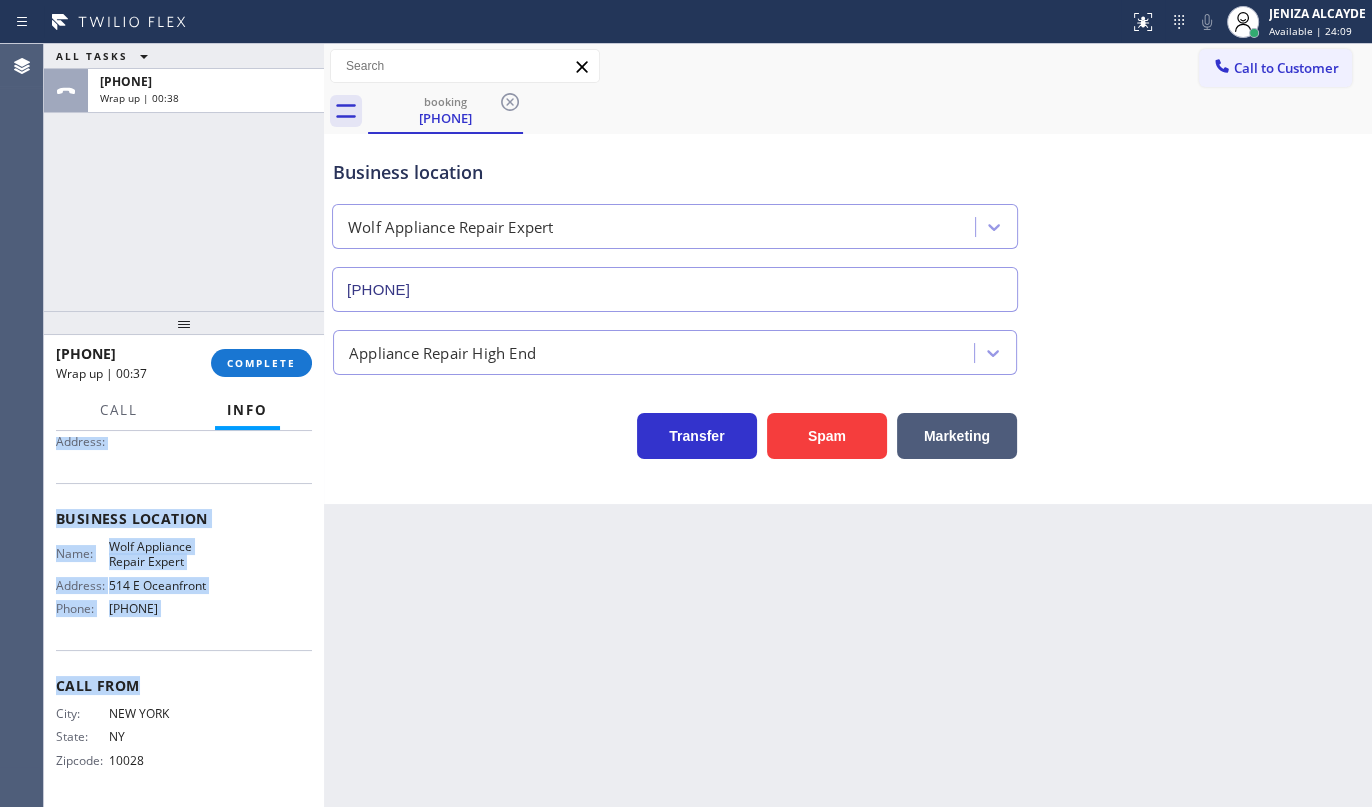 copy on "Customer Name: [PHONE] Phone: [PHONE] Address: Business location Name: Wolf Appliance Repair Expert Address: 514 E Oceanfront Phone: [PHONE]" 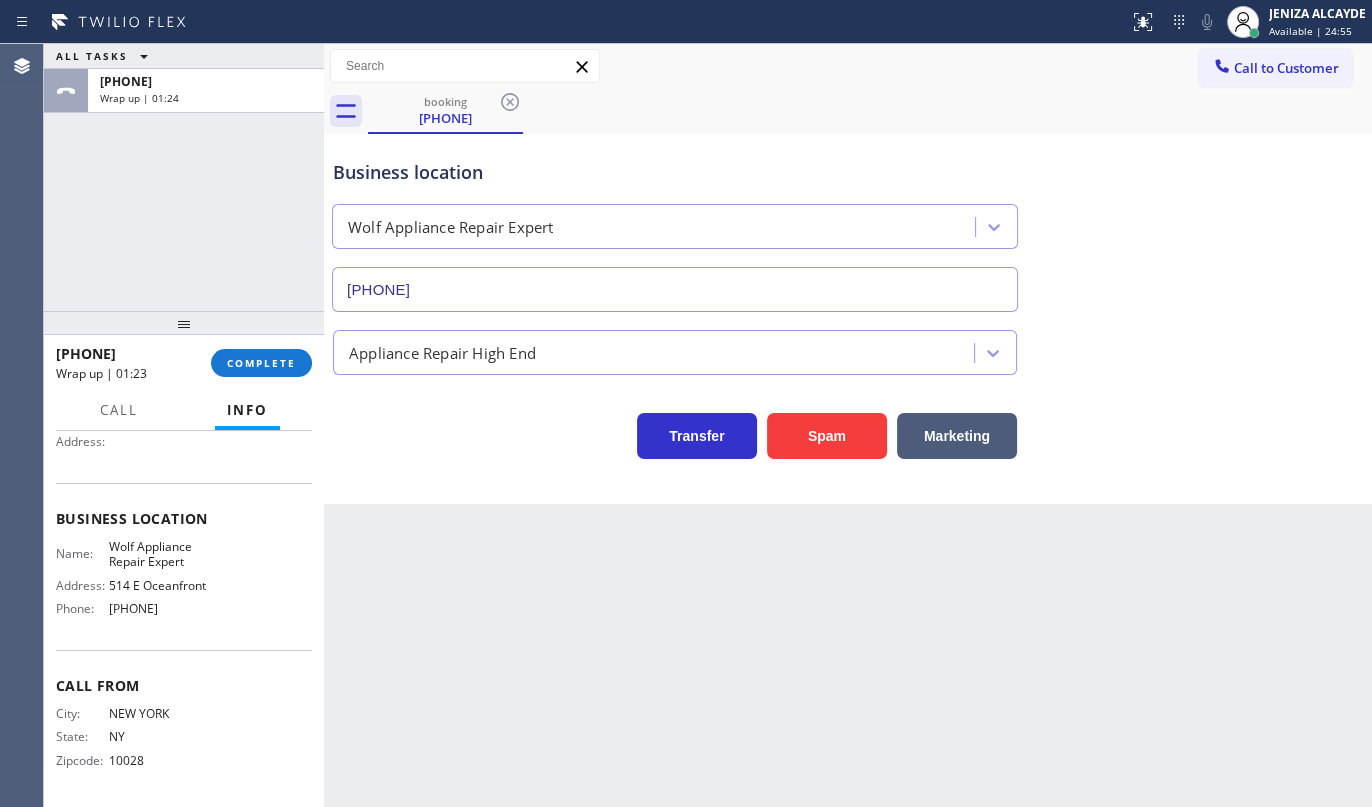 click on "ALL TASKS ALL TASKS ACTIVE TASKS TASKS IN WRAP UP [PHONE] Wrap up | 01:24" at bounding box center (184, 177) 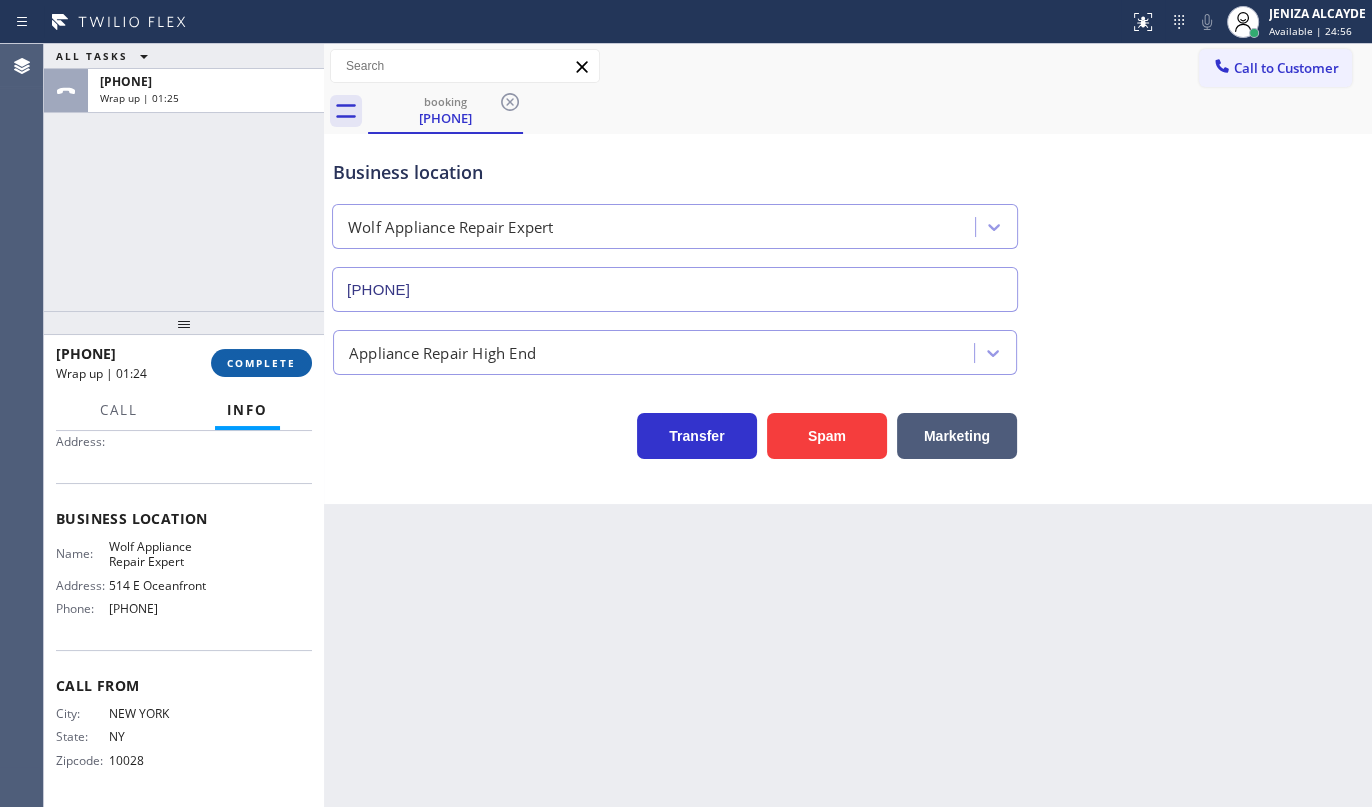 click on "COMPLETE" at bounding box center [261, 363] 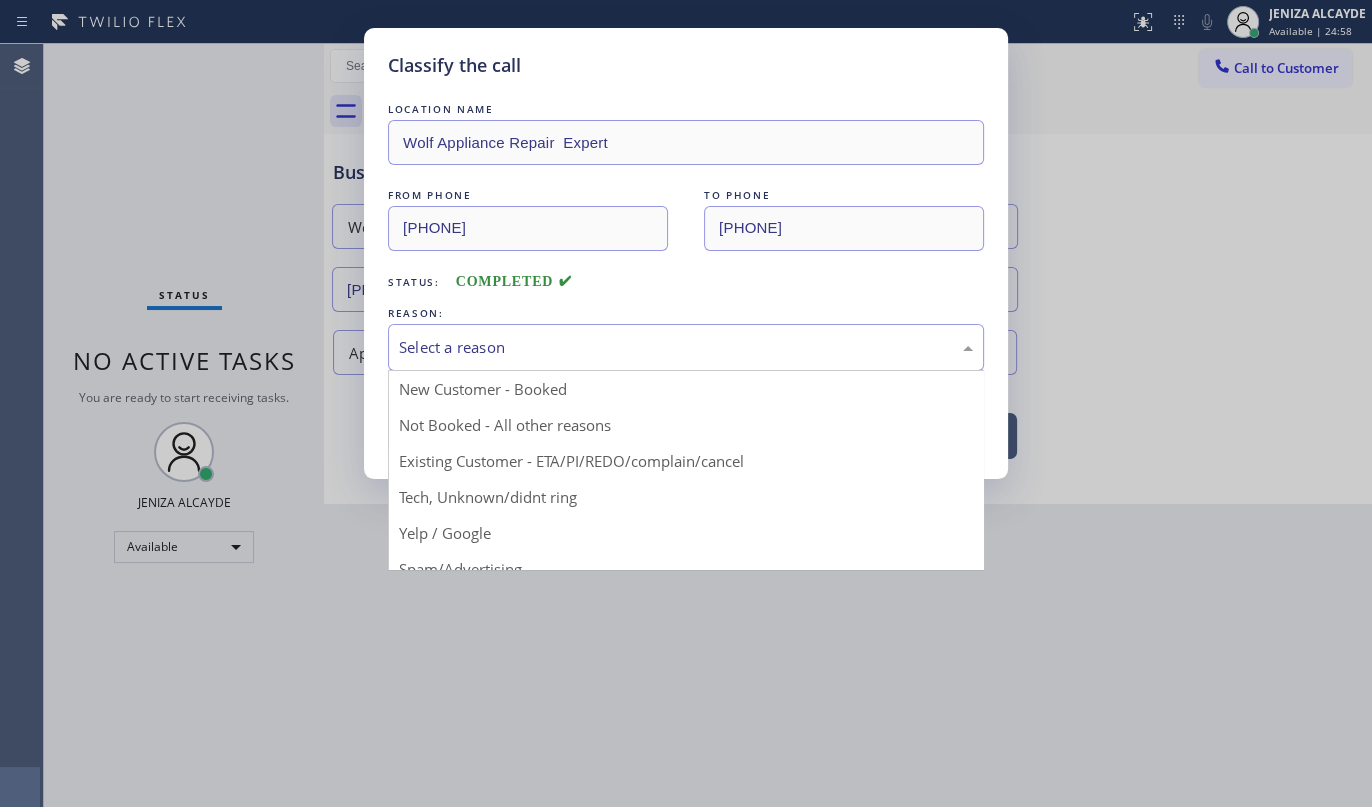 click on "Select a reason" at bounding box center (686, 347) 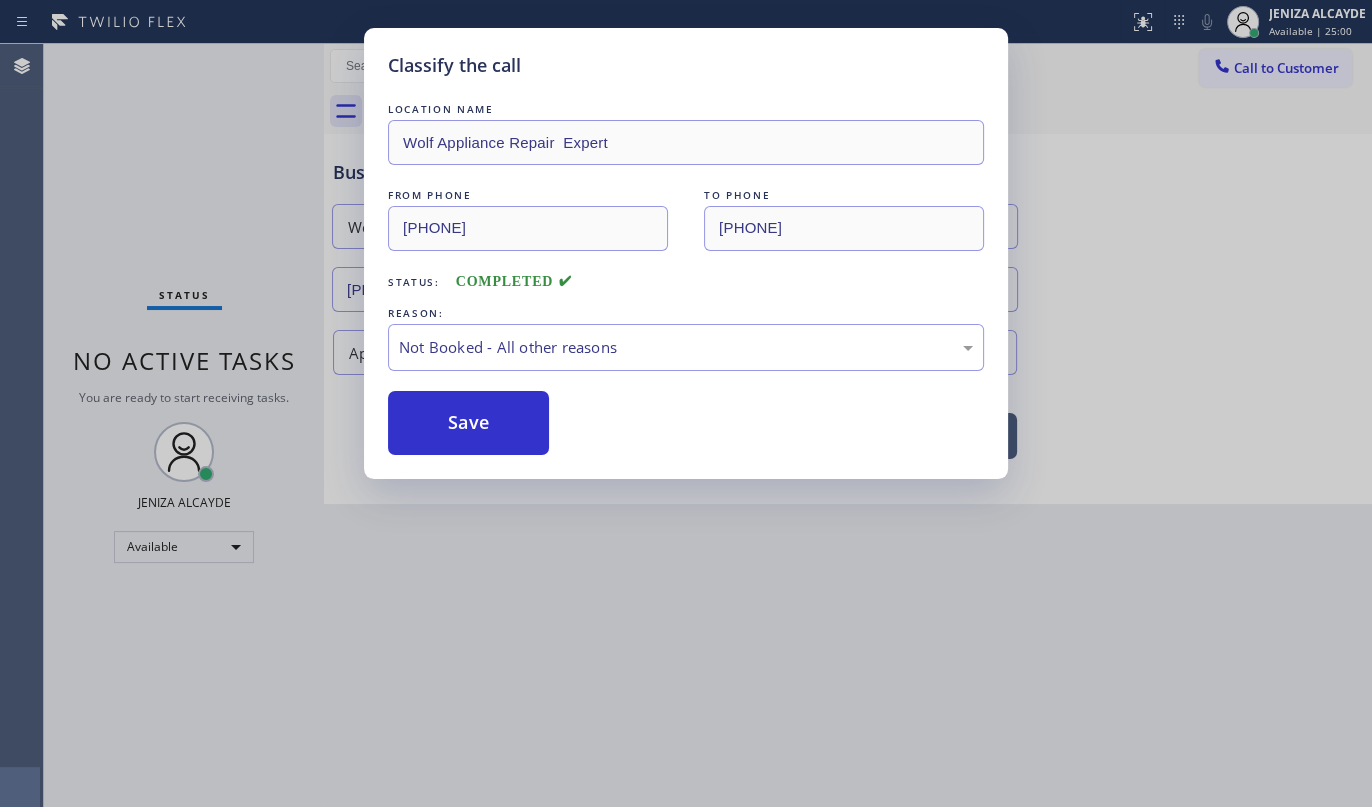 click on "Save" at bounding box center (468, 423) 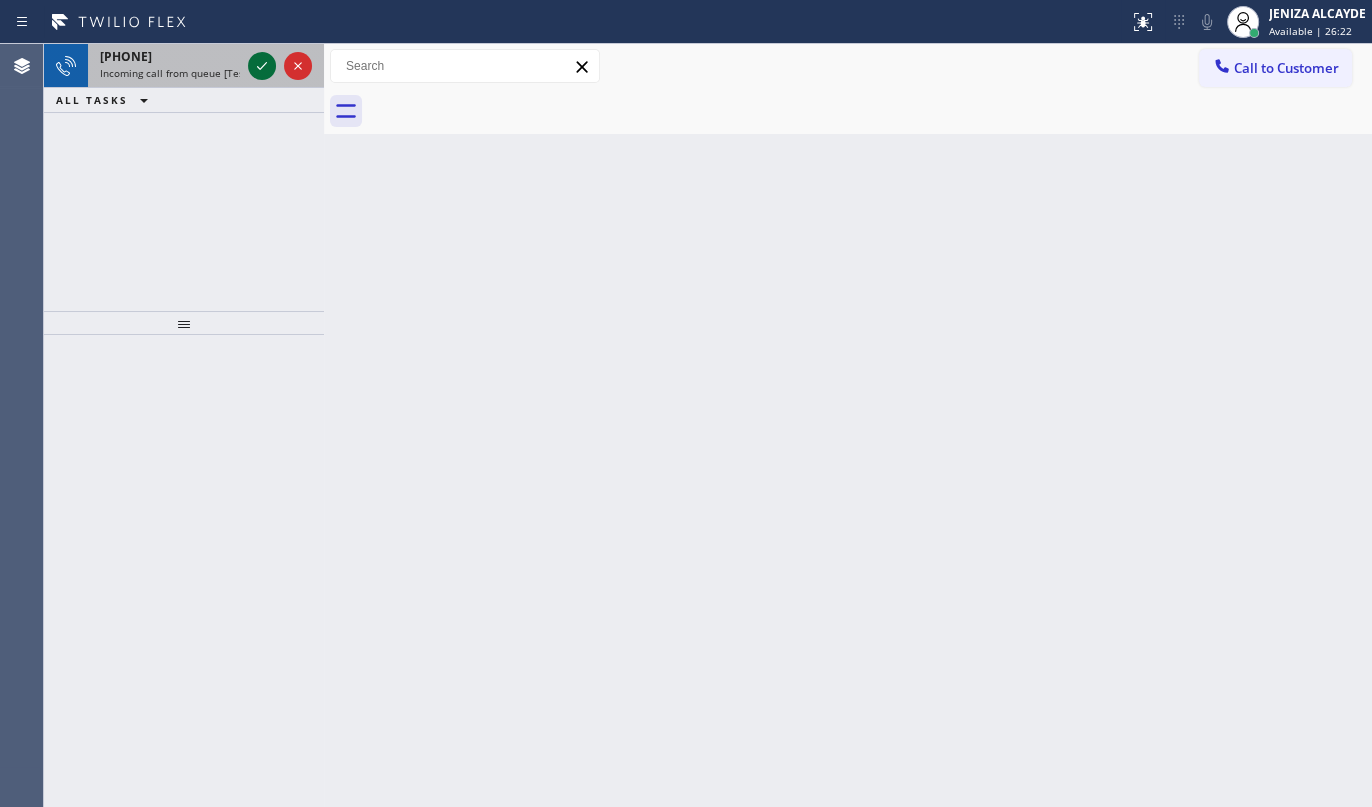 click 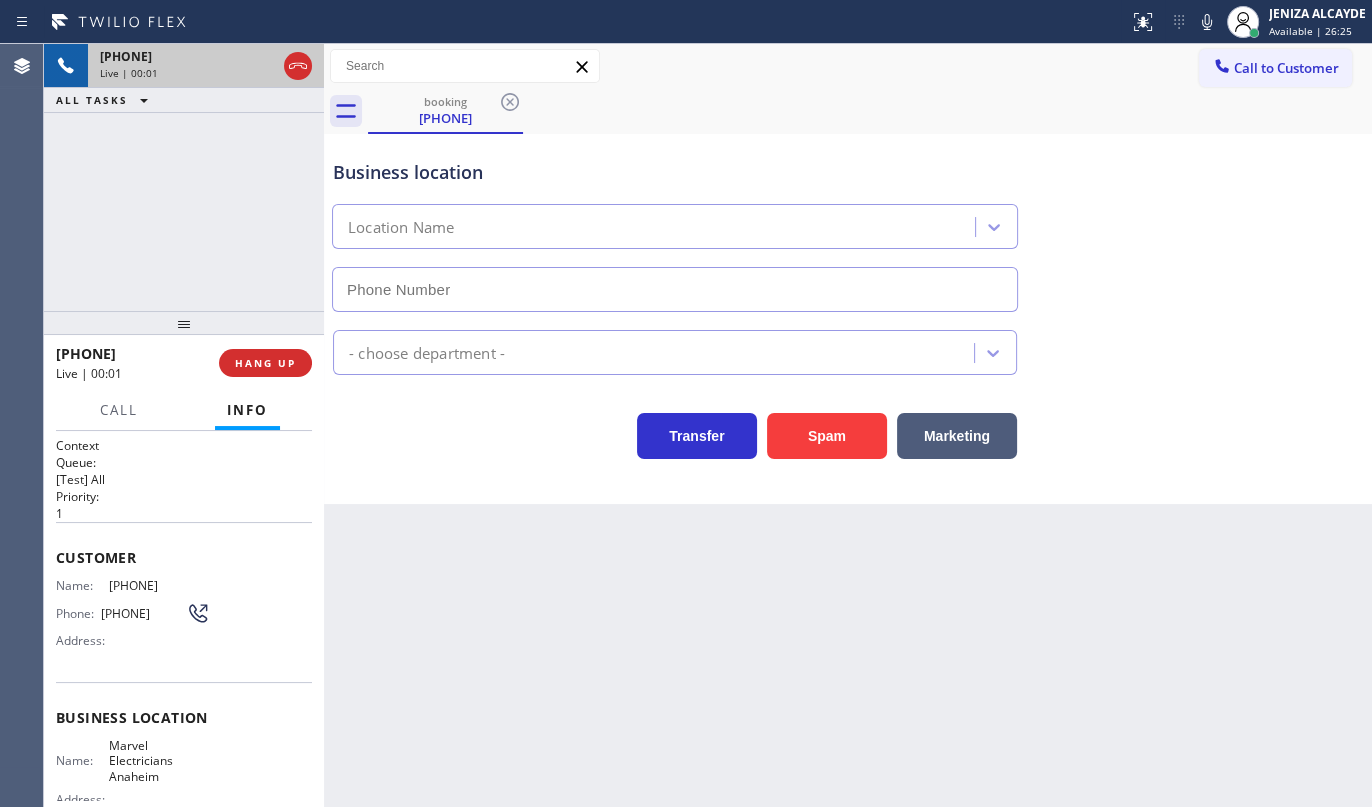 type on "[PHONE]" 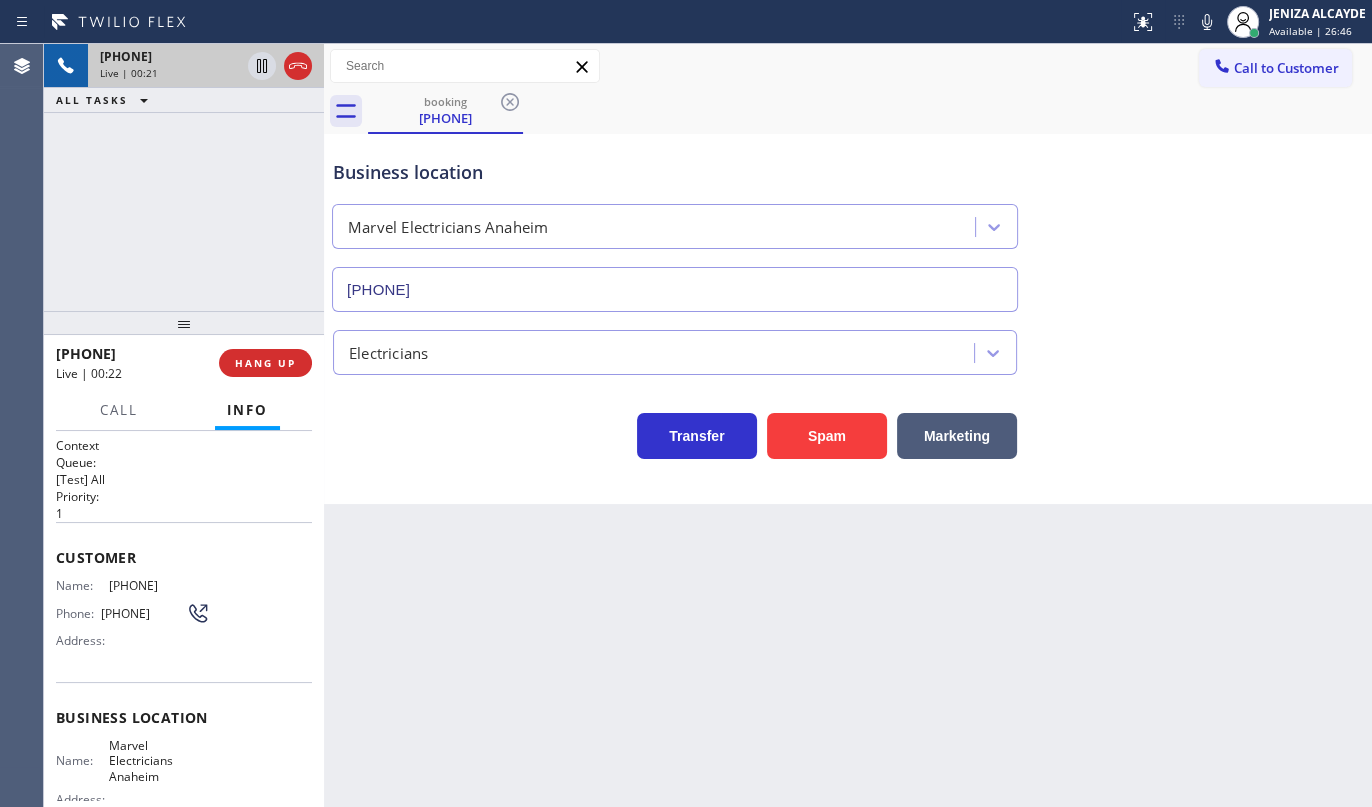 click on "[PHONE] Live | 00:21 ALL TASKS ALL TASKS ACTIVE TASKS TASKS IN WRAP UP" at bounding box center [184, 177] 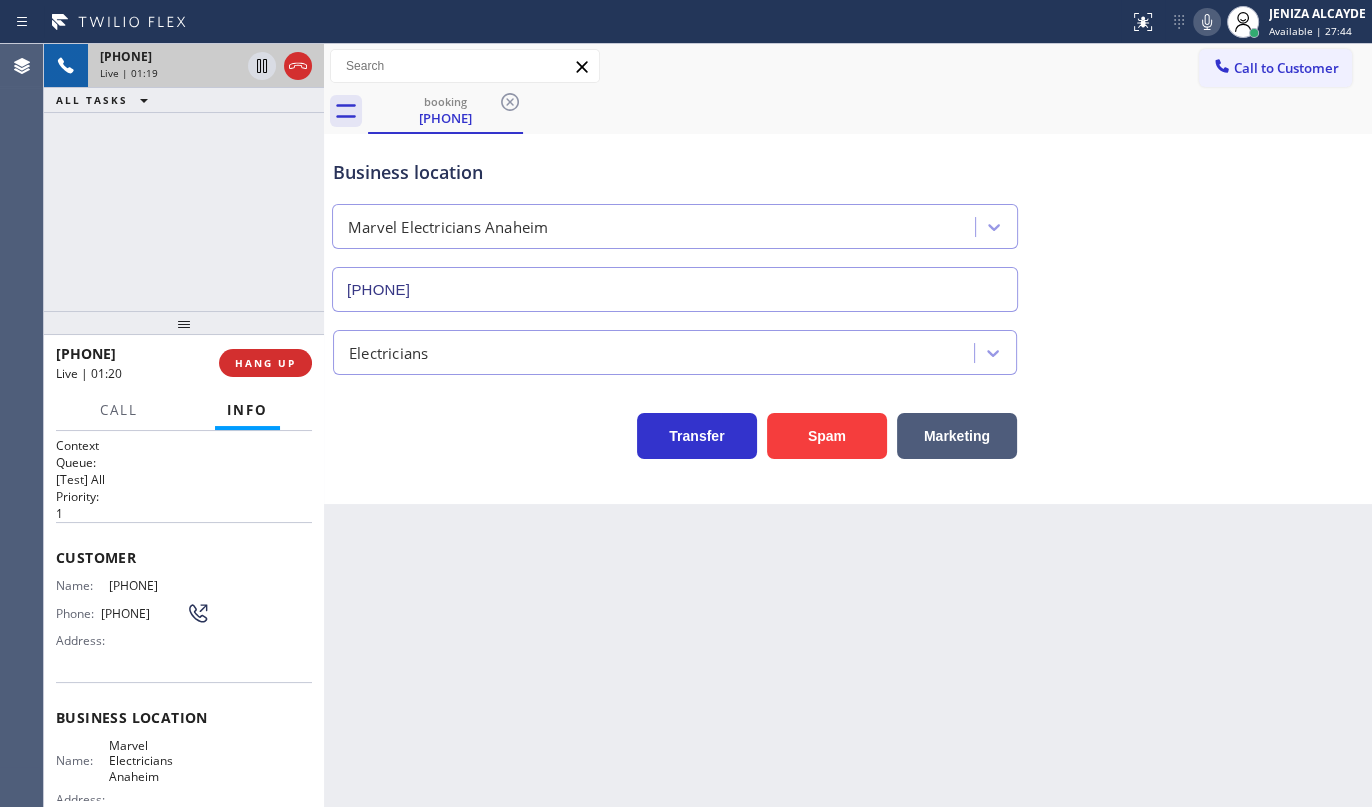 click 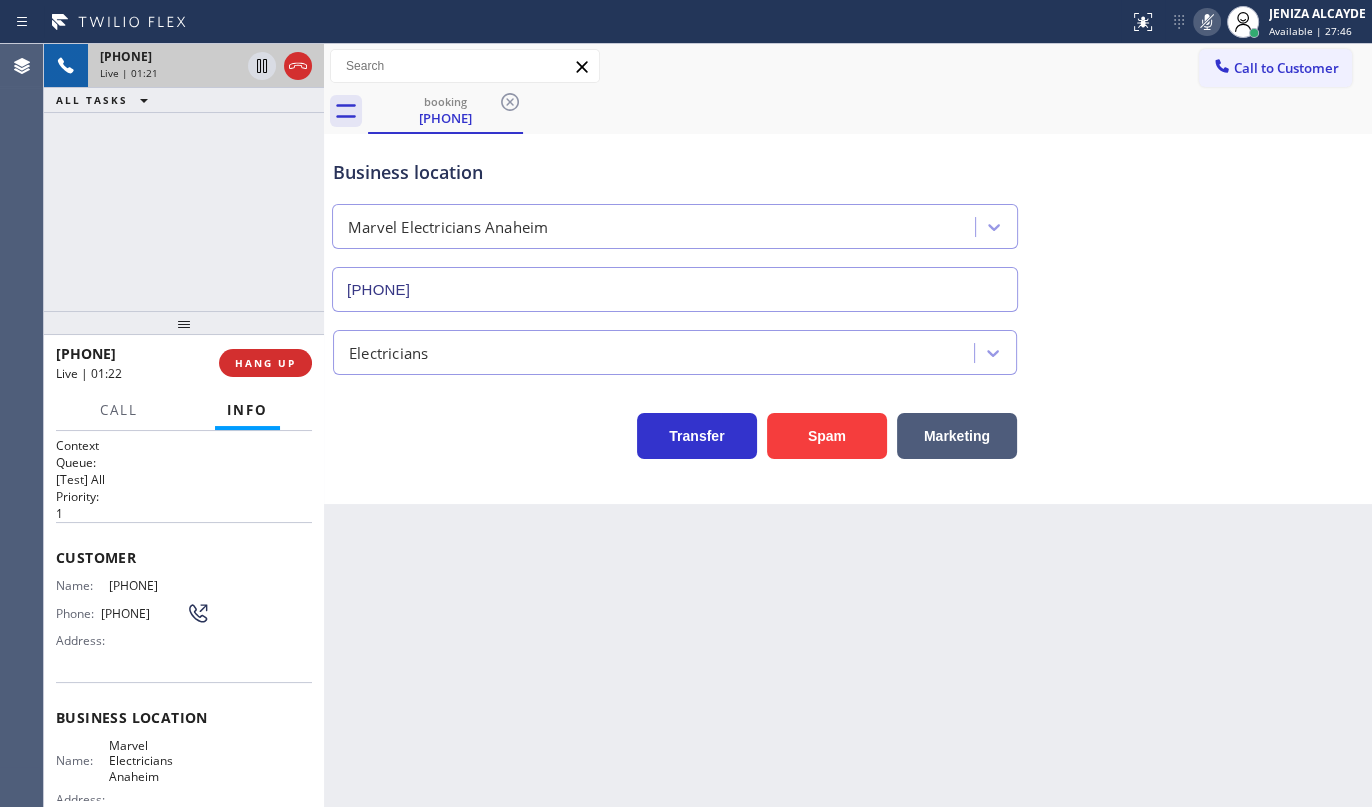 click on "Customer" at bounding box center (184, 557) 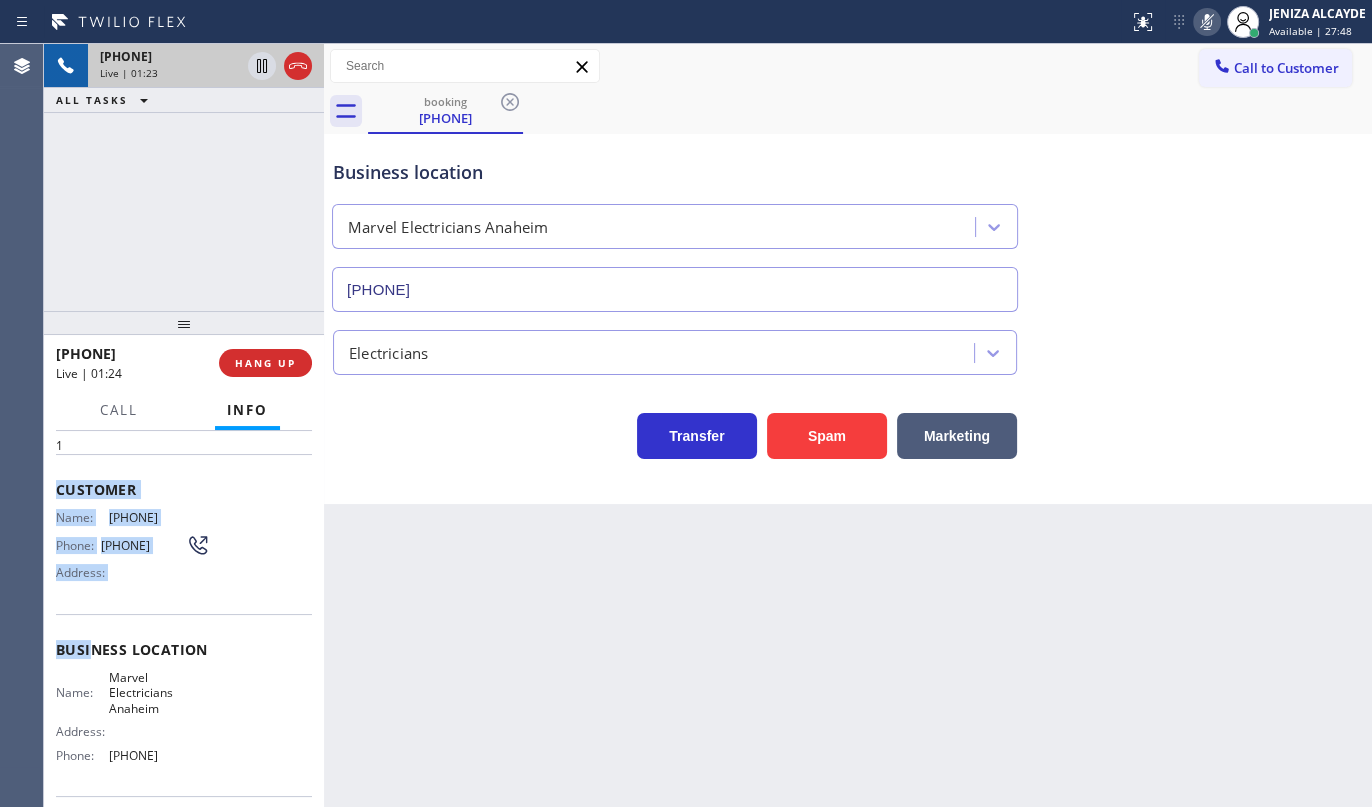 scroll, scrollTop: 218, scrollLeft: 0, axis: vertical 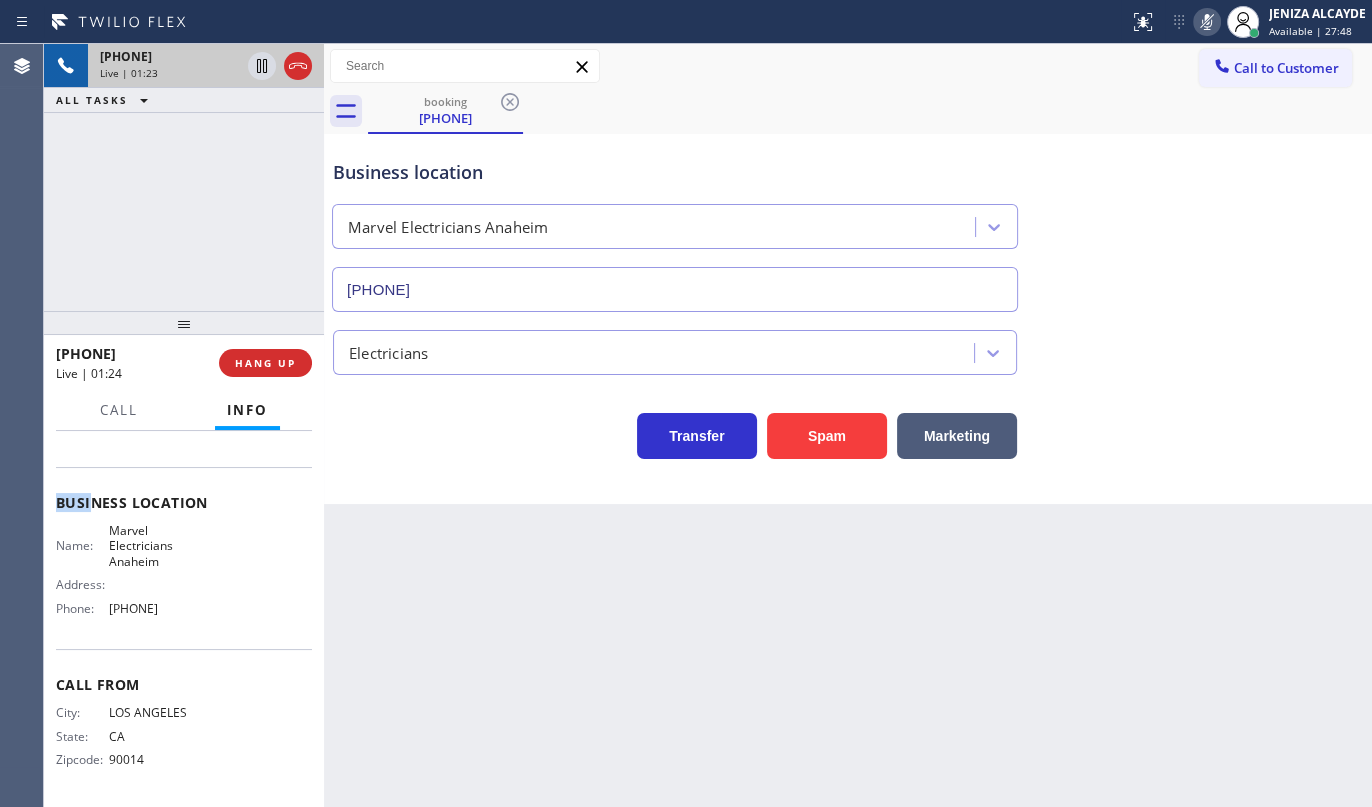 drag, startPoint x: 58, startPoint y: 552, endPoint x: 204, endPoint y: 605, distance: 155.32225 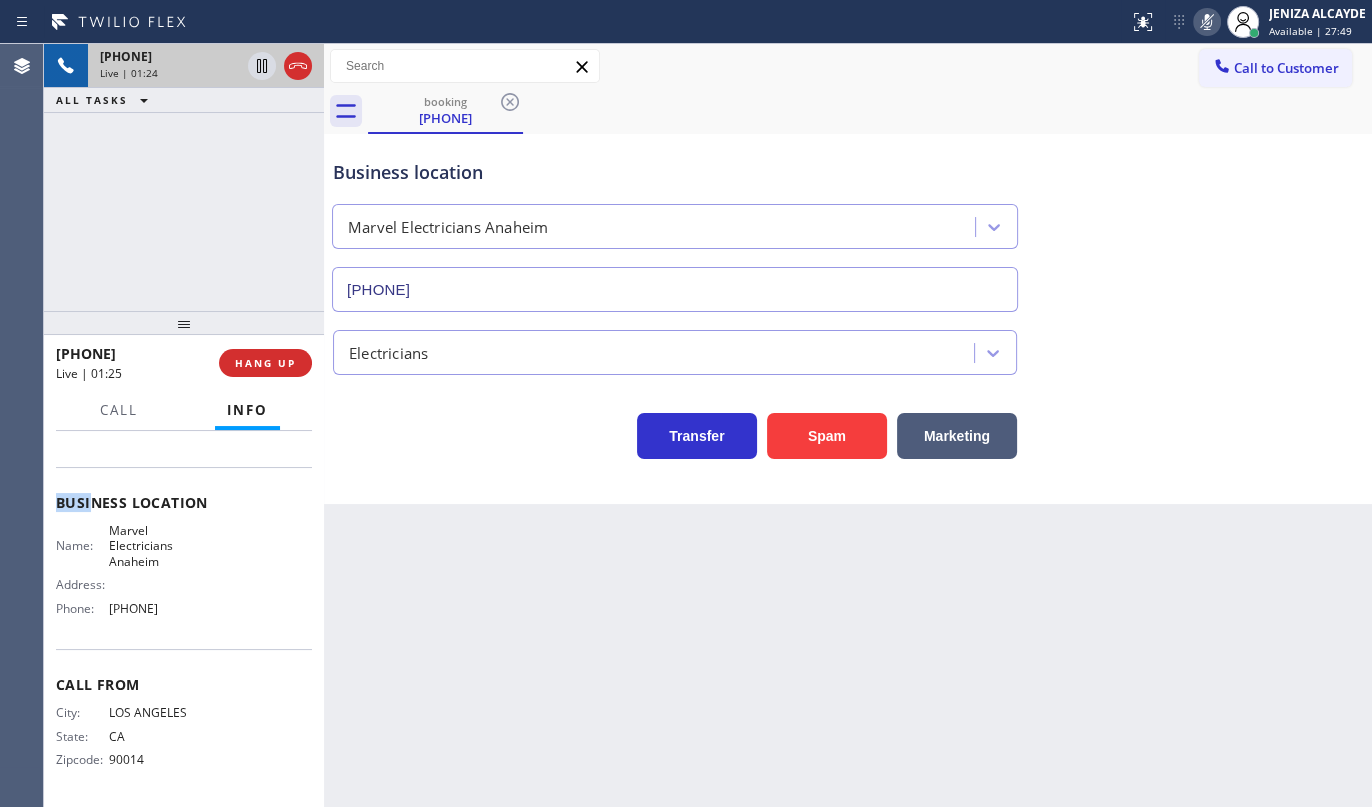 copy on "Customer Name: [PHONE] Phone: [PHONE] Address: Business location Name: Marvel Electricians Anaheim Address: Phone: [PHONE]" 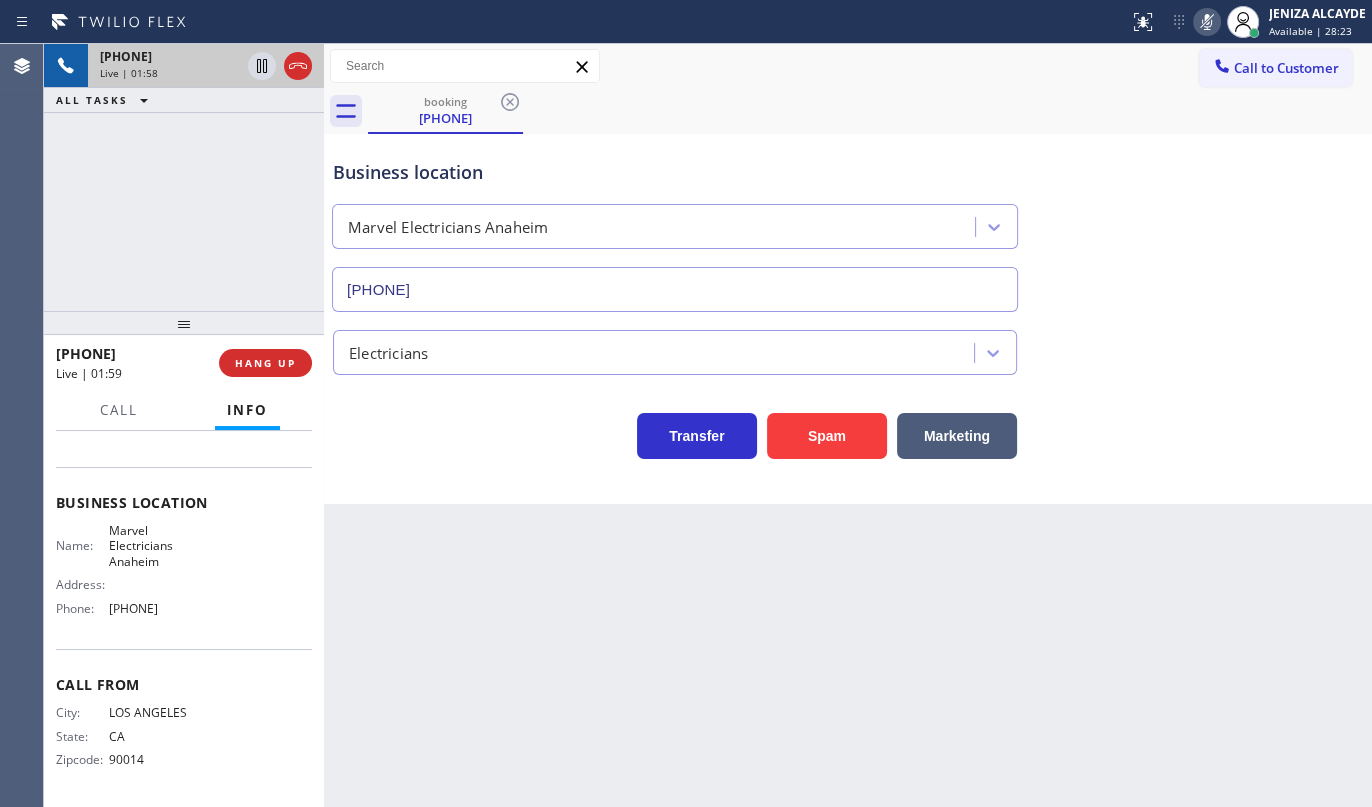 click on "[PHONE] Live | 01:58 ALL TASKS ALL TASKS ACTIVE TASKS TASKS IN WRAP UP" at bounding box center [184, 177] 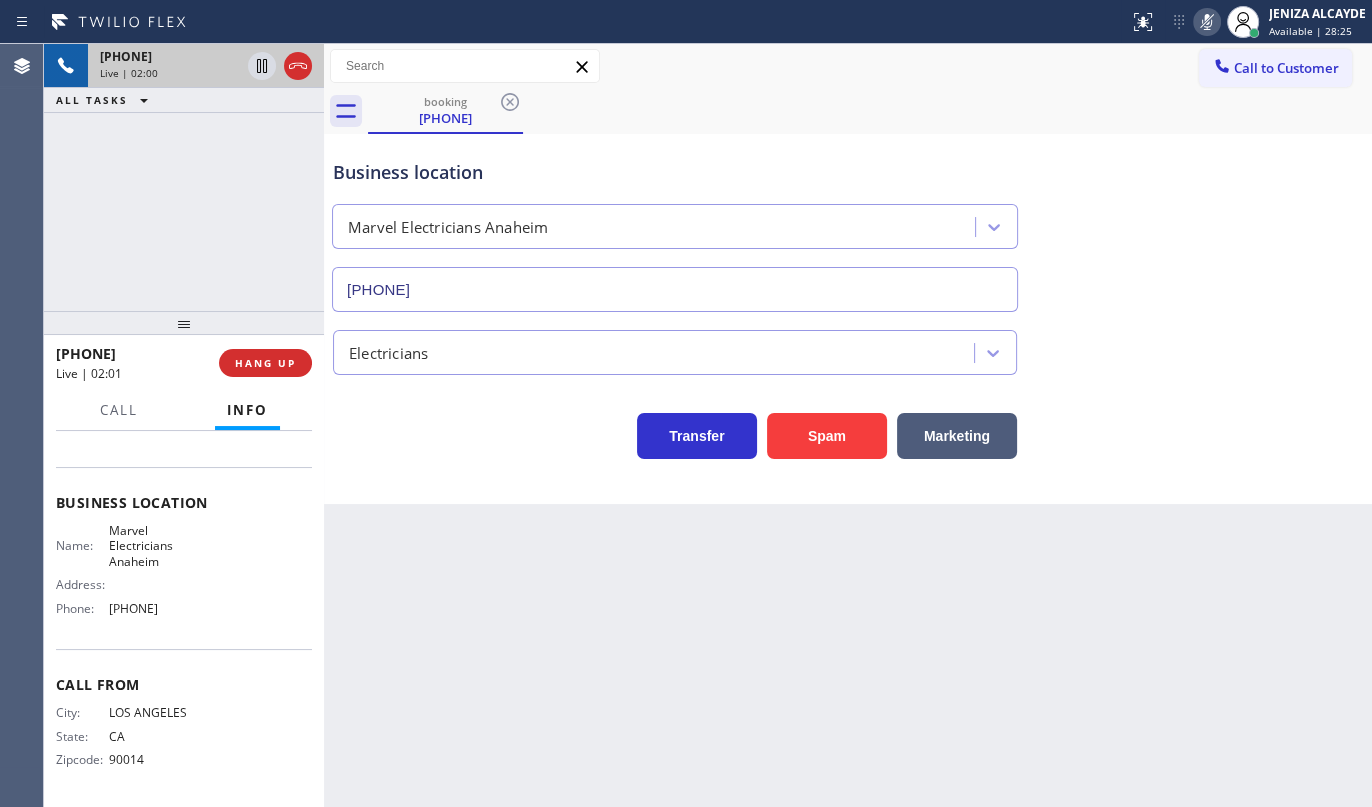 click 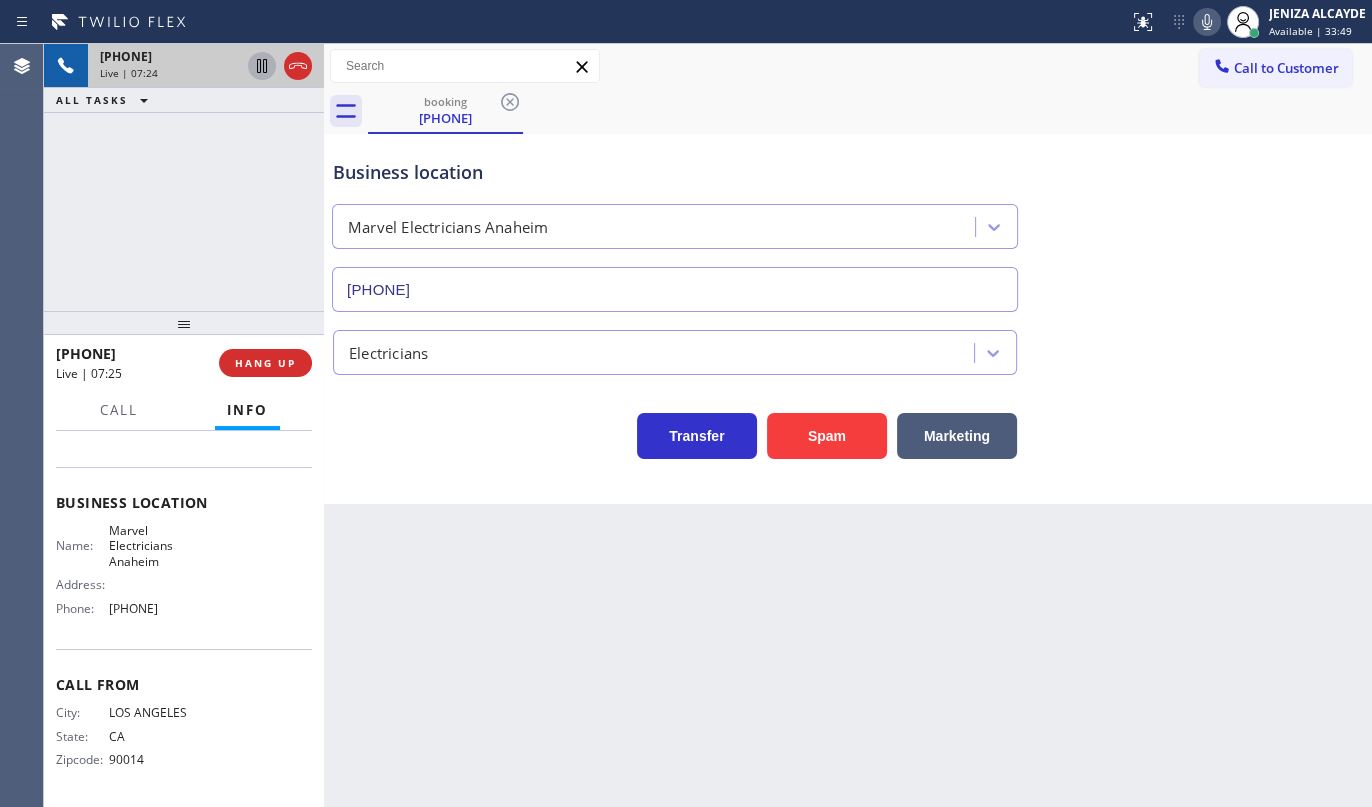 click 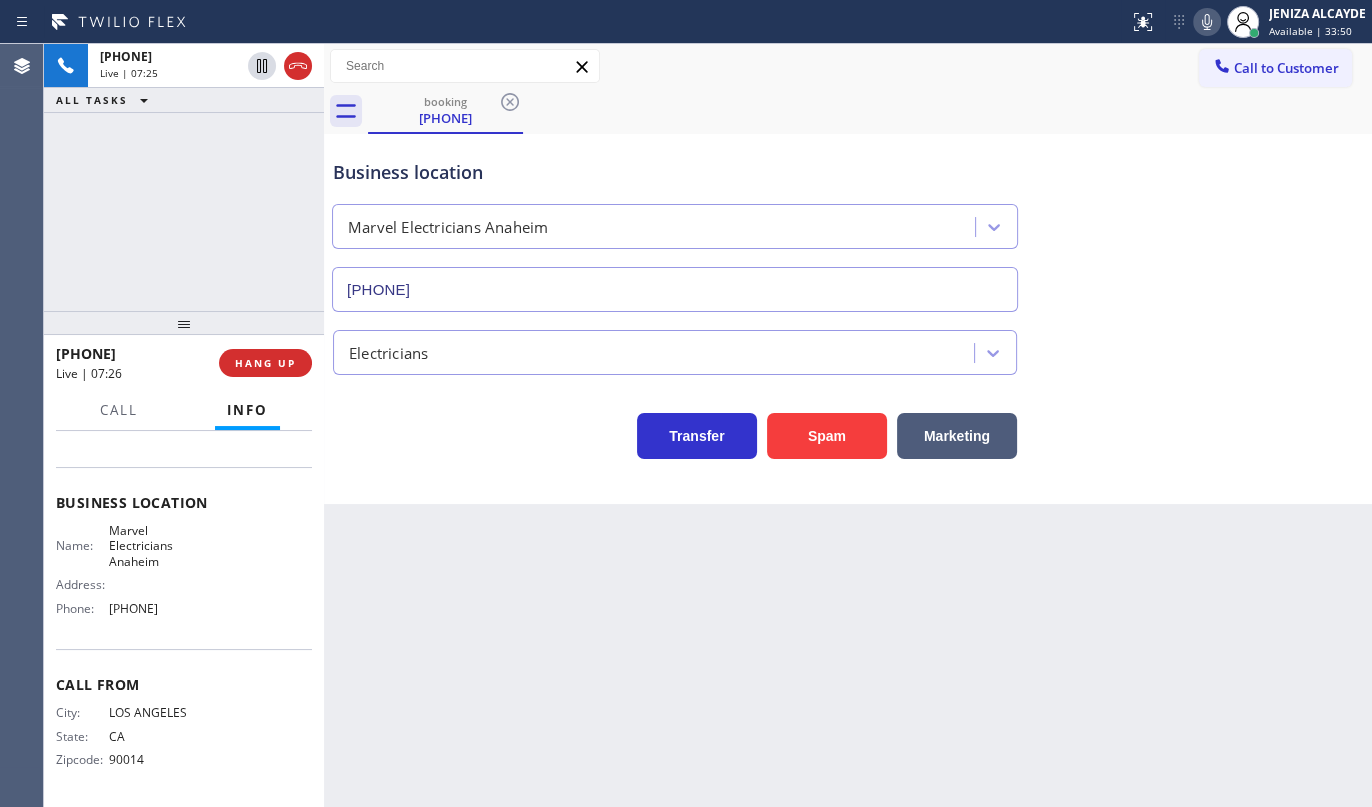 click 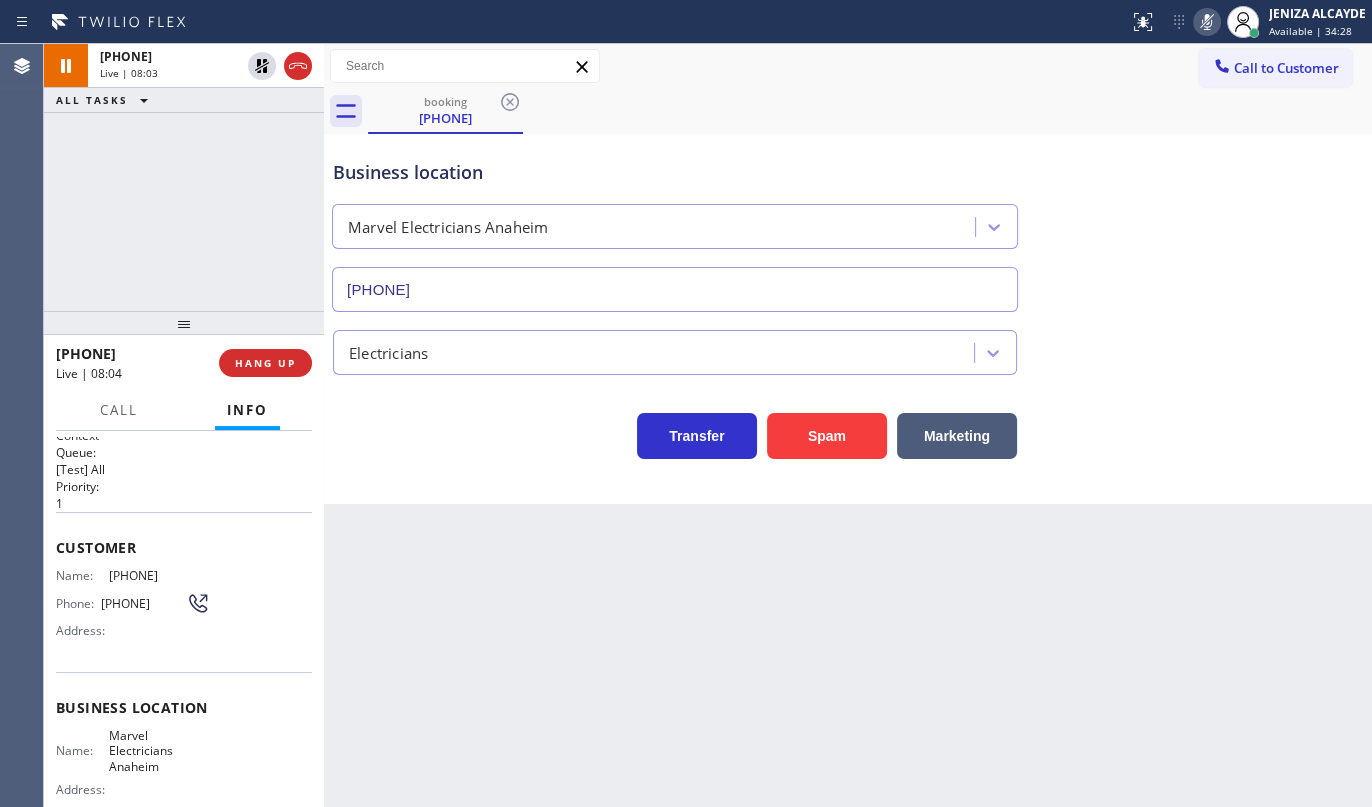 scroll, scrollTop: 0, scrollLeft: 0, axis: both 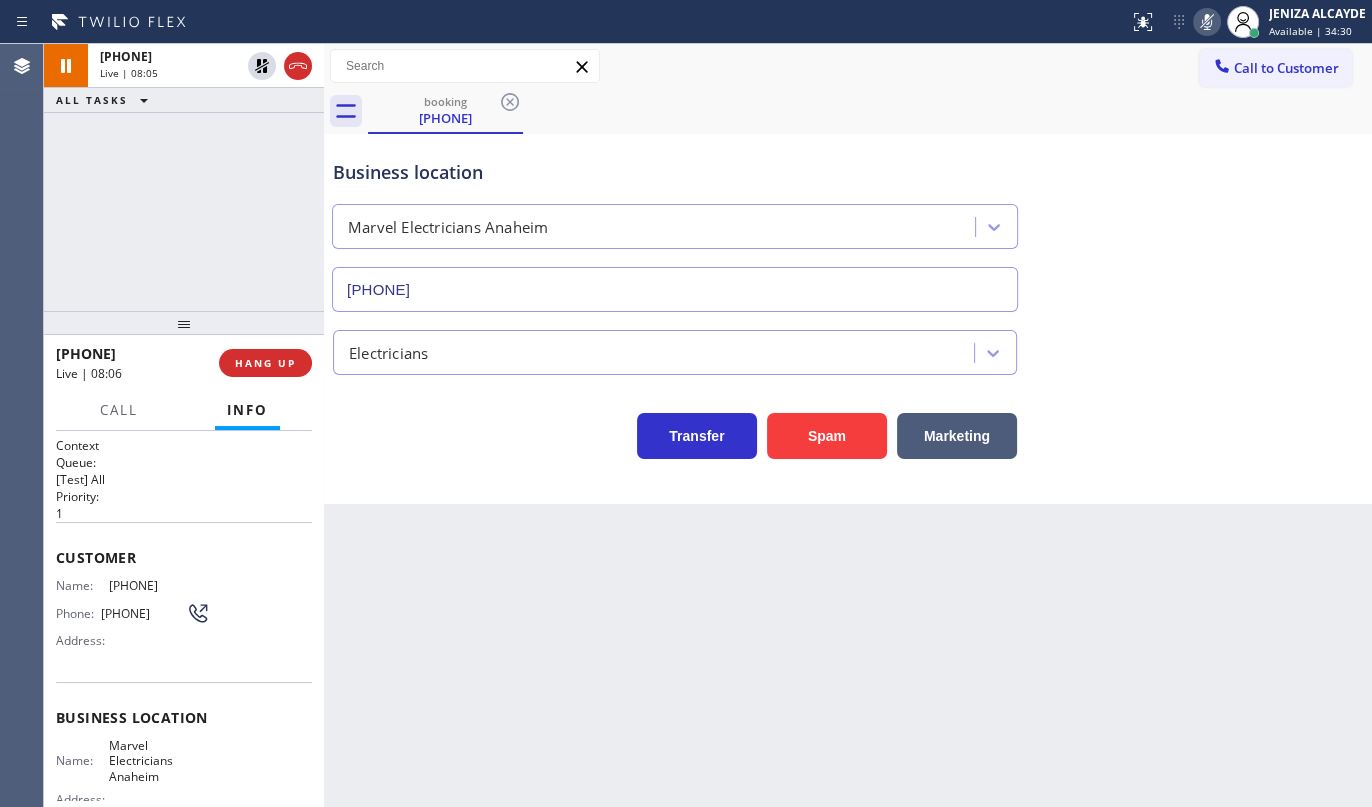 drag, startPoint x: 105, startPoint y: 580, endPoint x: 243, endPoint y: 578, distance: 138.0145 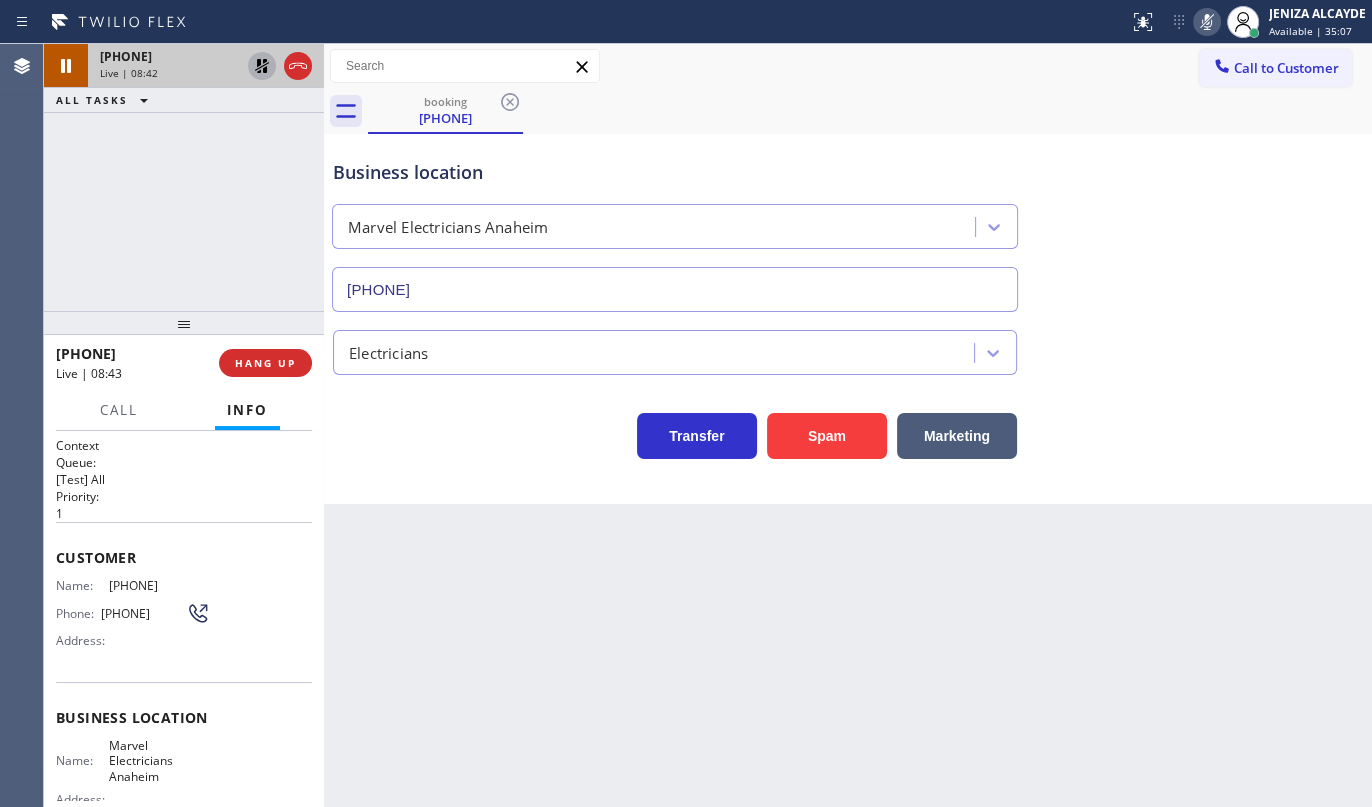 click 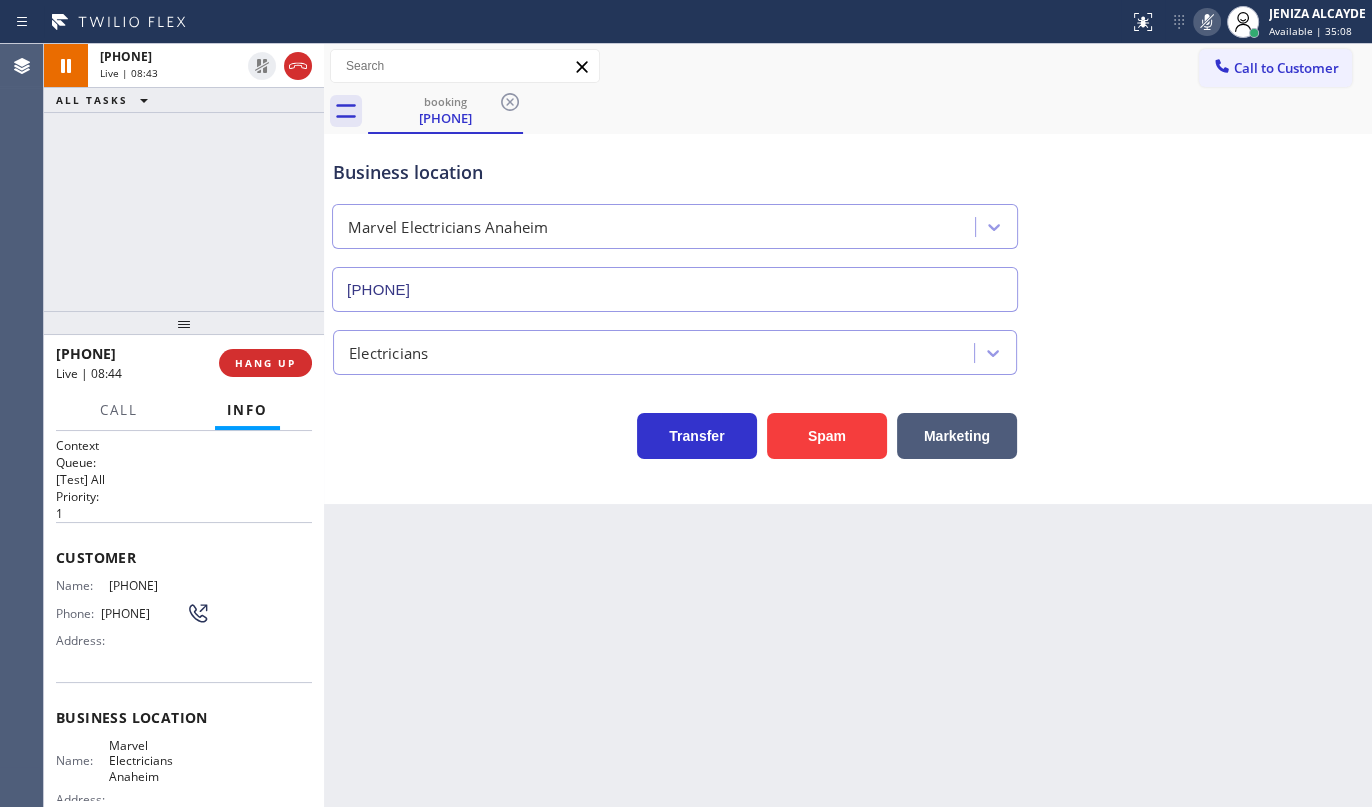 click at bounding box center (1207, 22) 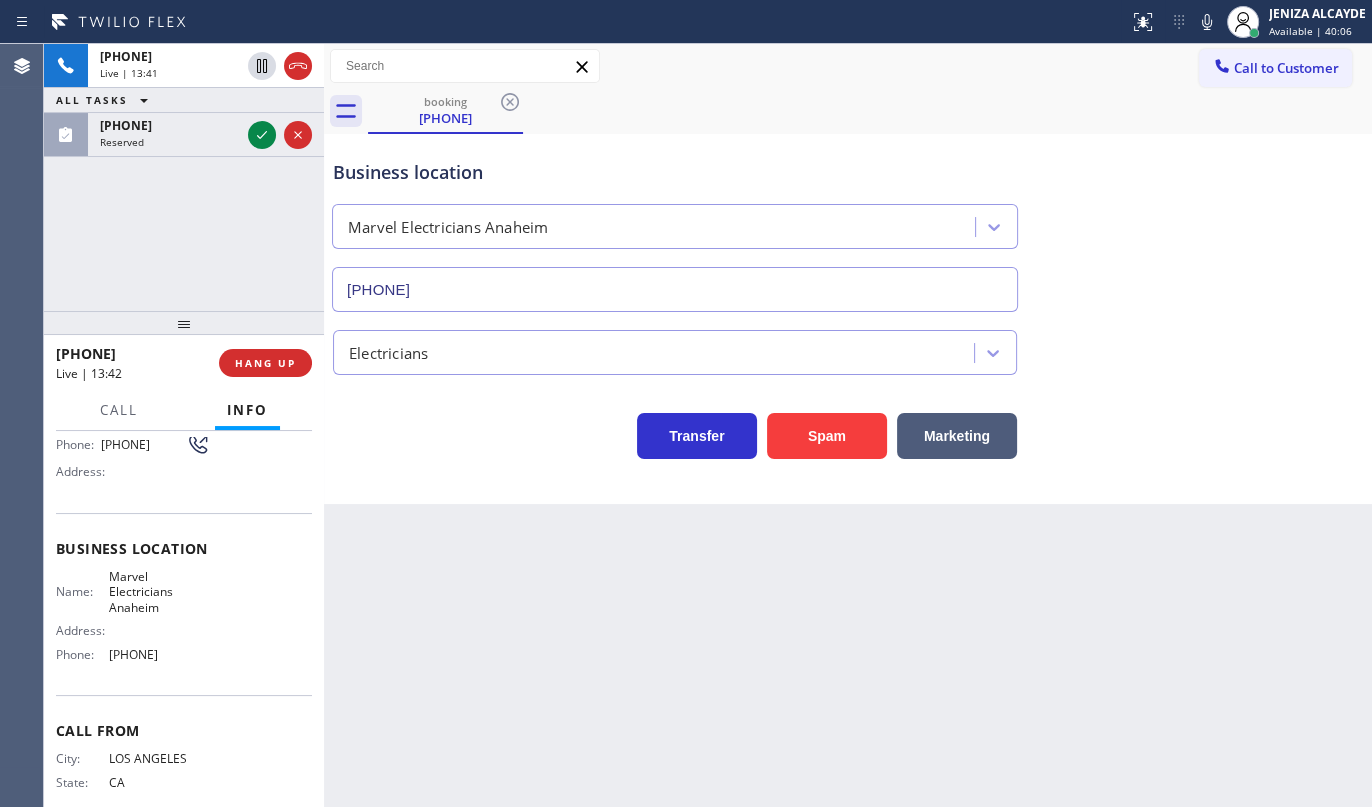 scroll, scrollTop: 181, scrollLeft: 0, axis: vertical 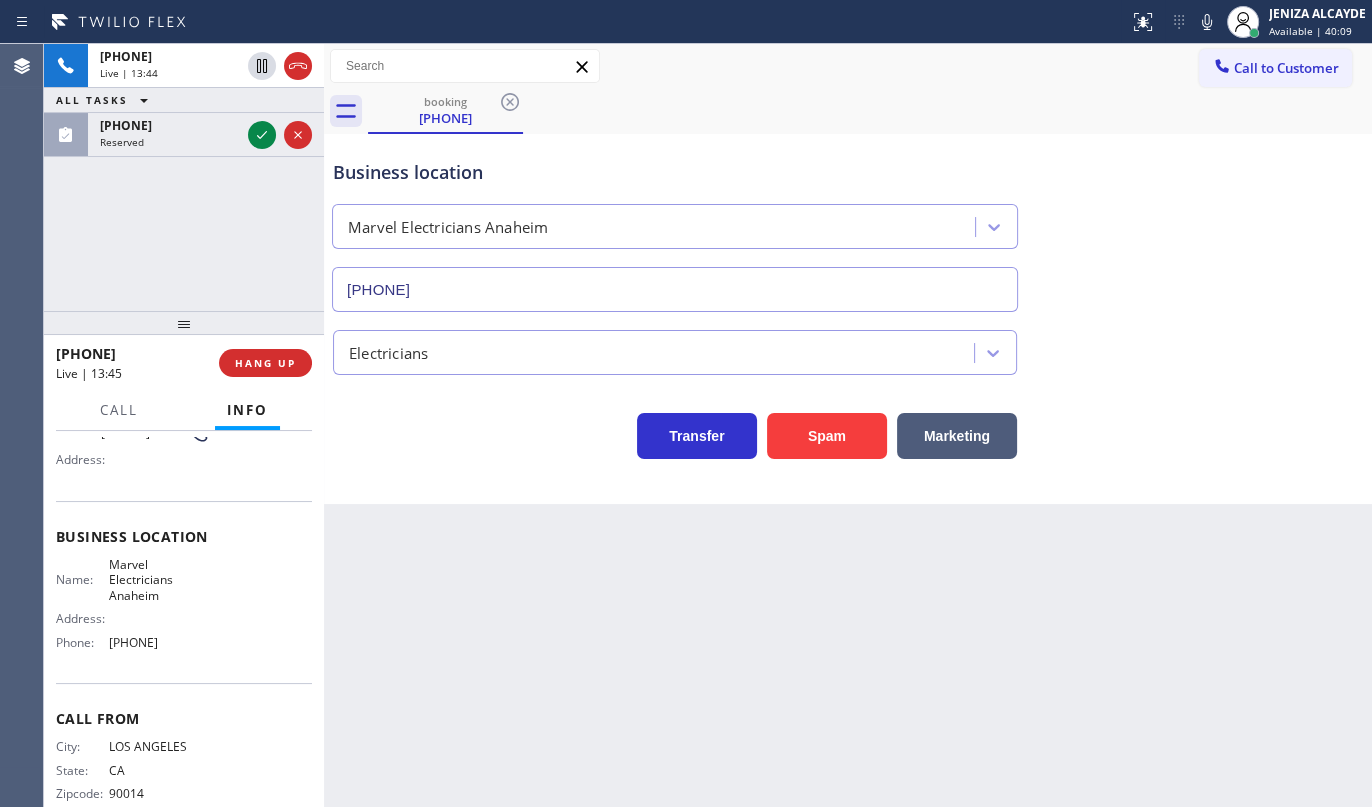 drag, startPoint x: 107, startPoint y: 642, endPoint x: 188, endPoint y: 655, distance: 82.036575 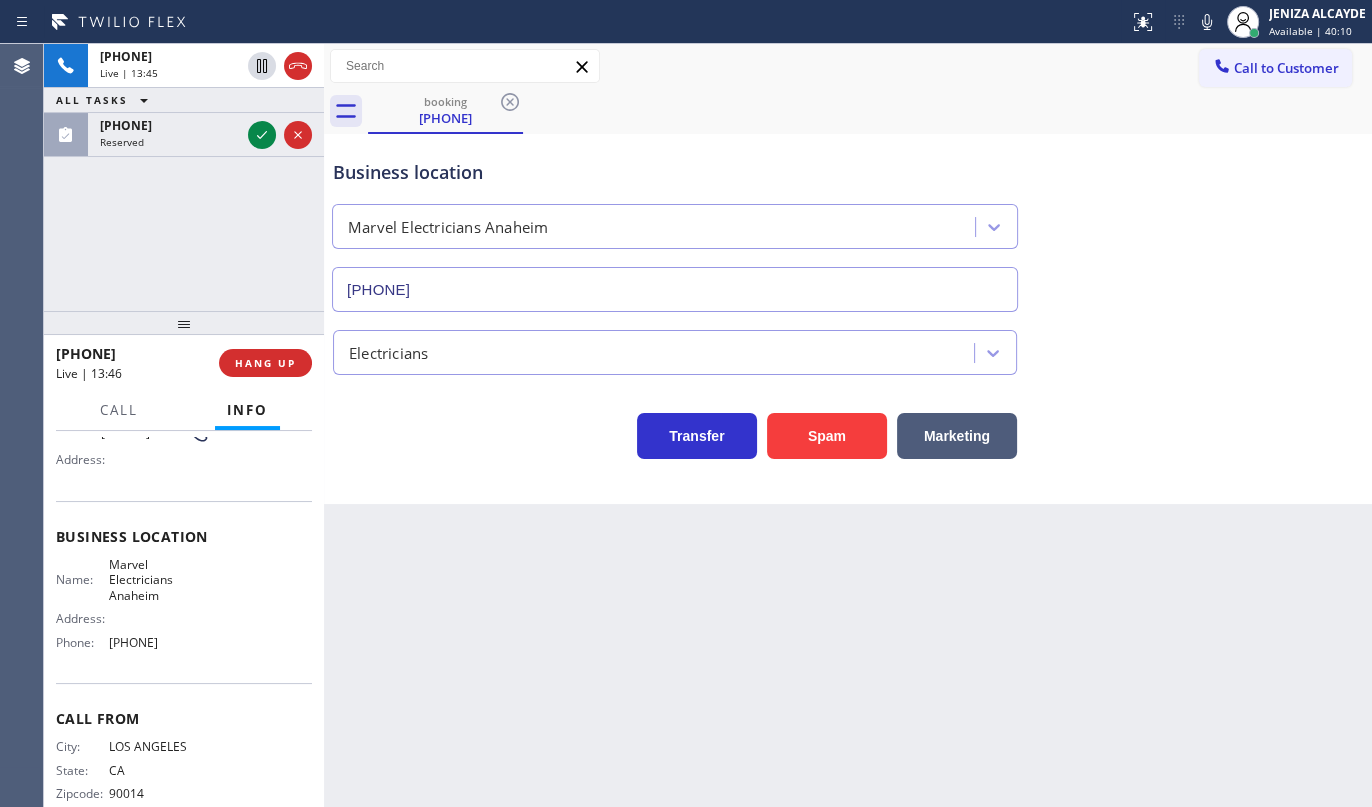 copy on "(714) 559-3783" 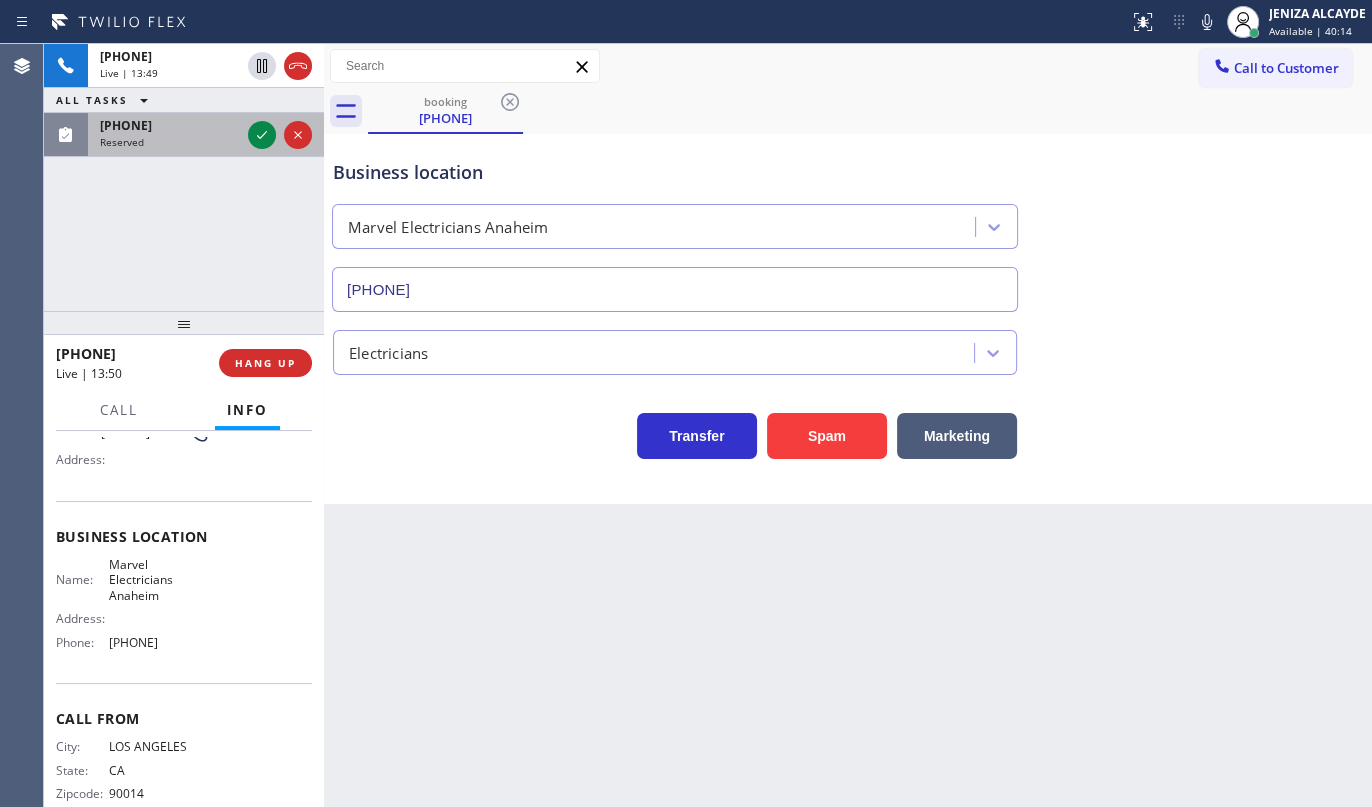 click on "Reserved" at bounding box center [170, 142] 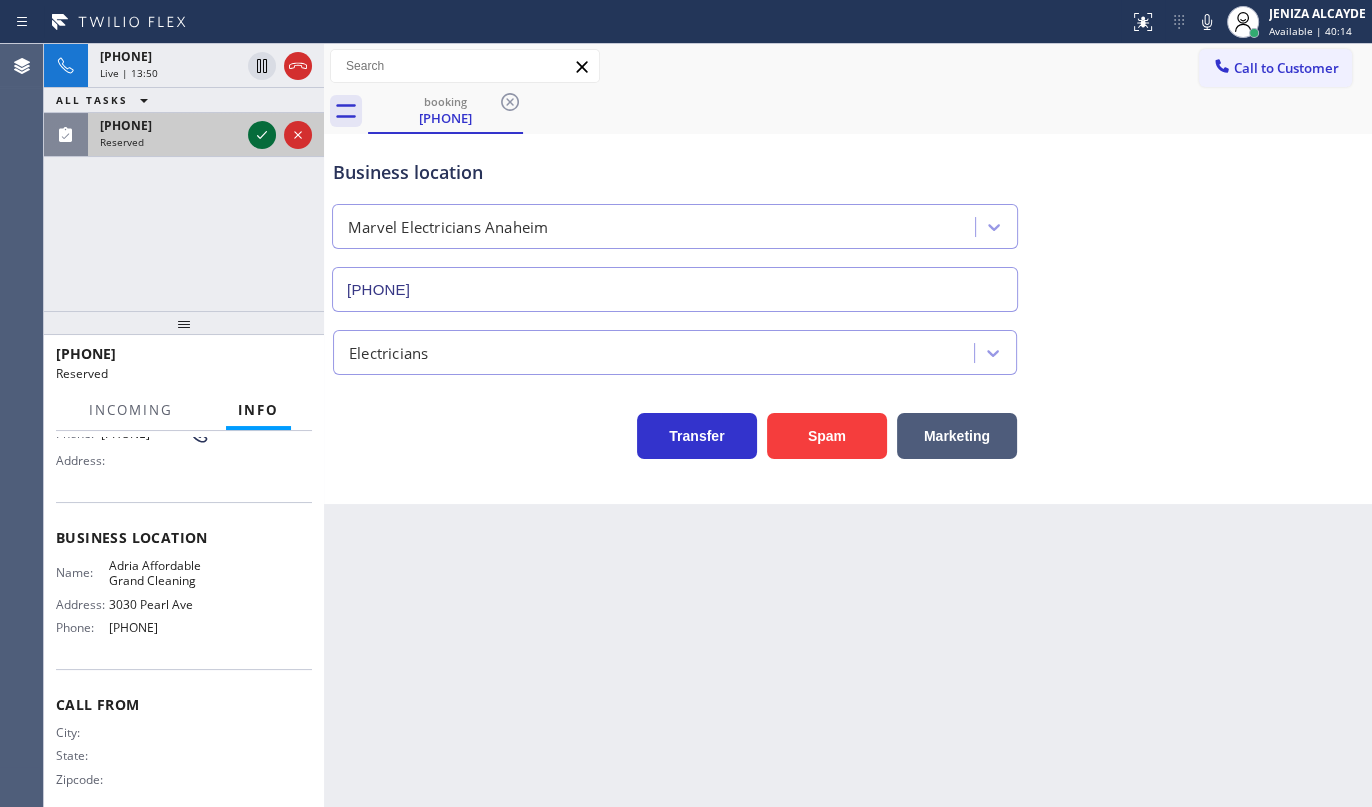 click 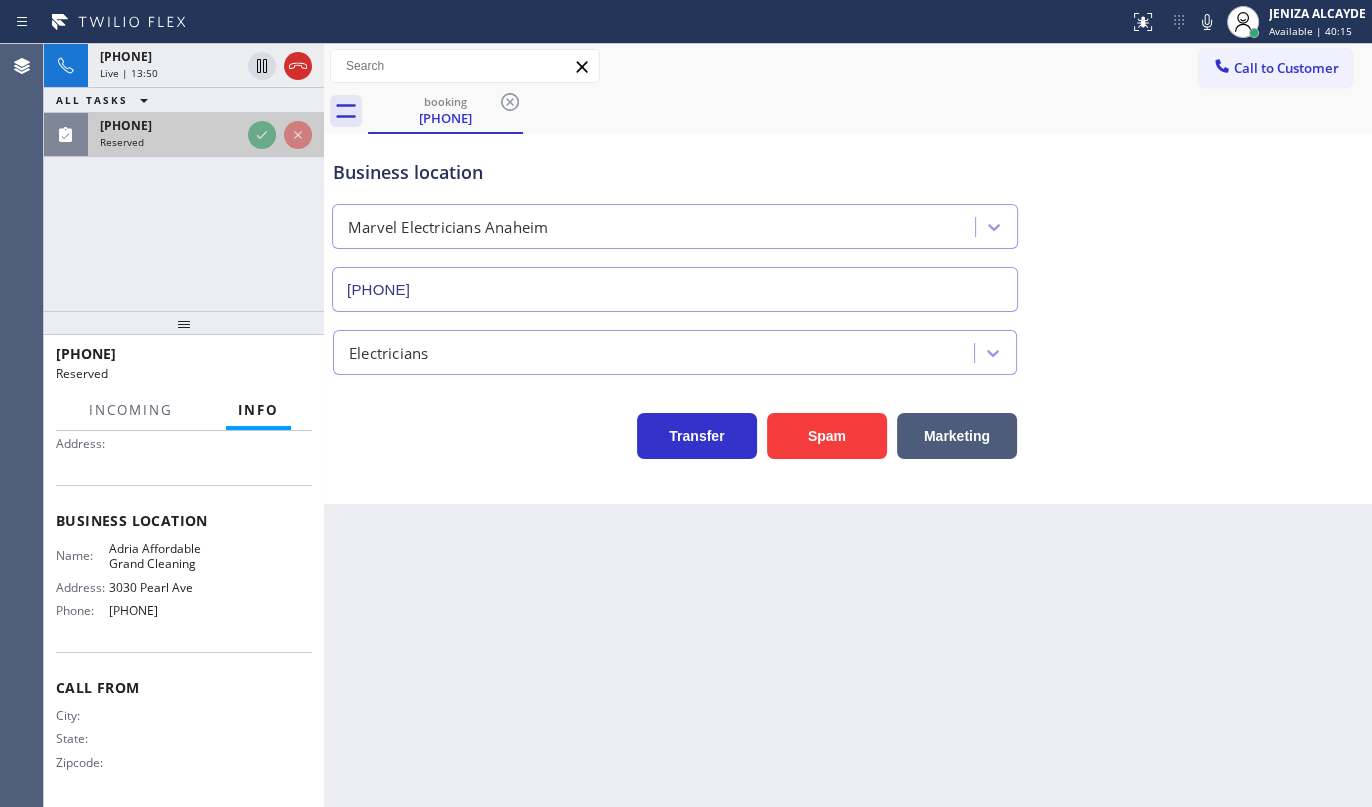 scroll, scrollTop: 198, scrollLeft: 0, axis: vertical 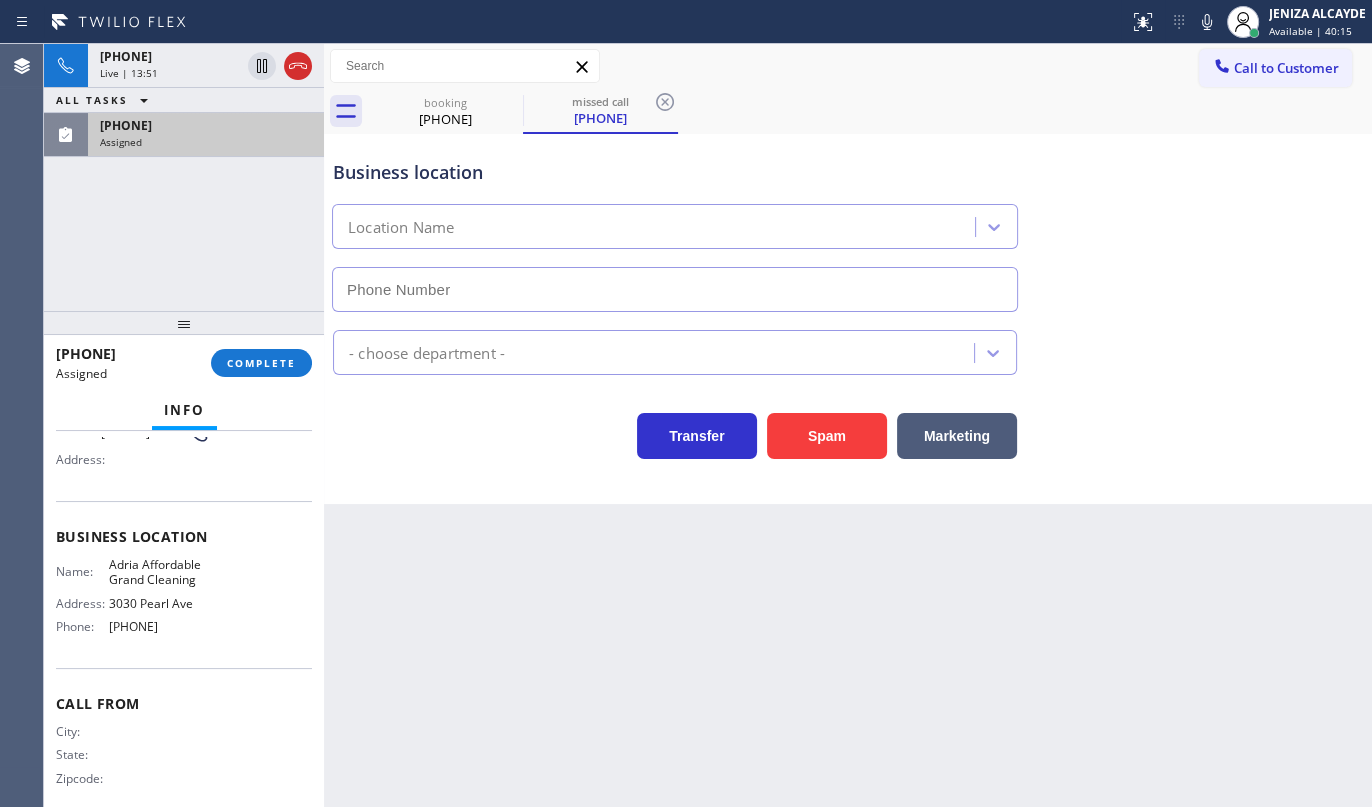 type on "(669) 201-9906" 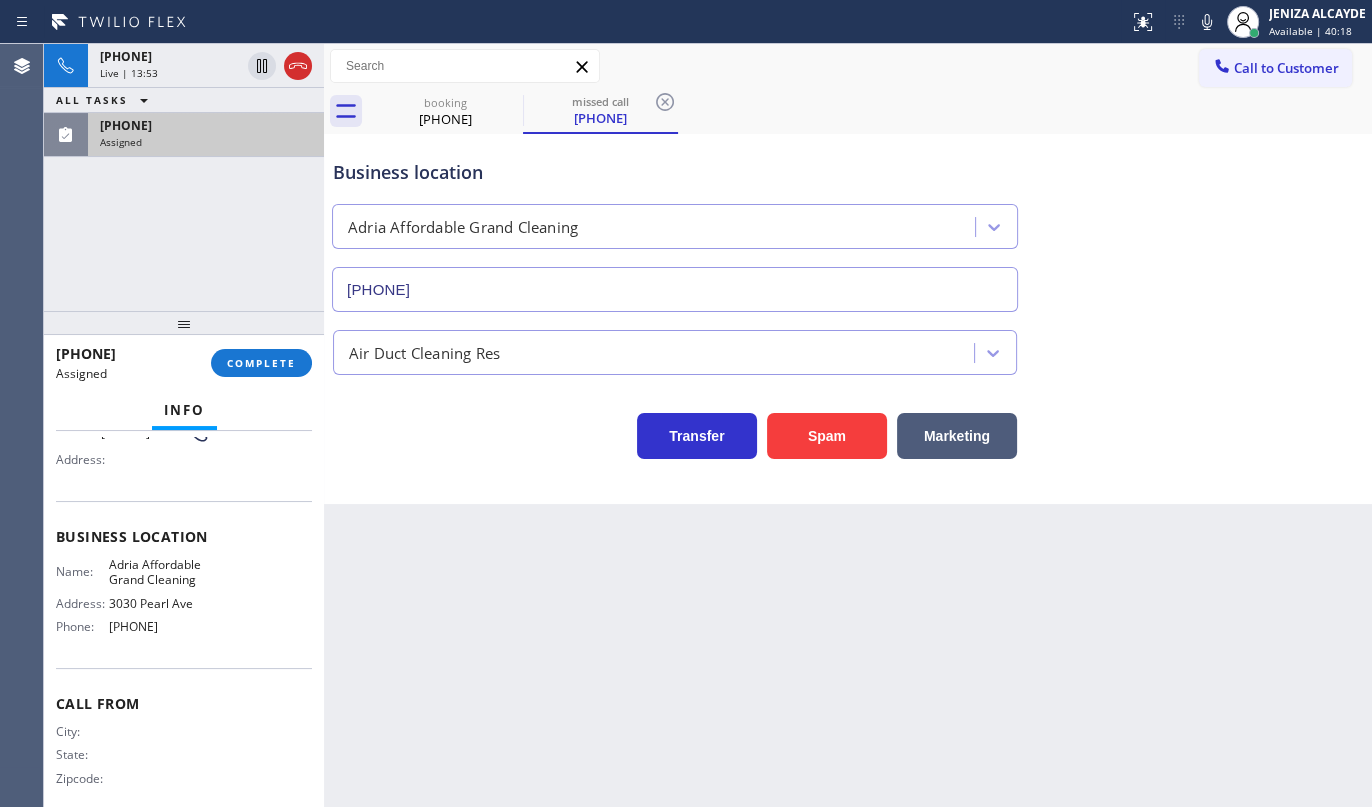 click on "Assigned" at bounding box center [206, 142] 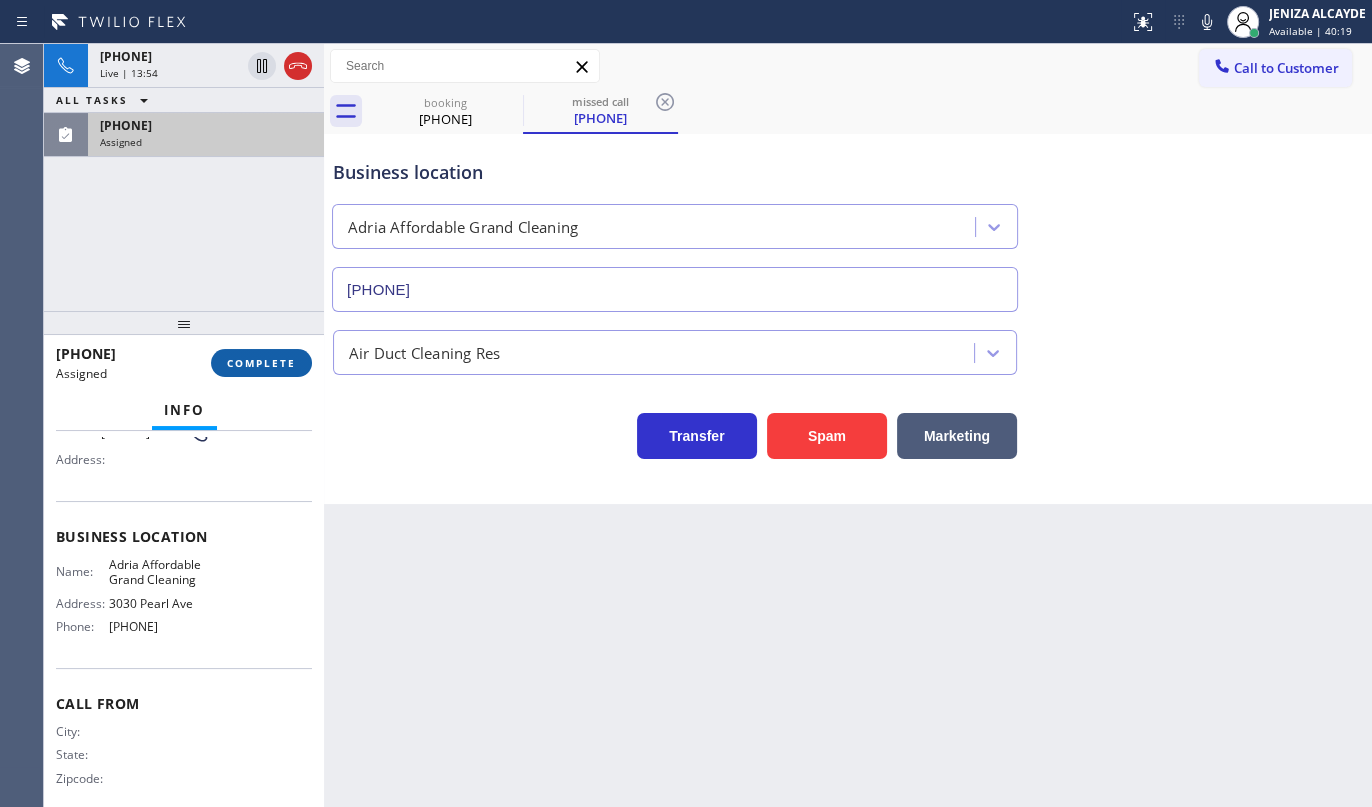click on "COMPLETE" at bounding box center [261, 363] 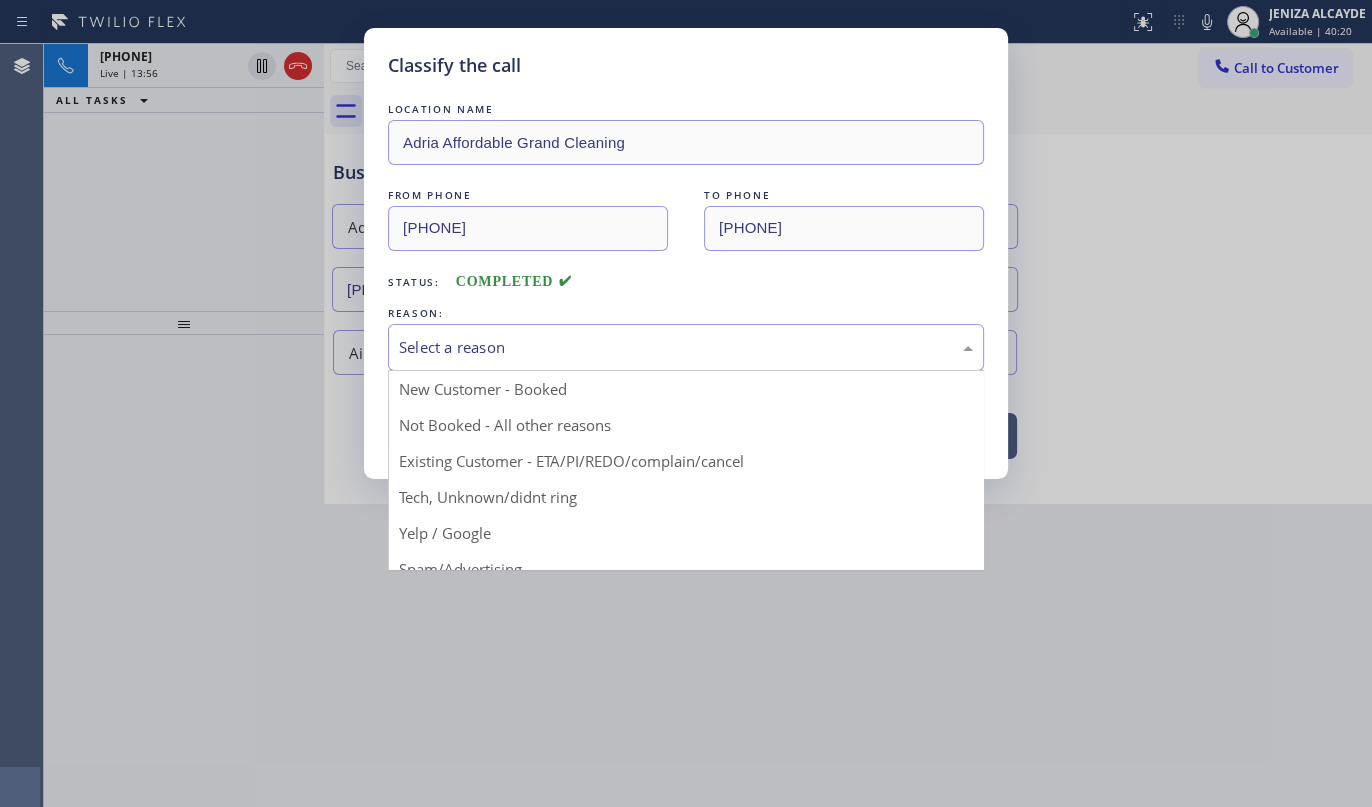 click on "Select a reason" at bounding box center (686, 347) 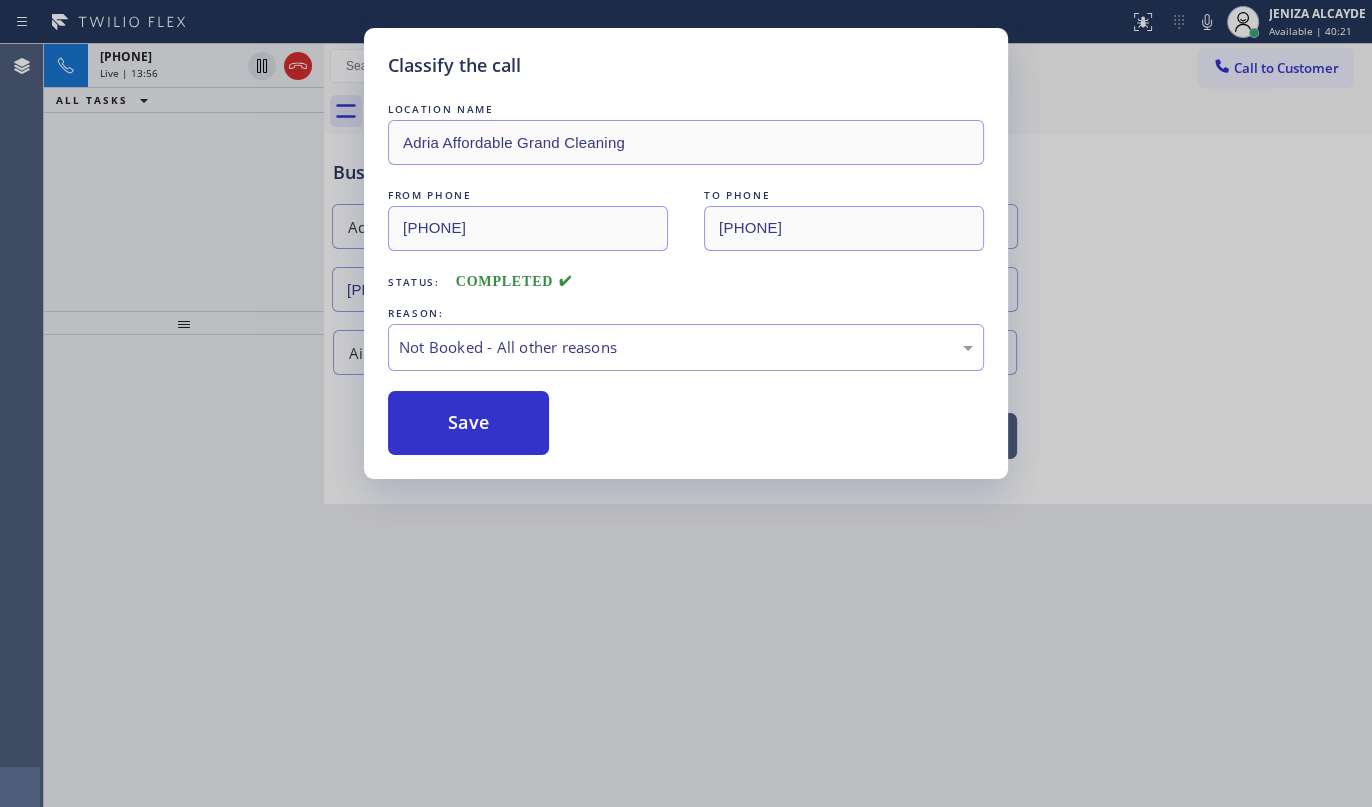 click on "Save" at bounding box center [468, 423] 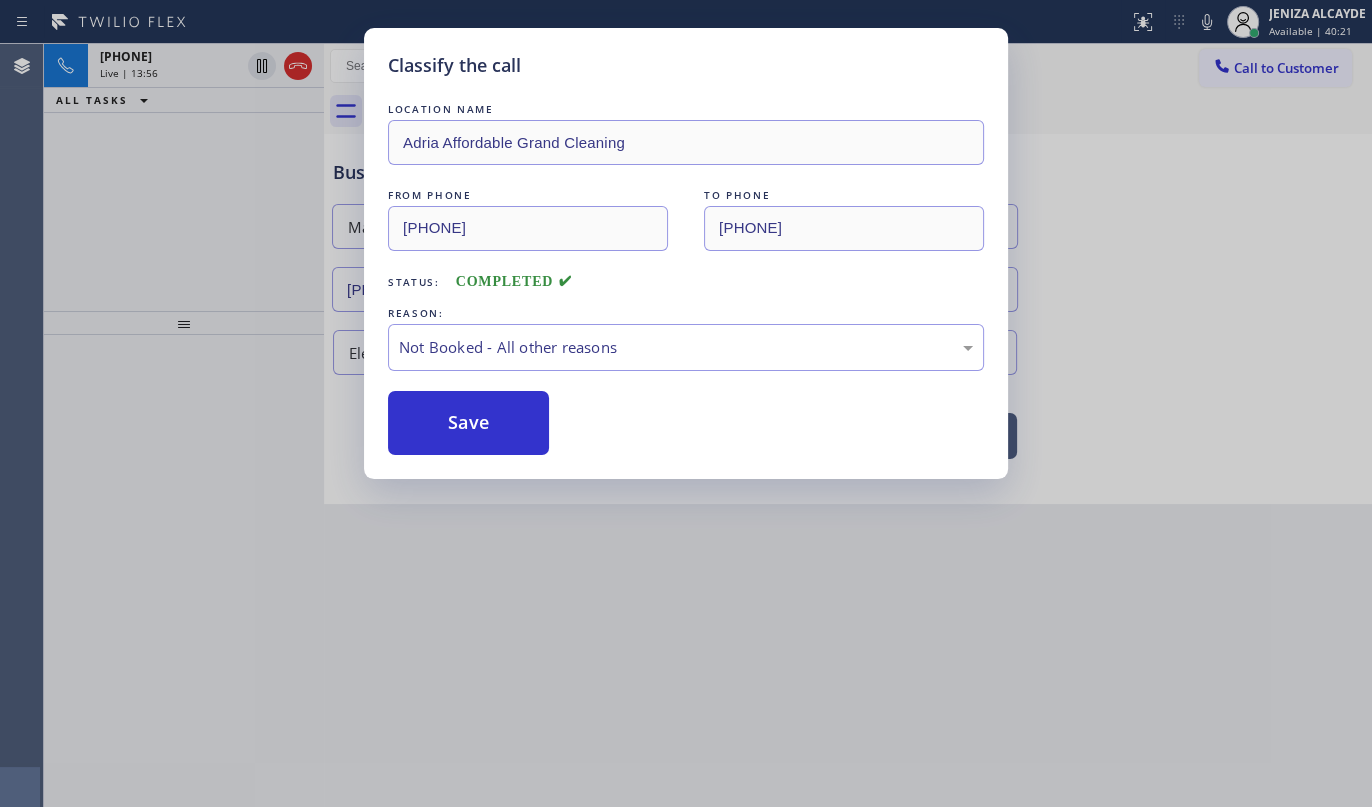 click on "Save" at bounding box center (468, 423) 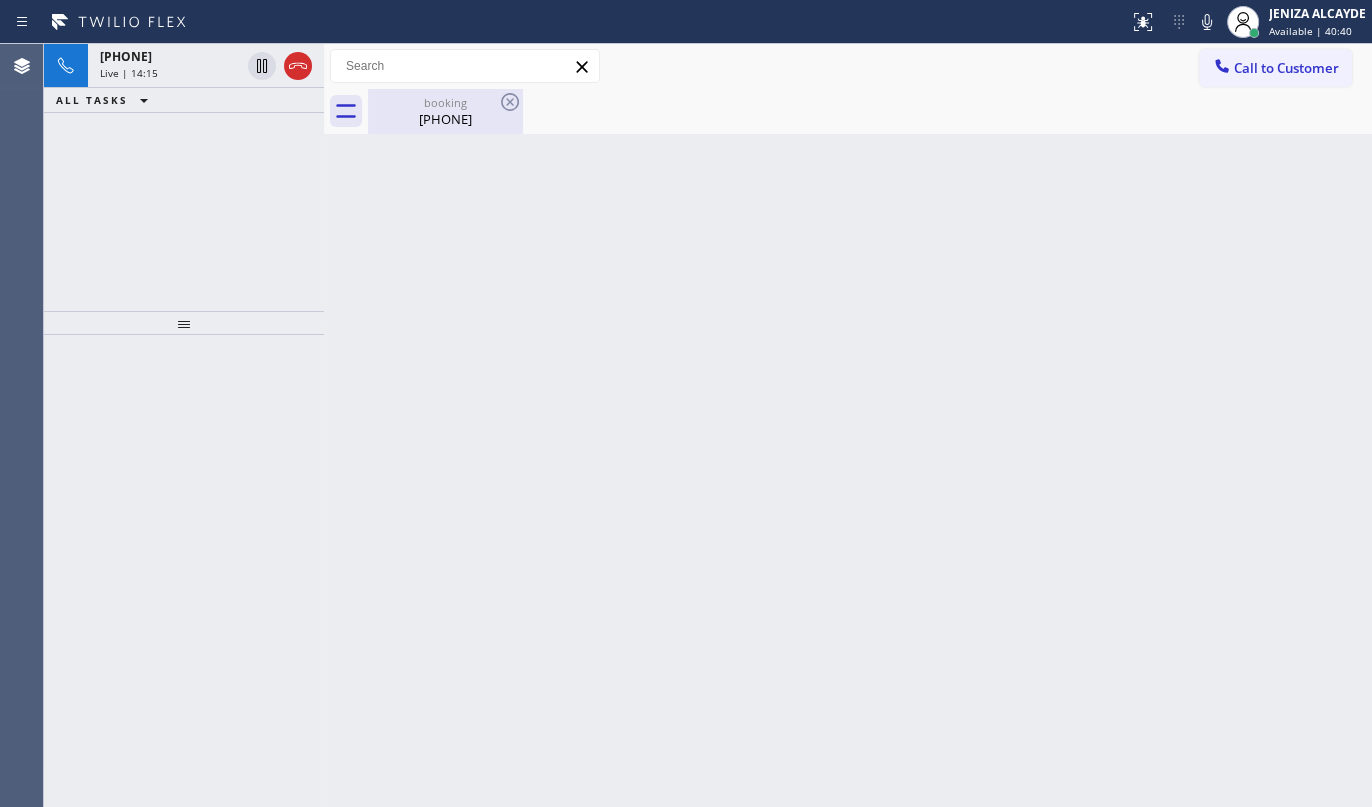 click on "booking (626) 371-4375" at bounding box center [445, 111] 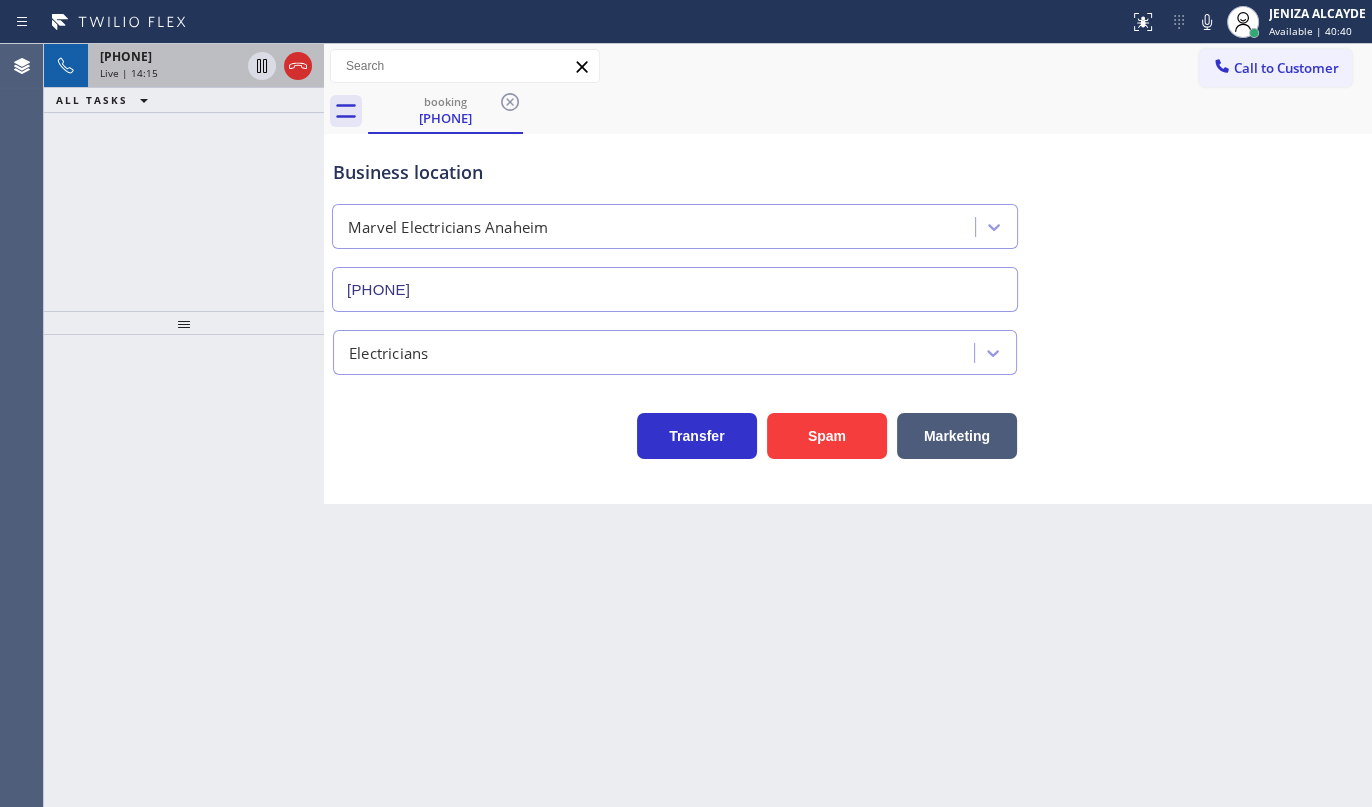 click on "Live | 14:15" at bounding box center [129, 73] 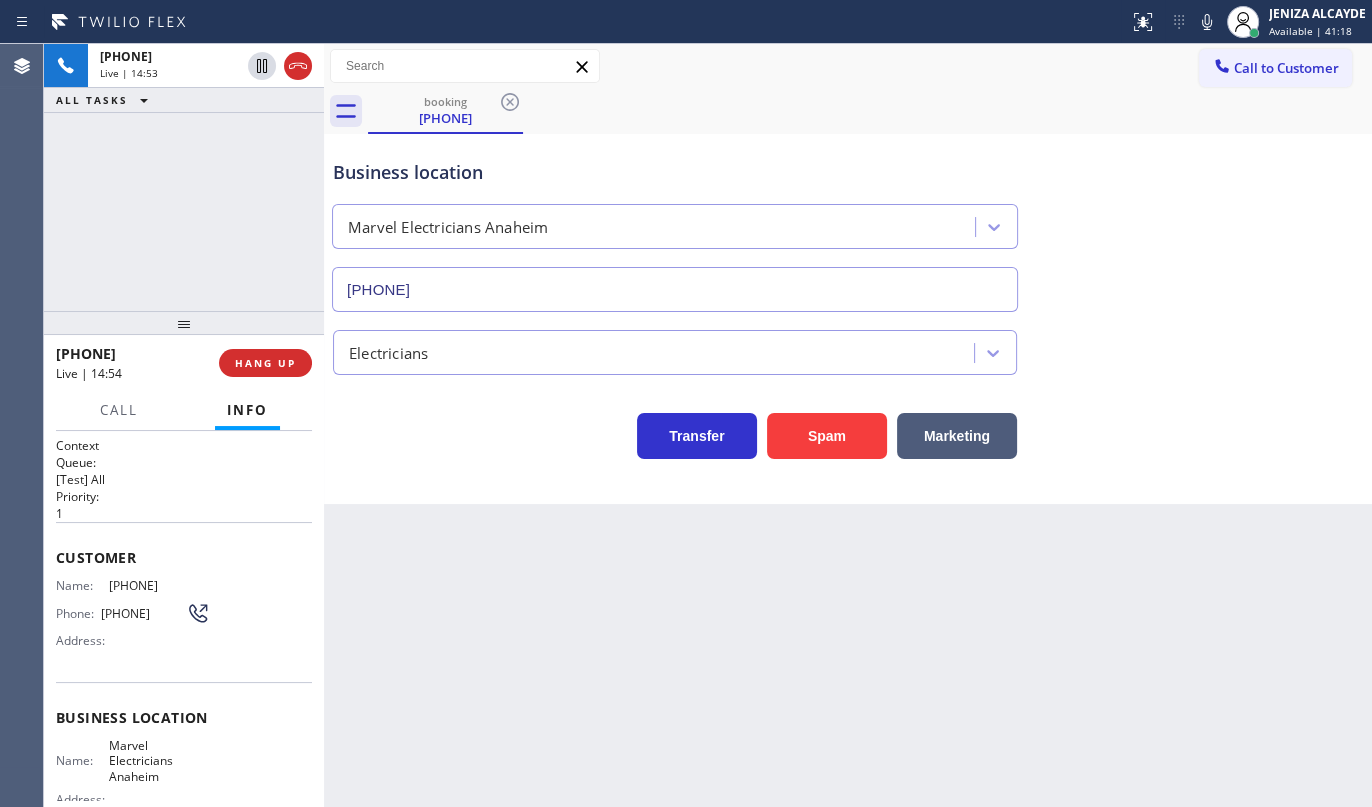 click on "Back to Dashboard Change Sender ID Customers Technicians Select a contact Outbound call Technician Search Technician Your caller id phone number Your caller id phone number Call Technician info Name   Phone none Address none Change Sender ID HVAC +18559994417 5 Star Appliance +18557314952 Appliance Repair +18554611149 Plumbing +18889090120 Air Duct Cleaning +18006865038  Electricians +18005688664 Cancel Change Check personal SMS Reset Change booking (626) 371-4375 Call to Customer Outbound call Location Search location Your caller id phone number Customer number Call Outbound call Technician Search Technician Your caller id phone number Your caller id phone number Call booking (626) 371-4375 Business location Marvel Electricians Anaheim (714) 559-3783 Electricians Transfer Spam Marketing" at bounding box center [848, 425] 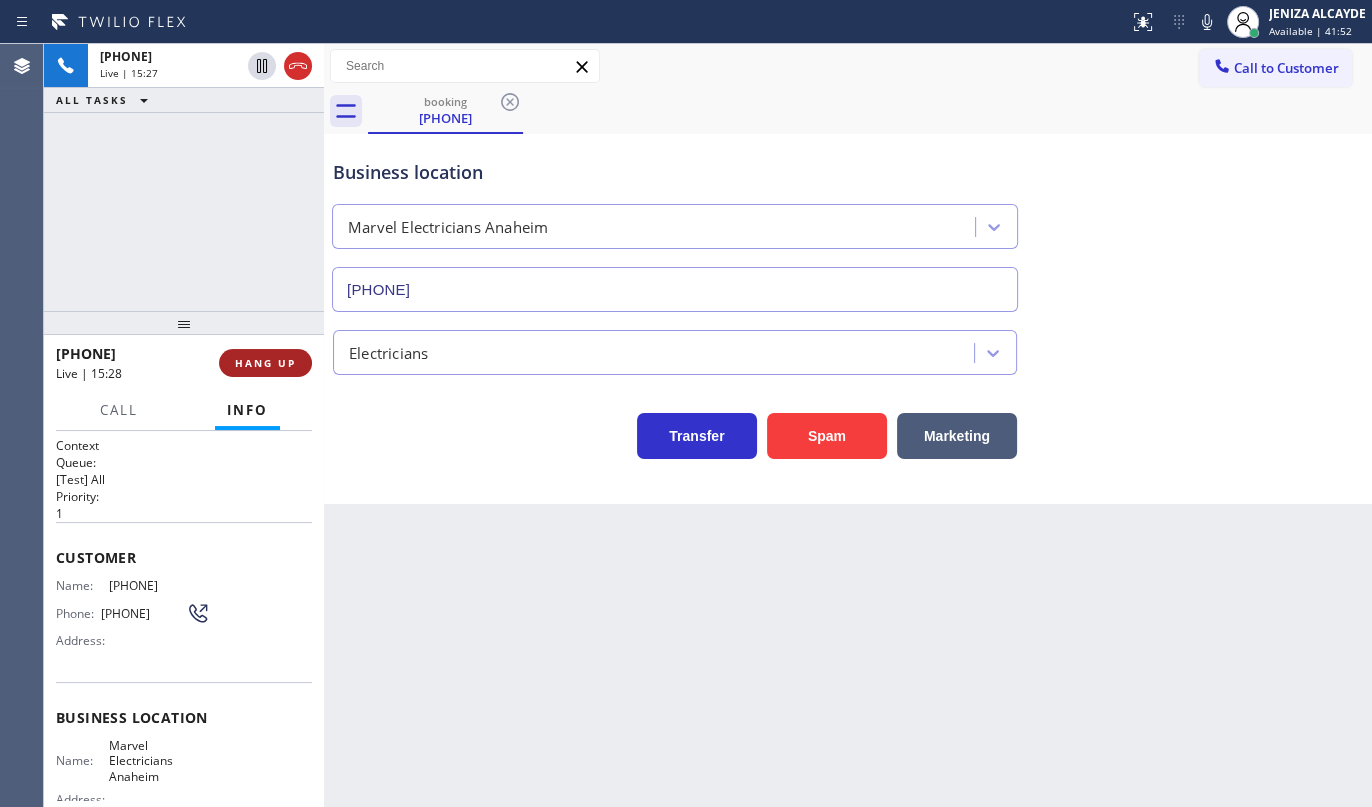 click on "HANG UP" at bounding box center [265, 363] 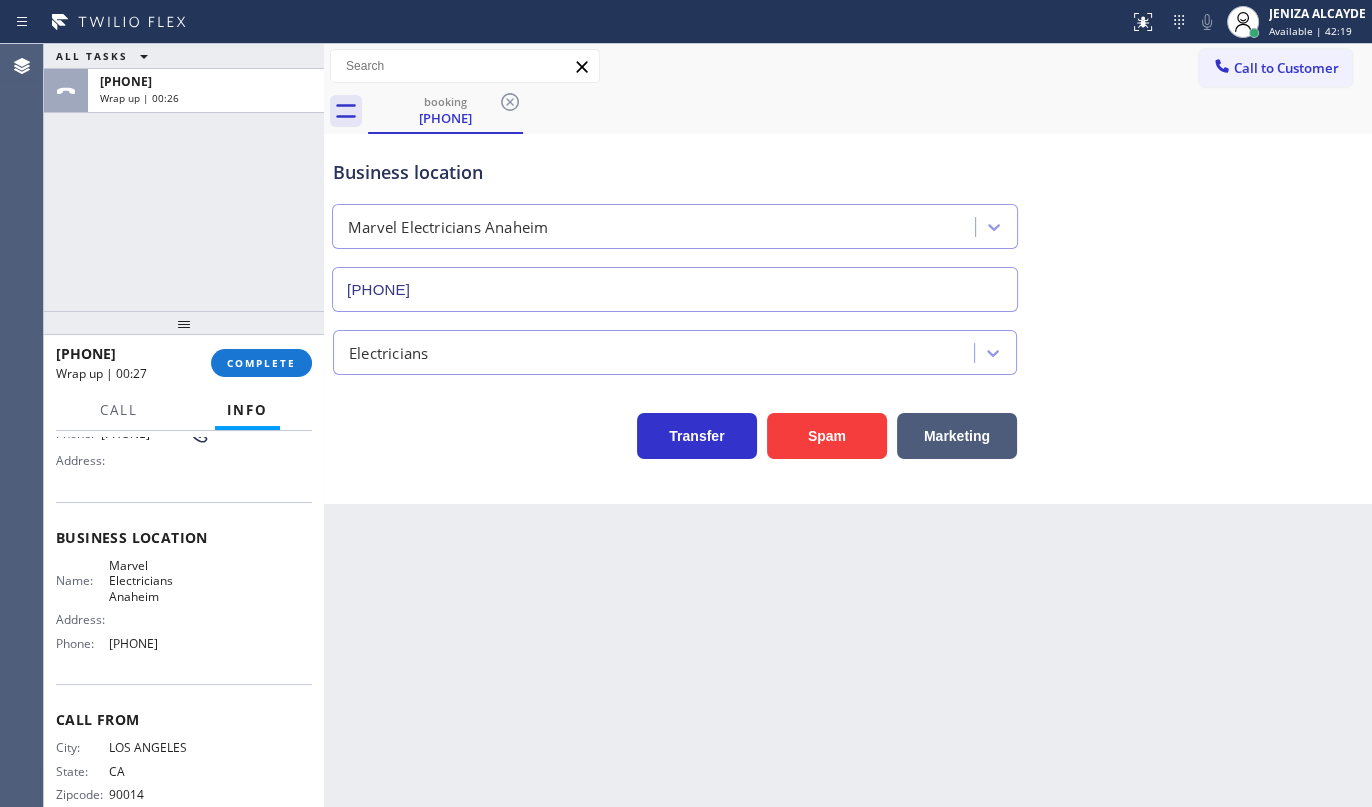 scroll, scrollTop: 181, scrollLeft: 0, axis: vertical 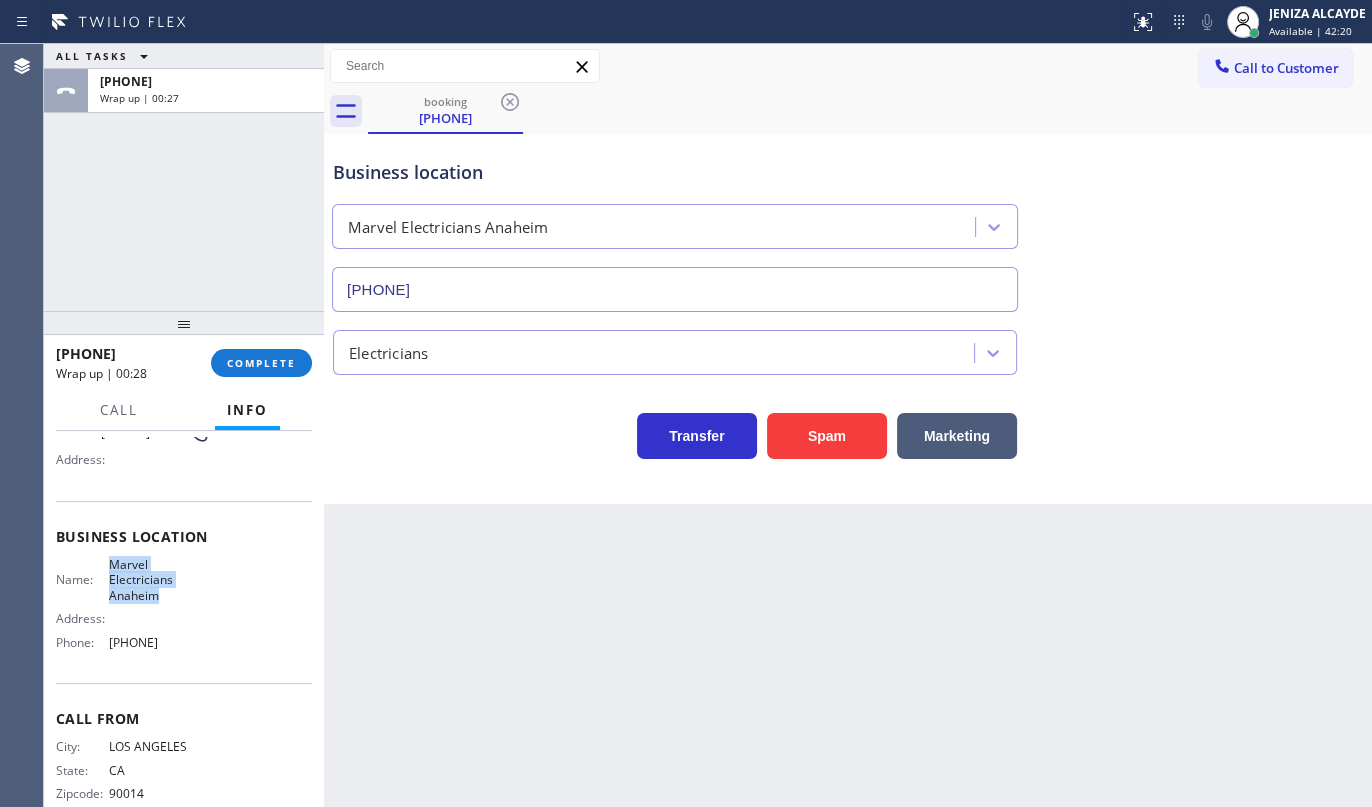 drag, startPoint x: 104, startPoint y: 562, endPoint x: 175, endPoint y: 599, distance: 80.06248 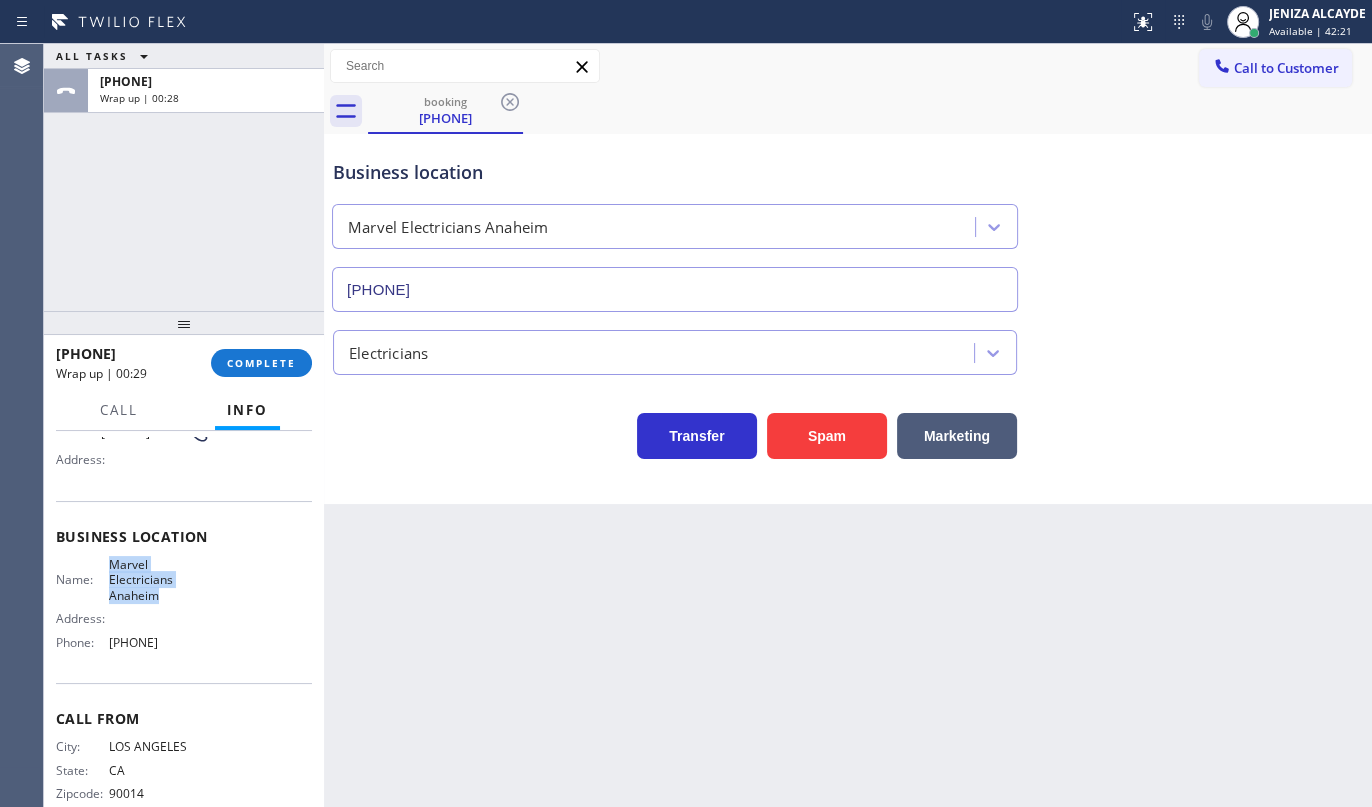 copy on "Marvel Electricians Anaheim" 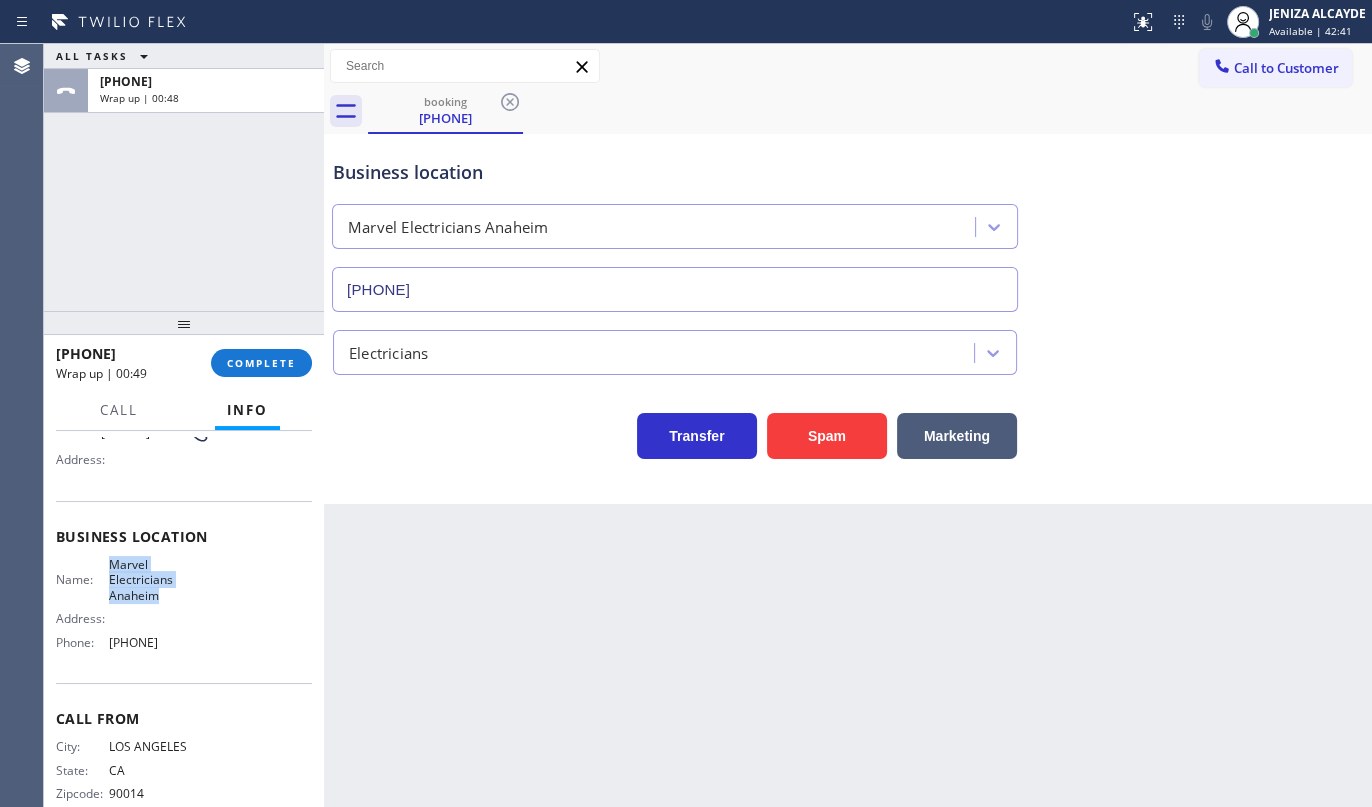 scroll, scrollTop: 218, scrollLeft: 0, axis: vertical 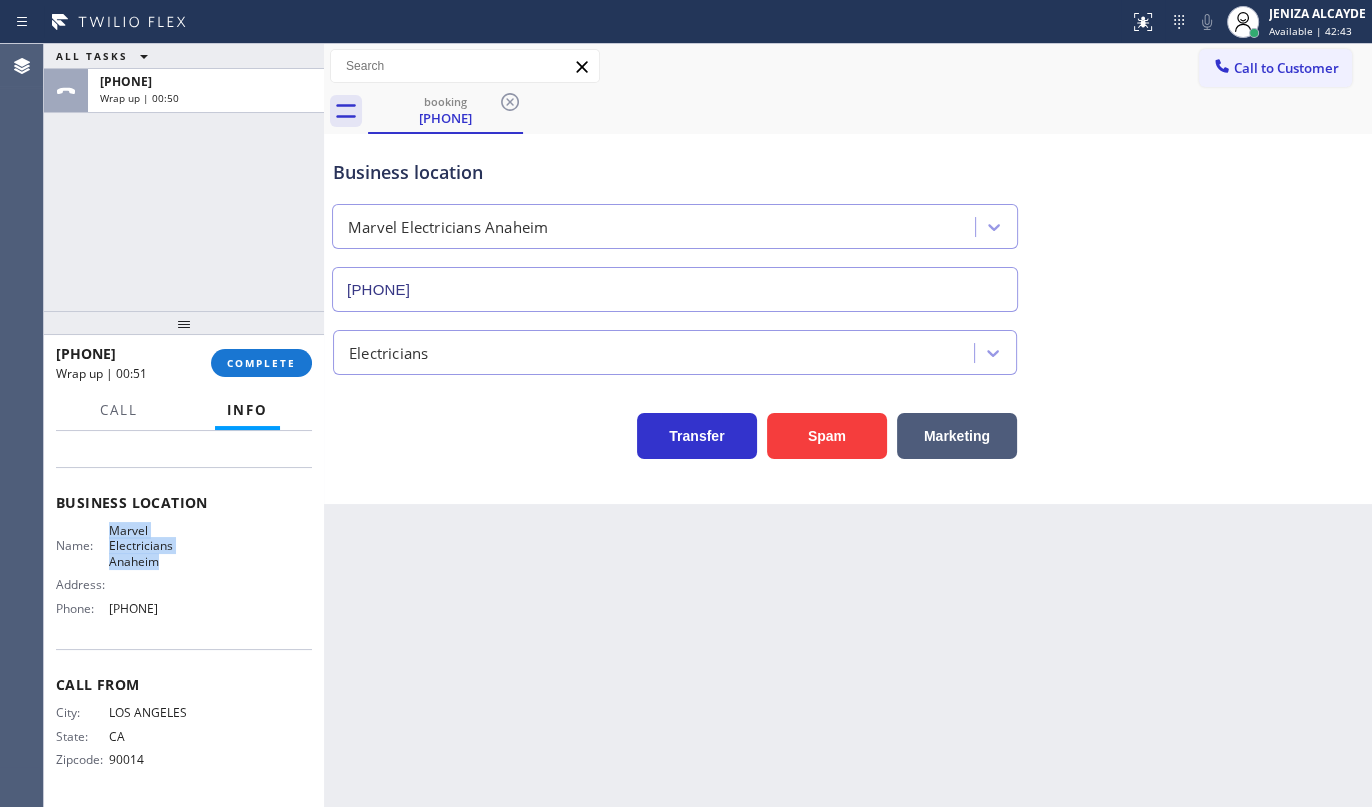 drag, startPoint x: 110, startPoint y: 600, endPoint x: 242, endPoint y: 610, distance: 132.37825 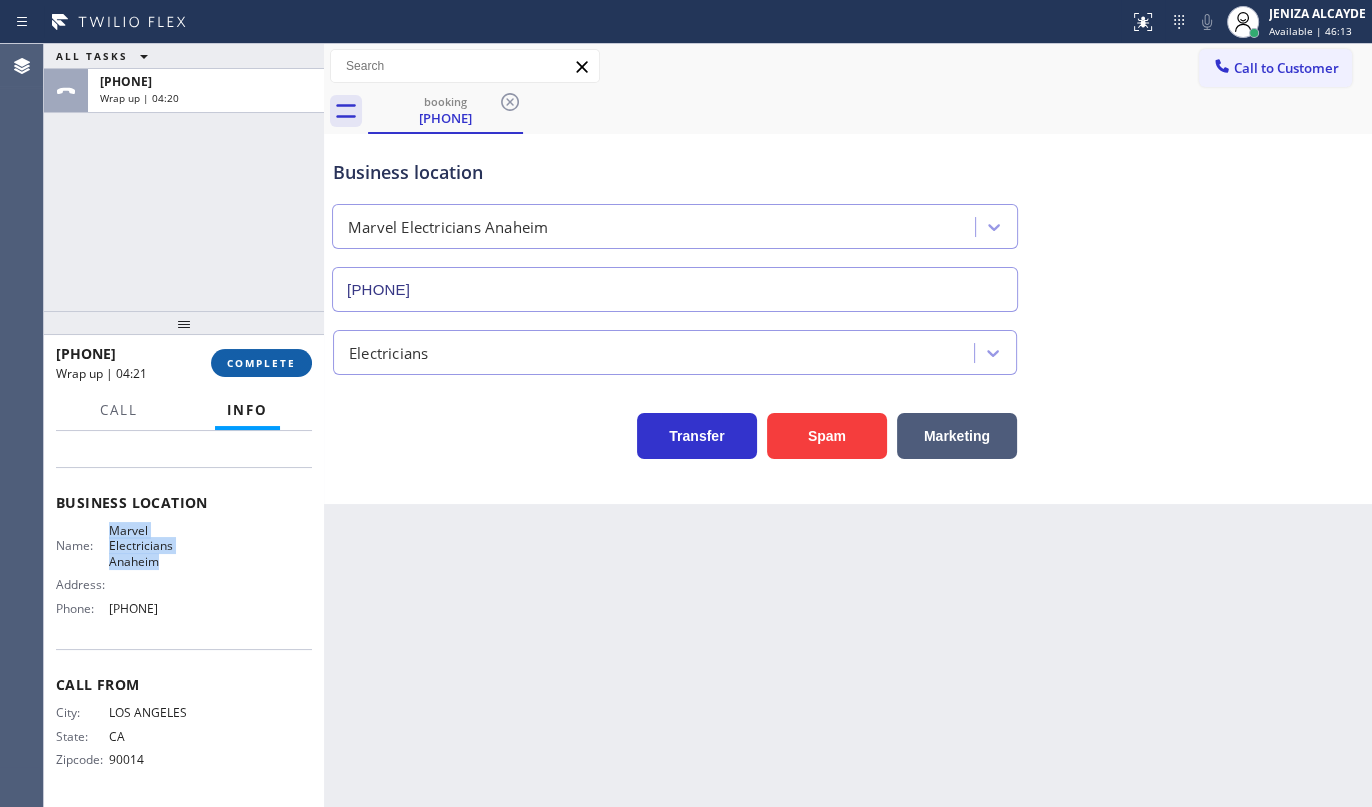 click on "COMPLETE" at bounding box center (261, 363) 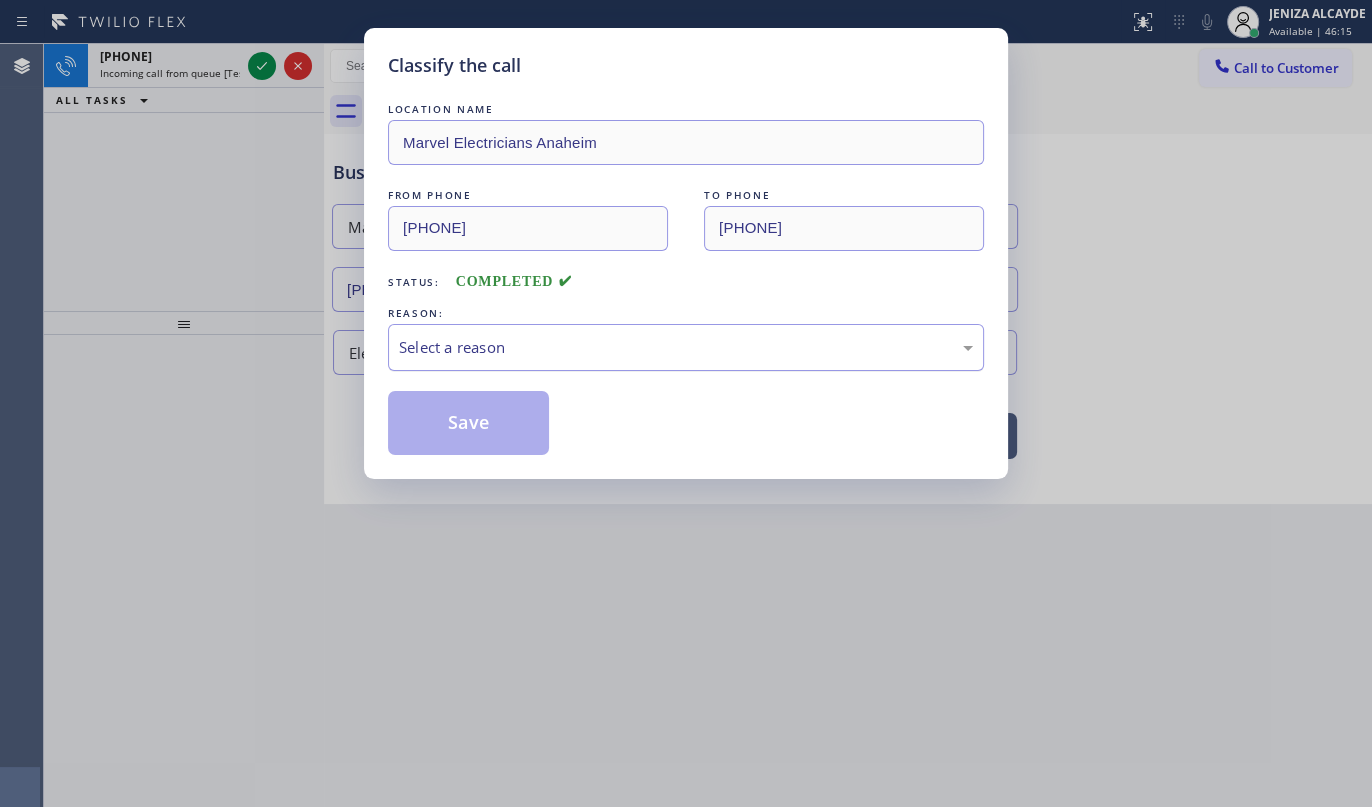 click on "Select a reason" at bounding box center [686, 347] 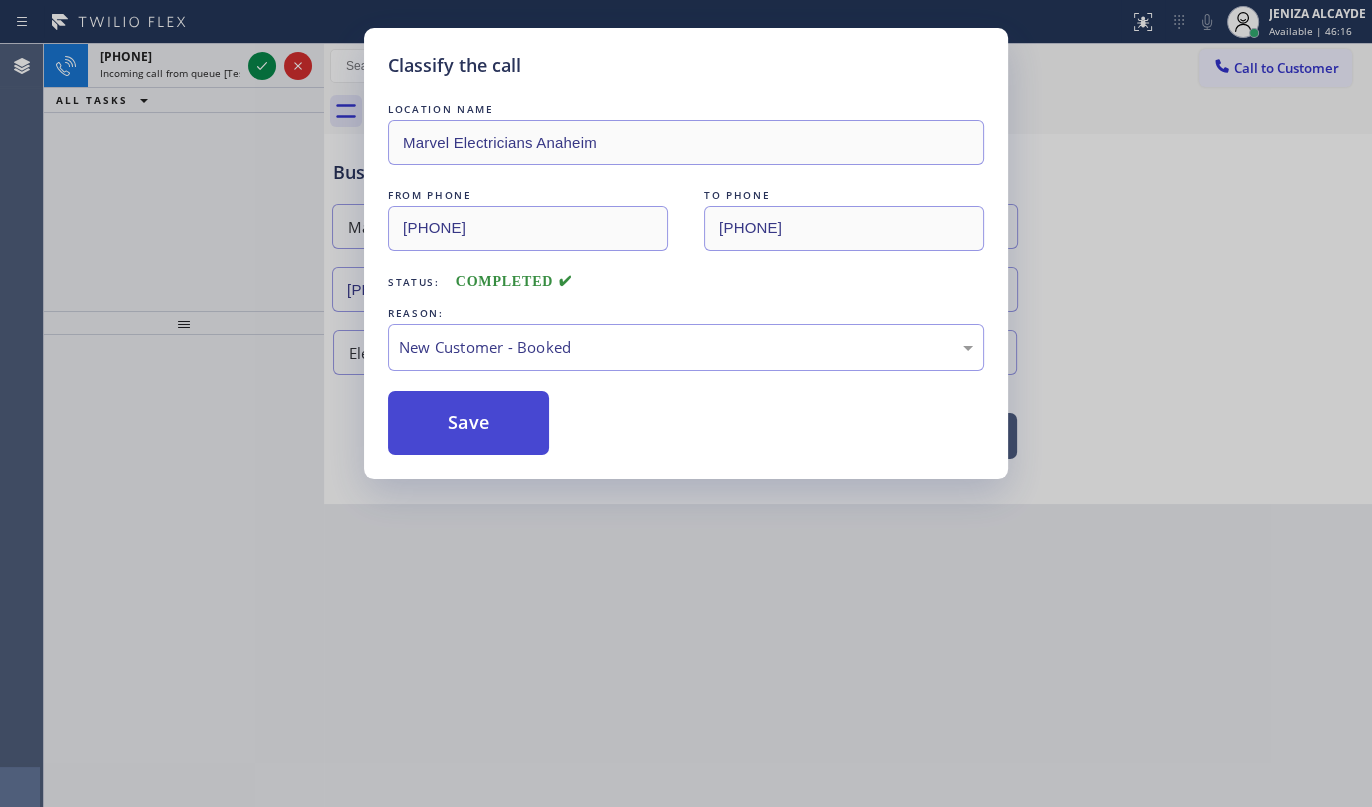 click on "Save" at bounding box center (468, 423) 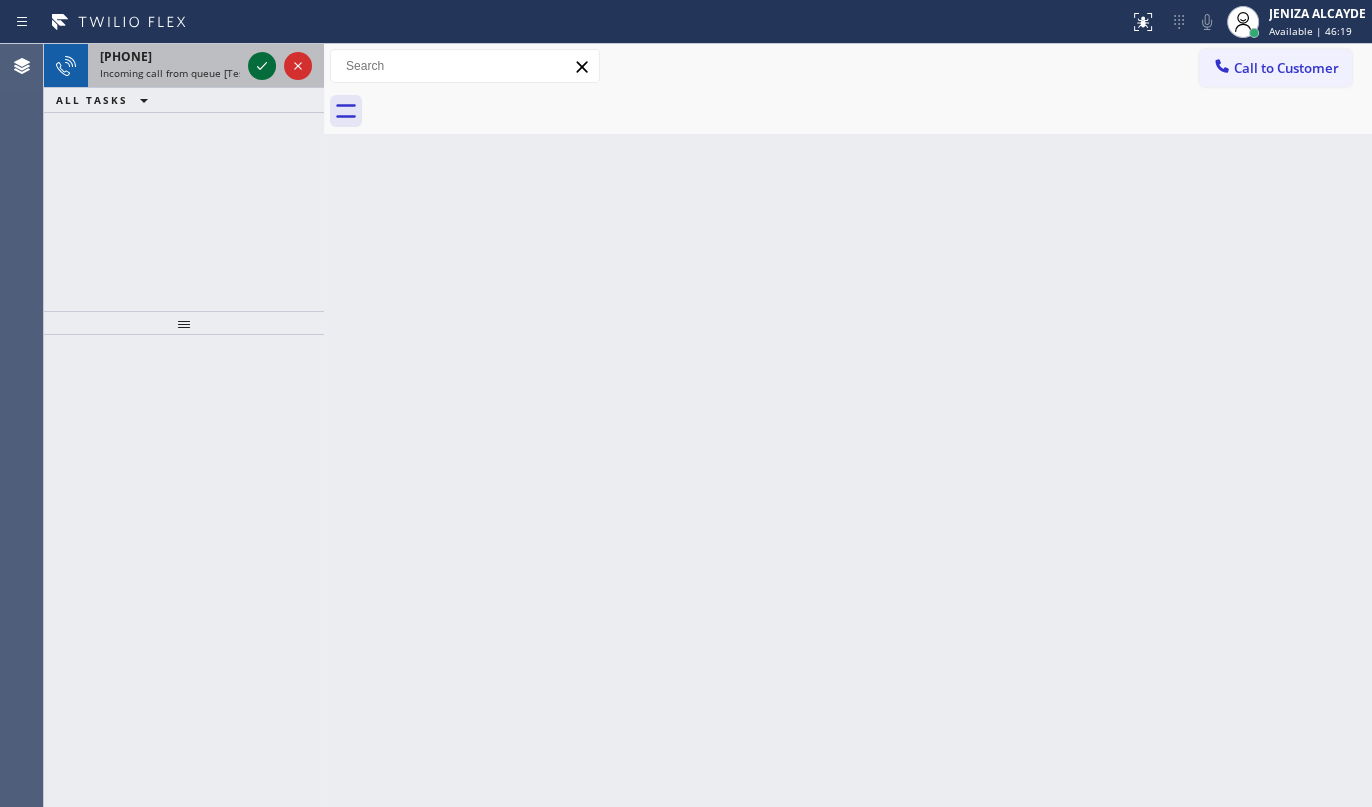 click 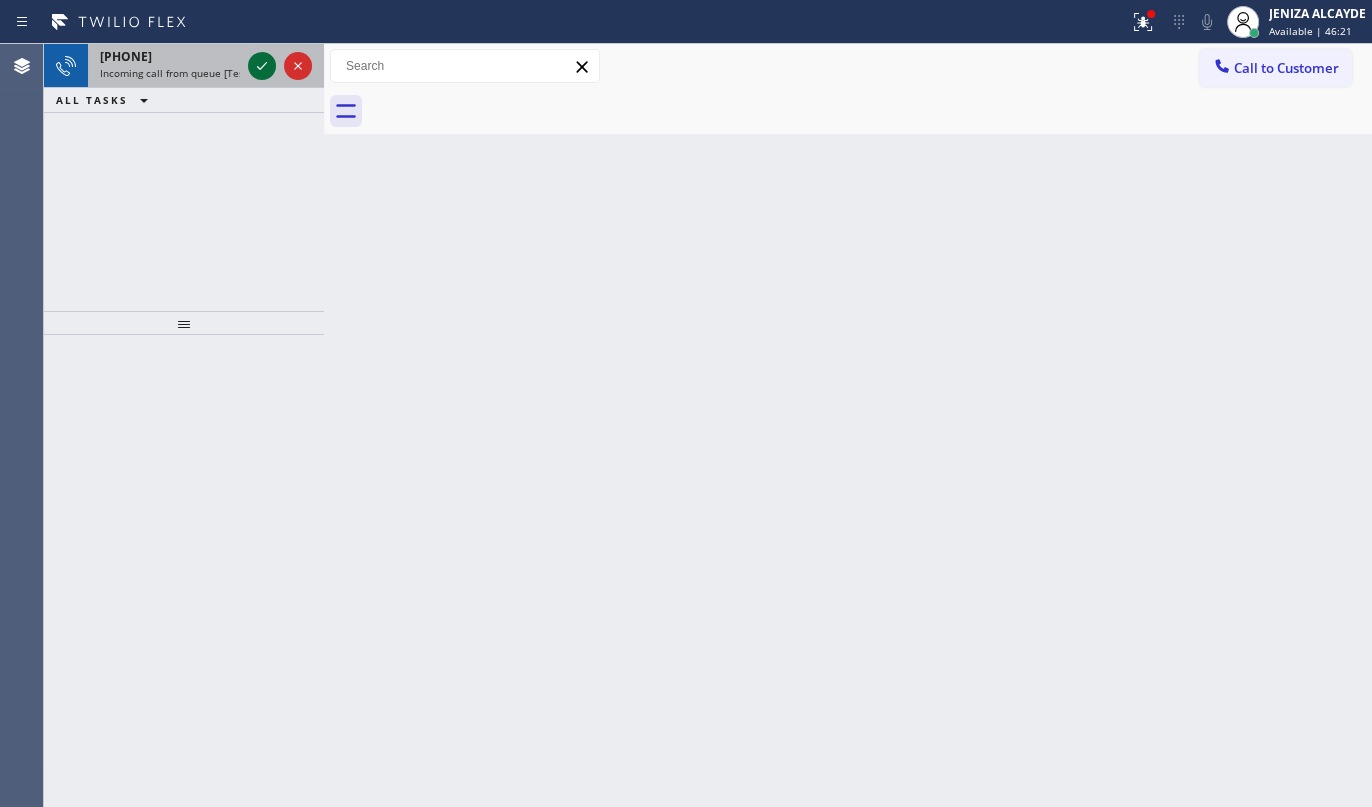 click 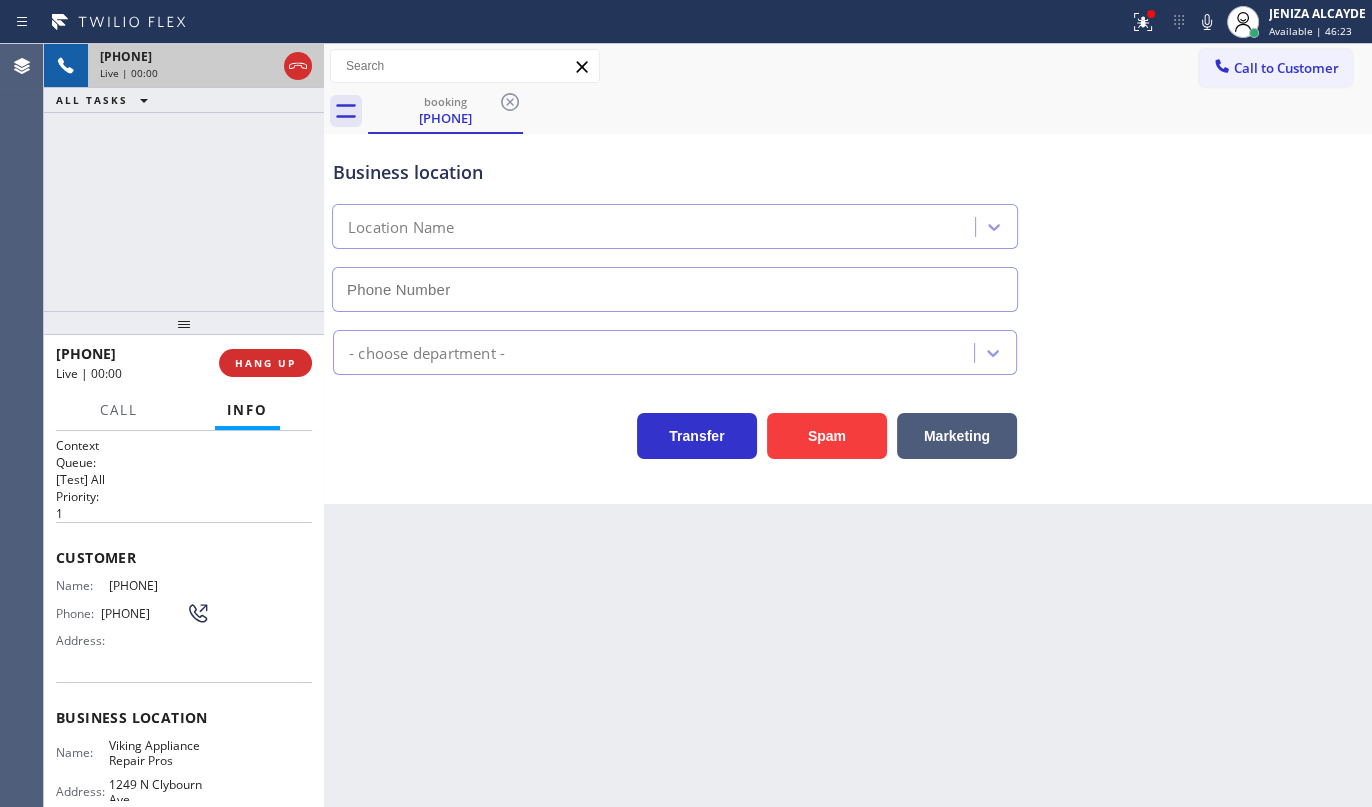 type on "(855) 666-9755" 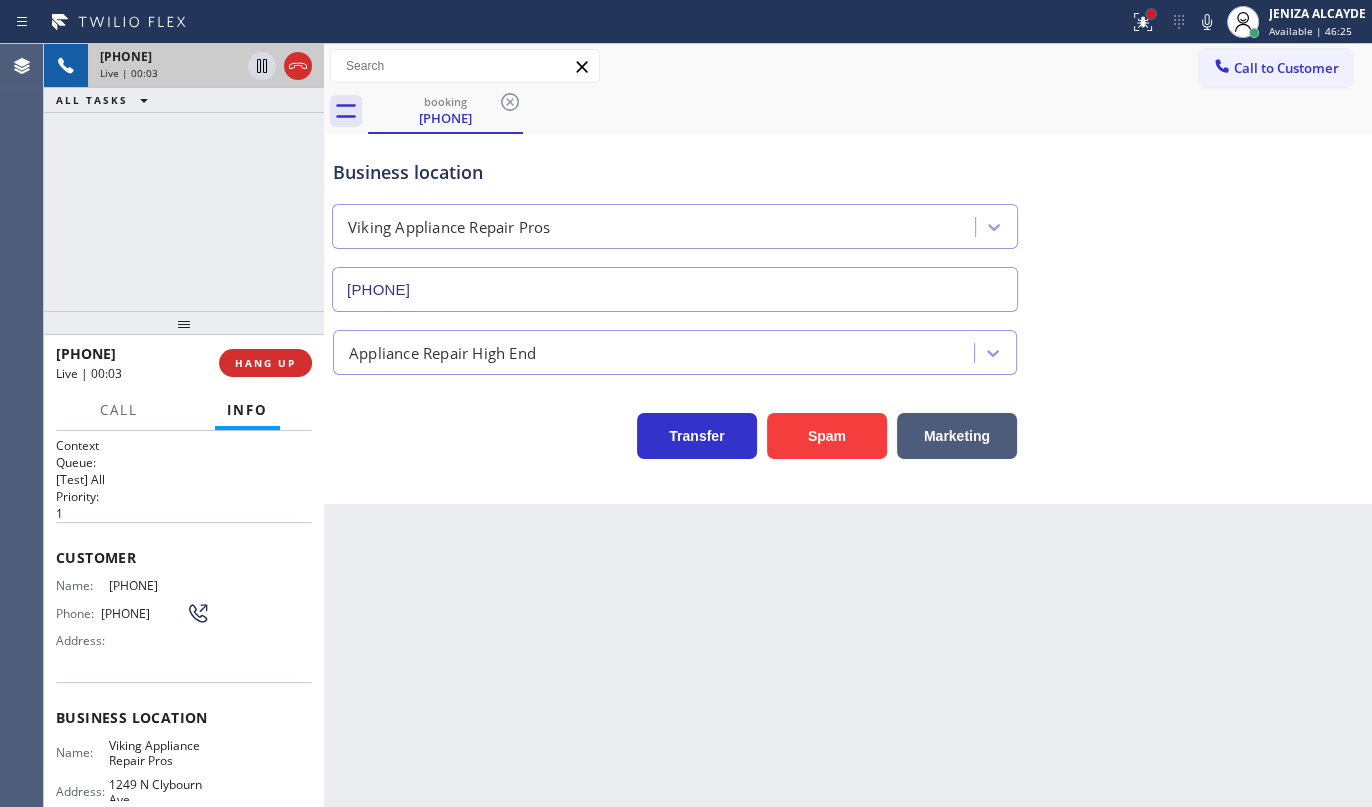 click at bounding box center (1151, 14) 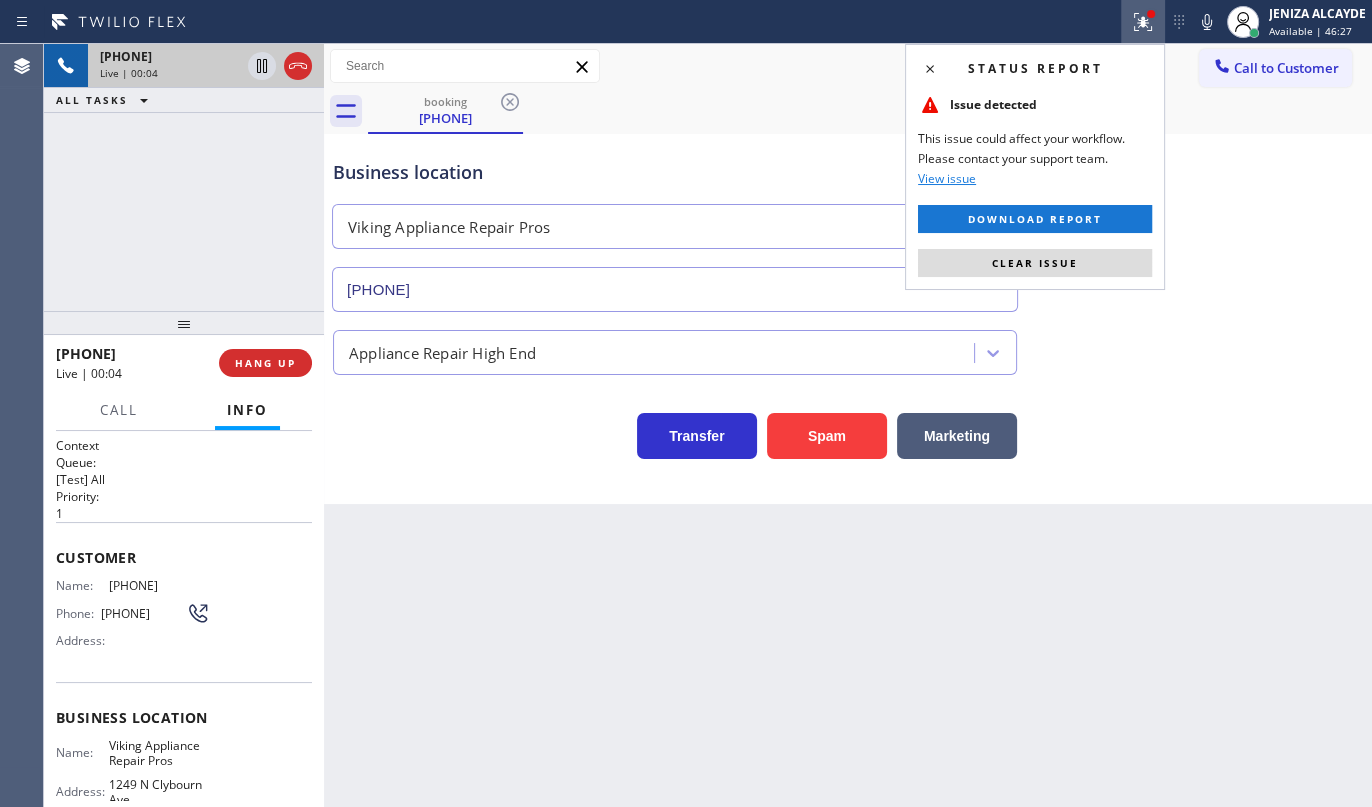click on "Clear issue" at bounding box center [1035, 263] 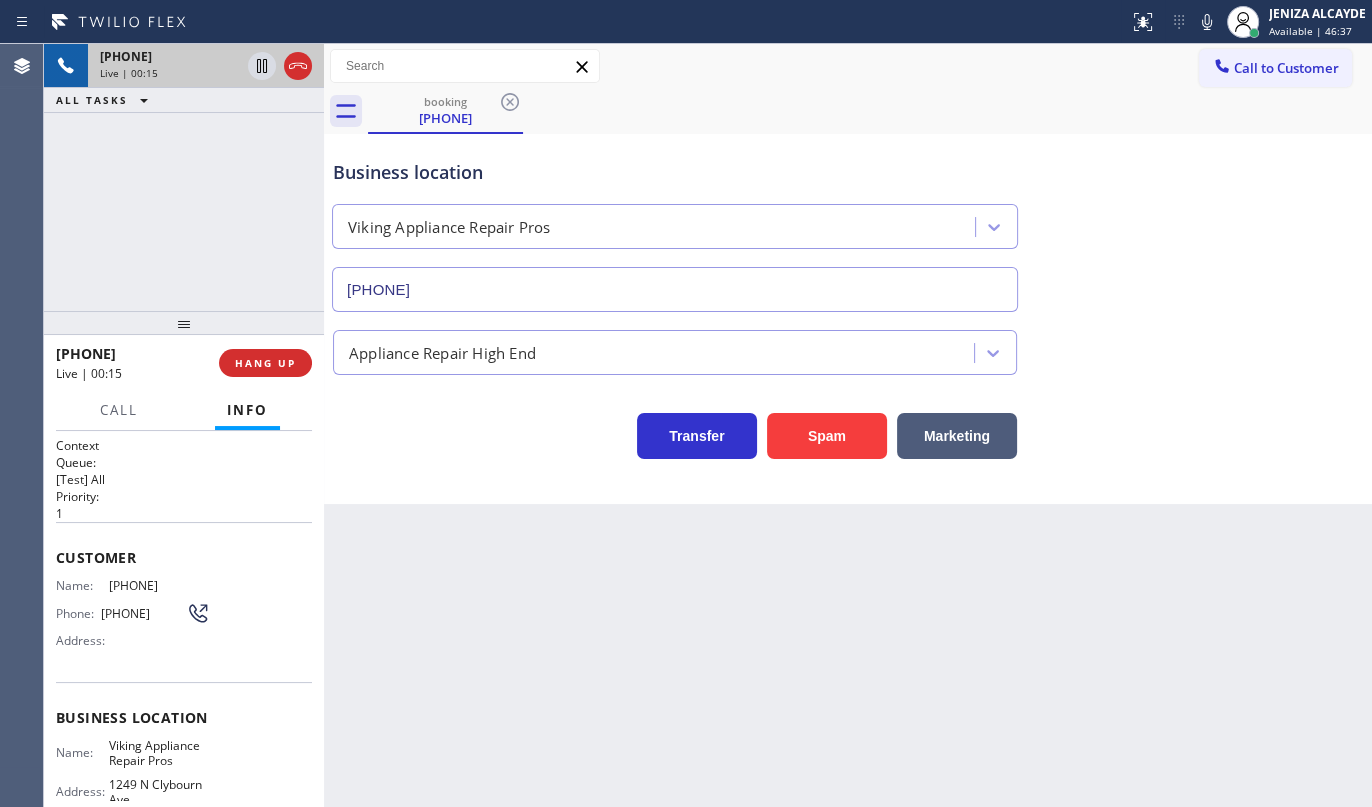 click on "Transfer Spam Marketing" at bounding box center [848, 427] 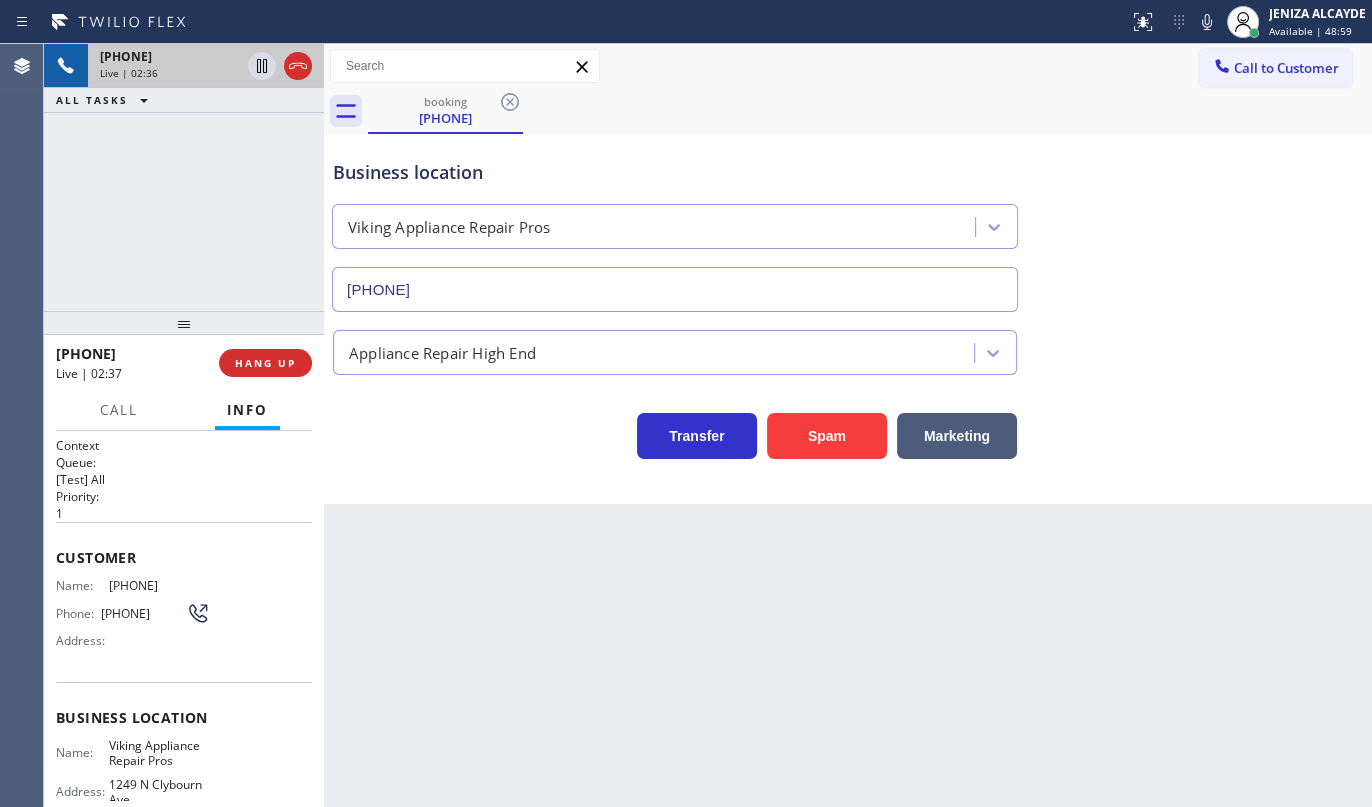 drag, startPoint x: 105, startPoint y: 581, endPoint x: 235, endPoint y: 581, distance: 130 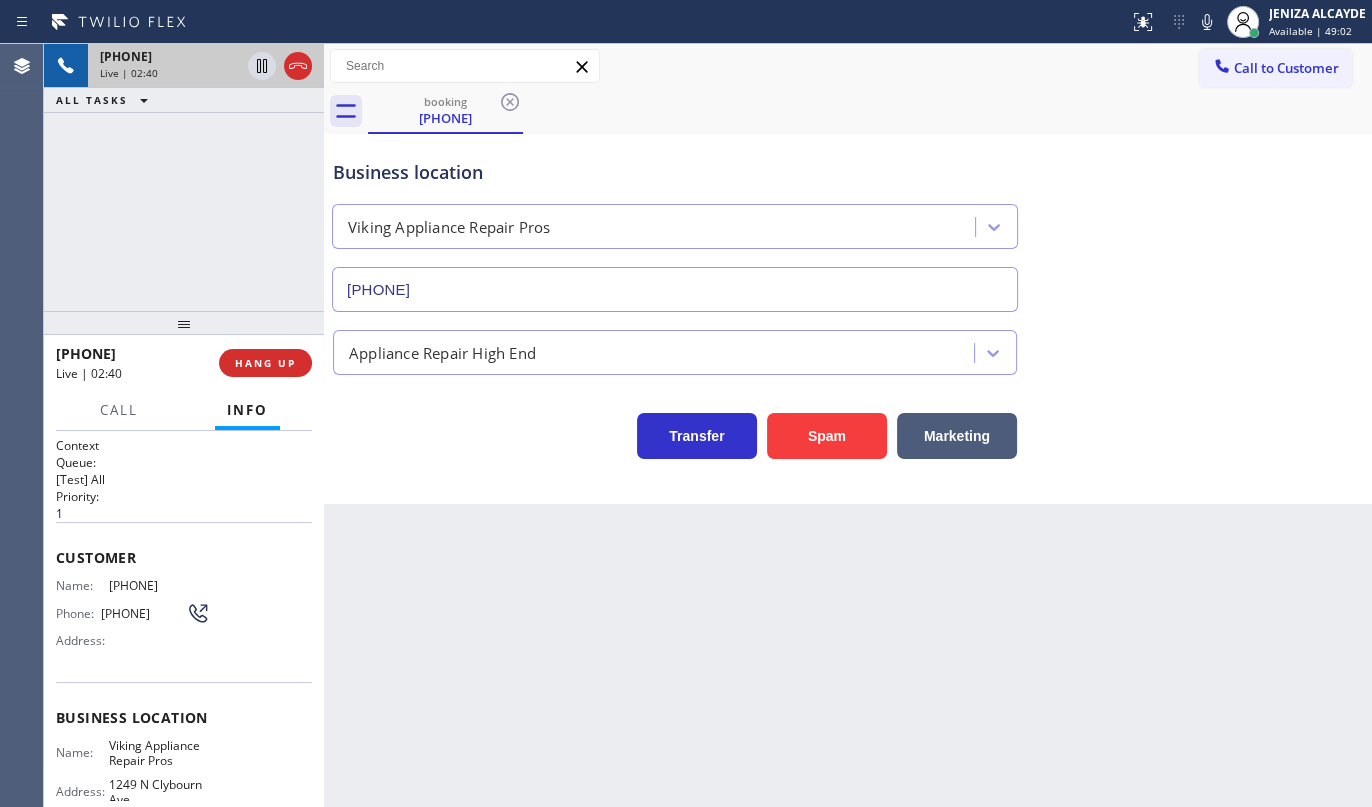 copy on "(480) 710-9006" 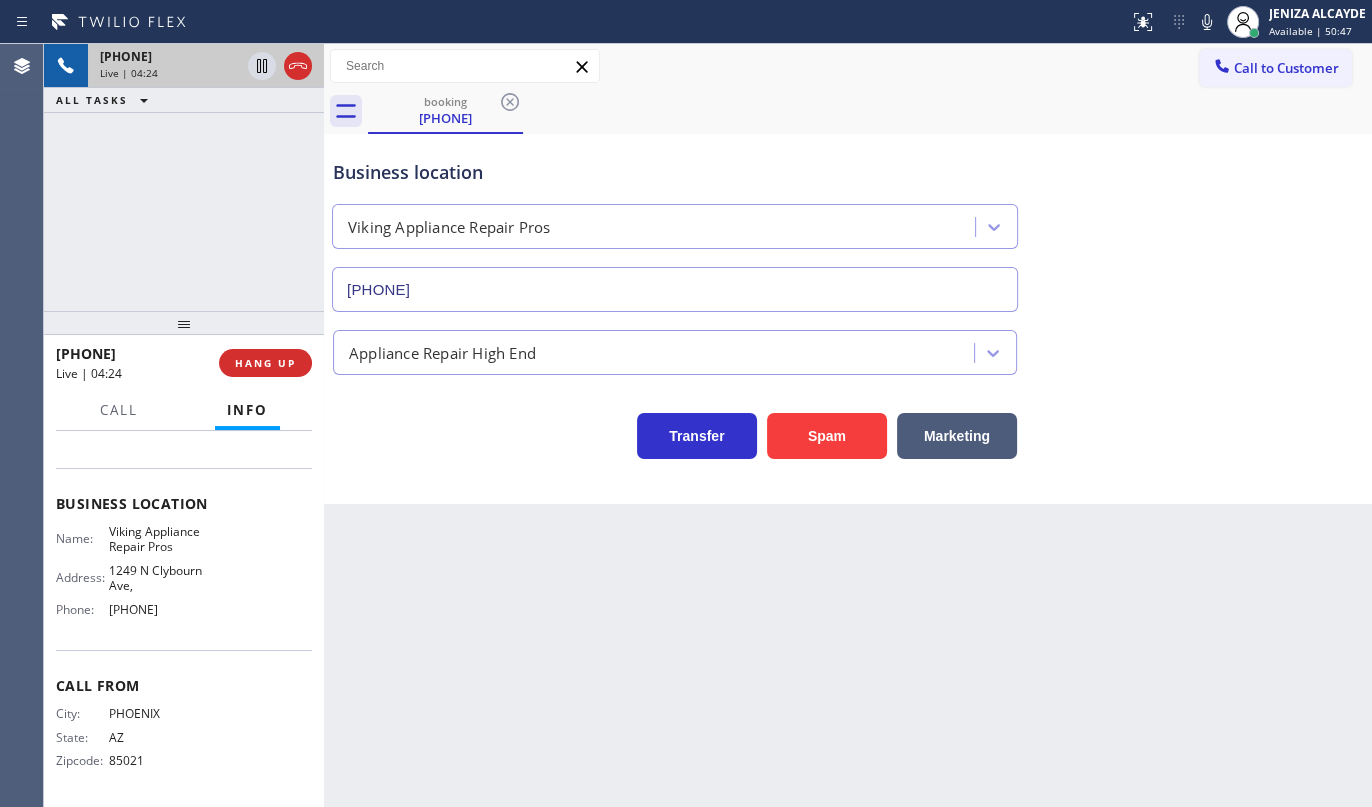 scroll, scrollTop: 218, scrollLeft: 0, axis: vertical 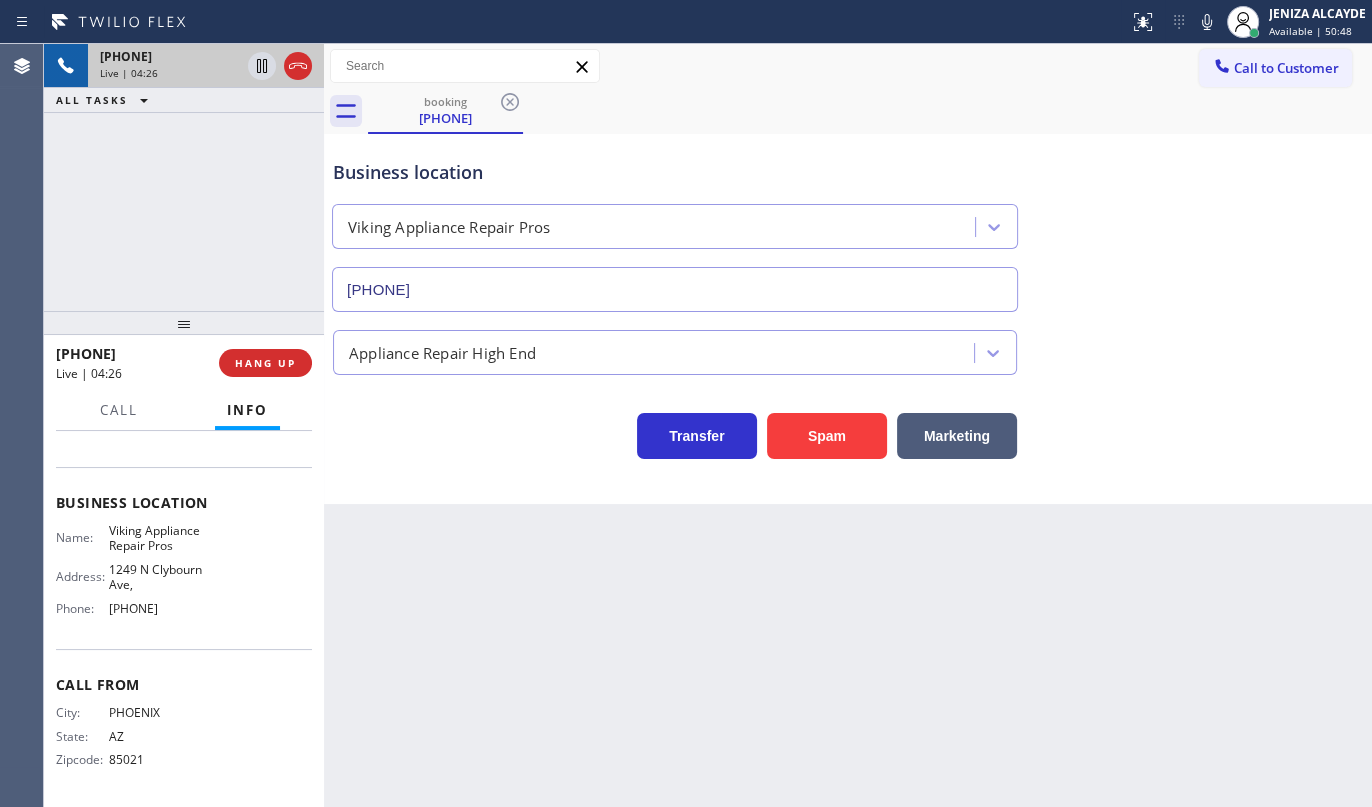 drag, startPoint x: 105, startPoint y: 604, endPoint x: 220, endPoint y: 620, distance: 116.10771 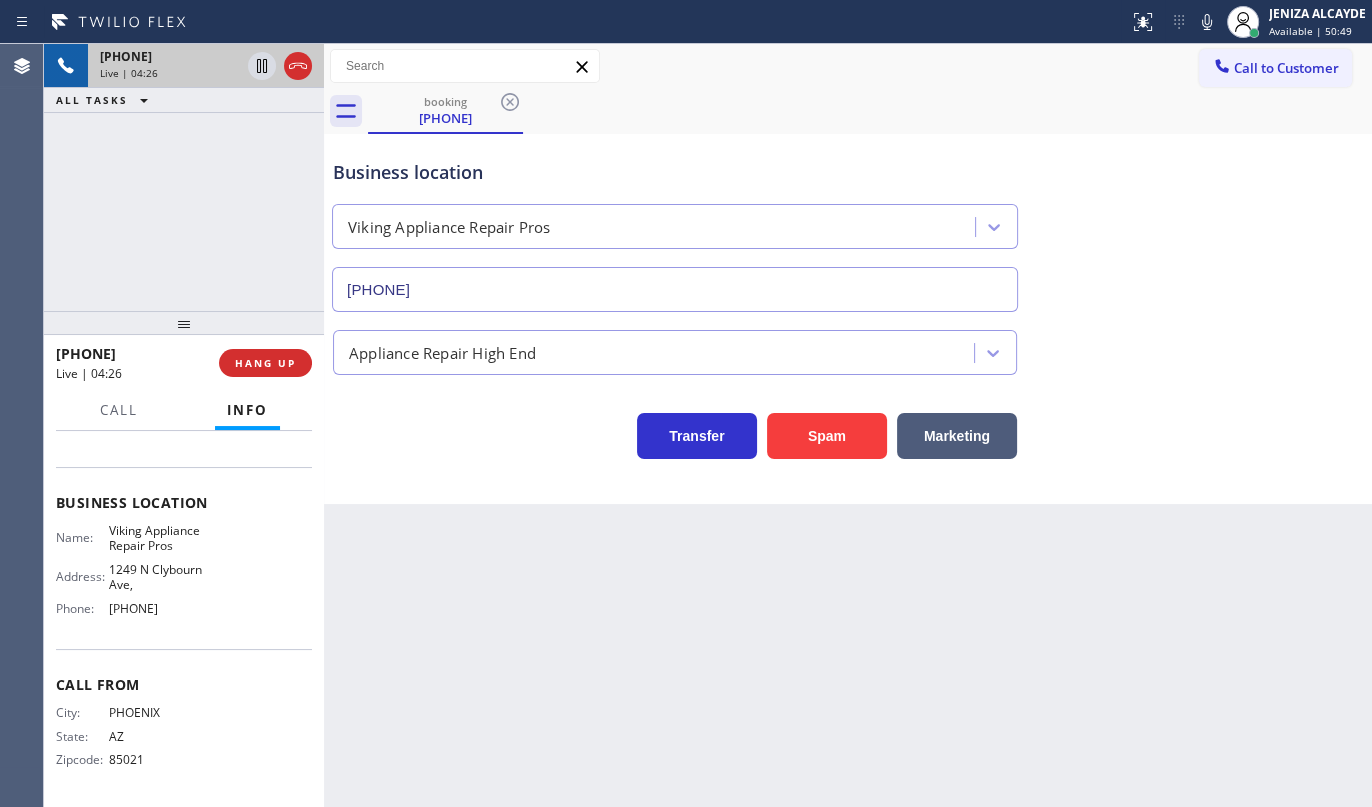 copy on "(855) 666-9755" 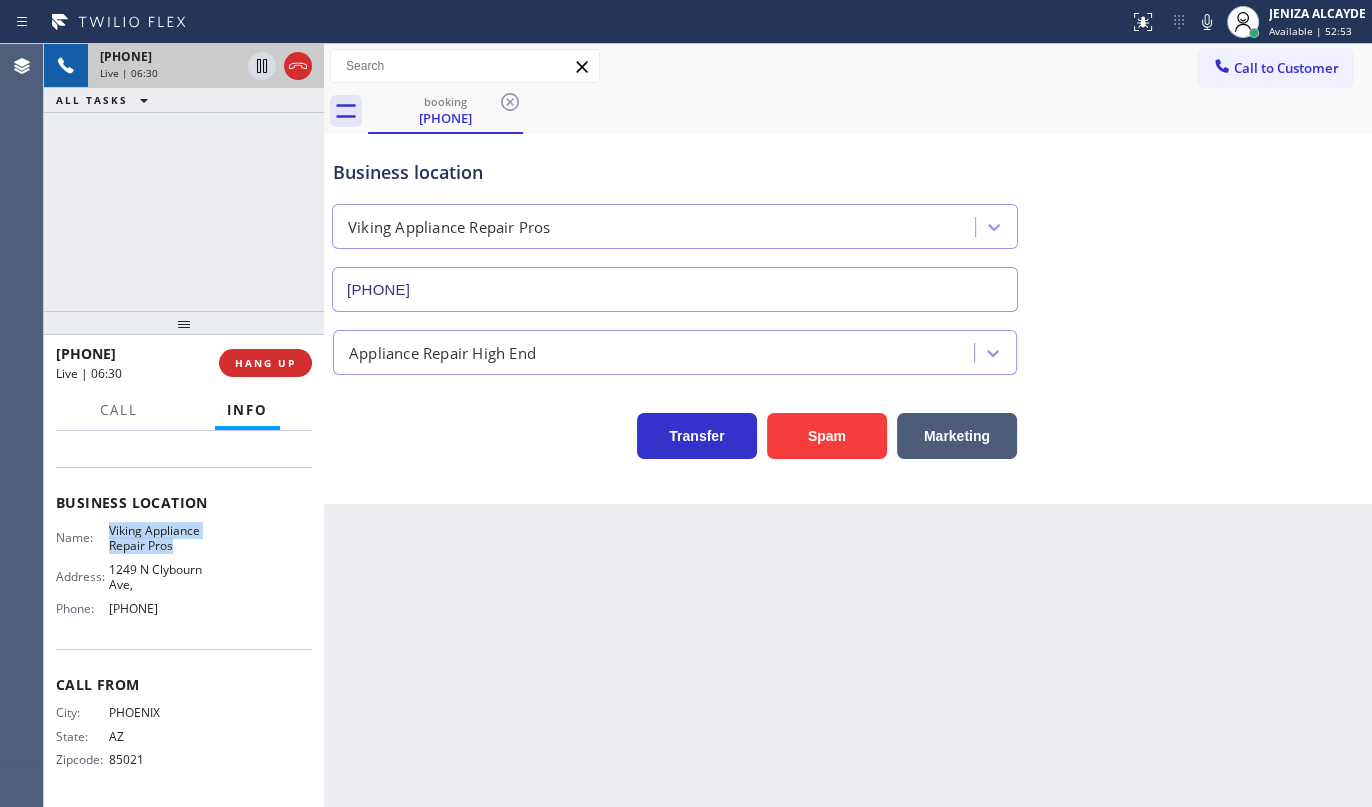 drag, startPoint x: 106, startPoint y: 528, endPoint x: 187, endPoint y: 549, distance: 83.677956 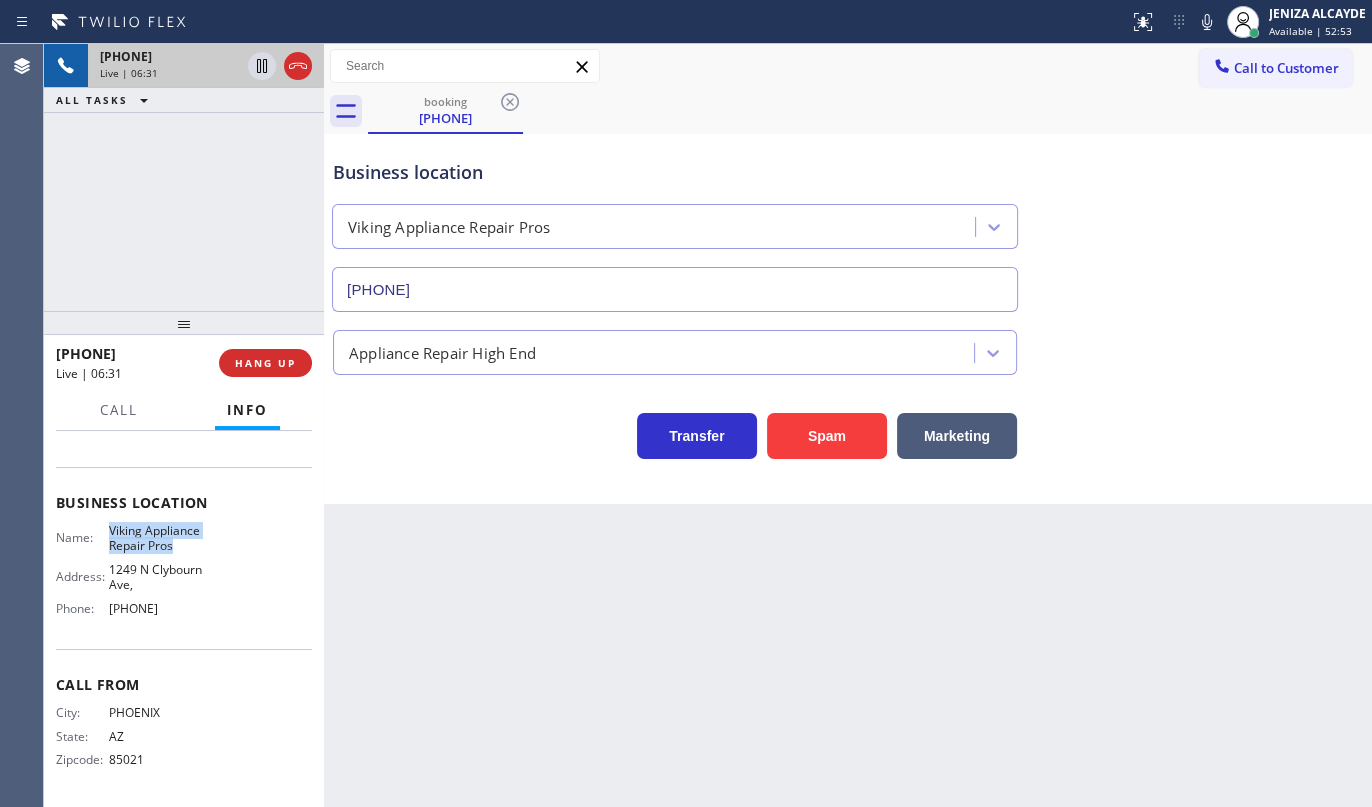 copy on "Viking Appliance Repair Pros" 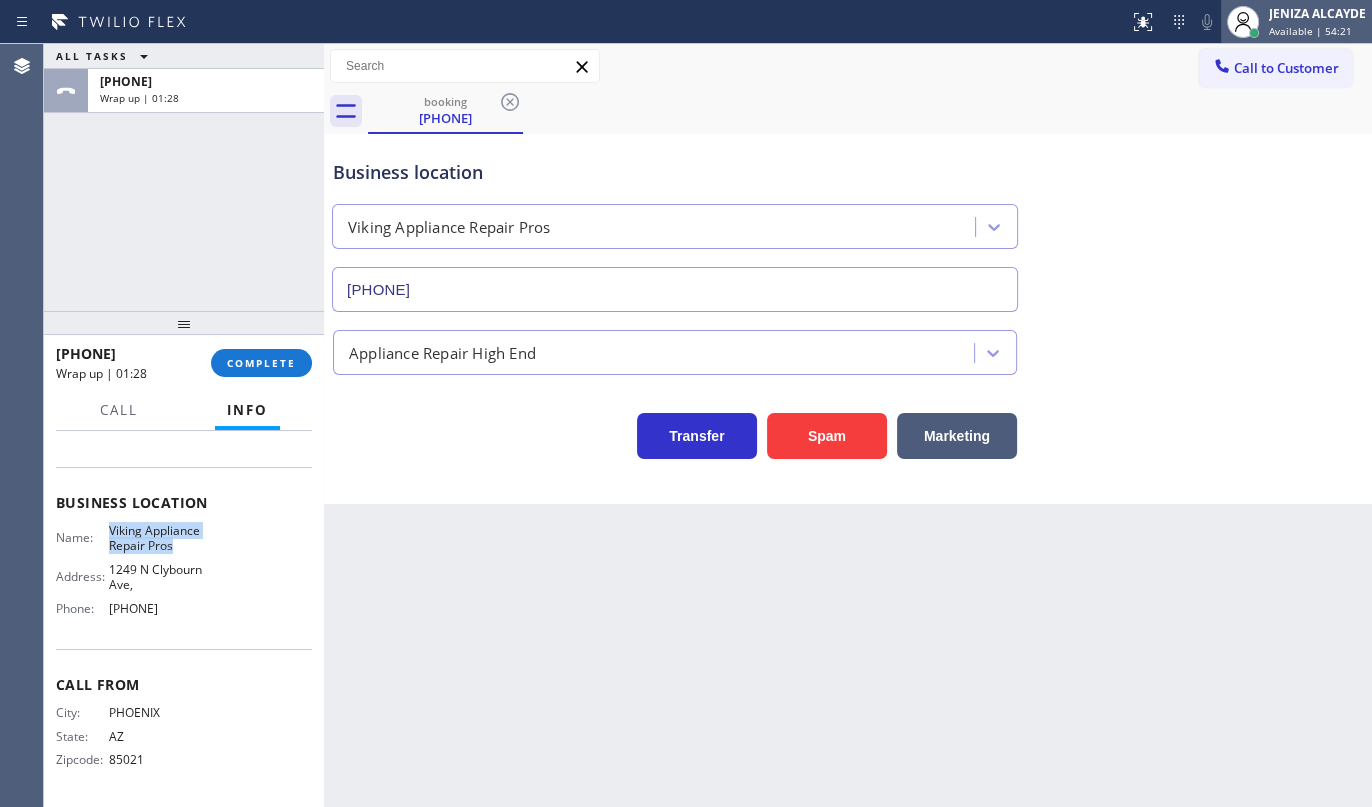 click on "JENIZA ALCAYDE" at bounding box center (1317, 13) 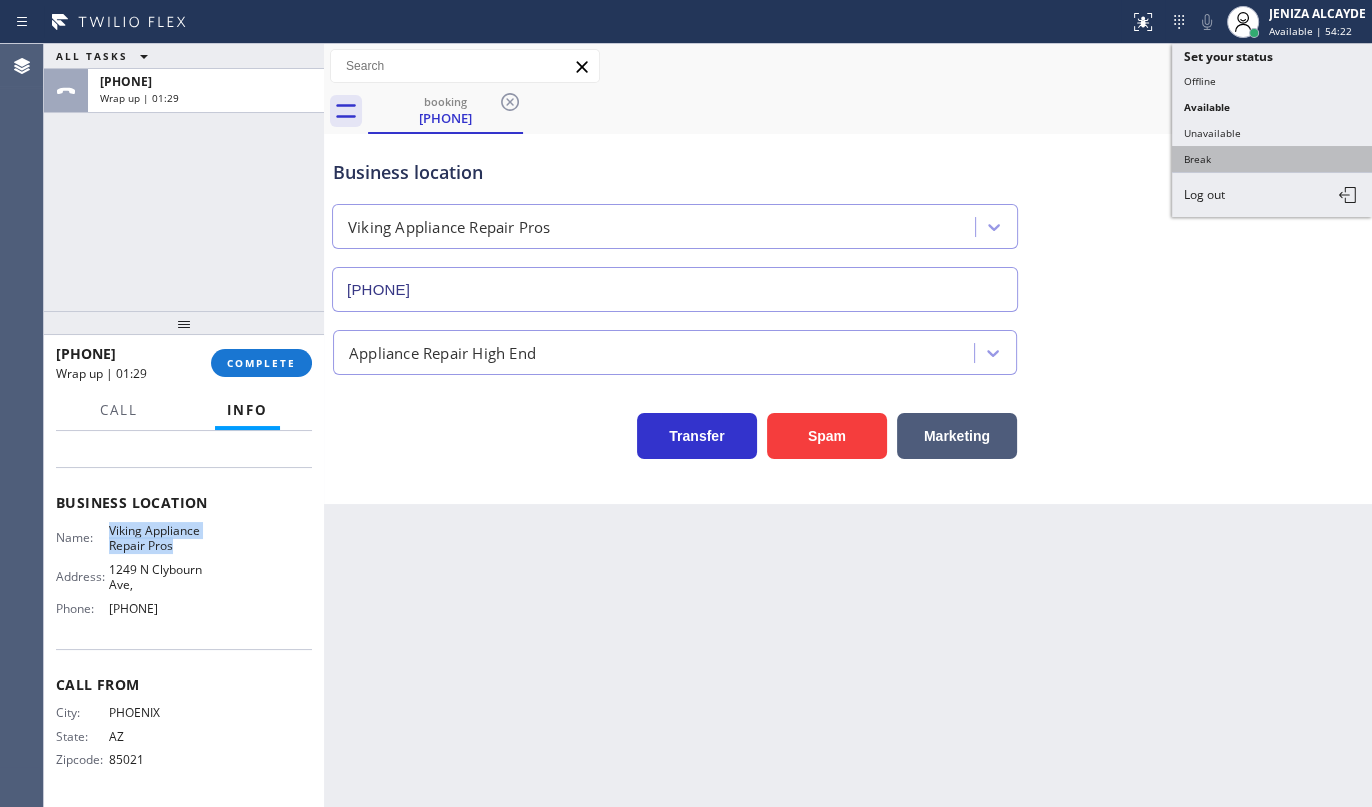 click on "Break" at bounding box center (1272, 159) 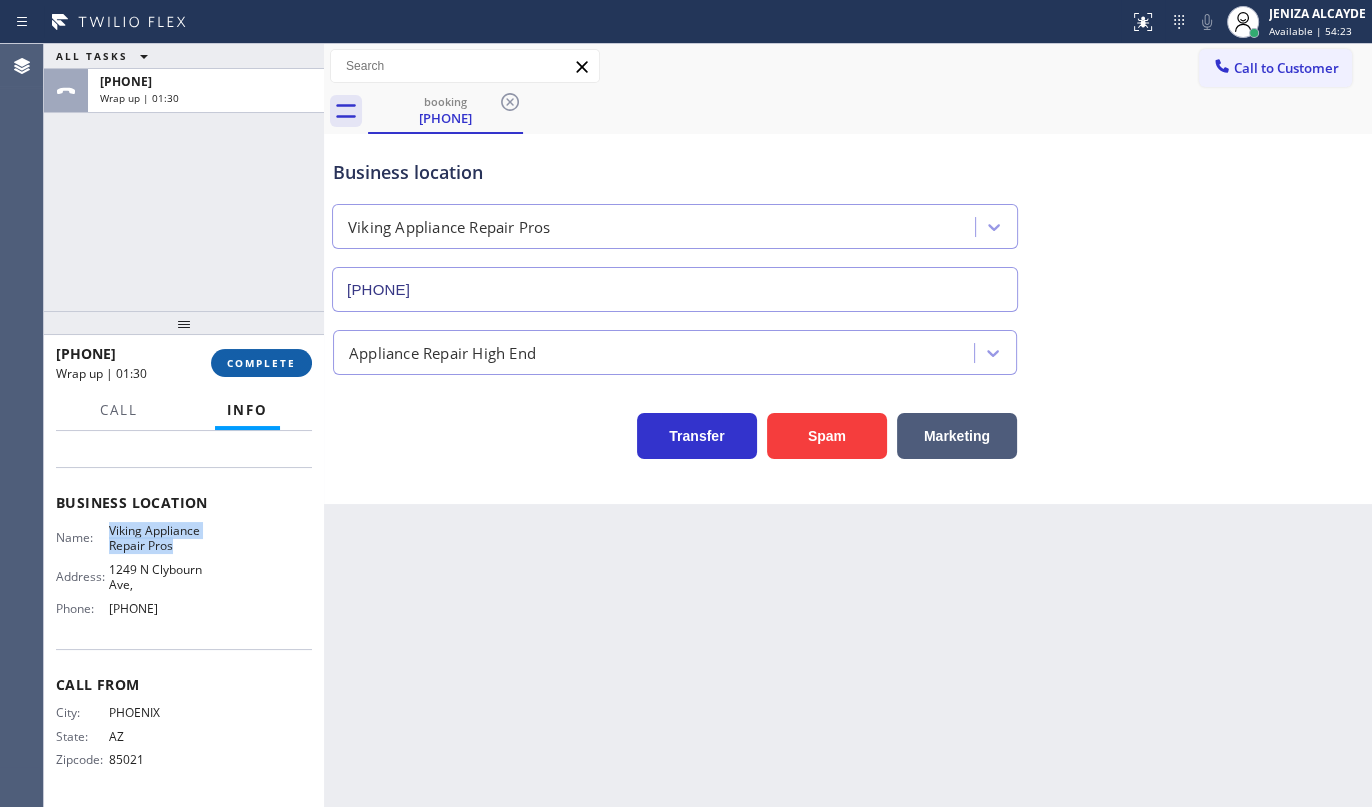 click on "COMPLETE" at bounding box center [261, 363] 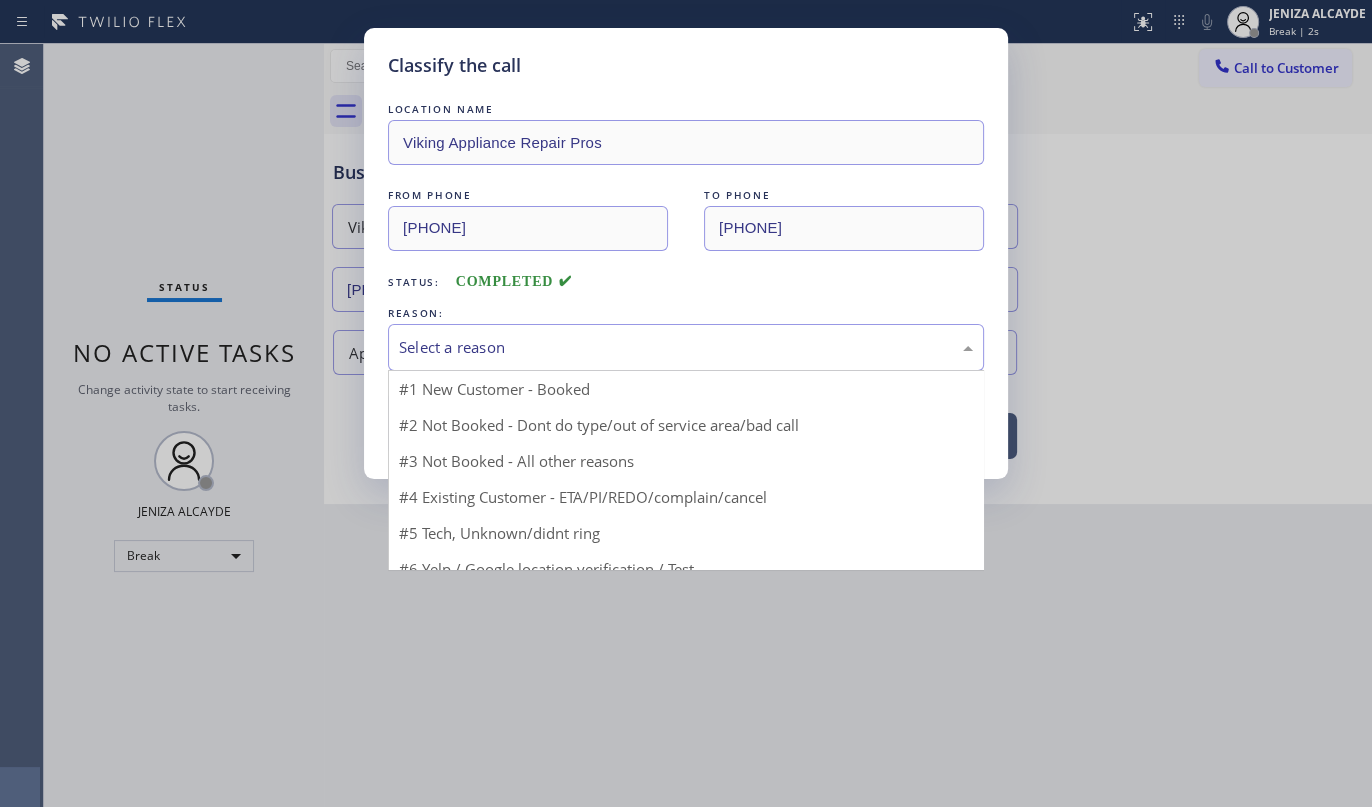 click on "Select a reason" at bounding box center [686, 347] 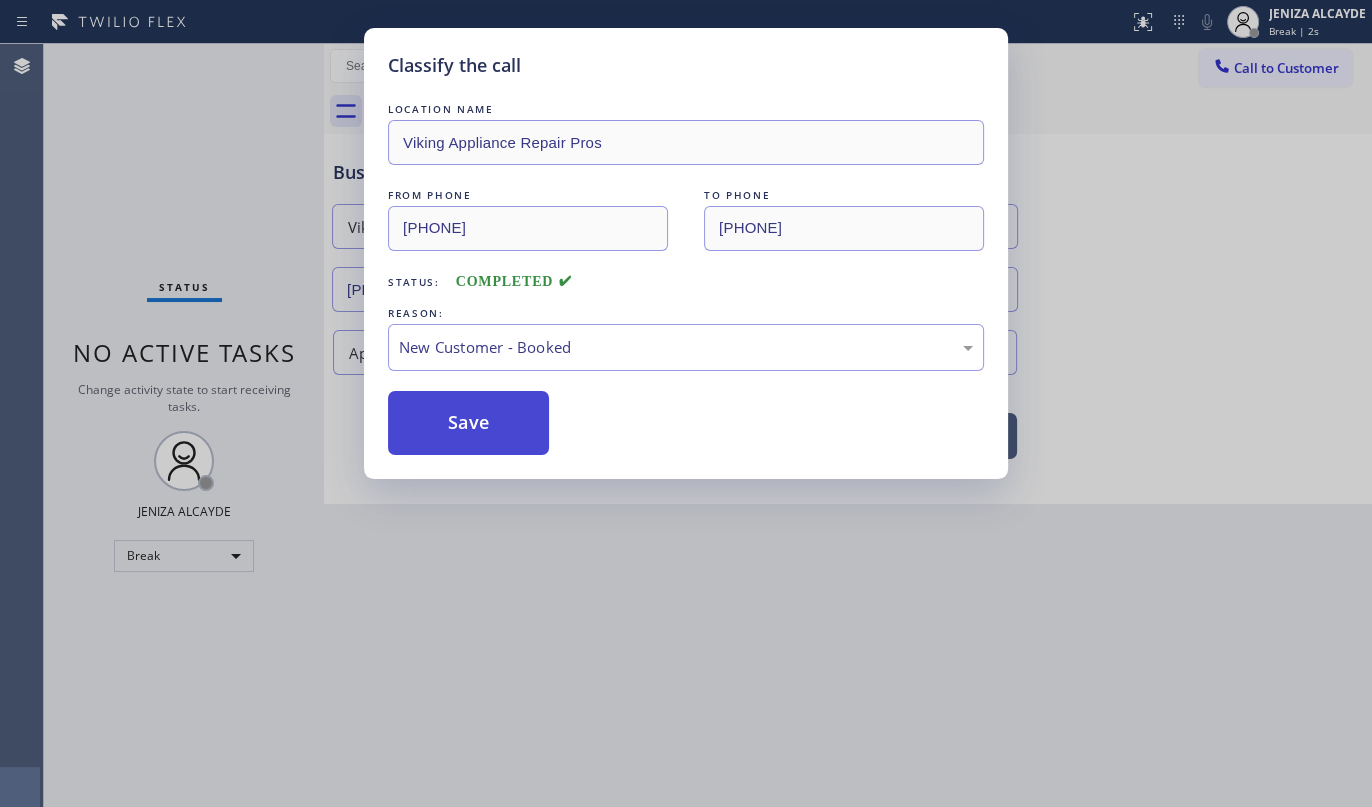 click on "Save" at bounding box center [468, 423] 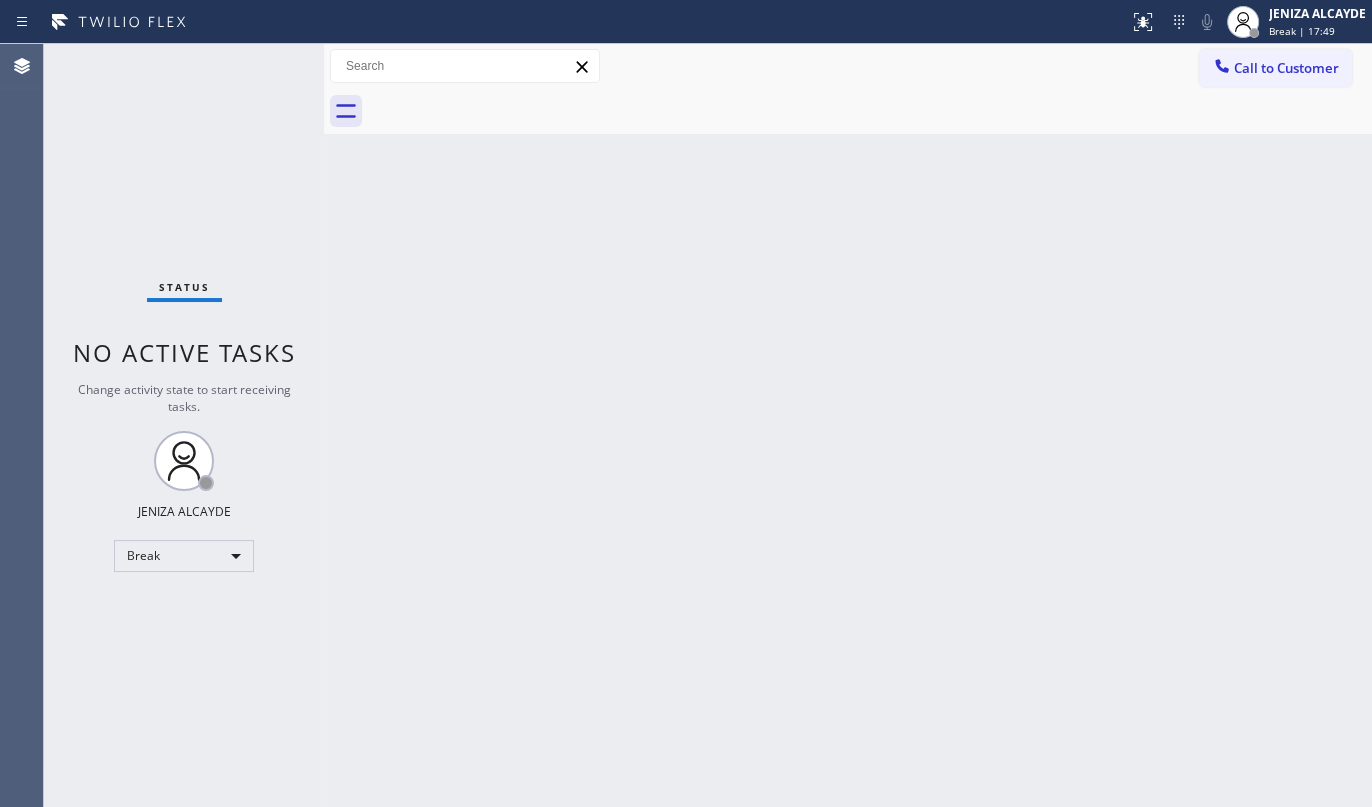 drag, startPoint x: 738, startPoint y: 142, endPoint x: 768, endPoint y: 170, distance: 41.036568 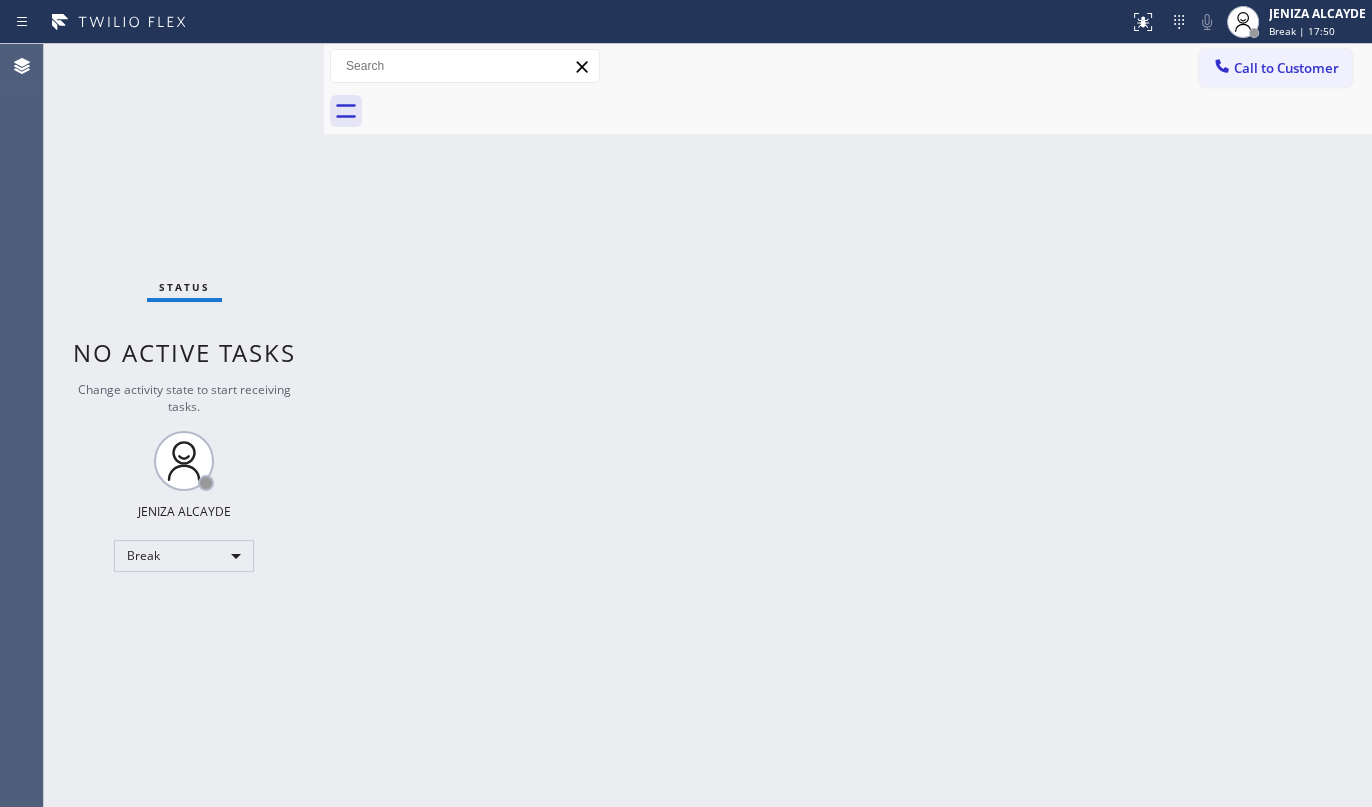 drag, startPoint x: 873, startPoint y: 182, endPoint x: 826, endPoint y: 188, distance: 47.38143 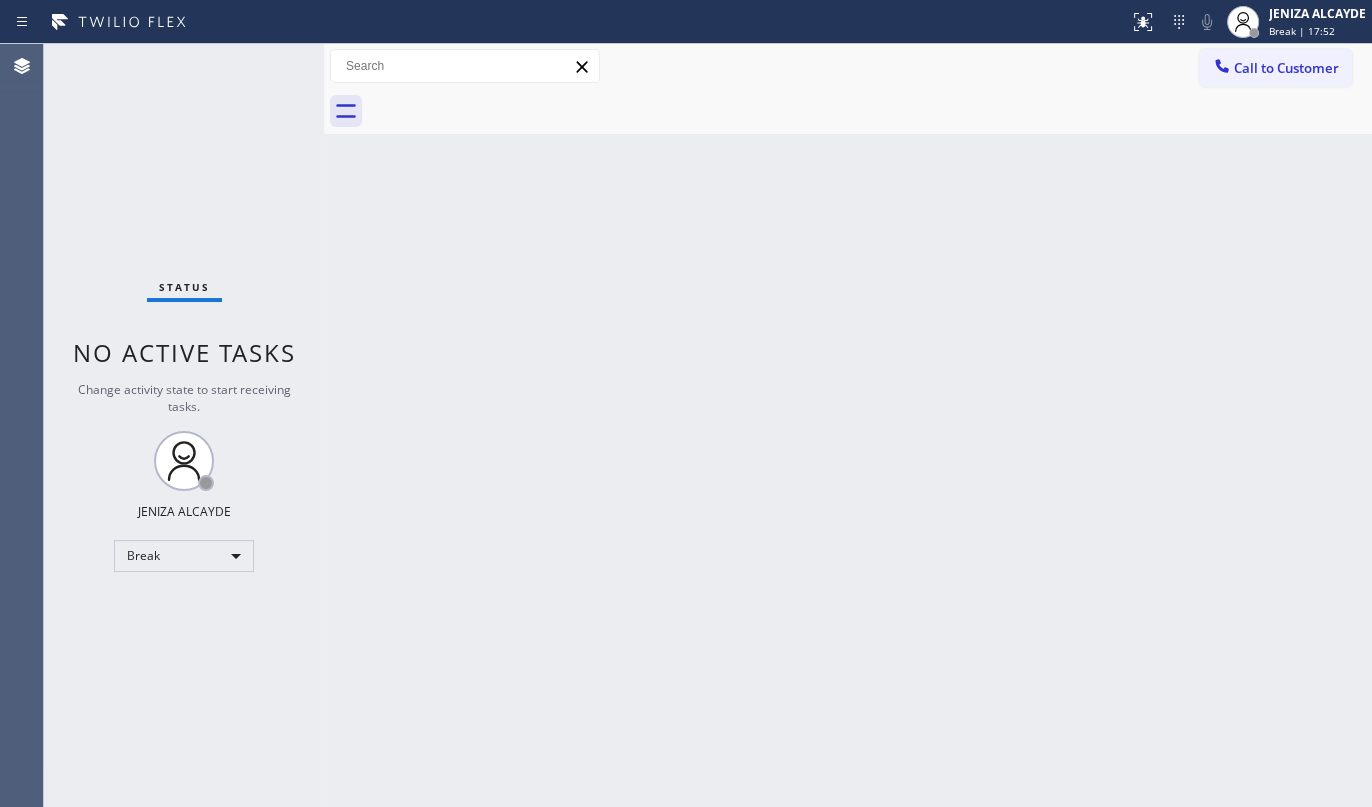 click on "Back to Dashboard Change Sender ID Customers Technicians Select a contact Outbound call Technician Search Technician Your caller id phone number Your caller id phone number Call Technician info Name   Phone none Address none Change Sender ID HVAC +18559994417 5 Star Appliance +18557314952 Appliance Repair +18554611149 Plumbing +18889090120 Air Duct Cleaning +18006865038  Electricians +18005688664 Cancel Change Check personal SMS Reset Change No tabs Call to Customer Outbound call Location Search location Your caller id phone number Customer number Call Outbound call Technician Search Technician Your caller id phone number Your caller id phone number Call" at bounding box center (848, 425) 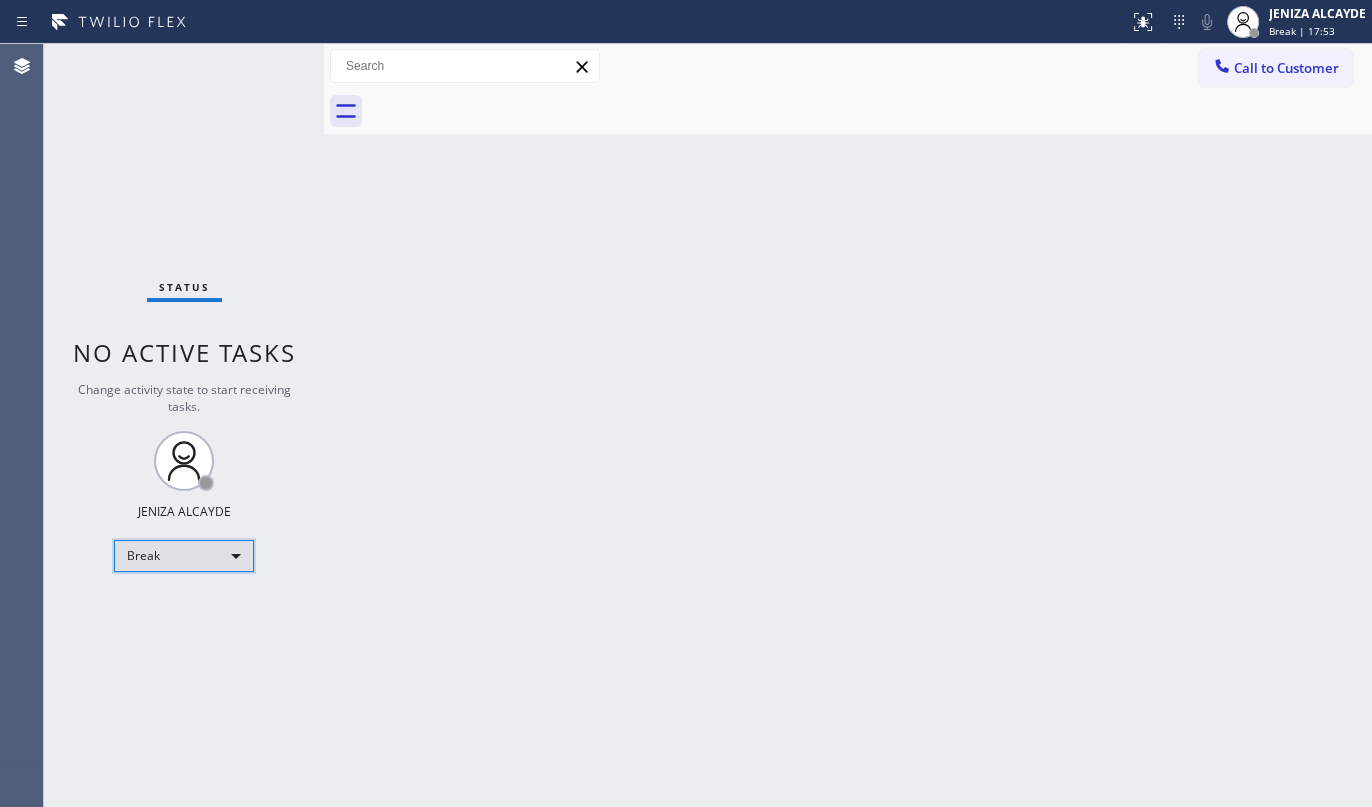 click on "Break" at bounding box center [184, 556] 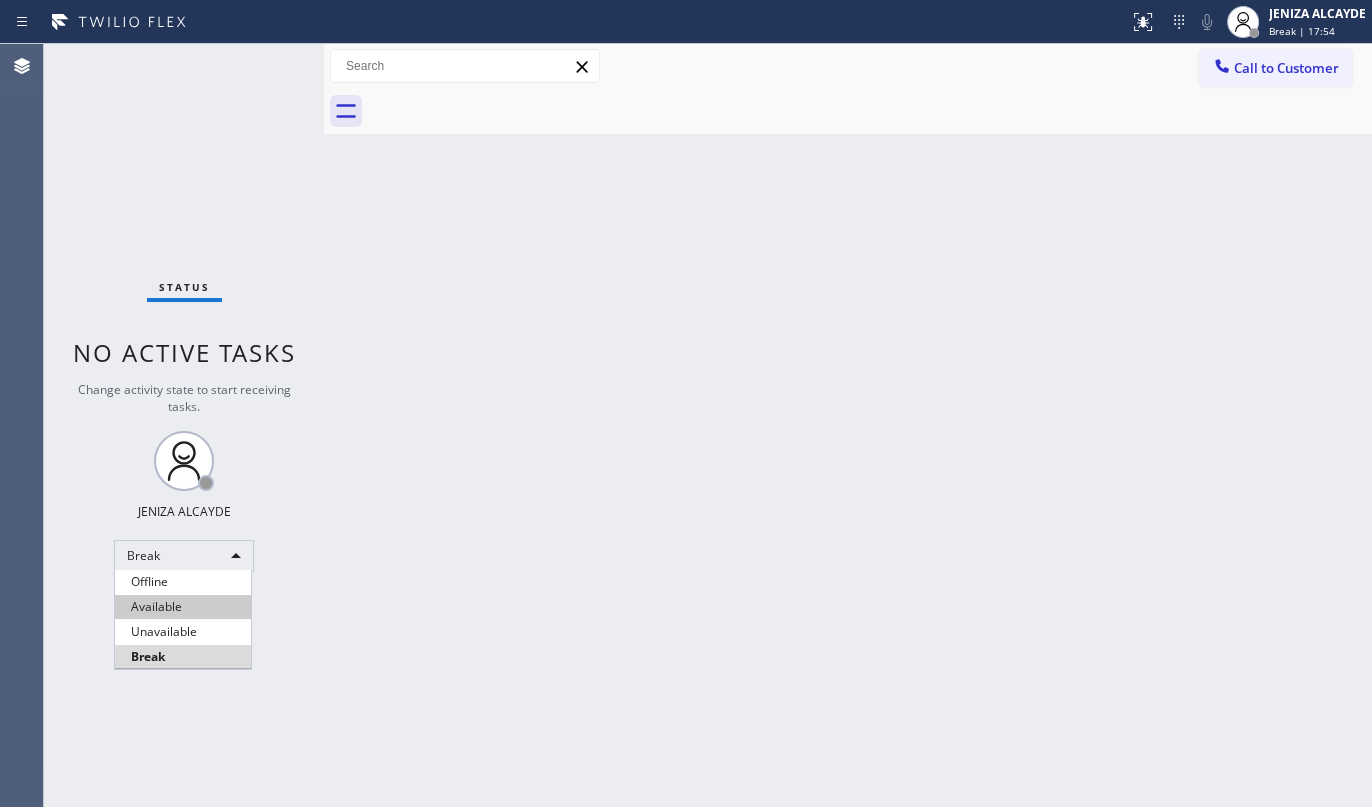 click on "Available" at bounding box center (183, 607) 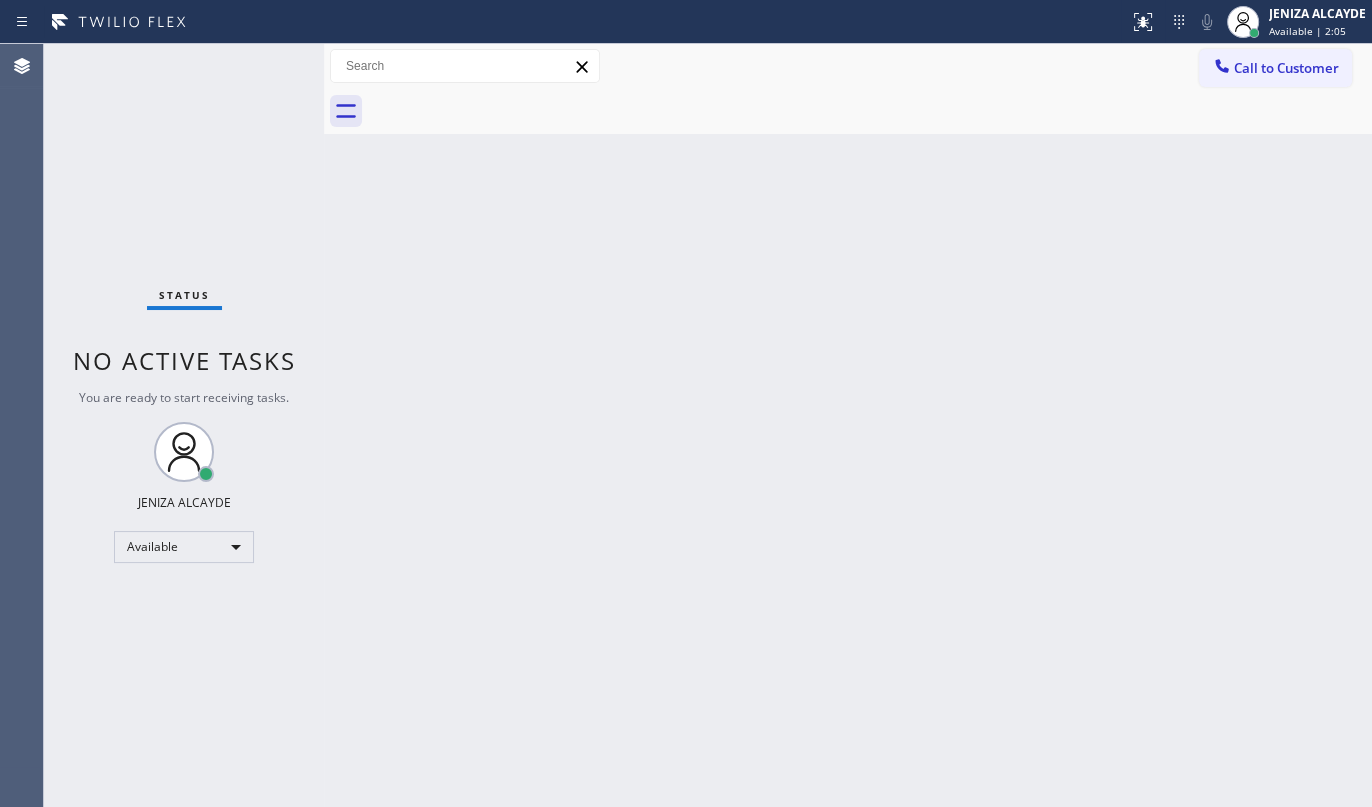 click on "Status   No active tasks     You are ready to start receiving tasks.   JENIZA ALCAYDE Available" at bounding box center (184, 425) 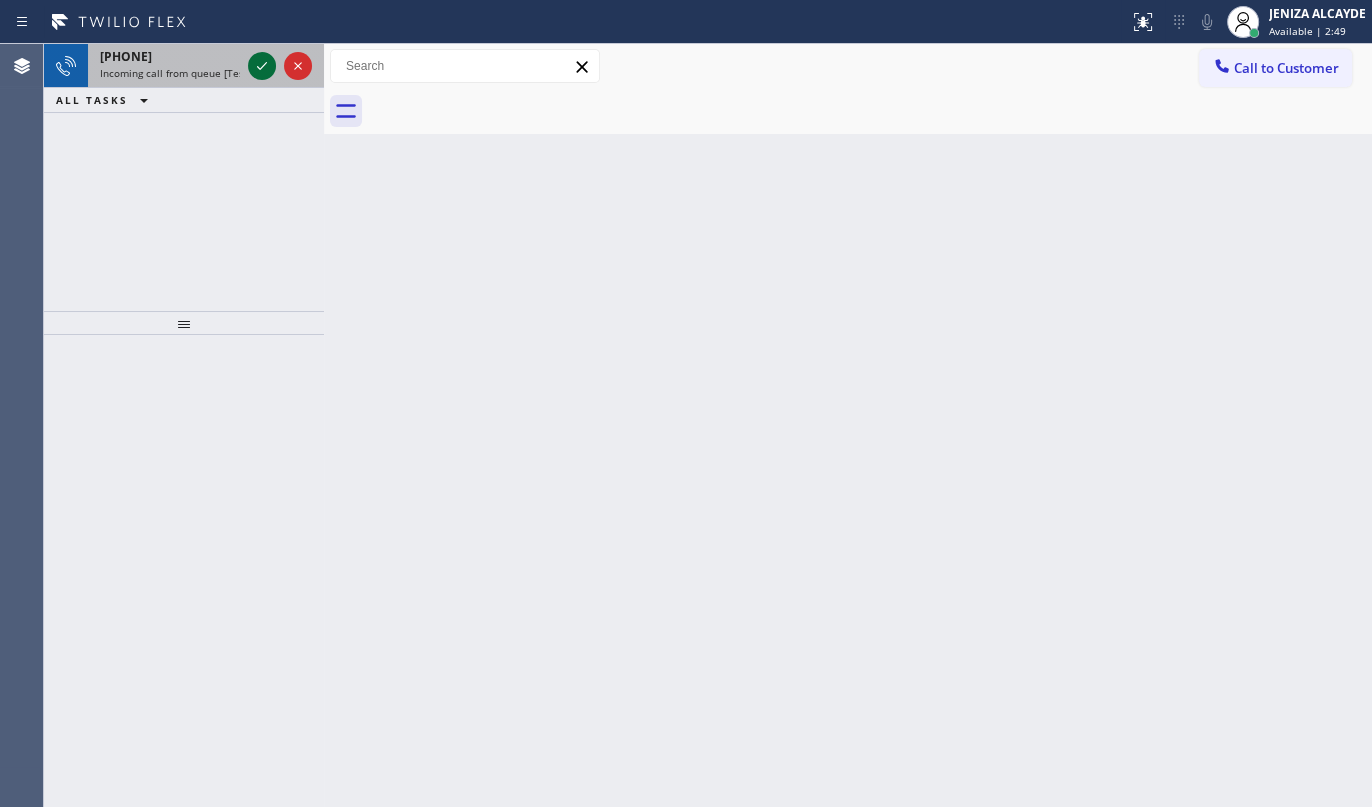 click 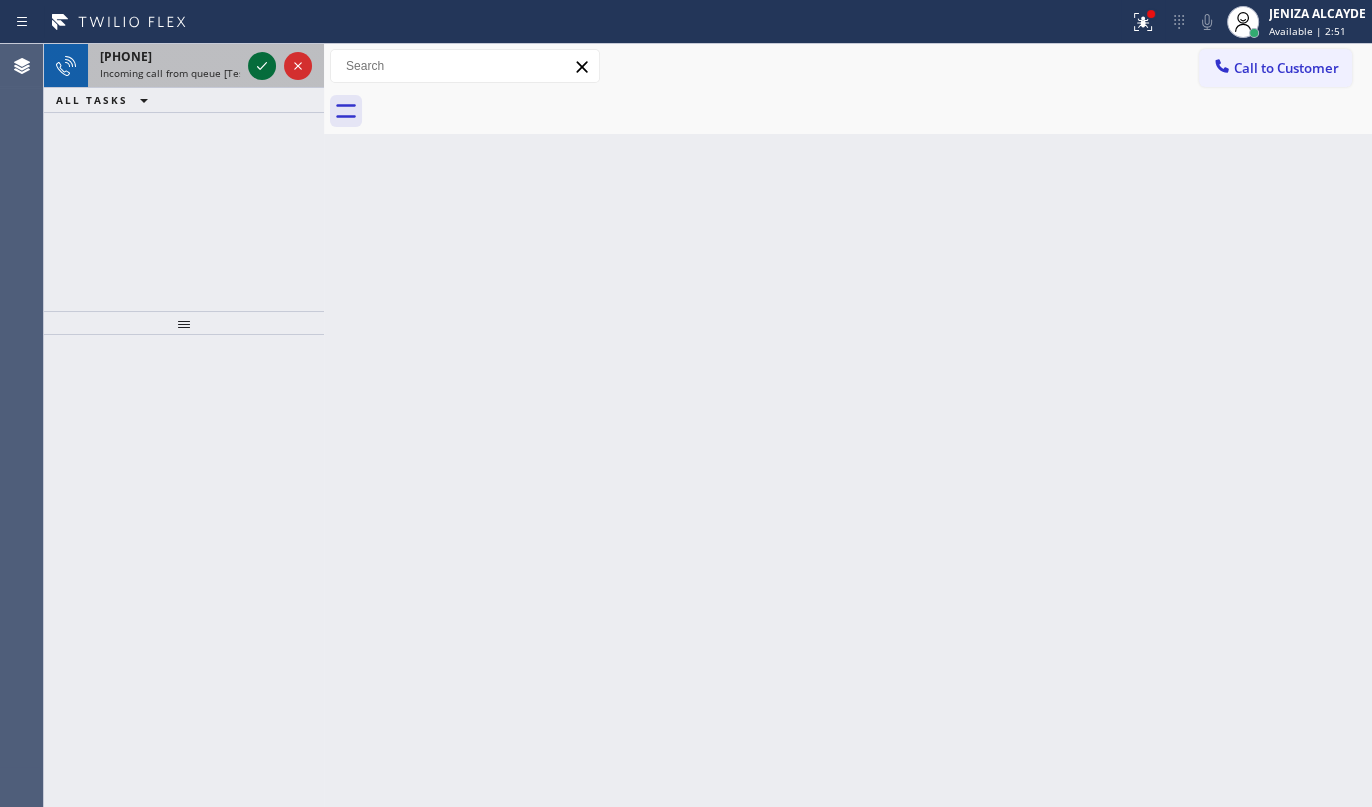 click 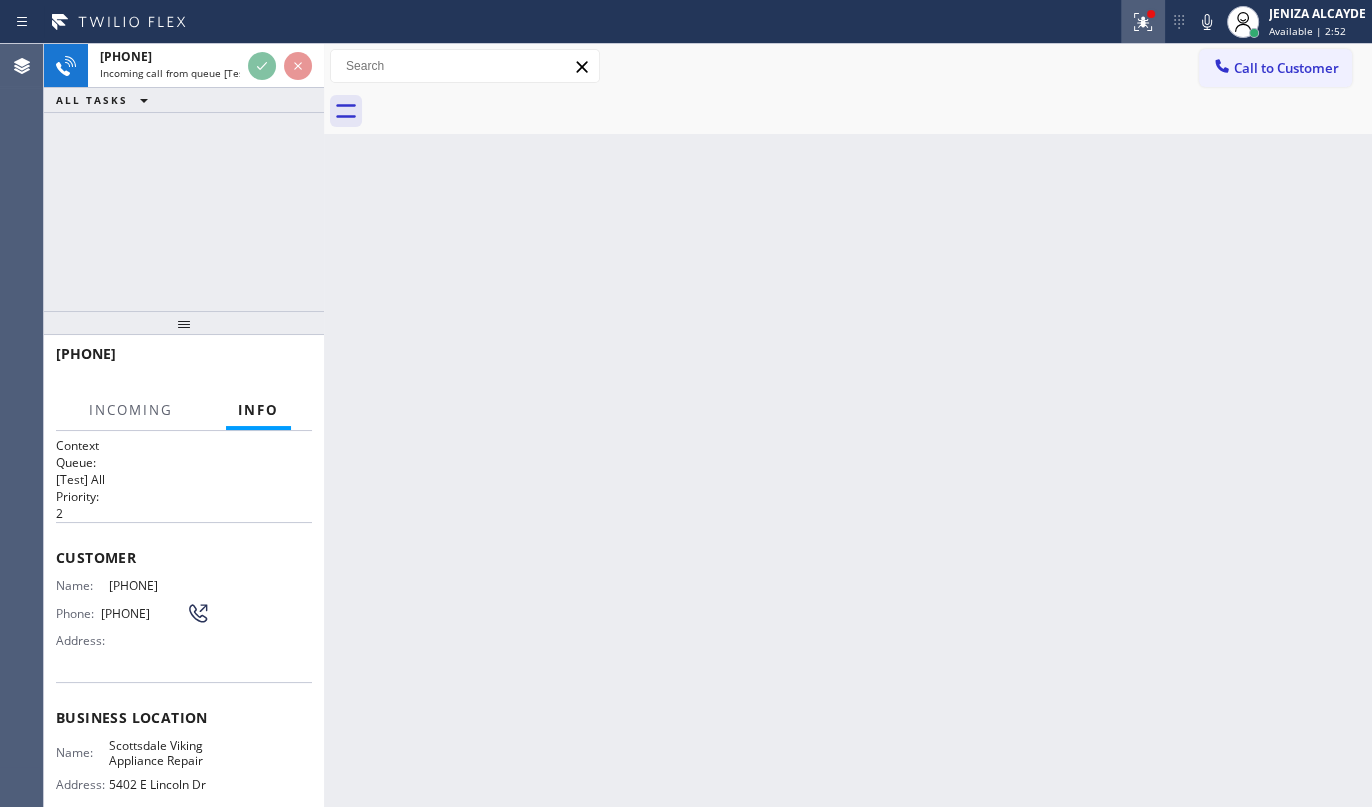 click at bounding box center (1143, 22) 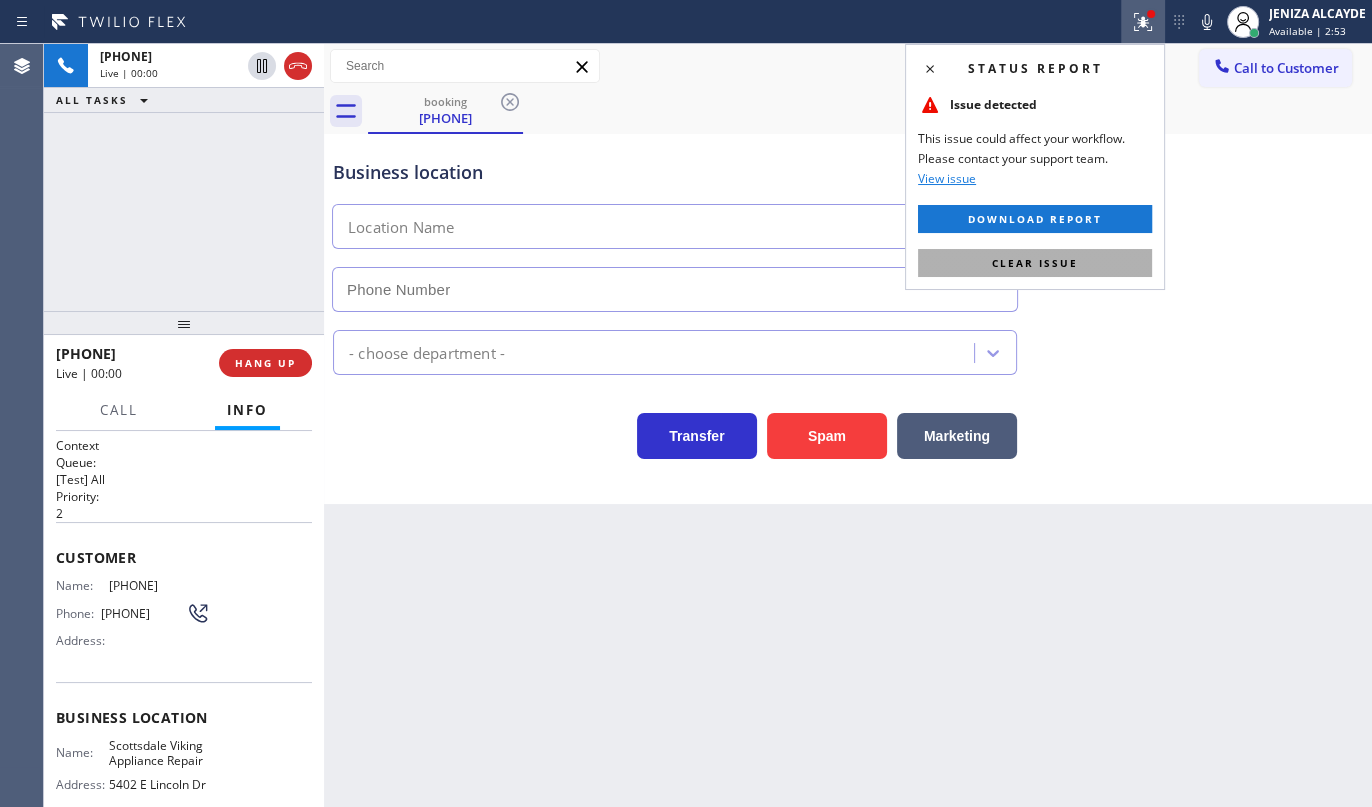 type on "[PHONE]" 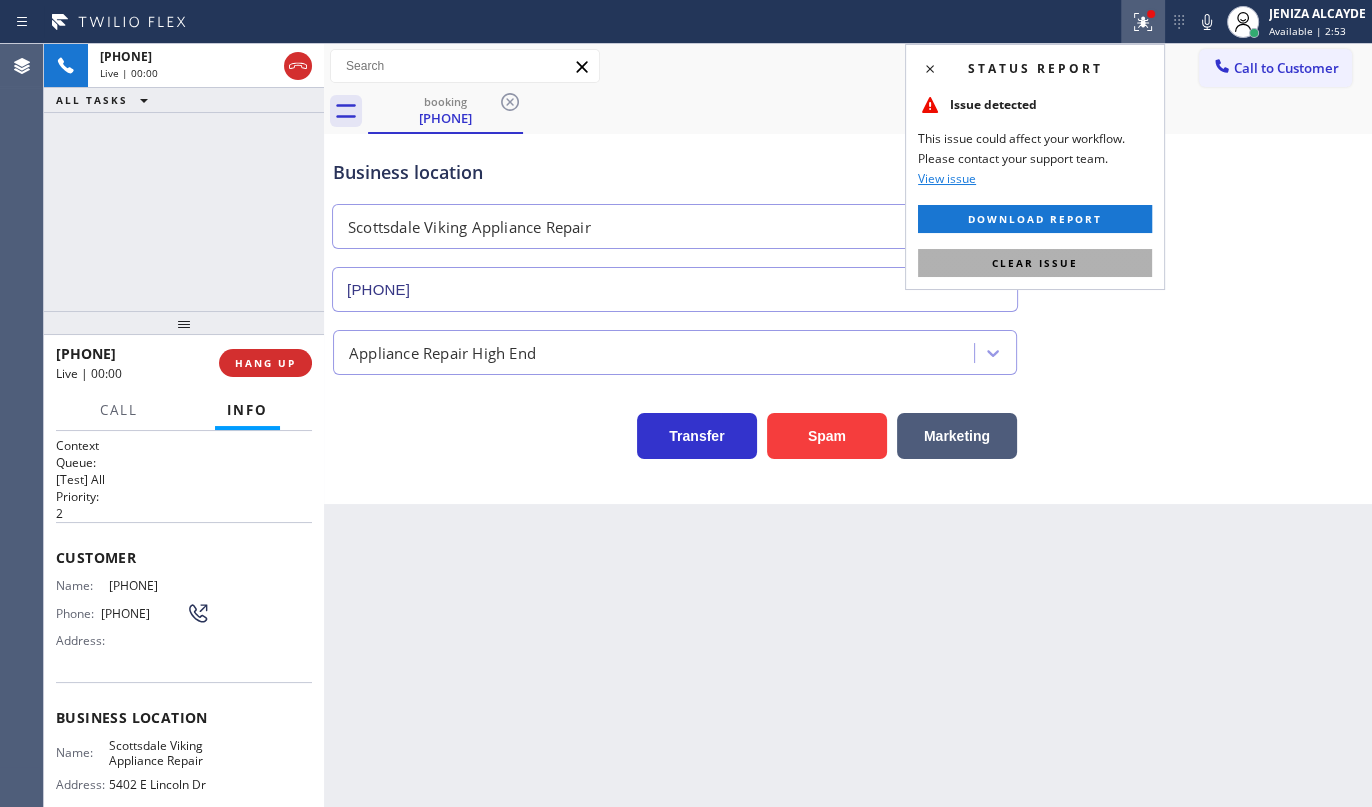 click on "Clear issue" at bounding box center [1035, 263] 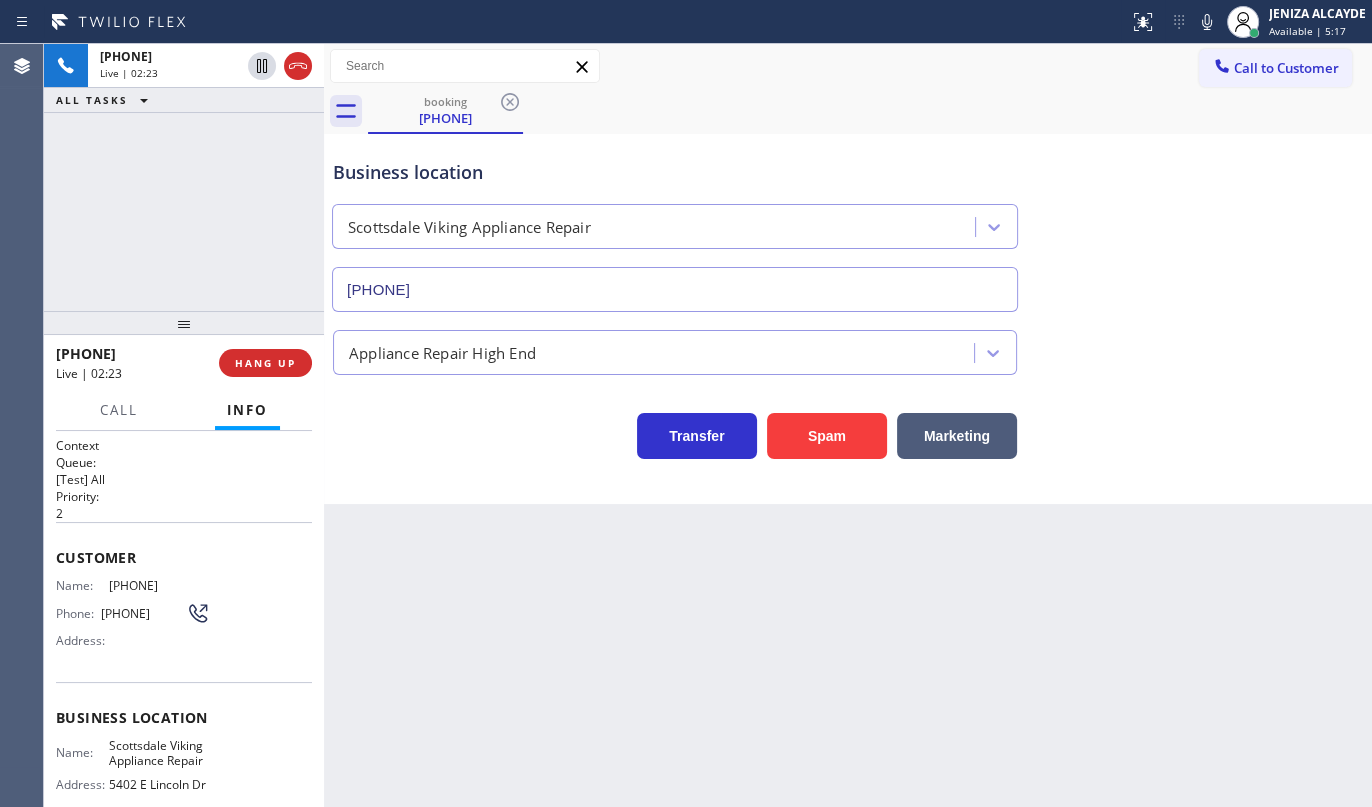 drag, startPoint x: 109, startPoint y: 580, endPoint x: 211, endPoint y: 569, distance: 102.59142 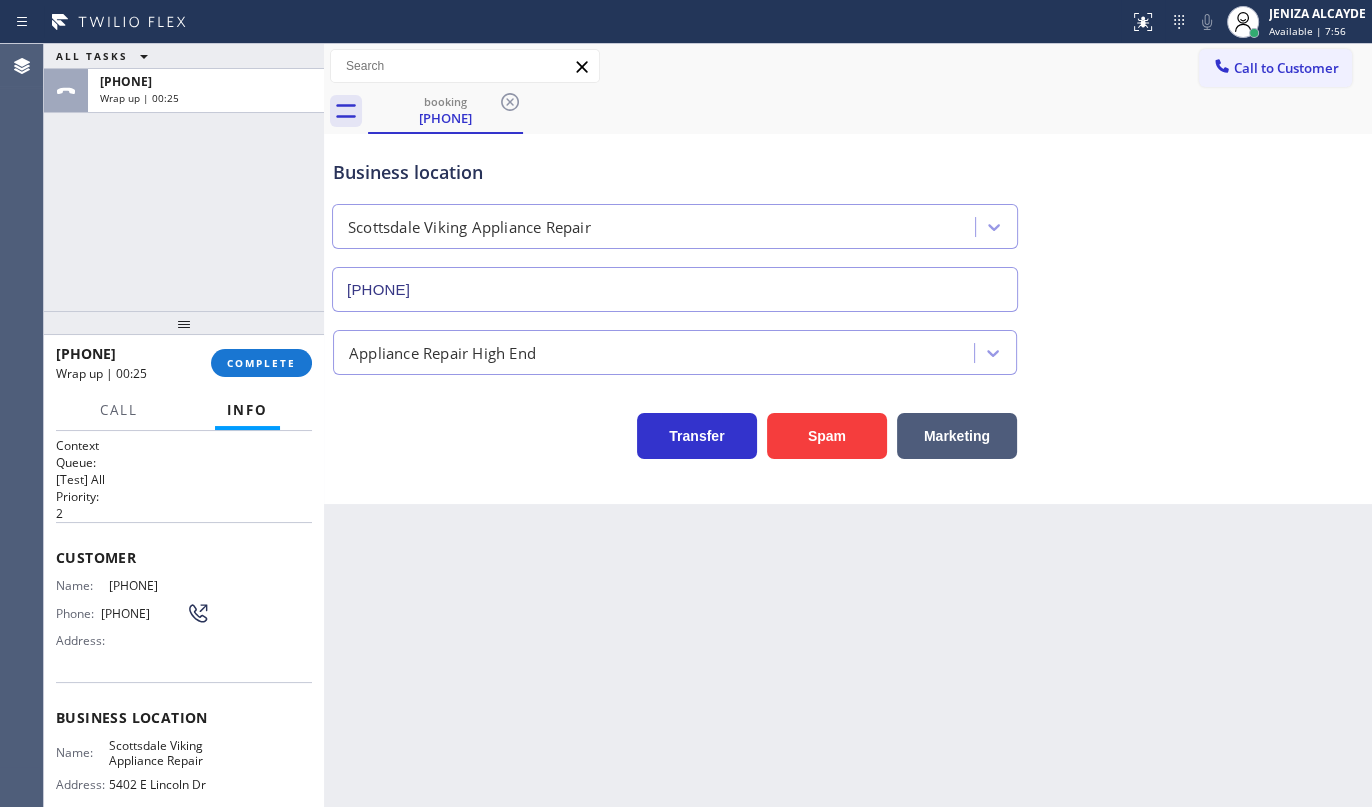 click on "Scottsdale Viking Appliance Repair" at bounding box center (159, 753) 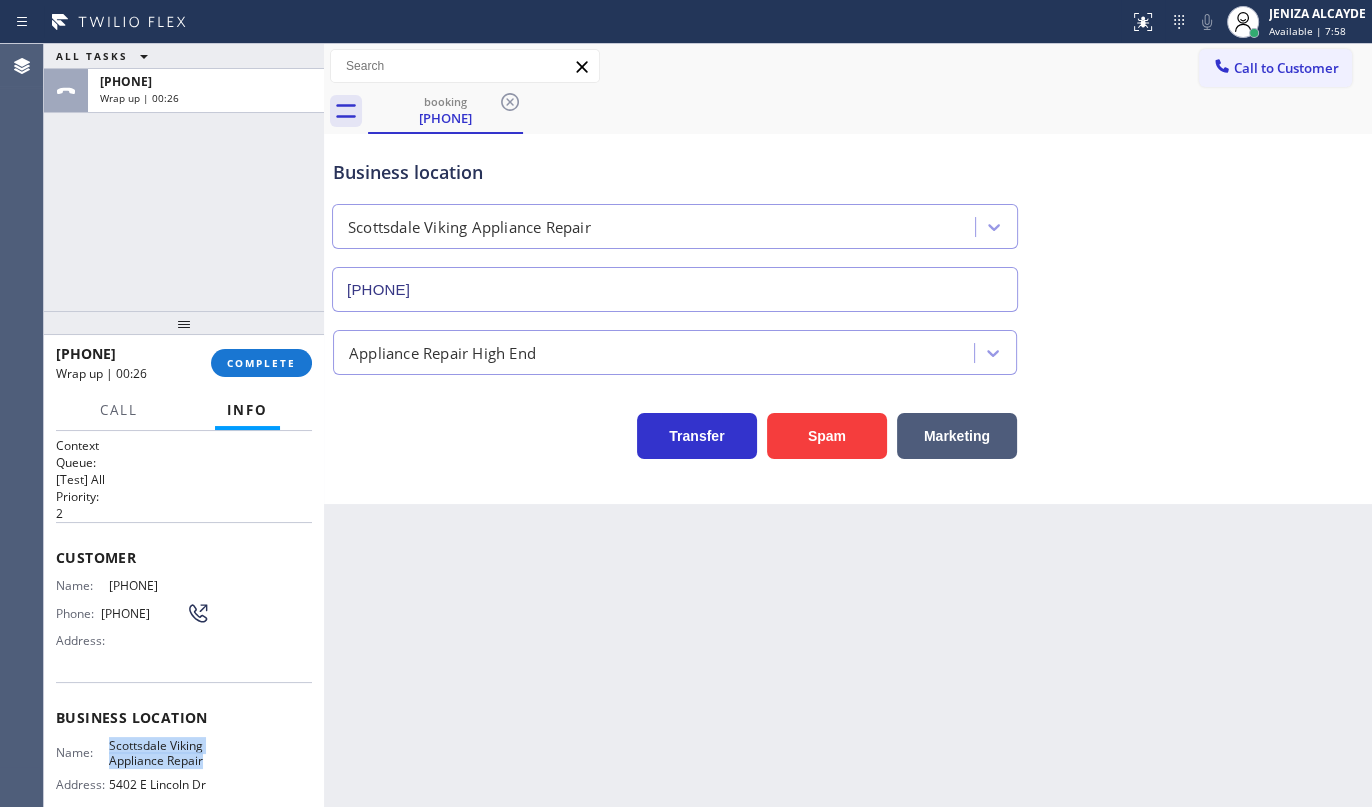 drag, startPoint x: 104, startPoint y: 750, endPoint x: 220, endPoint y: 761, distance: 116.520386 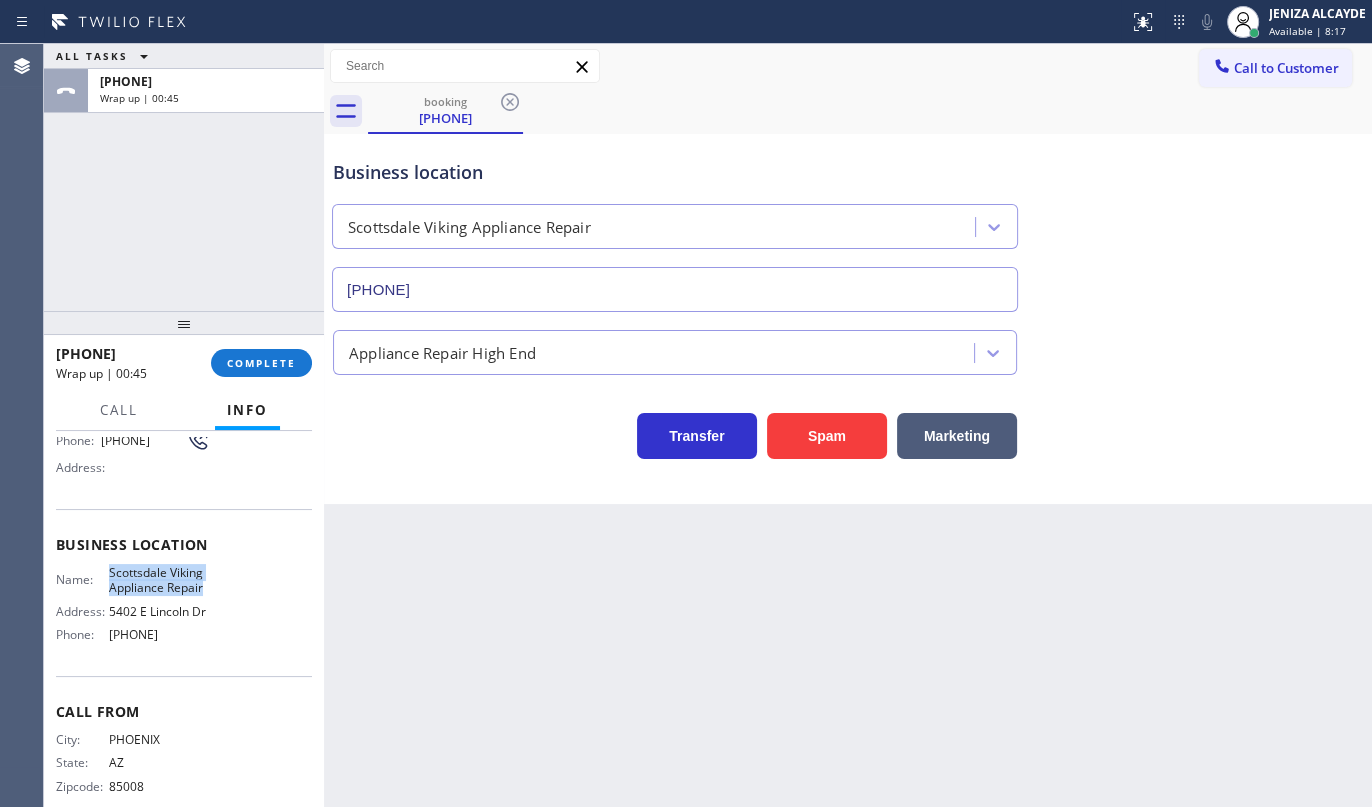 scroll, scrollTop: 218, scrollLeft: 0, axis: vertical 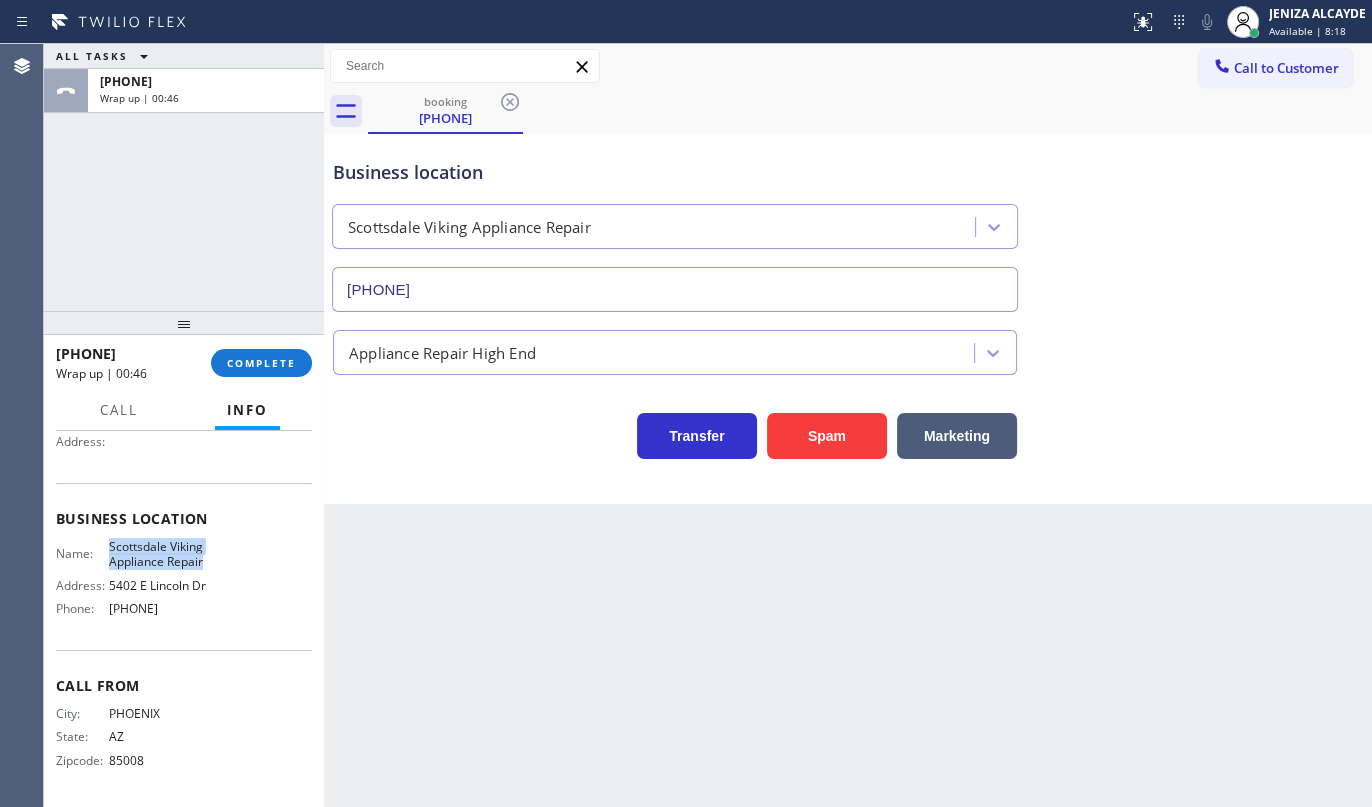drag, startPoint x: 101, startPoint y: 606, endPoint x: 211, endPoint y: 620, distance: 110.88733 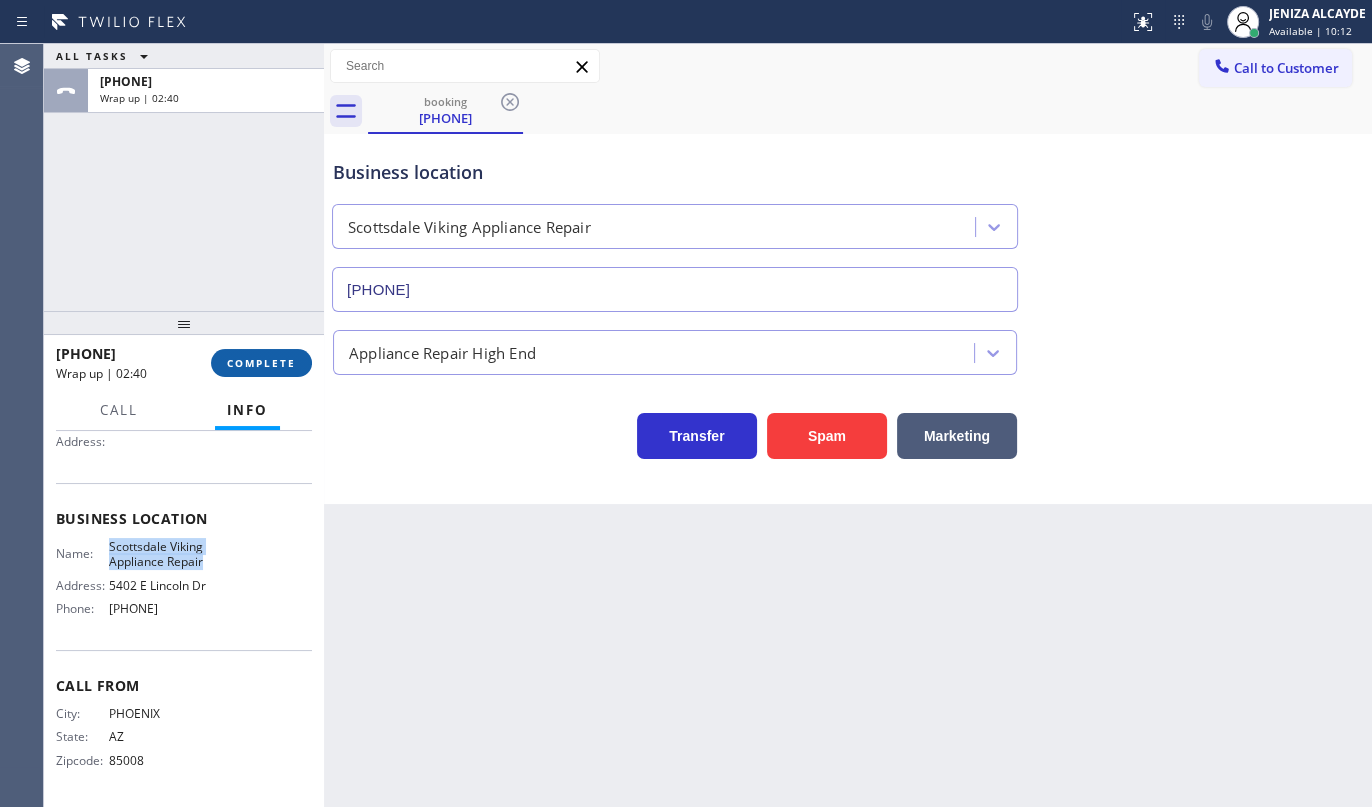 click on "COMPLETE" at bounding box center (261, 363) 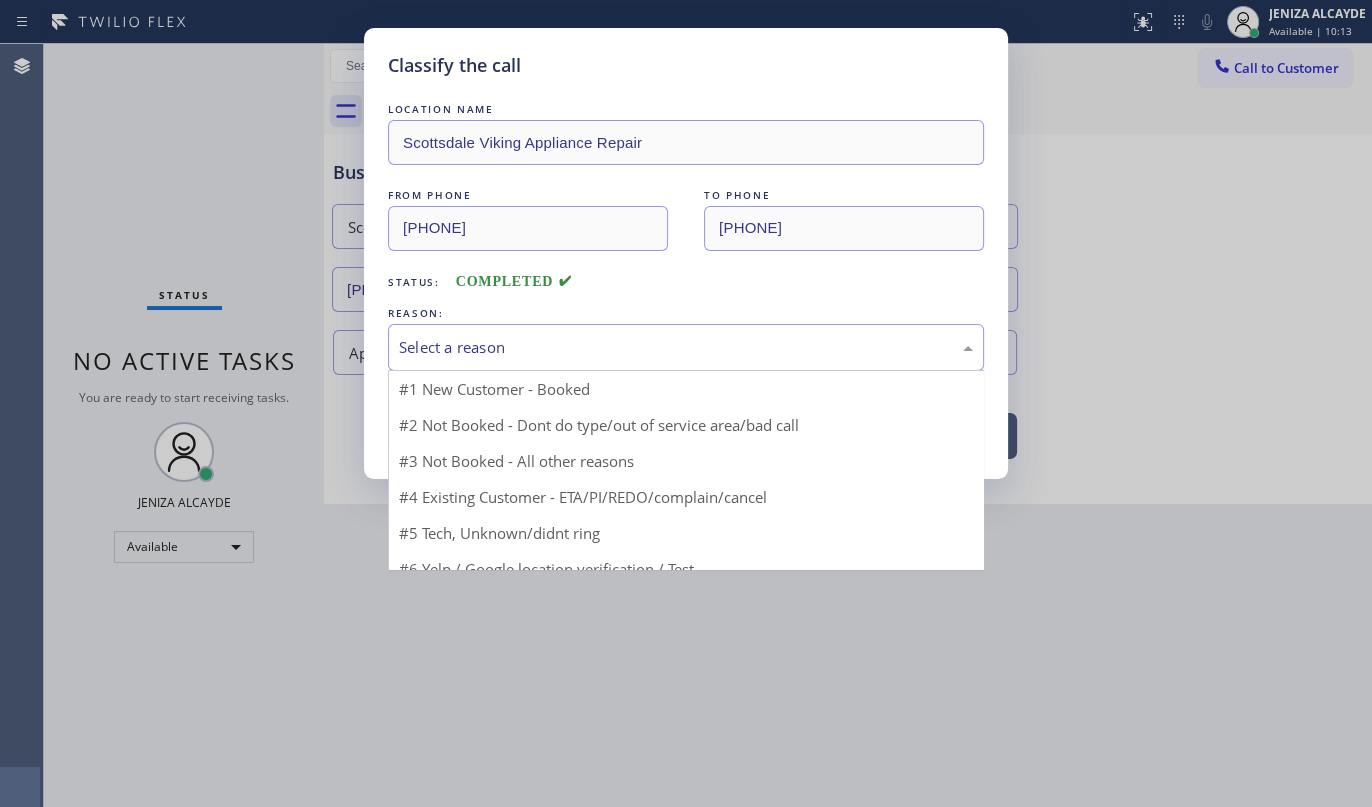 click on "Select a reason" at bounding box center [686, 347] 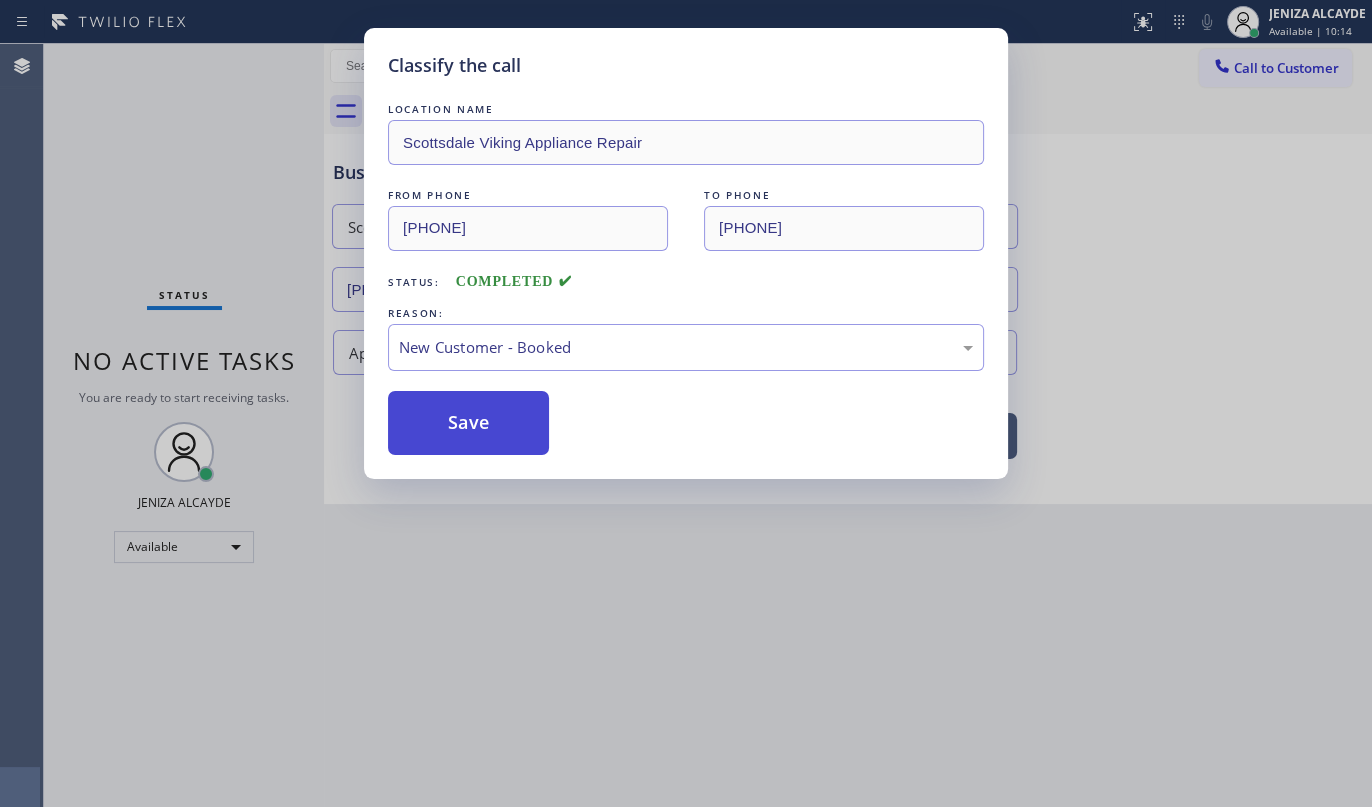 click on "Save" at bounding box center [468, 423] 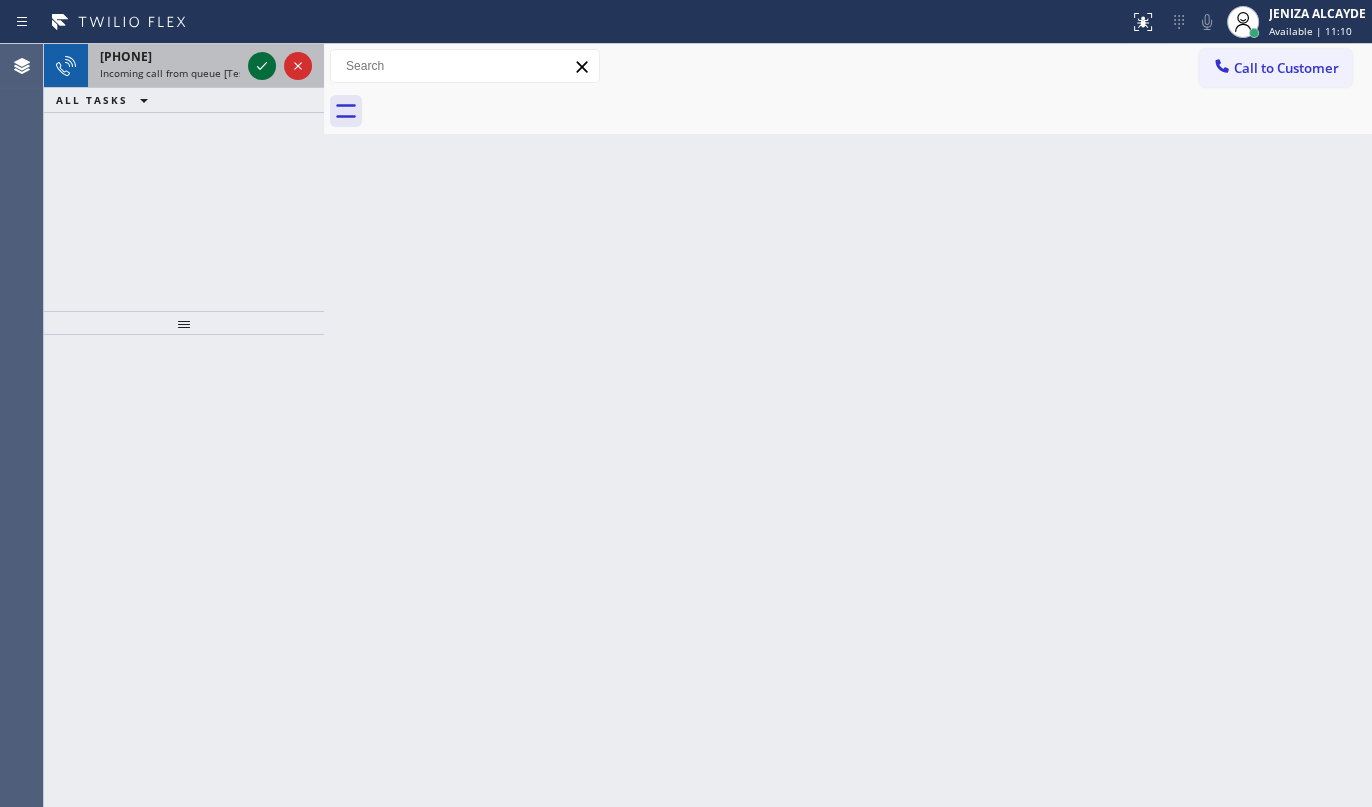 click 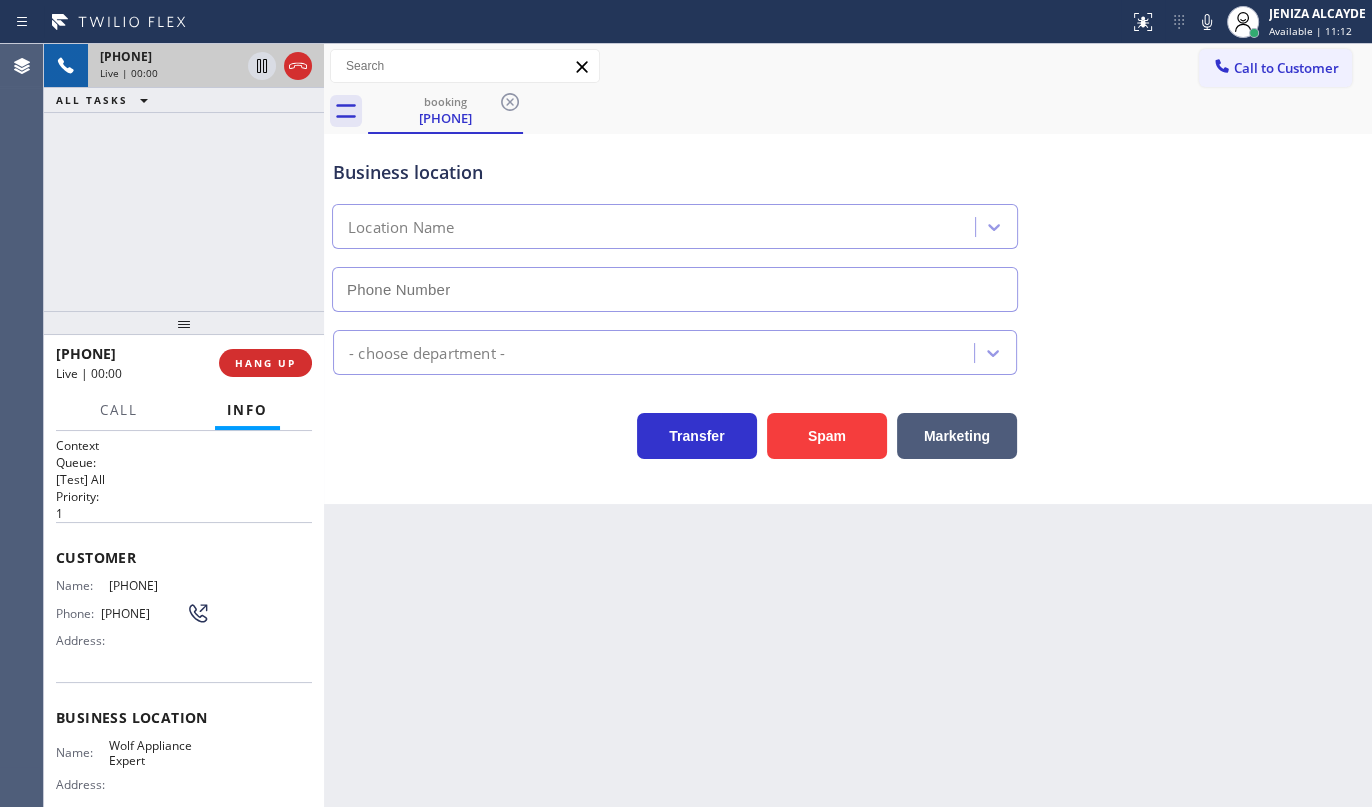 type on "(949) 536-9698" 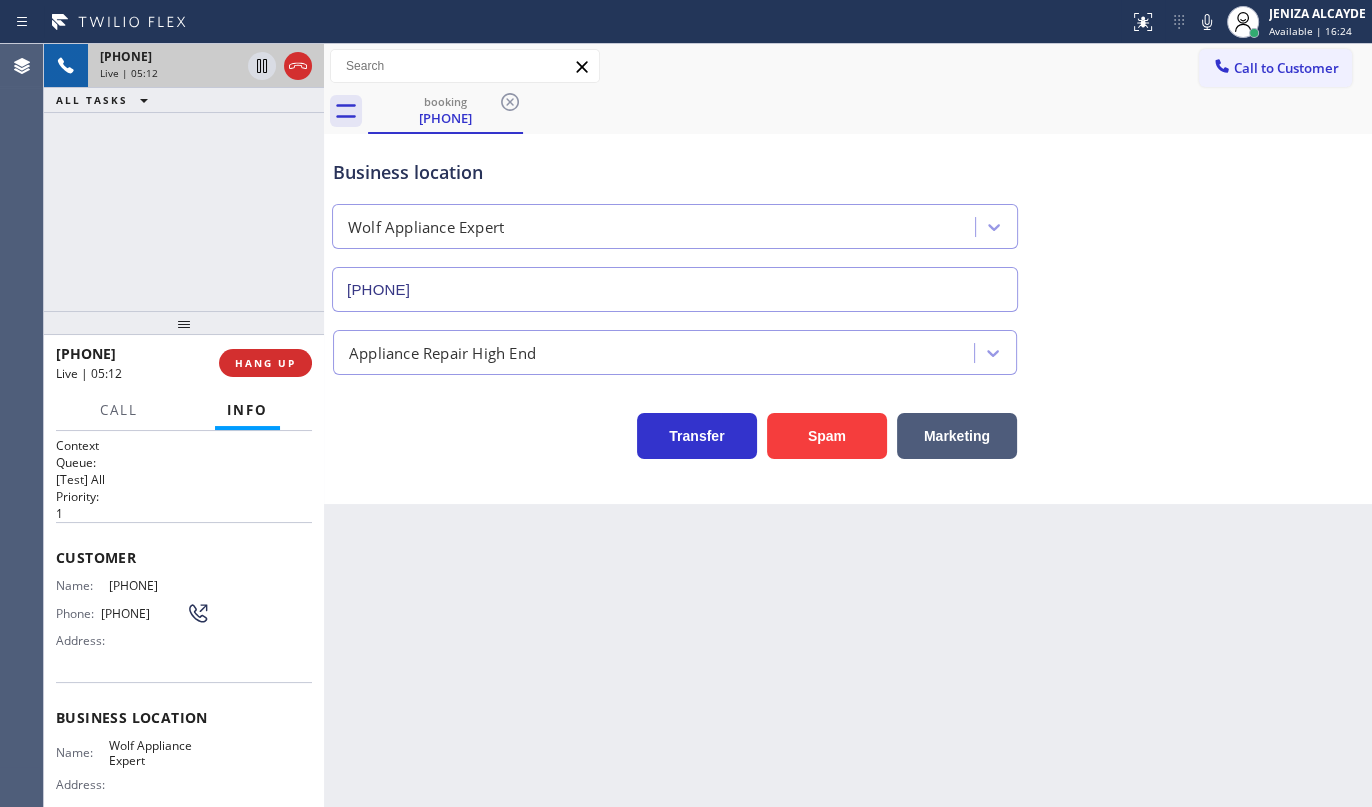 drag, startPoint x: 102, startPoint y: 575, endPoint x: 203, endPoint y: 585, distance: 101.49384 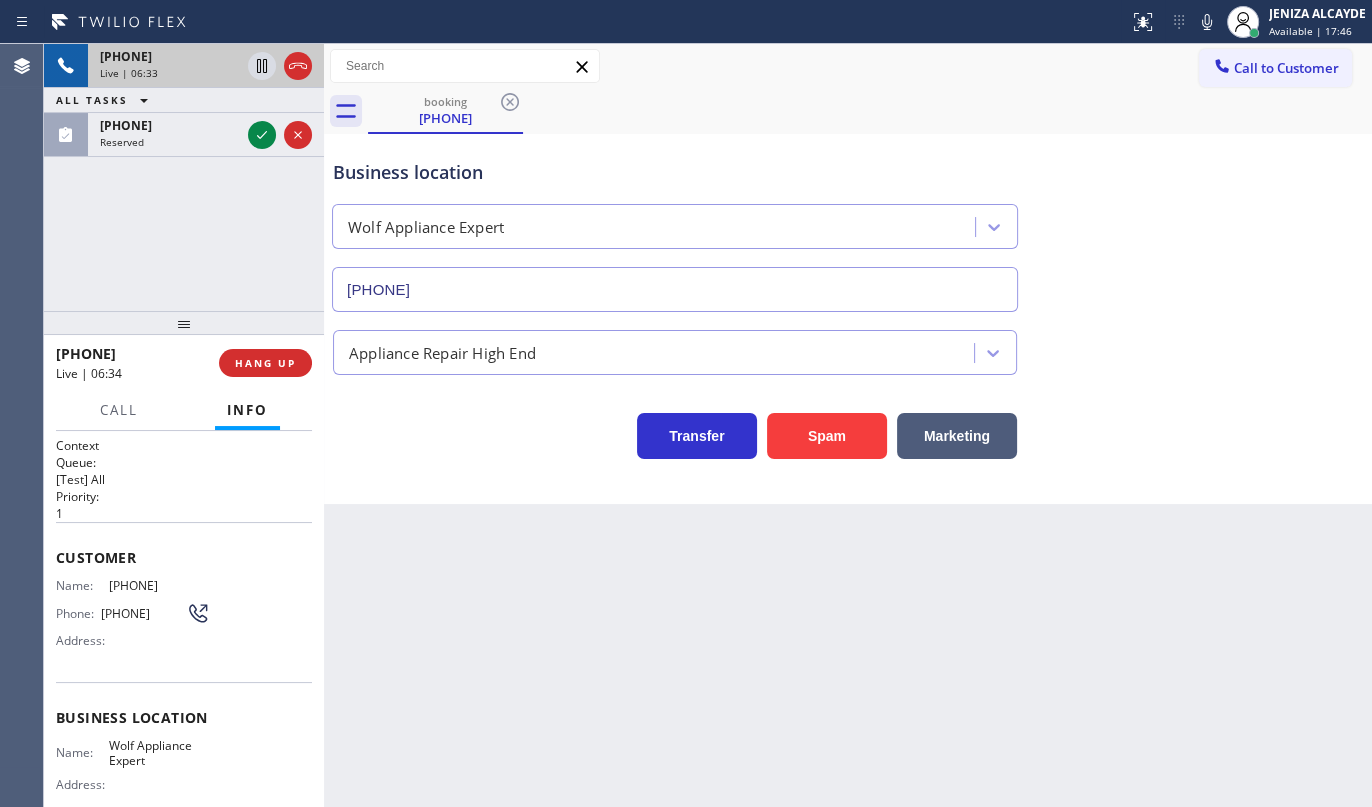 scroll, scrollTop: 202, scrollLeft: 0, axis: vertical 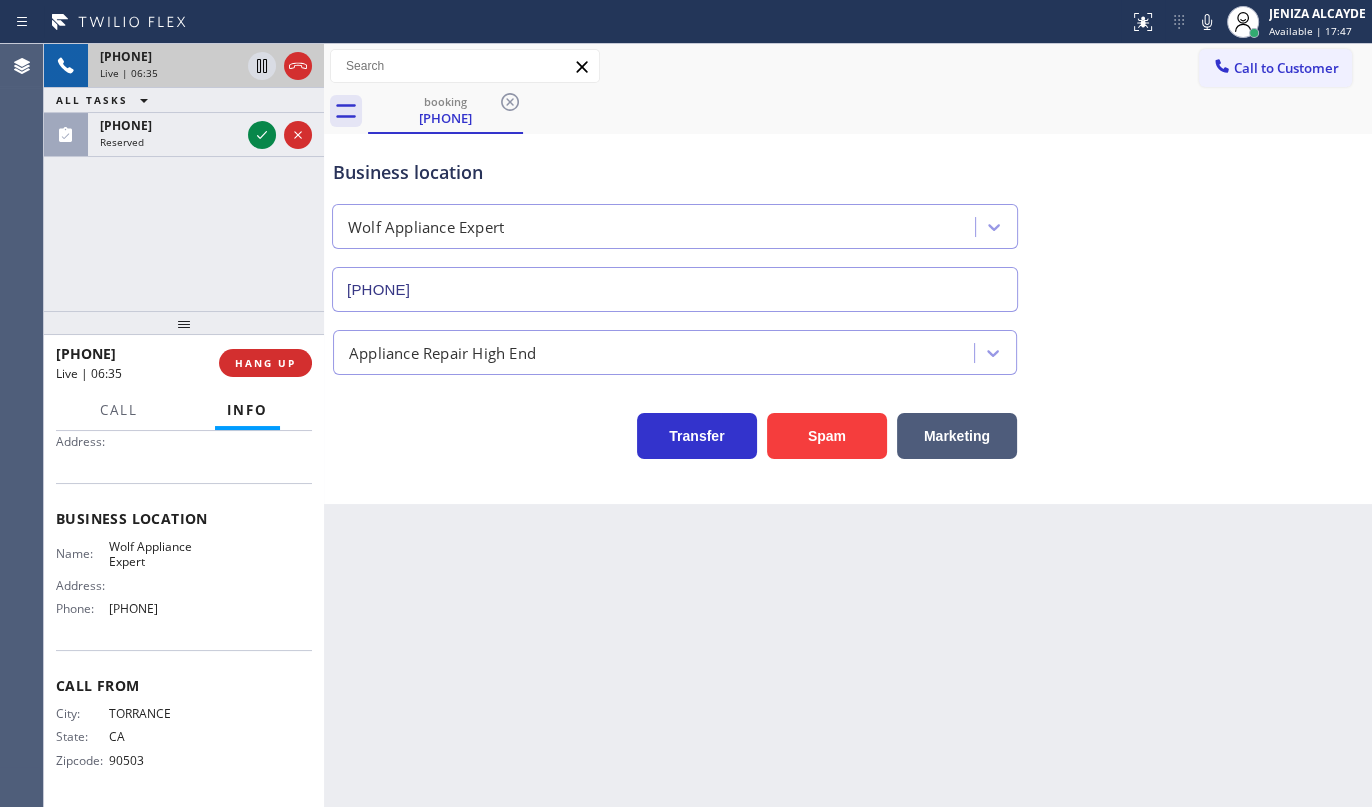 drag, startPoint x: 107, startPoint y: 603, endPoint x: 229, endPoint y: 622, distance: 123.47064 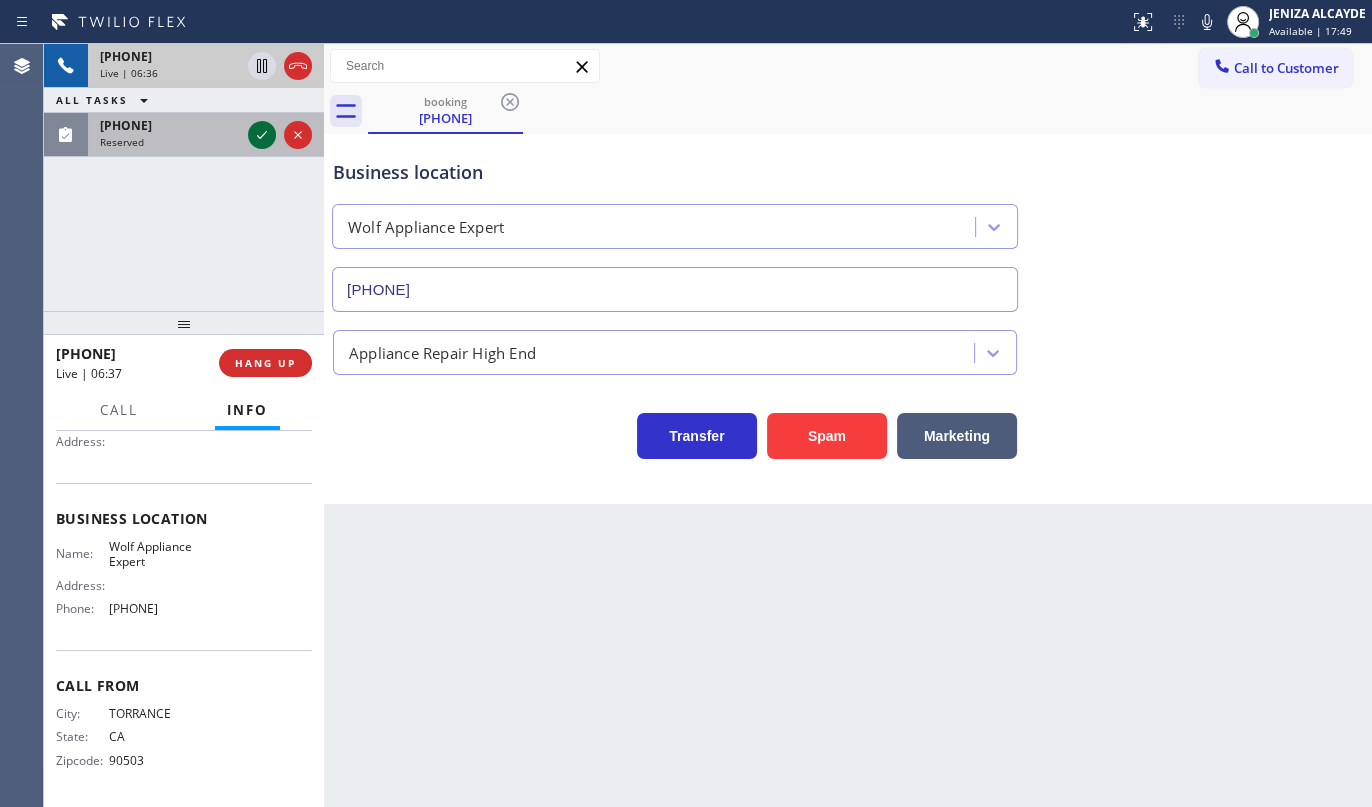 click 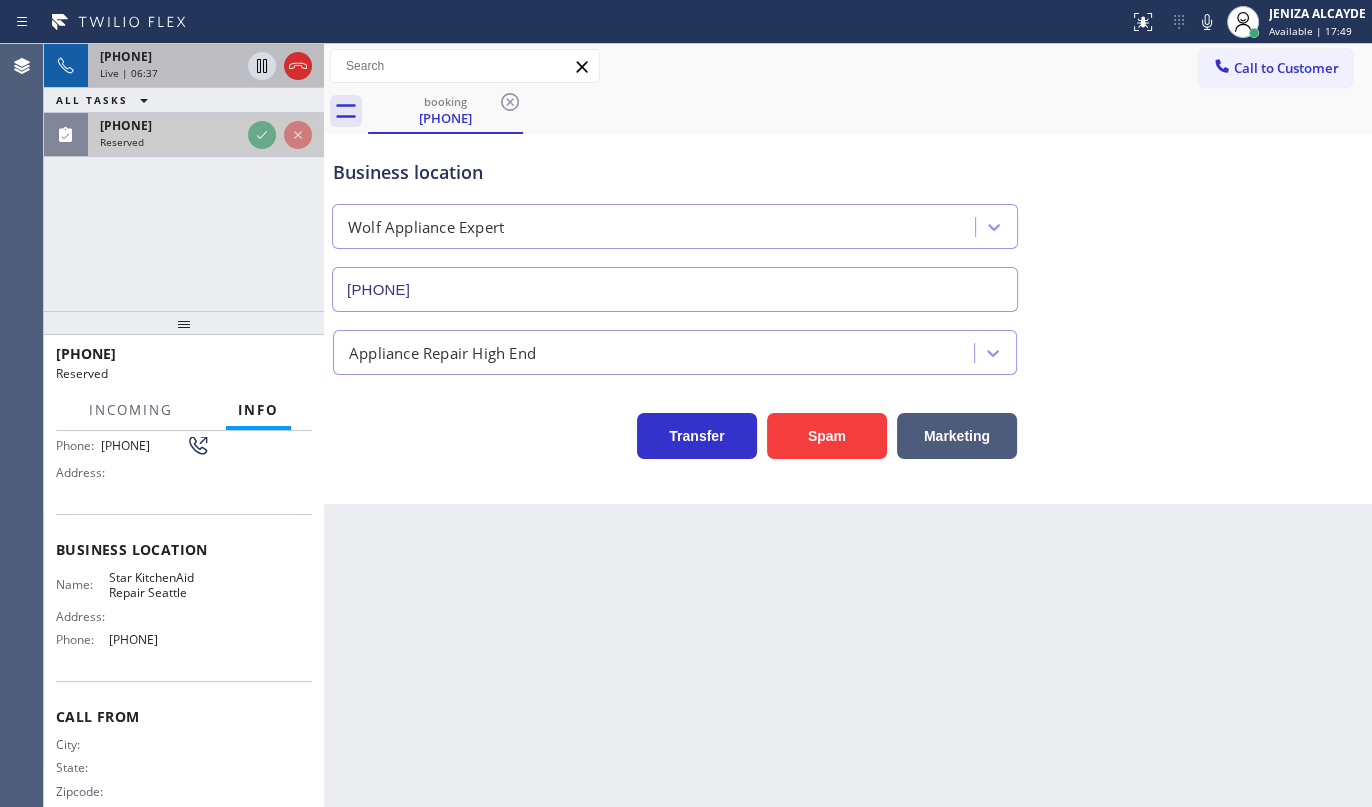scroll, scrollTop: 235, scrollLeft: 0, axis: vertical 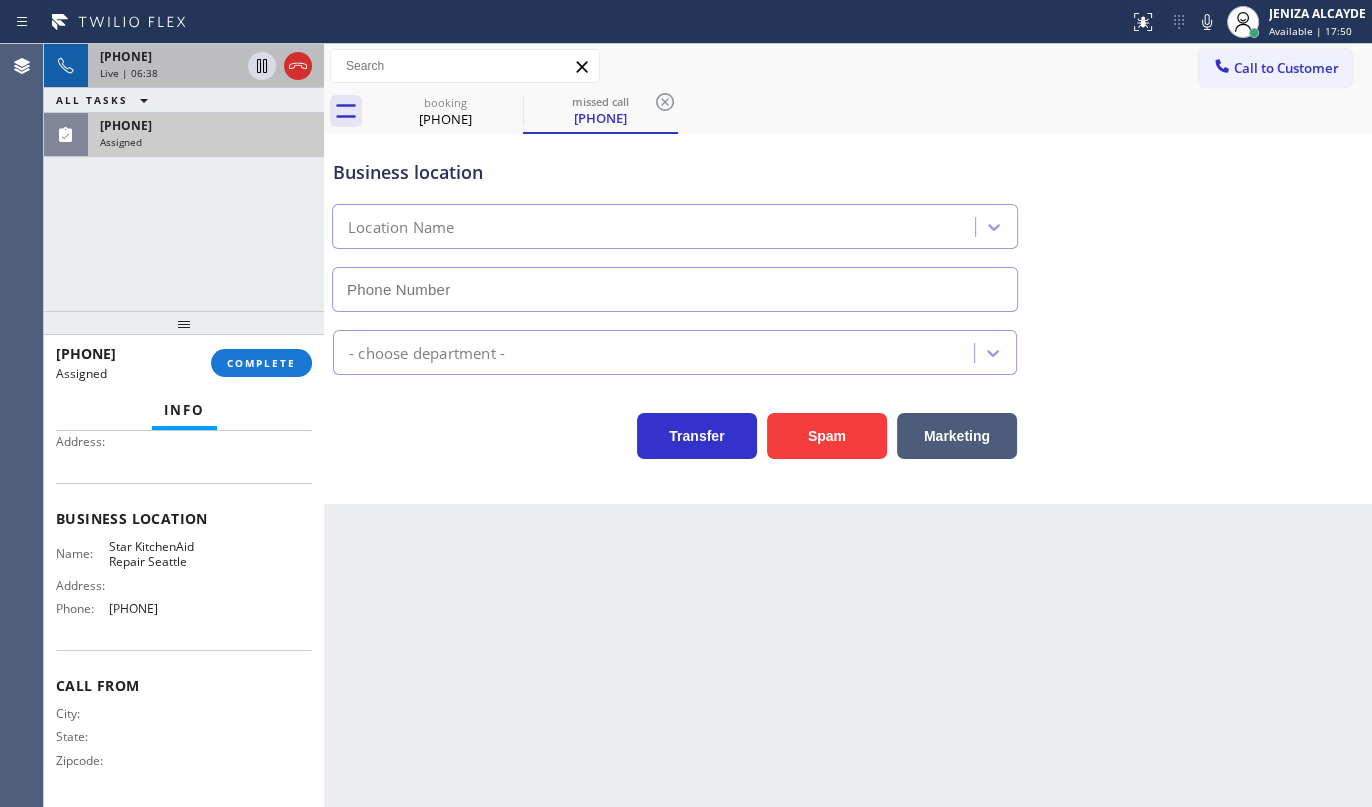 type on "(206) 558-5953" 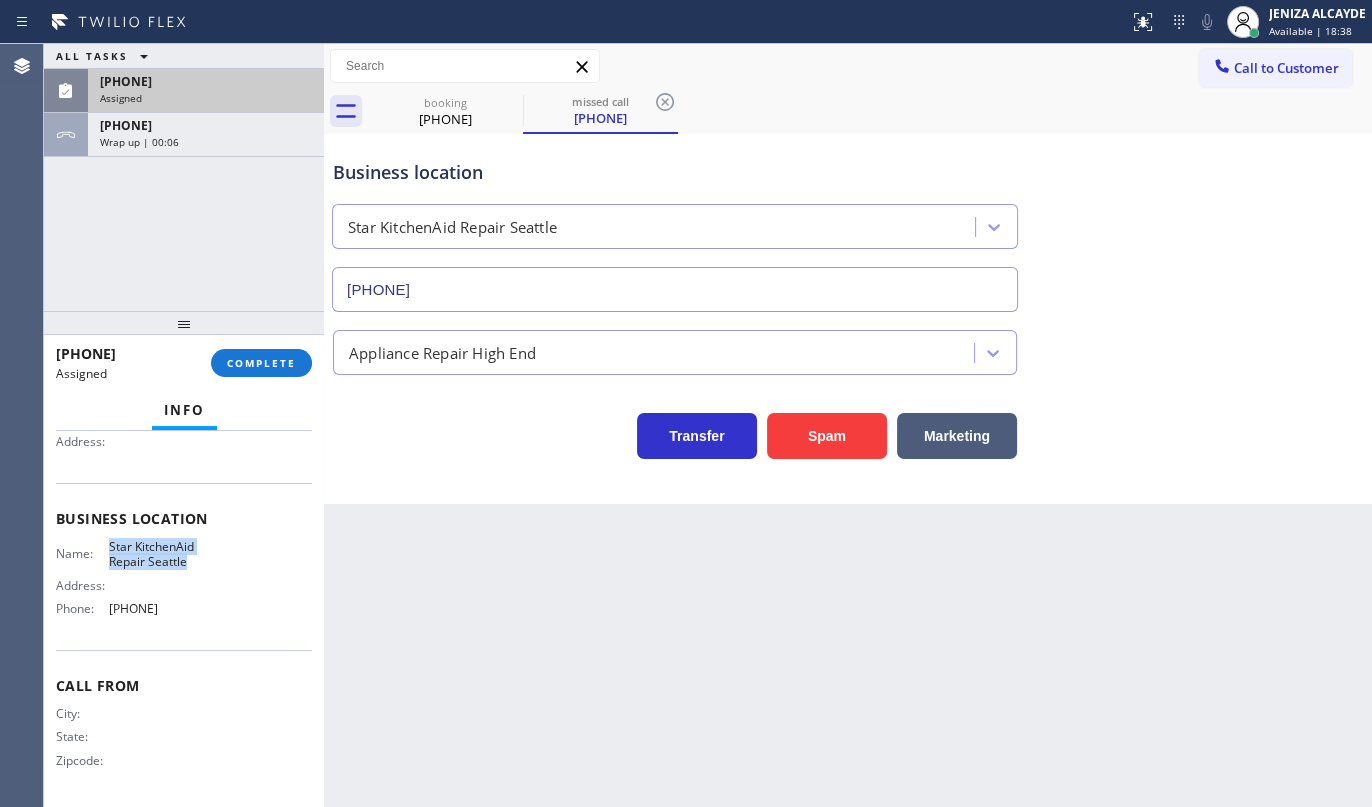 drag, startPoint x: 100, startPoint y: 542, endPoint x: 204, endPoint y: 565, distance: 106.51291 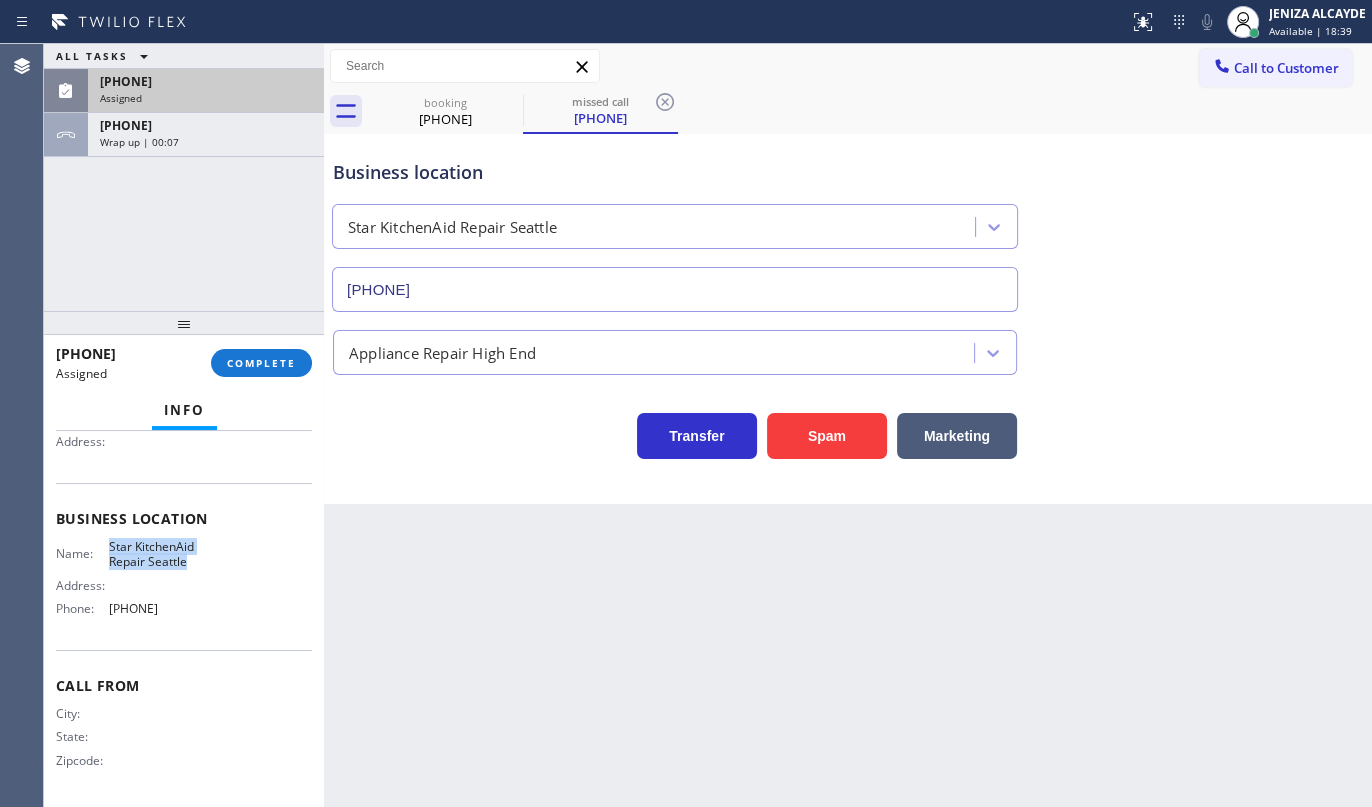 click on "(206) 999-1014" at bounding box center [206, 81] 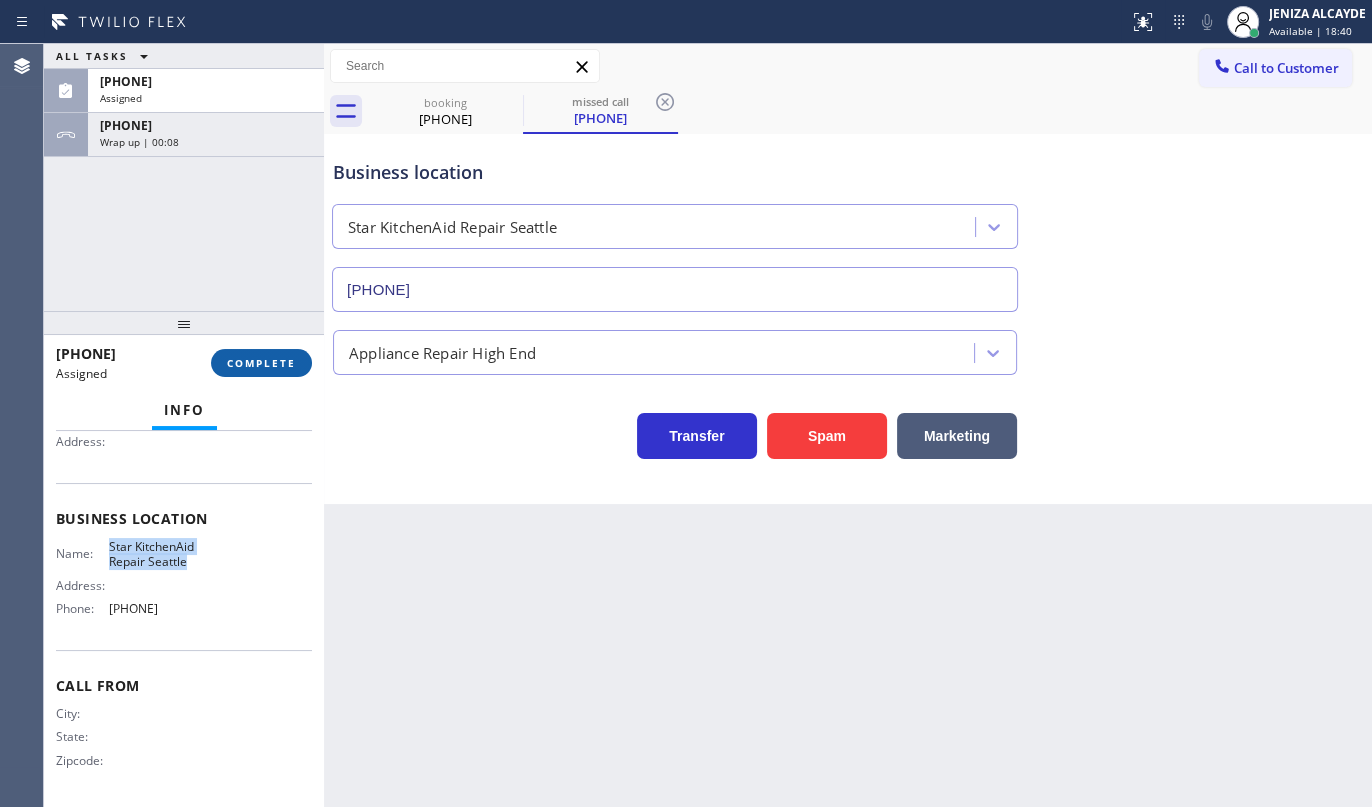 click on "COMPLETE" at bounding box center (261, 363) 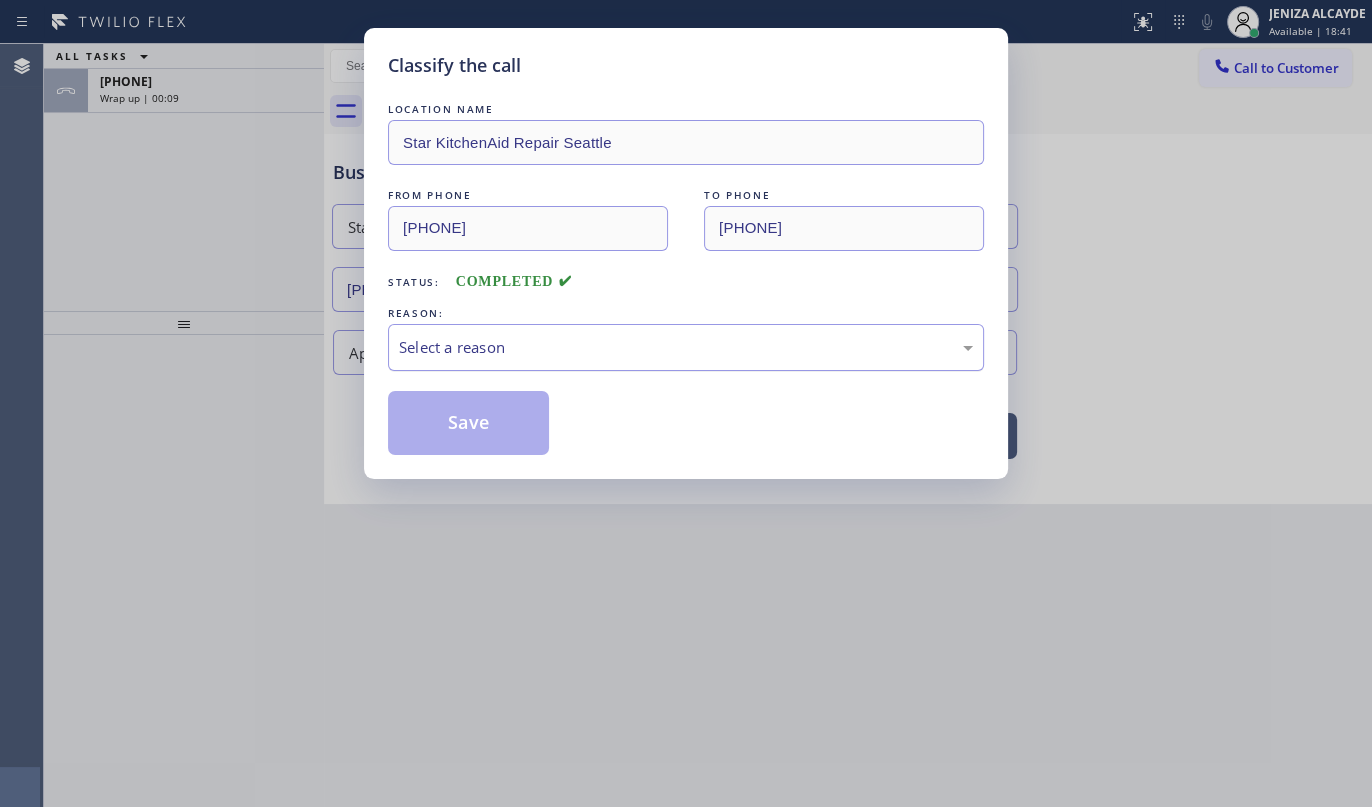click on "Select a reason" at bounding box center (686, 347) 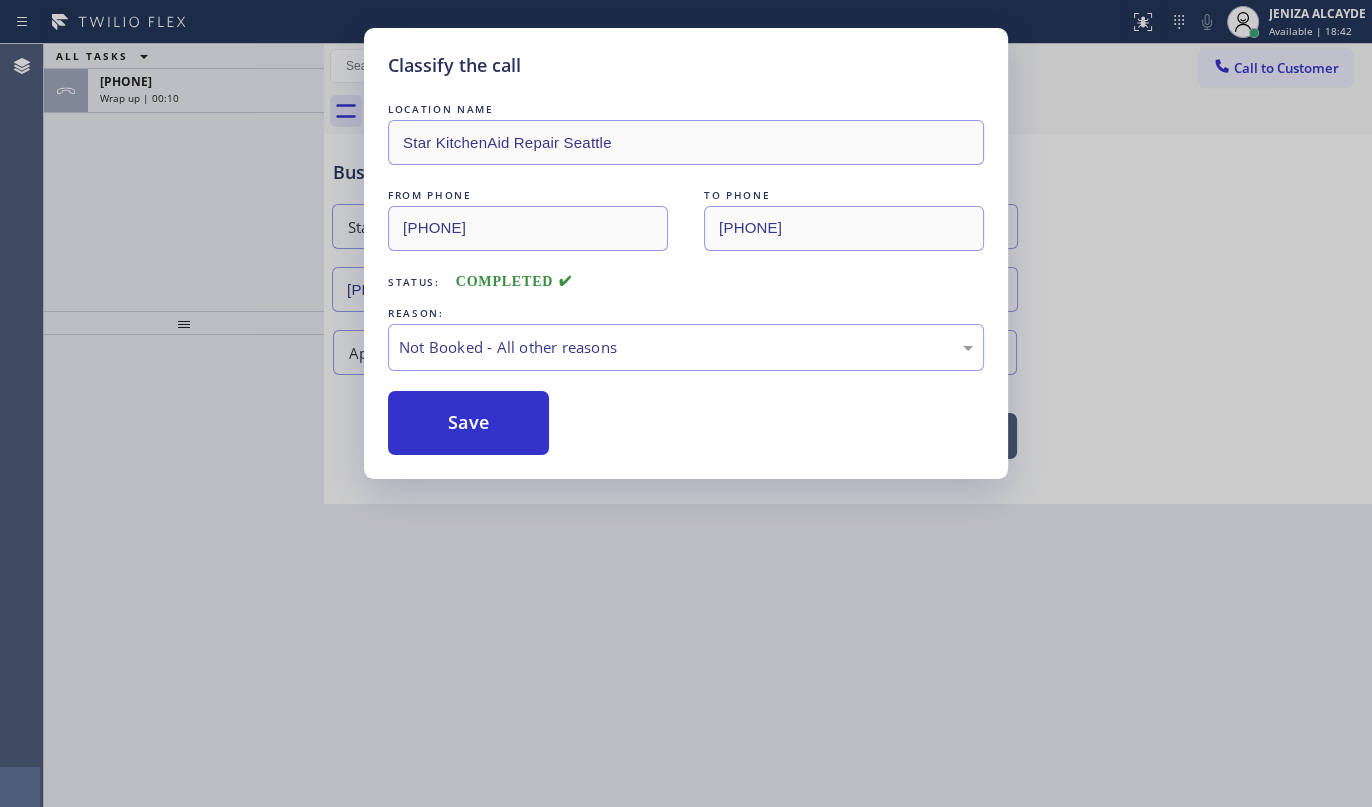 click on "Save" at bounding box center (468, 423) 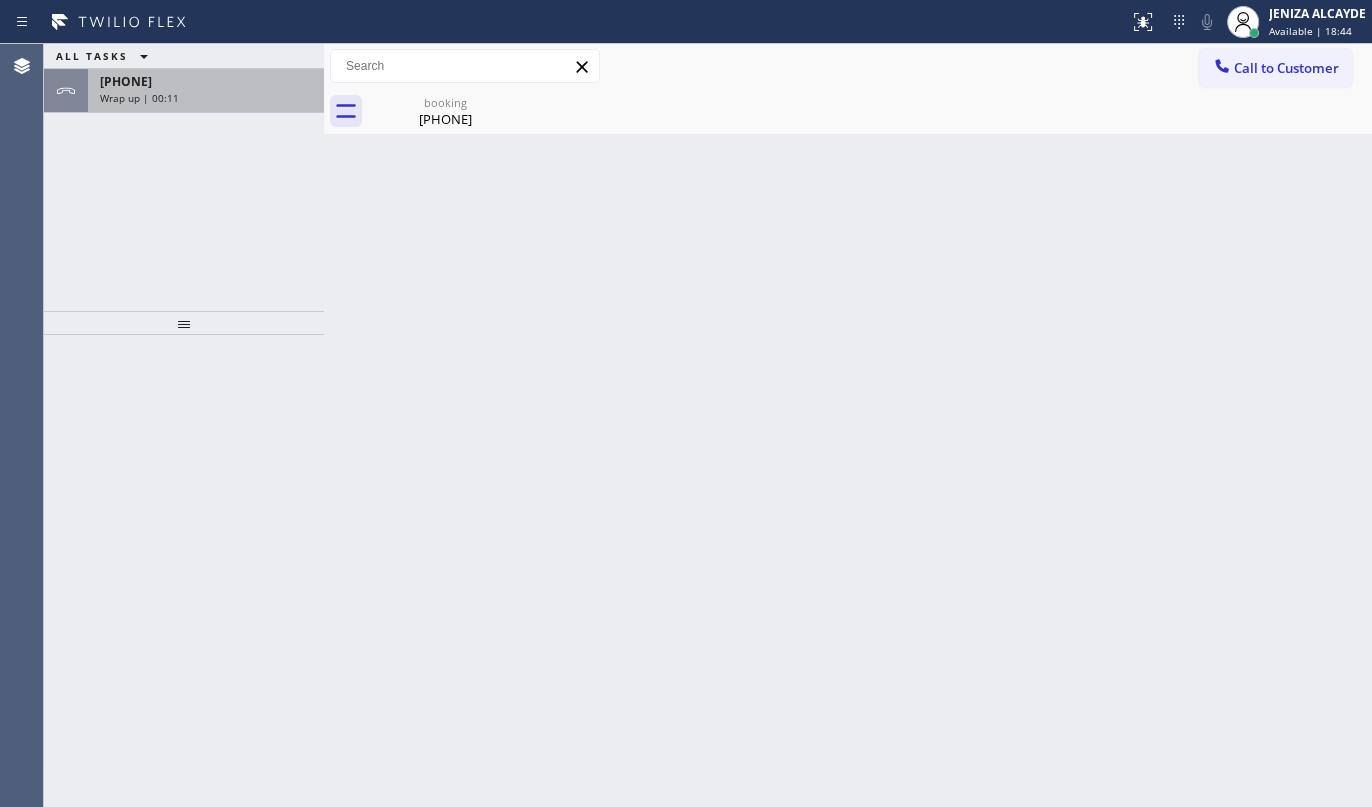 click on "Wrap up | 00:11" at bounding box center (139, 98) 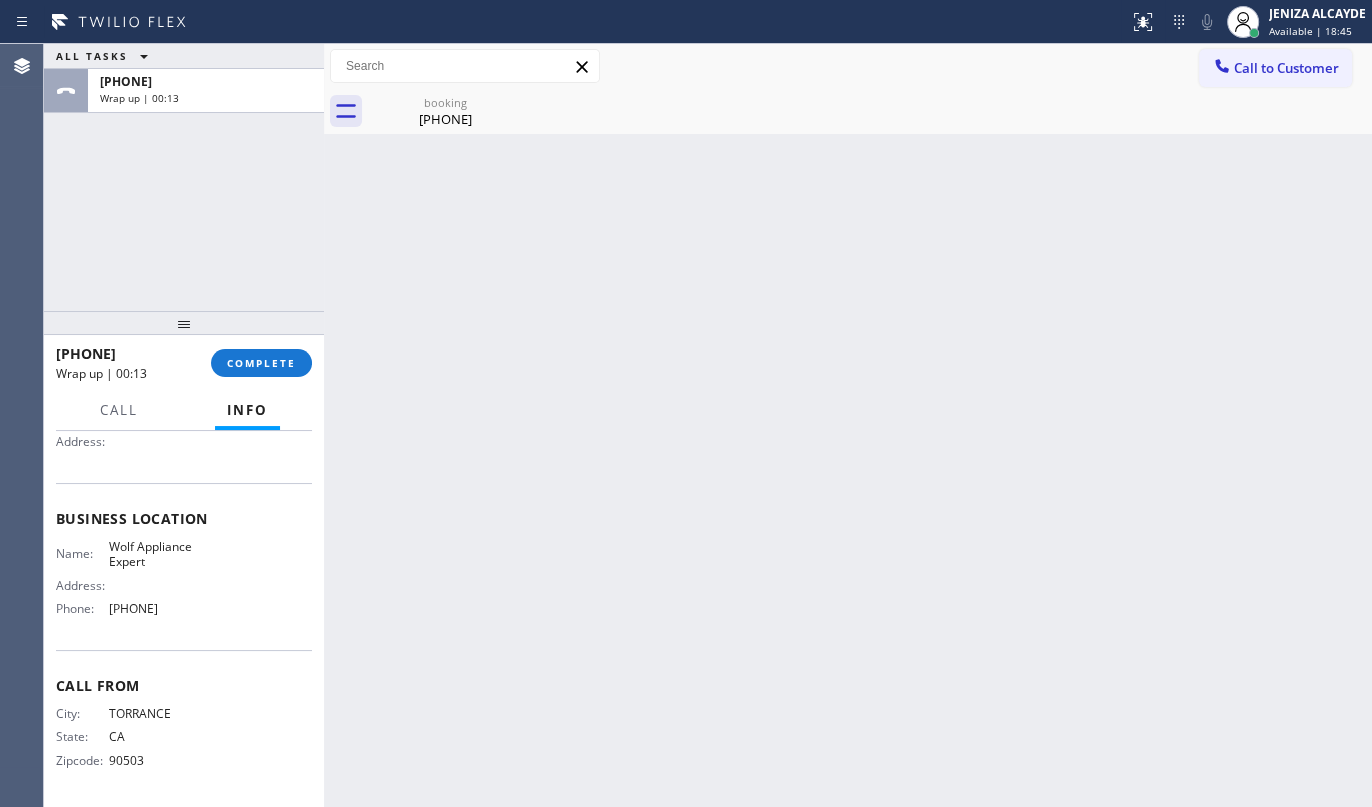 scroll, scrollTop: 202, scrollLeft: 0, axis: vertical 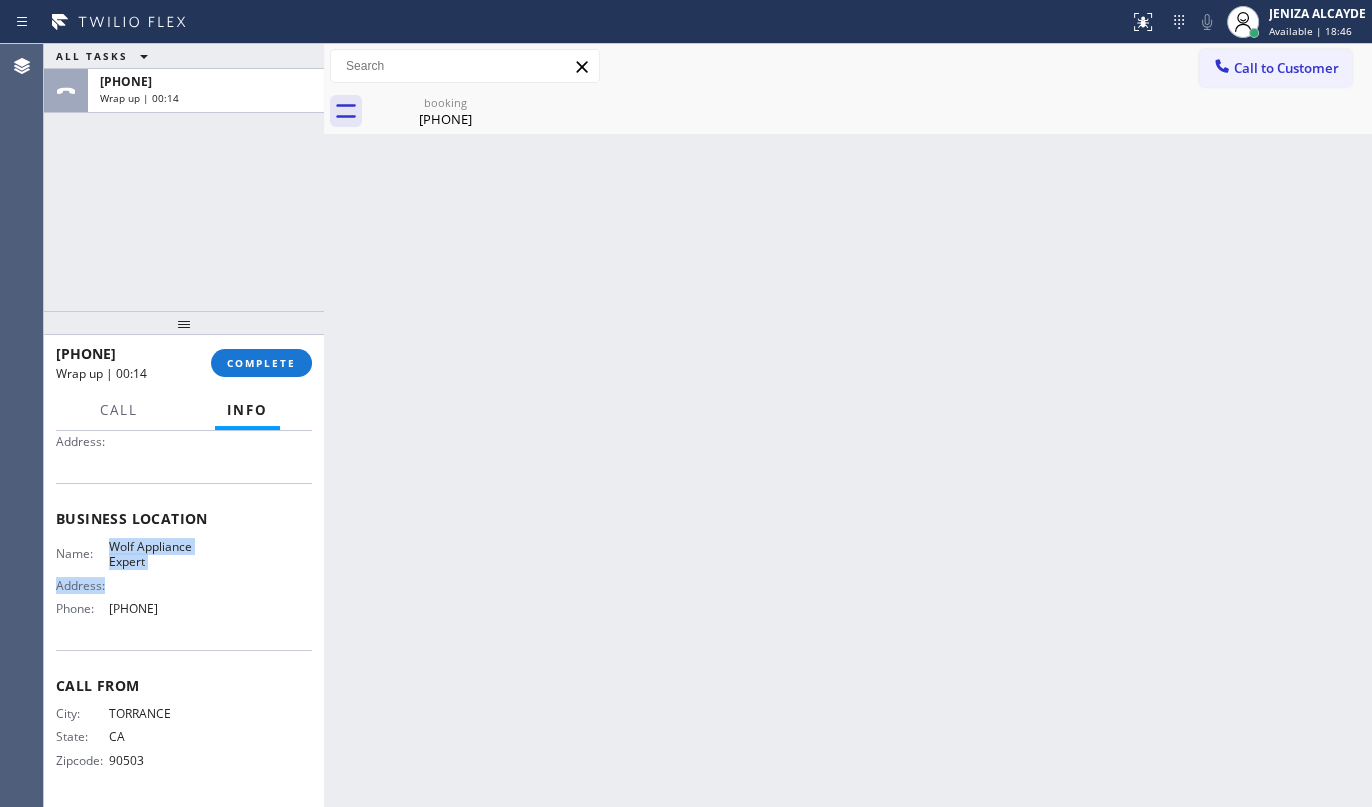 drag, startPoint x: 102, startPoint y: 547, endPoint x: 164, endPoint y: 573, distance: 67.23094 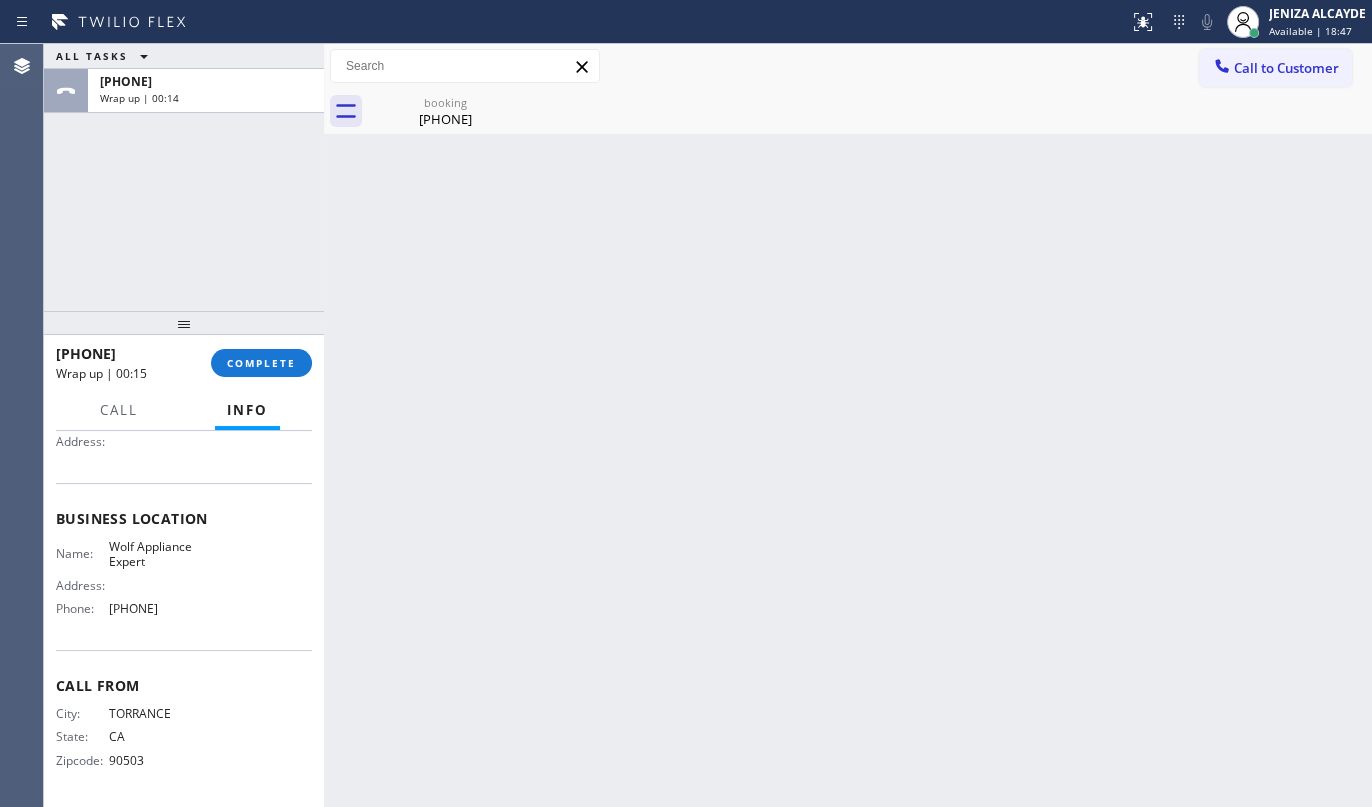 drag, startPoint x: 134, startPoint y: 605, endPoint x: 136, endPoint y: 592, distance: 13.152946 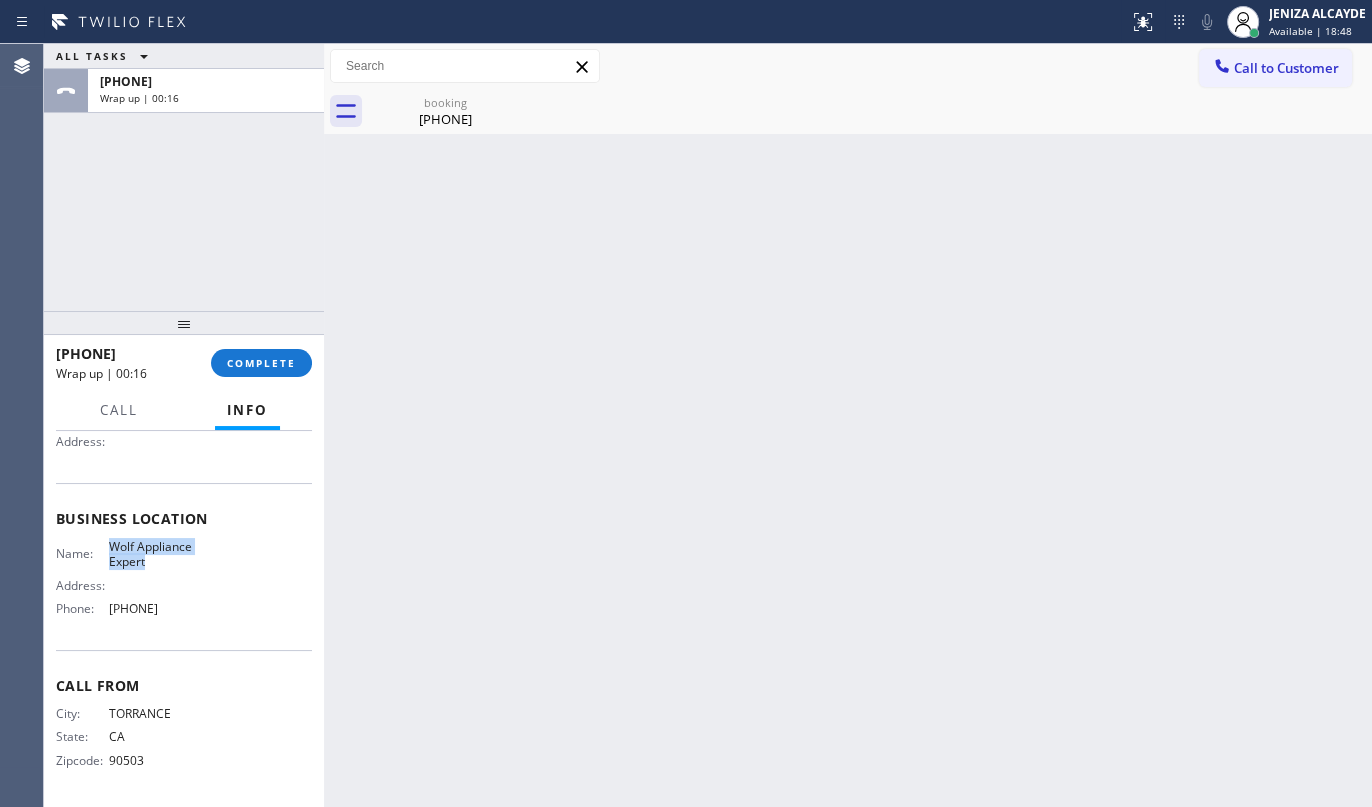 drag, startPoint x: 129, startPoint y: 560, endPoint x: 179, endPoint y: 566, distance: 50.358715 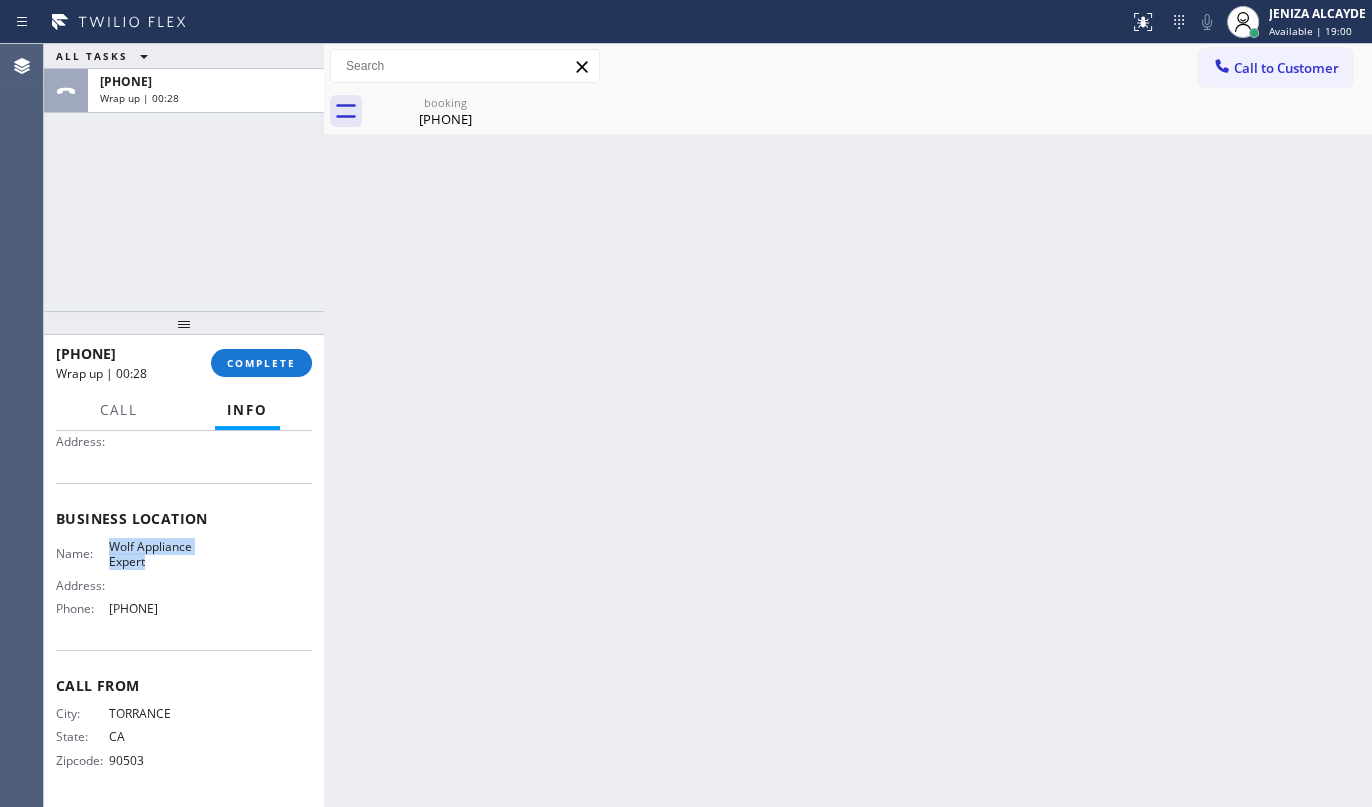 drag, startPoint x: 105, startPoint y: 610, endPoint x: 211, endPoint y: 619, distance: 106.381386 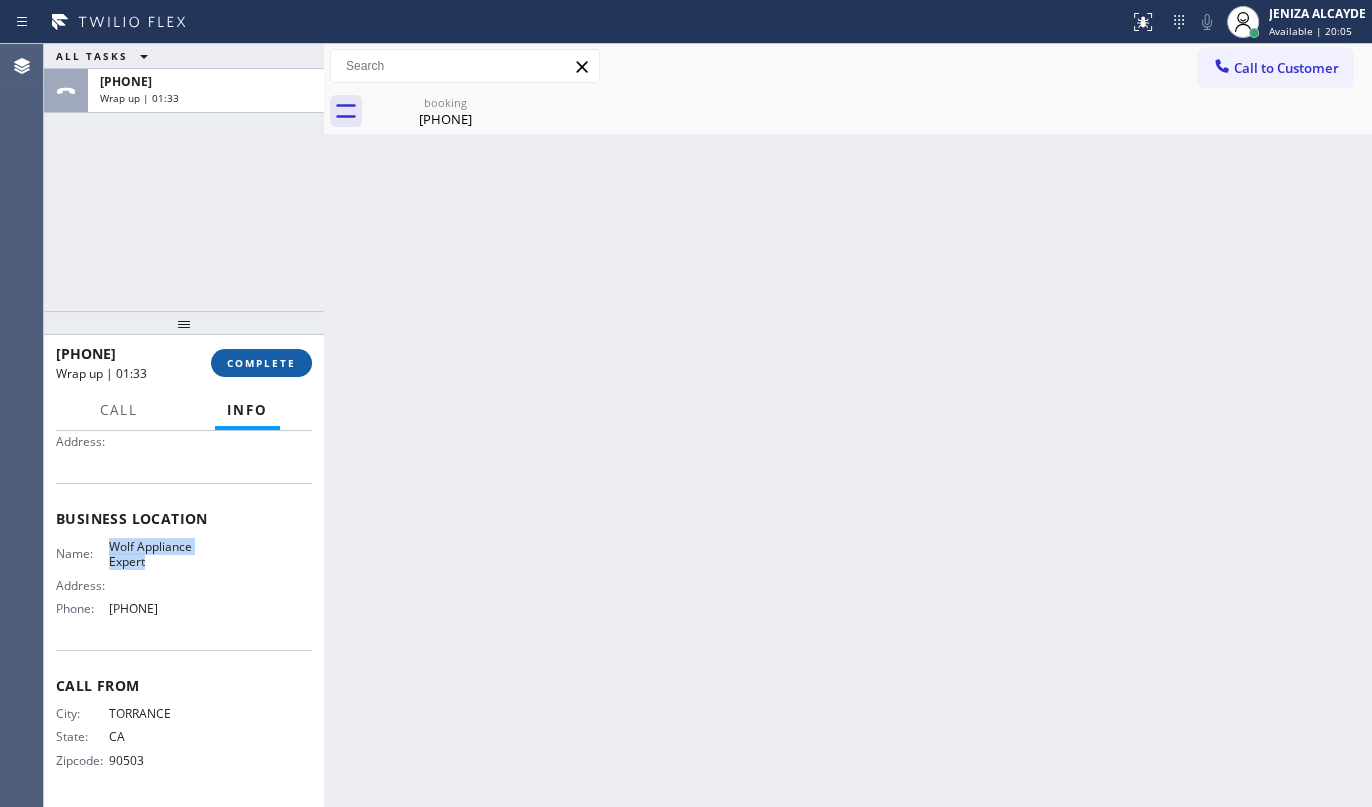 click on "COMPLETE" at bounding box center [261, 363] 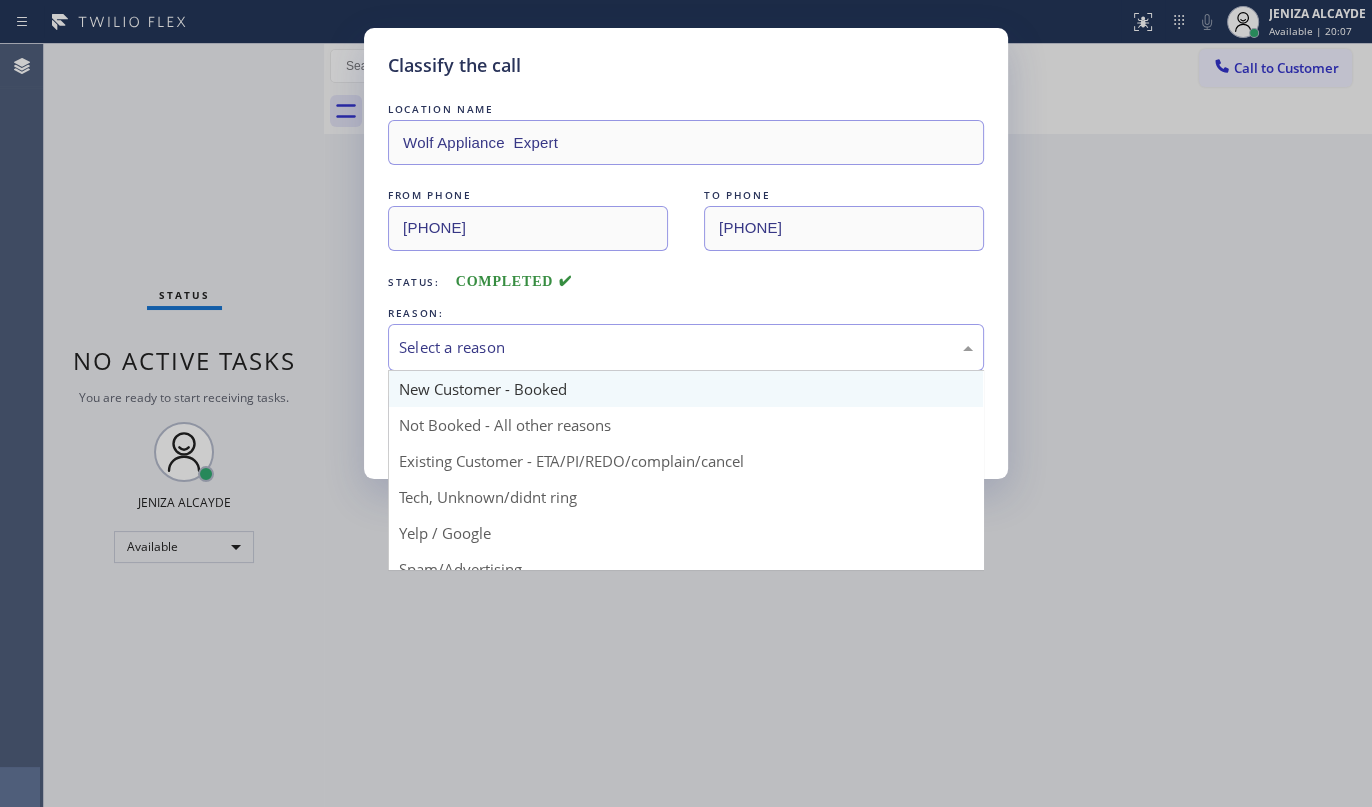 drag, startPoint x: 489, startPoint y: 339, endPoint x: 455, endPoint y: 400, distance: 69.83552 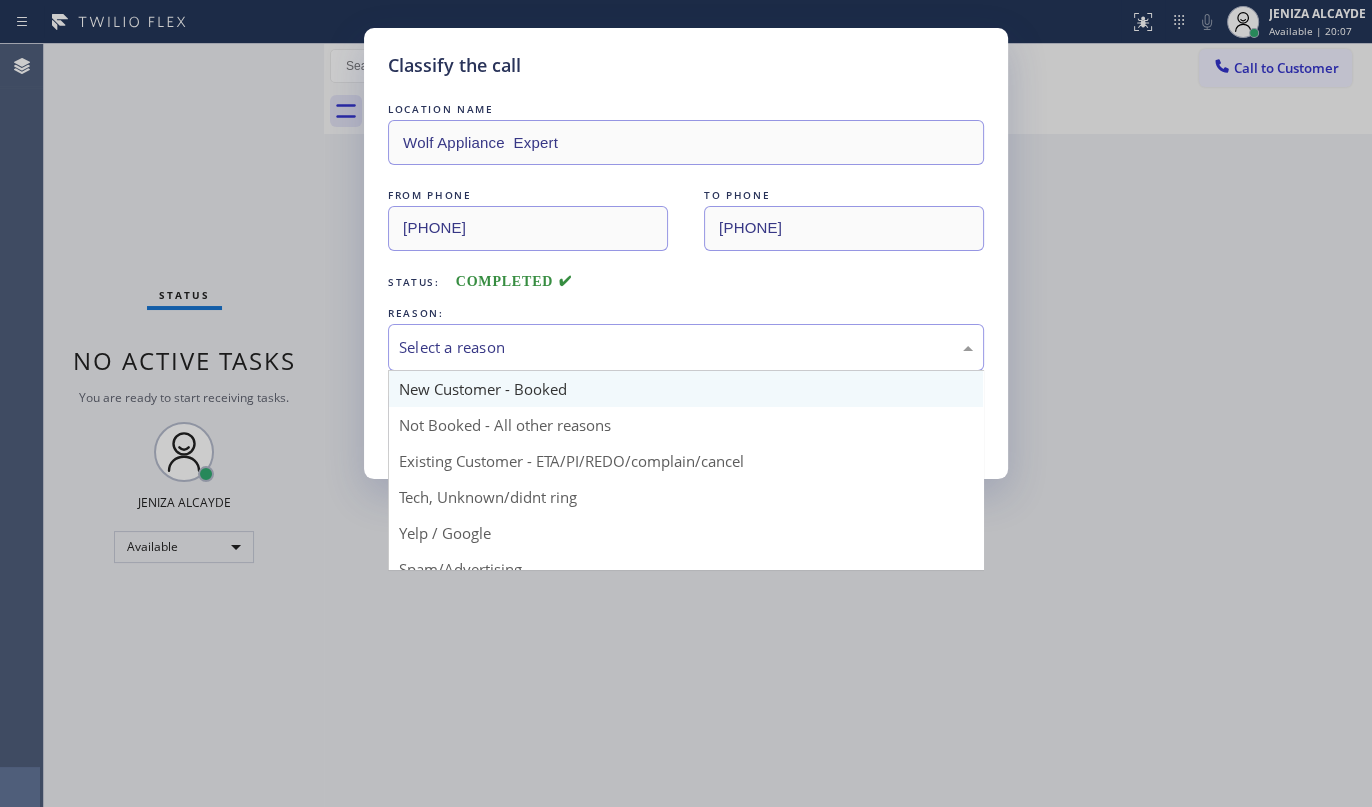 click on "Select a reason" at bounding box center [686, 347] 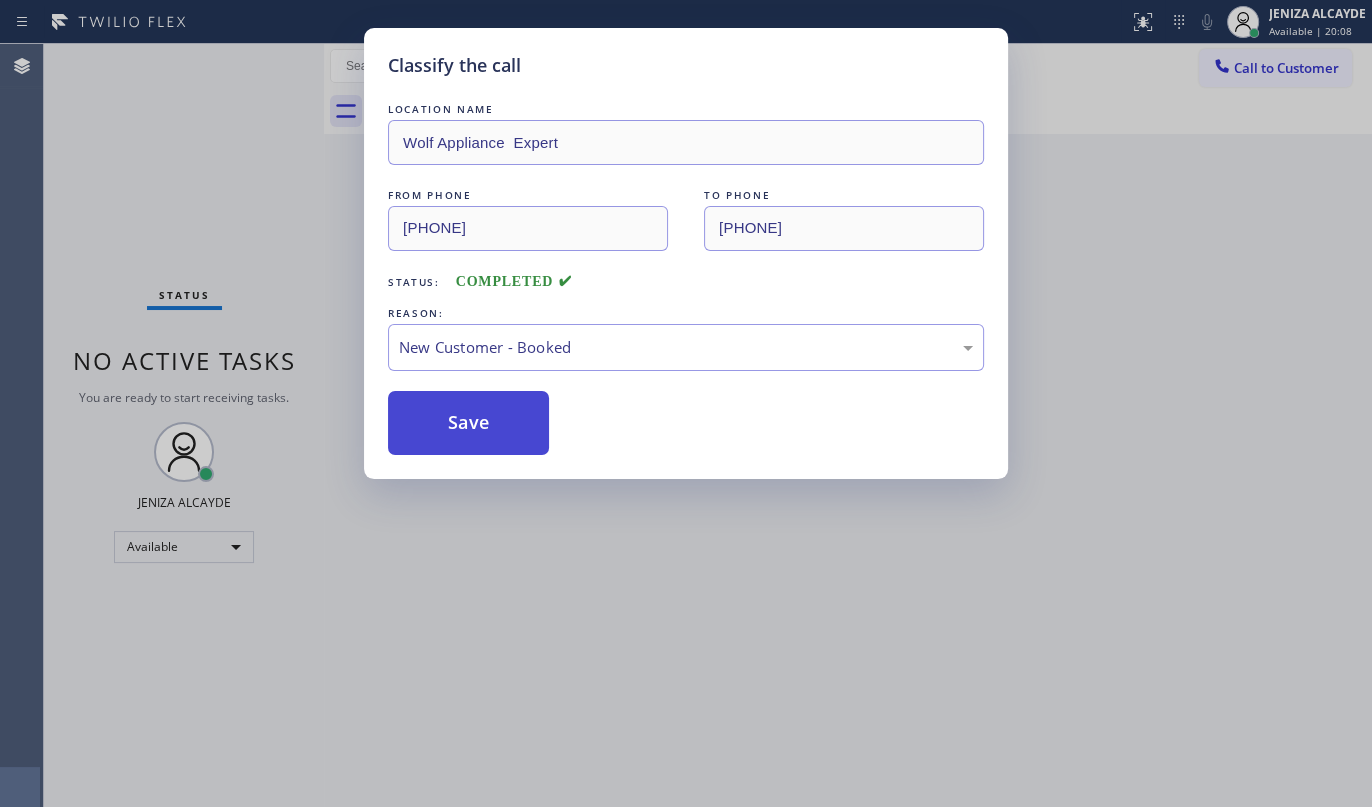 click on "Save" at bounding box center [468, 423] 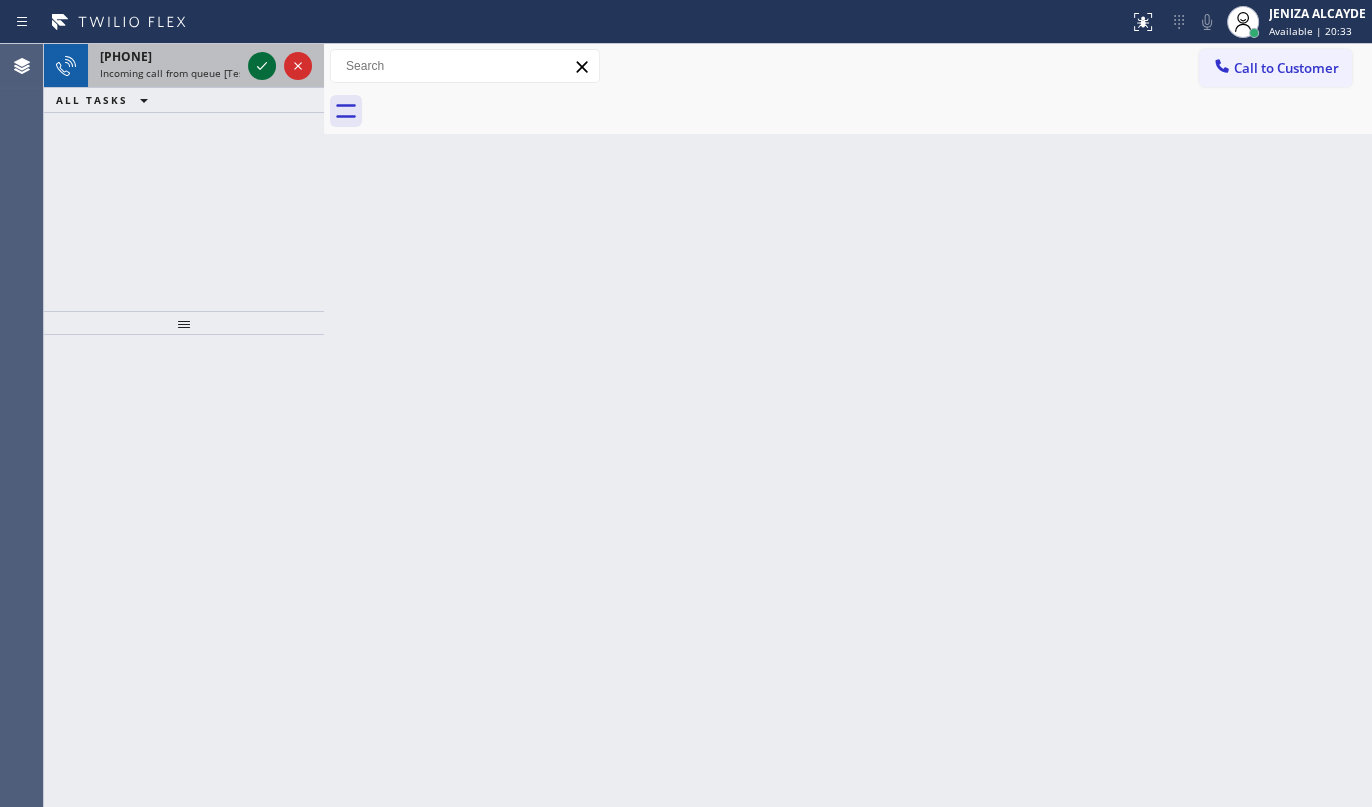 click 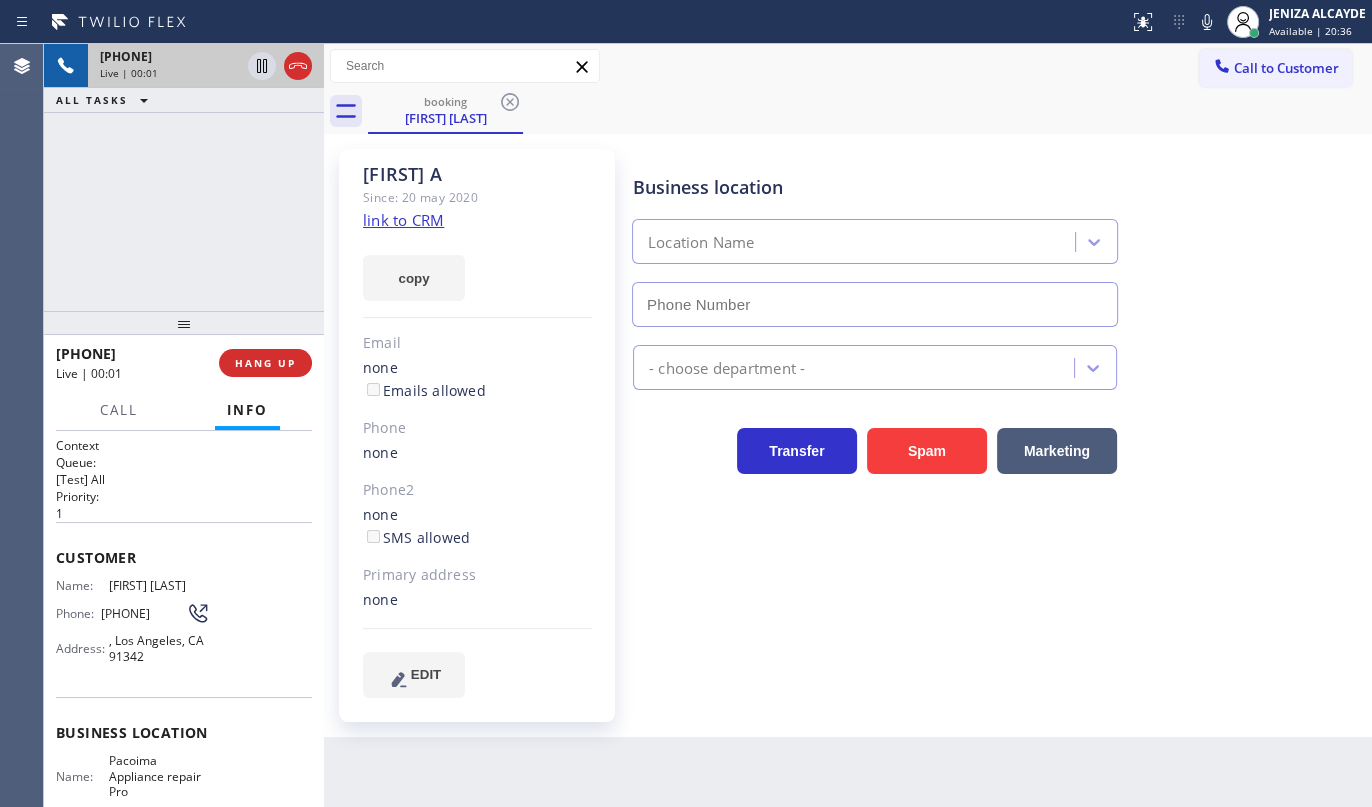 type on "(747) 223-6070" 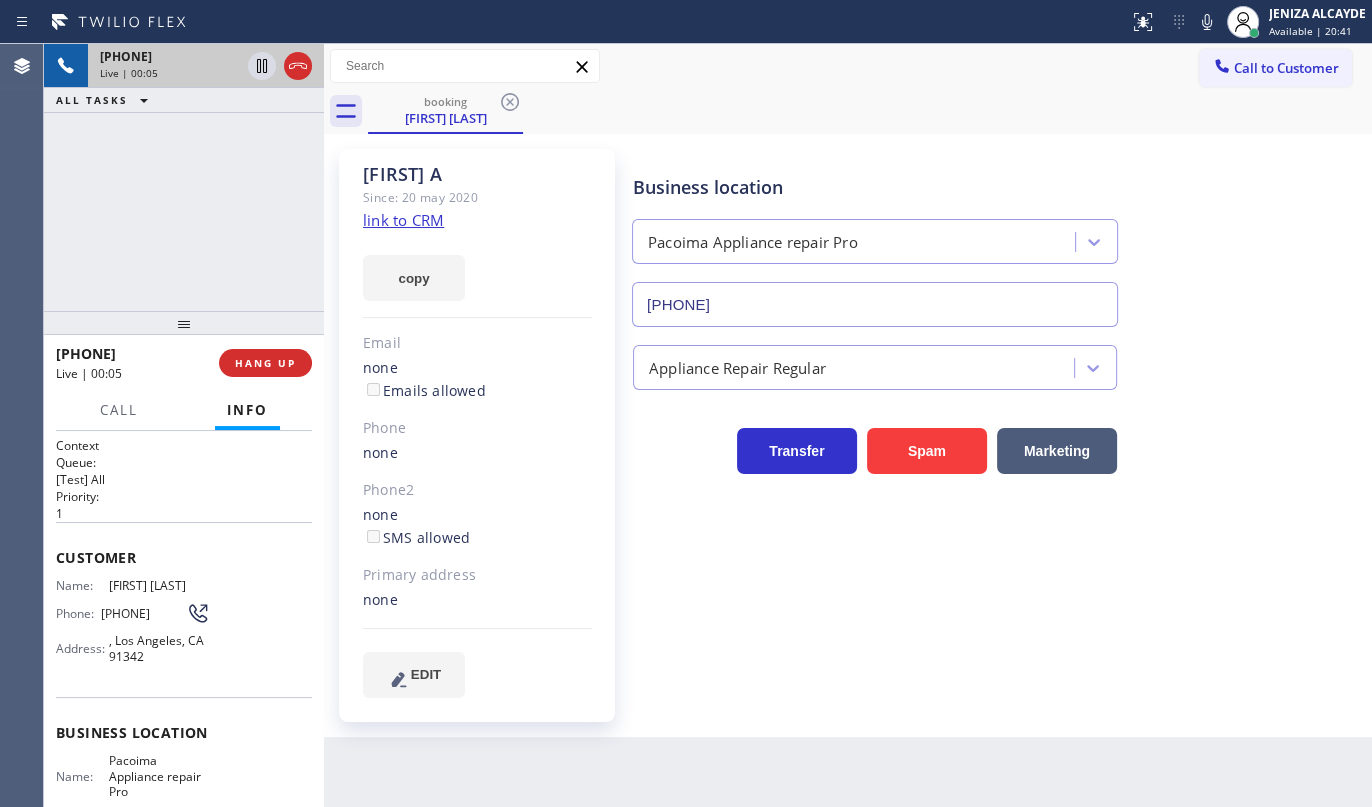 click on "link to CRM" 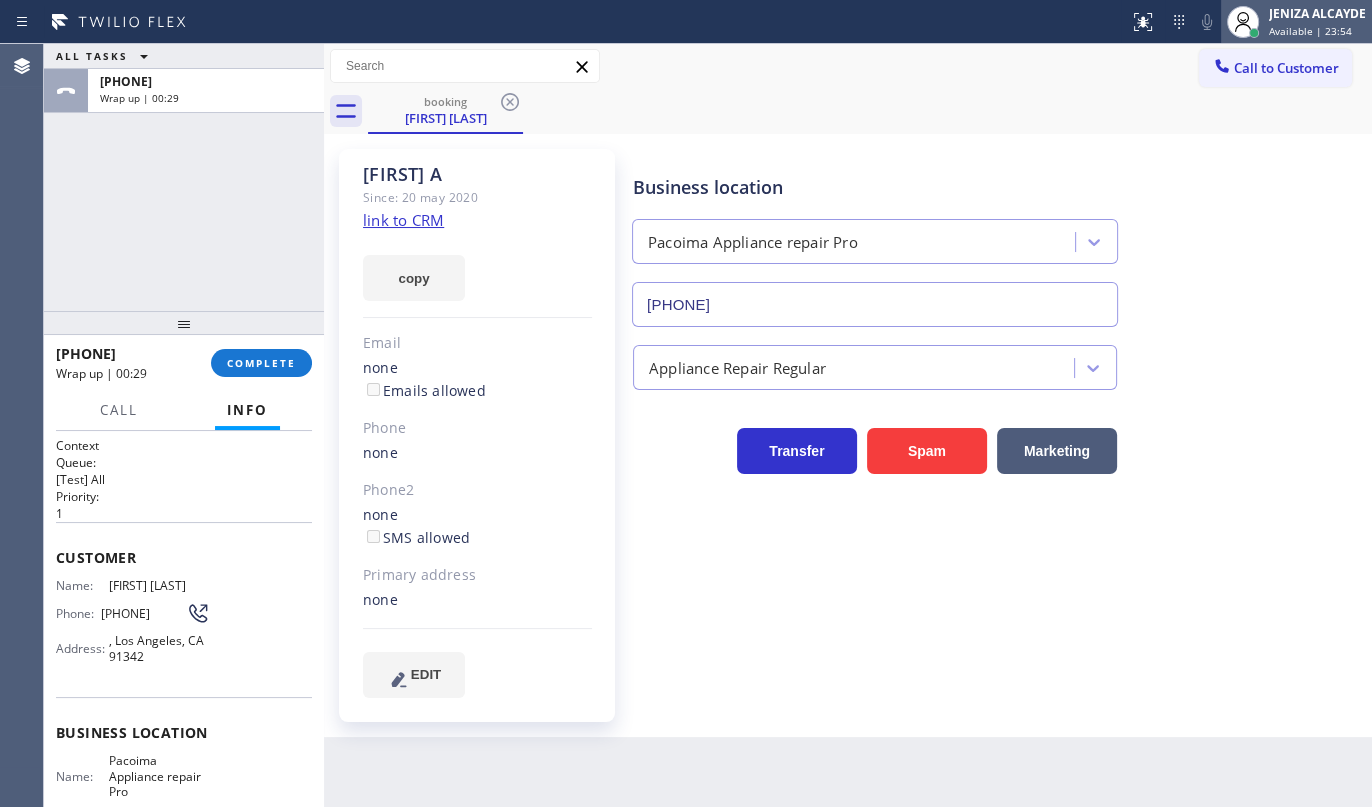 click on "Available | 23:54" at bounding box center (1310, 31) 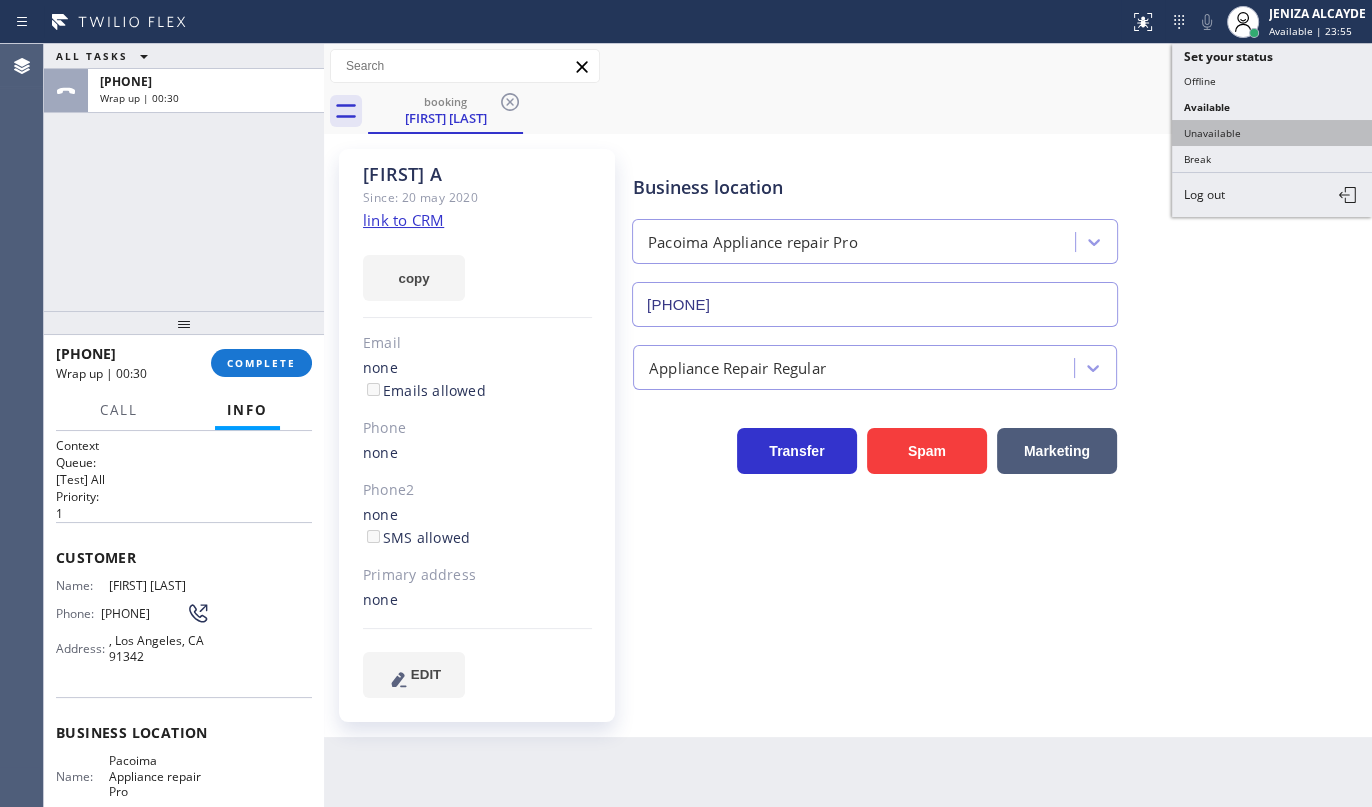 click on "Unavailable" at bounding box center [1272, 133] 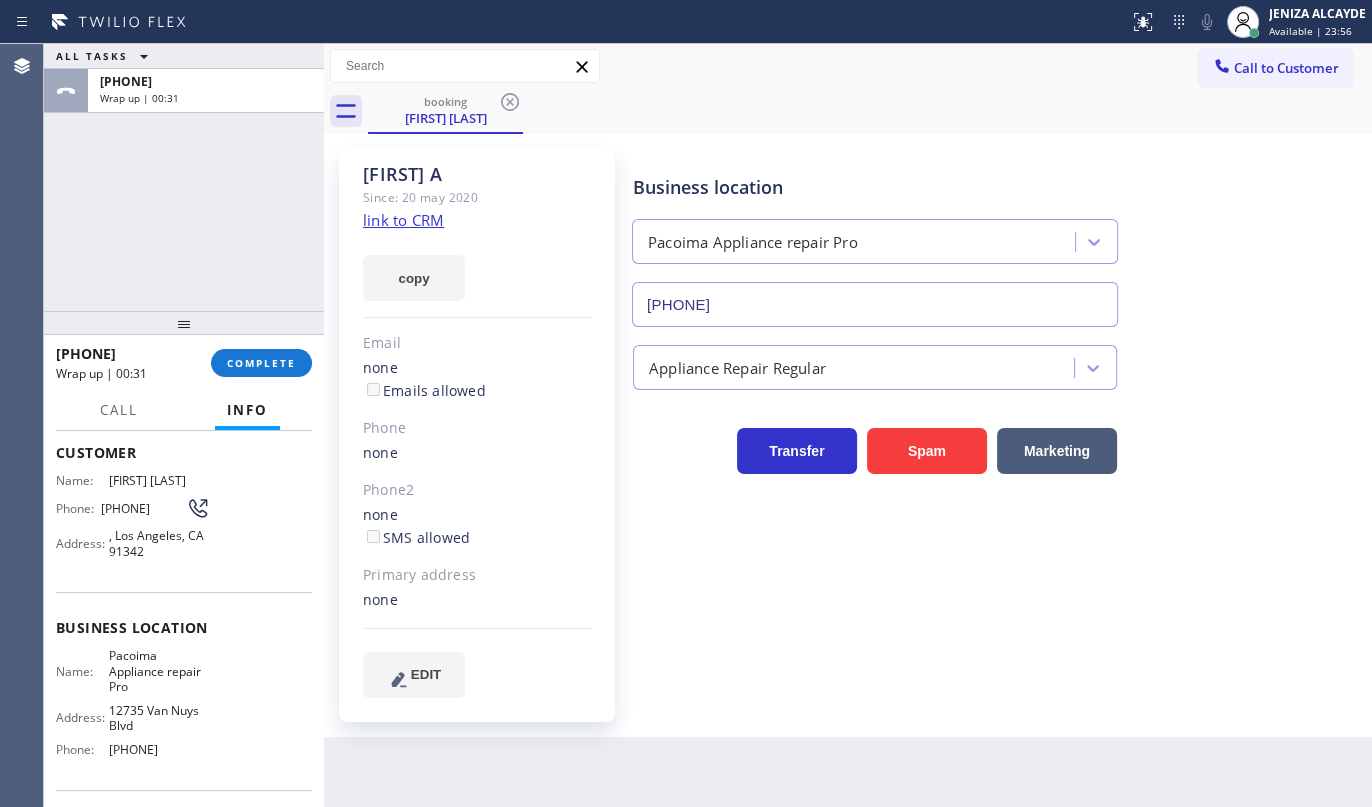 scroll, scrollTop: 249, scrollLeft: 0, axis: vertical 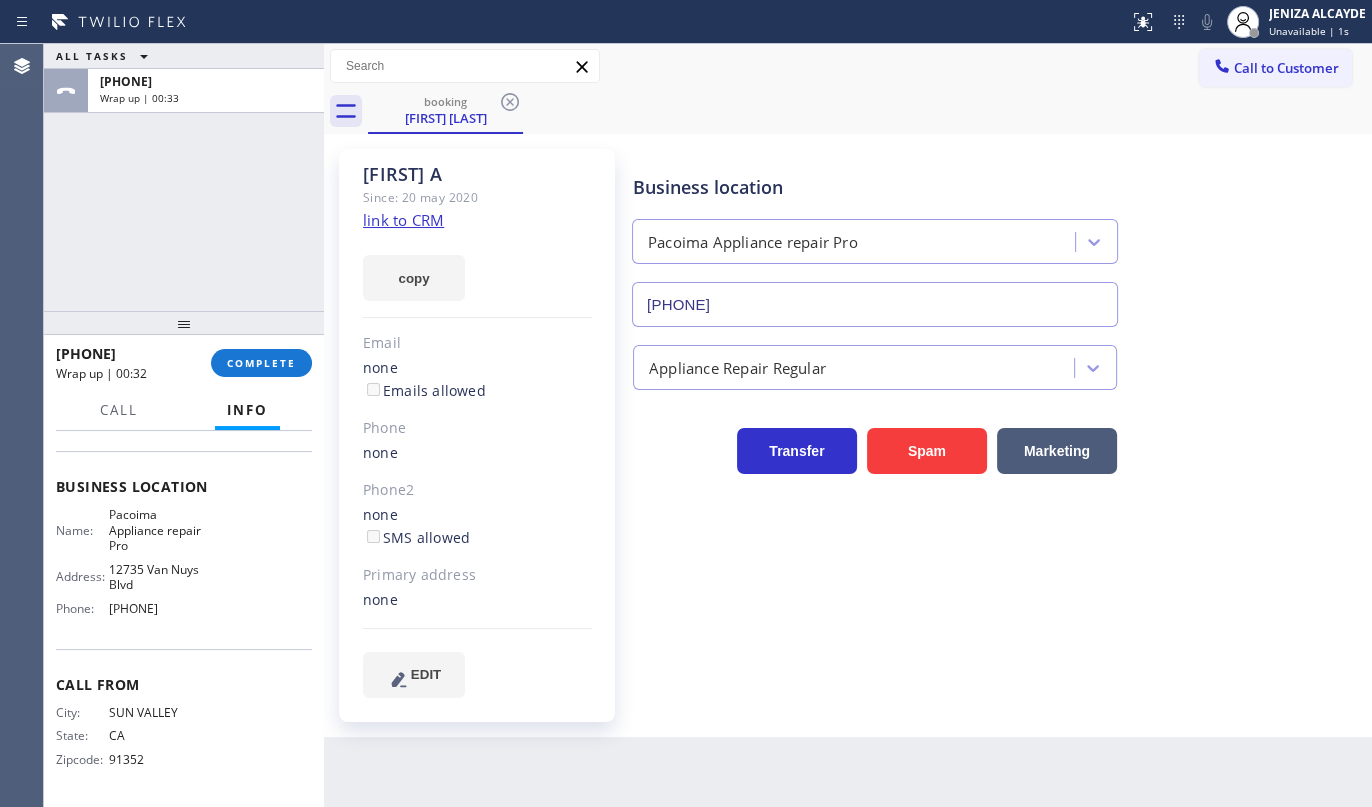drag, startPoint x: 102, startPoint y: 615, endPoint x: 220, endPoint y: 628, distance: 118.71394 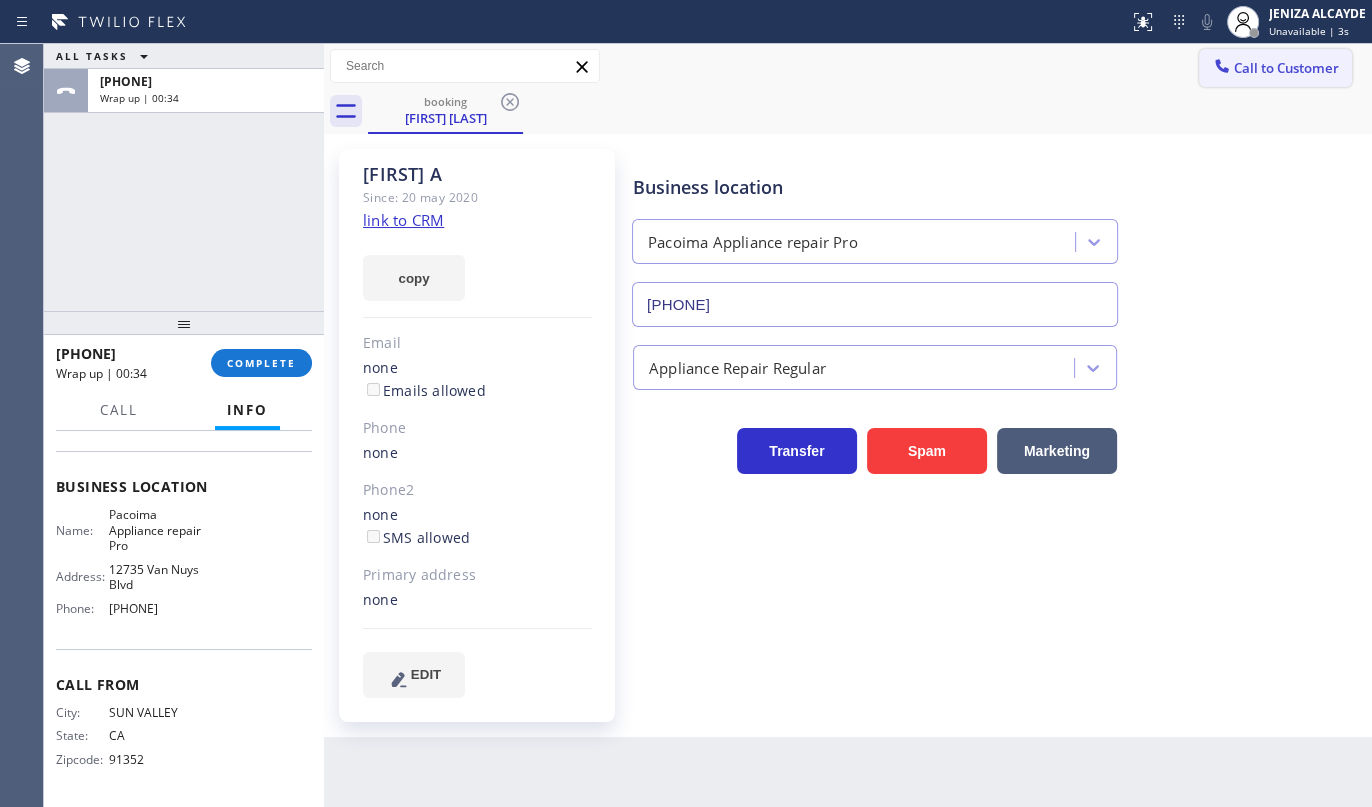 click on "Call to Customer" at bounding box center (1275, 68) 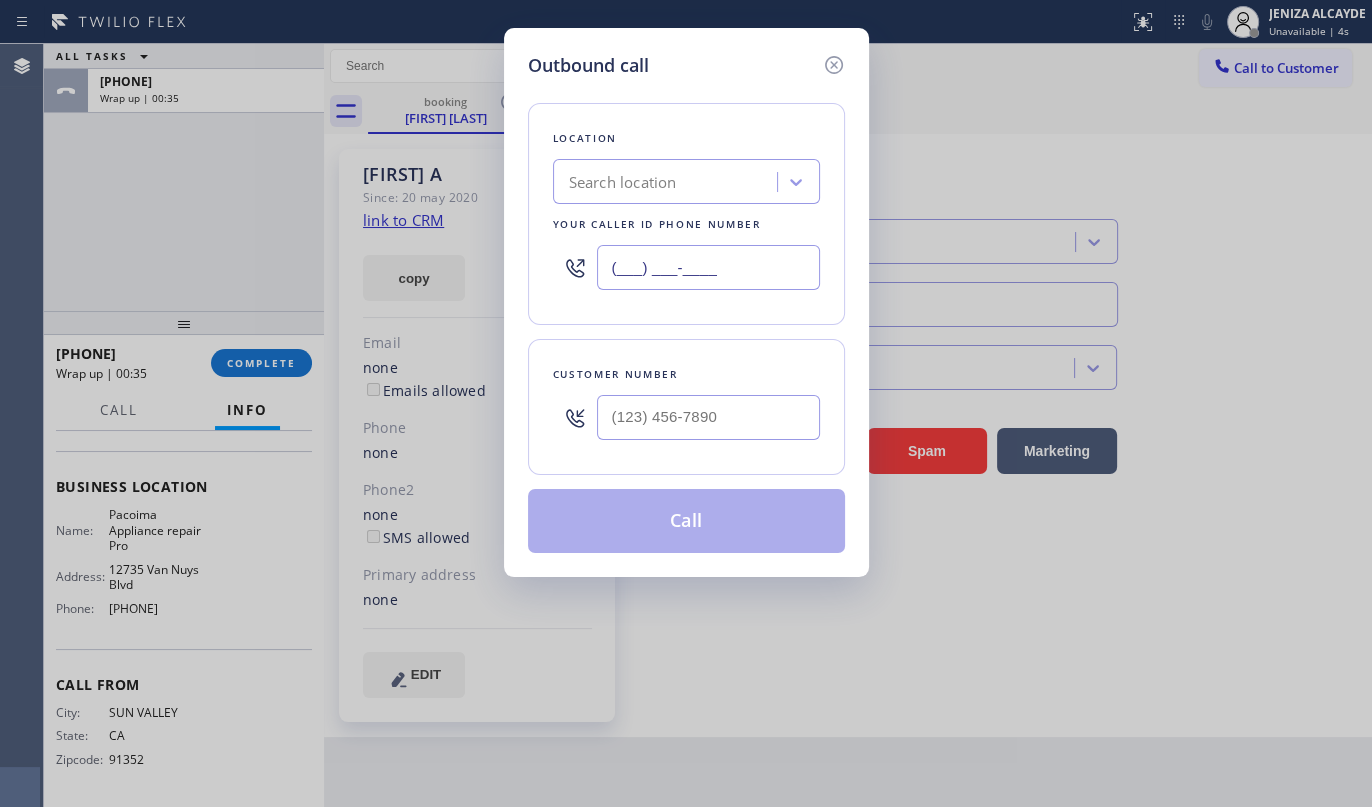 click on "(___) ___-____" at bounding box center (708, 267) 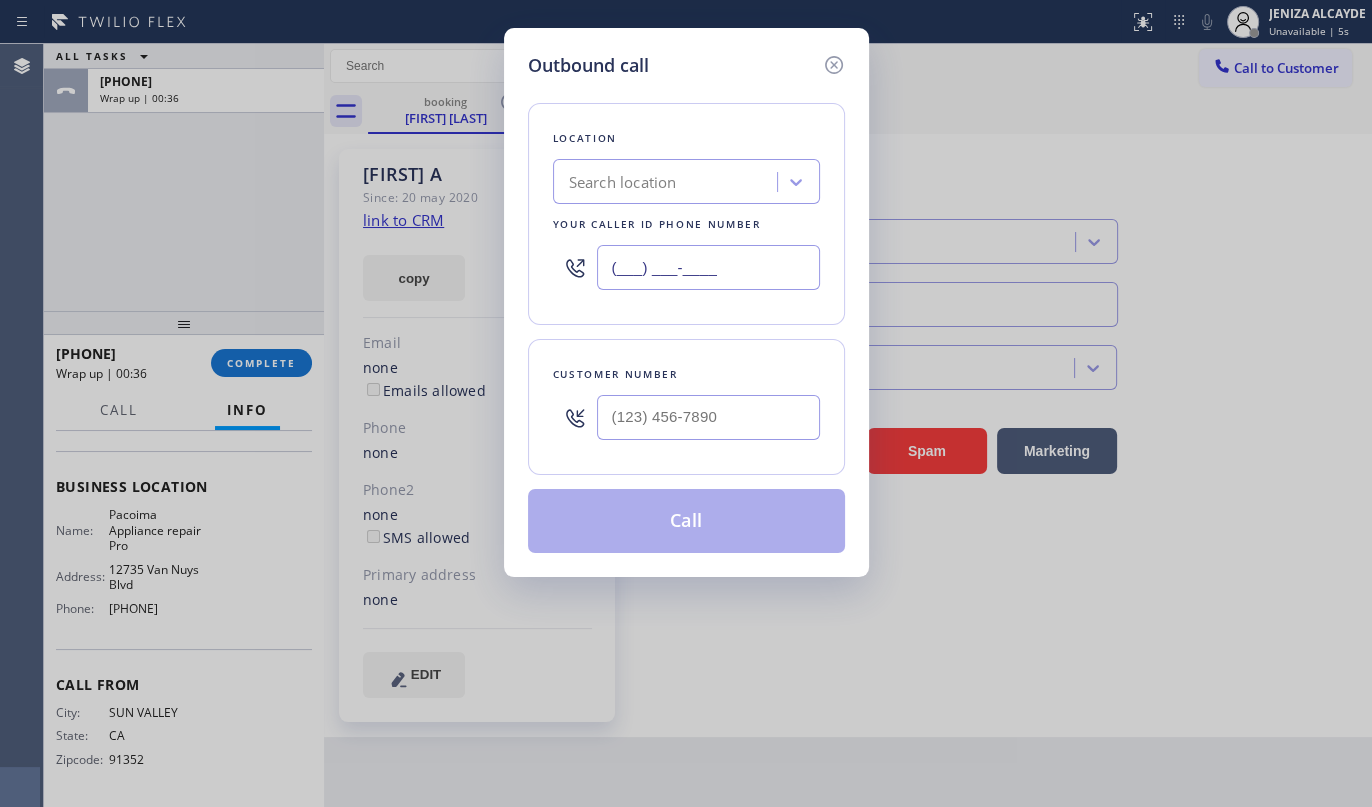 paste on "747) 223-6070" 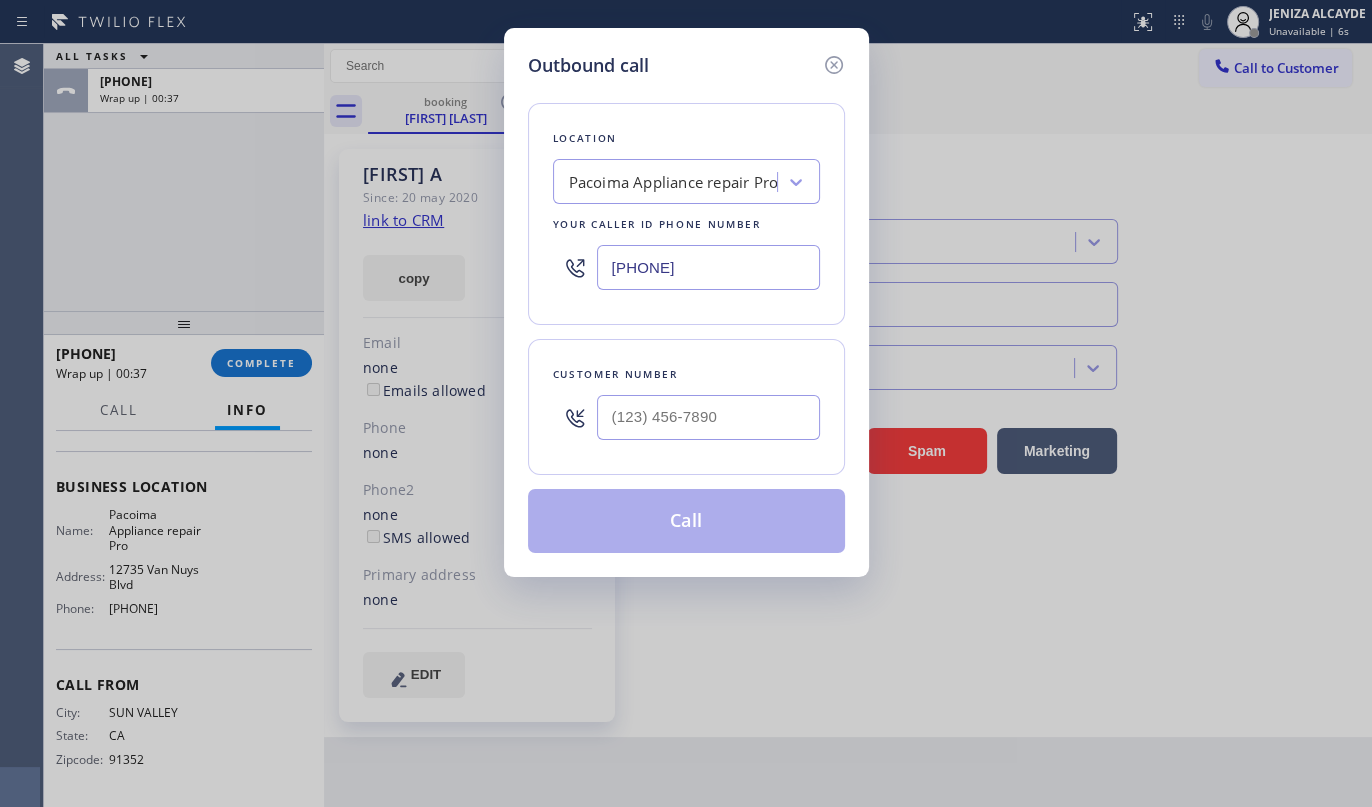 type on "(747) 223-6070" 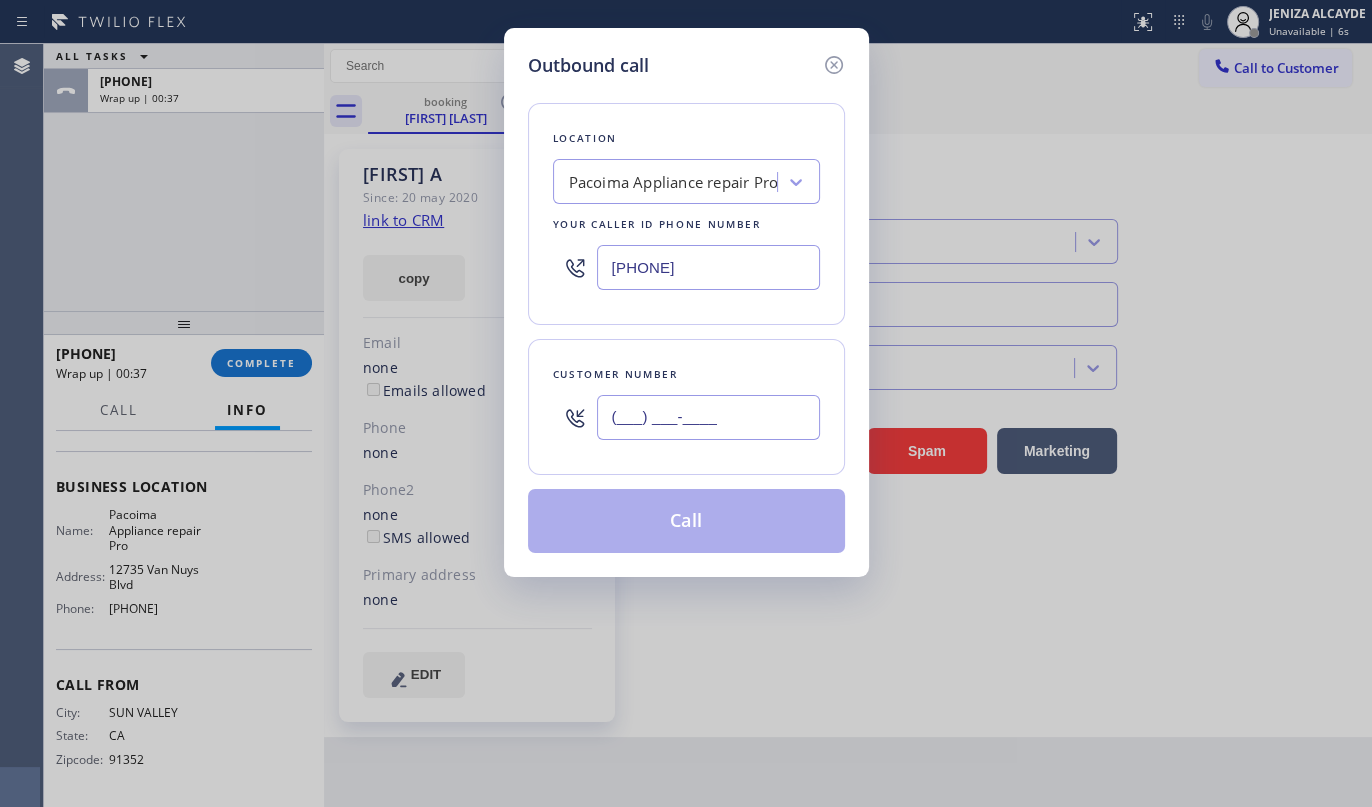 click on "(___) ___-____" at bounding box center (708, 417) 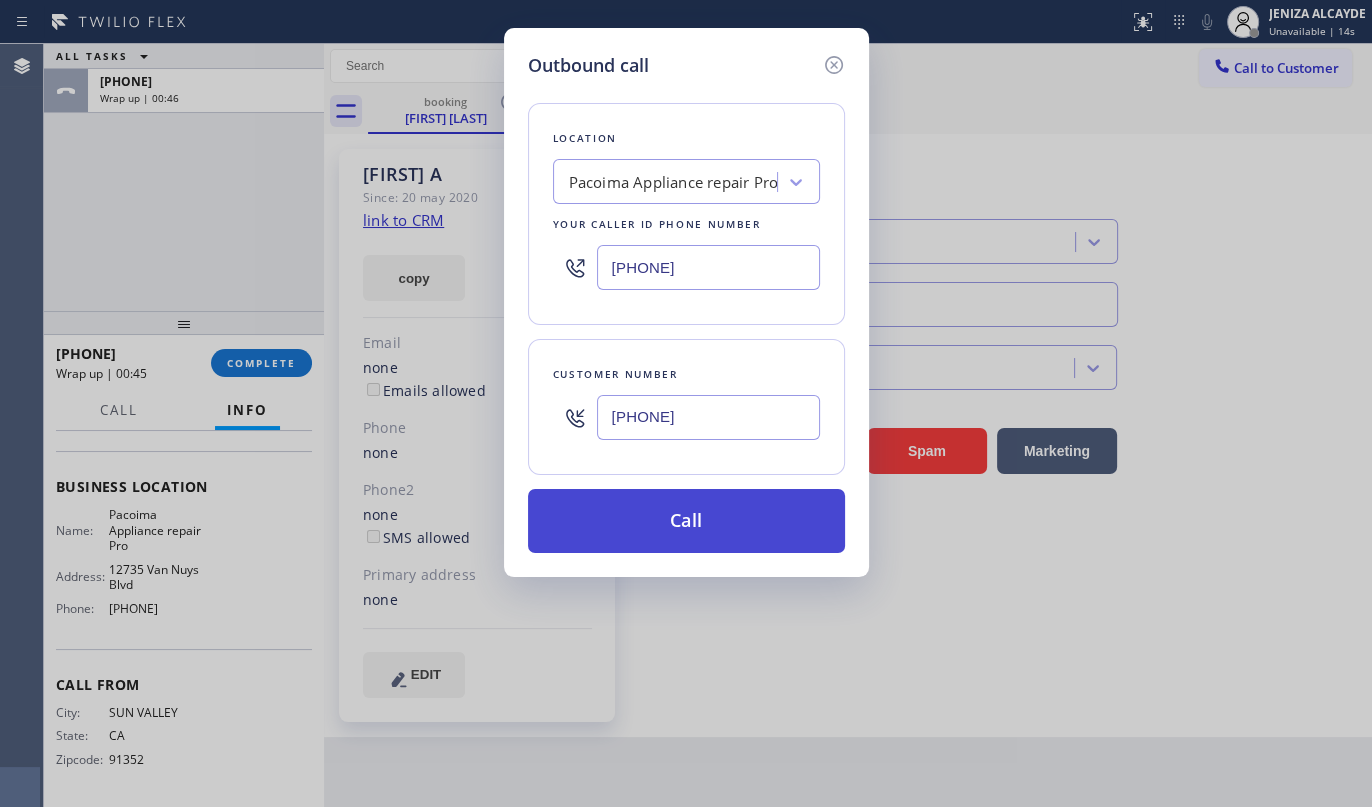 type on "(818) 339-2710" 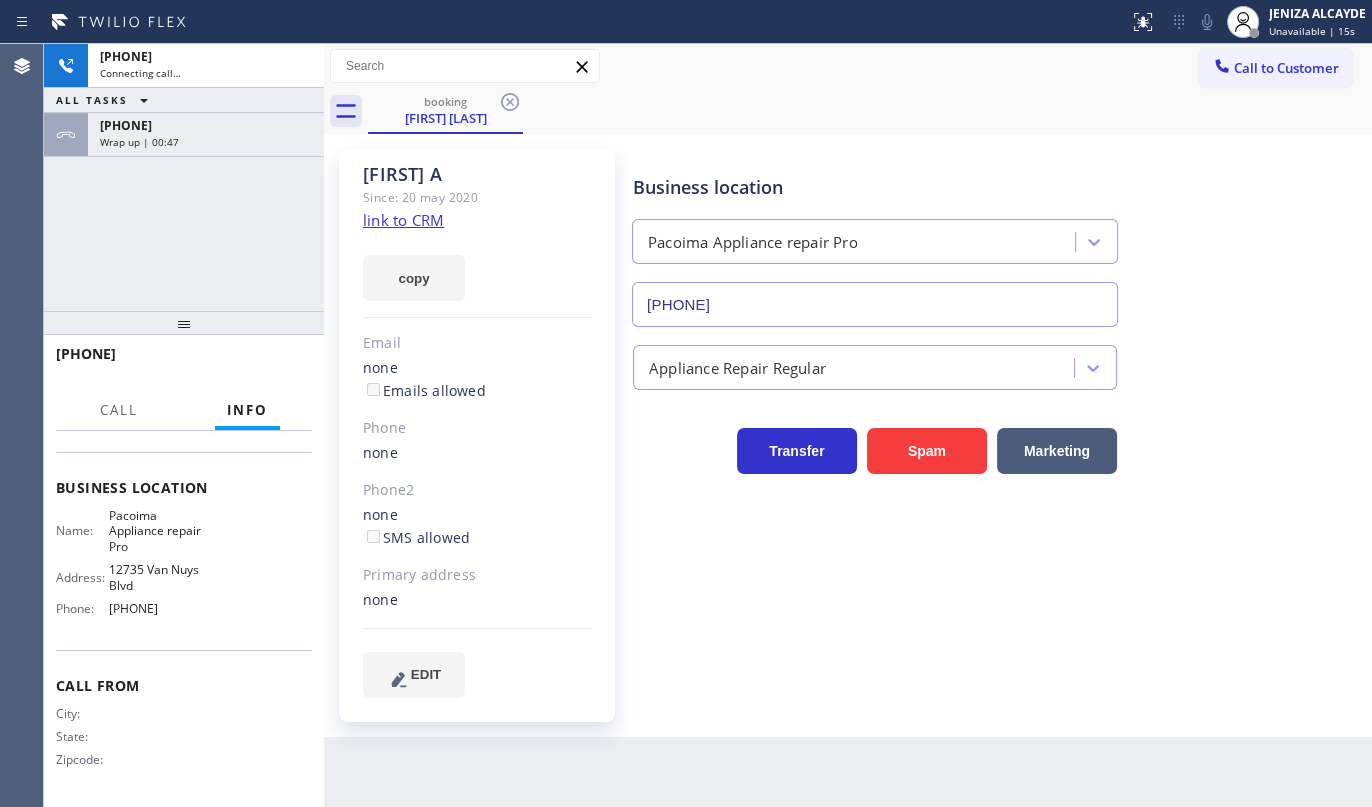 scroll, scrollTop: 233, scrollLeft: 0, axis: vertical 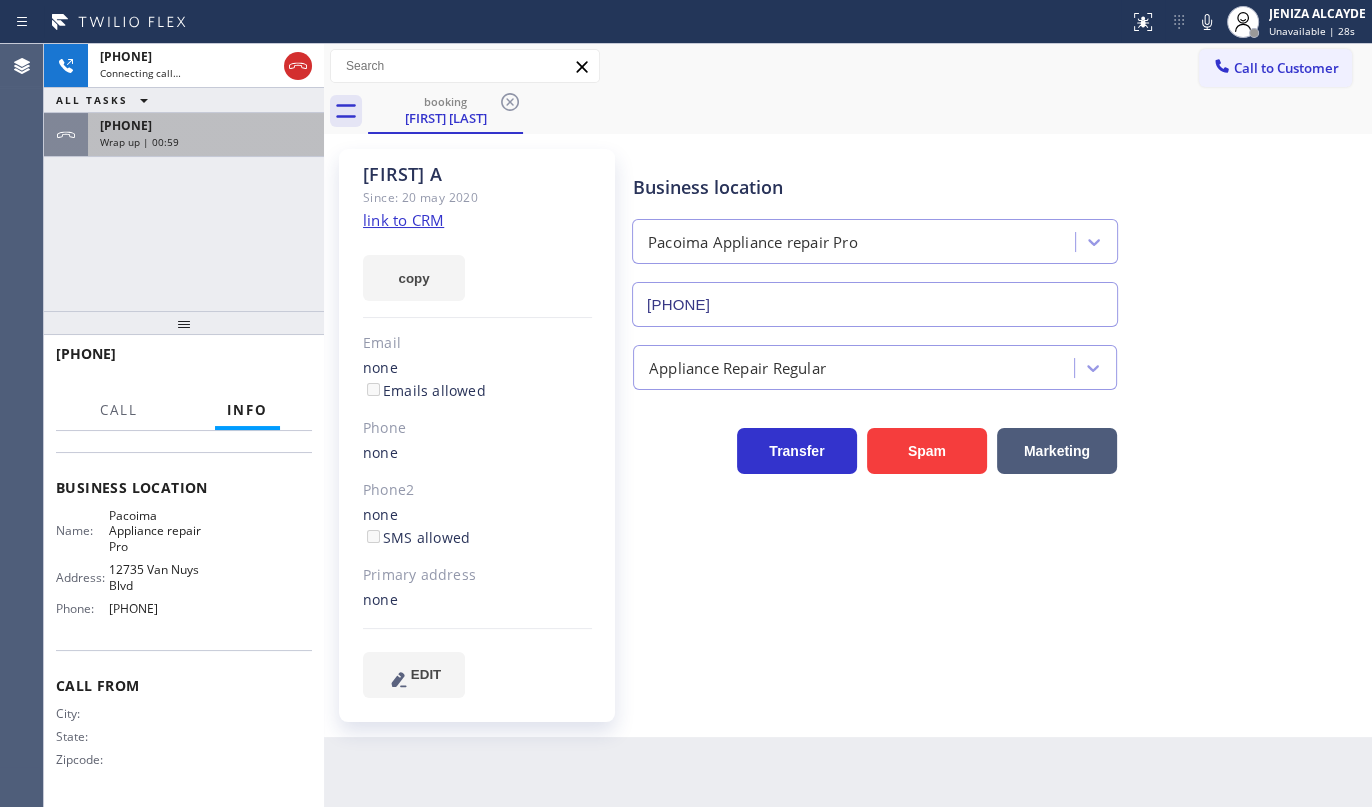 click on "+18183392710" at bounding box center (126, 125) 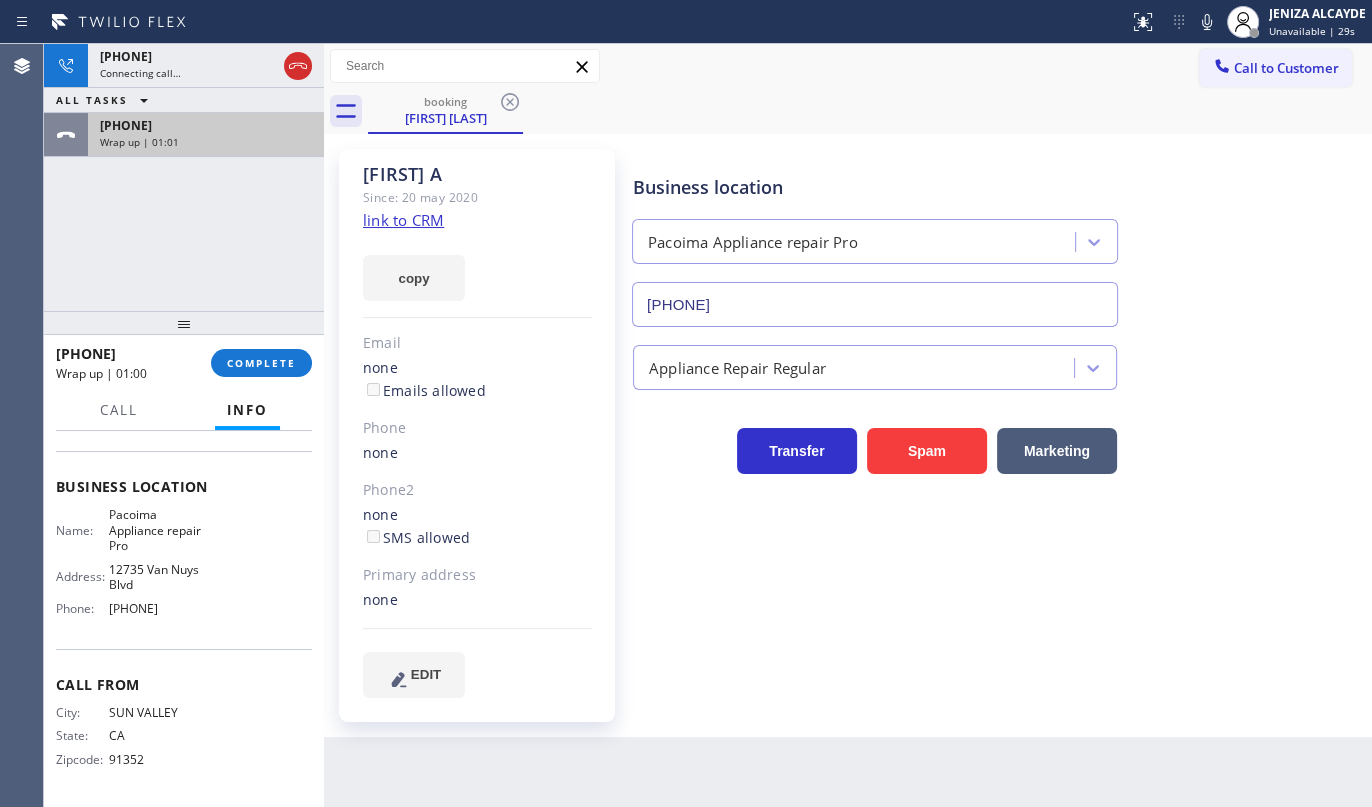 click on "+18183392710" at bounding box center [126, 125] 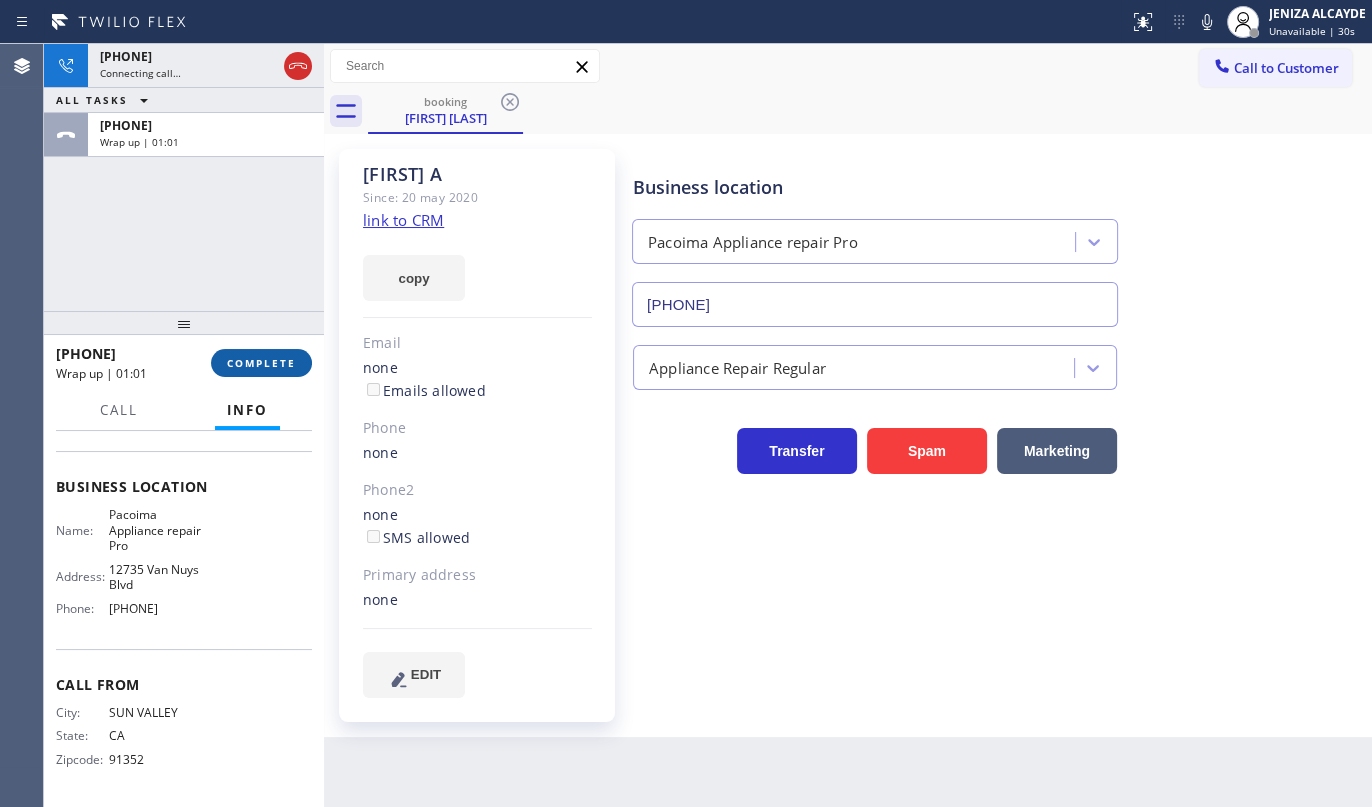 click on "COMPLETE" at bounding box center (261, 363) 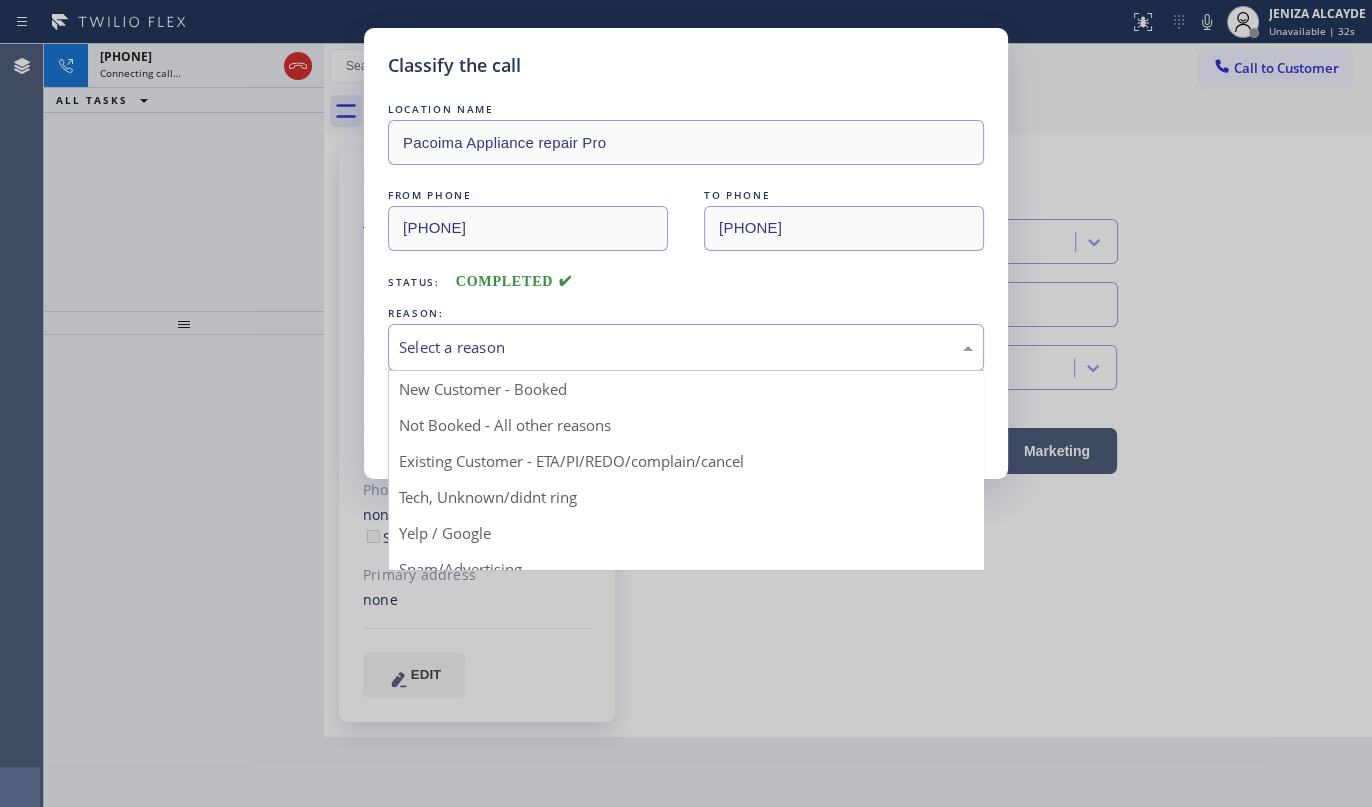 click on "Select a reason" at bounding box center (686, 347) 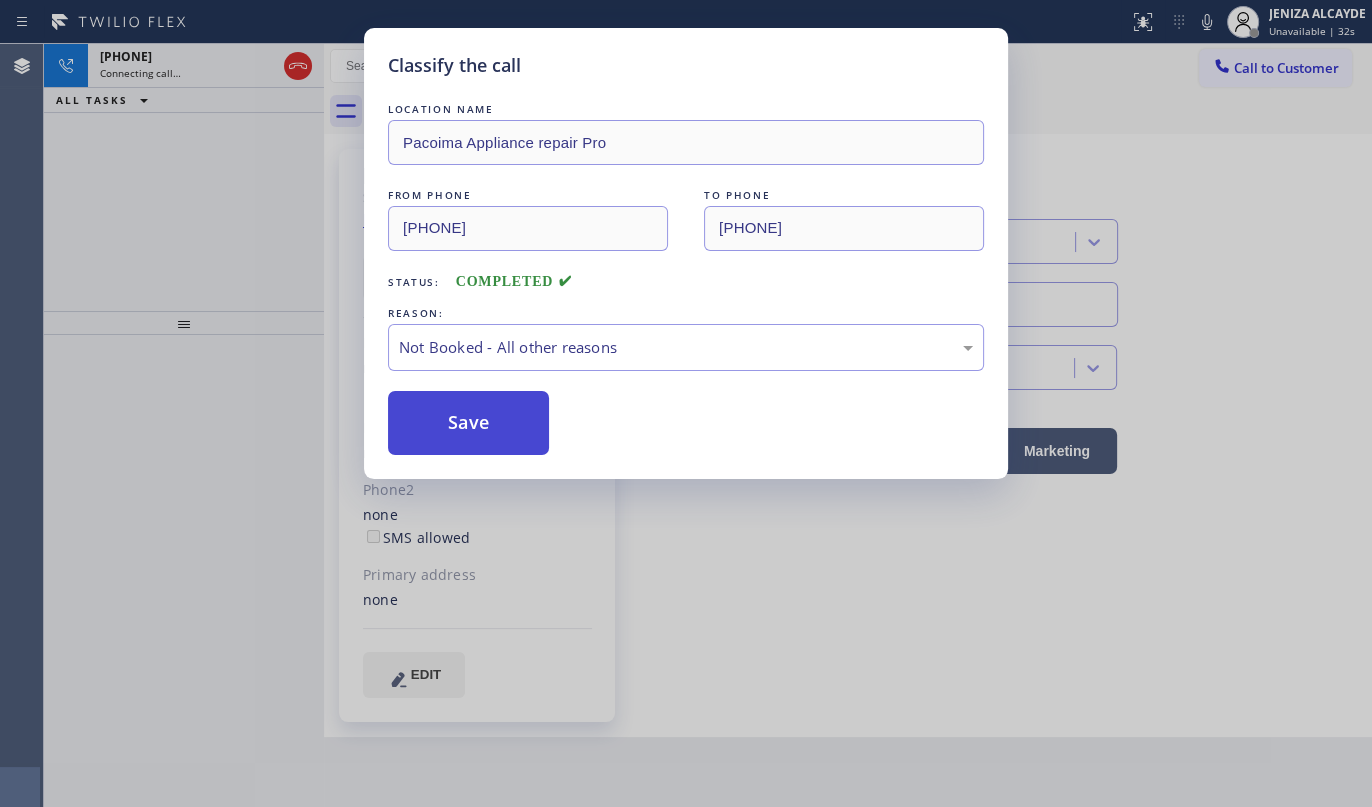 click on "Save" at bounding box center [468, 423] 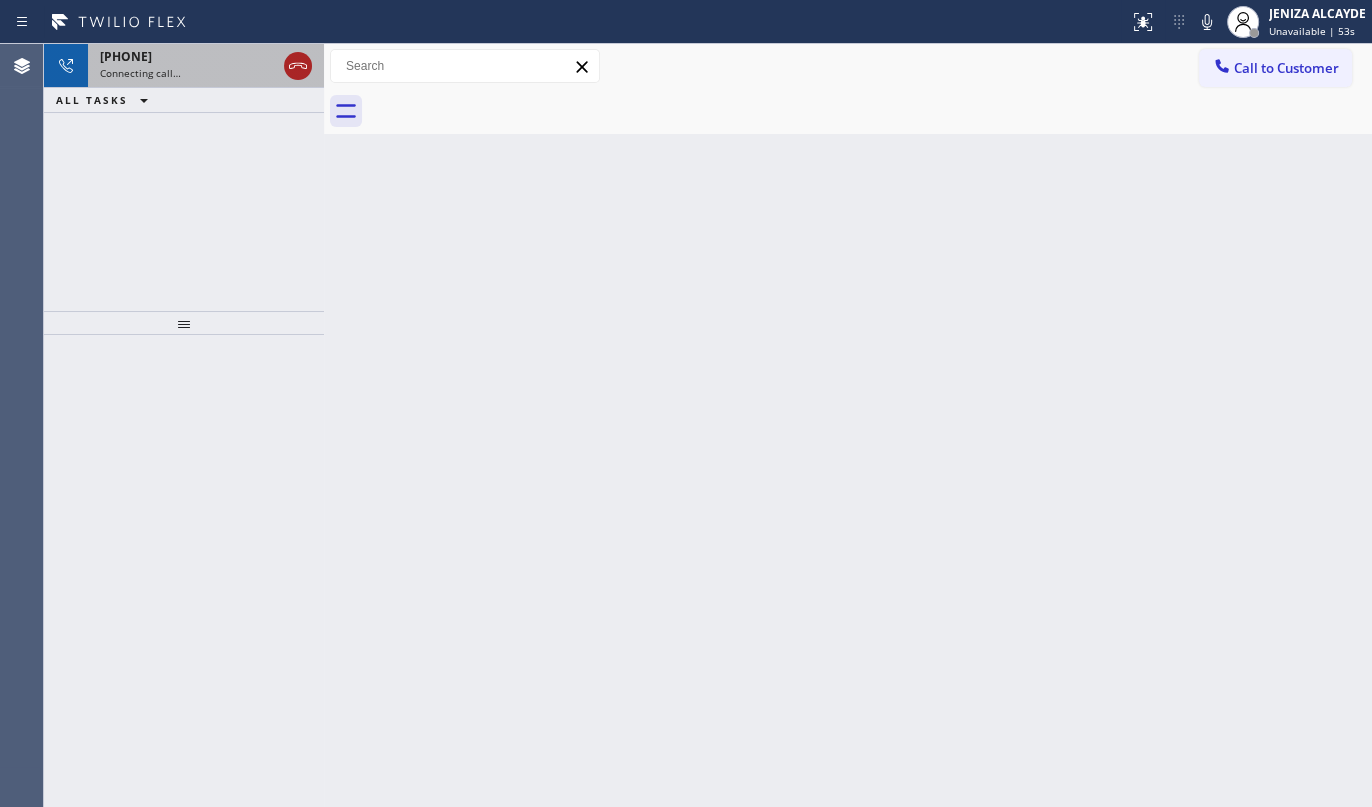 click 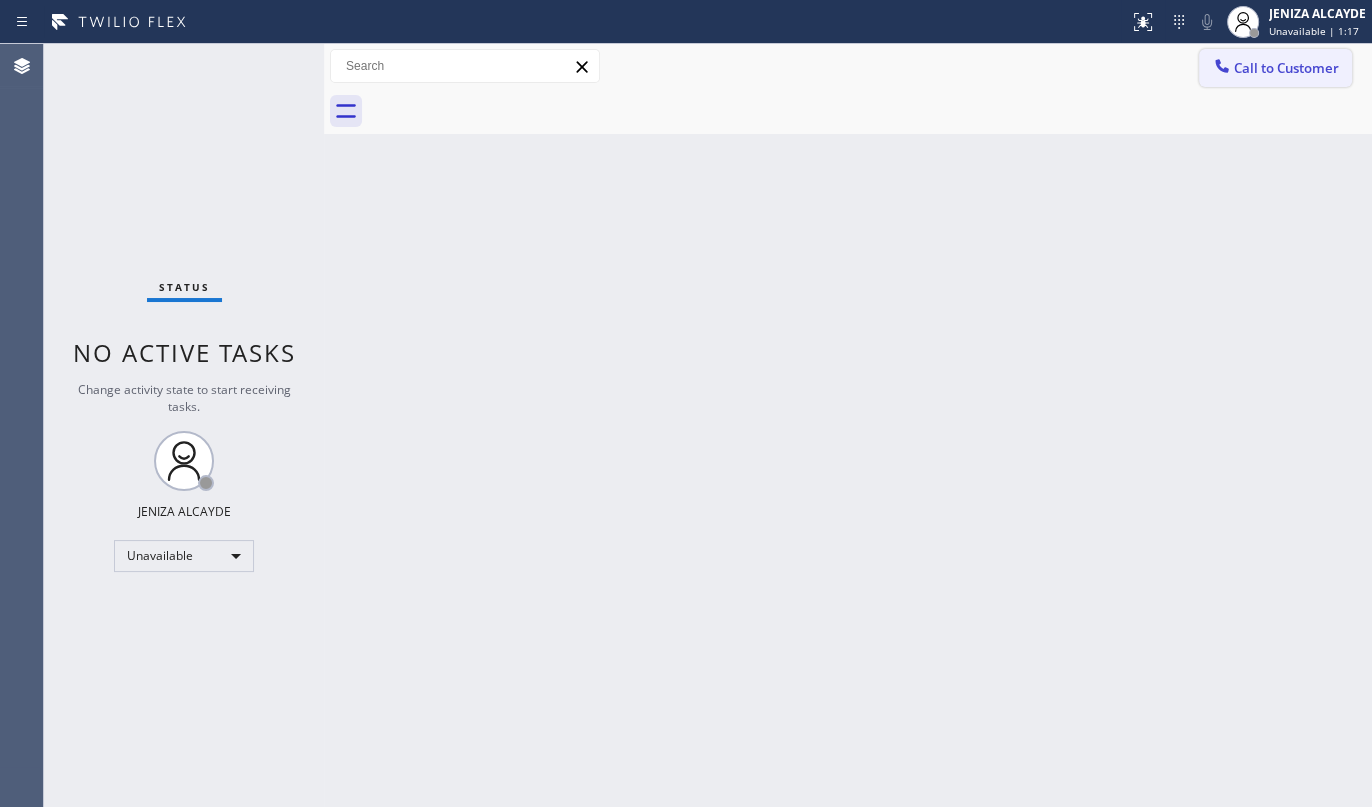 click on "Call to Customer" at bounding box center (1286, 68) 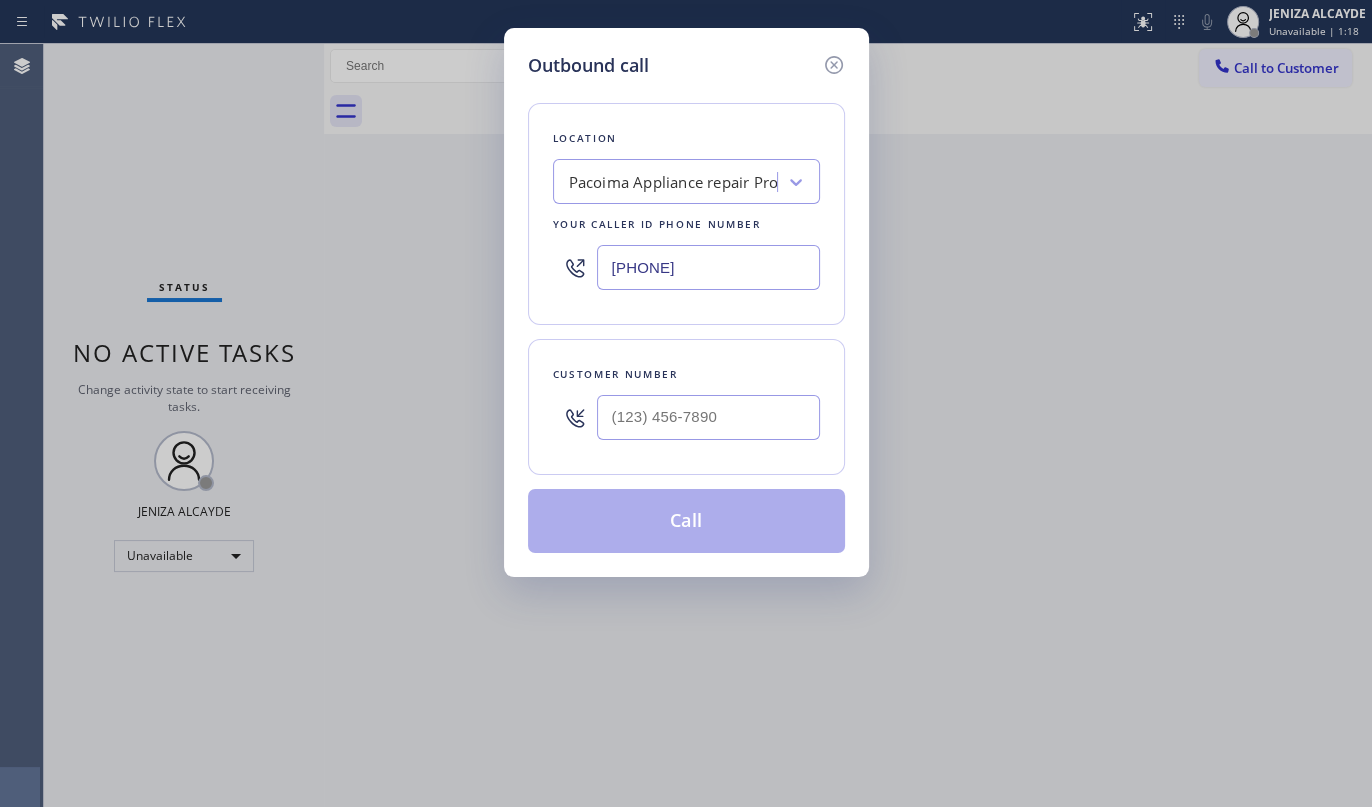 drag, startPoint x: 734, startPoint y: 261, endPoint x: 568, endPoint y: 255, distance: 166.1084 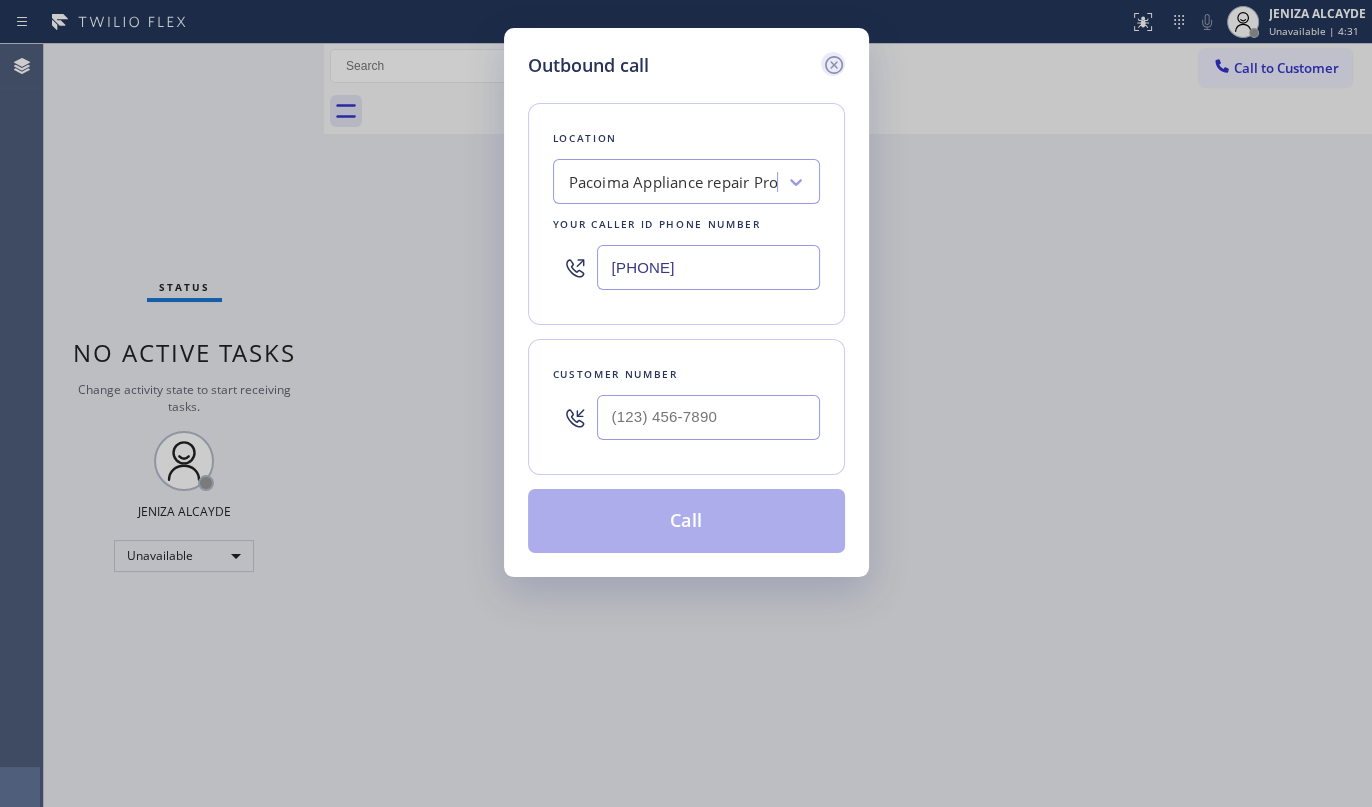 click 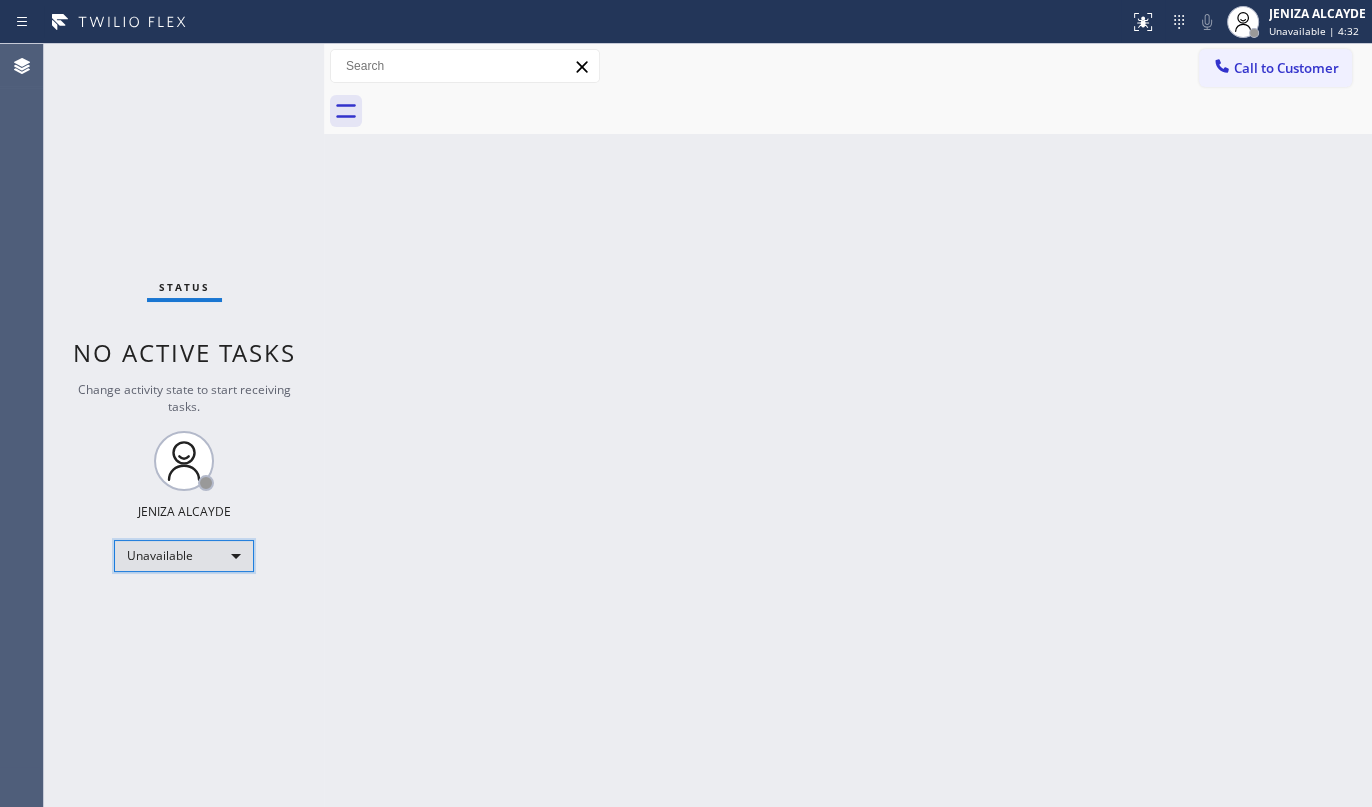 click on "Unavailable" at bounding box center (184, 556) 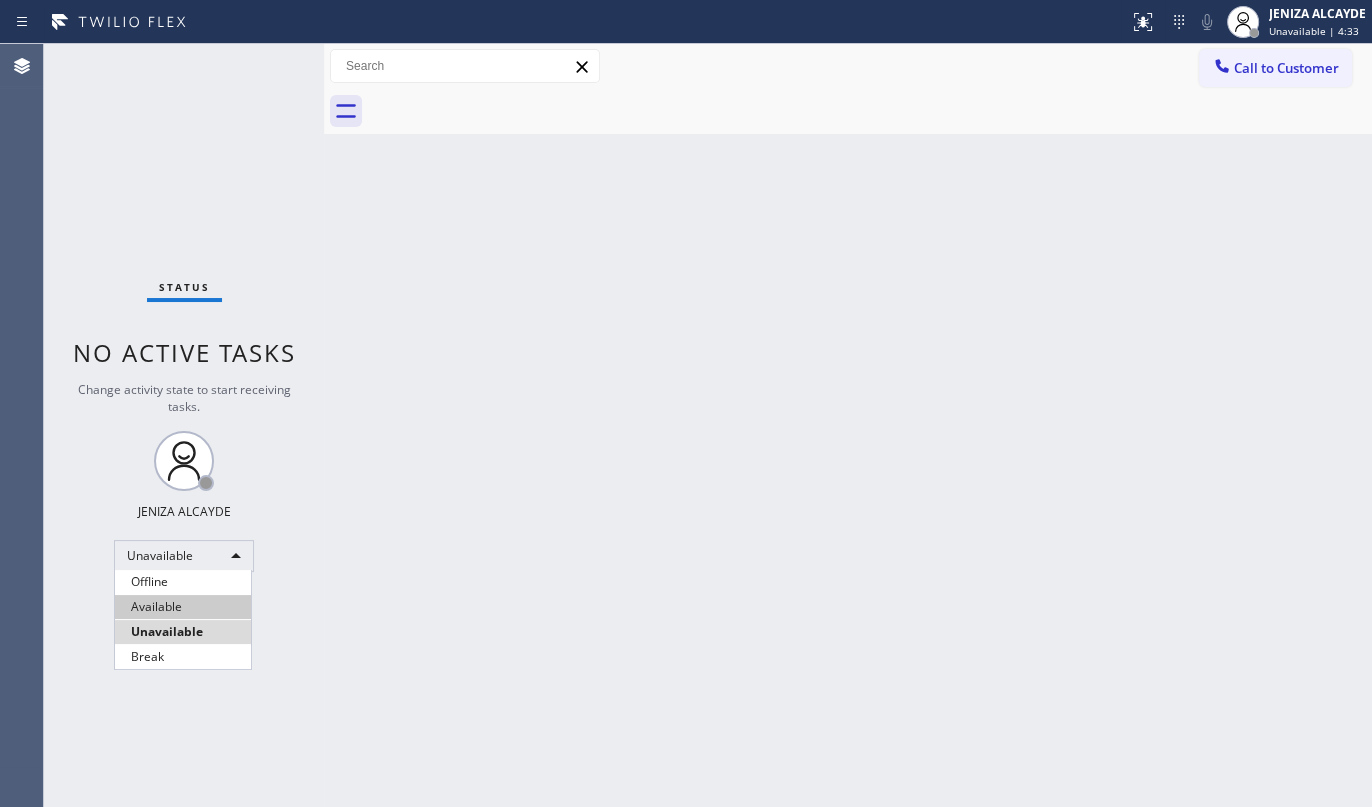 click on "Available" at bounding box center (183, 607) 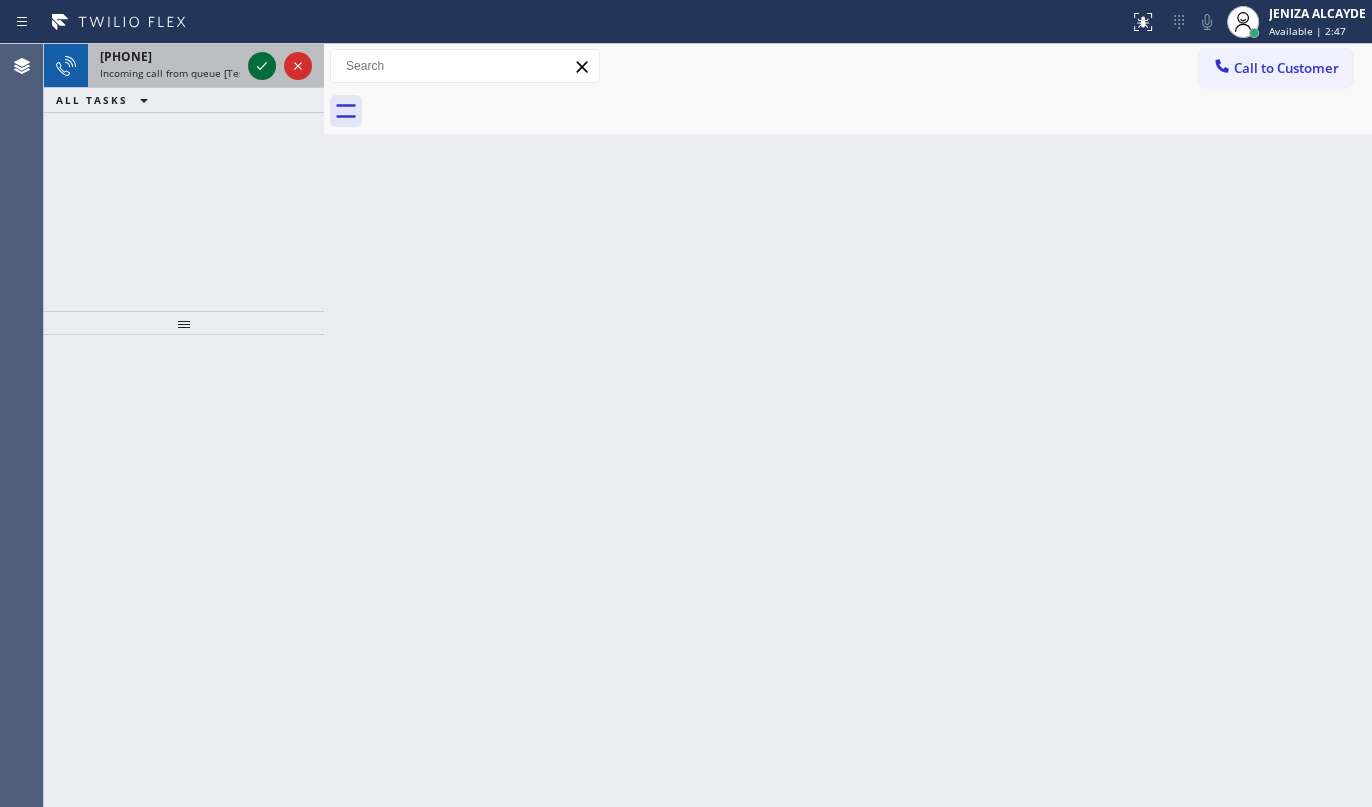 click 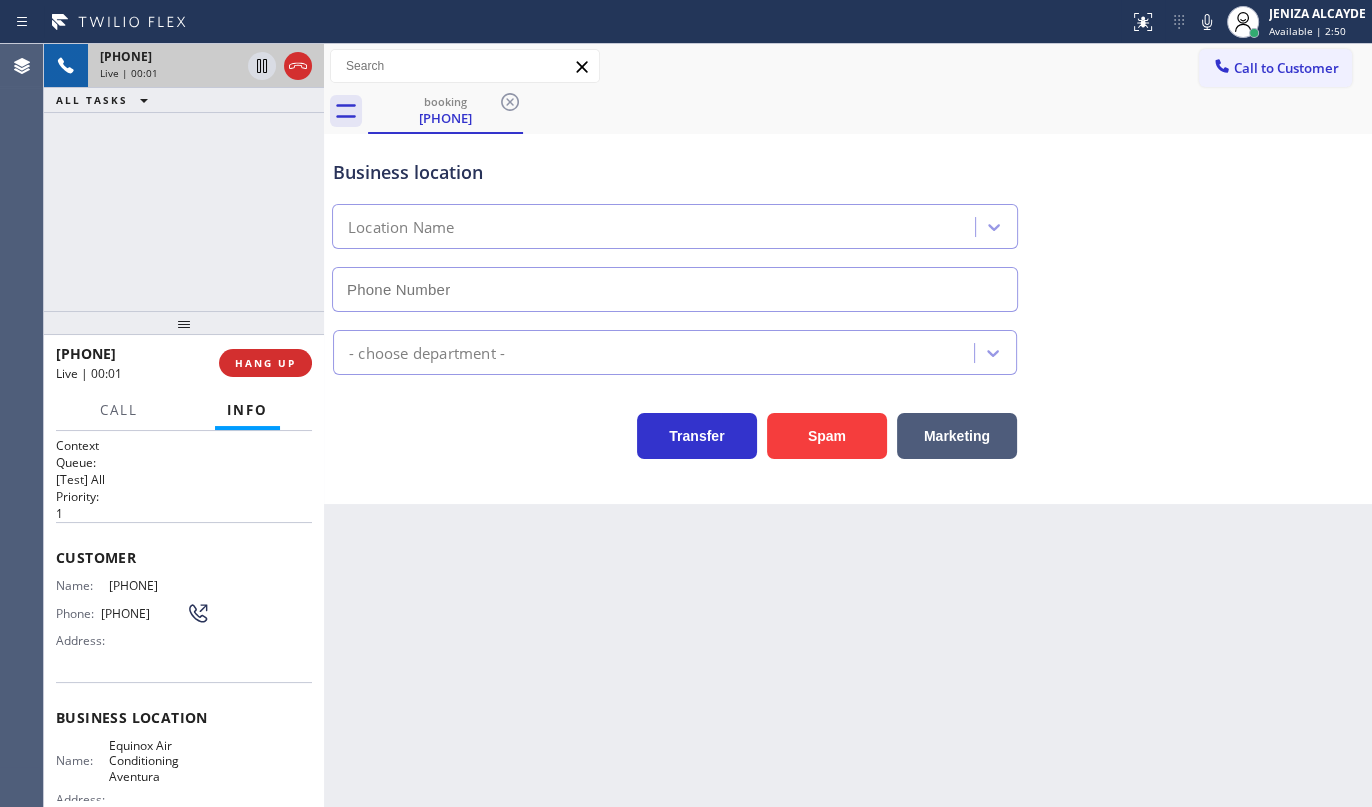 type on "[PHONE]" 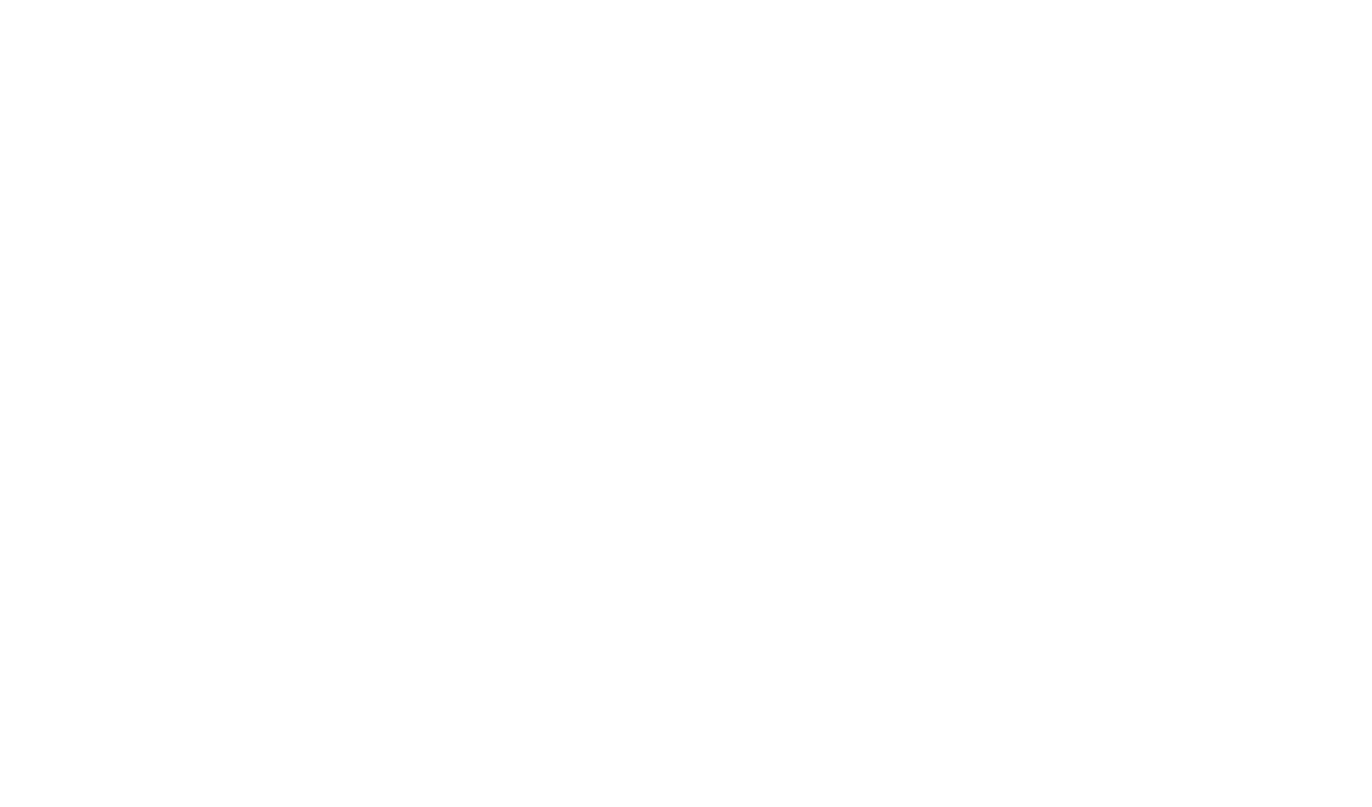 scroll, scrollTop: 0, scrollLeft: 0, axis: both 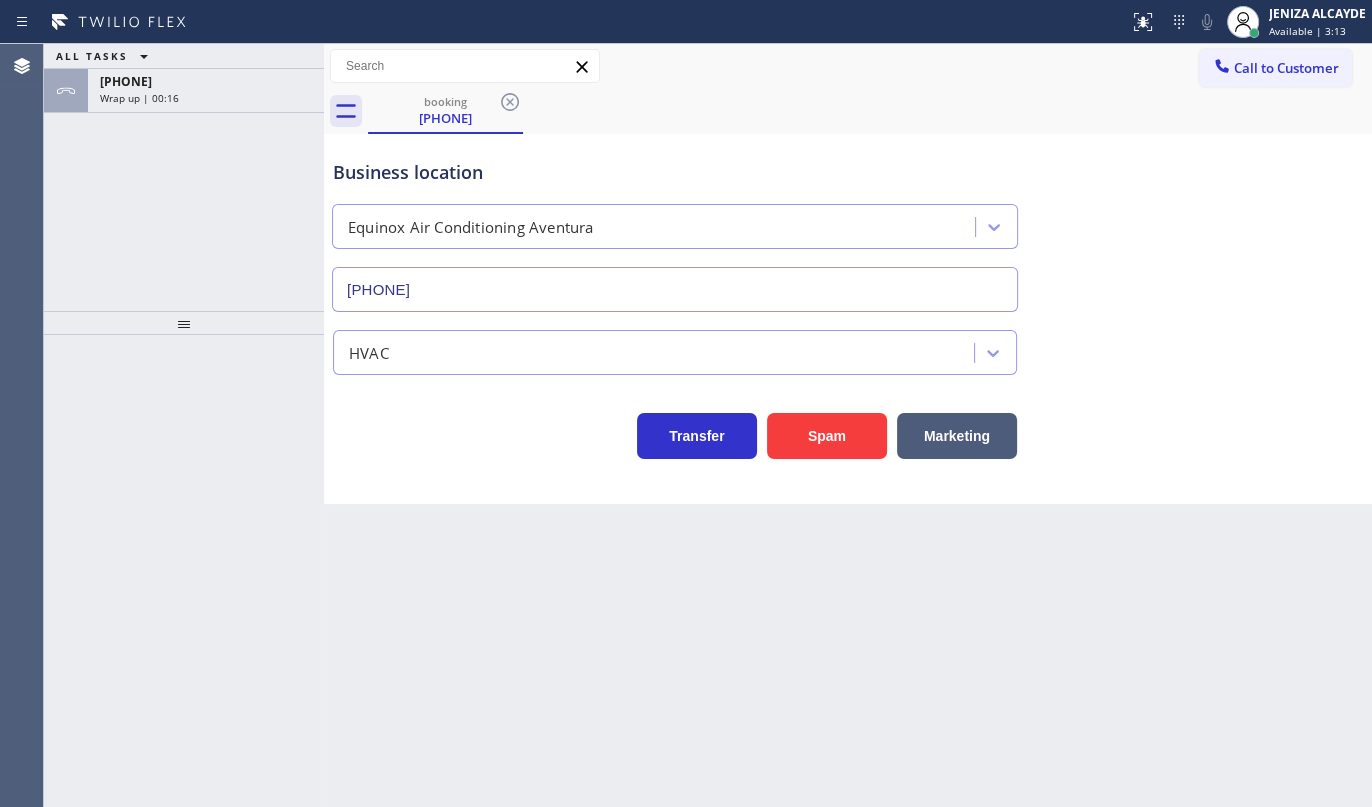 type on "[PHONE]" 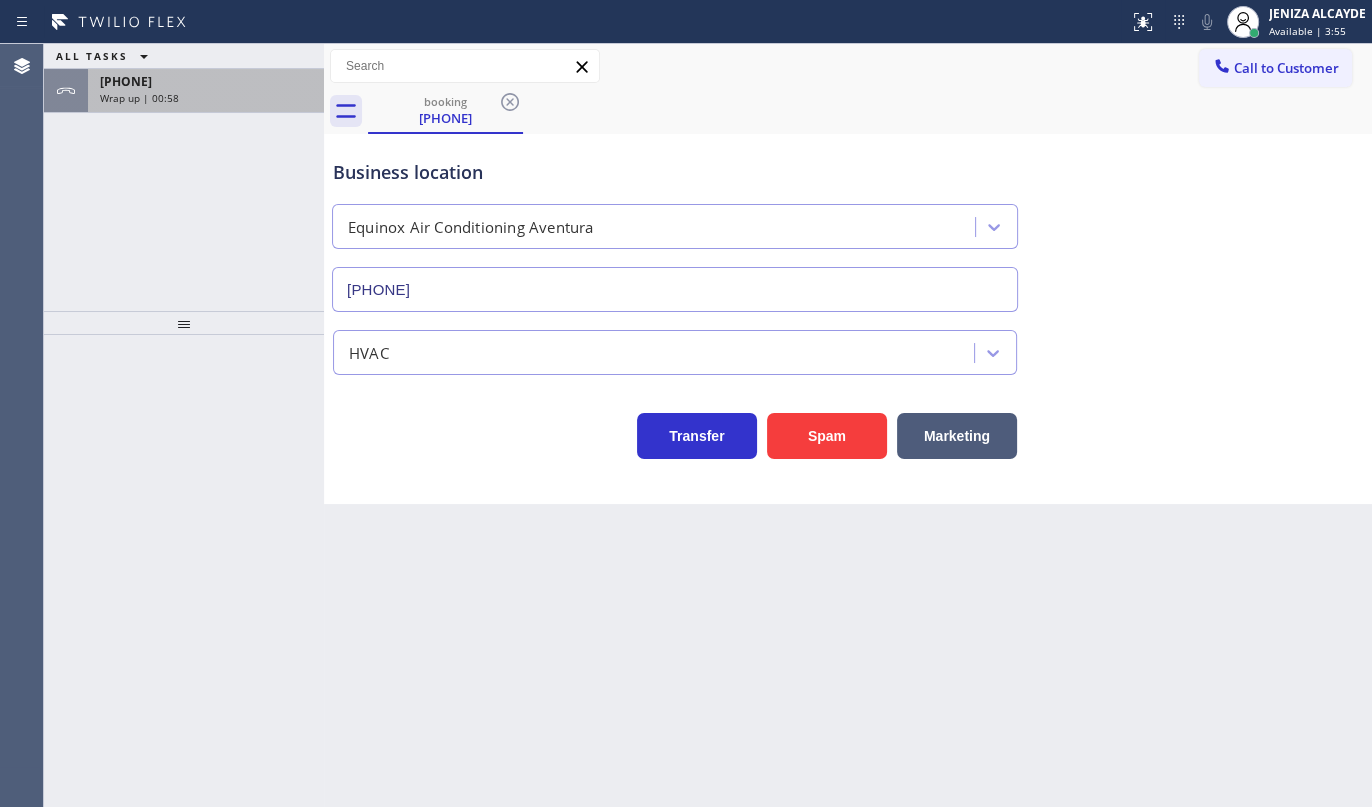 click on "Wrap up | 00:58" at bounding box center (139, 98) 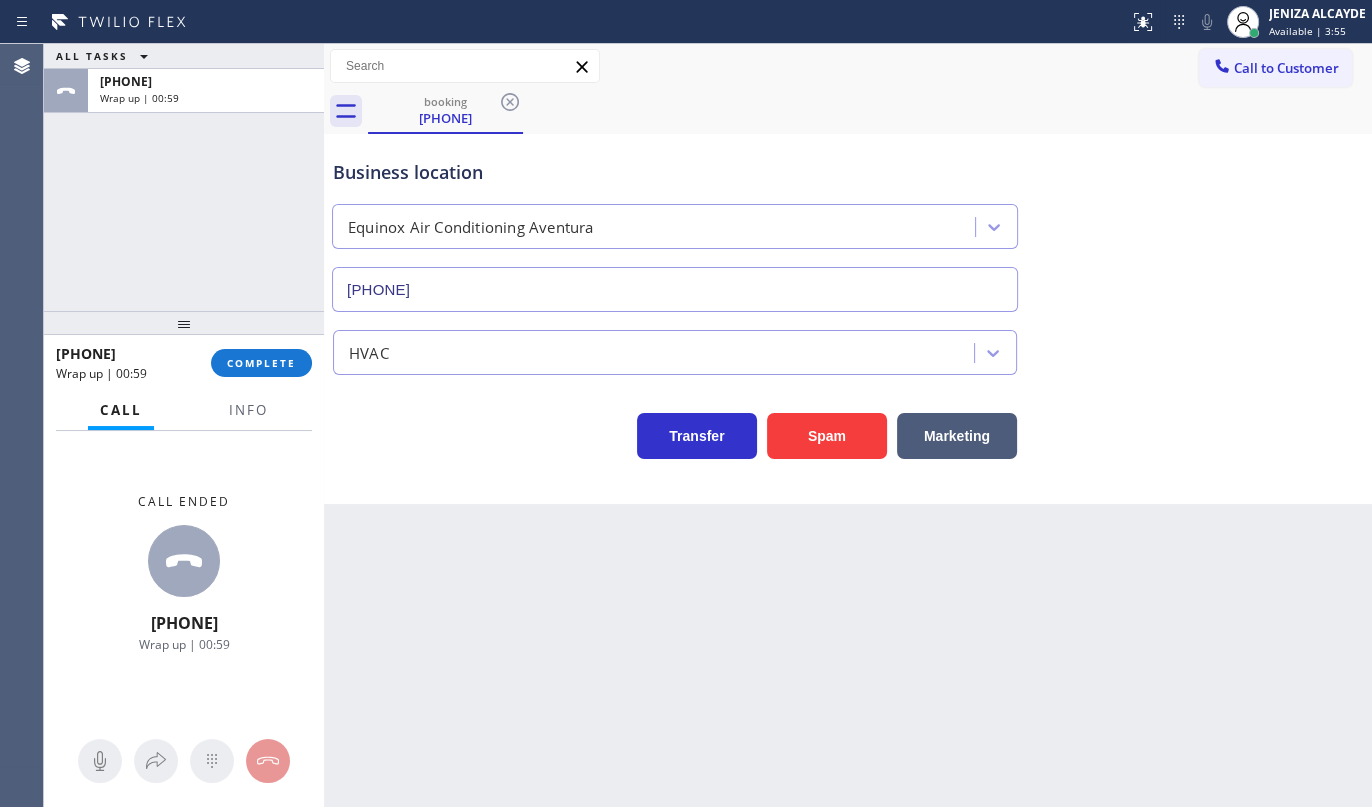 click on "[PHONE] Wrap up | [TIME] COMPLETE" at bounding box center [184, 363] 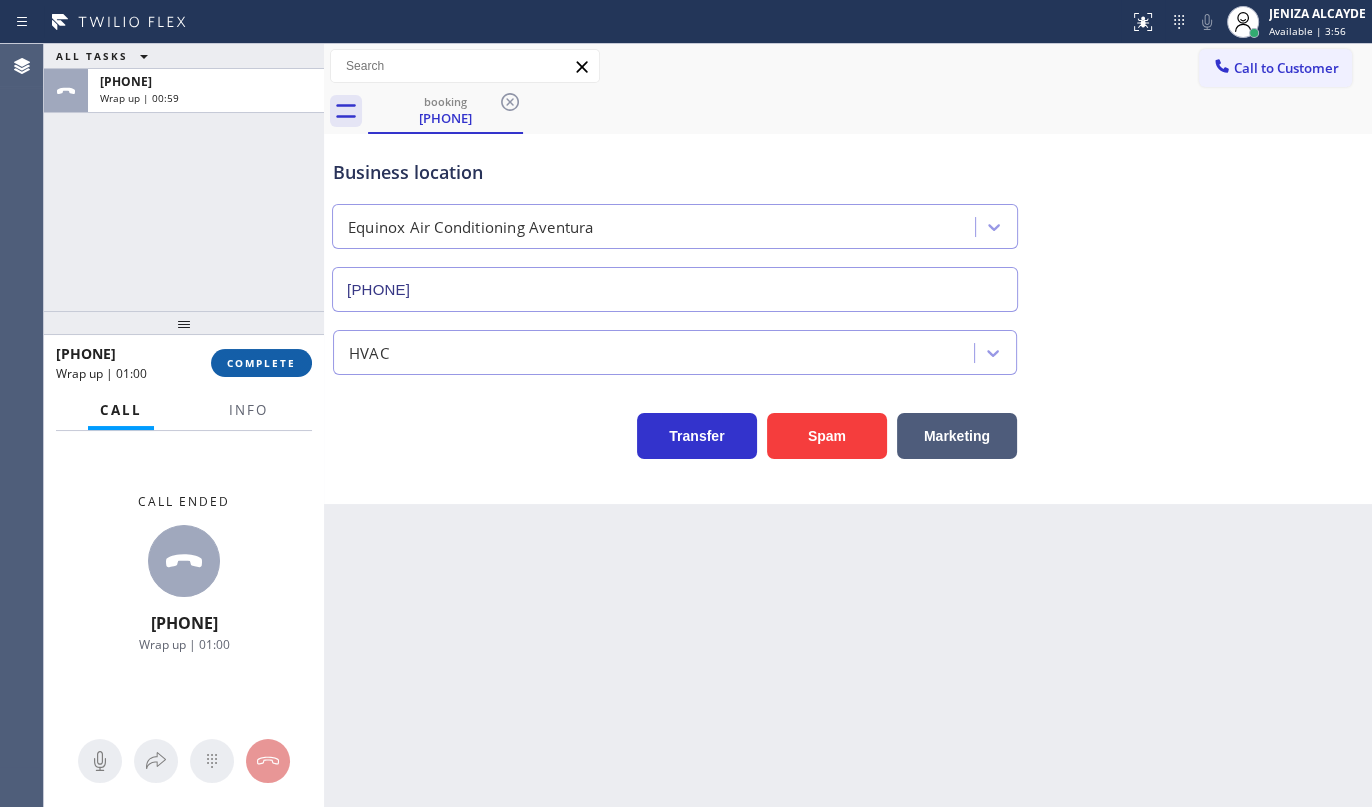 click on "COMPLETE" at bounding box center [261, 363] 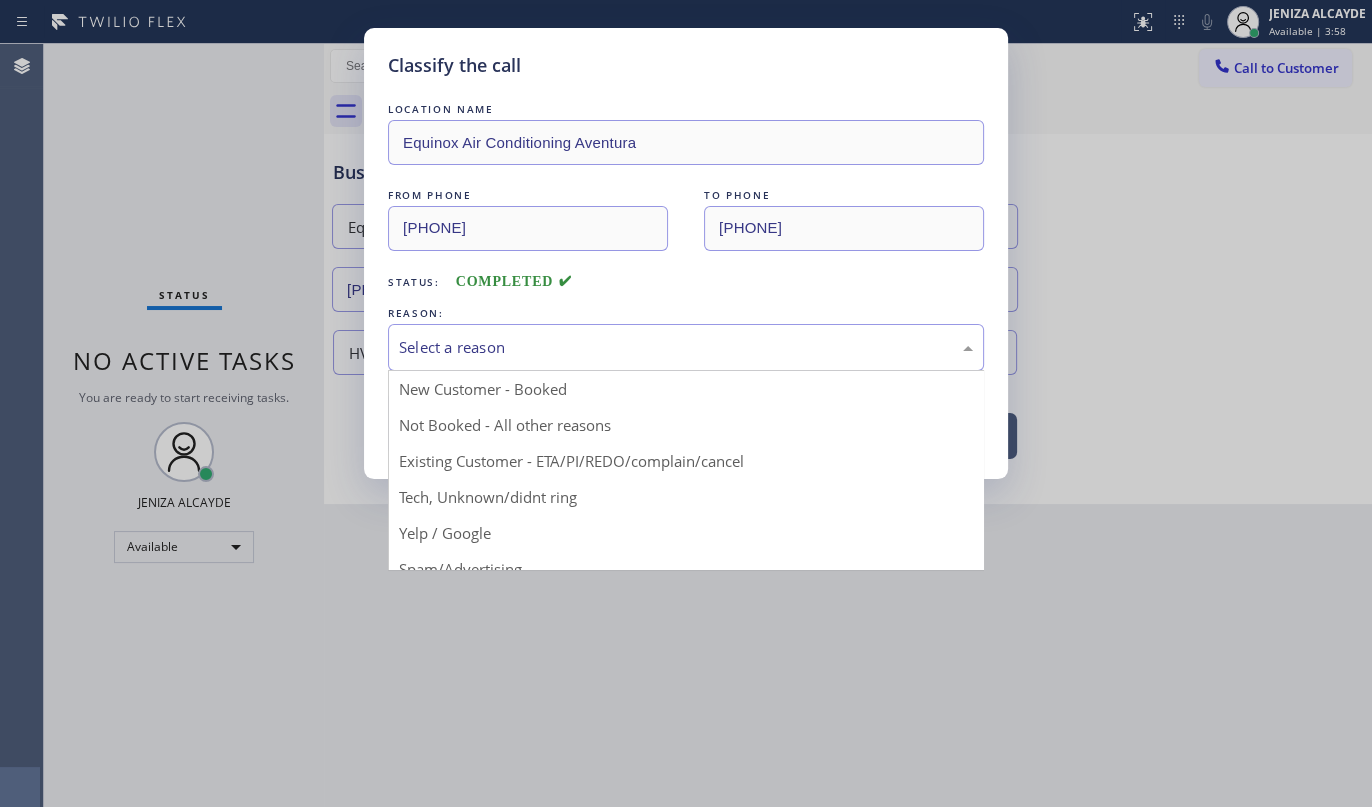 click on "Select a reason" at bounding box center (686, 347) 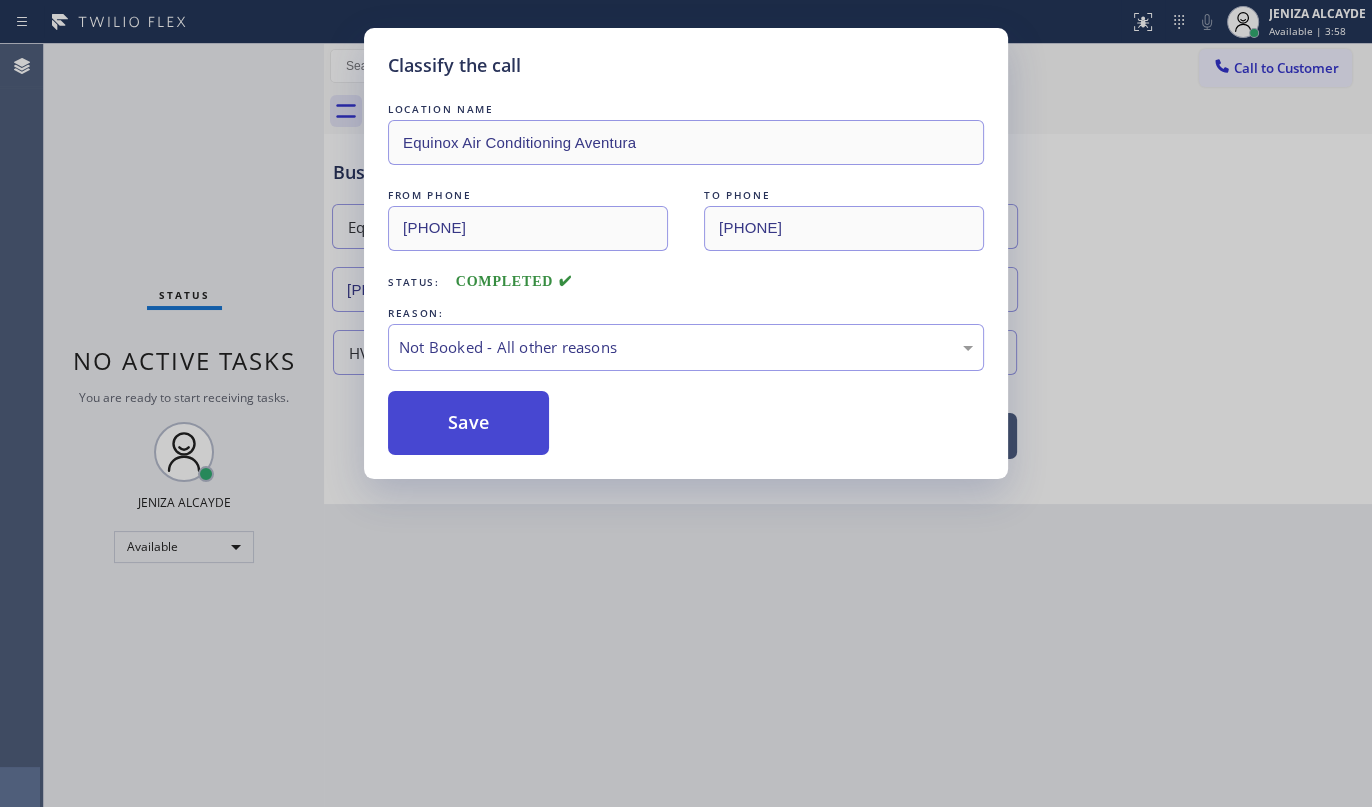 click on "Save" at bounding box center (468, 423) 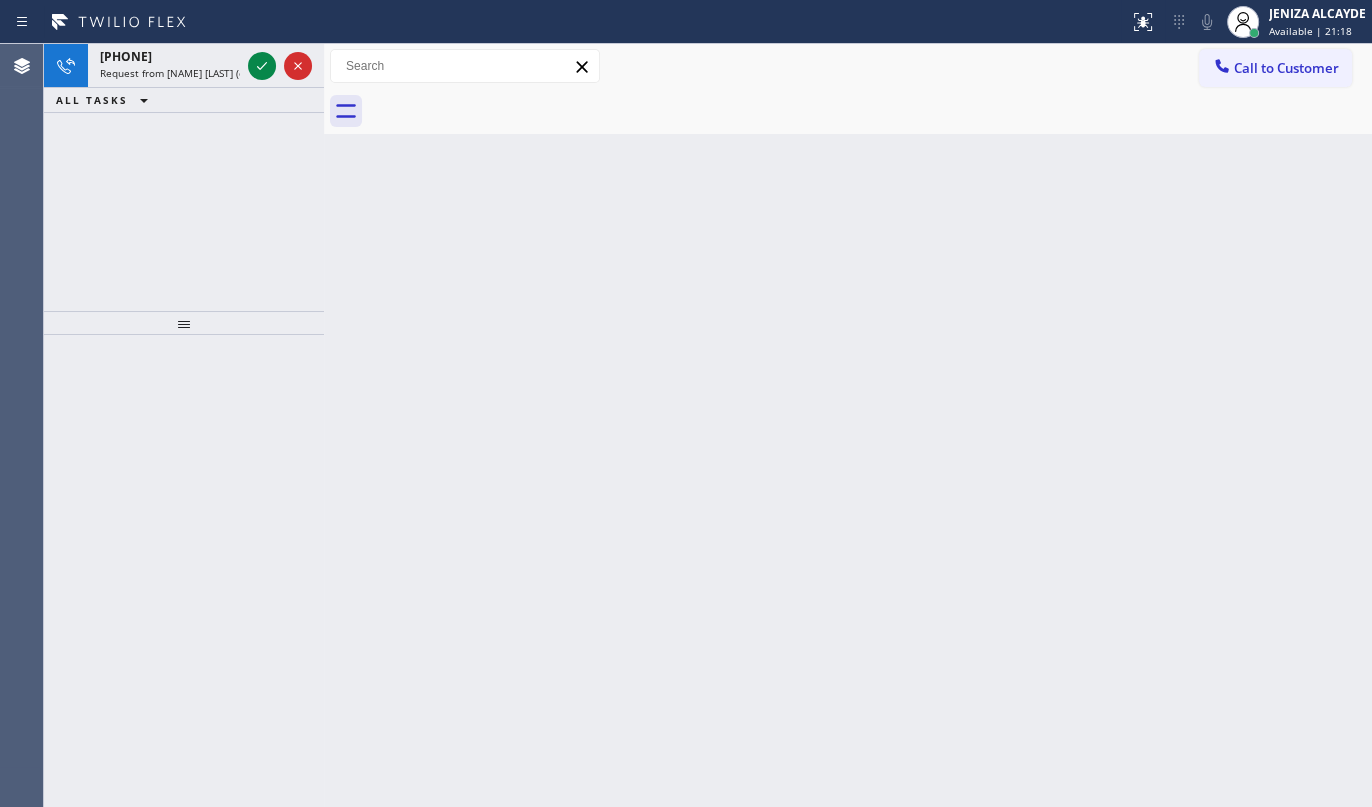 click on "ALL TASKS ALL TASKS ACTIVE TASKS TASKS IN WRAP UP" at bounding box center [184, 100] 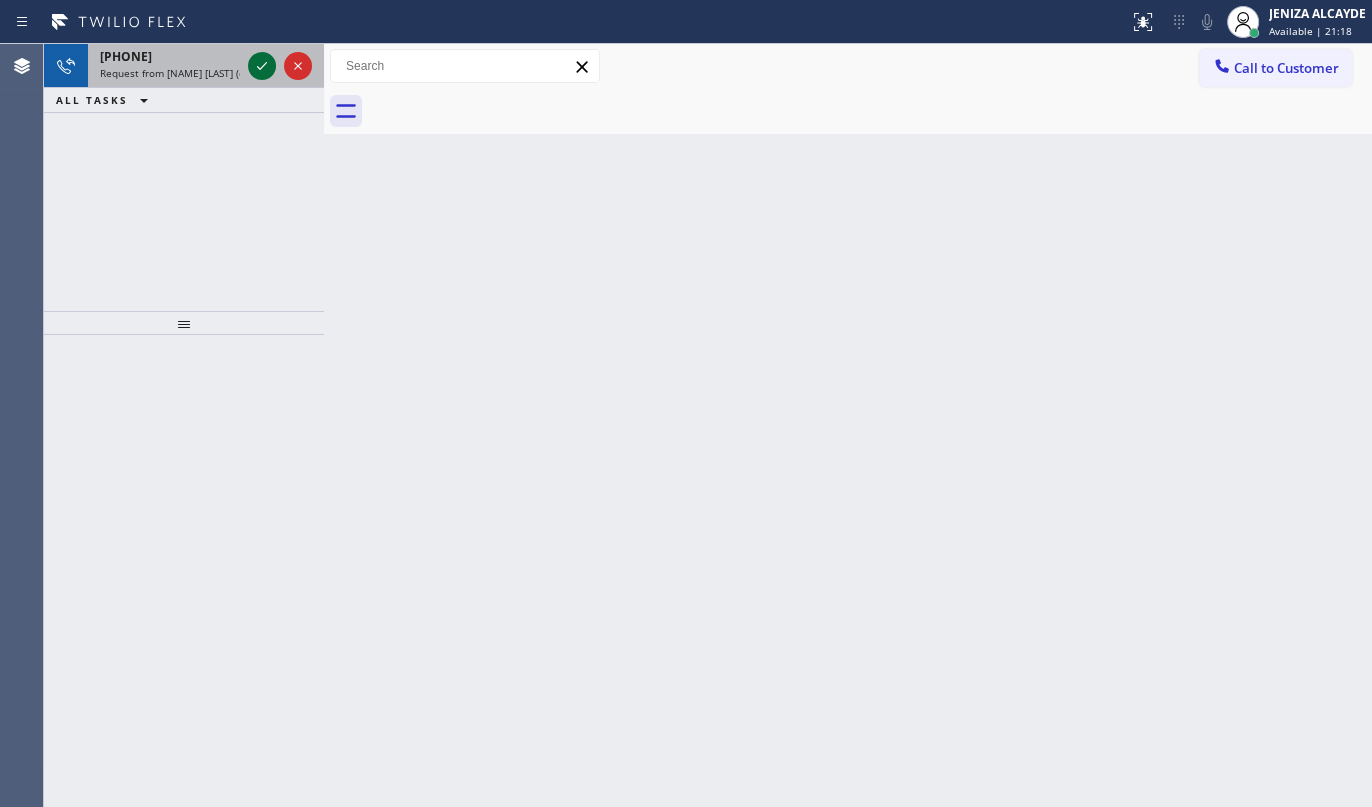 click 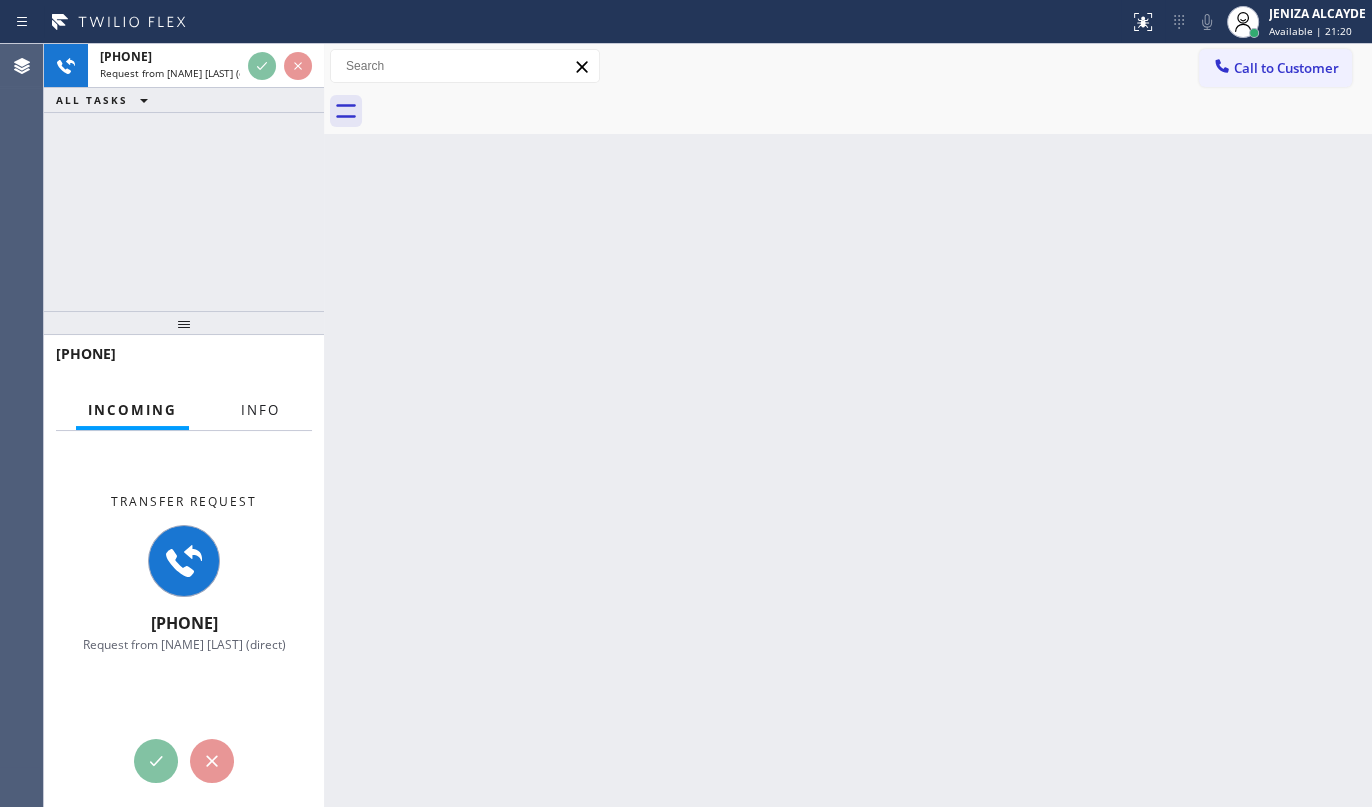click on "Info" at bounding box center (260, 410) 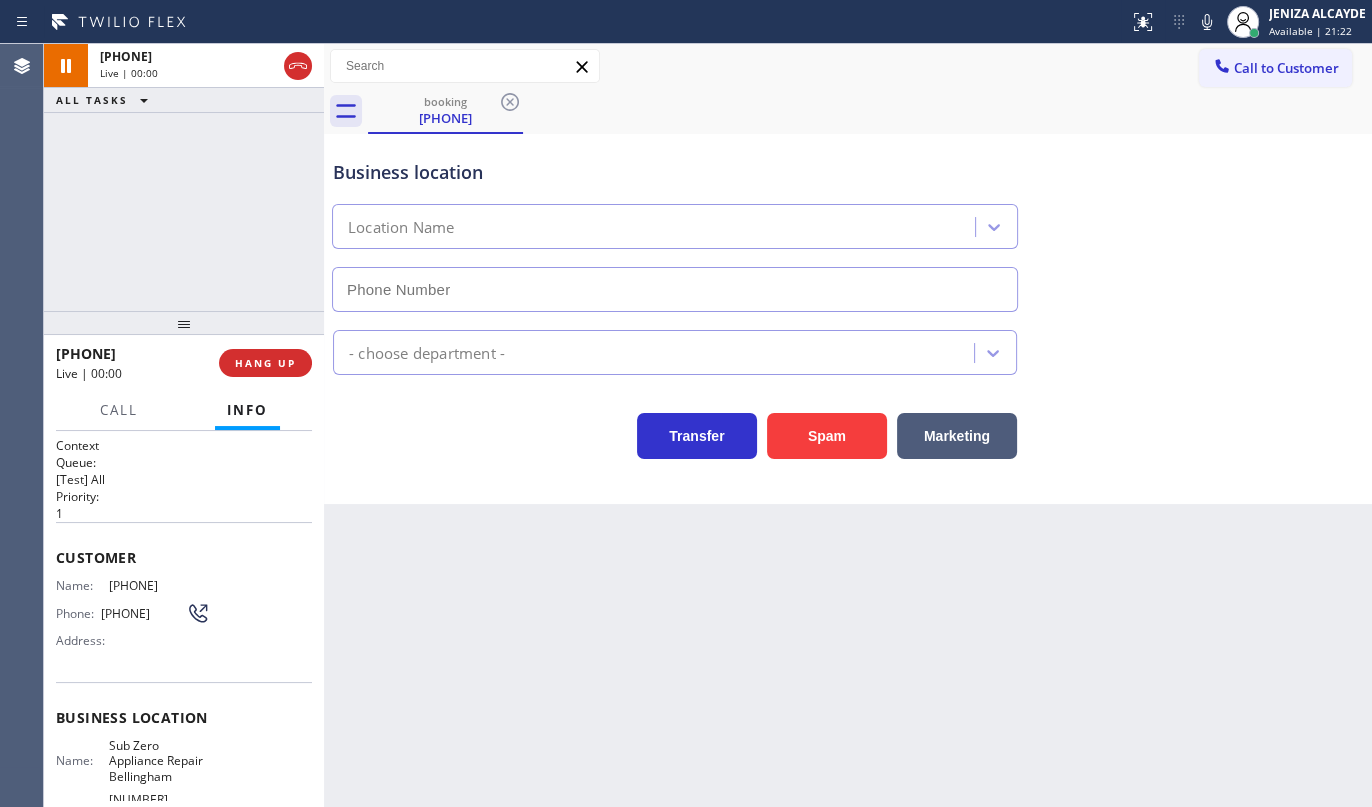 type on "[PHONE]" 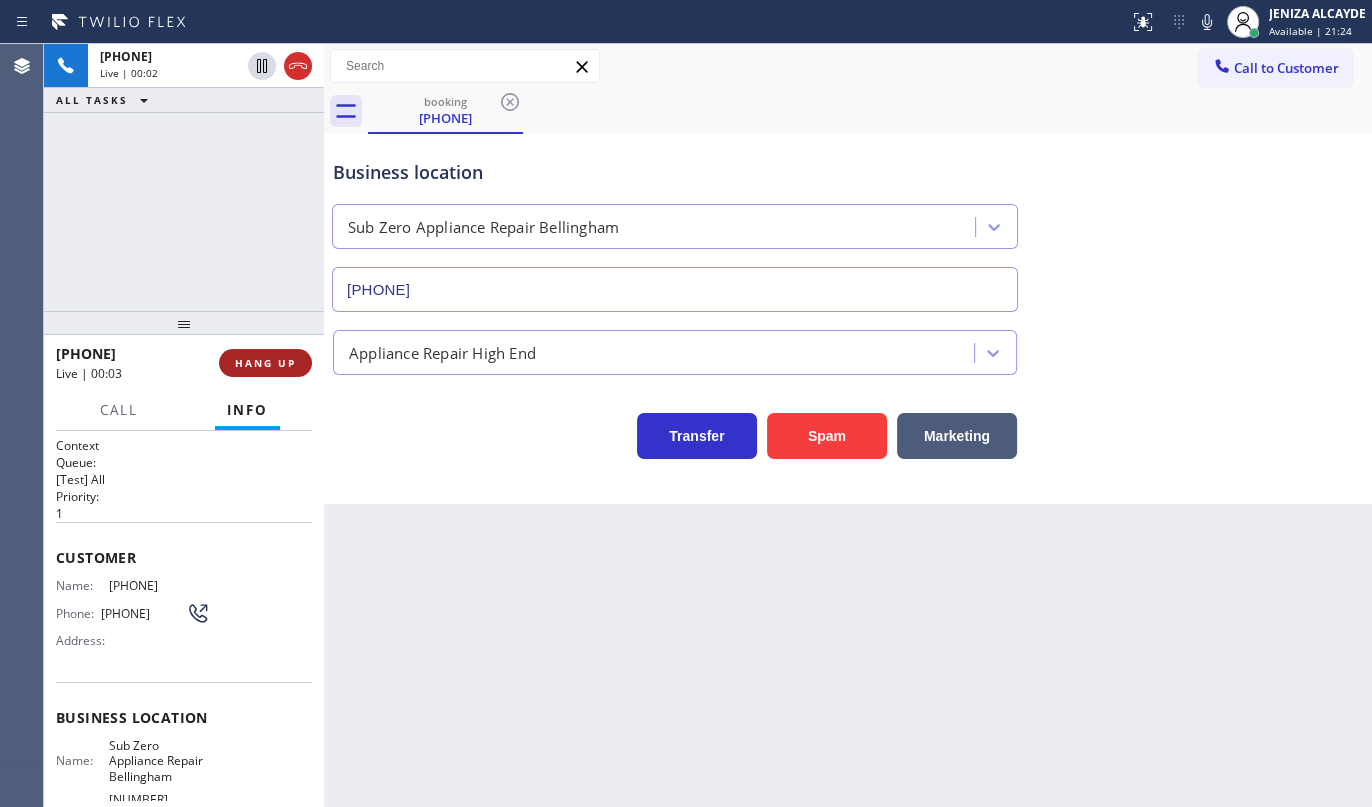 click on "HANG UP" at bounding box center [265, 363] 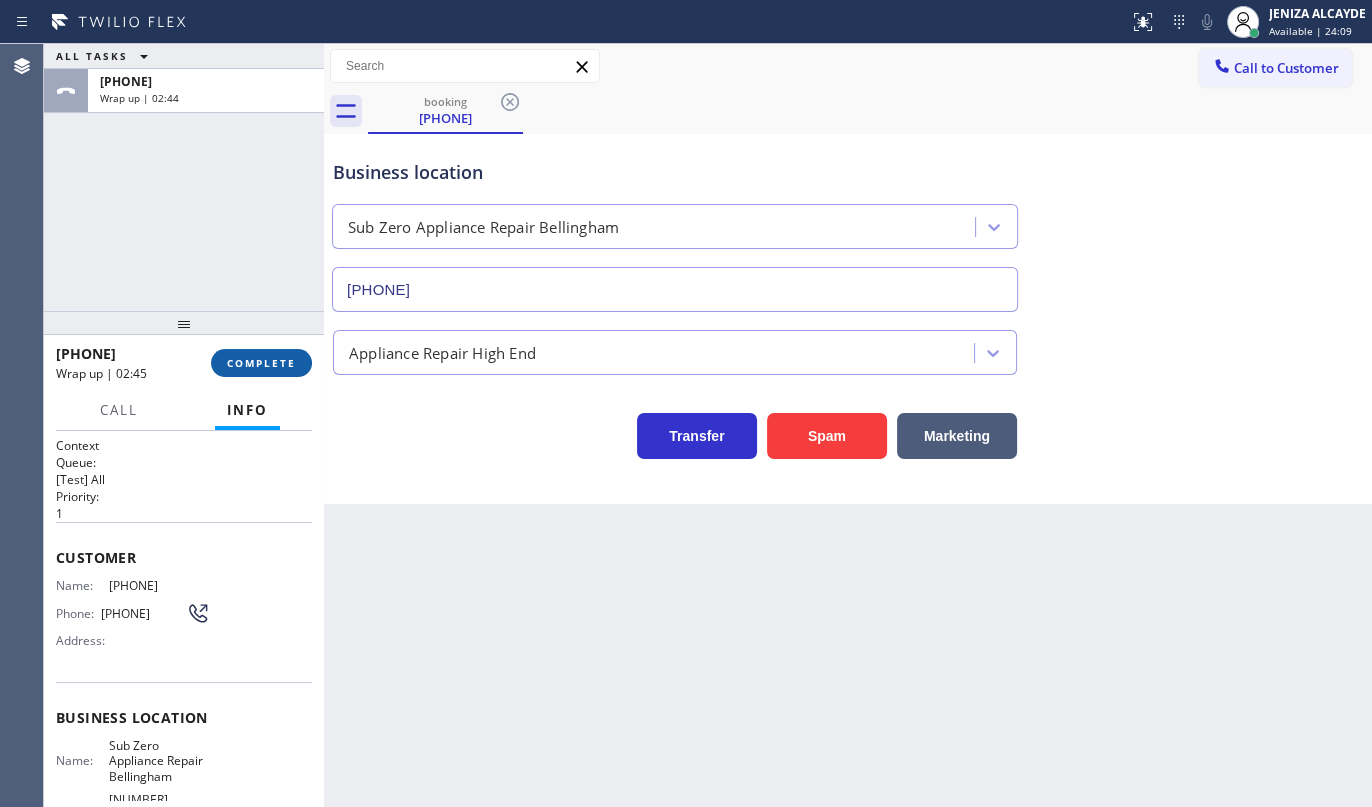 click on "COMPLETE" at bounding box center [261, 363] 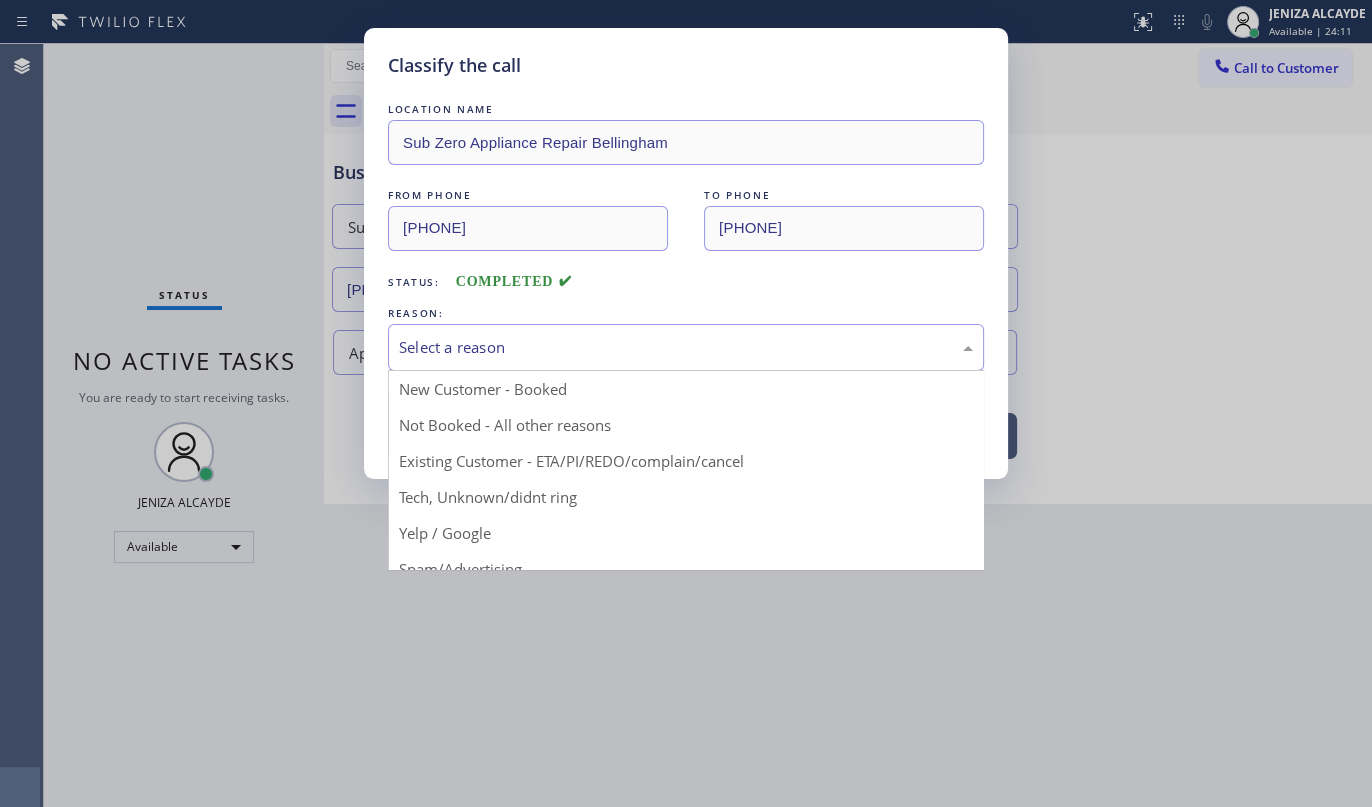 click on "Select a reason" at bounding box center (686, 347) 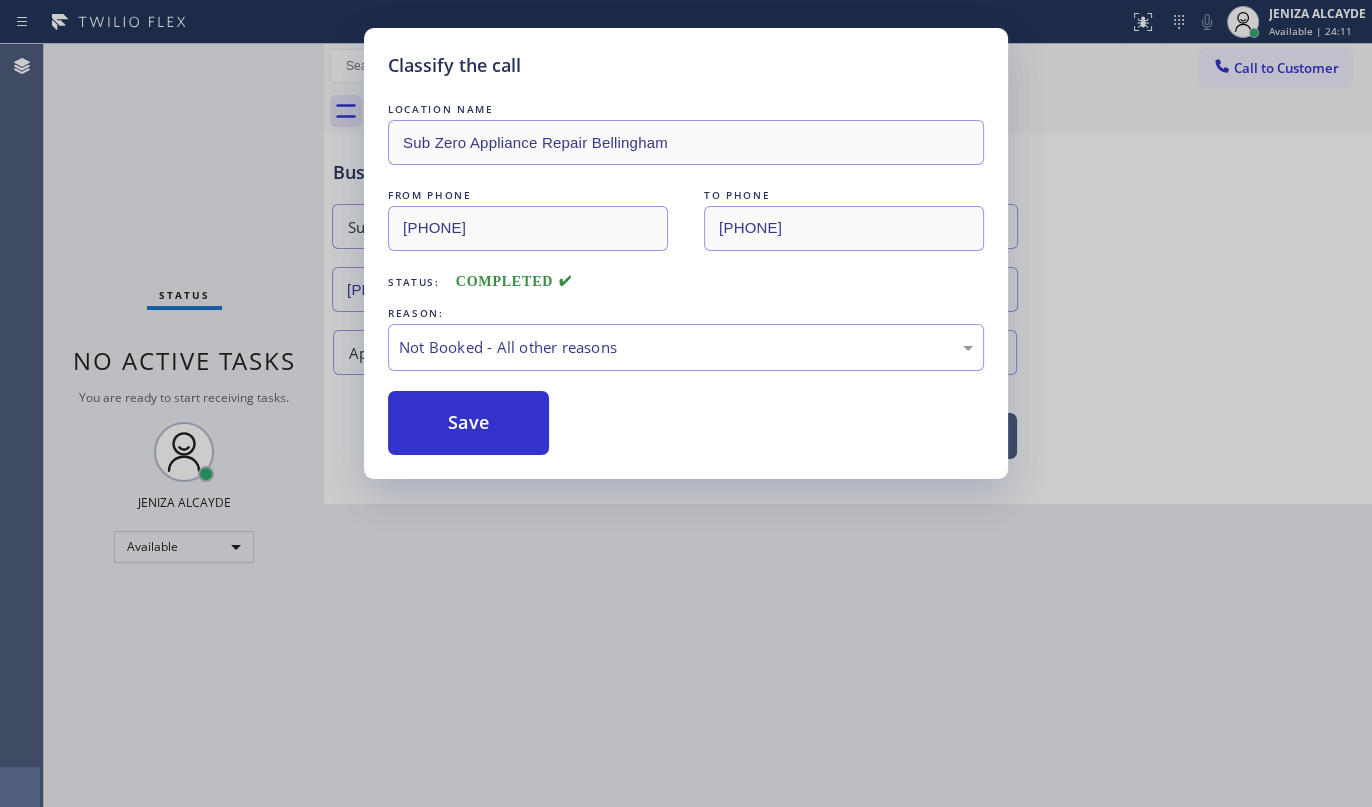 click on "Save" at bounding box center [468, 423] 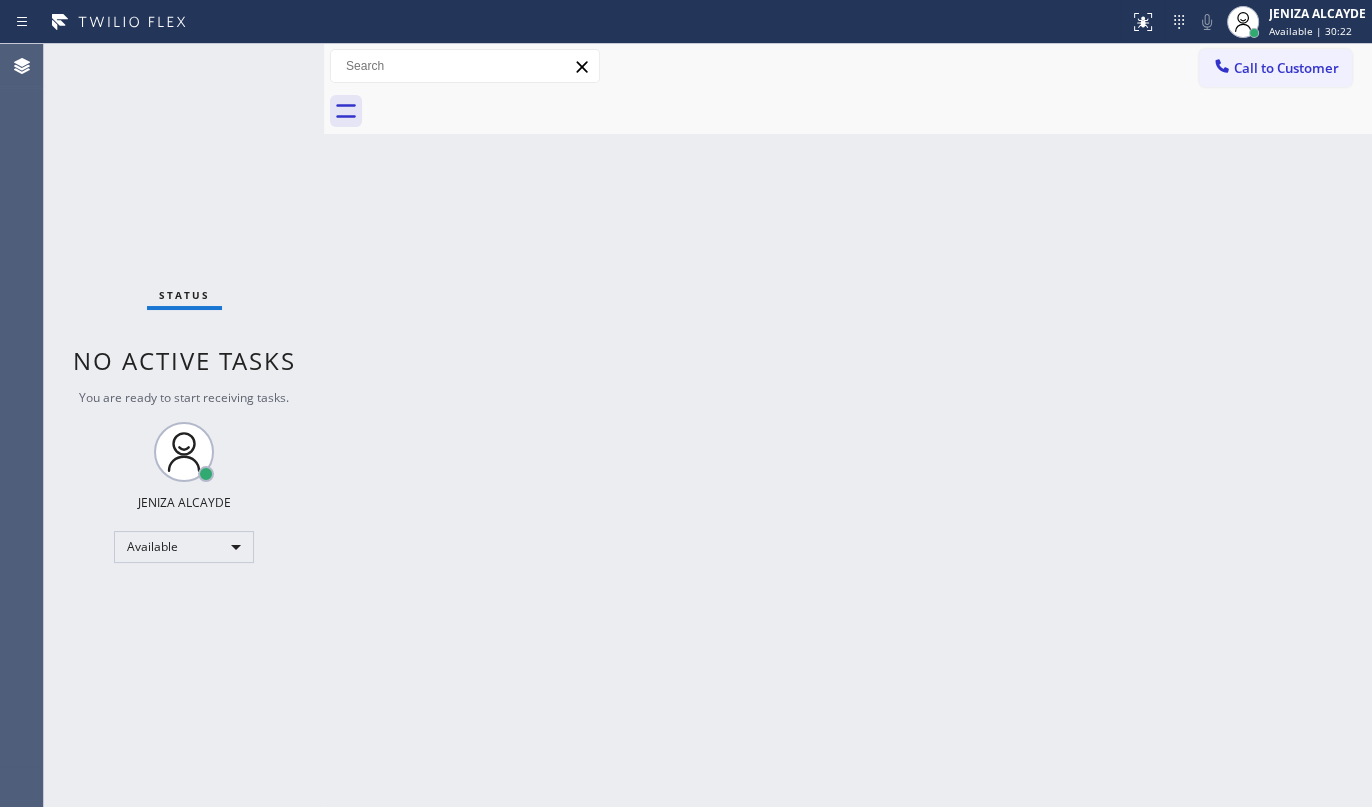 click on "Status   No active tasks     You are ready to start receiving tasks.   JENIZA ALCAYDE Available" at bounding box center (184, 425) 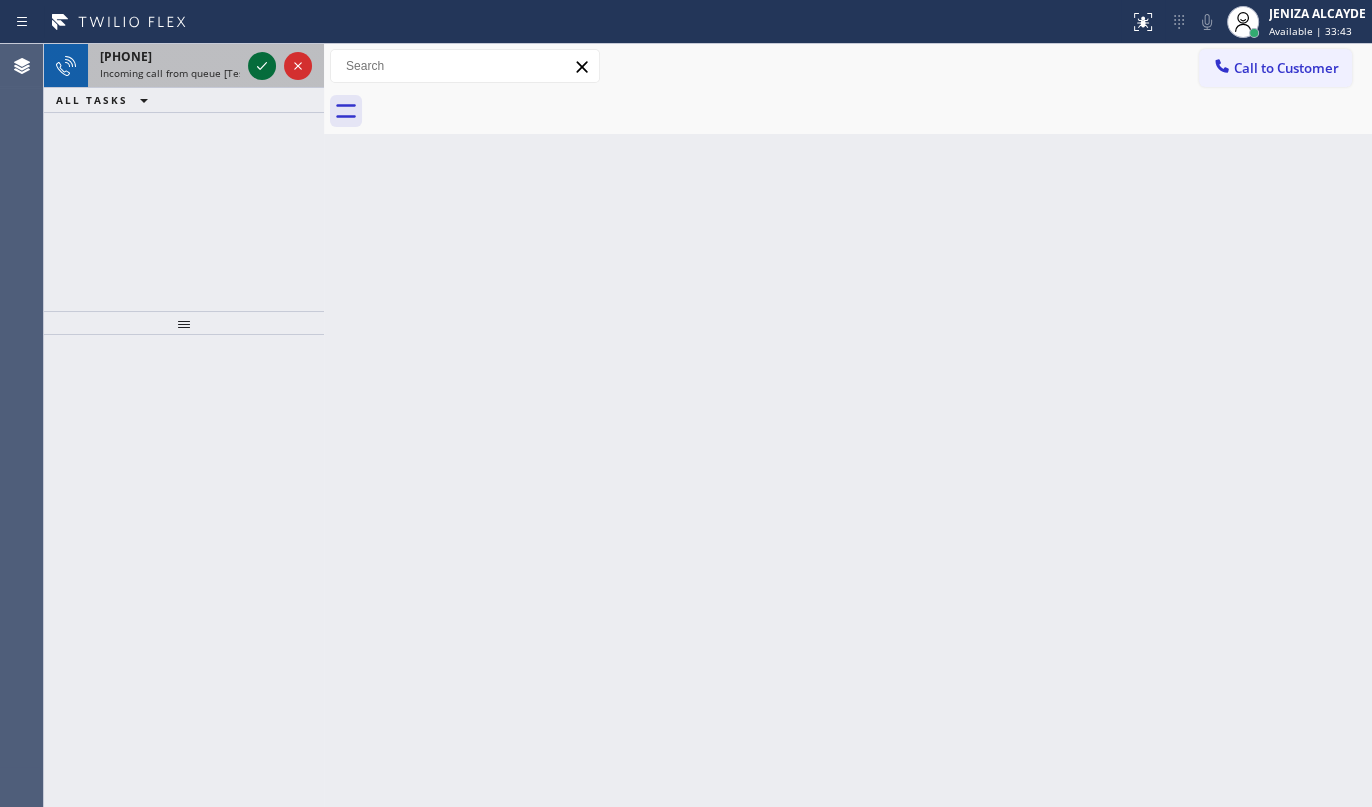 click 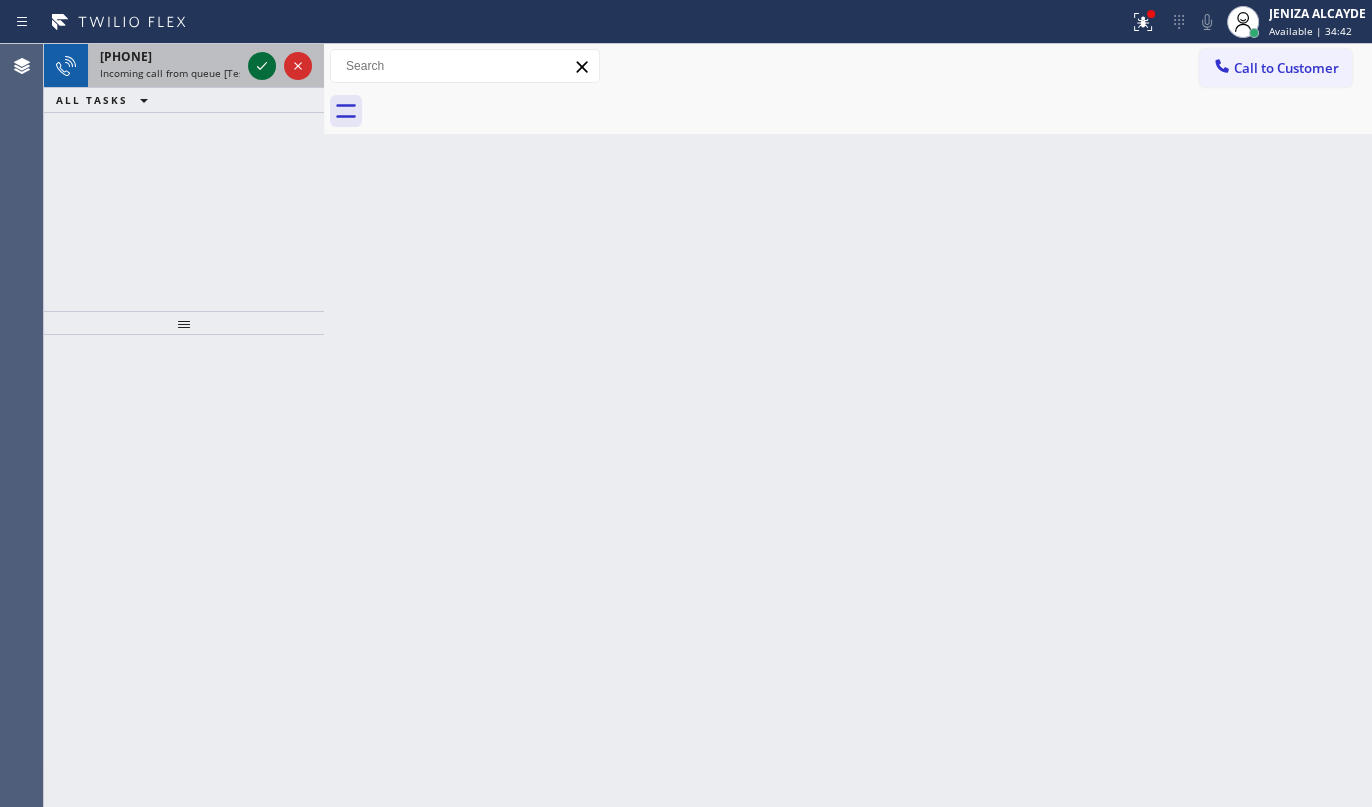 click 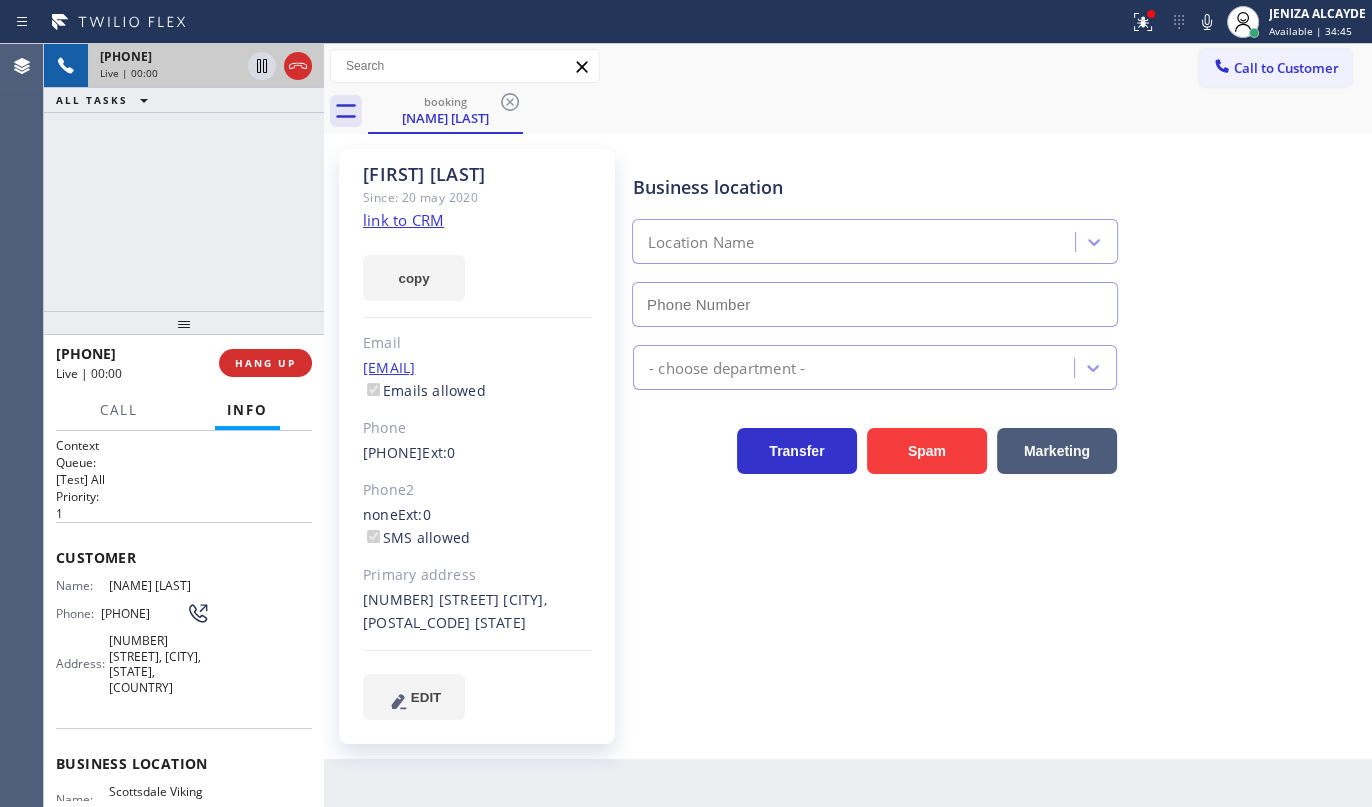 type on "[PHONE]" 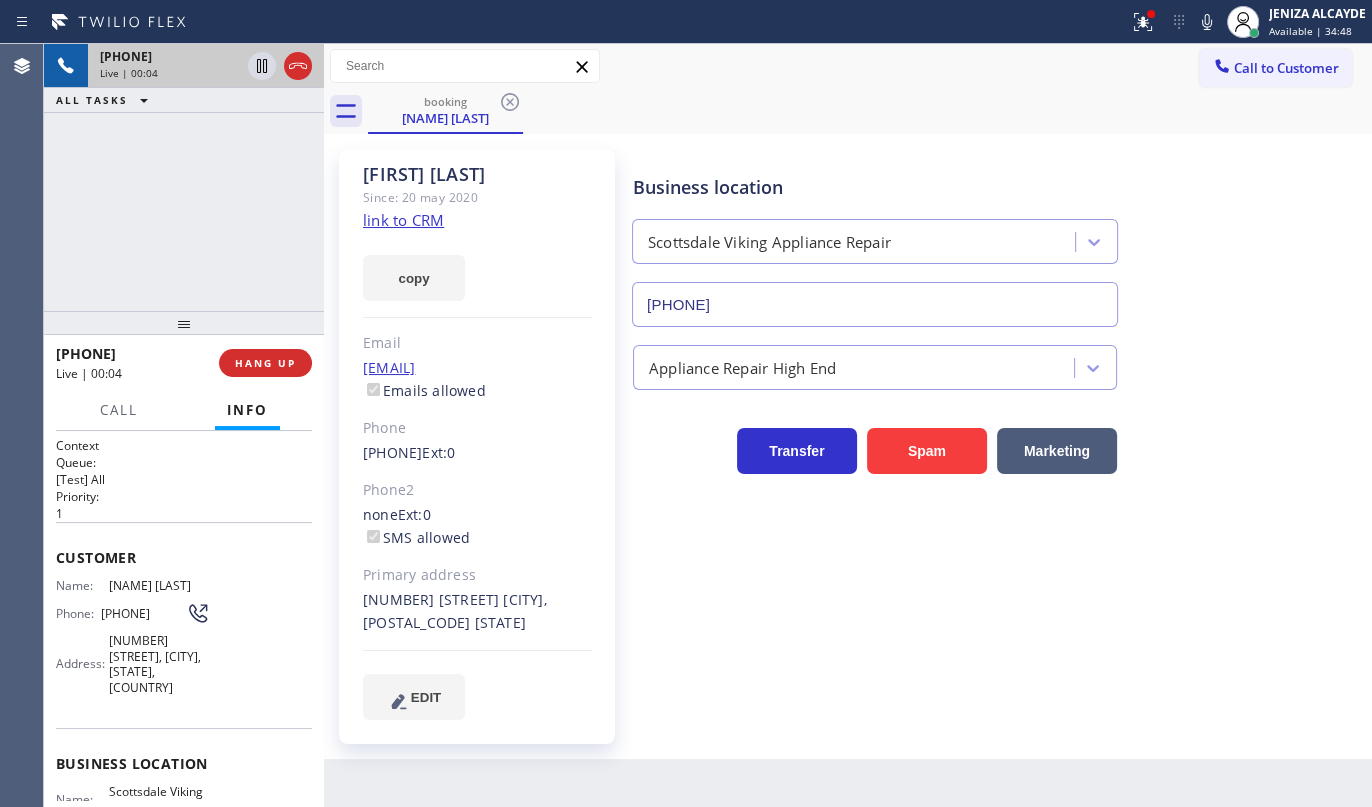 click on "link to CRM" 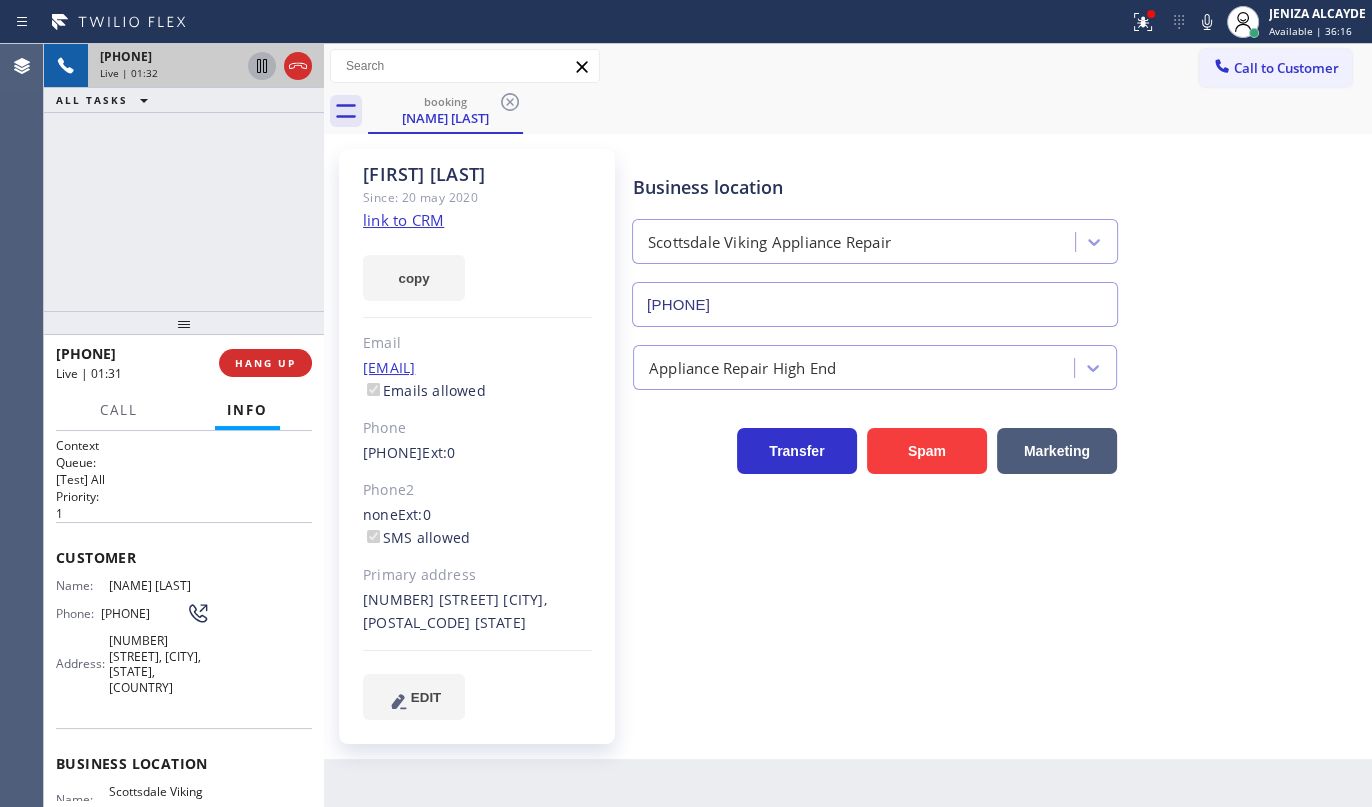 click 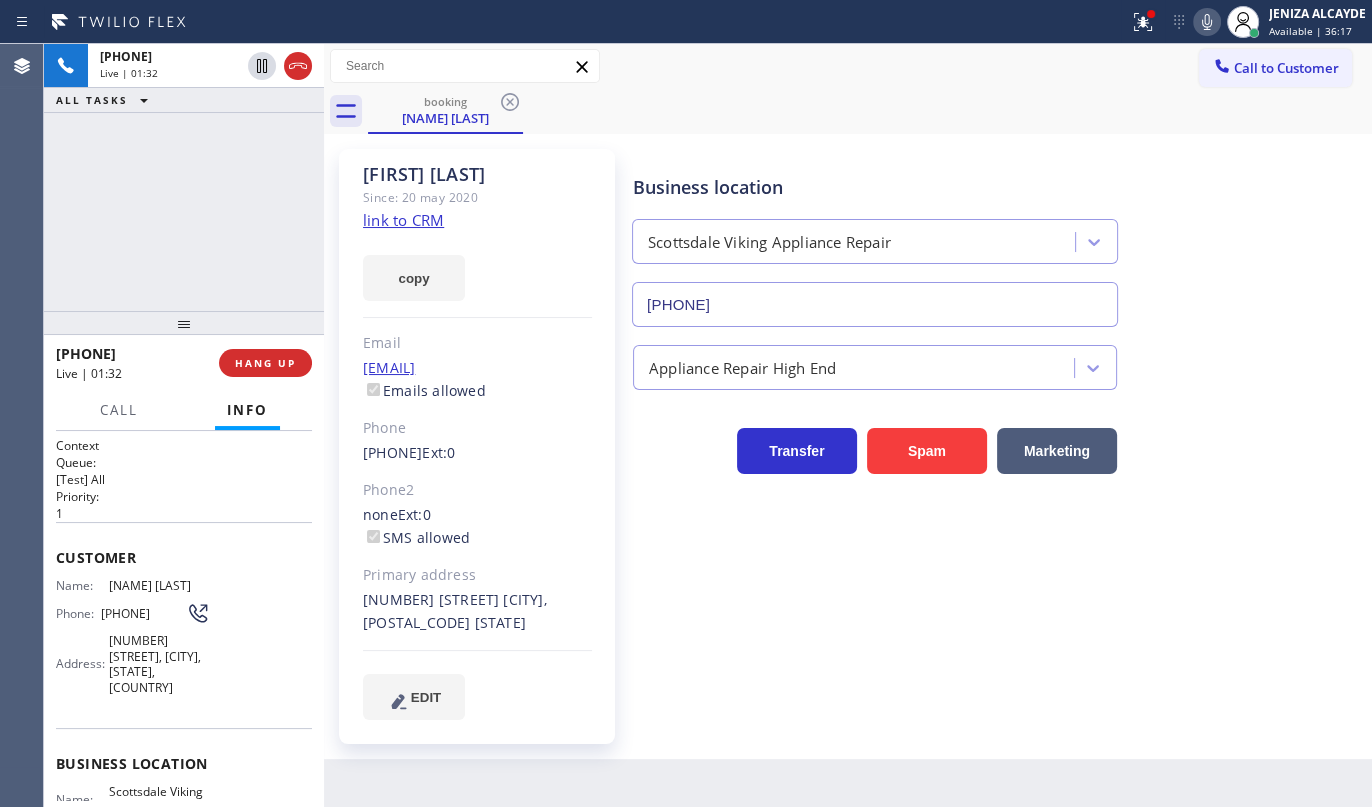 click 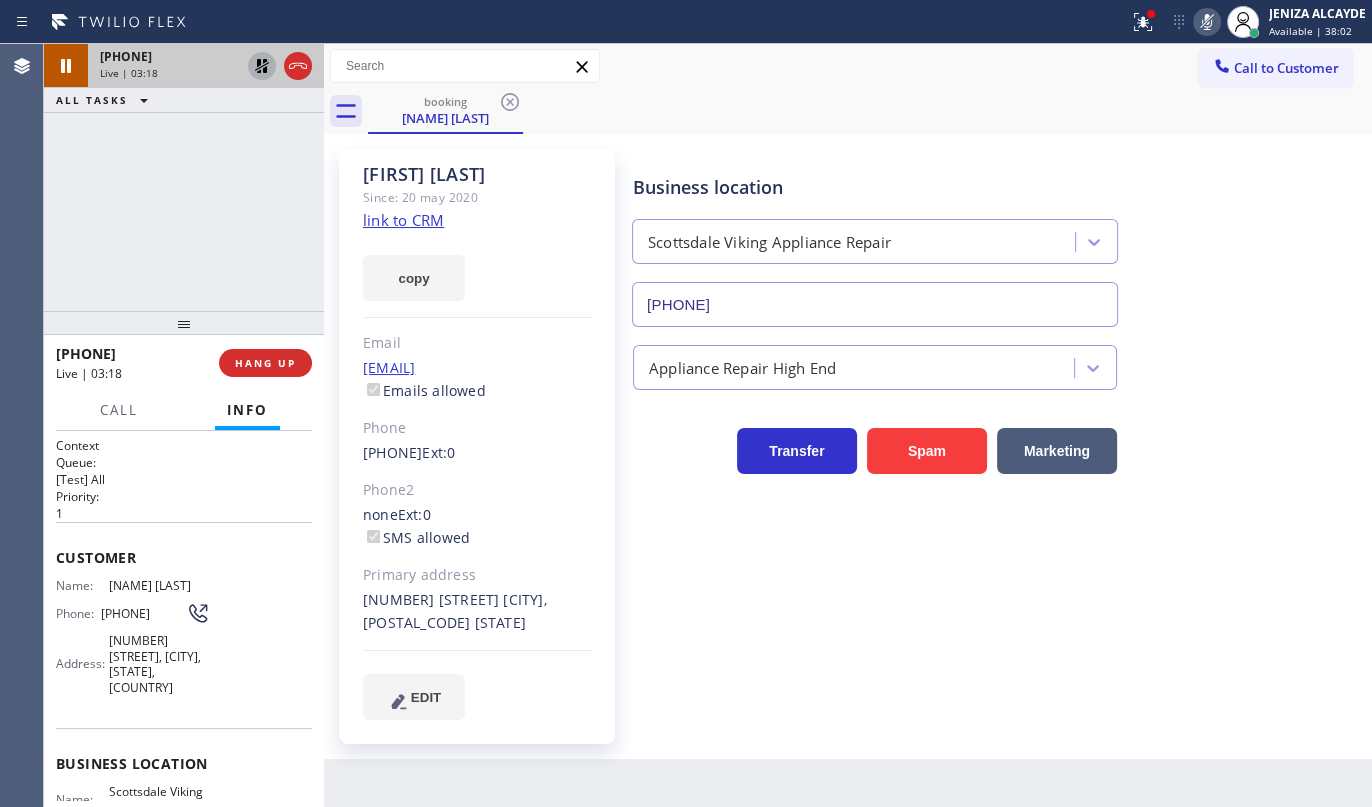 click 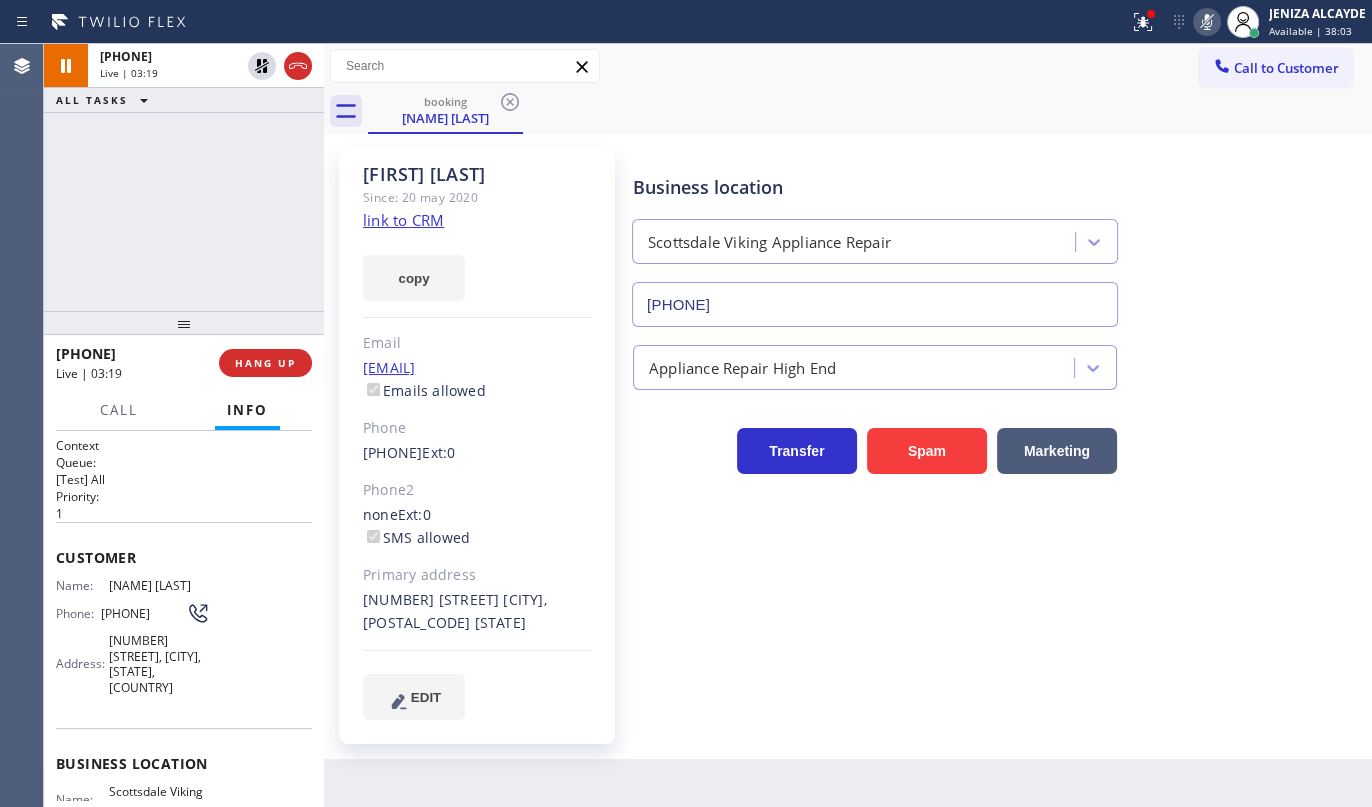 click 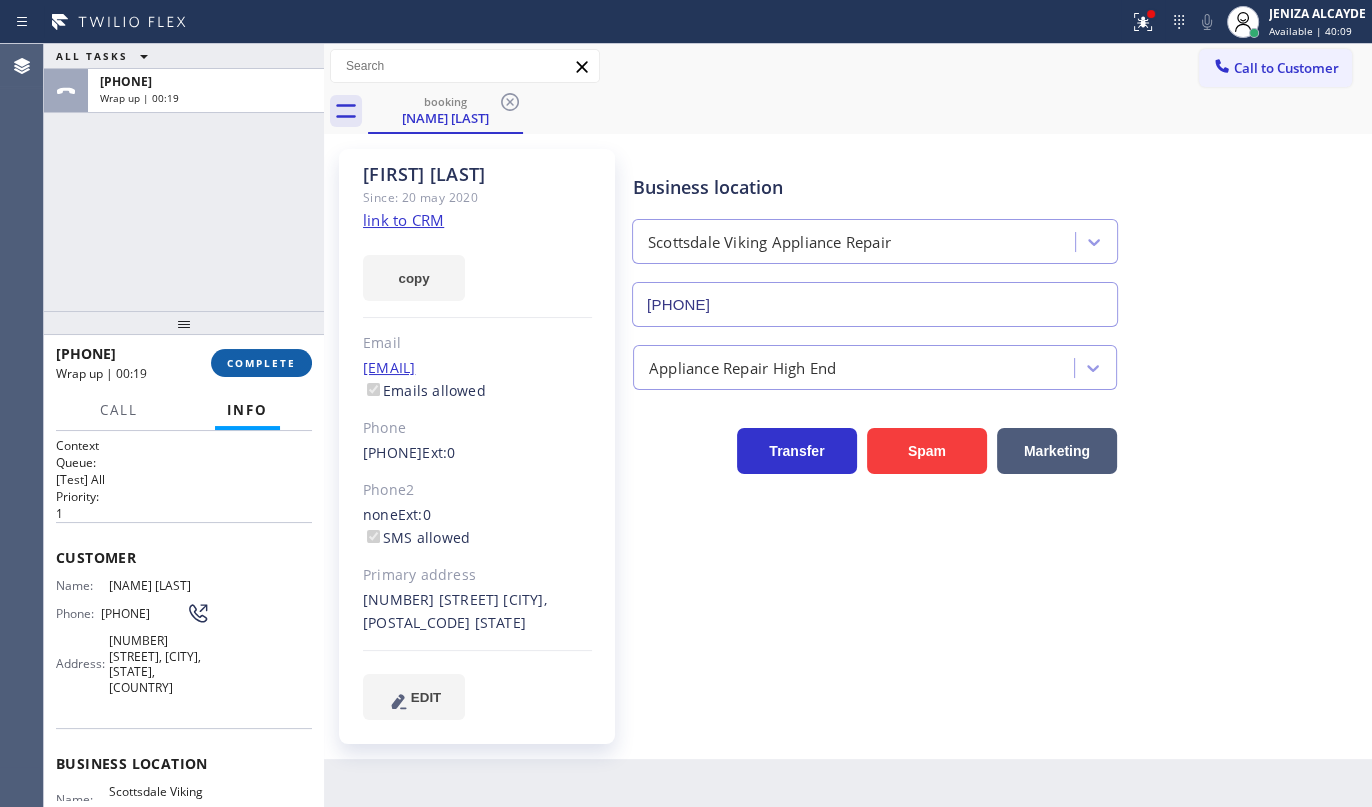 click on "COMPLETE" at bounding box center (261, 363) 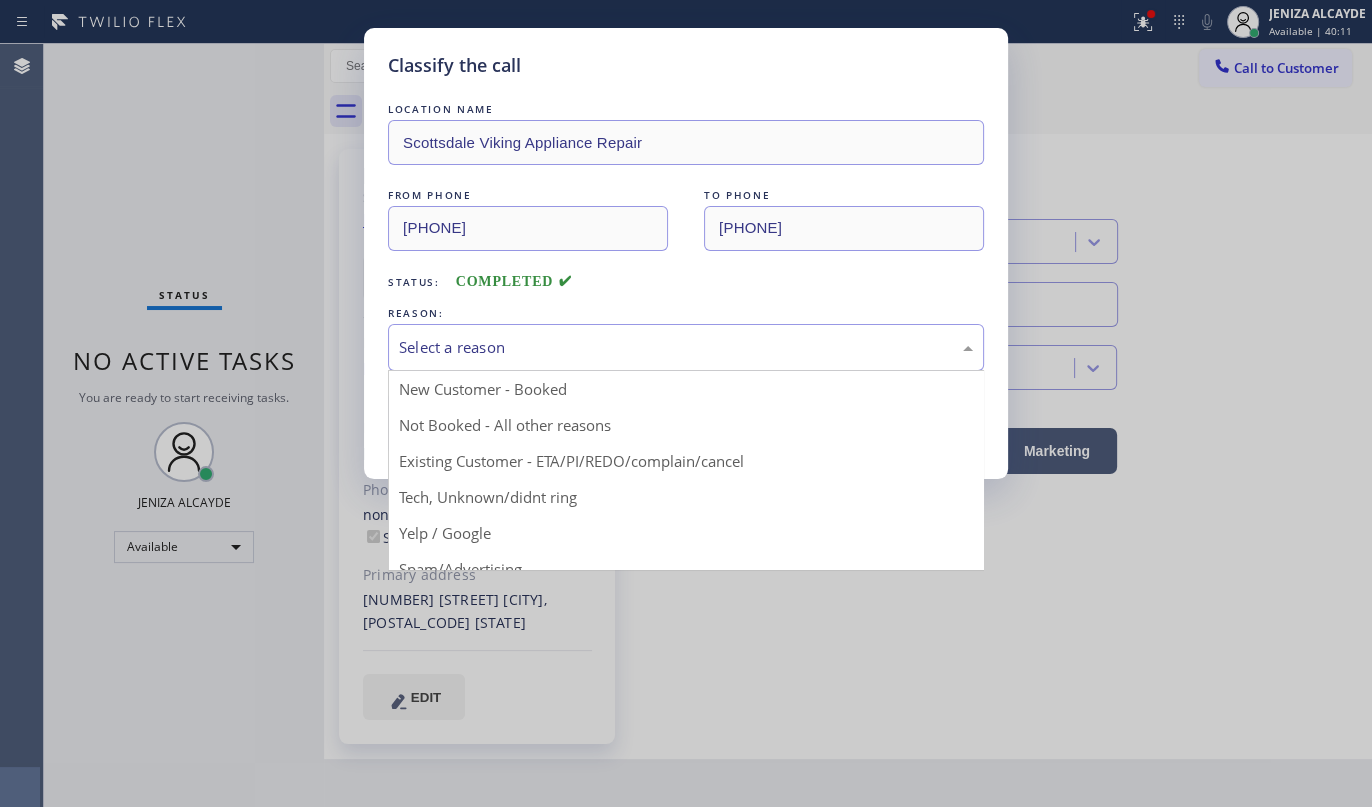 click on "Select a reason" at bounding box center (686, 347) 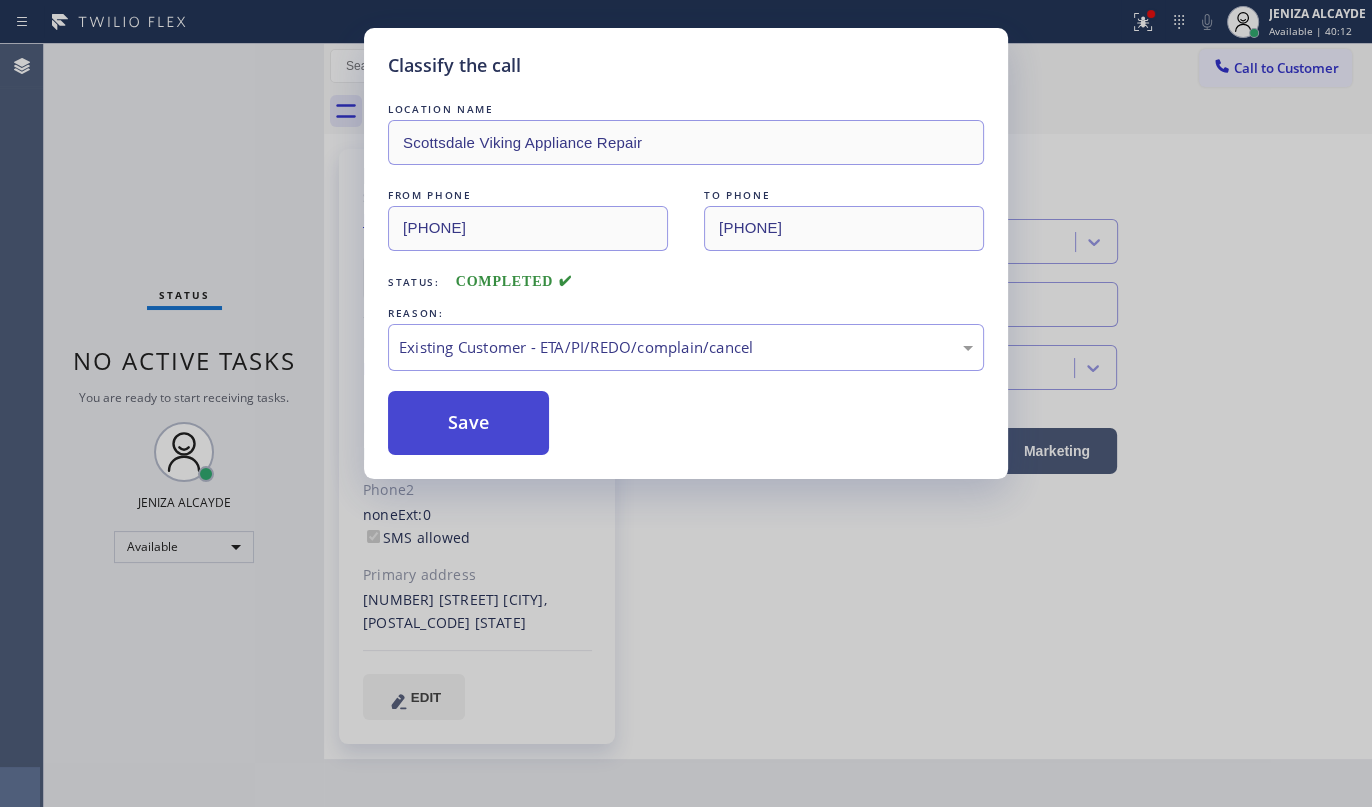 click on "Save" at bounding box center [468, 423] 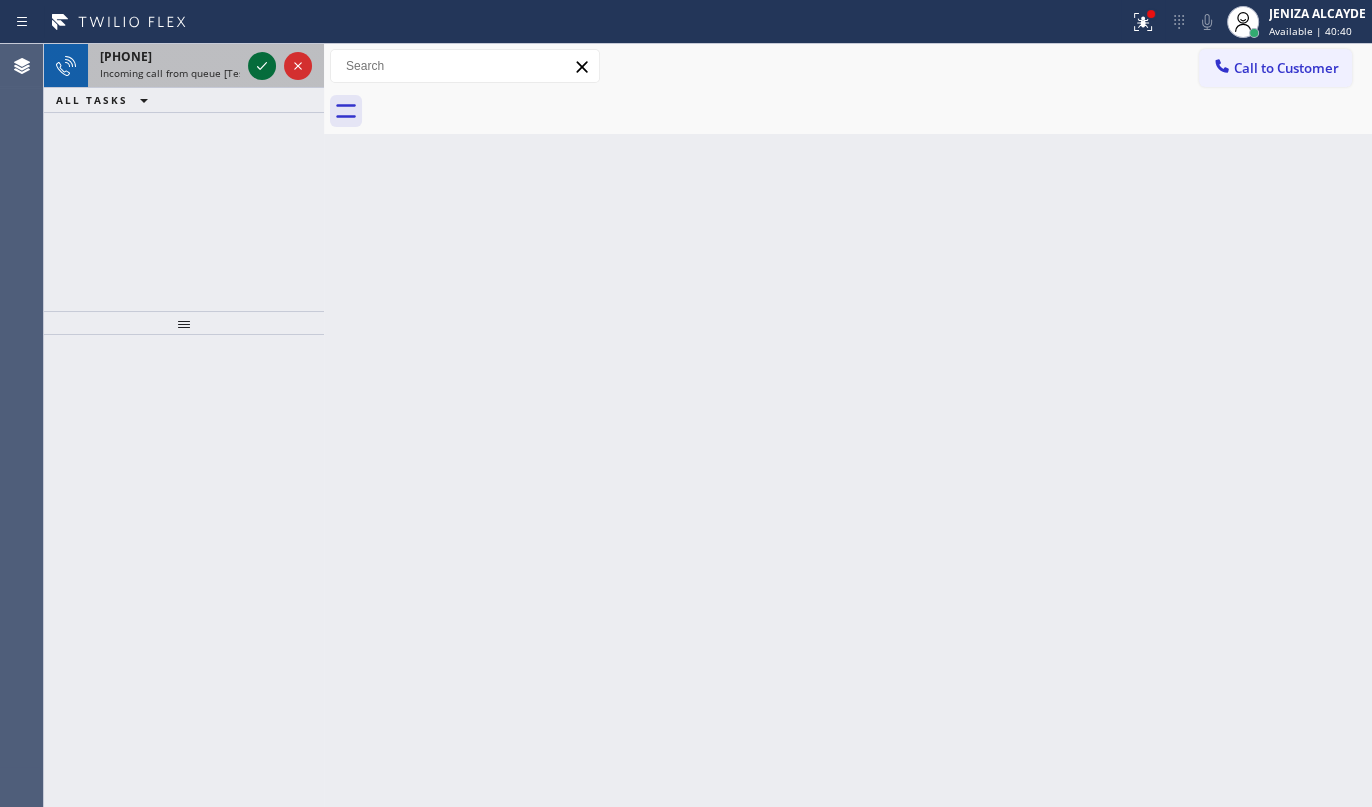 click 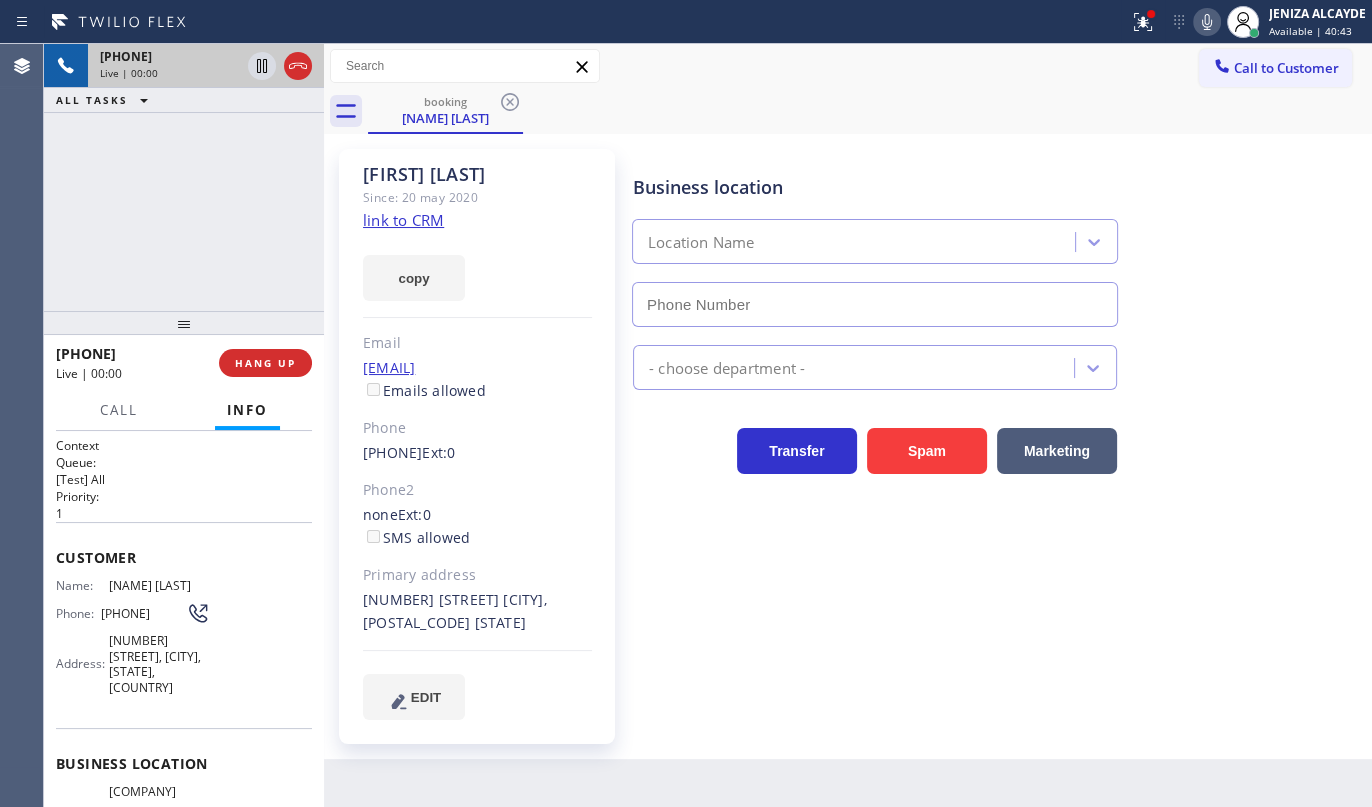 type on "[PHONE]" 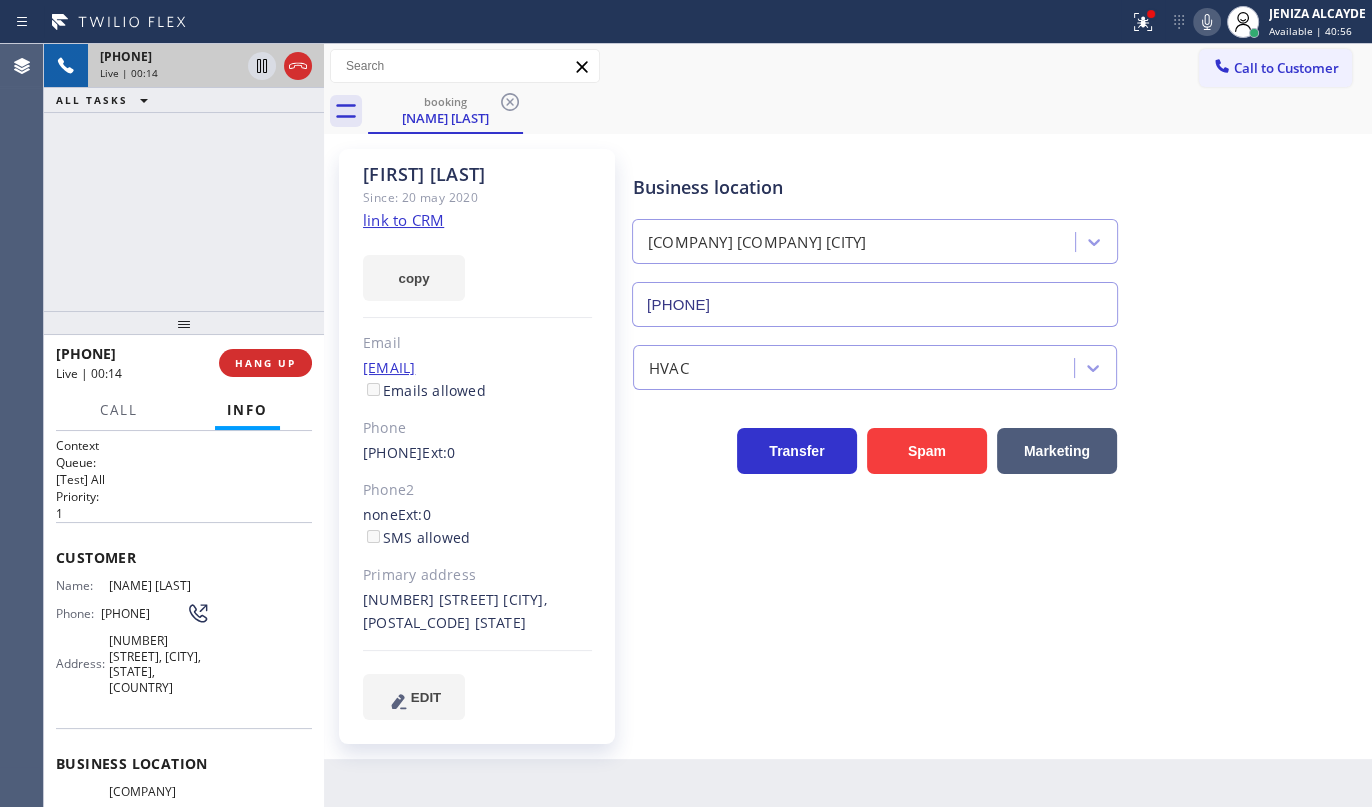 click on "link to CRM" 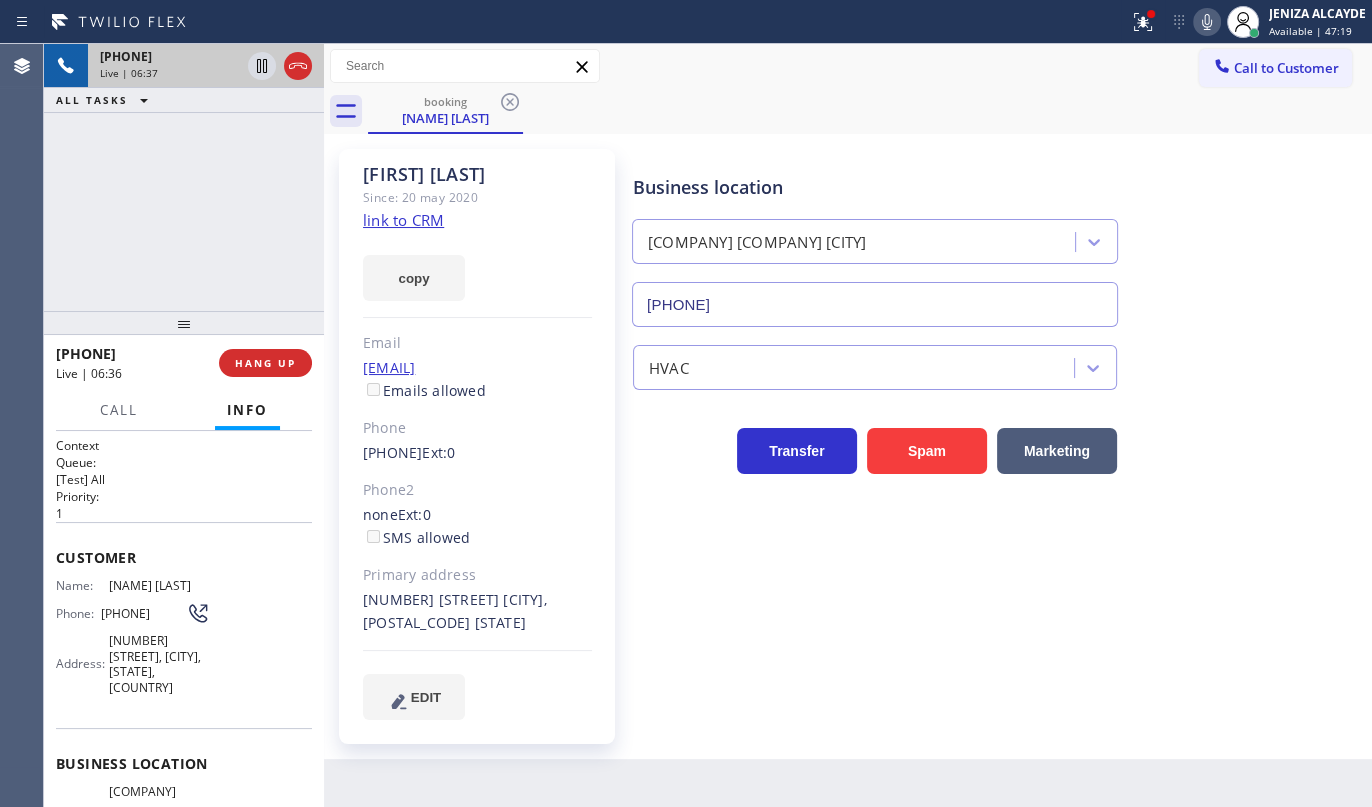 drag, startPoint x: 95, startPoint y: 608, endPoint x: 147, endPoint y: 621, distance: 53.600372 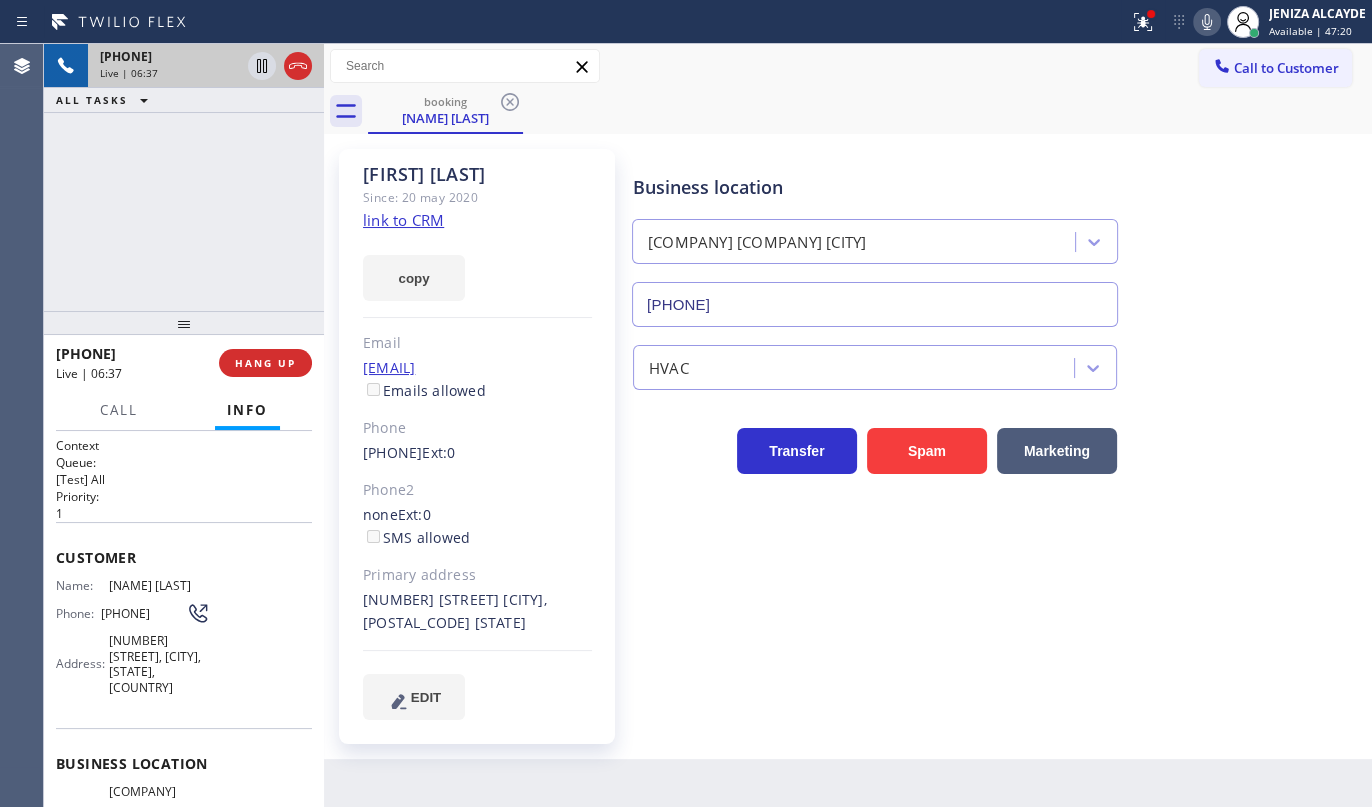 copy on "[PHONE]" 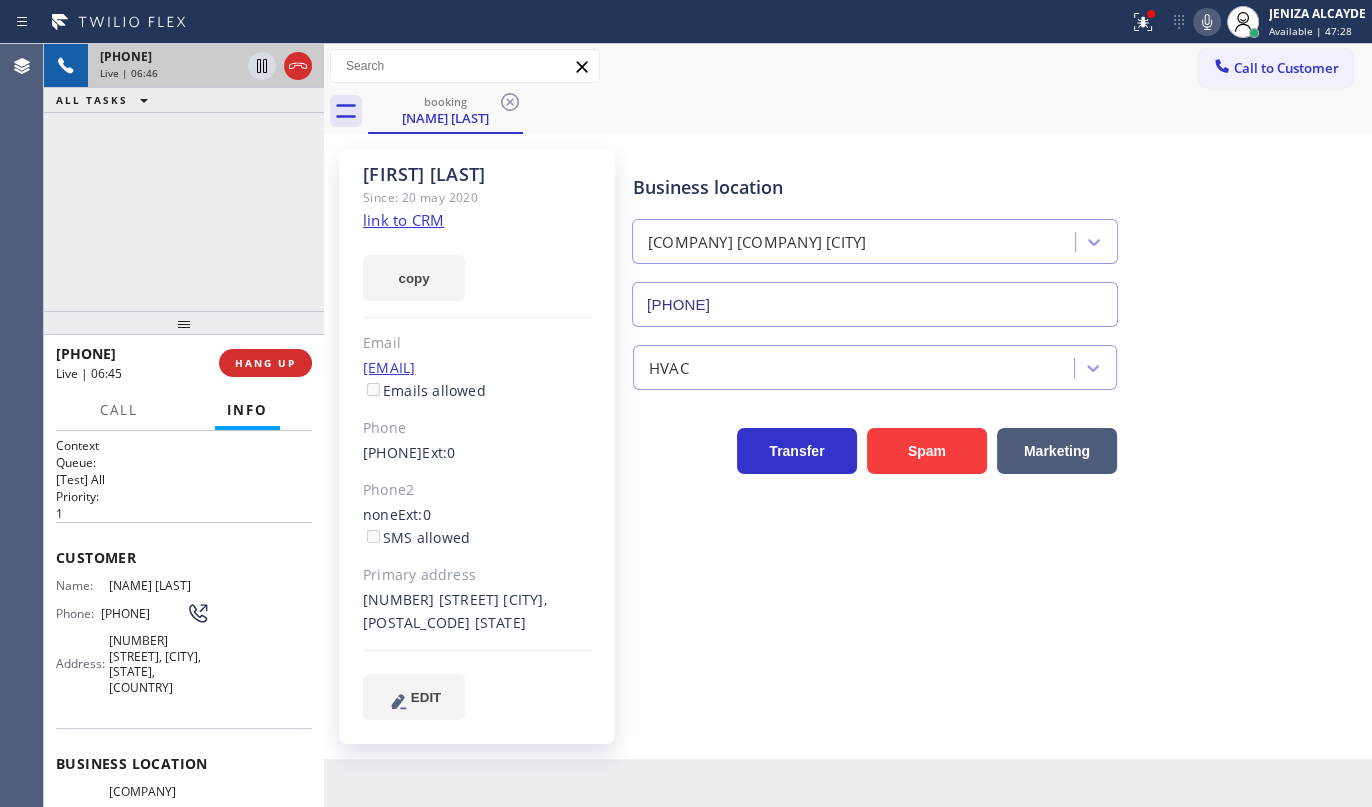 drag, startPoint x: 355, startPoint y: 366, endPoint x: 580, endPoint y: 373, distance: 225.10886 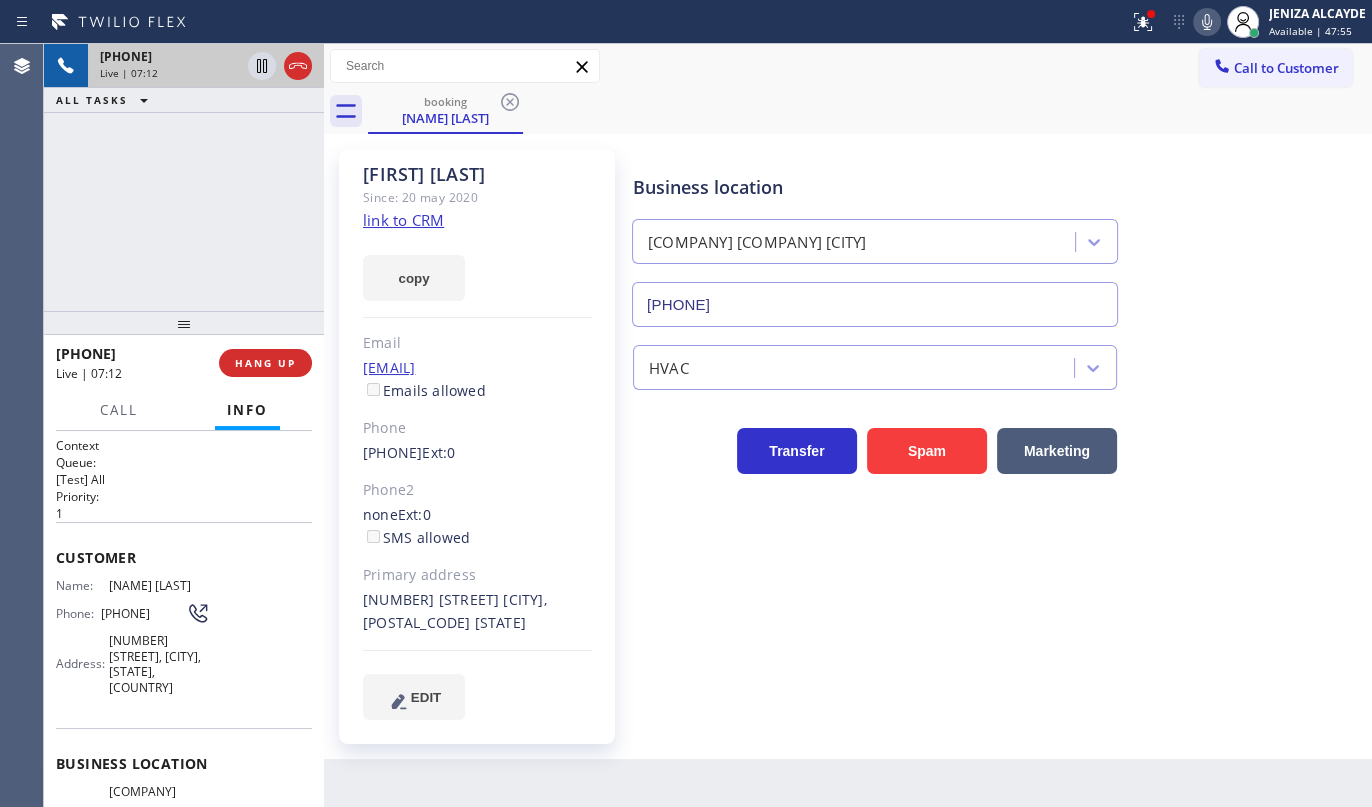 click 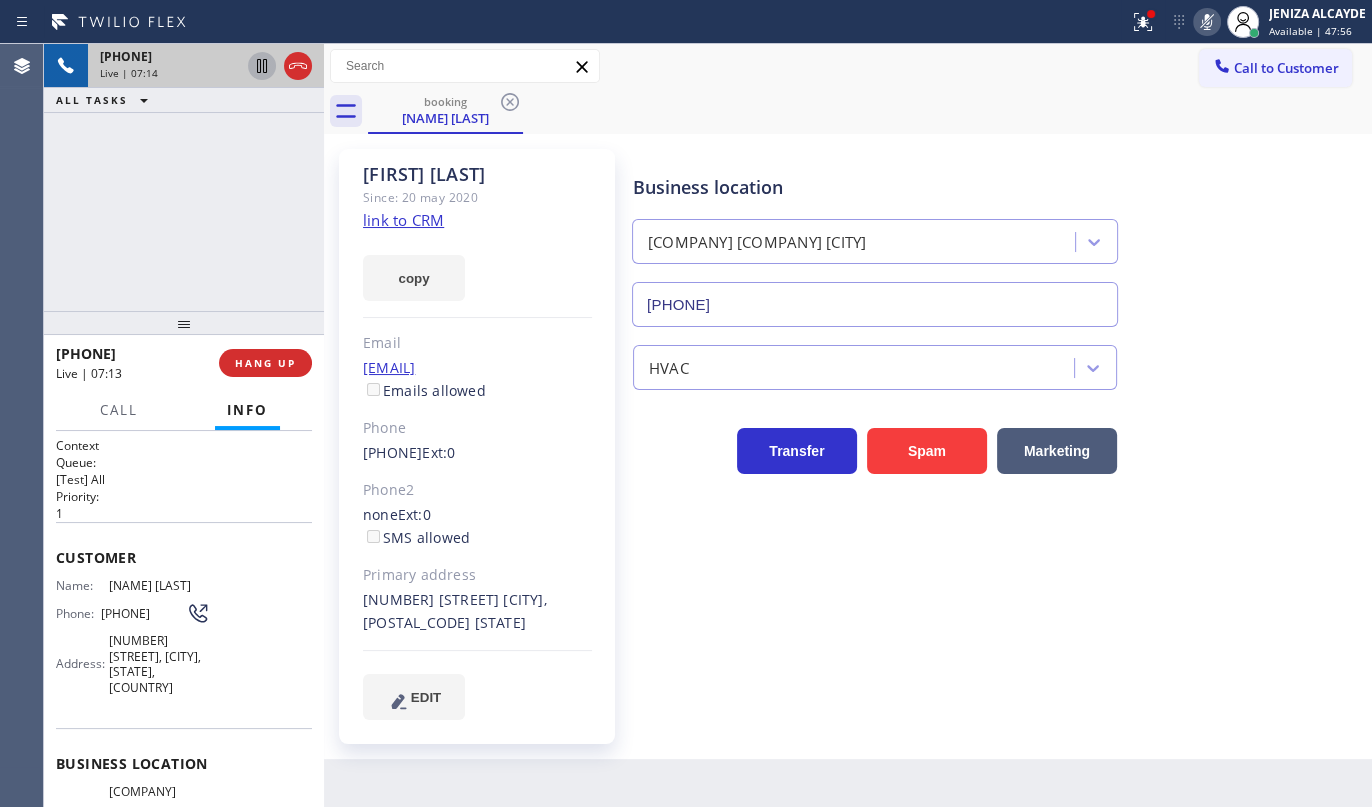 click 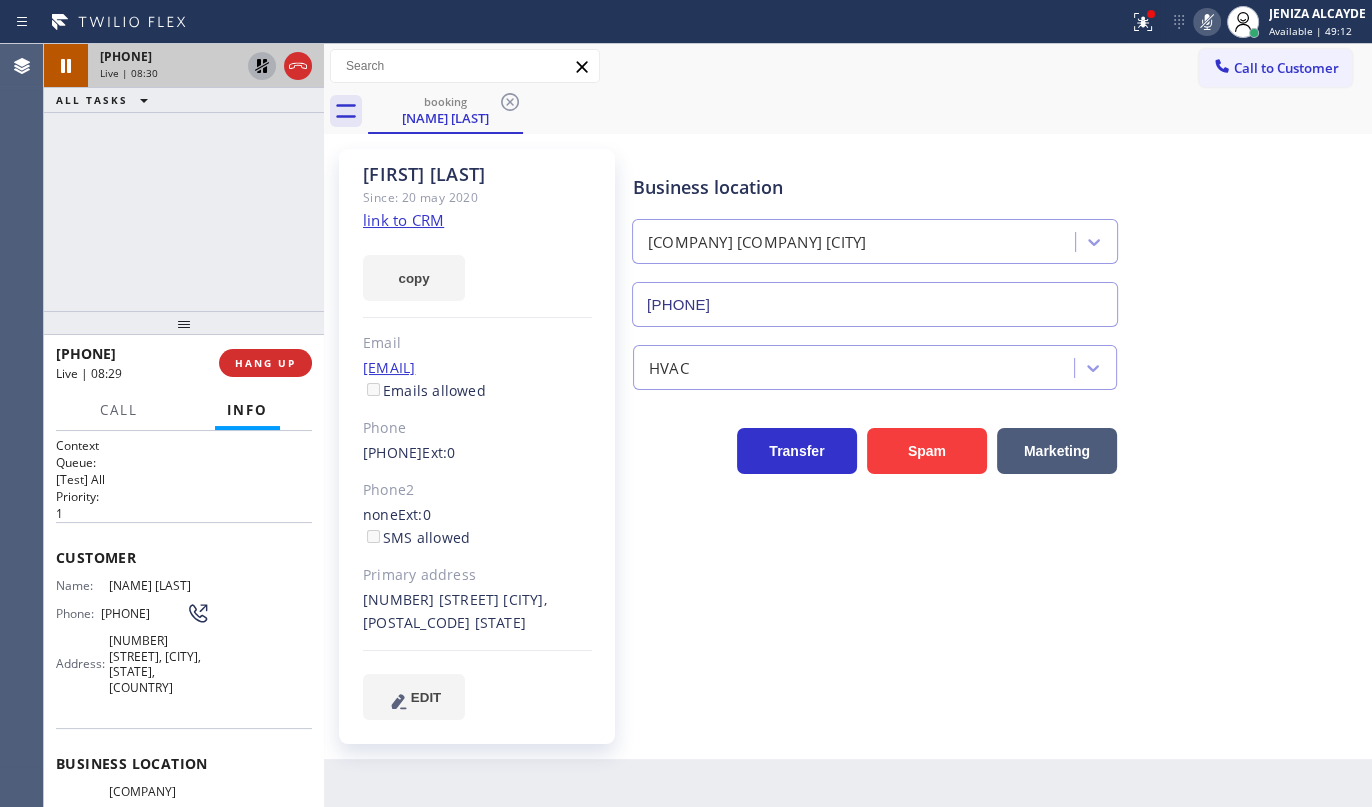 click 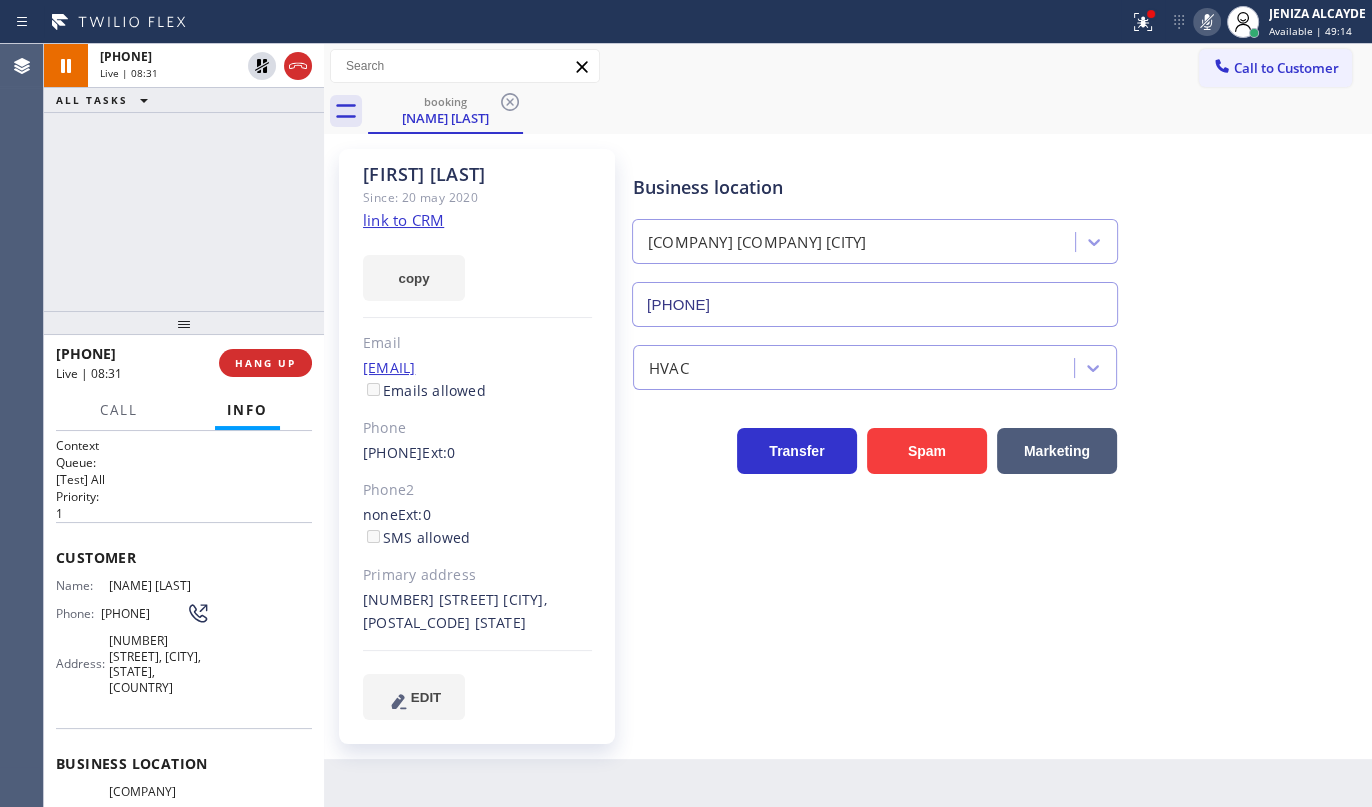 click 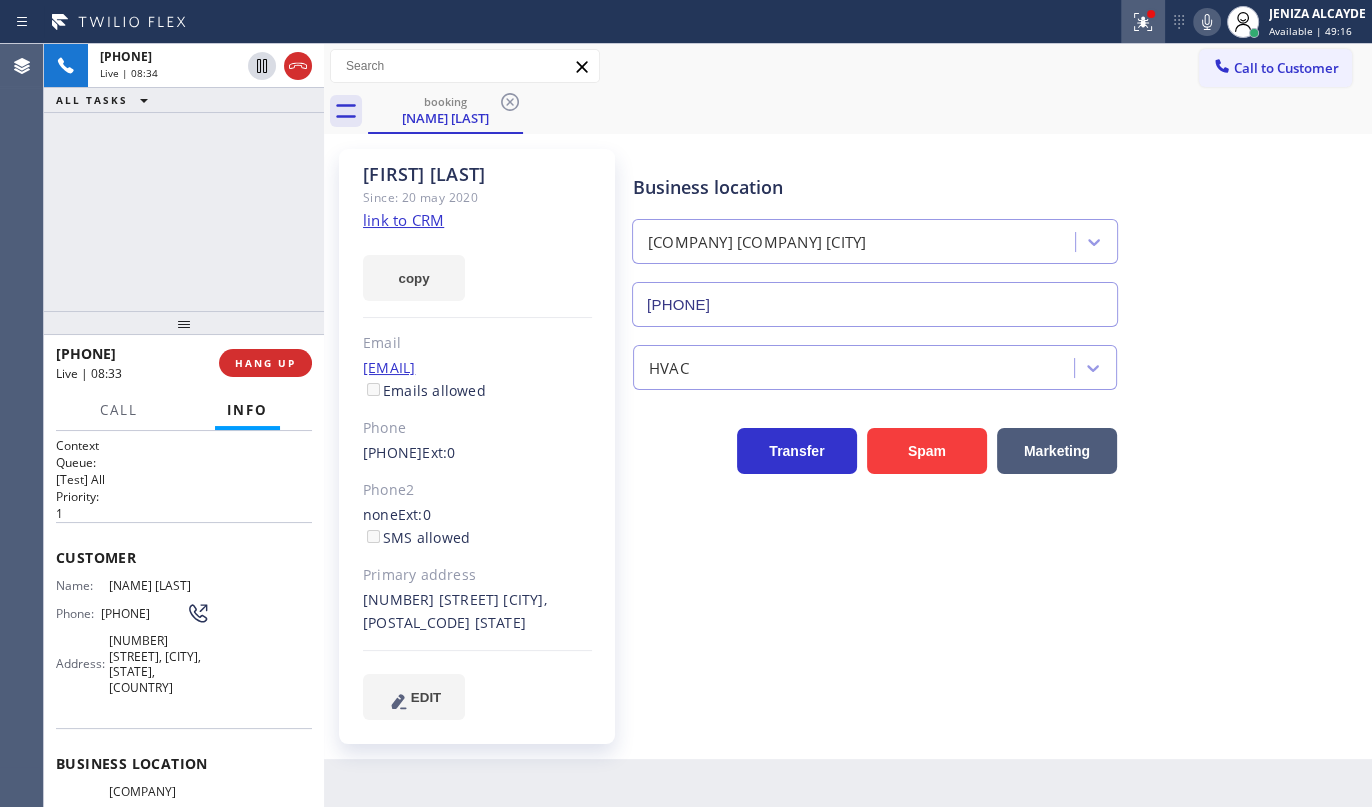 click at bounding box center [1143, 22] 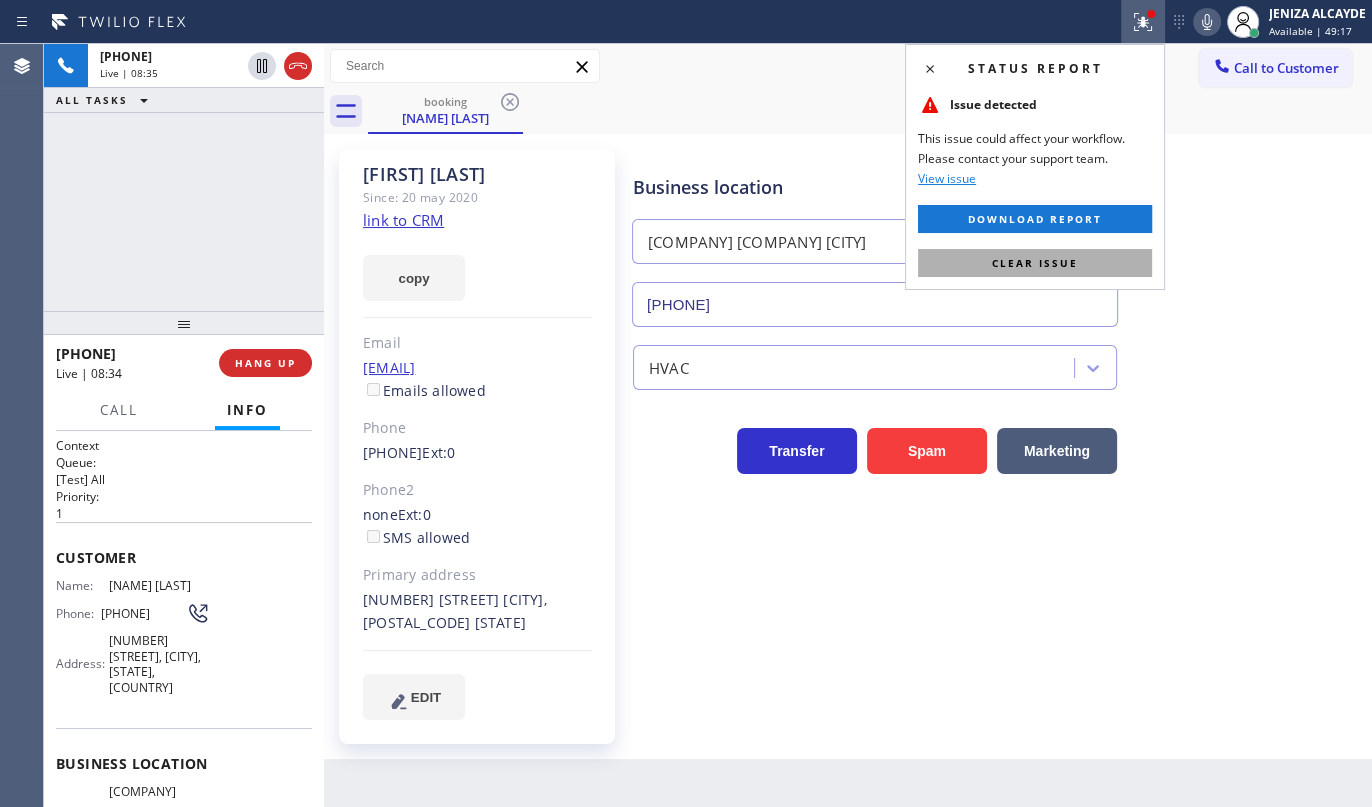 click on "Clear issue" at bounding box center (1035, 263) 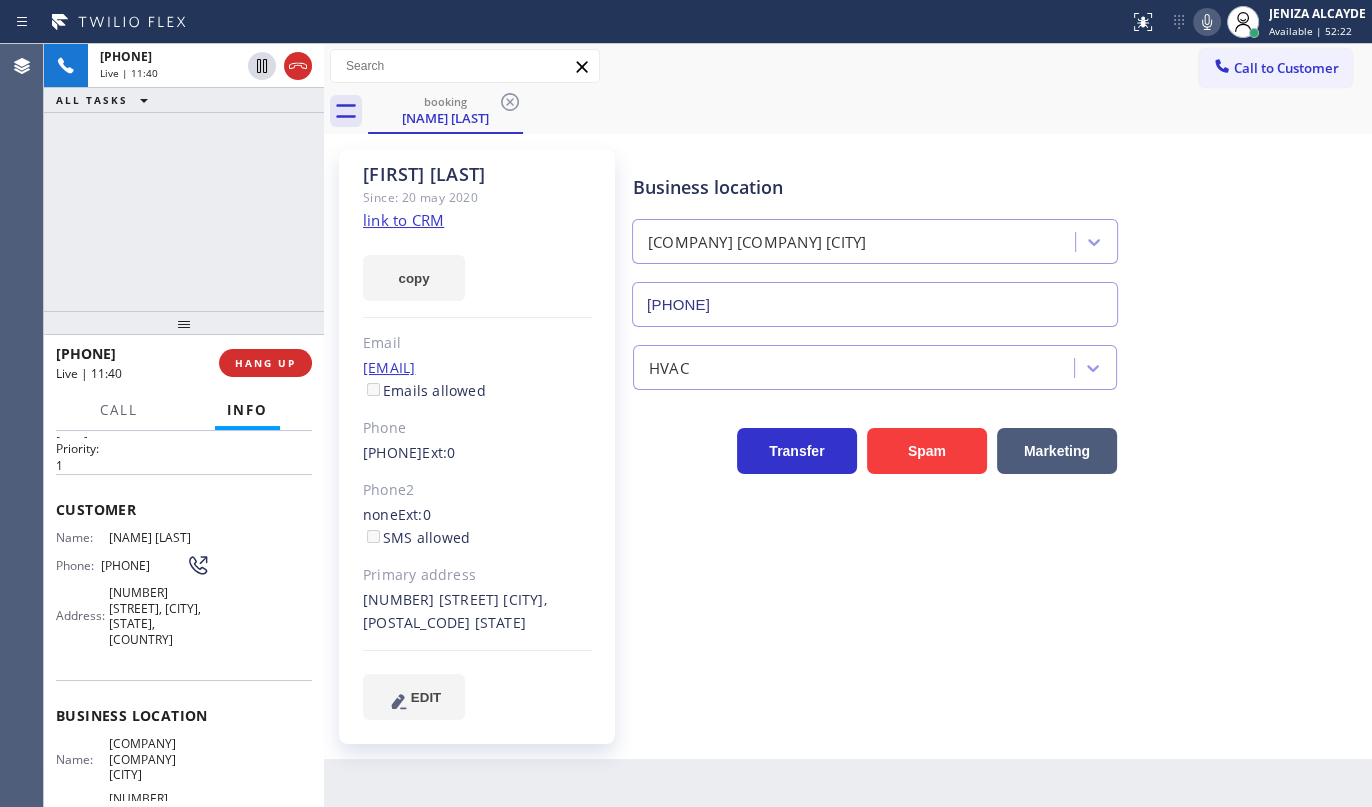 scroll, scrollTop: 90, scrollLeft: 0, axis: vertical 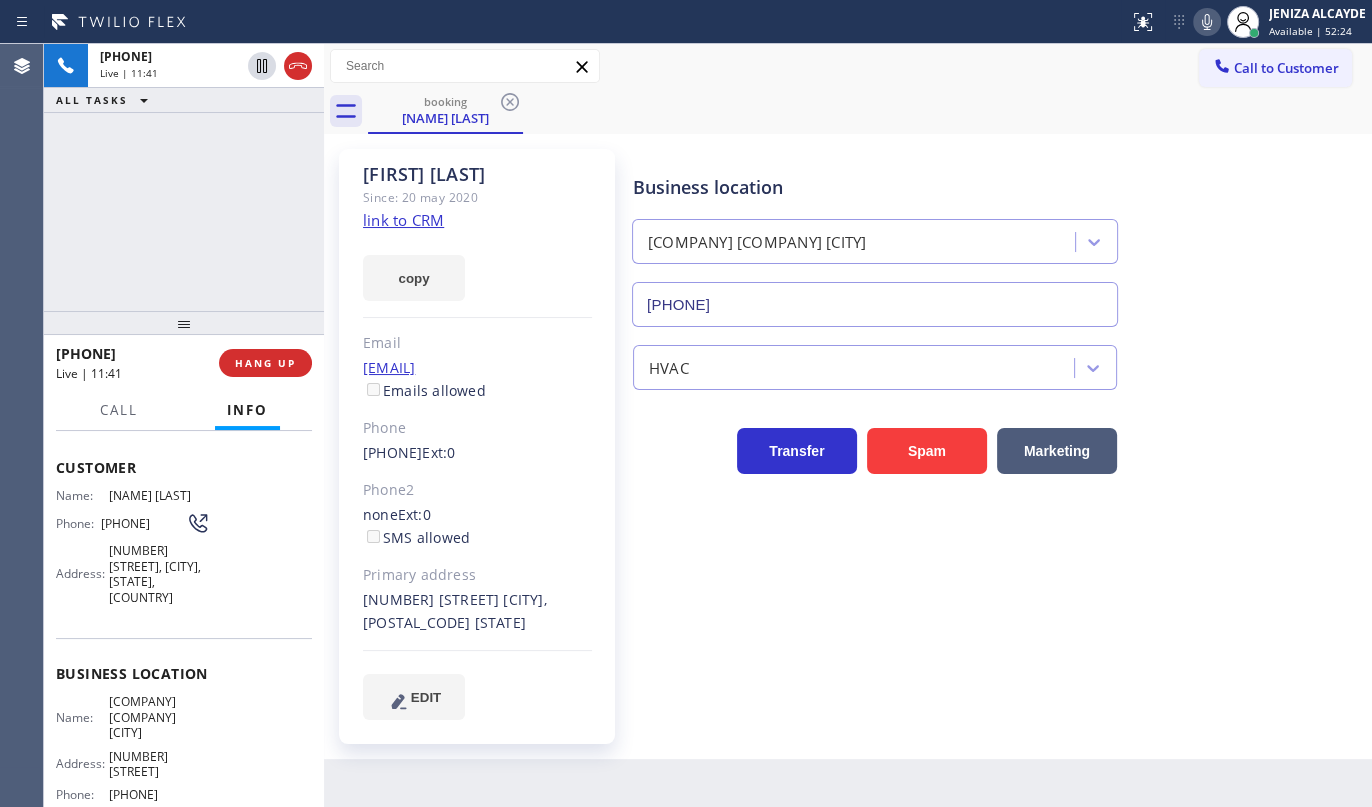 drag, startPoint x: 107, startPoint y: 770, endPoint x: 225, endPoint y: 773, distance: 118.03813 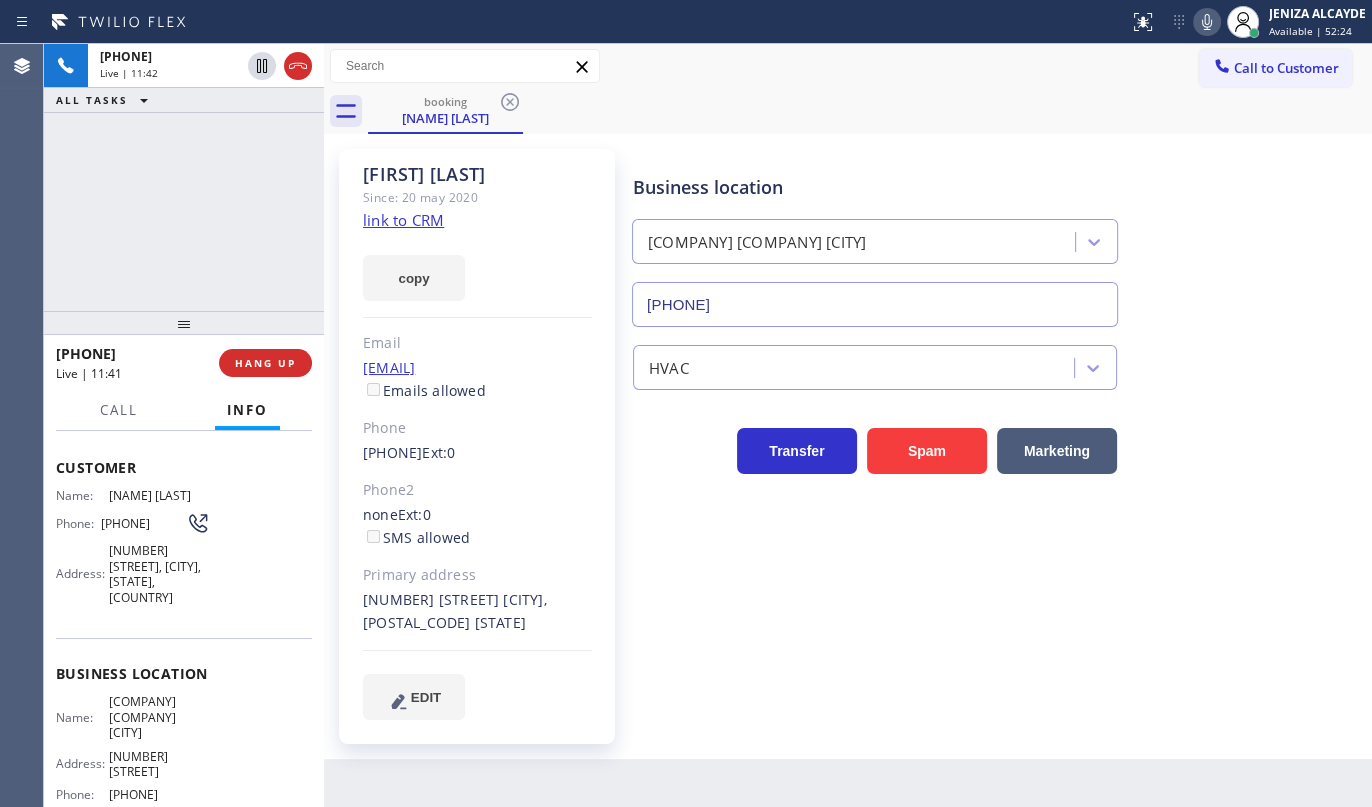 copy on "(626) 623-7959" 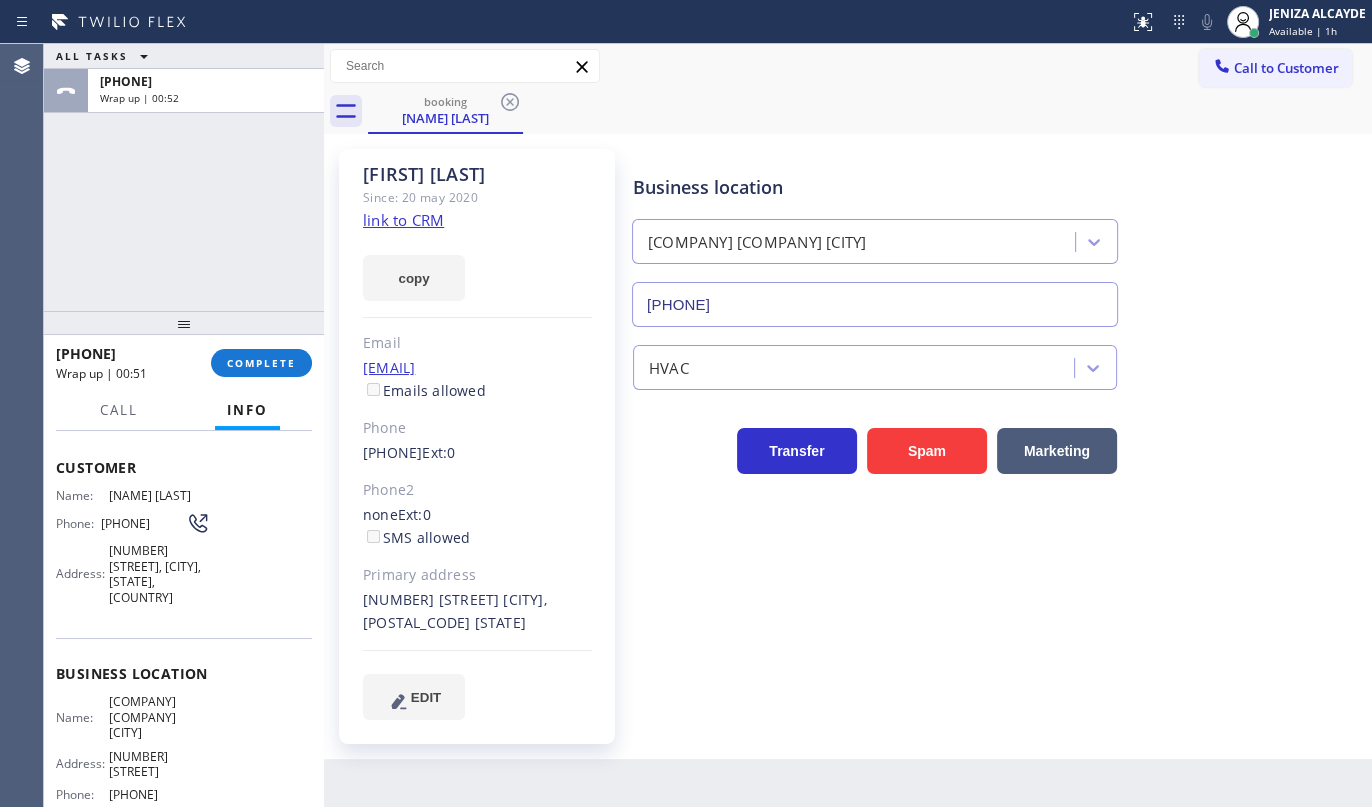 drag, startPoint x: 104, startPoint y: 696, endPoint x: 204, endPoint y: 707, distance: 100.60318 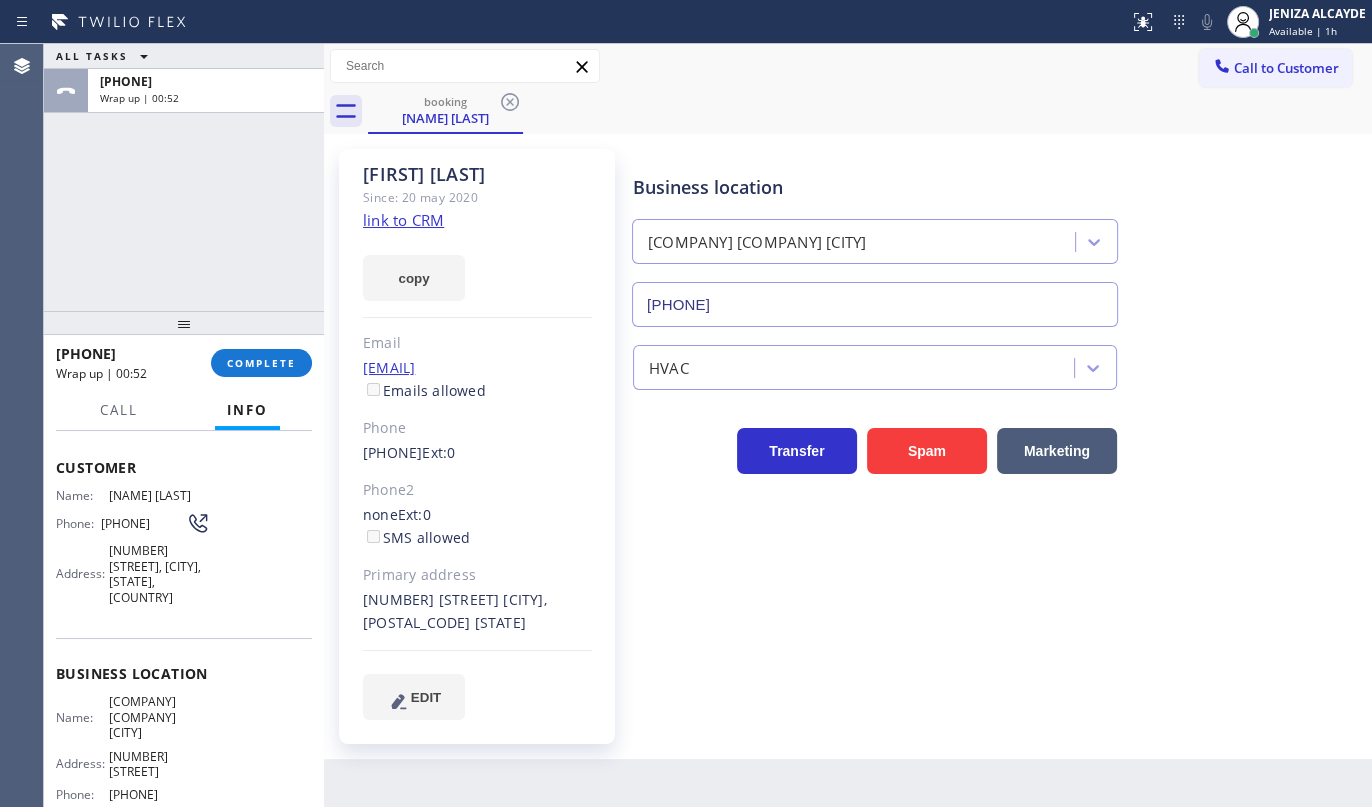 copy on "Pro Heat and AC Repair Arcadia" 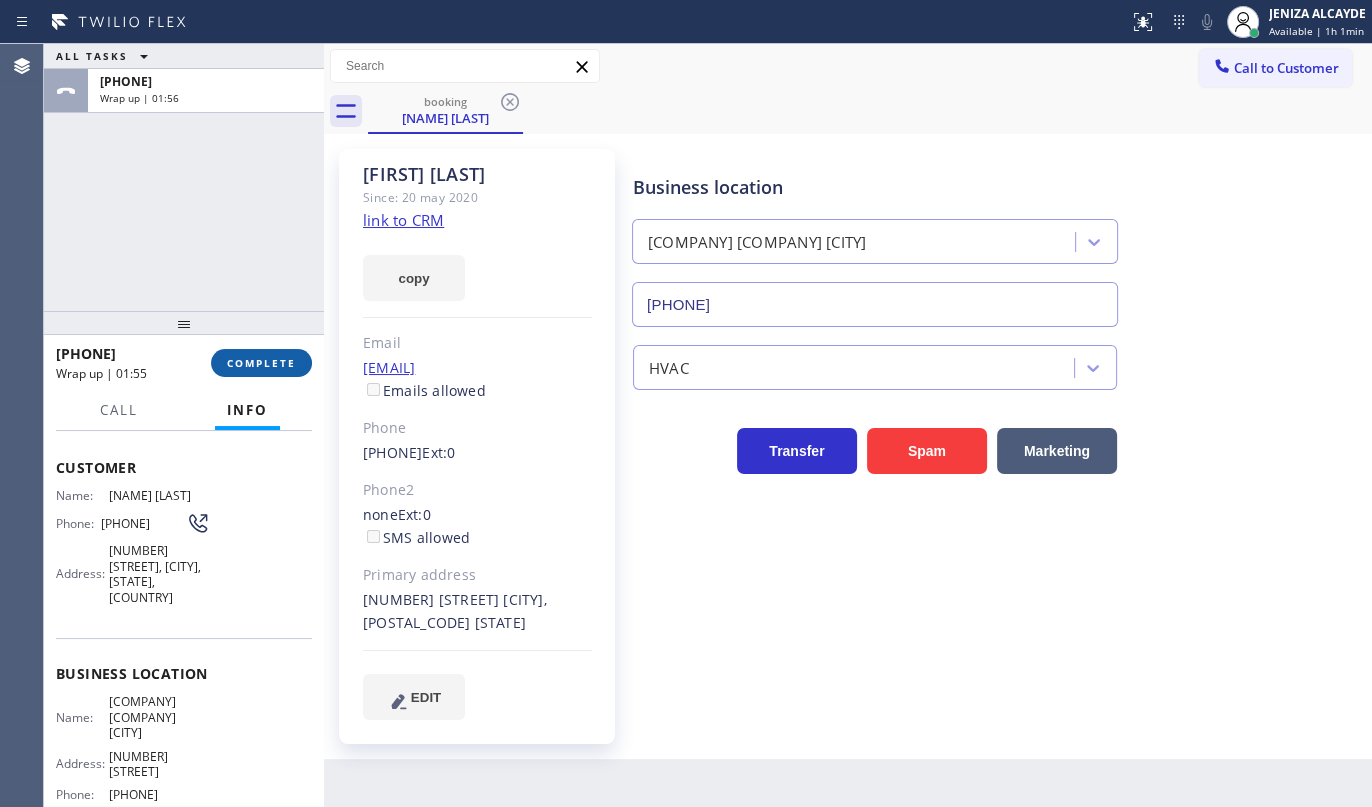 click on "COMPLETE" at bounding box center (261, 363) 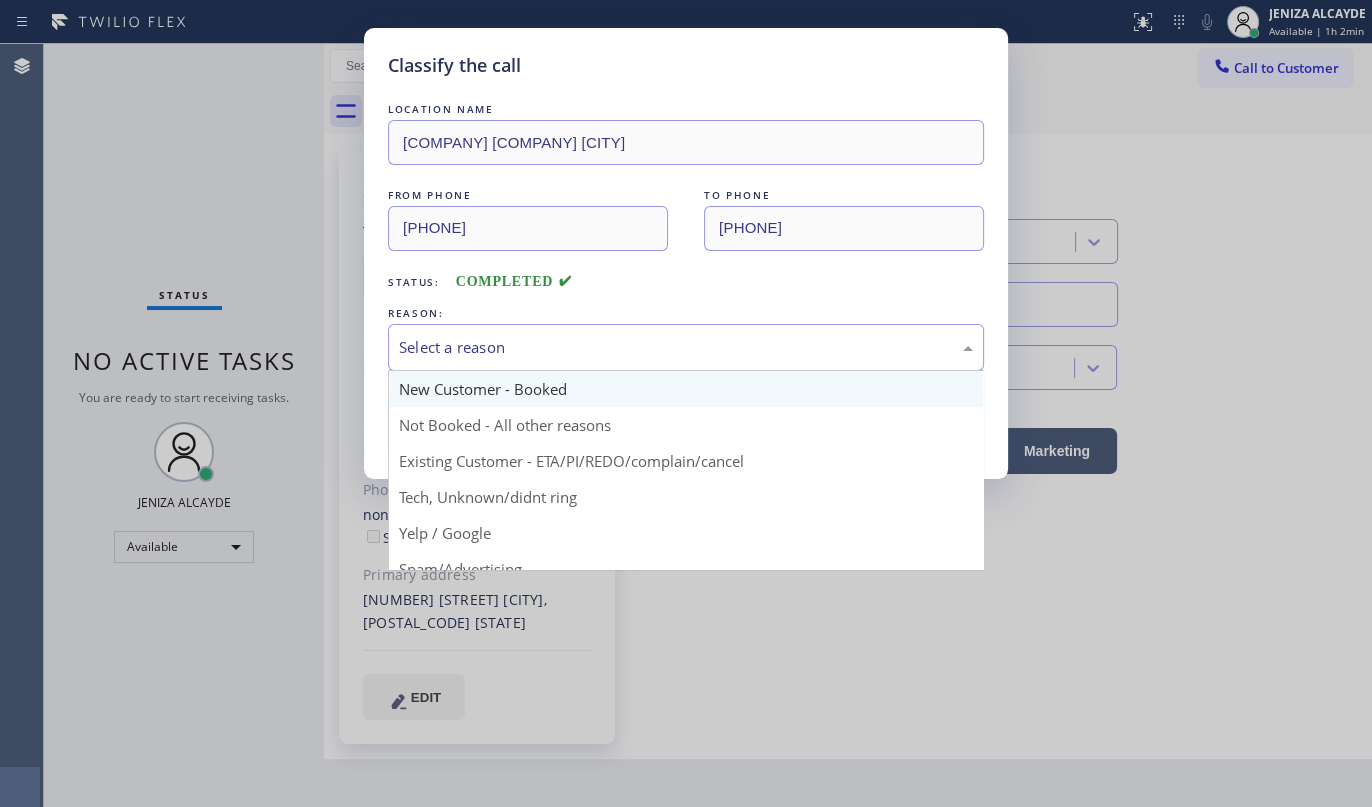 drag, startPoint x: 450, startPoint y: 340, endPoint x: 446, endPoint y: 387, distance: 47.169907 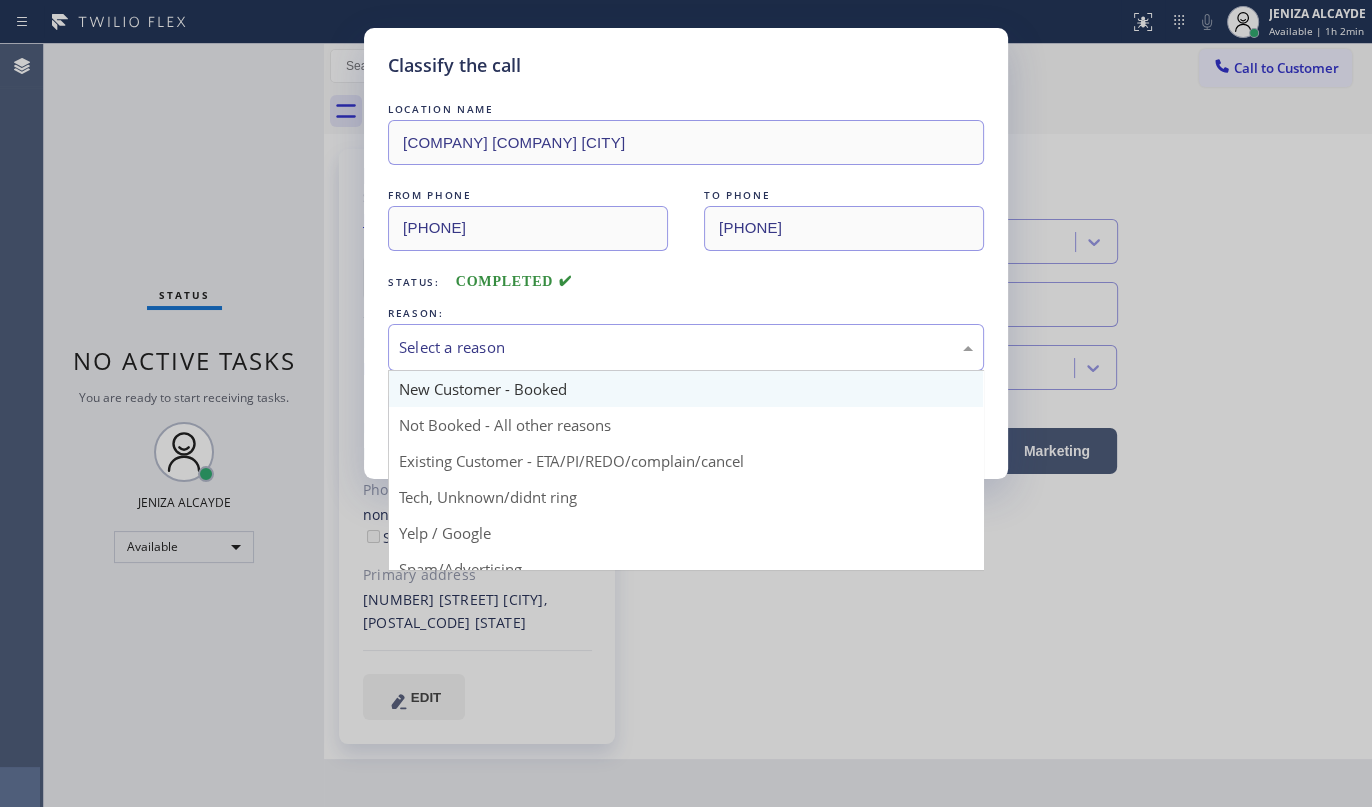 click on "Select a reason" at bounding box center (686, 347) 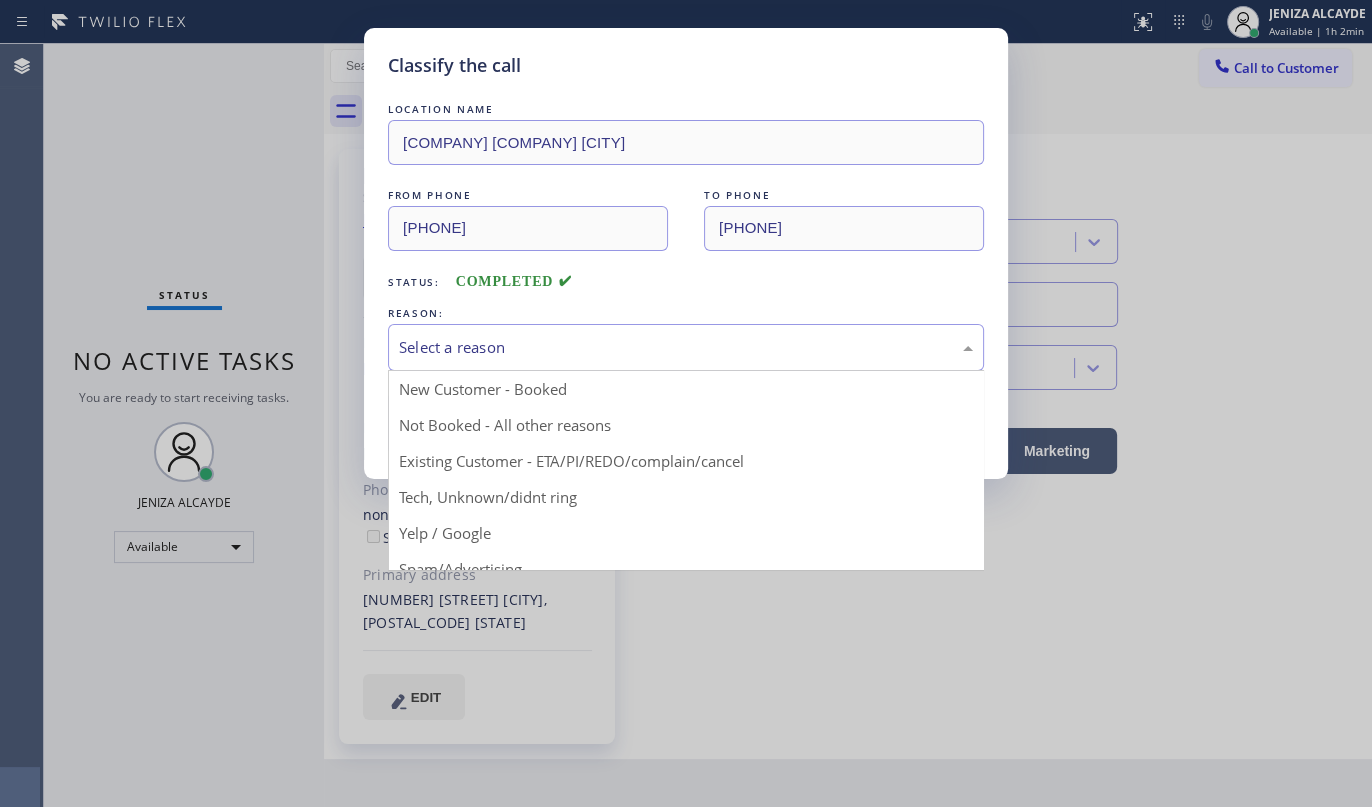 drag, startPoint x: 448, startPoint y: 382, endPoint x: 447, endPoint y: 394, distance: 12.0415945 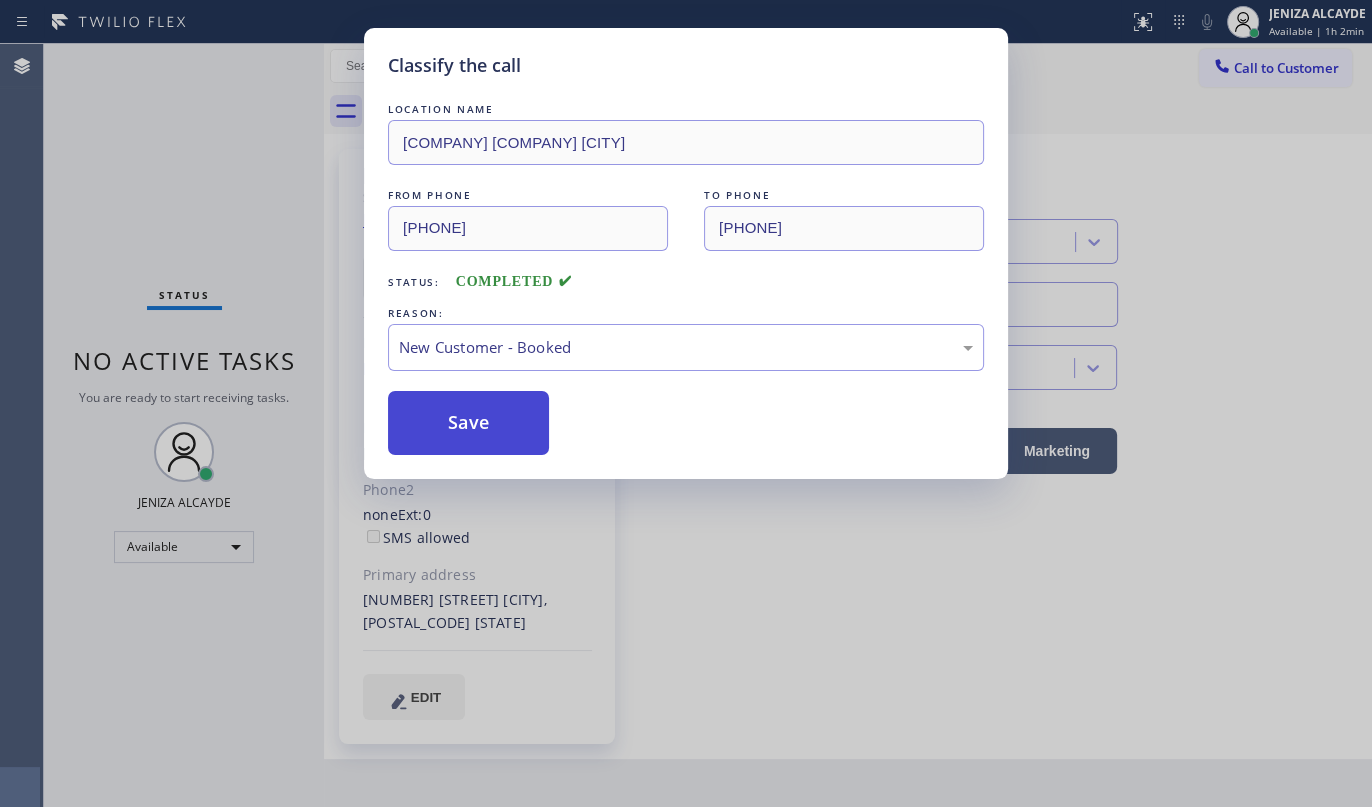 click on "Save" at bounding box center [468, 423] 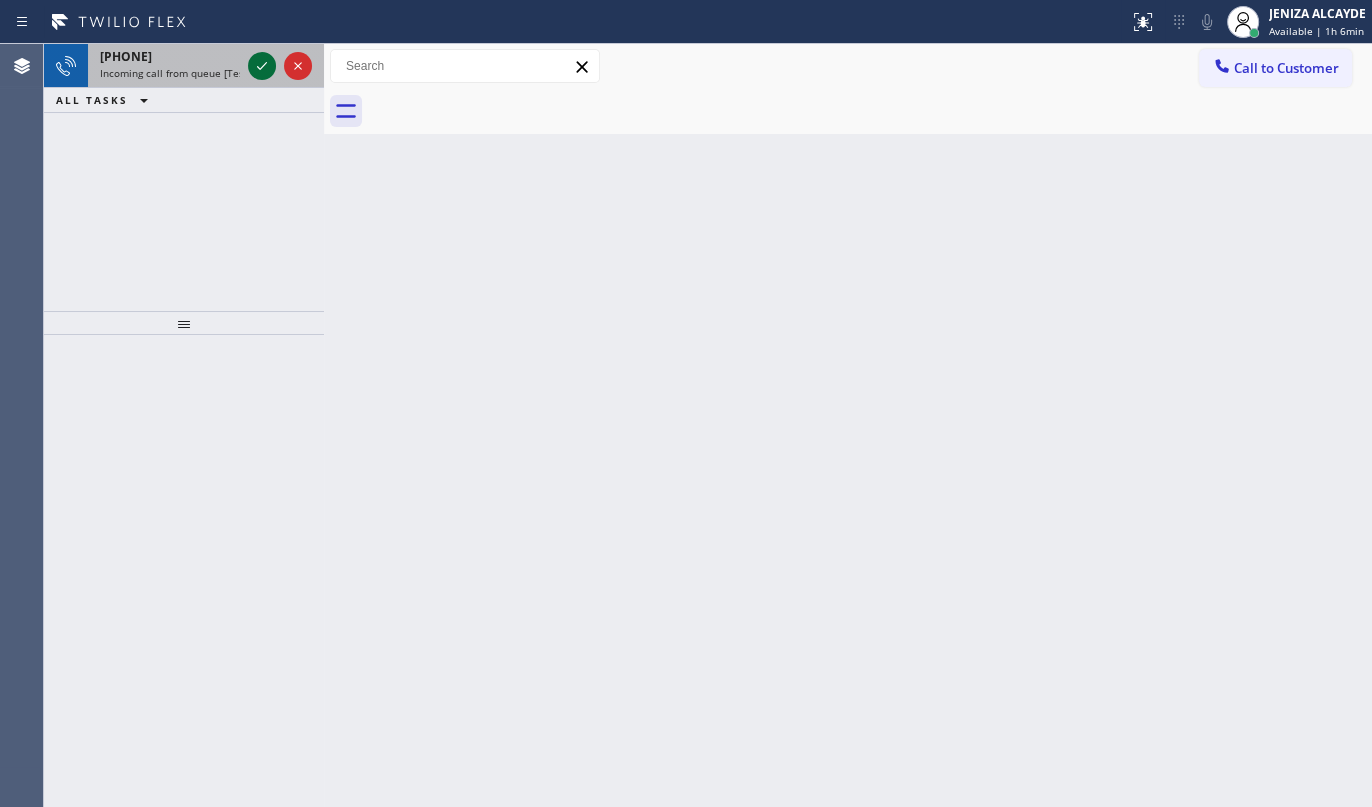 click 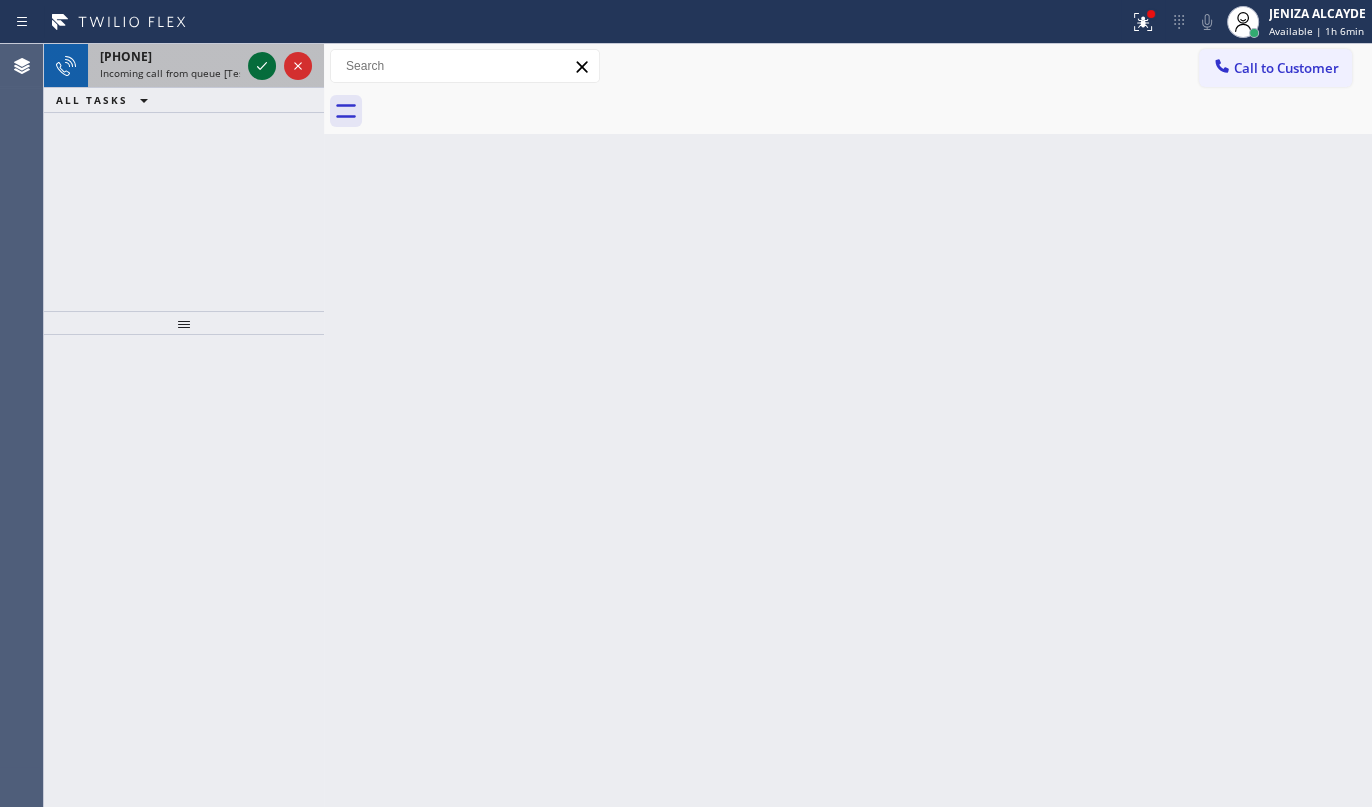 click 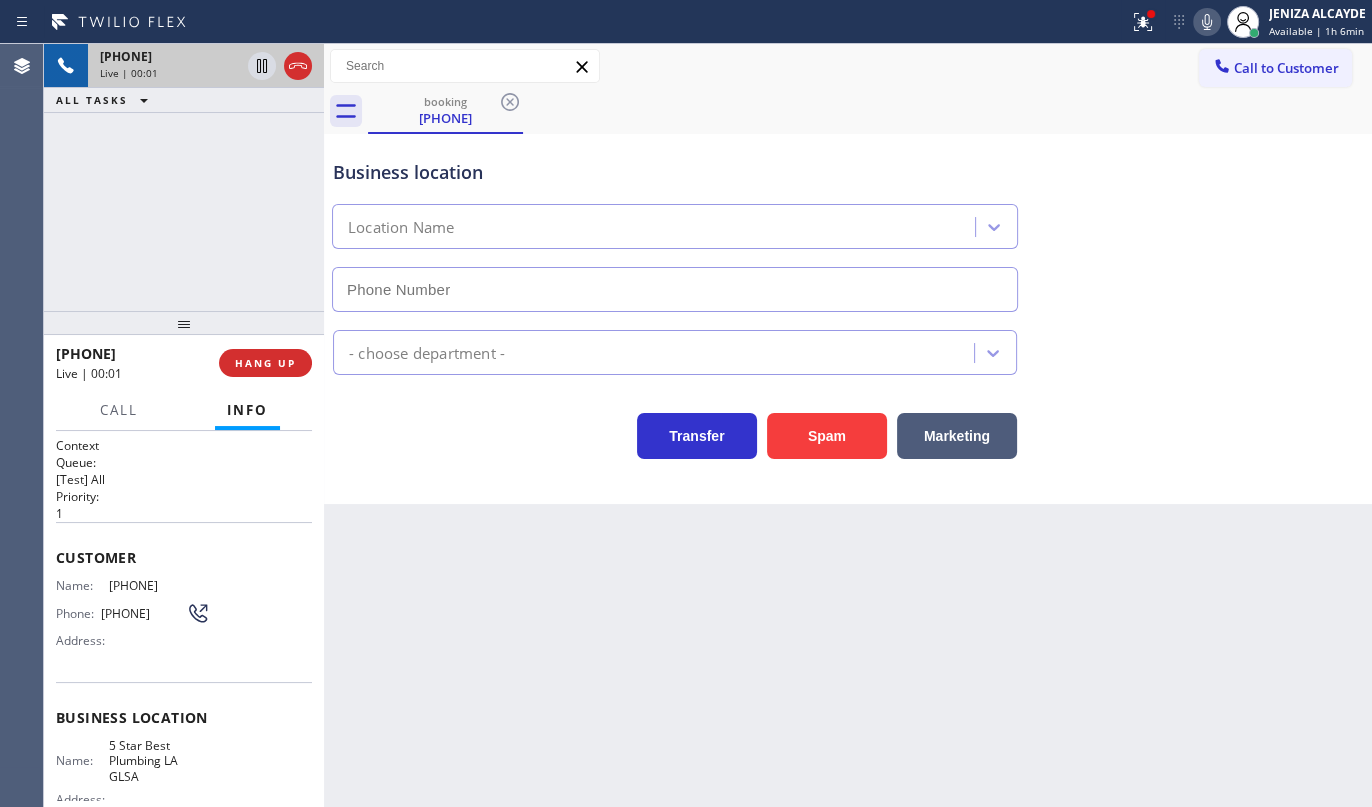 type on "(213) 444-7988" 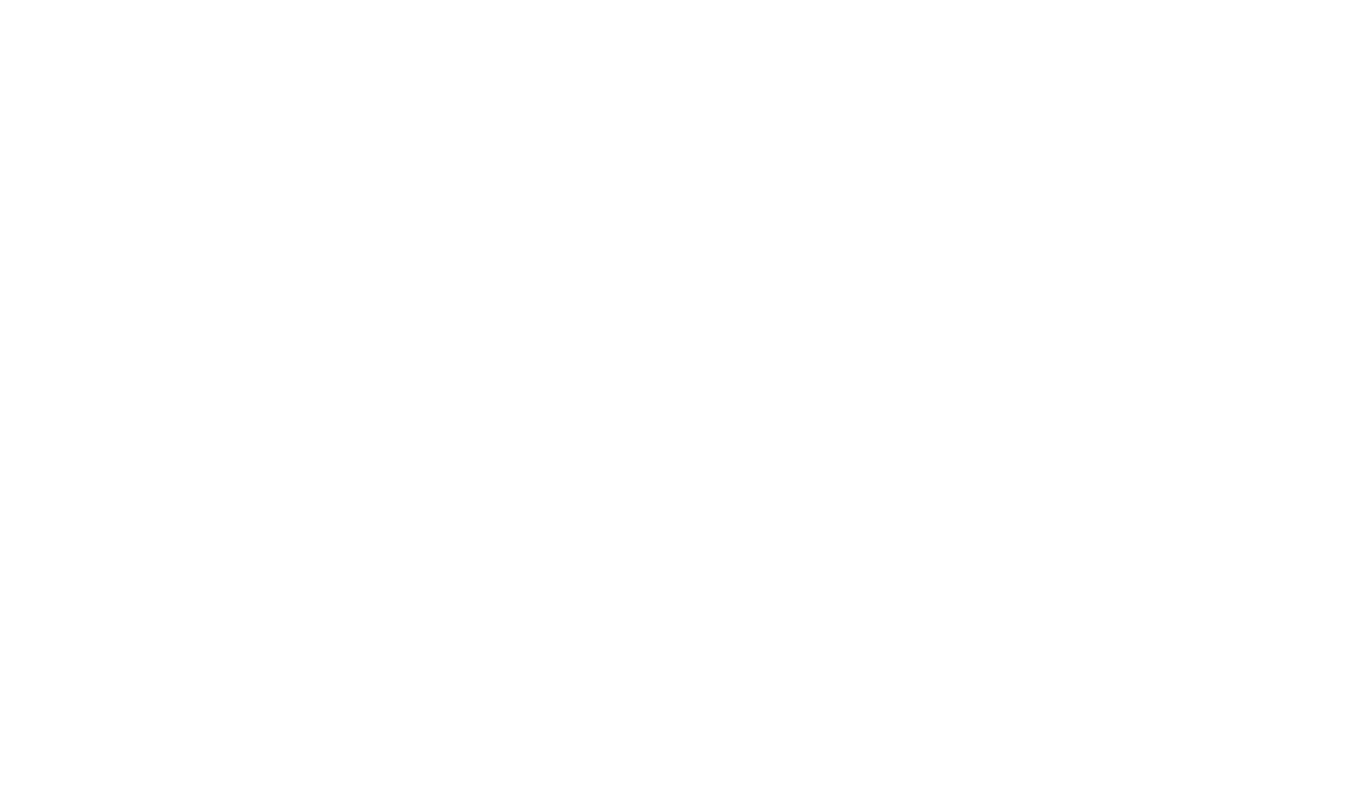 scroll, scrollTop: 0, scrollLeft: 0, axis: both 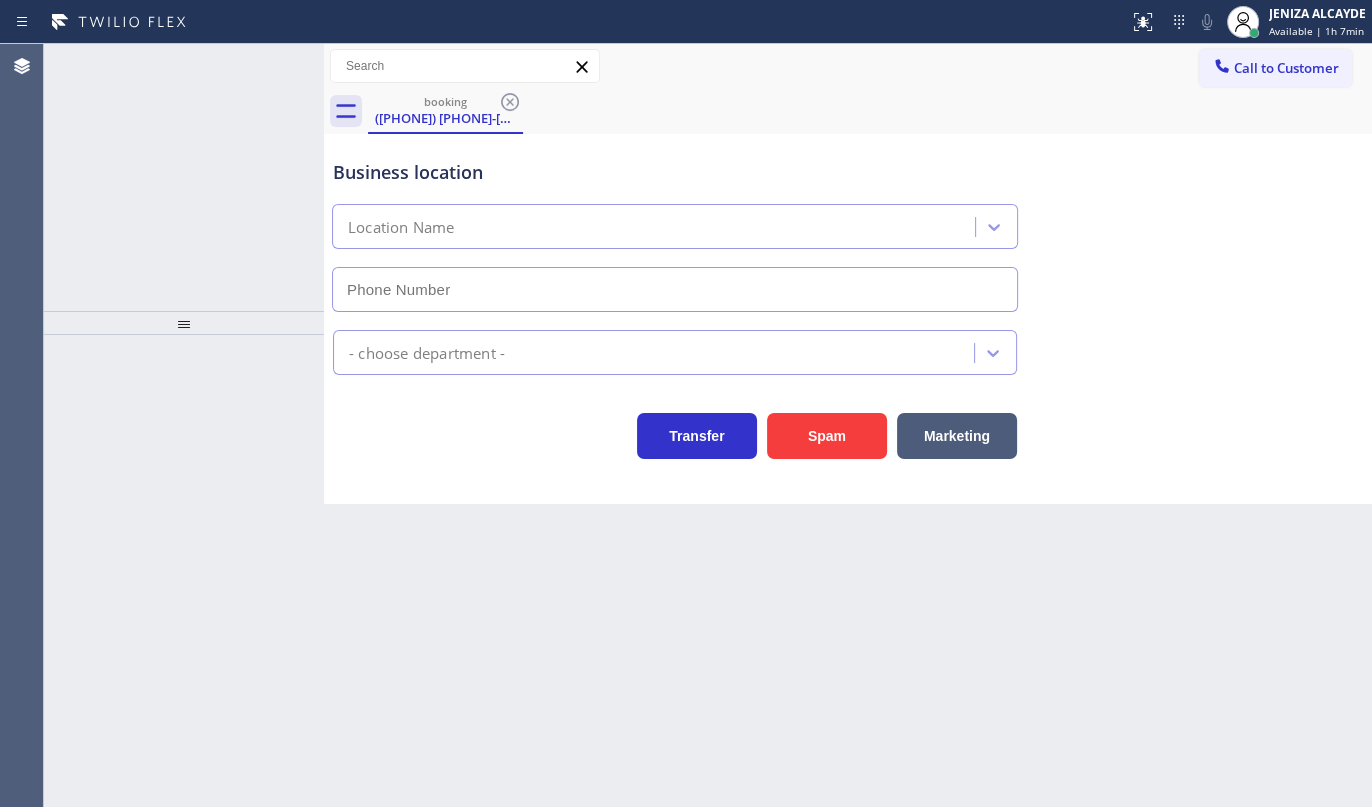 type on "(213) 444-7988" 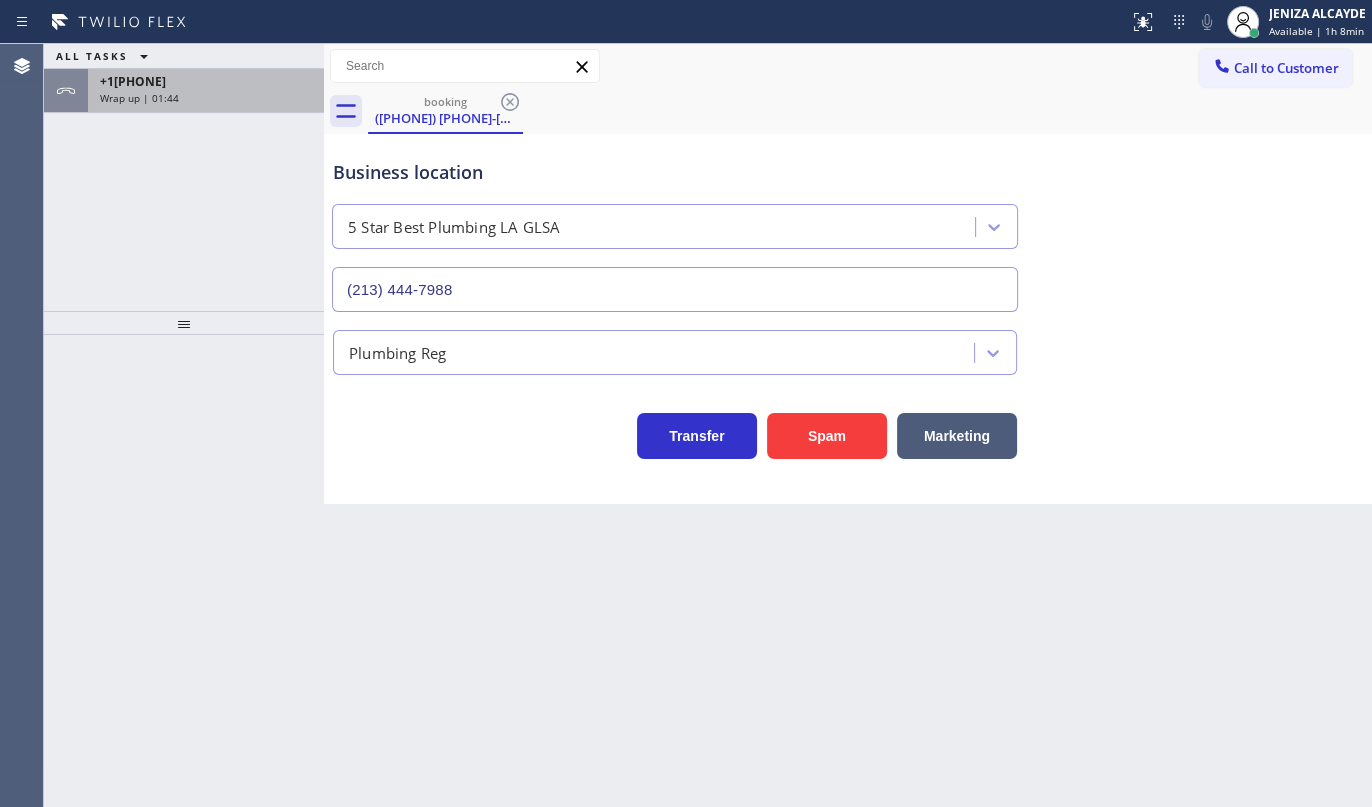 click on "+1[PHONE]" at bounding box center [206, 81] 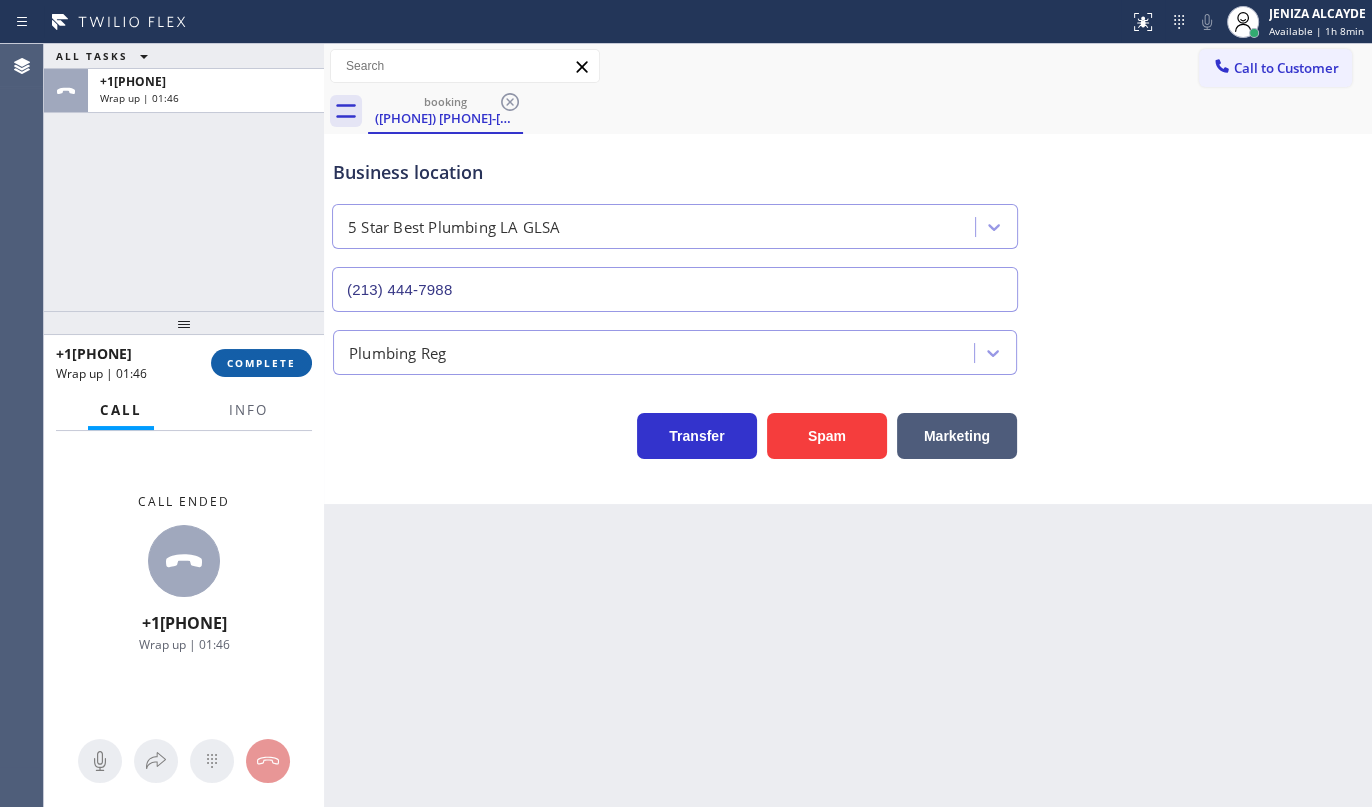 click on "COMPLETE" at bounding box center (261, 363) 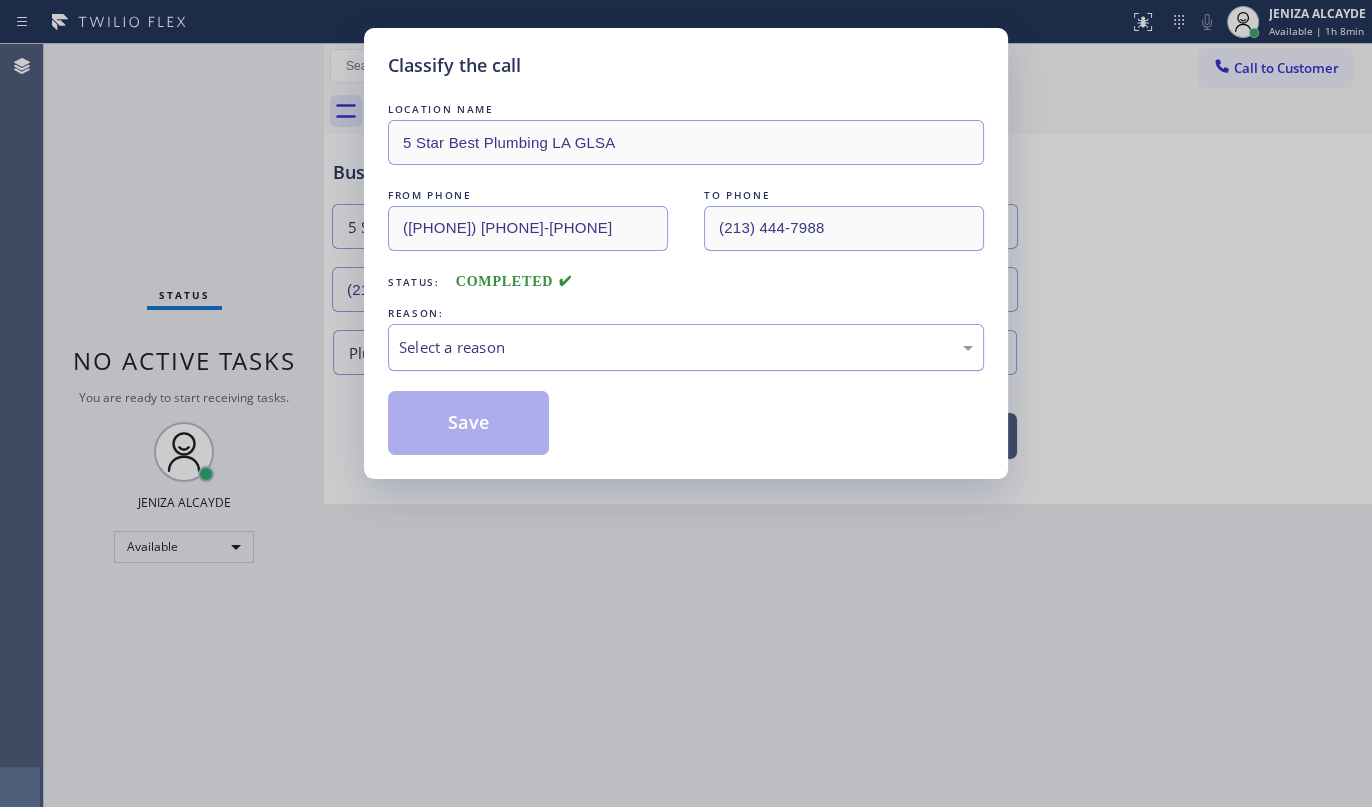 click on "Select a reason" at bounding box center [686, 347] 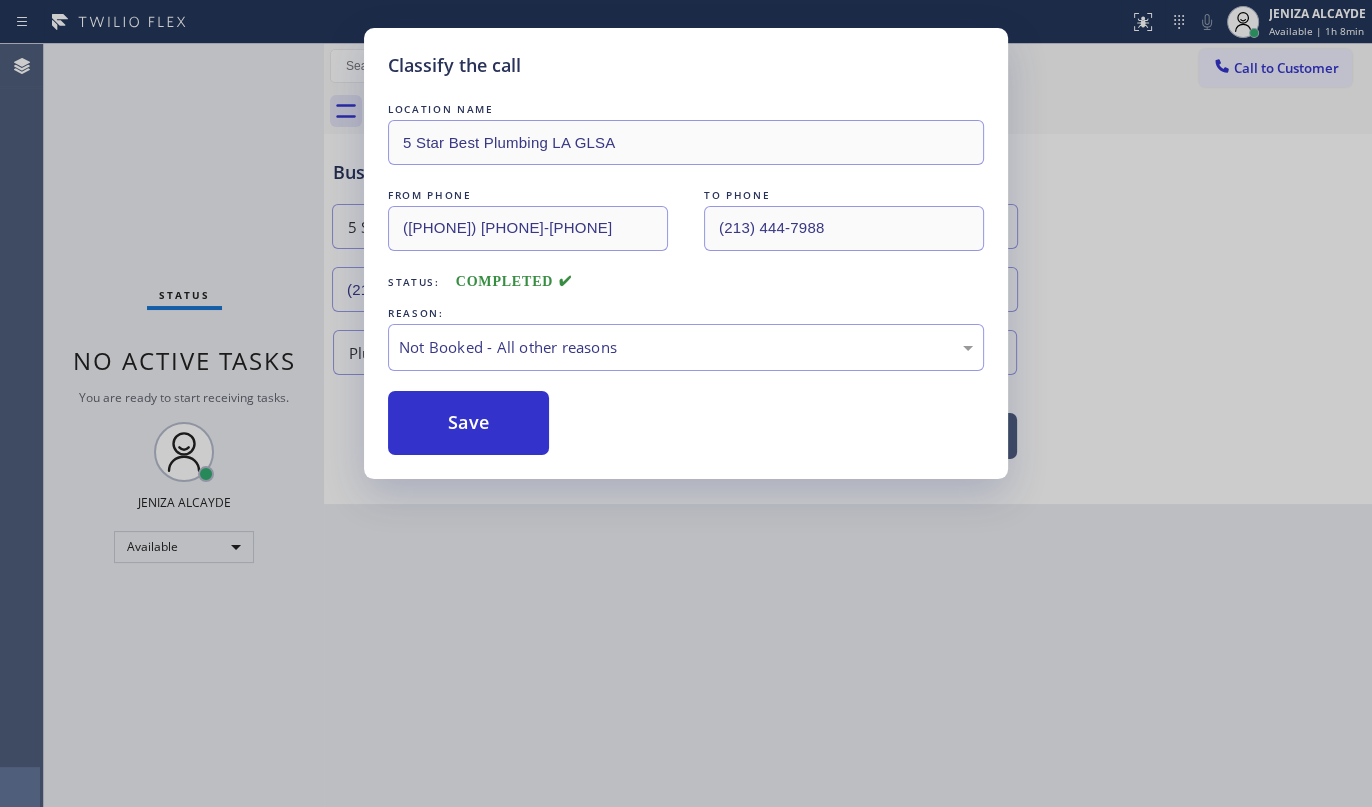 click on "Save" at bounding box center [468, 423] 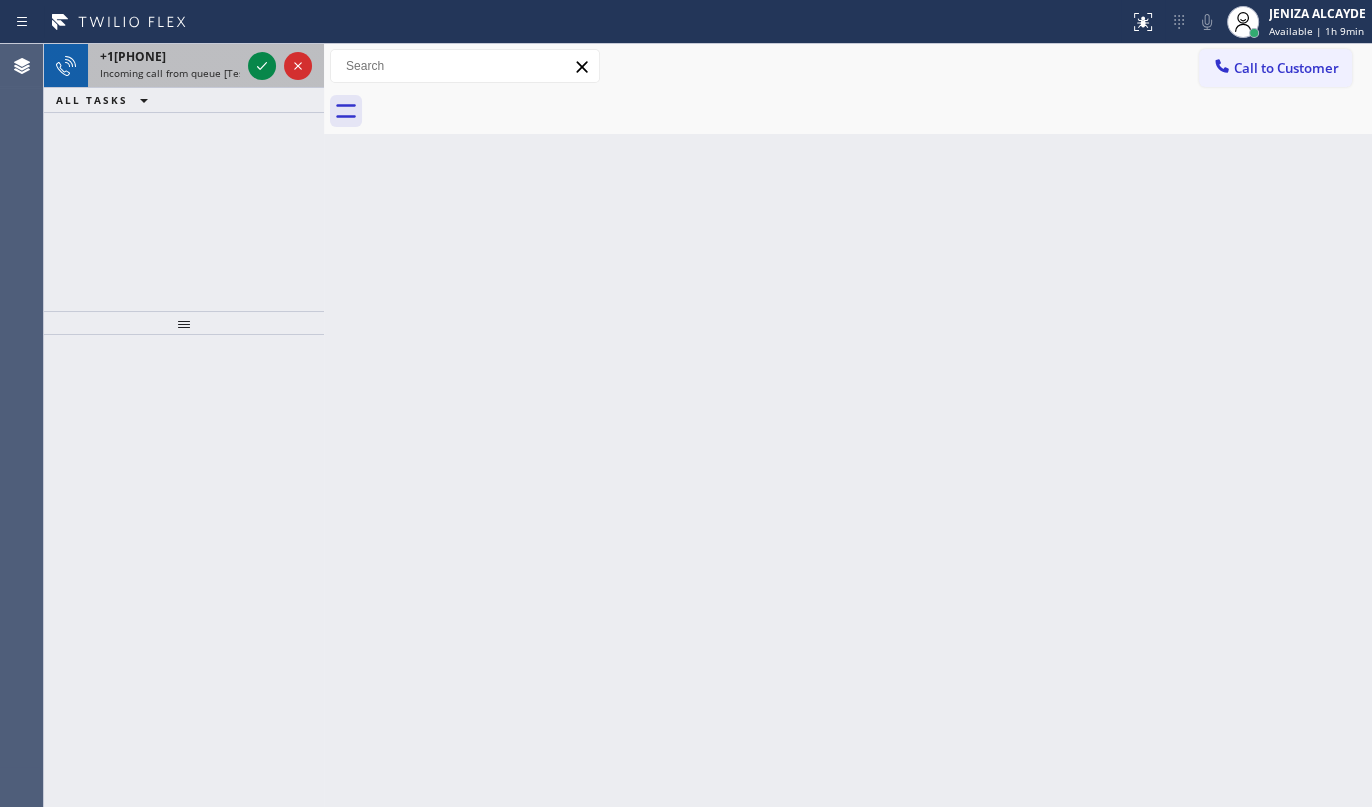 click on "Incoming call from queue [Test] All" at bounding box center (183, 73) 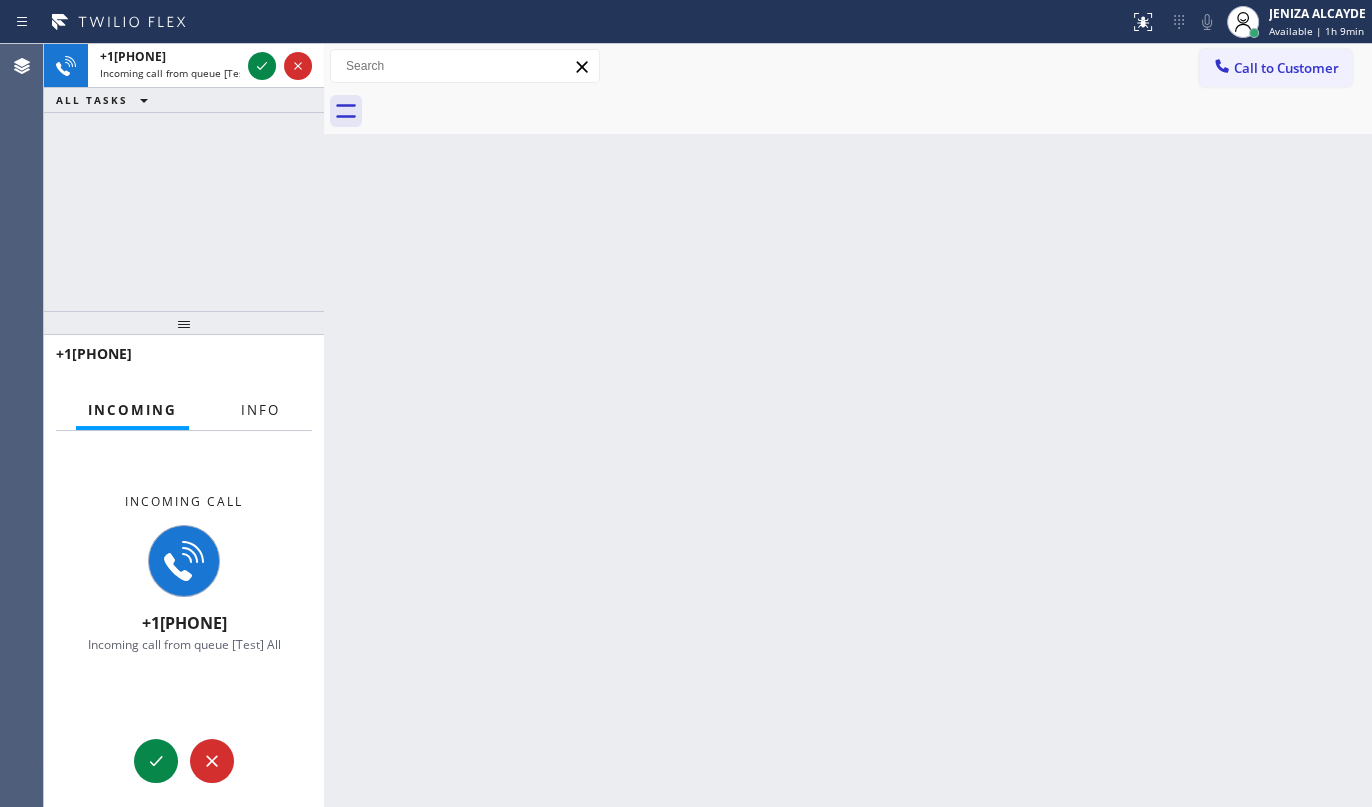 click on "Info" at bounding box center (260, 410) 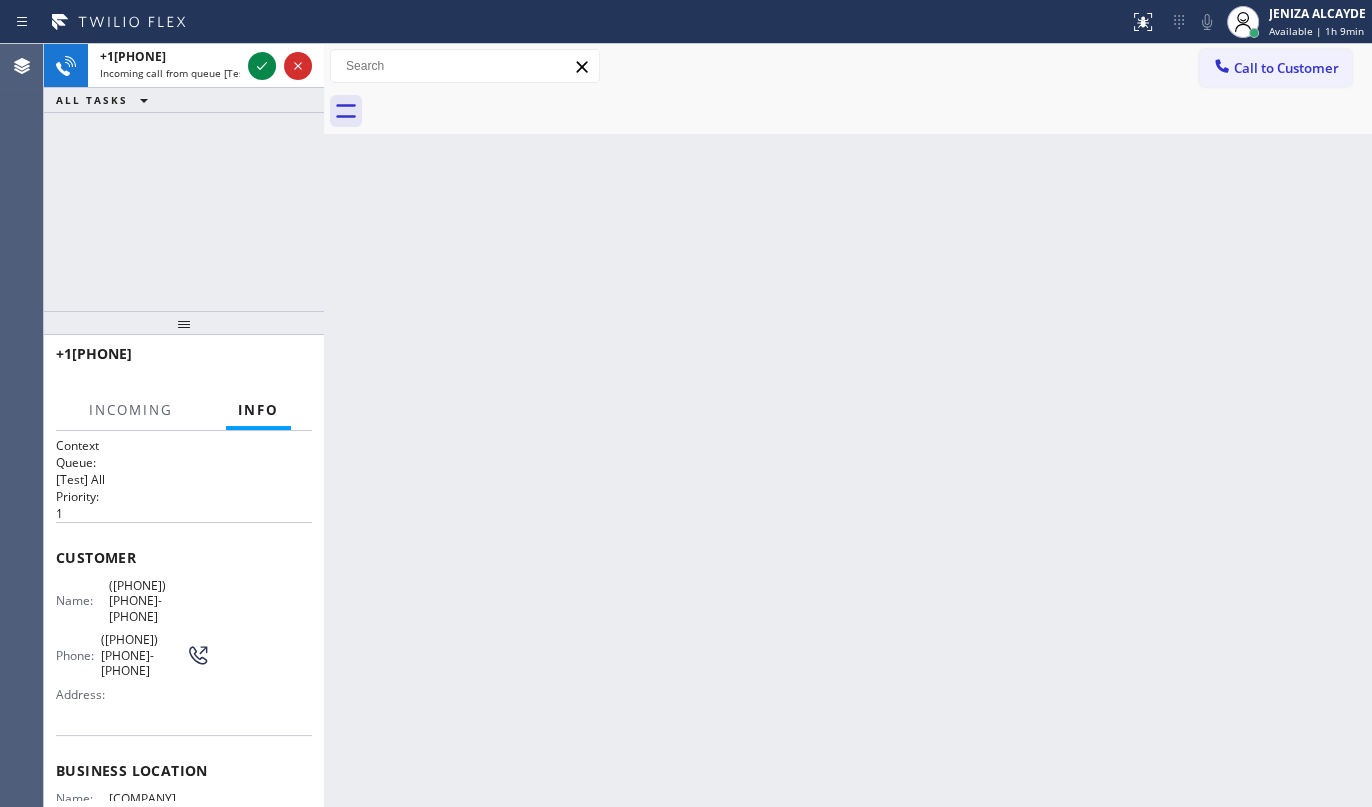 scroll, scrollTop: 90, scrollLeft: 0, axis: vertical 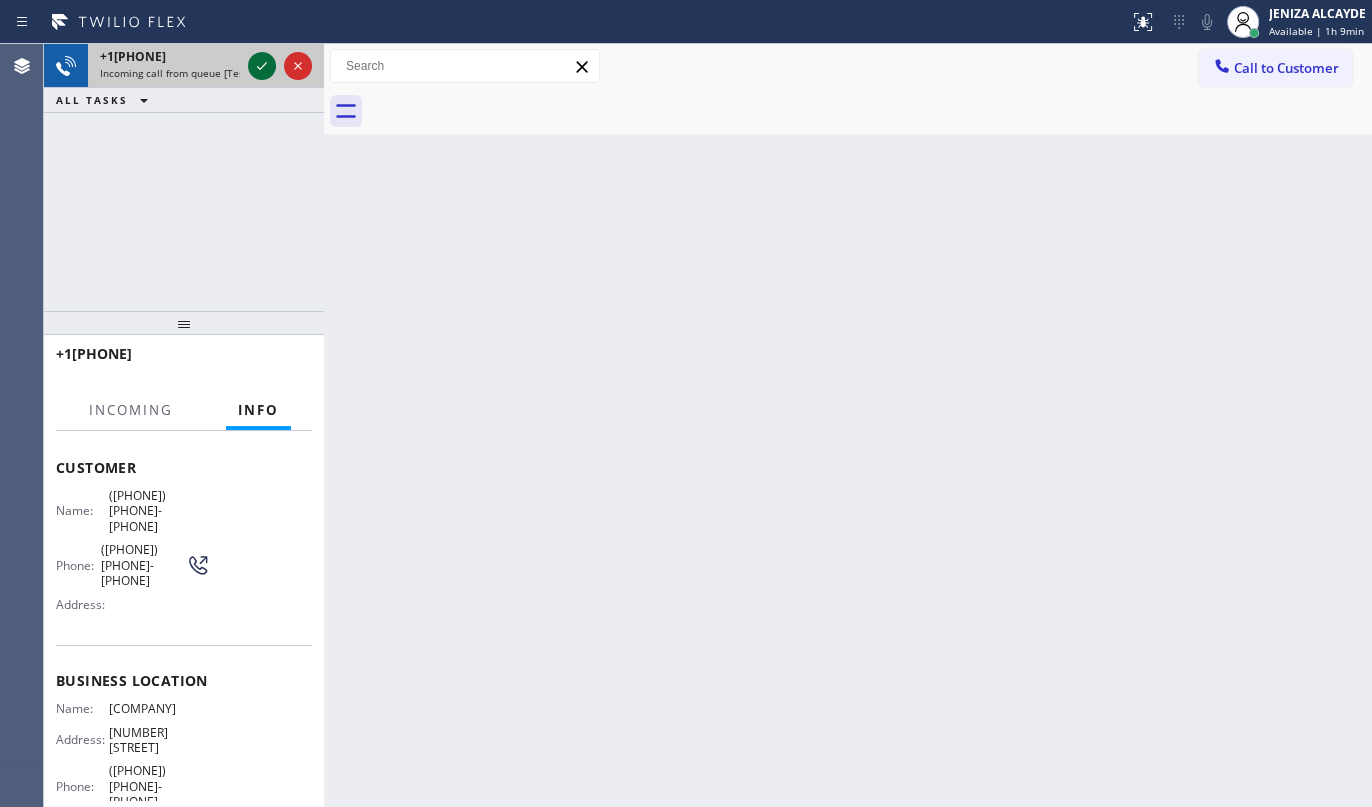 click at bounding box center (262, 66) 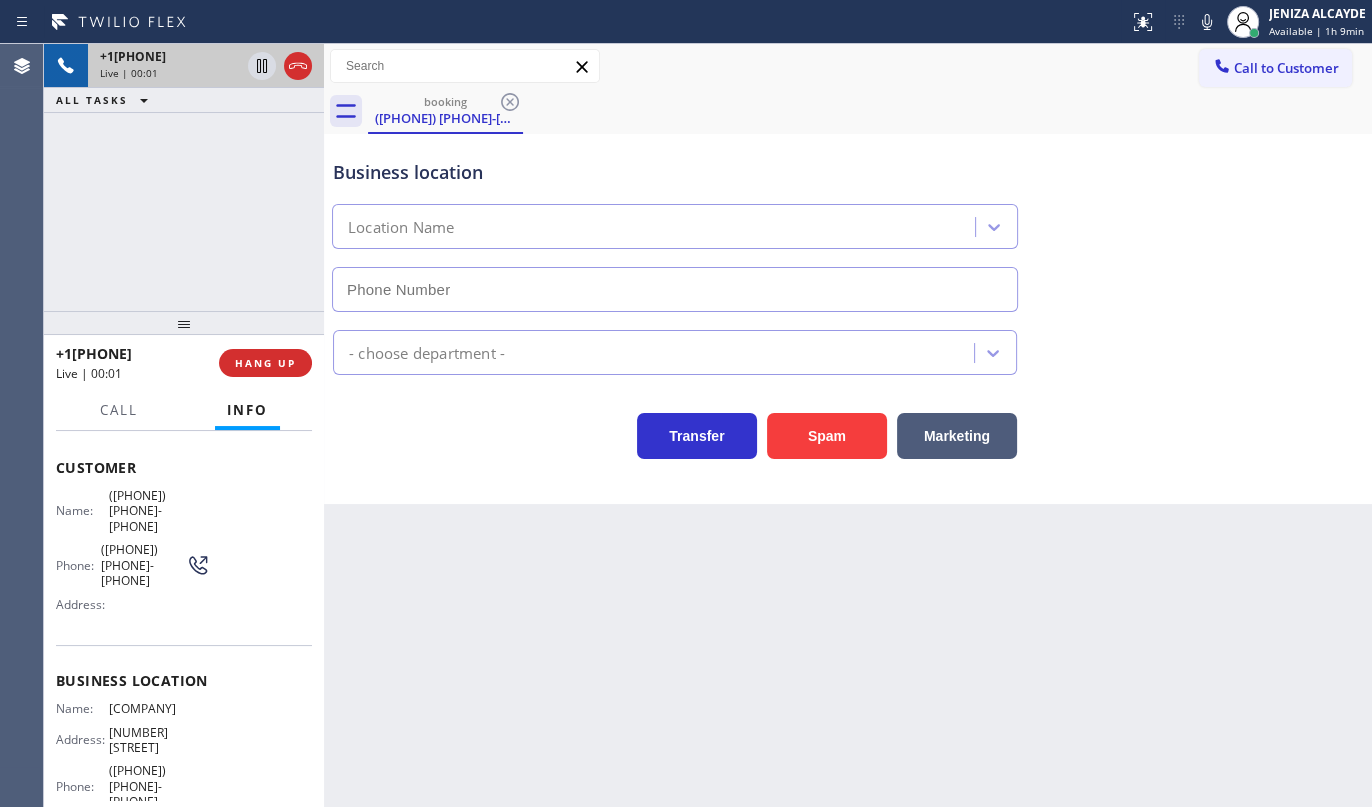type on "([PHONE]) [PHONE]-[PHONE]" 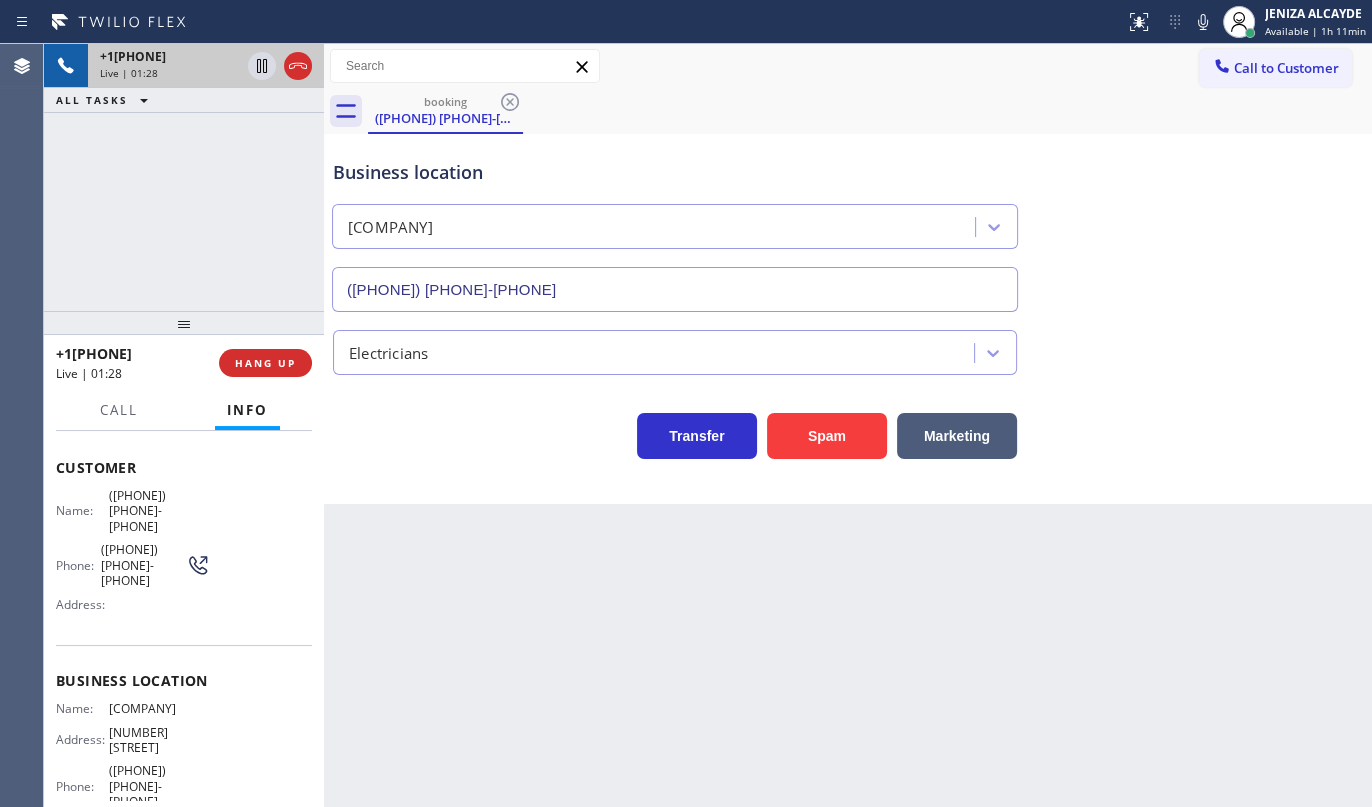 click on "Status report No issues detected If you experience an issue, please download the report and send it to your support team. Download report [FIRST] [LAST] Available | 1h 11min Set your status Offline Available Unavailable Break Log out" at bounding box center [1244, 22] 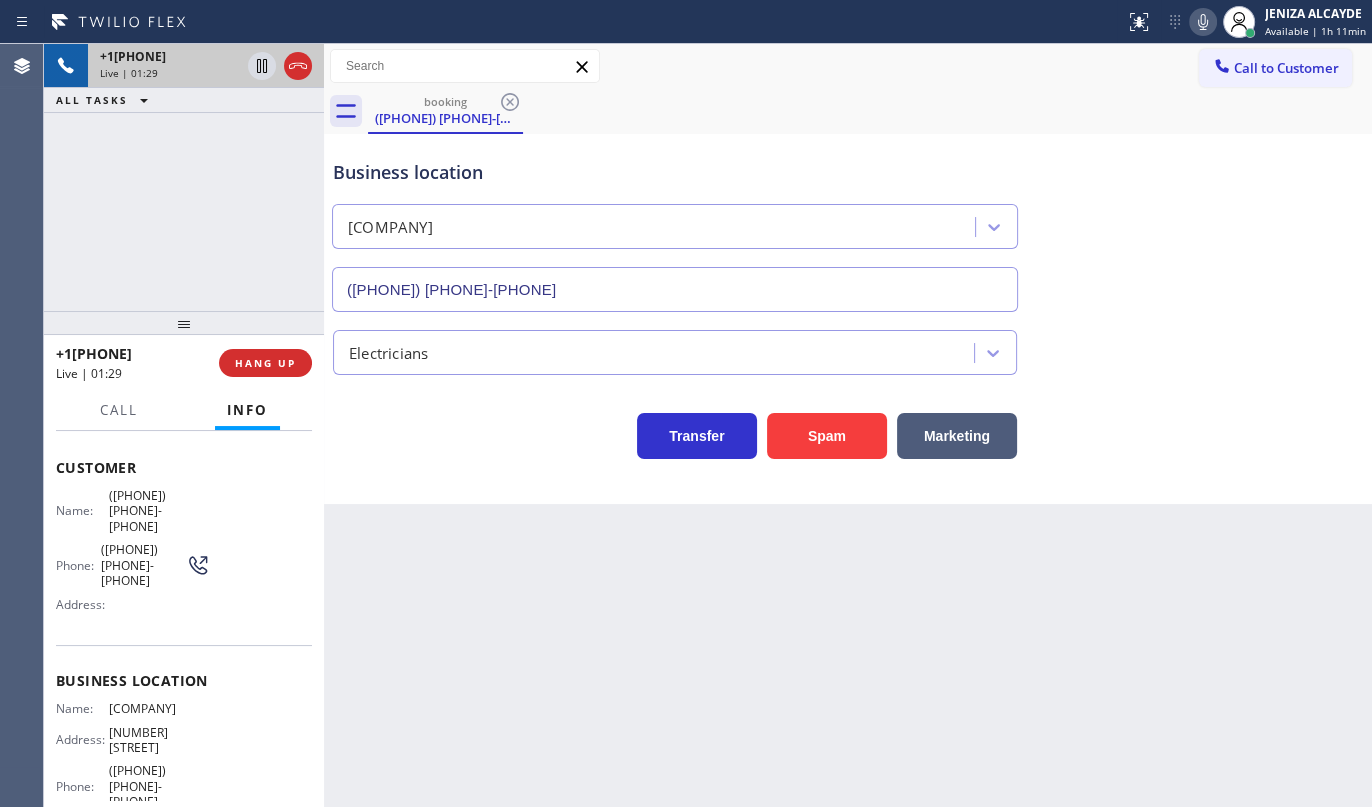 click 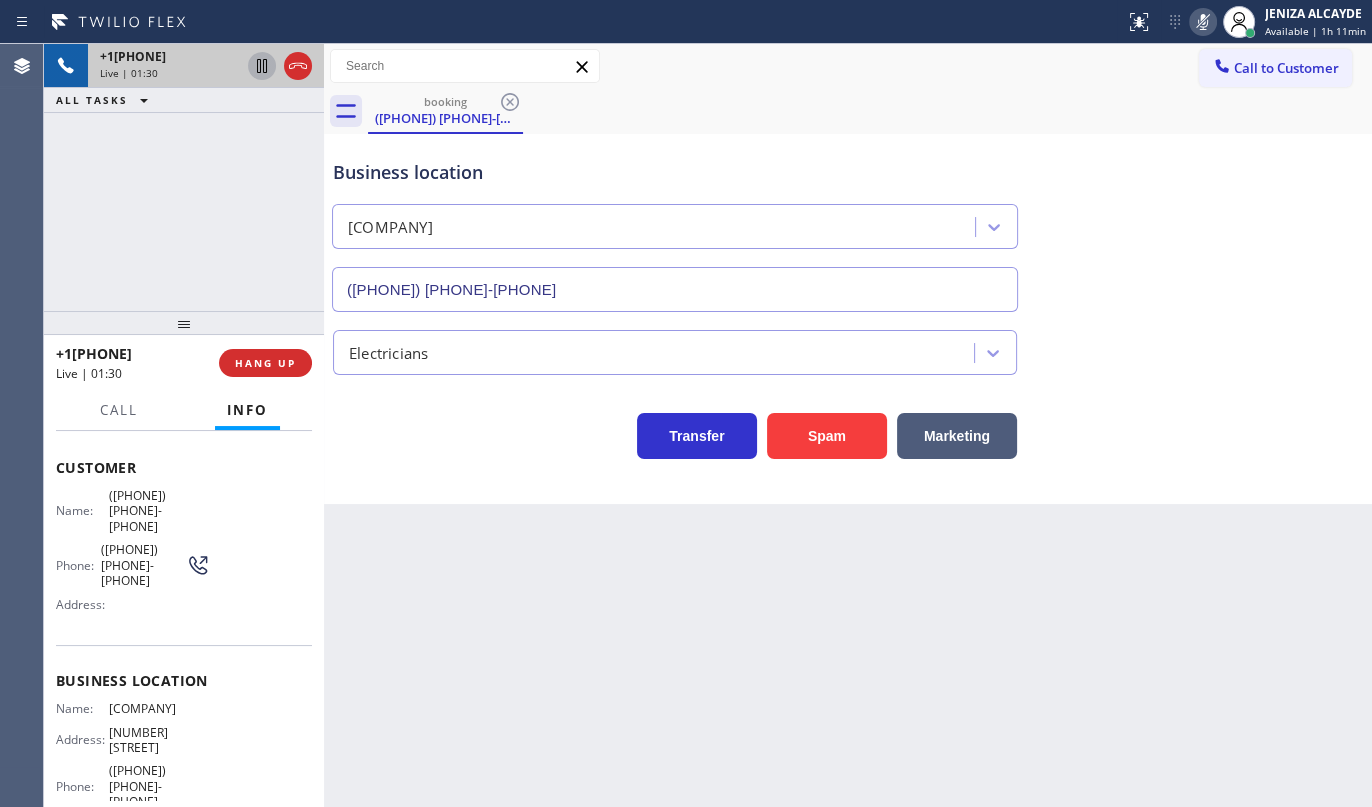 click 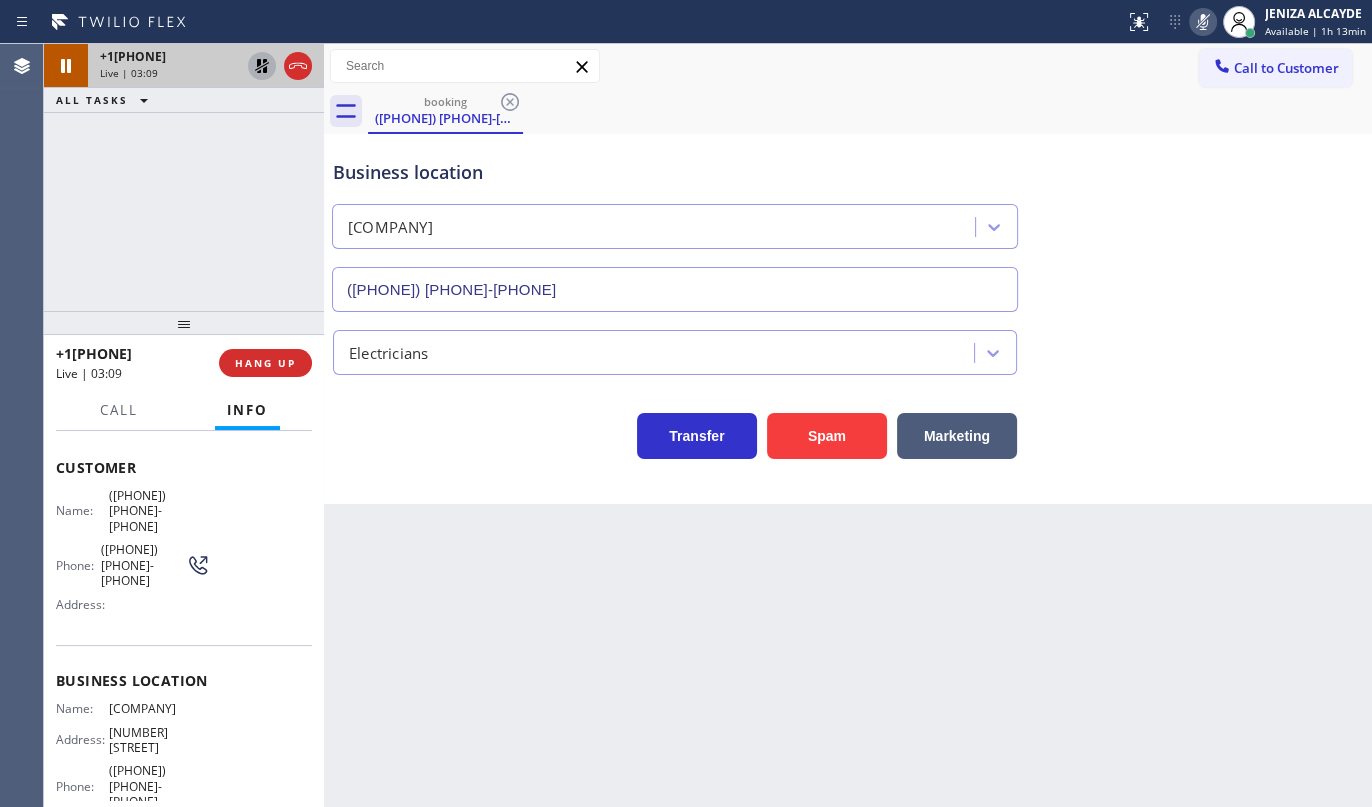 click 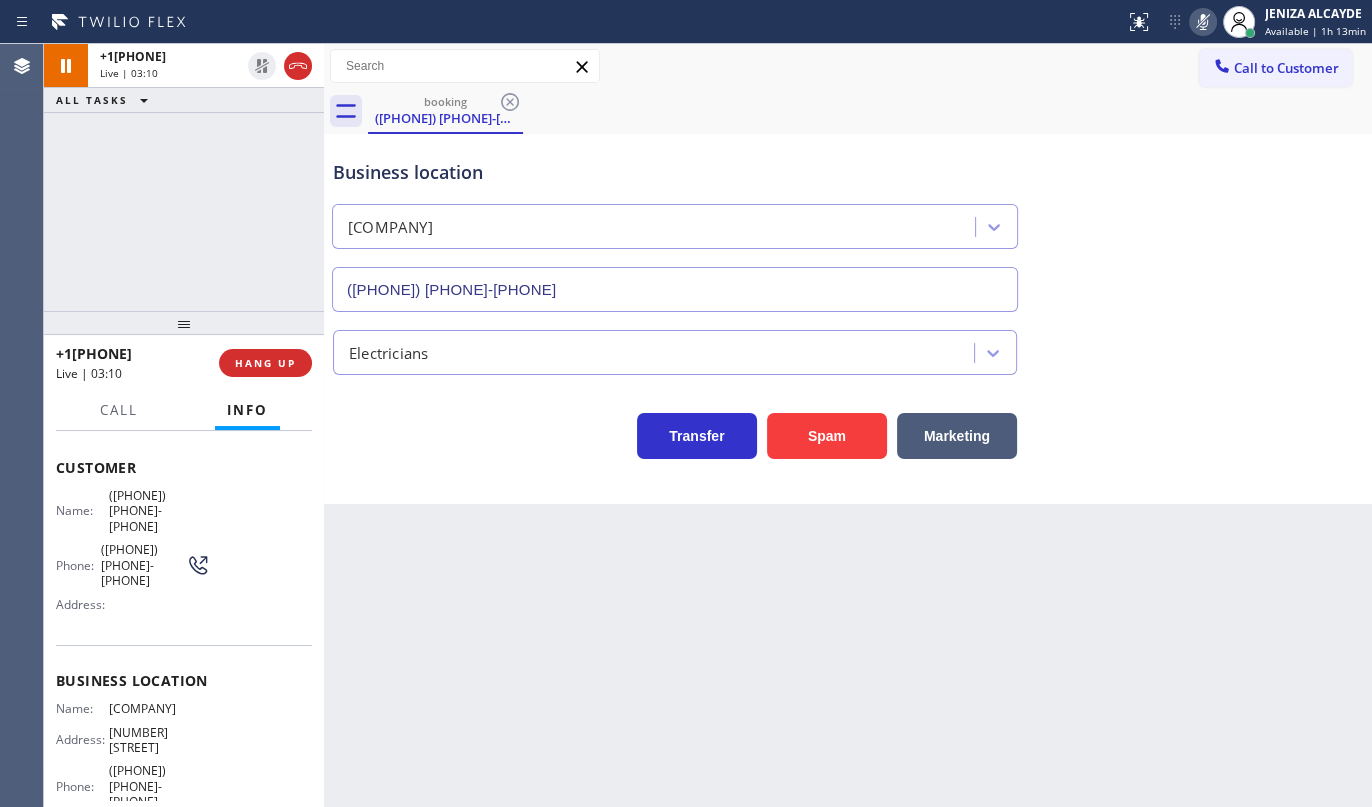 click 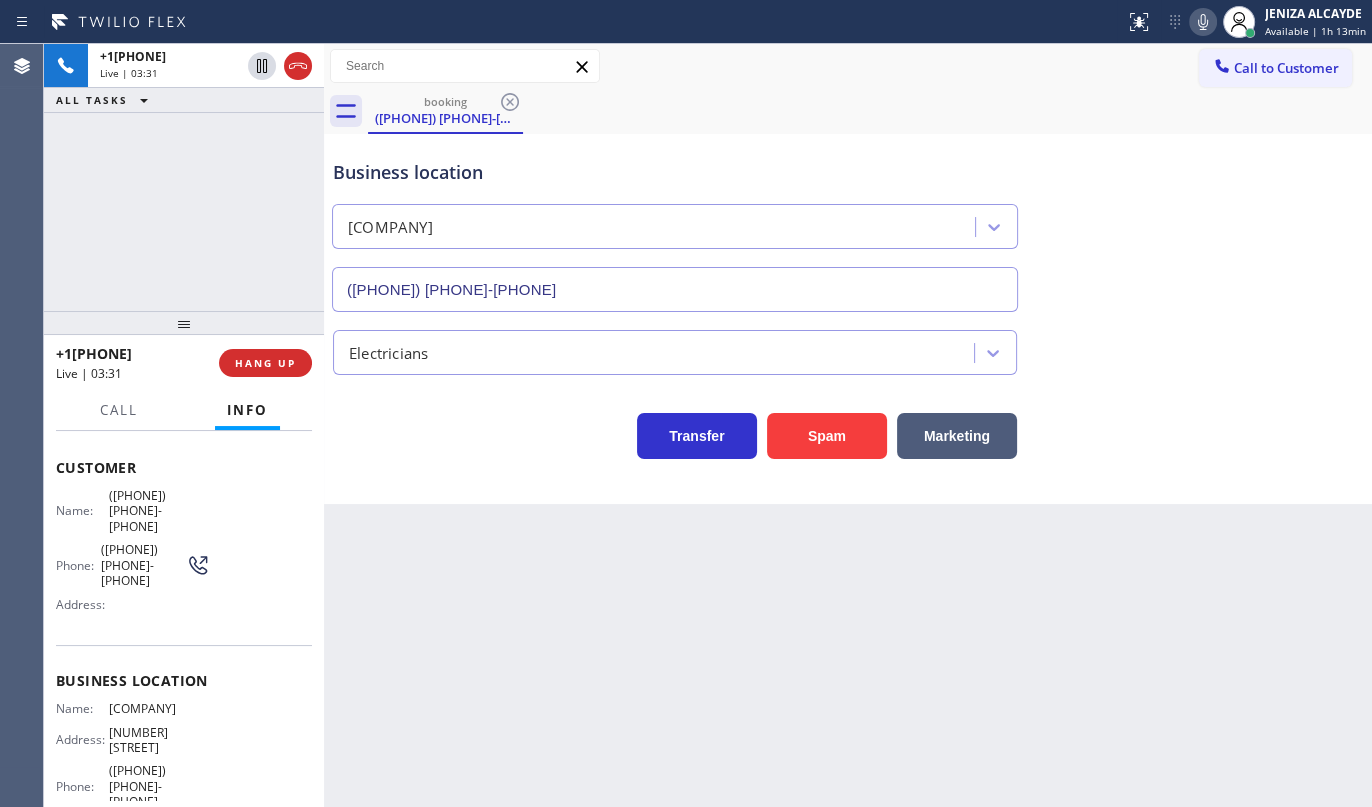 click on "+1[PHONE] Live | 03:31 ALL TASKS ALL TASKS ACTIVE TASKS TASKS IN WRAP UP" at bounding box center (184, 177) 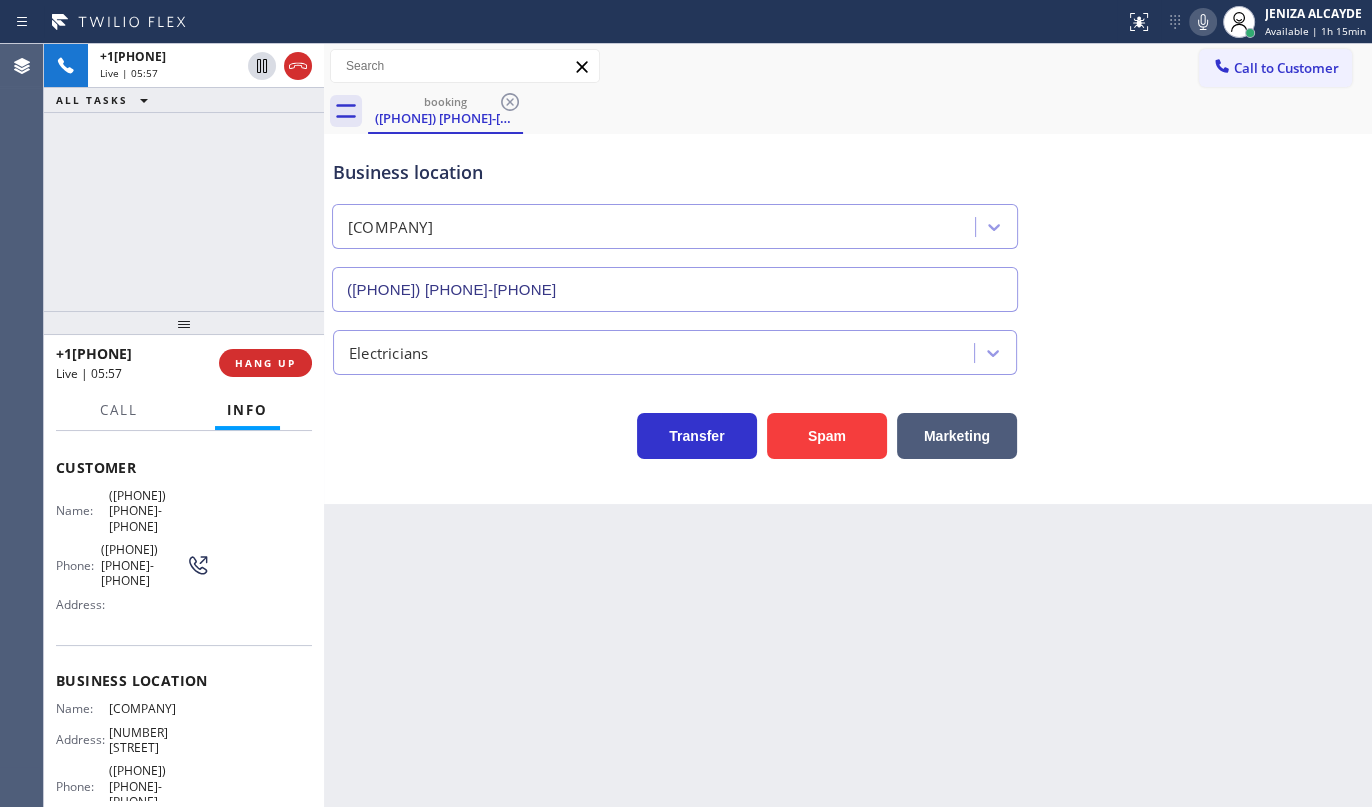 click on "+1[PHONE] Live | 05:57 ALL TASKS ALL TASKS ACTIVE TASKS TASKS IN WRAP UP" at bounding box center (184, 177) 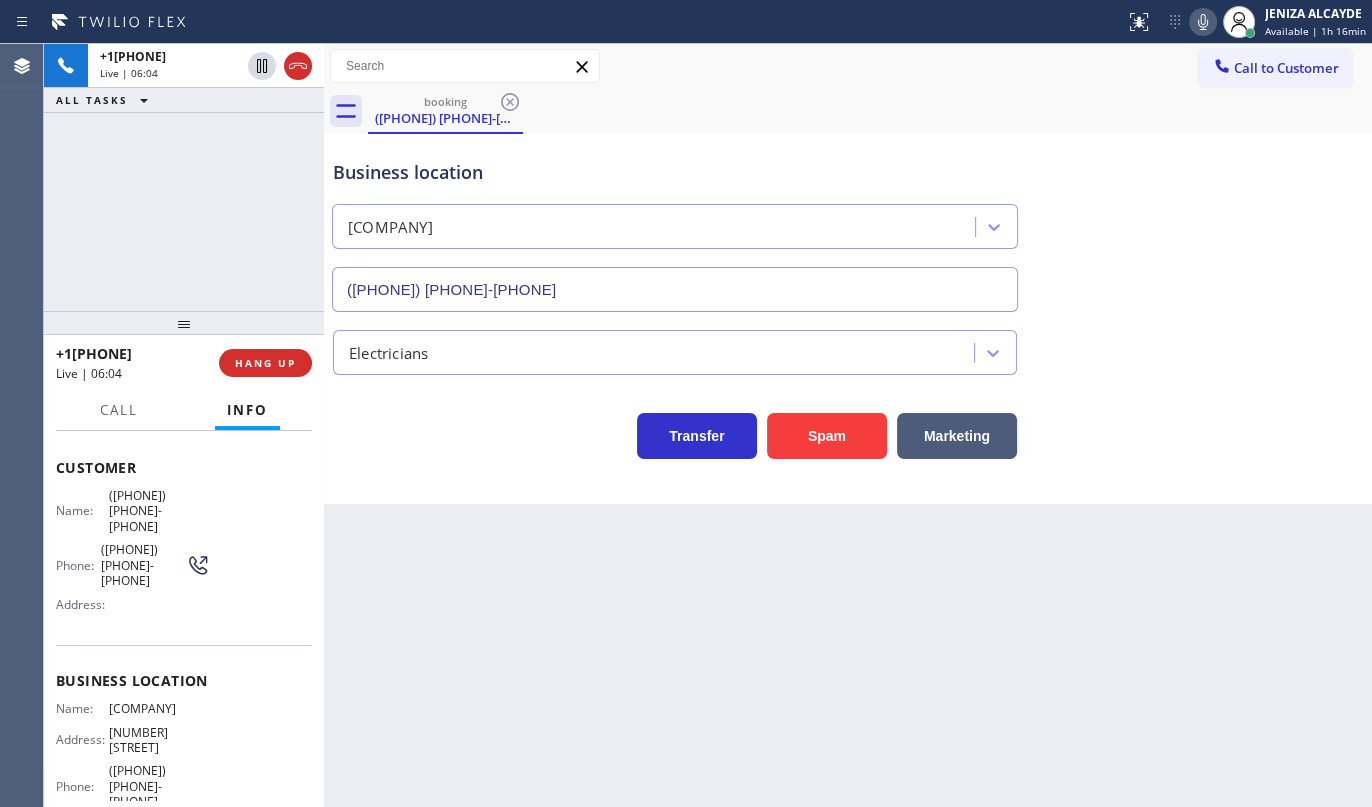 click on "+1[PHONE] Live | 06:04 ALL TASKS ALL TASKS ACTIVE TASKS TASKS IN WRAP UP" at bounding box center (184, 177) 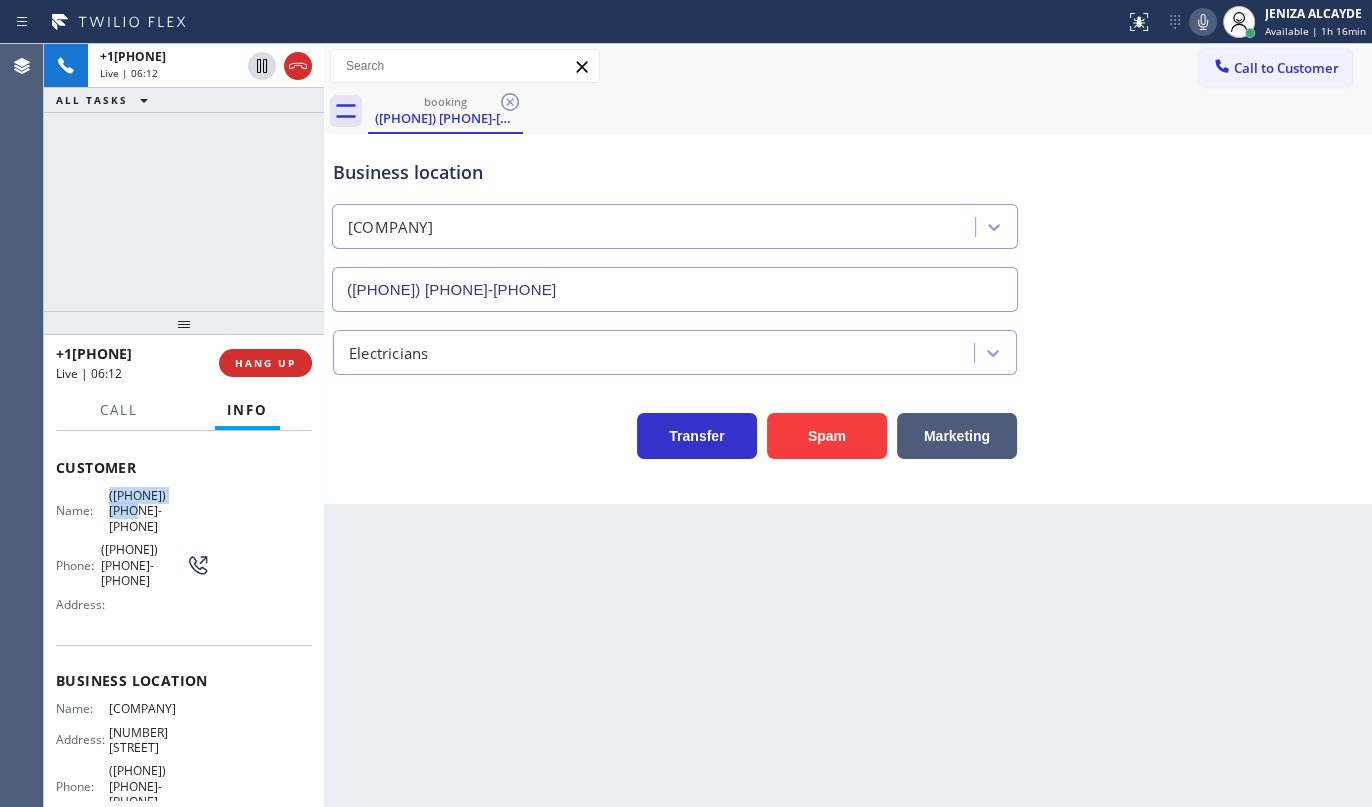 drag, startPoint x: 106, startPoint y: 488, endPoint x: 206, endPoint y: 490, distance: 100.02 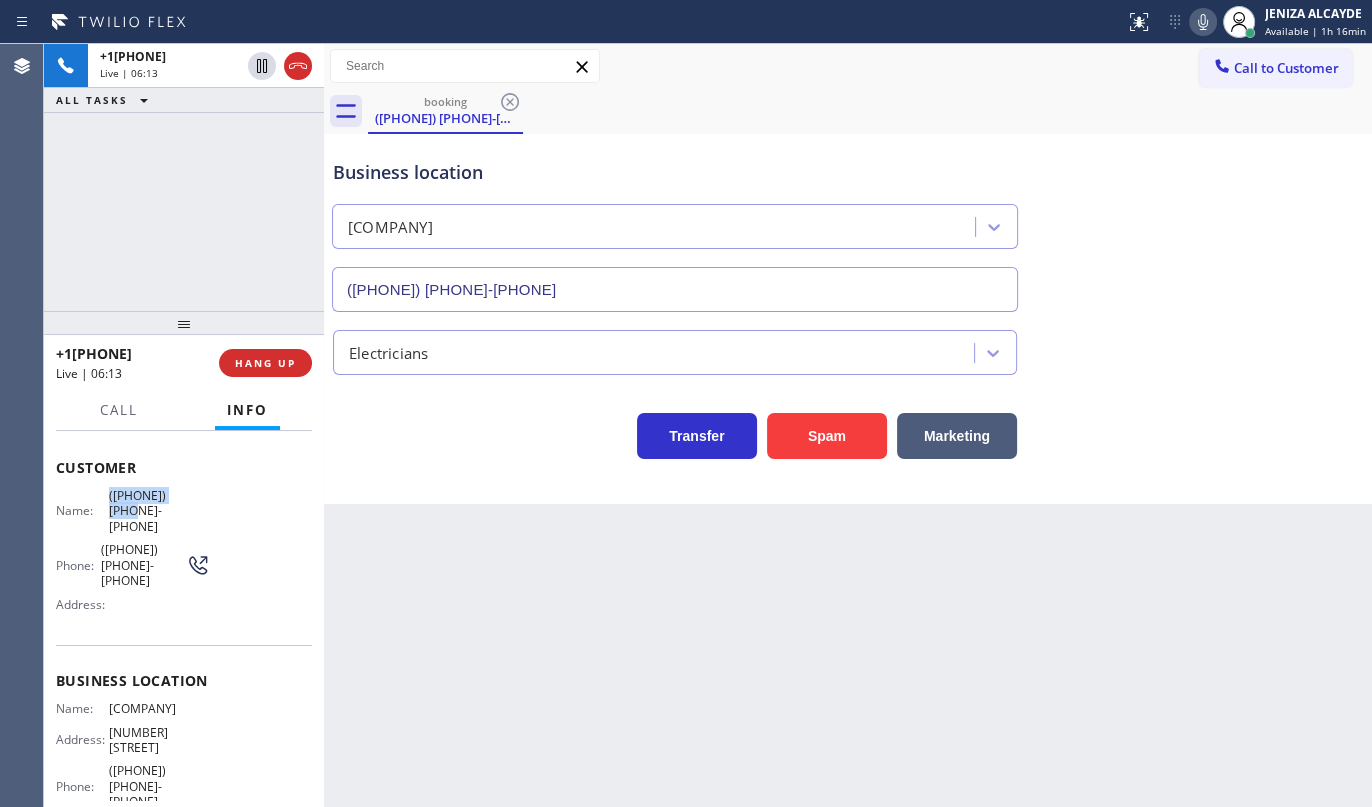copy on "([PHONE]) [PHONE]-[PHONE]" 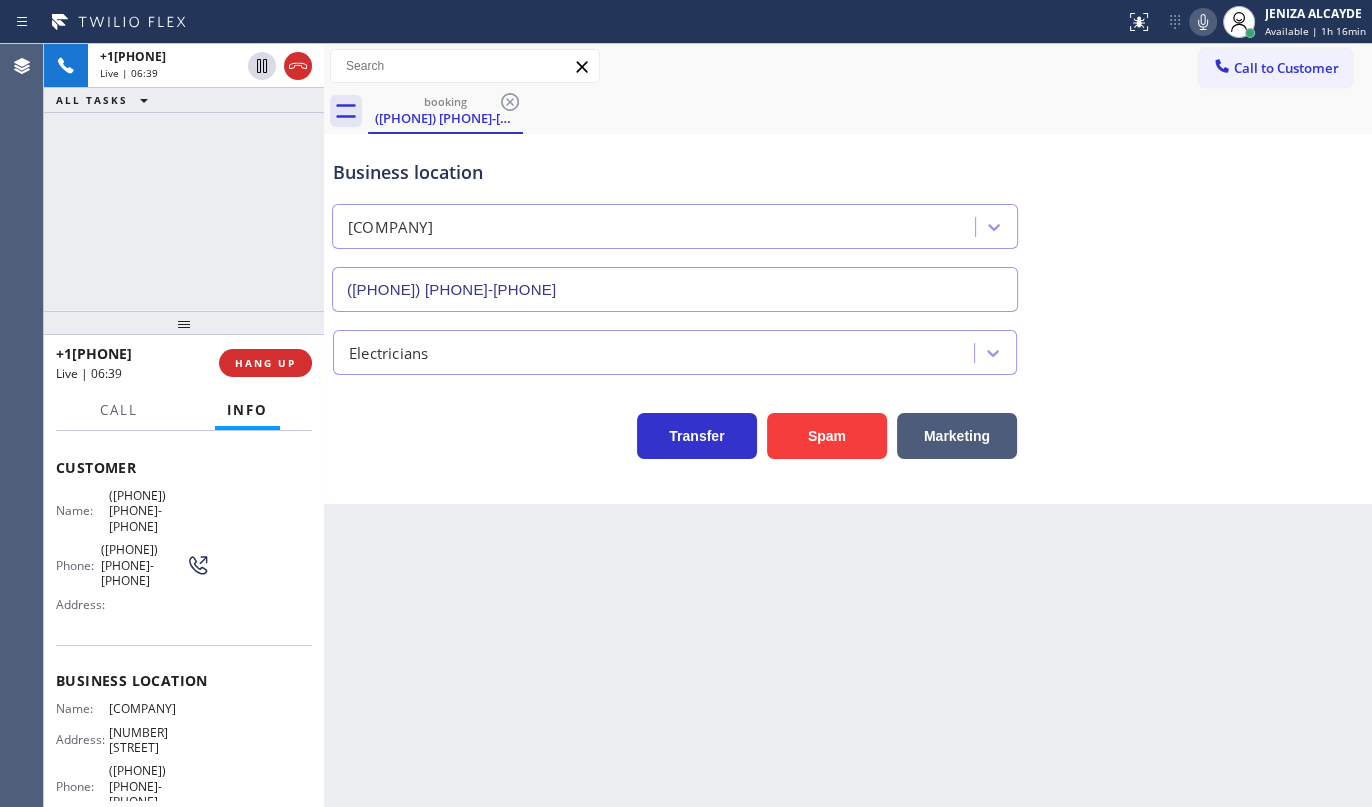 click on "+1[PHONE] Live | 06:39 ALL TASKS ALL TASKS ACTIVE TASKS TASKS IN WRAP UP" at bounding box center (184, 177) 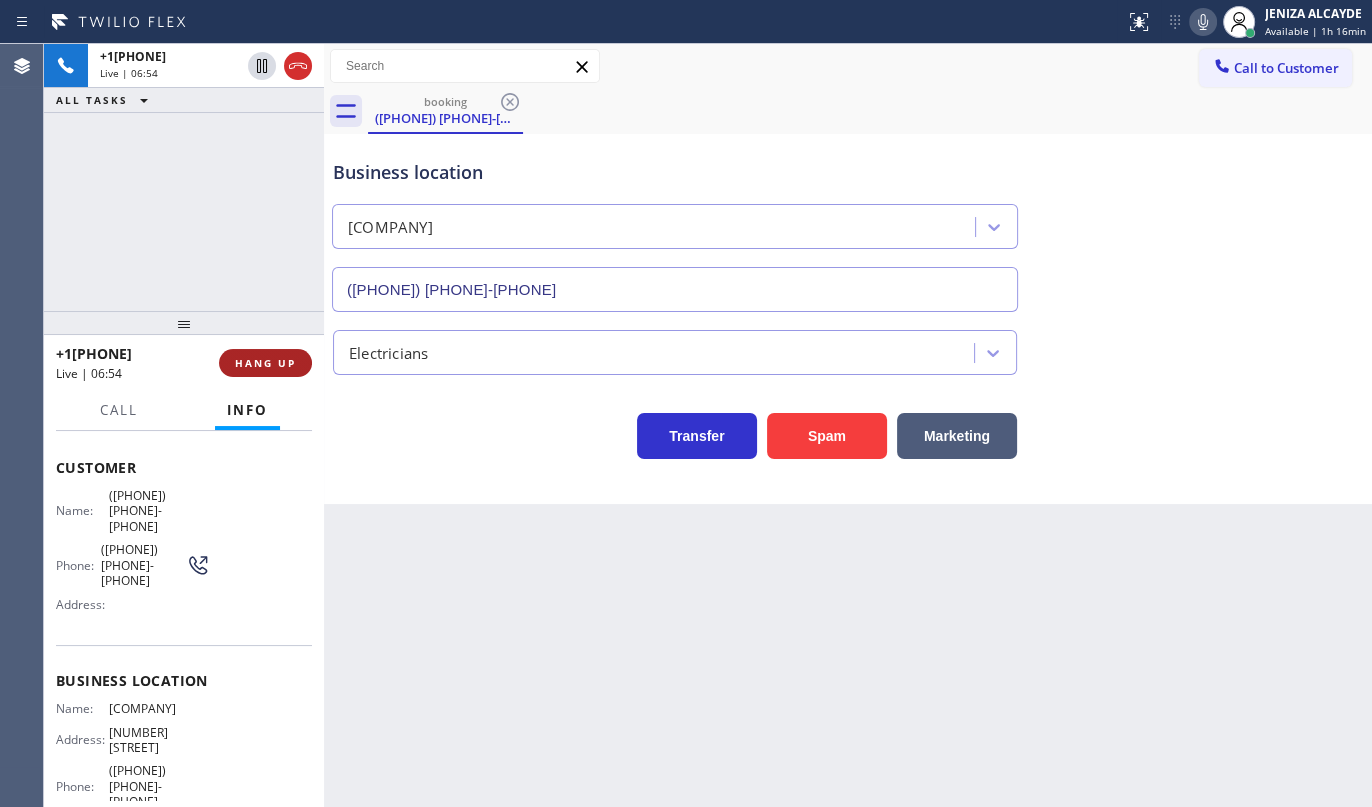 click on "HANG UP" at bounding box center (265, 363) 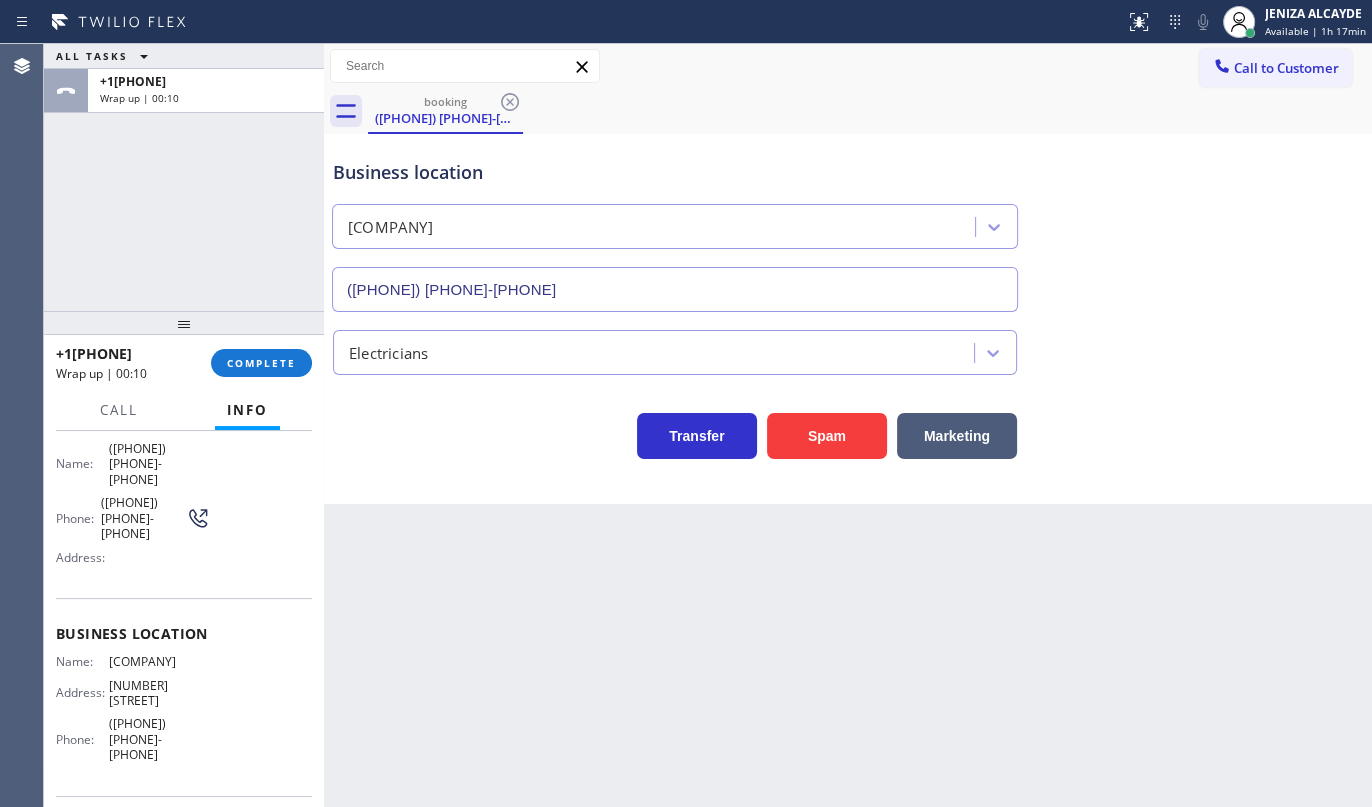 scroll, scrollTop: 218, scrollLeft: 0, axis: vertical 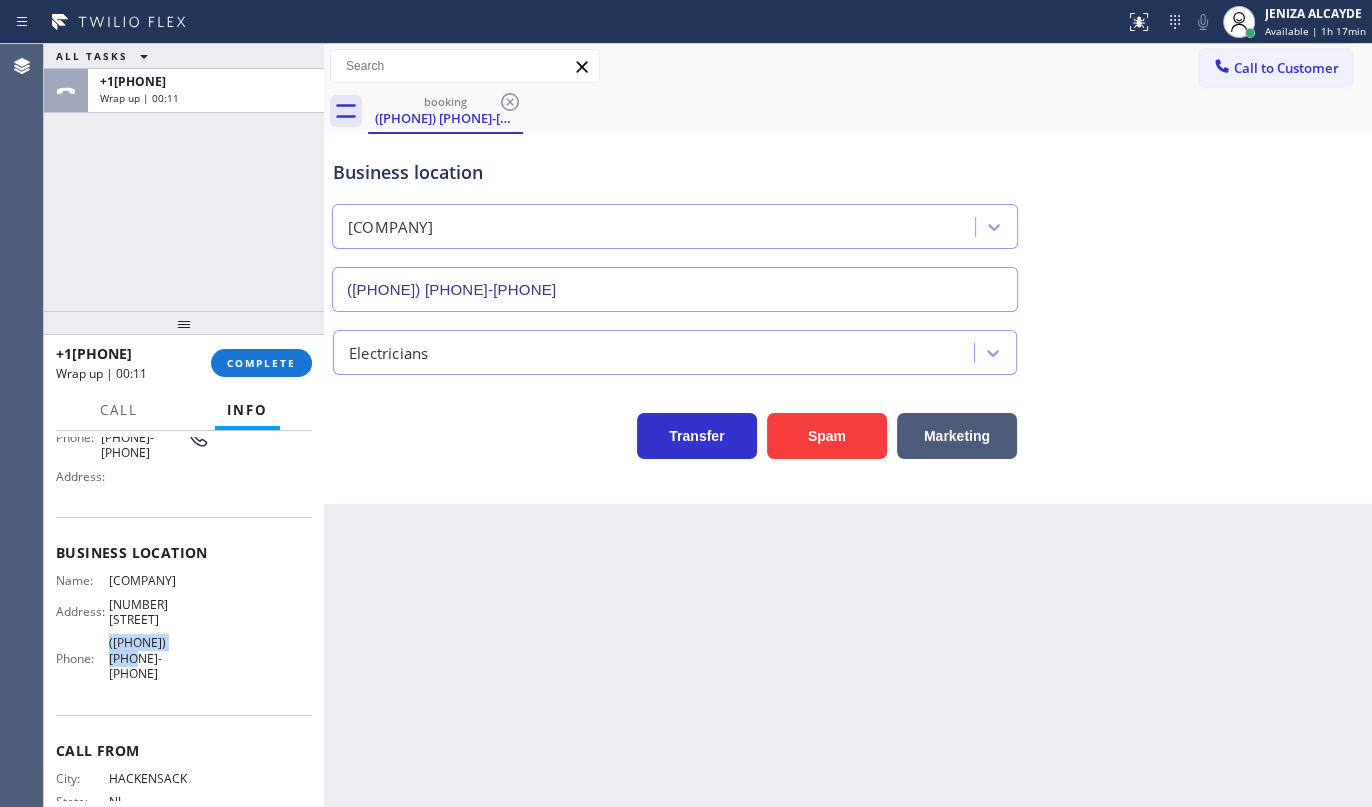 drag, startPoint x: 106, startPoint y: 609, endPoint x: 239, endPoint y: 631, distance: 134.80727 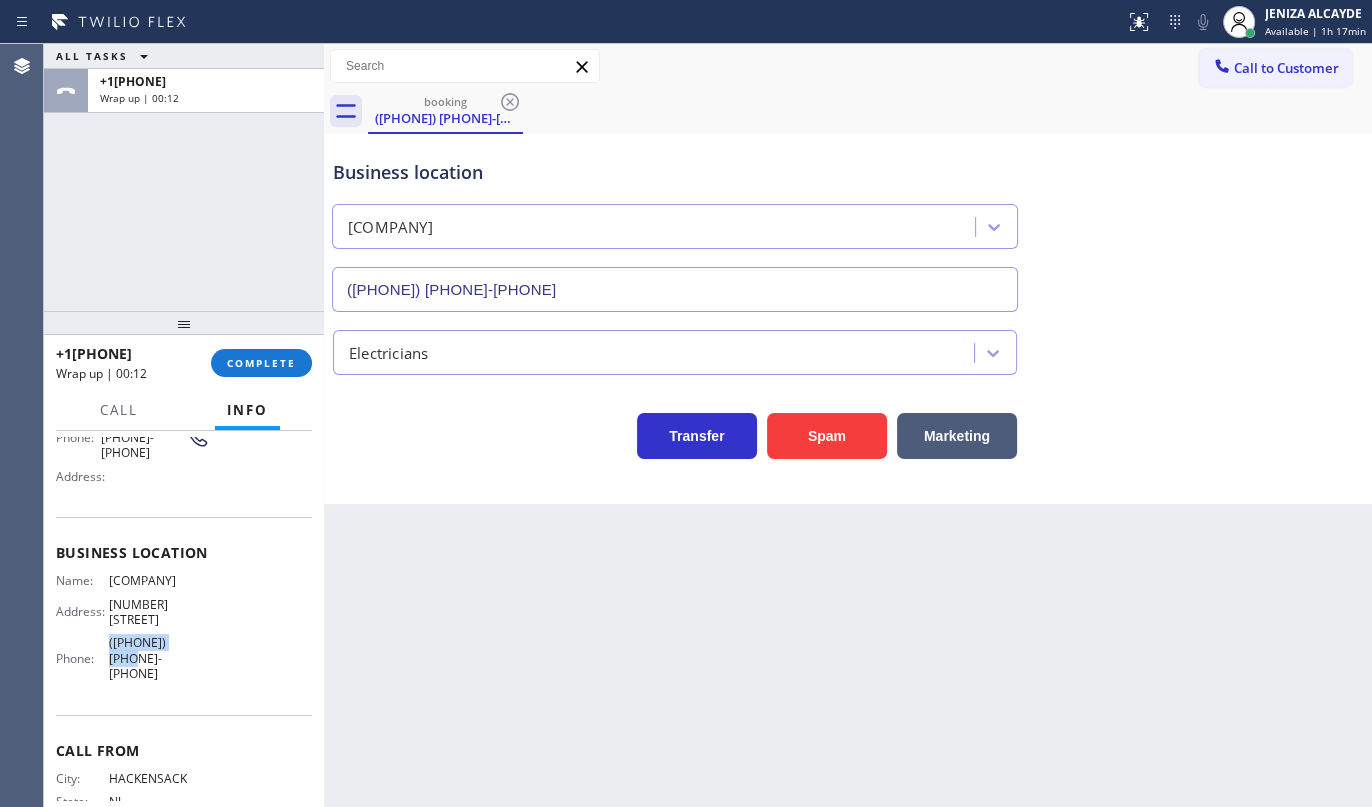 copy on "([PHONE]) [PHONE]-[PHONE]" 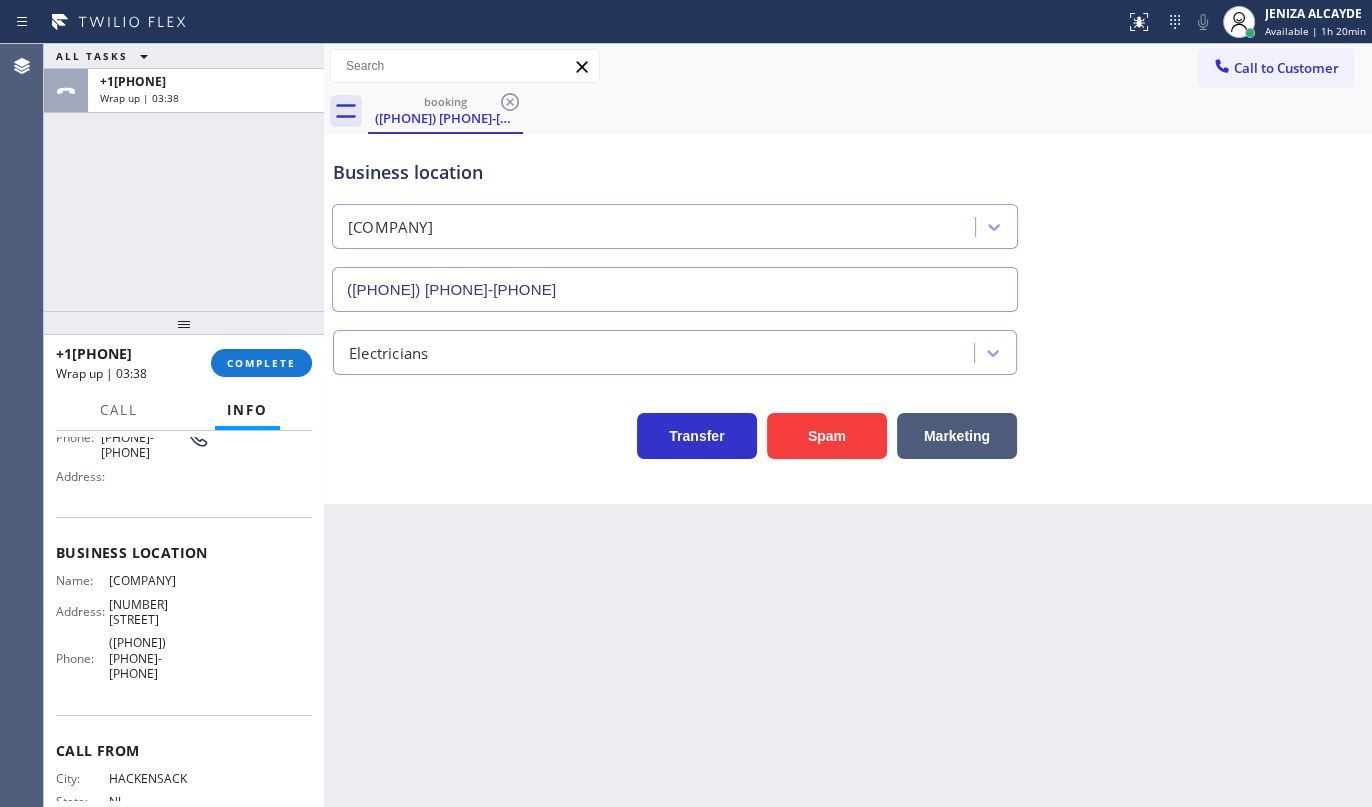 click on "ALL TASKS ALL TASKS ACTIVE TASKS TASKS IN WRAP UP +1[PHONE] Wrap up | 03:38" at bounding box center (184, 177) 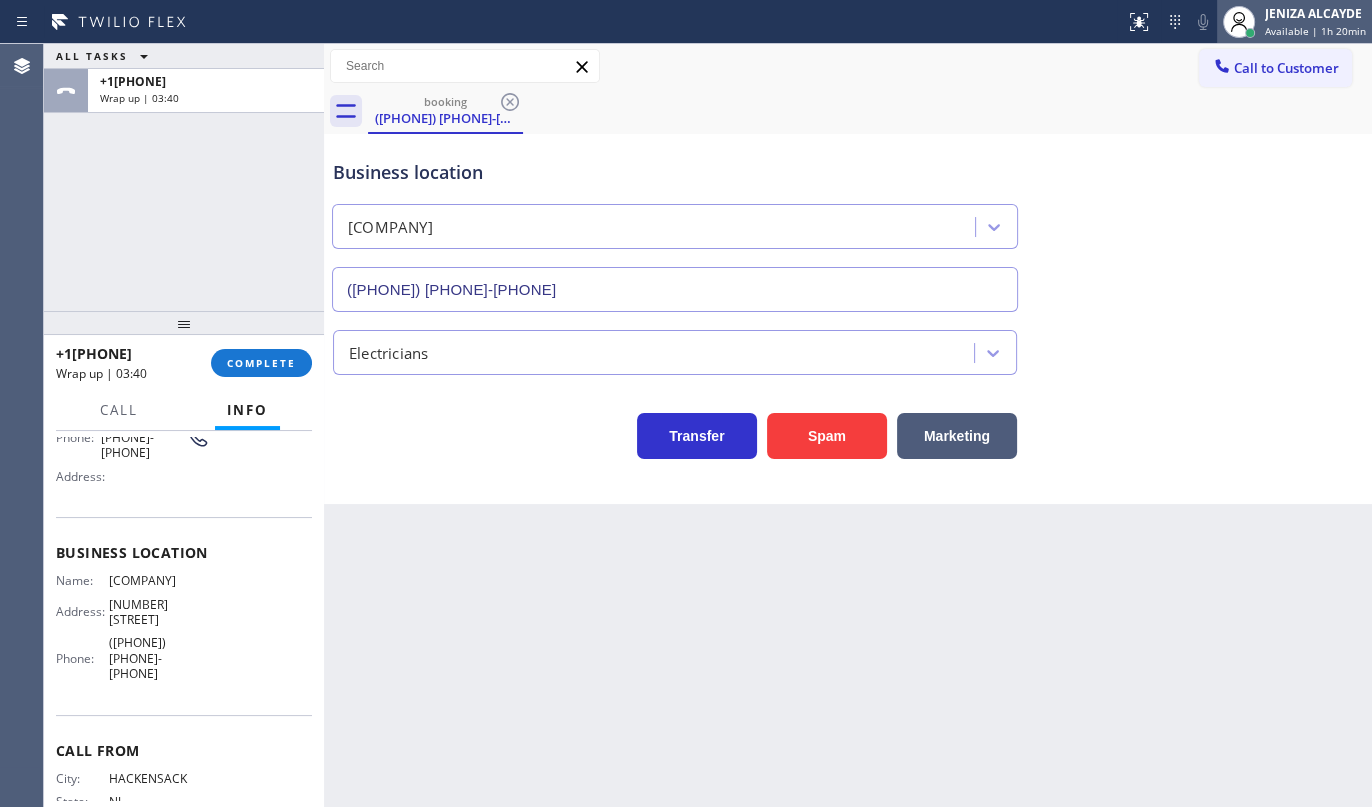click on "[FIRST] [LAST] Available | 1h 20min" at bounding box center [1316, 21] 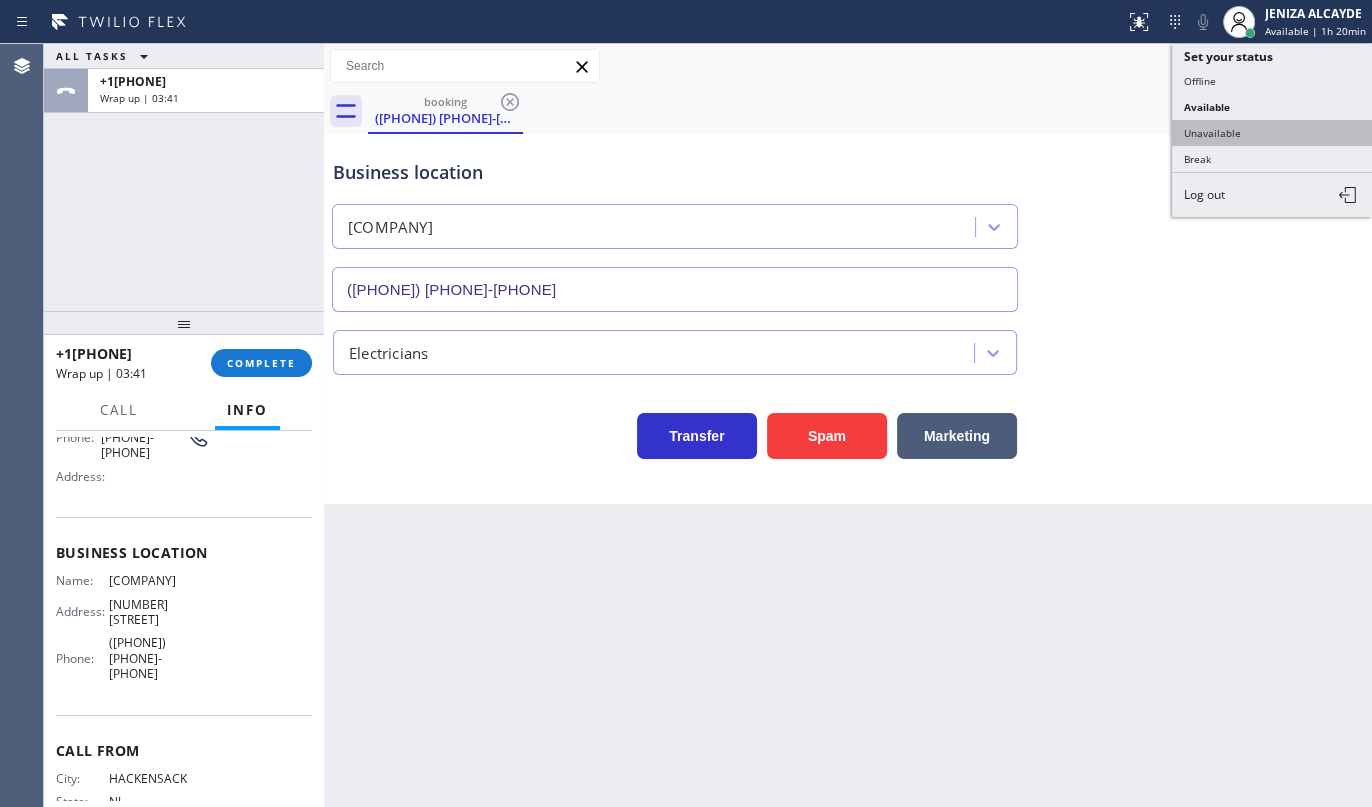 click on "Unavailable" at bounding box center (1272, 133) 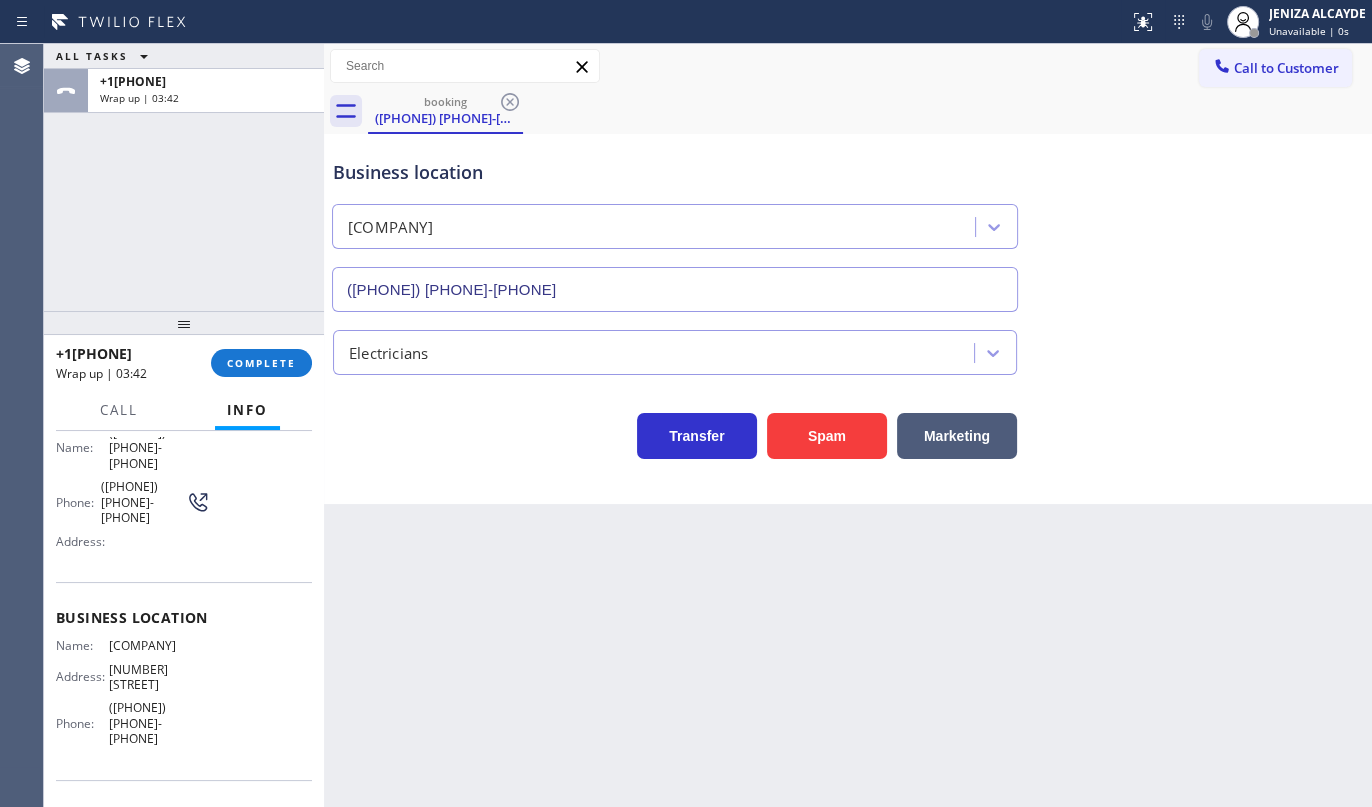 scroll, scrollTop: 0, scrollLeft: 0, axis: both 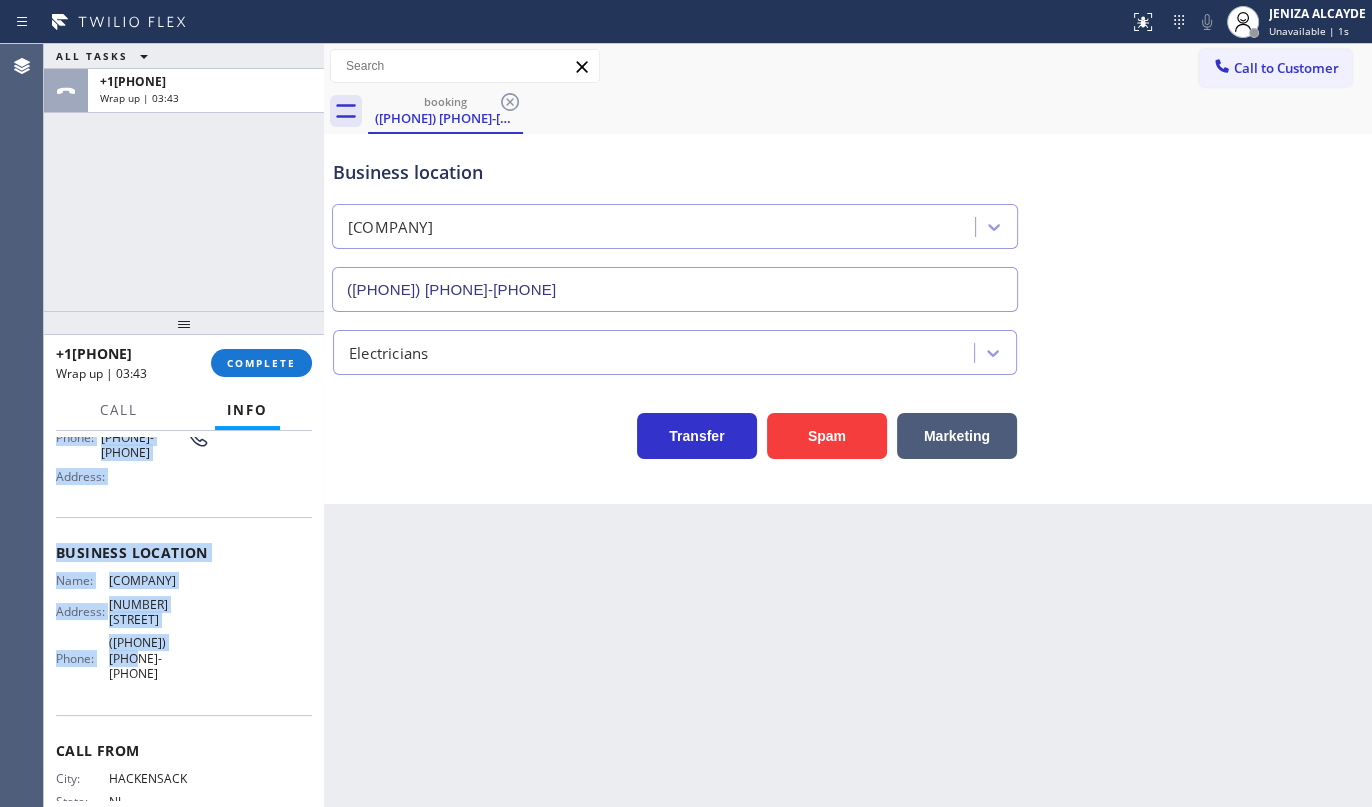 drag, startPoint x: 46, startPoint y: 542, endPoint x: 248, endPoint y: 630, distance: 220.3361 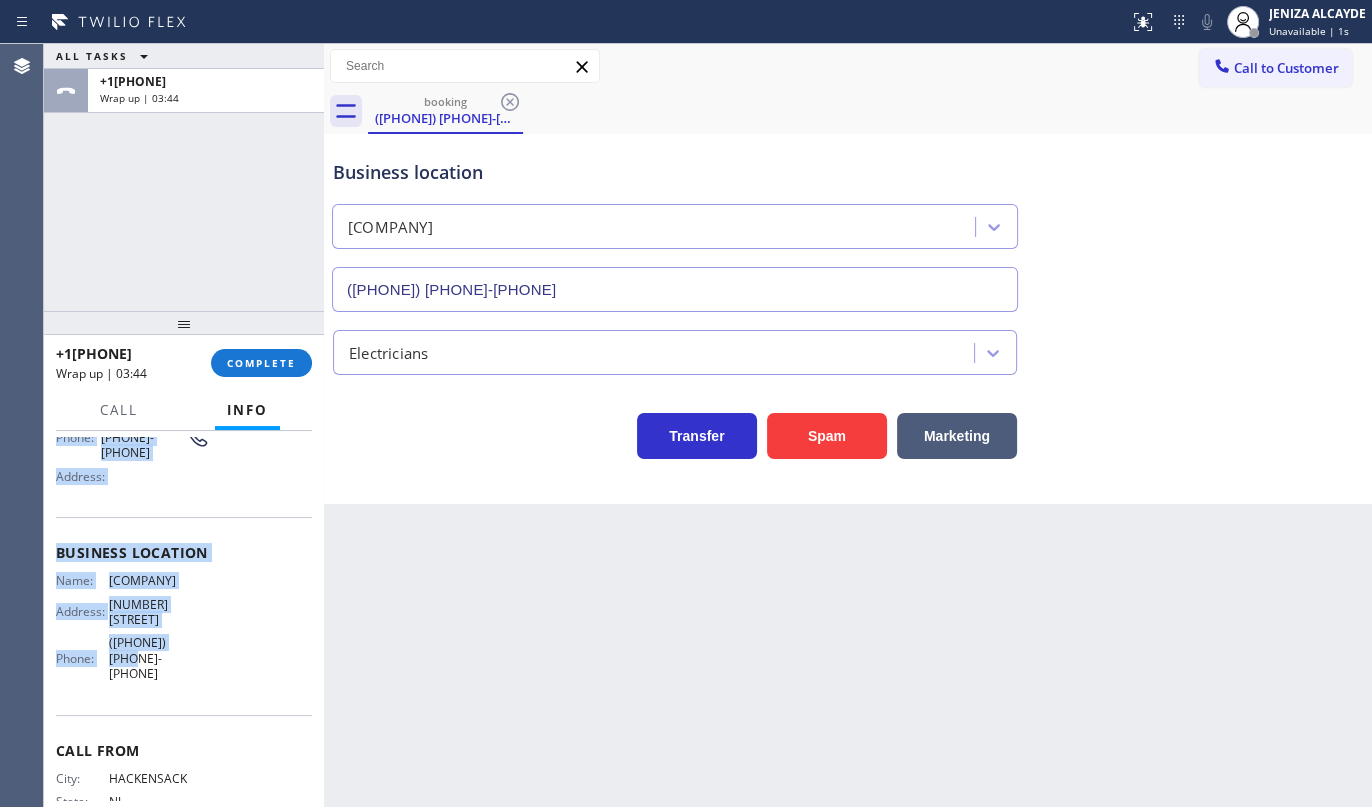 copy on "Customer Name: [PHONE] Phone: [PHONE] Address: Business location Name: [COMPANY] Address: [NUMBER] [STREET]  Phone: [PHONE]" 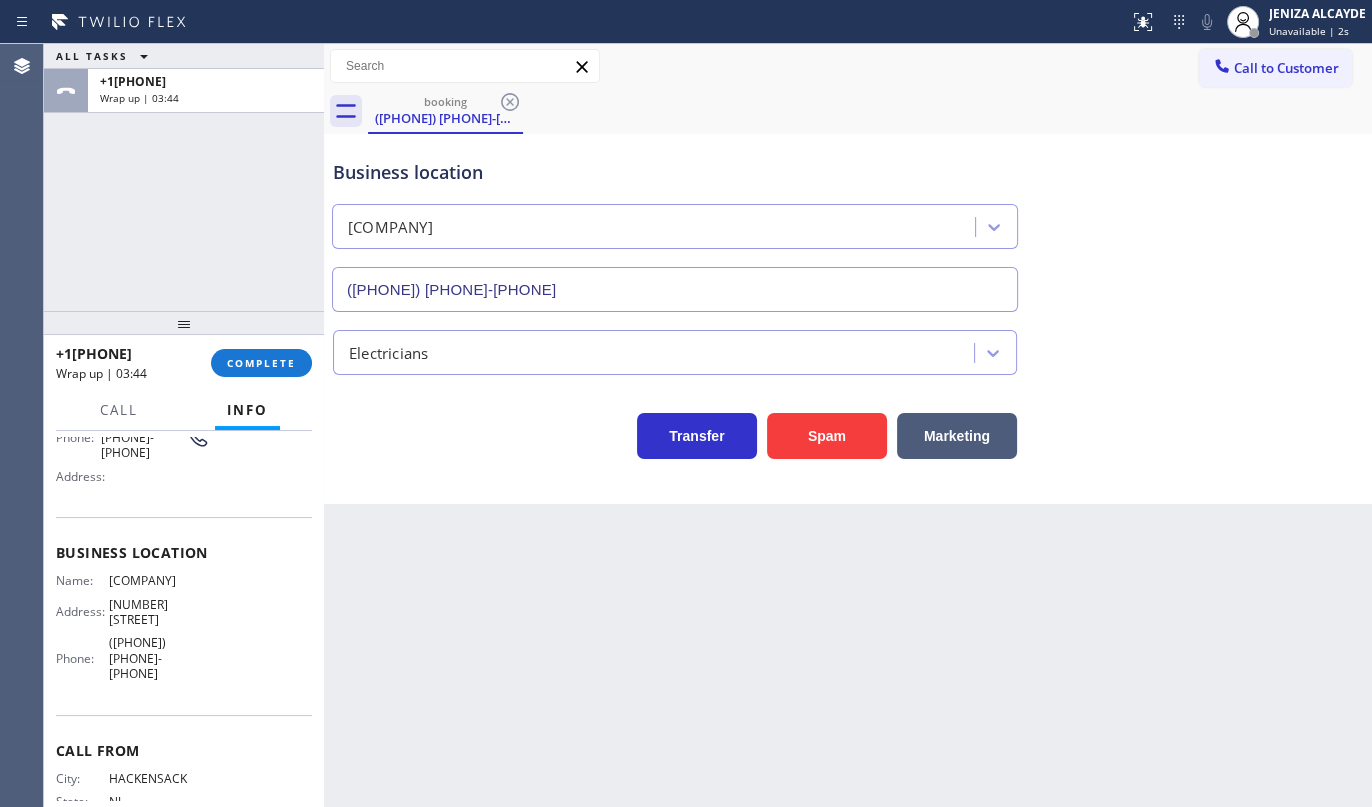 click at bounding box center (184, 323) 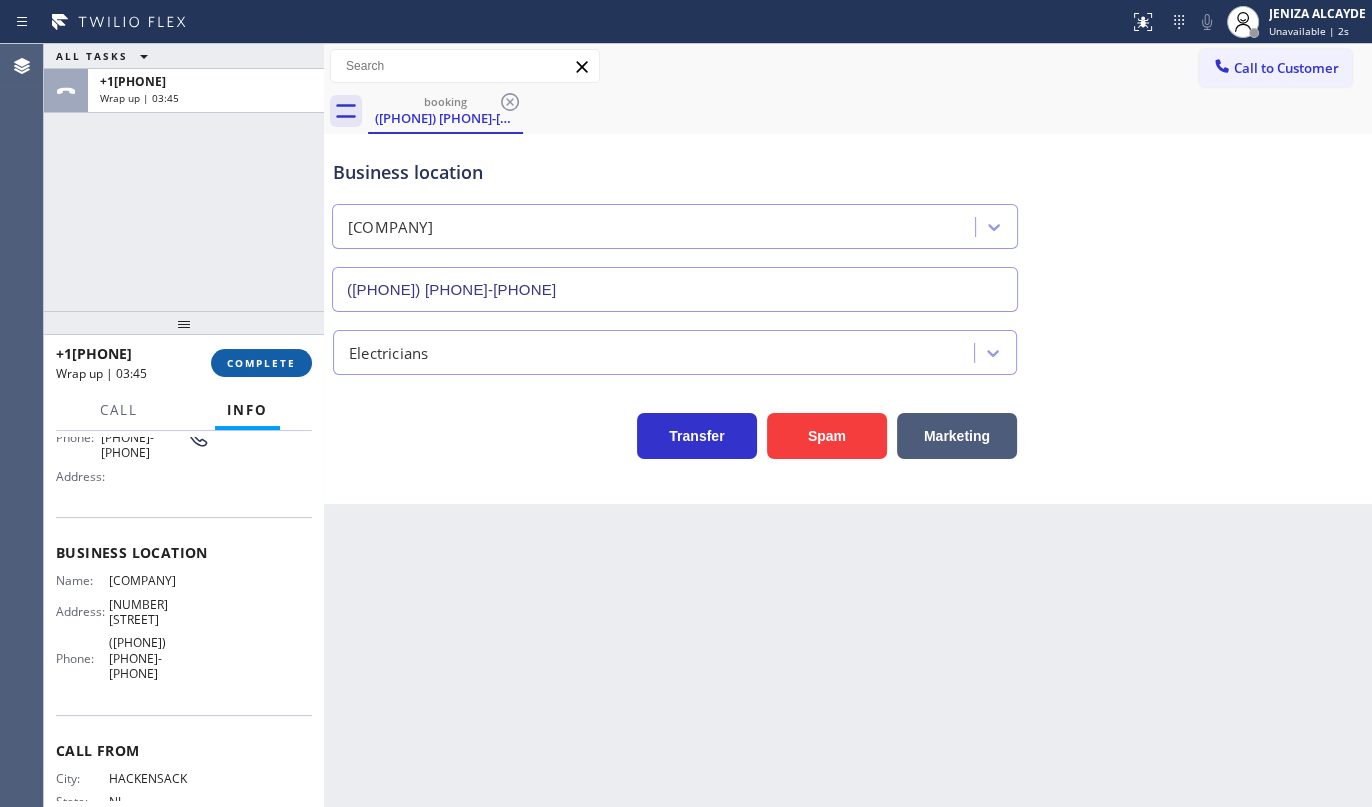 click on "COMPLETE" at bounding box center [261, 363] 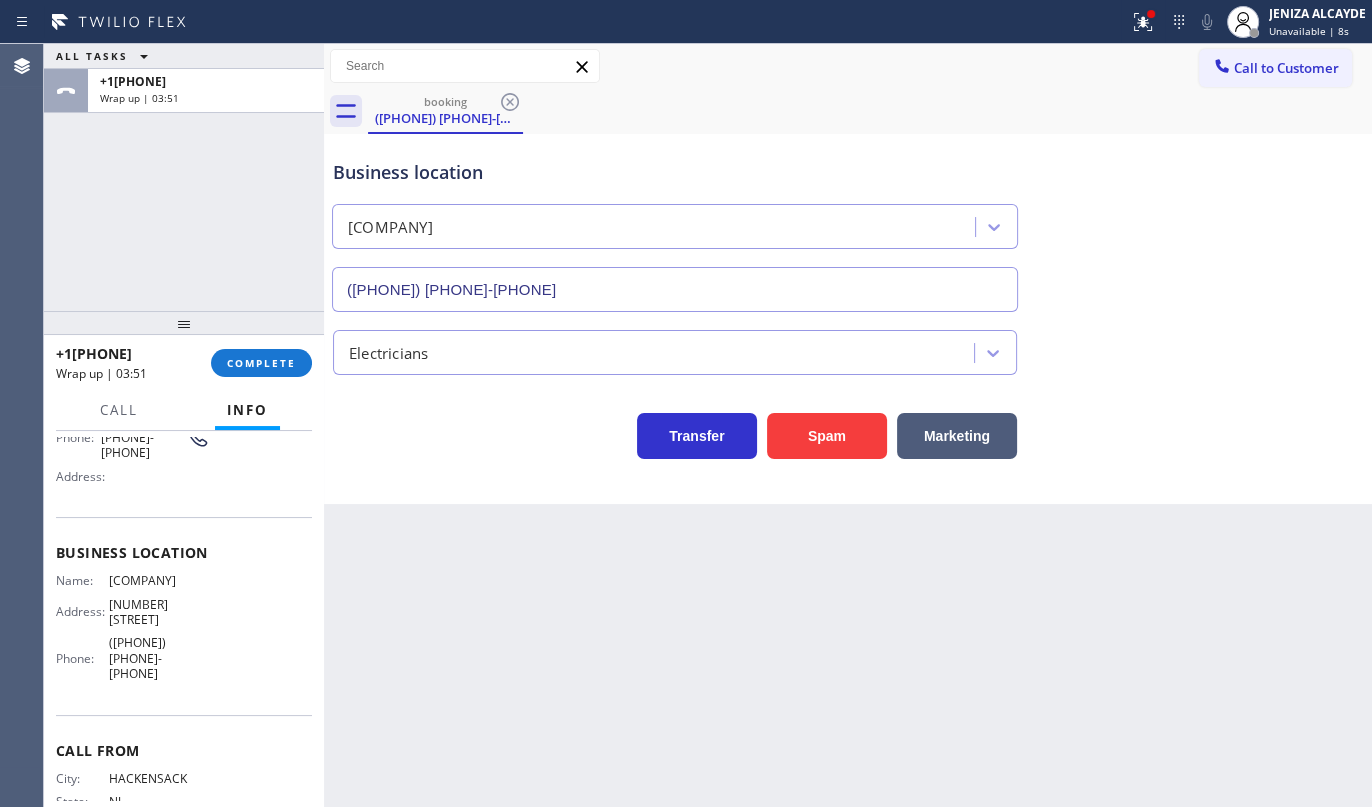 drag, startPoint x: 227, startPoint y: 337, endPoint x: 233, endPoint y: 349, distance: 13.416408 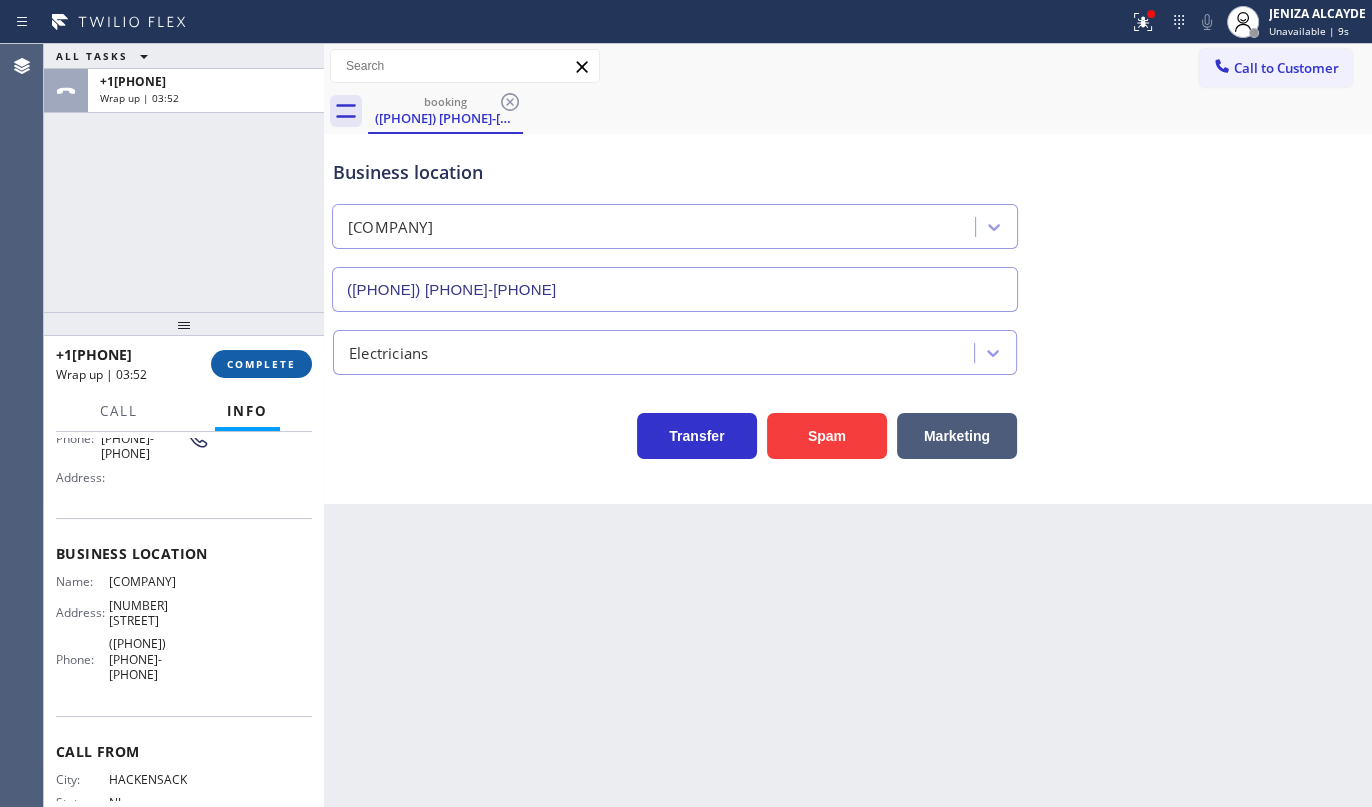 click on "COMPLETE" at bounding box center [261, 364] 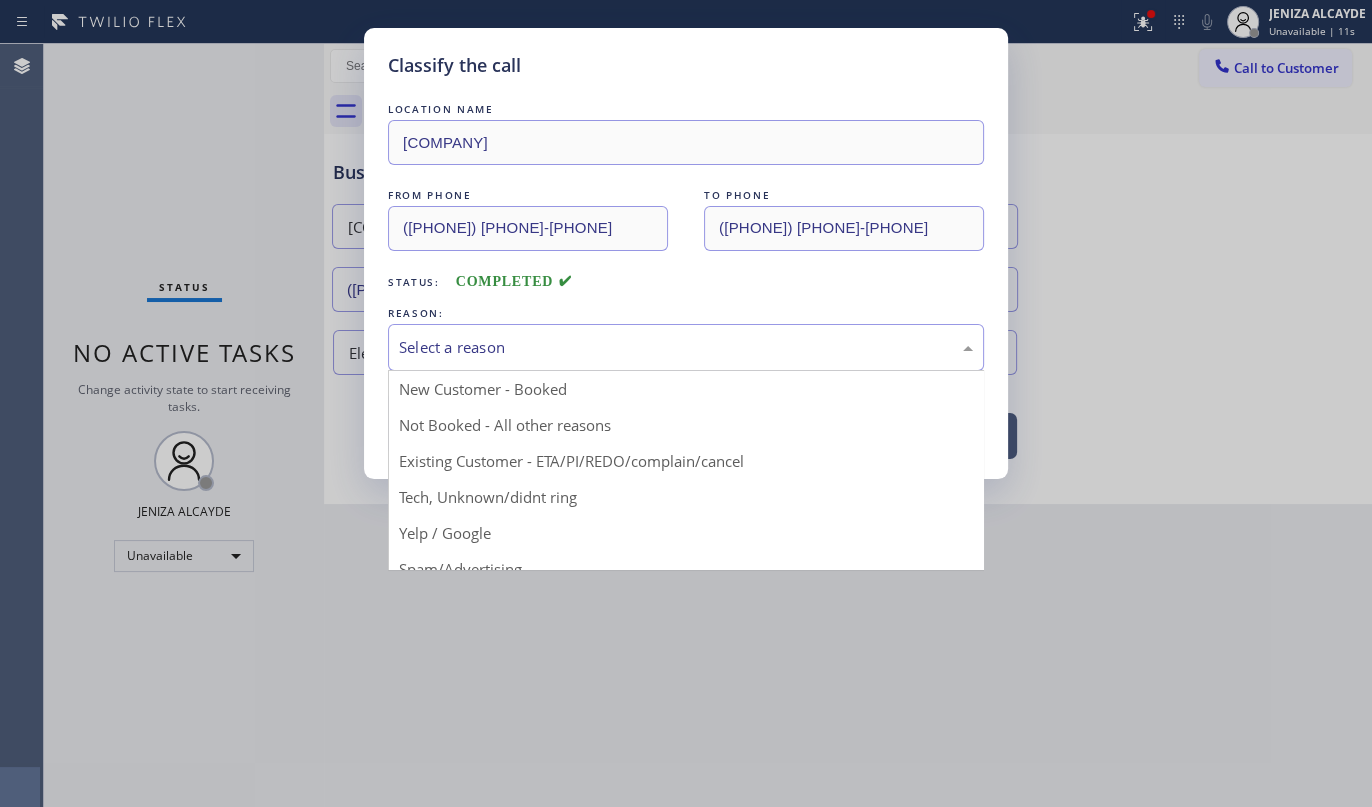 click on "Select a reason" at bounding box center (686, 347) 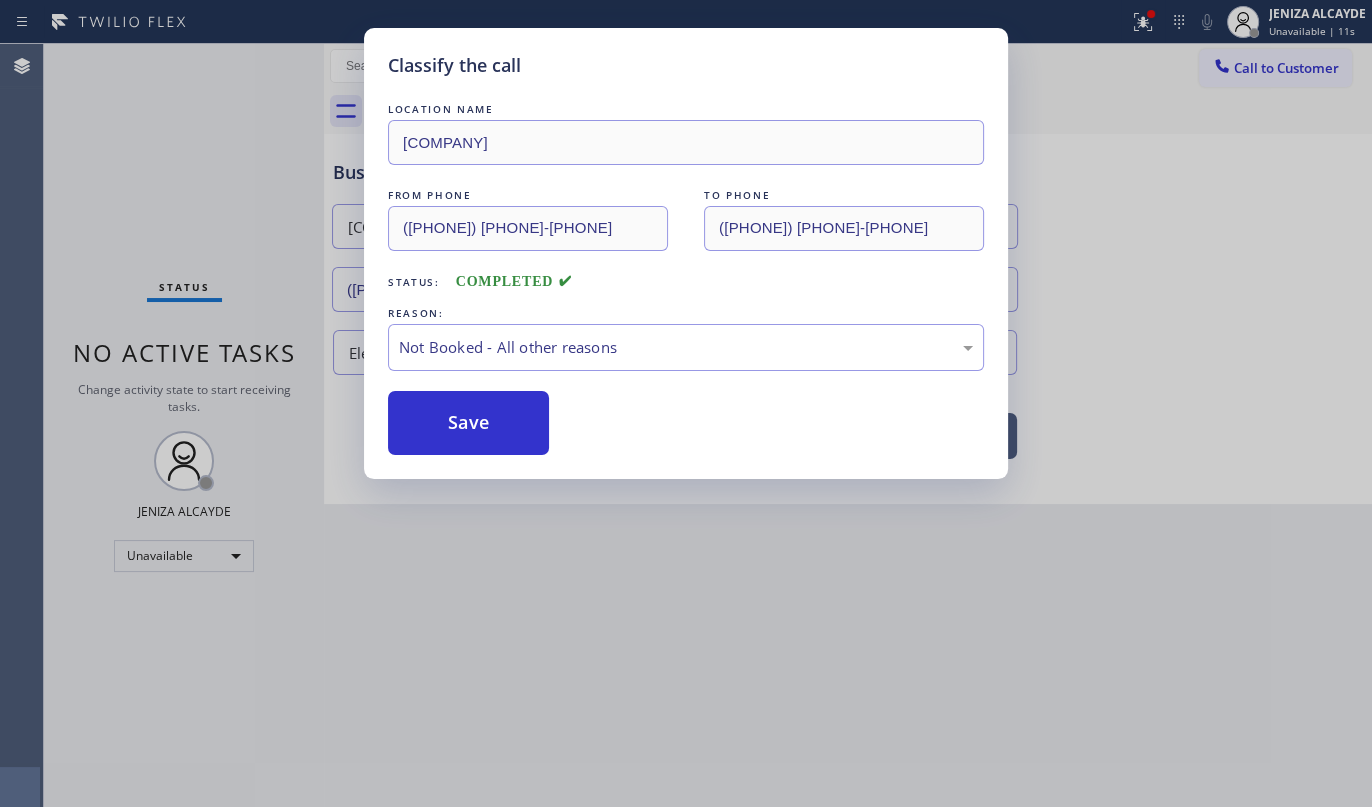click on "Save" at bounding box center [468, 423] 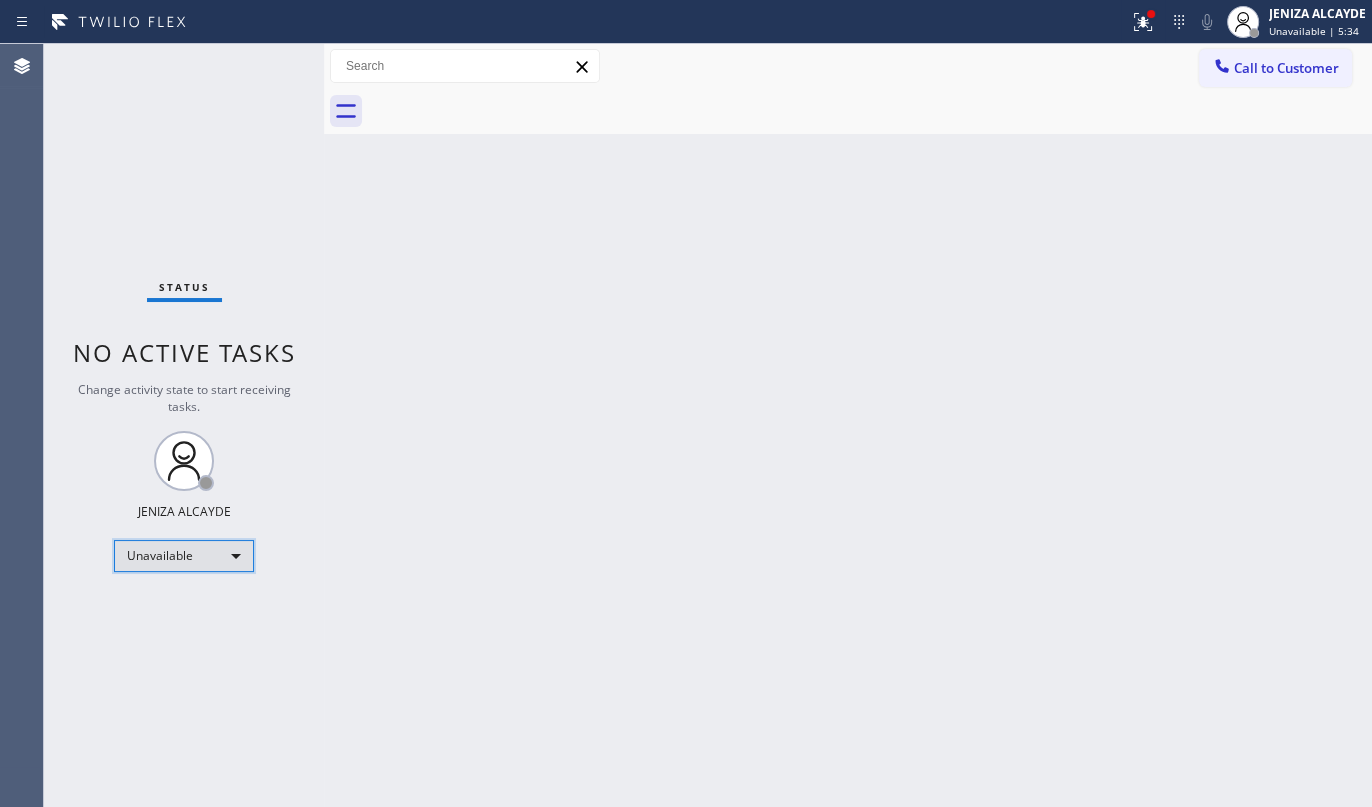 click on "Unavailable" at bounding box center (184, 556) 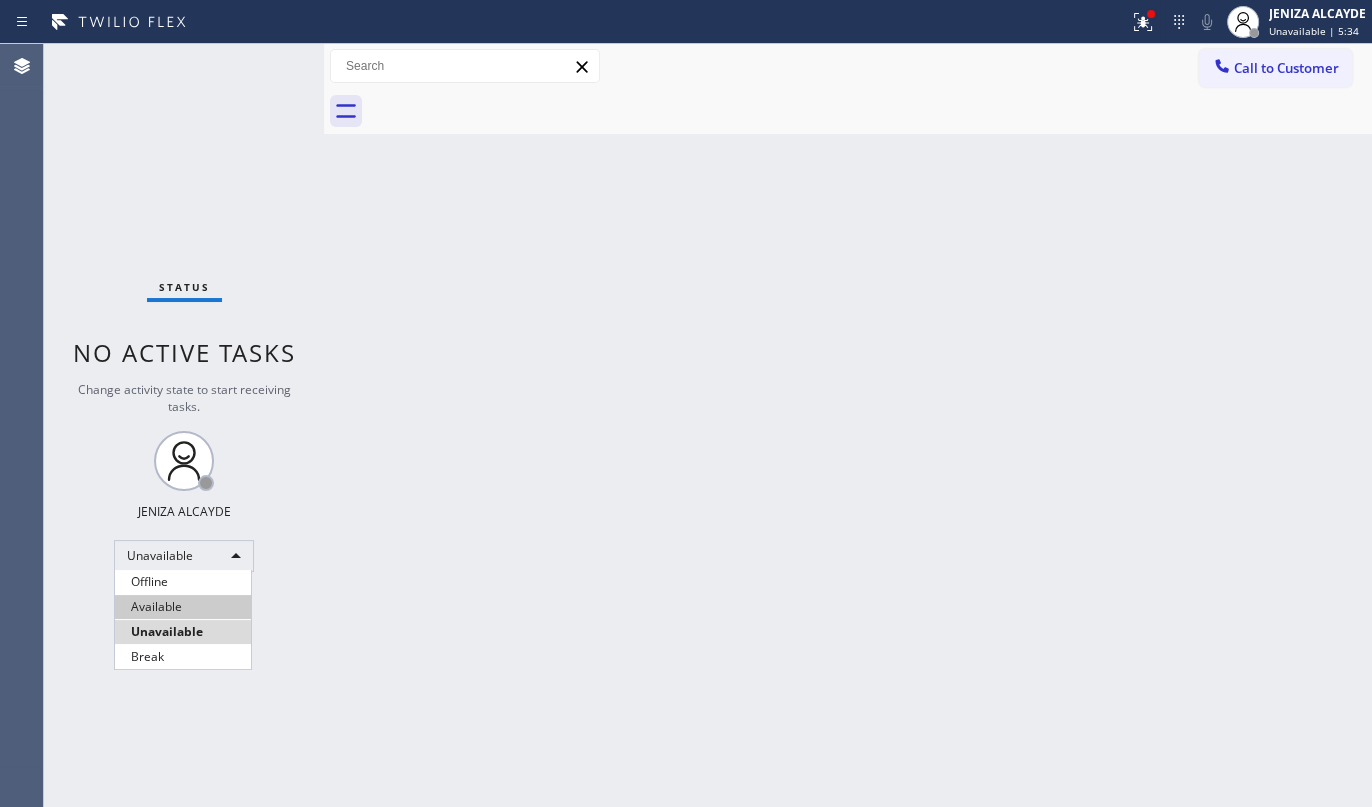 click on "Available" at bounding box center (183, 607) 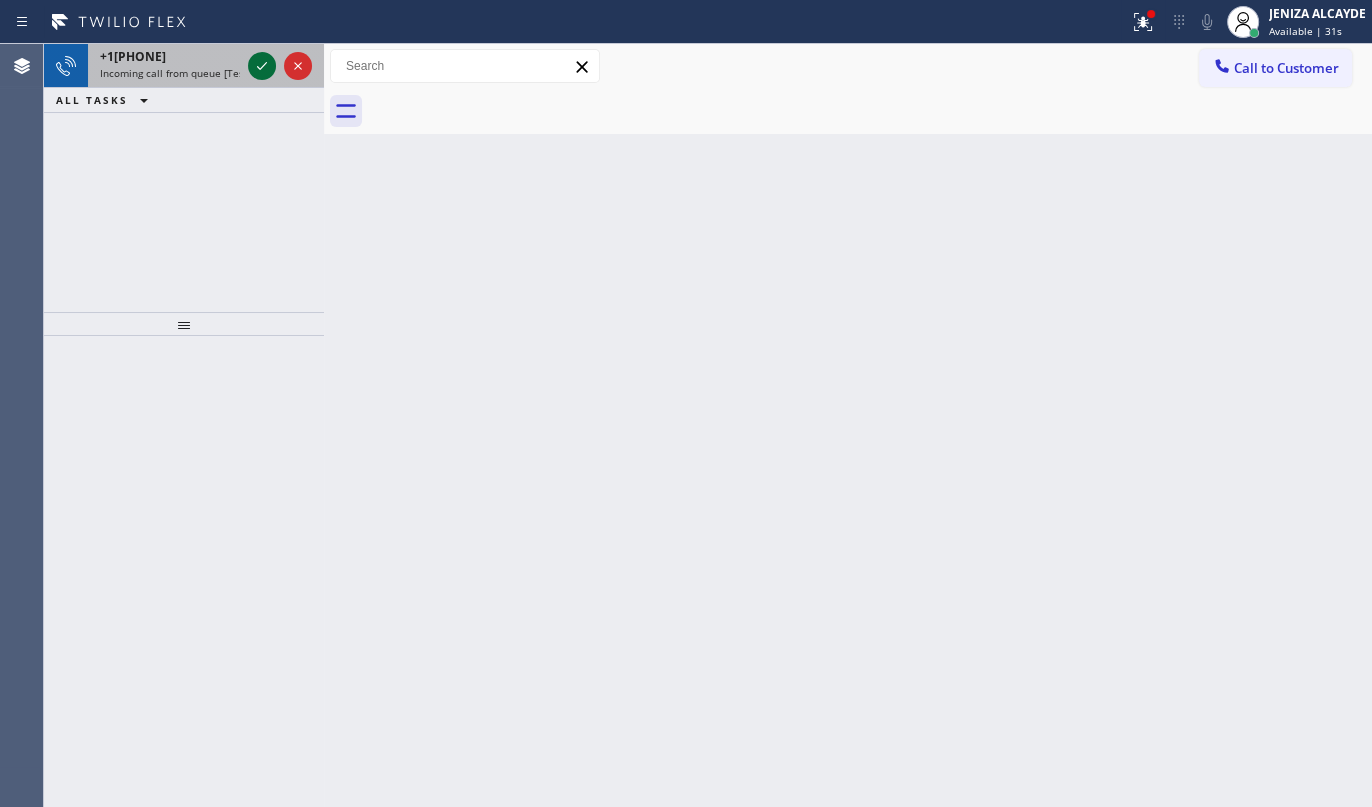 click 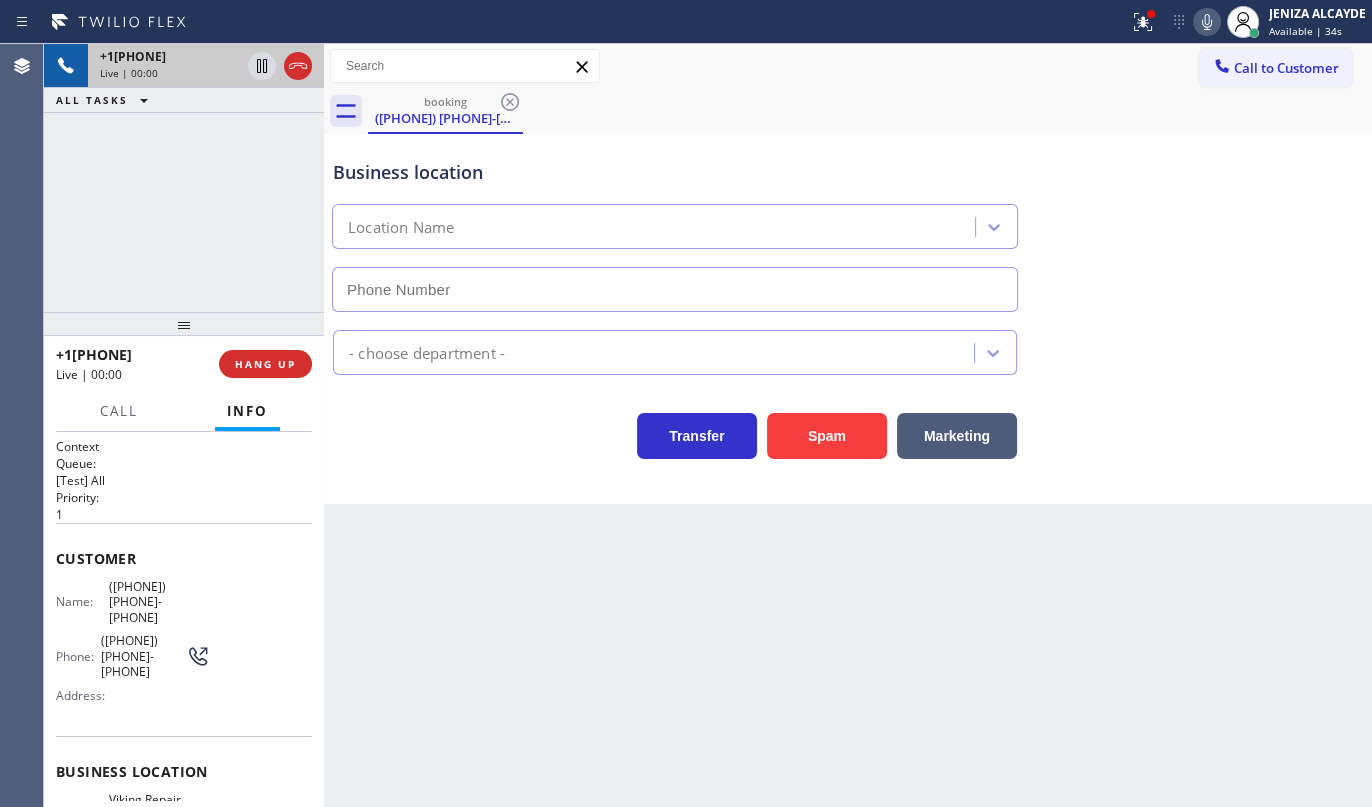 type on "([PHONE]) [PHONE]-[PHONE]" 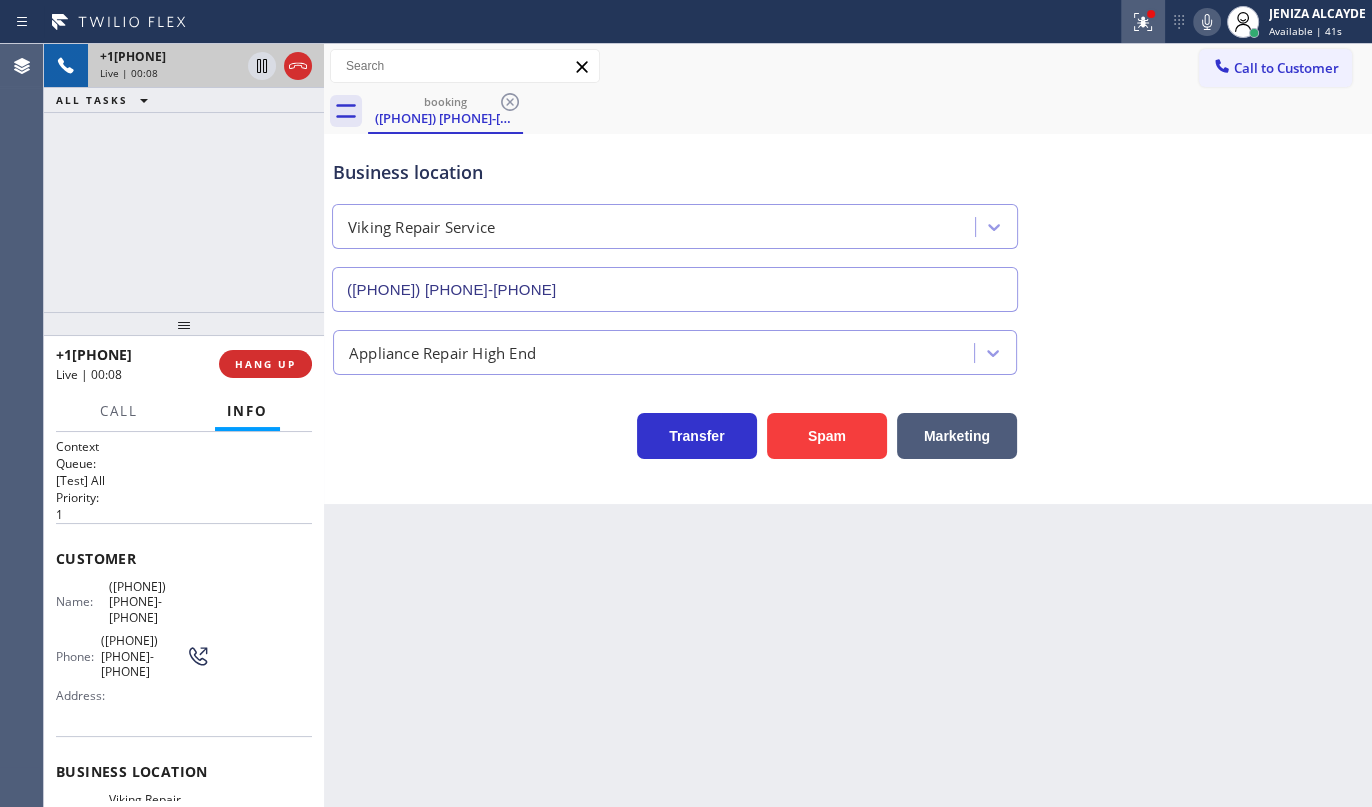 click at bounding box center (1143, 22) 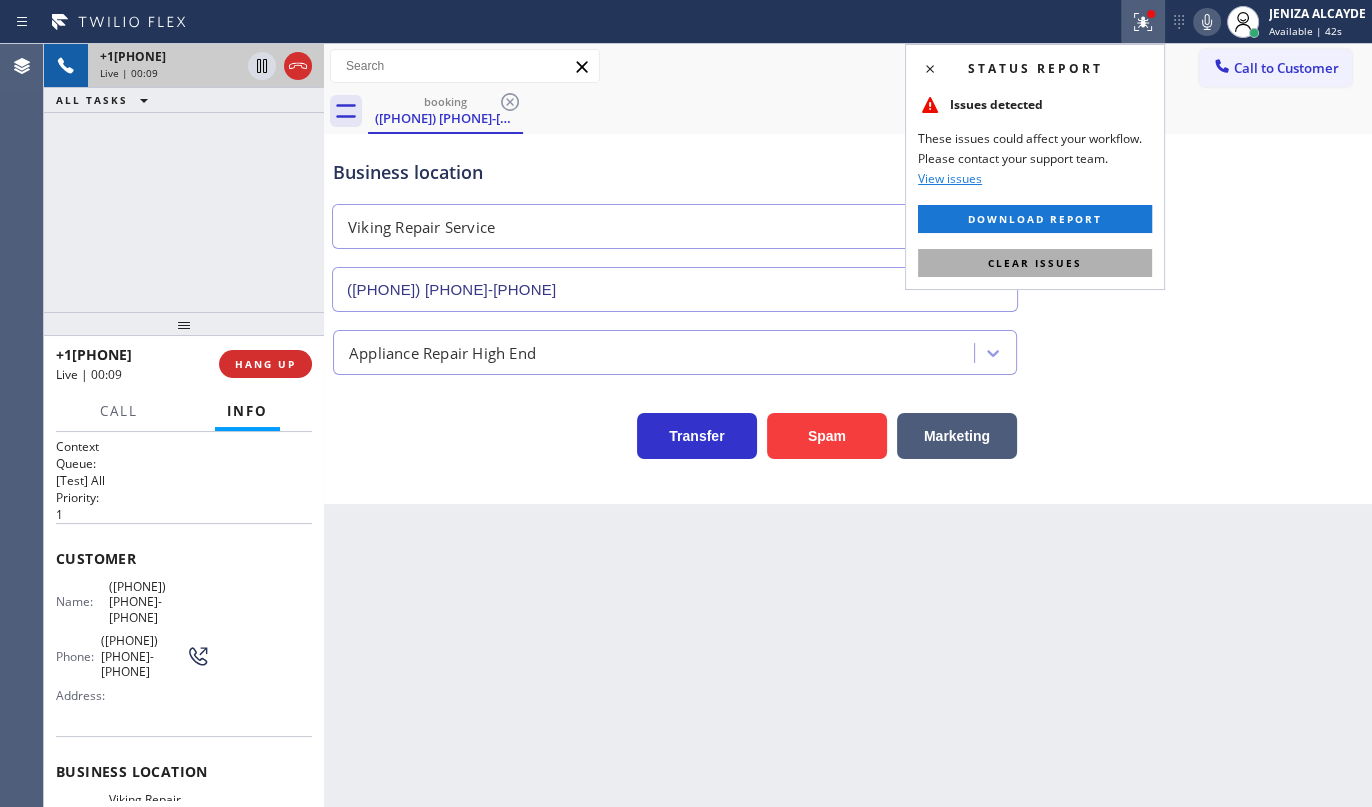 click on "Clear issues" at bounding box center (1035, 263) 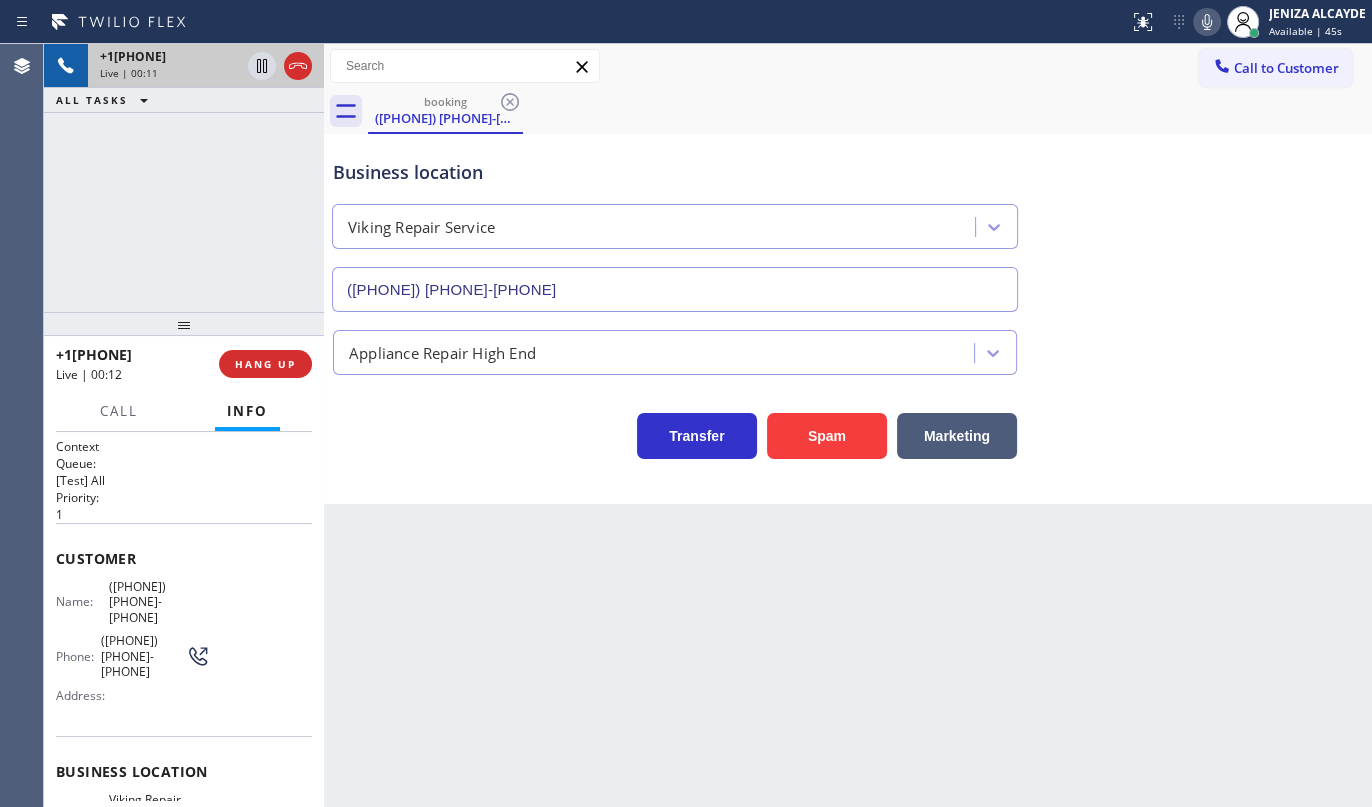 click on "+1[PHONE] Live | 00:11 ALL TASKS ALL TASKS ACTIVE TASKS TASKS IN WRAP UP" at bounding box center (184, 178) 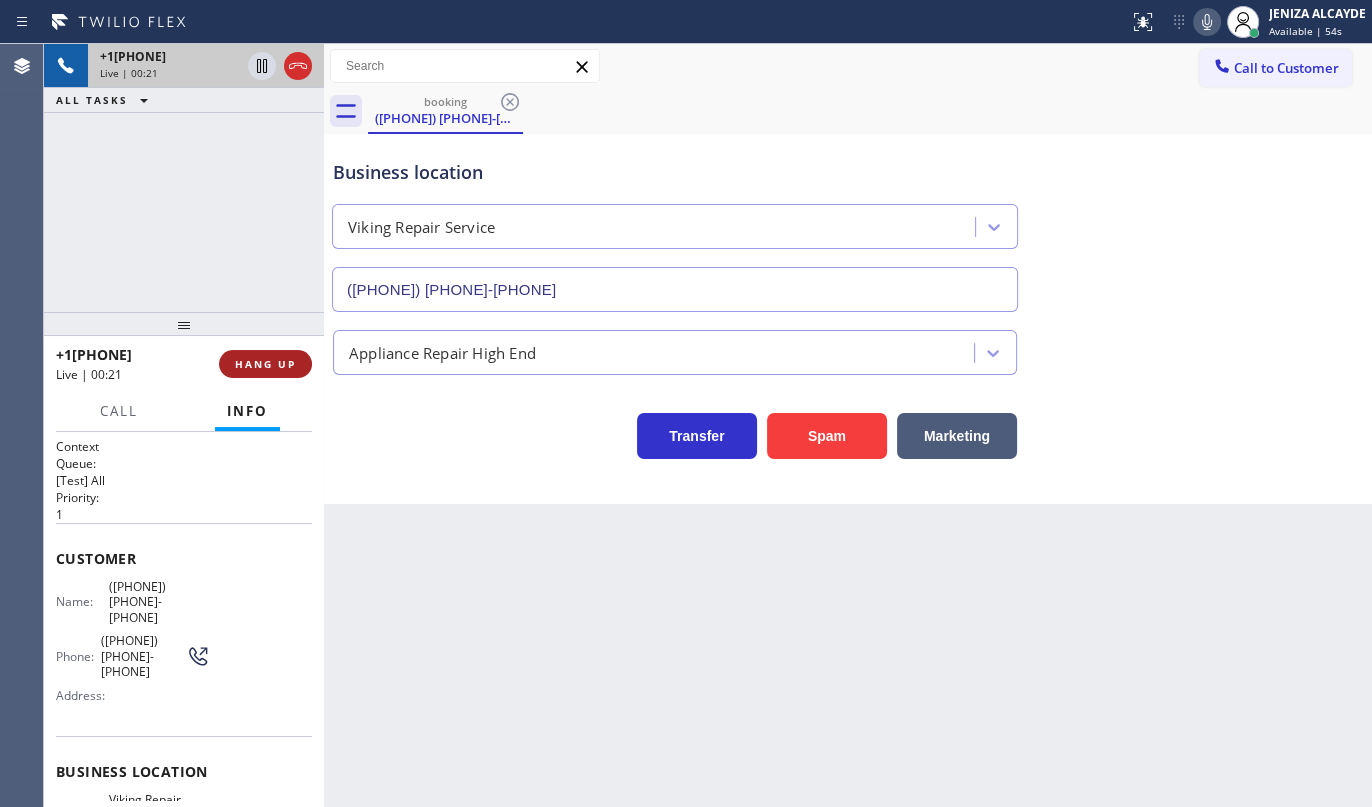click on "HANG UP" at bounding box center (265, 364) 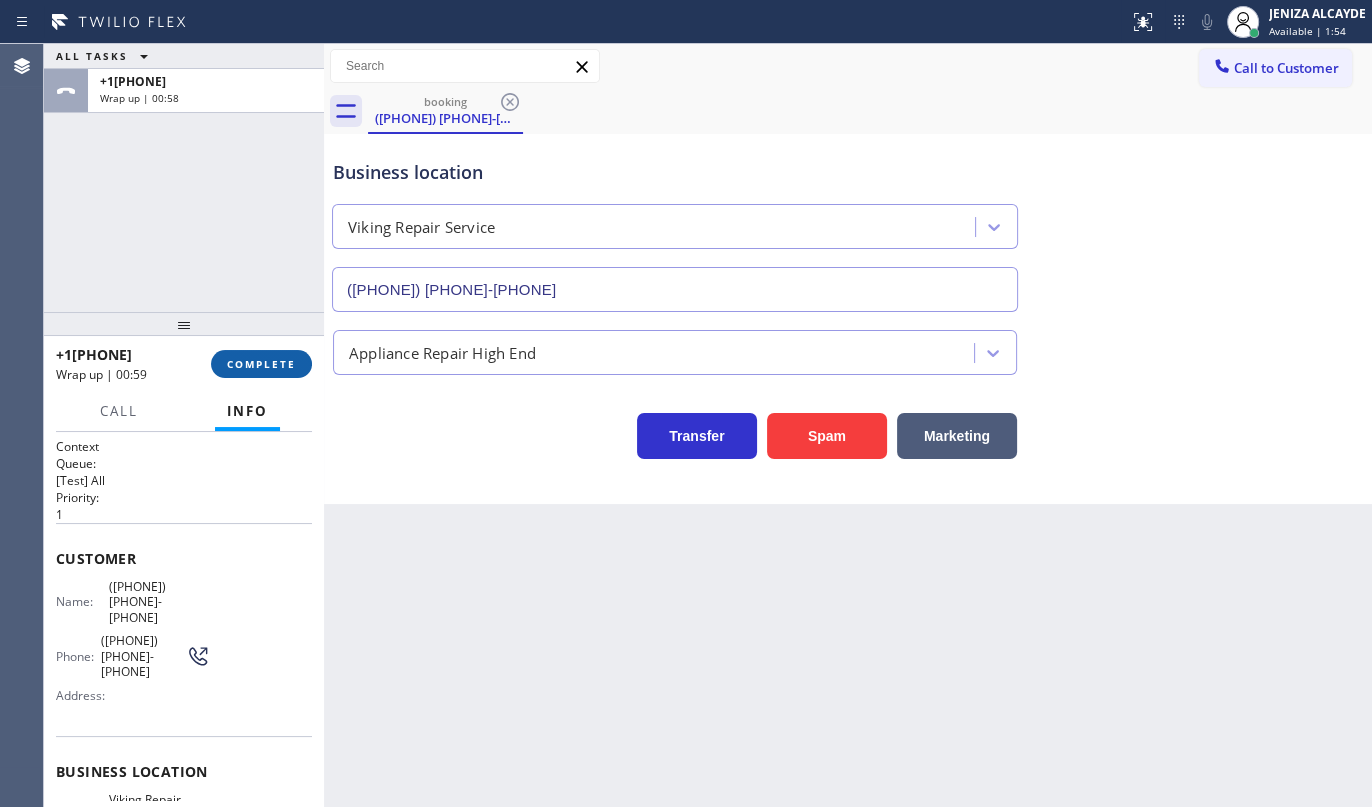 click on "COMPLETE" at bounding box center [261, 364] 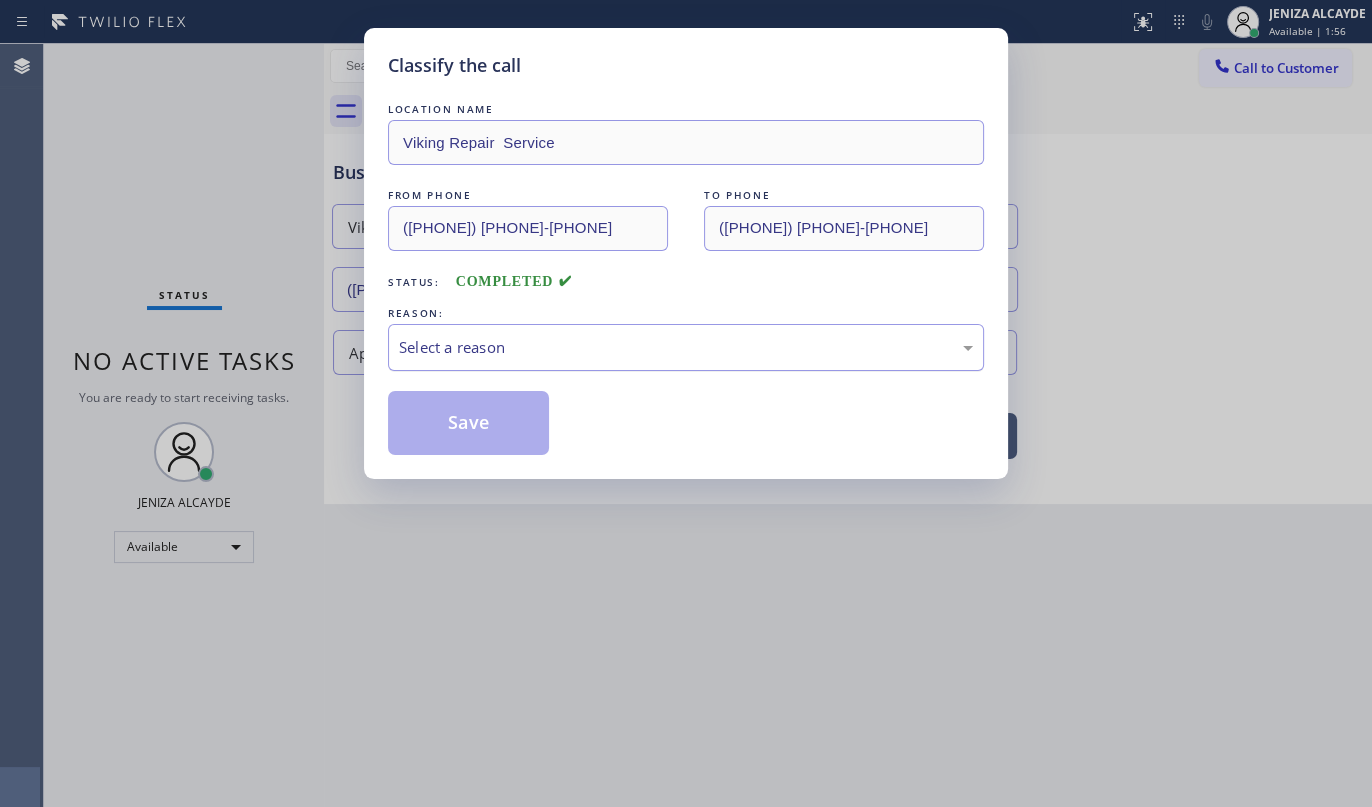 click on "Select a reason" at bounding box center (686, 347) 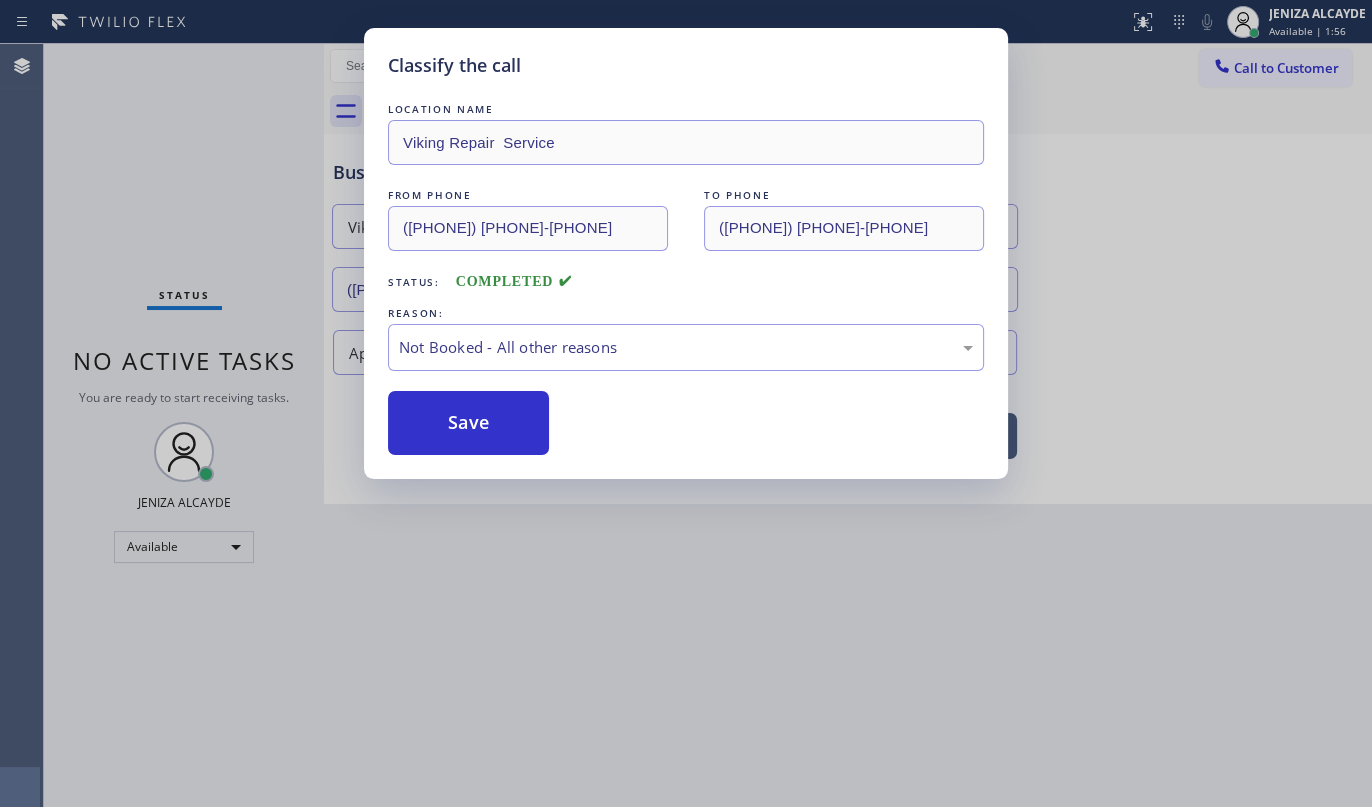 click on "Save" at bounding box center (468, 423) 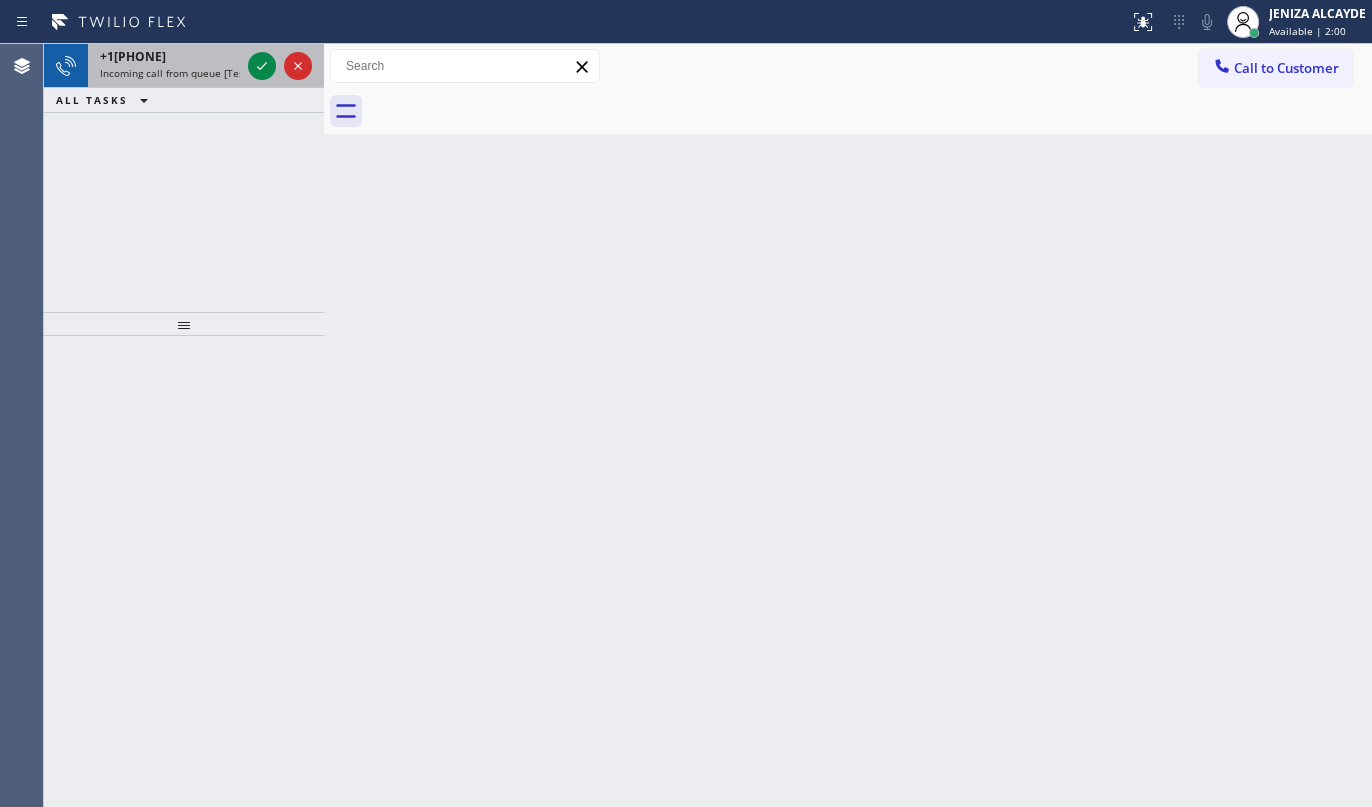 click at bounding box center (280, 66) 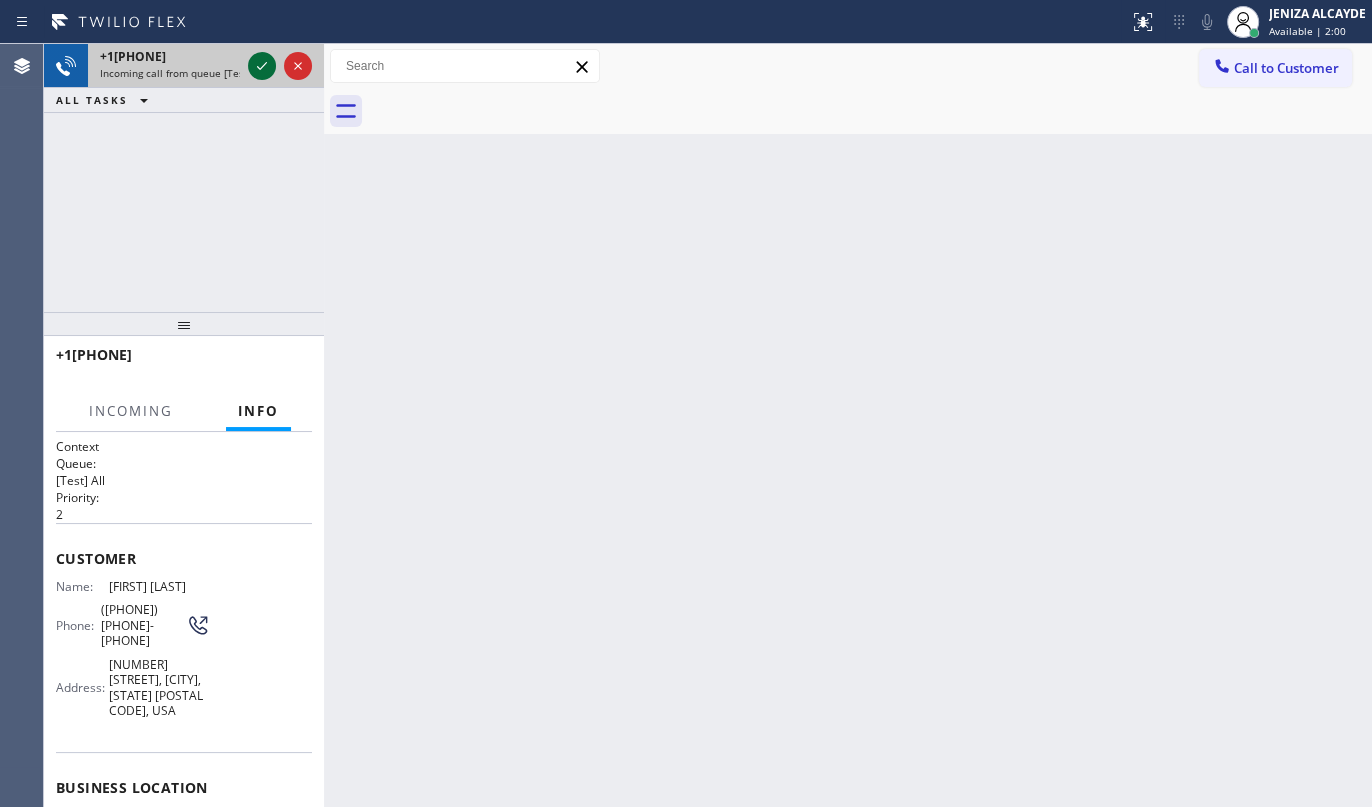 click 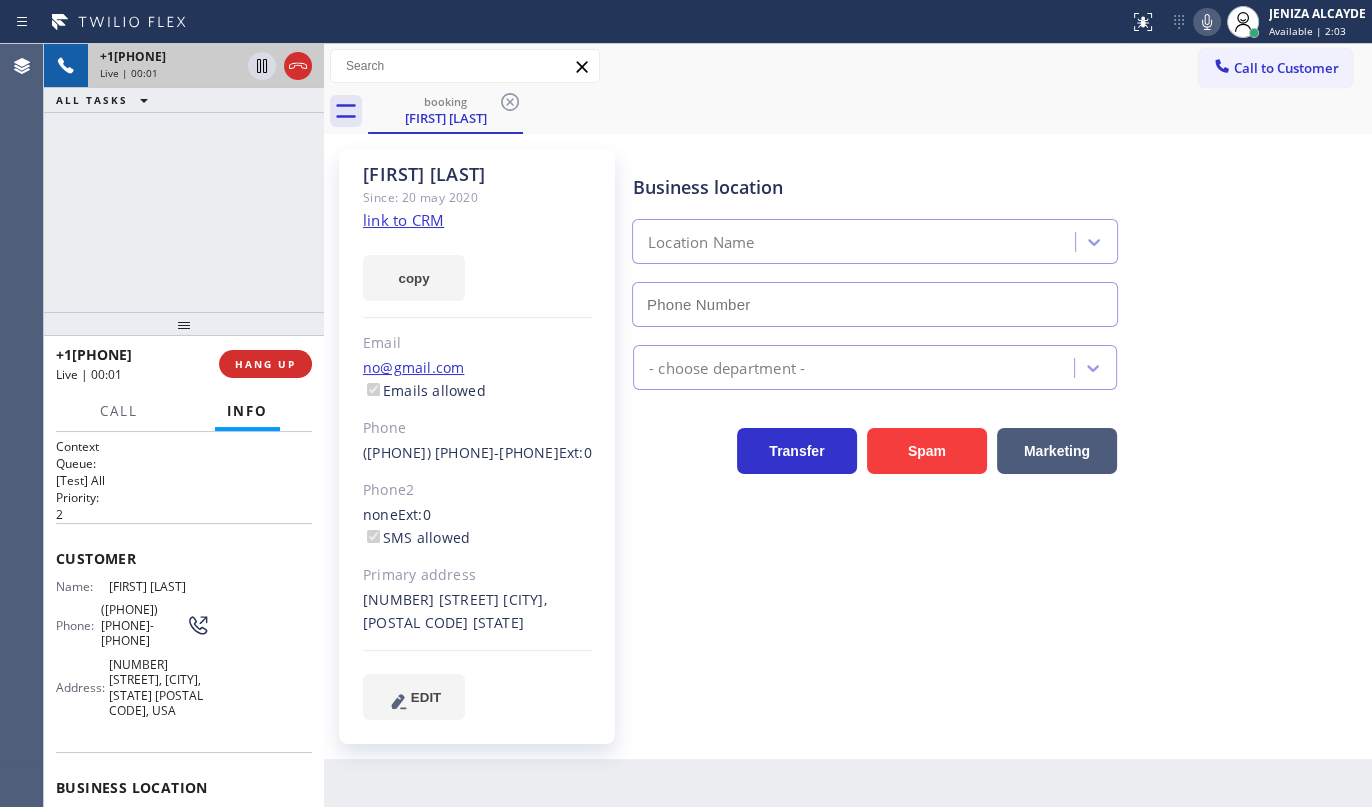 type on "([PHONE]) [PHONE]-[PHONE]" 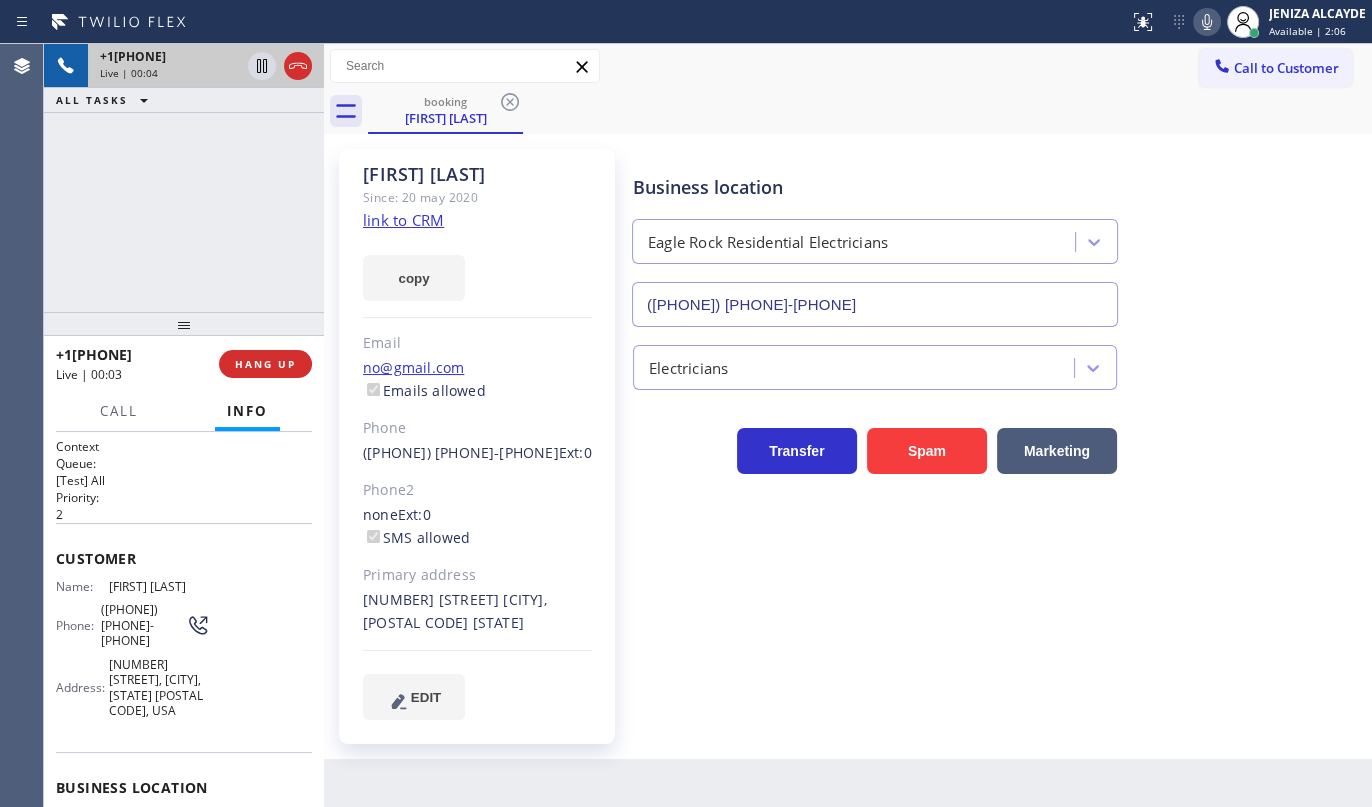 click on "link to CRM" 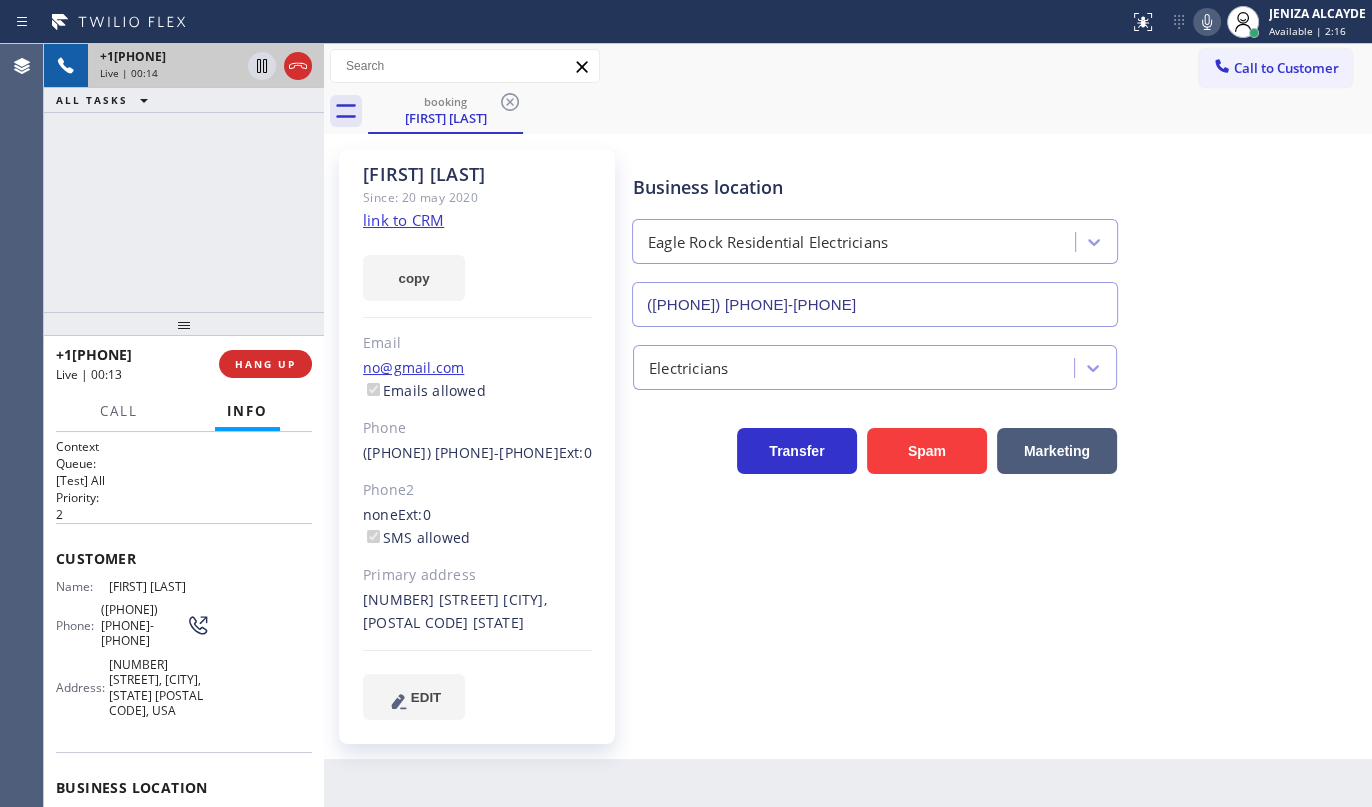 click 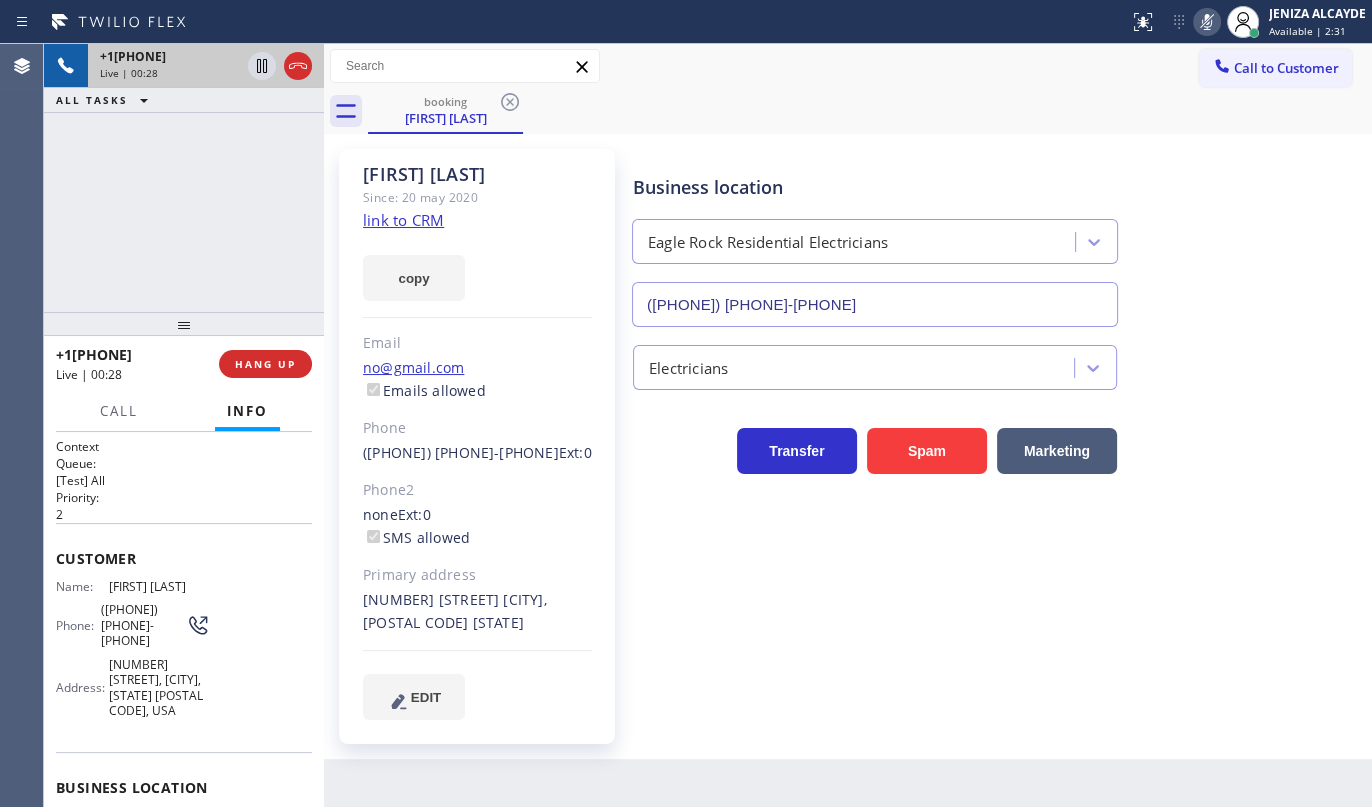 click 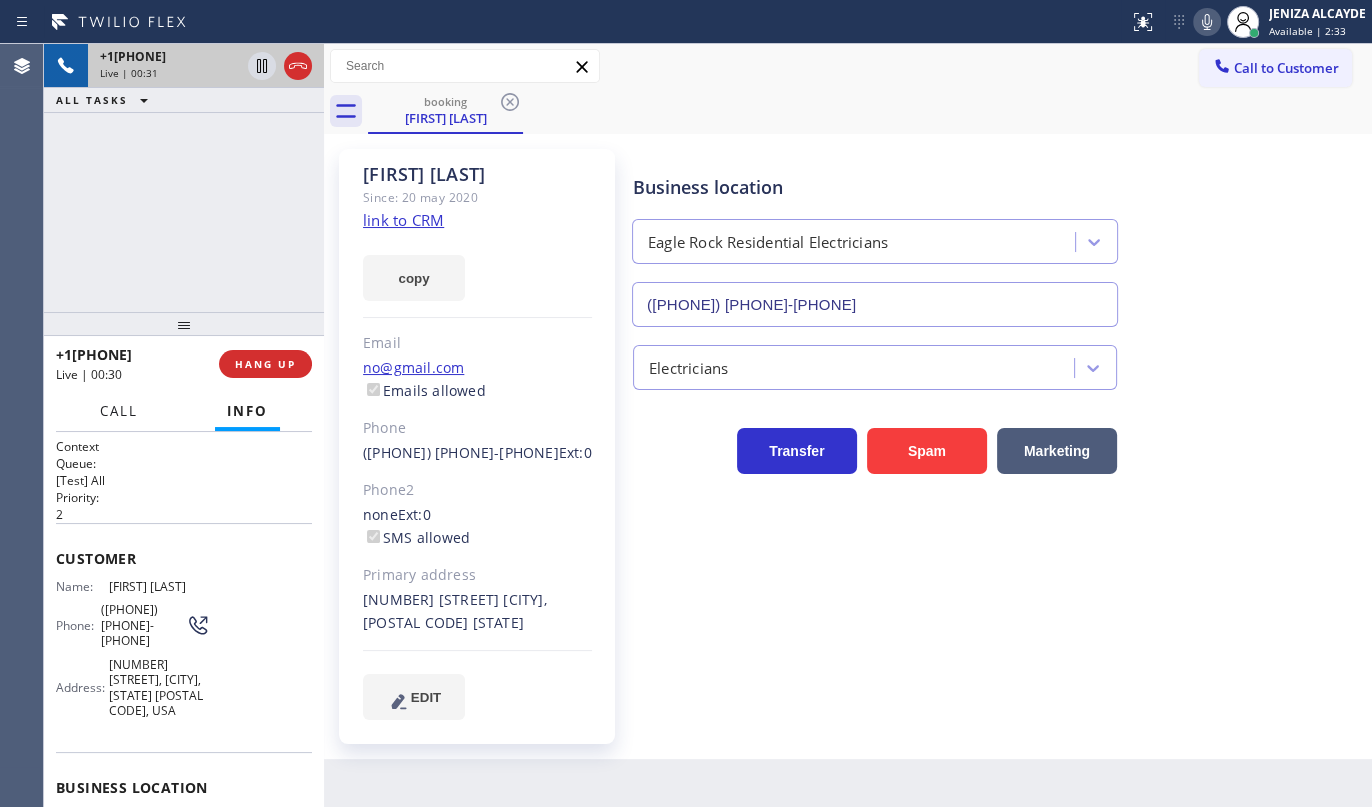 click on "Call" at bounding box center (119, 411) 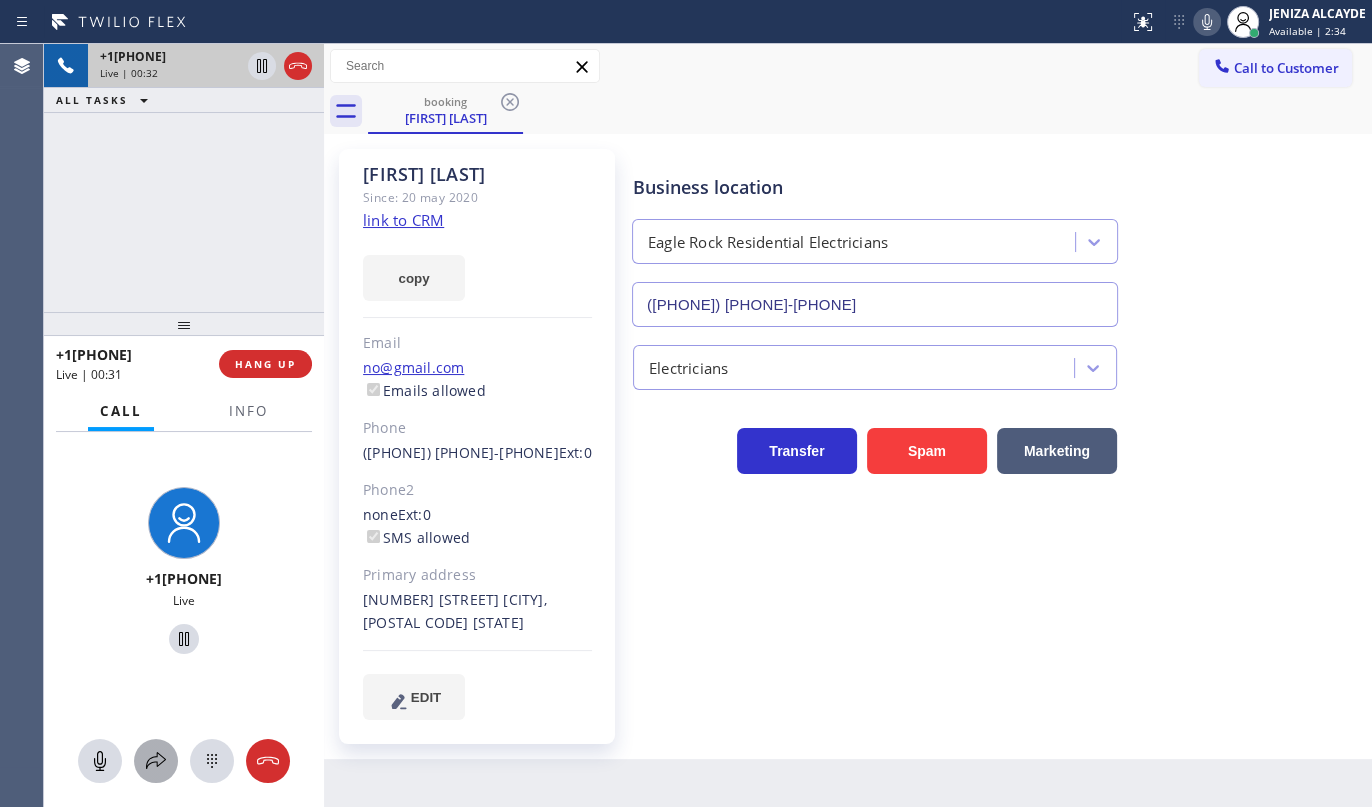 drag, startPoint x: 145, startPoint y: 760, endPoint x: 148, endPoint y: 747, distance: 13.341664 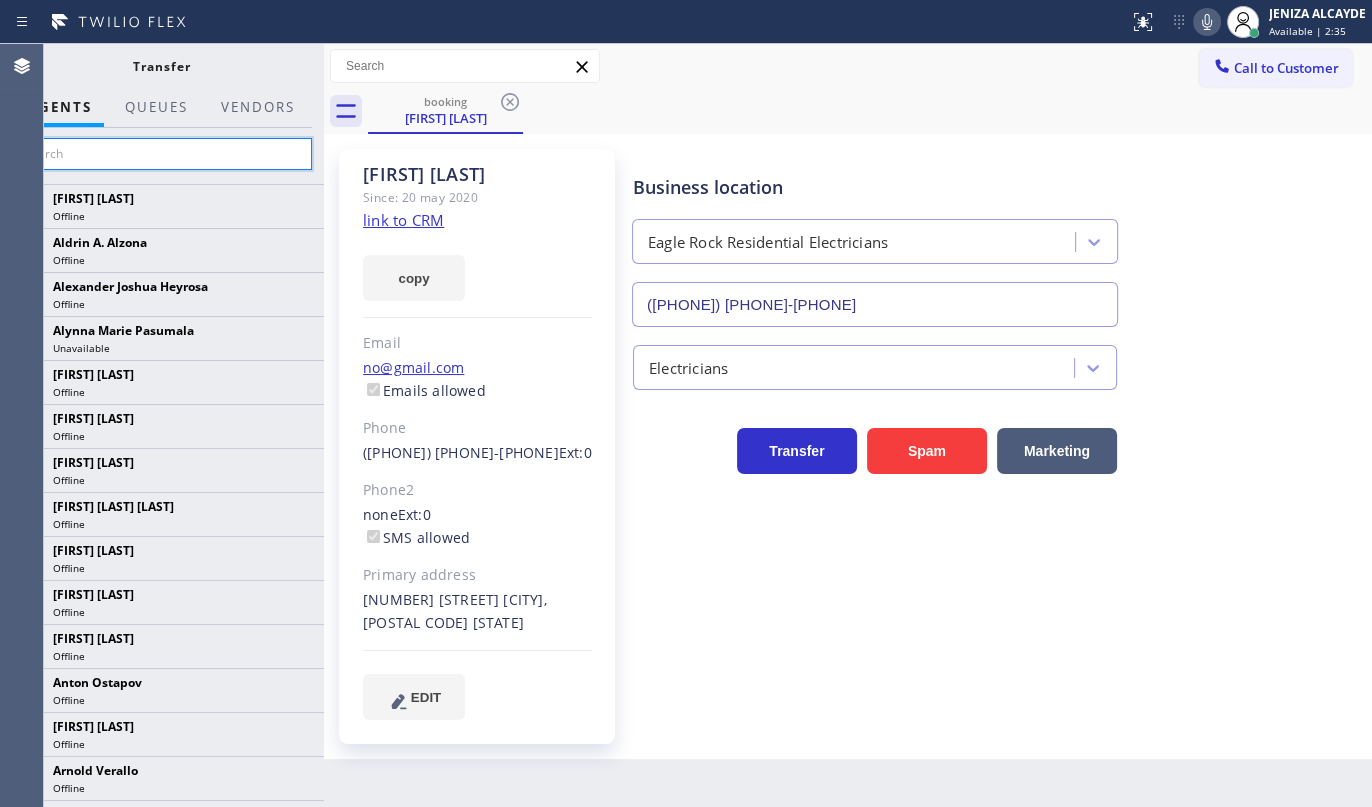 drag, startPoint x: 138, startPoint y: 140, endPoint x: 129, endPoint y: 163, distance: 24.698177 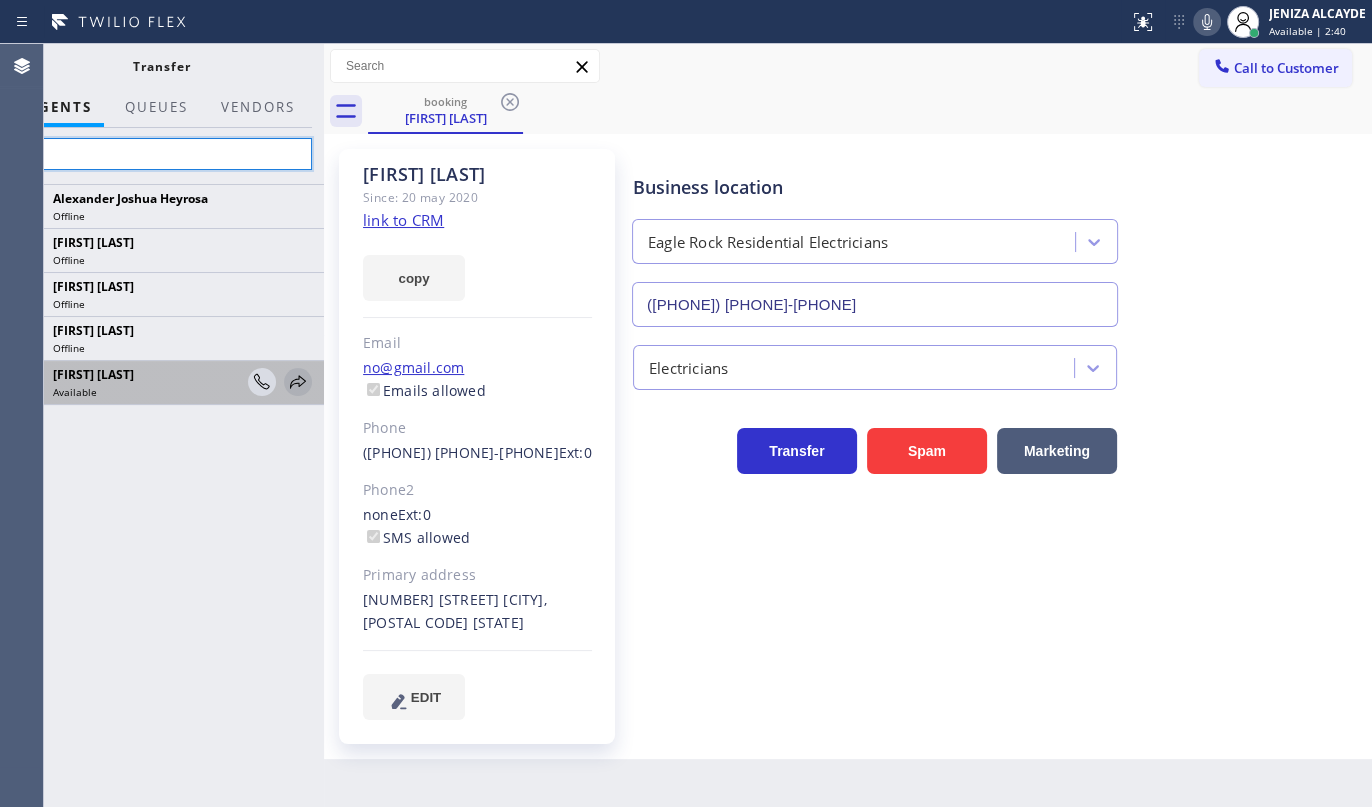 type on "ros" 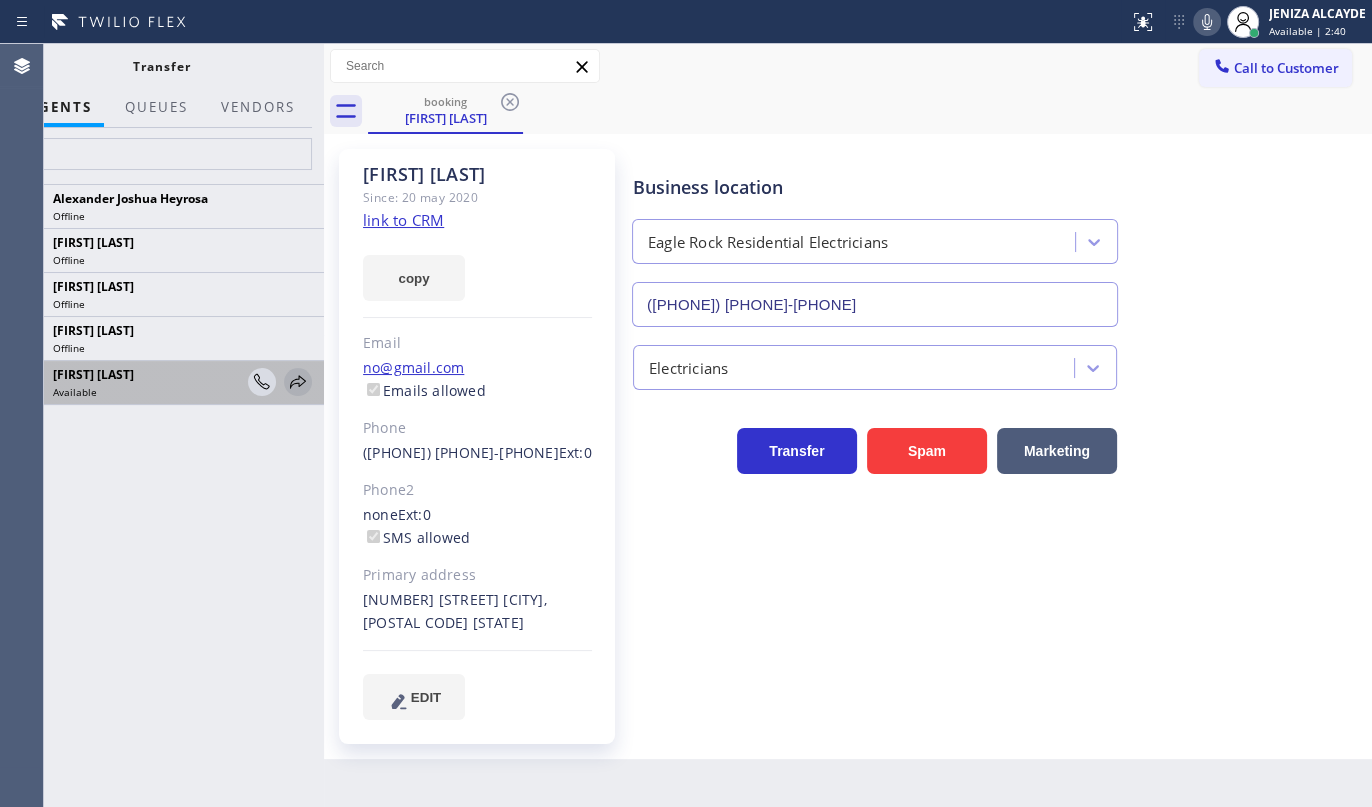 click 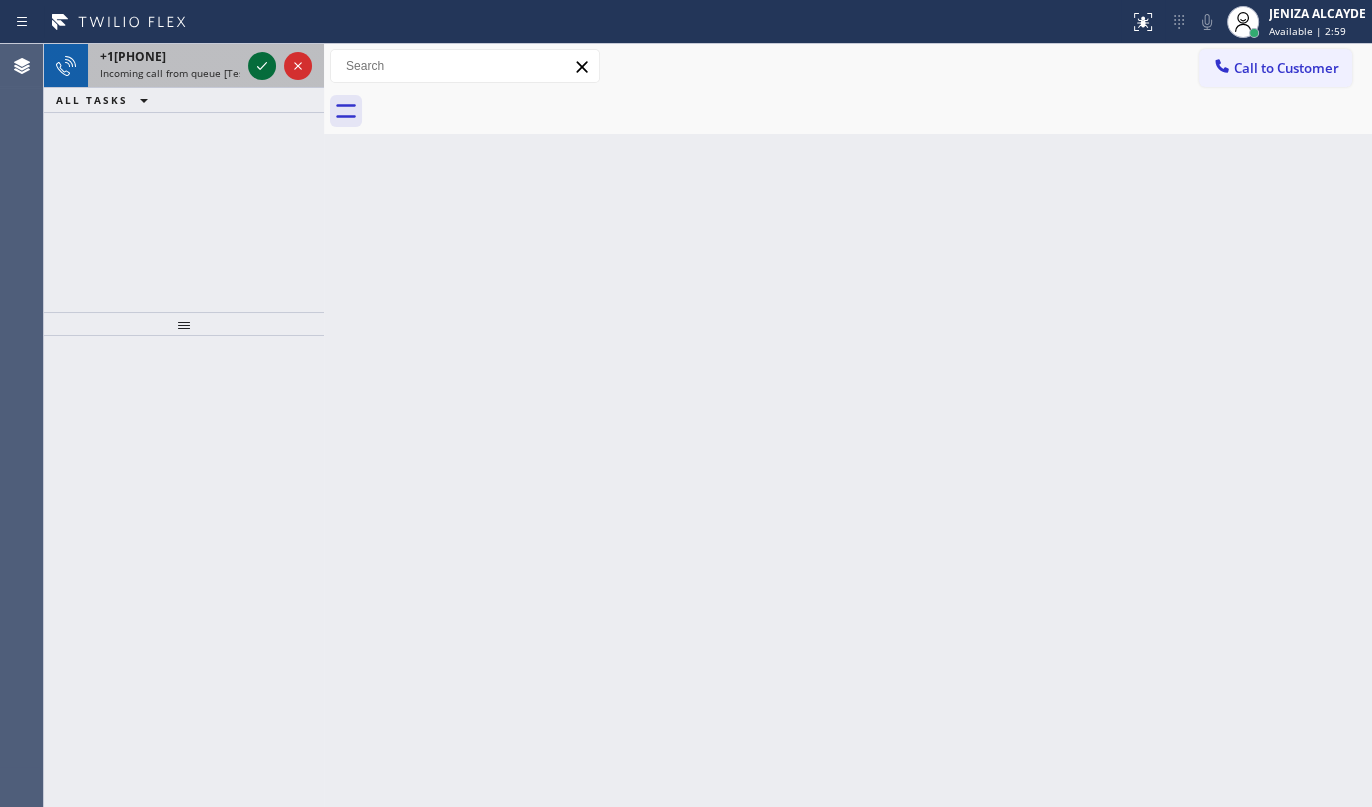 click 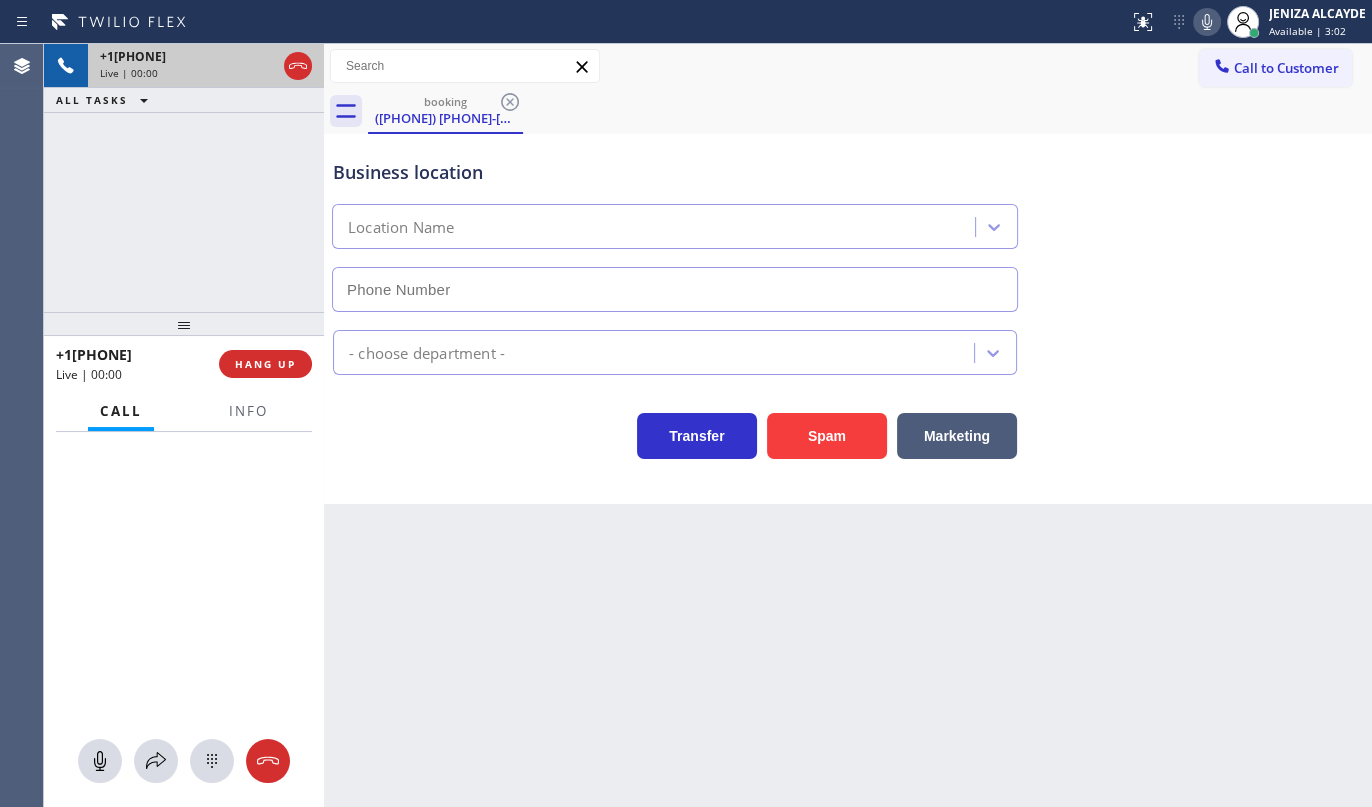 type on "([PHONE]) [PHONE]-[PHONE]" 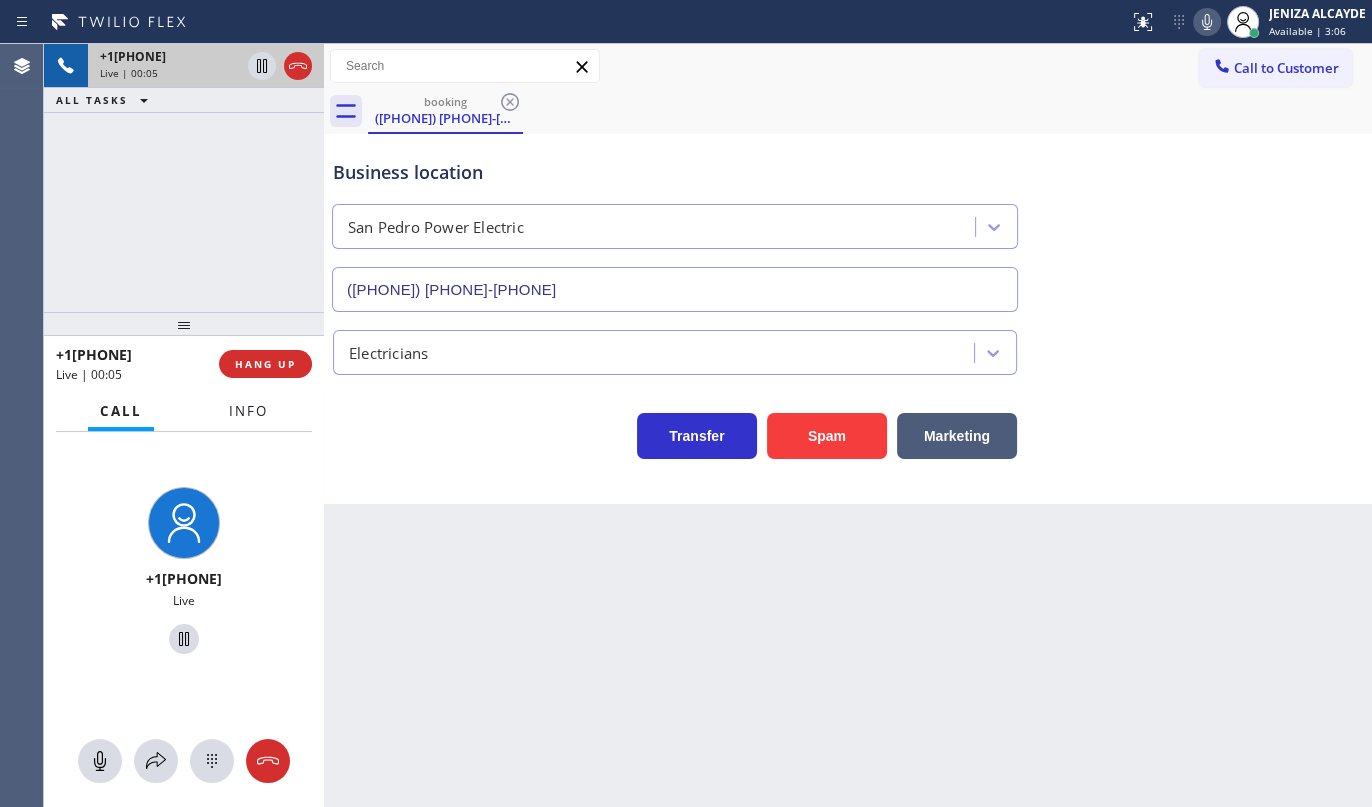 click on "Info" at bounding box center (248, 411) 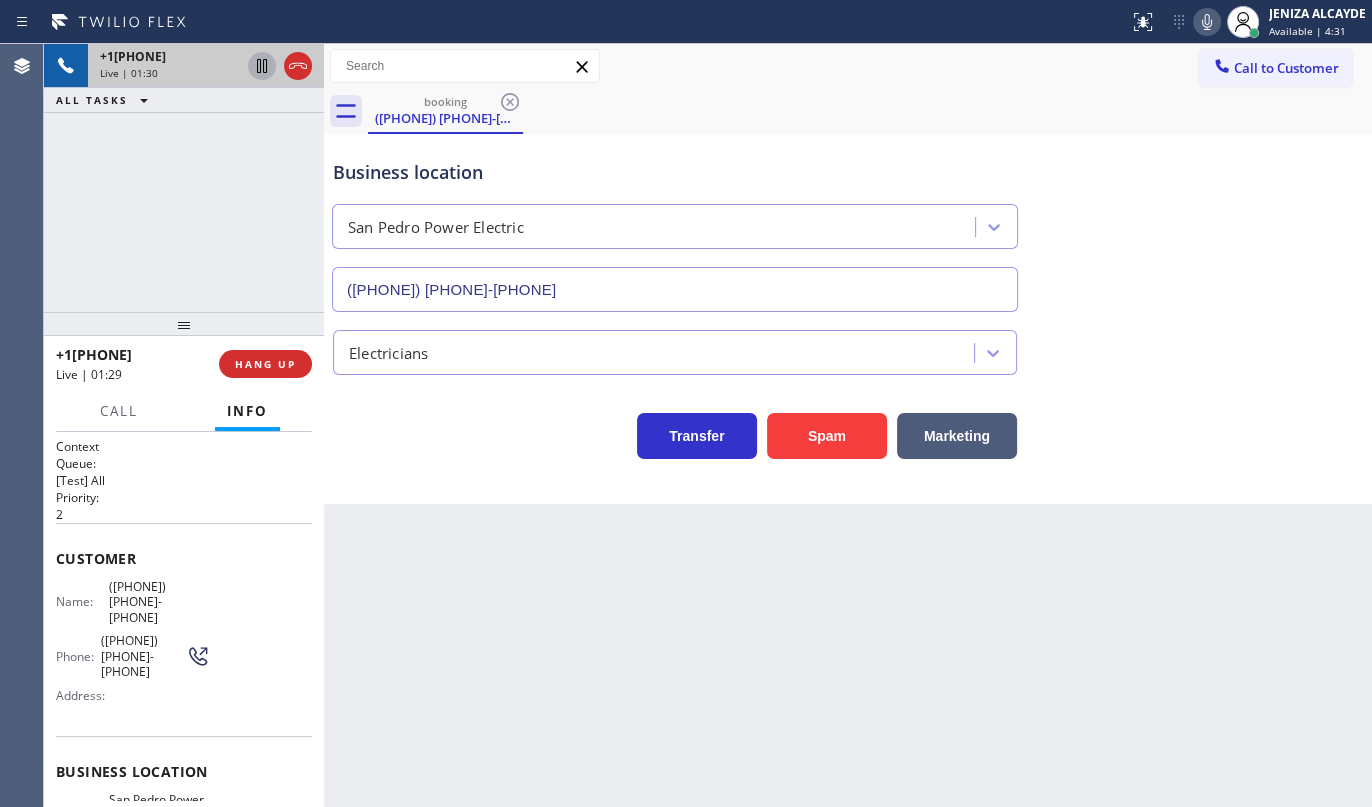 click 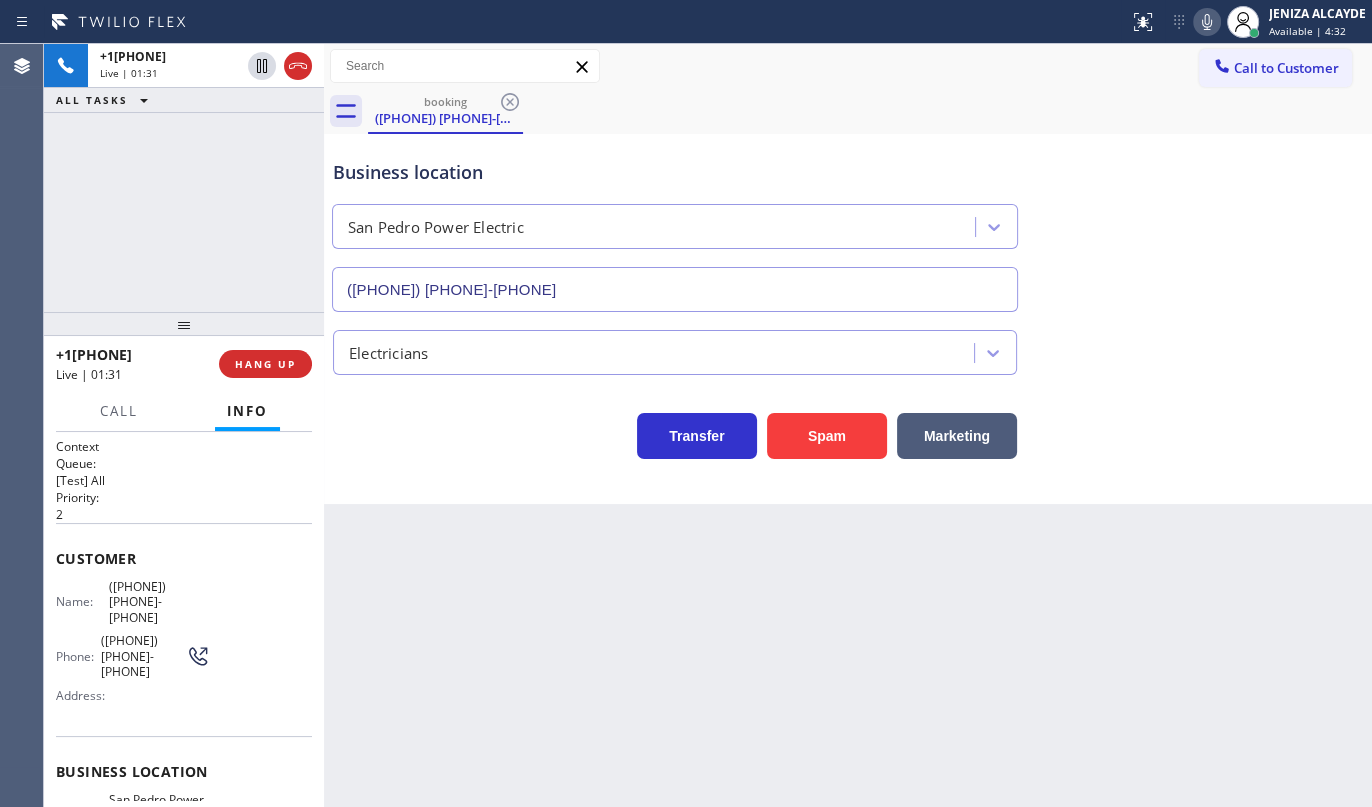 click 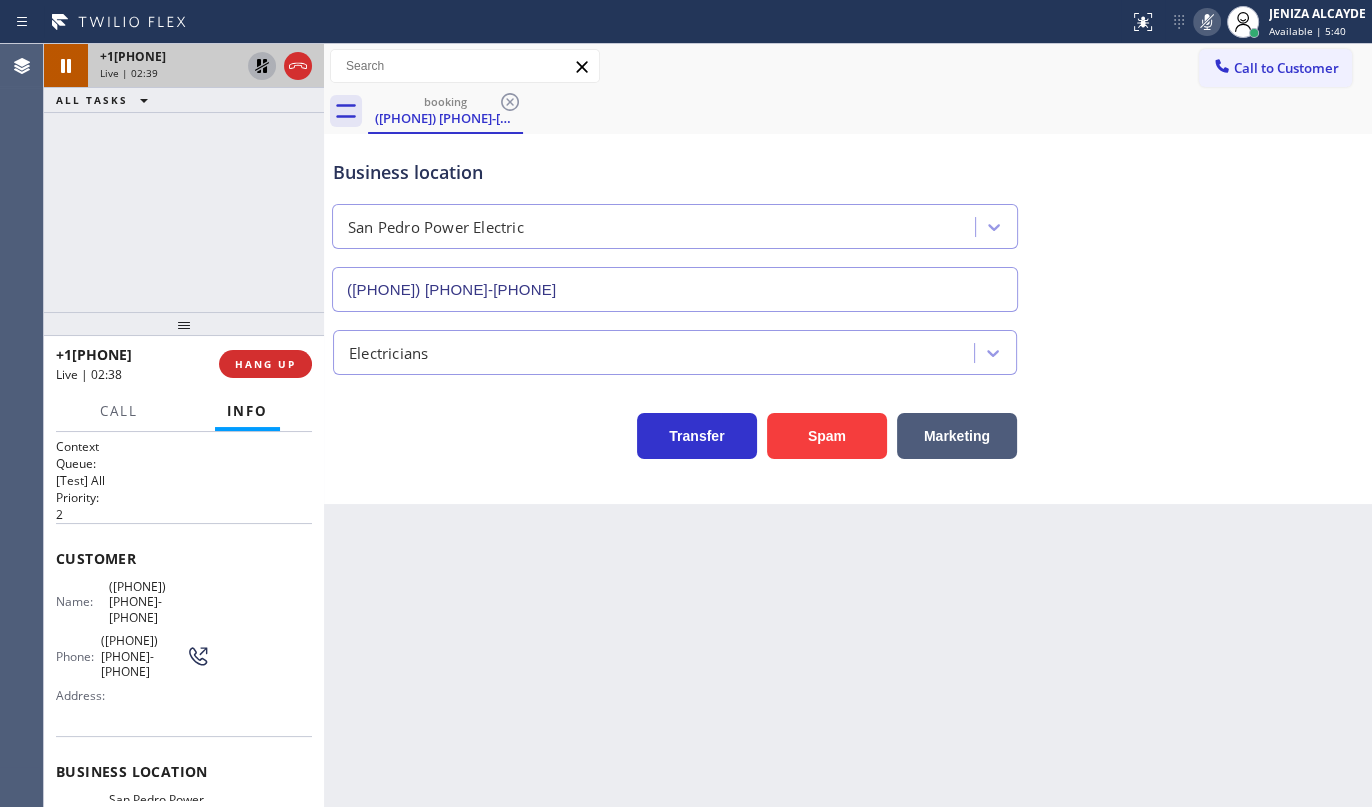 click 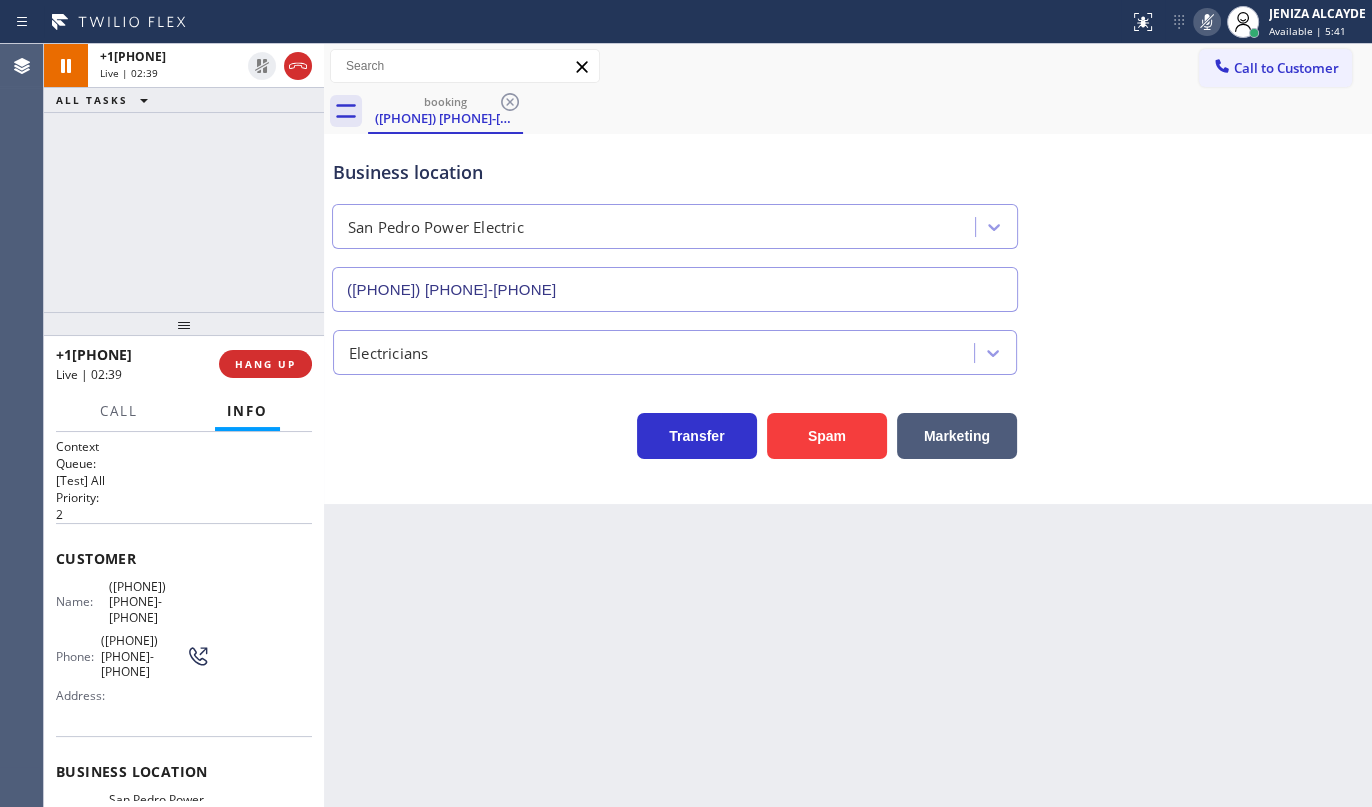 click 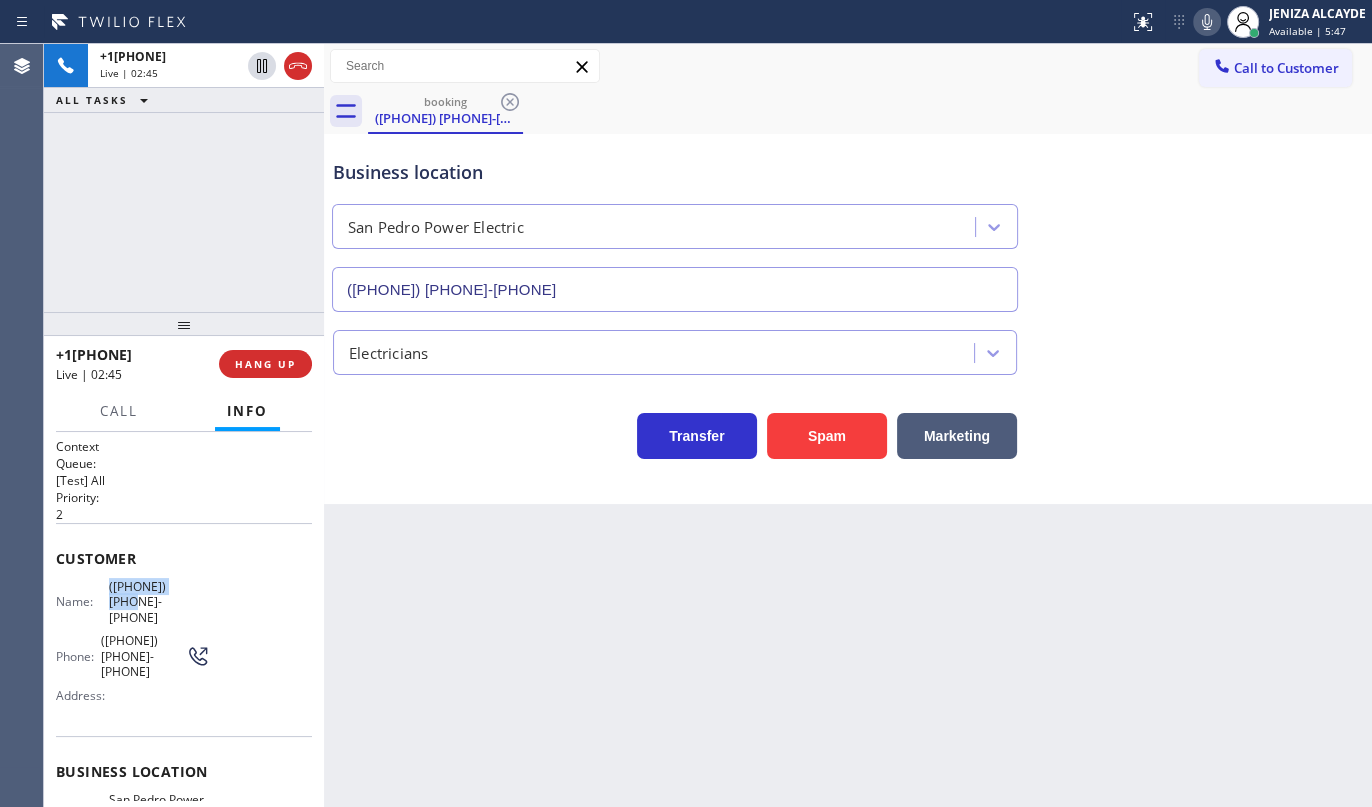 drag, startPoint x: 100, startPoint y: 576, endPoint x: 231, endPoint y: 580, distance: 131.06105 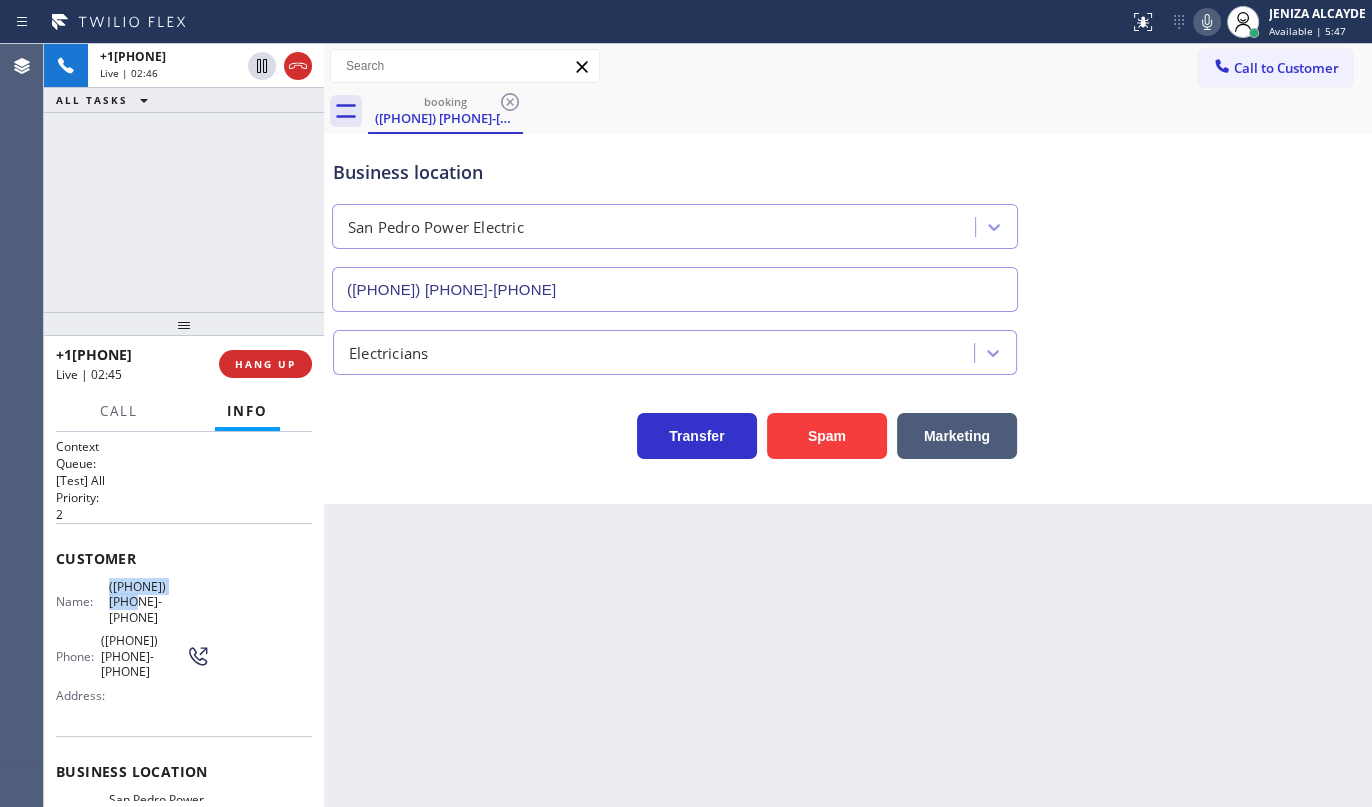 copy on "(559) 854-0605" 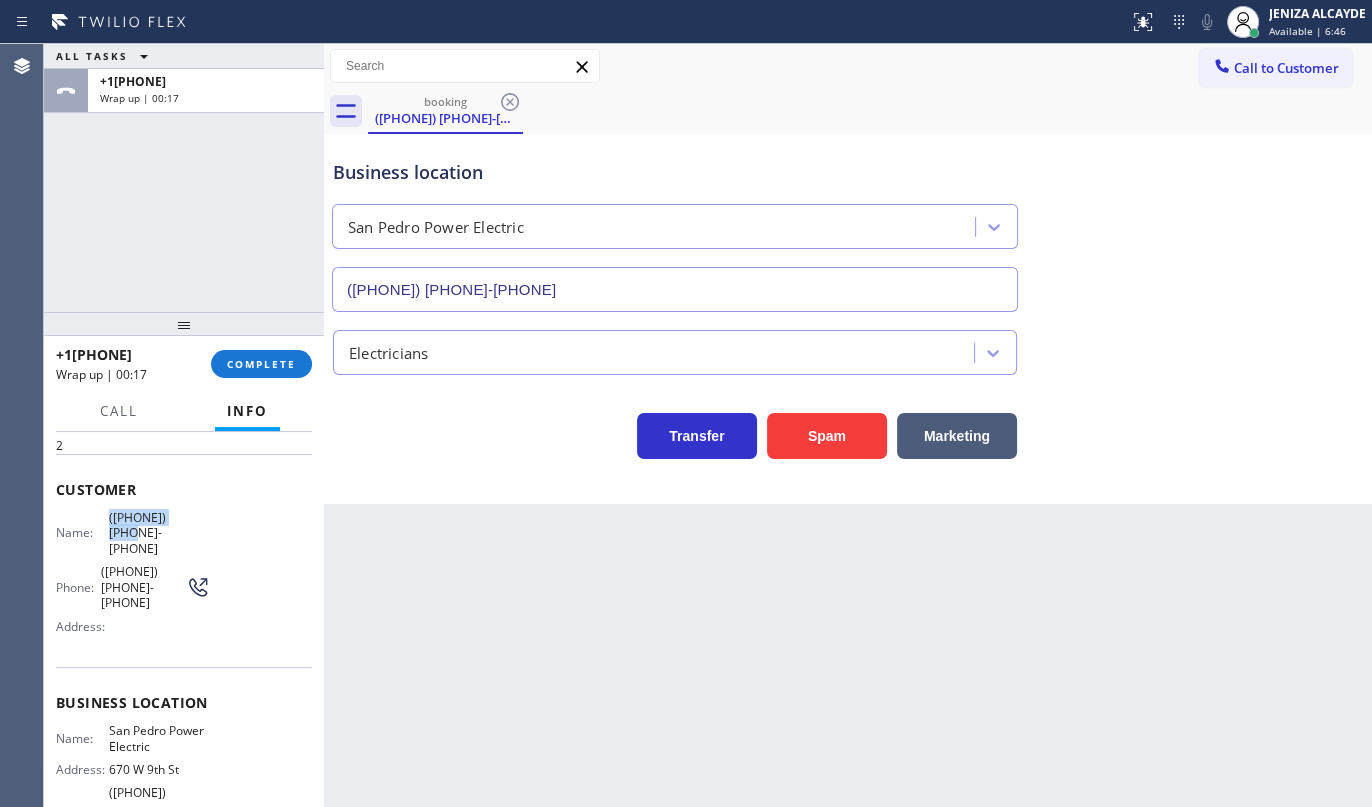 scroll, scrollTop: 203, scrollLeft: 0, axis: vertical 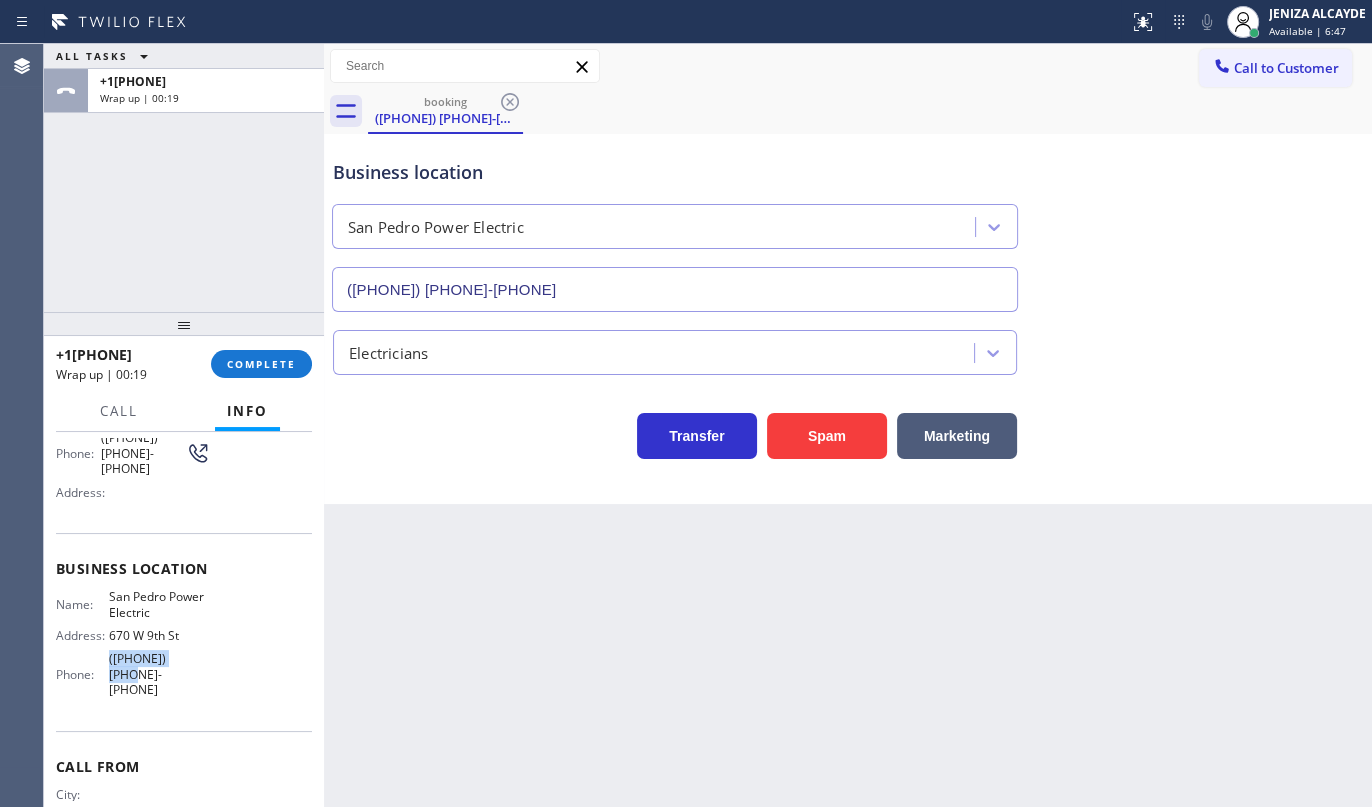 drag, startPoint x: 105, startPoint y: 613, endPoint x: 221, endPoint y: 614, distance: 116.00431 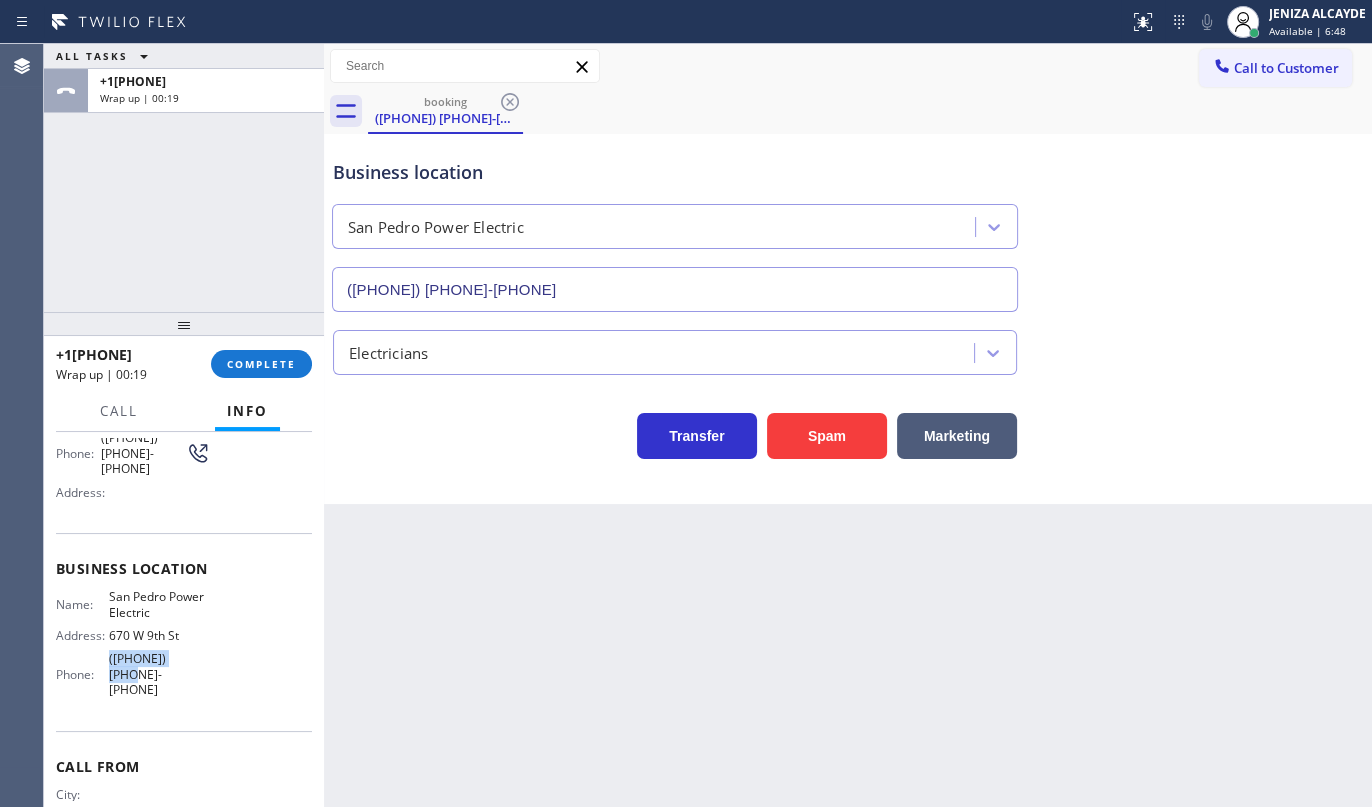 copy on "(424) 533-5426" 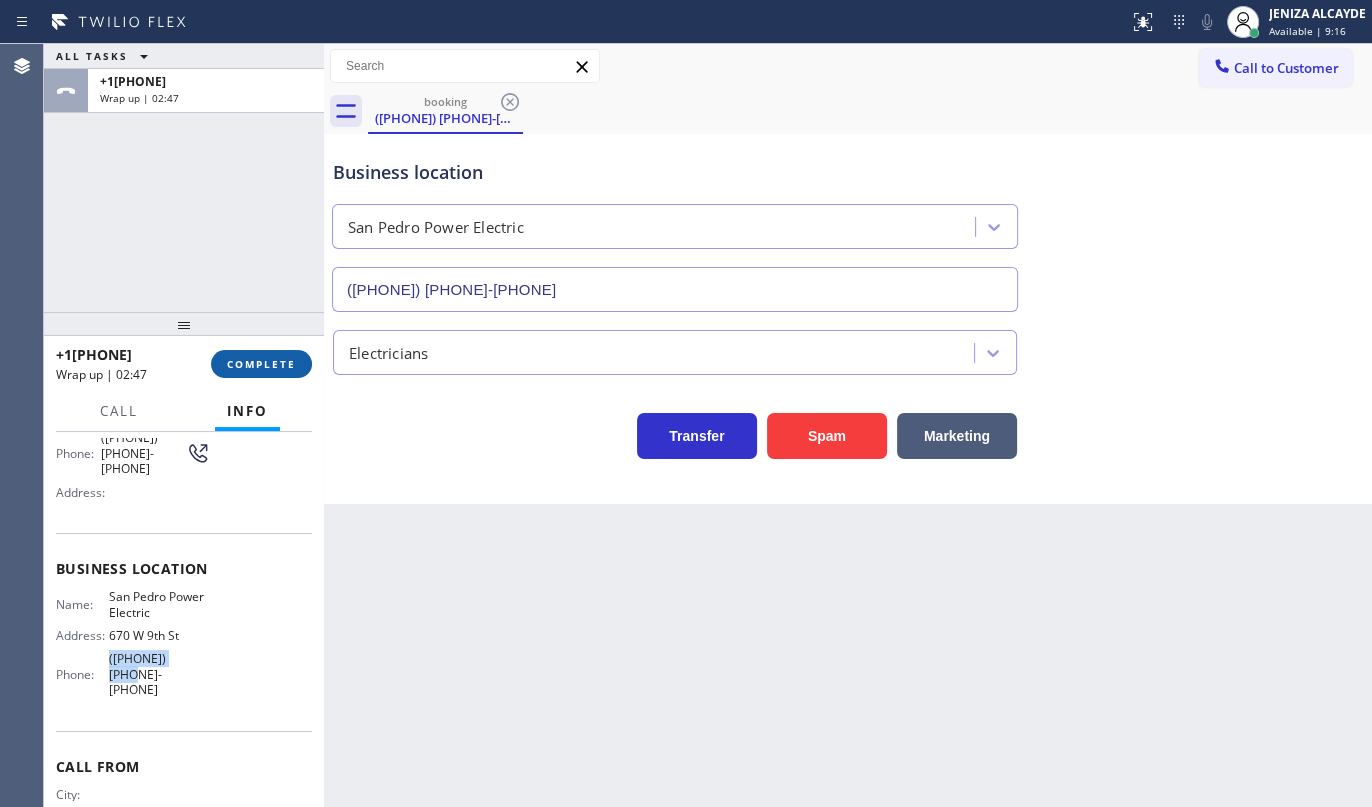 click on "COMPLETE" at bounding box center (261, 364) 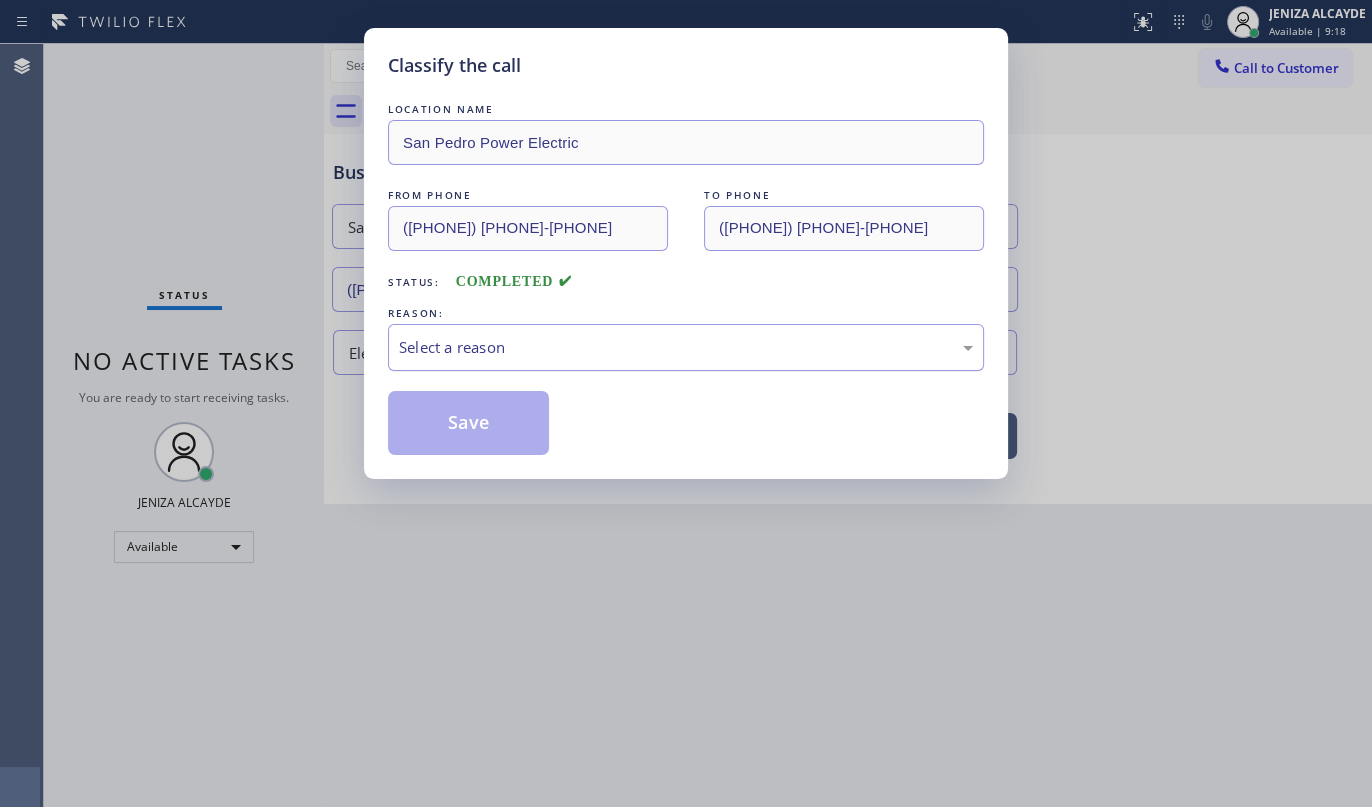 click on "Select a reason" at bounding box center [686, 347] 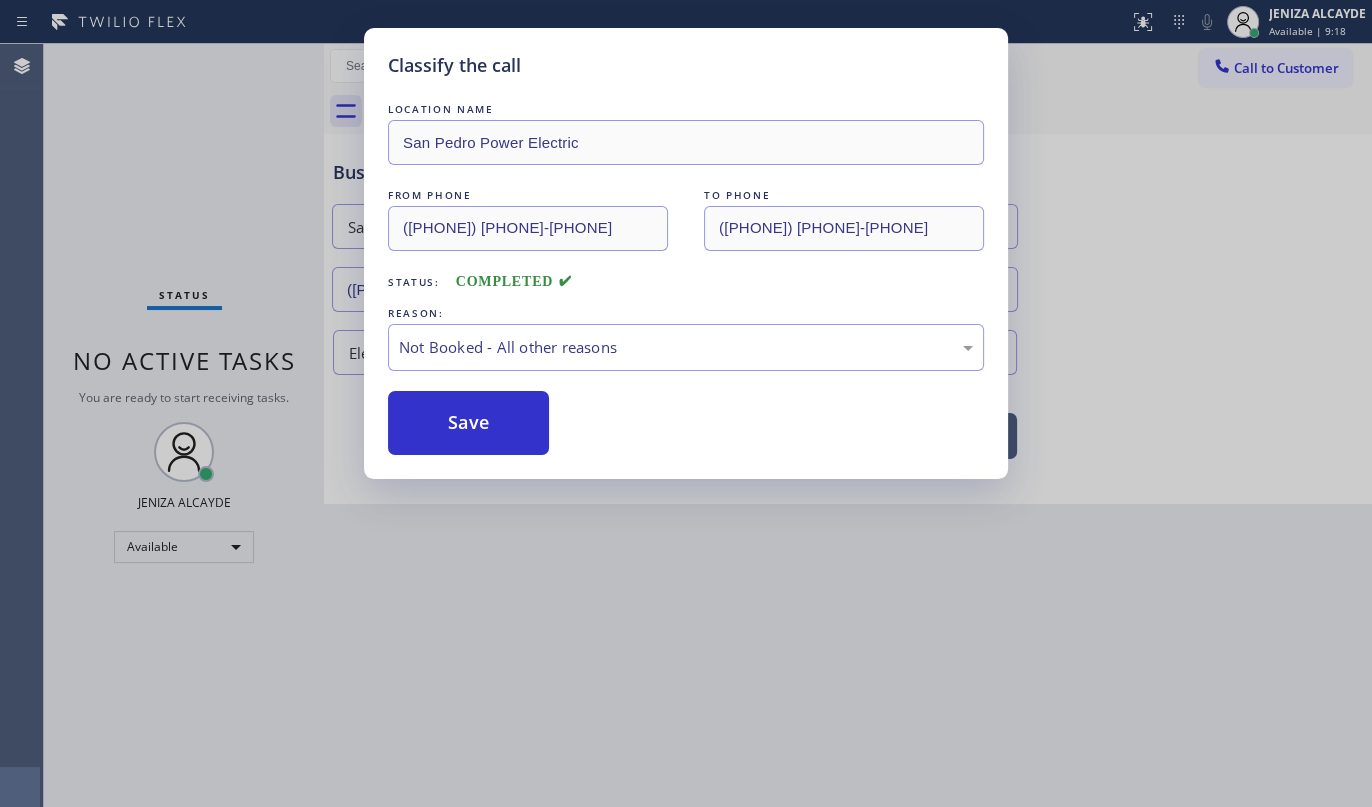 click on "Save" at bounding box center [468, 423] 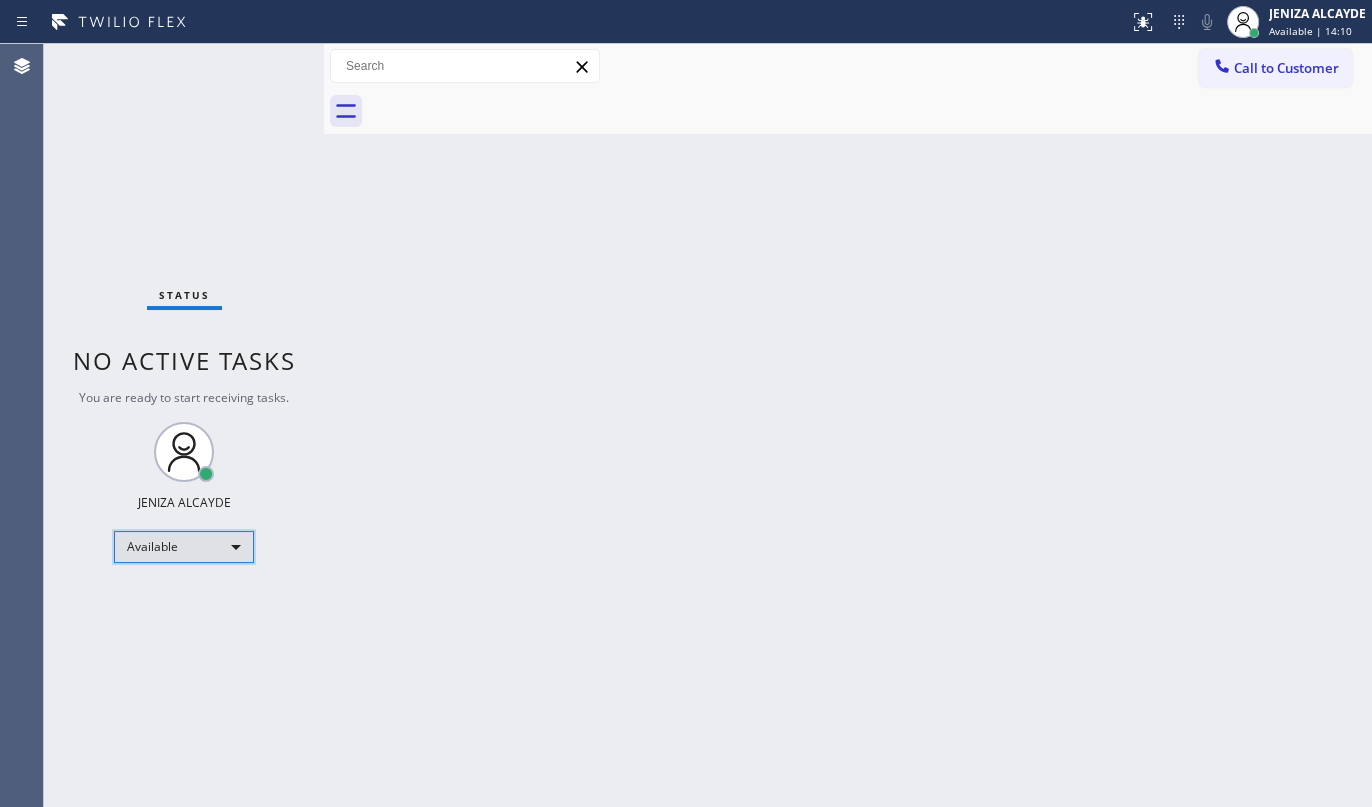 click on "Available" at bounding box center (184, 547) 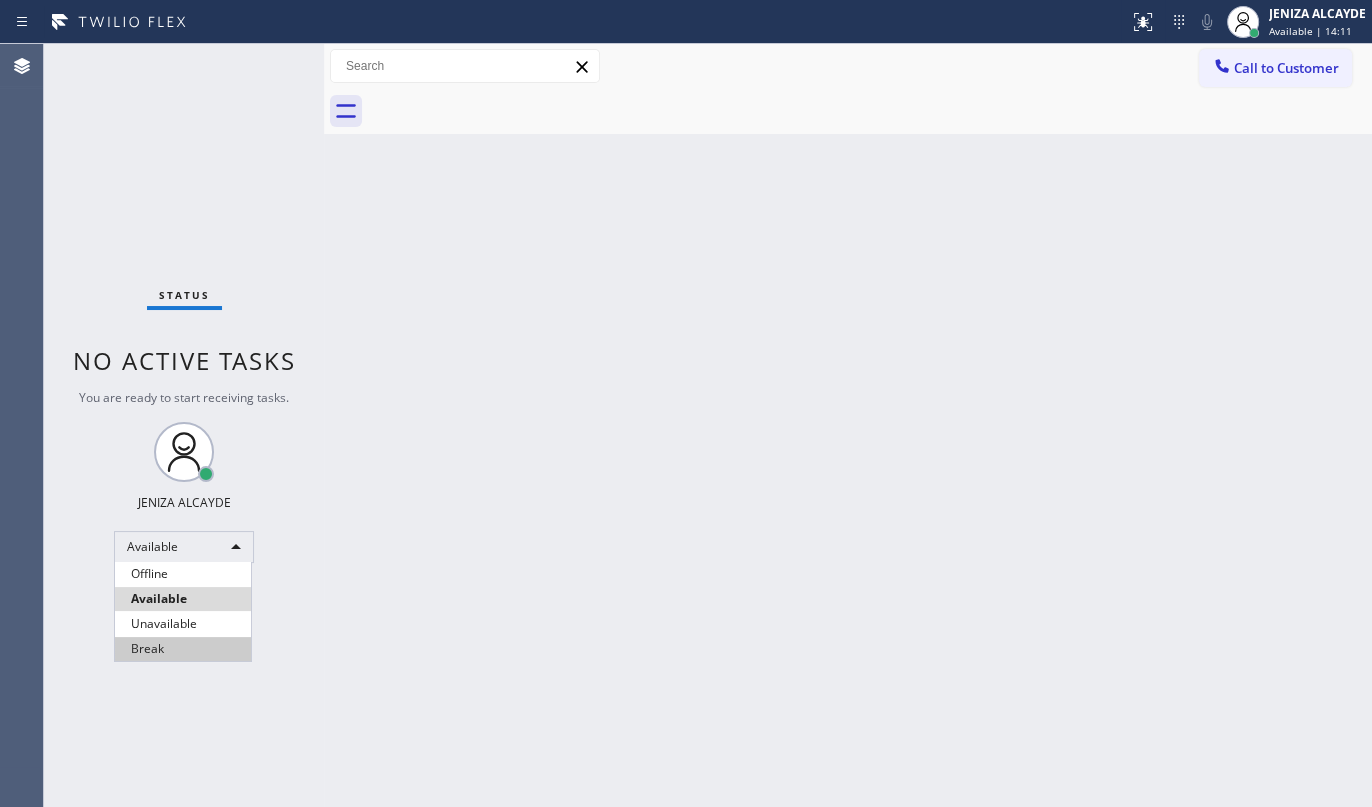 click on "Break" at bounding box center (183, 649) 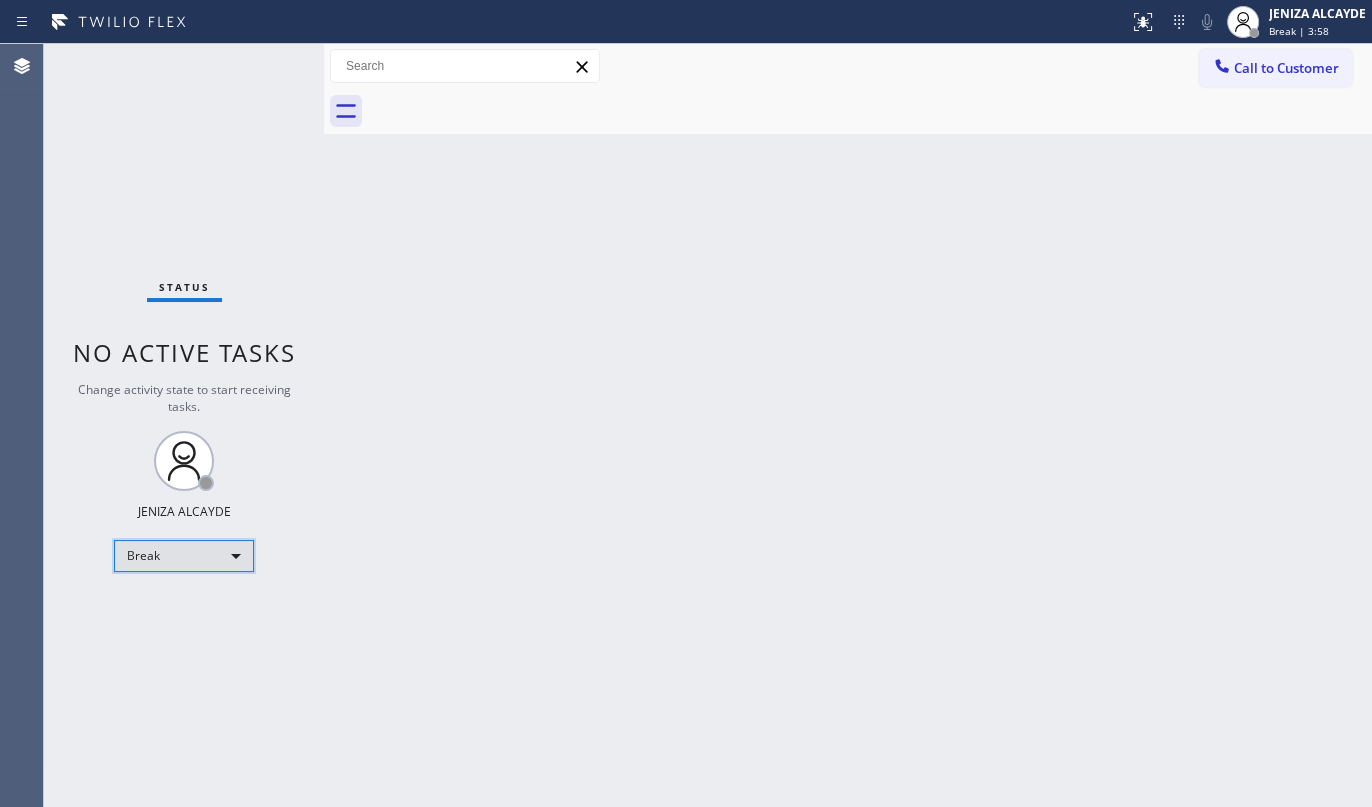 click on "Break" at bounding box center [184, 556] 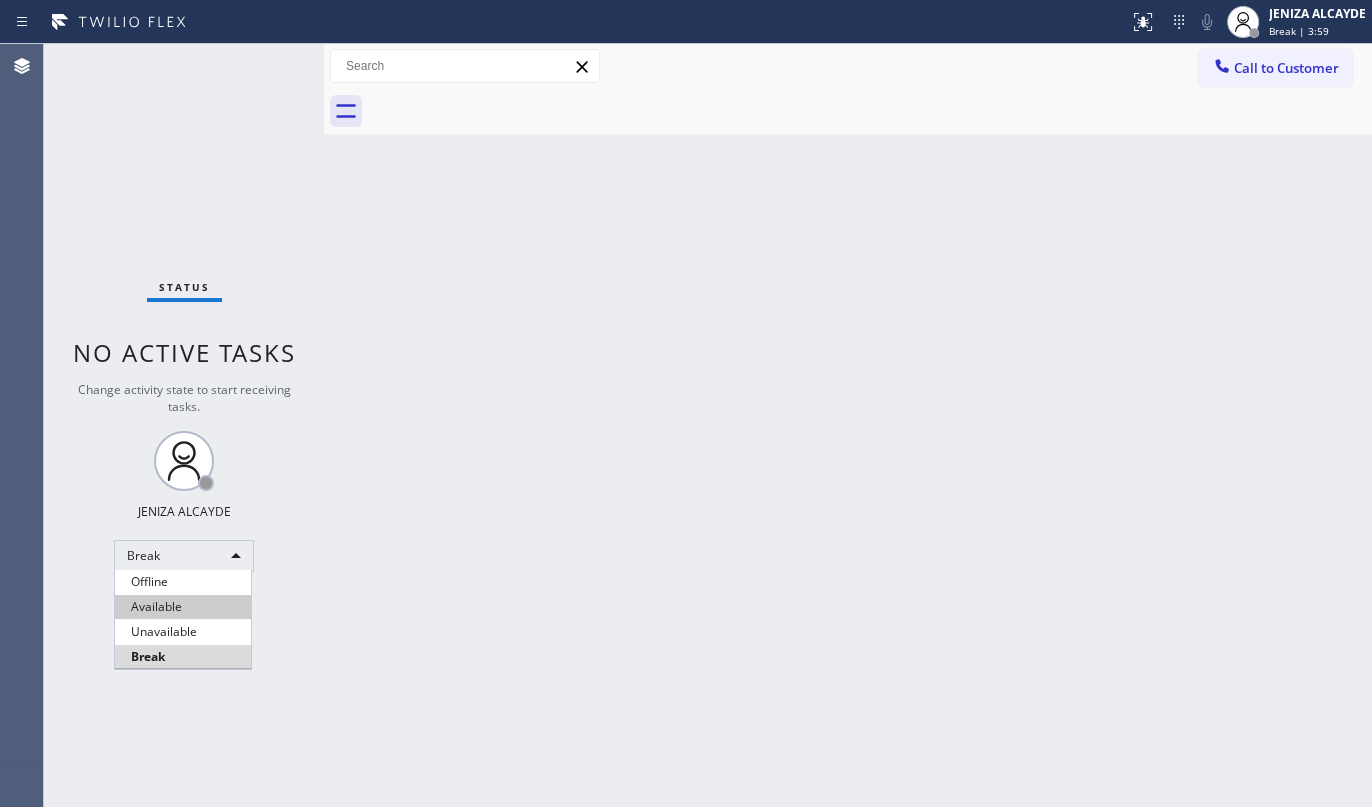 click on "Available" at bounding box center (183, 607) 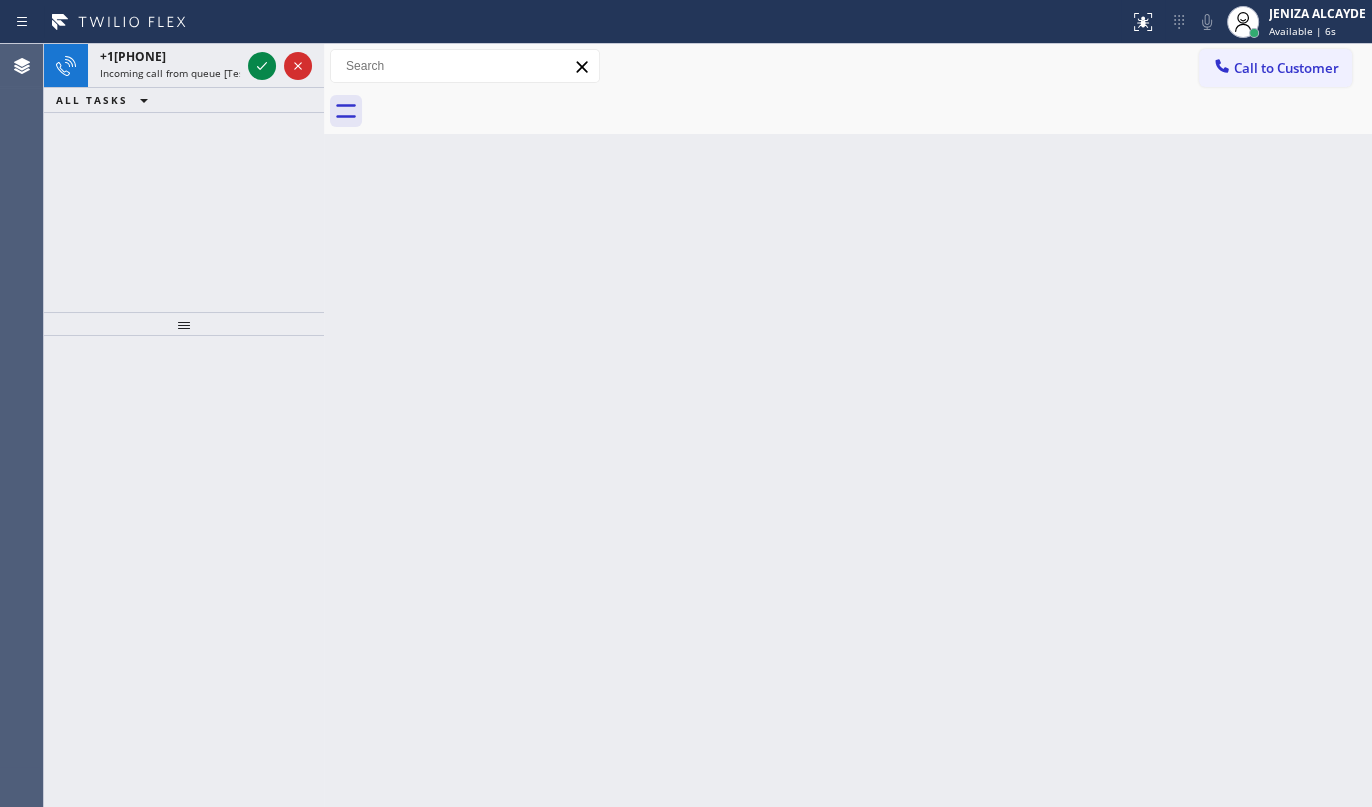 click 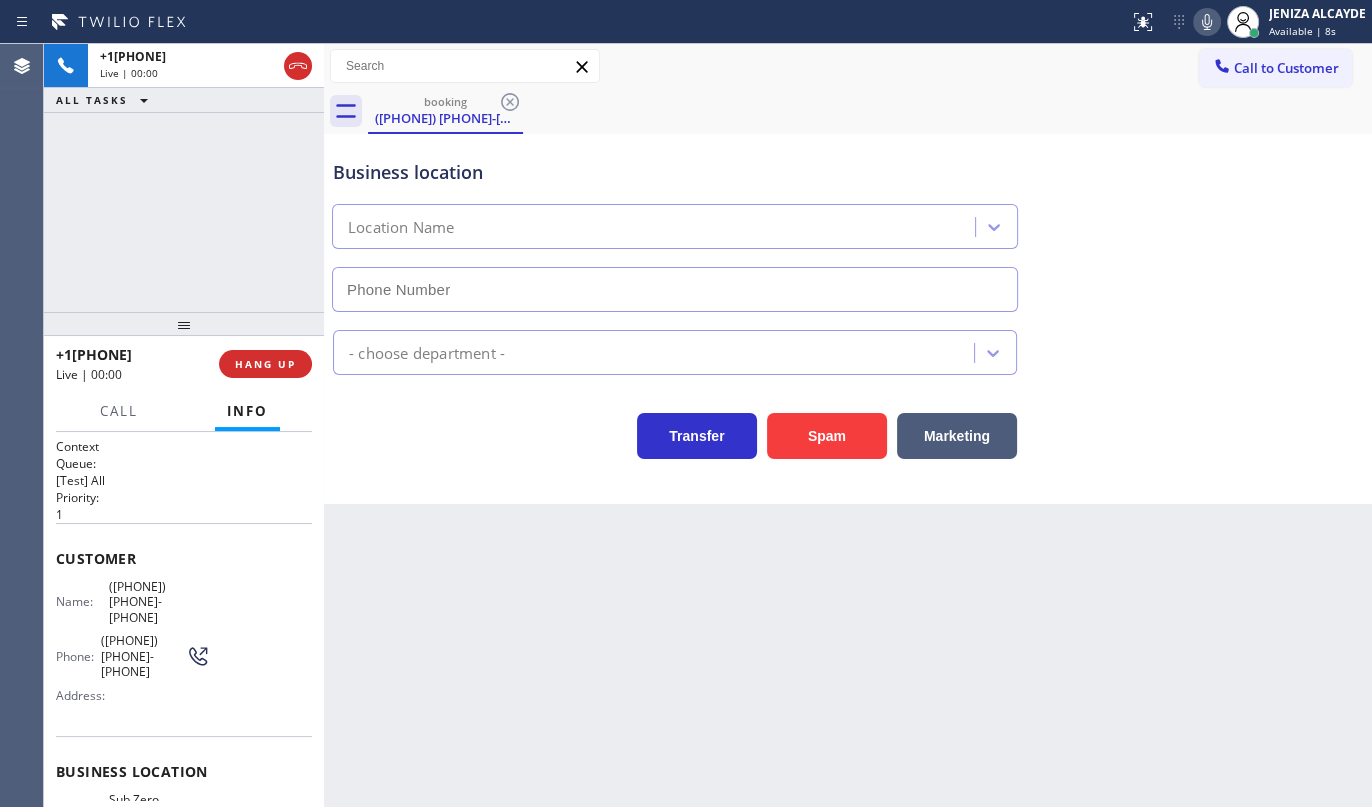 type on "(315) 818-3574" 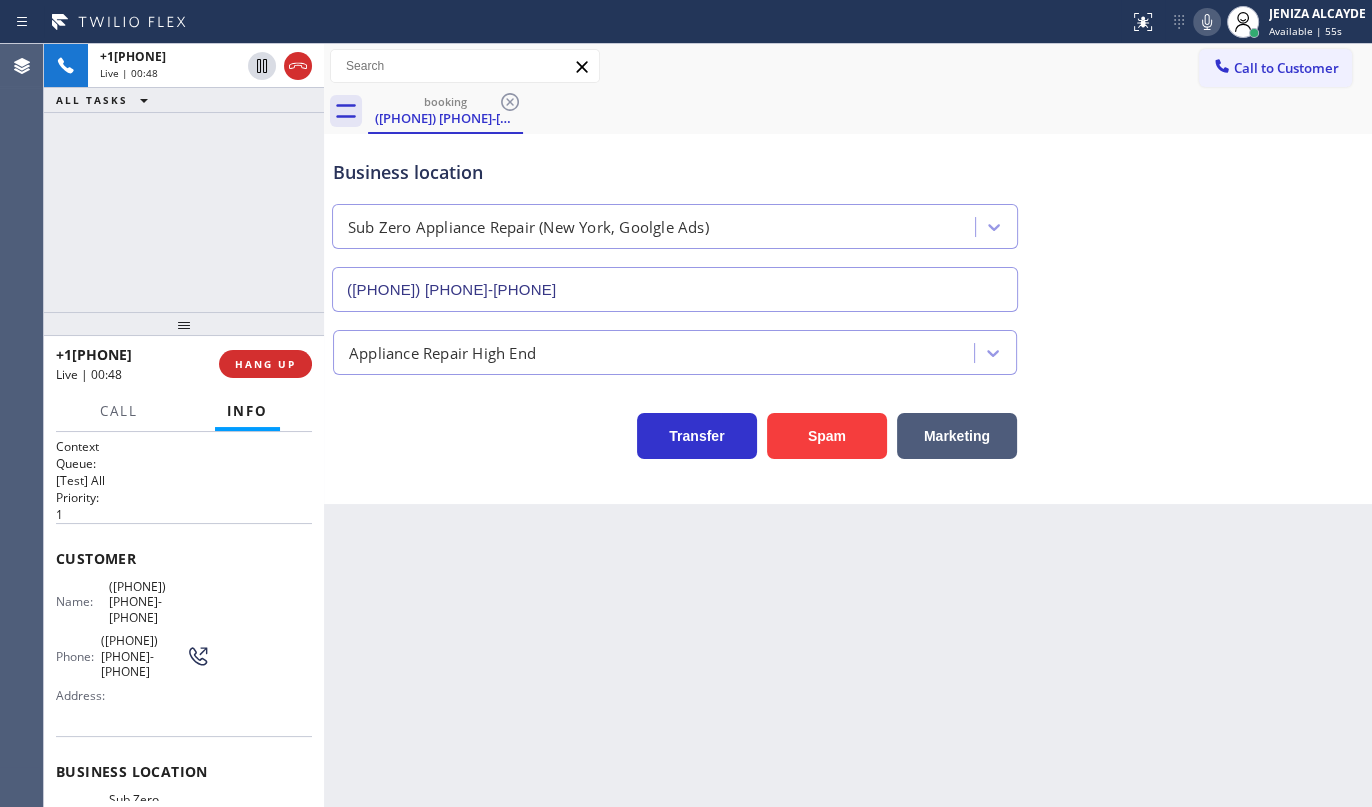 click on "+15165246081 Live | 00:48 ALL TASKS ALL TASKS ACTIVE TASKS TASKS IN WRAP UP" at bounding box center [184, 178] 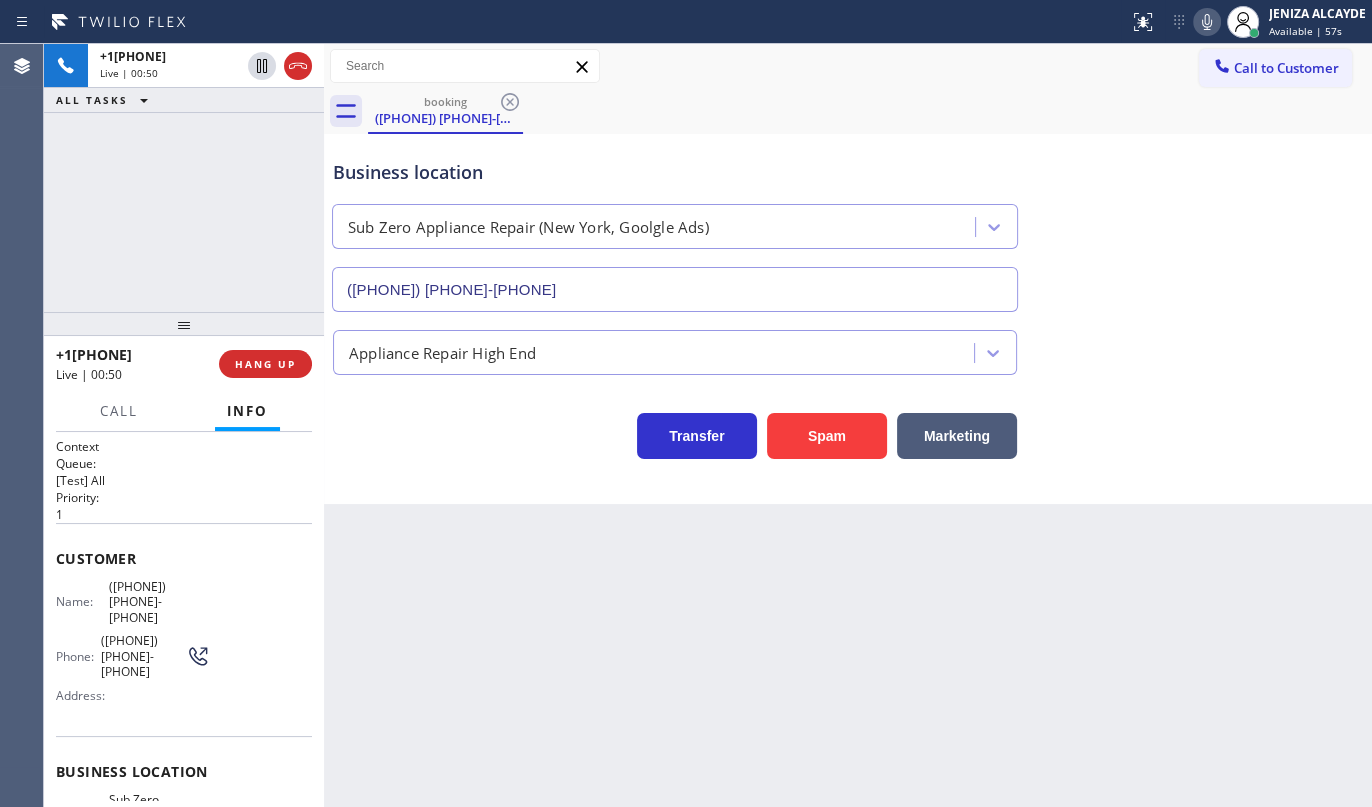 click on "+15165246081 Live | 00:50 ALL TASKS ALL TASKS ACTIVE TASKS TASKS IN WRAP UP" at bounding box center [184, 178] 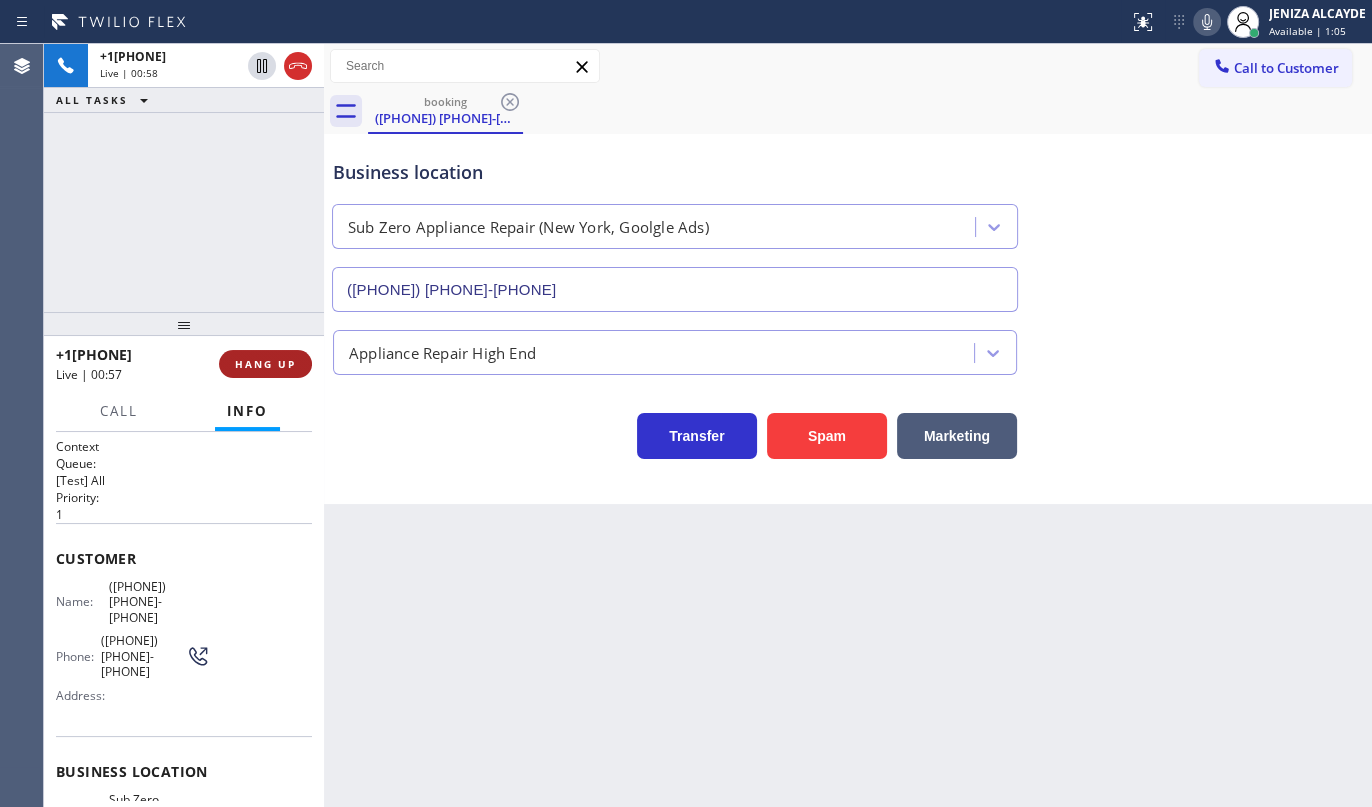 click on "HANG UP" at bounding box center (265, 364) 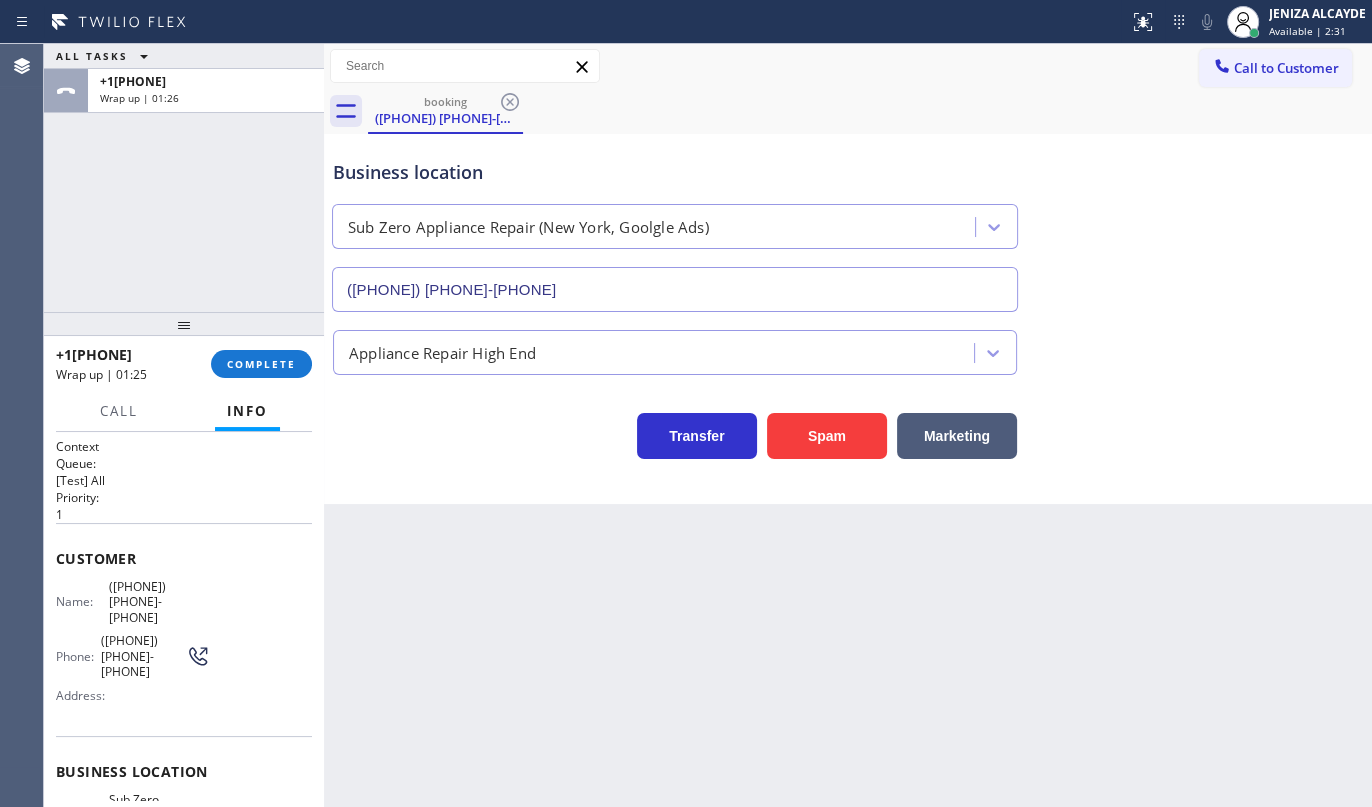 click on "+15165246081 Wrap up | 01:25 COMPLETE" at bounding box center [184, 364] 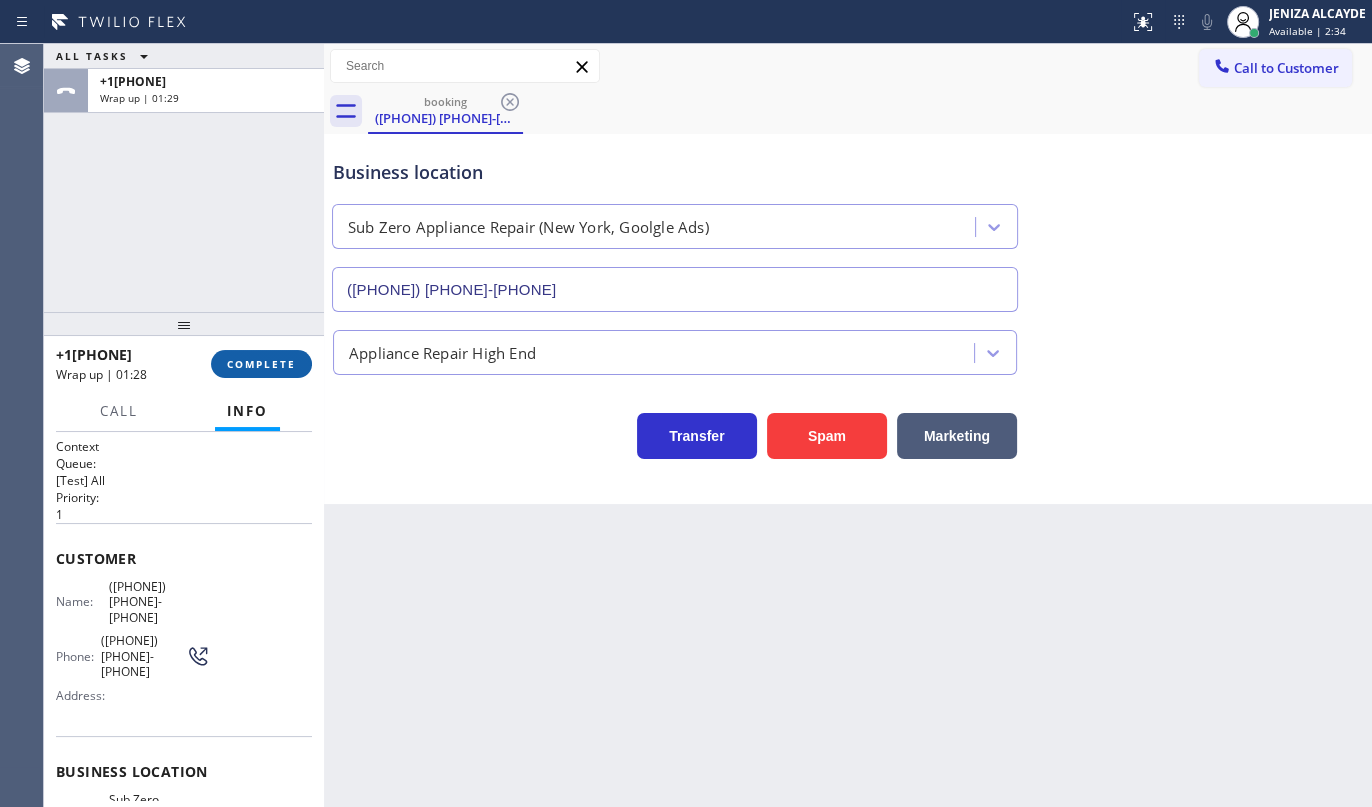 click on "COMPLETE" at bounding box center (261, 364) 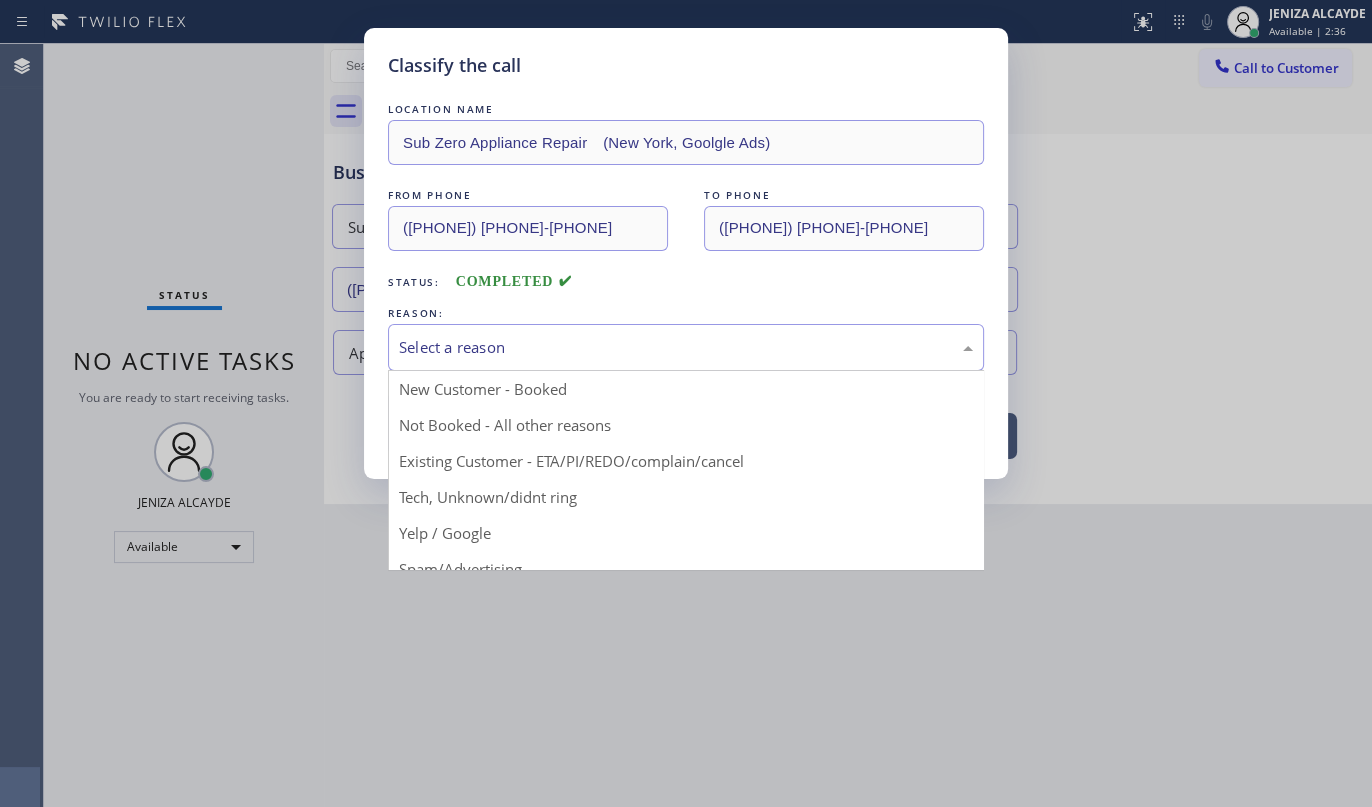 click on "Select a reason" at bounding box center (686, 347) 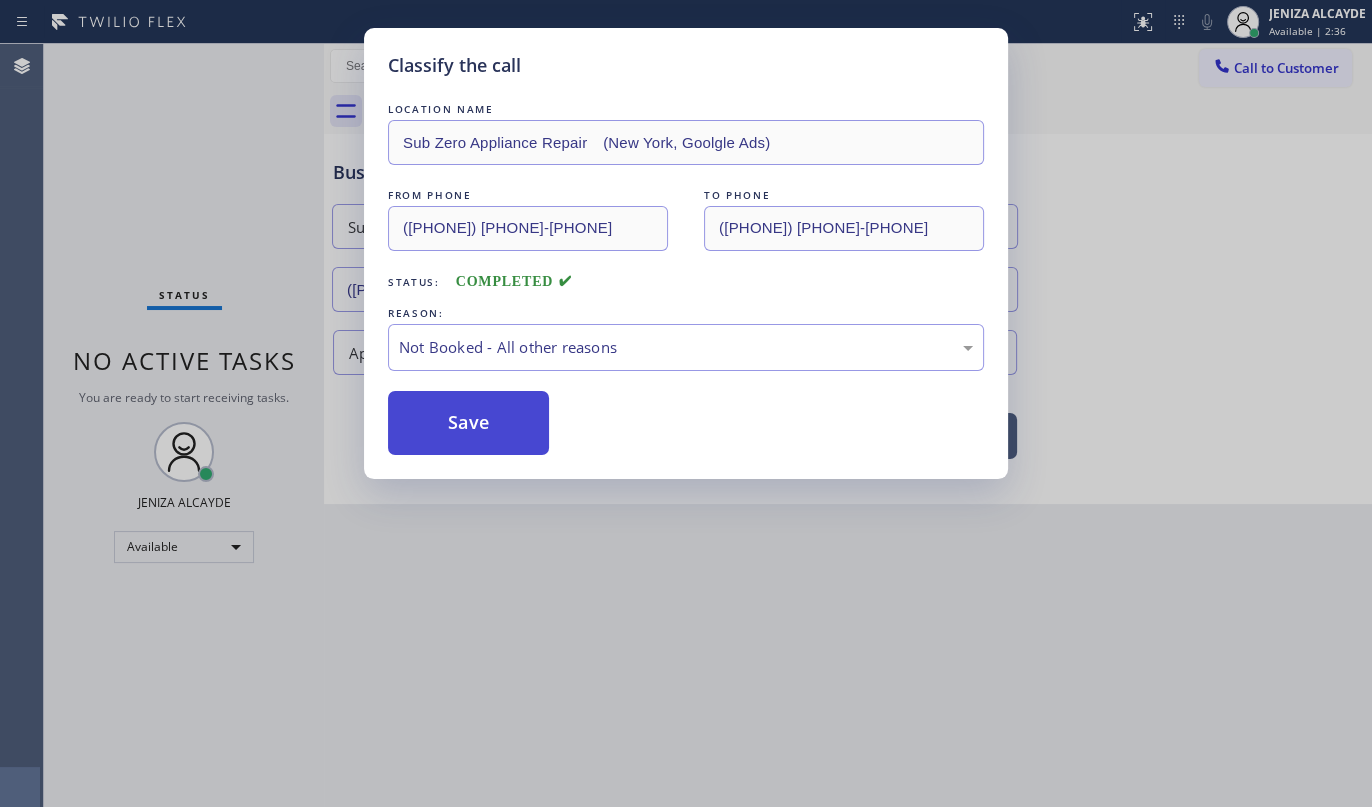 click on "Save" at bounding box center (468, 423) 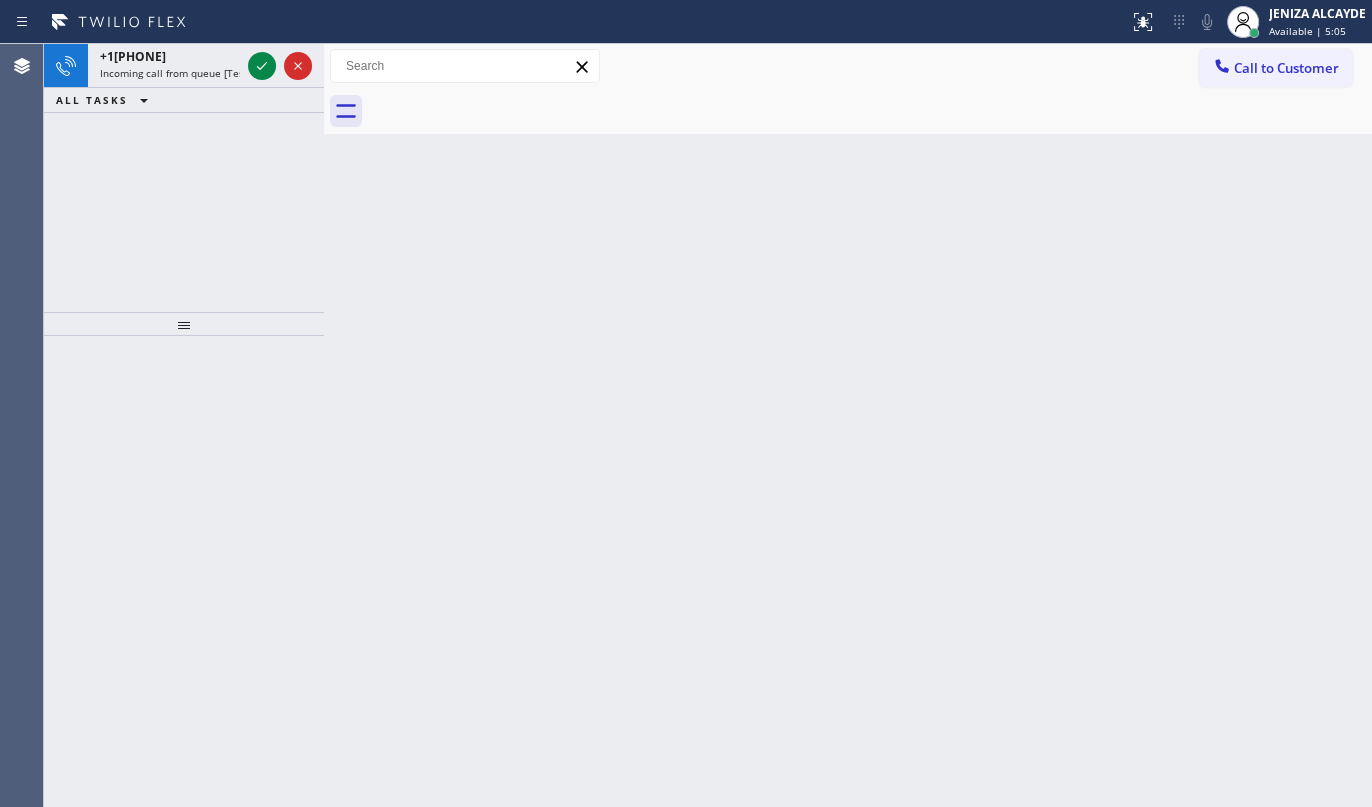 click on "+13109369563 Incoming call from queue [Test] All ALL TASKS ALL TASKS ACTIVE TASKS TASKS IN WRAP UP" at bounding box center (184, 178) 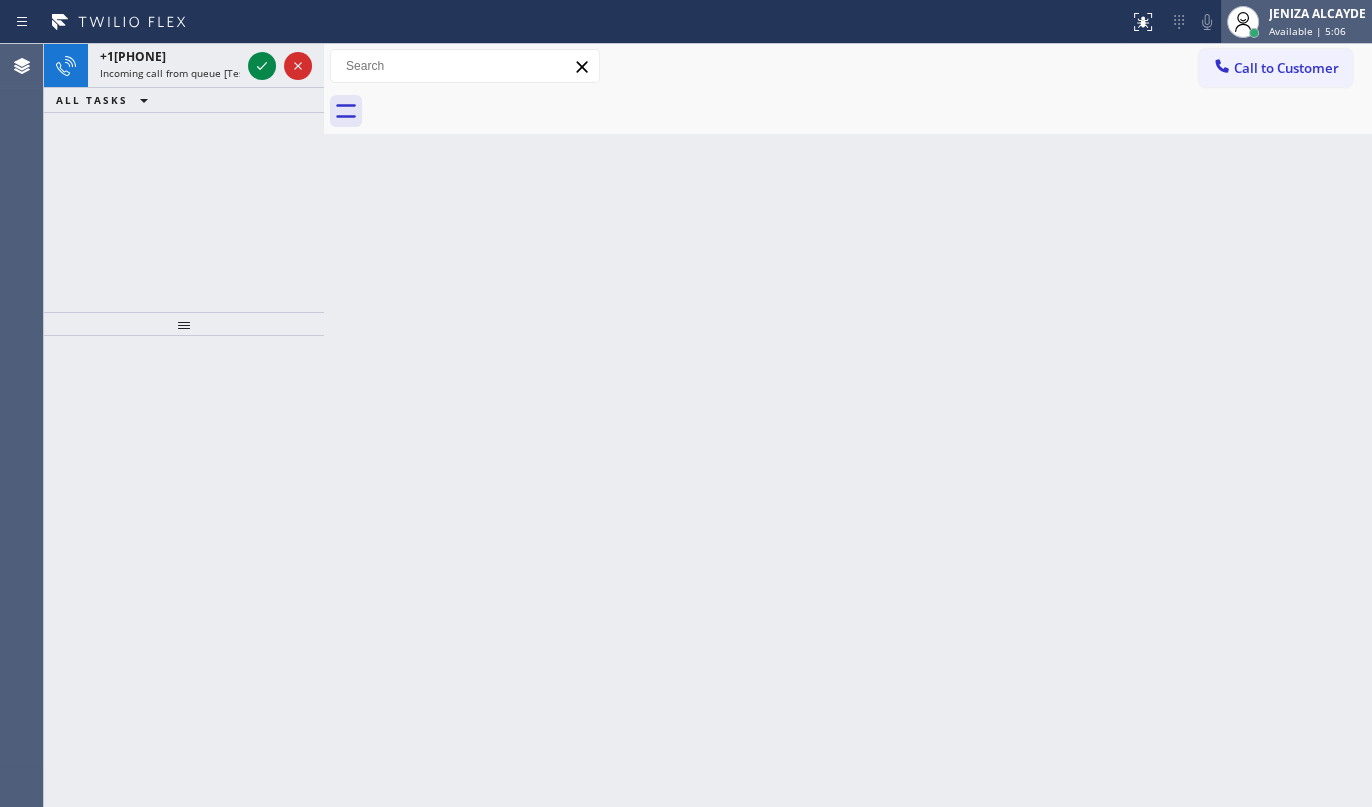 click at bounding box center [1243, 22] 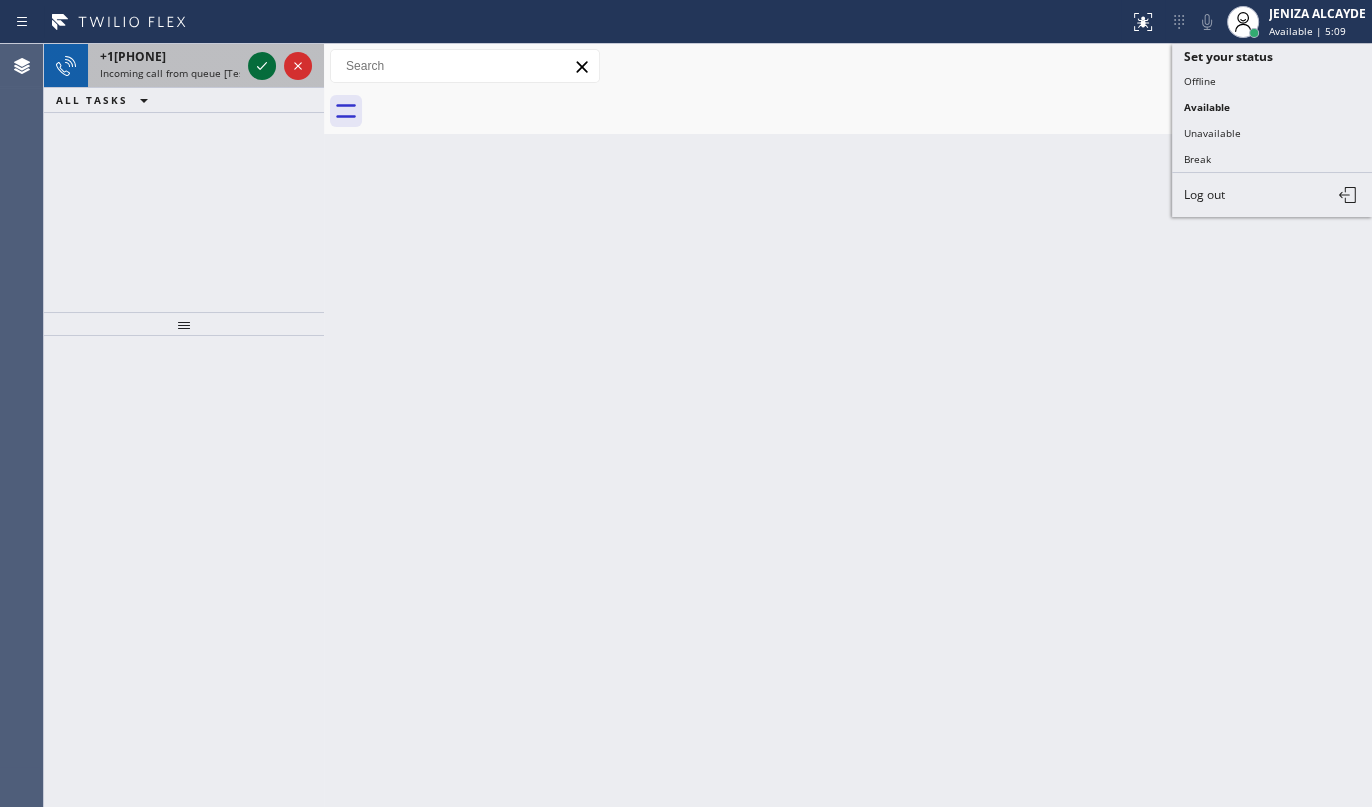 click 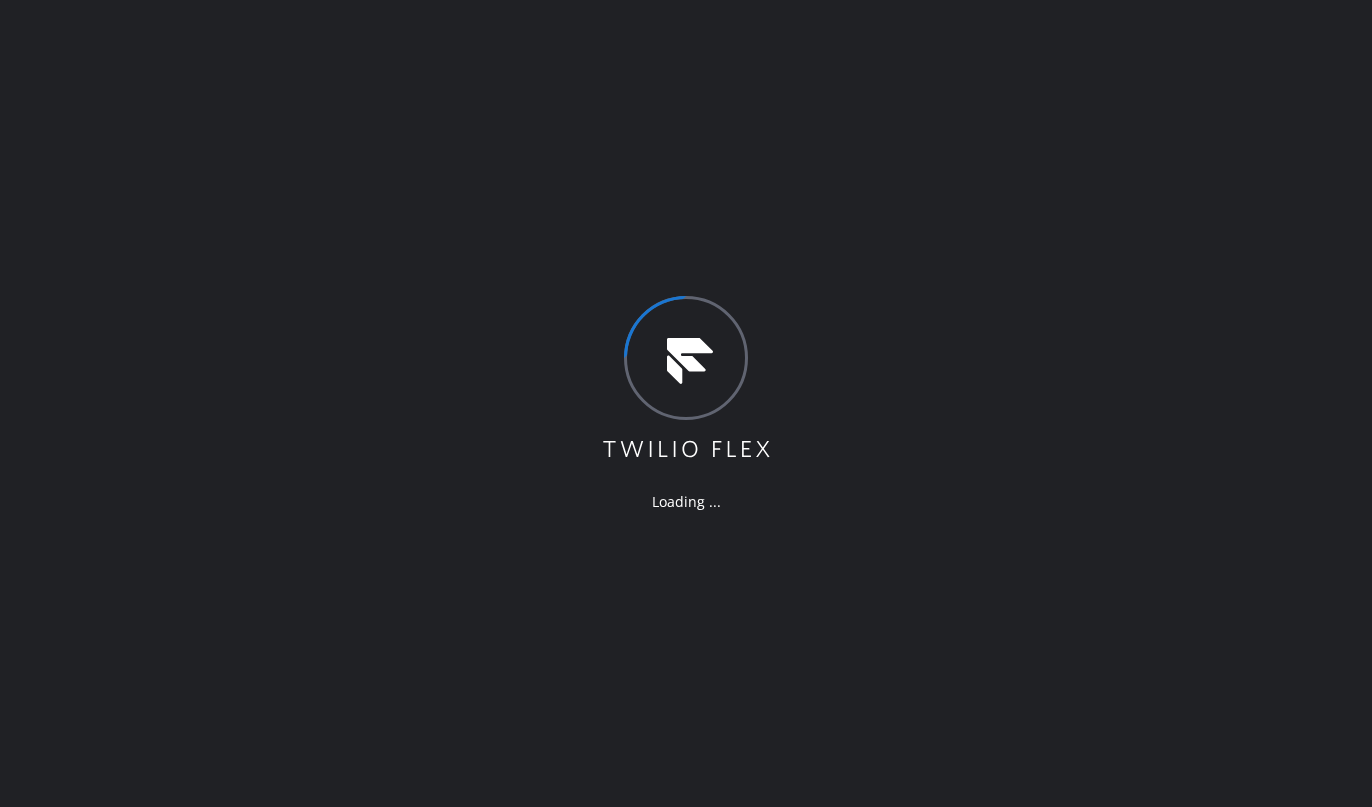 scroll, scrollTop: 0, scrollLeft: 0, axis: both 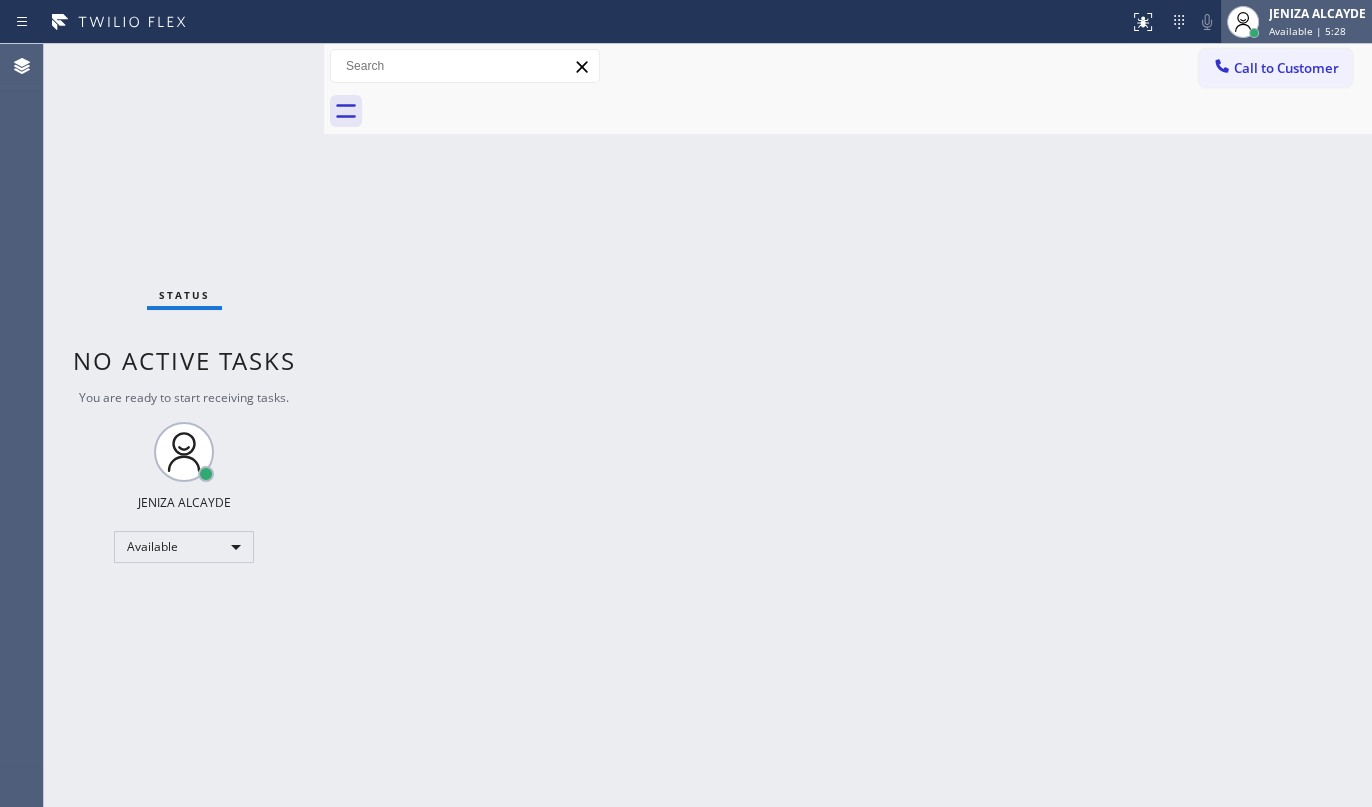 click 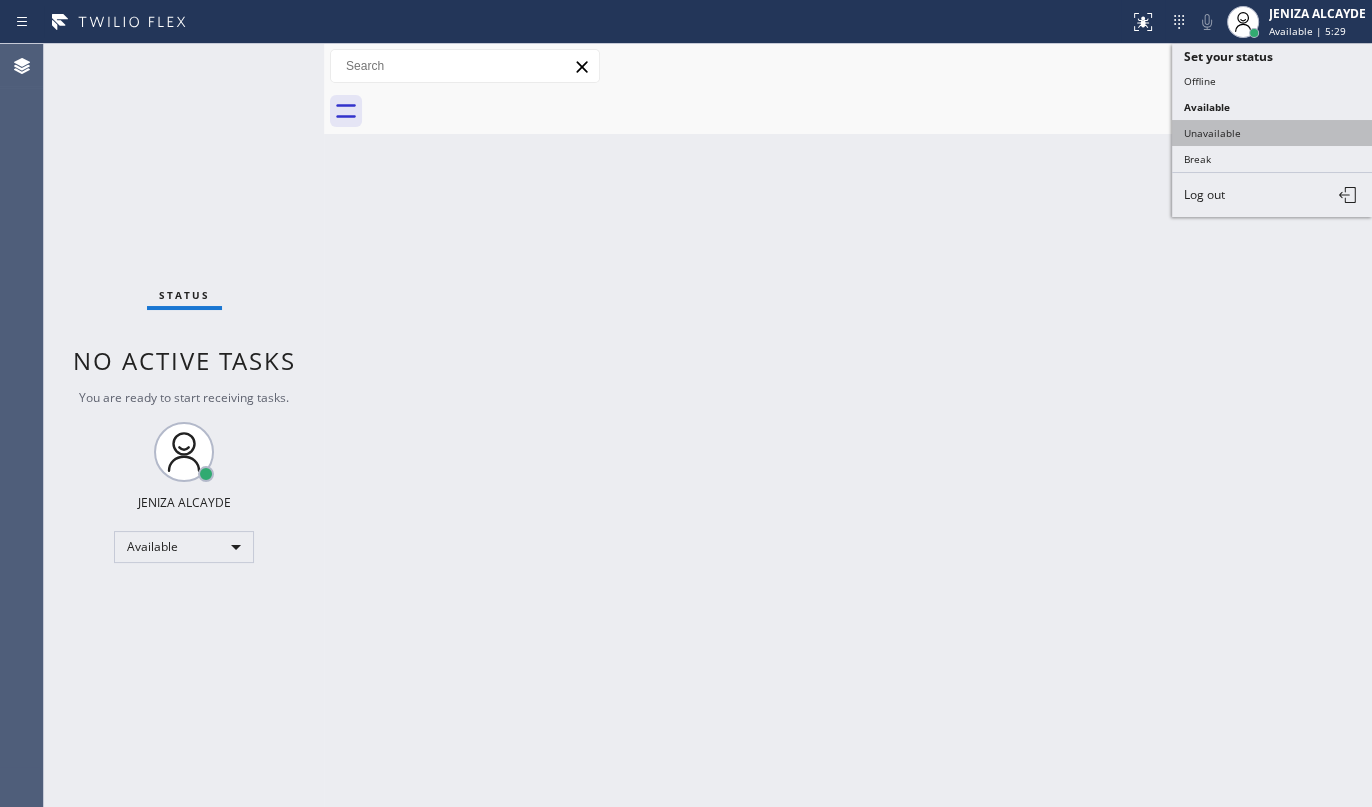 click on "Unavailable" at bounding box center (1272, 133) 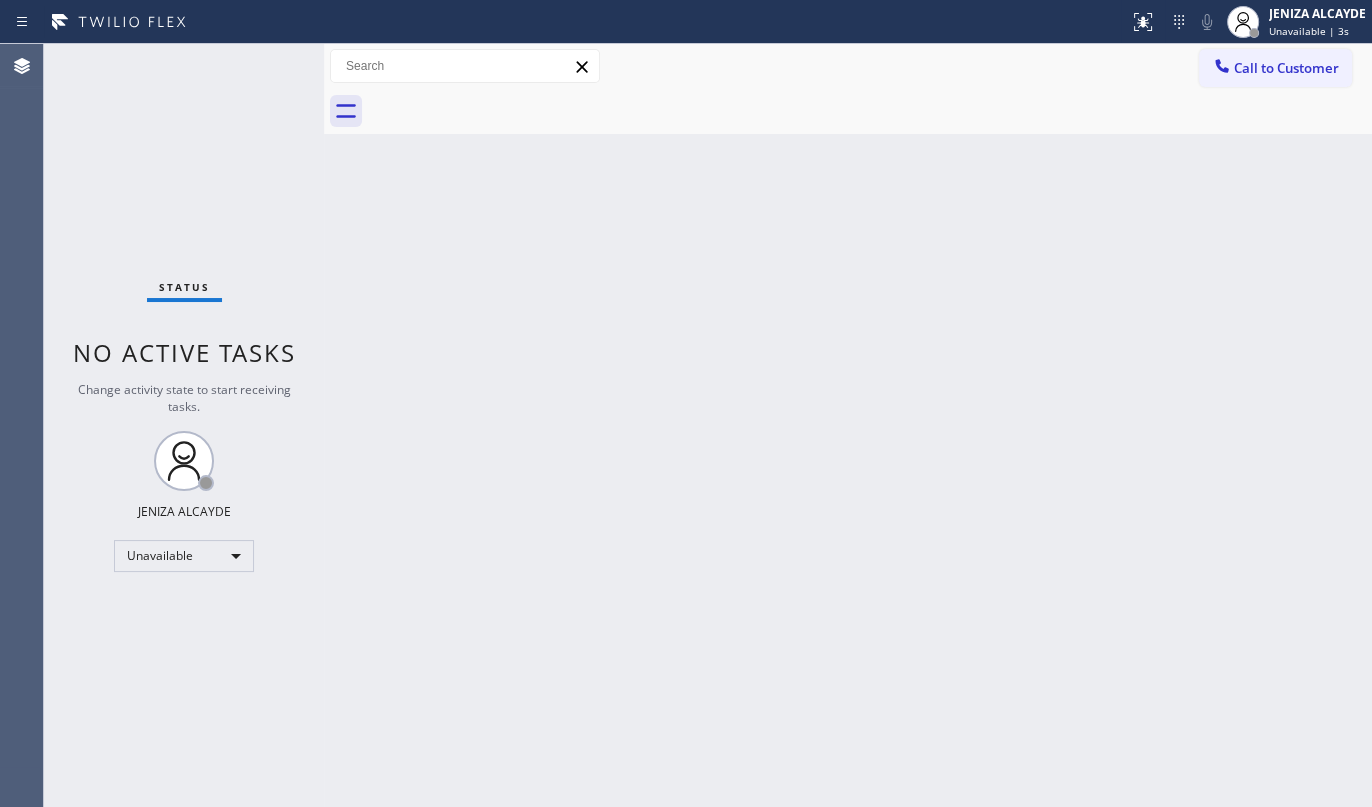 click on "Back to Dashboard Change Sender ID Customers Technicians Select a contact Outbound call Technician Search Technician Your caller id phone number Your caller id phone number Call Technician info Name   Phone none Address none Change Sender ID HVAC +18559994417 5 Star Appliance +18557314952 Appliance Repair +18554611149 Plumbing +18889090120 Air Duct Cleaning +18006865038  Electricians +18005688664 Cancel Change Check personal SMS Reset Change No tabs Call to Customer Outbound call Location Search location Your caller id phone number Customer number Call Outbound call Technician Search Technician Your caller id phone number Your caller id phone number Call" at bounding box center (848, 425) 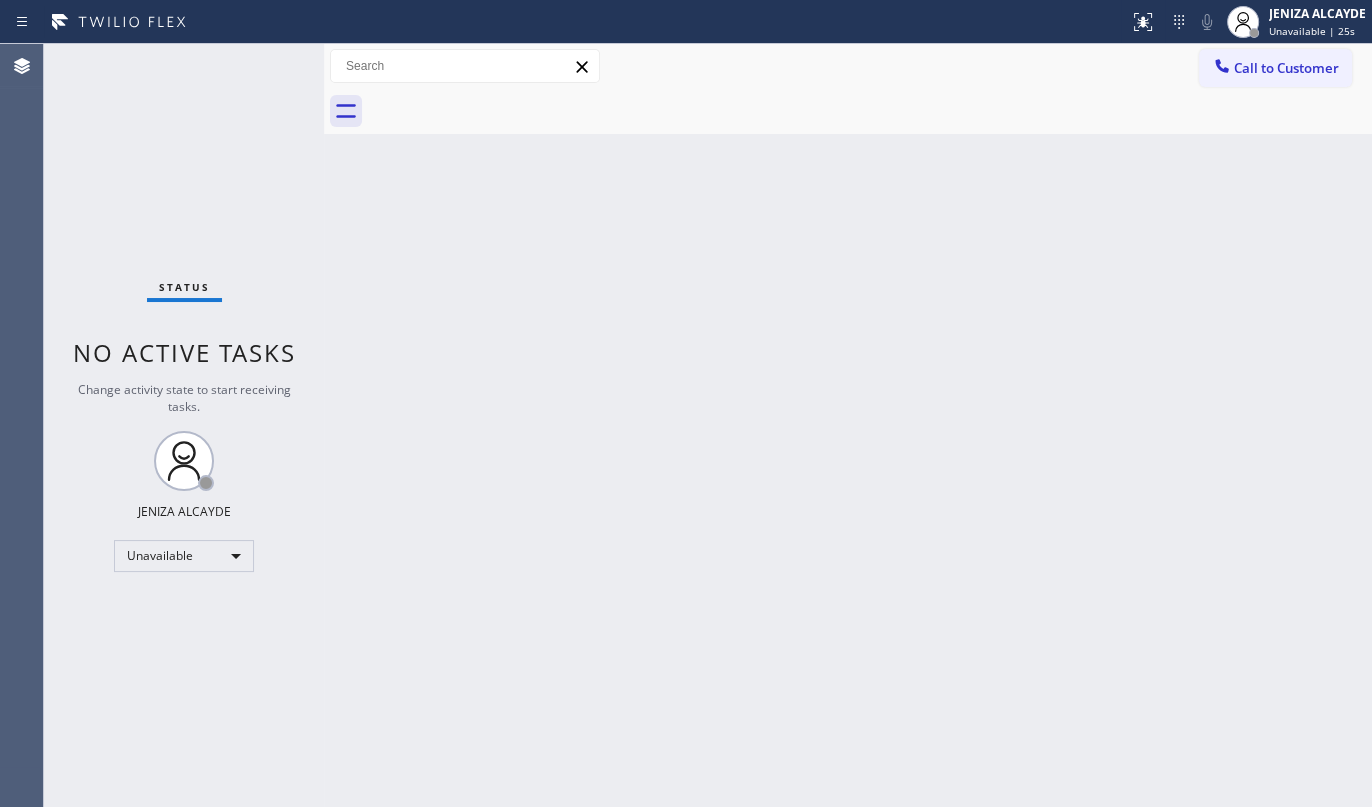 click on "Back to Dashboard Change Sender ID Customers Technicians Select a contact Outbound call Technician Search Technician Your caller id phone number Your caller id phone number Call Technician info Name   Phone none Address none Change Sender ID HVAC +18559994417 5 Star Appliance +18557314952 Appliance Repair +18554611149 Plumbing +18889090120 Air Duct Cleaning +18006865038  Electricians +18005688664 Cancel Change Check personal SMS Reset Change No tabs Call to Customer Outbound call Location Search location Your caller id phone number Customer number Call Outbound call Technician Search Technician Your caller id phone number Your caller id phone number Call" at bounding box center (848, 425) 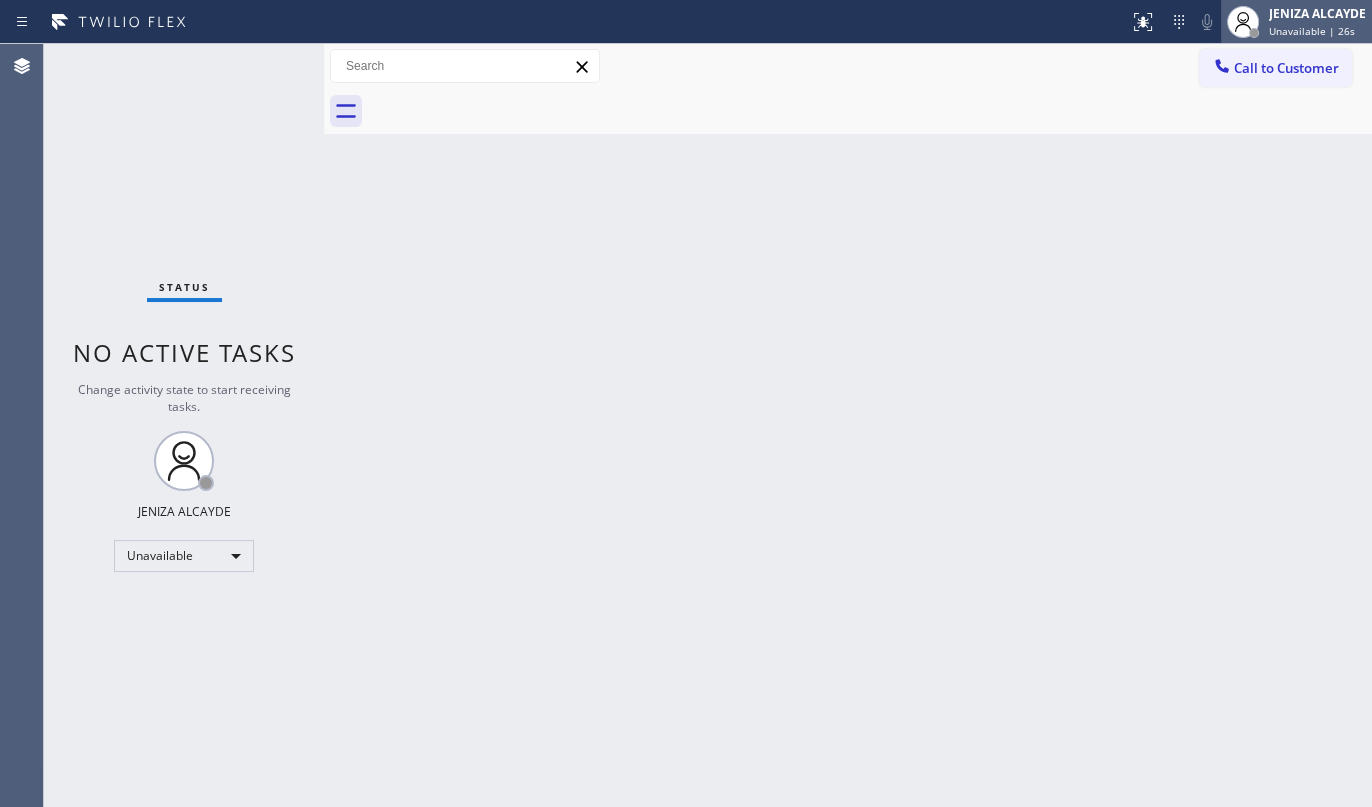 click on "Unavailable | 26s" at bounding box center [1312, 31] 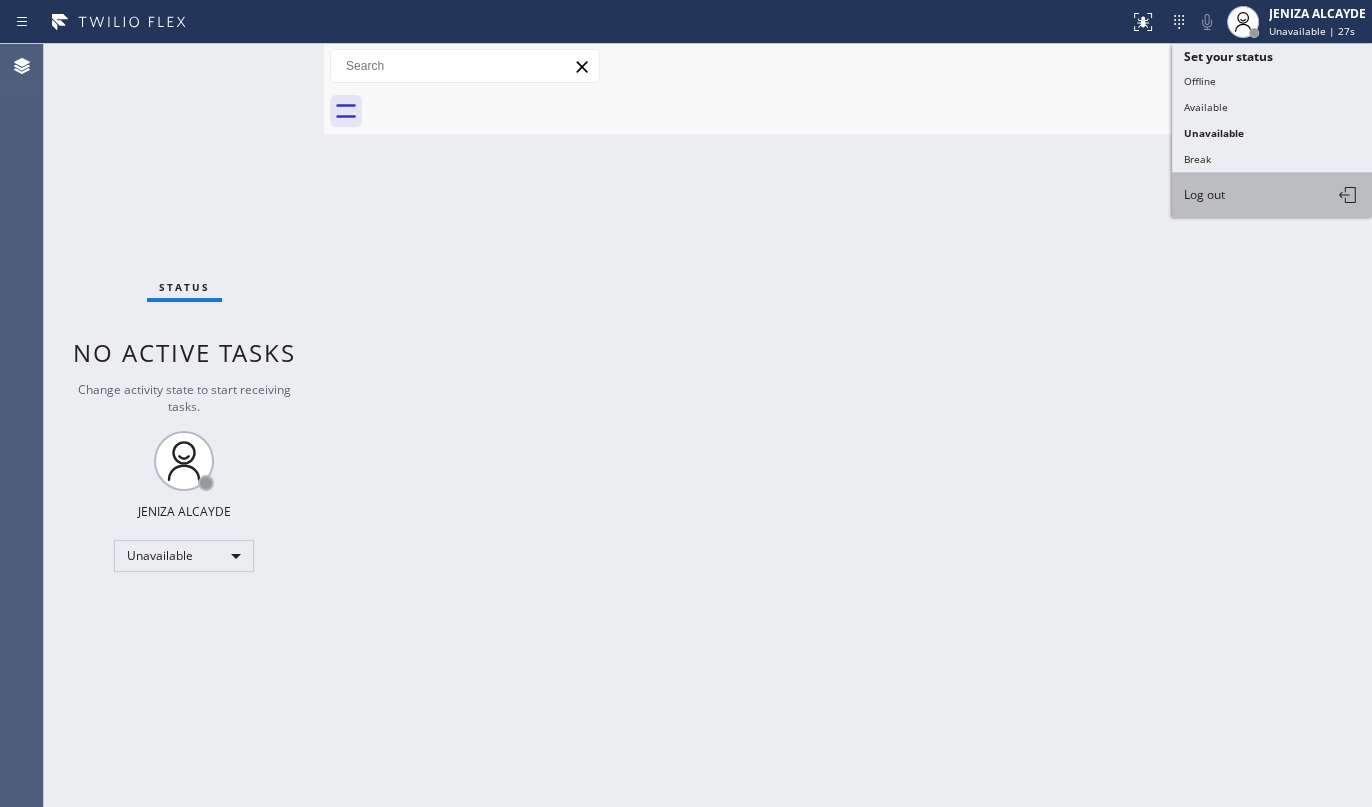 click on "Log out" at bounding box center (1204, 194) 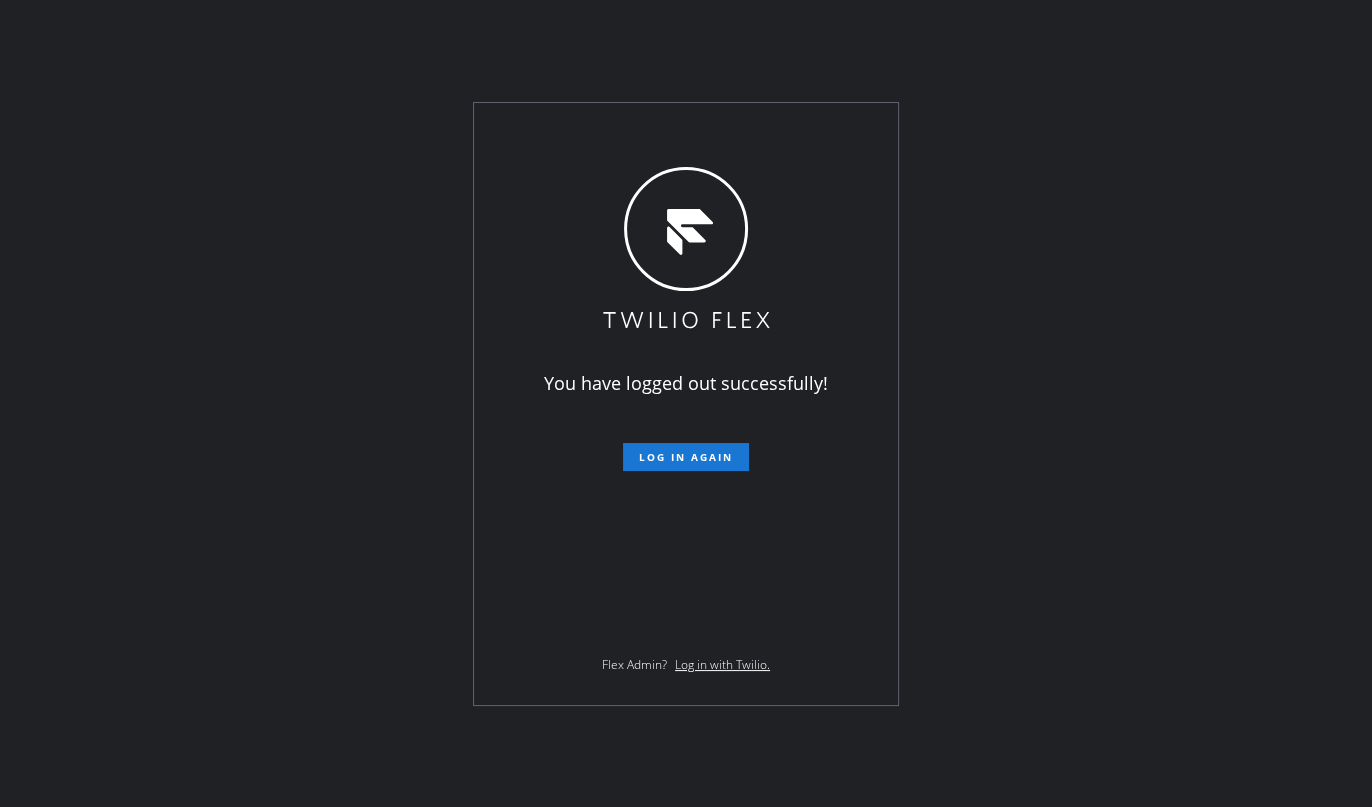 click on "You have logged out successfully! Log in again Flex Admin? Log in with Twilio." at bounding box center [686, 403] 